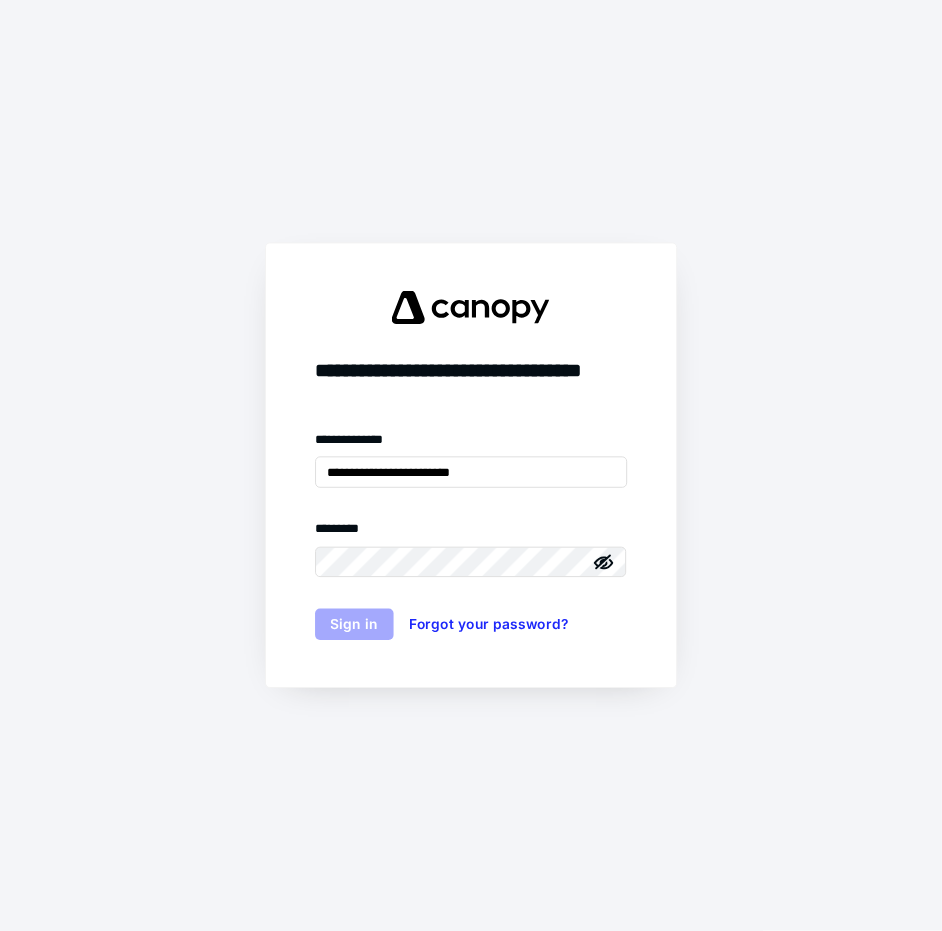 scroll, scrollTop: 0, scrollLeft: 0, axis: both 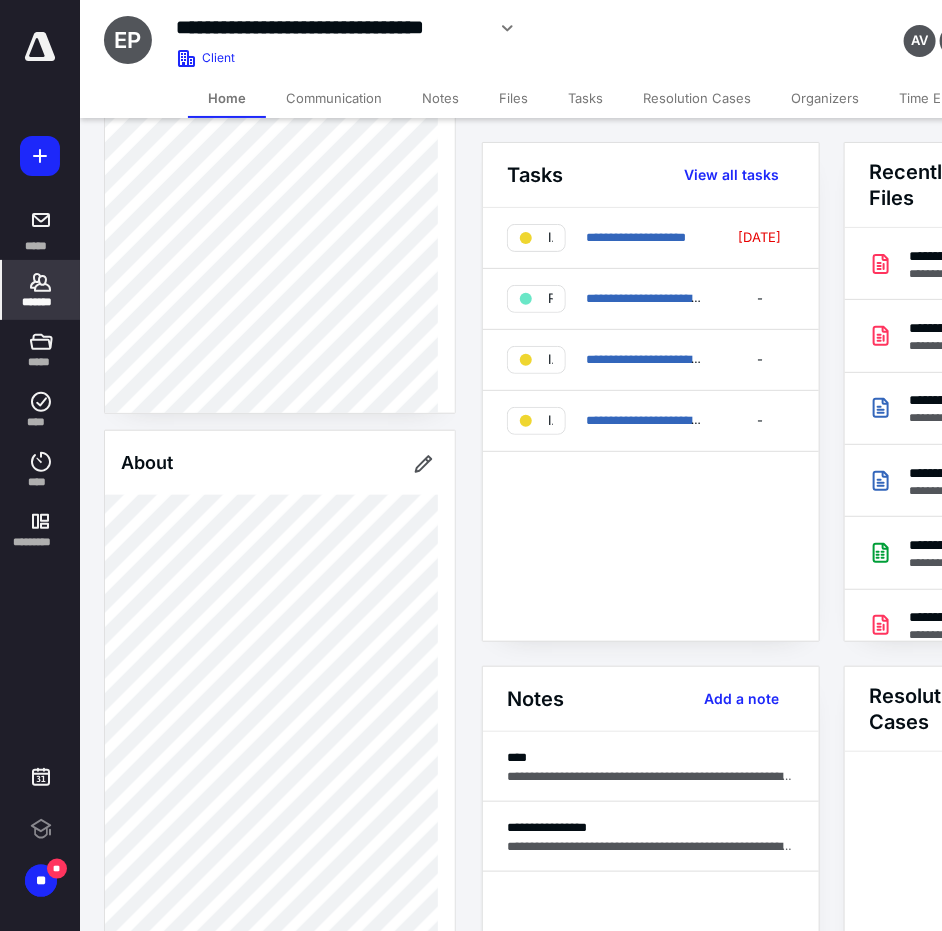 click on "*******" at bounding box center (41, 290) 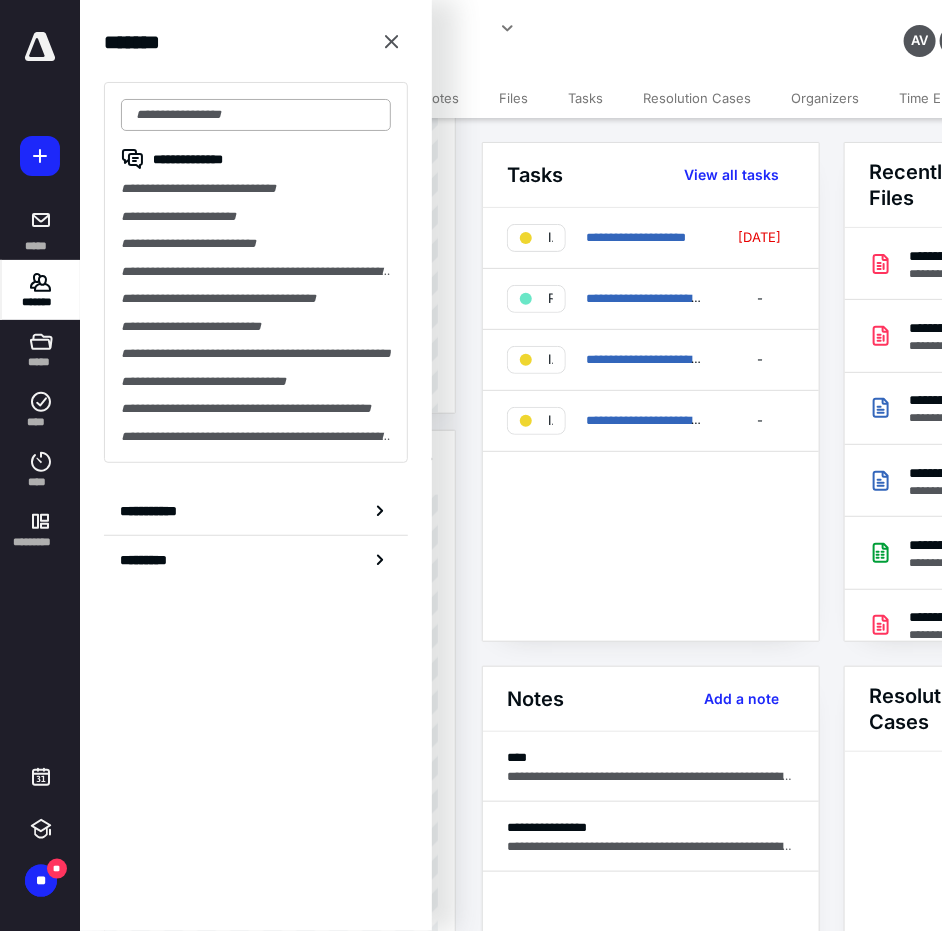 click at bounding box center (256, 115) 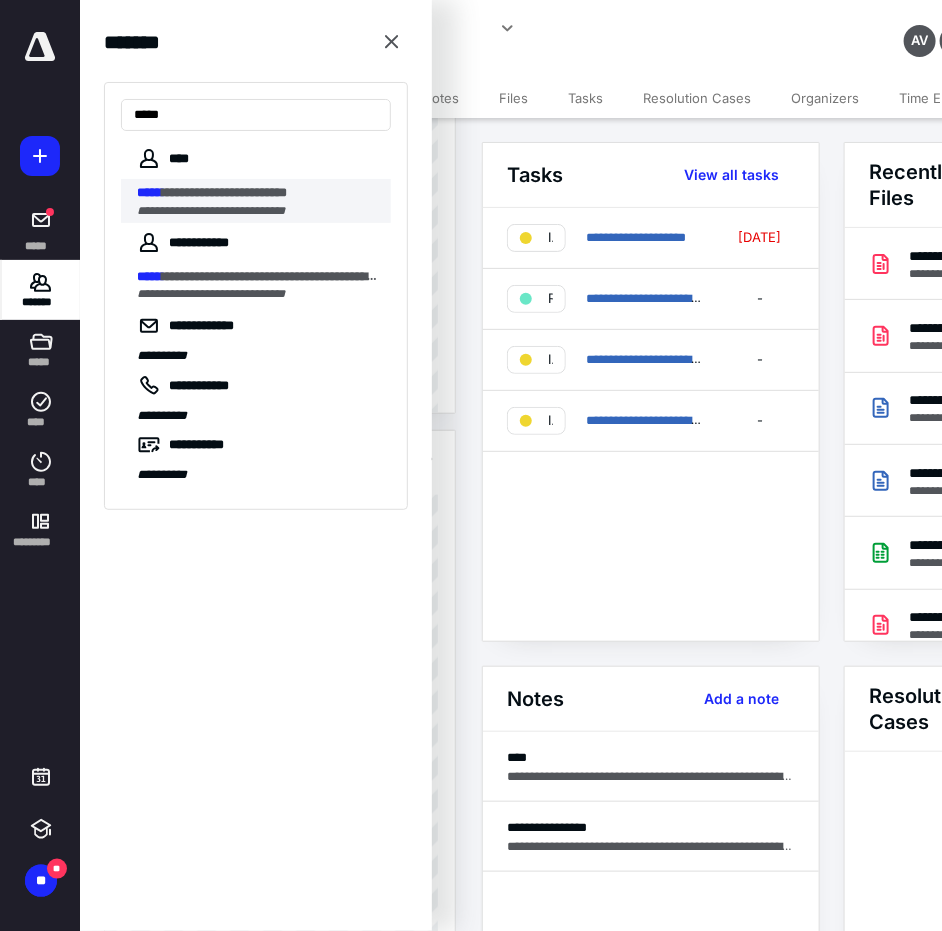 type on "*****" 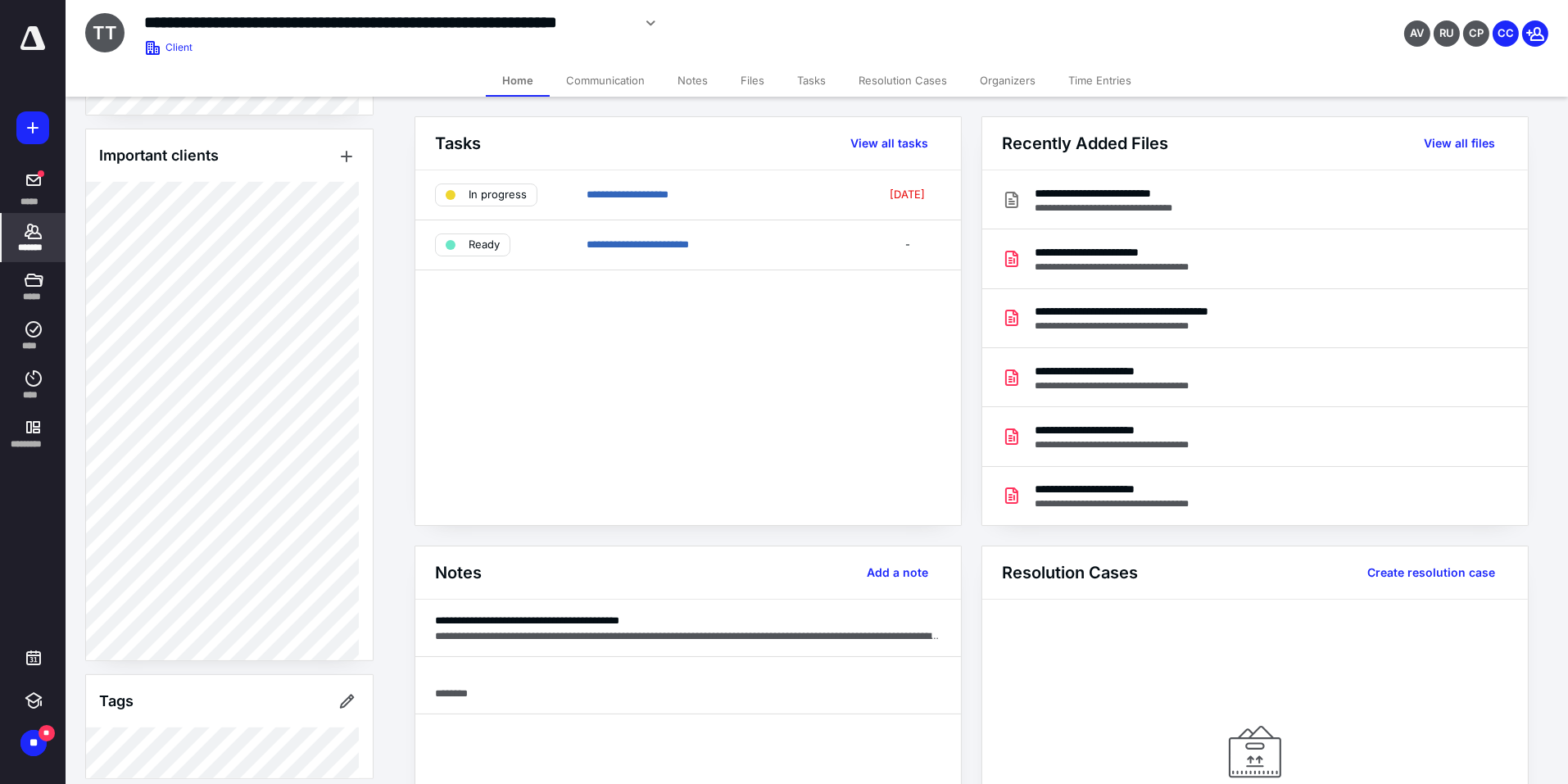 scroll, scrollTop: 1167, scrollLeft: 0, axis: vertical 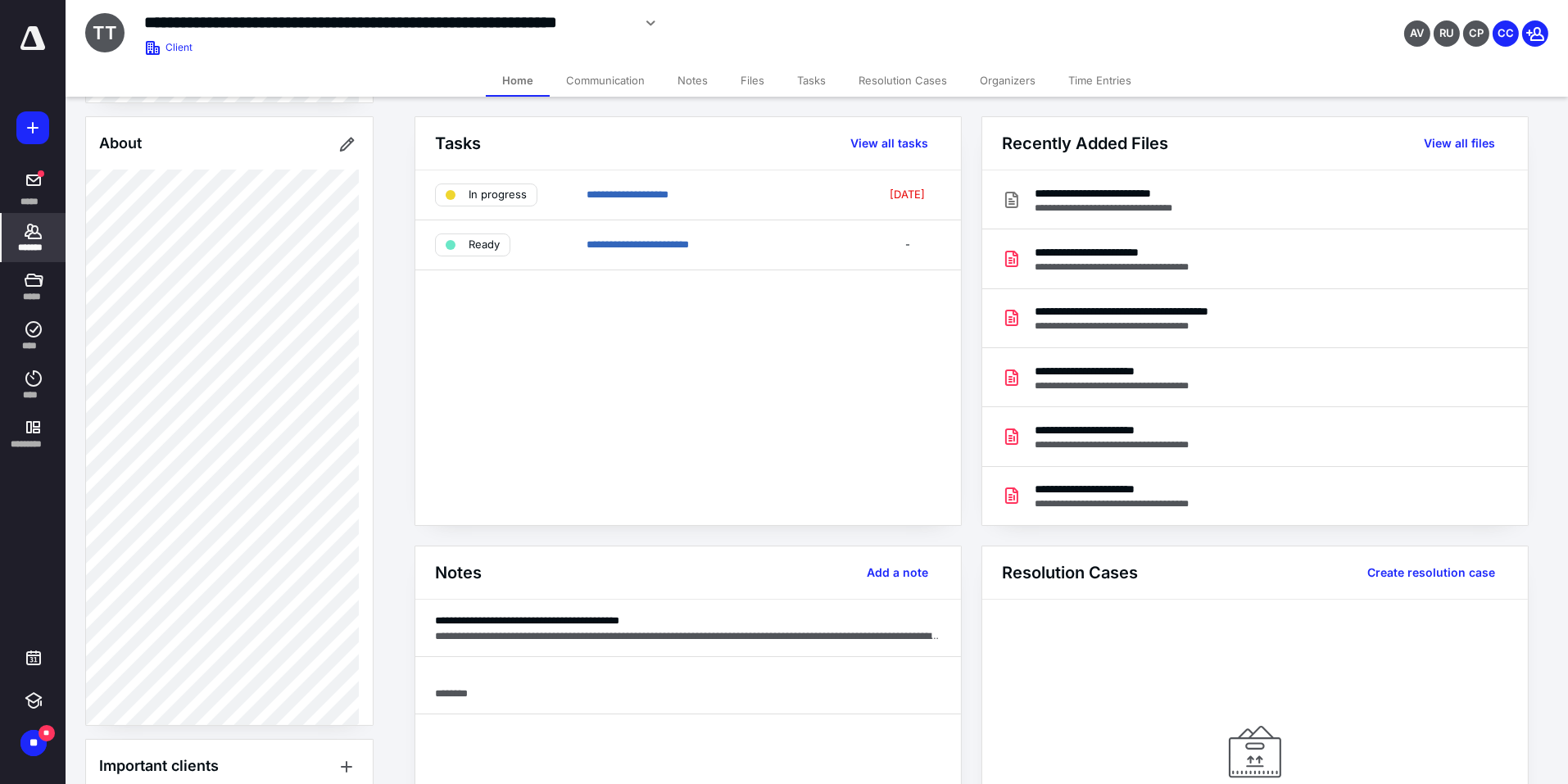 click on "*******" at bounding box center [34, 247] 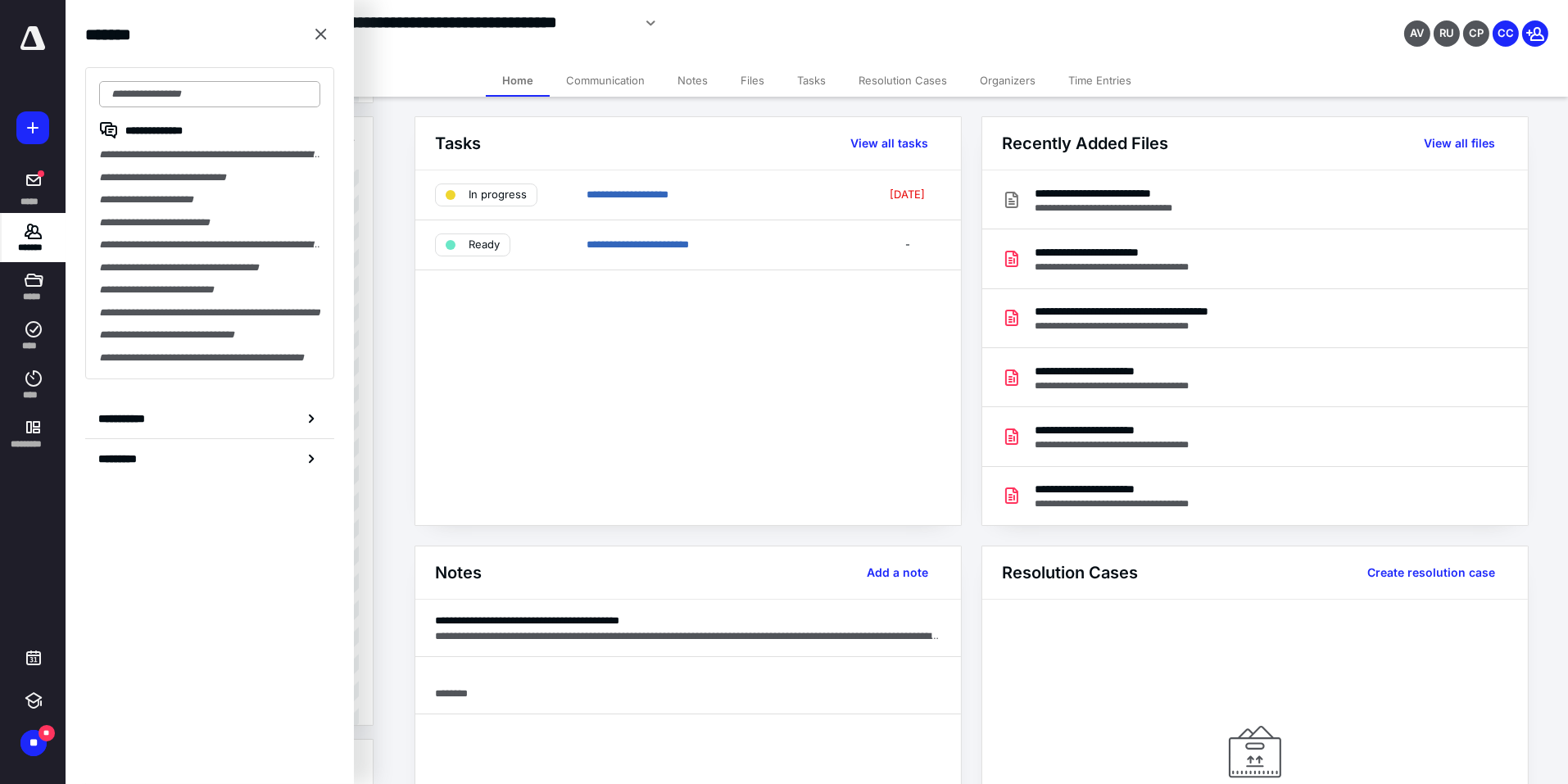 click at bounding box center [210, 94] 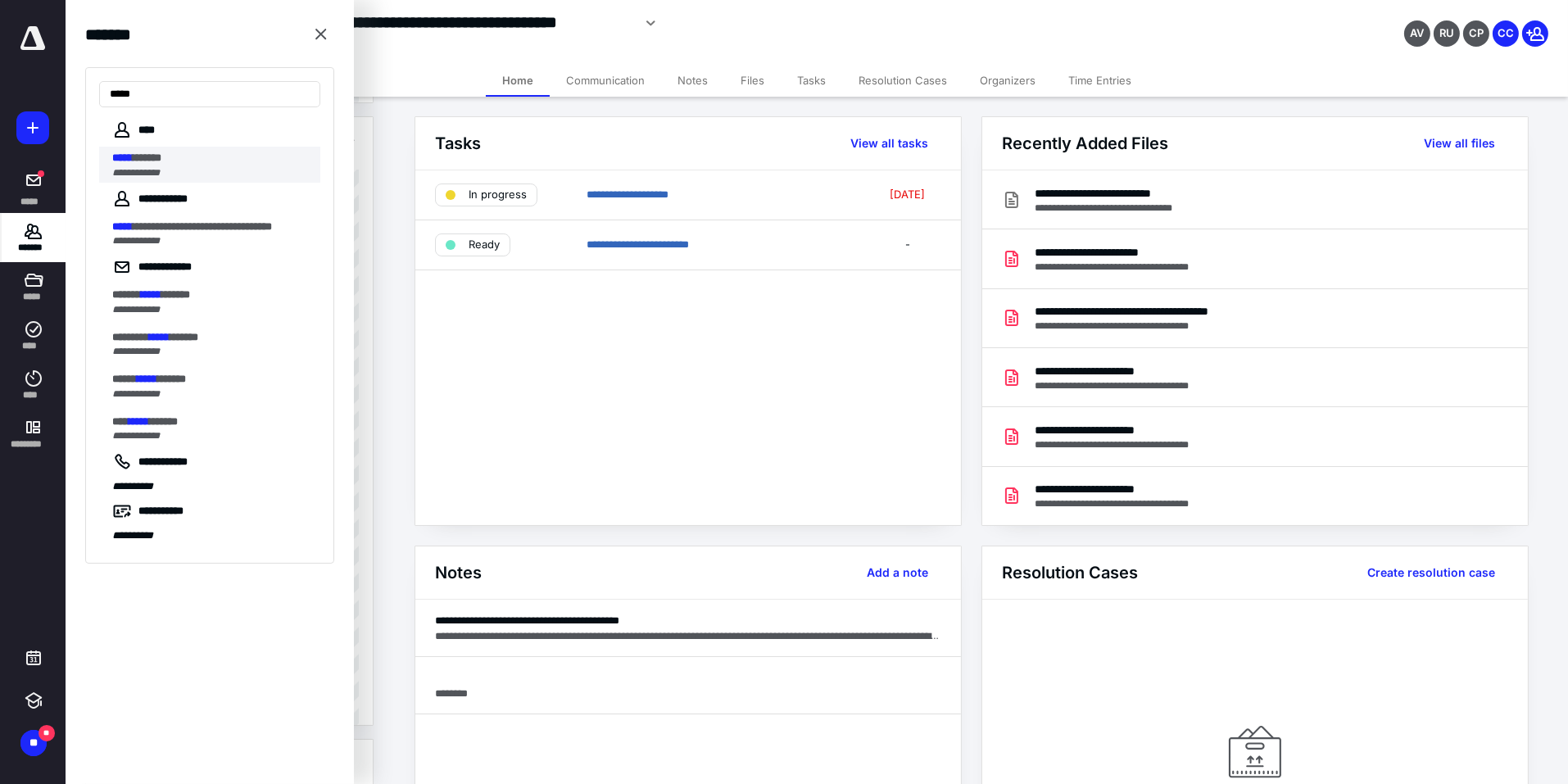 type on "*****" 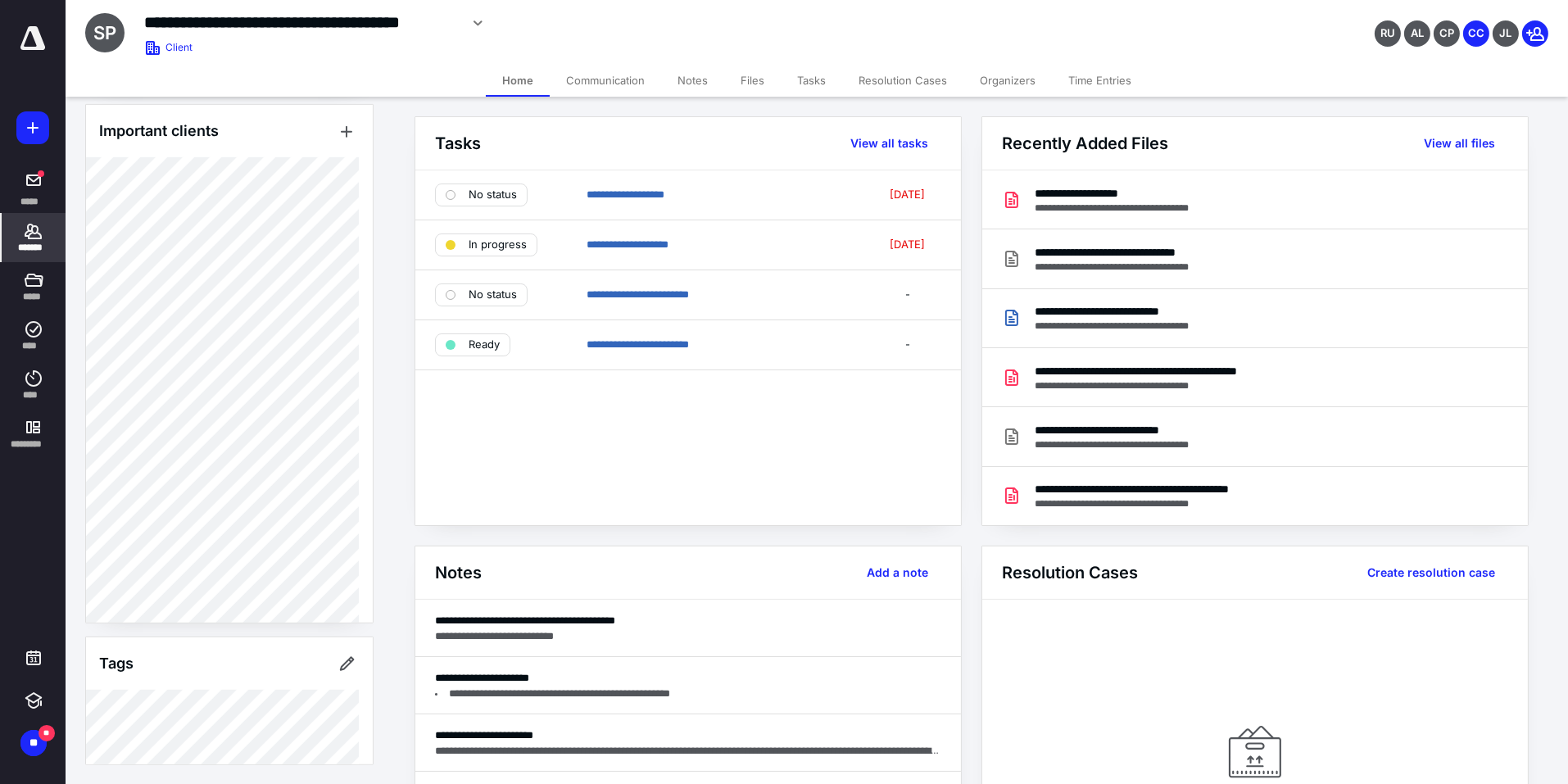 scroll, scrollTop: 1565, scrollLeft: 0, axis: vertical 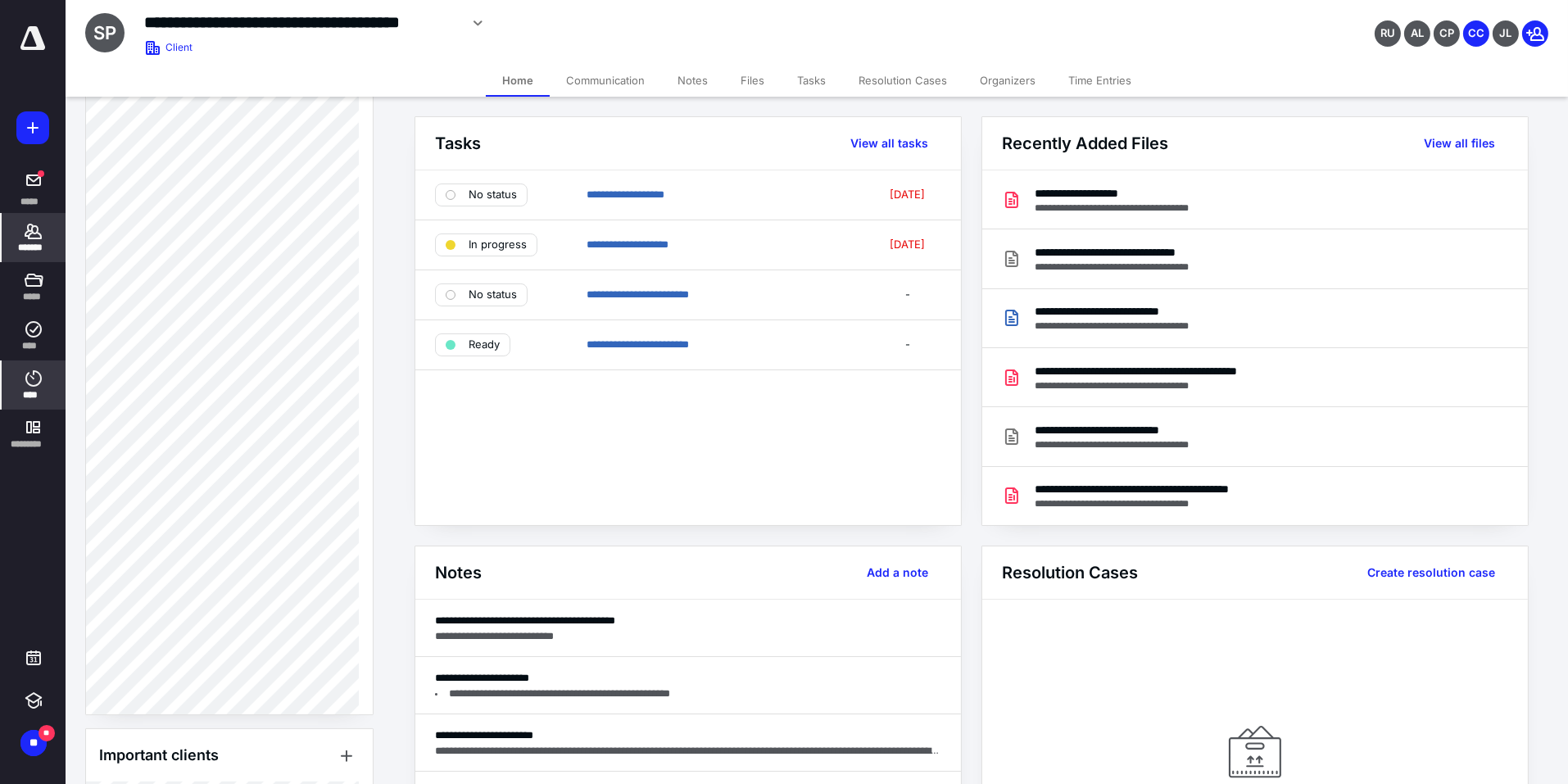 click on "****" at bounding box center (34, 385) 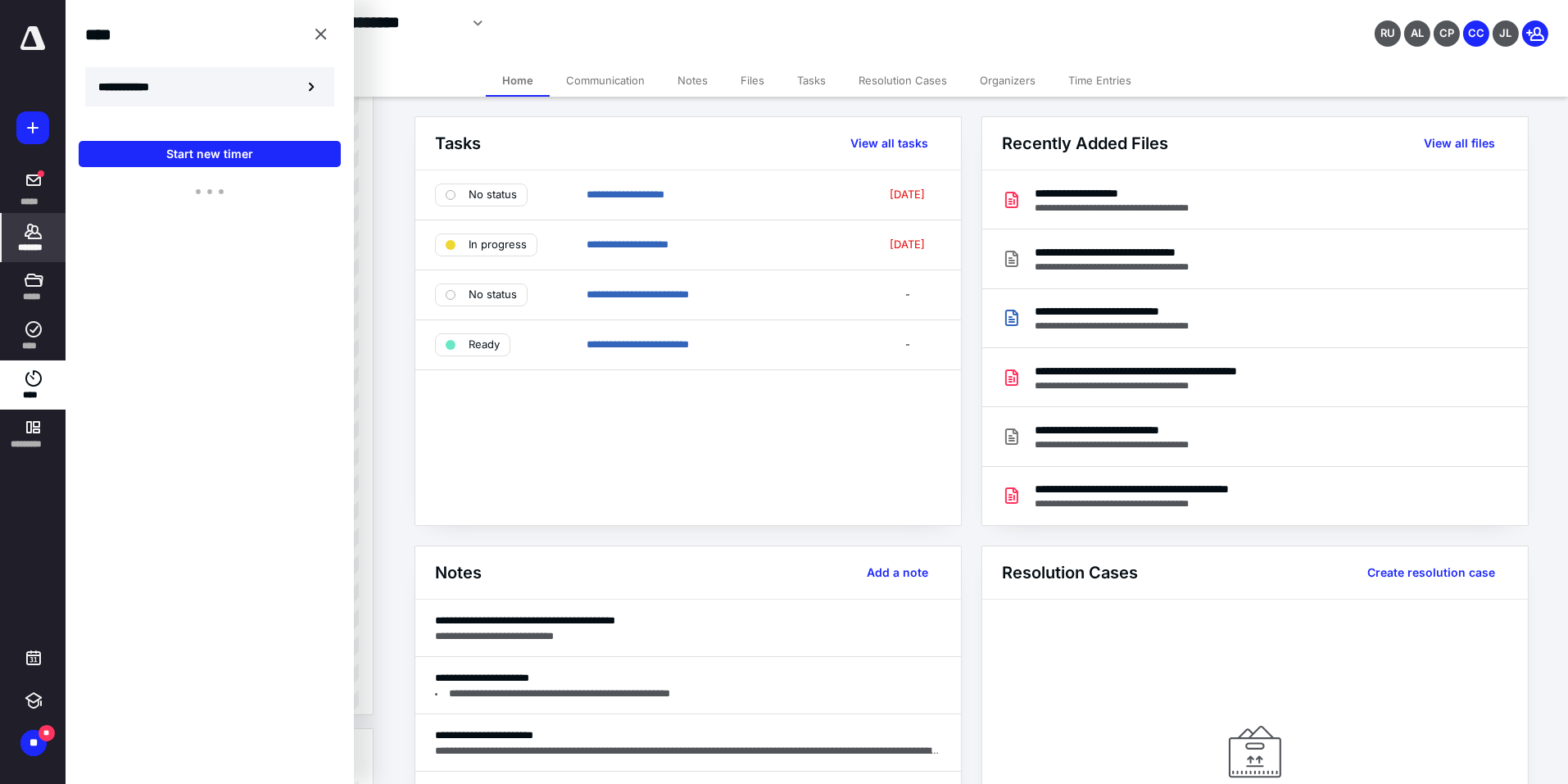 click on "**********" at bounding box center [133, 87] 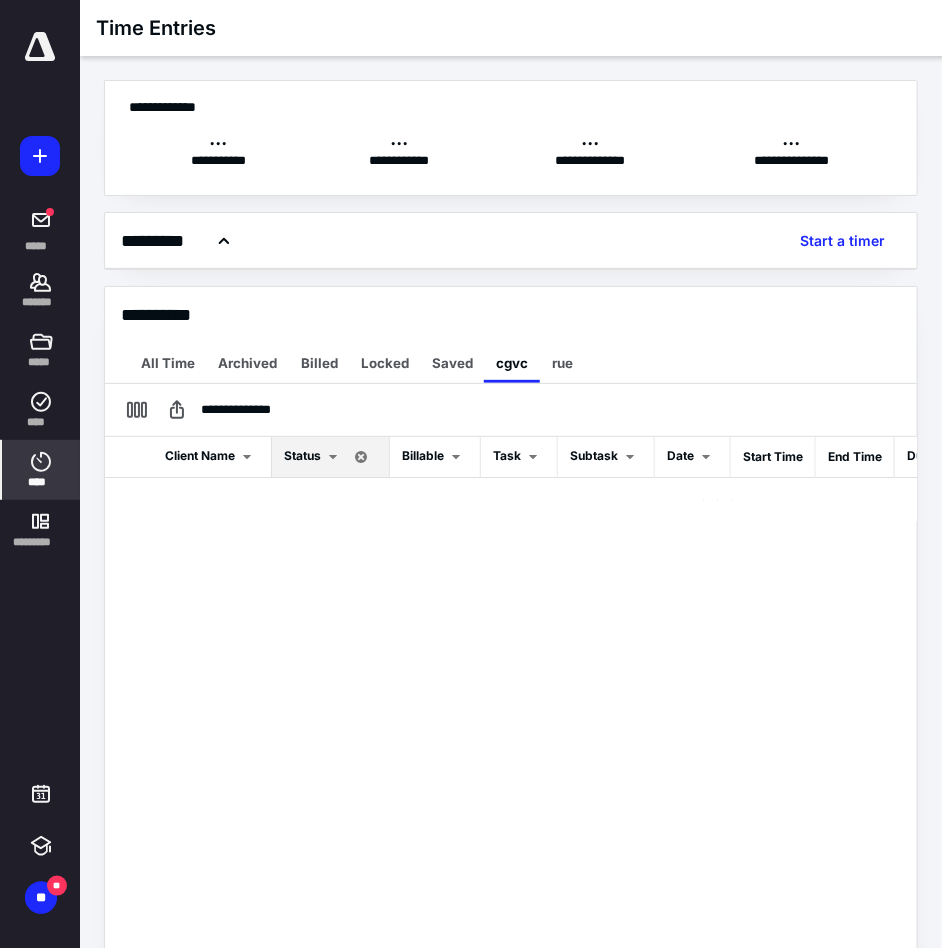 click on "Client Name Status Billable Task Subtask Date Start Time End Time Duration Team Member Service Item Note" at bounding box center [511, 786] 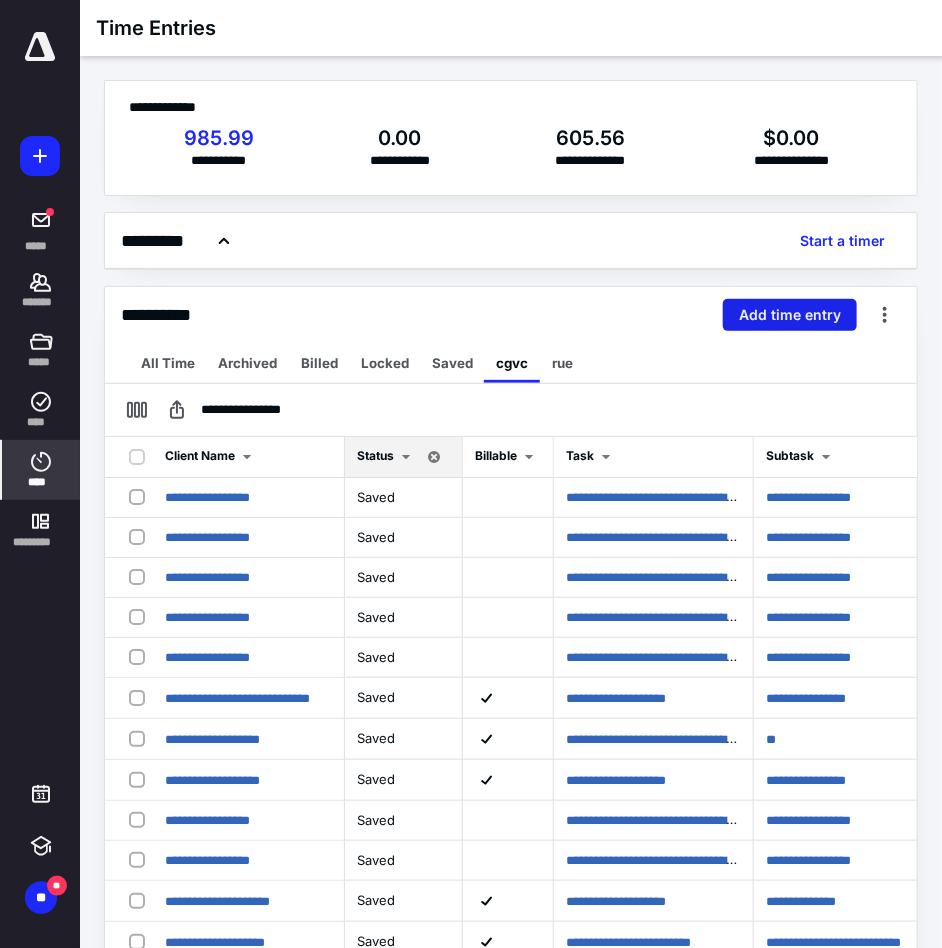 click on "Add time entry" at bounding box center (790, 315) 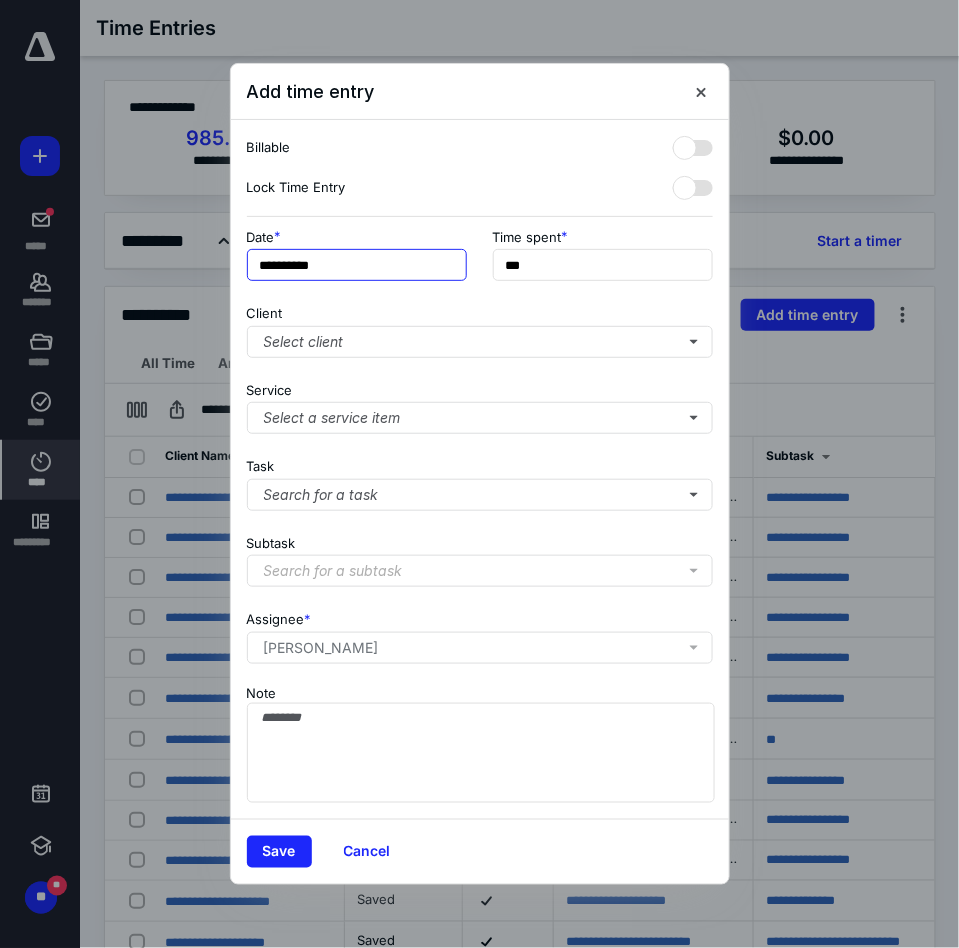 click on "**********" at bounding box center (357, 265) 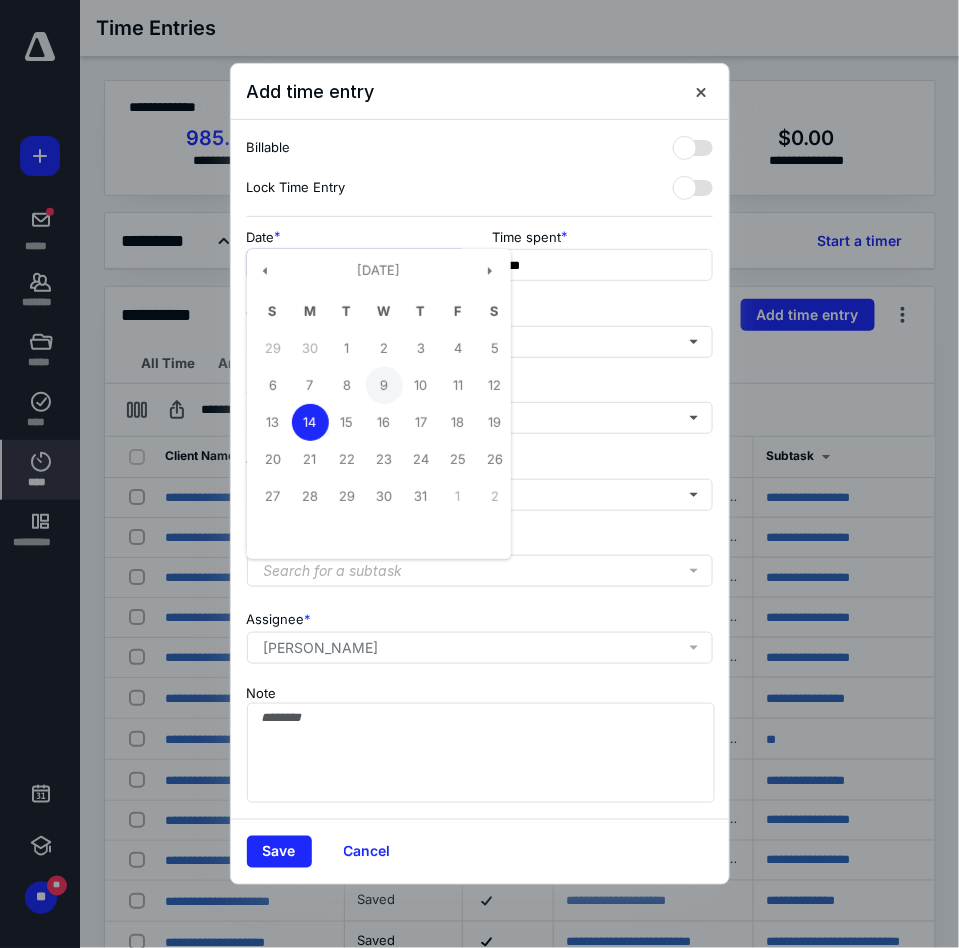 click on "9" at bounding box center [384, 385] 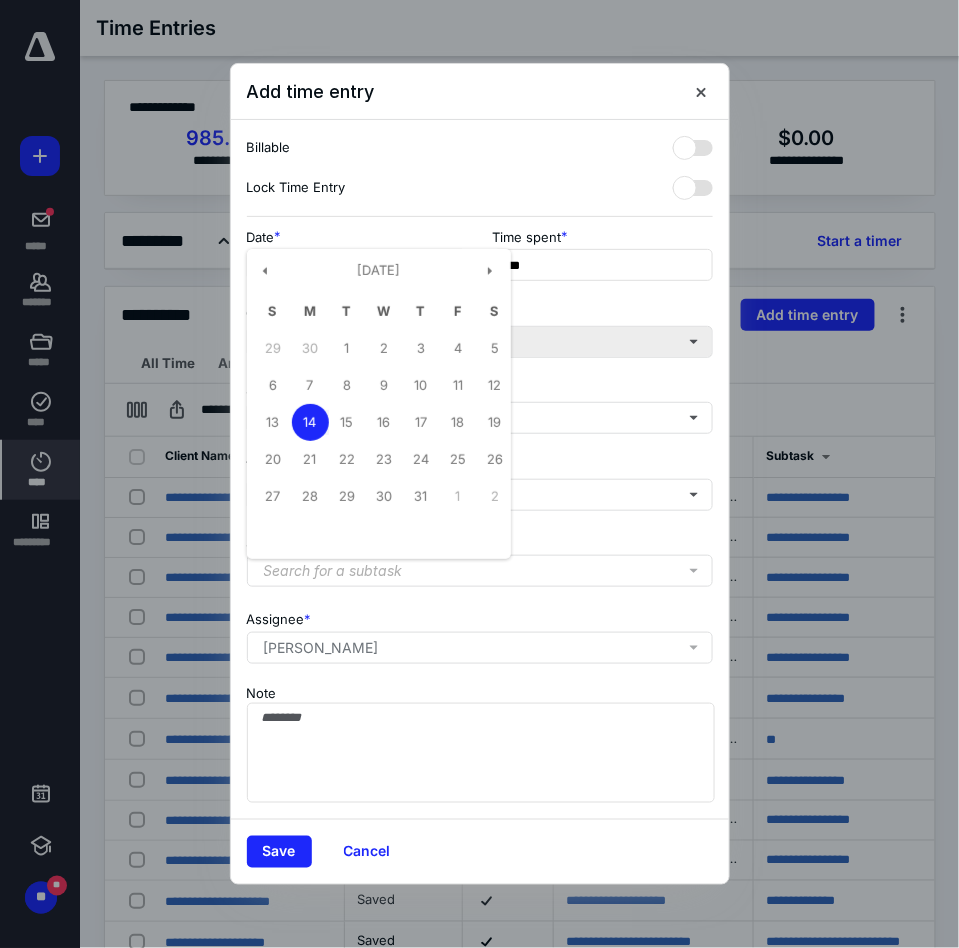 type on "**********" 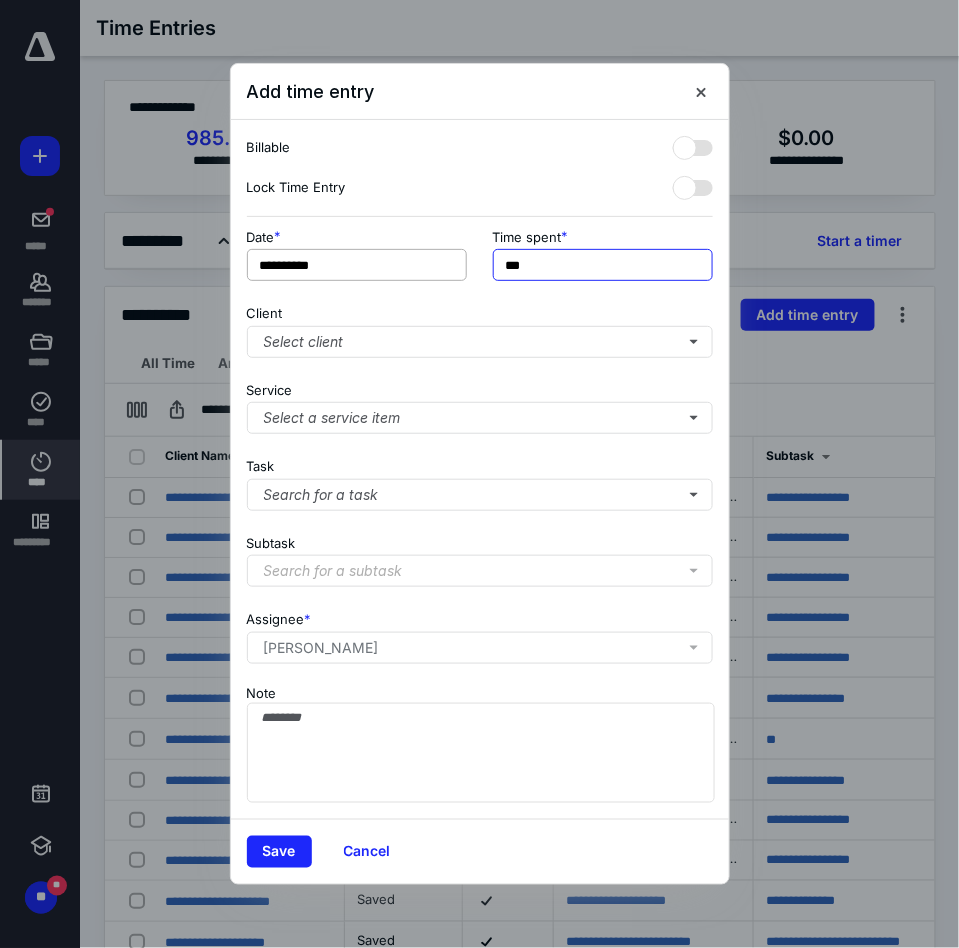 drag, startPoint x: 549, startPoint y: 272, endPoint x: 446, endPoint y: 267, distance: 103.121284 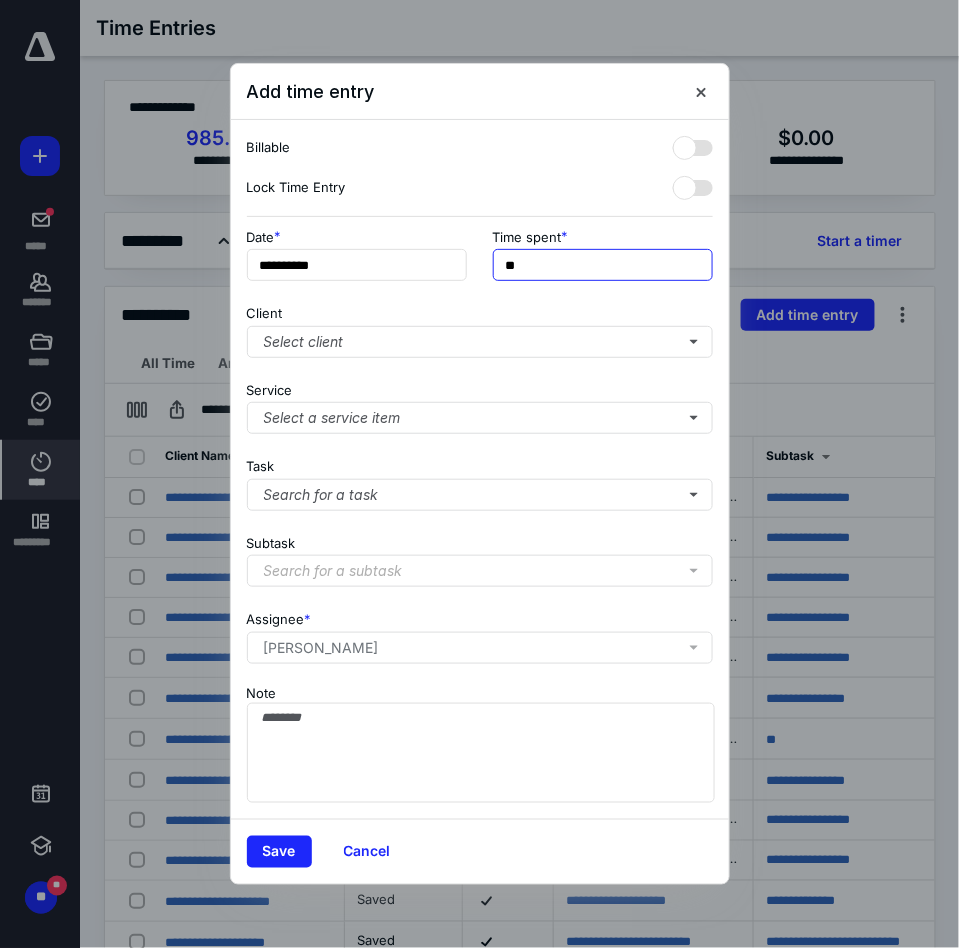 type on "**" 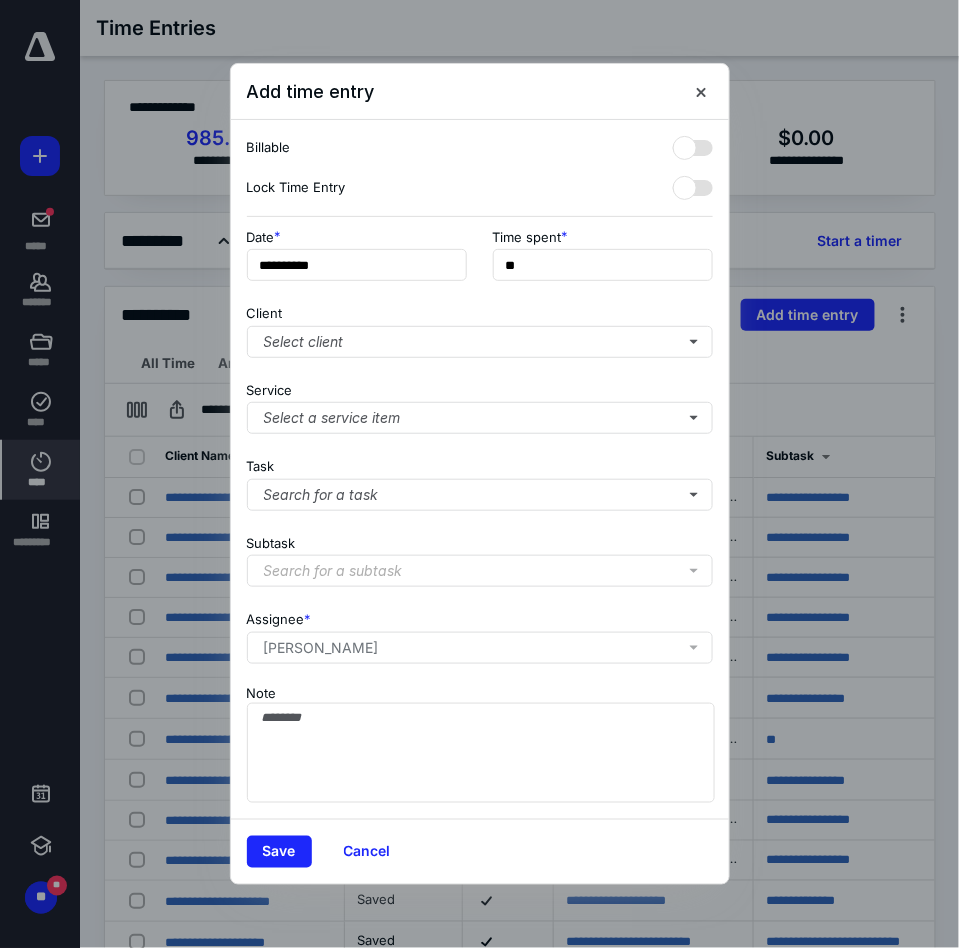 click on "**********" at bounding box center [480, 470] 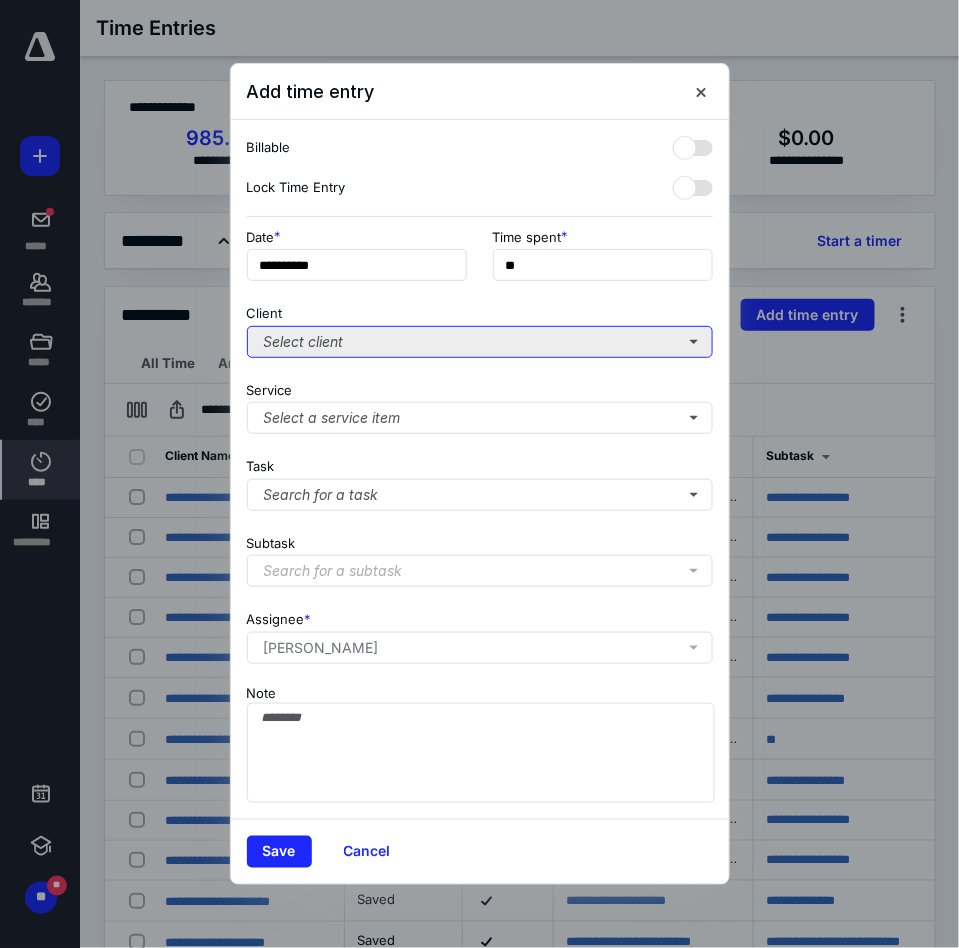 click on "Select client" at bounding box center (480, 342) 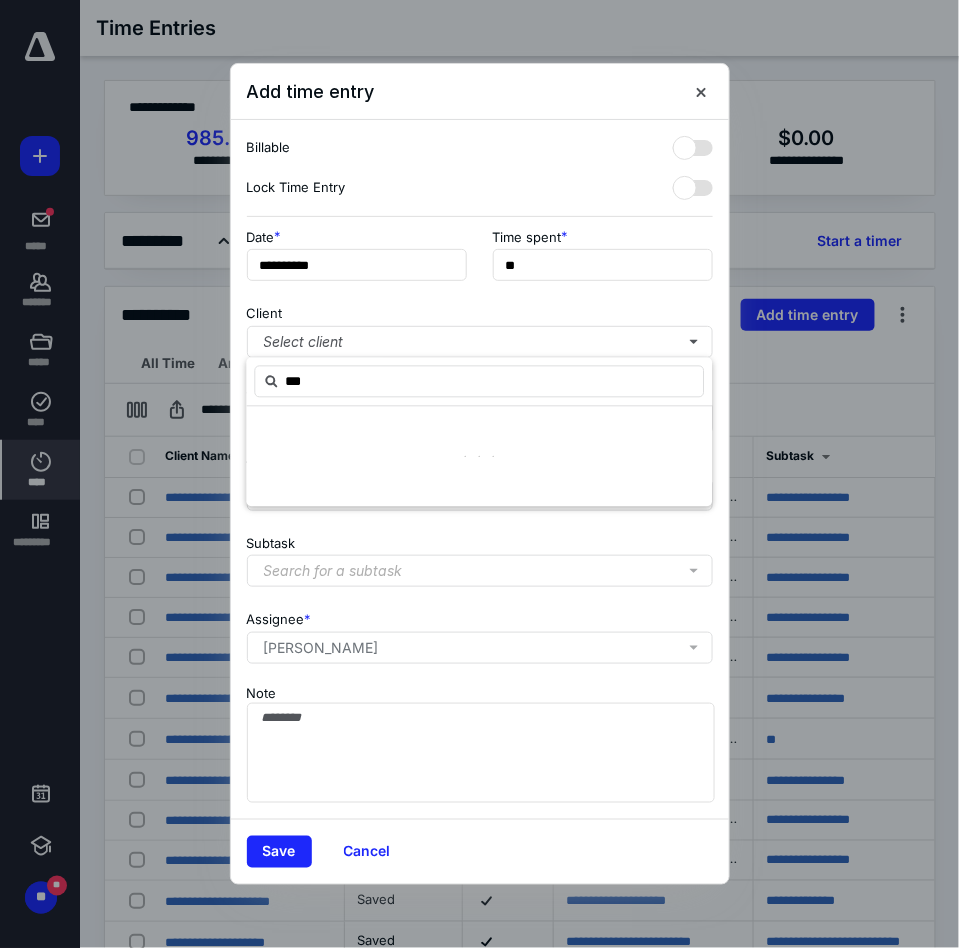 type on "***" 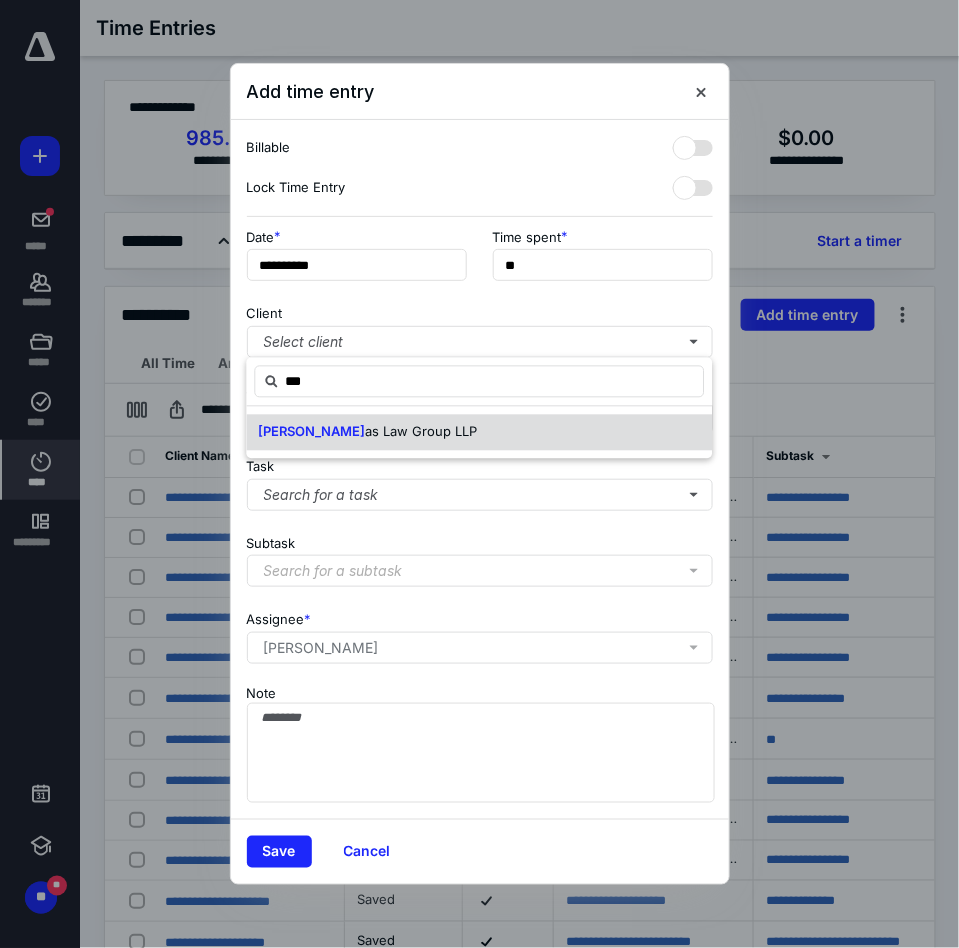 click on "as Law Group LLP" at bounding box center (421, 432) 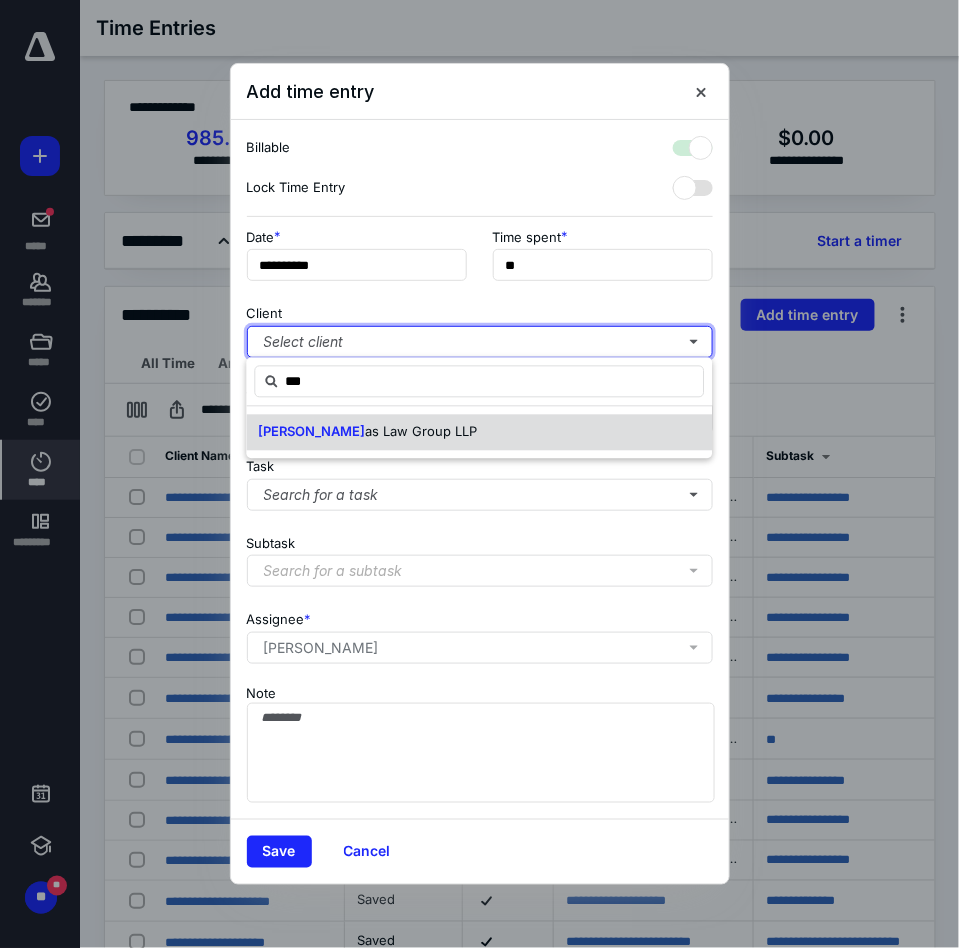 checkbox on "true" 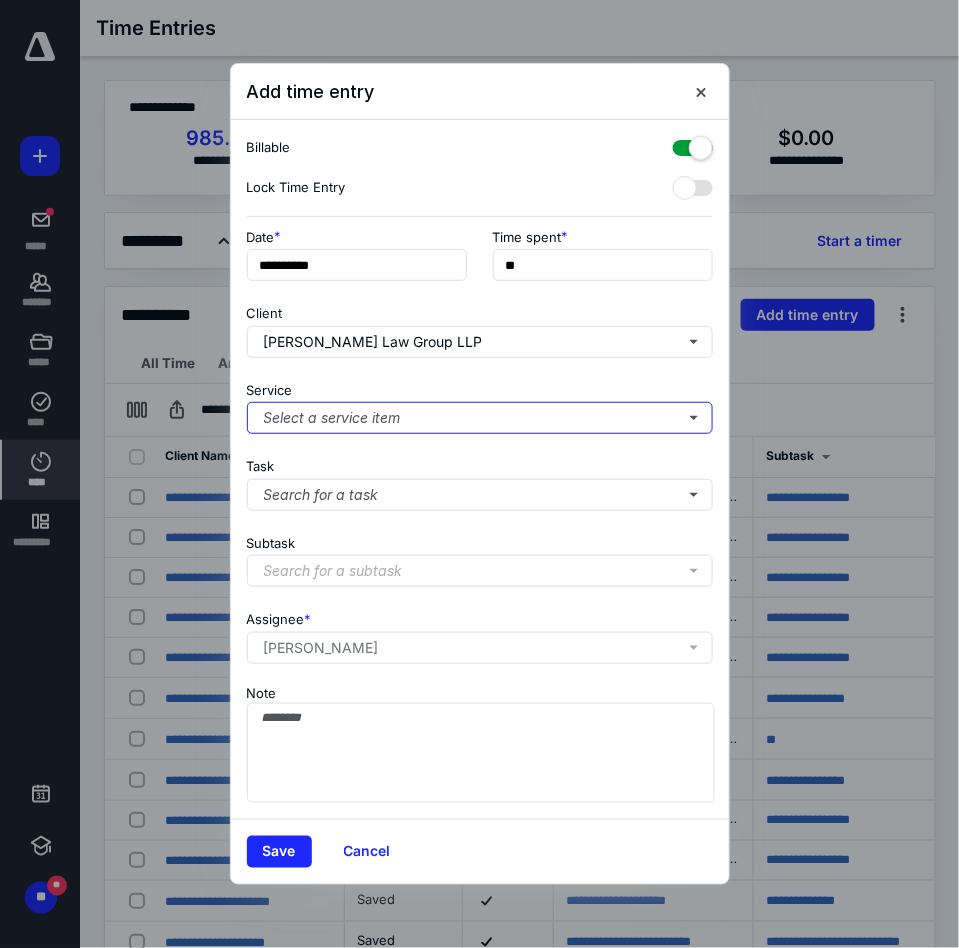 click on "Select a service item" at bounding box center [480, 418] 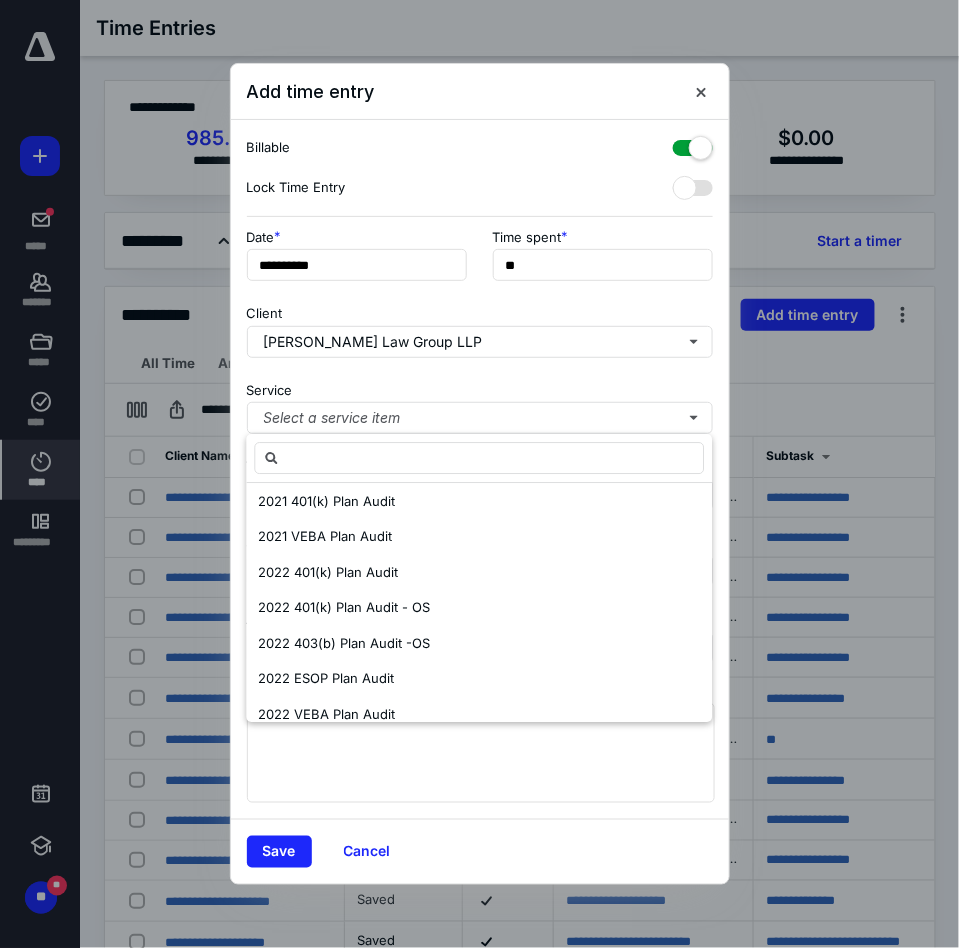 scroll, scrollTop: 698, scrollLeft: 0, axis: vertical 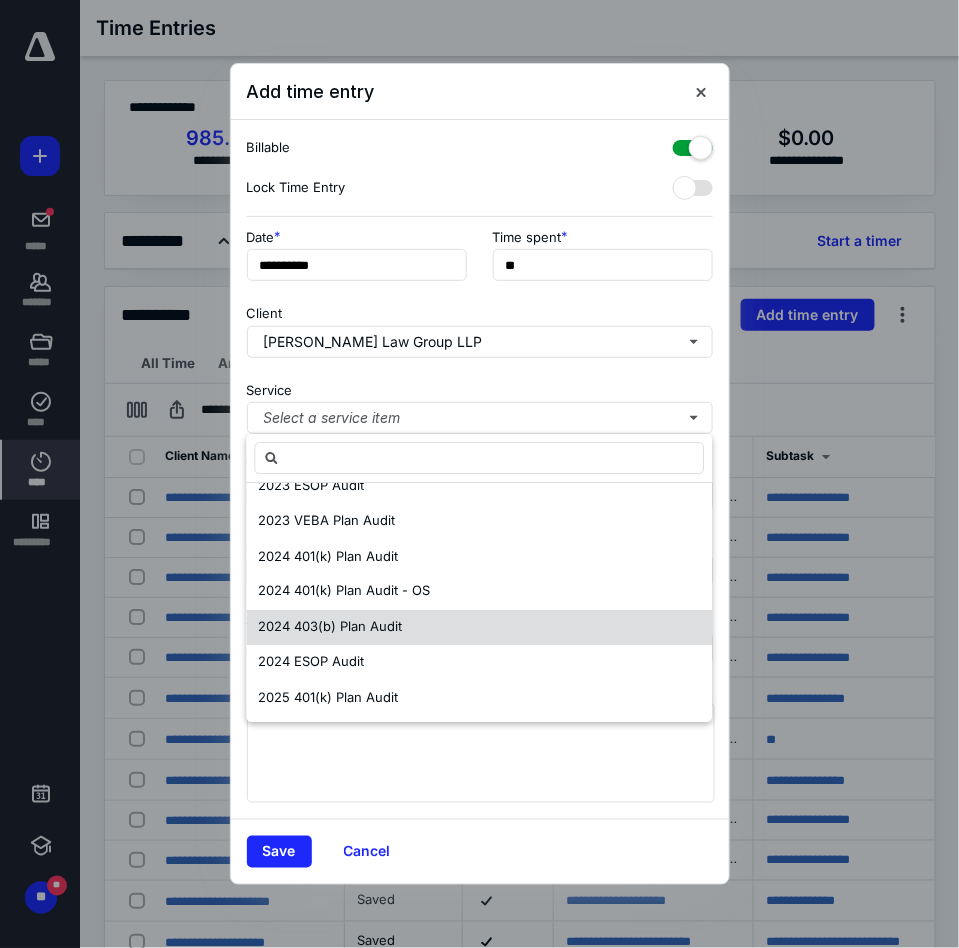 click on "2024 403(b) Plan Audit" at bounding box center [330, 628] 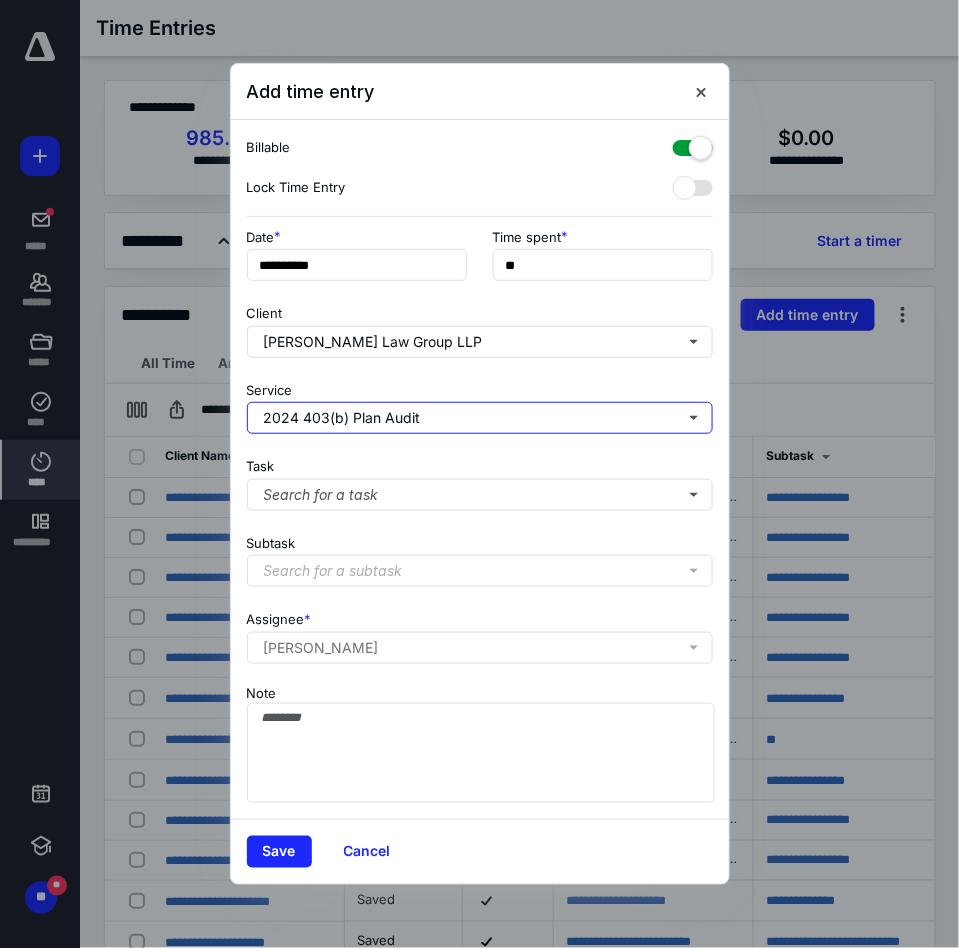 scroll, scrollTop: 0, scrollLeft: 0, axis: both 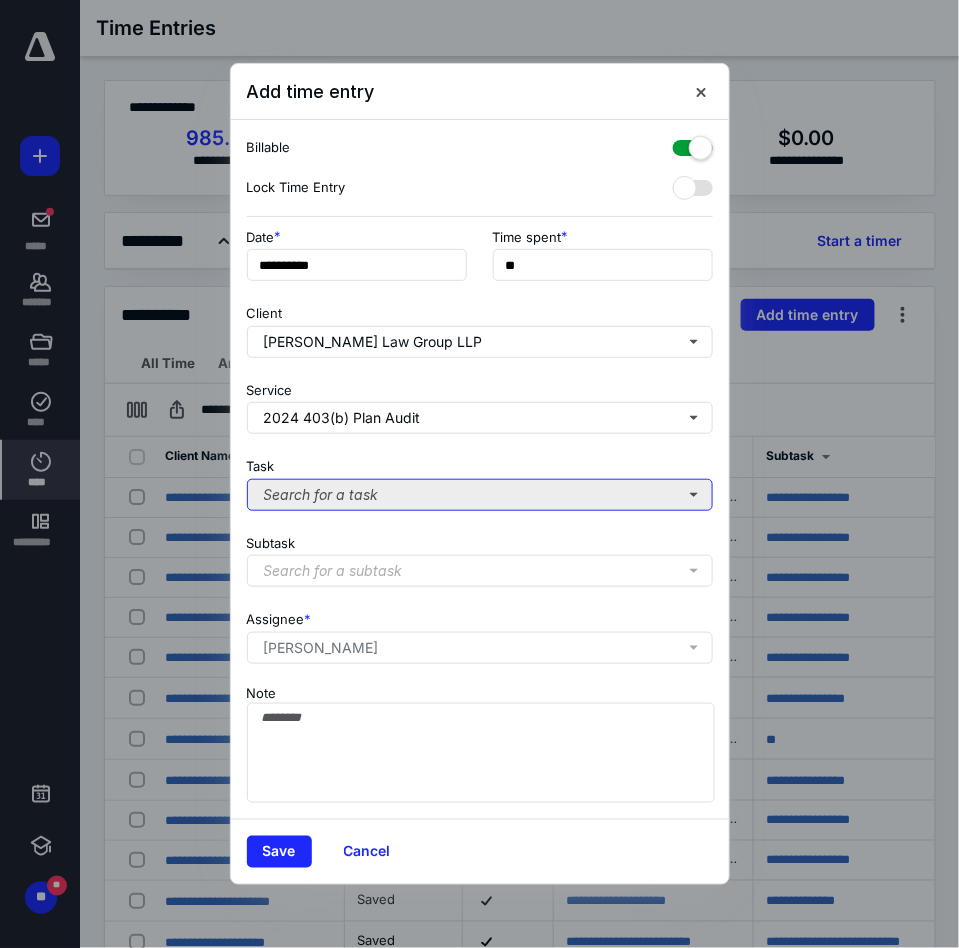 click on "Search for a task" at bounding box center [480, 495] 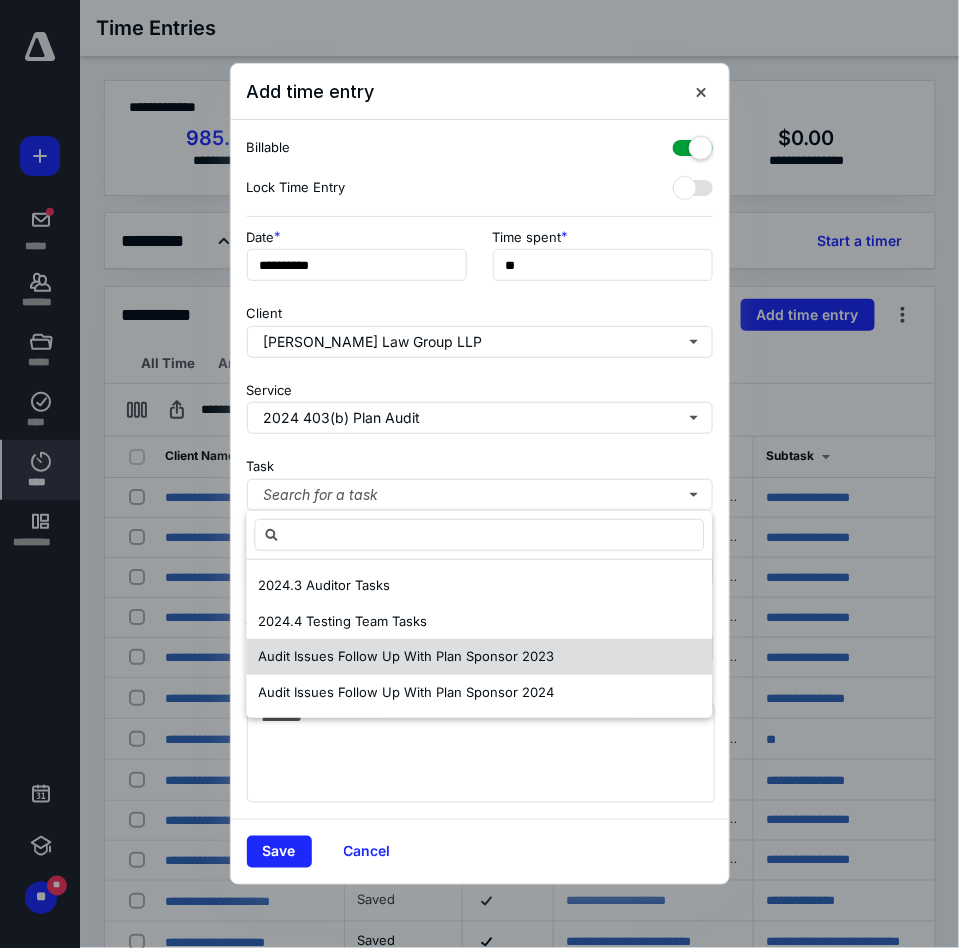drag, startPoint x: 436, startPoint y: 692, endPoint x: 399, endPoint y: 654, distance: 53.037724 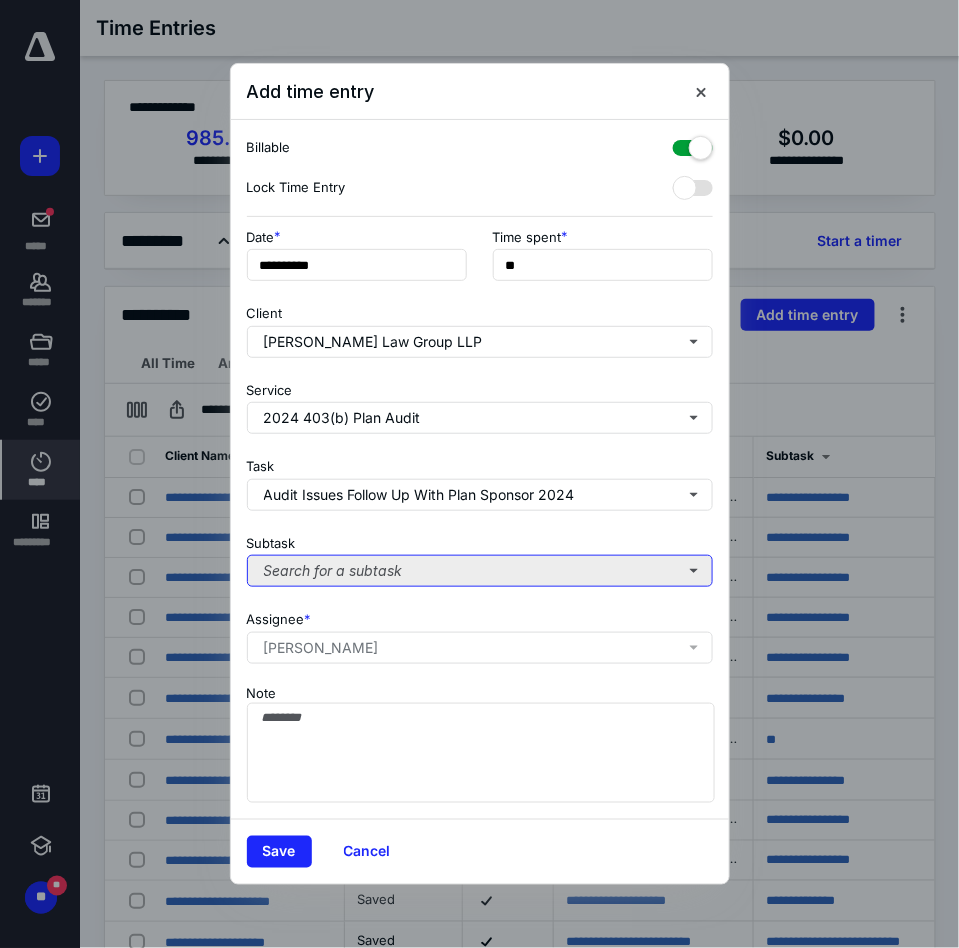 click on "Search for a subtask" at bounding box center (480, 571) 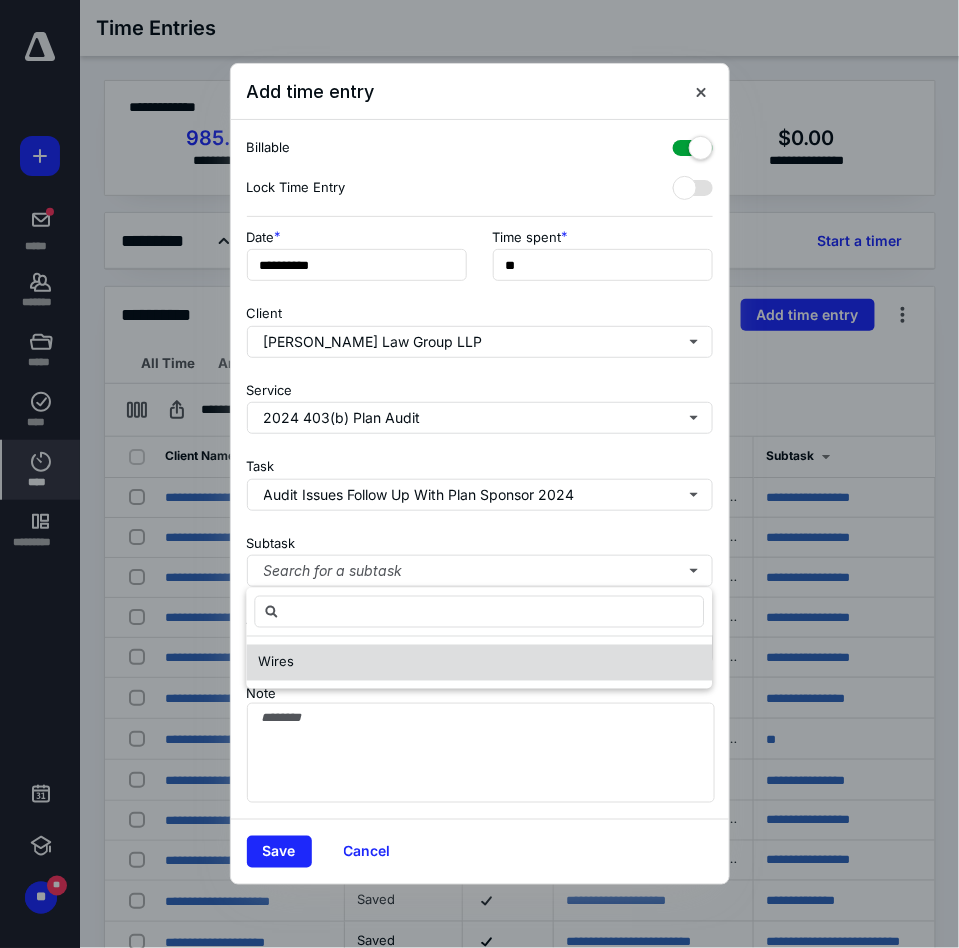 click on "Wires" at bounding box center [479, 663] 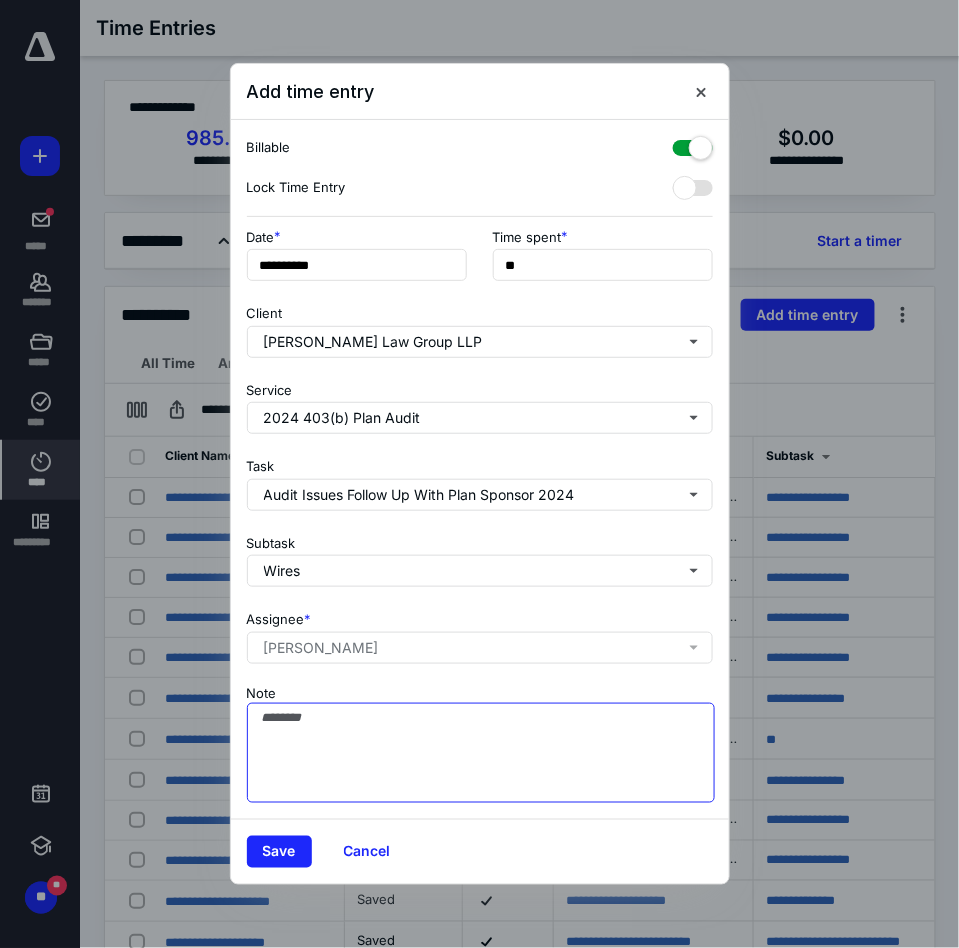 click on "Note" at bounding box center (481, 753) 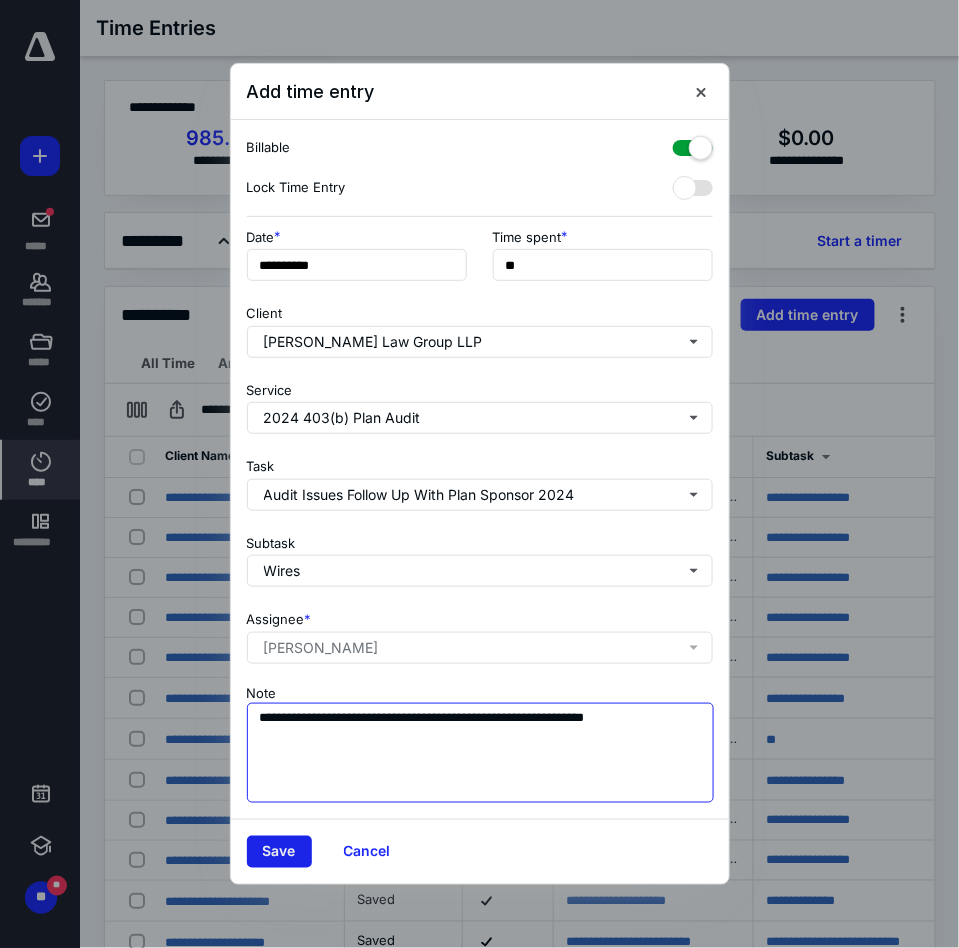 type on "**********" 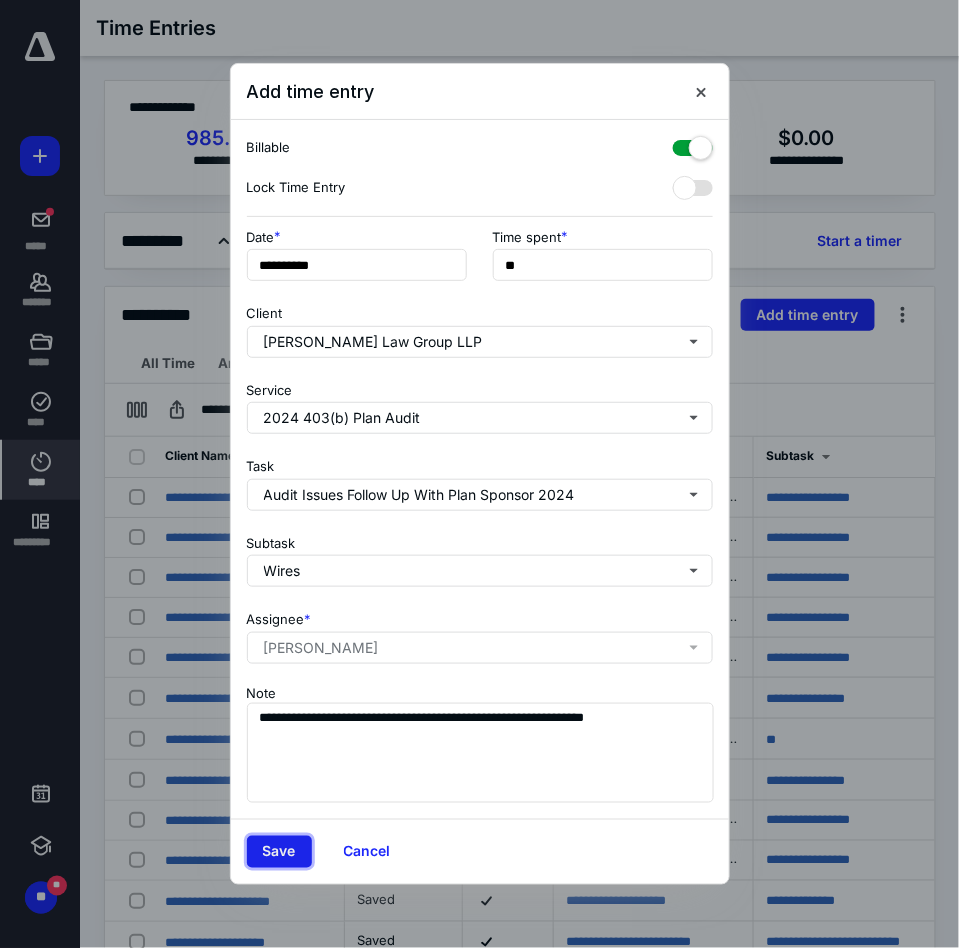 click on "Save" at bounding box center (279, 852) 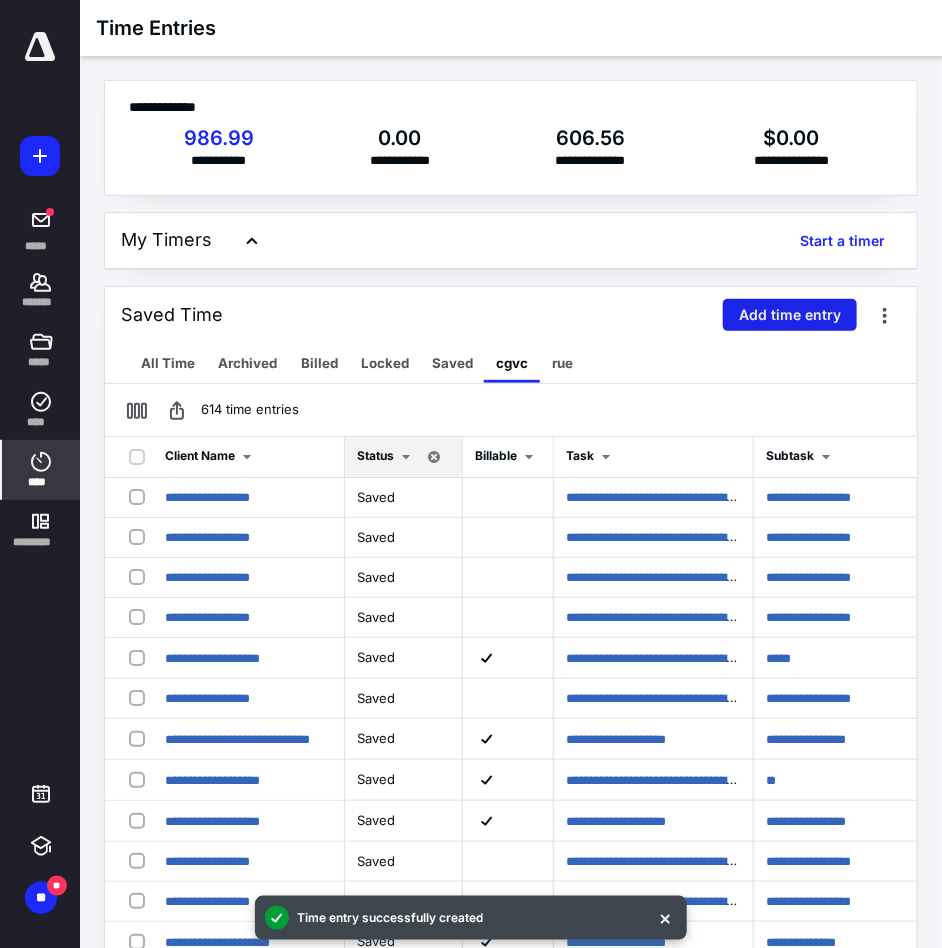 click on "Add time entry" at bounding box center [790, 315] 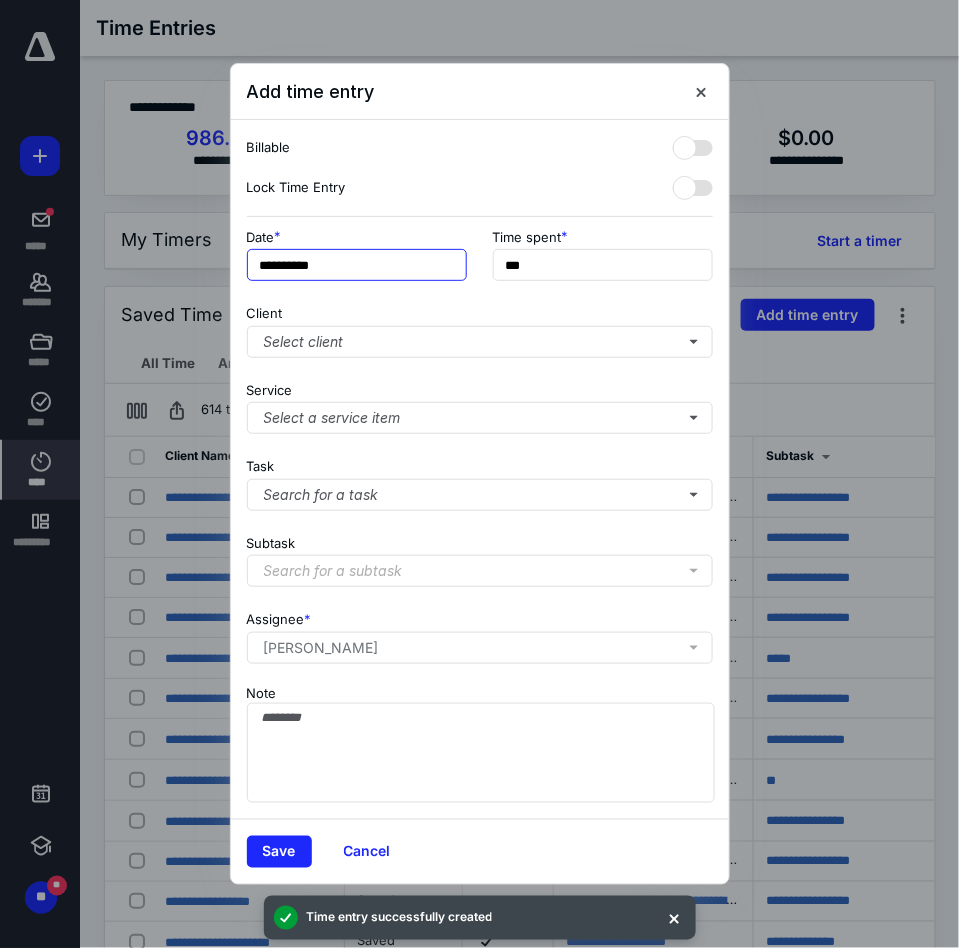 click on "**********" at bounding box center (357, 265) 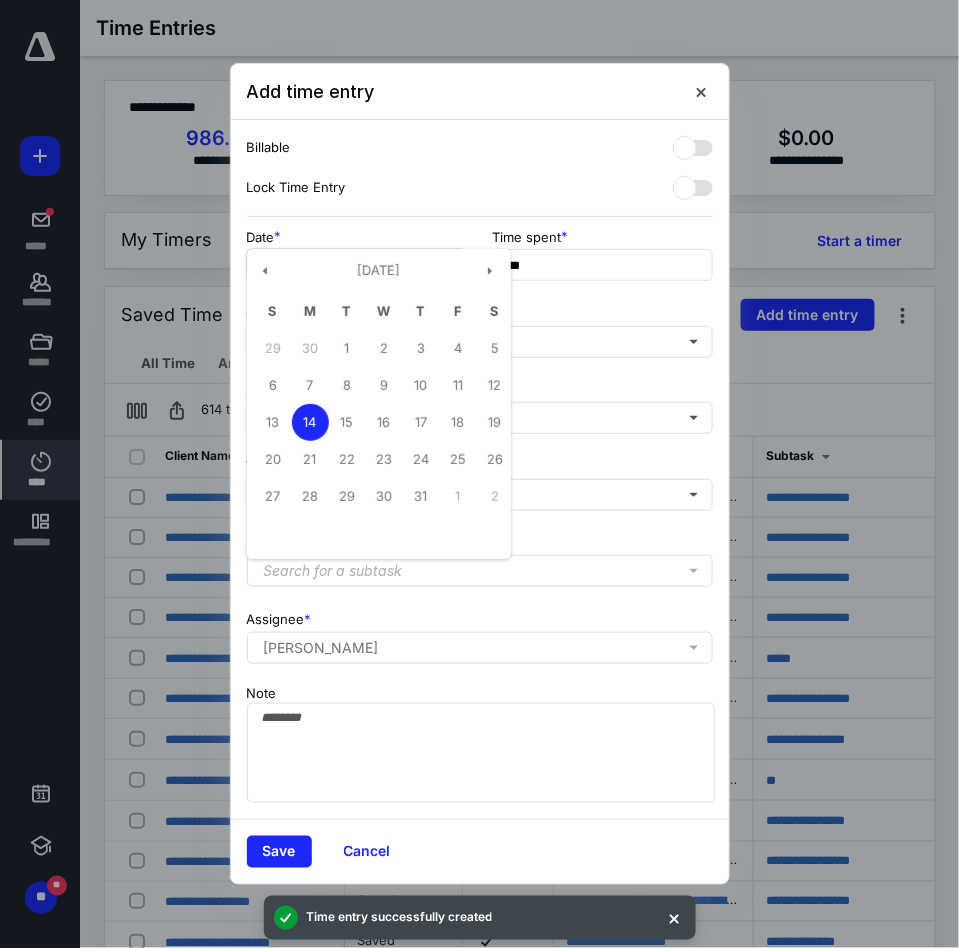 click on "9" at bounding box center (384, 385) 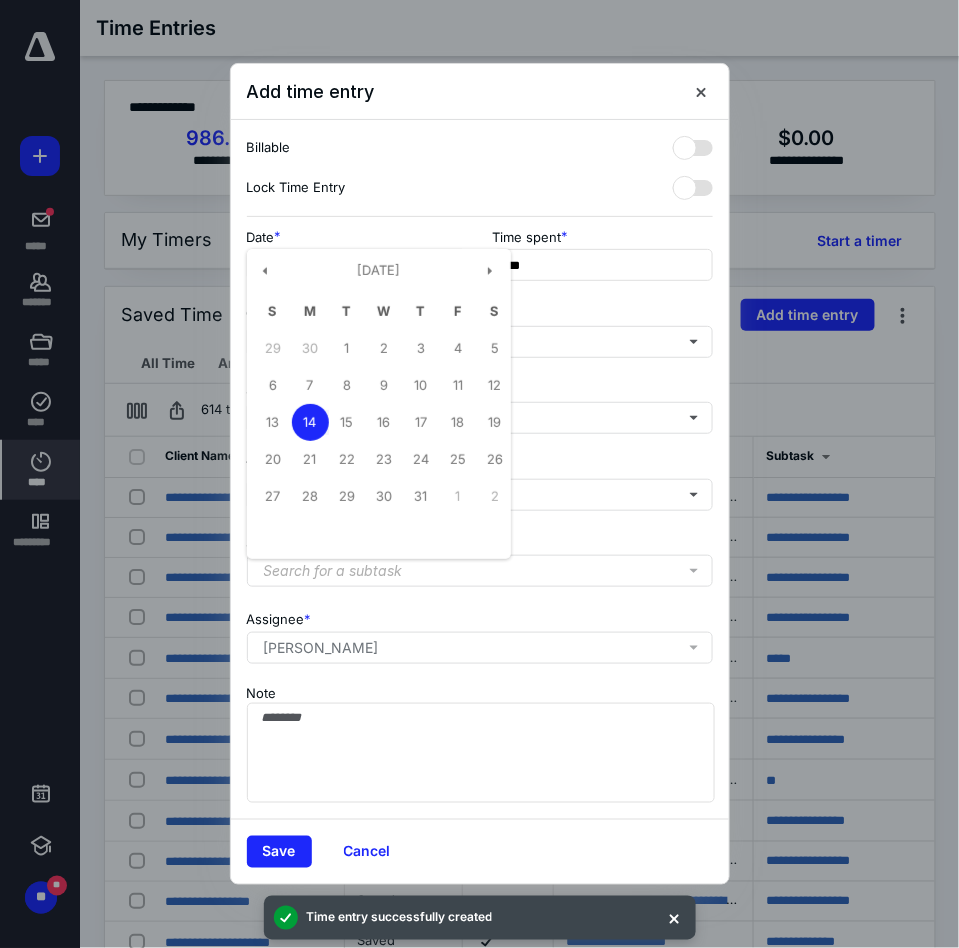 type on "**********" 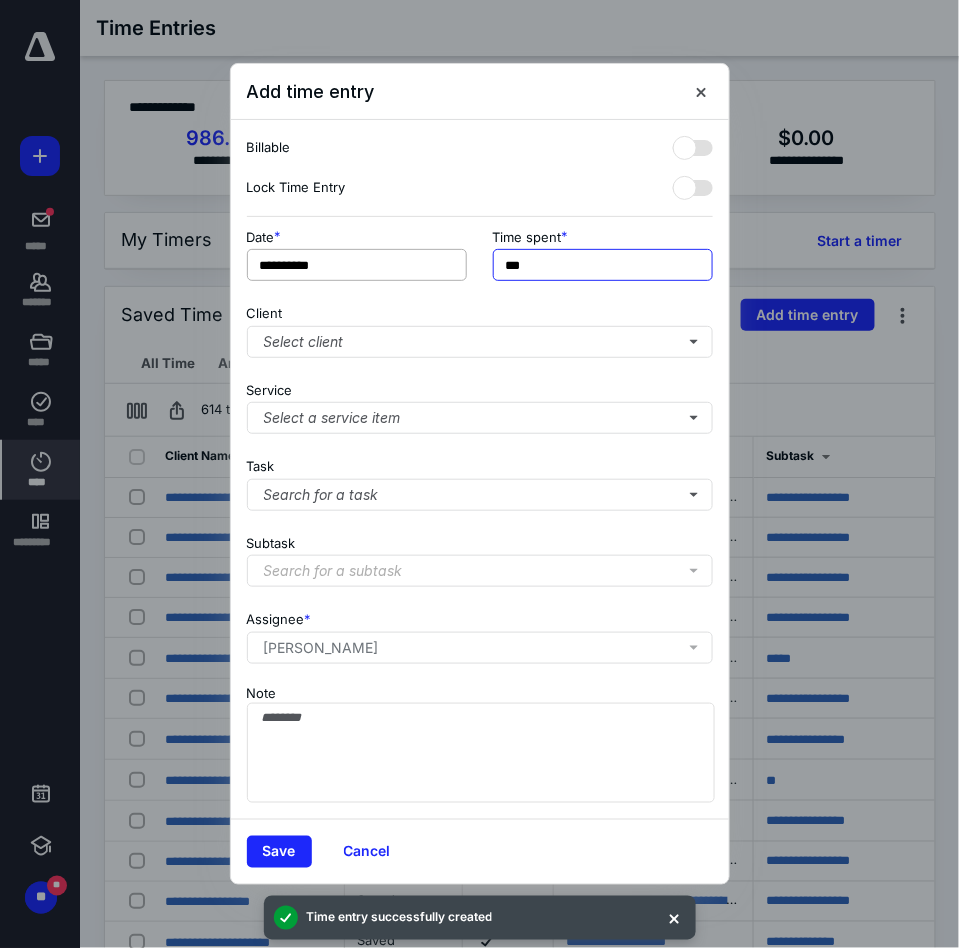 drag, startPoint x: 497, startPoint y: 273, endPoint x: 422, endPoint y: 272, distance: 75.00667 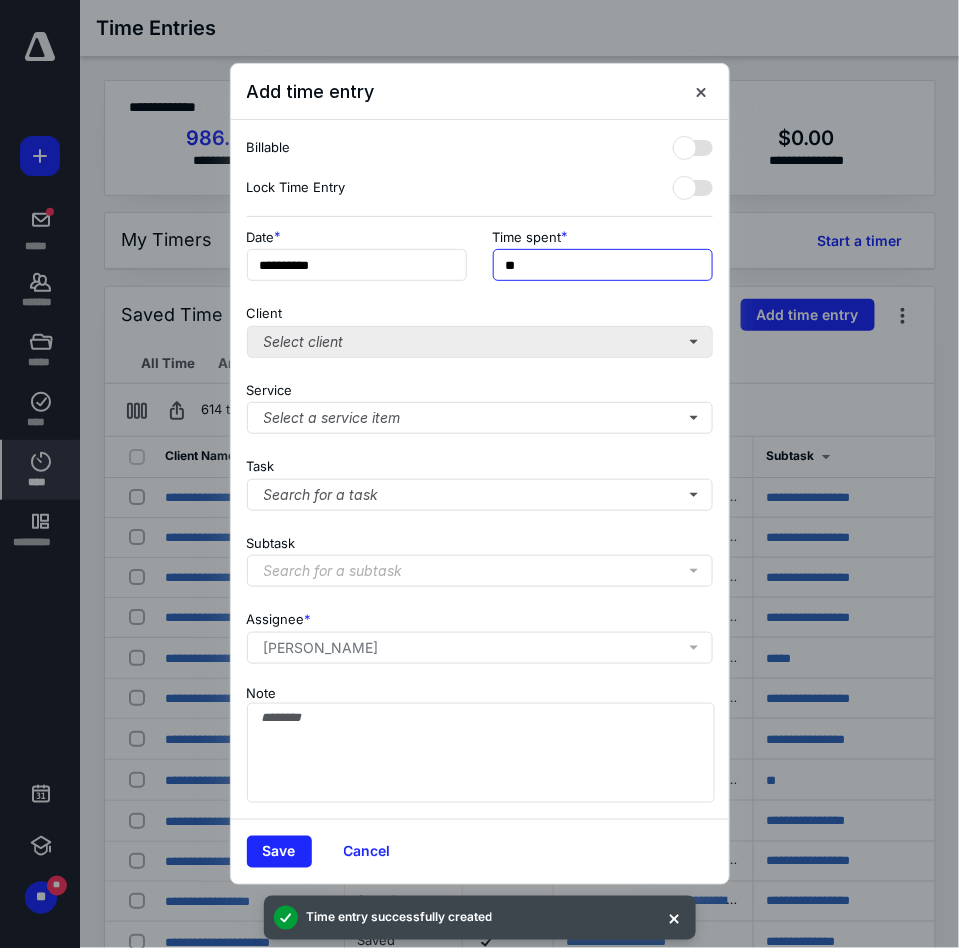 type on "**" 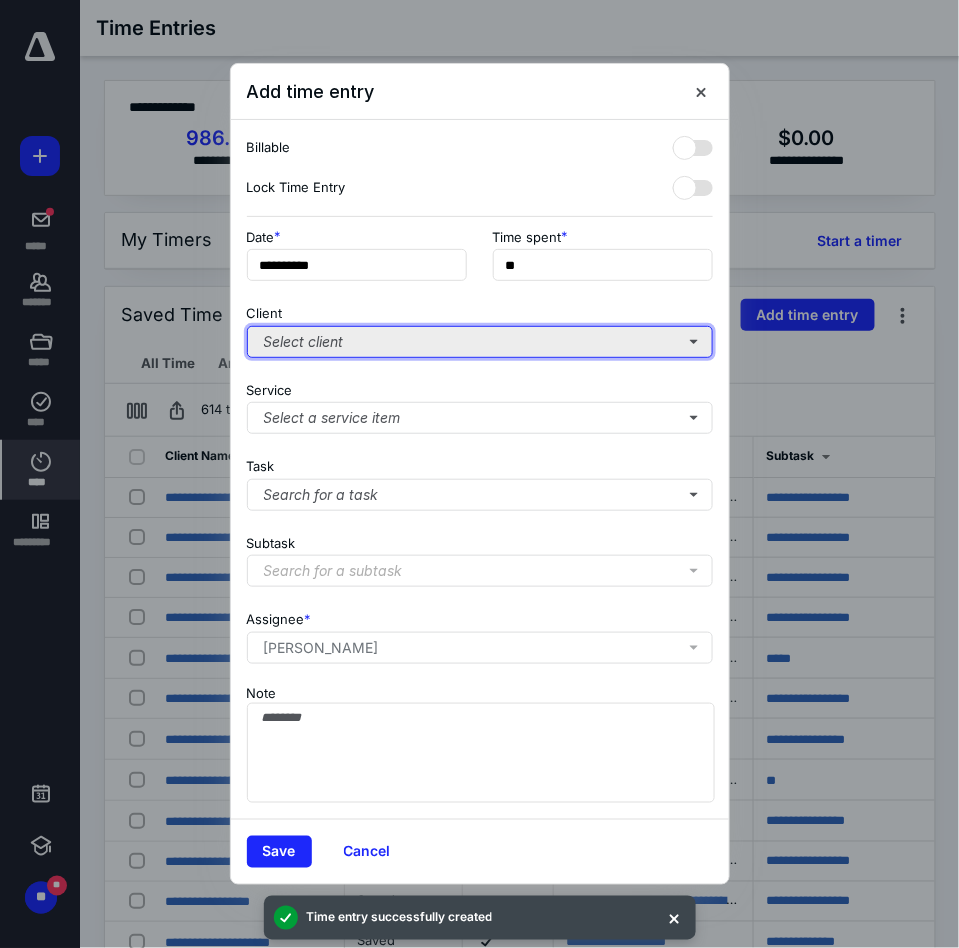 click on "Select client" at bounding box center [480, 342] 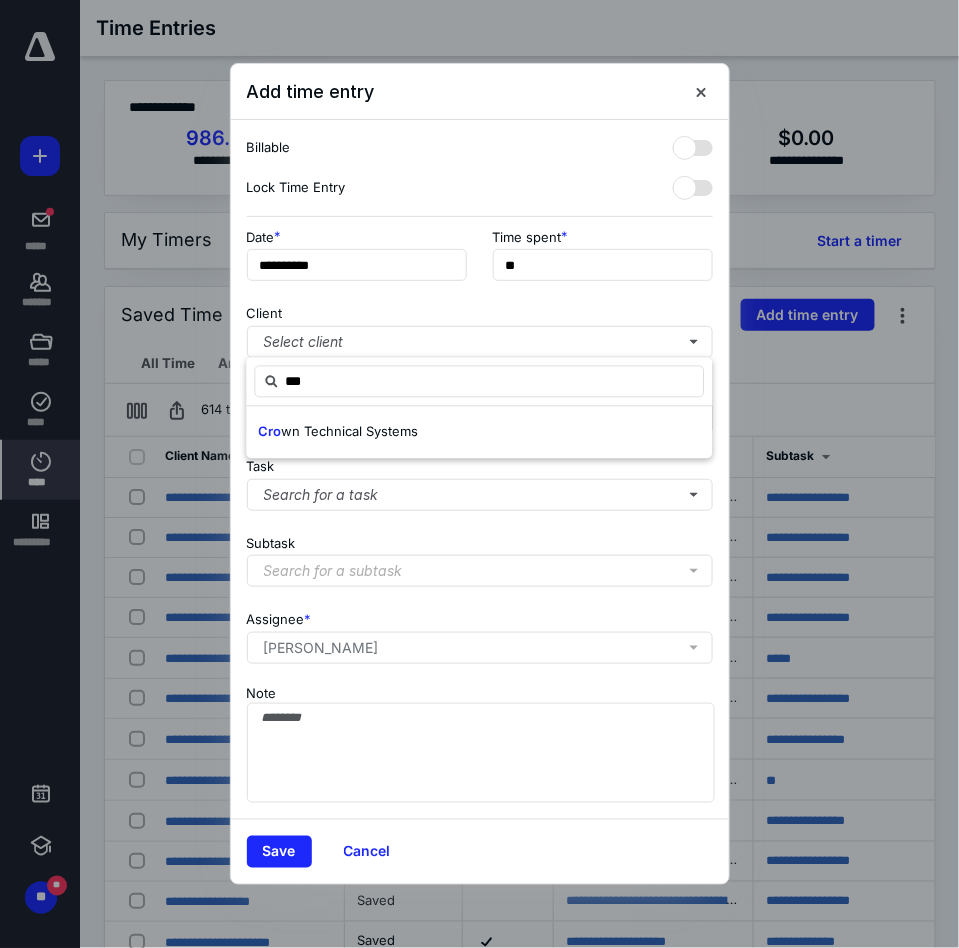click on "Cro wn Technical Systems" at bounding box center (479, 433) 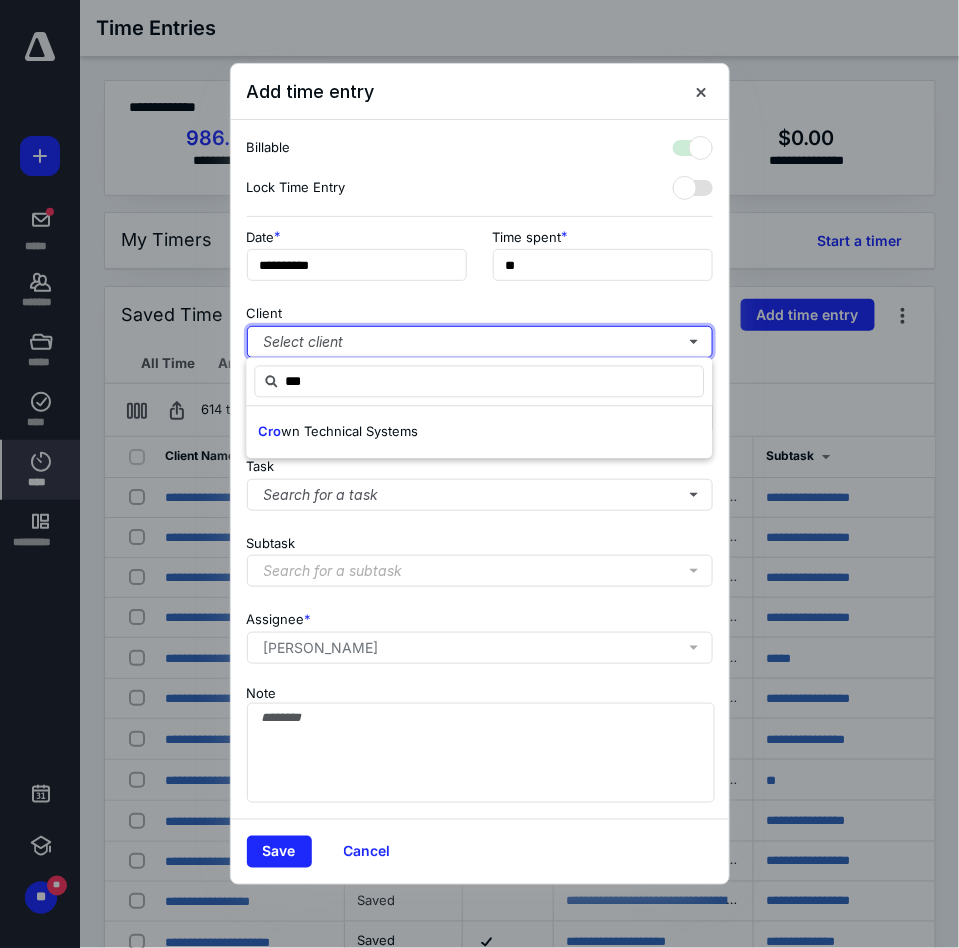 checkbox on "true" 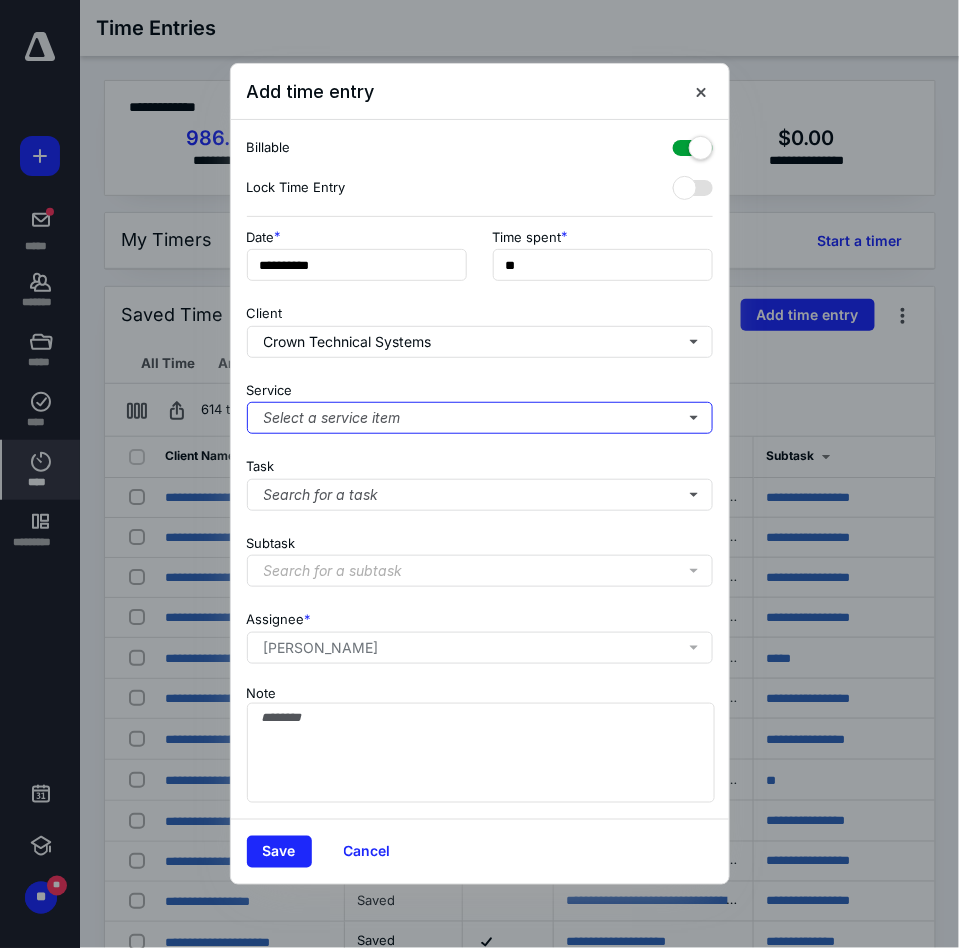 click on "Select a service item" at bounding box center [480, 418] 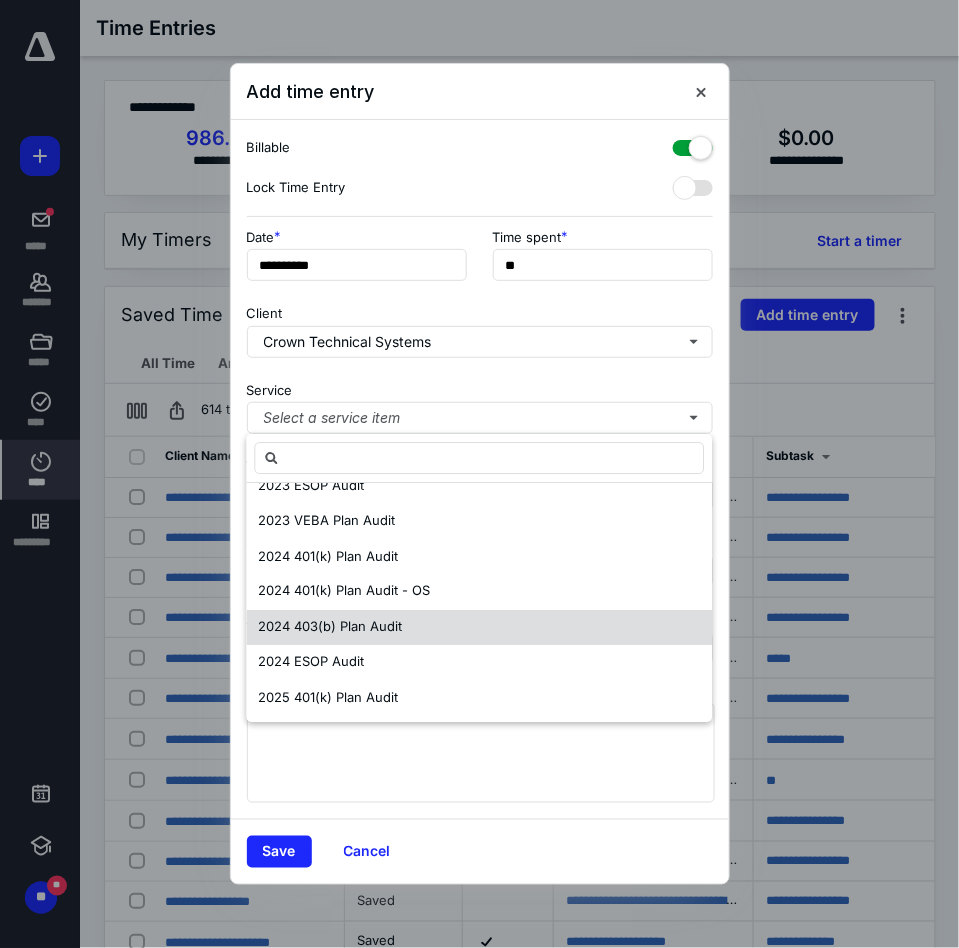 scroll, scrollTop: 587, scrollLeft: 0, axis: vertical 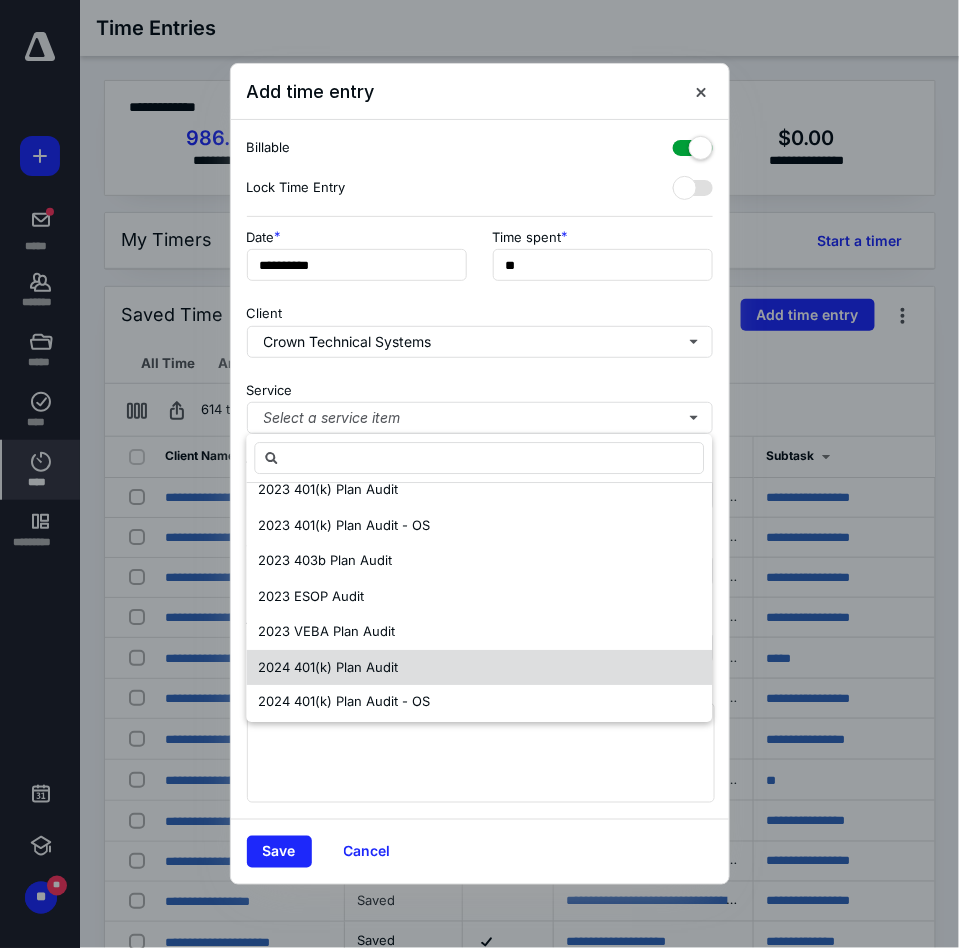 click on "2024 401(k) Plan Audit" at bounding box center (328, 667) 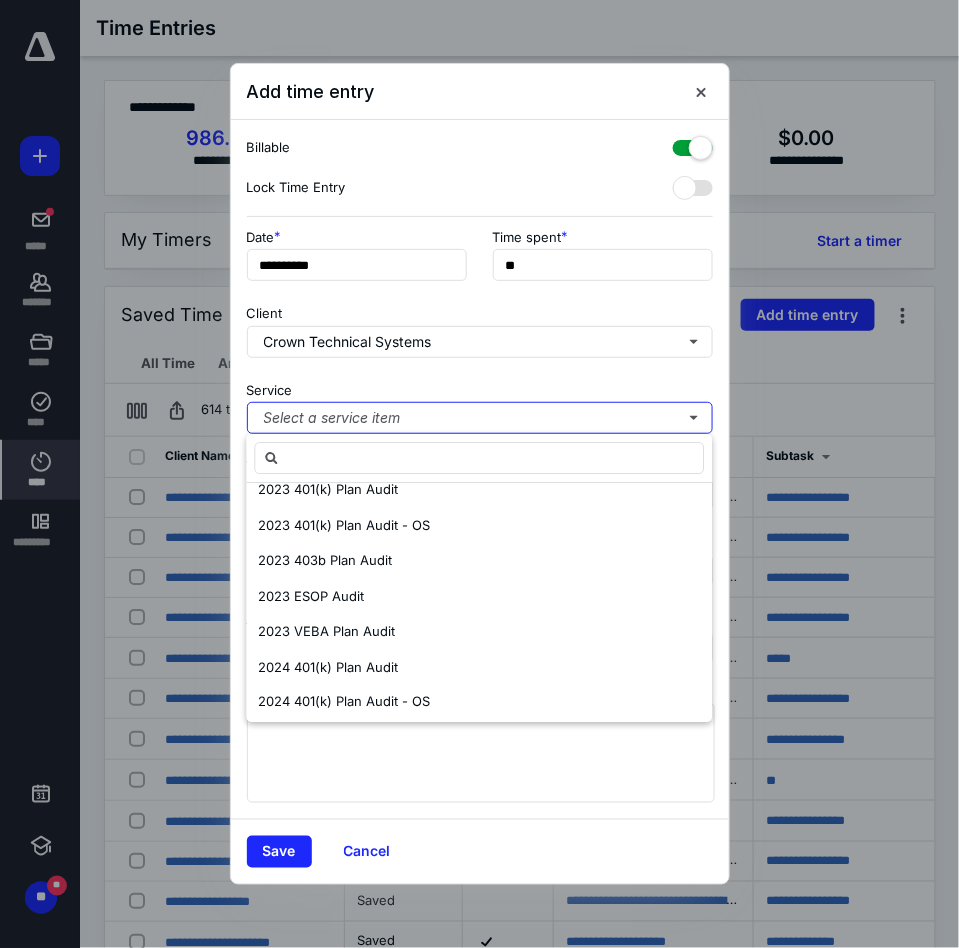 scroll, scrollTop: 0, scrollLeft: 0, axis: both 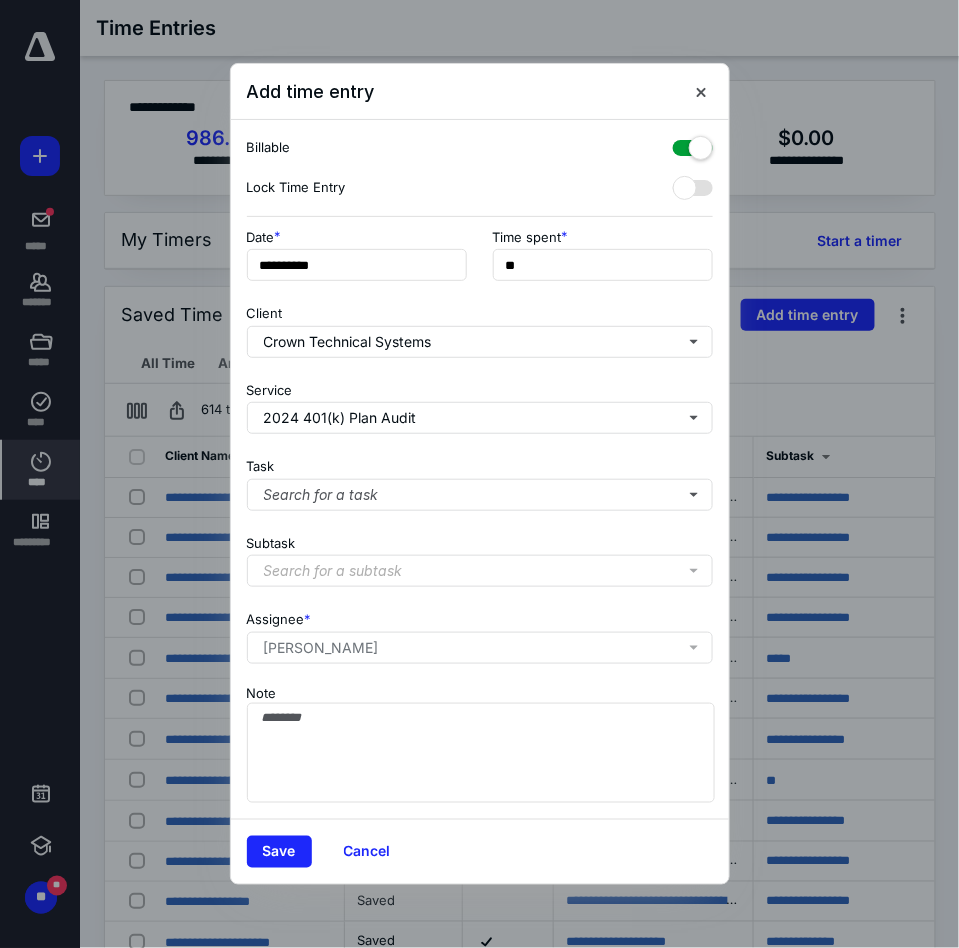 click on "**********" at bounding box center (480, 470) 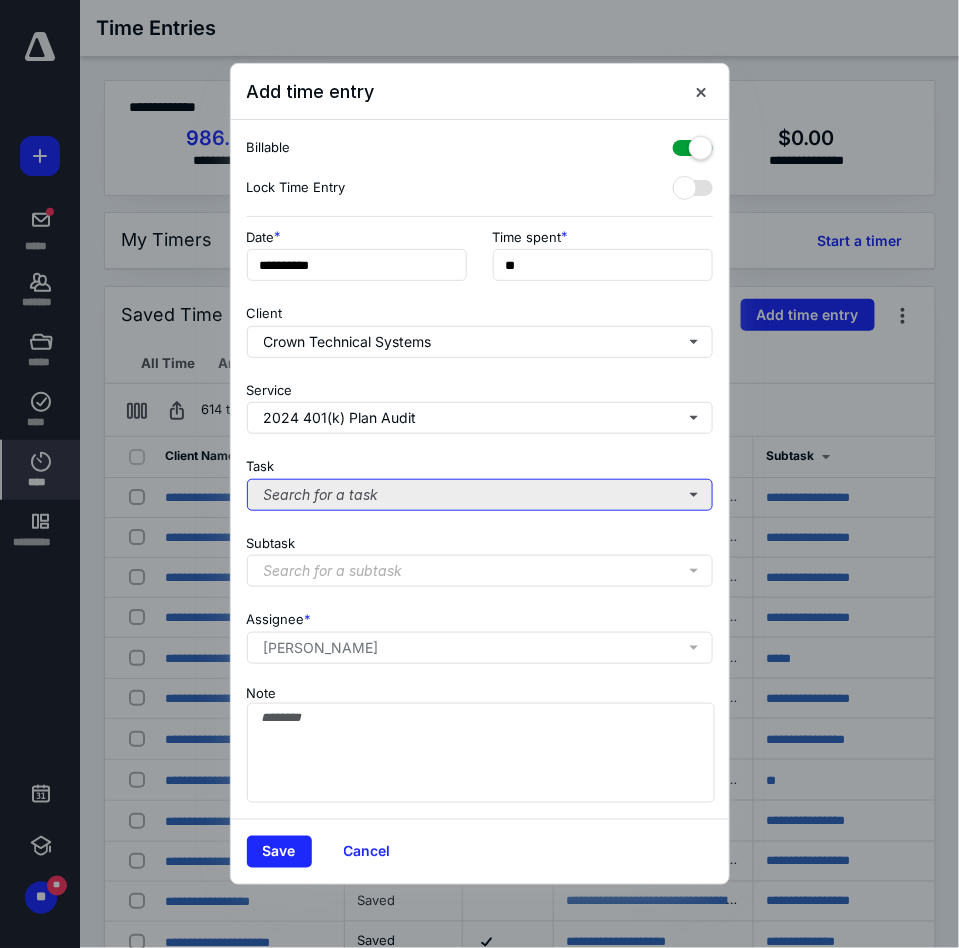 click on "Search for a task" at bounding box center [480, 495] 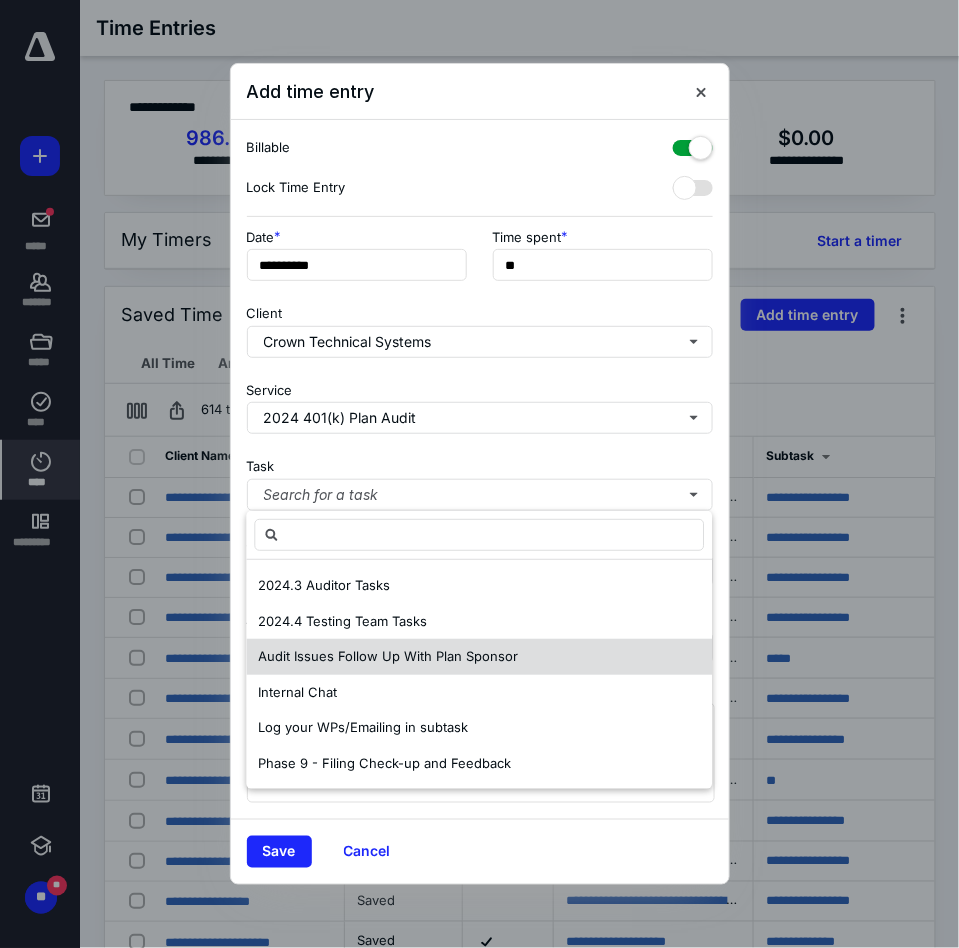 click on "Audit Issues Follow Up With Plan Sponsor" at bounding box center (388, 656) 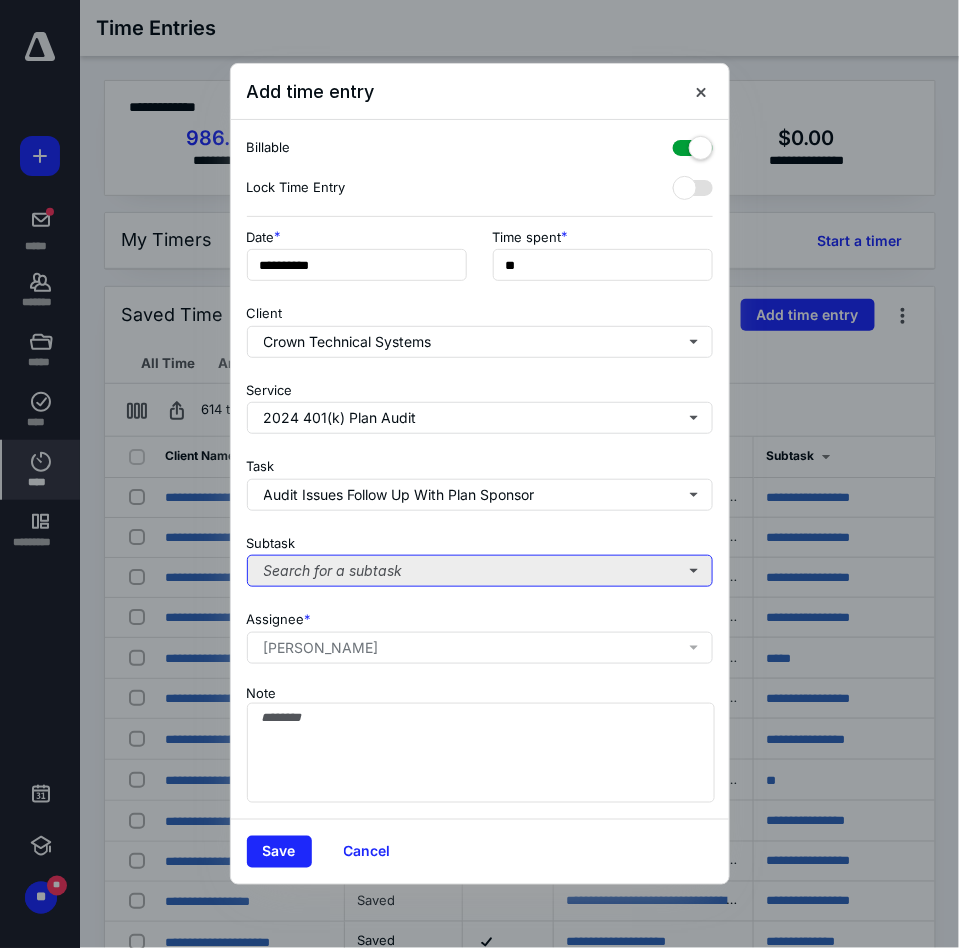 click on "Search for a subtask" at bounding box center (480, 571) 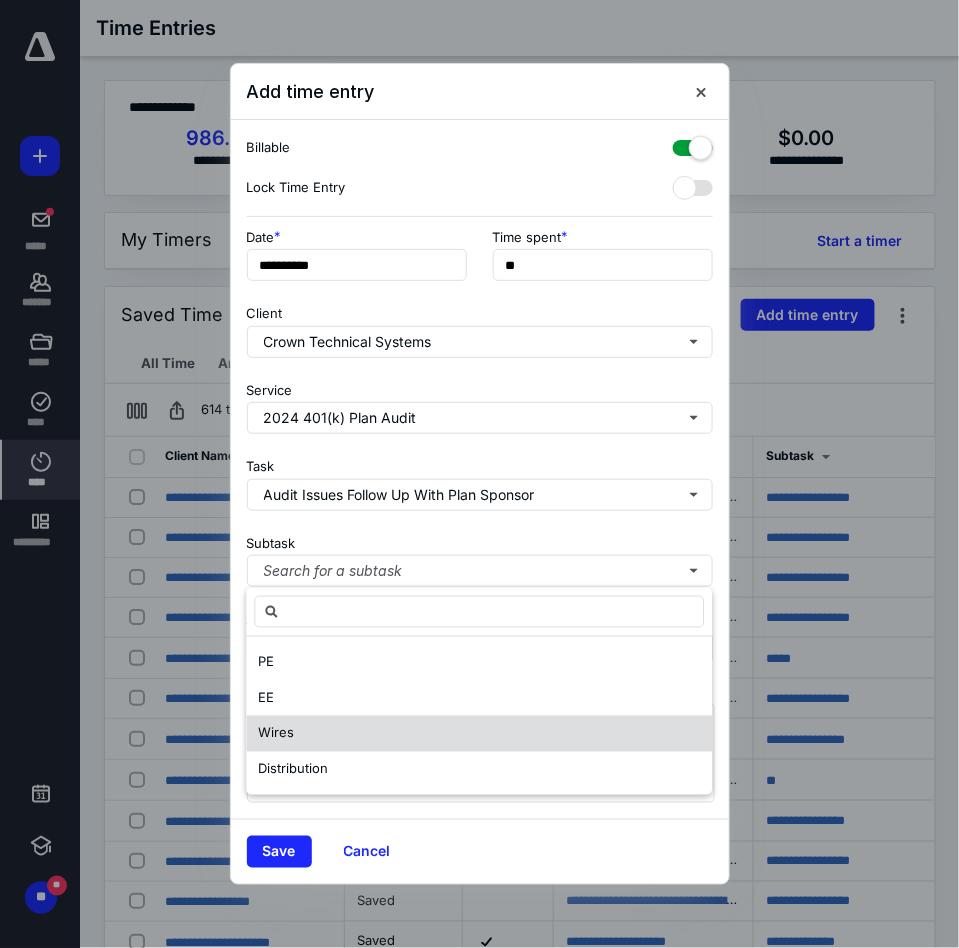 click on "Wires" at bounding box center [479, 734] 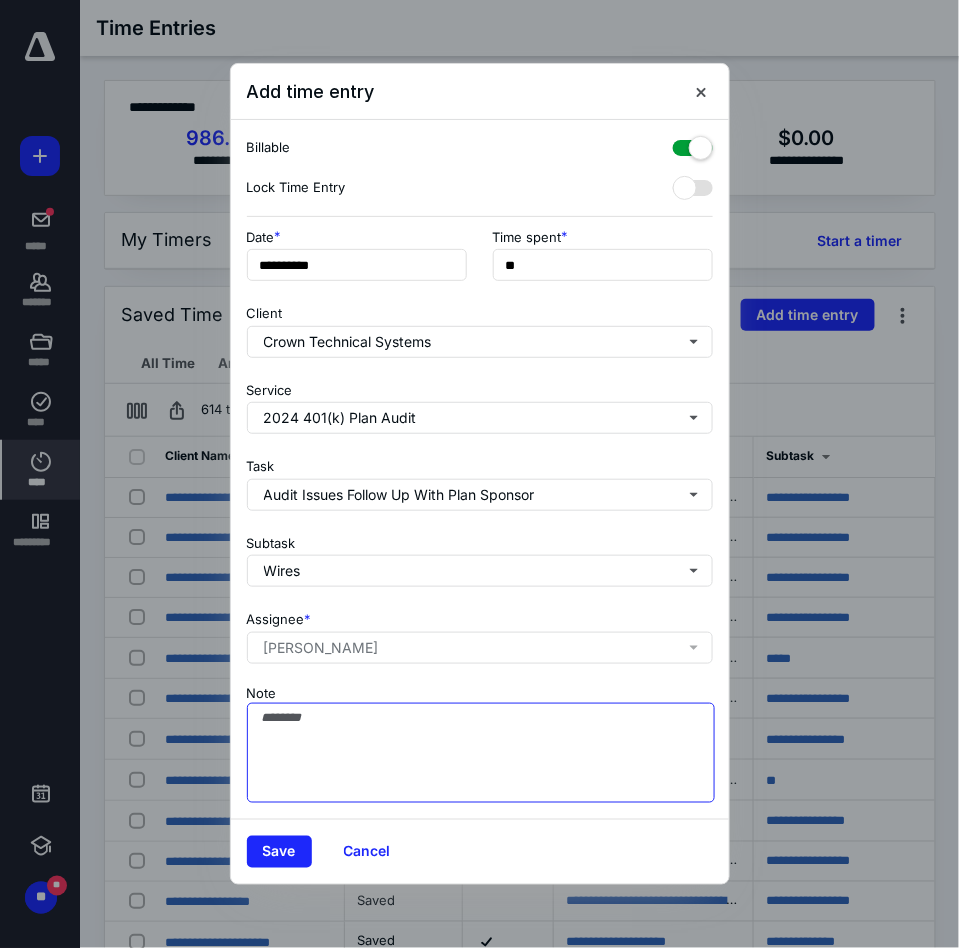 click on "Note" at bounding box center (481, 753) 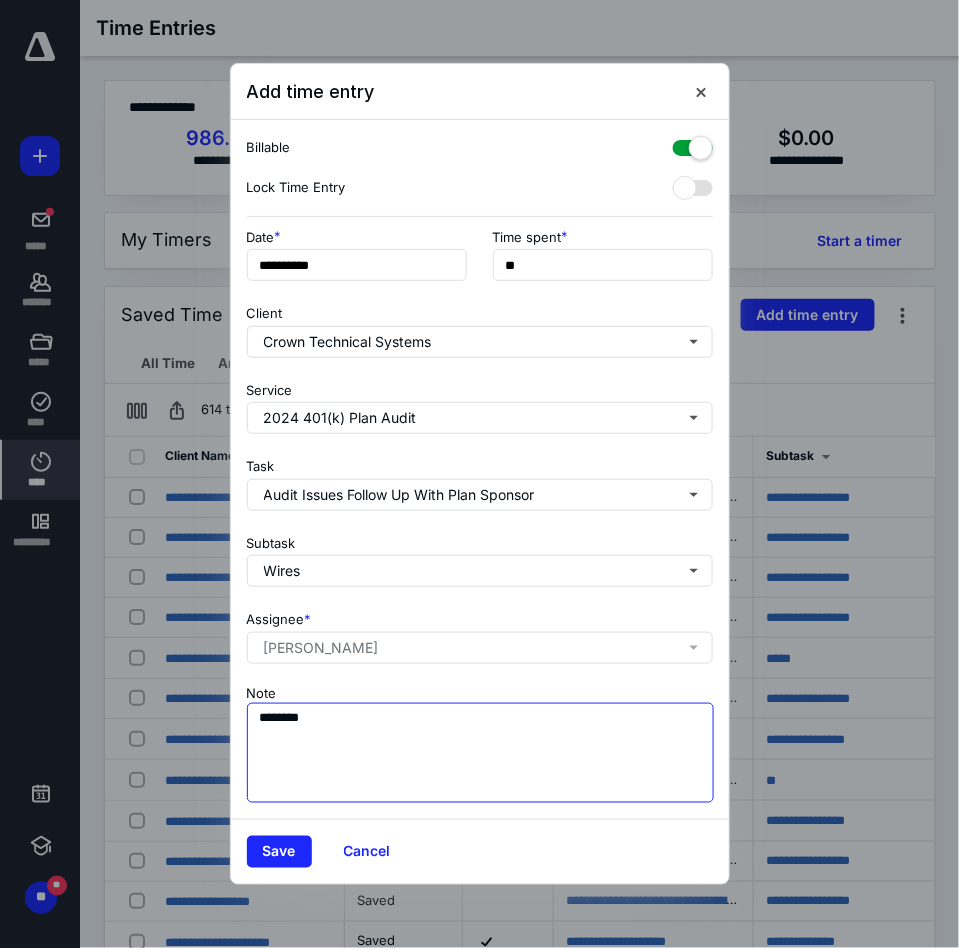paste 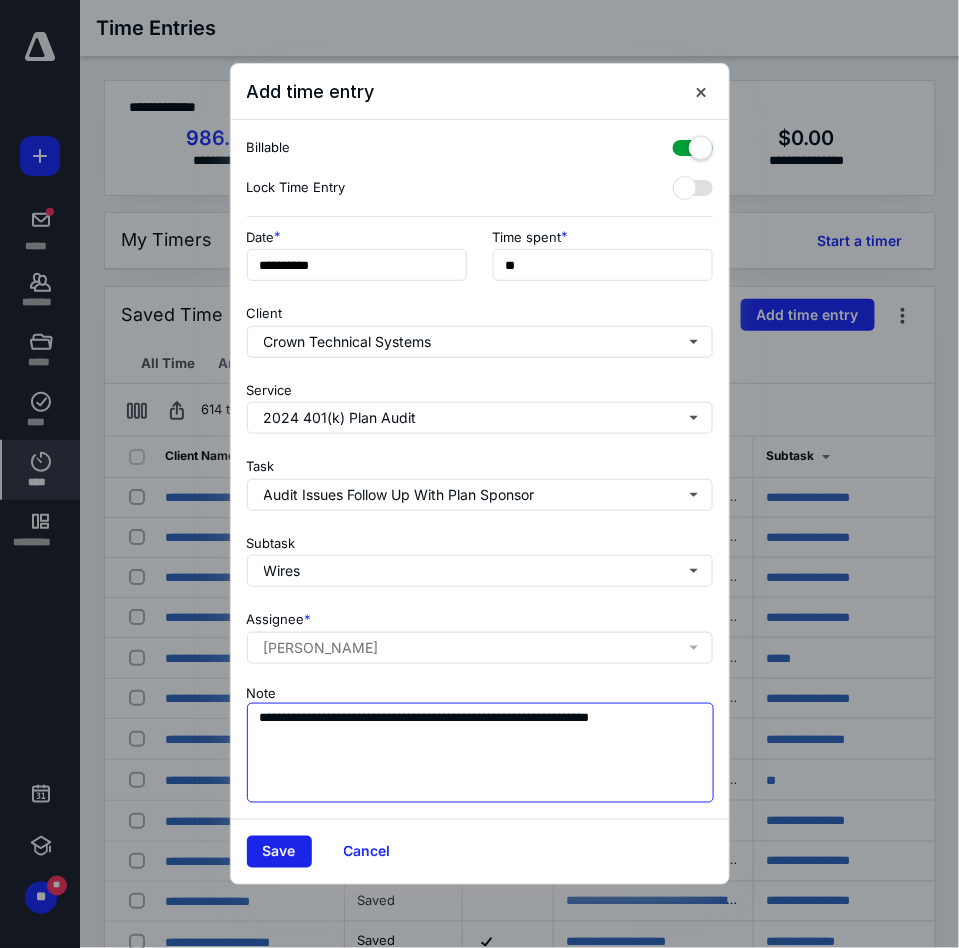 type on "**********" 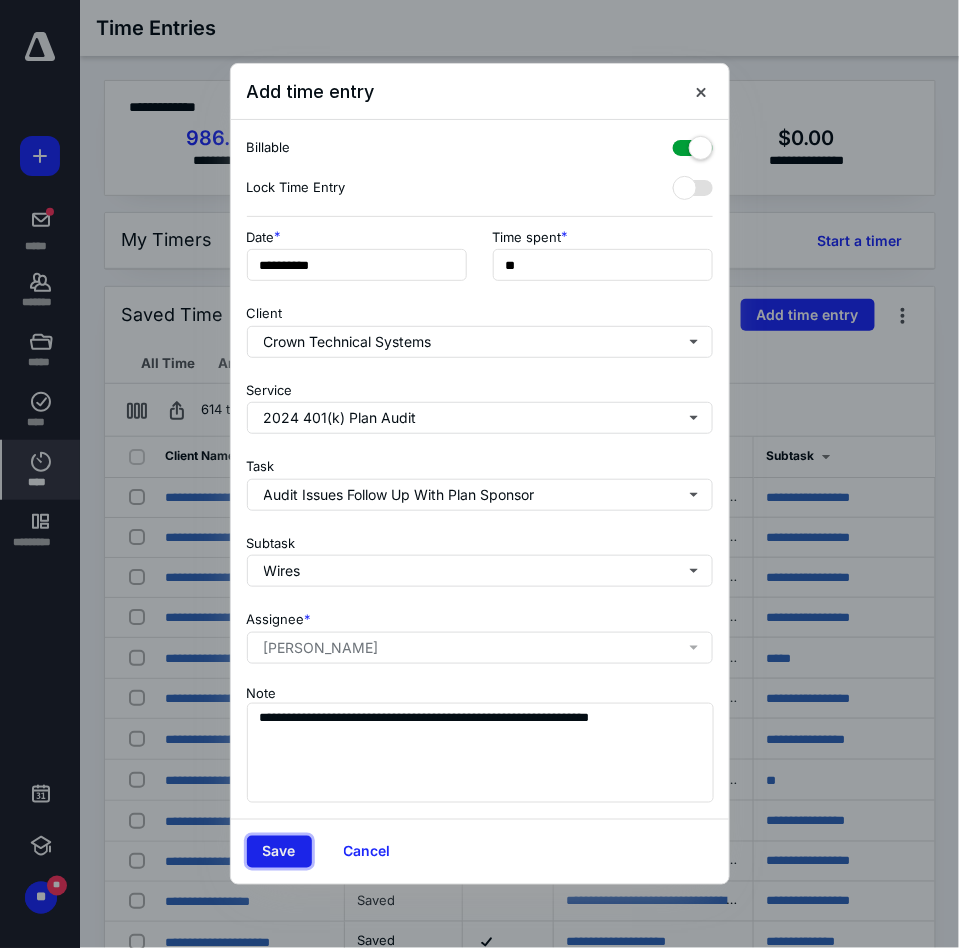 click on "Save" at bounding box center (279, 852) 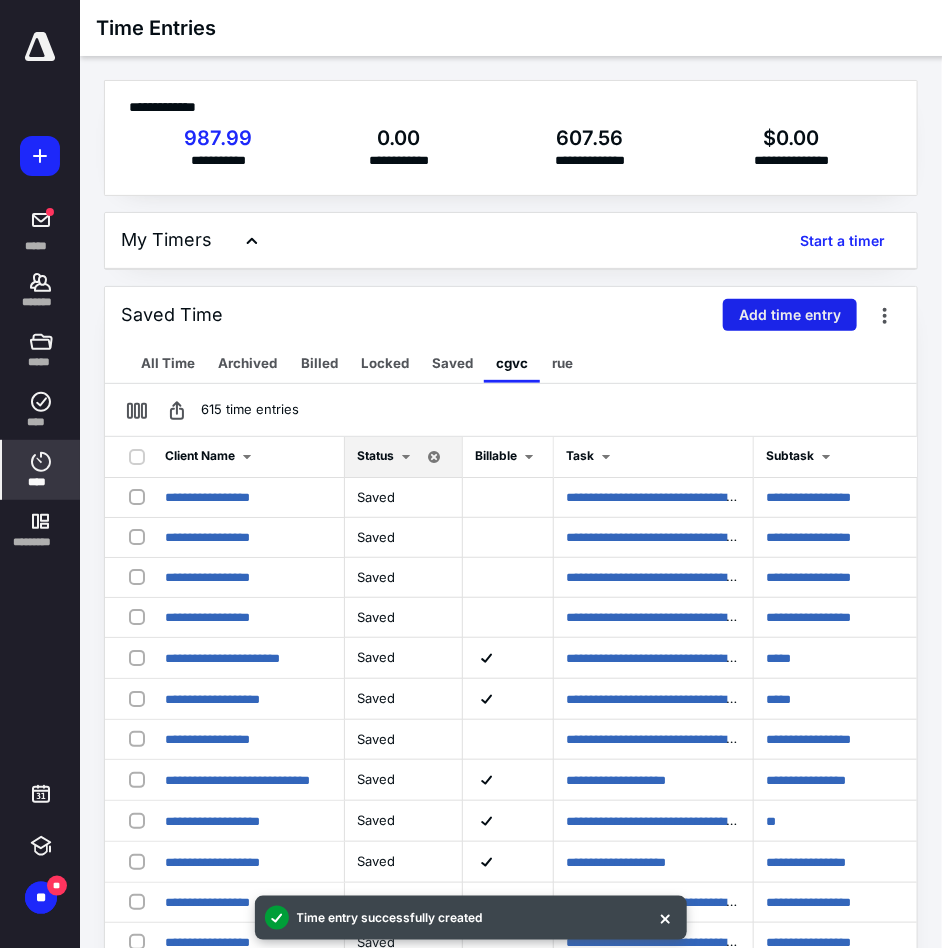 click on "Add time entry" at bounding box center (790, 315) 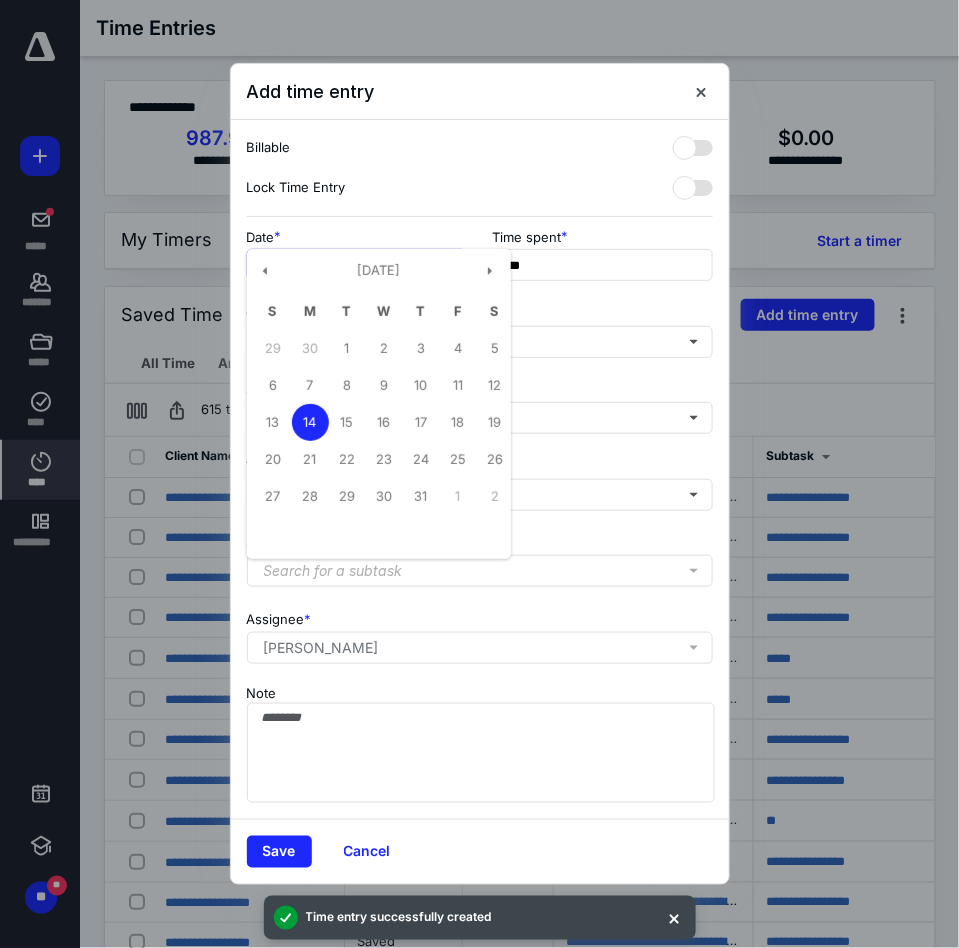 click on "**********" at bounding box center (357, 265) 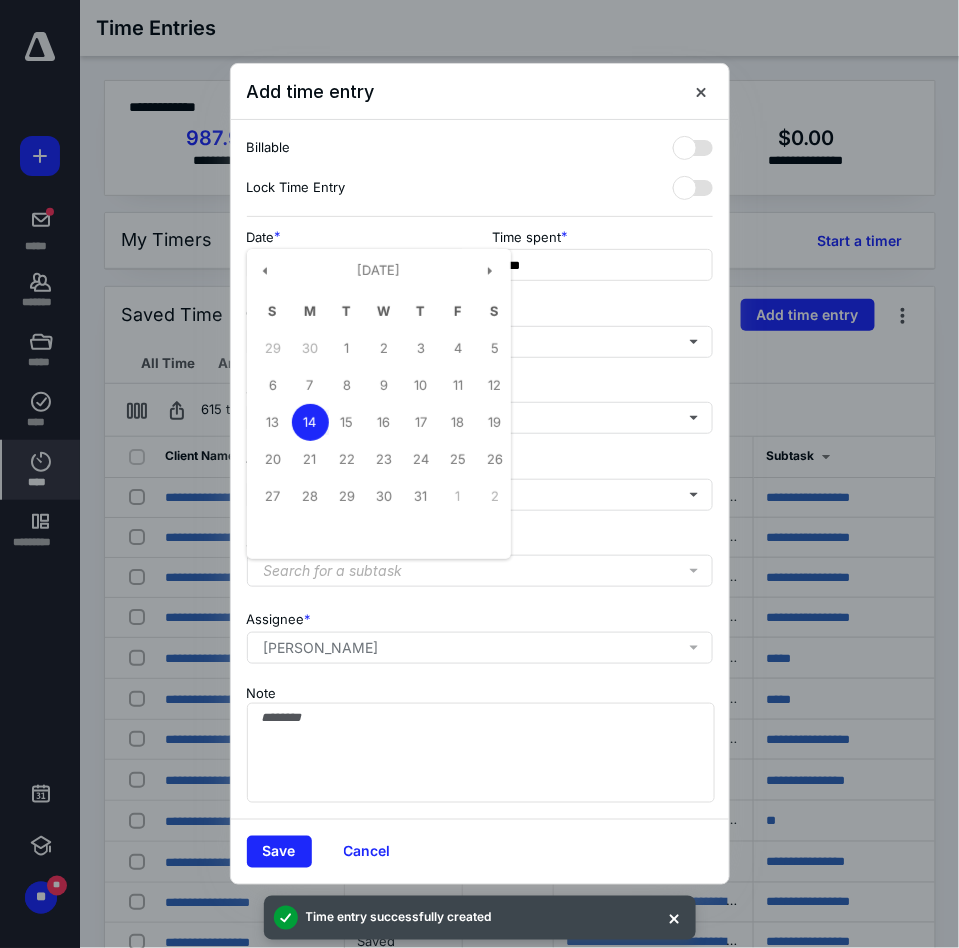 type on "**********" 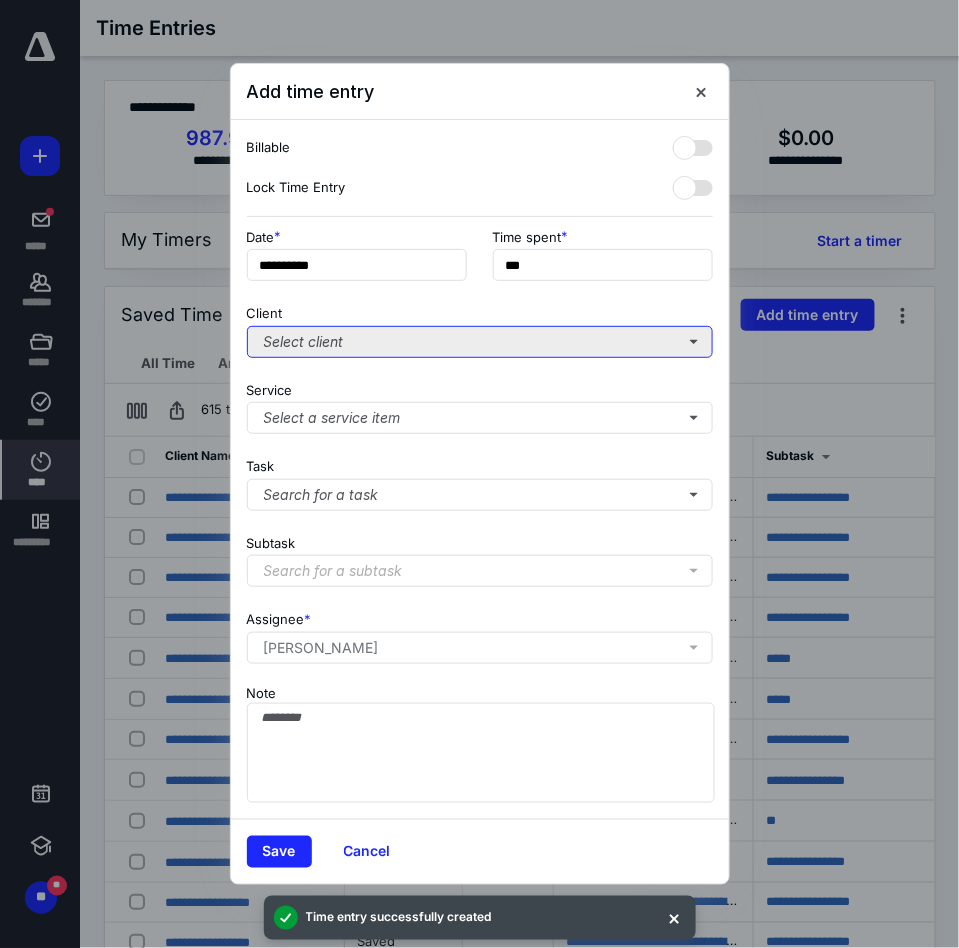 click on "Select client" at bounding box center [480, 342] 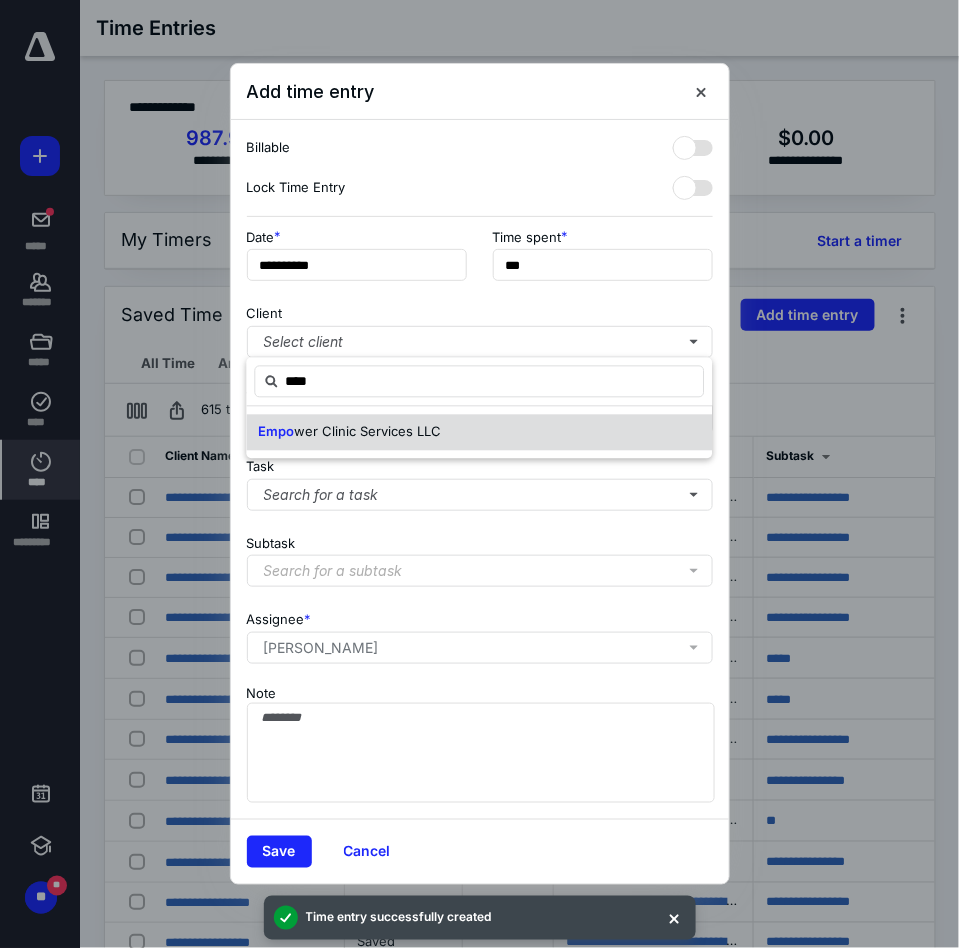 click on "wer Clinic Services LLC" at bounding box center [367, 432] 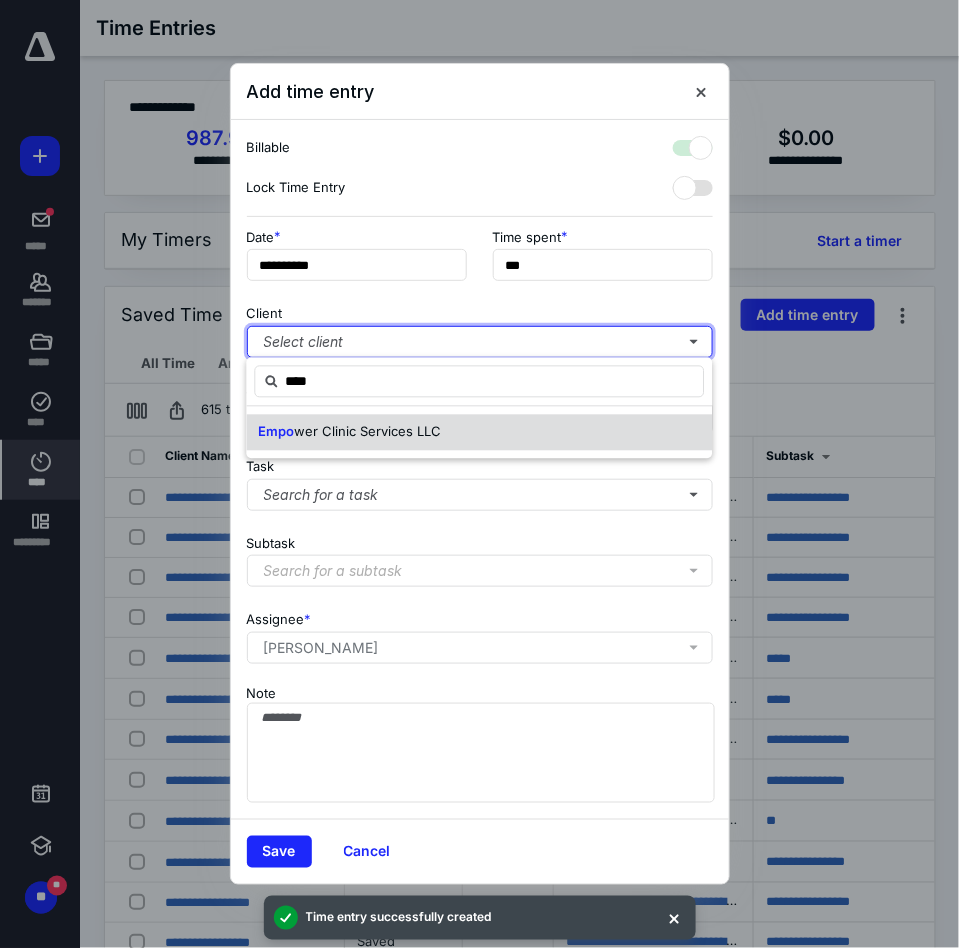 checkbox on "true" 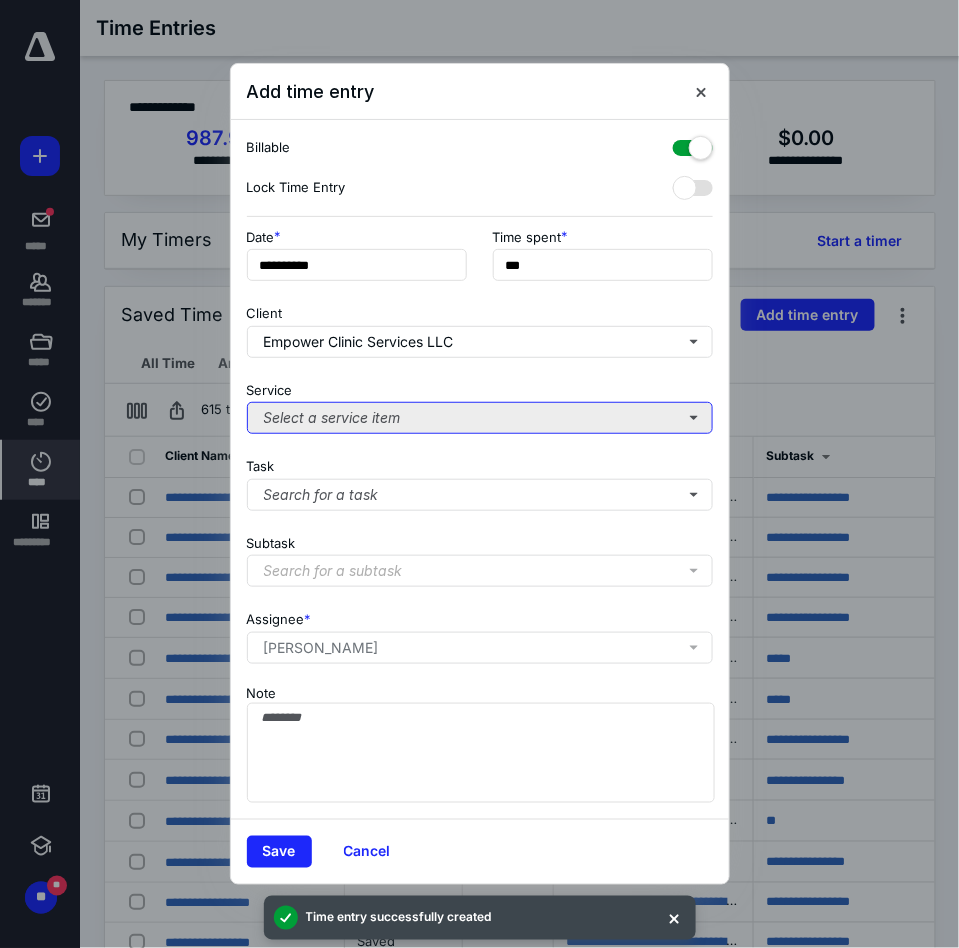 click on "Select a service item" at bounding box center [480, 418] 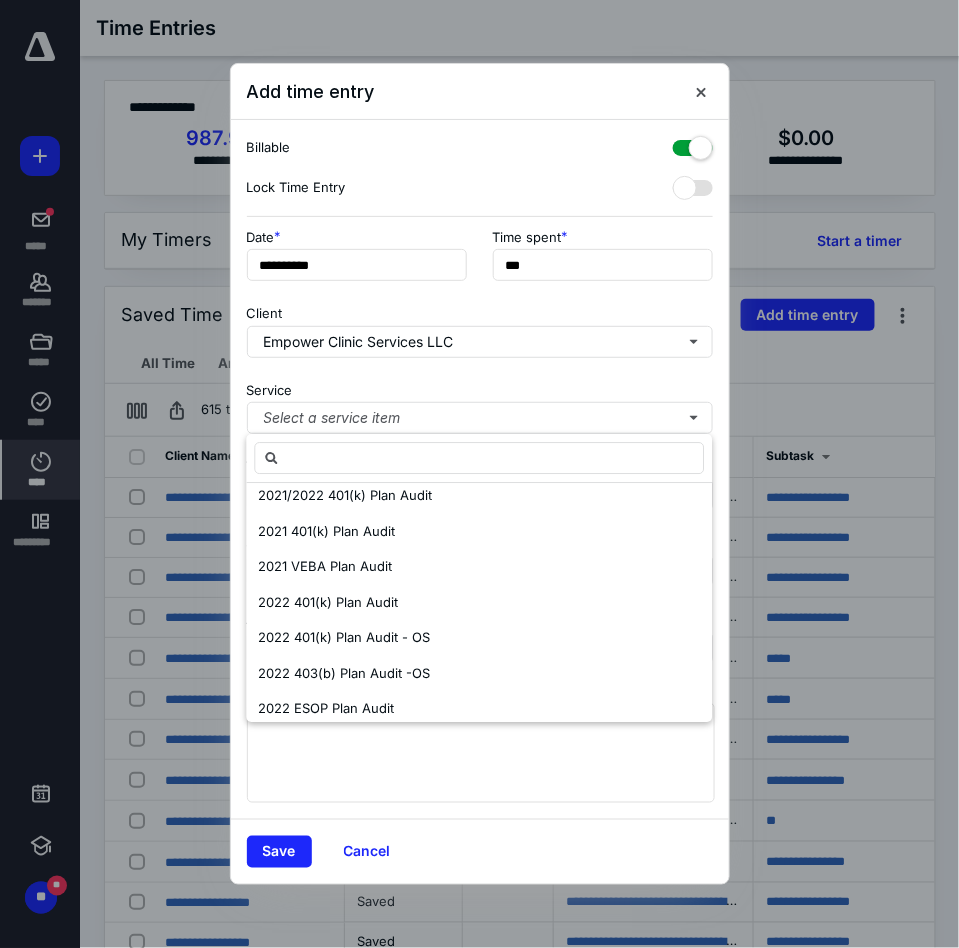 scroll, scrollTop: 698, scrollLeft: 0, axis: vertical 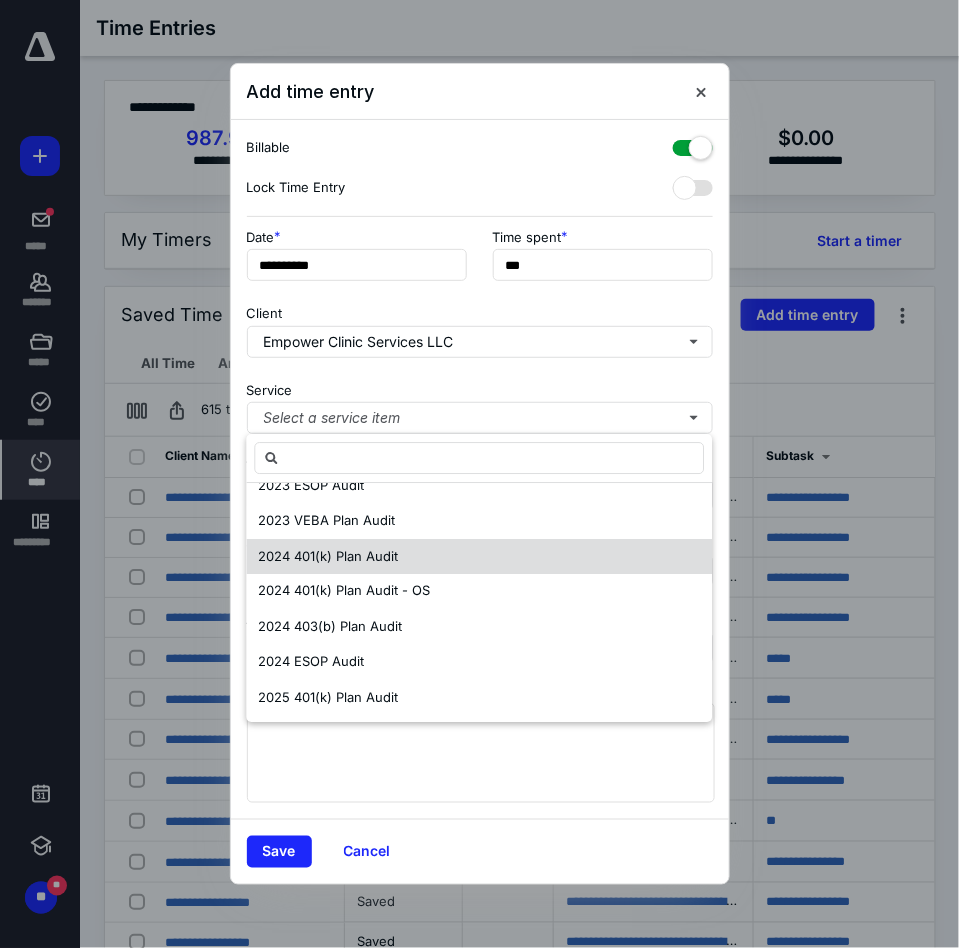click on "2024 401(k) Plan Audit" at bounding box center [479, 557] 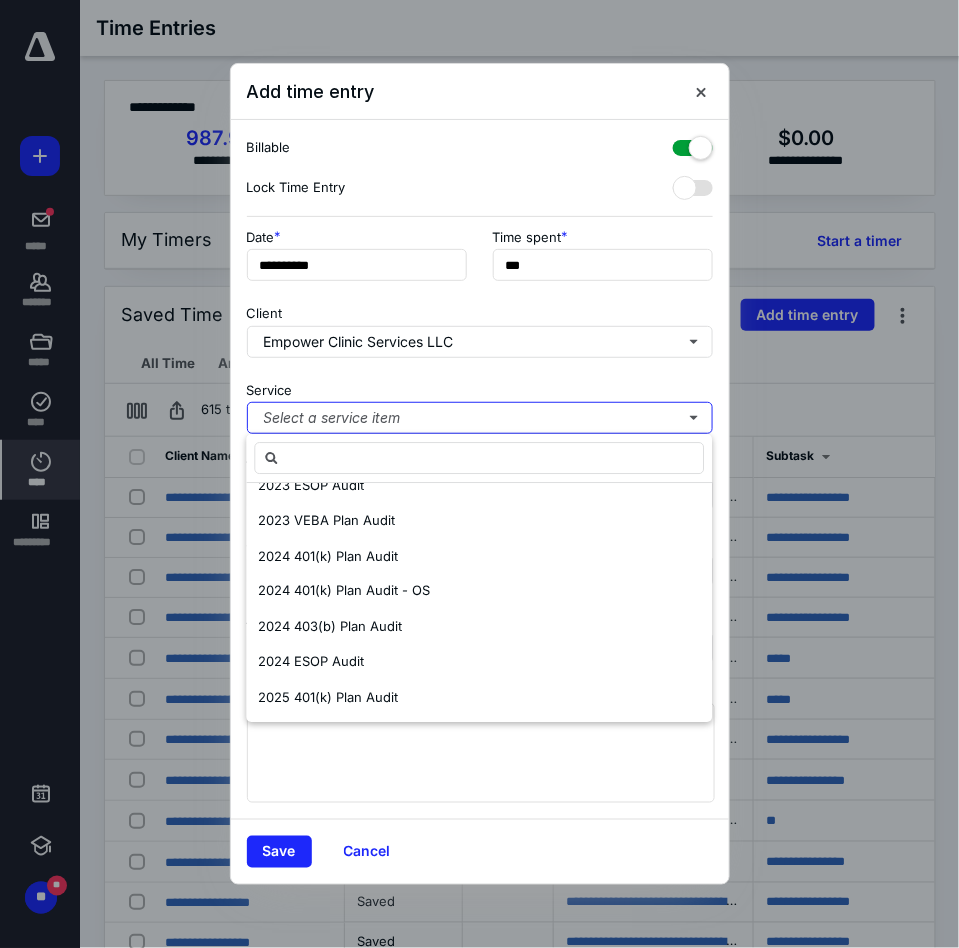 scroll, scrollTop: 0, scrollLeft: 0, axis: both 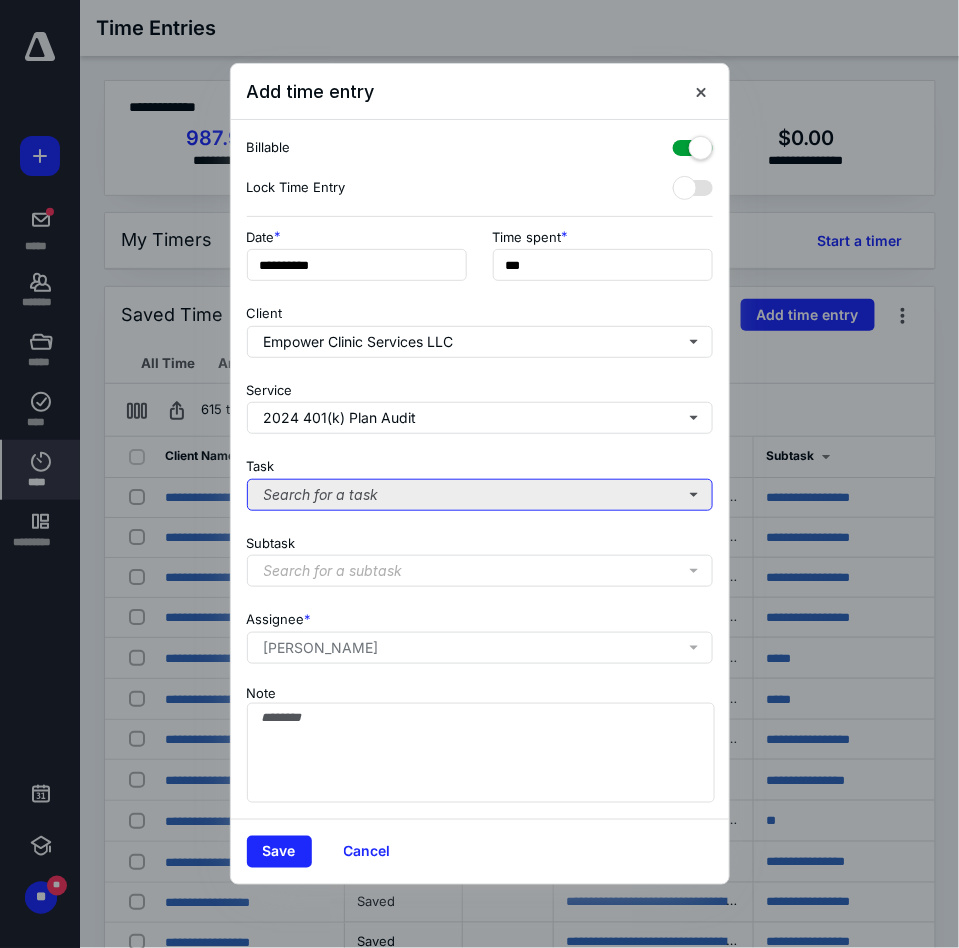 click on "Search for a task" at bounding box center (480, 495) 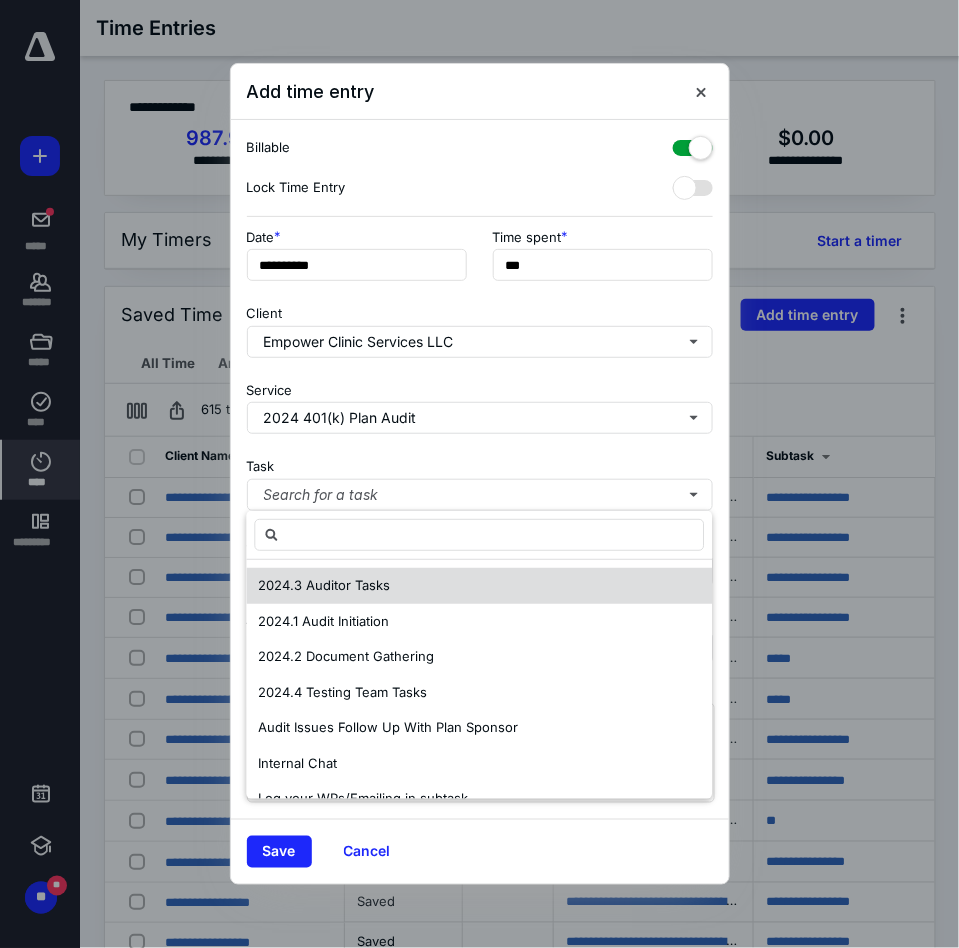 click on "2024.3 Auditor Tasks" at bounding box center (479, 586) 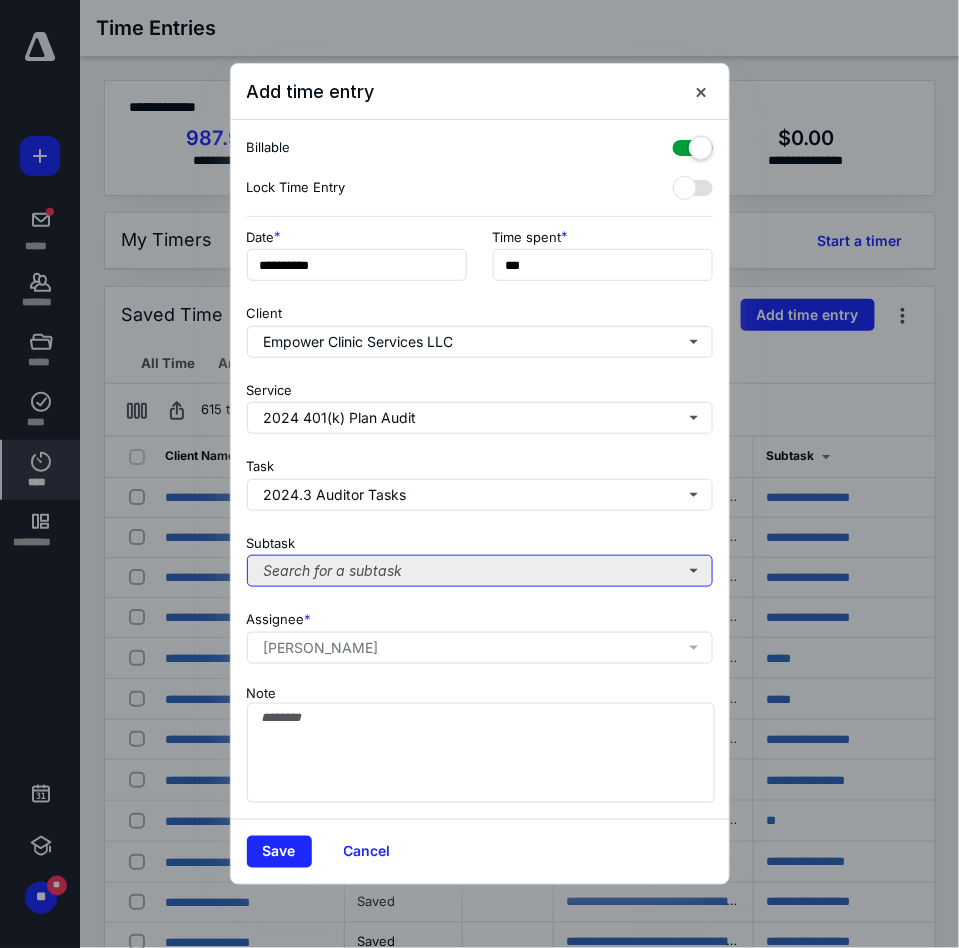 click on "Search for a subtask" at bounding box center (480, 571) 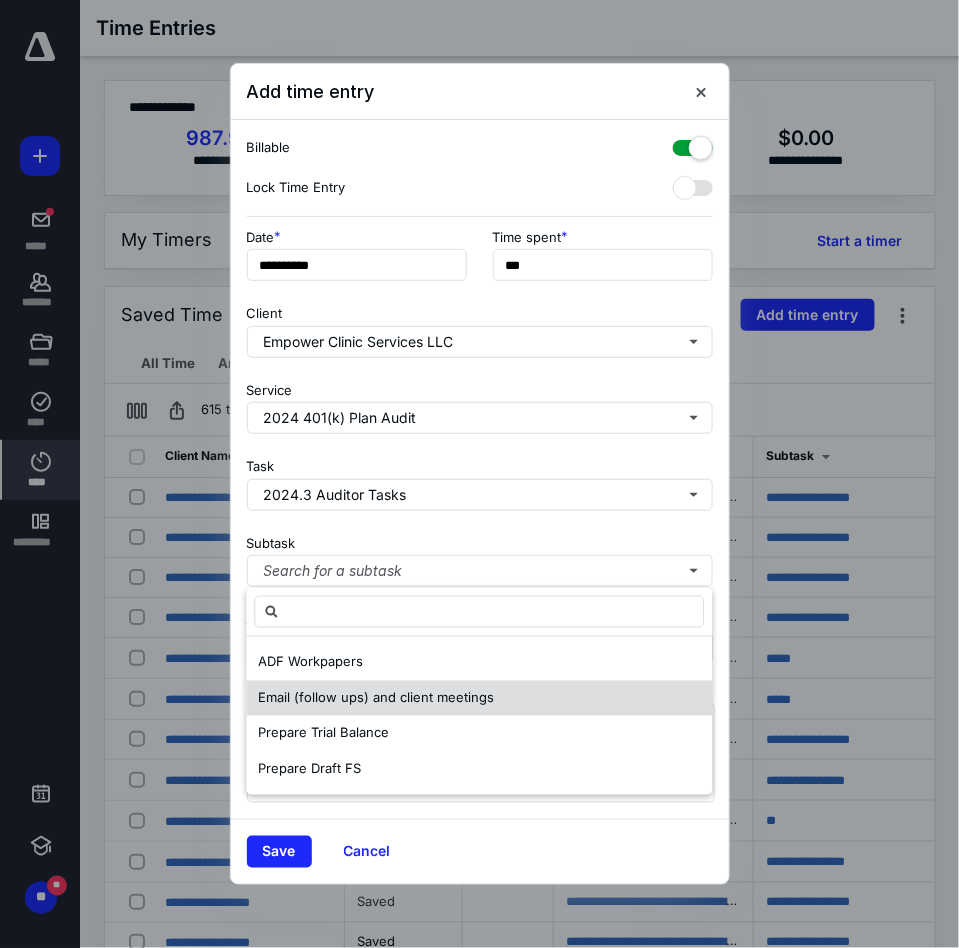 click on "Email (follow ups) and client meetings" at bounding box center [376, 697] 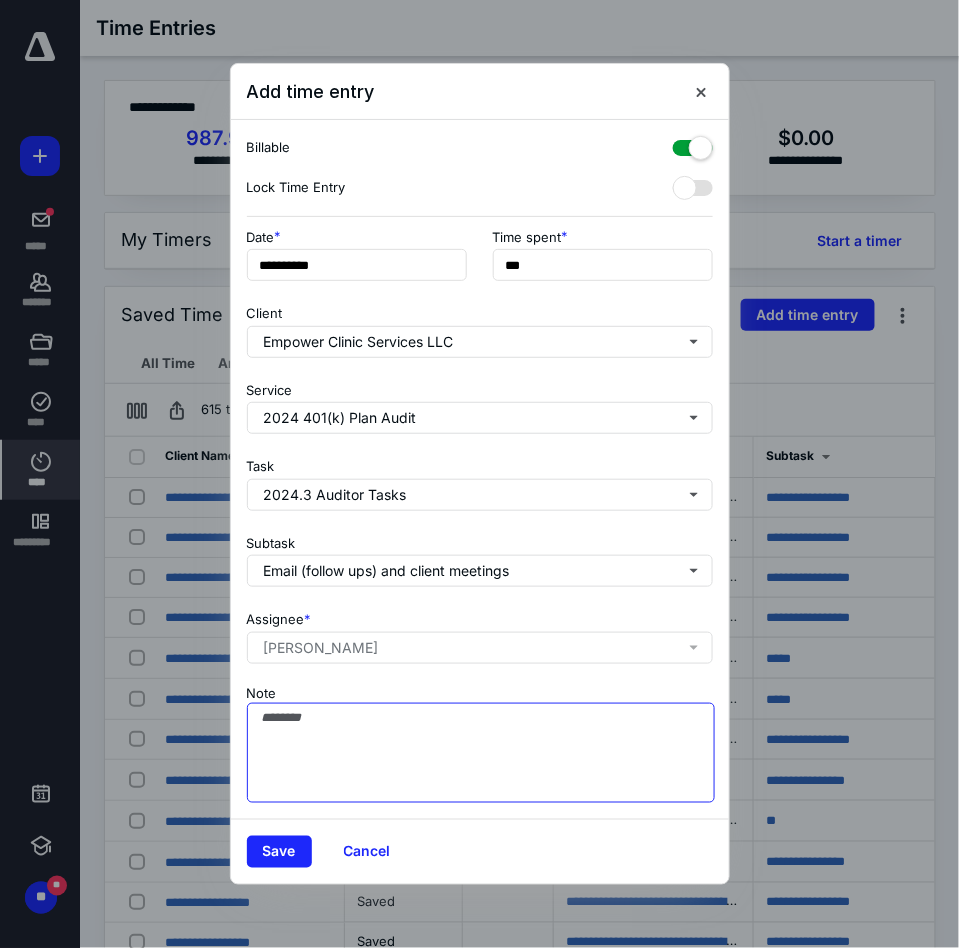 click on "Note" at bounding box center [481, 753] 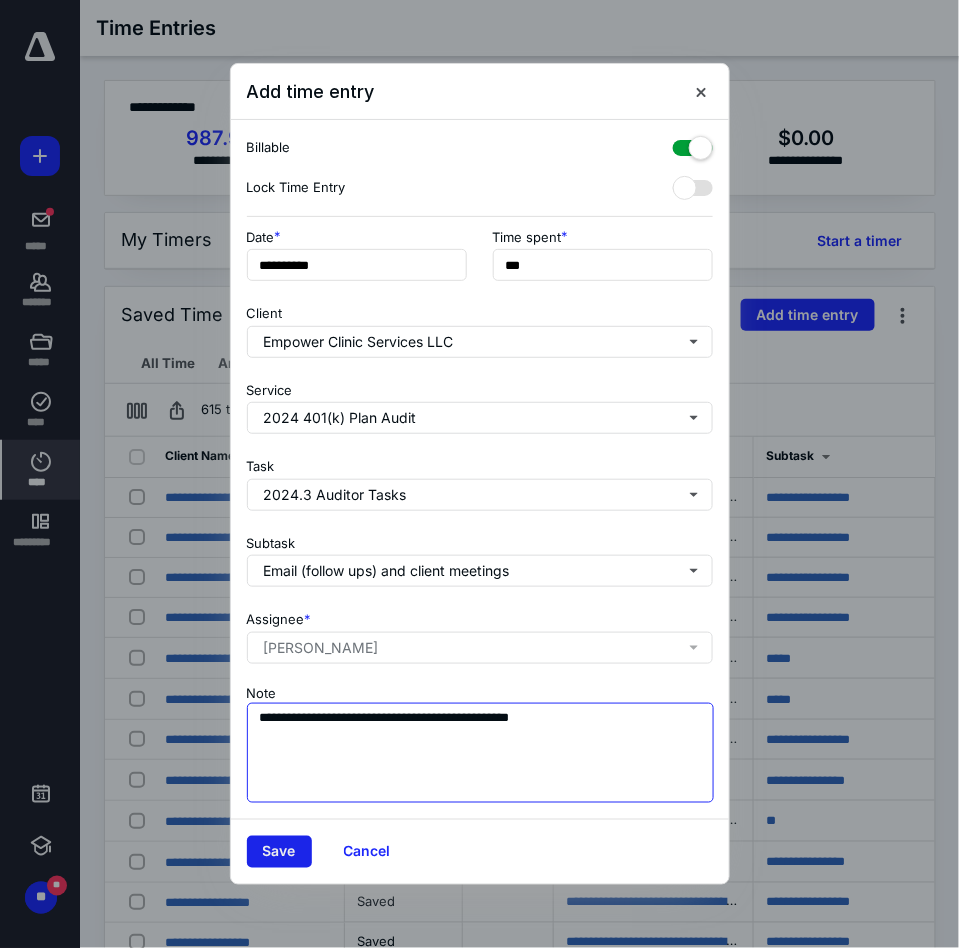 type on "**********" 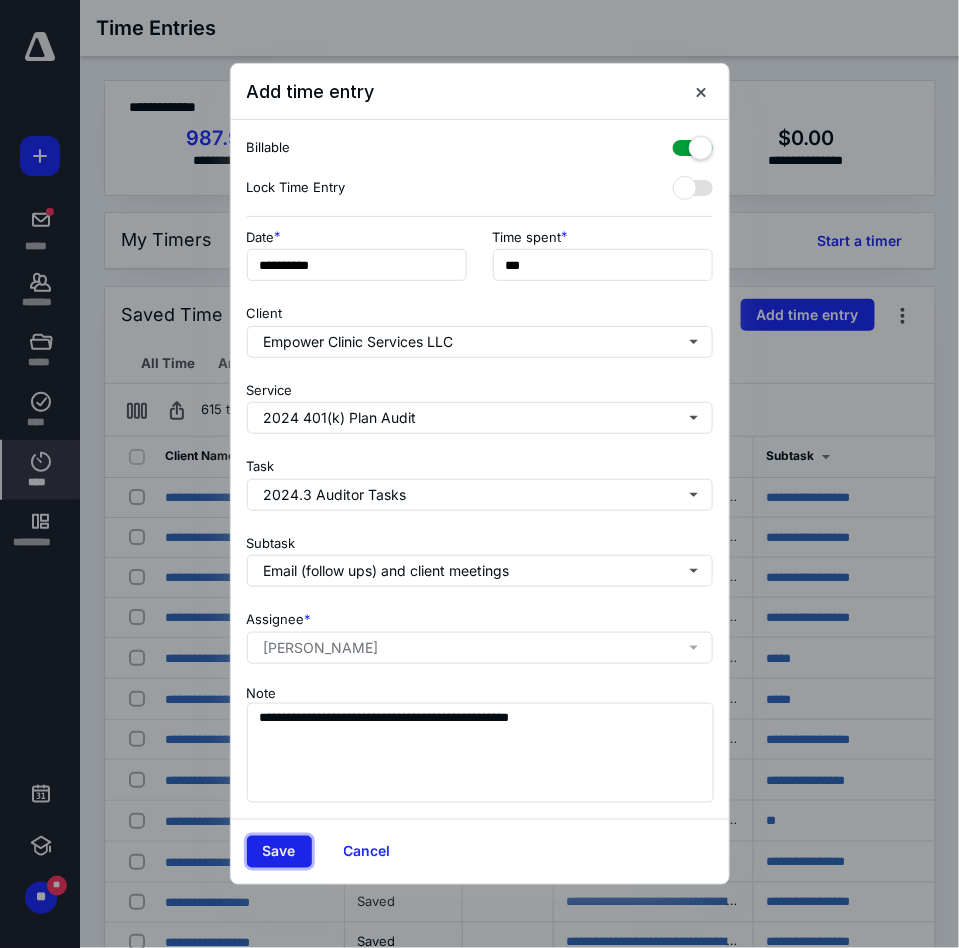 click on "Save" at bounding box center [279, 852] 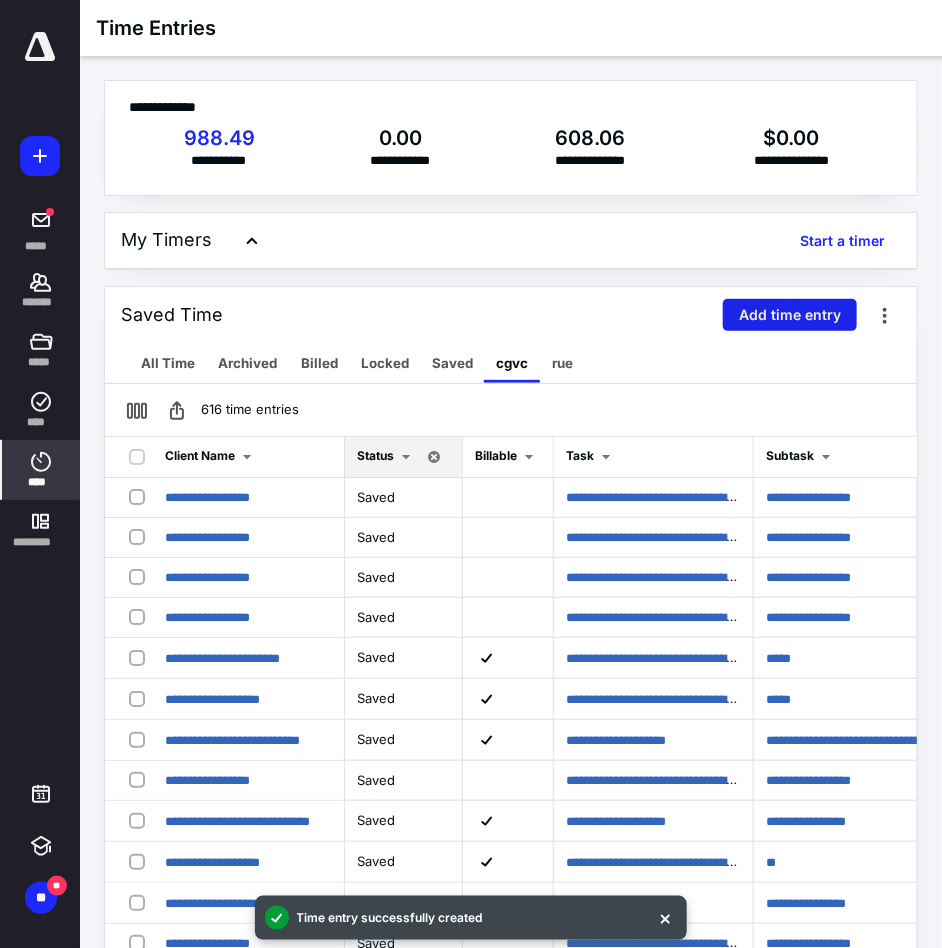 click on "Add time entry" at bounding box center (790, 315) 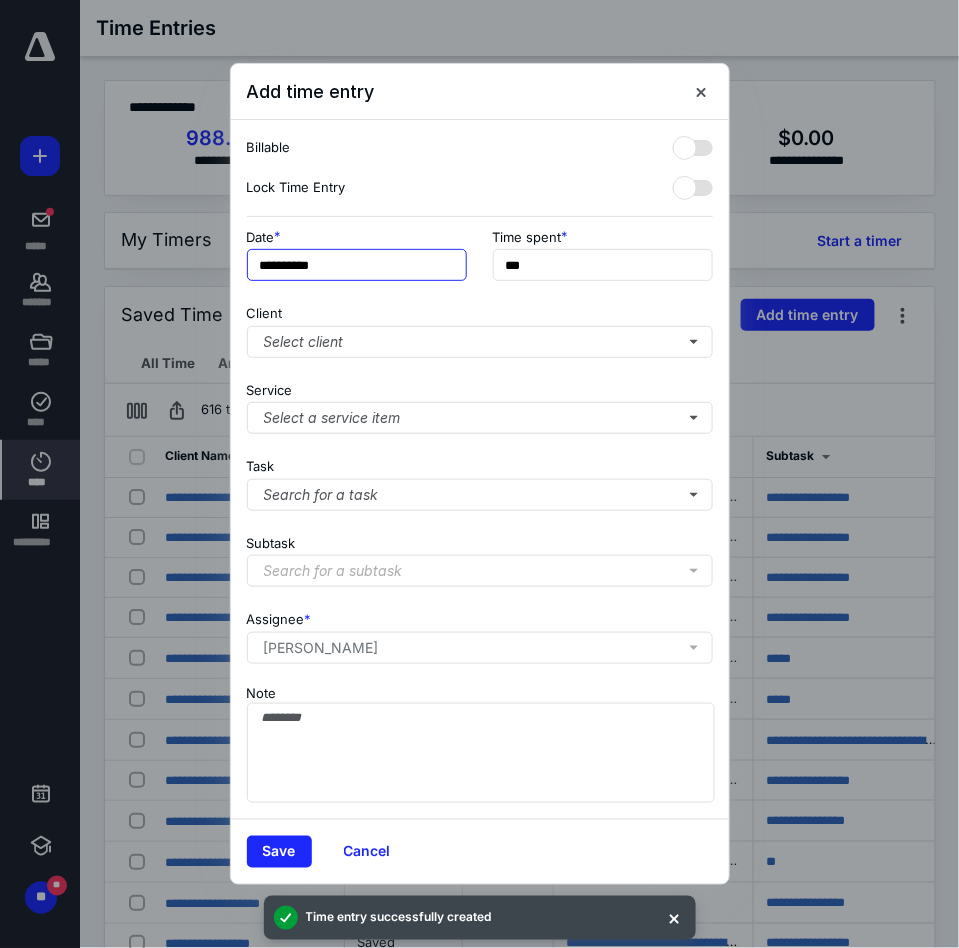 click on "**********" at bounding box center (357, 265) 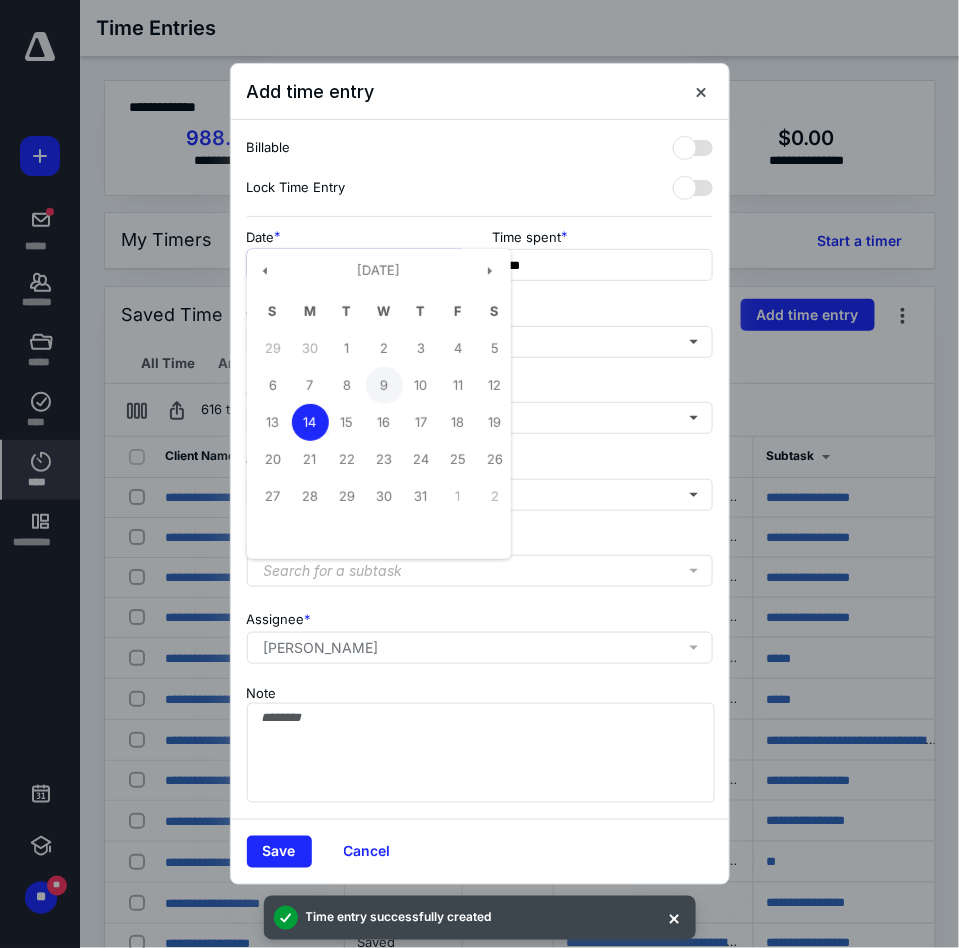 click on "9" at bounding box center [384, 385] 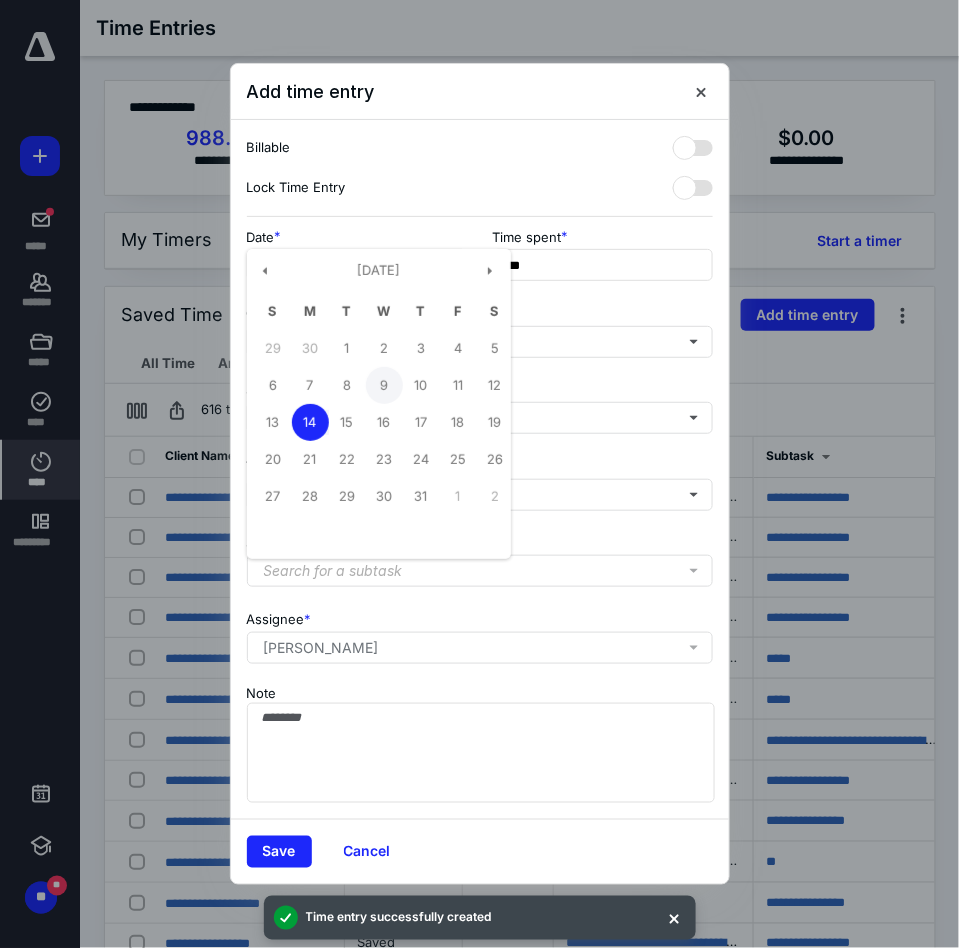 type on "**********" 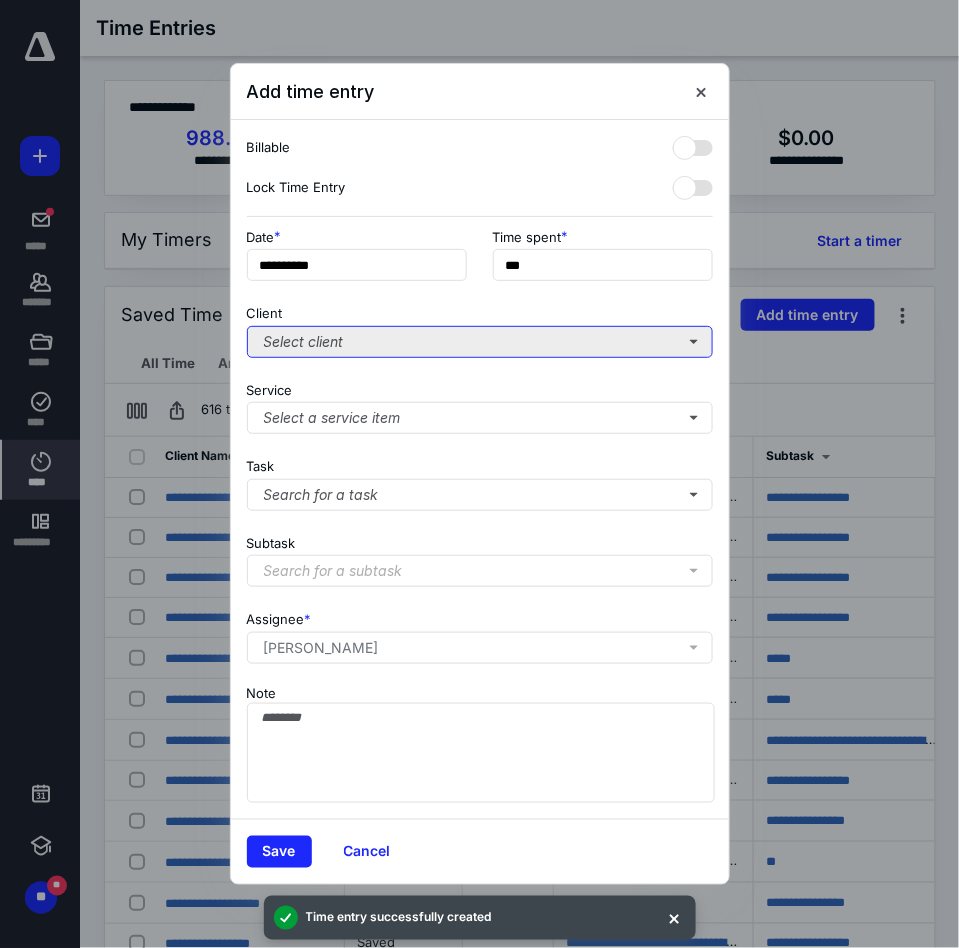 click on "Select client" at bounding box center (480, 342) 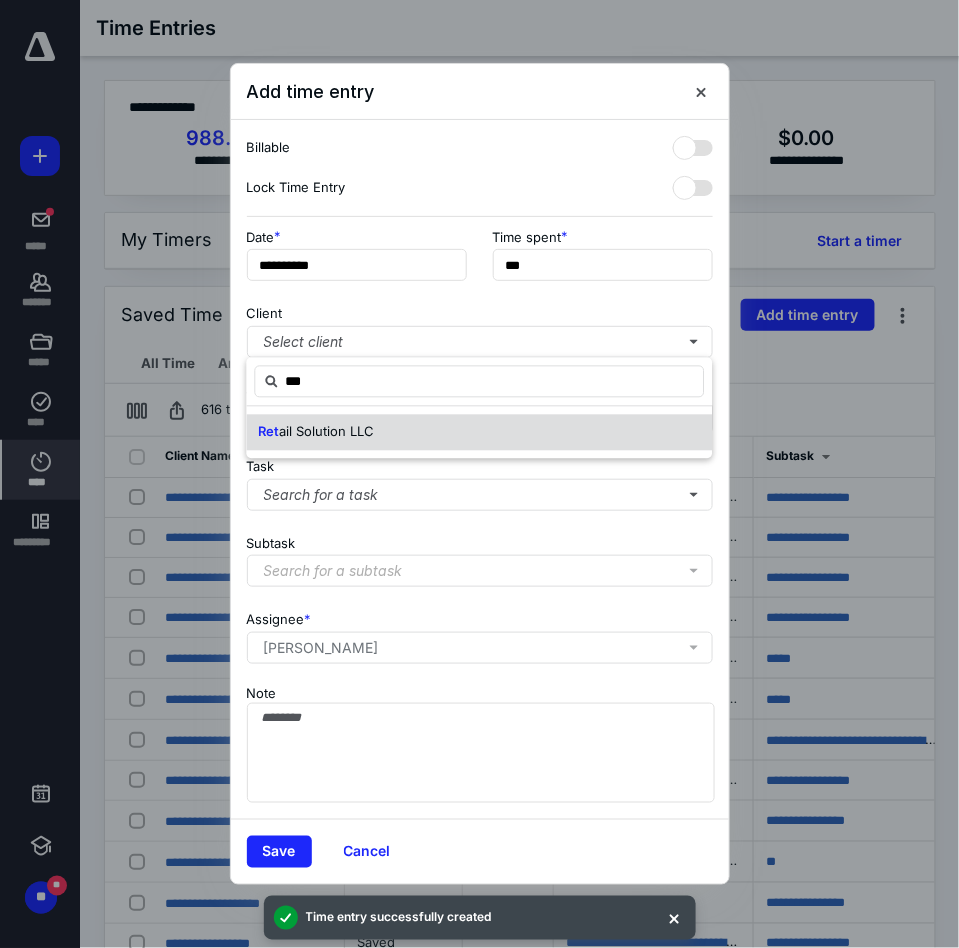 click on "Ret ail Solution LLC" at bounding box center (479, 433) 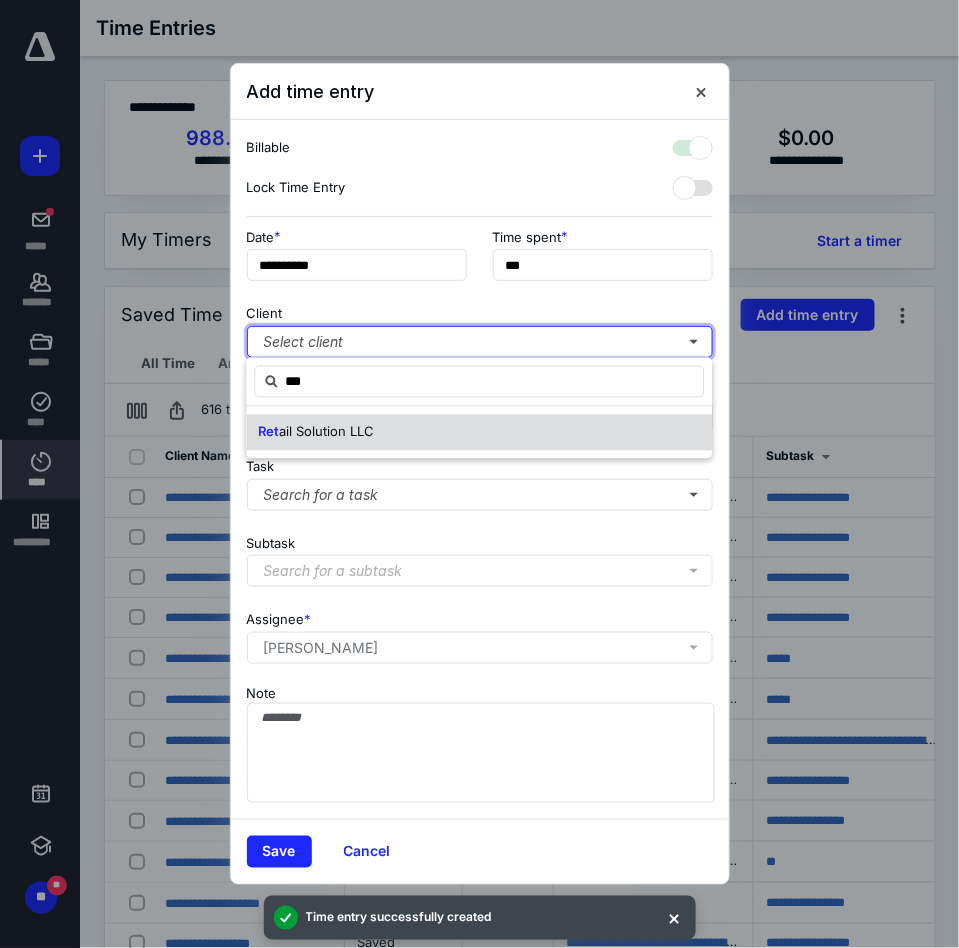 checkbox on "true" 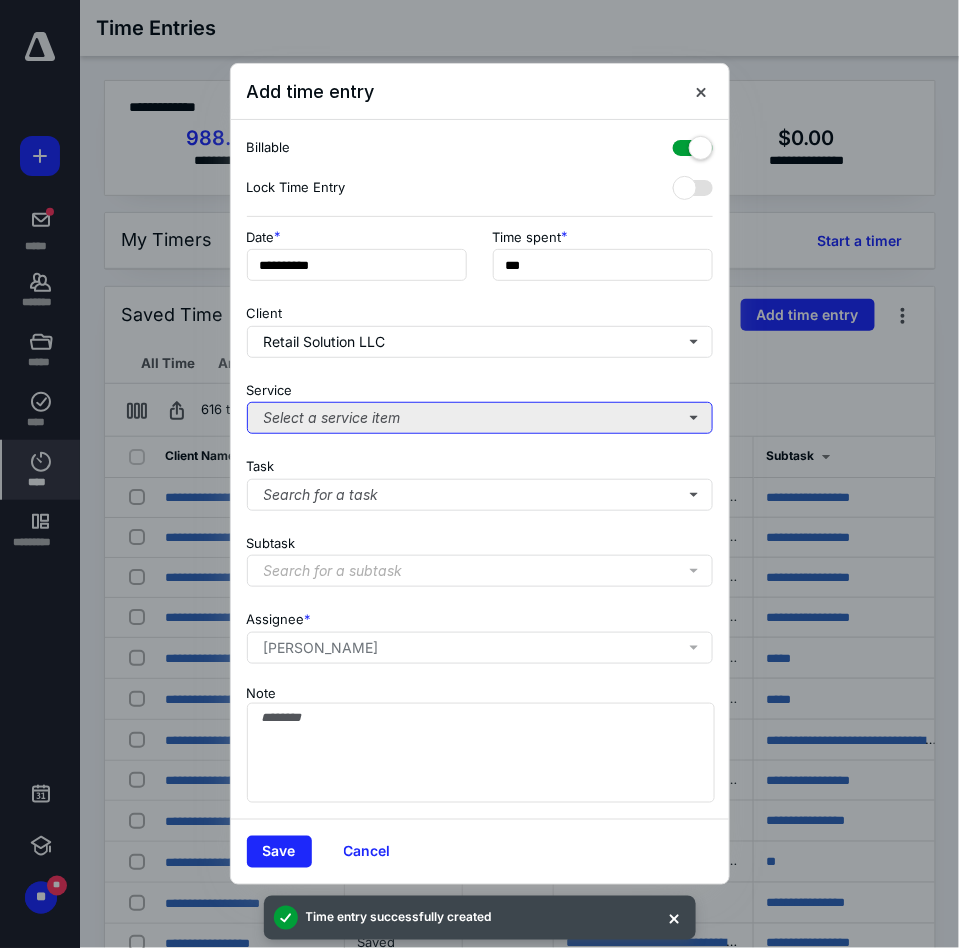 click on "Select a service item" at bounding box center (480, 418) 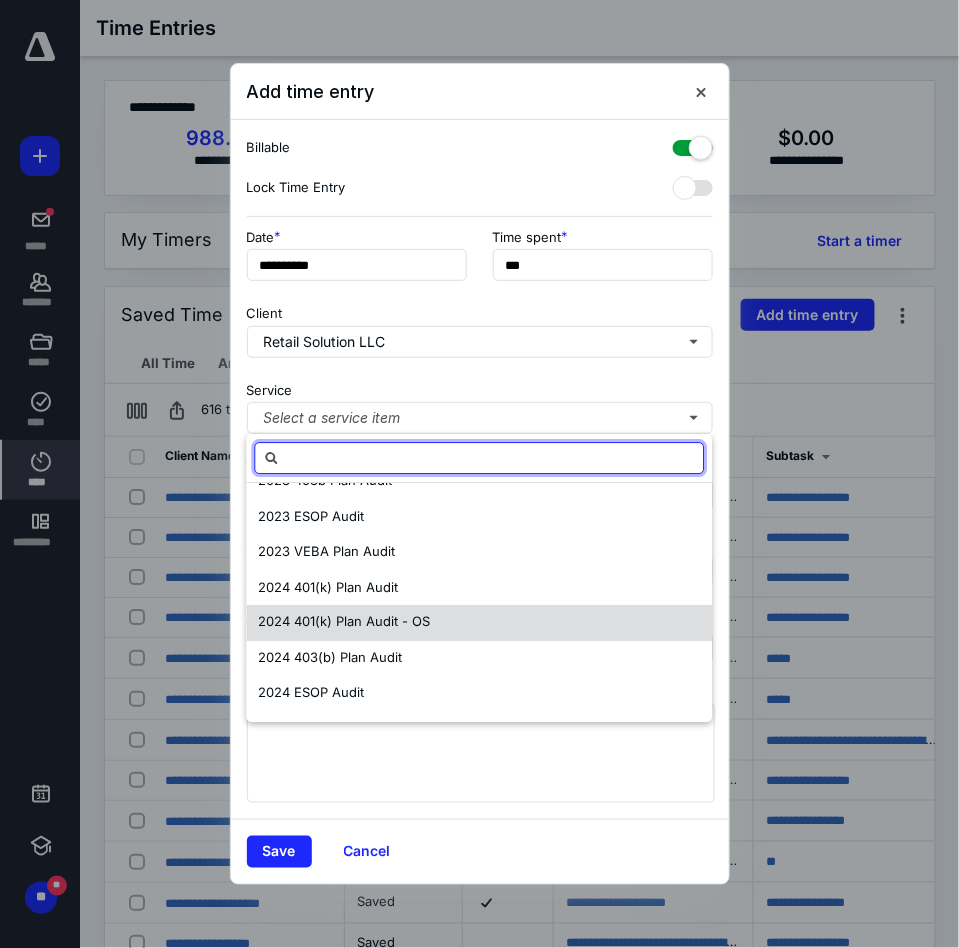 scroll, scrollTop: 698, scrollLeft: 0, axis: vertical 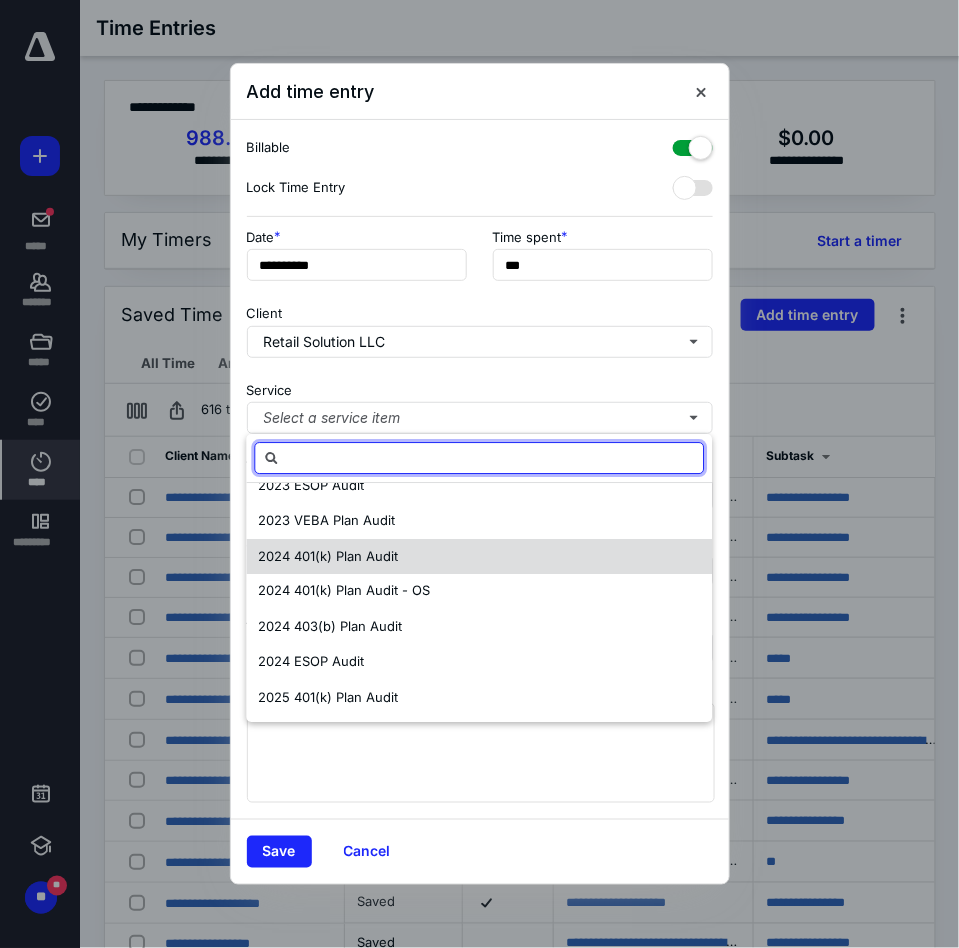 click on "2024 401(k) Plan Audit" at bounding box center [479, 557] 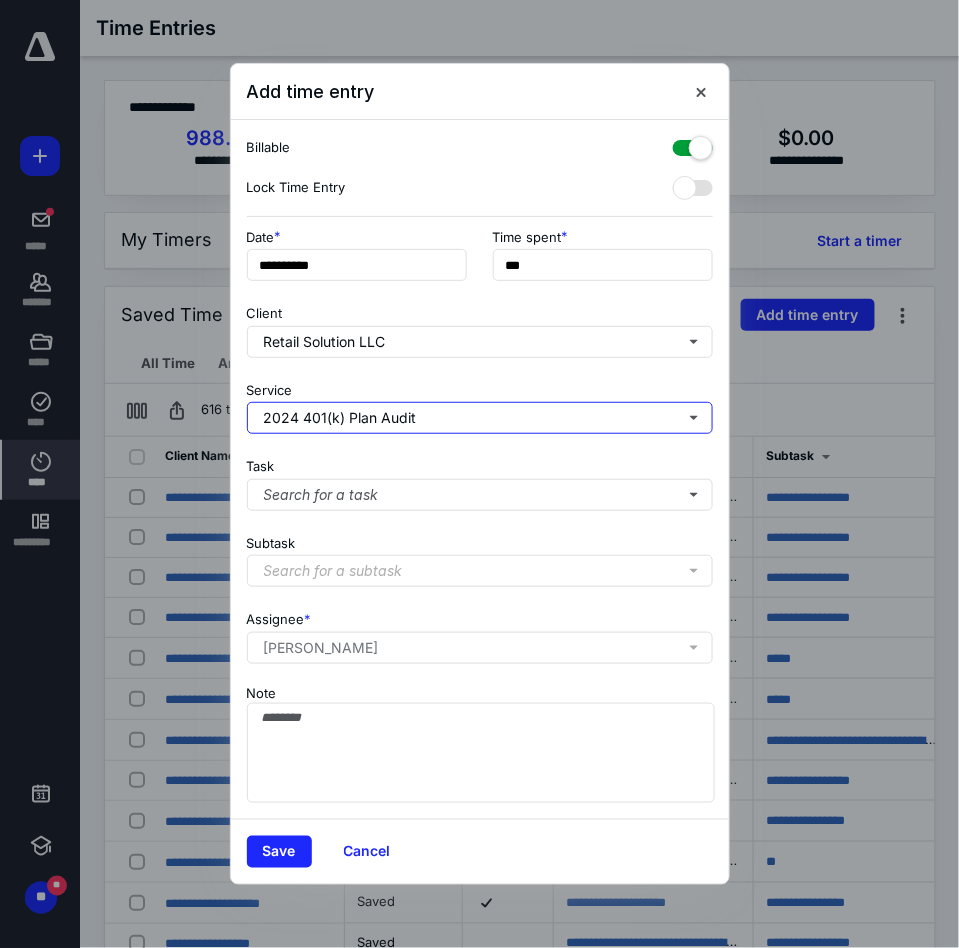 scroll, scrollTop: 0, scrollLeft: 0, axis: both 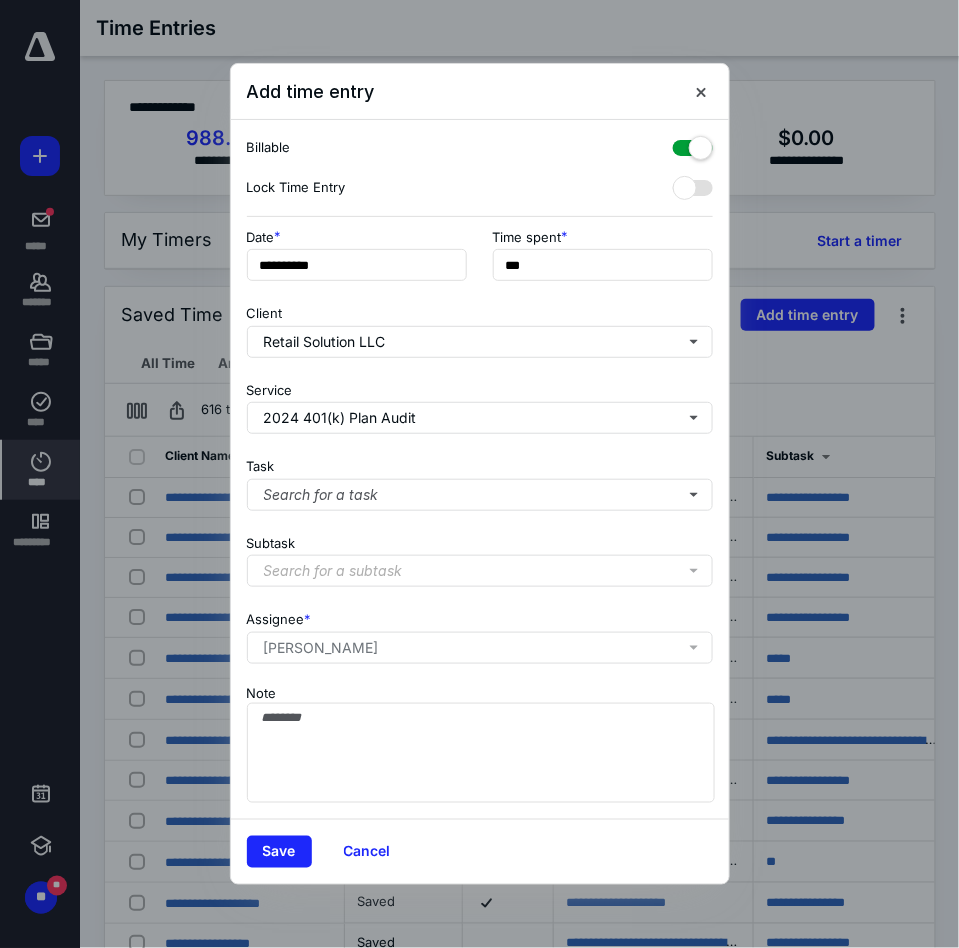 click on "Task Search for a task" at bounding box center [480, 480] 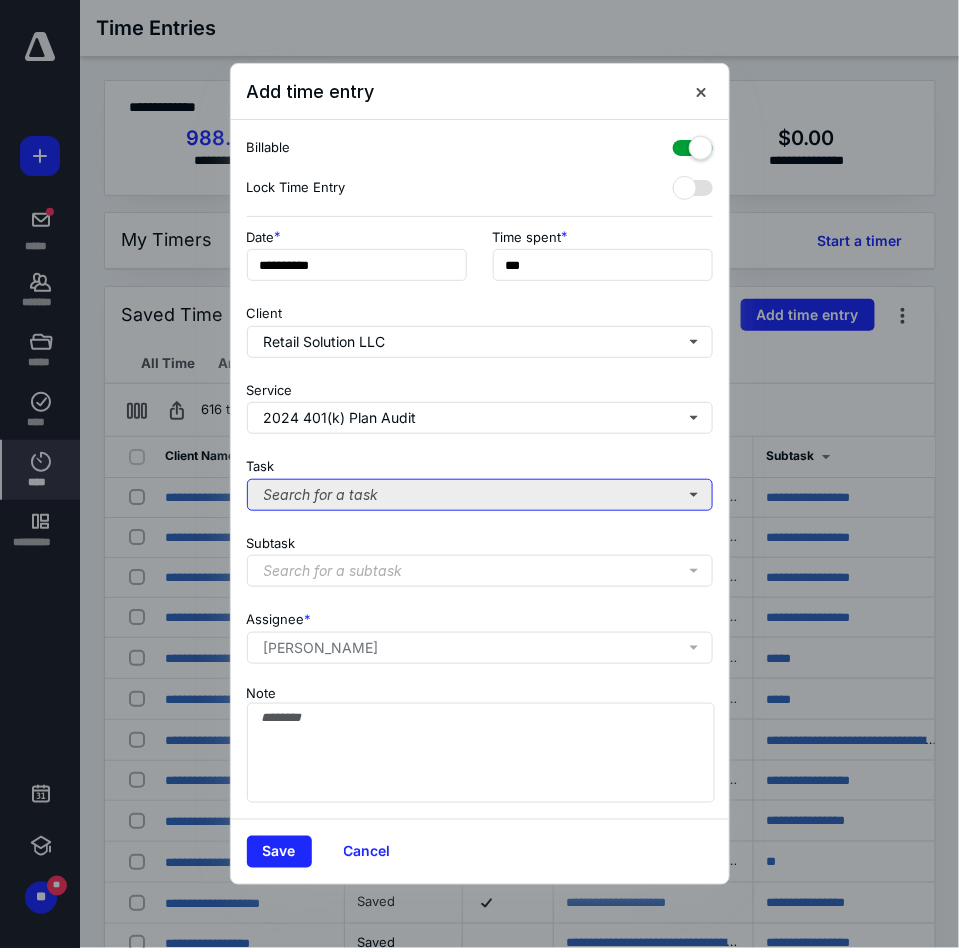 click on "Search for a task" at bounding box center (480, 495) 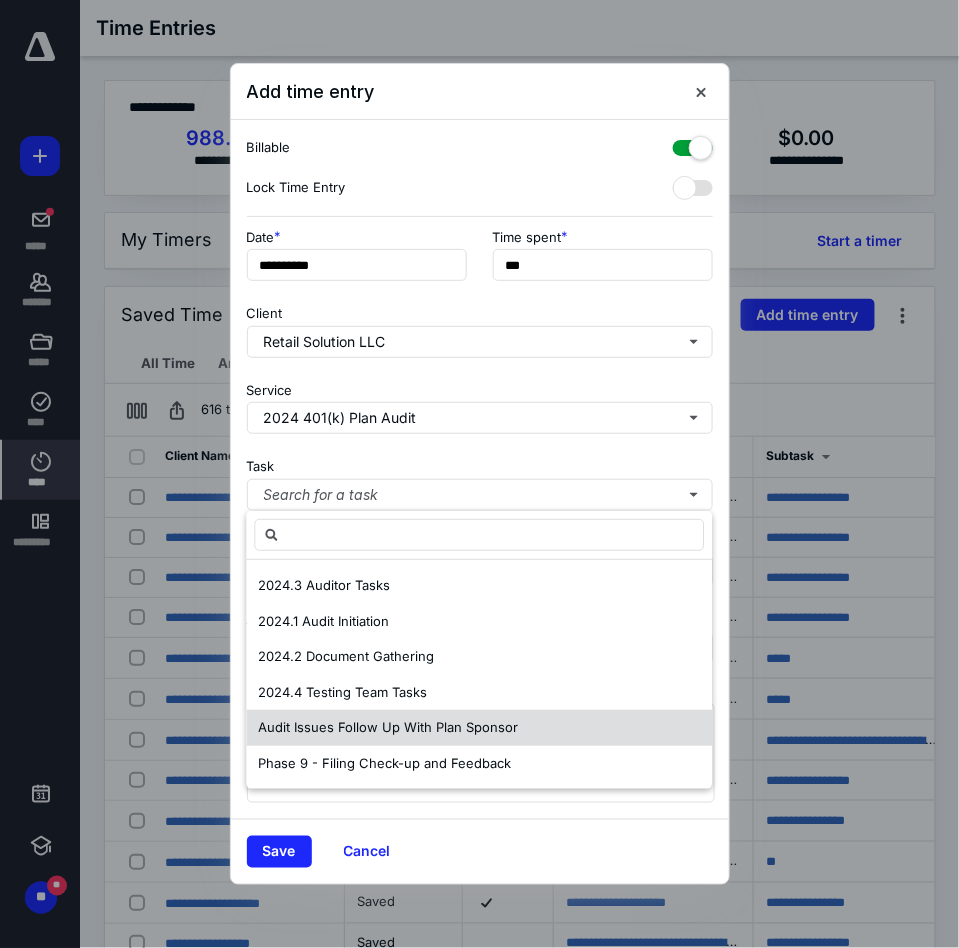 click on "Audit Issues Follow Up With Plan Sponsor" at bounding box center (388, 727) 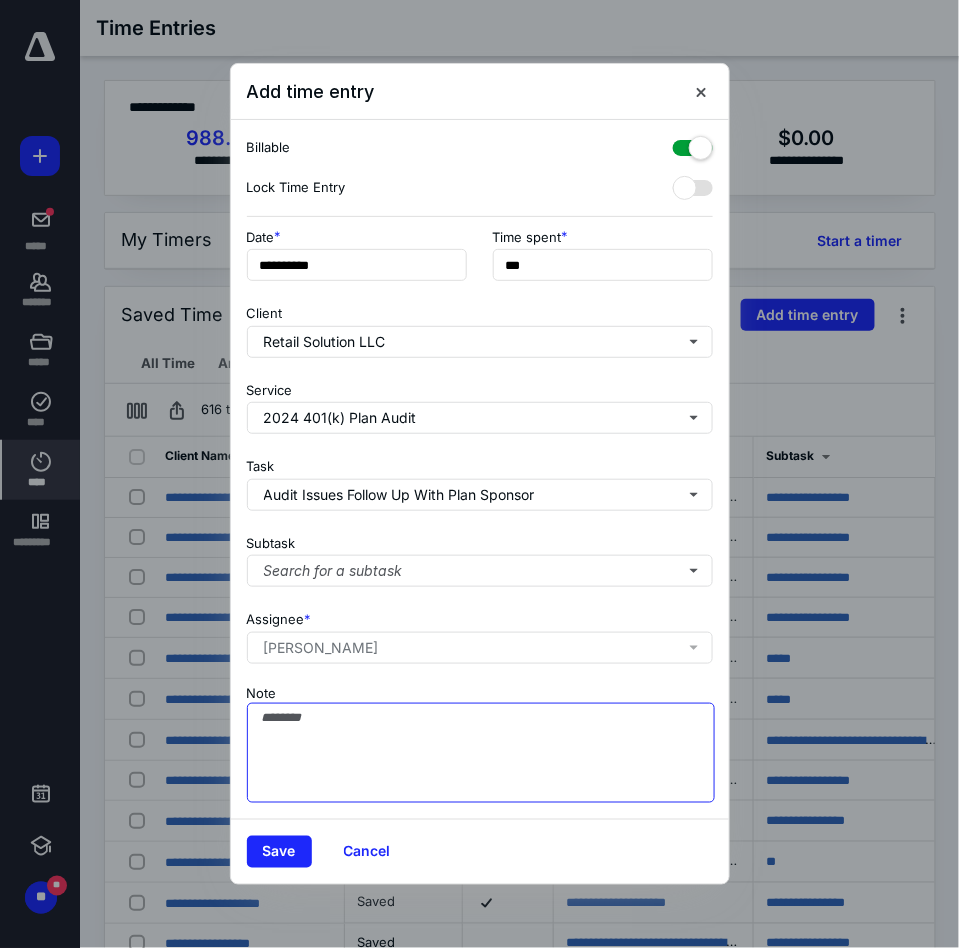 click on "Note" at bounding box center [481, 753] 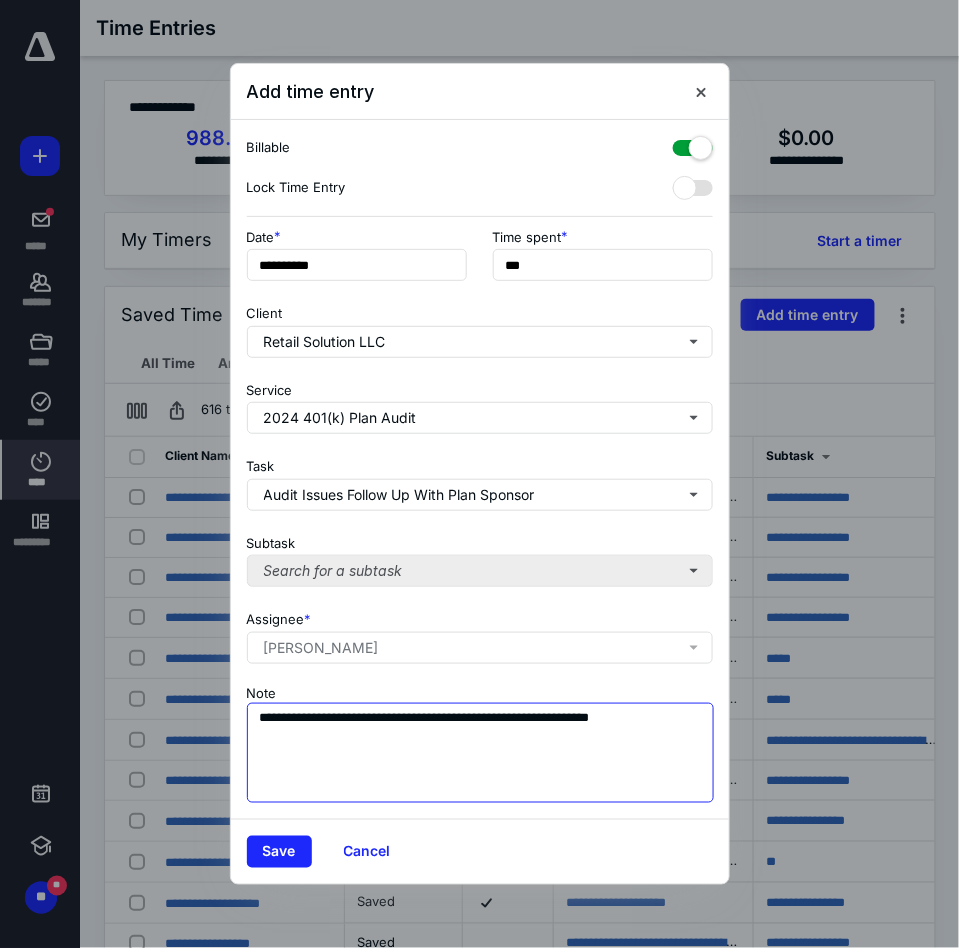 type on "**********" 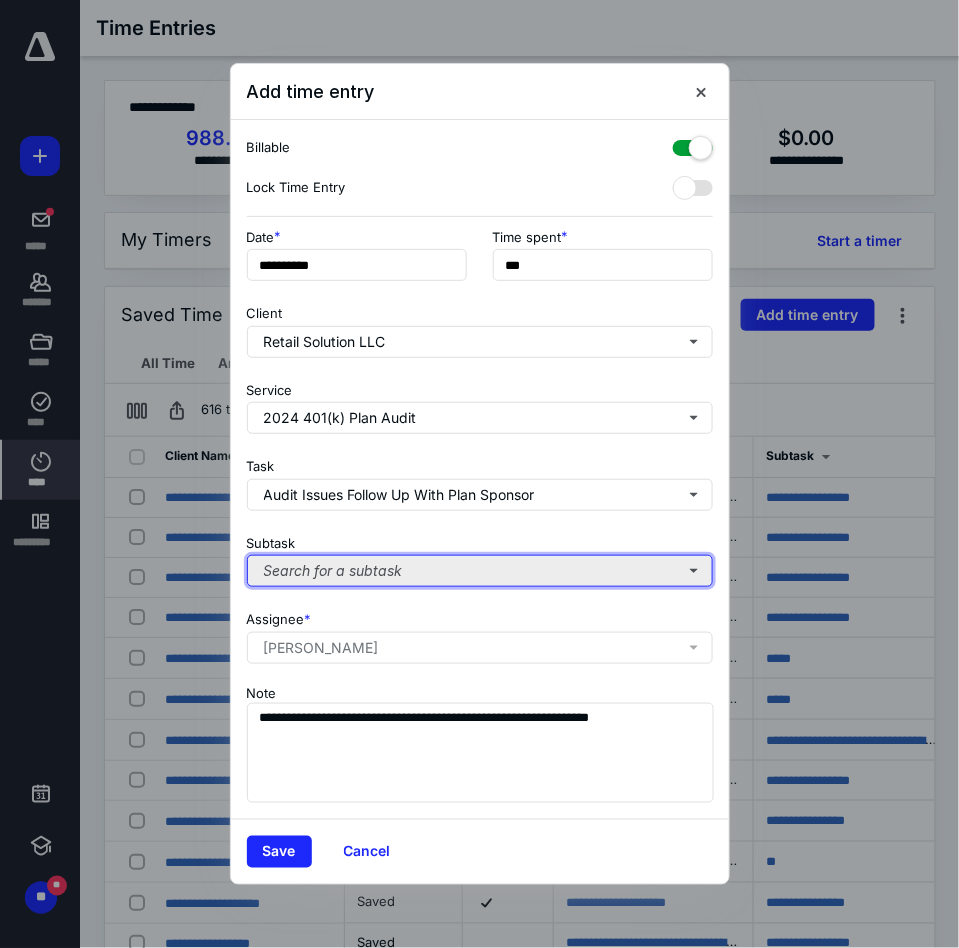 click on "Search for a subtask" at bounding box center (480, 571) 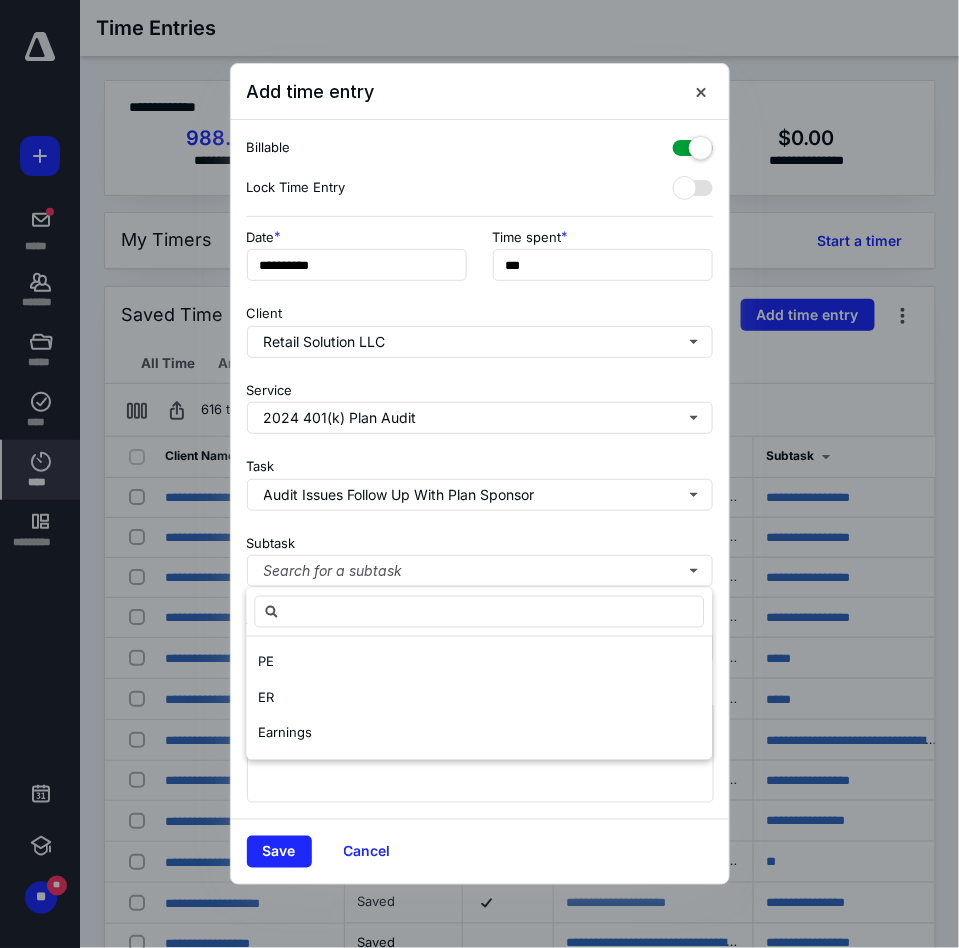 click on "Subtask Search for a subtask" at bounding box center (480, 557) 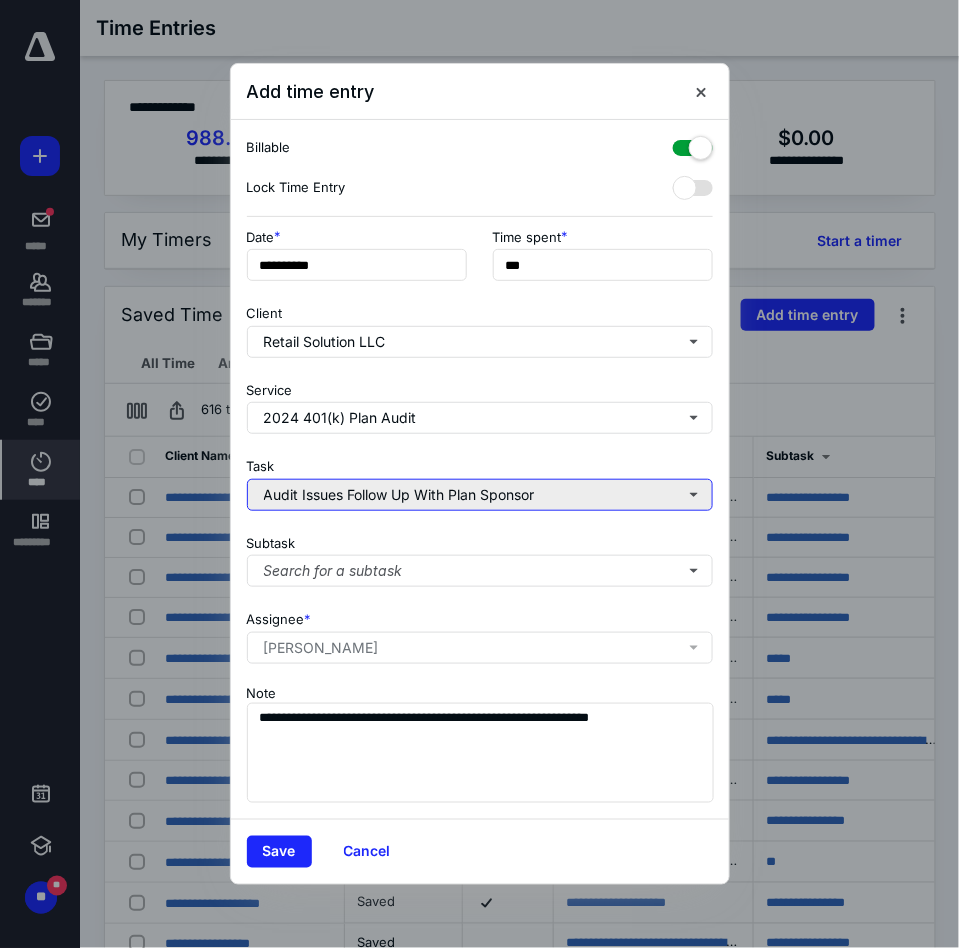 click on "Audit Issues Follow Up With Plan Sponsor" at bounding box center (480, 495) 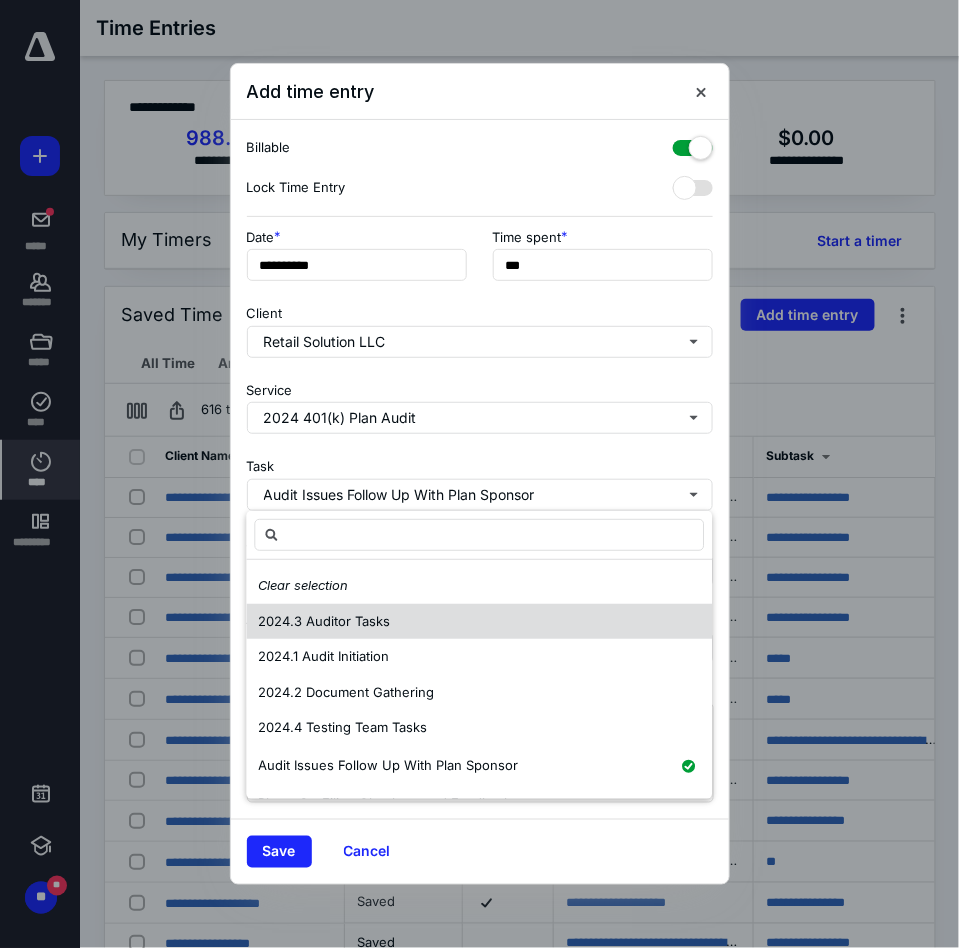 click on "2024.3 Auditor Tasks" at bounding box center [324, 622] 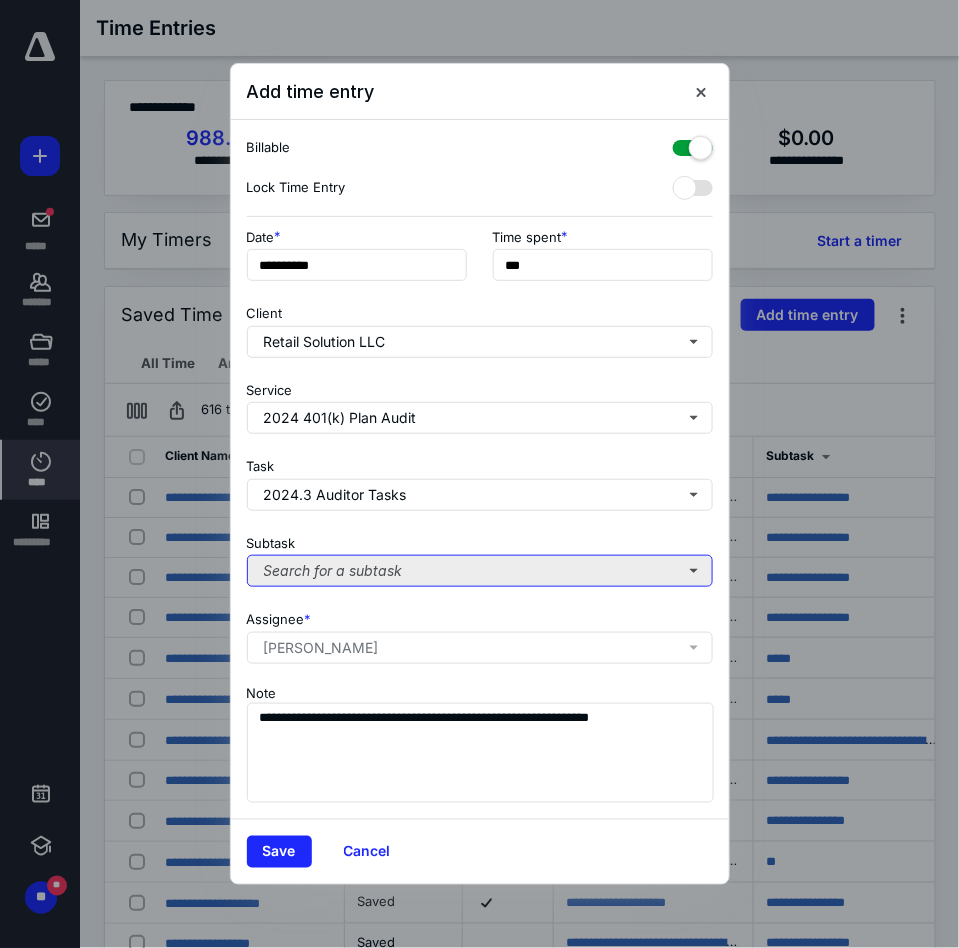 click on "Search for a subtask" at bounding box center [480, 571] 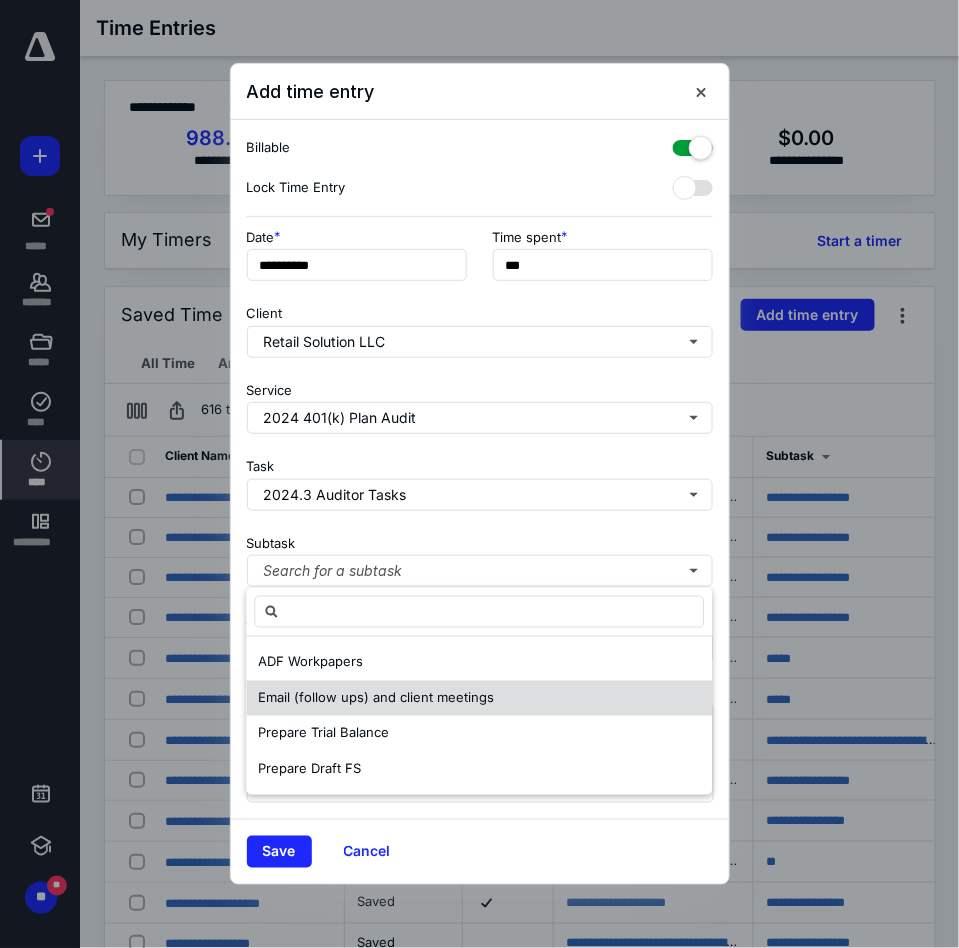 click on "Email (follow ups) and client meetings" at bounding box center (376, 697) 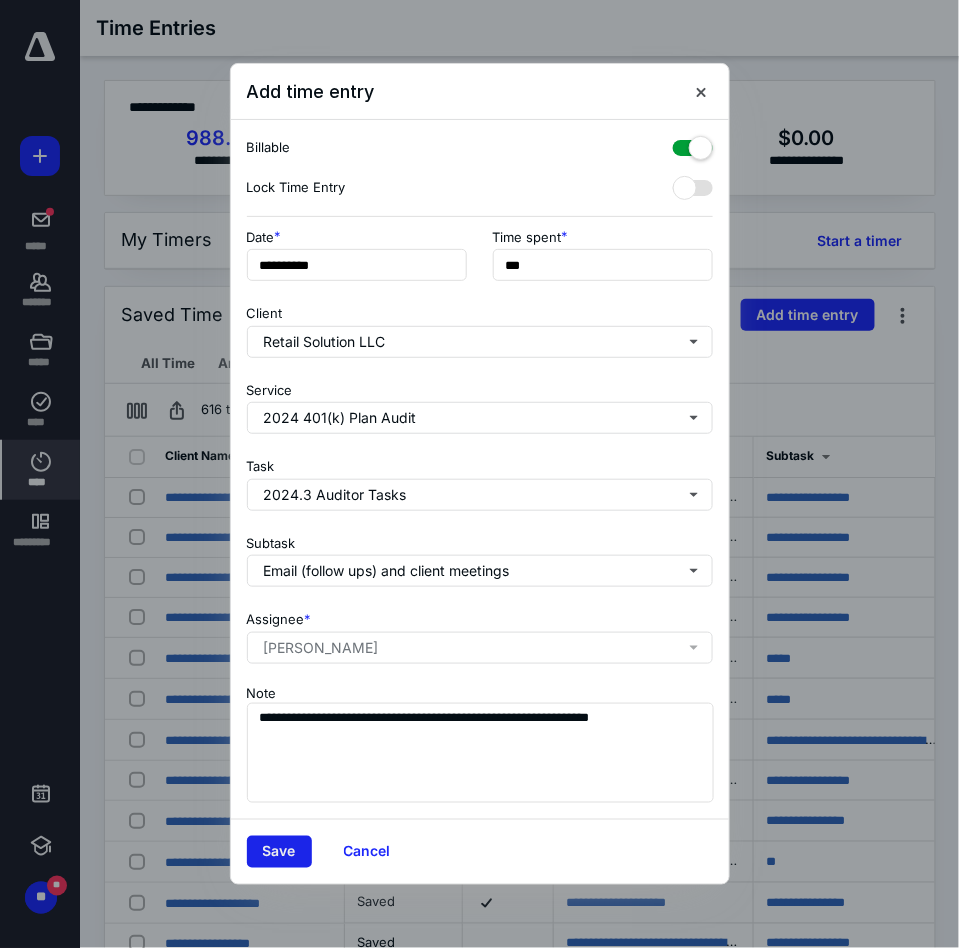 click on "Save" at bounding box center [279, 852] 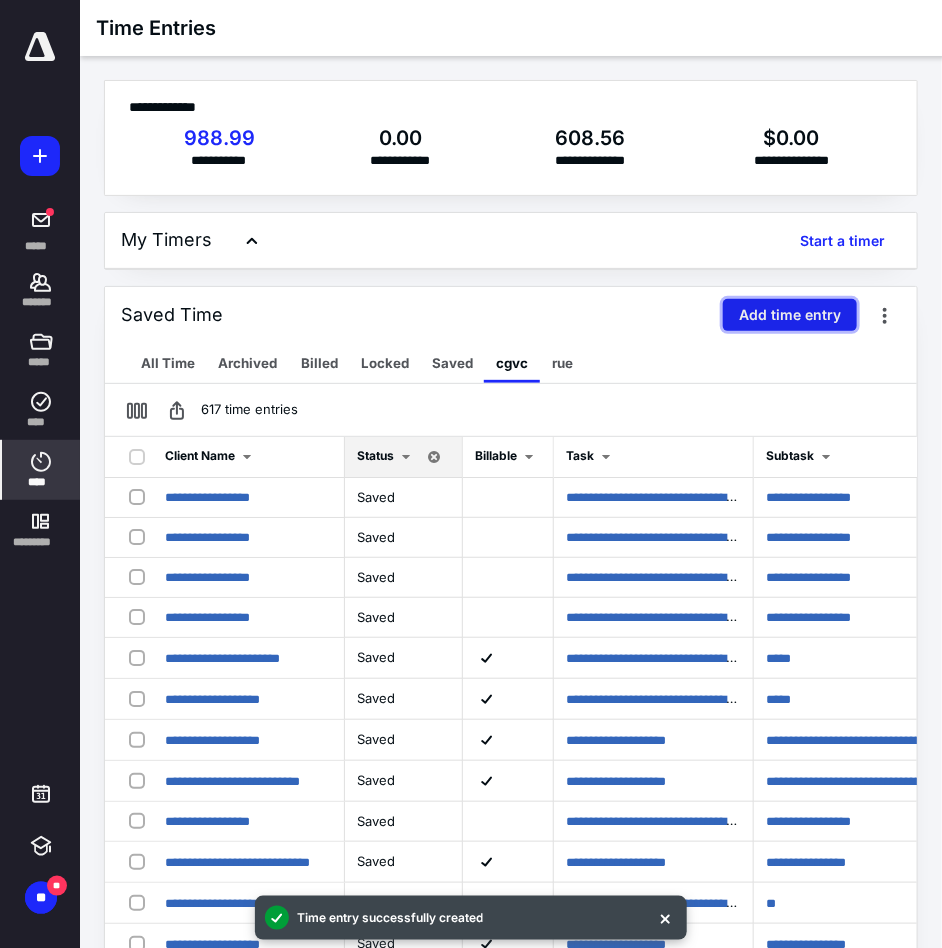 click on "Add time entry" at bounding box center [790, 315] 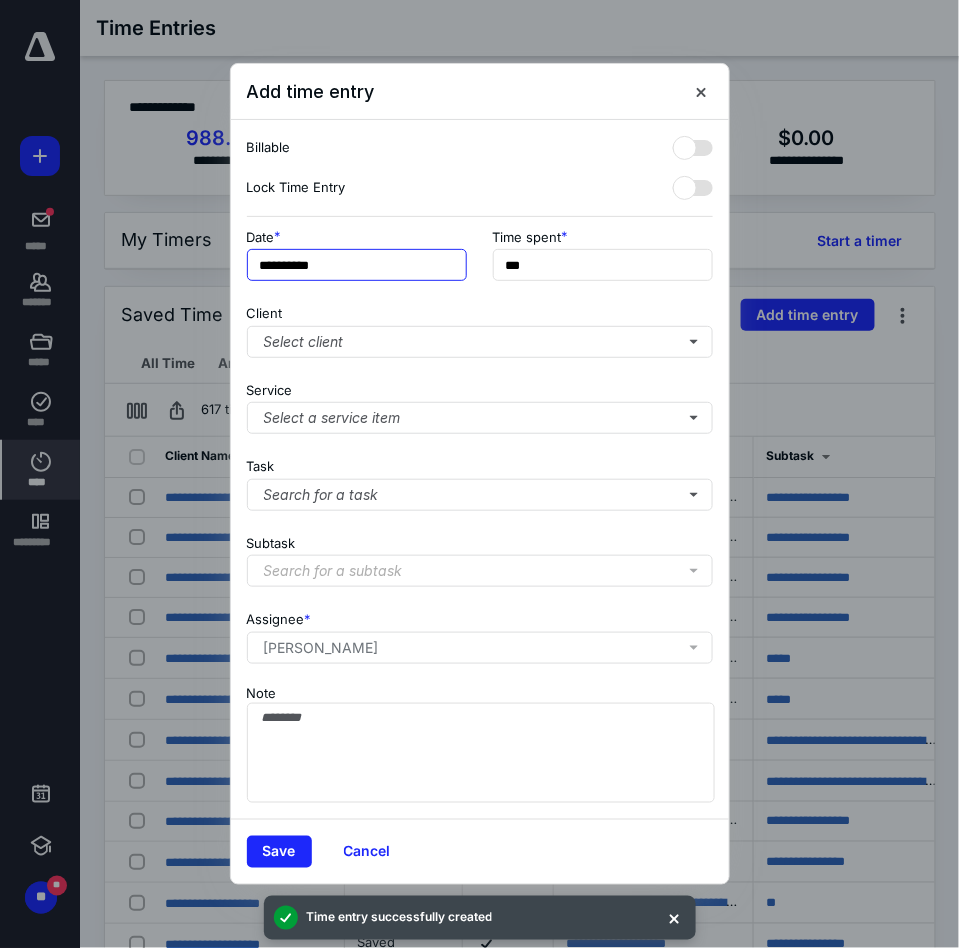 click on "**********" at bounding box center [357, 265] 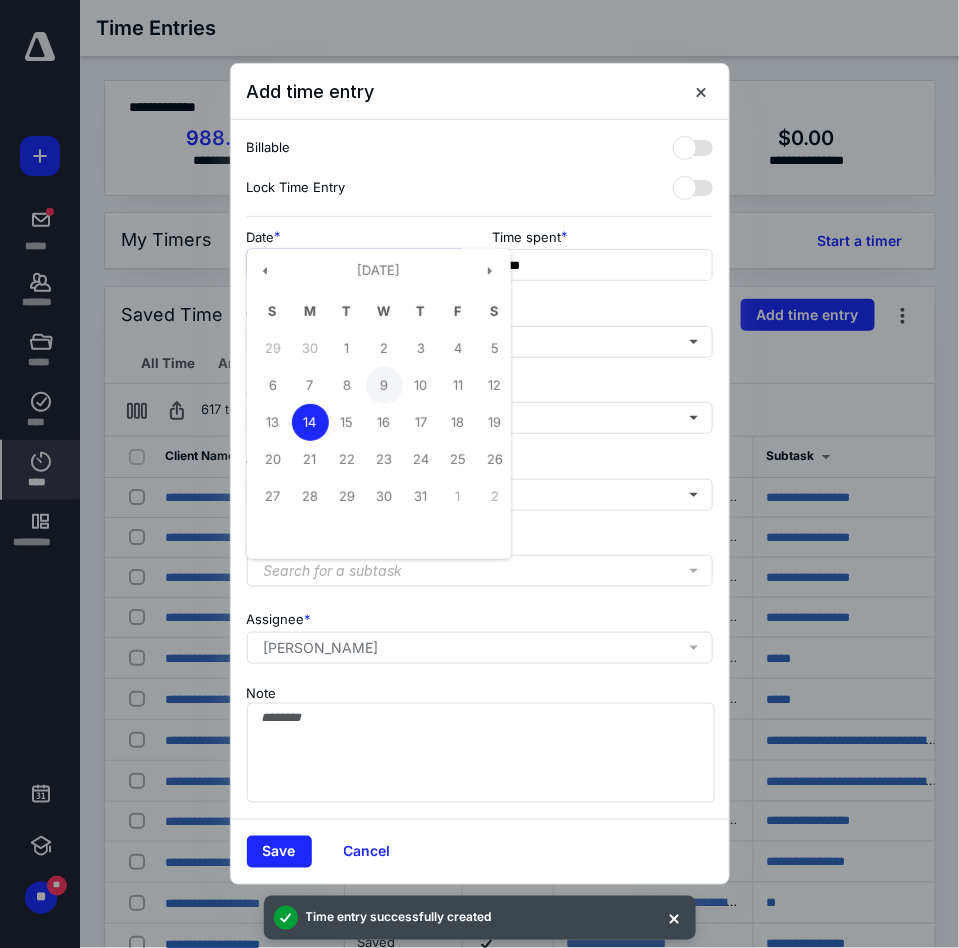 click on "9" at bounding box center (384, 385) 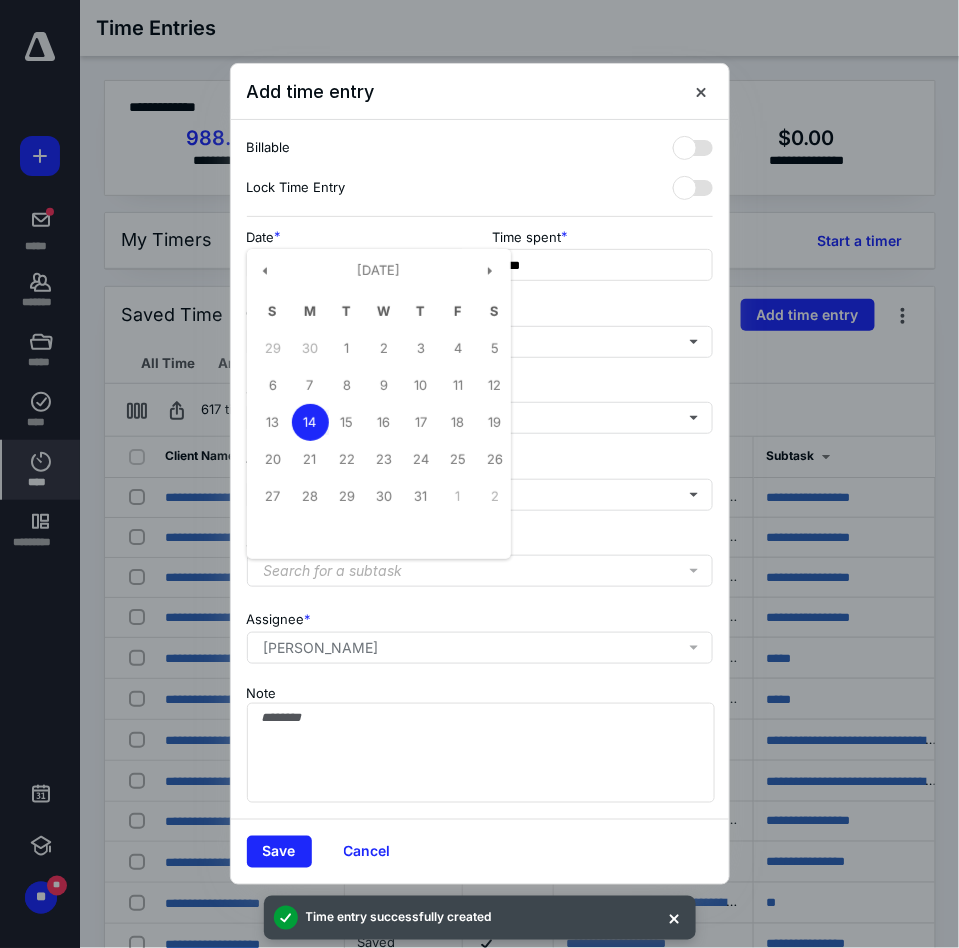type on "**********" 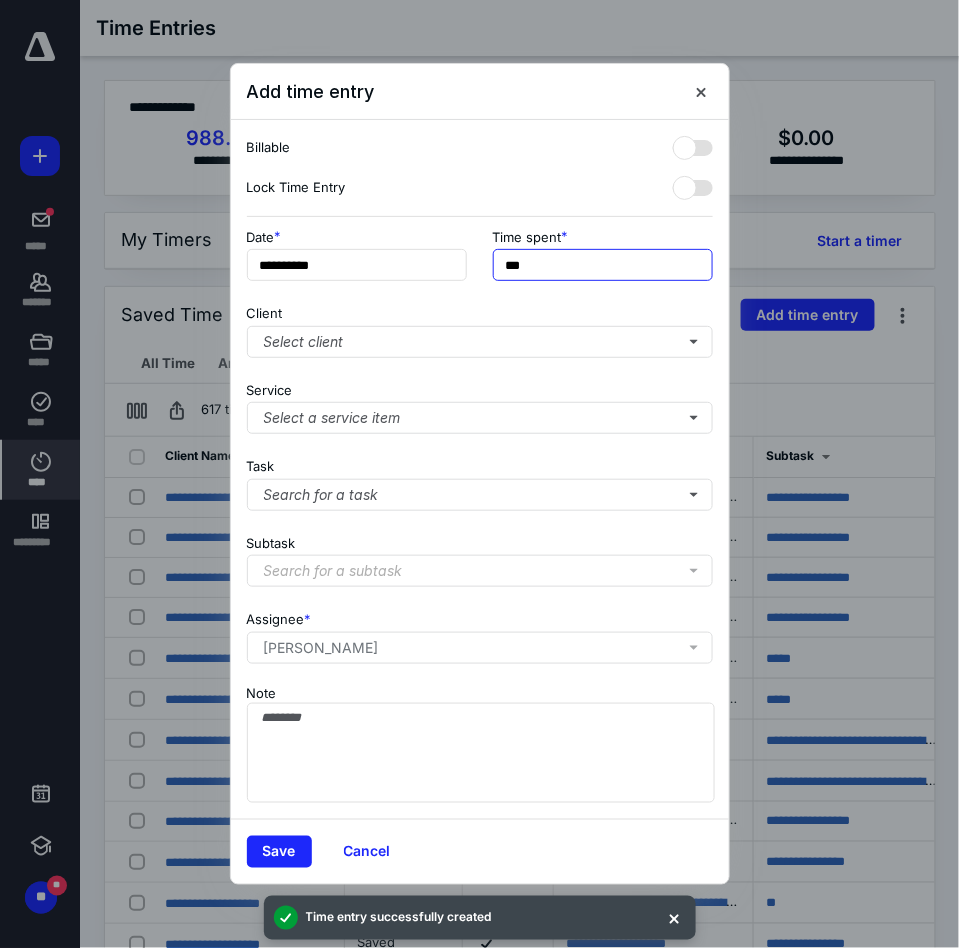 drag, startPoint x: 568, startPoint y: 273, endPoint x: 472, endPoint y: 268, distance: 96.13012 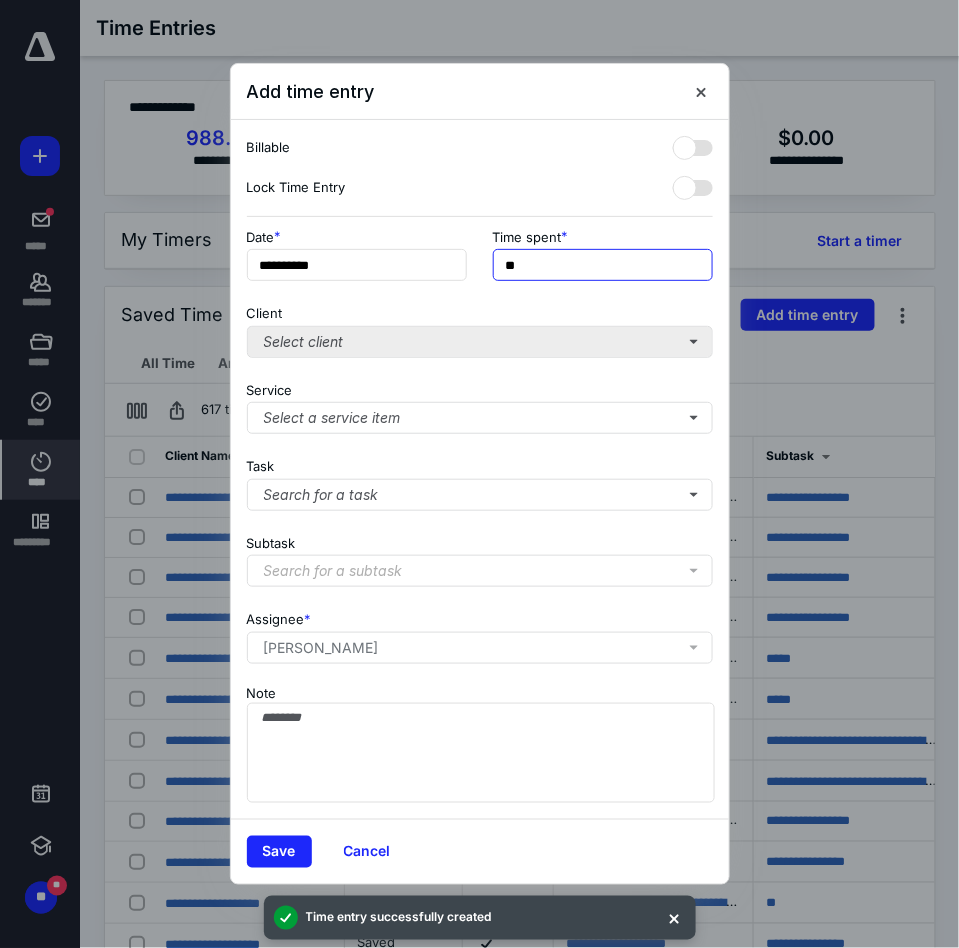 type on "**" 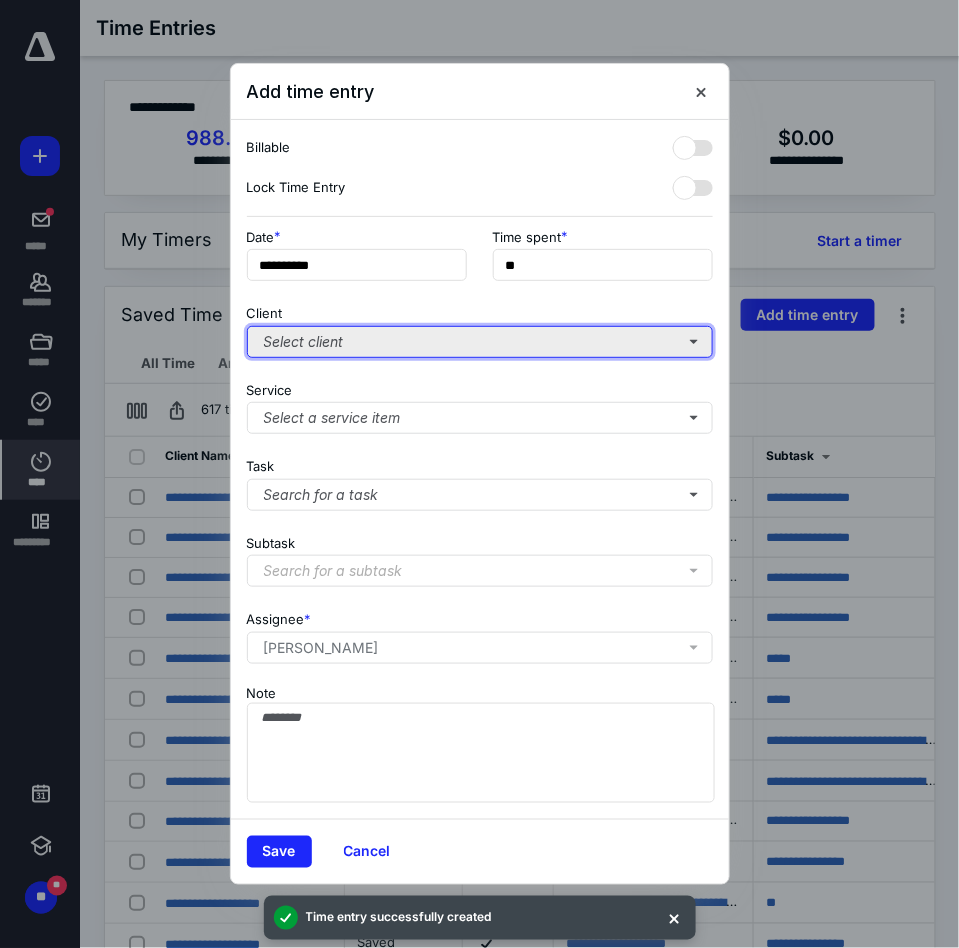 click on "Select client" at bounding box center (480, 342) 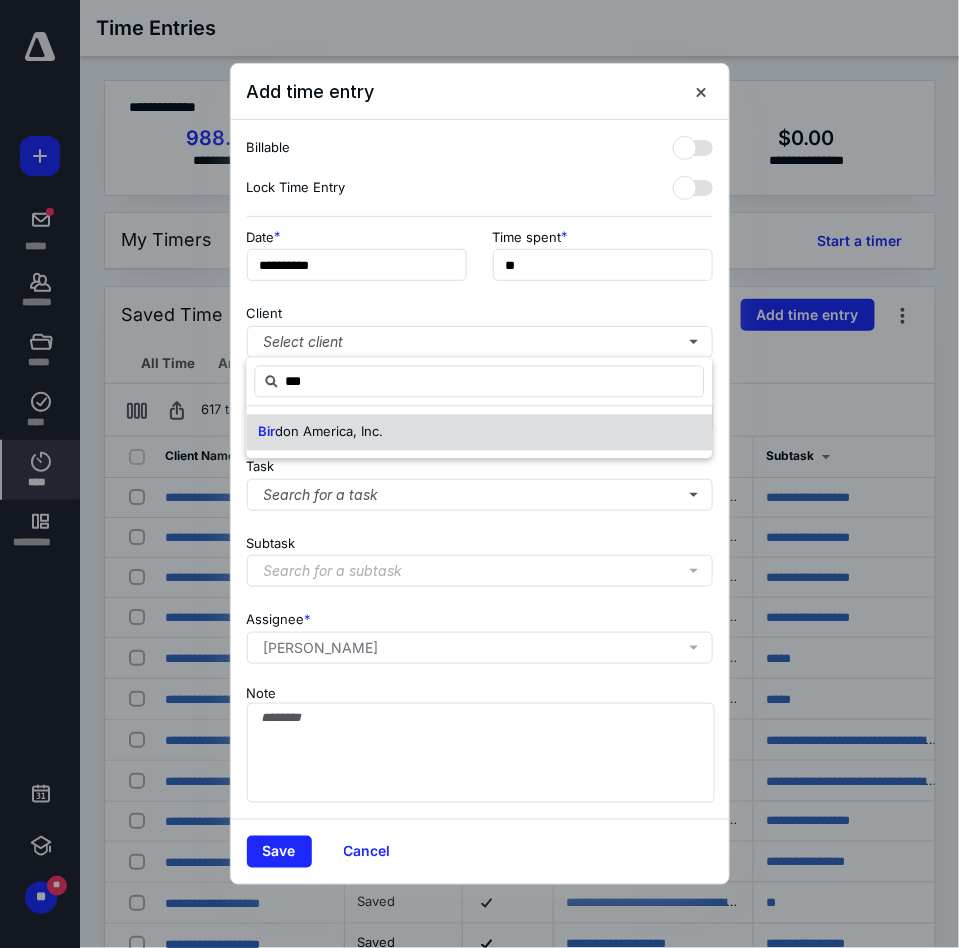 click on "Bir don America, Inc." at bounding box center [479, 433] 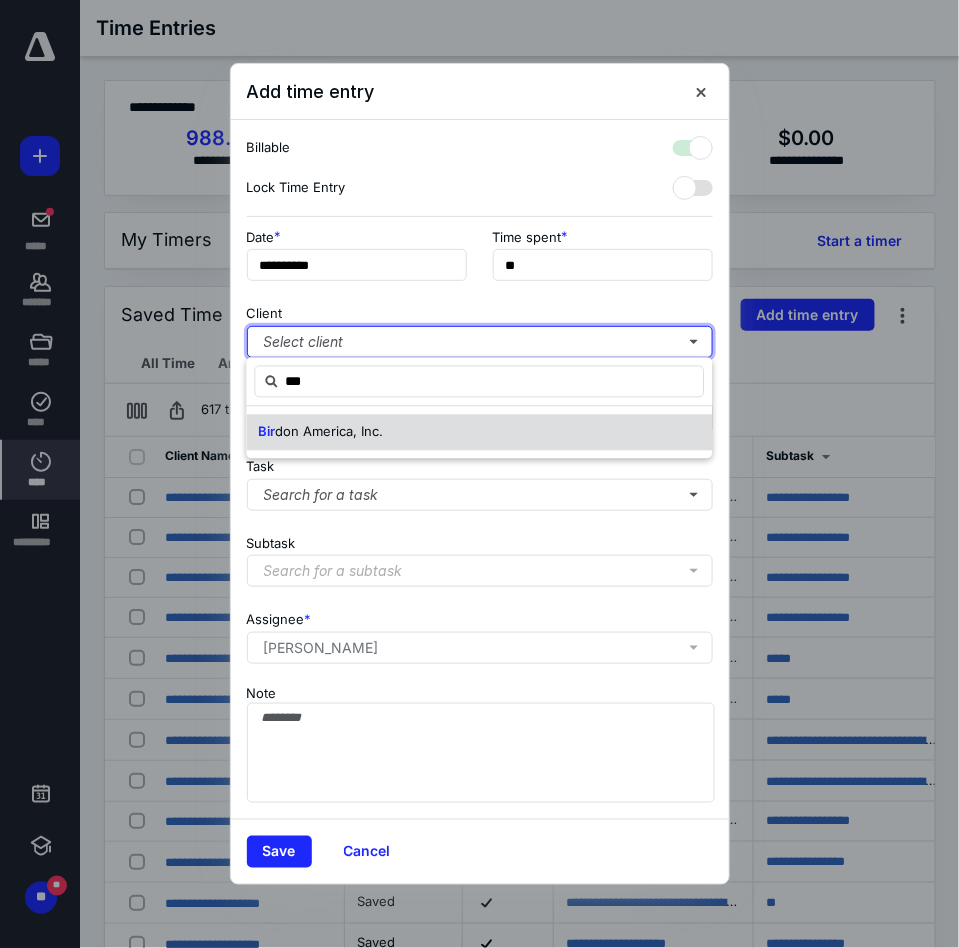 checkbox on "true" 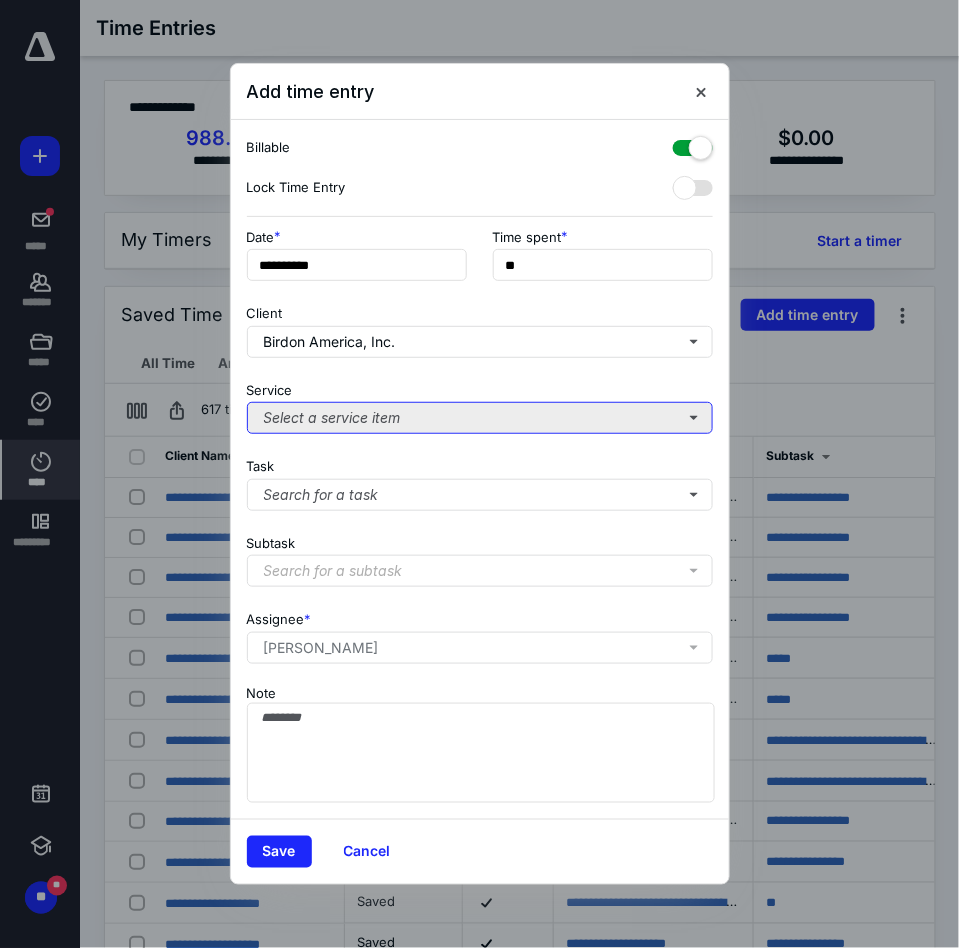 click on "Select a service item" at bounding box center (480, 418) 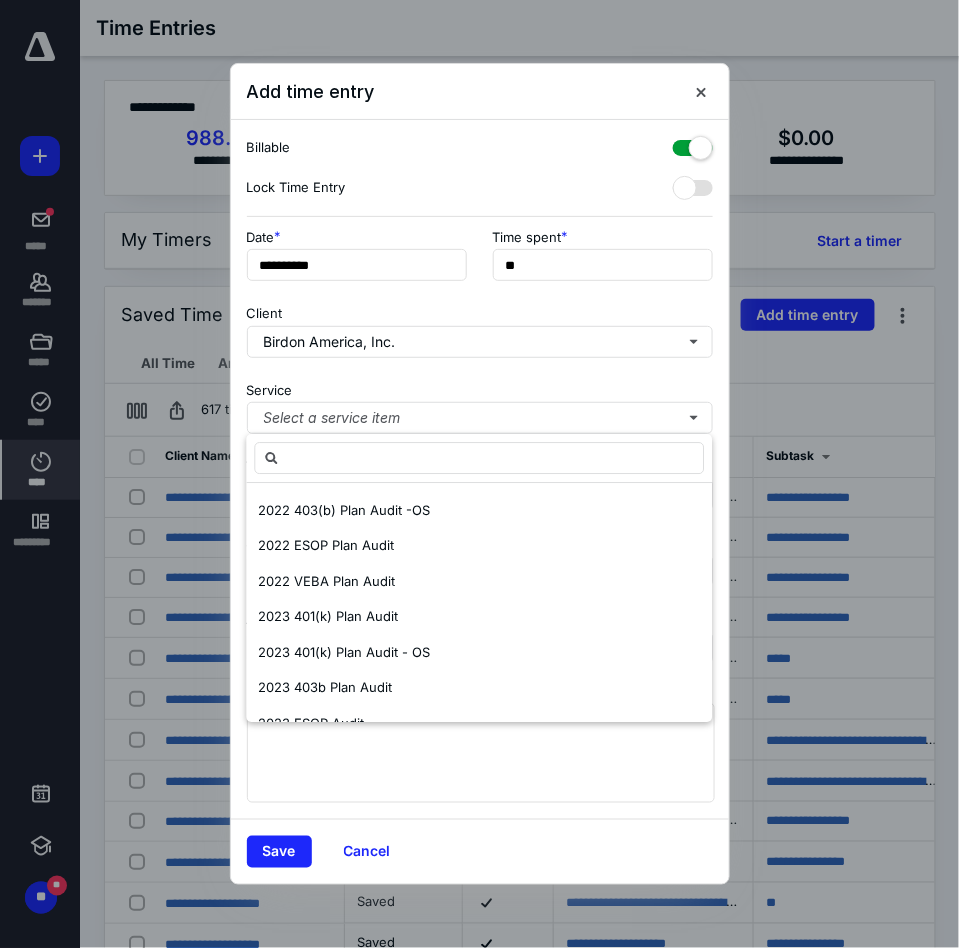 scroll, scrollTop: 698, scrollLeft: 0, axis: vertical 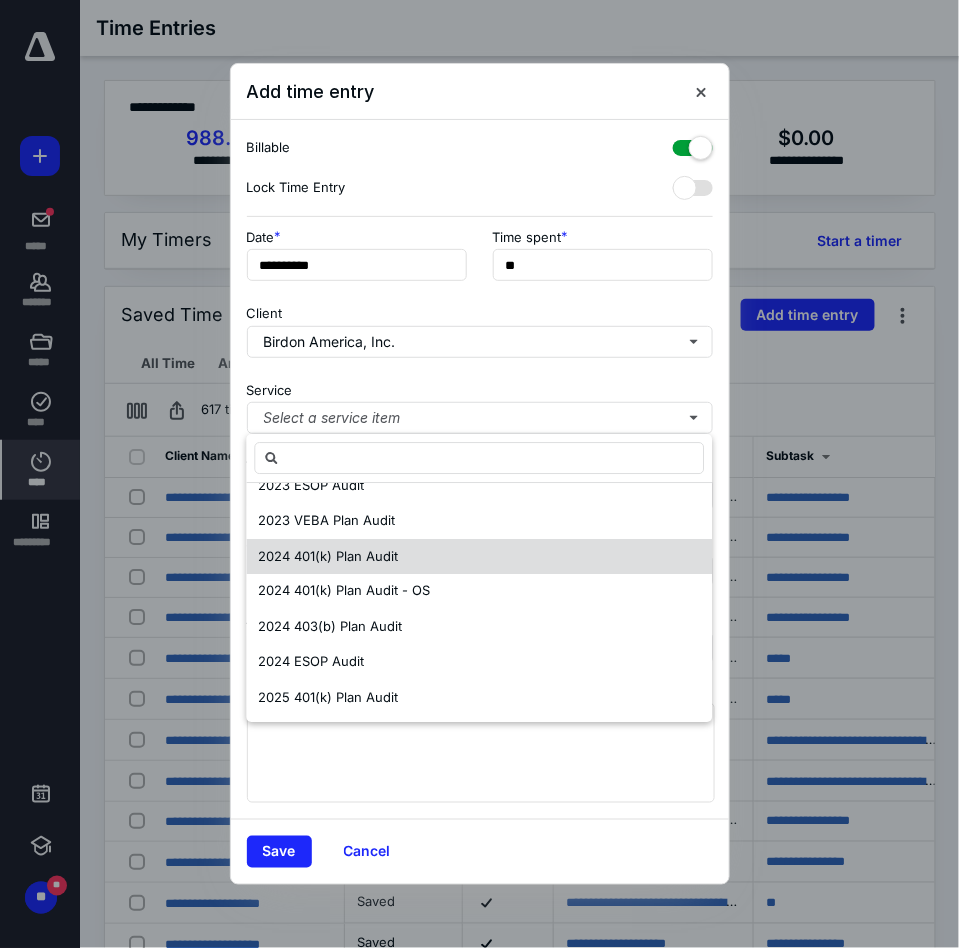 click on "2024 401(k) Plan Audit" at bounding box center [479, 557] 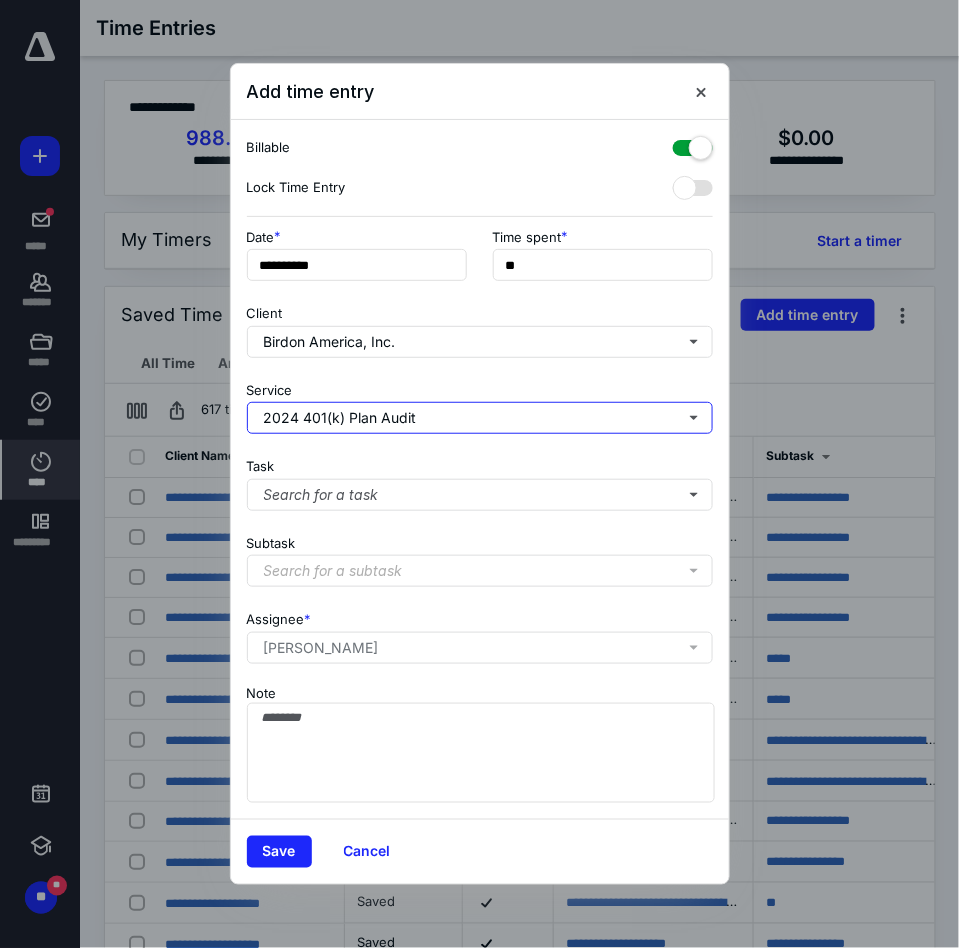 scroll, scrollTop: 0, scrollLeft: 0, axis: both 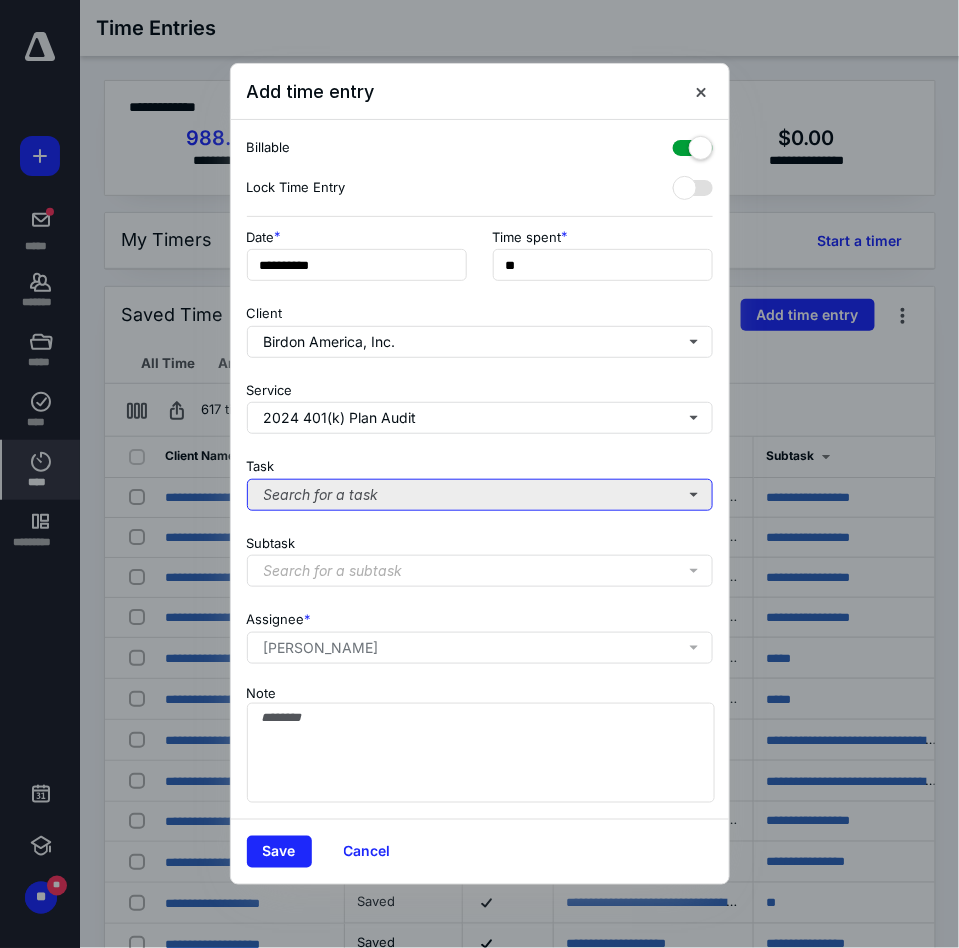 click on "Search for a task" at bounding box center (480, 495) 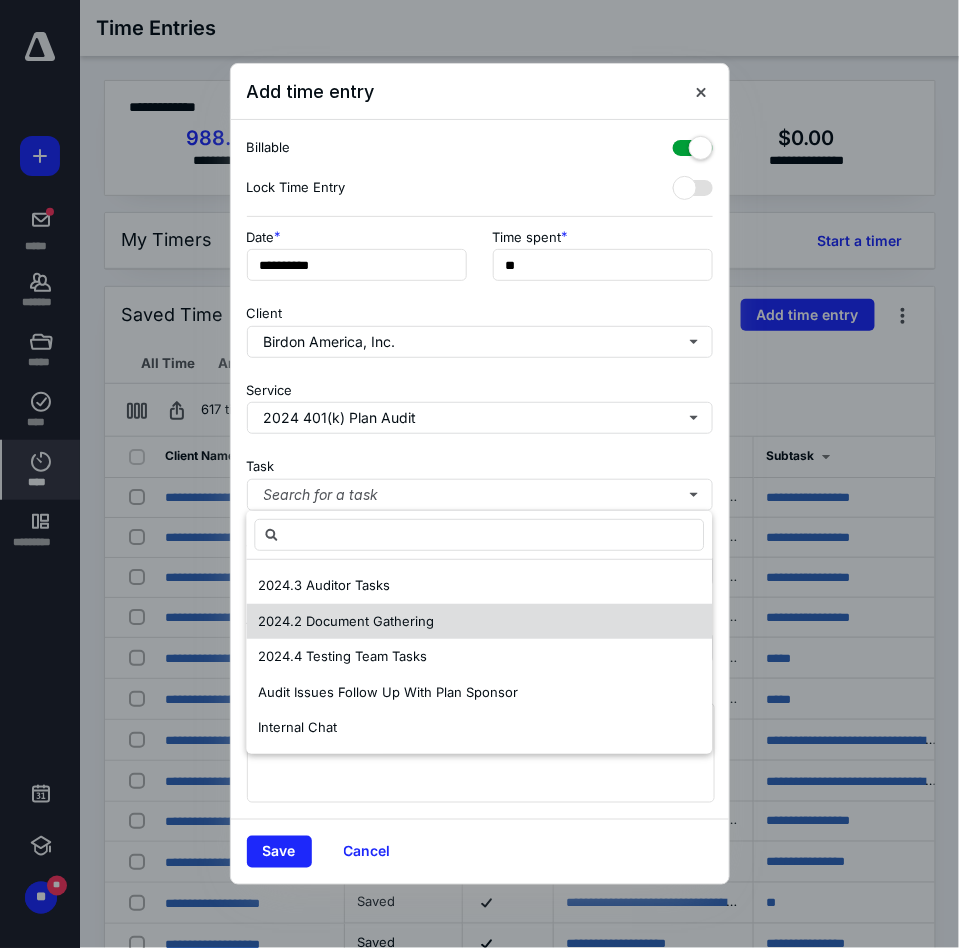 drag, startPoint x: 407, startPoint y: 687, endPoint x: 412, endPoint y: 628, distance: 59.211487 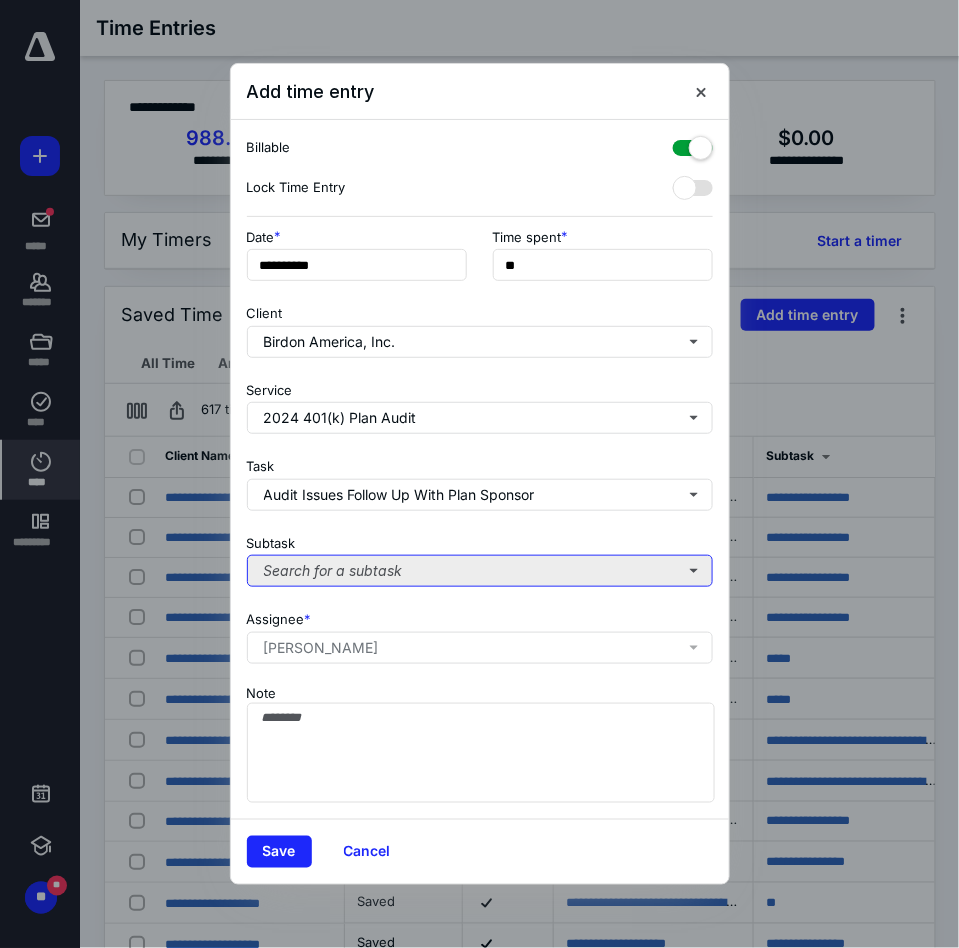 click on "Search for a subtask" at bounding box center (480, 571) 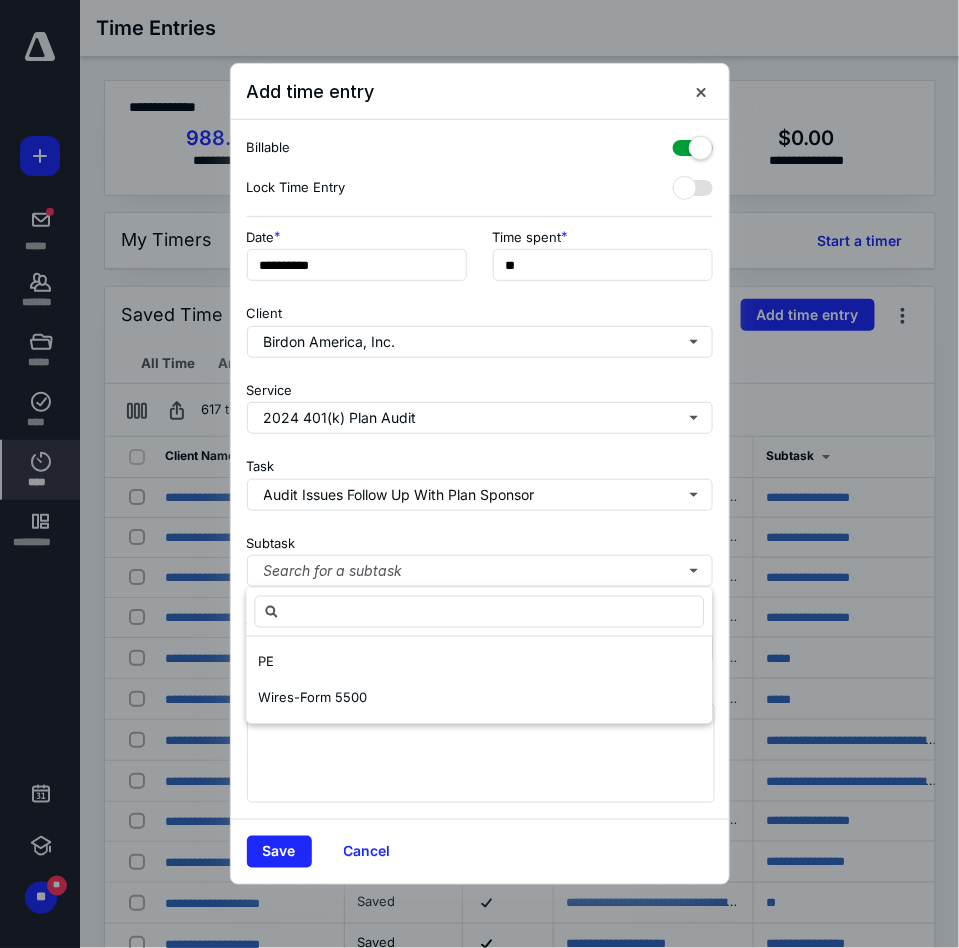 click on "PE" at bounding box center (479, 663) 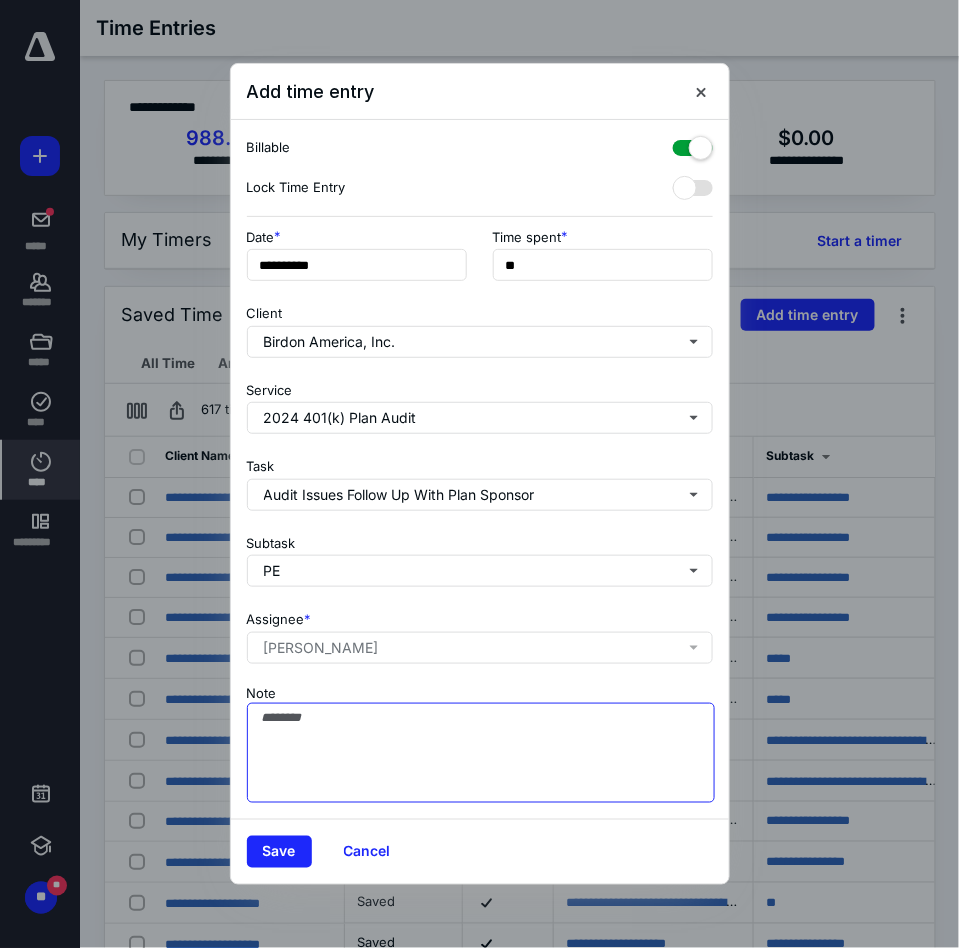 click on "Note" at bounding box center [481, 753] 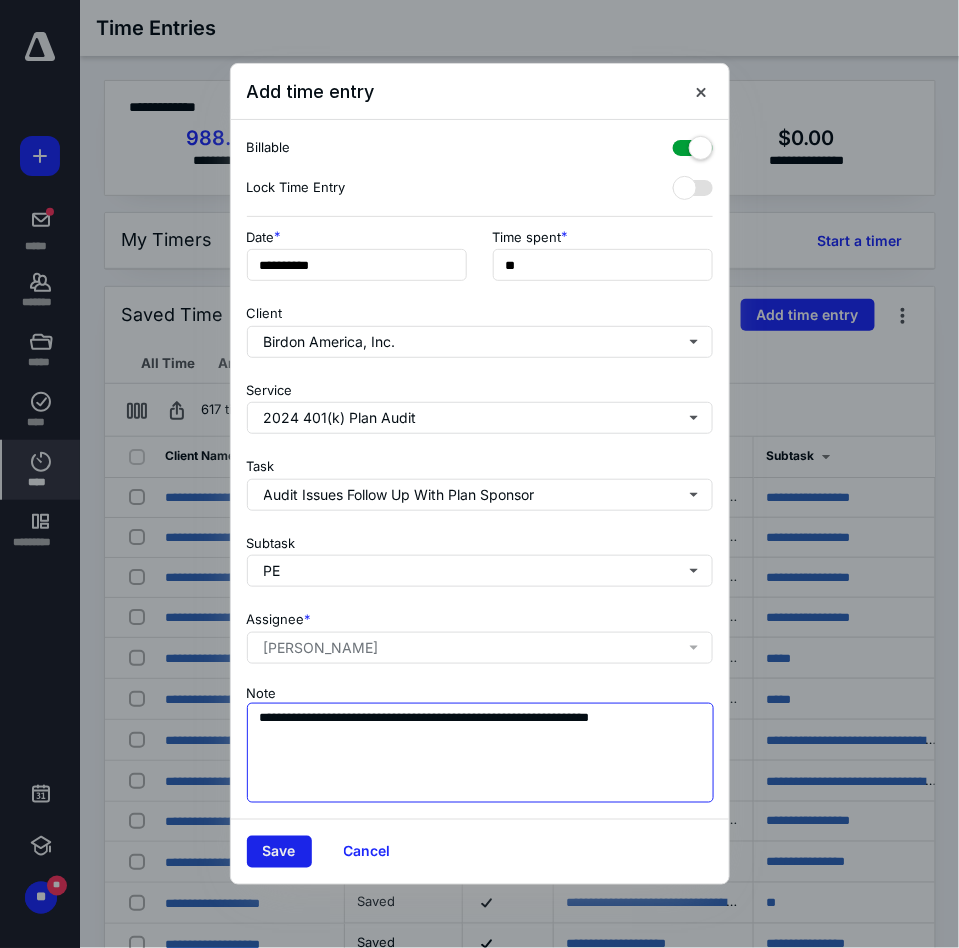 type on "**********" 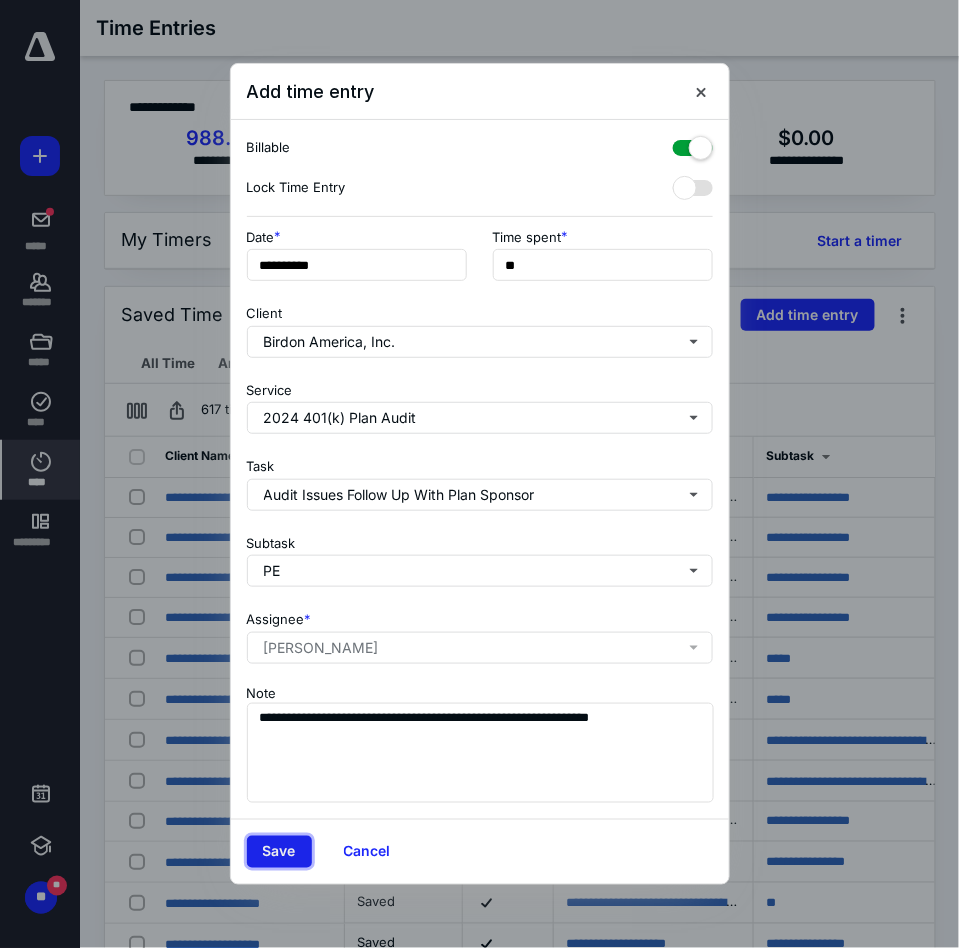 click on "Save" at bounding box center [279, 852] 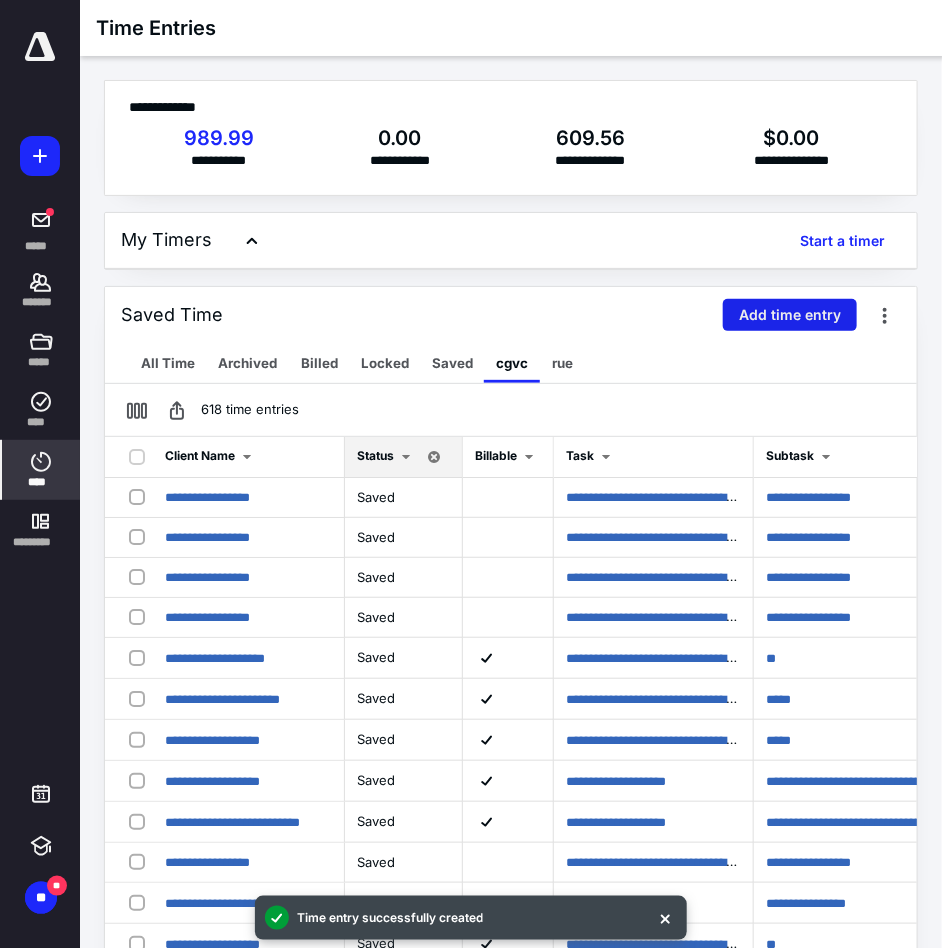 click on "Add time entry" at bounding box center [790, 315] 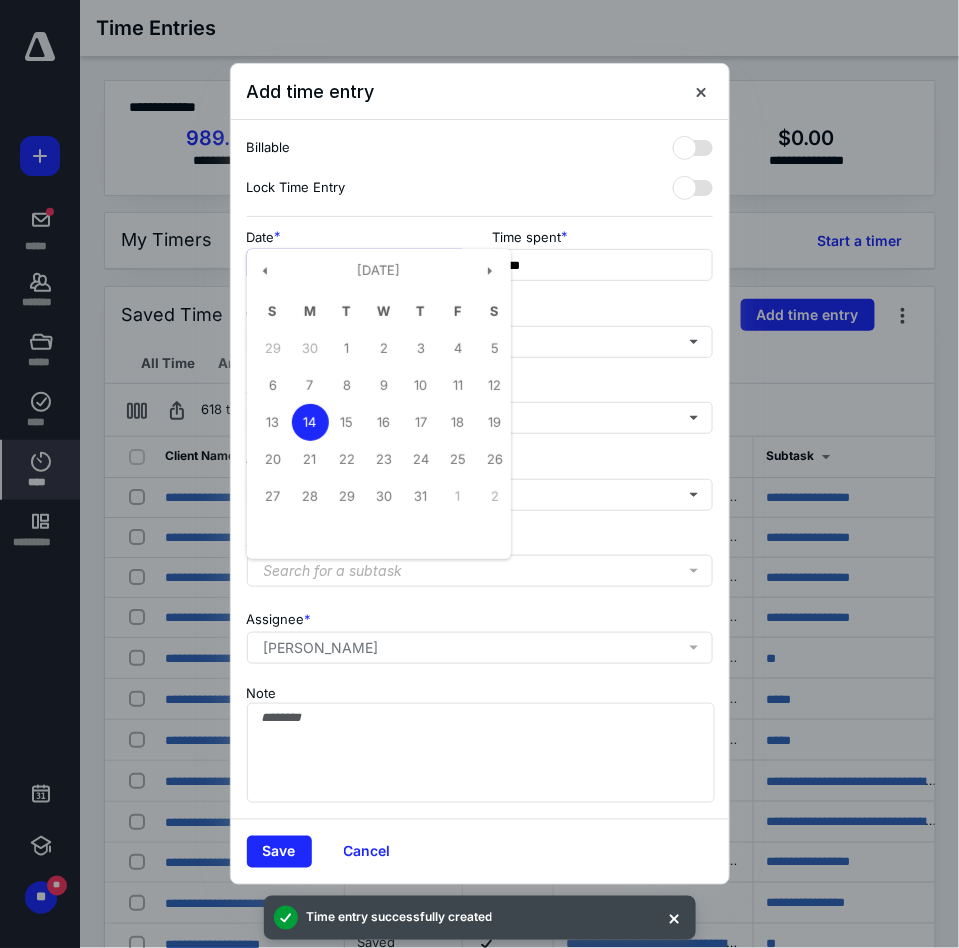 click on "**********" at bounding box center [357, 265] 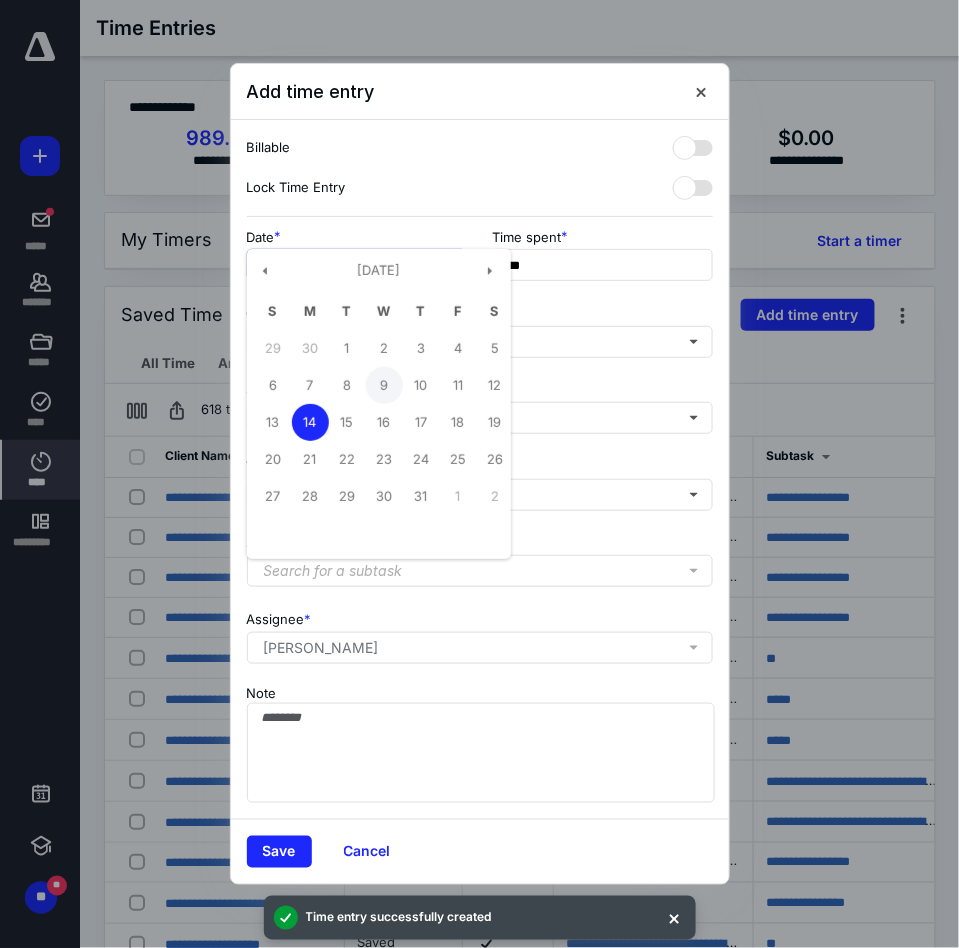click on "9" at bounding box center [384, 385] 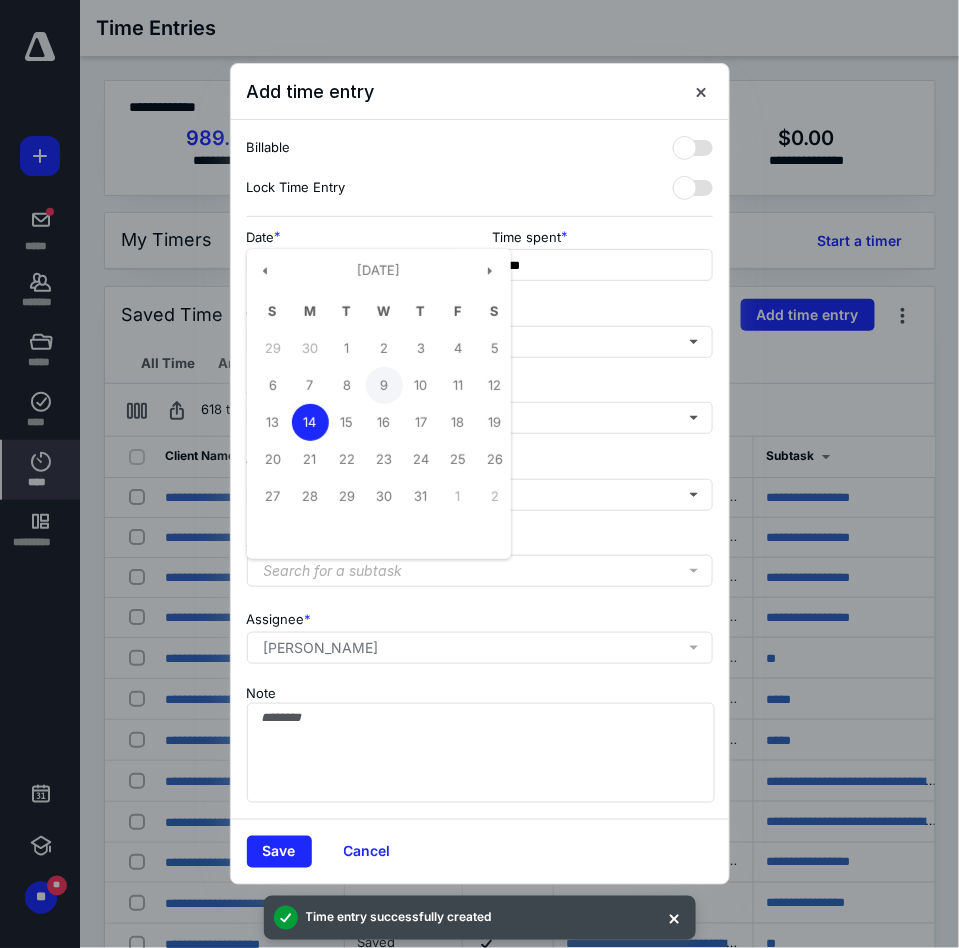 type on "**********" 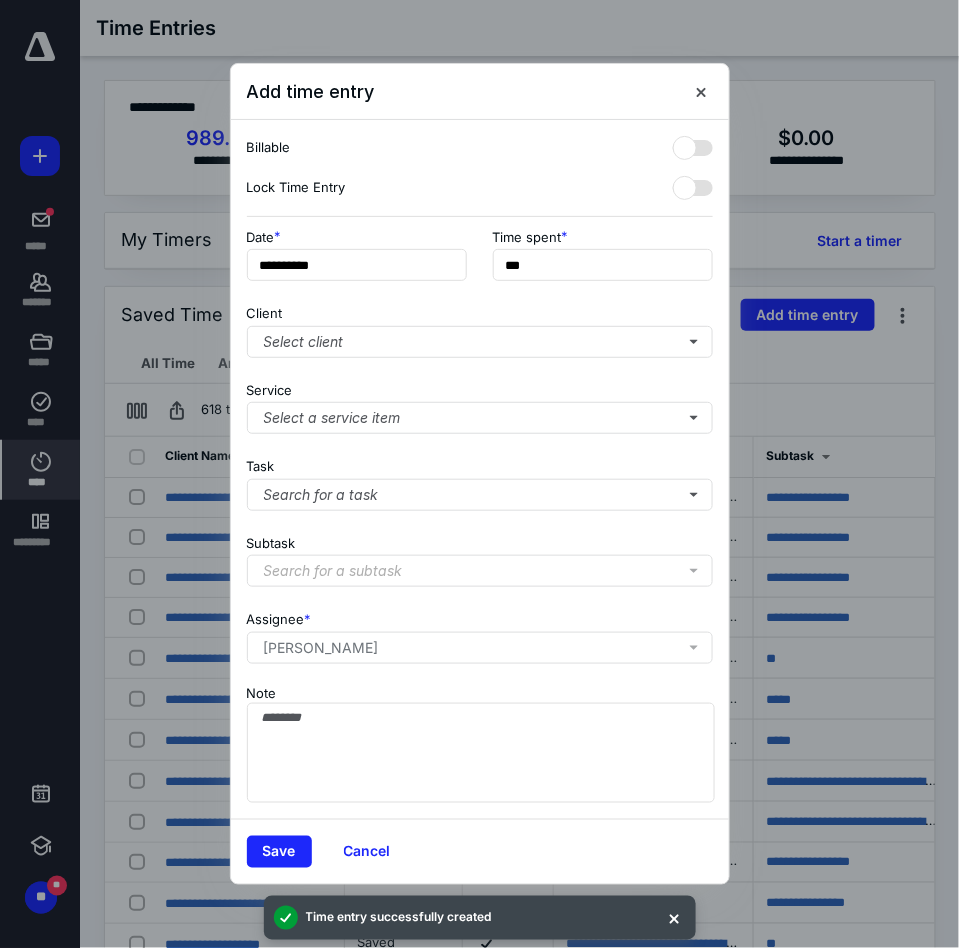 click on "**********" at bounding box center (480, 470) 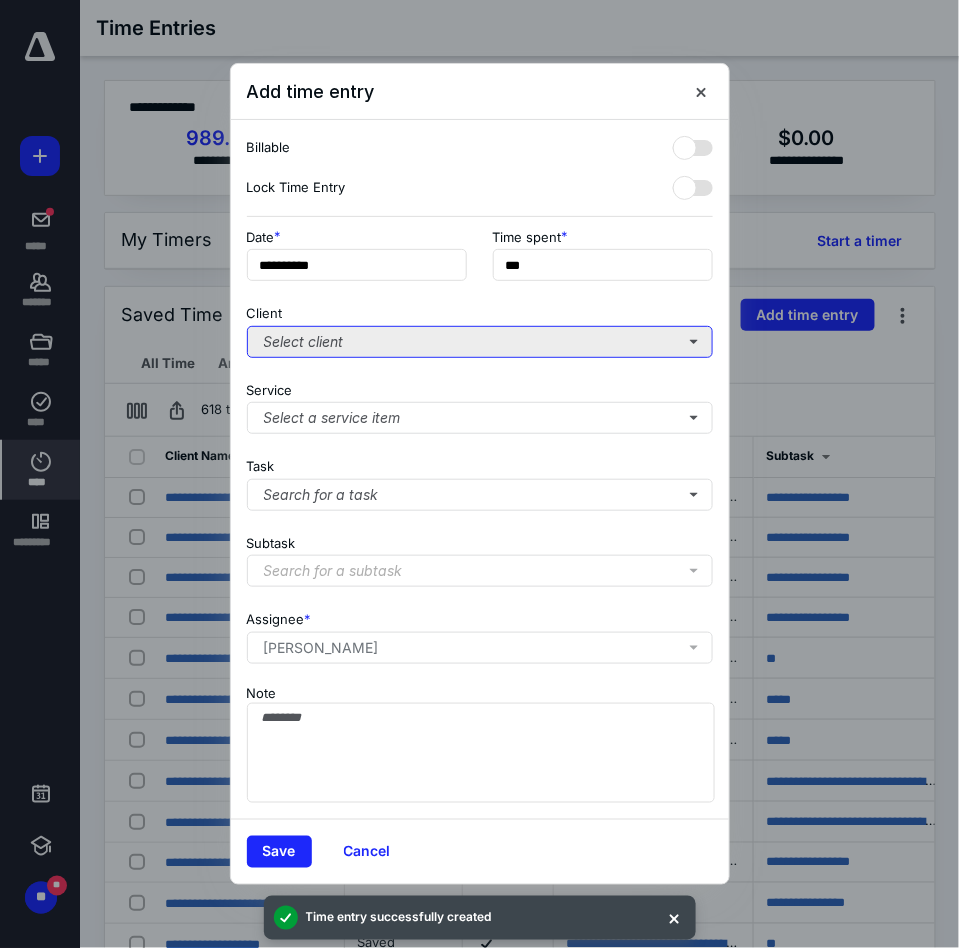 click on "Select client" at bounding box center [480, 342] 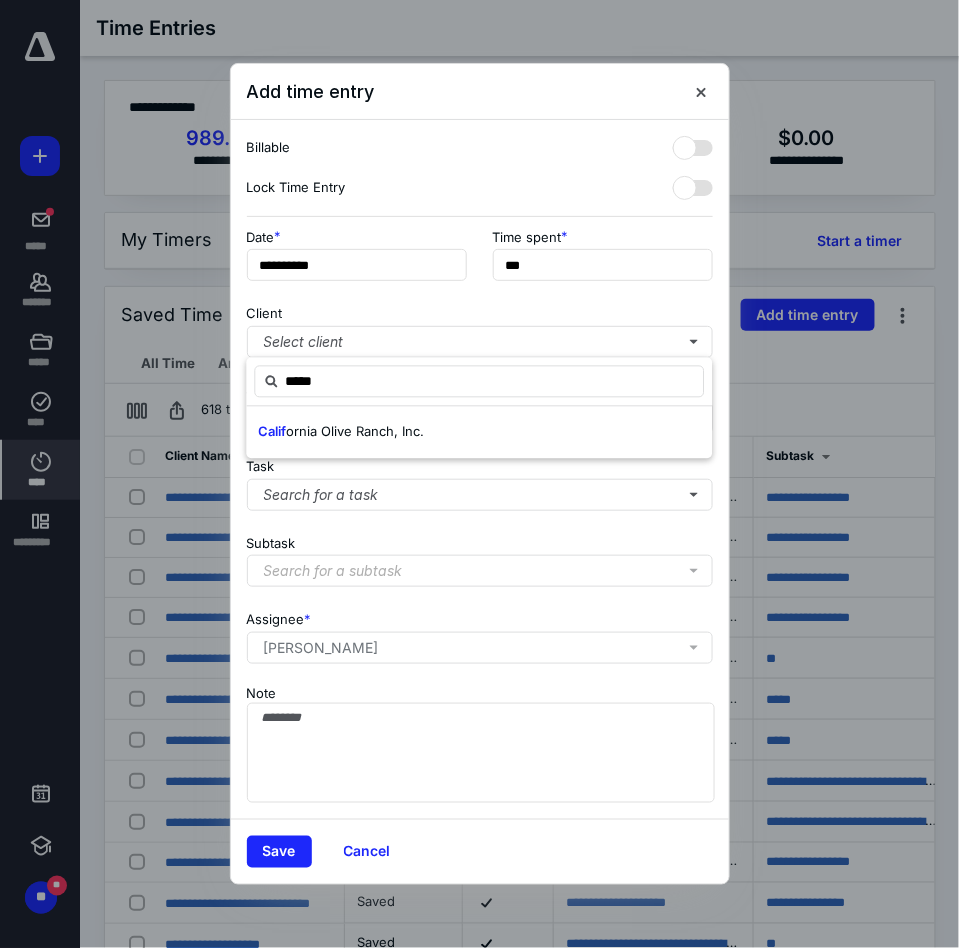 click on "ornia Olive Ranch, Inc." at bounding box center (355, 432) 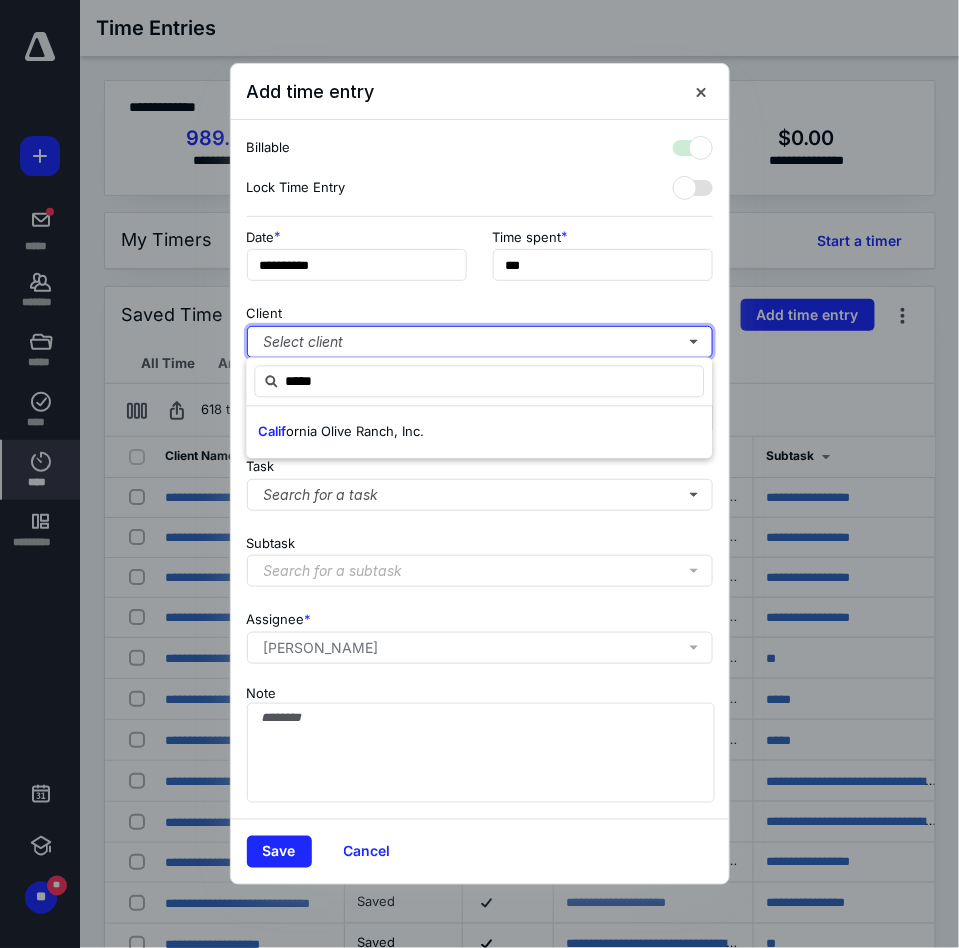 checkbox on "true" 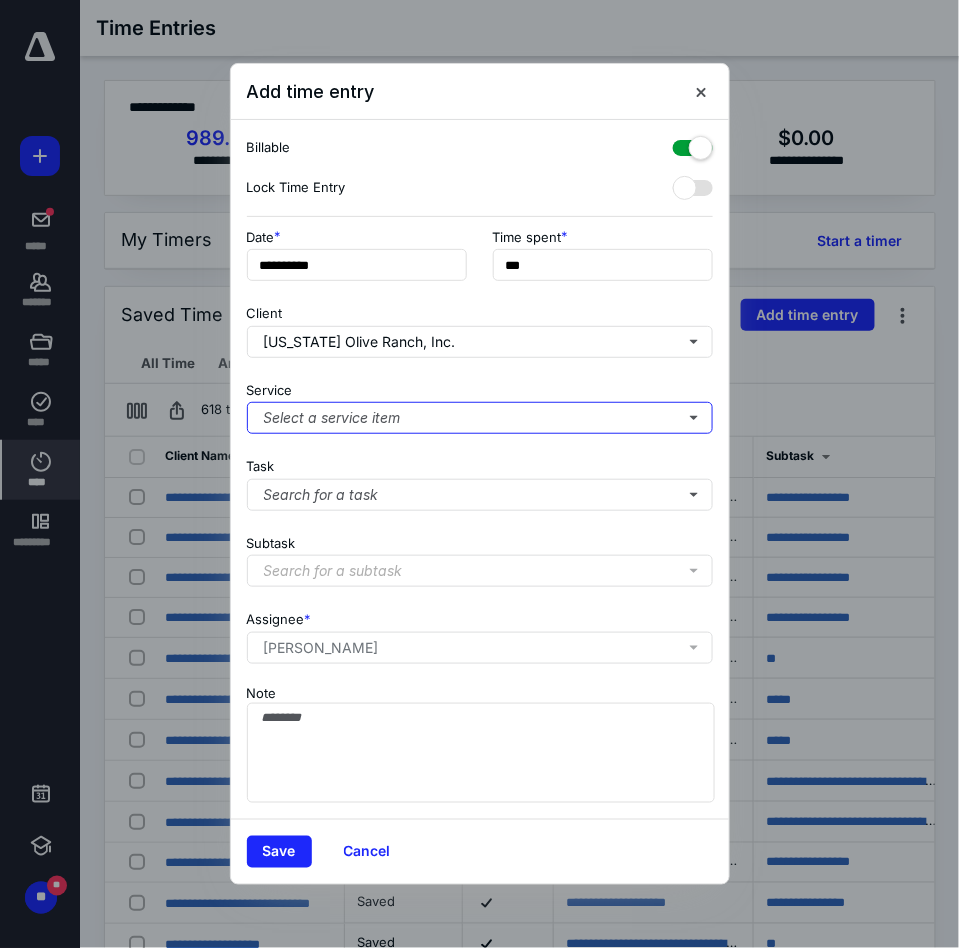 click on "Select a service item" at bounding box center [480, 418] 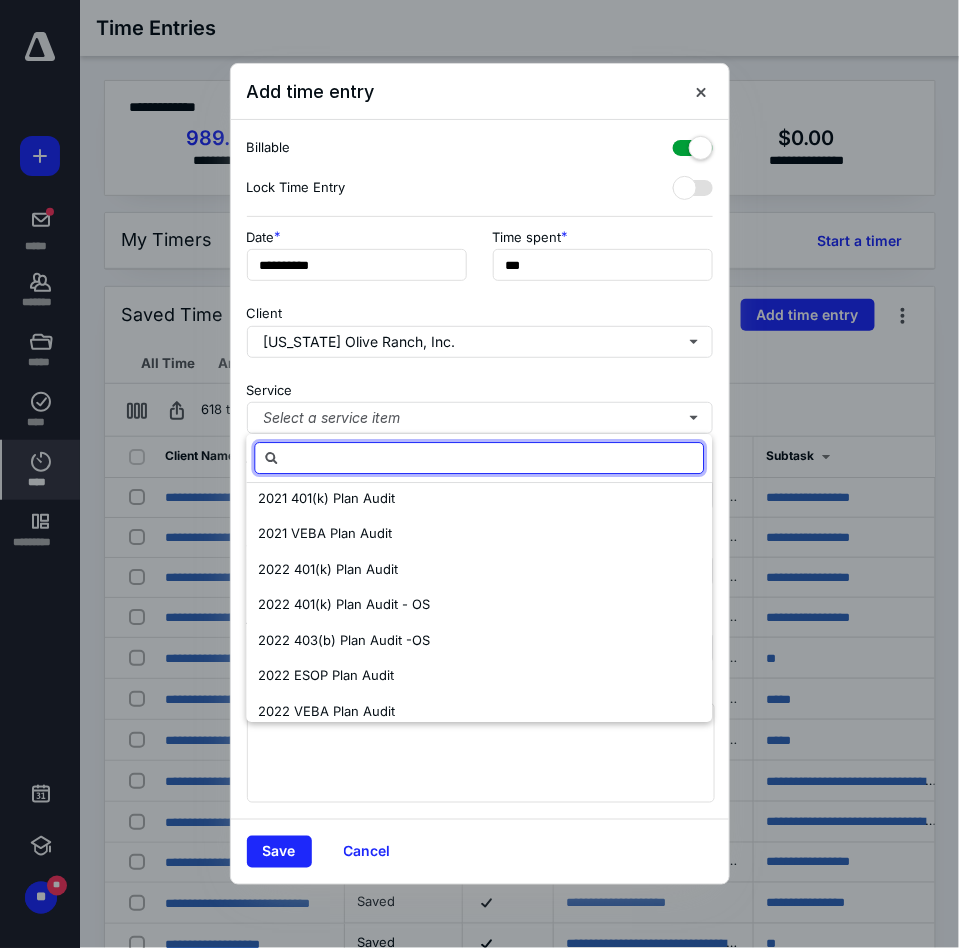scroll, scrollTop: 698, scrollLeft: 0, axis: vertical 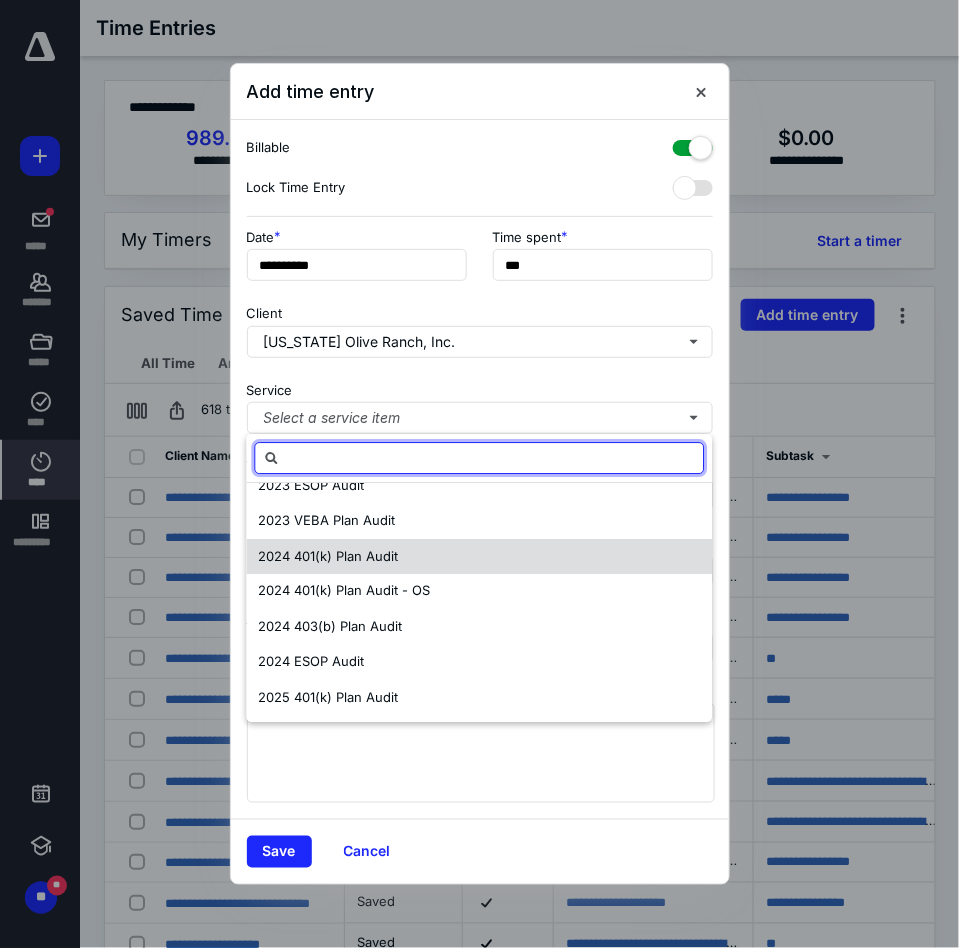 click on "2024 401(k) Plan Audit" at bounding box center (479, 557) 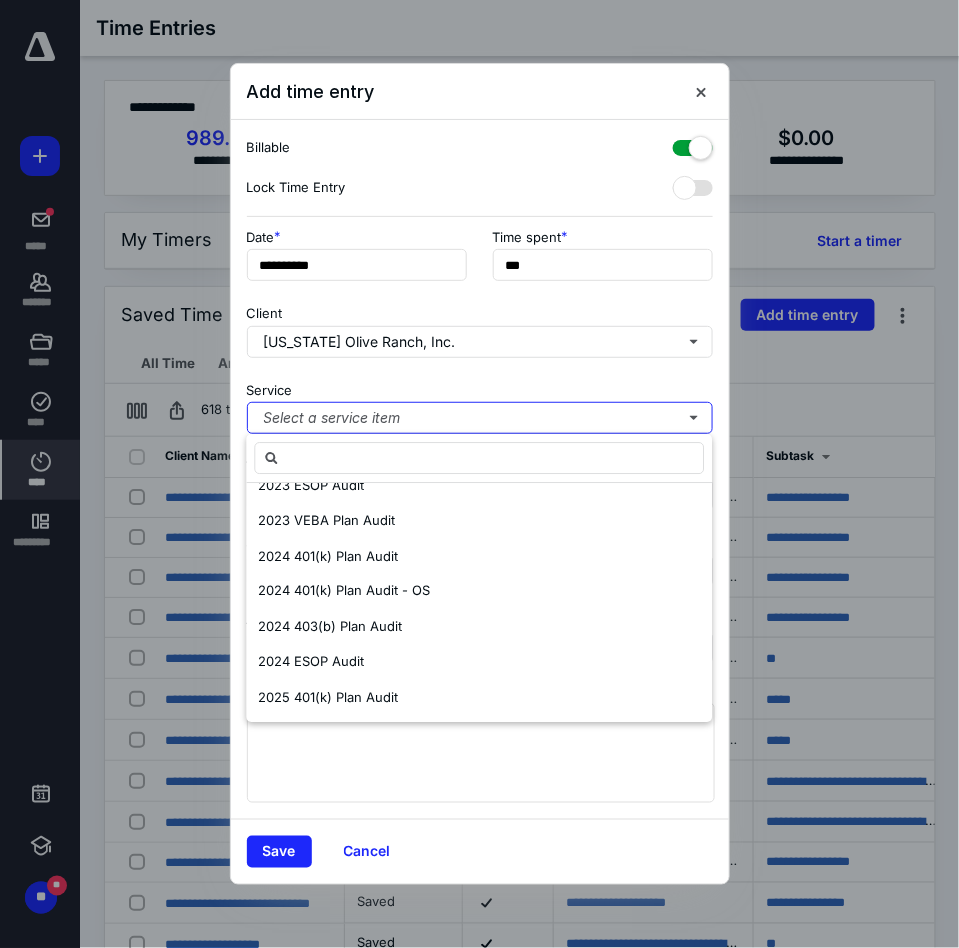 scroll, scrollTop: 0, scrollLeft: 0, axis: both 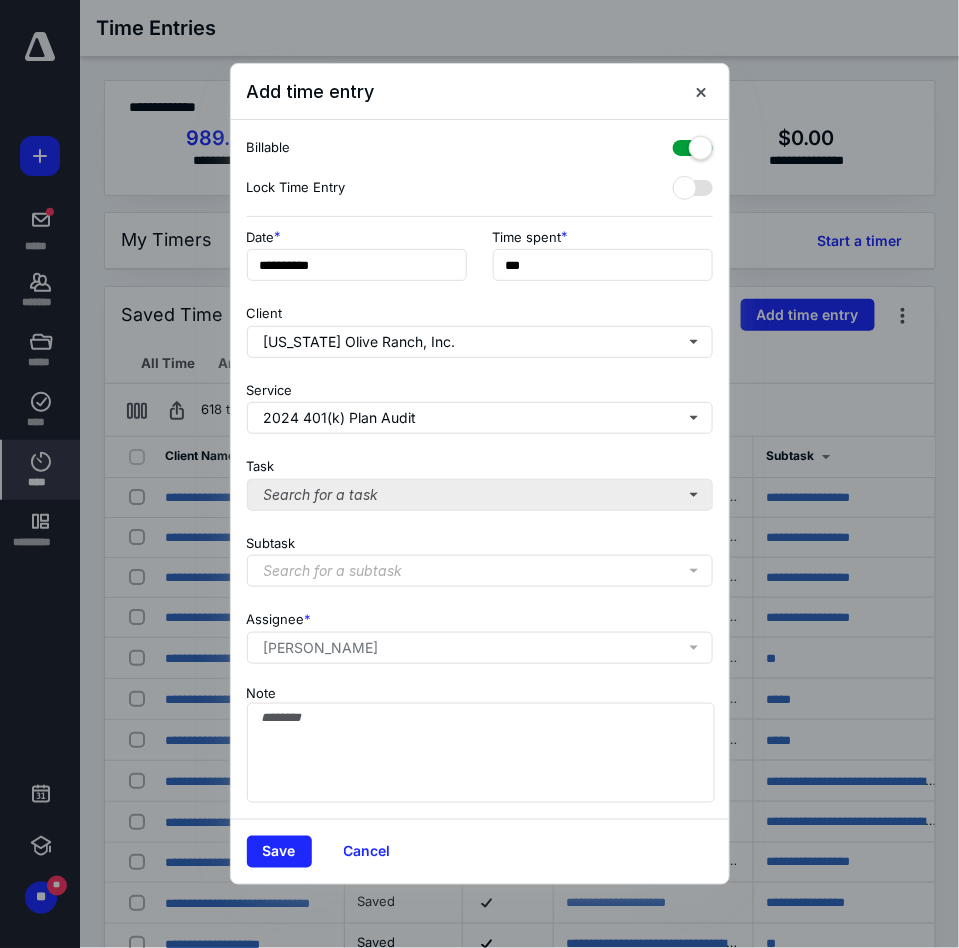 click on "**********" at bounding box center (480, 470) 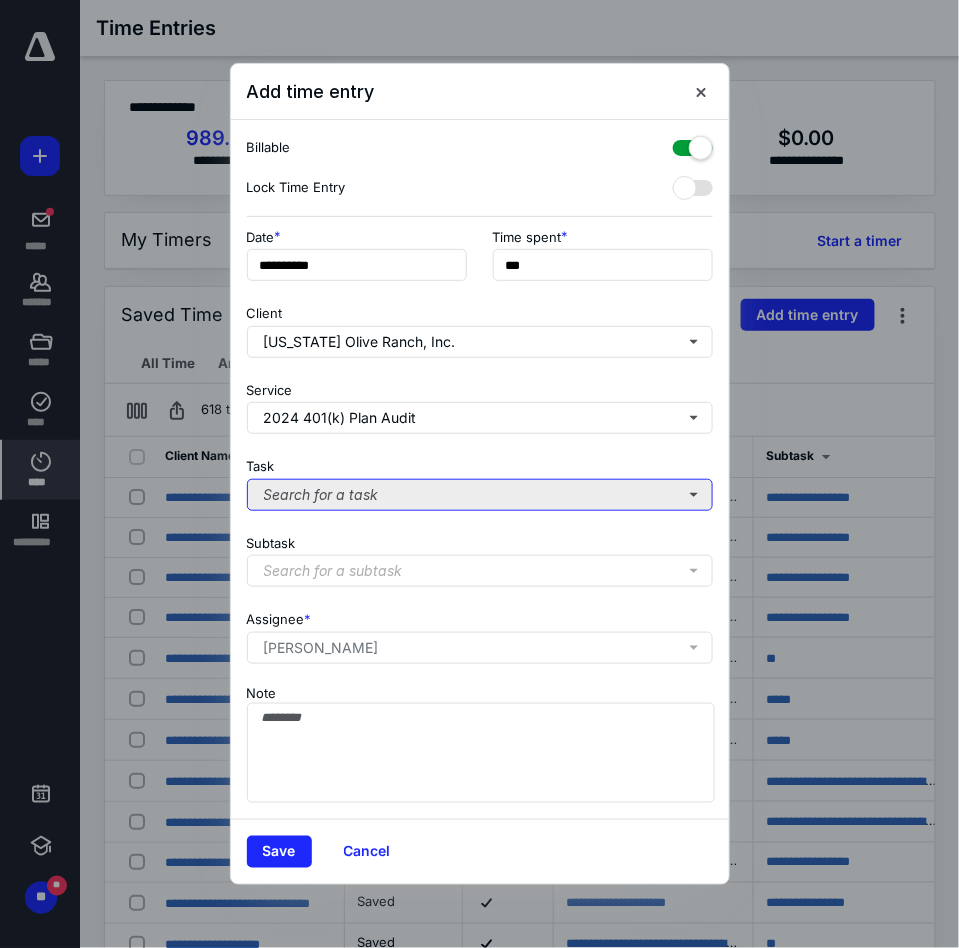 click on "Search for a task" at bounding box center (480, 495) 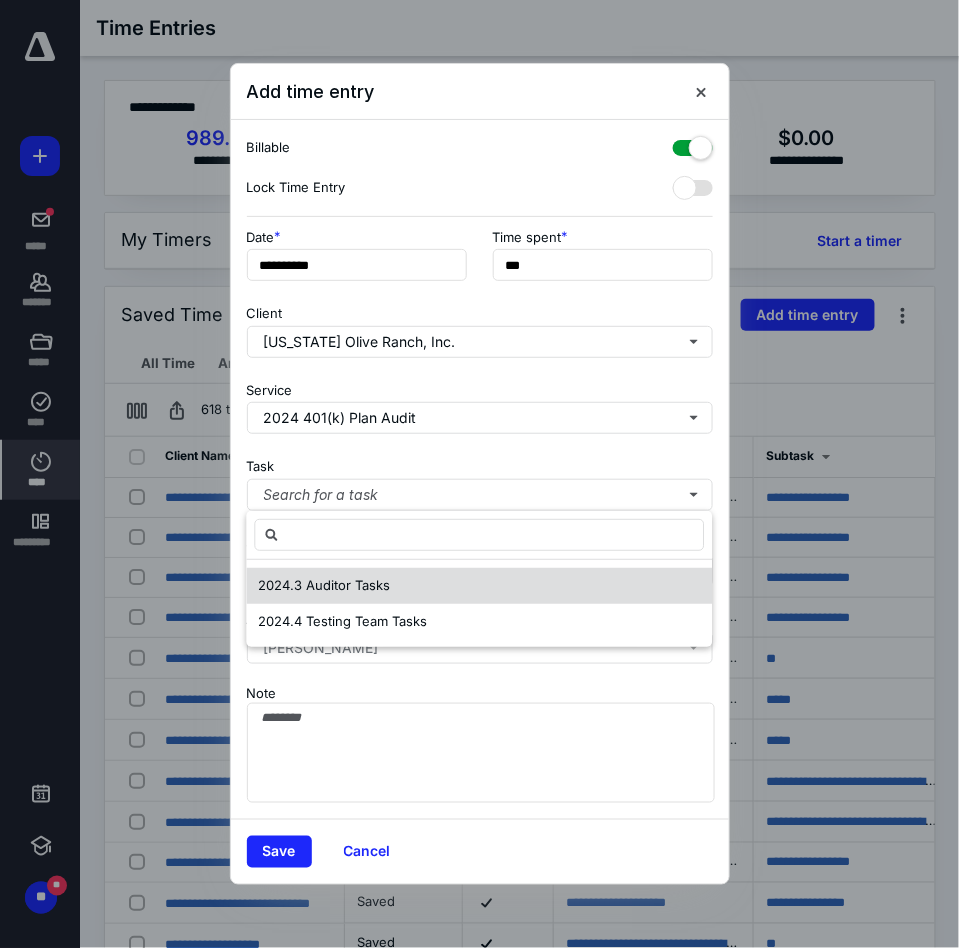 click on "2024.3 Auditor Tasks" at bounding box center (479, 586) 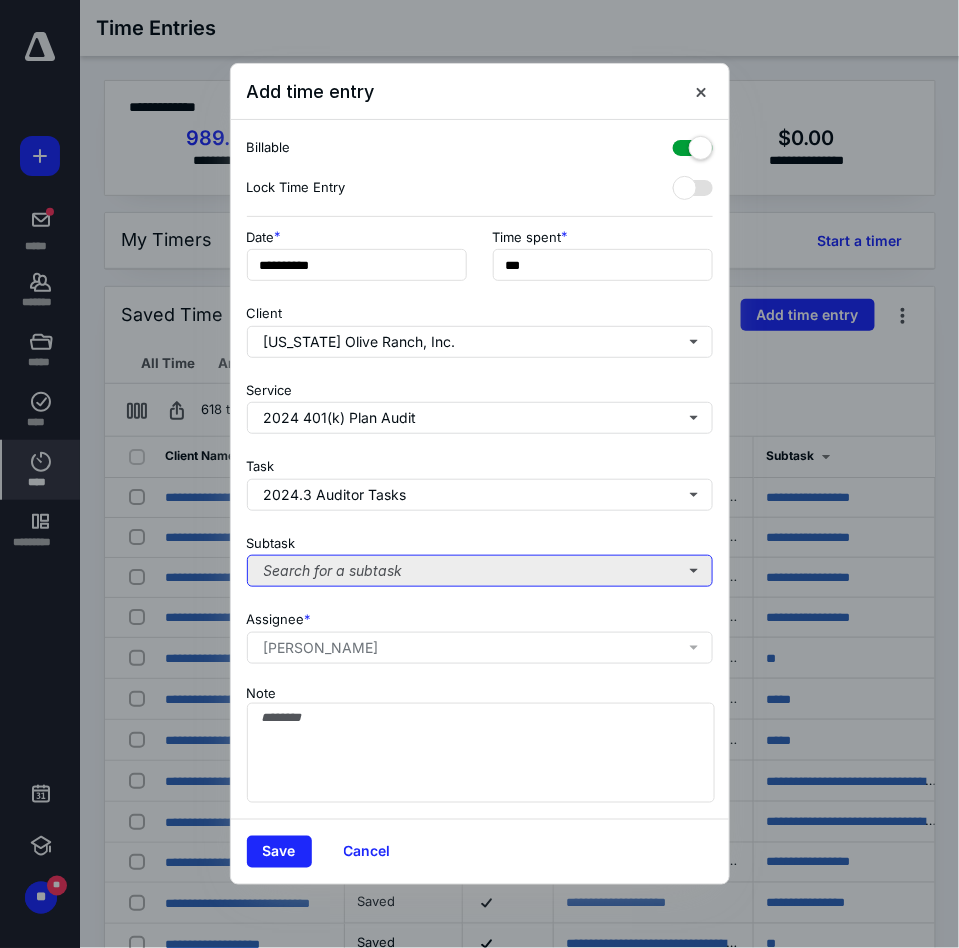 click on "Search for a subtask" at bounding box center [480, 571] 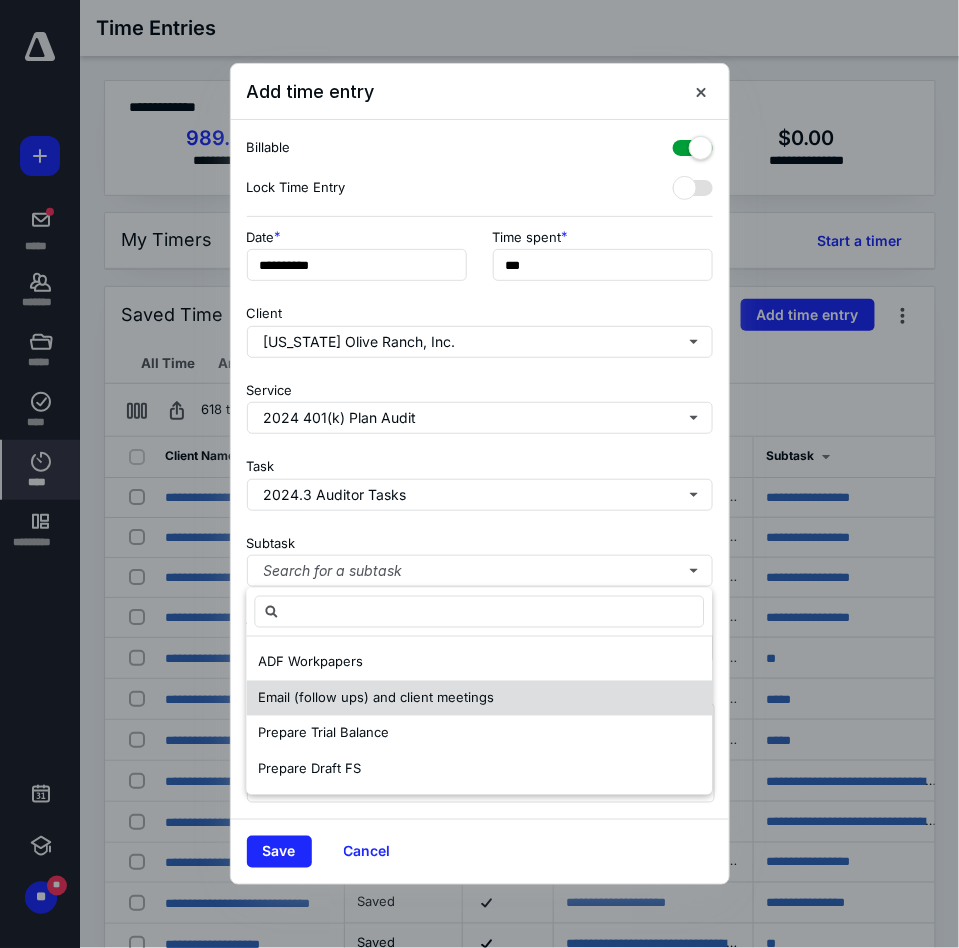 click on "Email (follow ups) and client meetings" at bounding box center (376, 697) 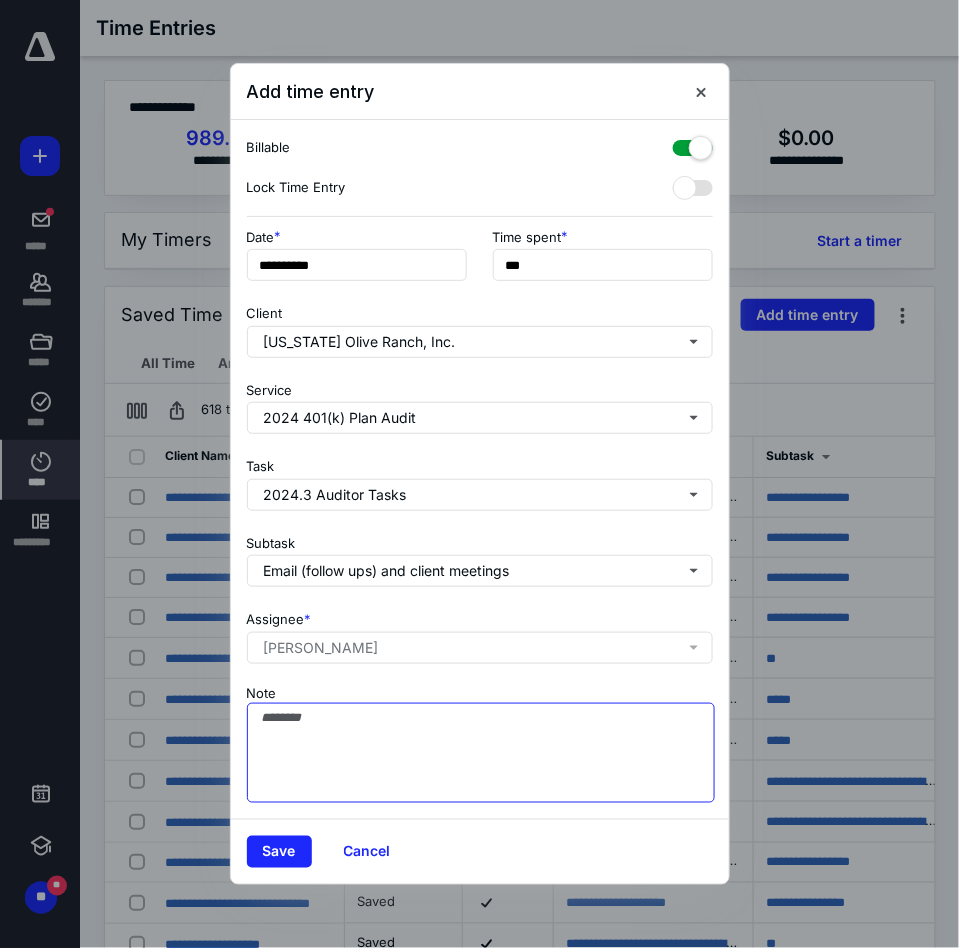 click on "Note" at bounding box center (481, 753) 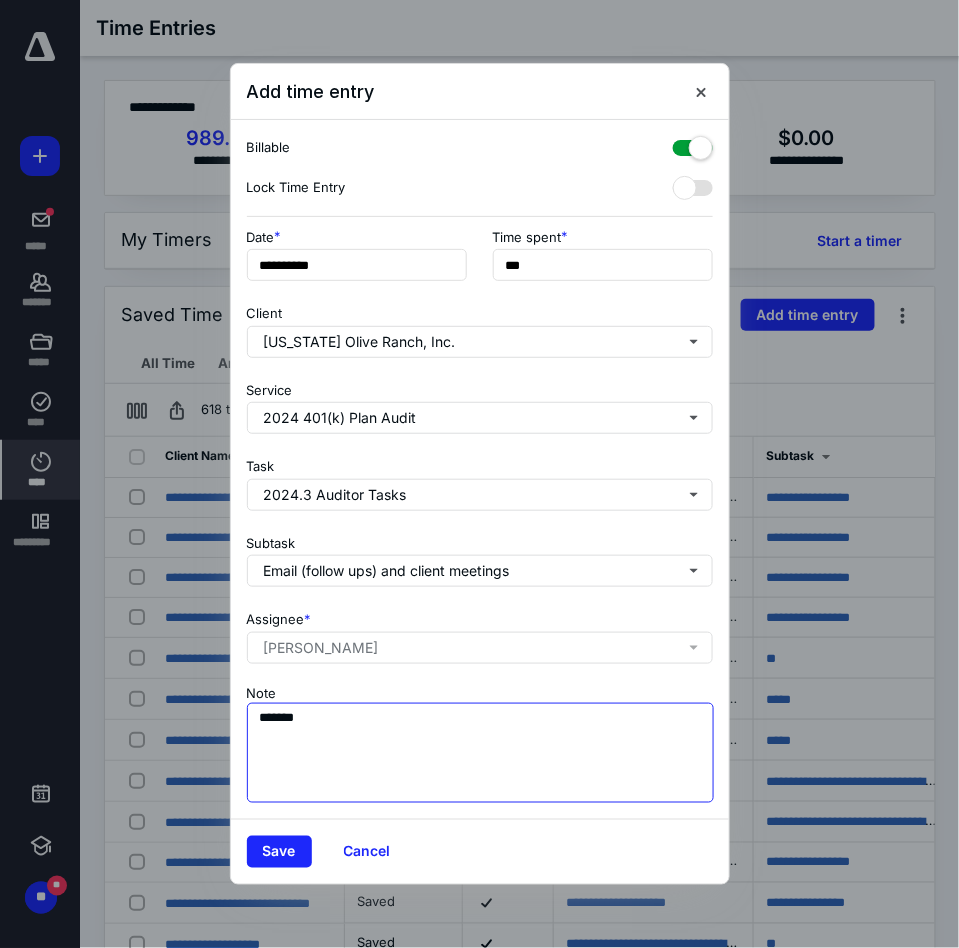 paste on "**********" 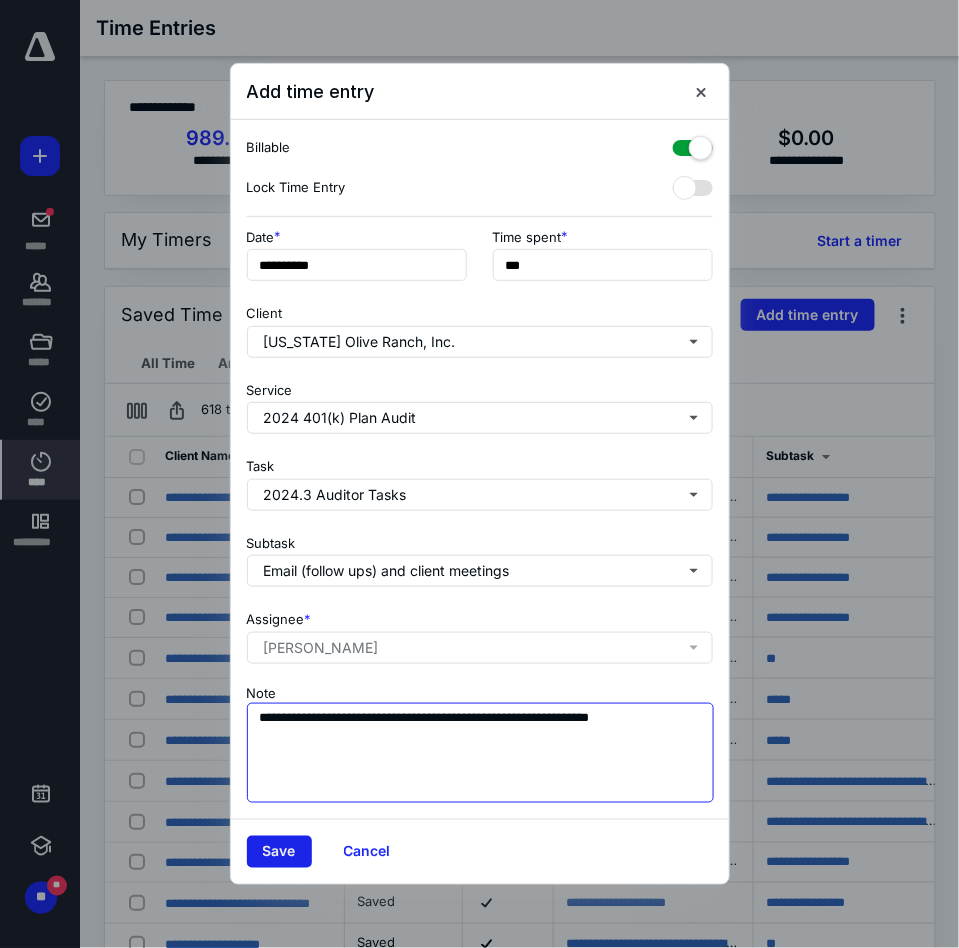 type on "**********" 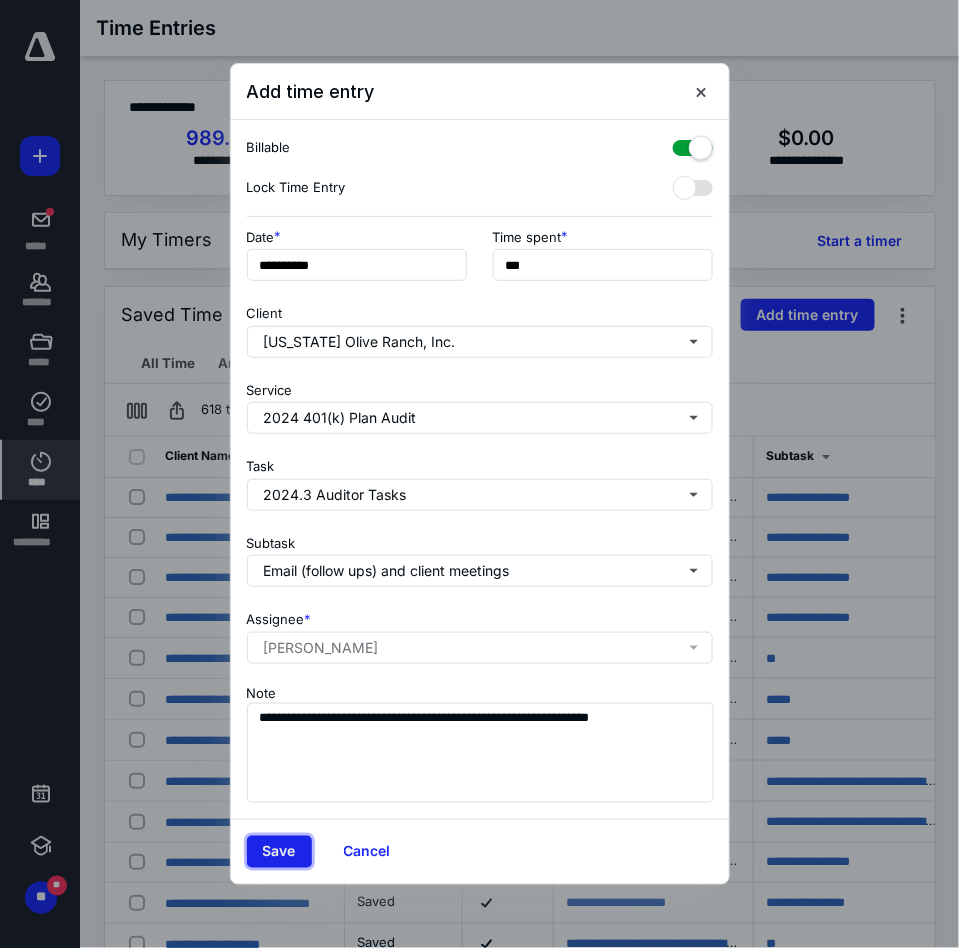 click on "Save" at bounding box center [279, 852] 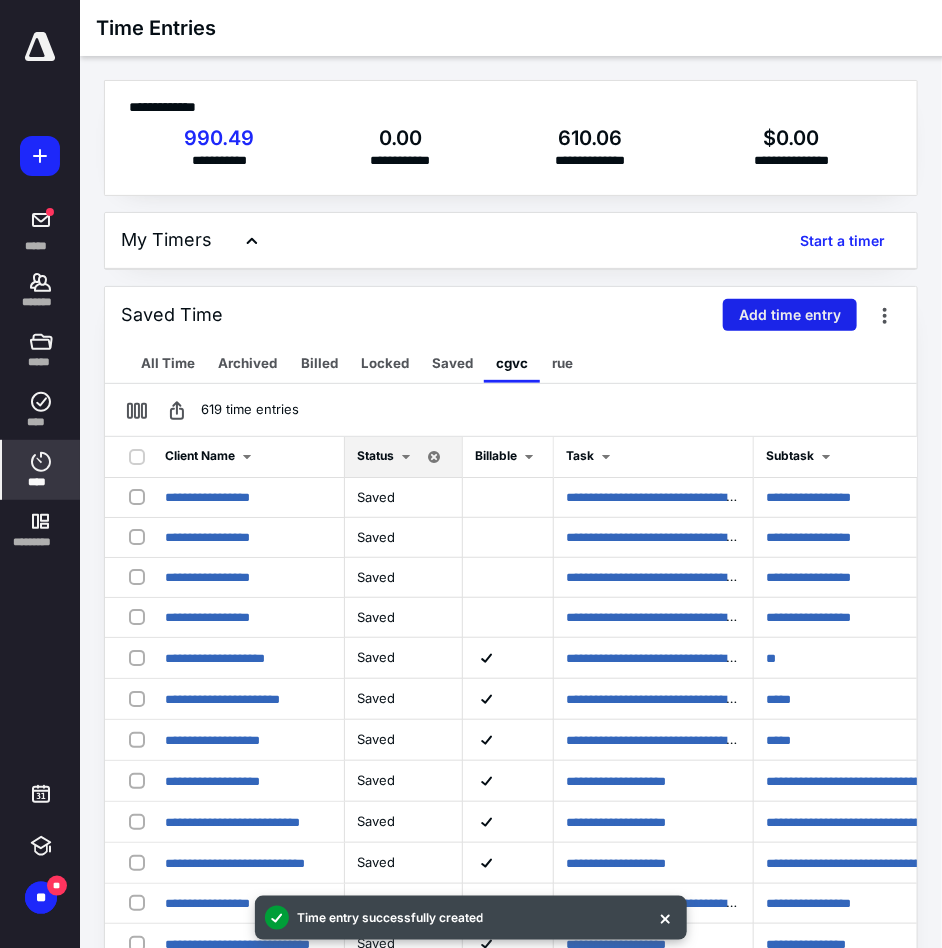 click on "Add time entry" at bounding box center (790, 315) 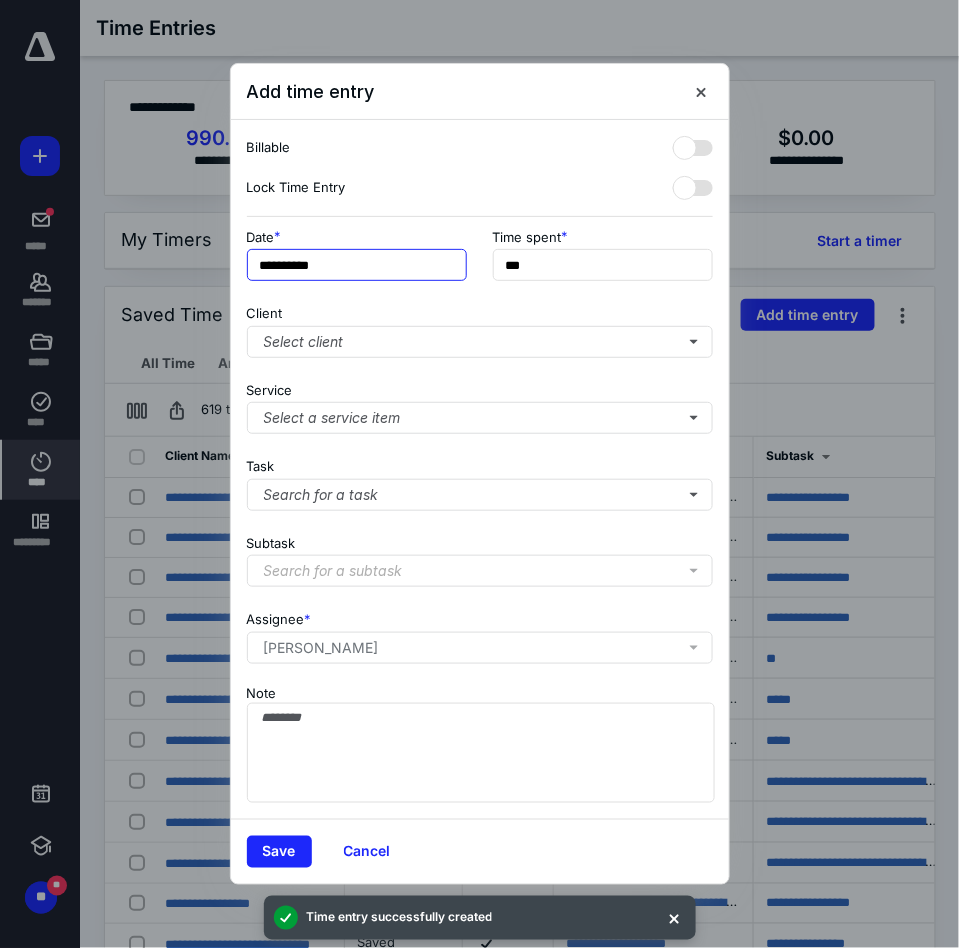 click on "**********" at bounding box center (357, 265) 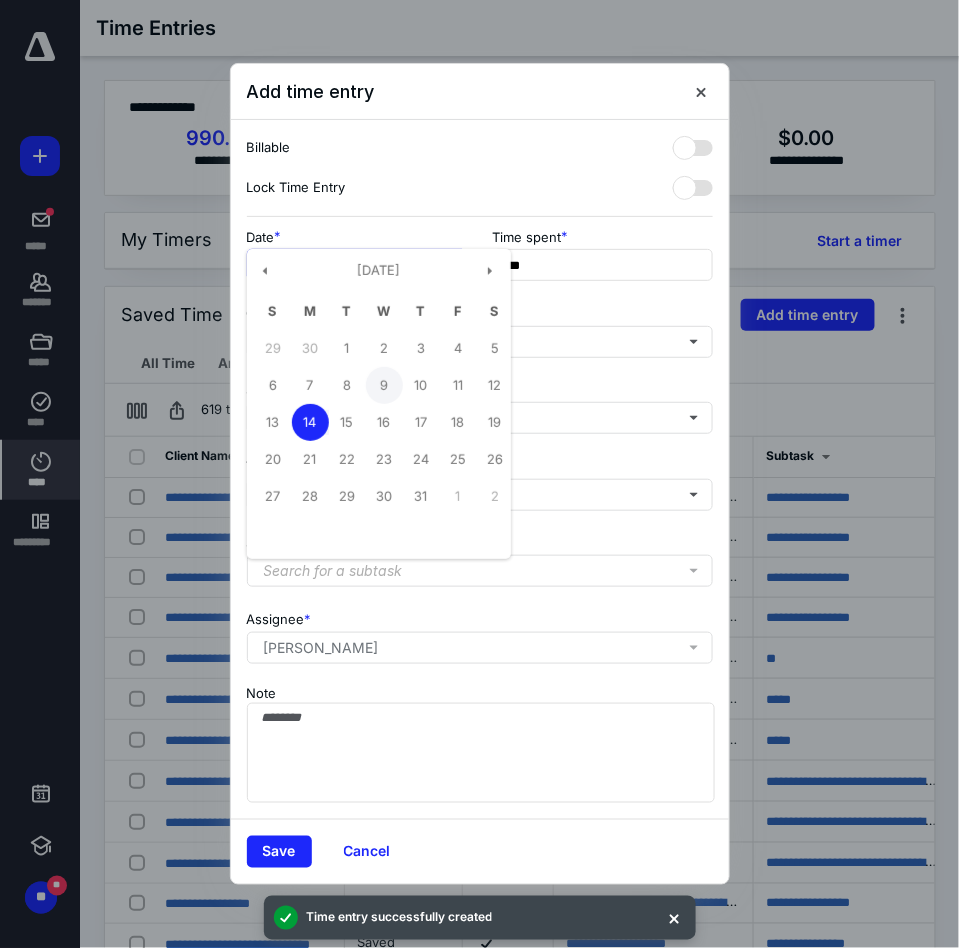 click on "9" at bounding box center [384, 385] 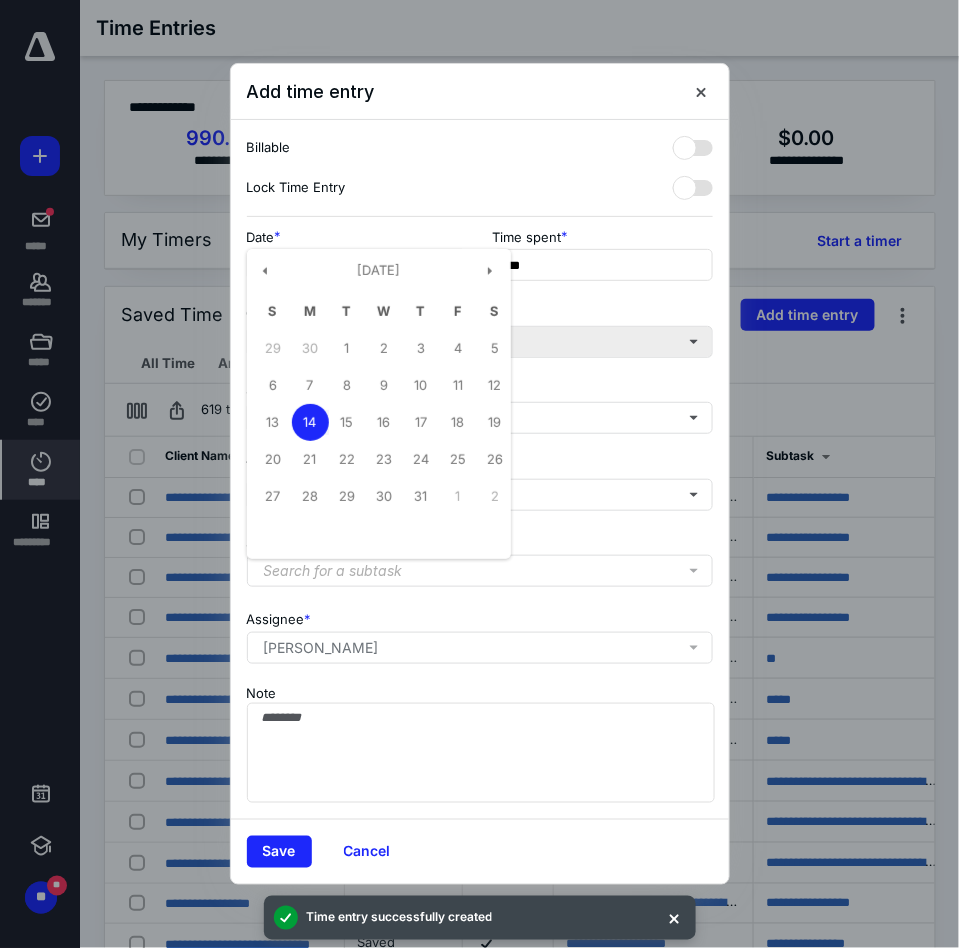 type on "**********" 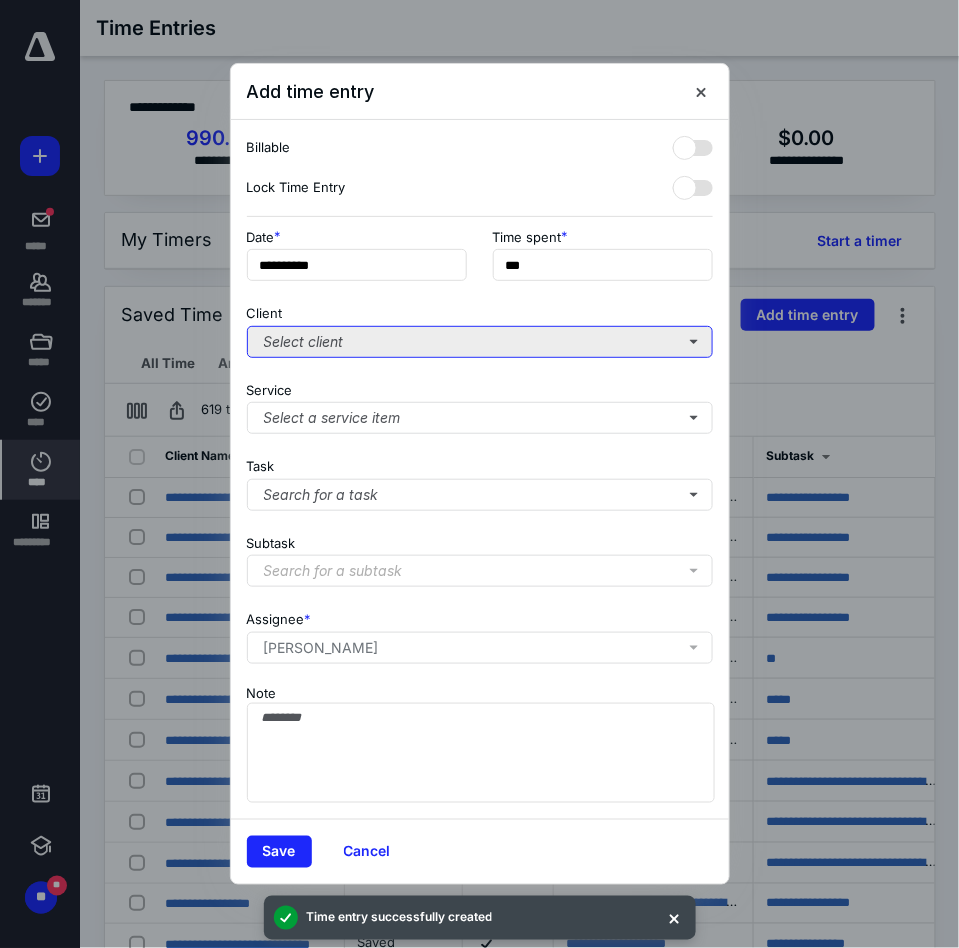 click on "Select client" at bounding box center [480, 342] 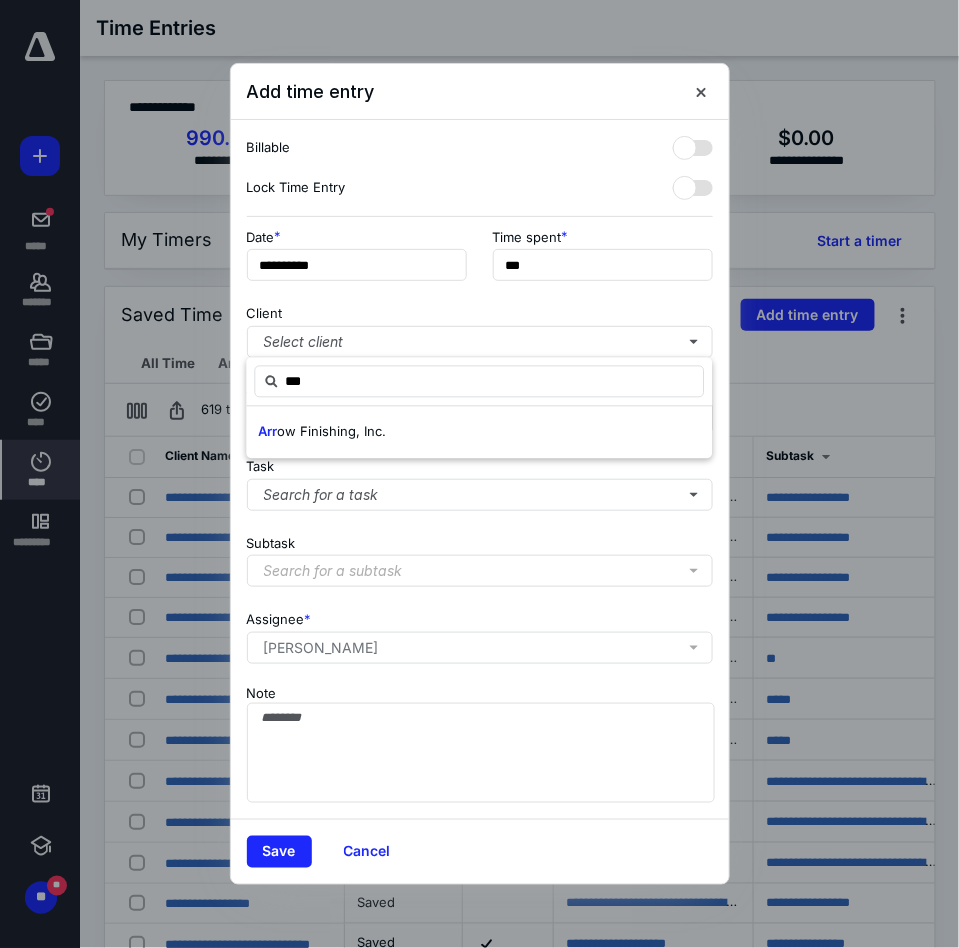 click on "ow Finishing, Inc." at bounding box center [331, 432] 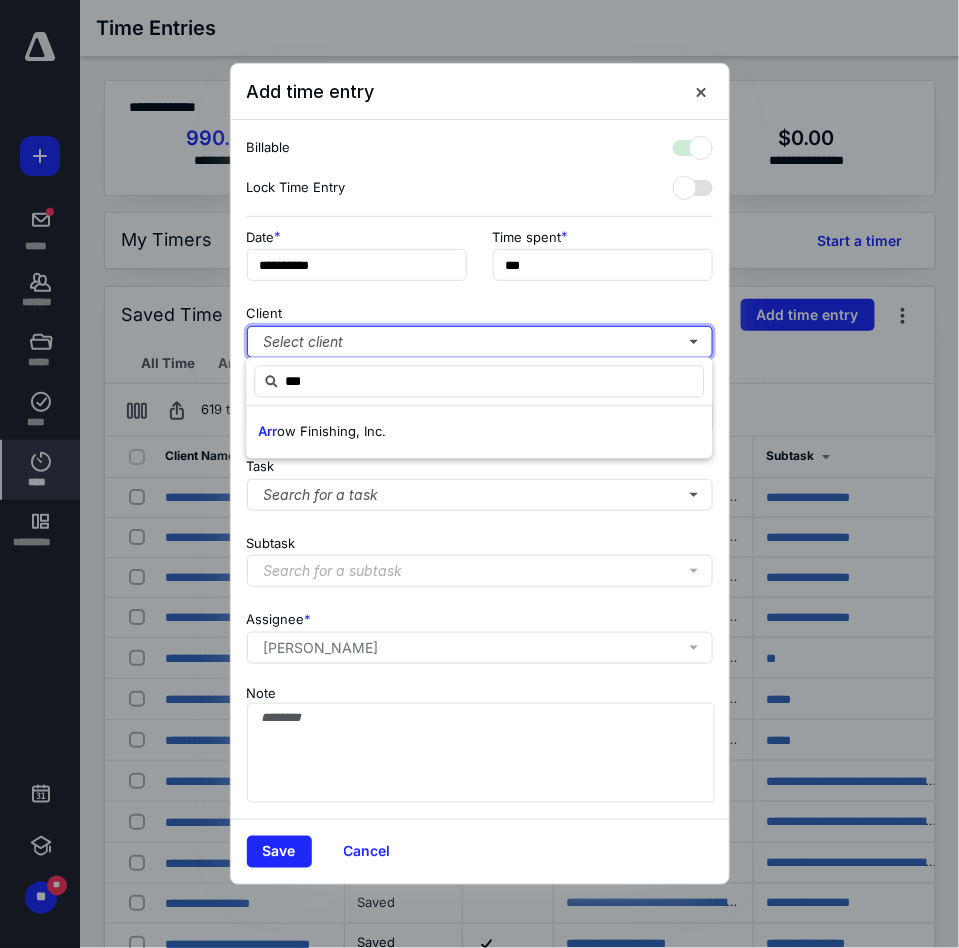 checkbox on "true" 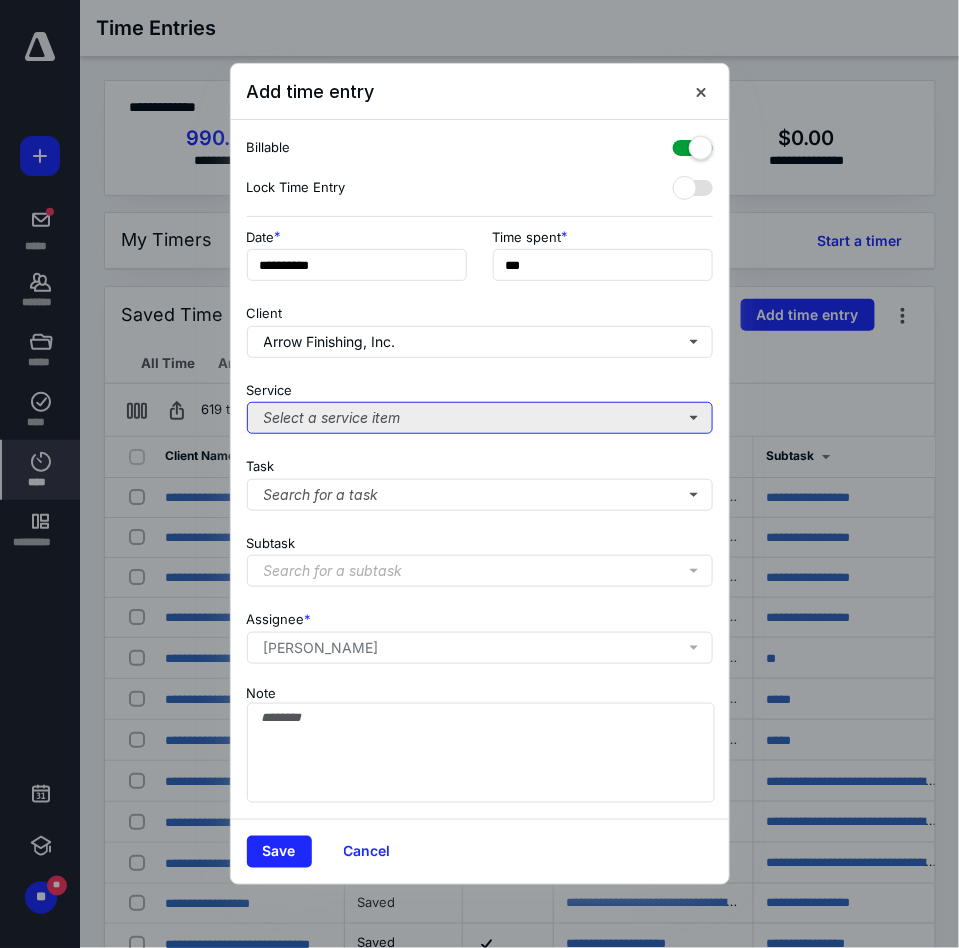 click on "Select a service item" at bounding box center [480, 418] 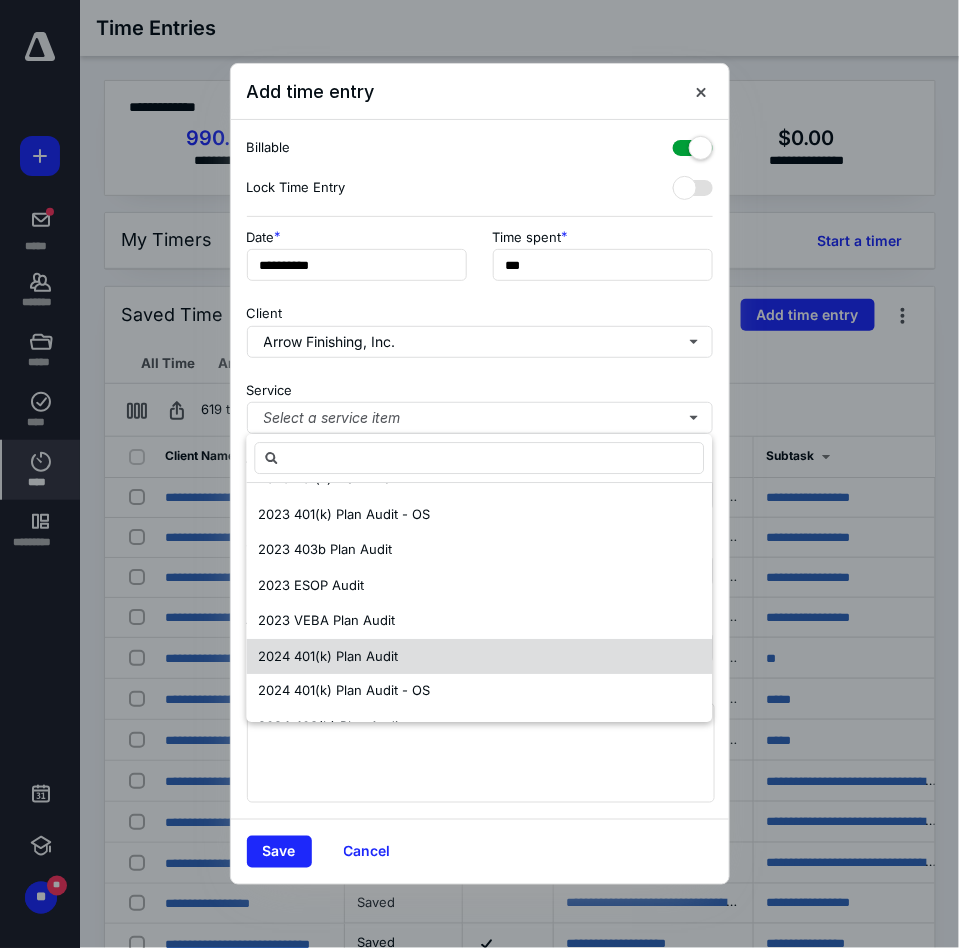 scroll, scrollTop: 698, scrollLeft: 0, axis: vertical 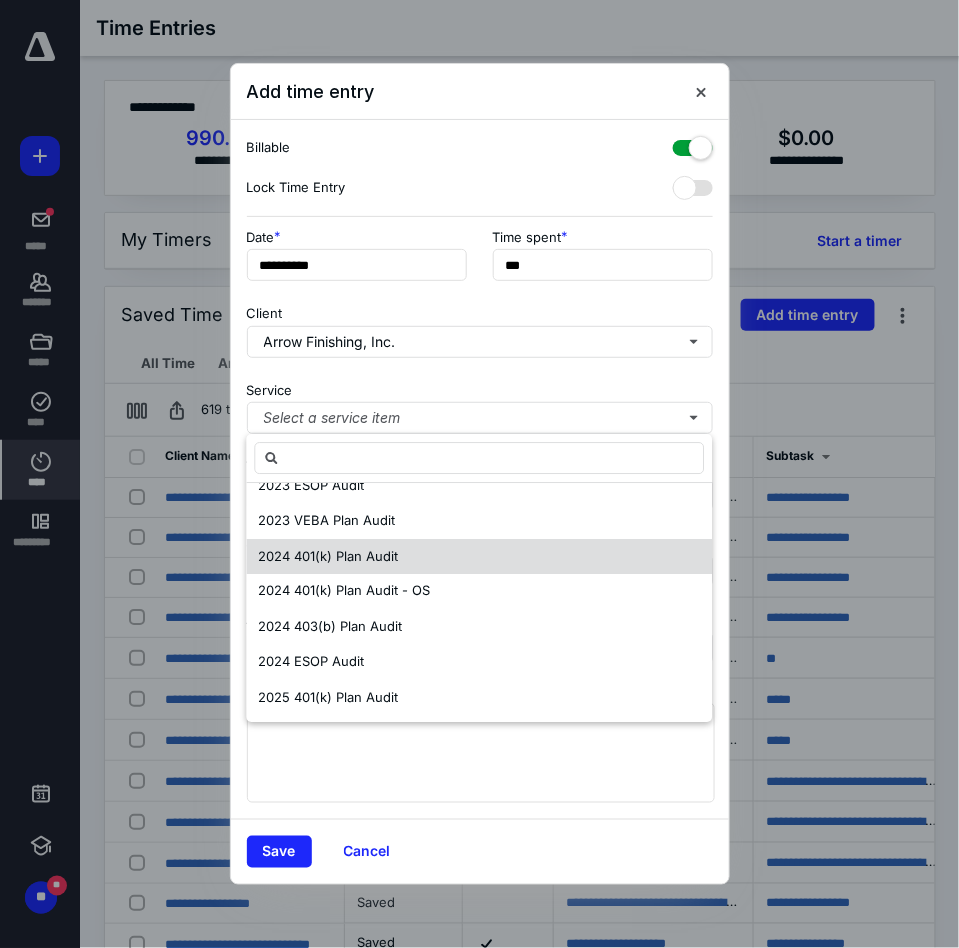 click on "2024 401(k) Plan Audit" at bounding box center (328, 556) 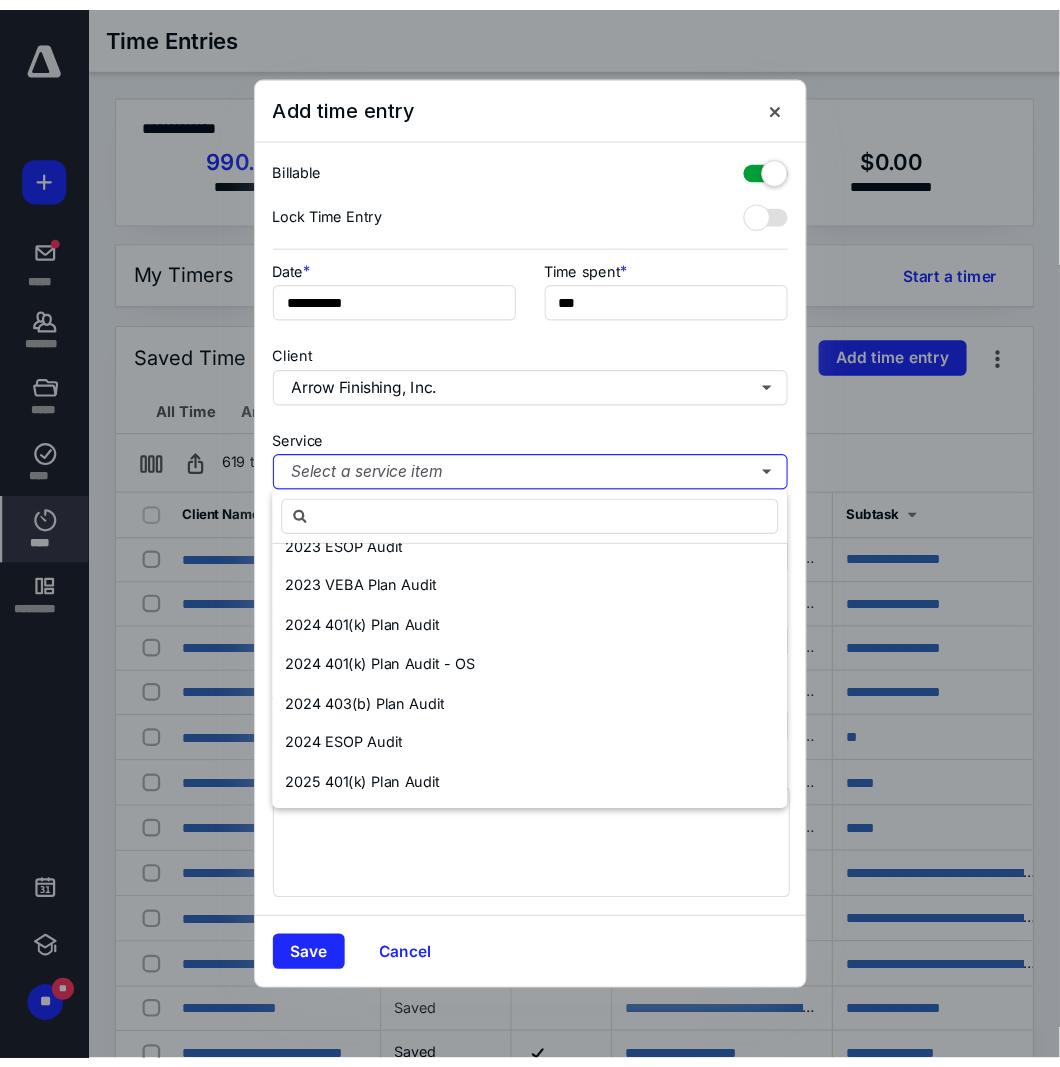 scroll, scrollTop: 0, scrollLeft: 0, axis: both 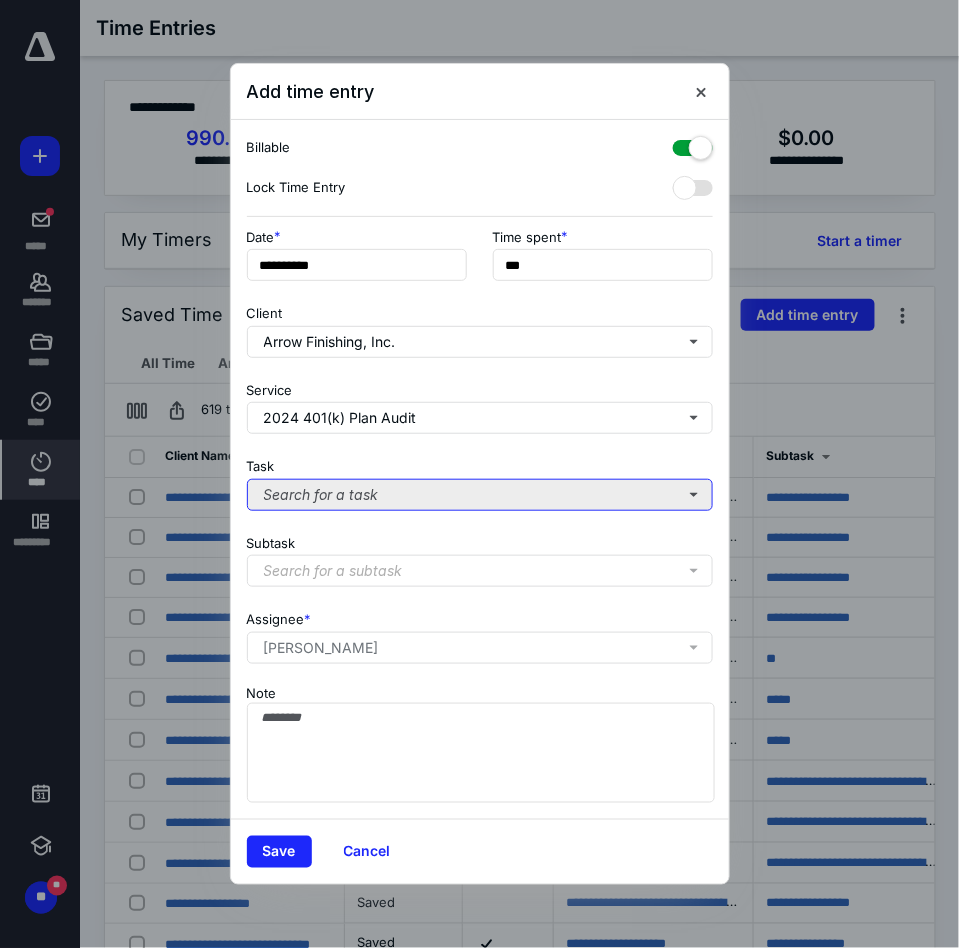 click on "Search for a task" at bounding box center (480, 495) 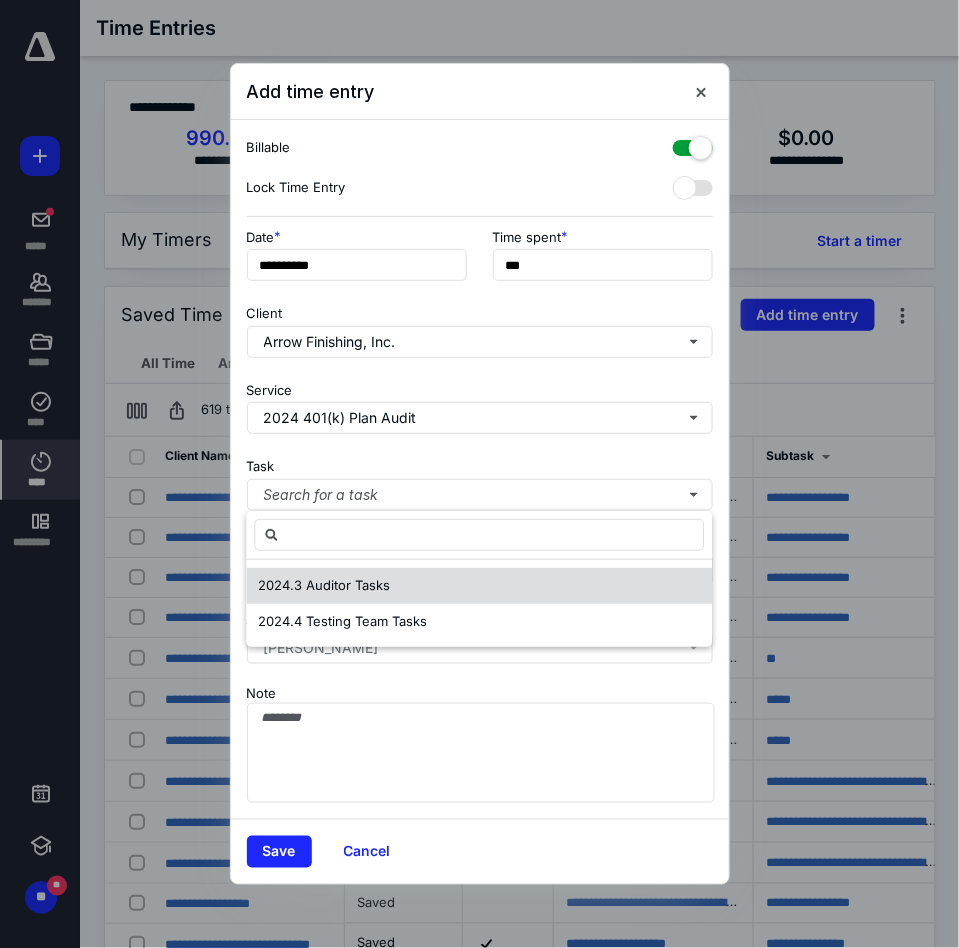 click on "2024.3 Auditor Tasks" at bounding box center (479, 586) 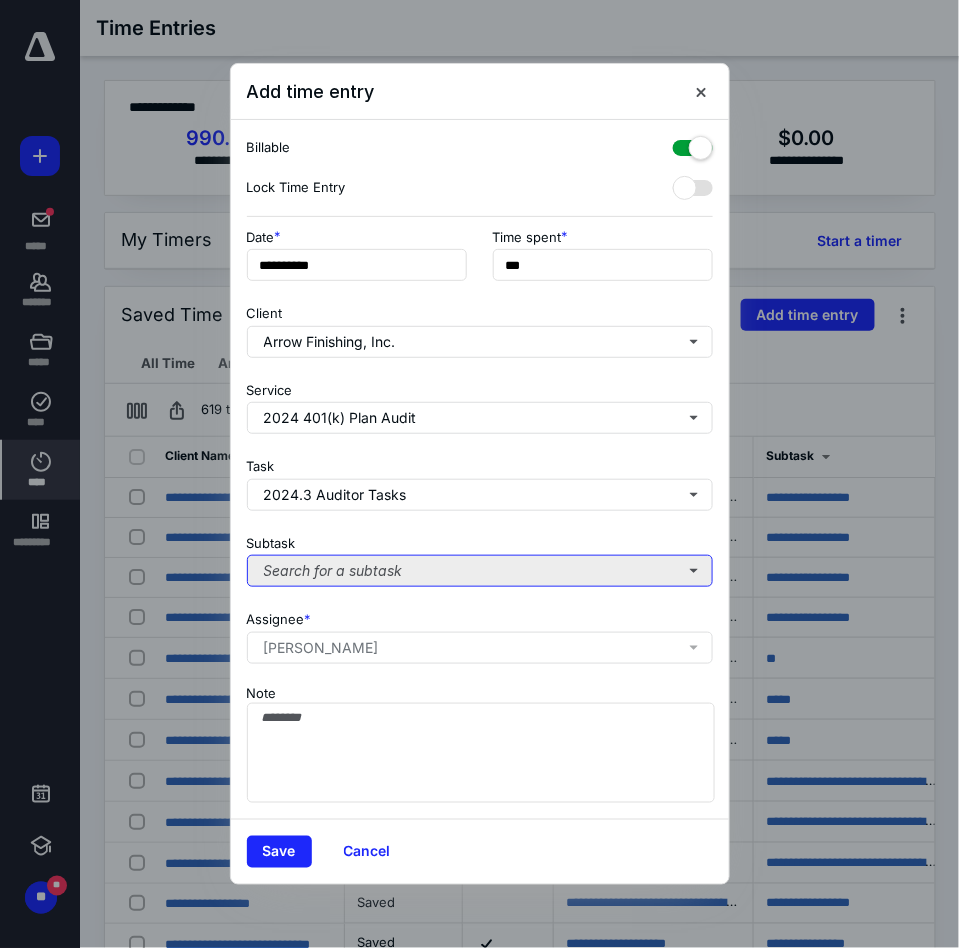 click on "Search for a subtask" at bounding box center [480, 571] 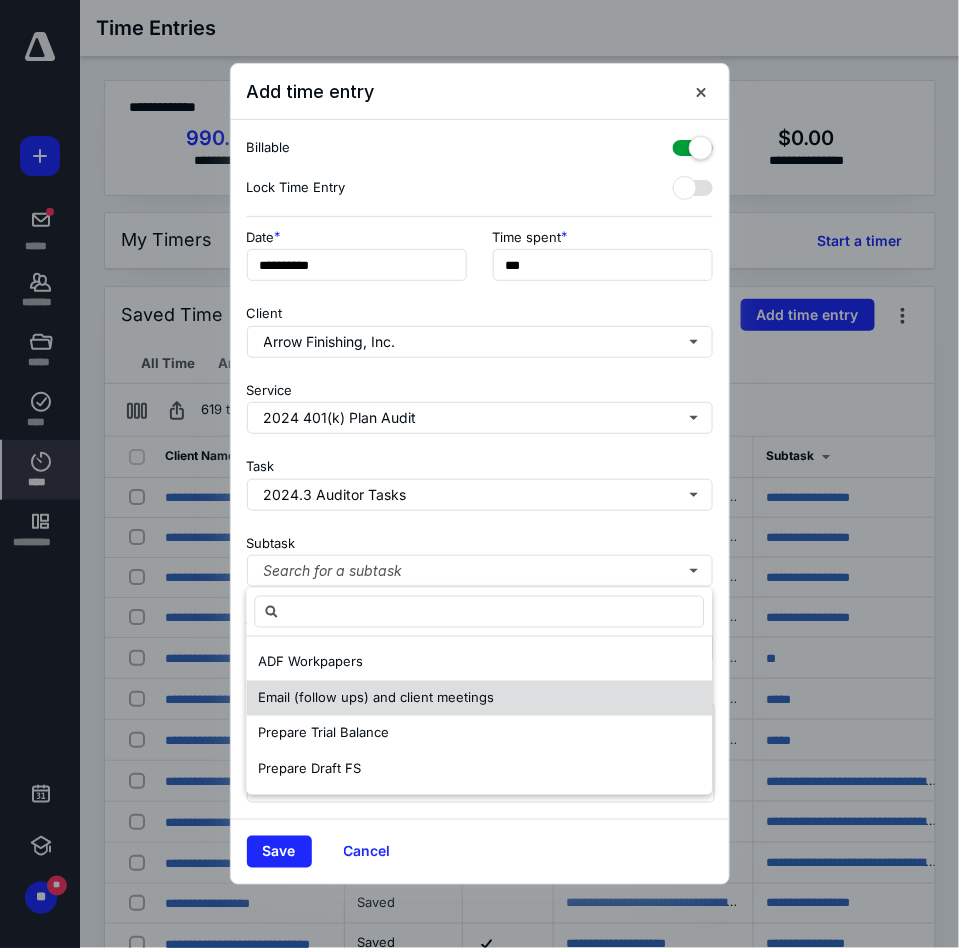 click on "Email (follow ups) and client meetings" at bounding box center (376, 697) 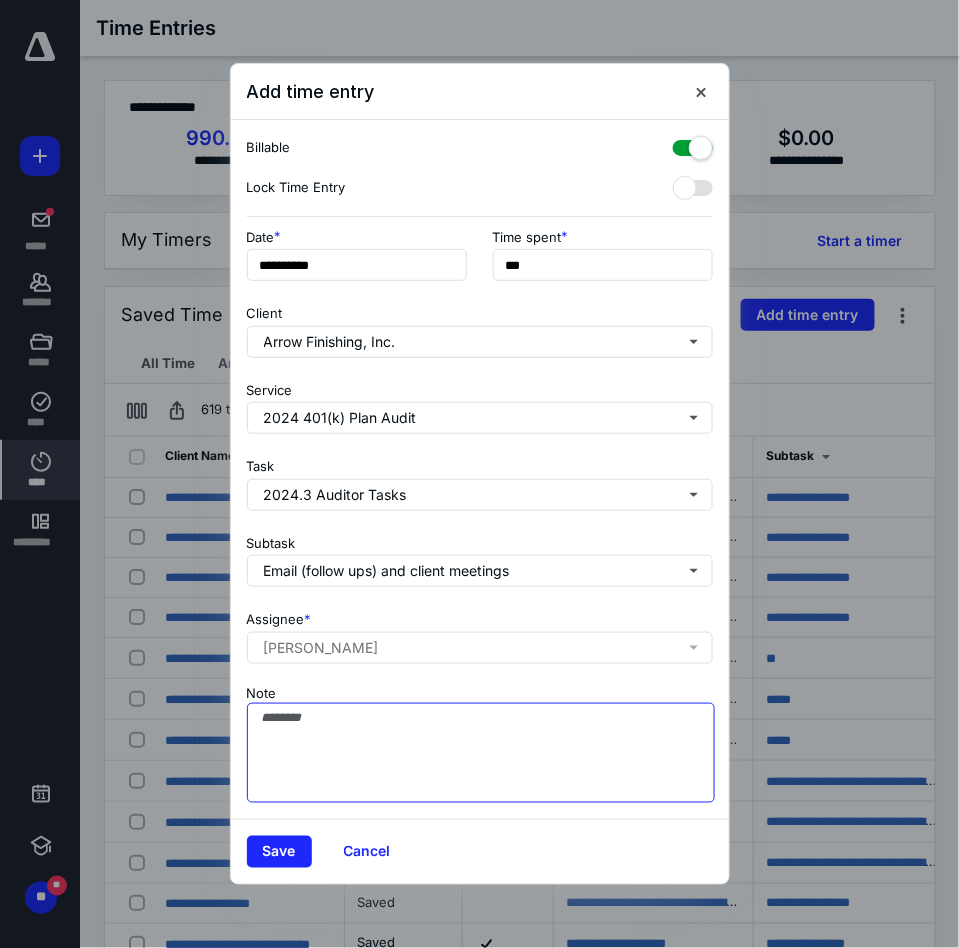 click on "Note" at bounding box center (481, 753) 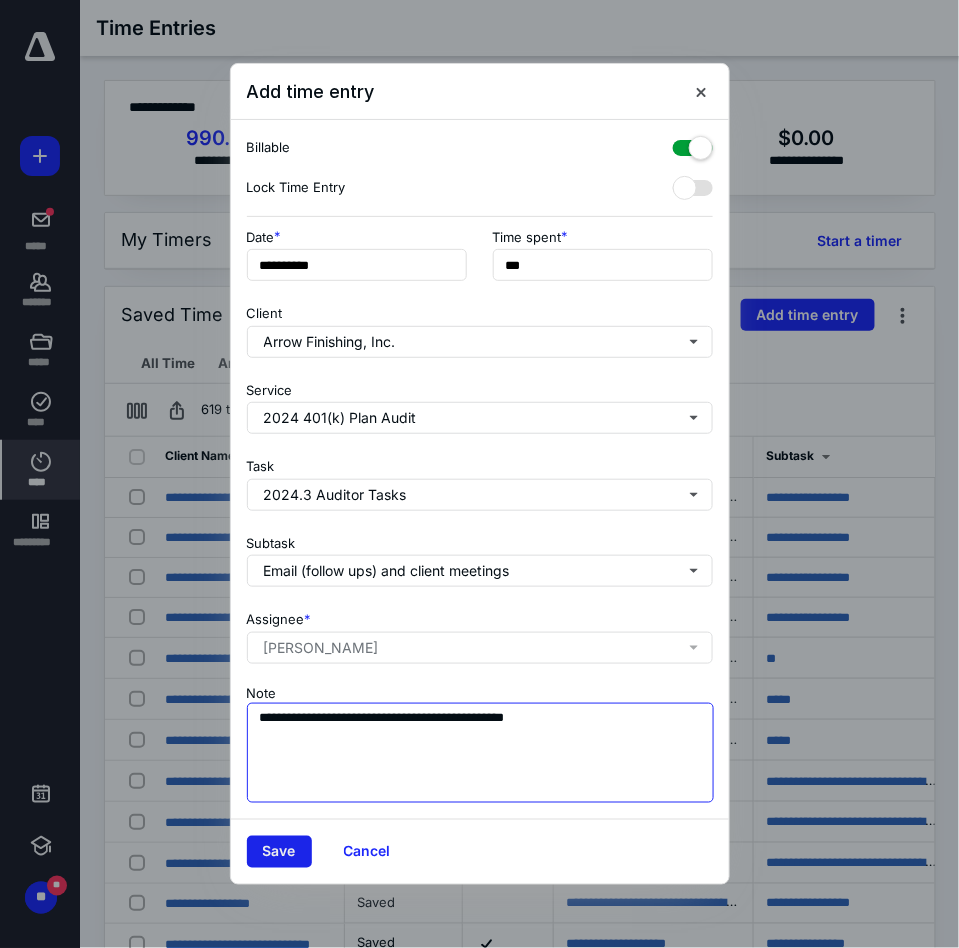 type on "**********" 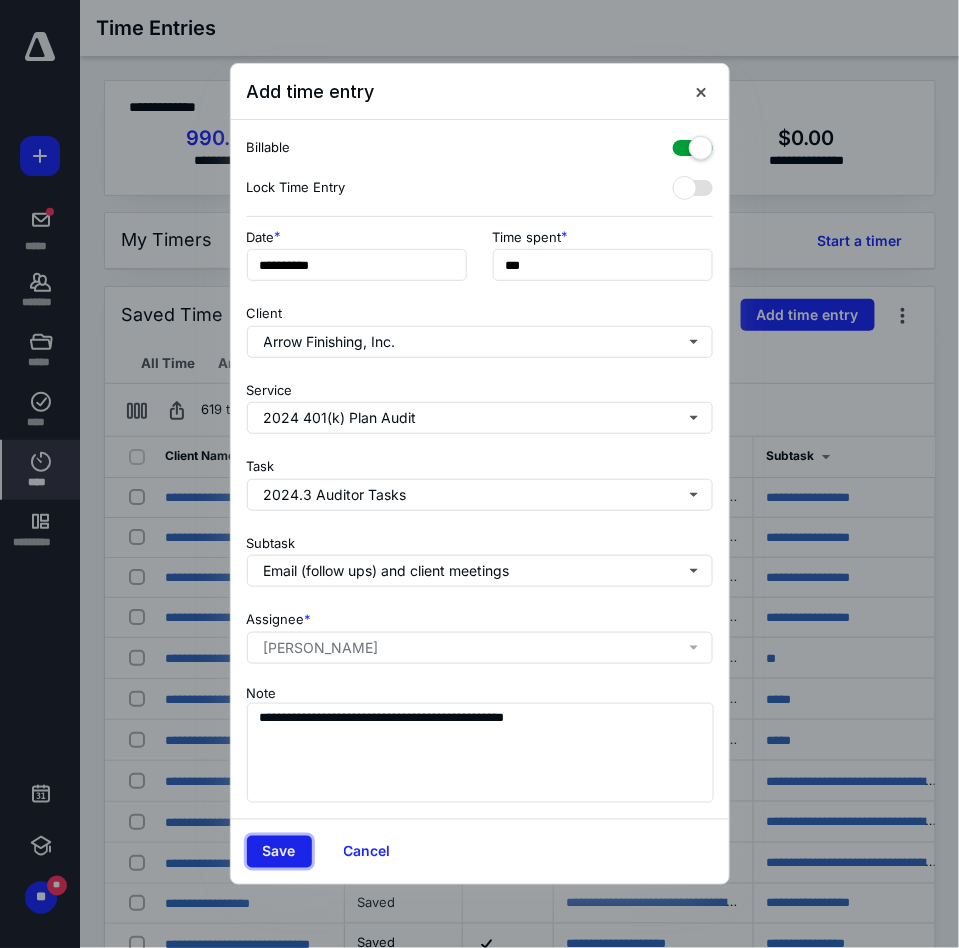 click on "Save" at bounding box center [279, 852] 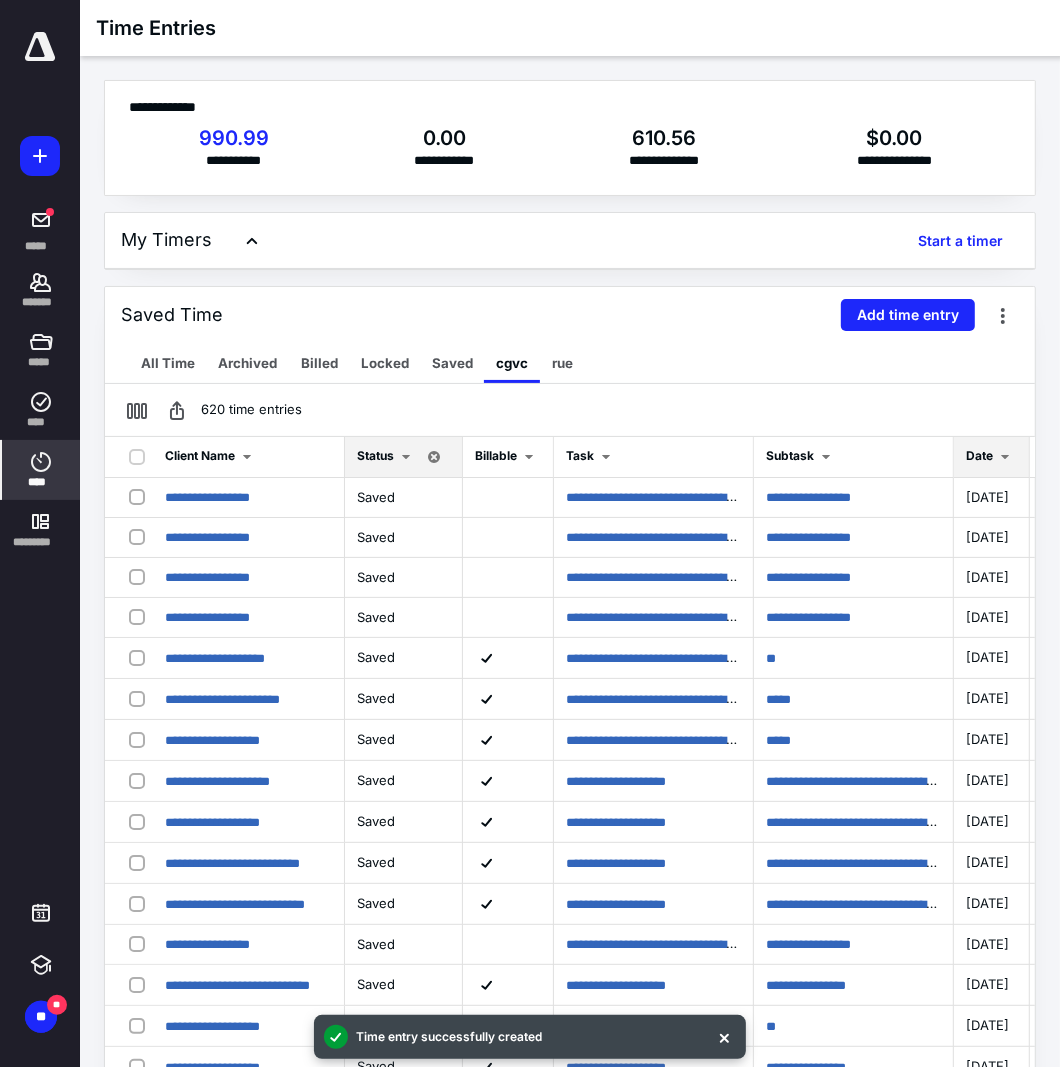 click on "Date" at bounding box center (979, 455) 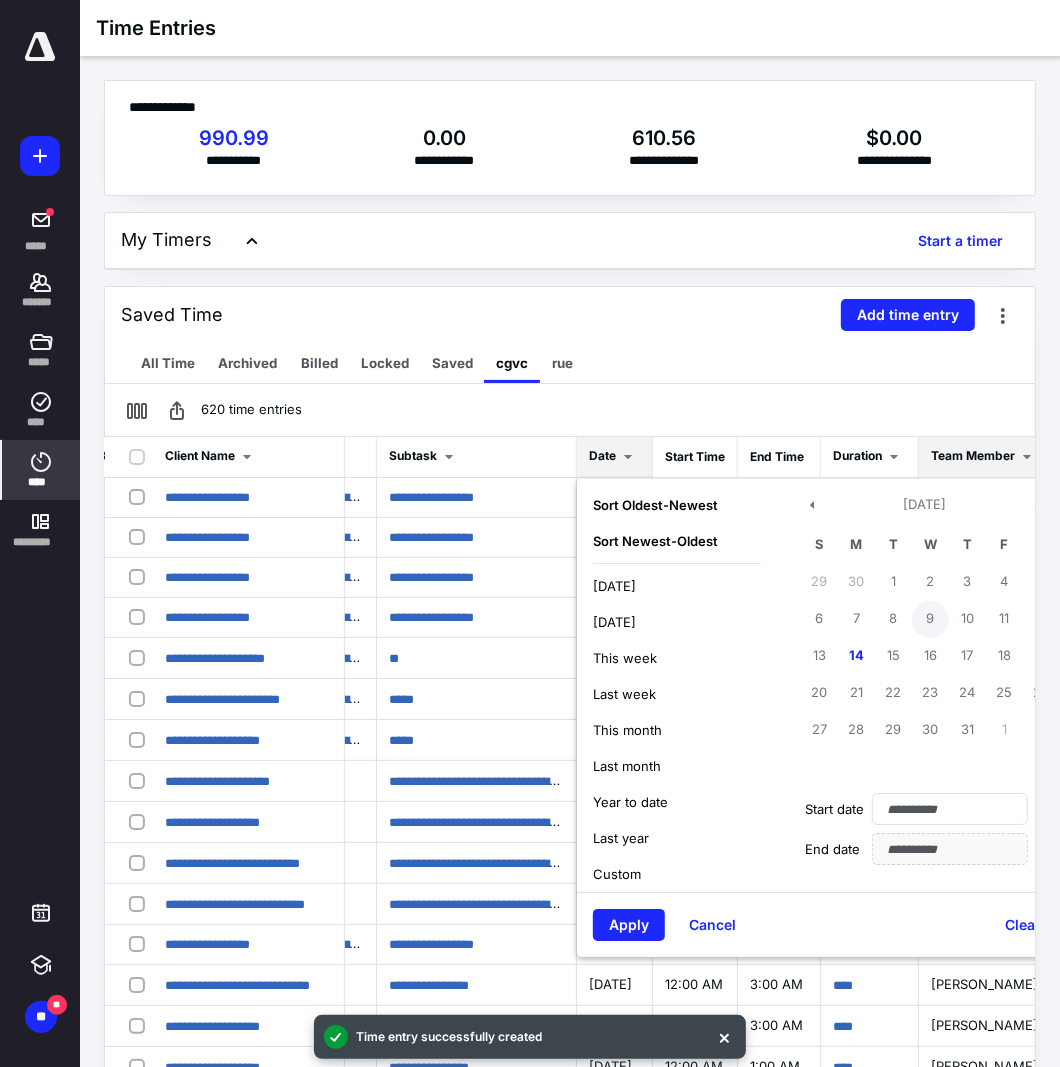 scroll, scrollTop: 0, scrollLeft: 374, axis: horizontal 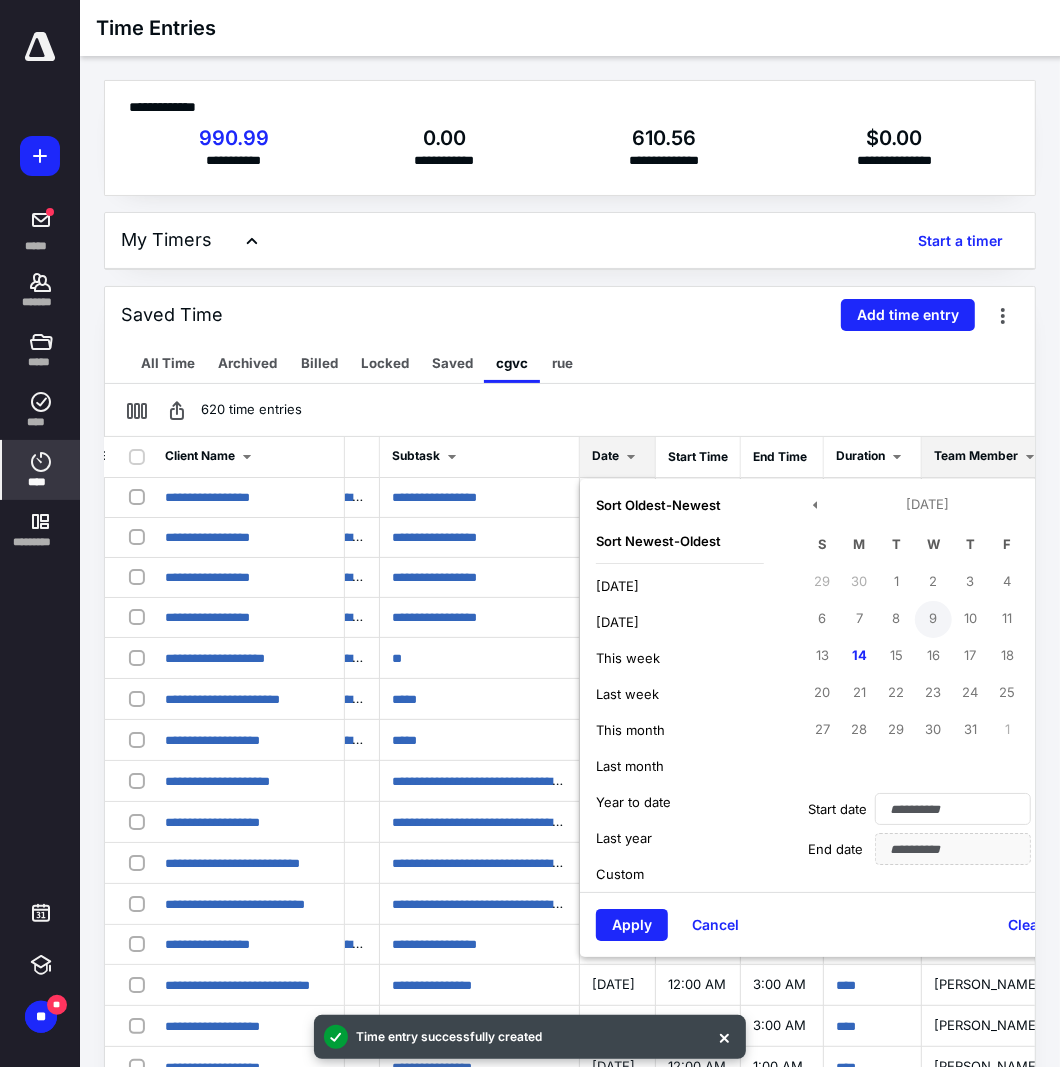click on "8" at bounding box center (896, 619) 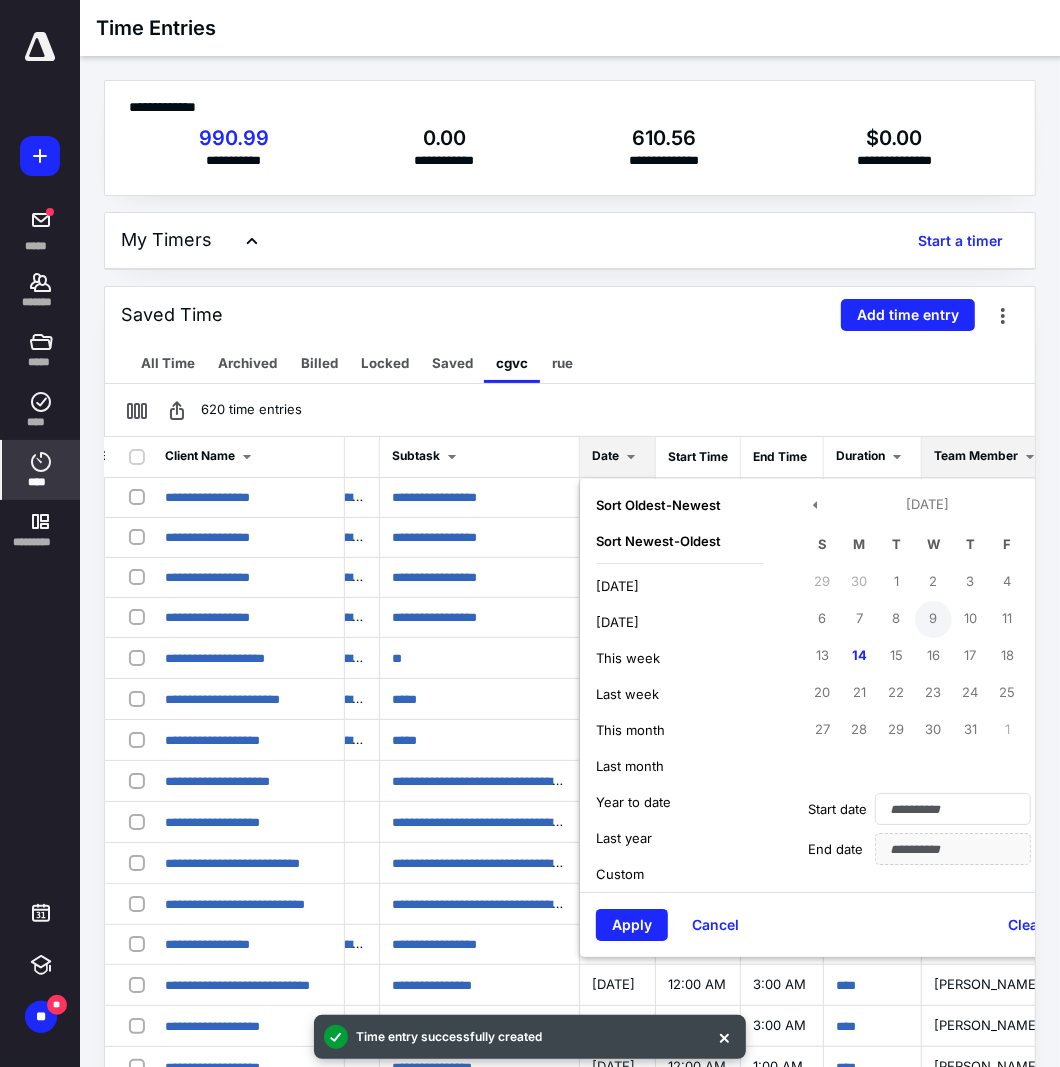 type on "**********" 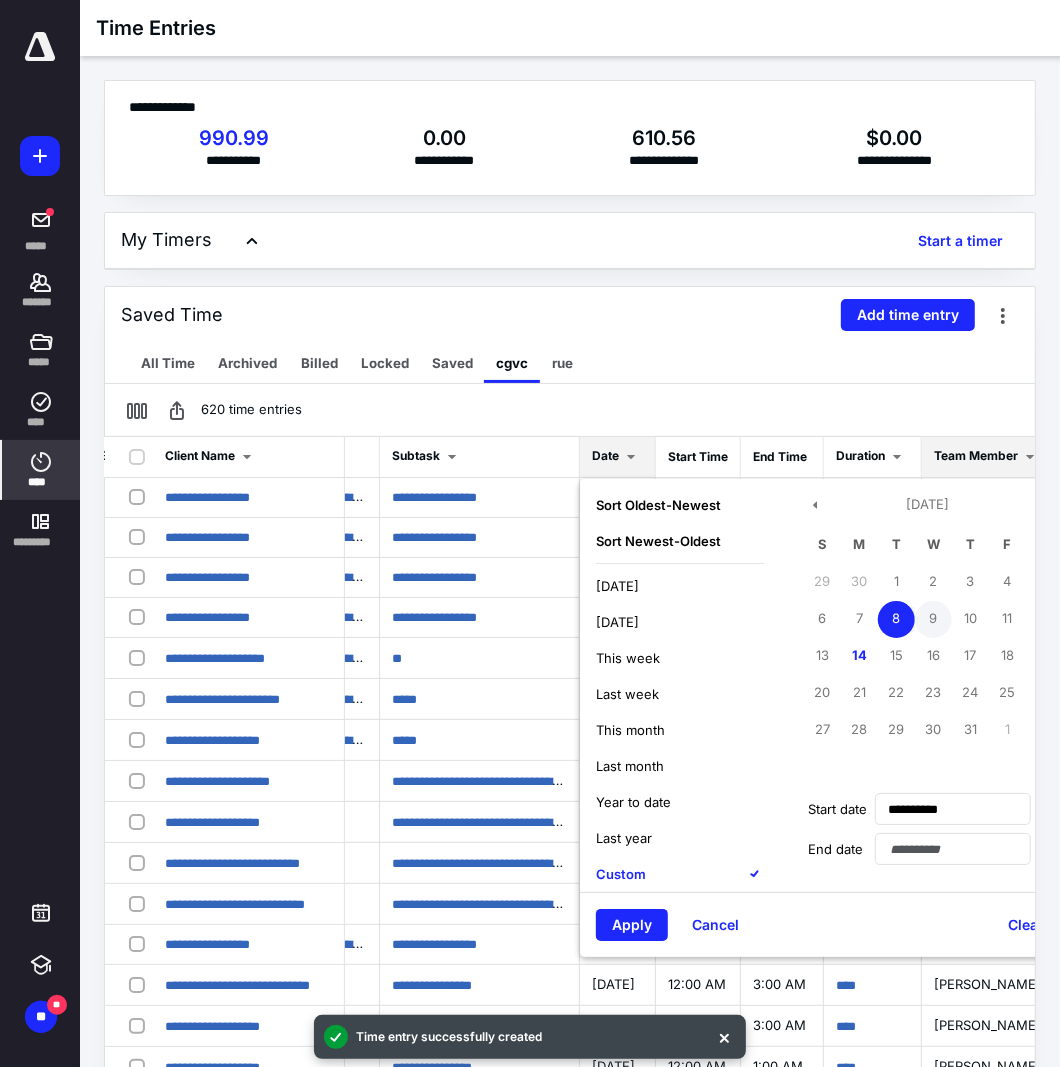 click on "9" at bounding box center [933, 619] 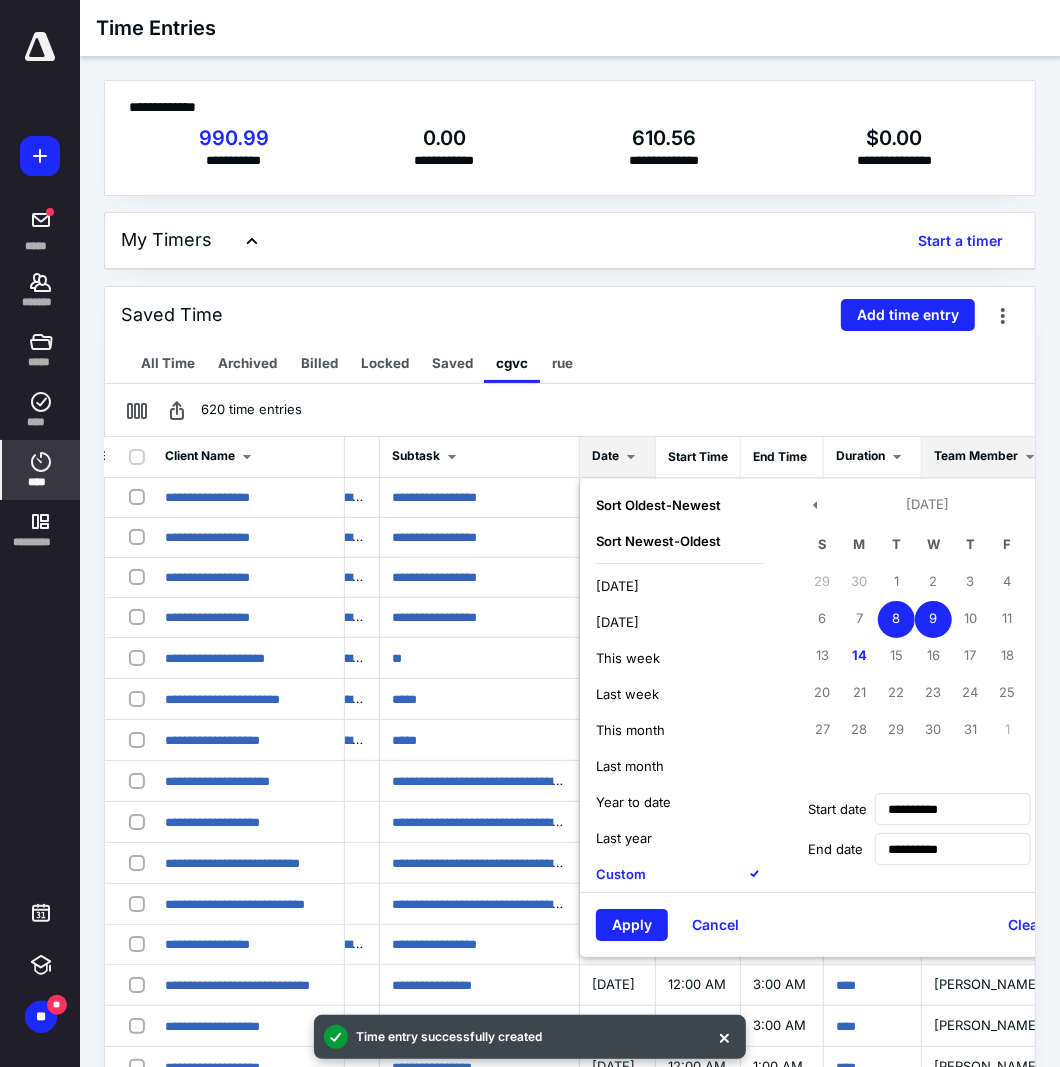 click on "9" at bounding box center (933, 619) 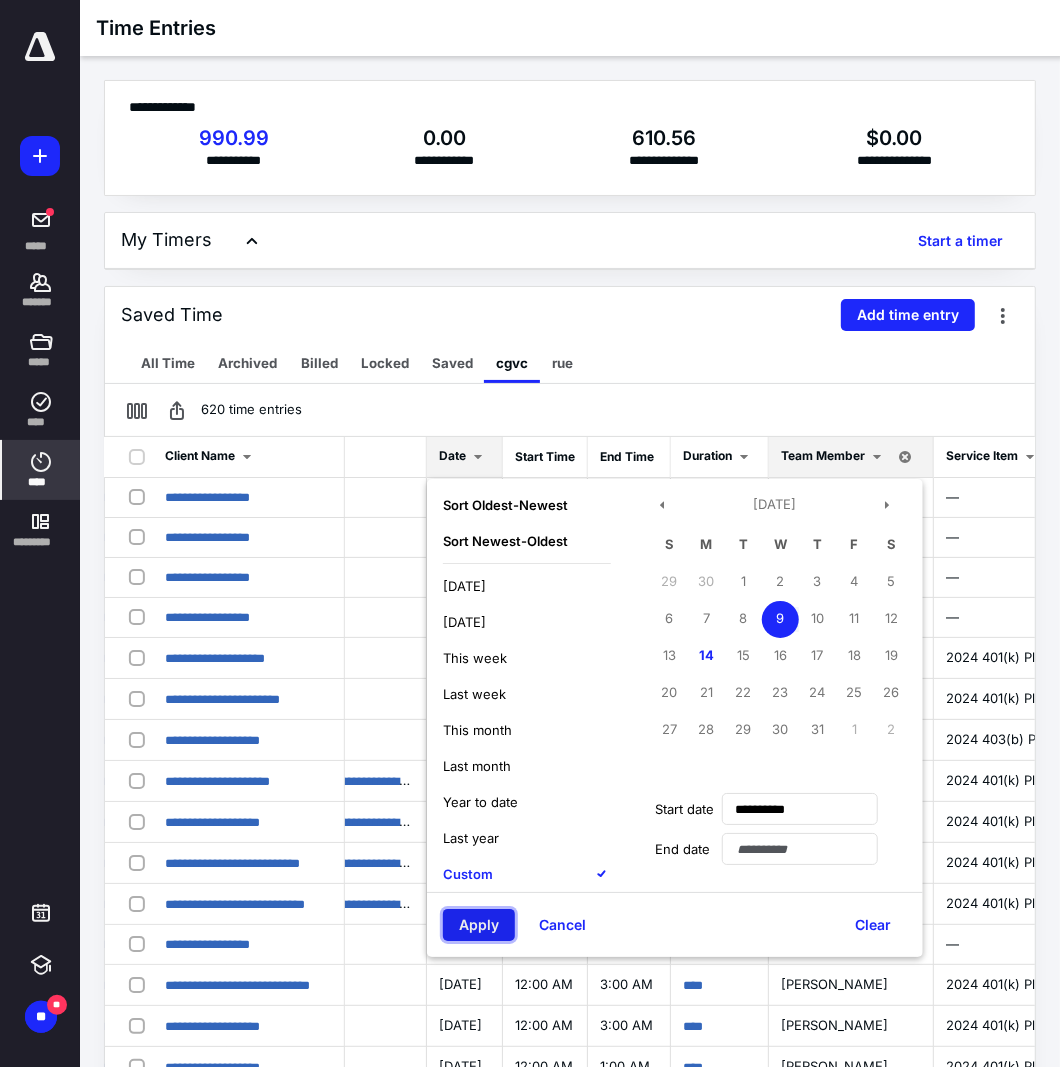 click on "Apply" at bounding box center [479, 925] 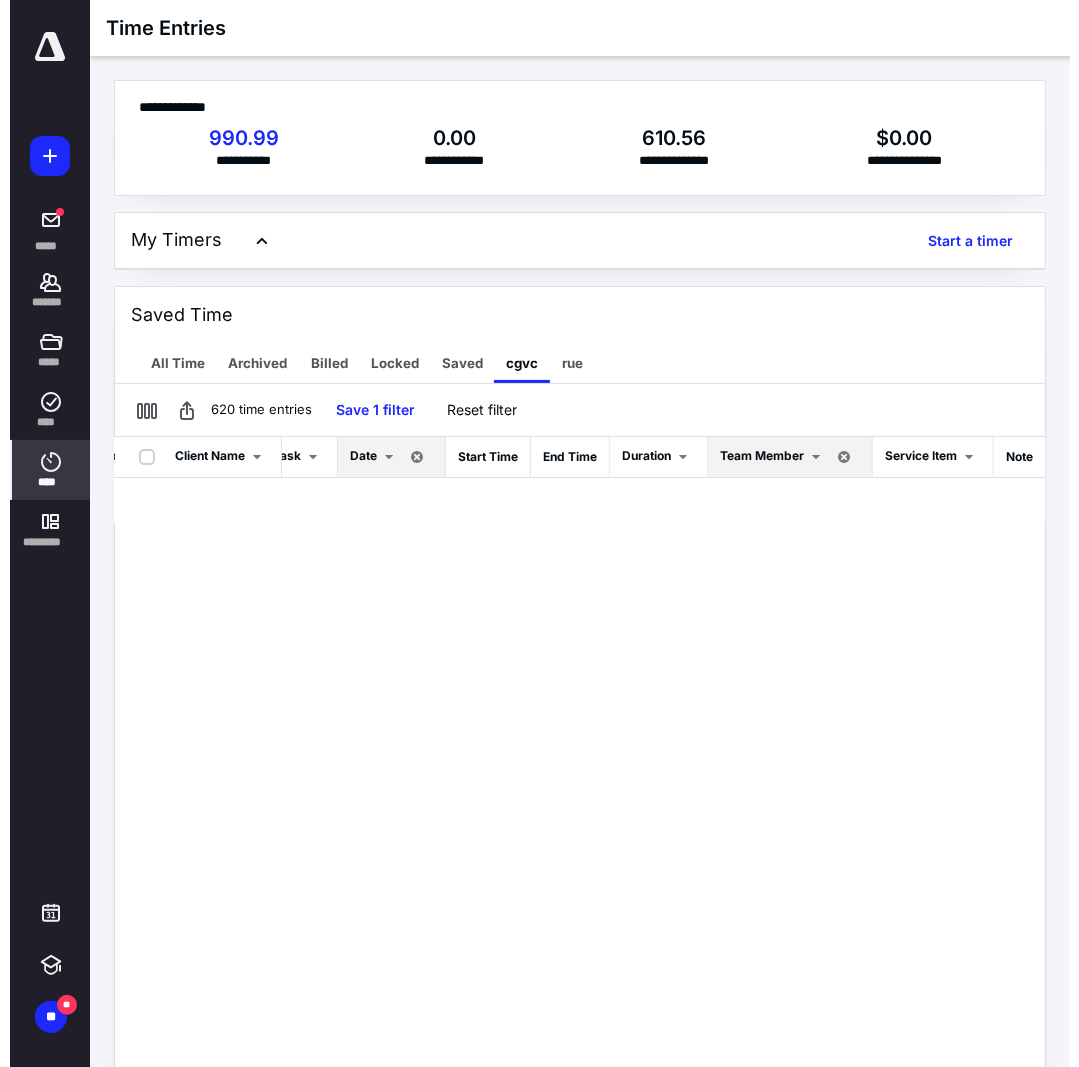 scroll, scrollTop: 0, scrollLeft: 336, axis: horizontal 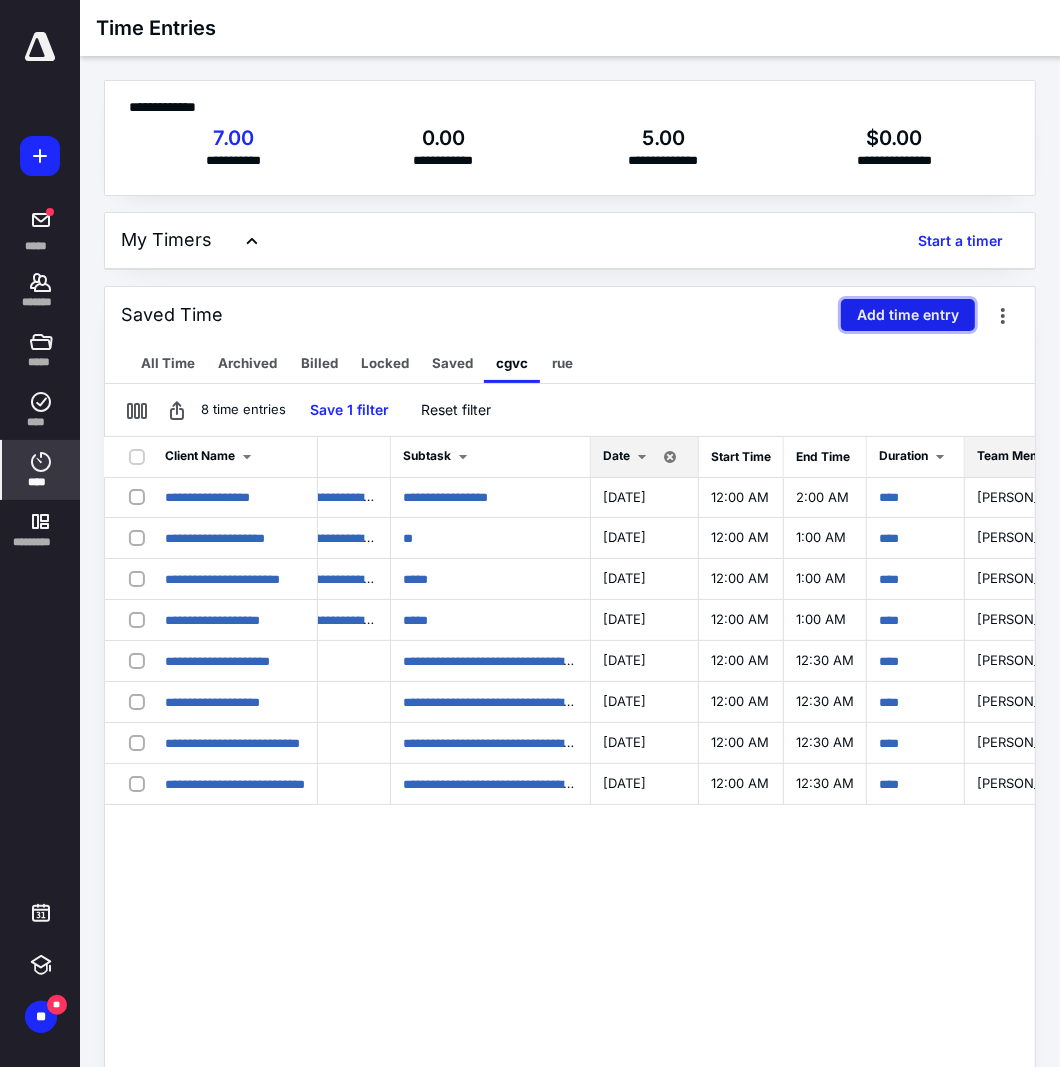 click on "Add time entry" at bounding box center [908, 315] 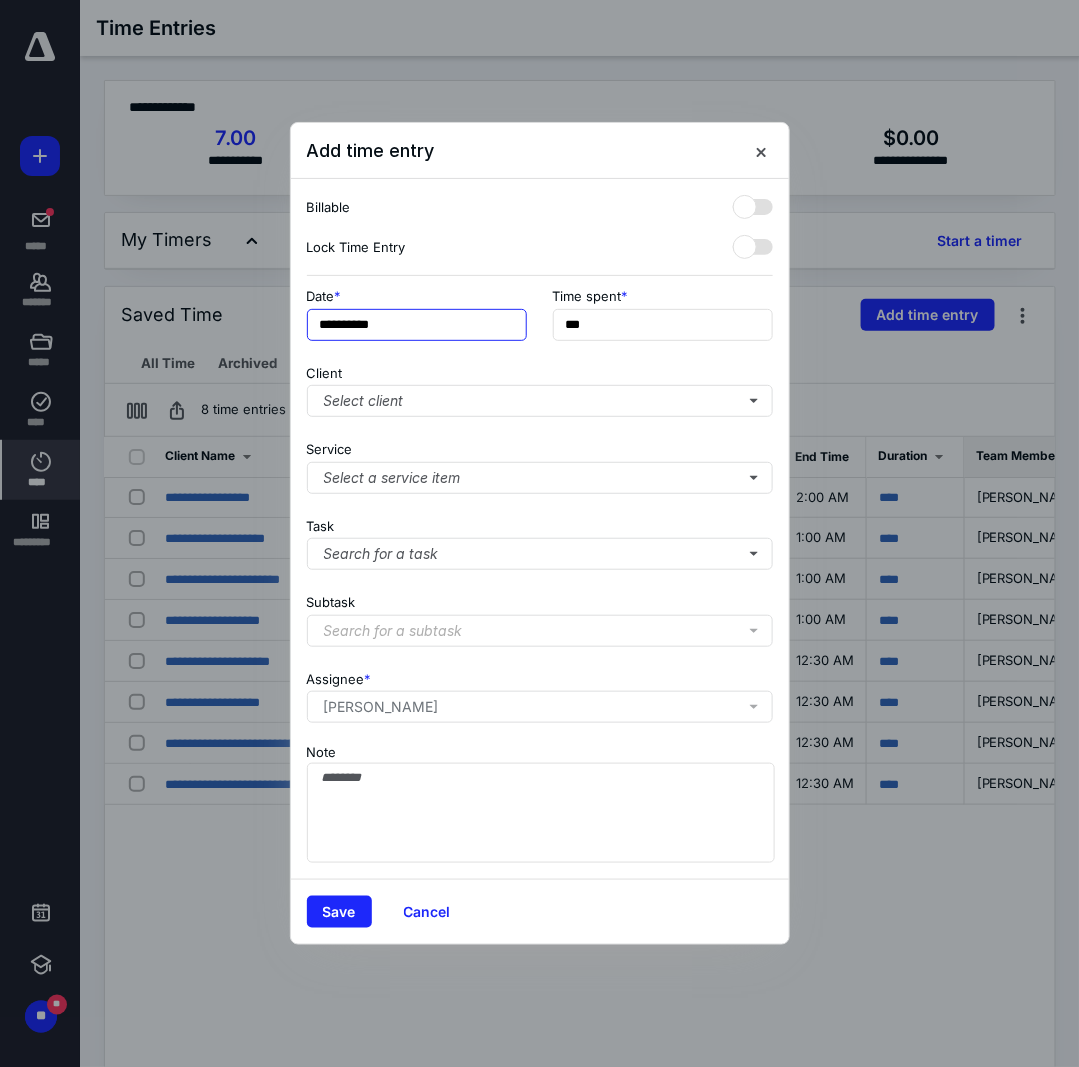 click on "**********" at bounding box center [417, 325] 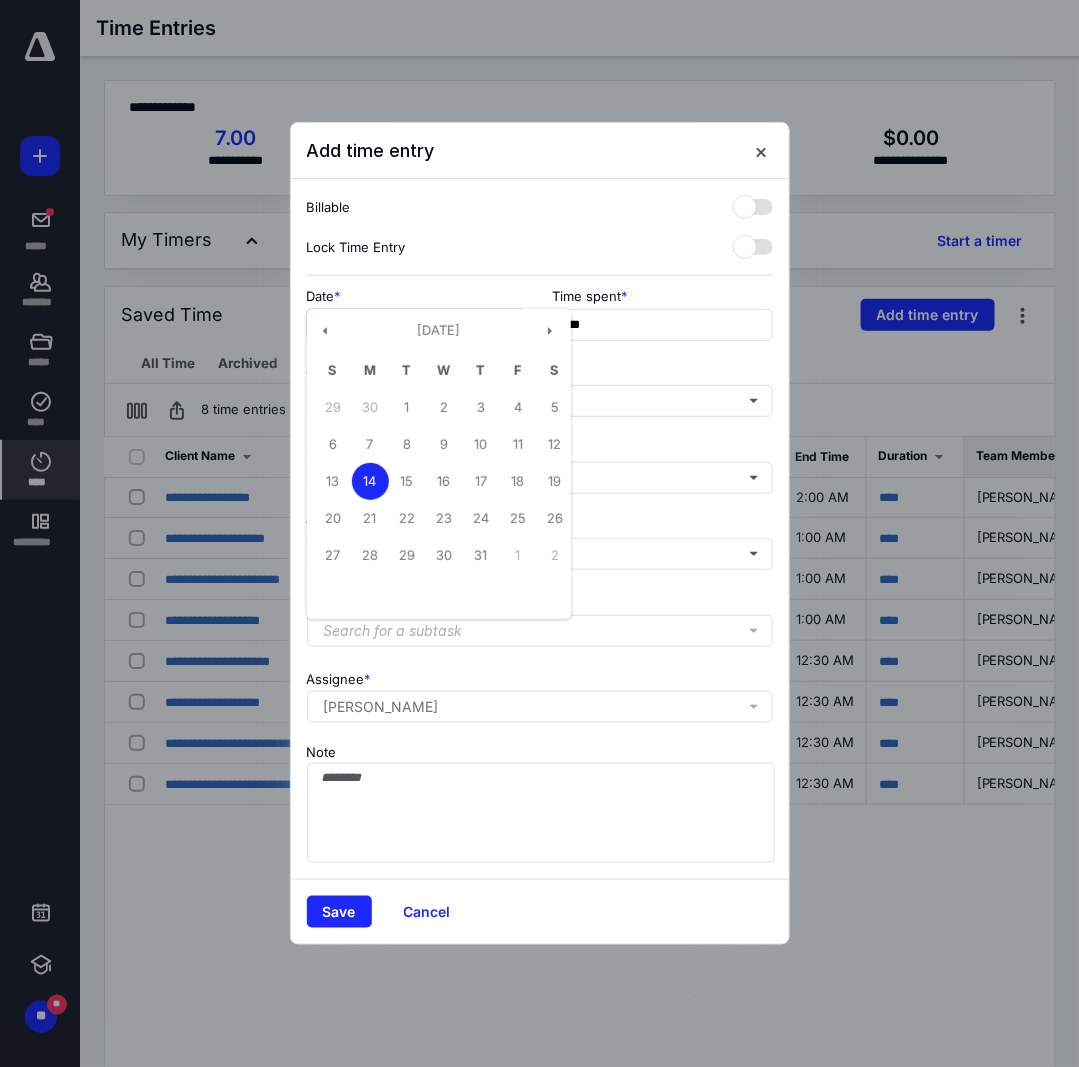 drag, startPoint x: 406, startPoint y: 447, endPoint x: 557, endPoint y: 351, distance: 178.93295 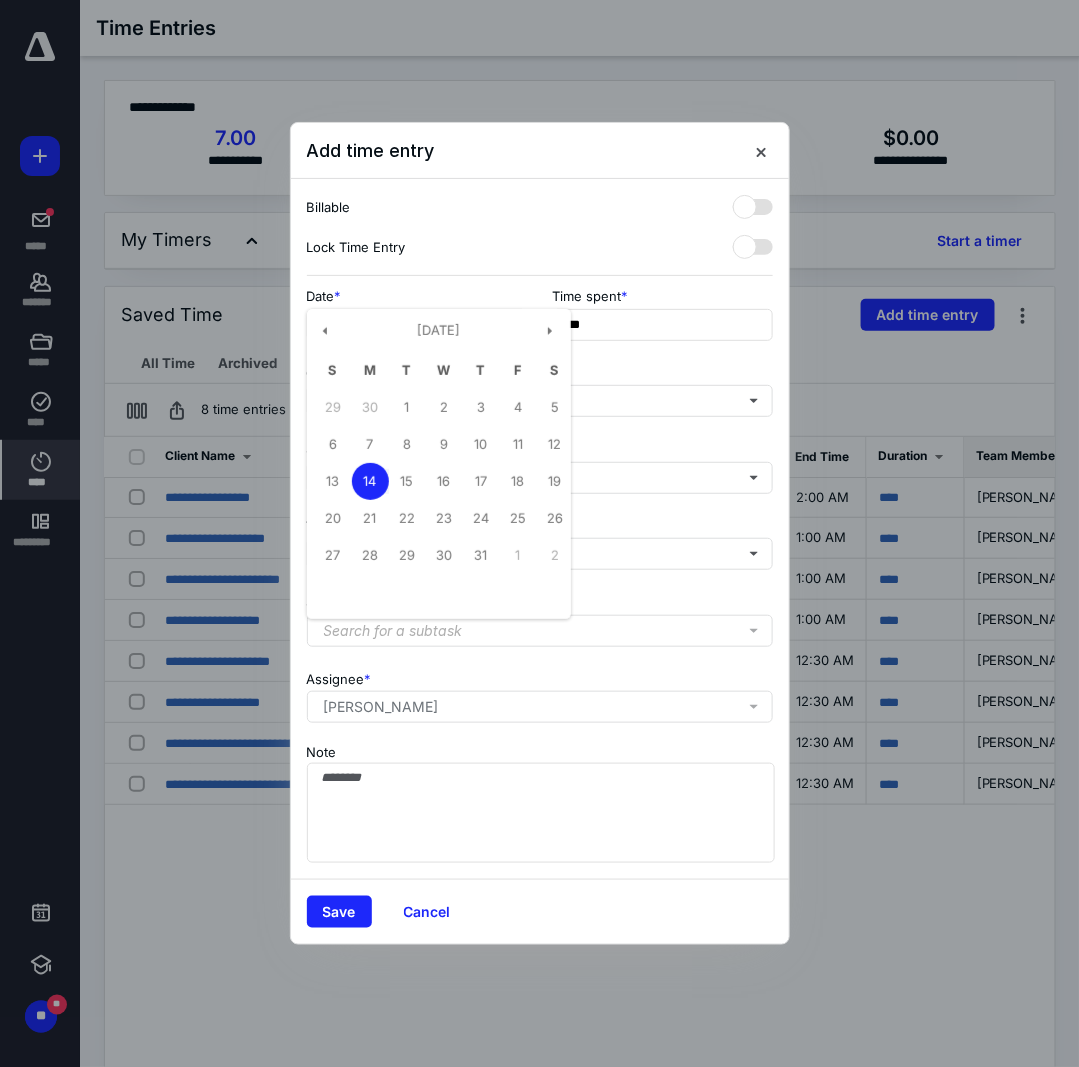 type on "**********" 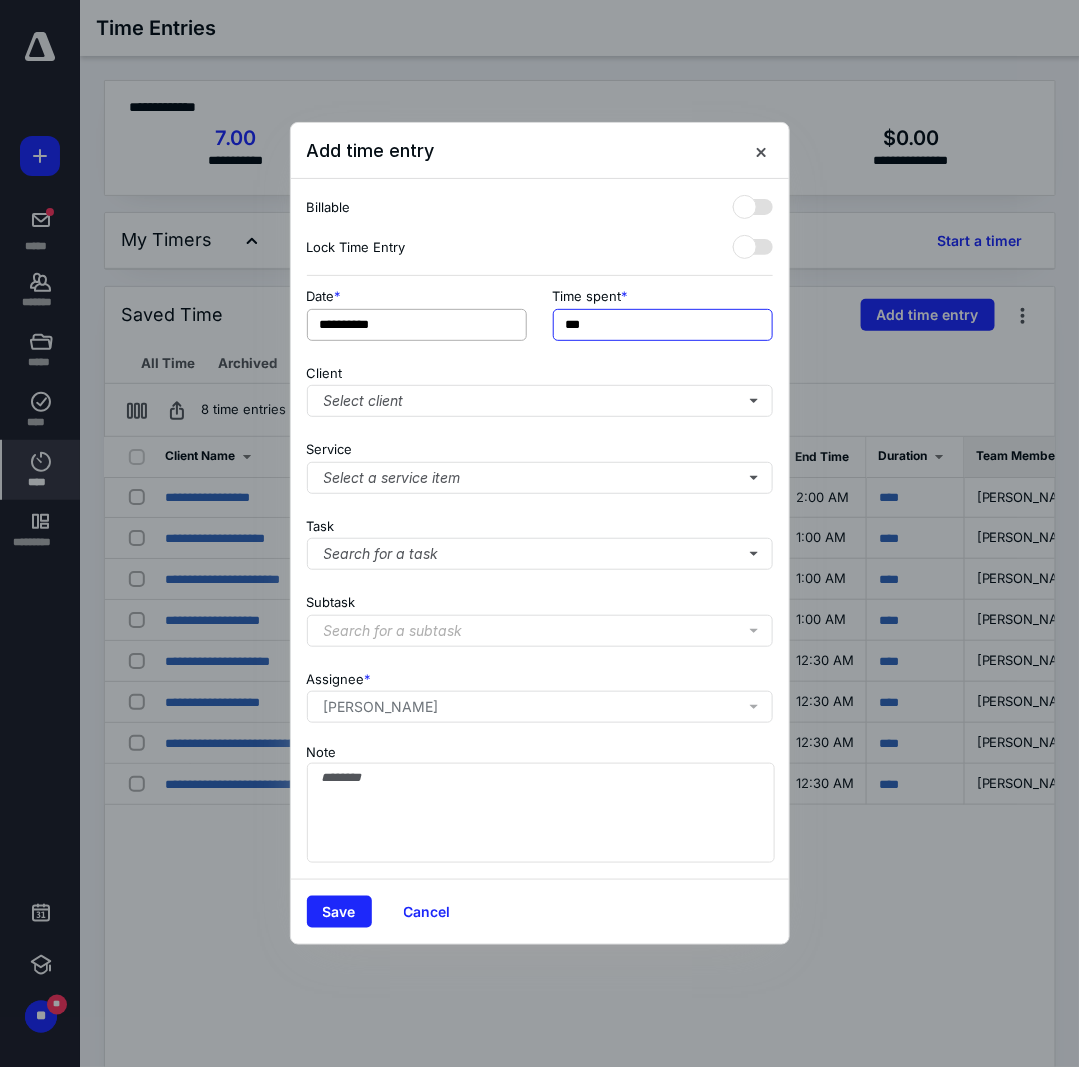drag, startPoint x: 615, startPoint y: 328, endPoint x: 480, endPoint y: 336, distance: 135.23683 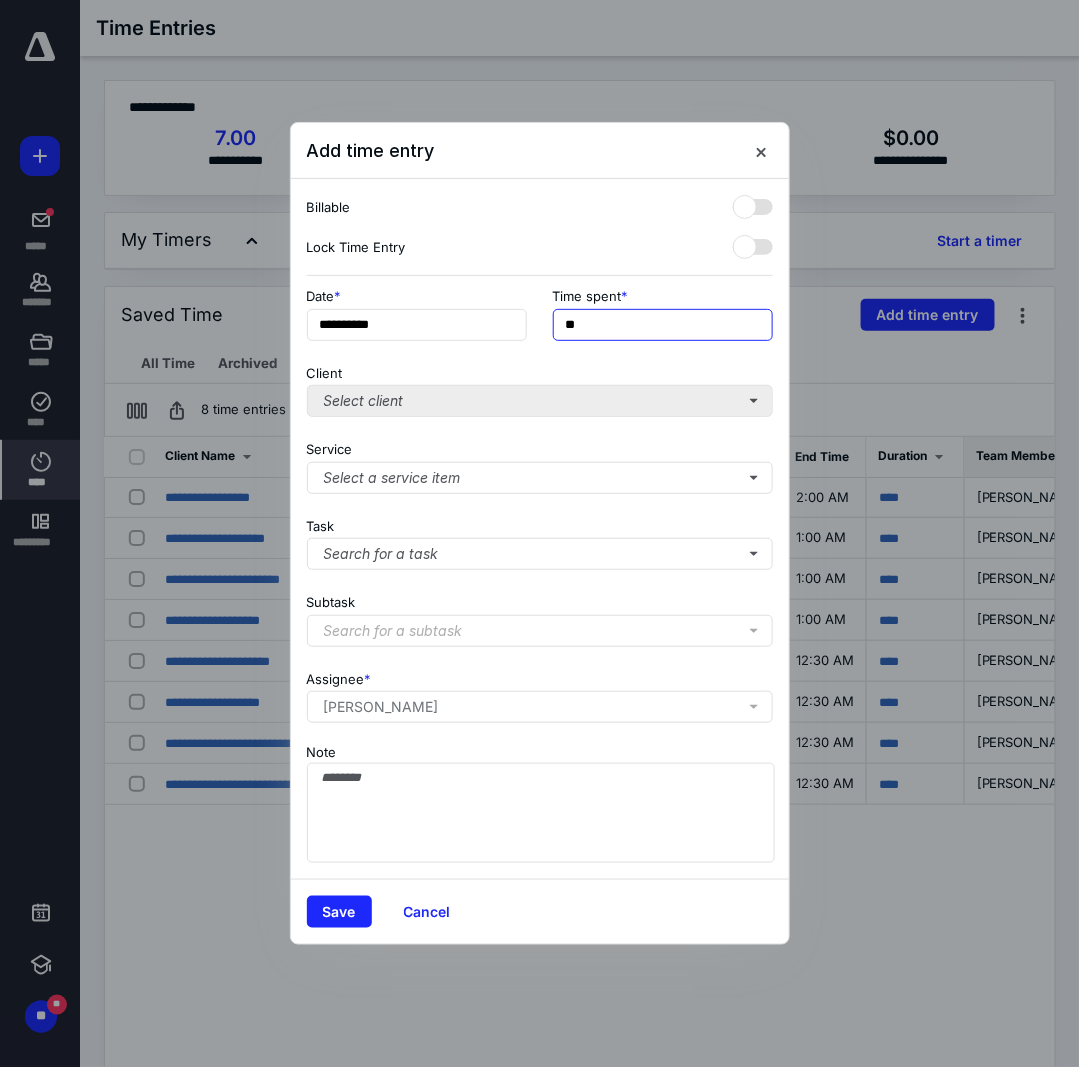 type on "**" 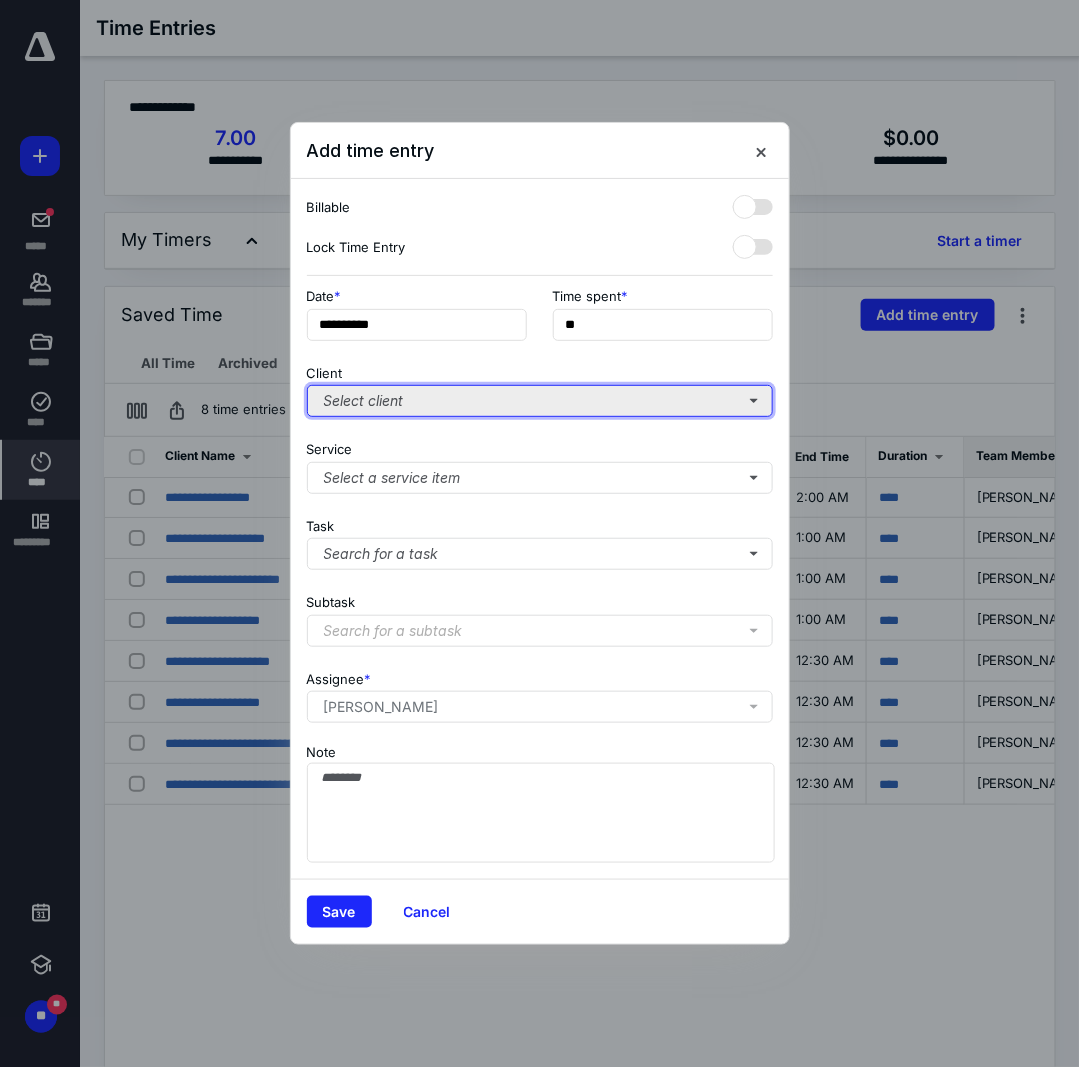 click on "Select client" at bounding box center (540, 401) 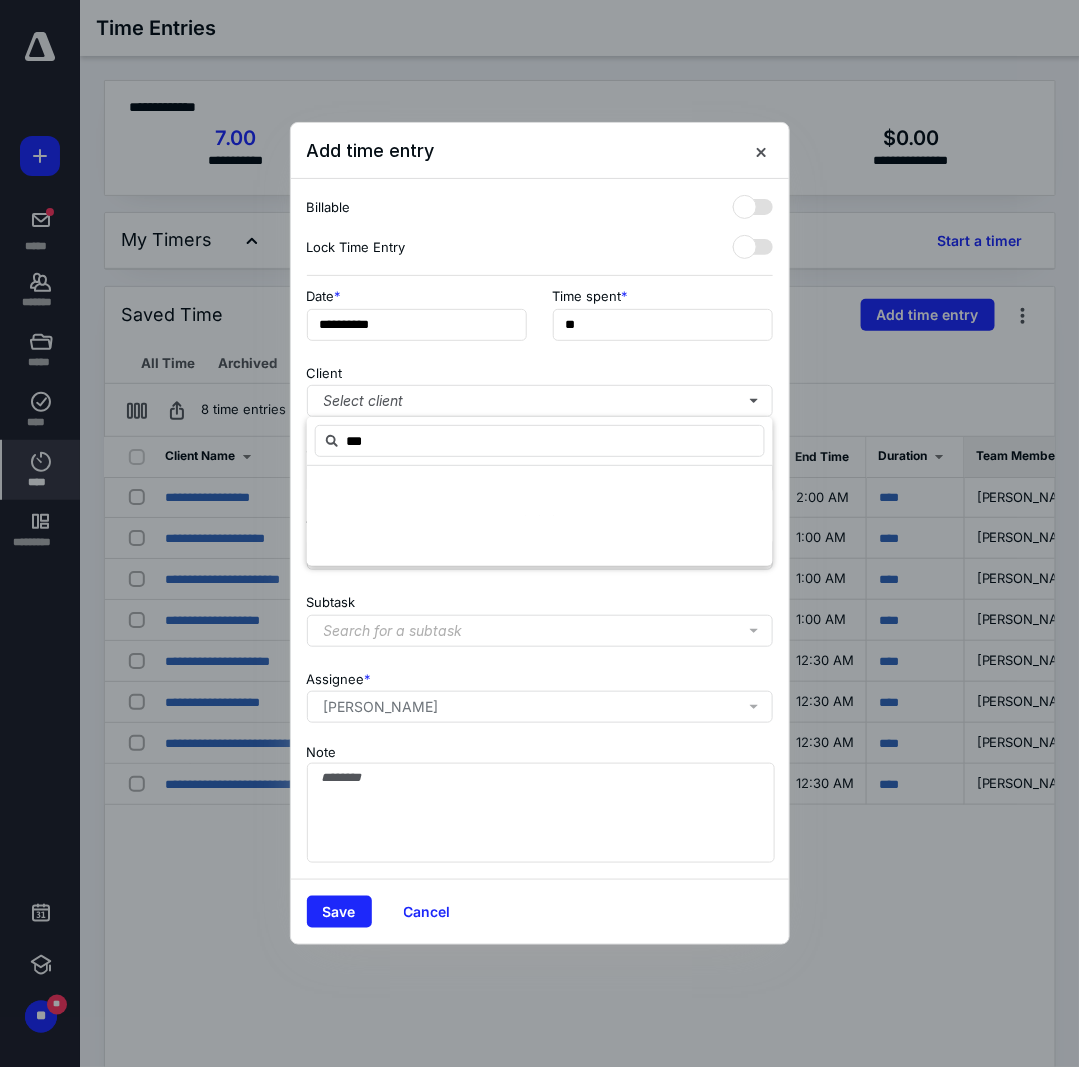 type on "***" 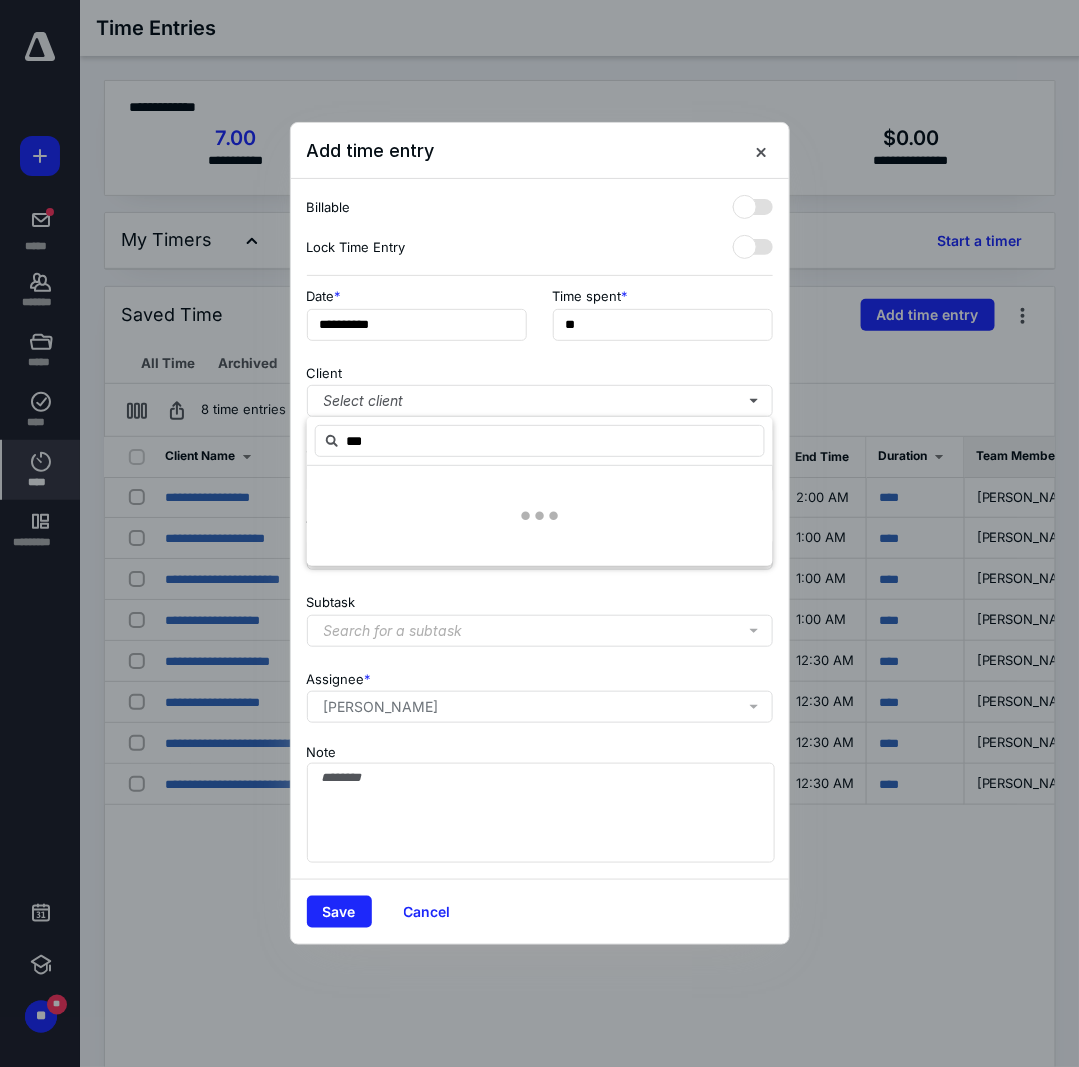 click at bounding box center [540, 516] 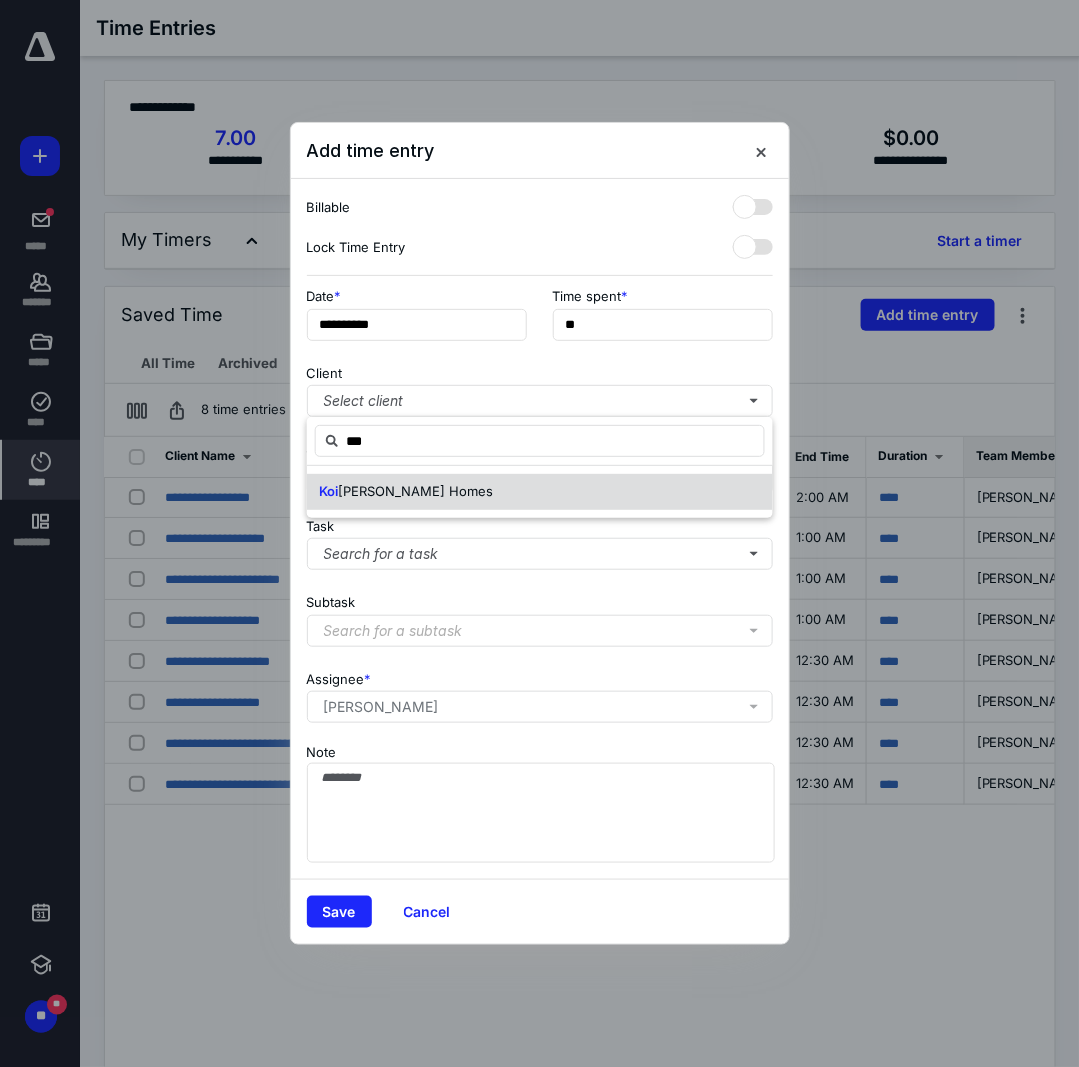 drag, startPoint x: 429, startPoint y: 497, endPoint x: 425, endPoint y: 473, distance: 24.33105 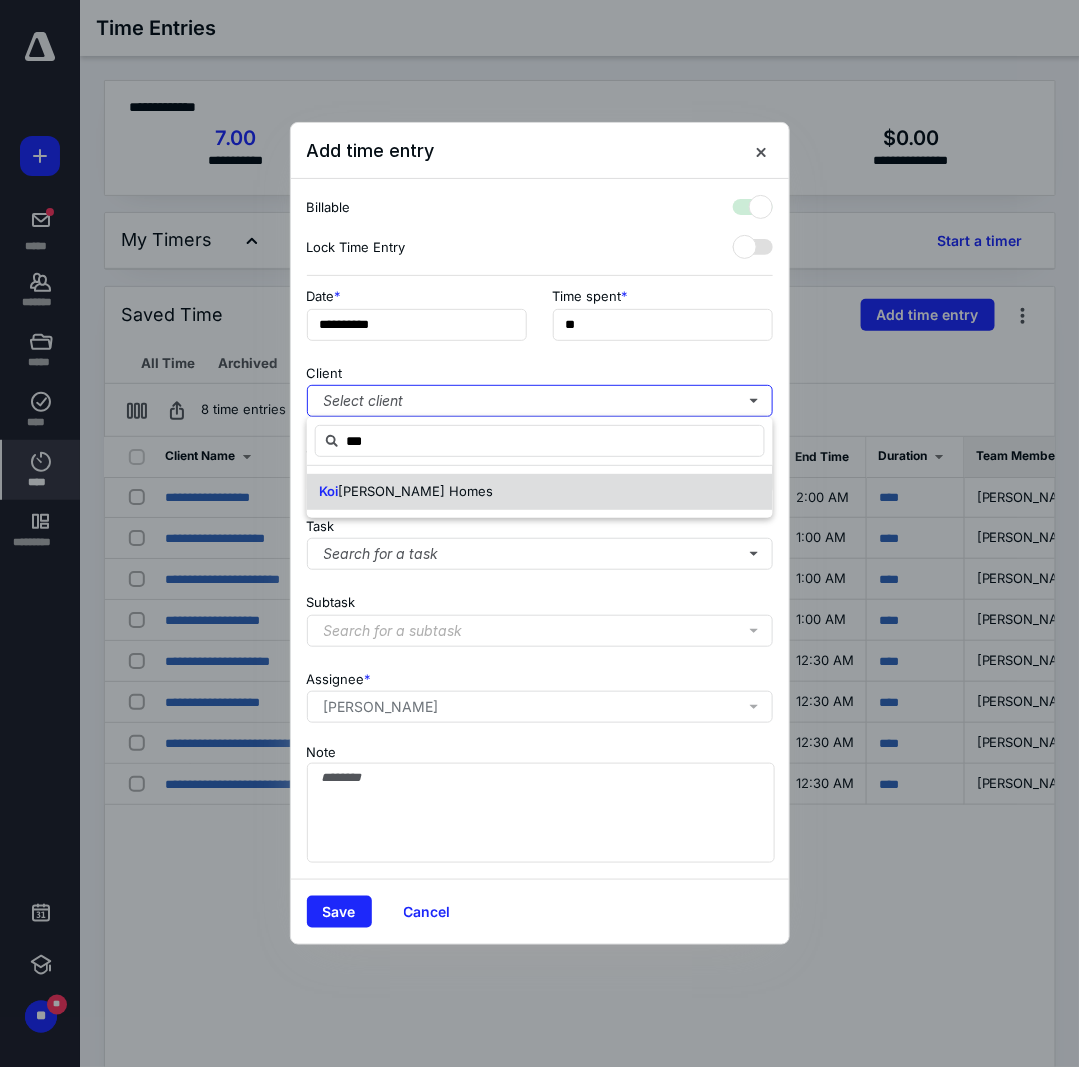 checkbox on "true" 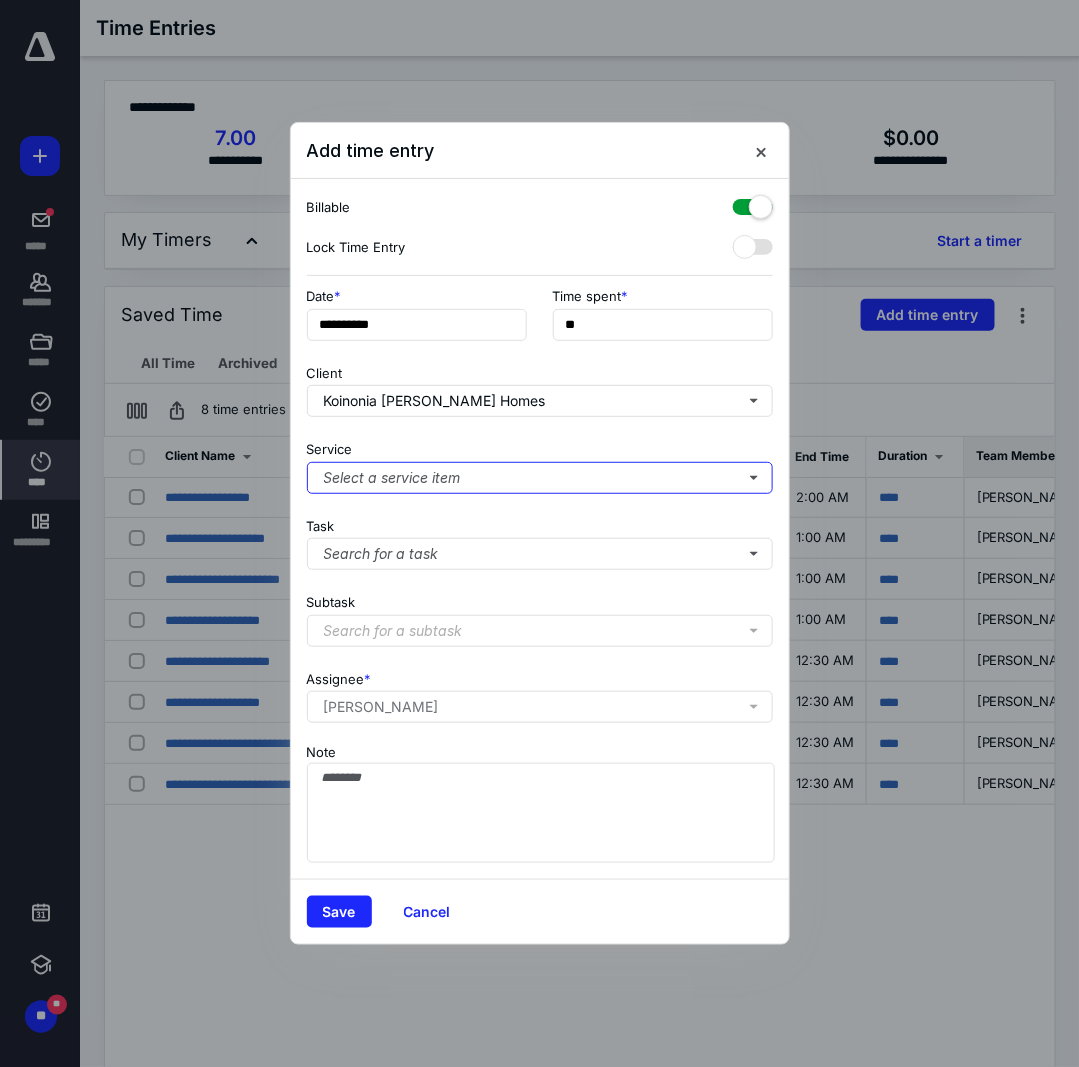 click on "Select a service item" at bounding box center [540, 478] 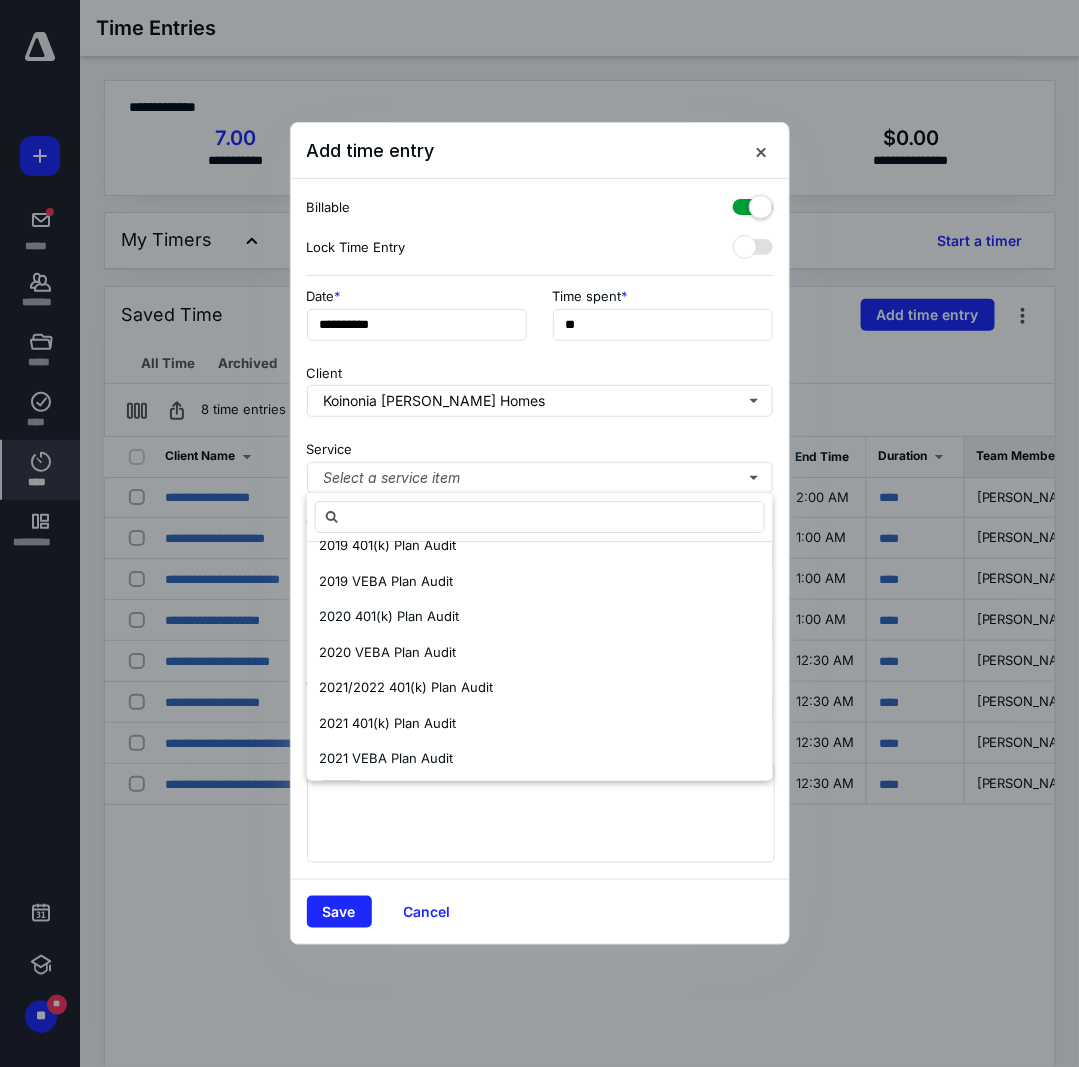 scroll, scrollTop: 699, scrollLeft: 0, axis: vertical 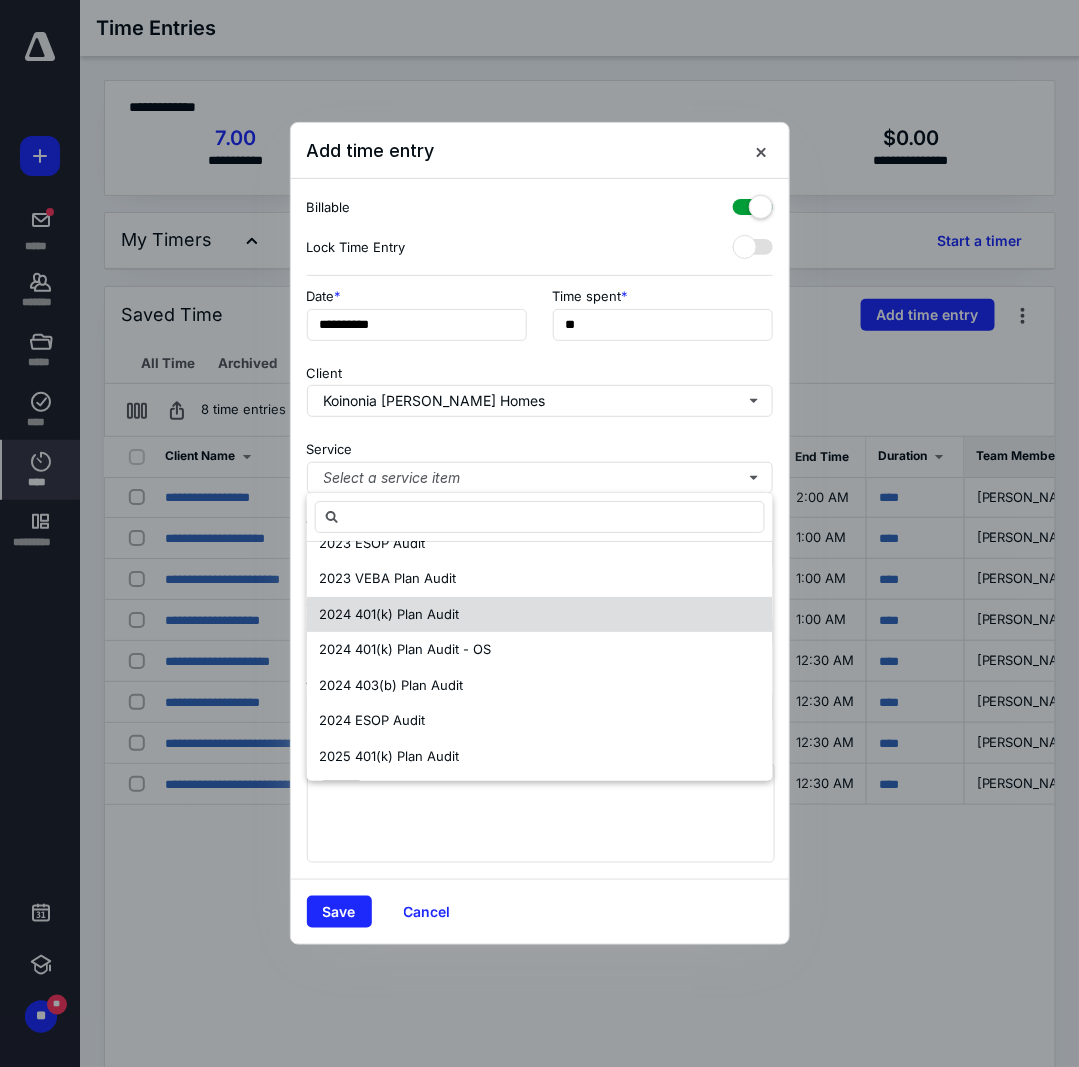 click on "2024 401(k) Plan Audit" at bounding box center [389, 614] 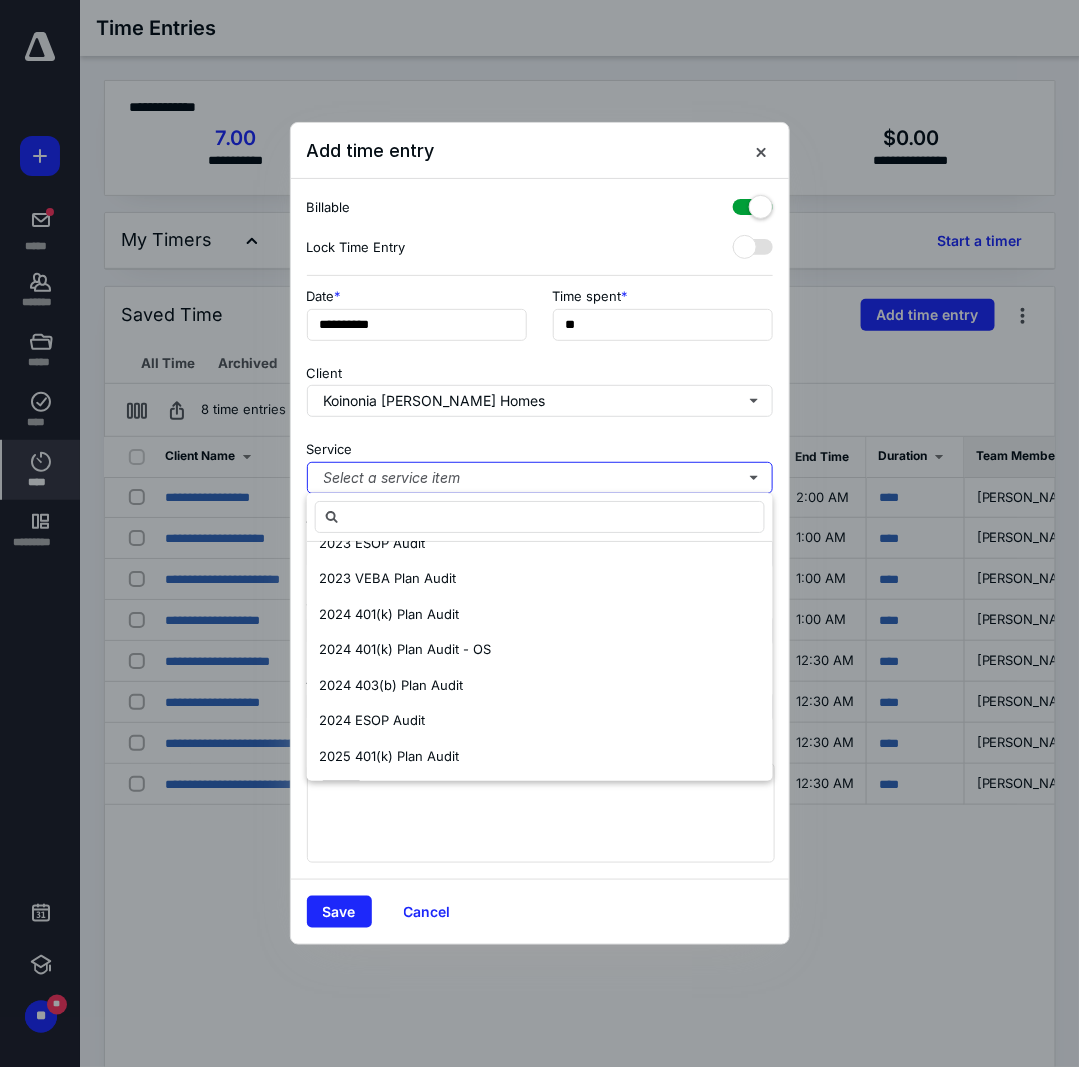 scroll, scrollTop: 0, scrollLeft: 0, axis: both 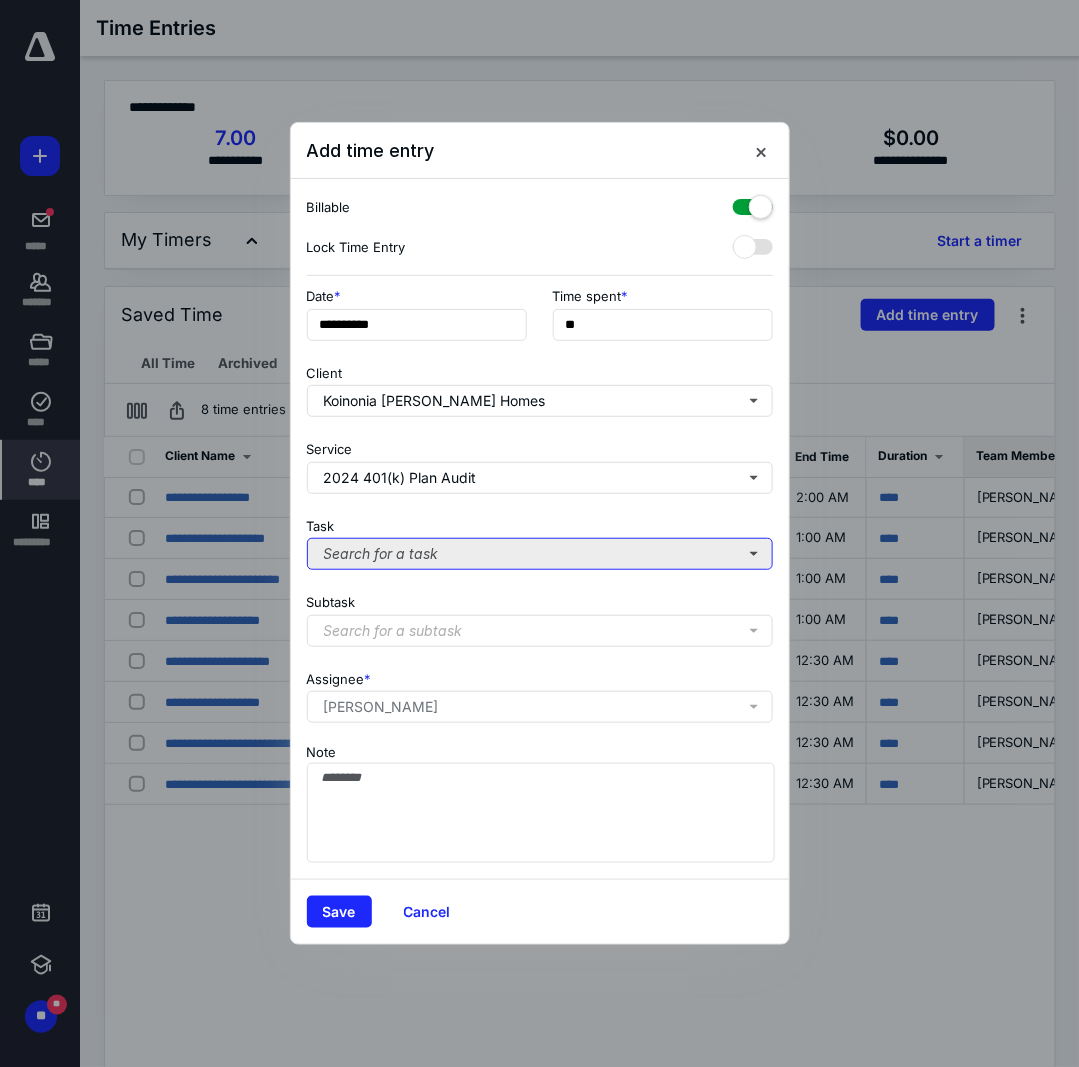 click on "Search for a task" at bounding box center (540, 554) 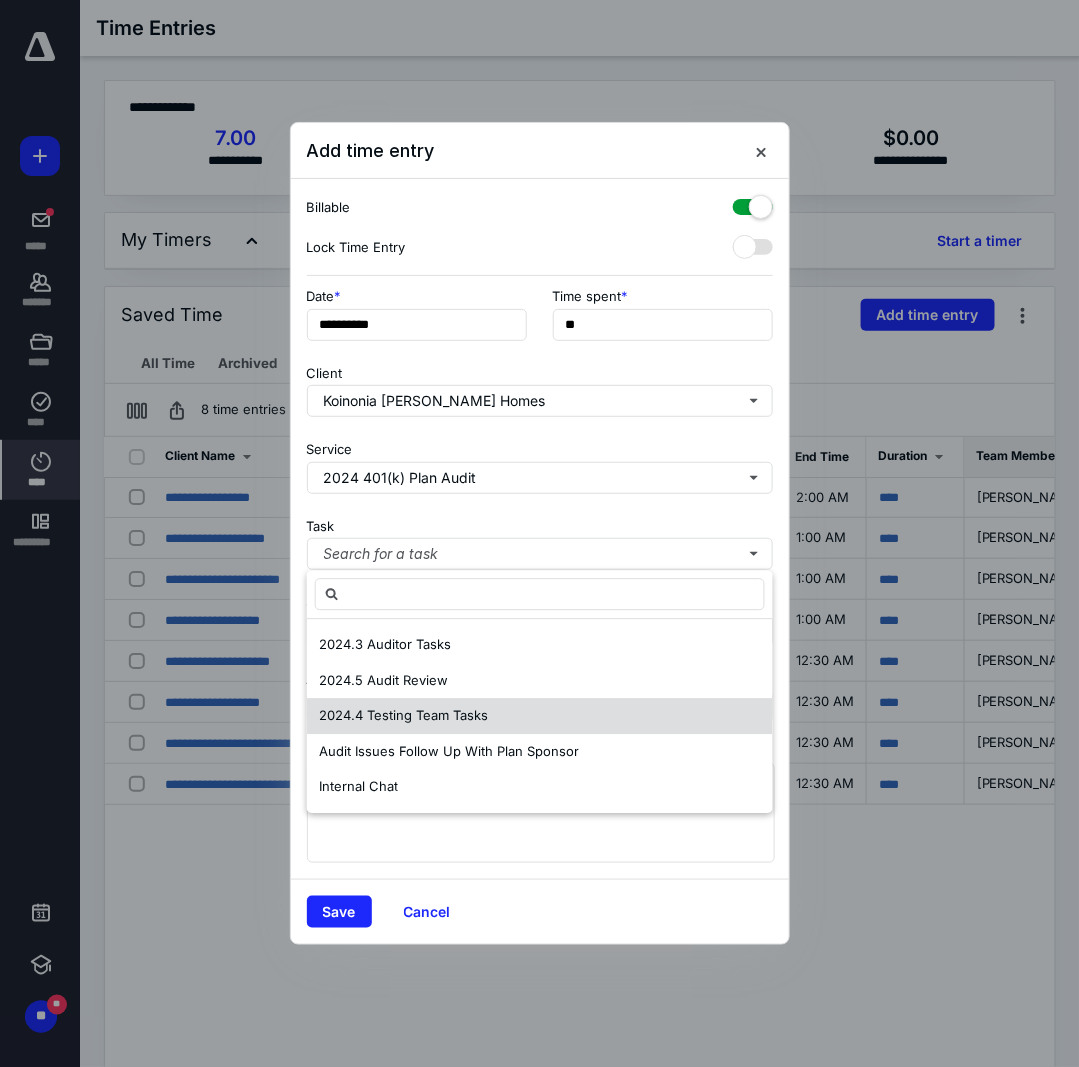 click on "2024.4 Testing Team Tasks" at bounding box center (403, 715) 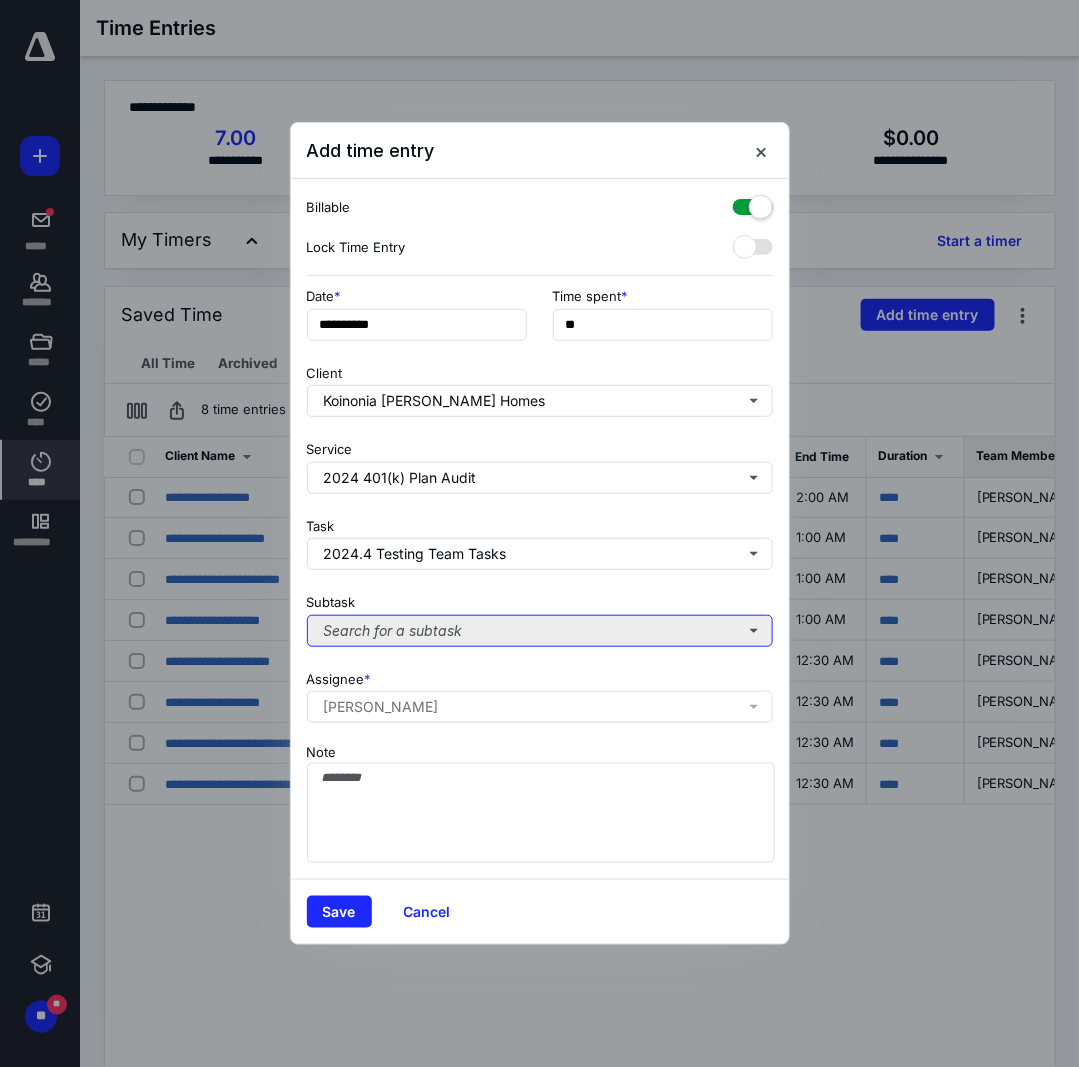 click on "Search for a subtask" at bounding box center (540, 631) 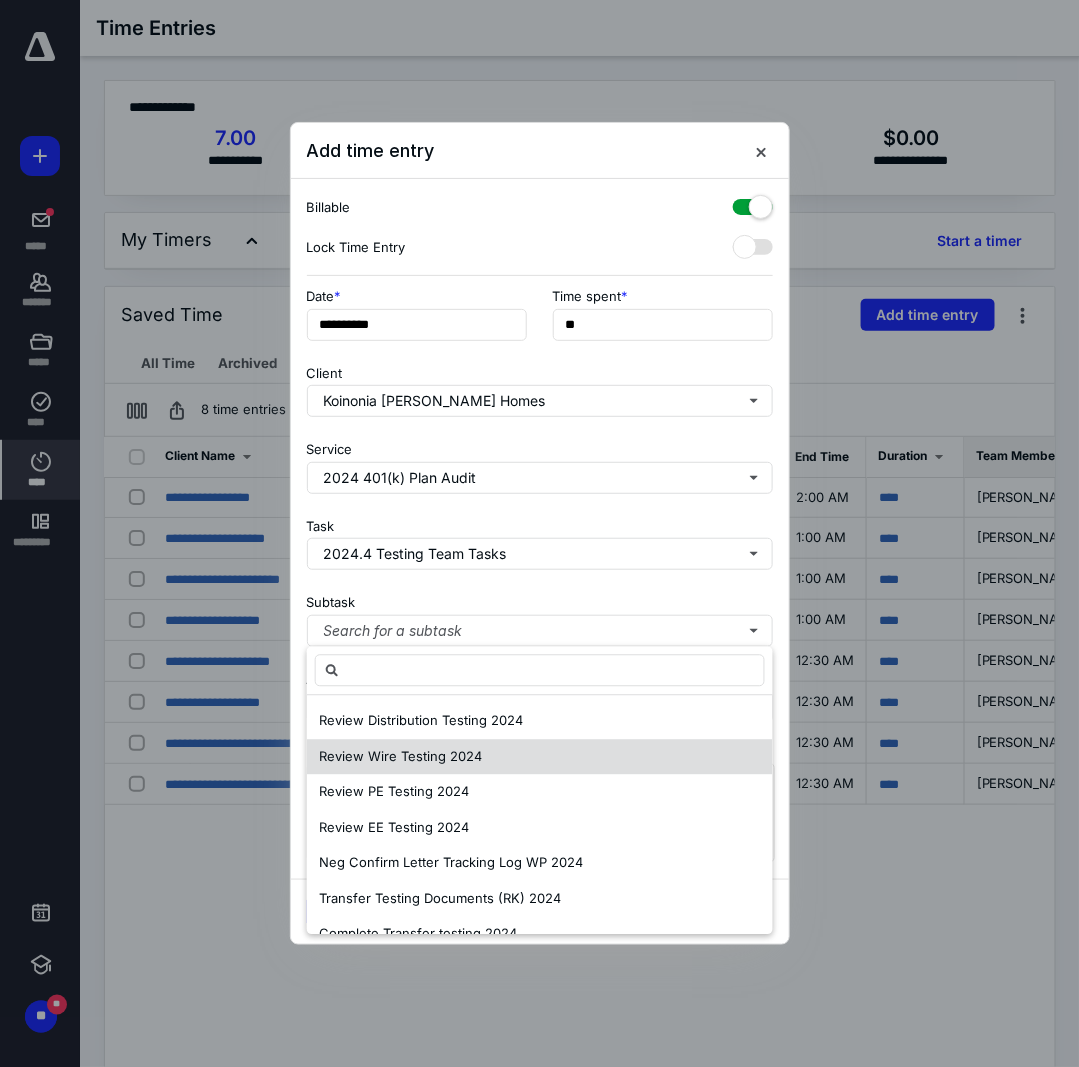 click on "Review Wire Testing 2024" at bounding box center [400, 756] 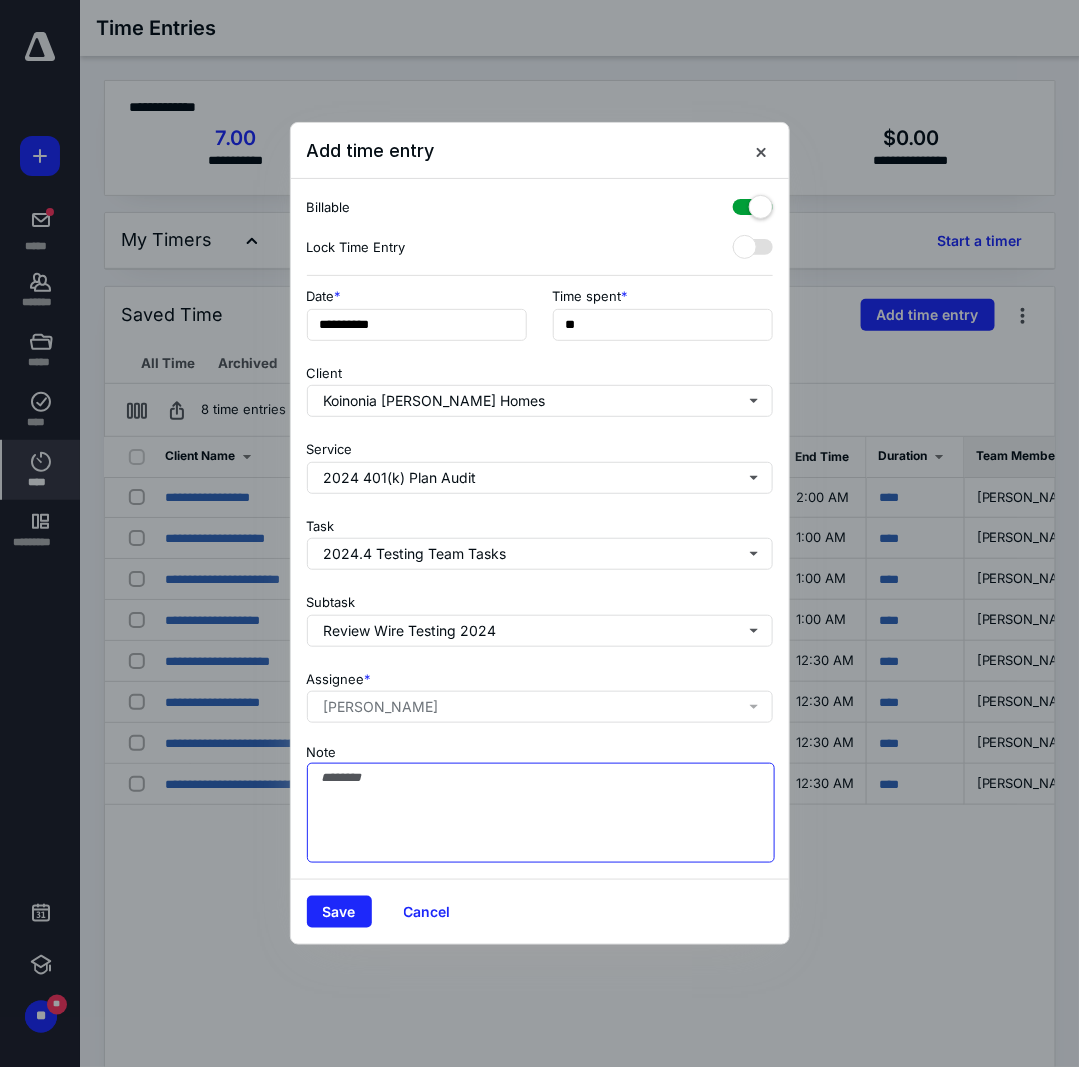 click on "Note" at bounding box center [541, 813] 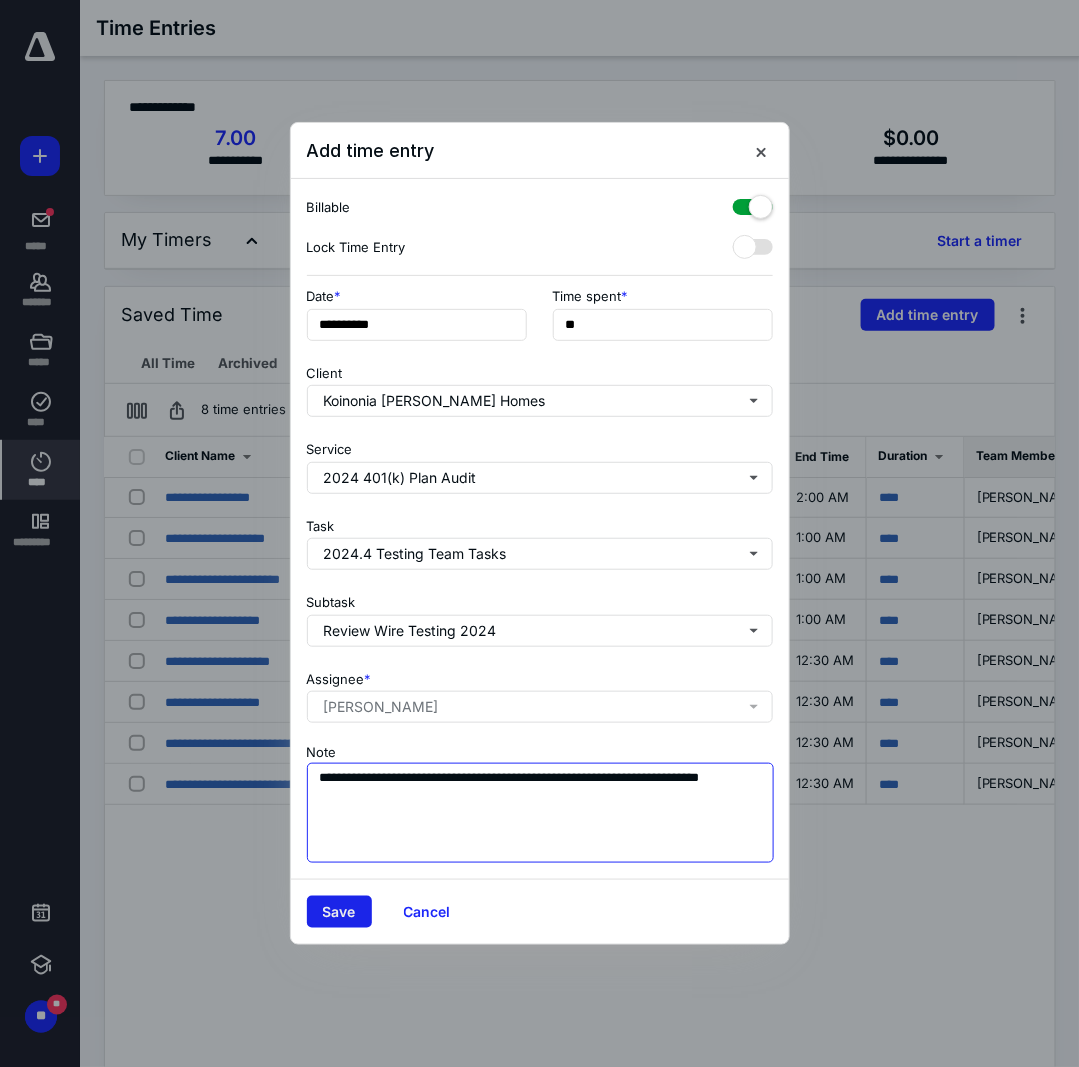 type on "**********" 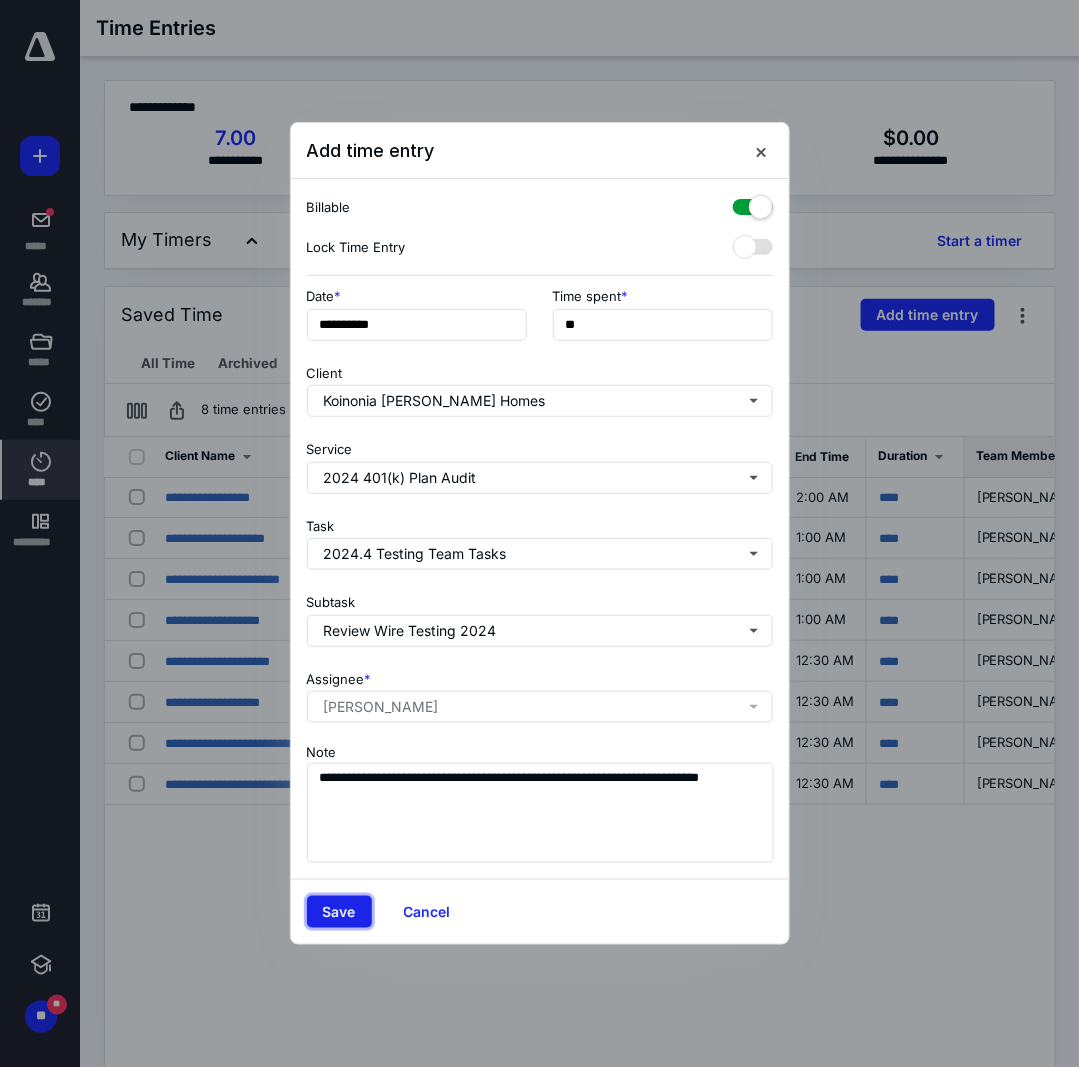 click on "Save" at bounding box center (339, 912) 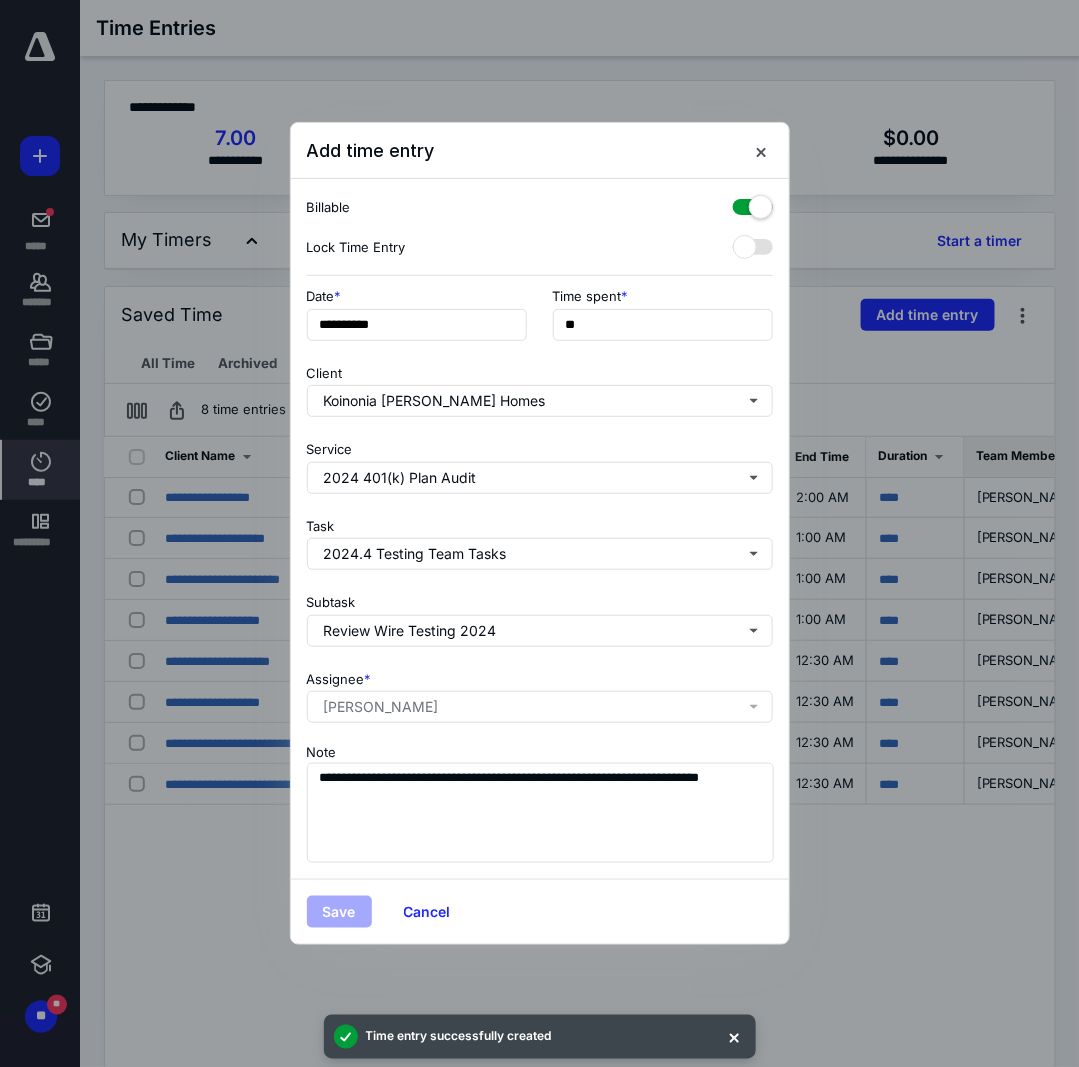scroll, scrollTop: 0, scrollLeft: 317, axis: horizontal 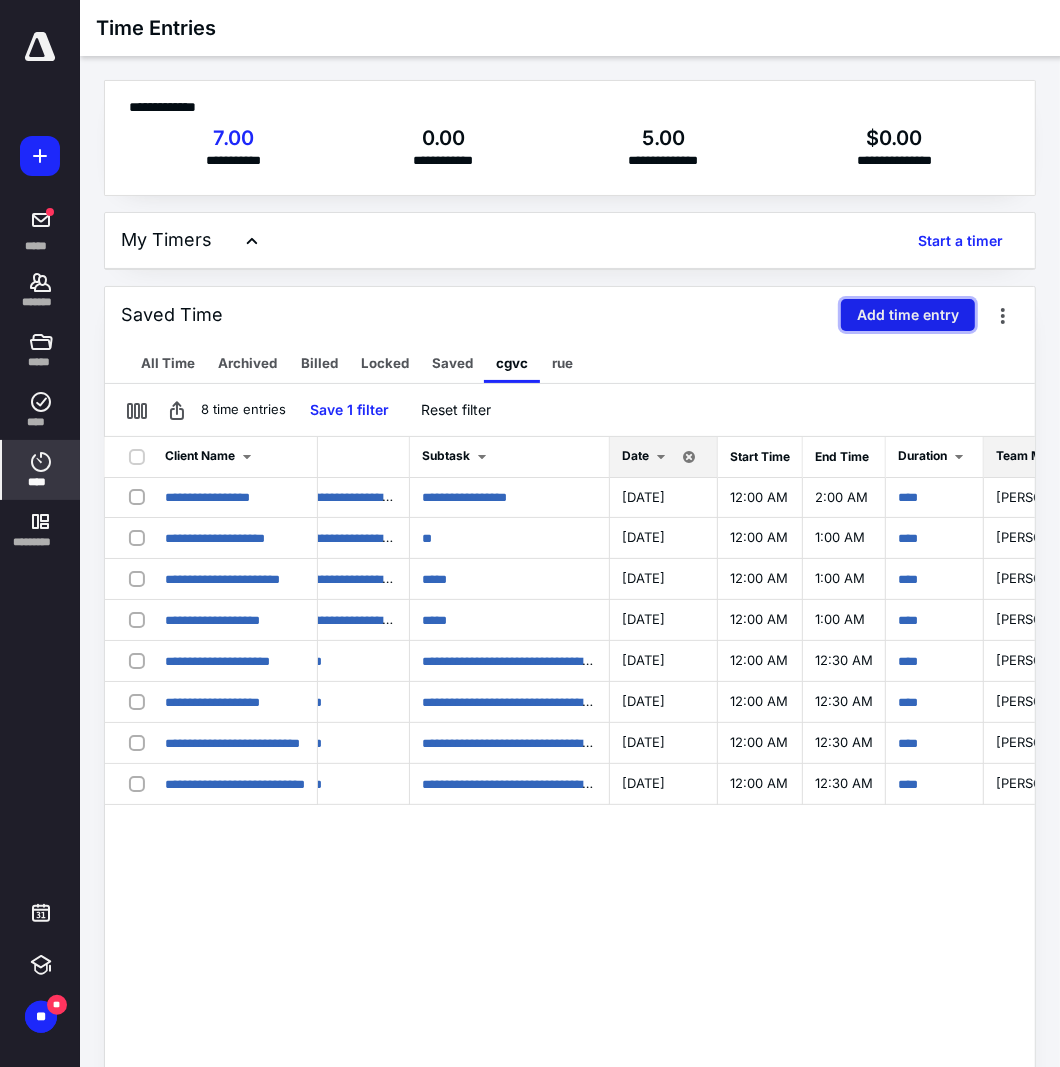 click on "Add time entry" at bounding box center [908, 315] 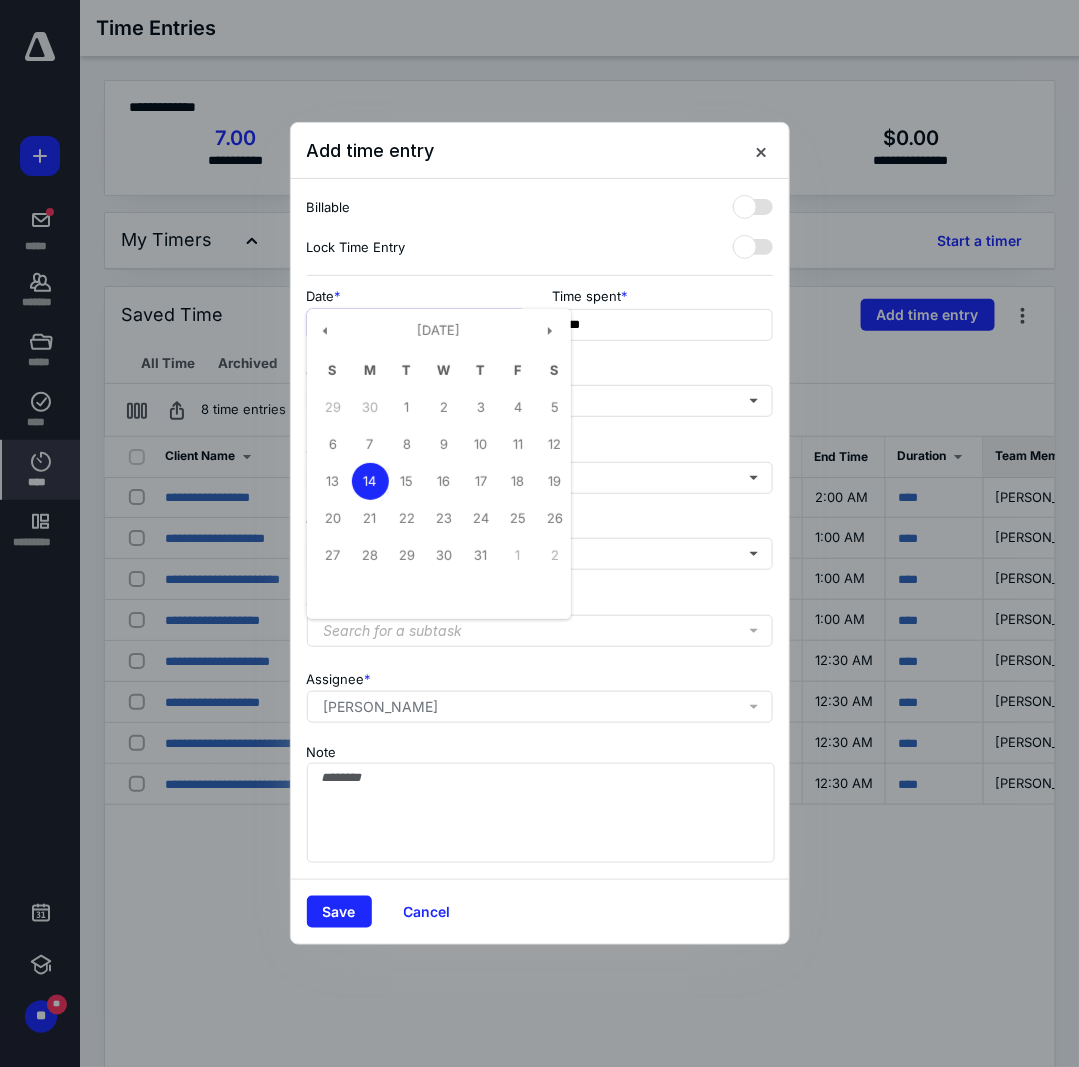click on "**********" at bounding box center (417, 325) 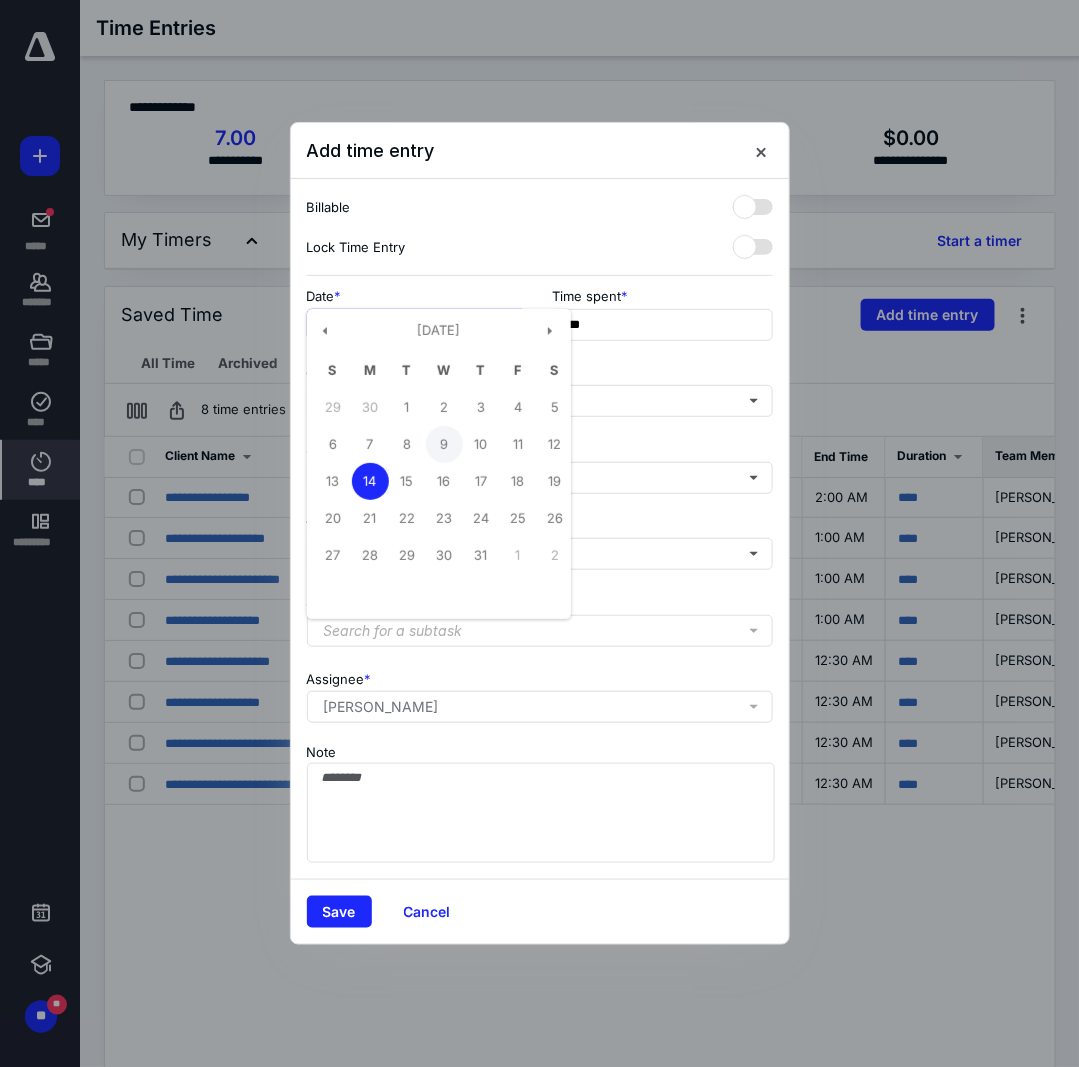 drag, startPoint x: 443, startPoint y: 445, endPoint x: 502, endPoint y: 415, distance: 66.189125 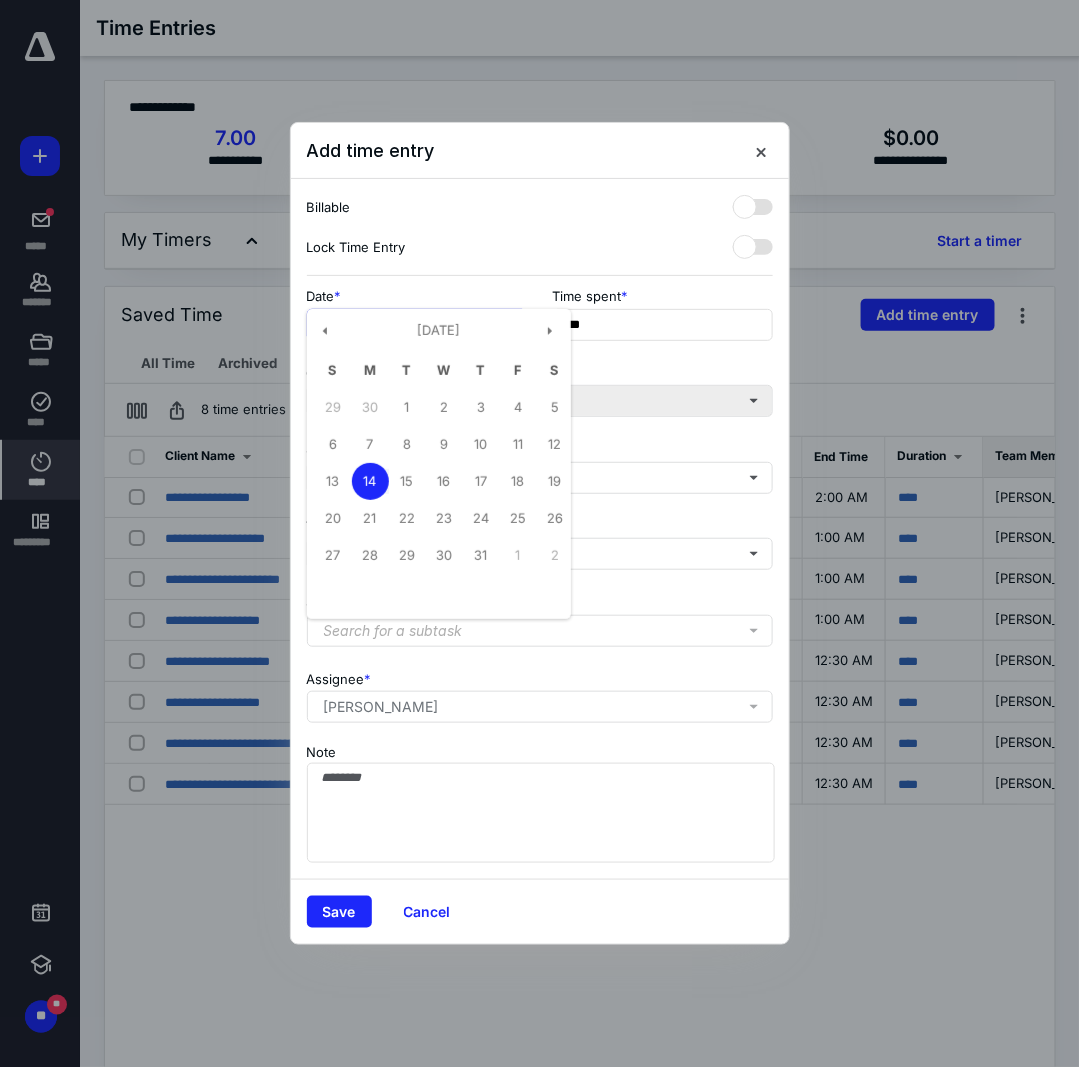 click on "9" at bounding box center (444, 444) 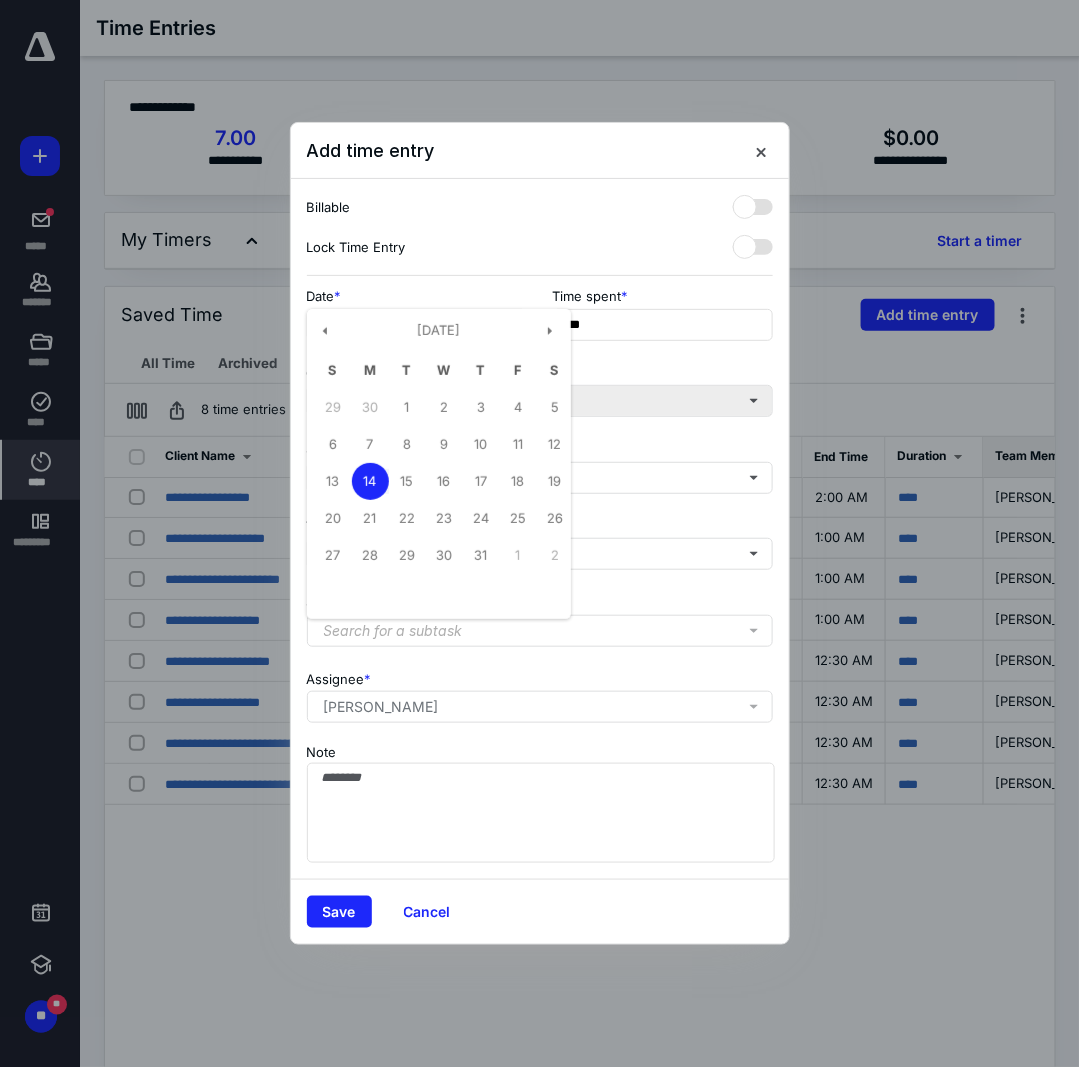 type on "**********" 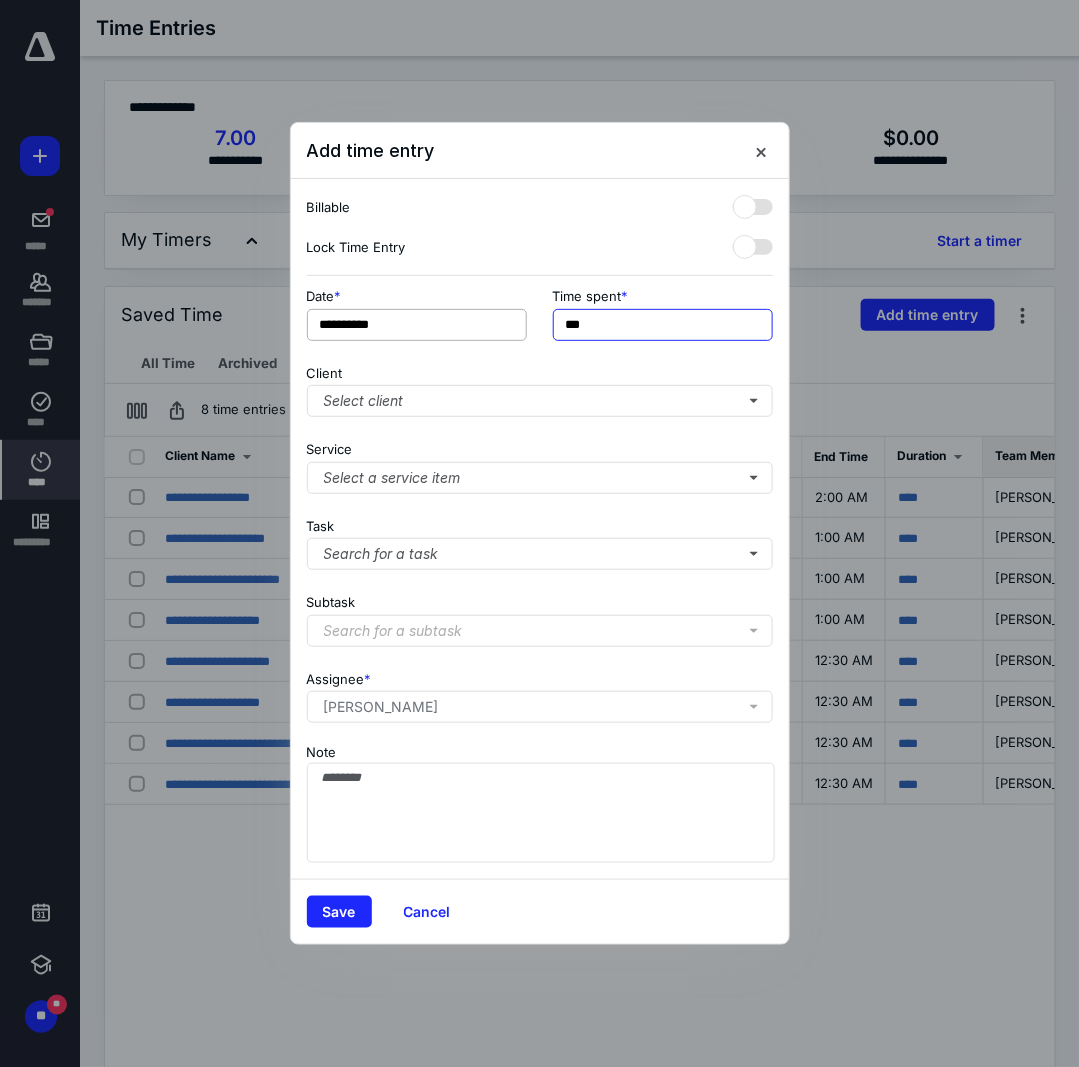 drag, startPoint x: 615, startPoint y: 329, endPoint x: 497, endPoint y: 340, distance: 118.511604 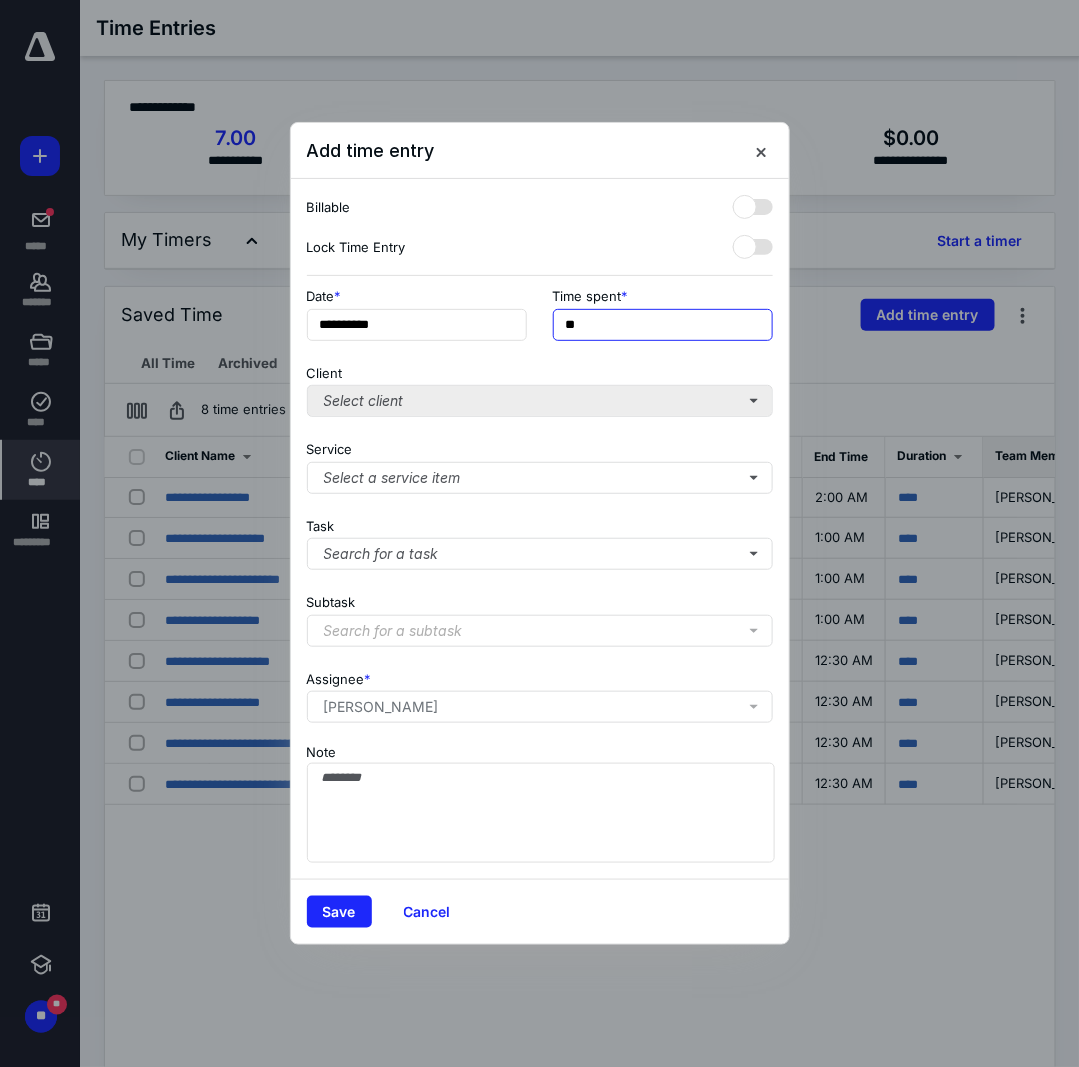 type on "**" 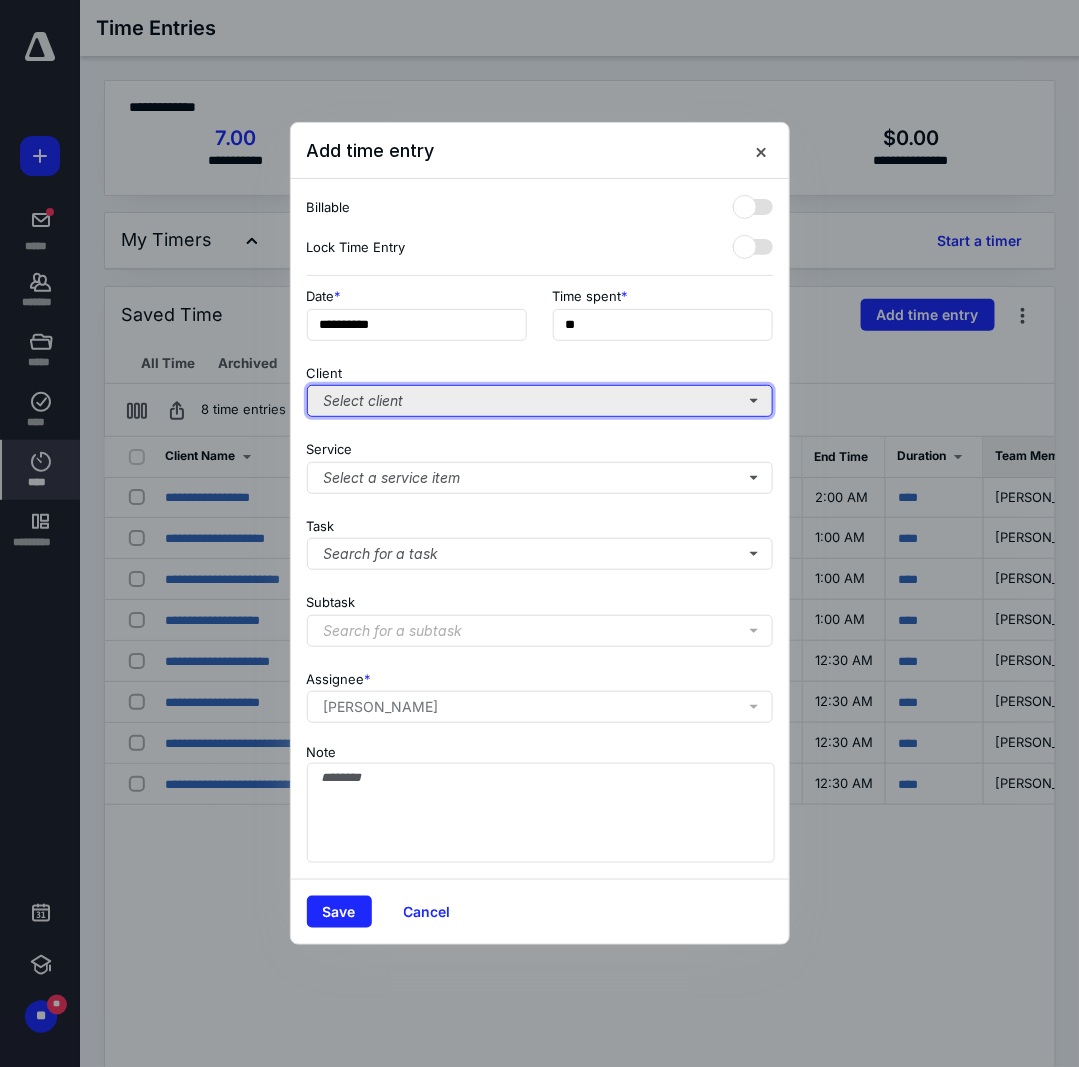 click on "Select client" at bounding box center (540, 401) 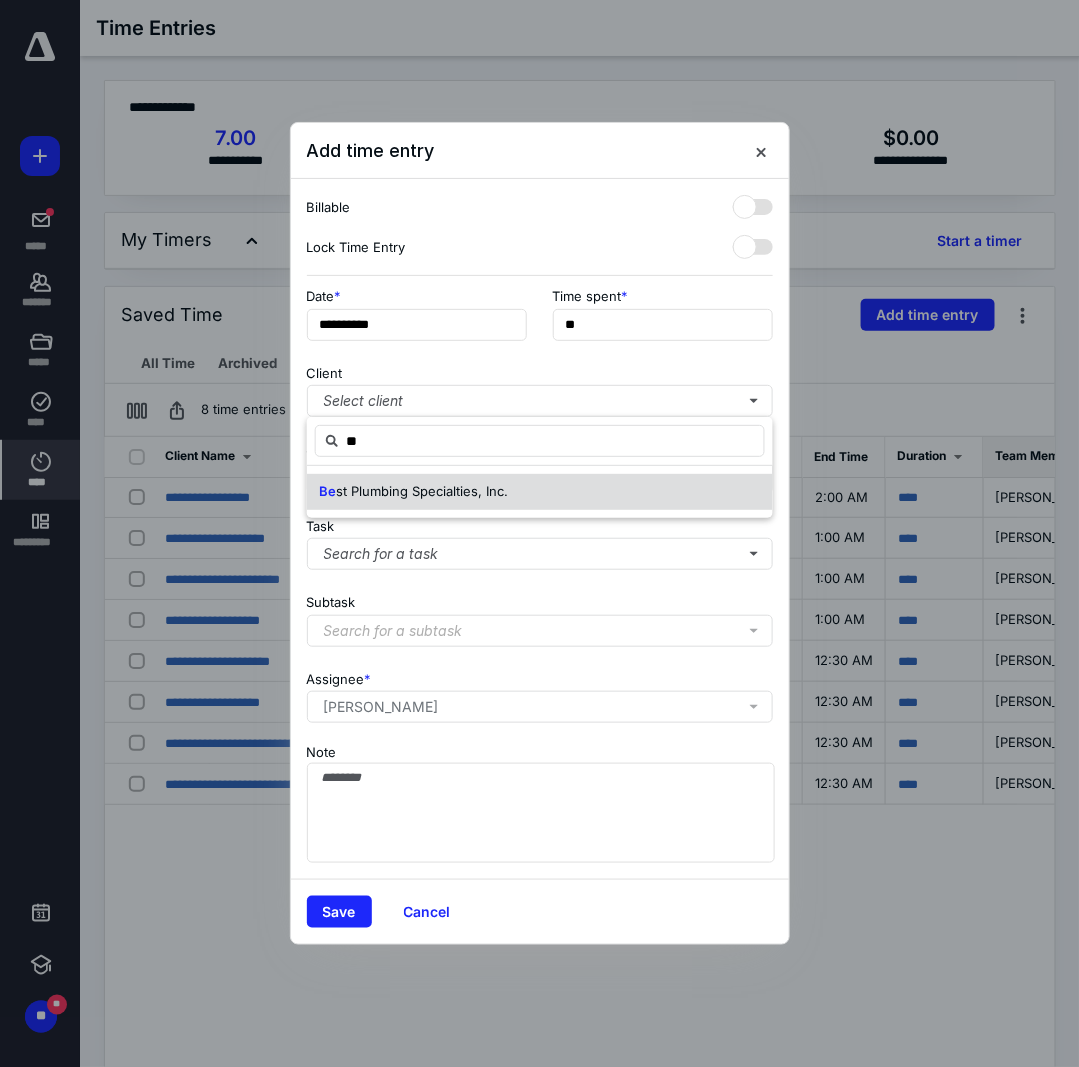 click on "st Plumbing Specialties, Inc." at bounding box center (422, 491) 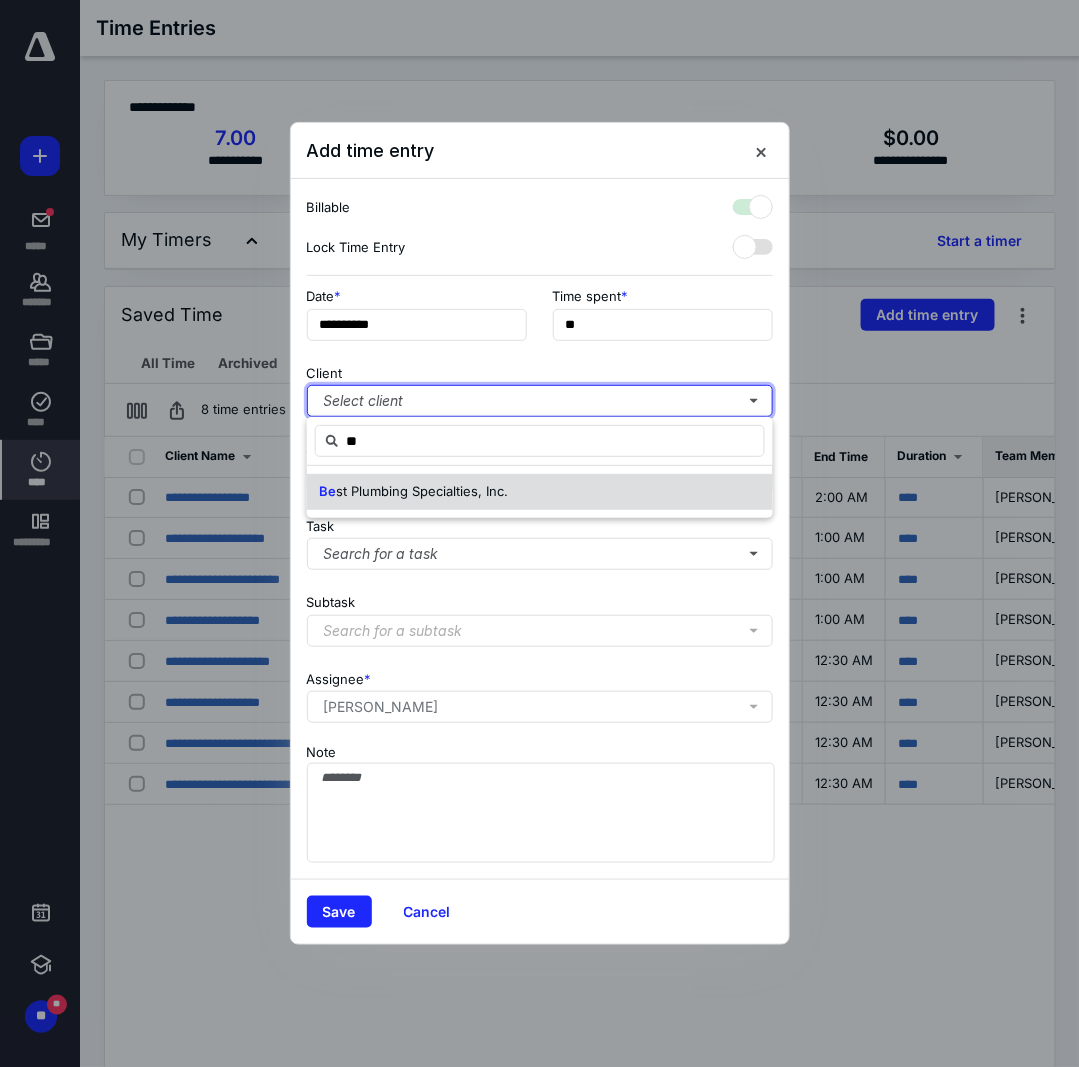 checkbox on "true" 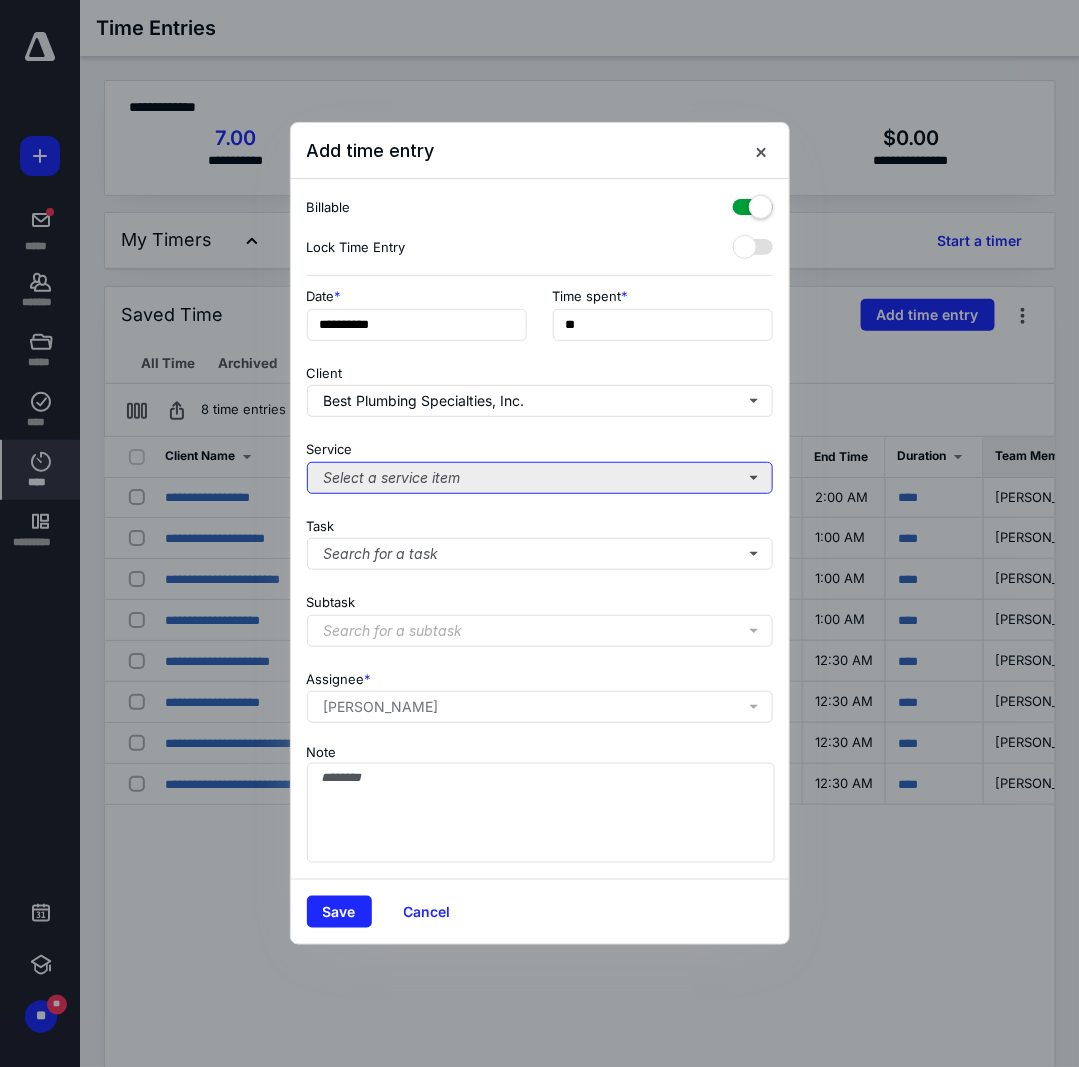 click on "Select a service item" at bounding box center [540, 478] 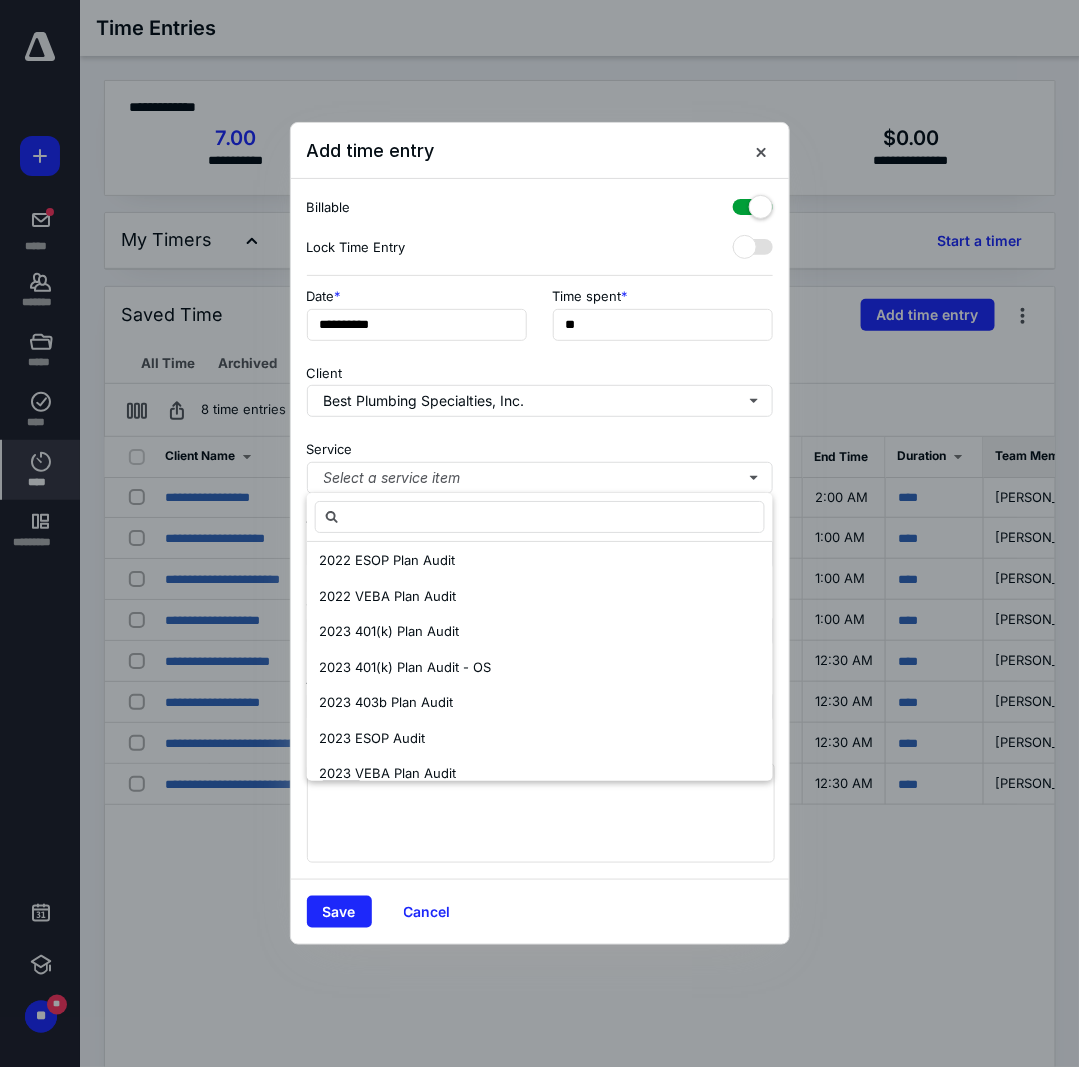 scroll, scrollTop: 699, scrollLeft: 0, axis: vertical 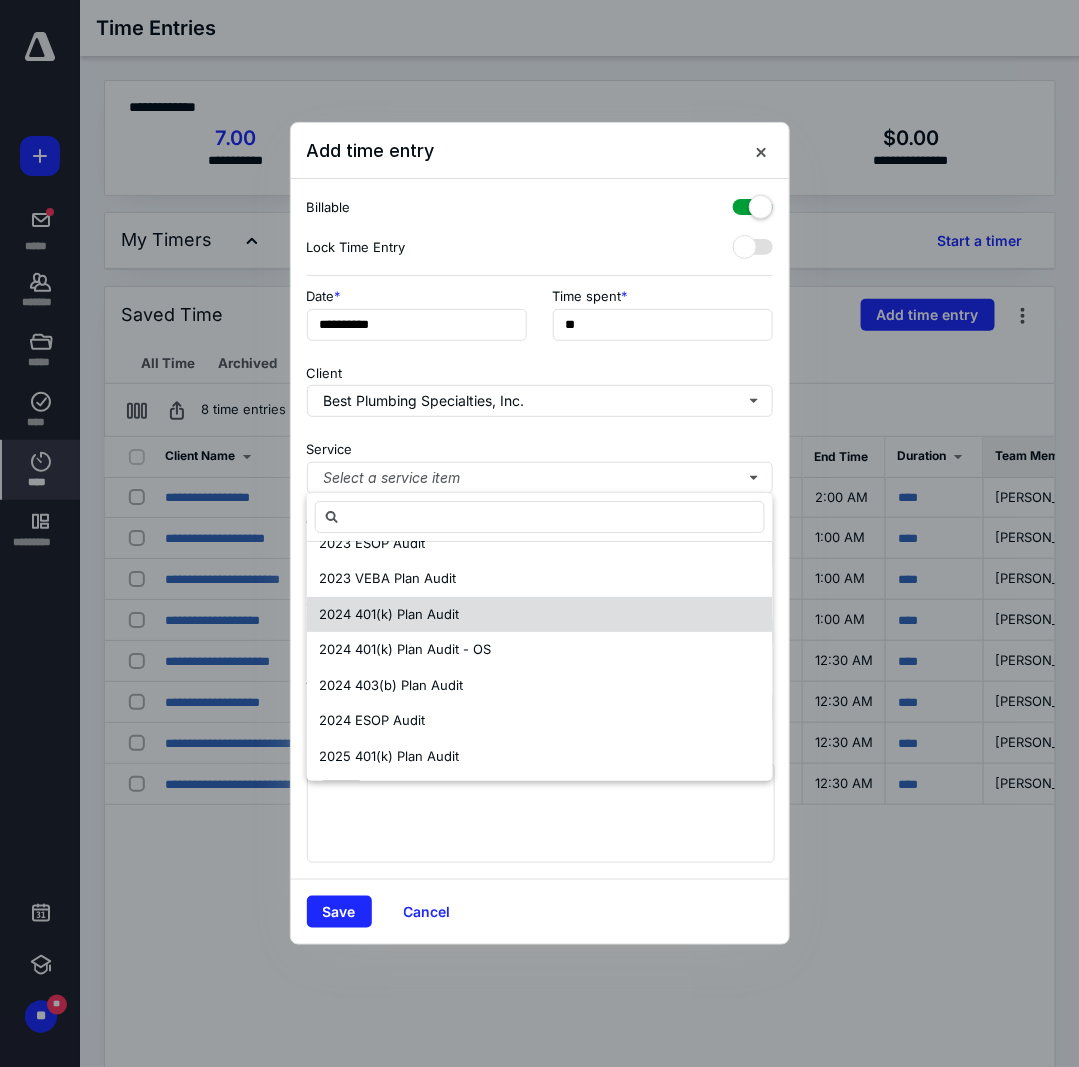 click on "2024 401(k) Plan Audit" at bounding box center (389, 614) 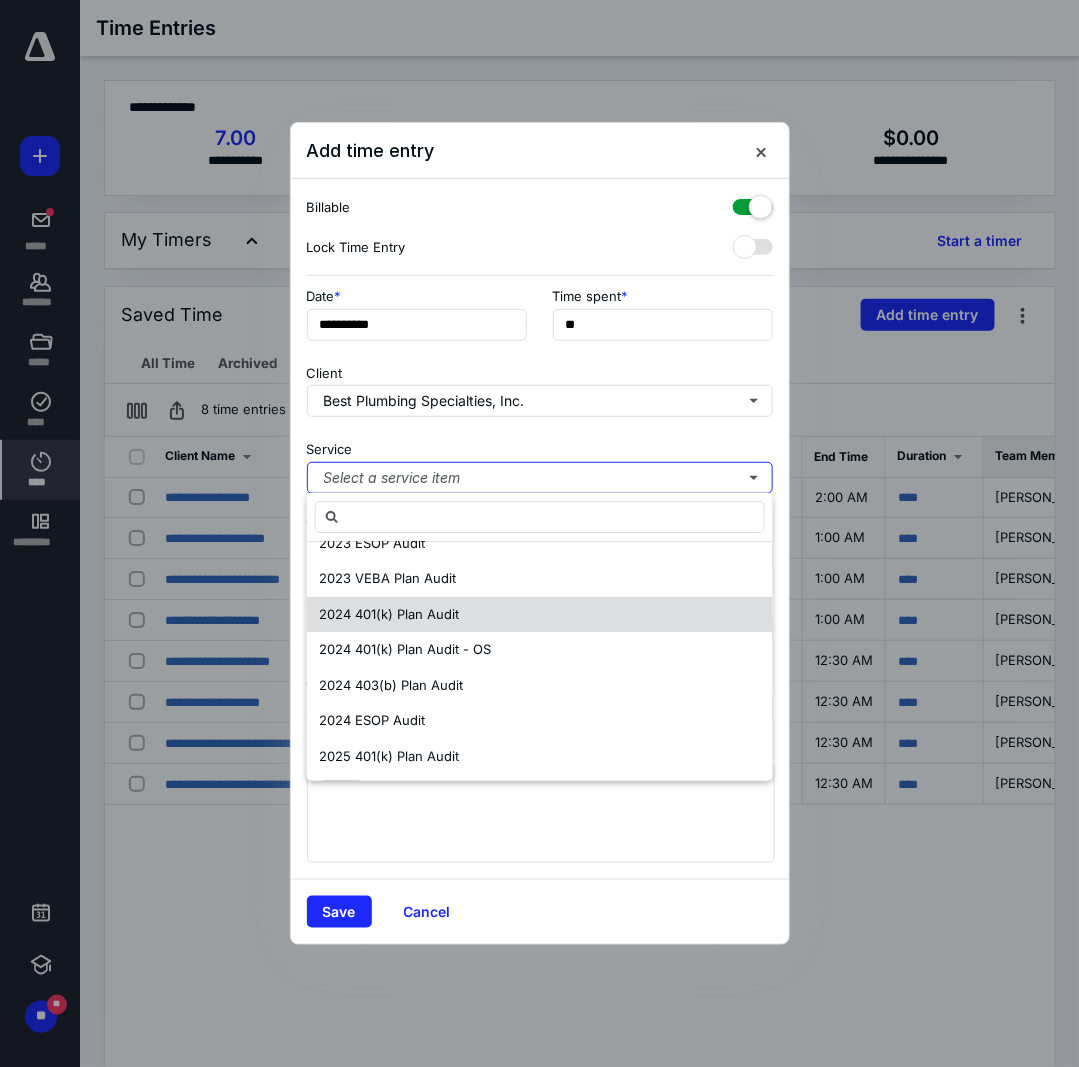 scroll, scrollTop: 0, scrollLeft: 0, axis: both 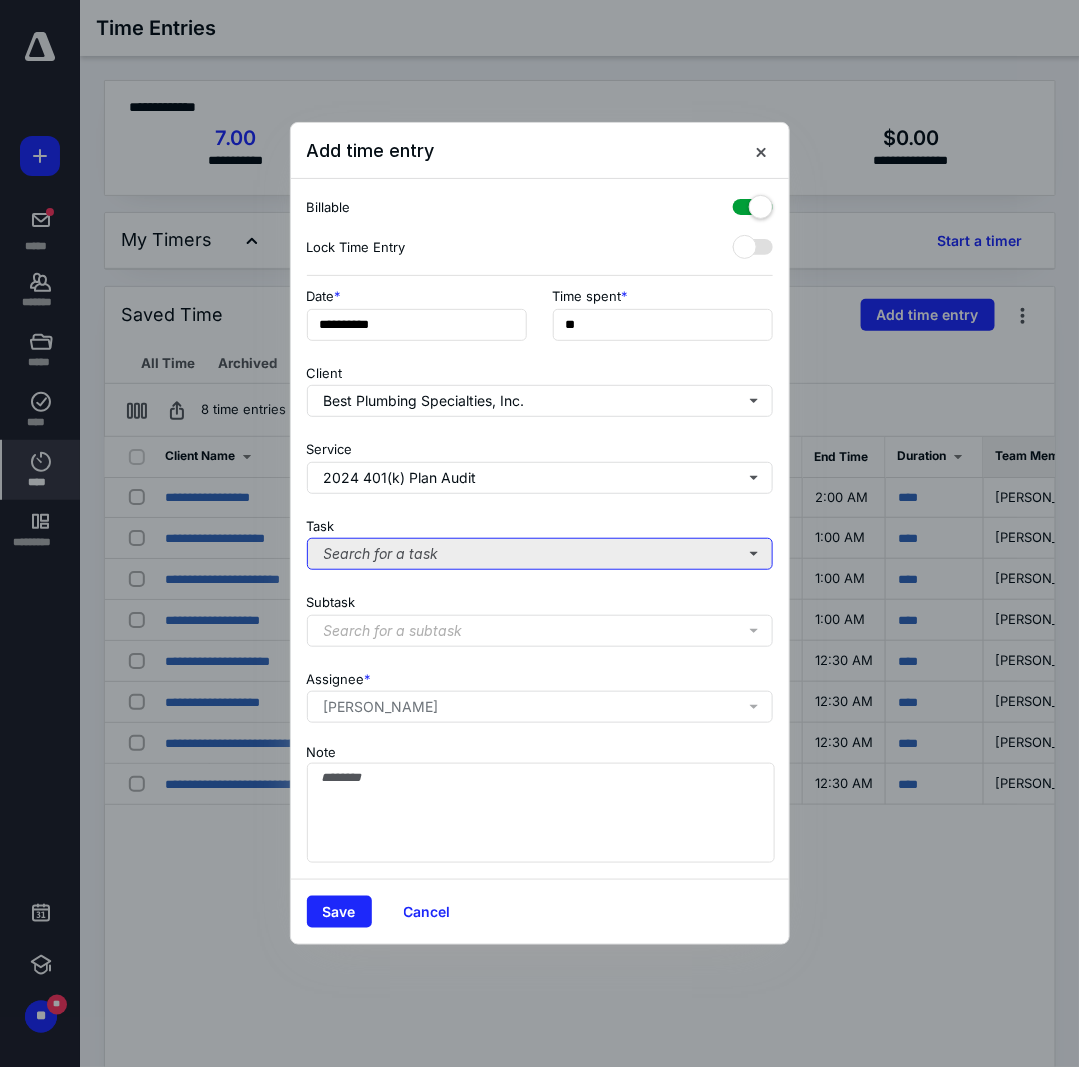 click on "Search for a task" at bounding box center [540, 554] 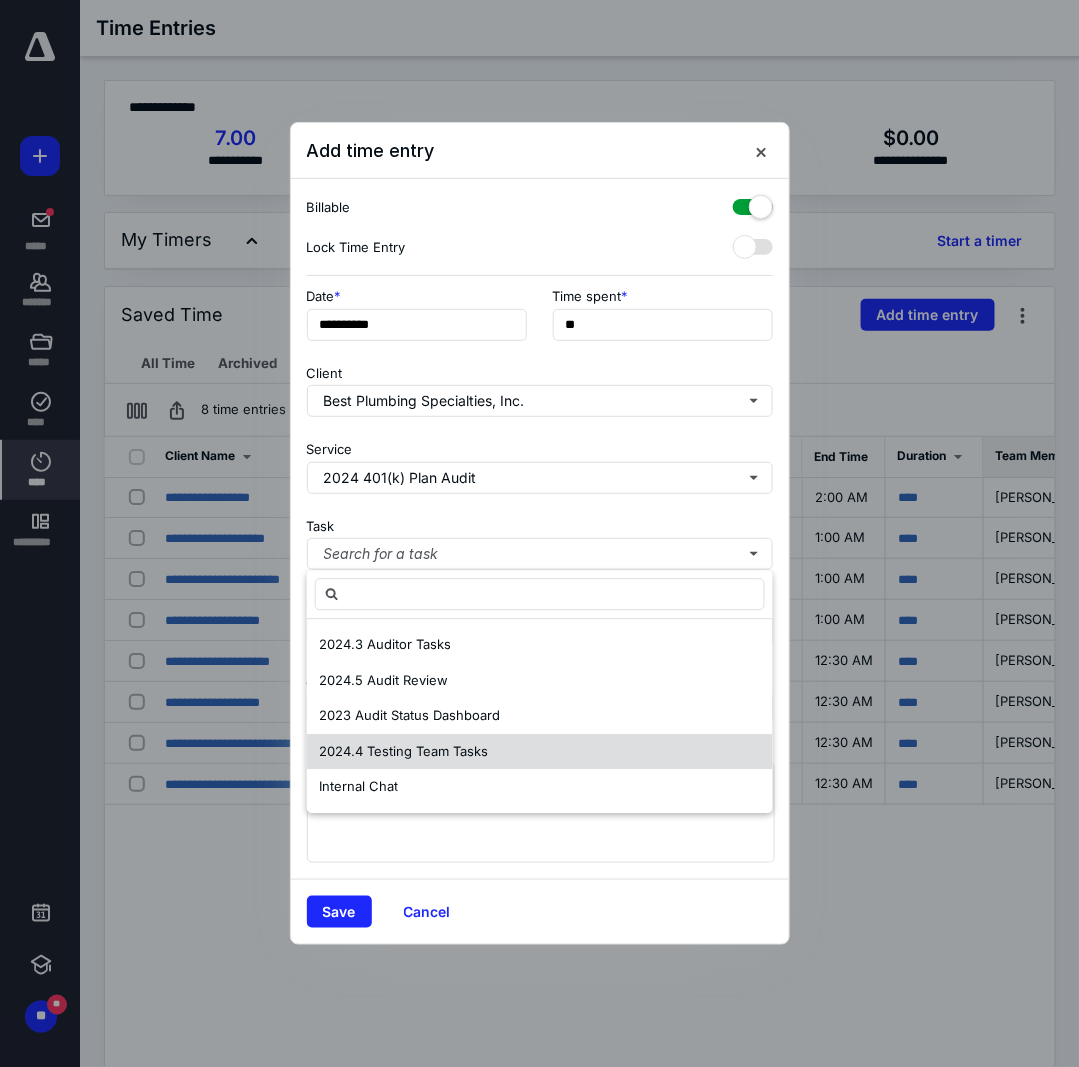 click on "2024.4 Testing Team Tasks" at bounding box center (403, 751) 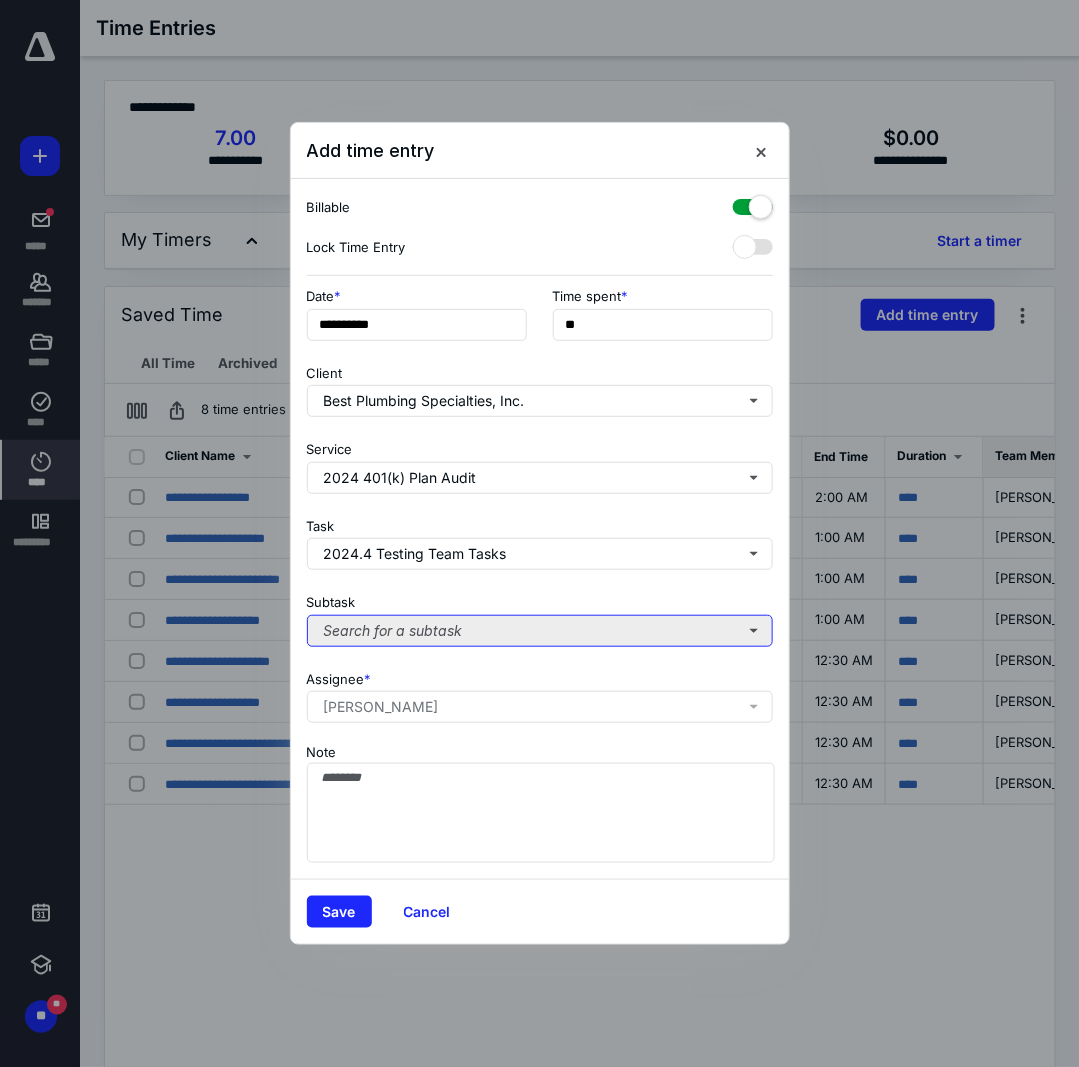 click on "Search for a subtask" at bounding box center [540, 631] 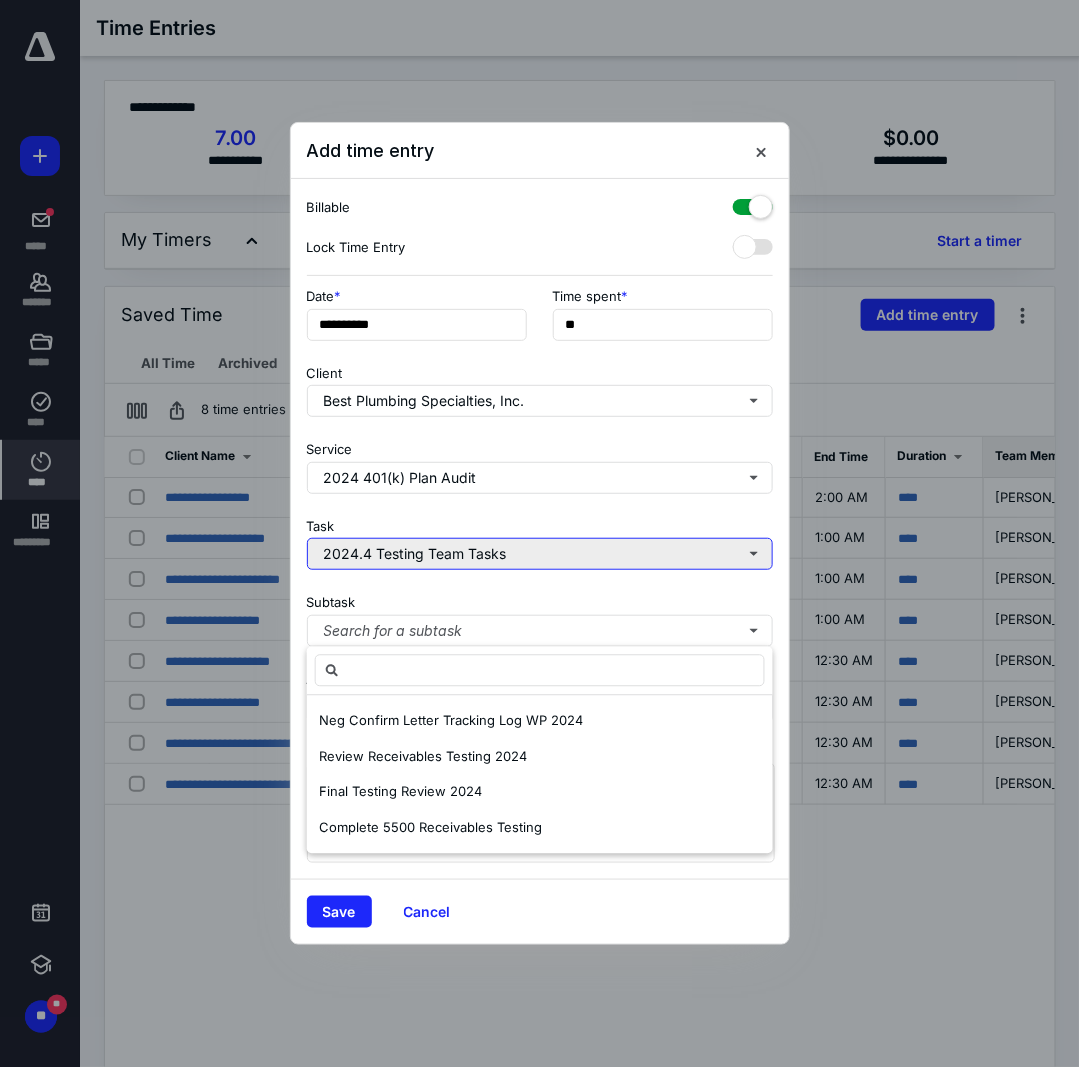 click on "2024.4 Testing Team Tasks" at bounding box center (540, 554) 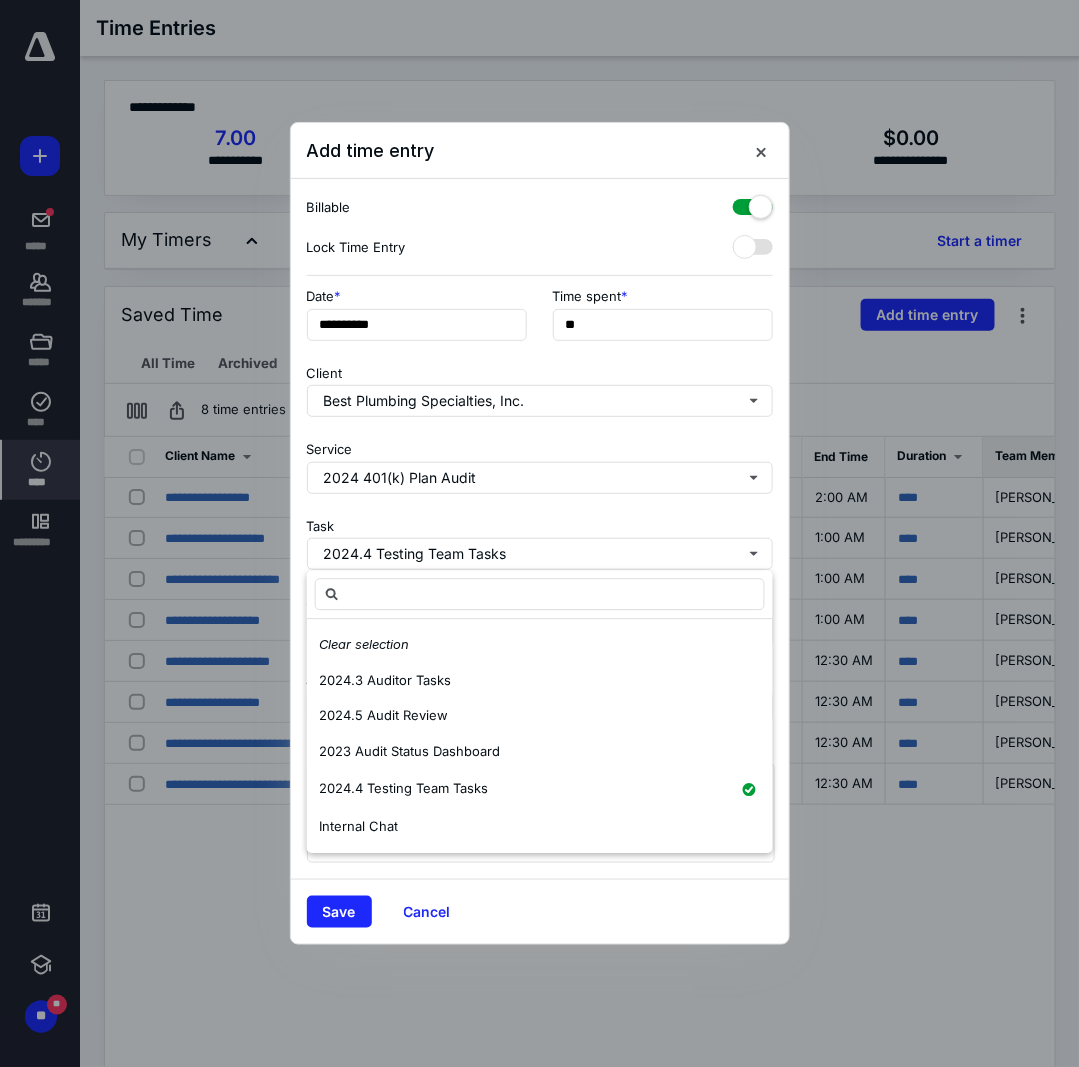 click on "Task 2024.4 Testing Team Tasks" at bounding box center [540, 540] 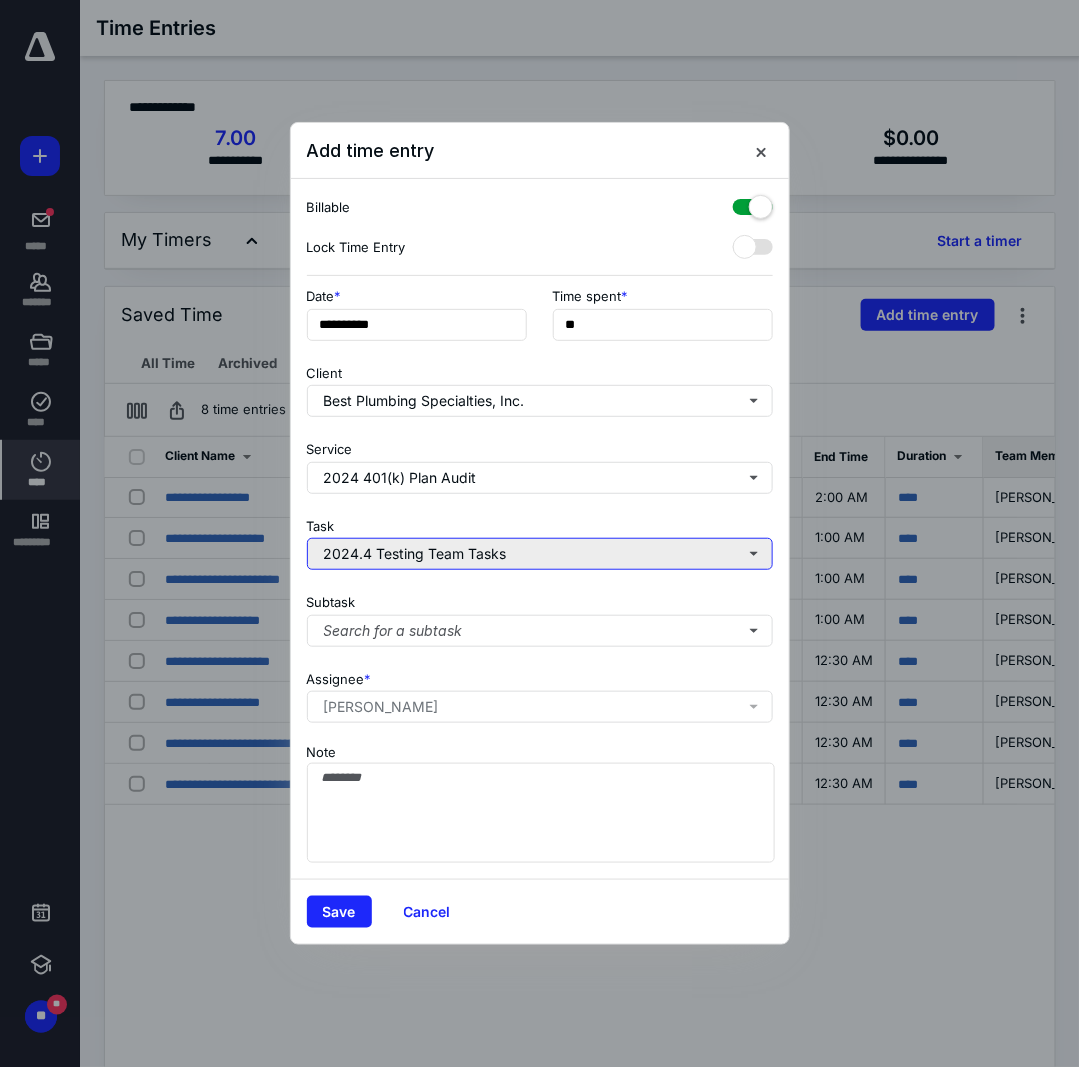 click on "2024.4 Testing Team Tasks" at bounding box center (540, 554) 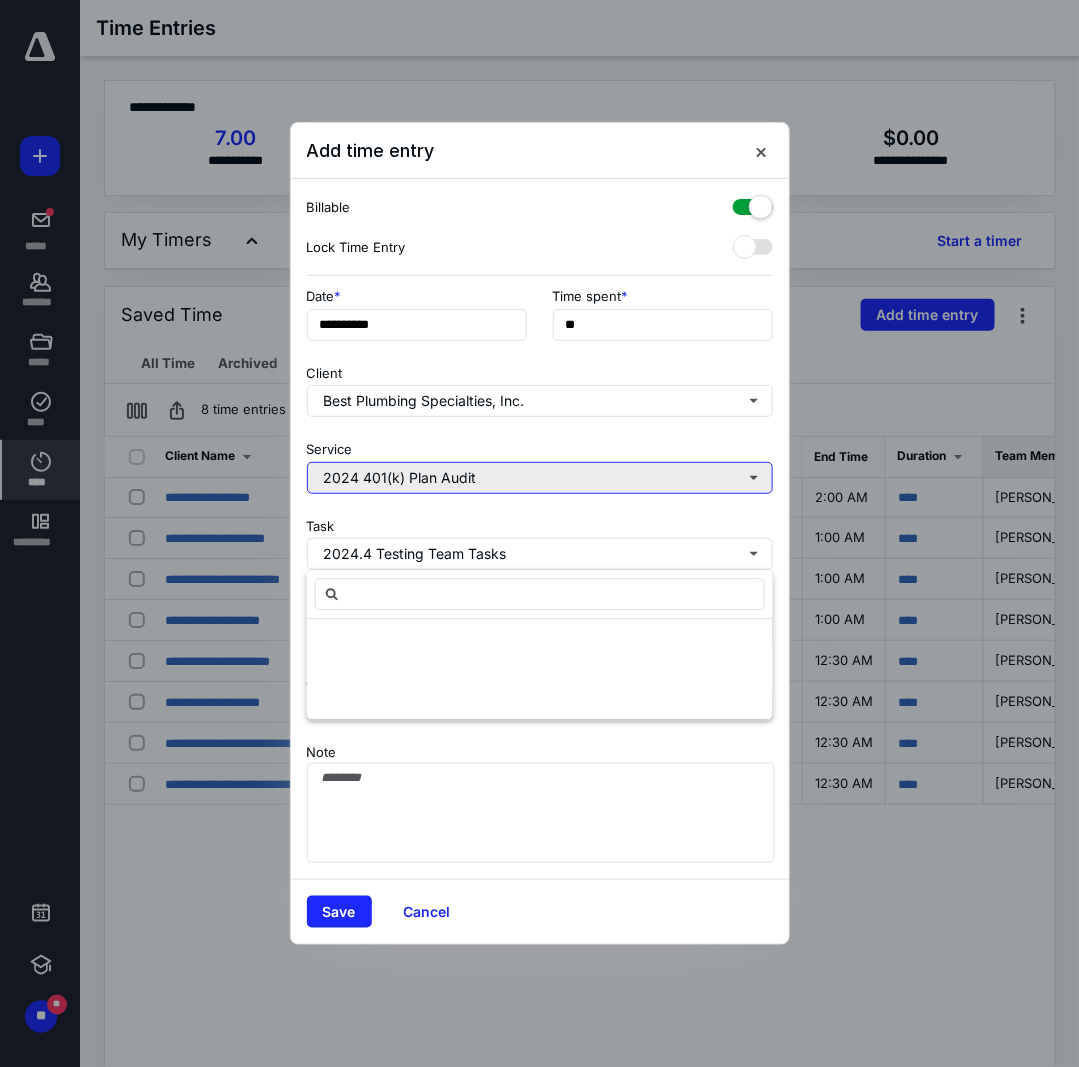 click on "2024 401(k) Plan Audit" at bounding box center [540, 478] 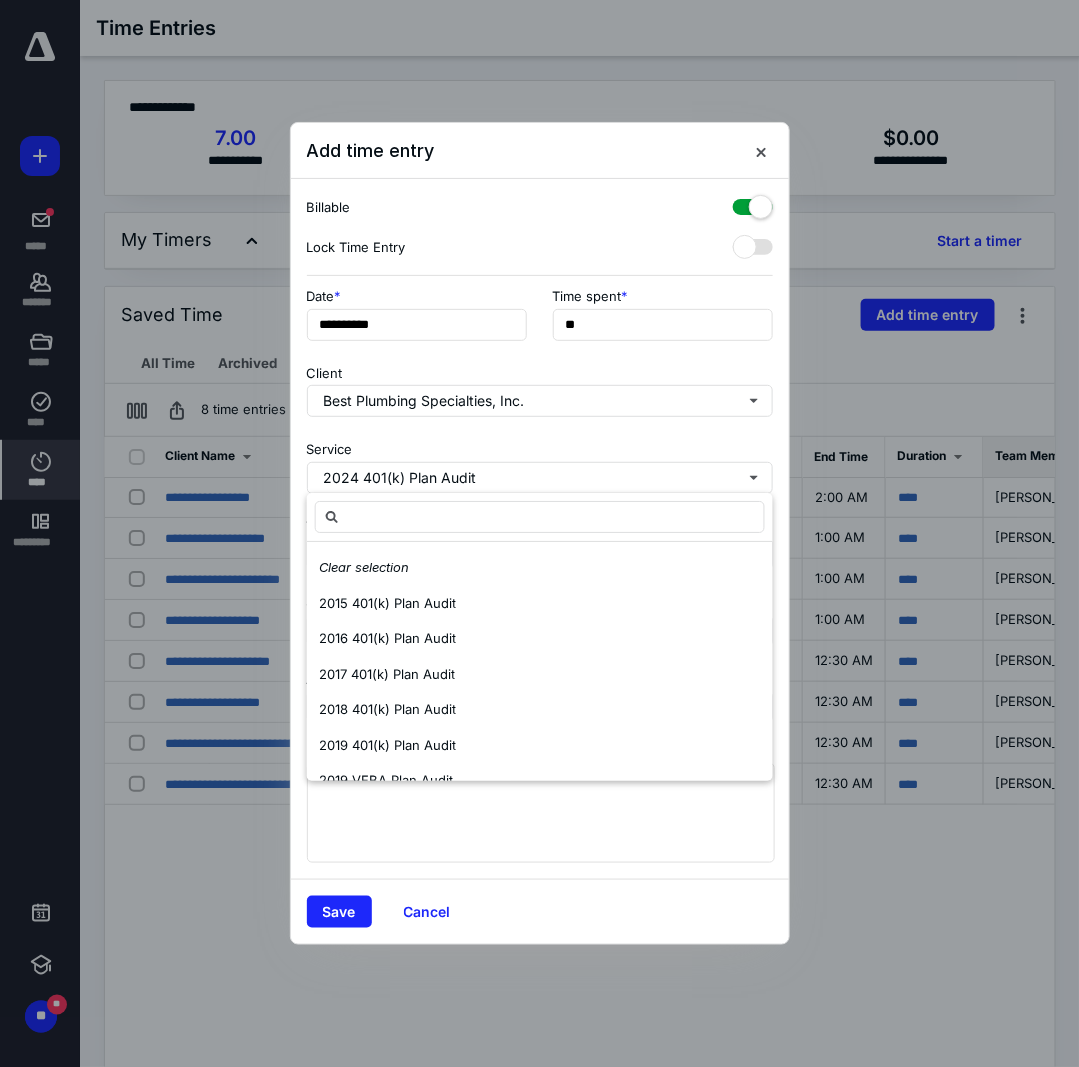click on "**********" at bounding box center [540, 529] 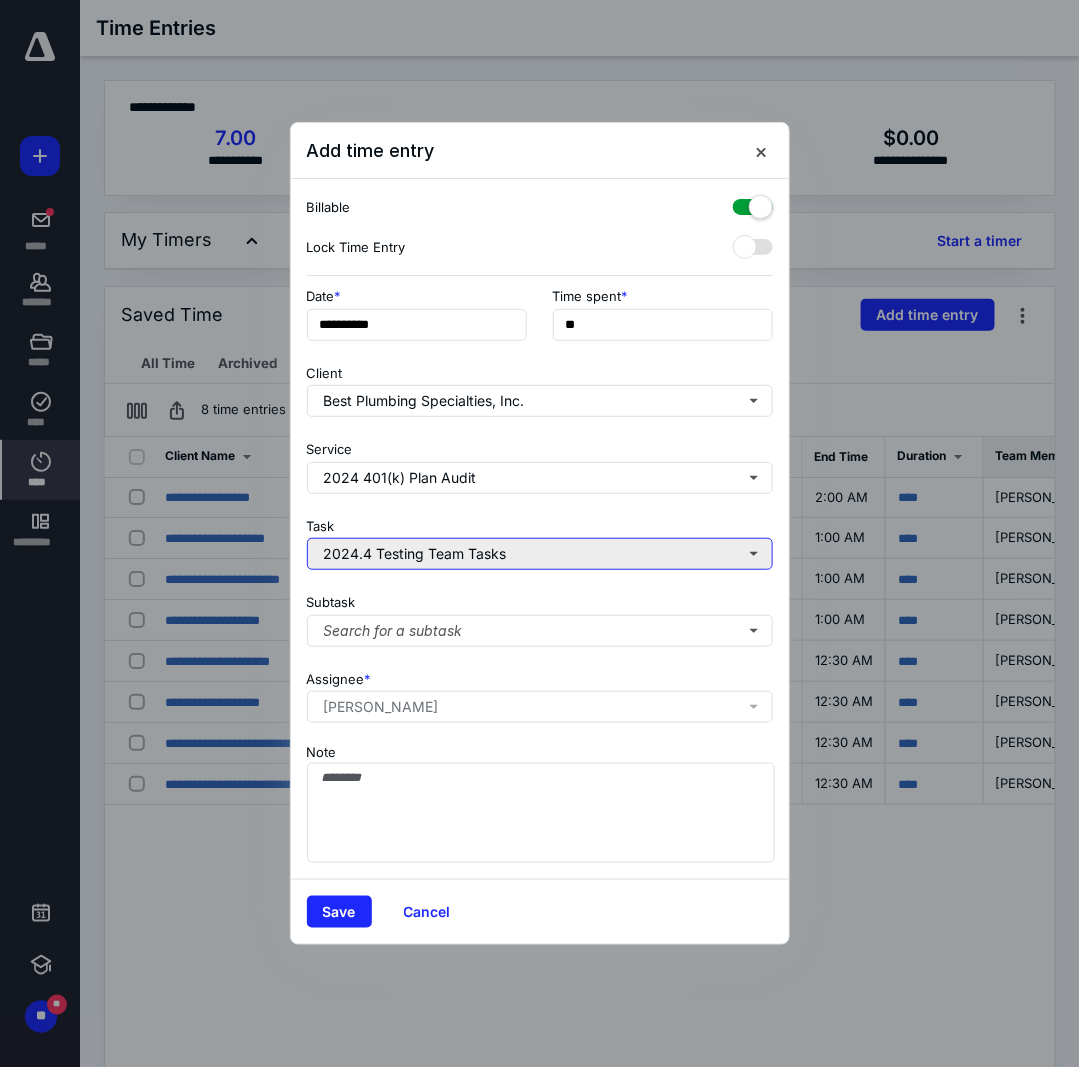 click on "2024.4 Testing Team Tasks" at bounding box center [540, 554] 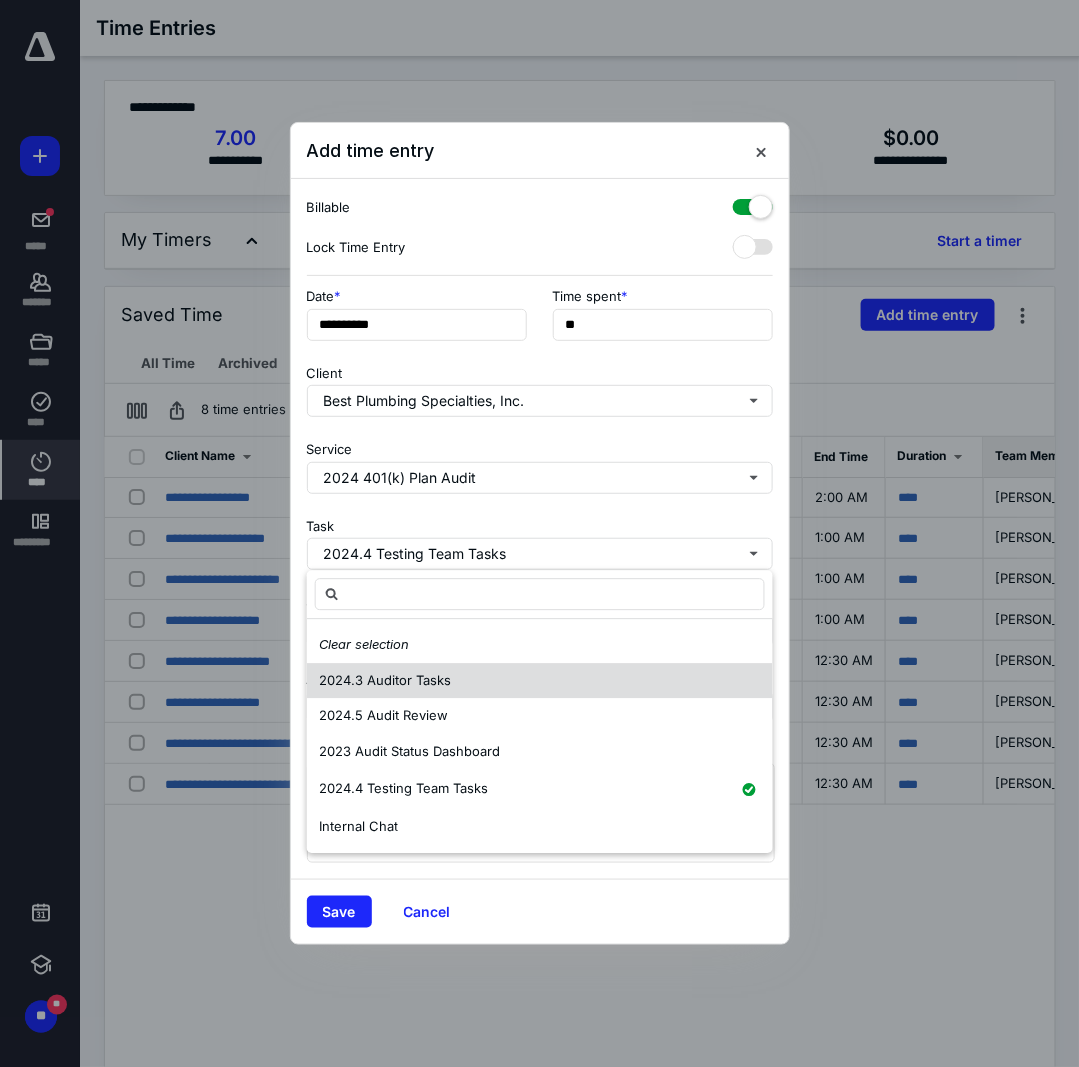 click on "2024.3 Auditor Tasks" at bounding box center [385, 680] 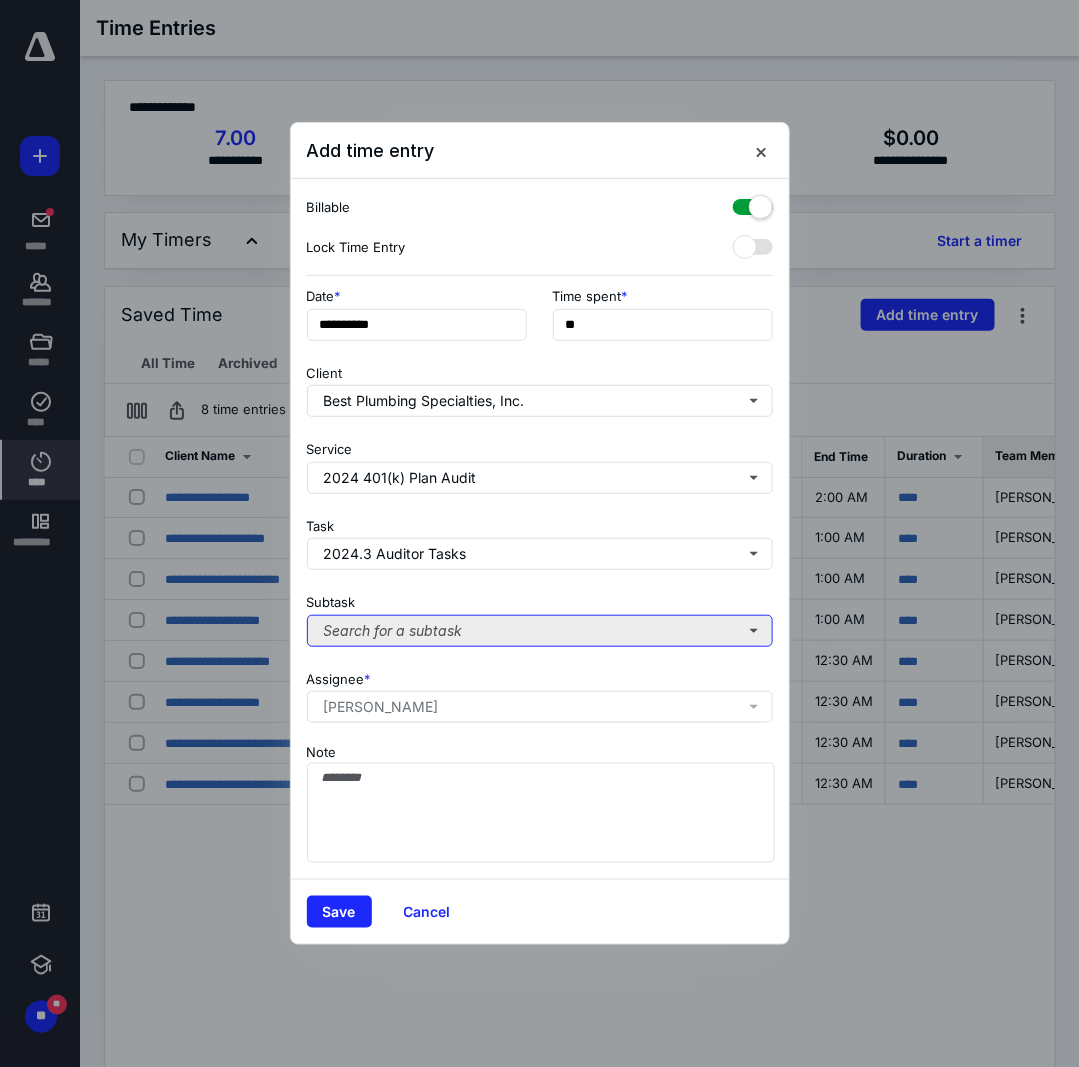 click on "Search for a subtask" at bounding box center (540, 631) 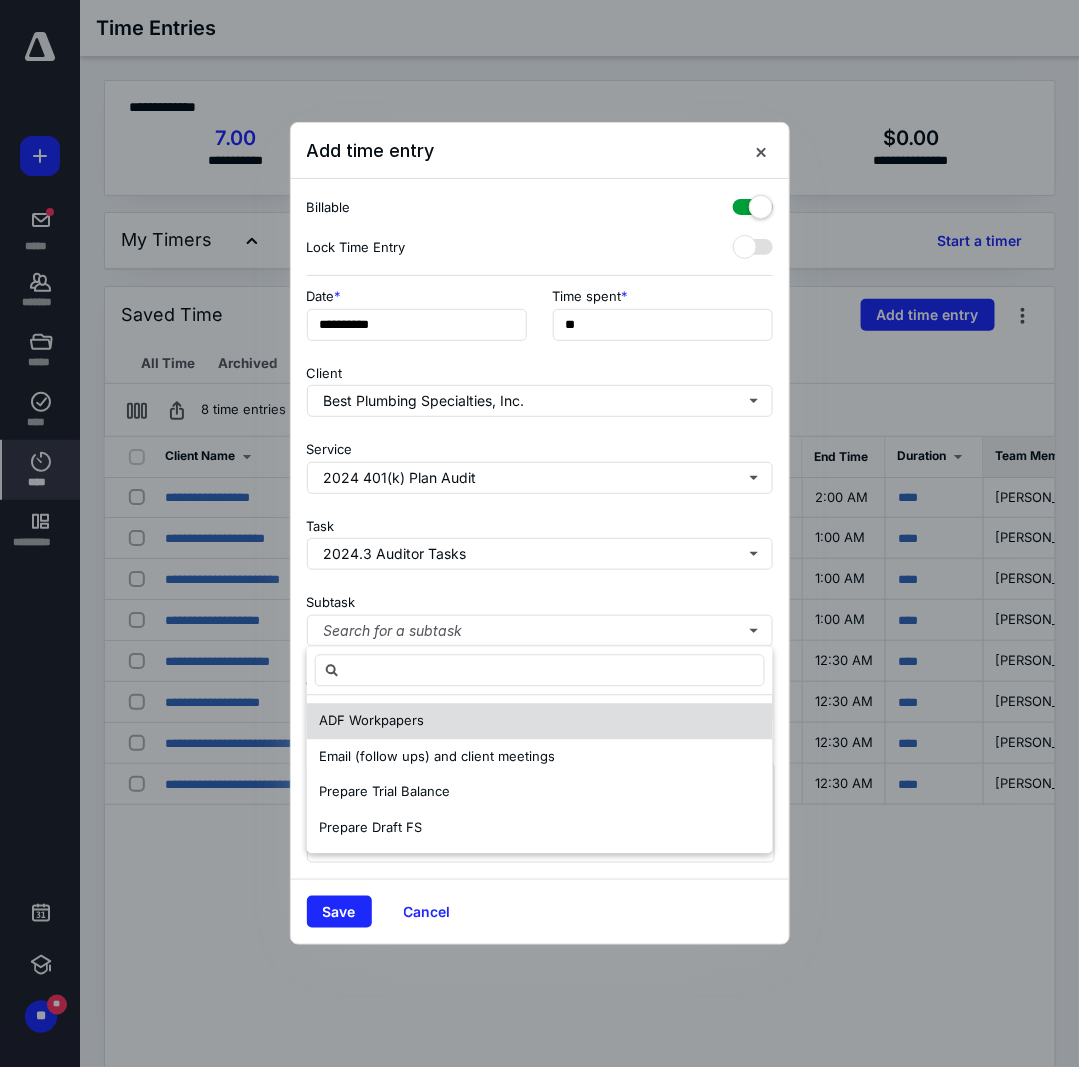 click on "ADF Workpapers" at bounding box center [540, 722] 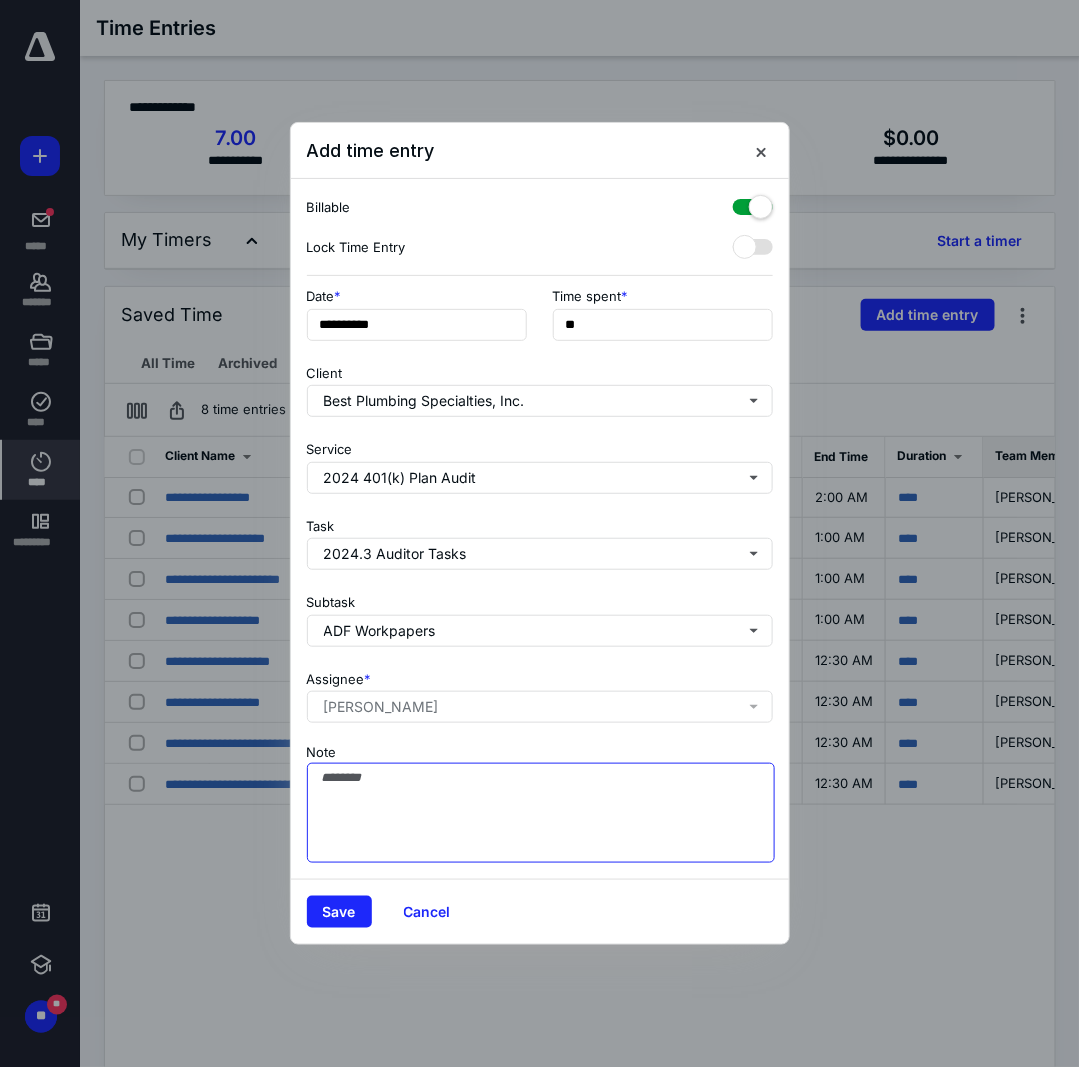 click on "Note" at bounding box center [541, 813] 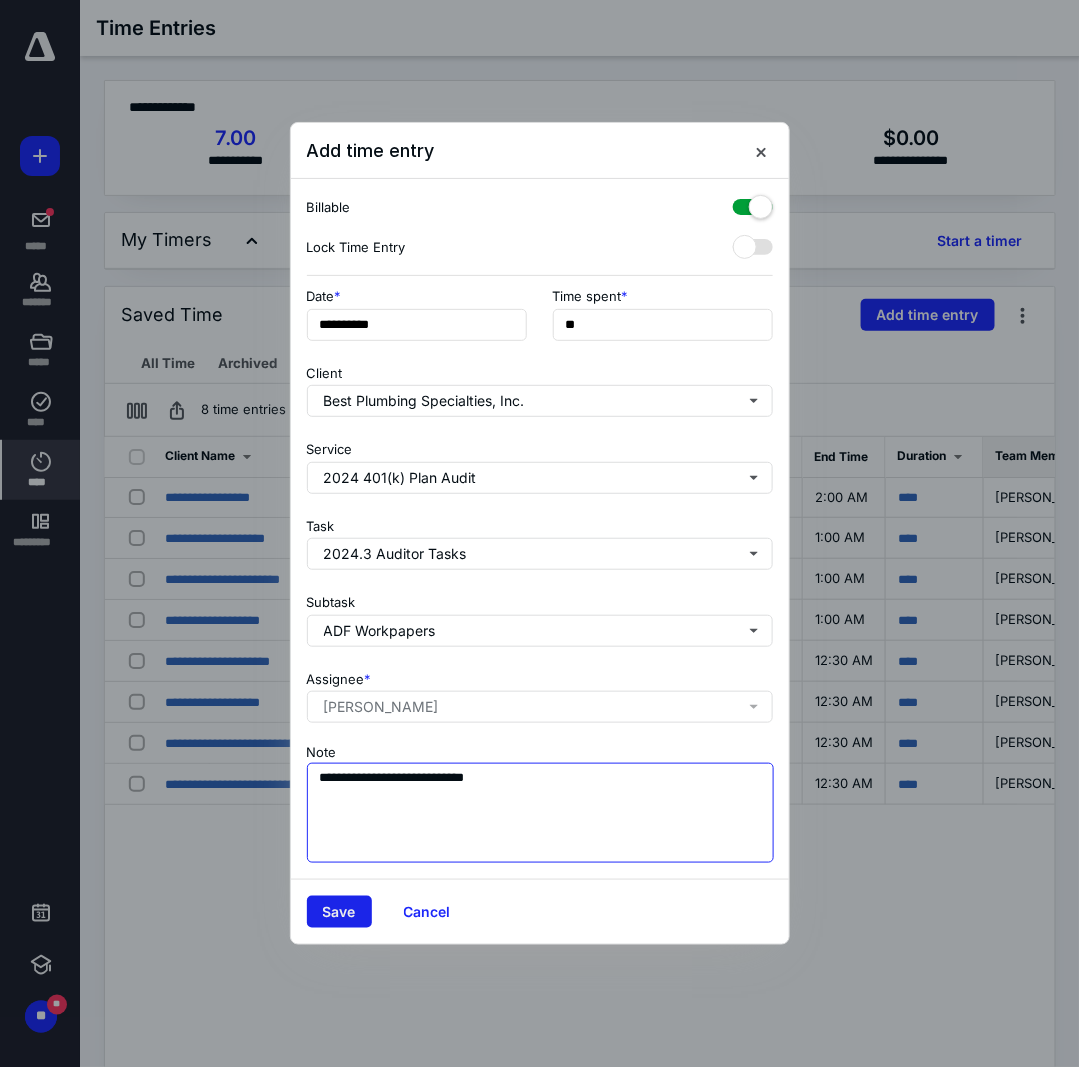 type on "**********" 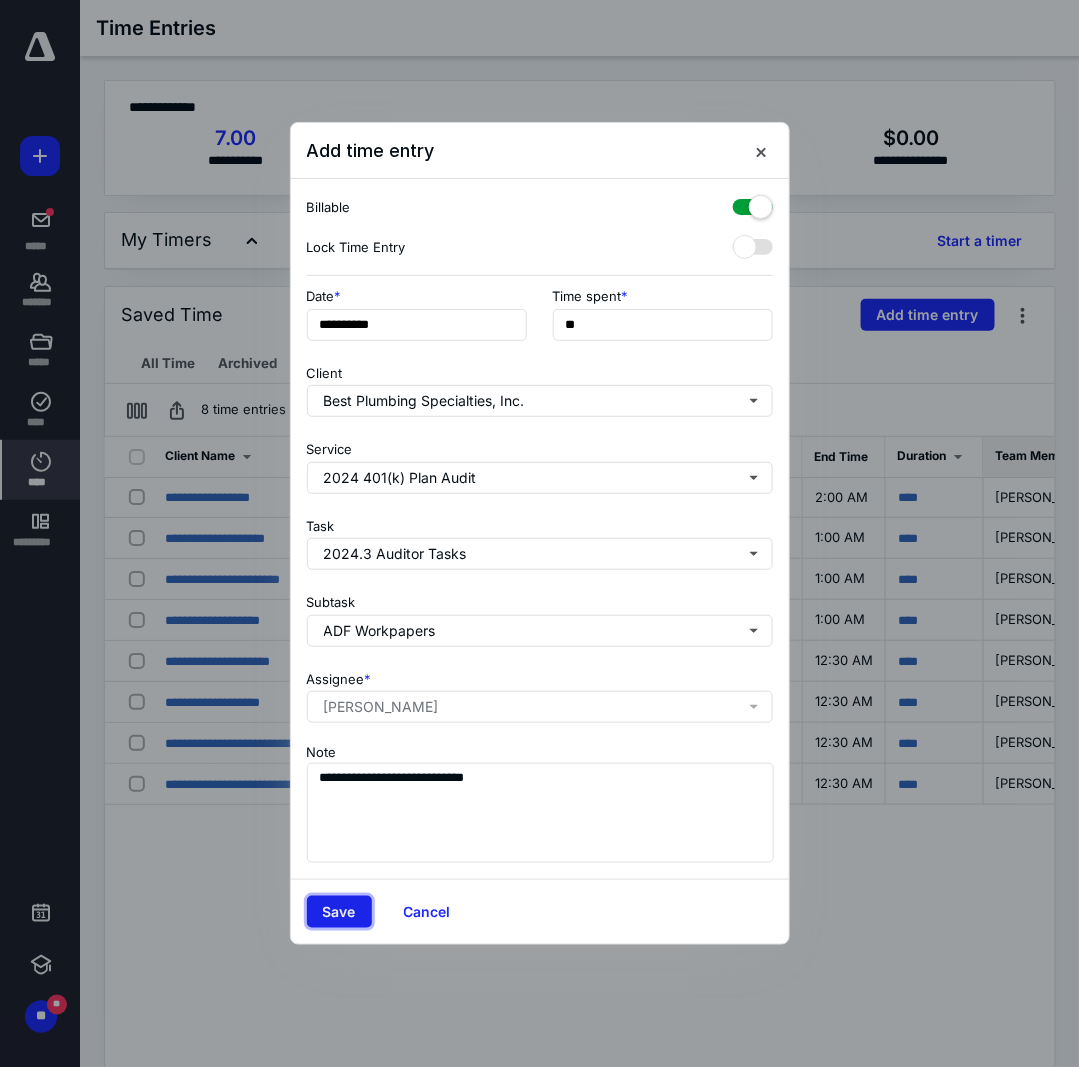 click on "Save" at bounding box center [339, 912] 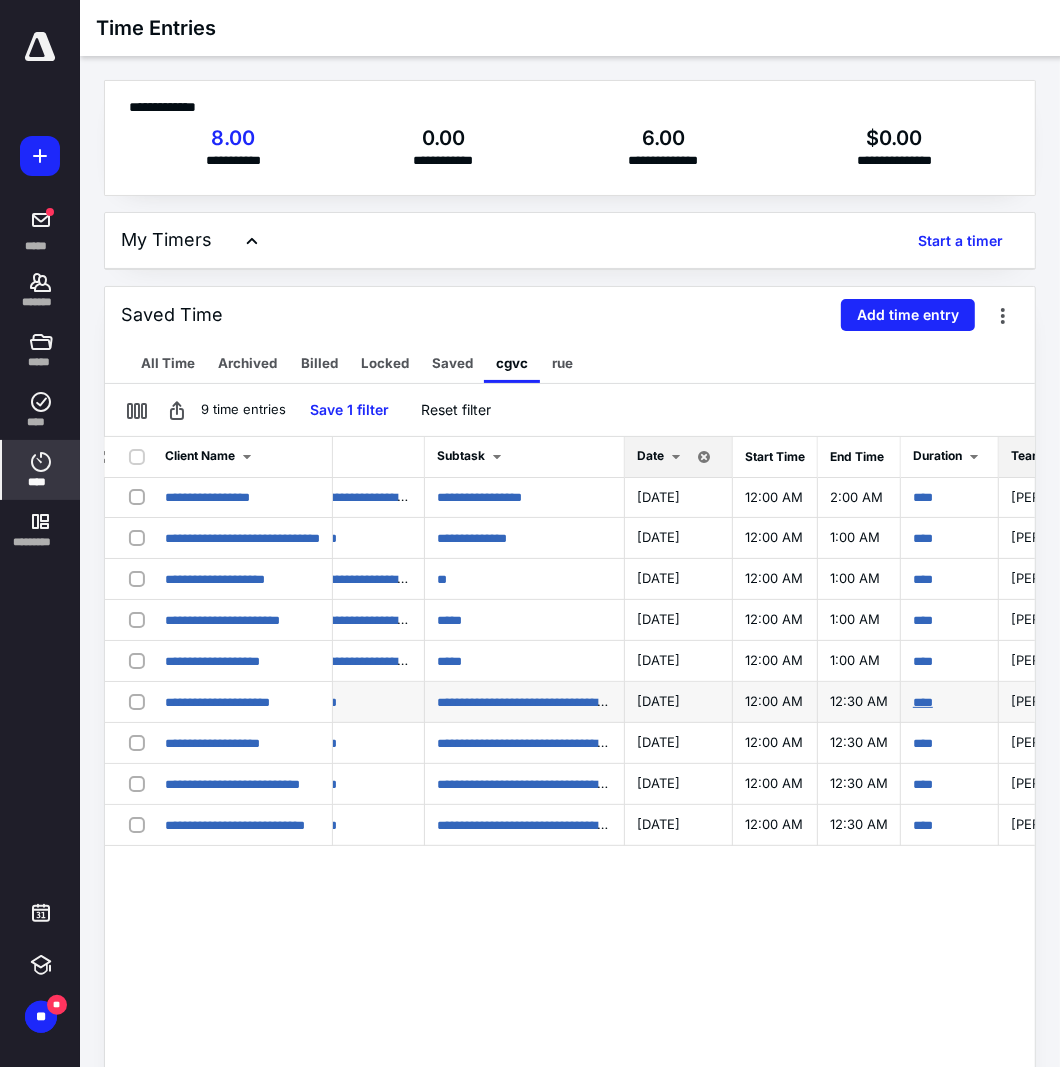 click on "****" at bounding box center (923, 702) 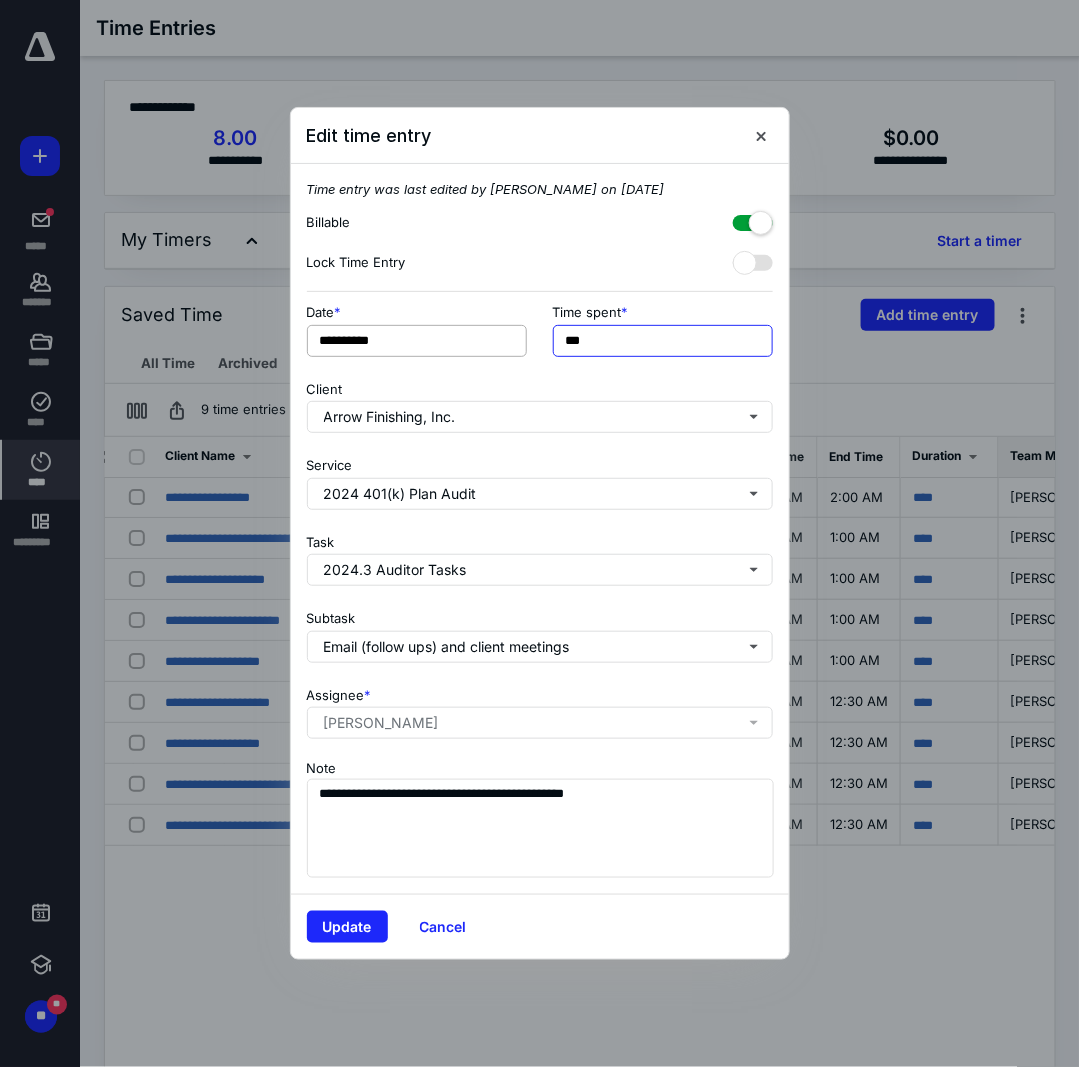 drag, startPoint x: 576, startPoint y: 349, endPoint x: 468, endPoint y: 349, distance: 108 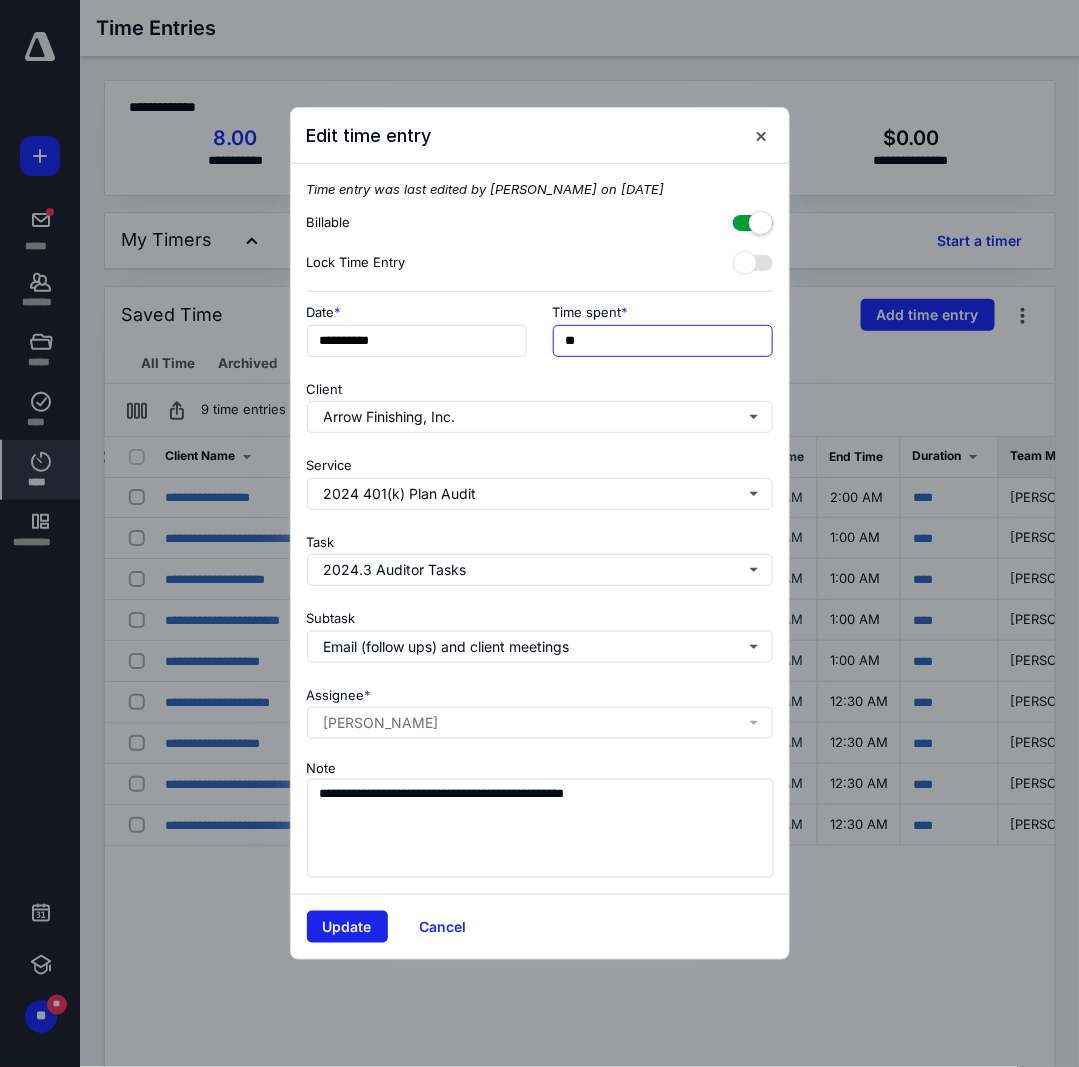 type on "**" 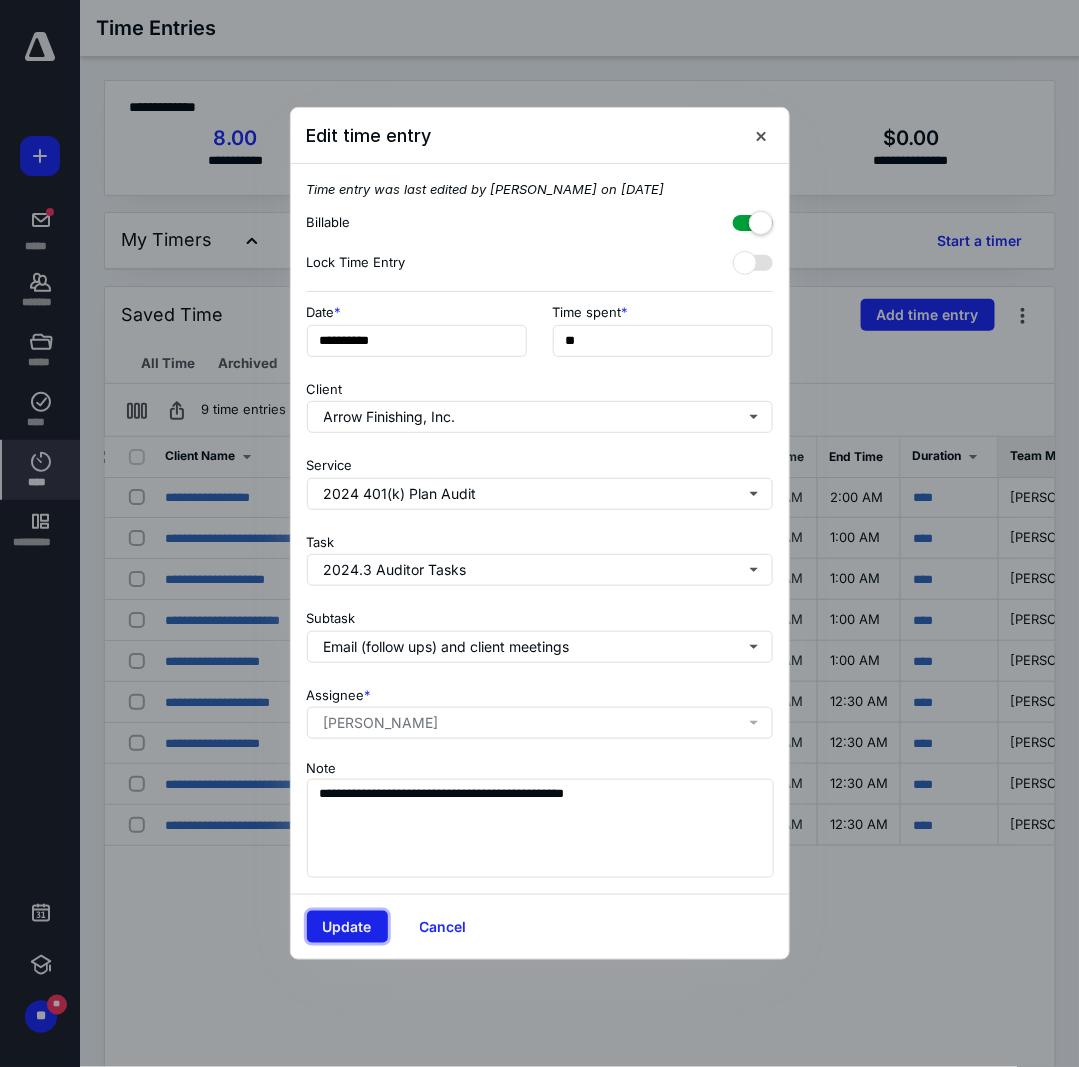 click on "Update" at bounding box center (347, 927) 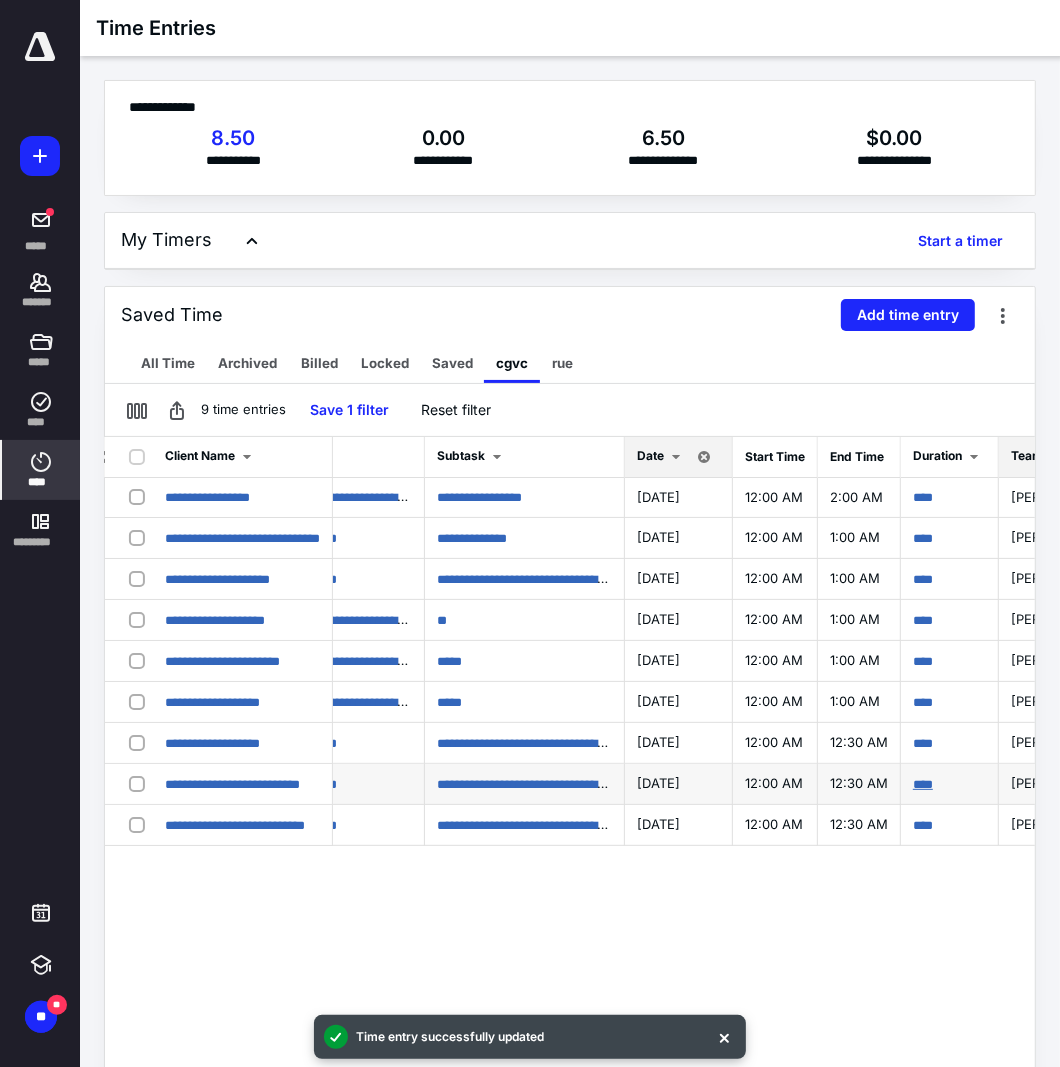 click on "****" at bounding box center (923, 784) 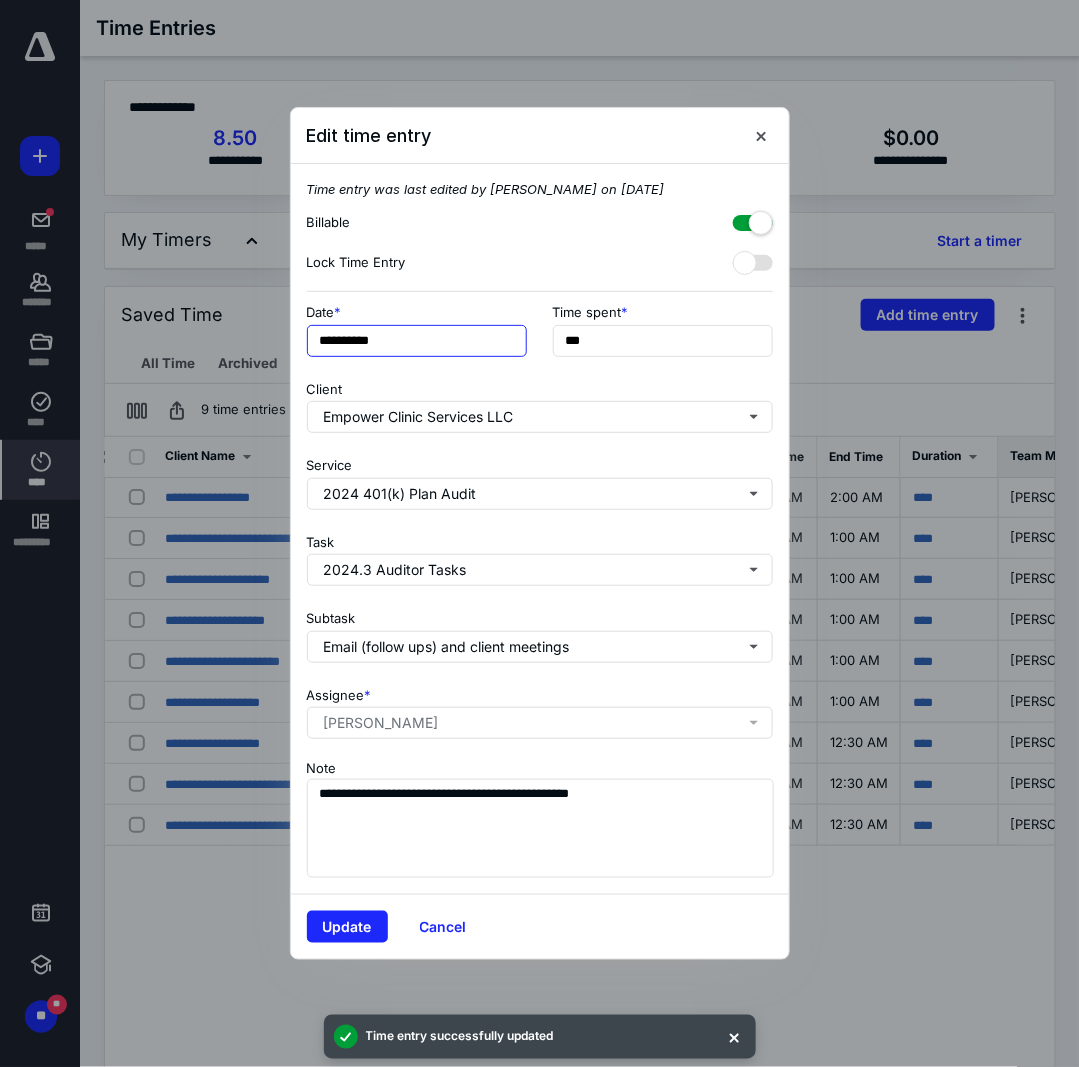 click on "**********" at bounding box center [417, 341] 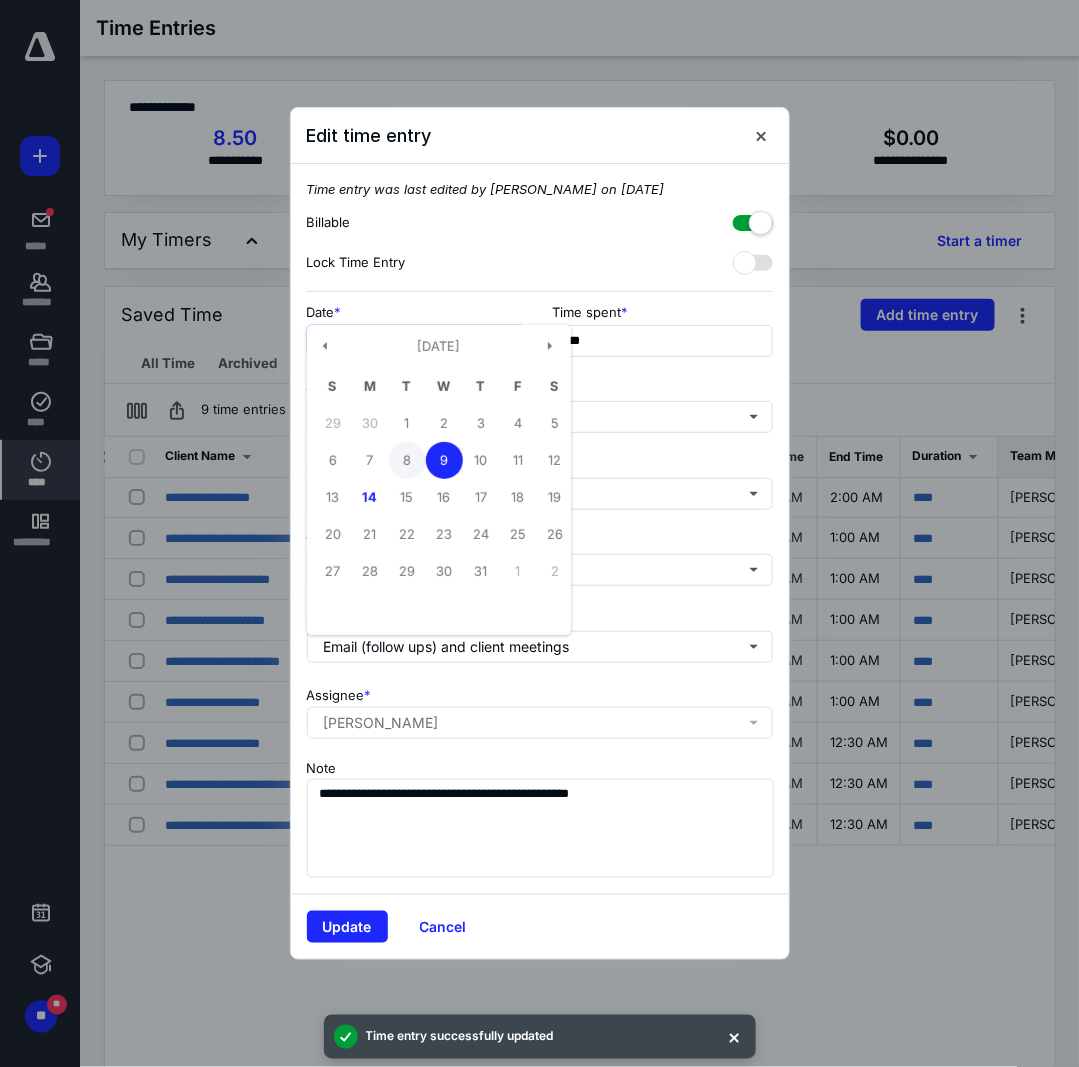 click on "8" at bounding box center [407, 460] 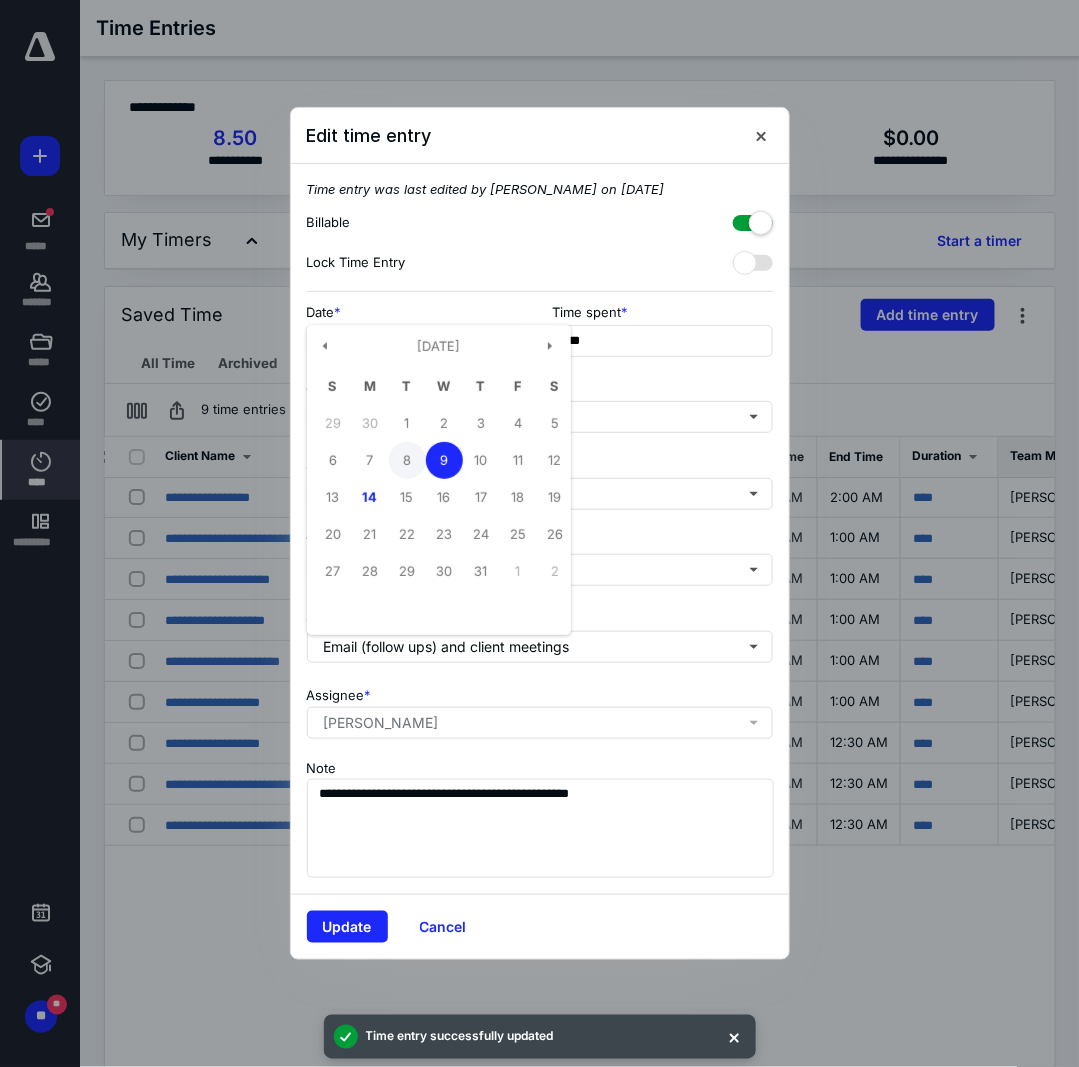 type on "**********" 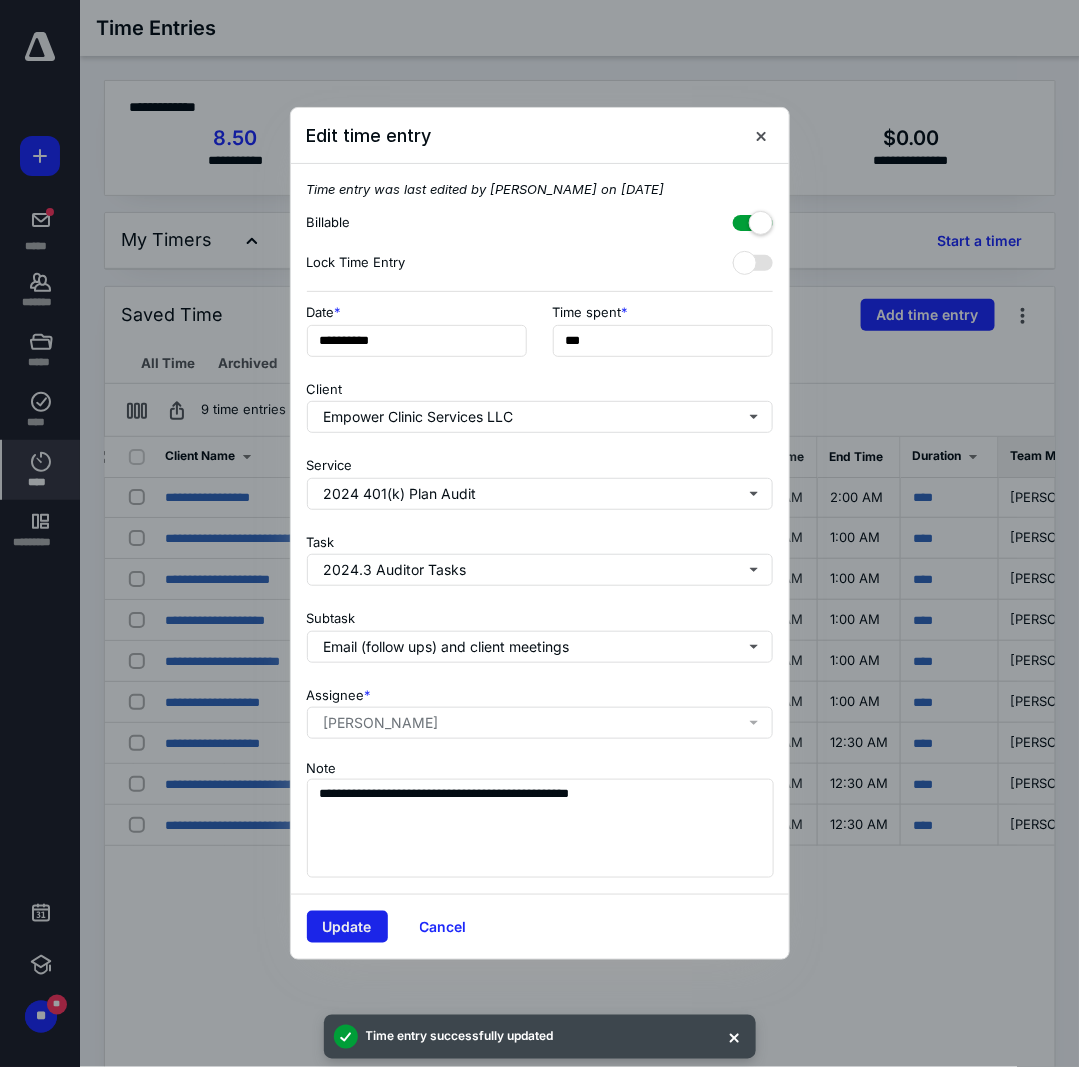 click on "Update" at bounding box center [347, 927] 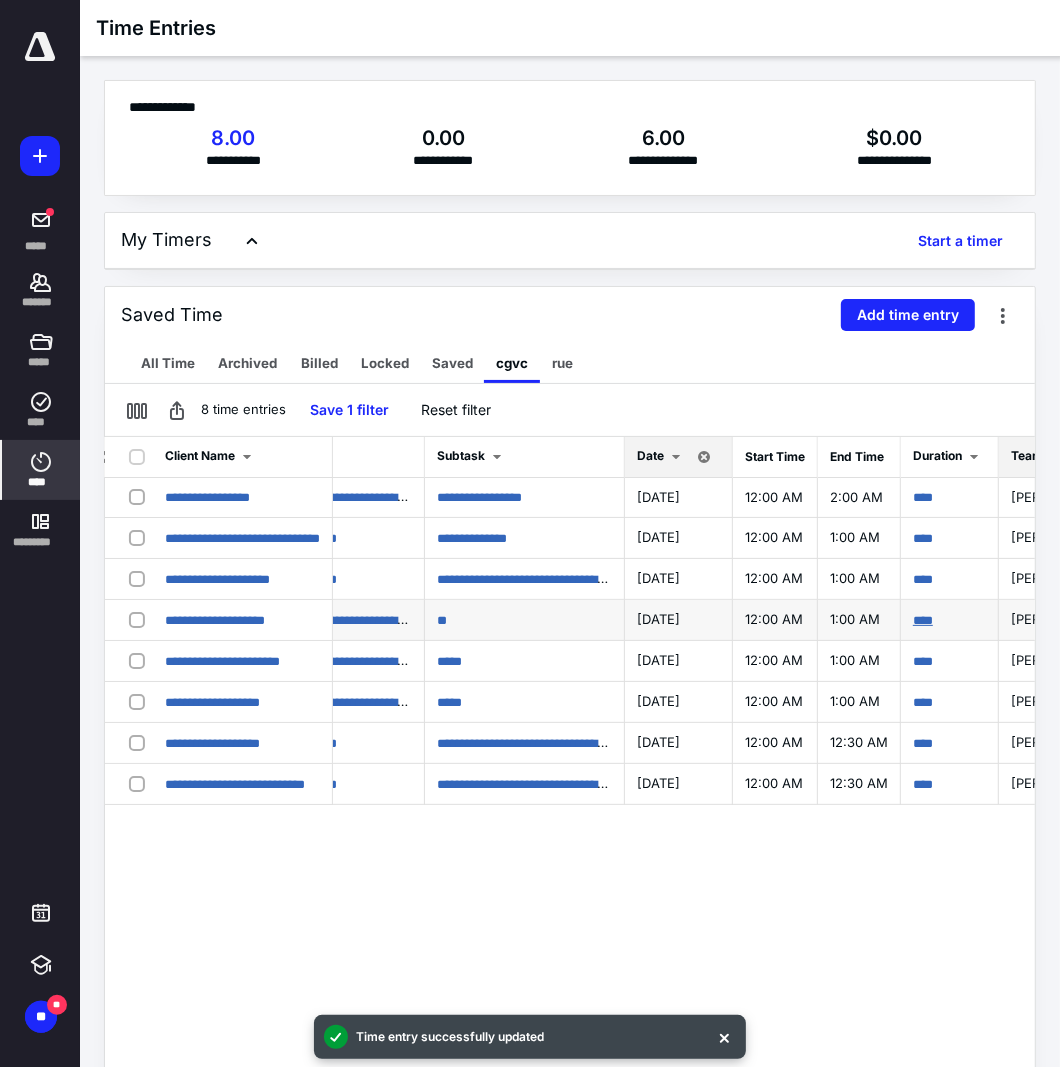click on "****" at bounding box center [923, 620] 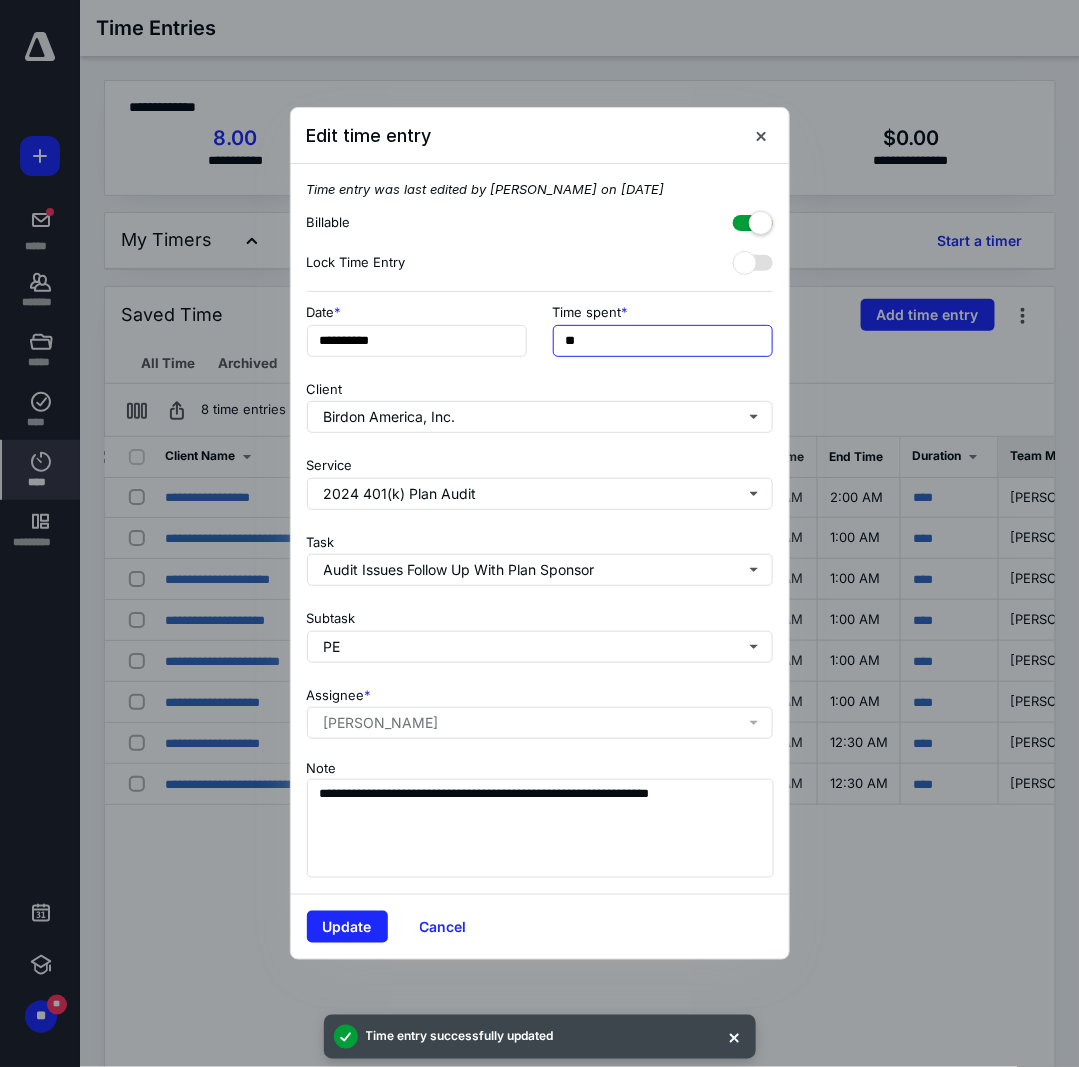 click on "**" at bounding box center [663, 341] 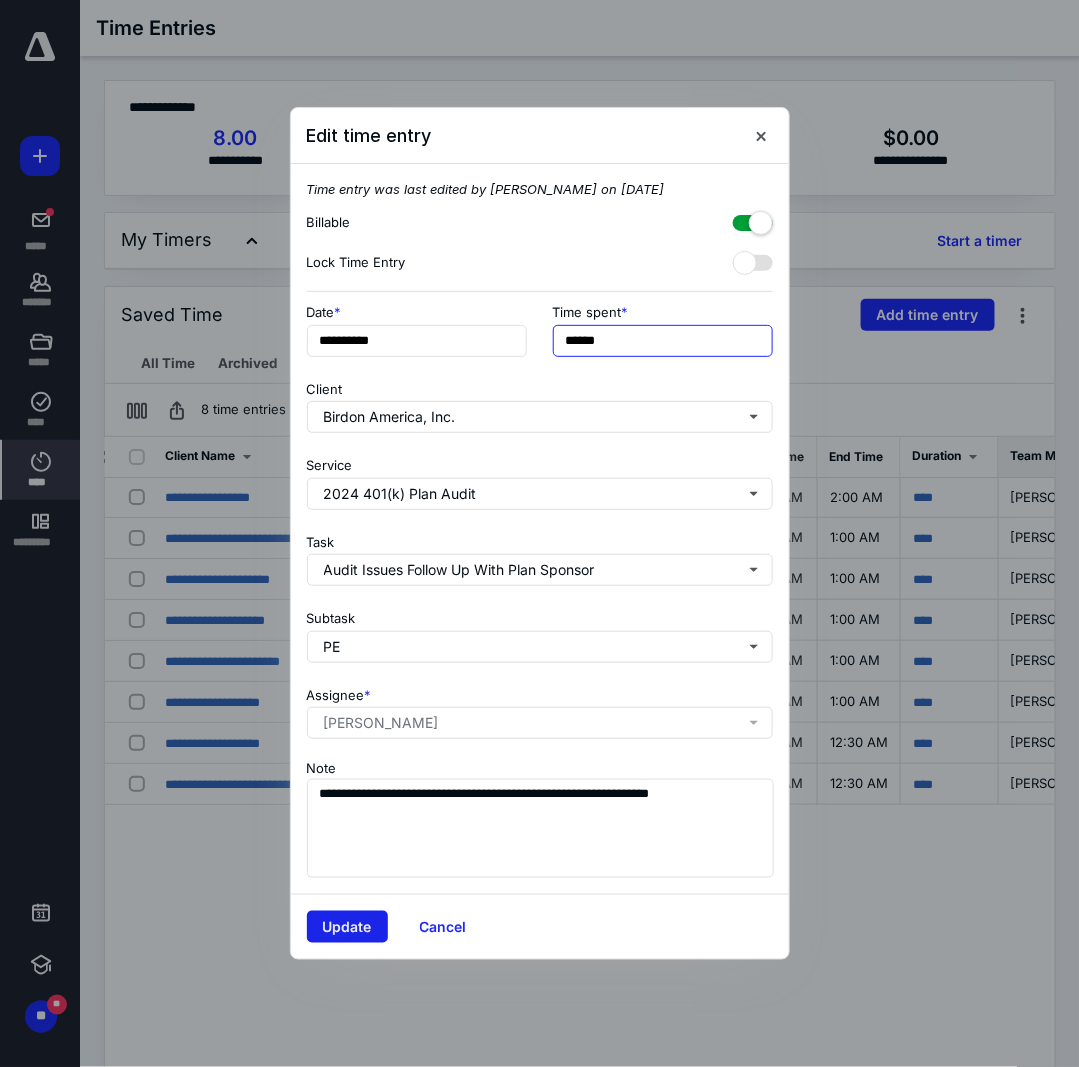 type on "******" 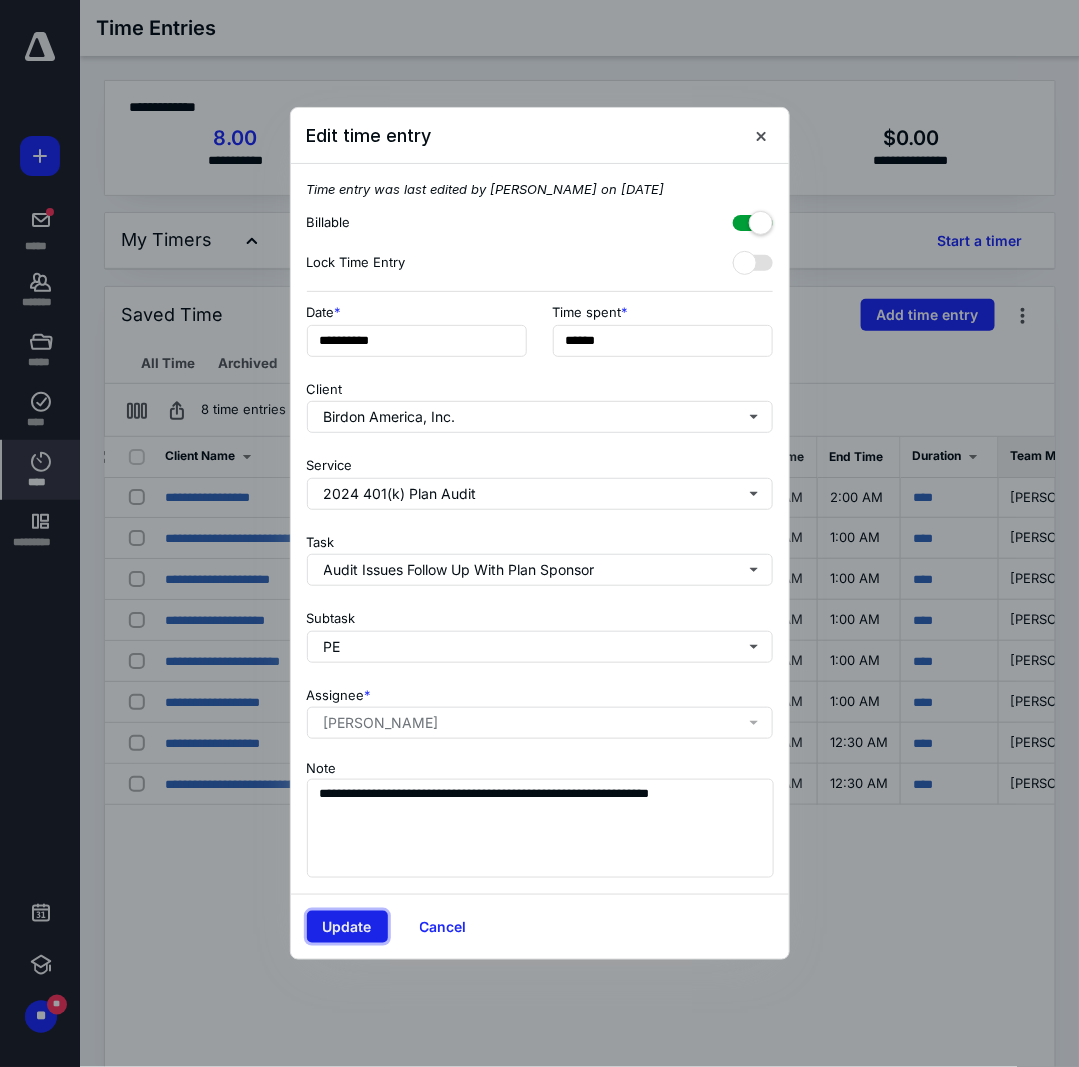 click on "Update" at bounding box center (347, 927) 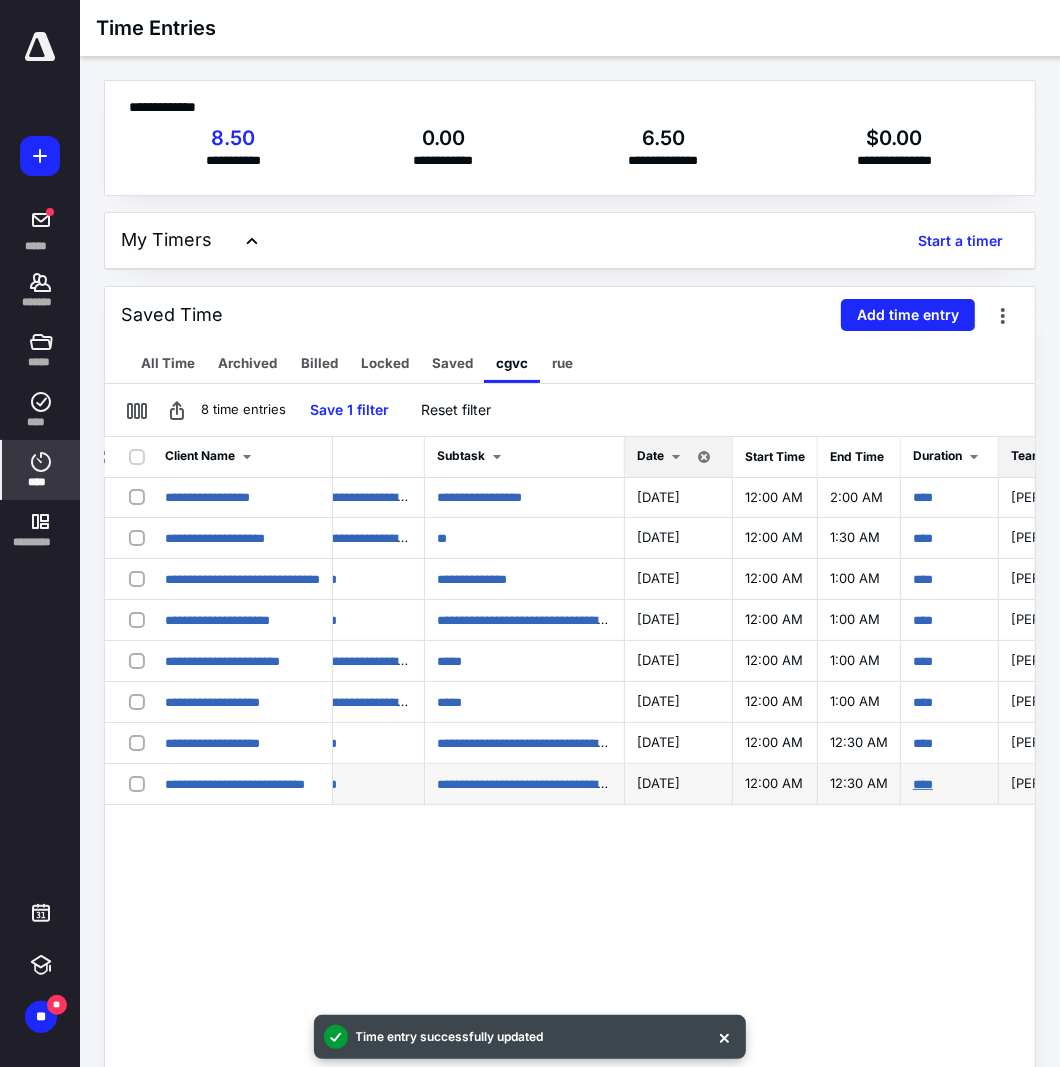click on "****" at bounding box center [923, 784] 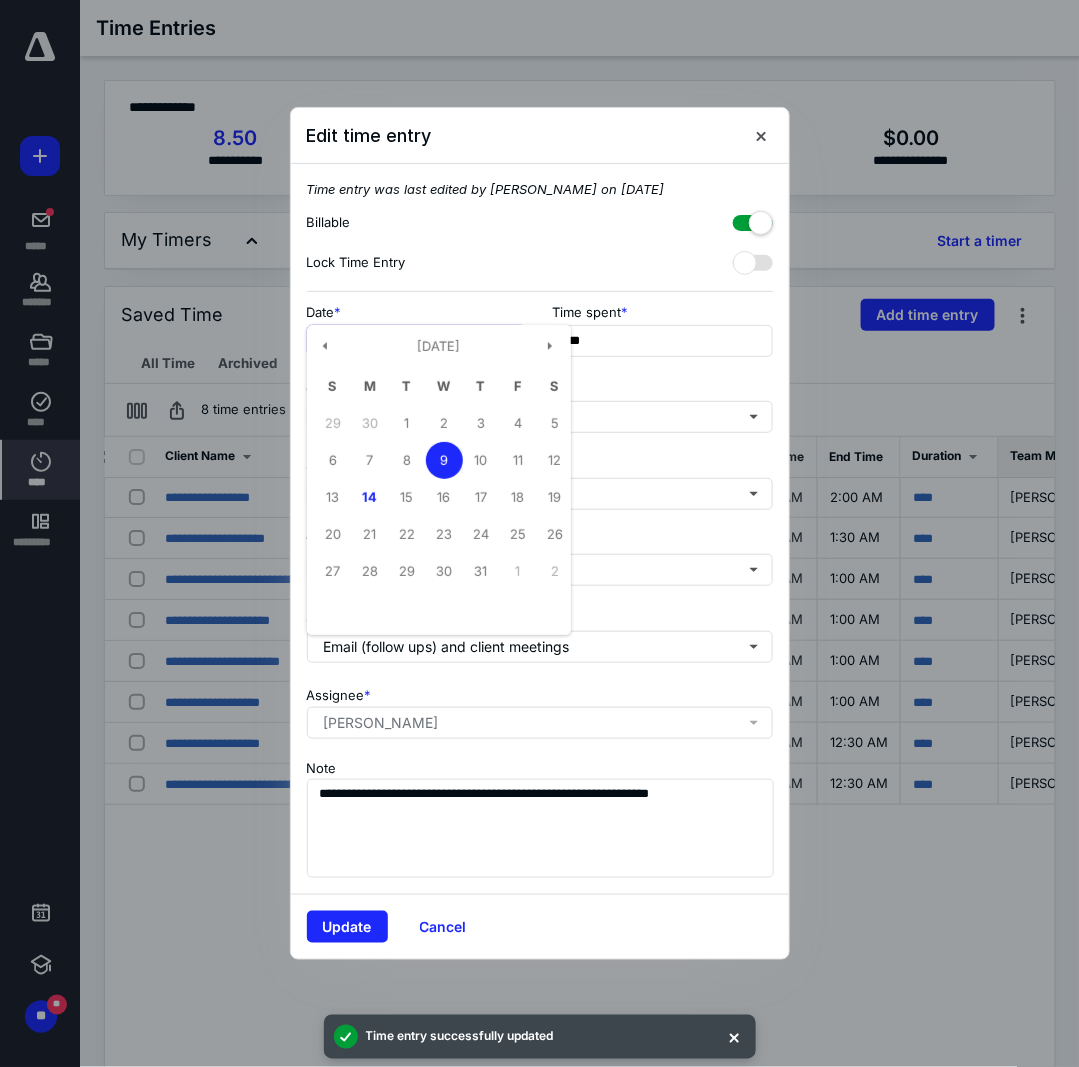click on "**********" at bounding box center [417, 341] 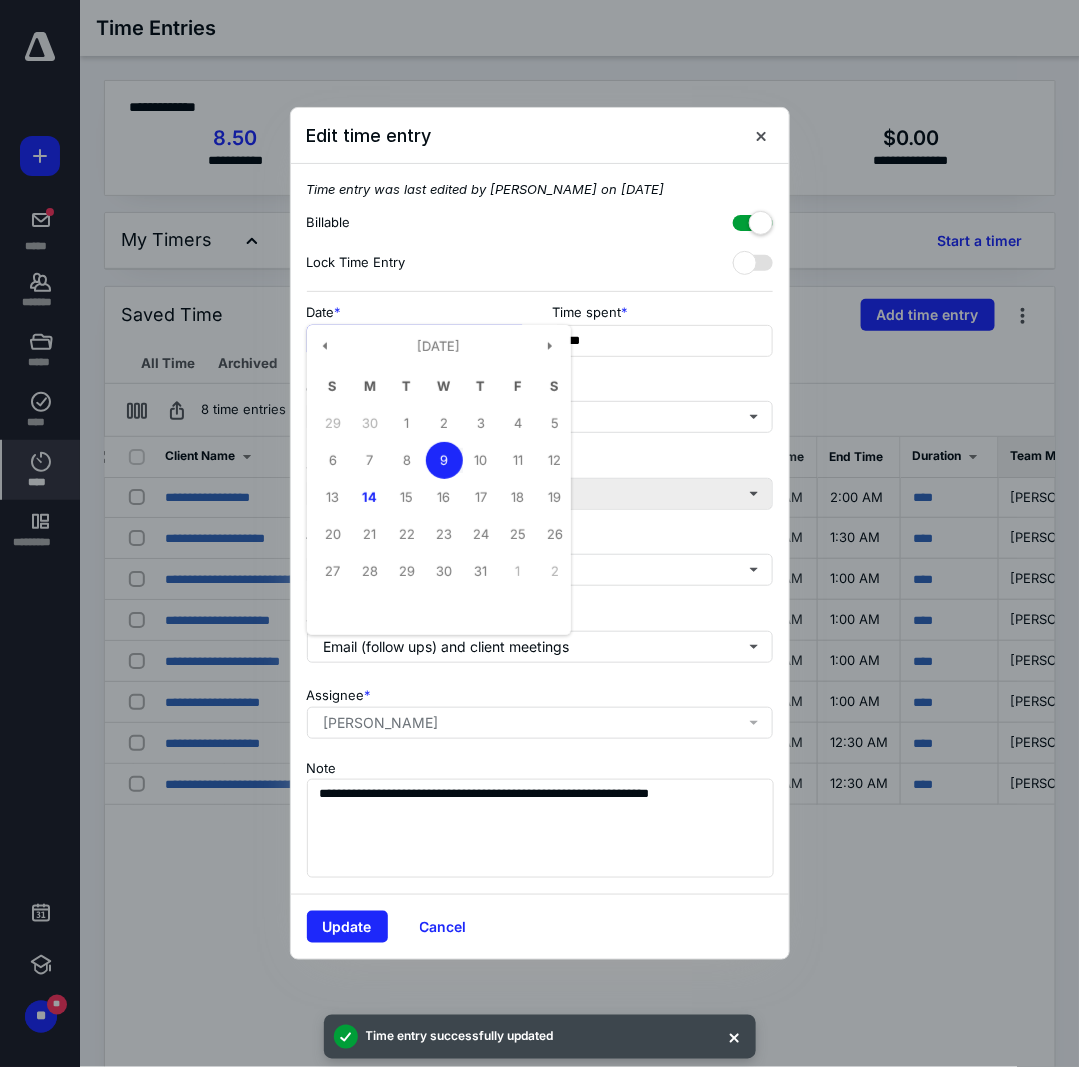 drag, startPoint x: 406, startPoint y: 462, endPoint x: 404, endPoint y: 502, distance: 40.04997 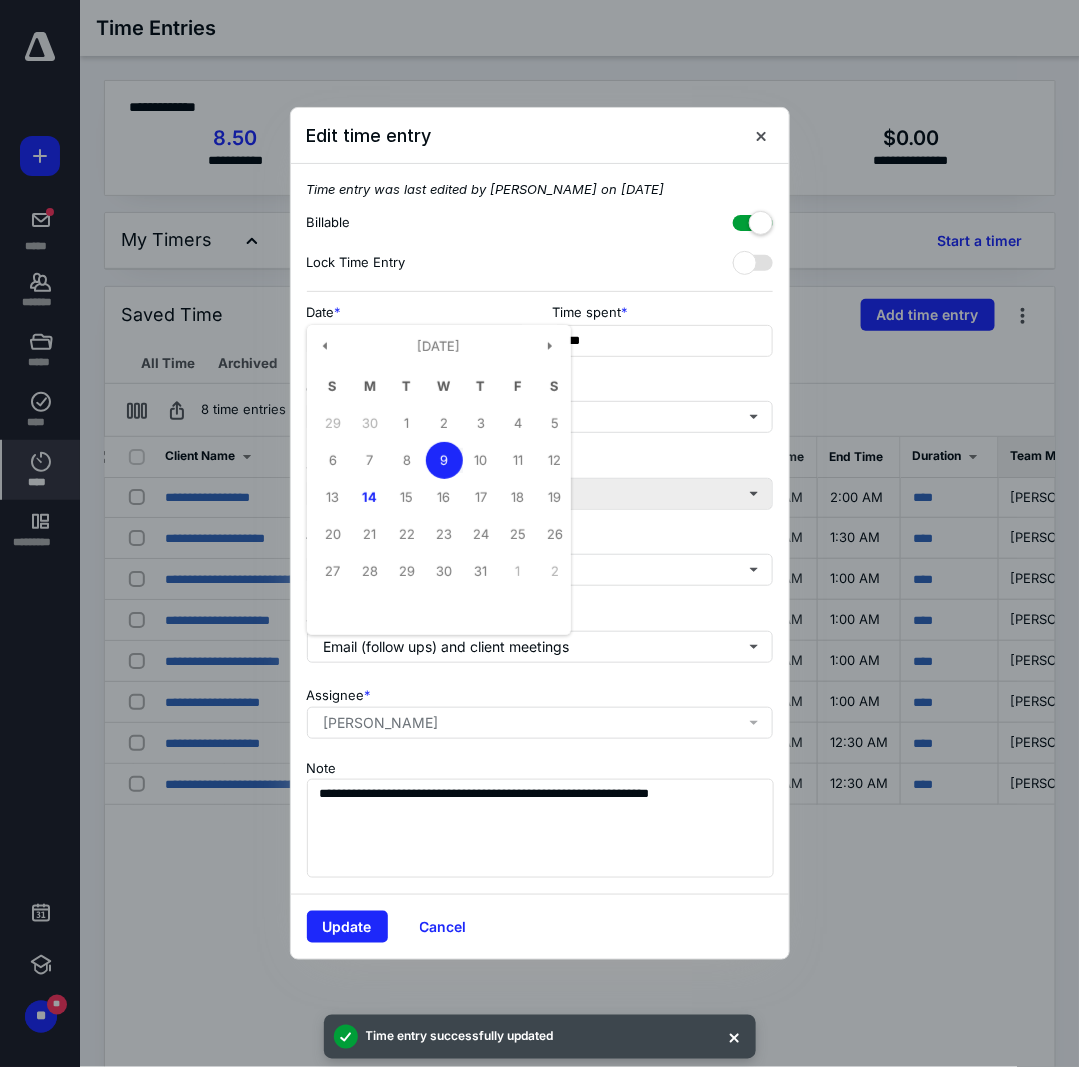 type on "**********" 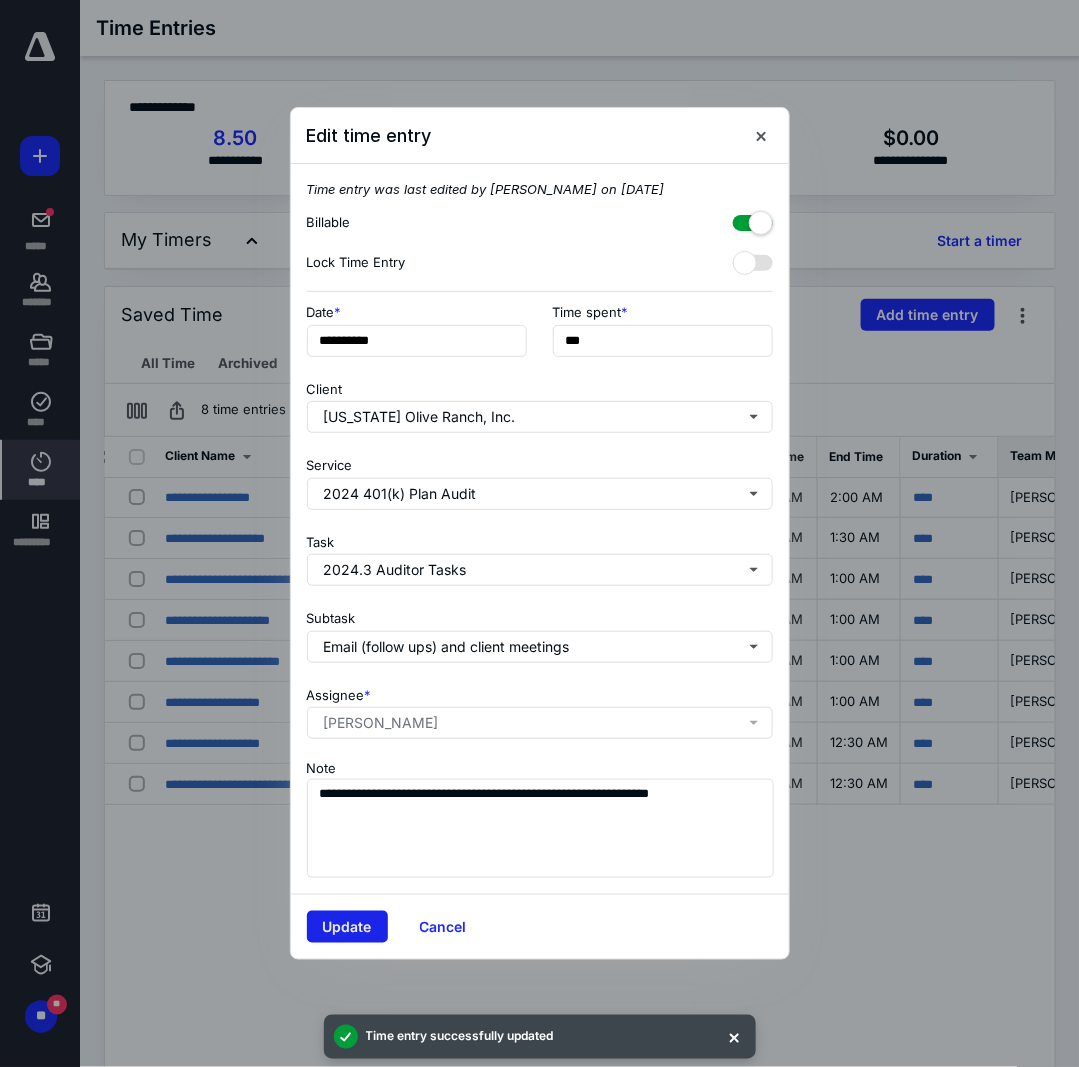 click on "Update" at bounding box center [347, 927] 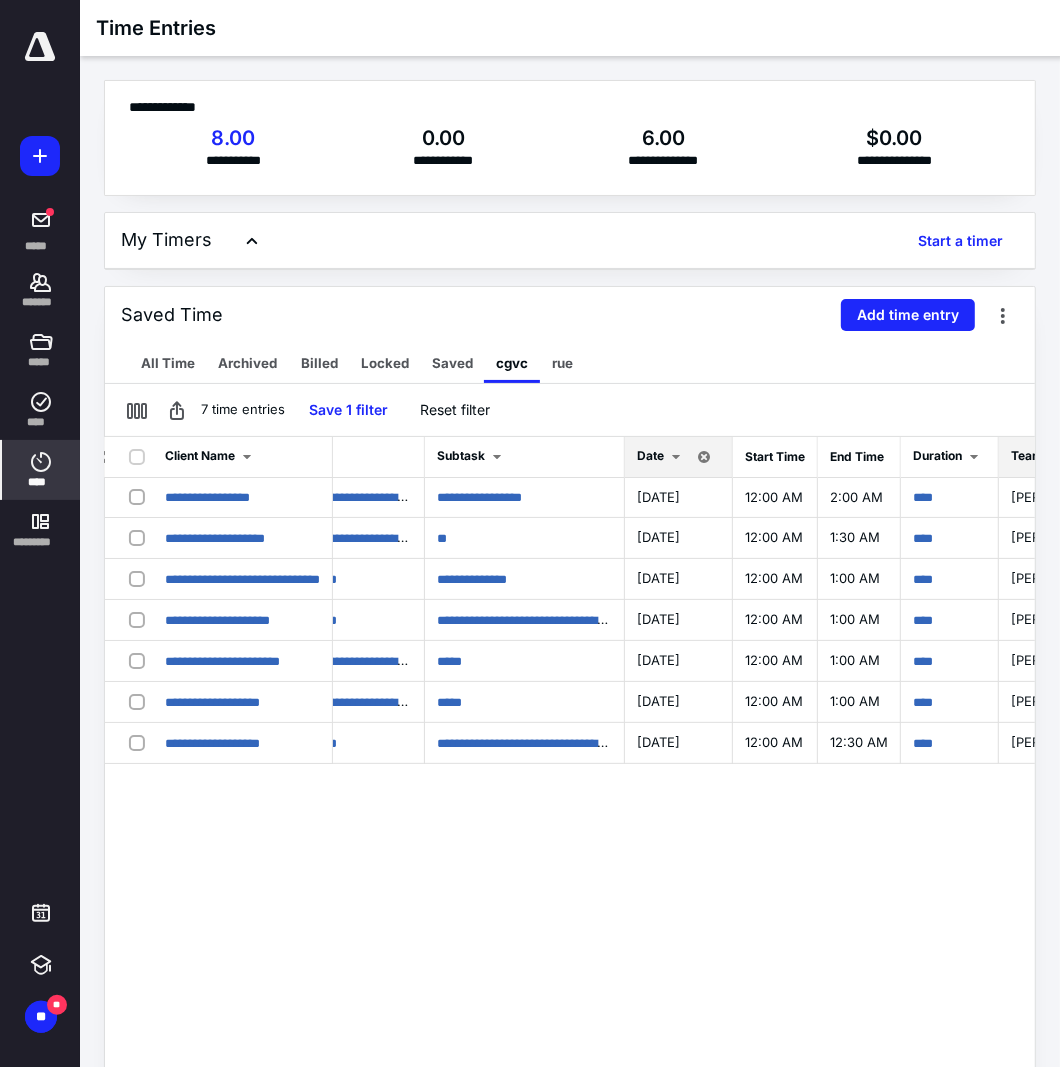 click on "Date" at bounding box center [650, 455] 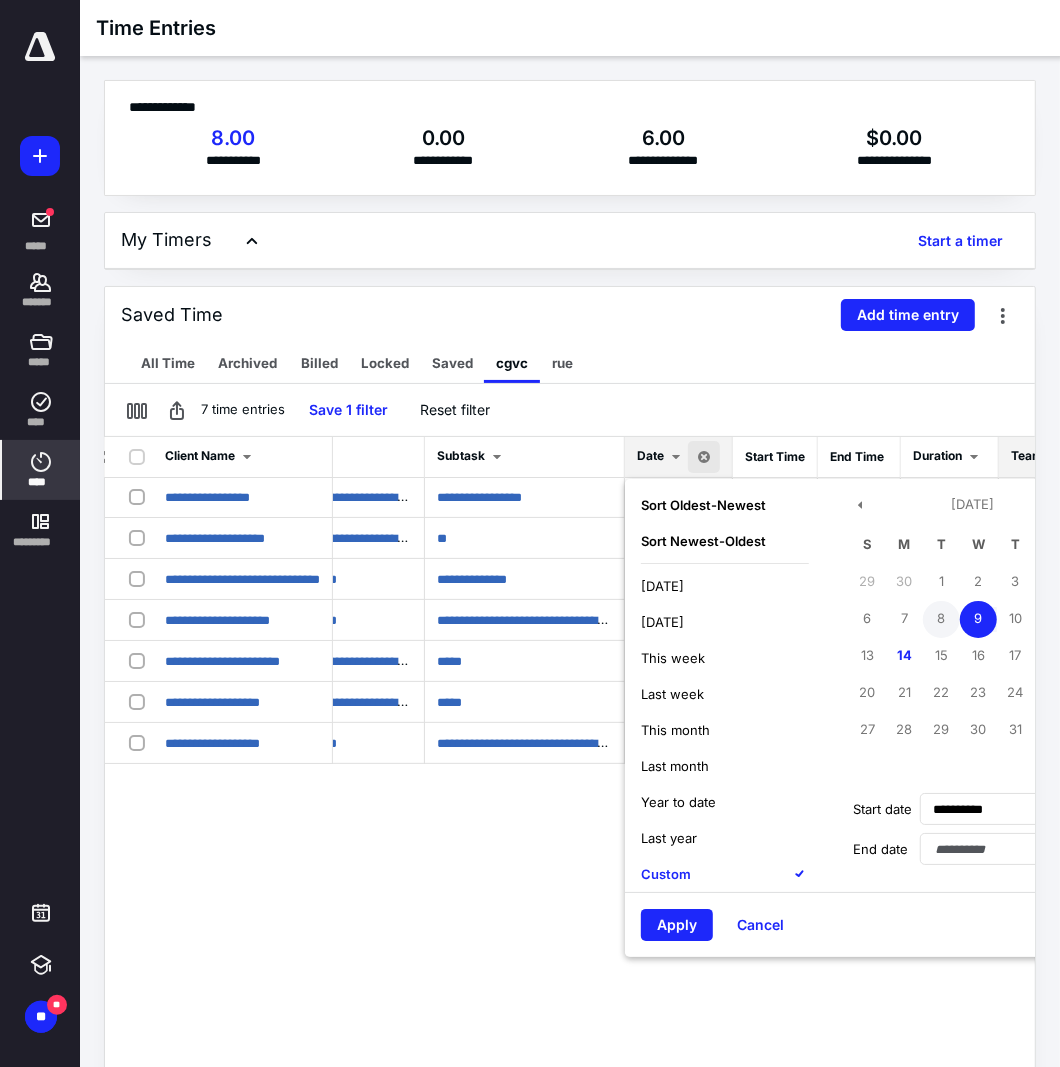 click on "8" at bounding box center [941, 619] 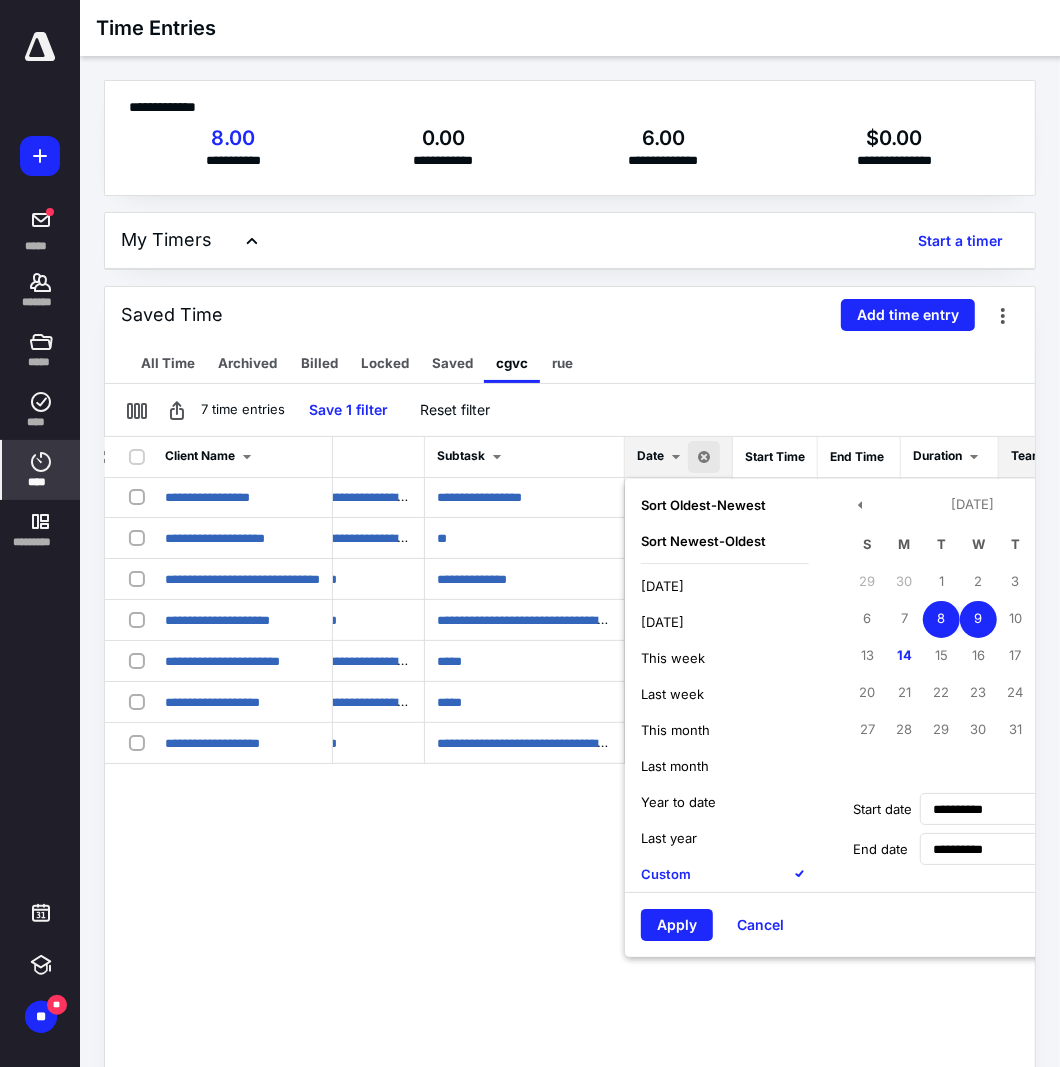 click on "8" at bounding box center [941, 619] 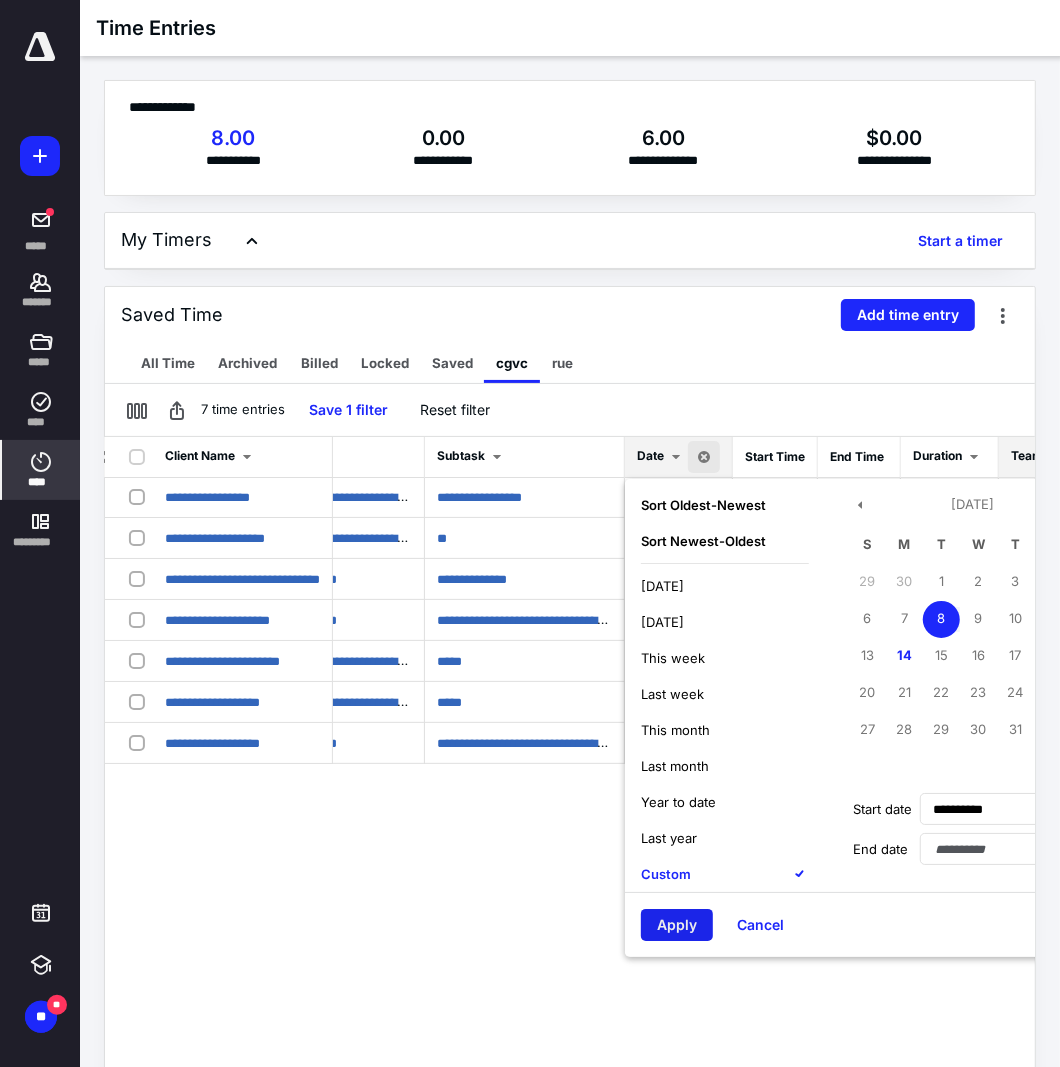 click on "Apply" at bounding box center [677, 925] 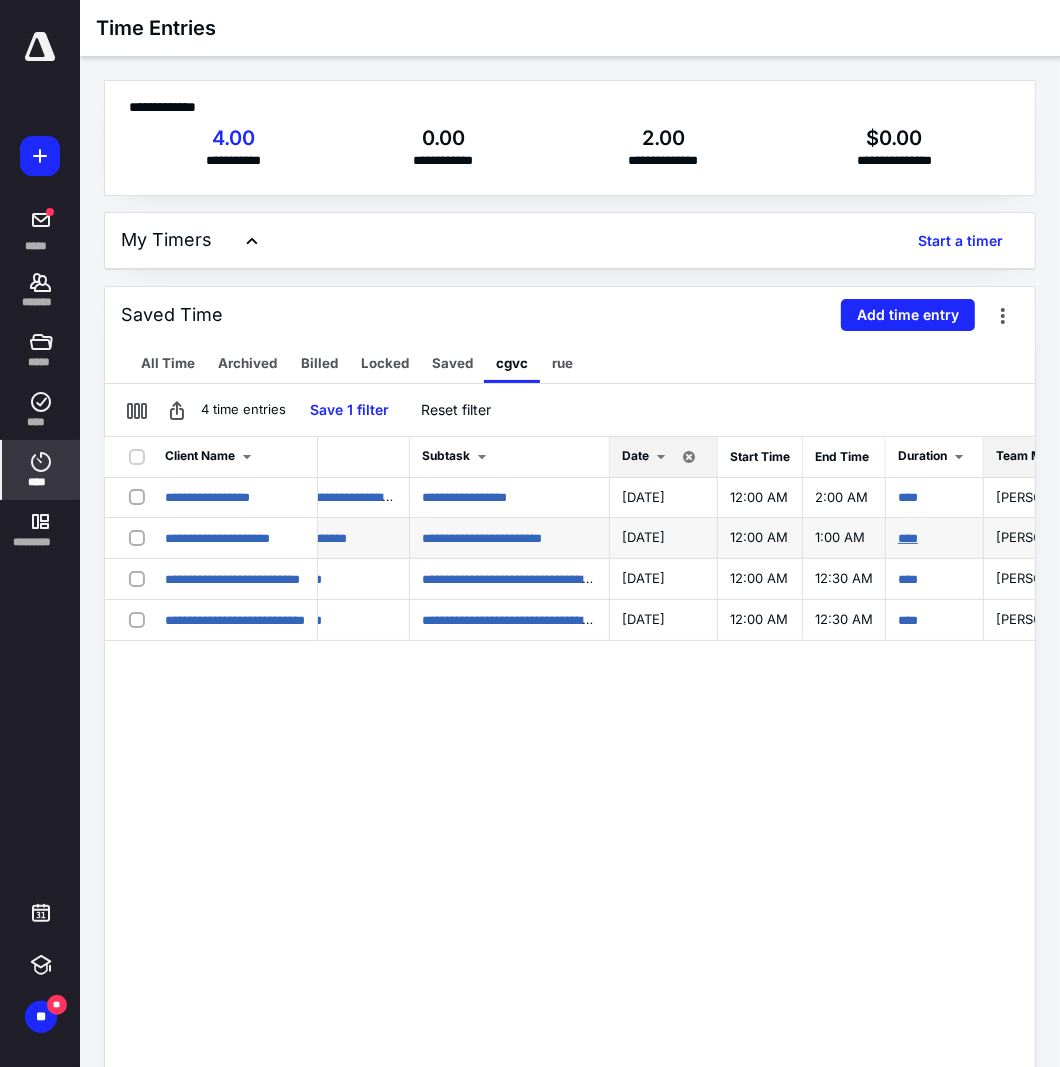 click on "****" at bounding box center (908, 538) 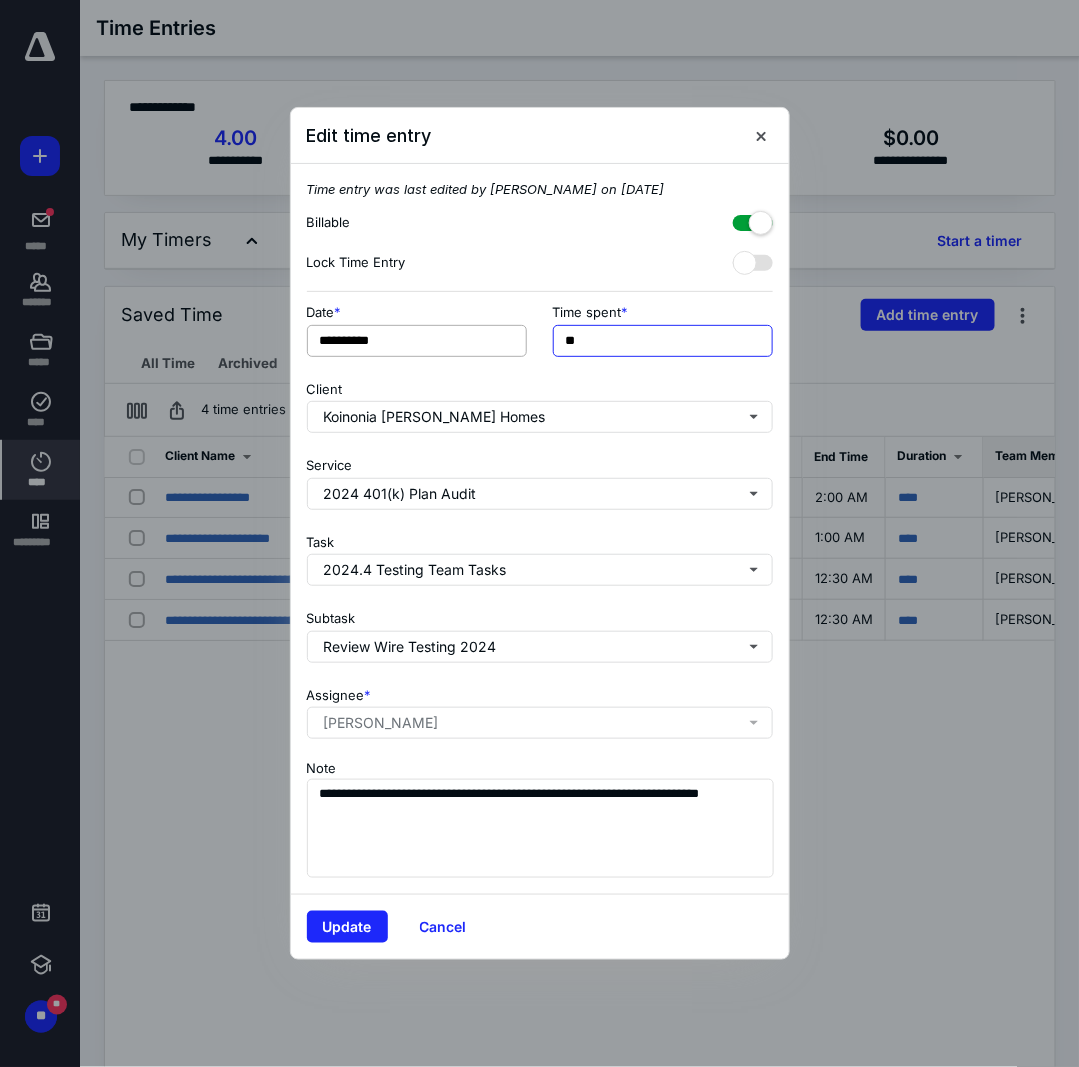 drag, startPoint x: 614, startPoint y: 346, endPoint x: 501, endPoint y: 345, distance: 113.004425 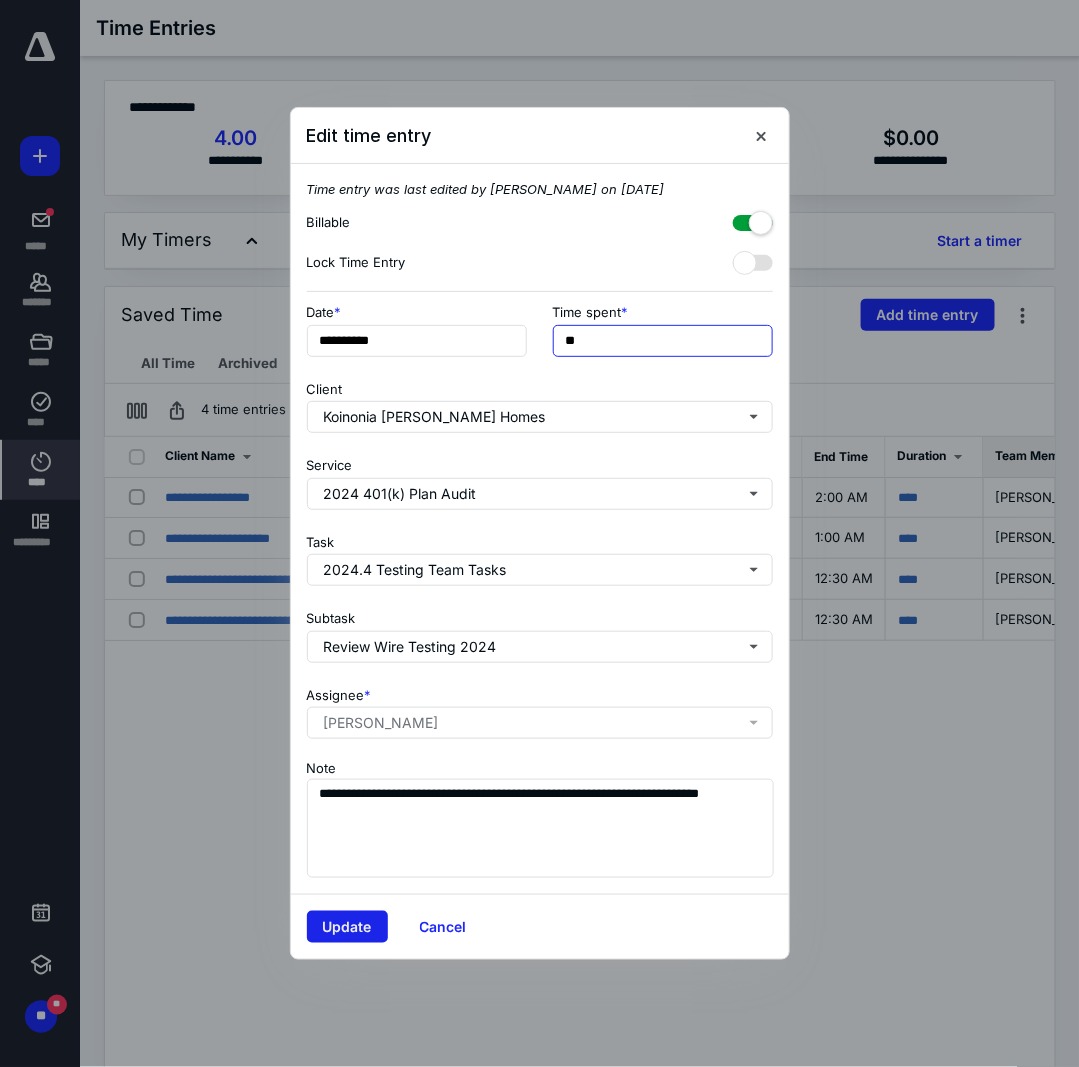 type on "**" 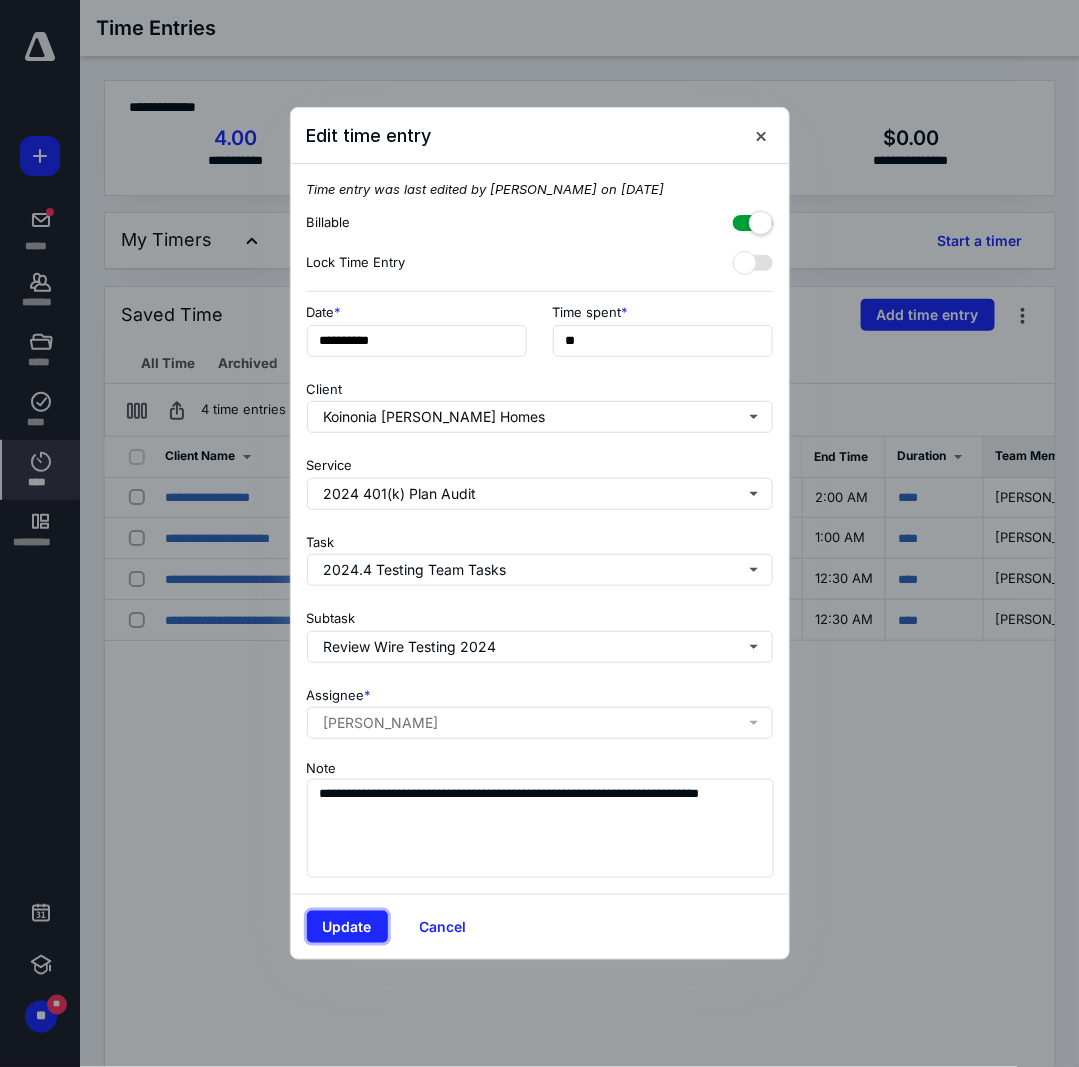drag, startPoint x: 366, startPoint y: 933, endPoint x: 221, endPoint y: 905, distance: 147.67871 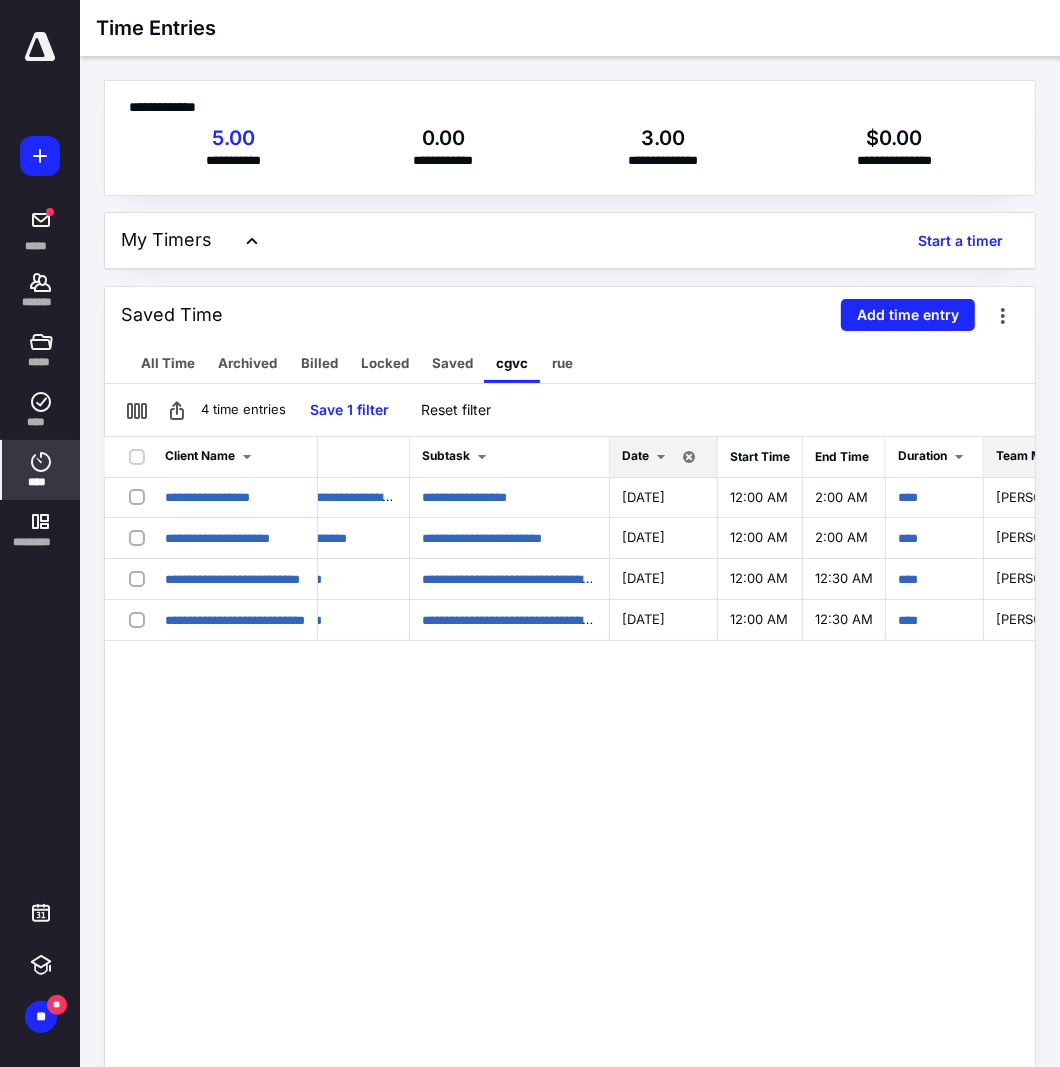 click on "Date" at bounding box center (635, 455) 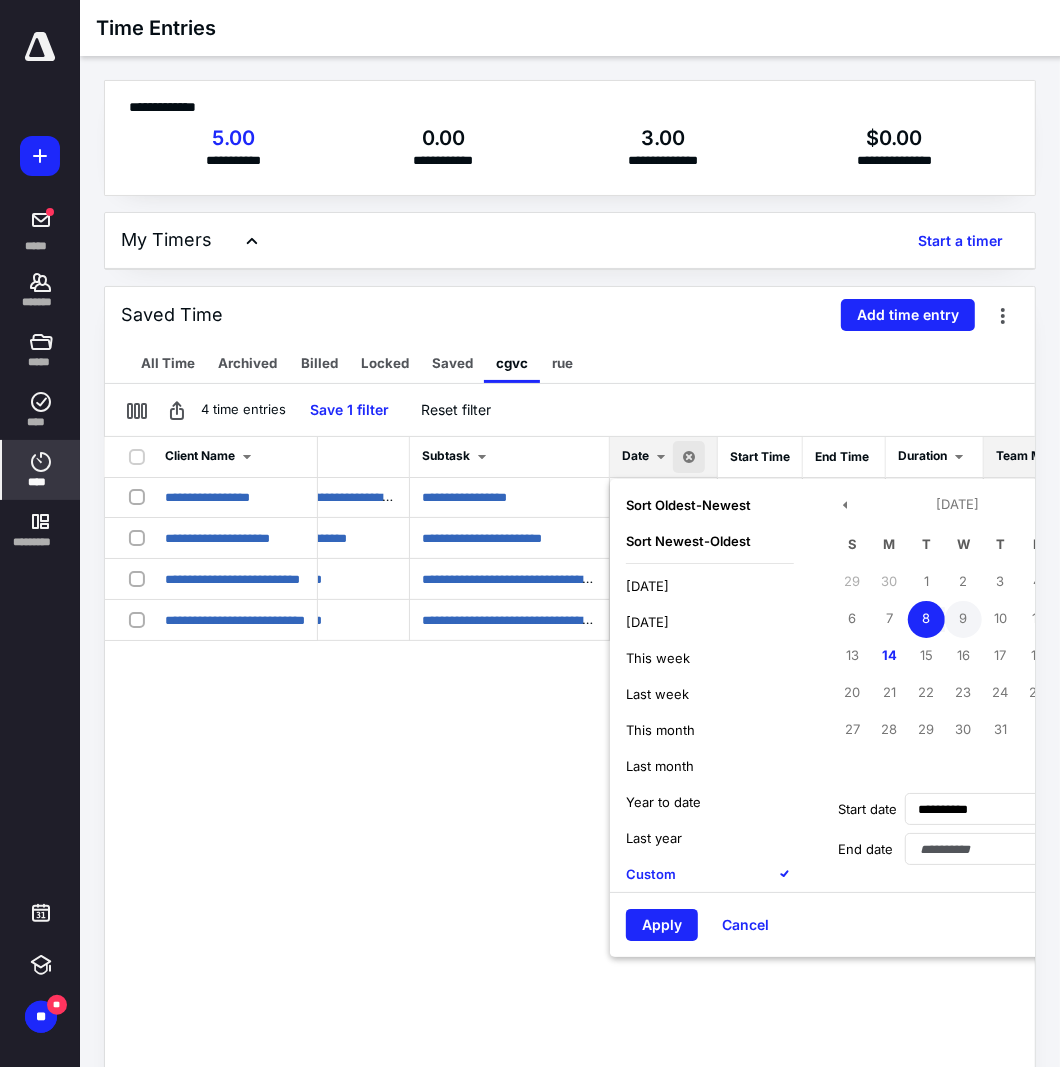 click on "9" at bounding box center (963, 619) 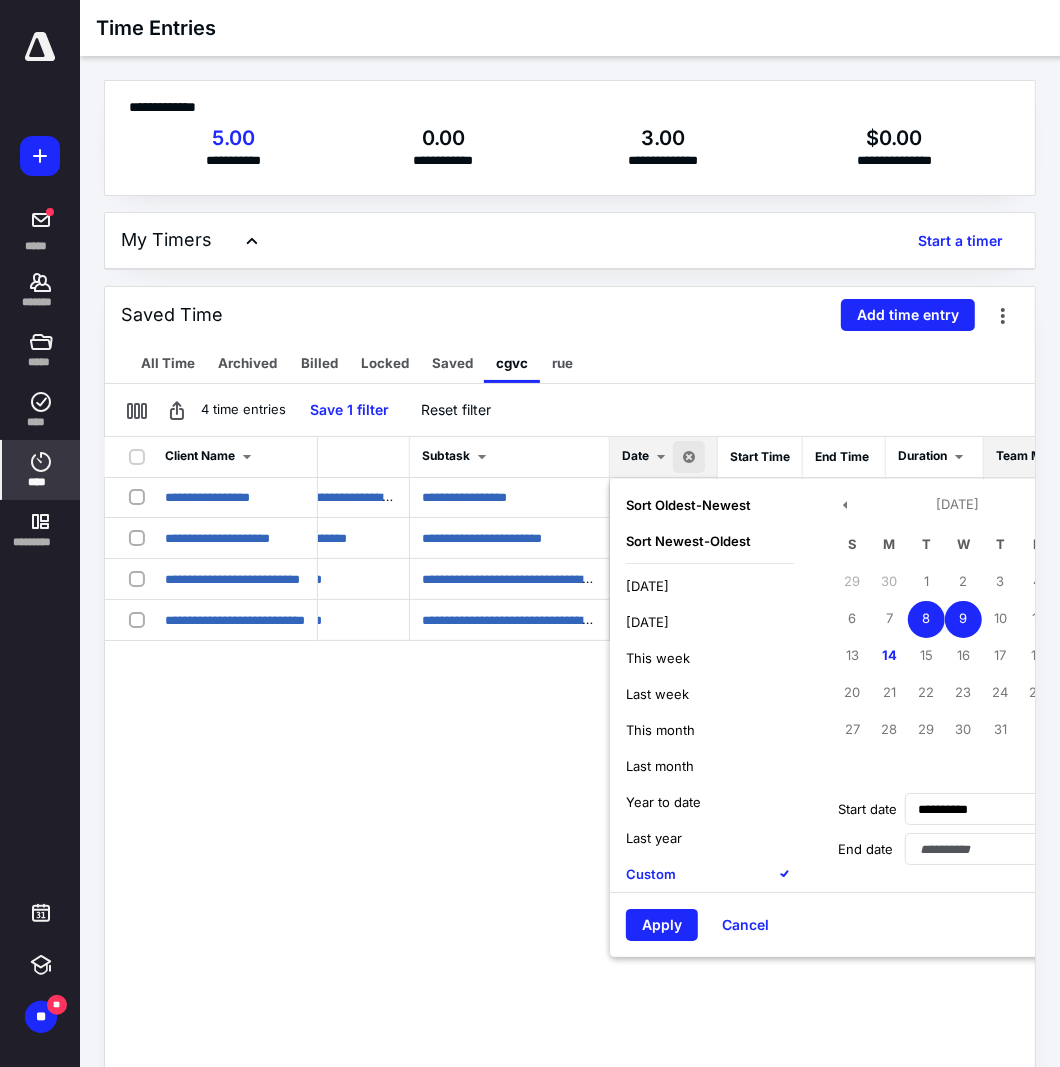 type on "**********" 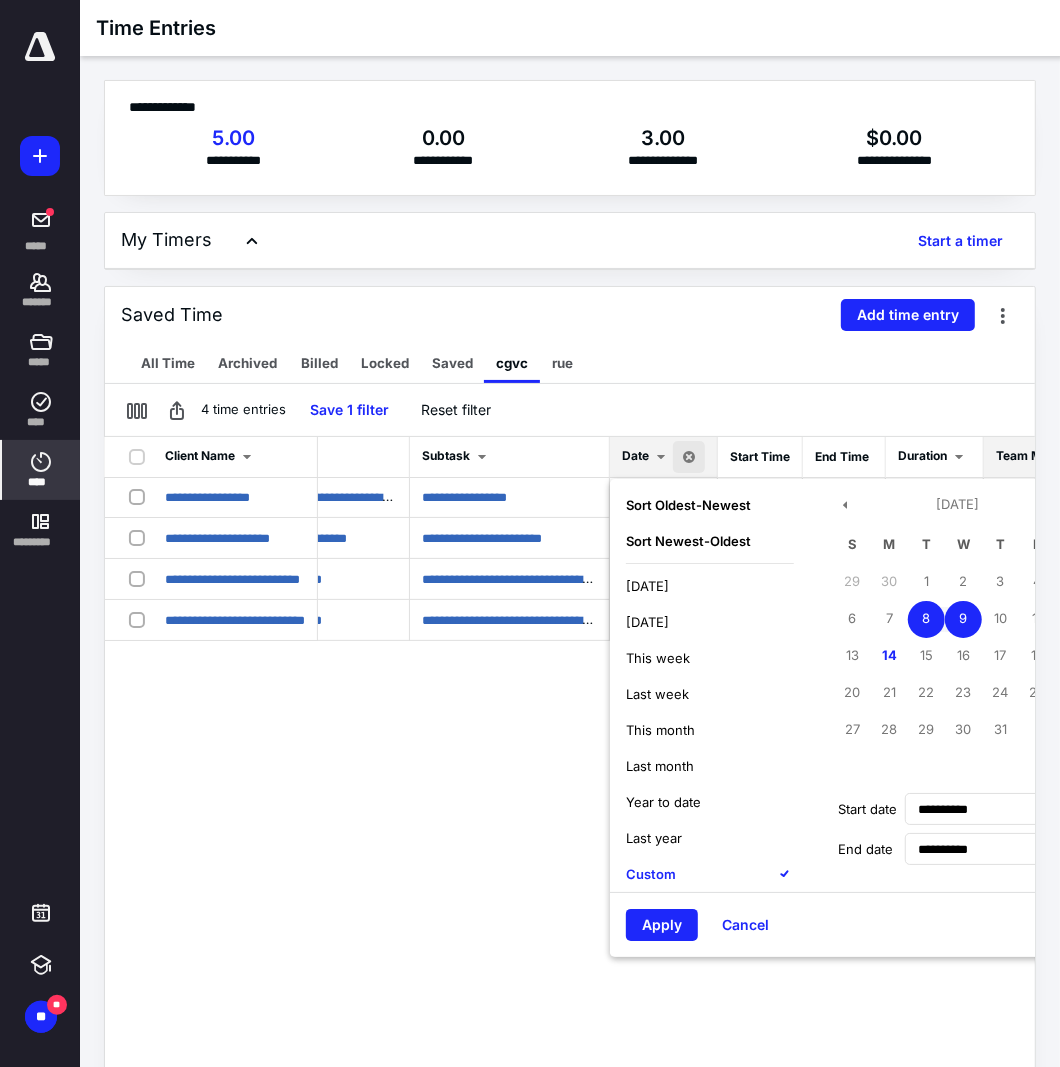 click on "9" at bounding box center [963, 619] 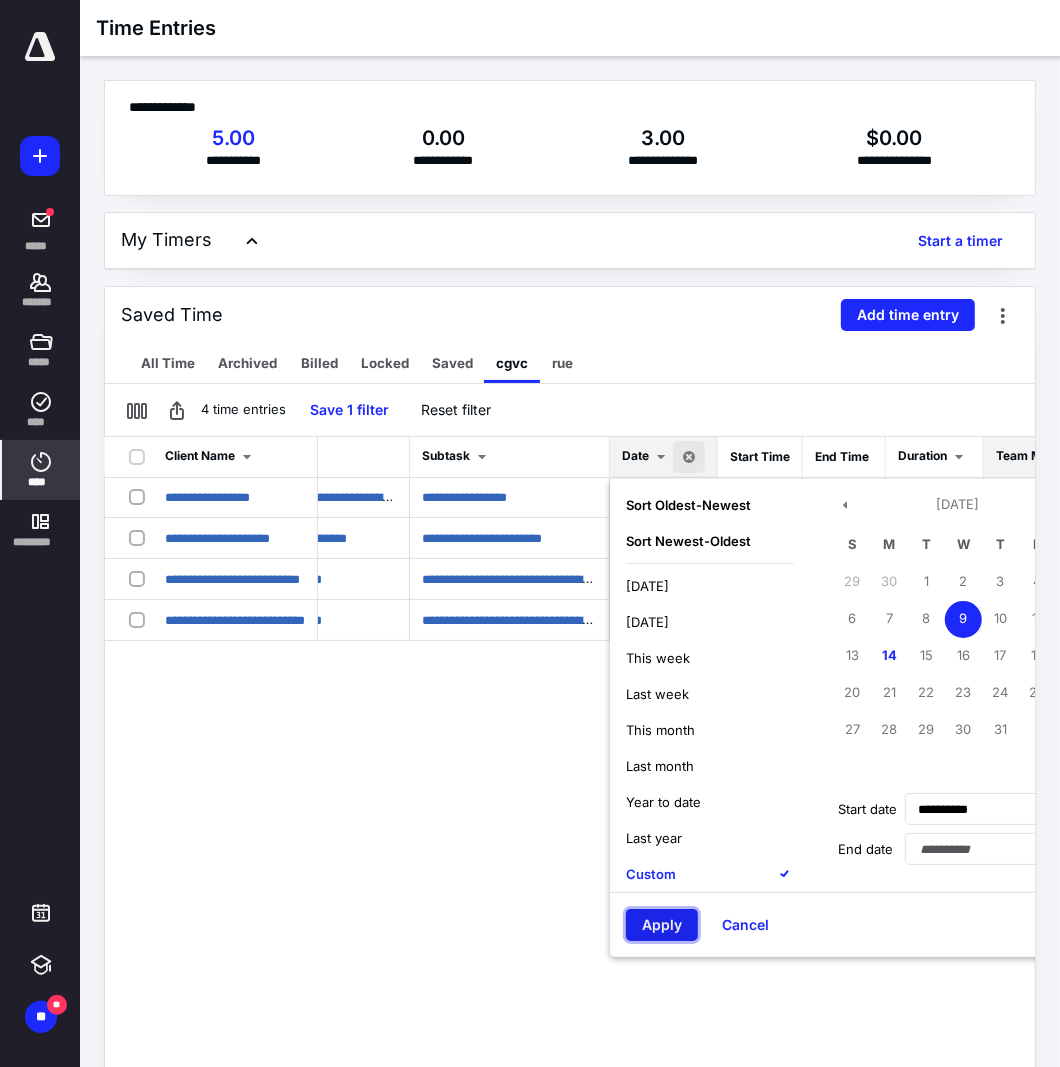 click on "Apply" at bounding box center (662, 925) 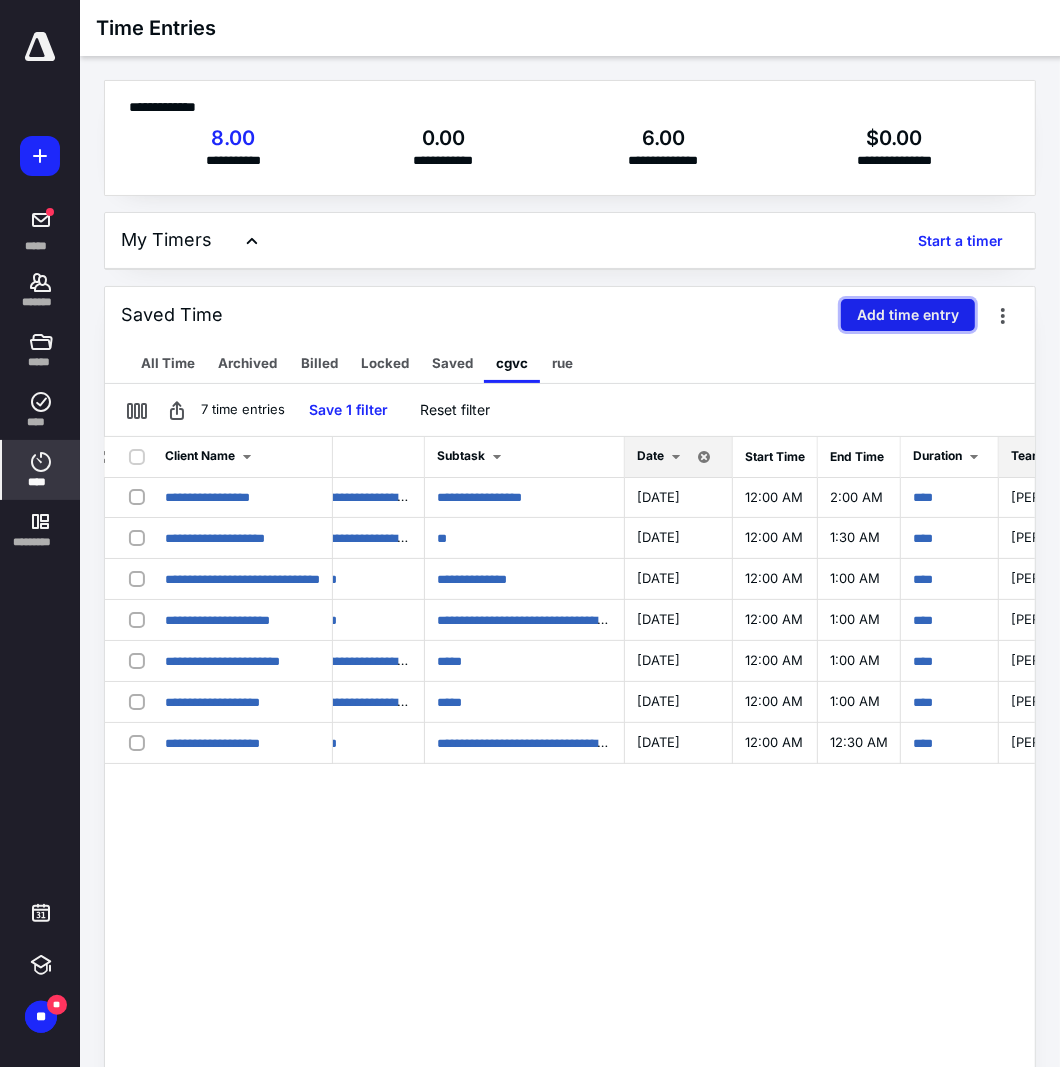 click on "Add time entry" at bounding box center (908, 315) 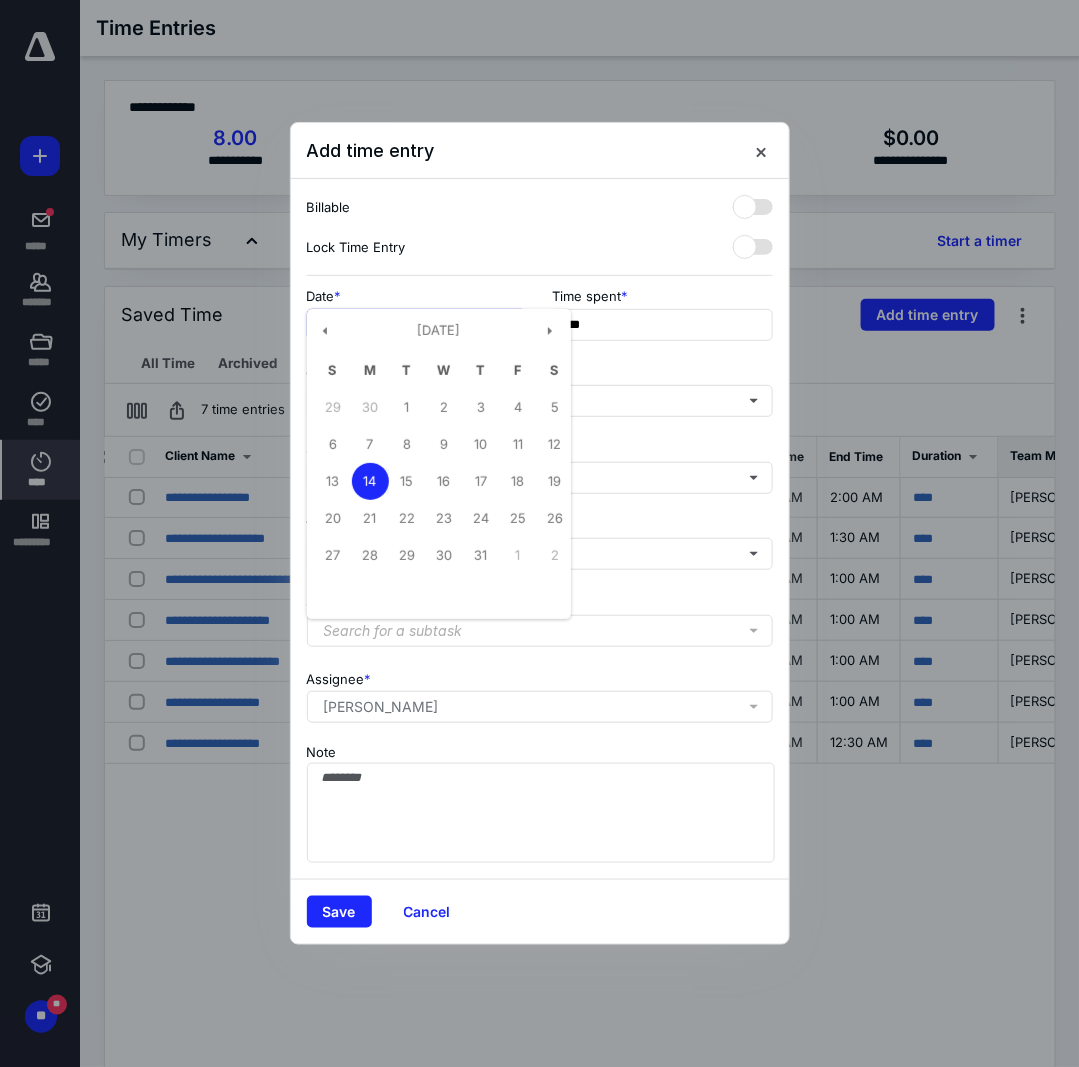 click on "**********" at bounding box center (417, 325) 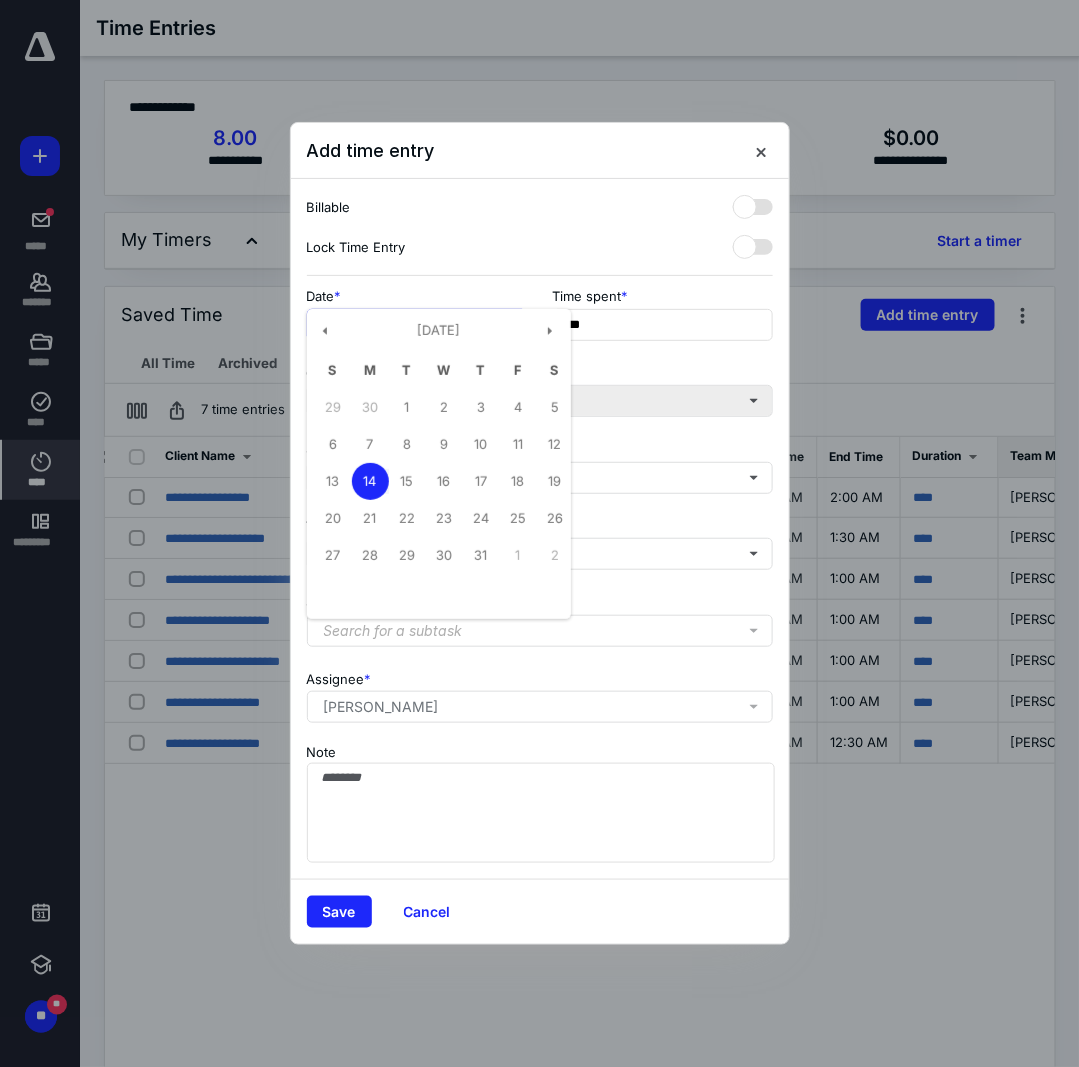 click on "9" at bounding box center [444, 444] 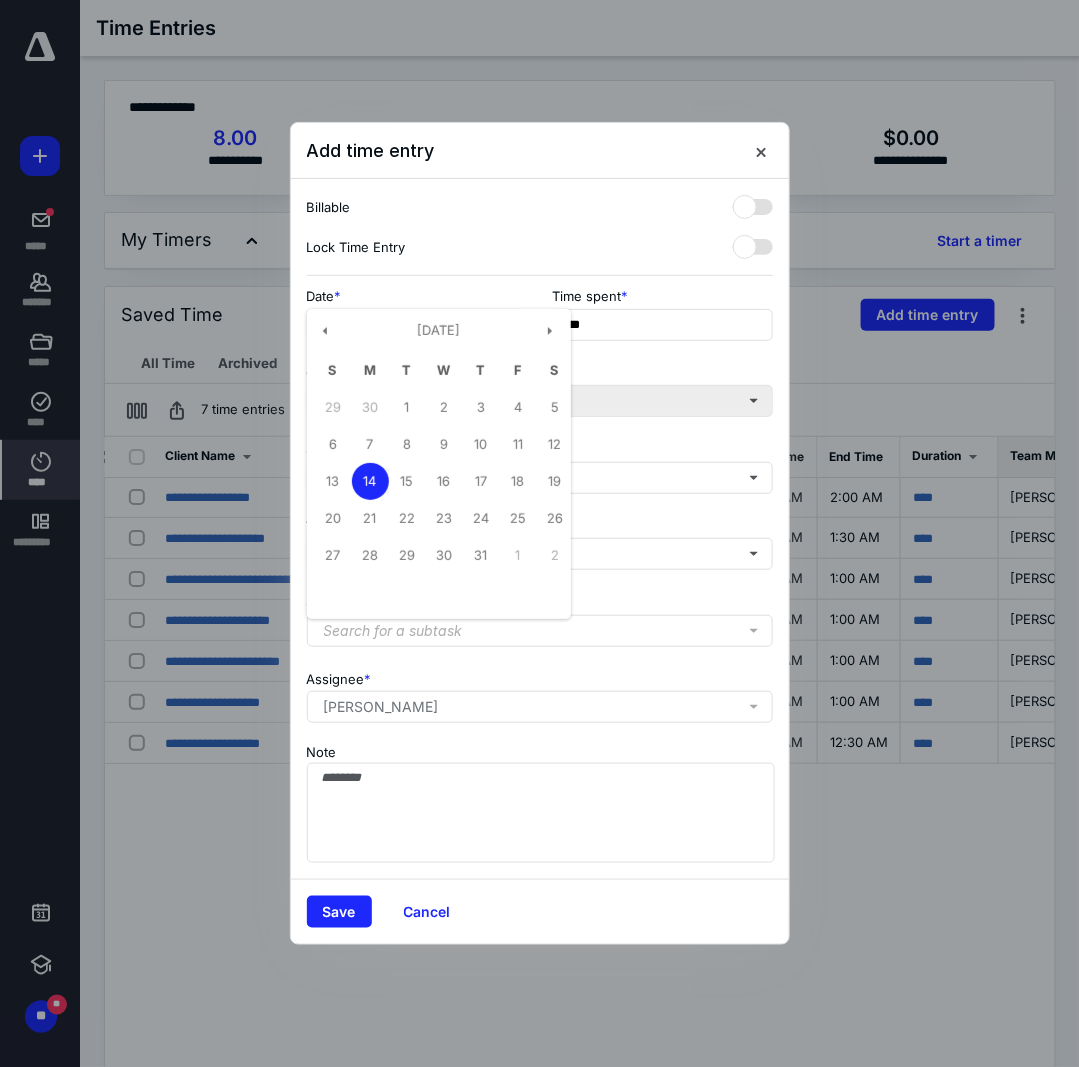 type on "**********" 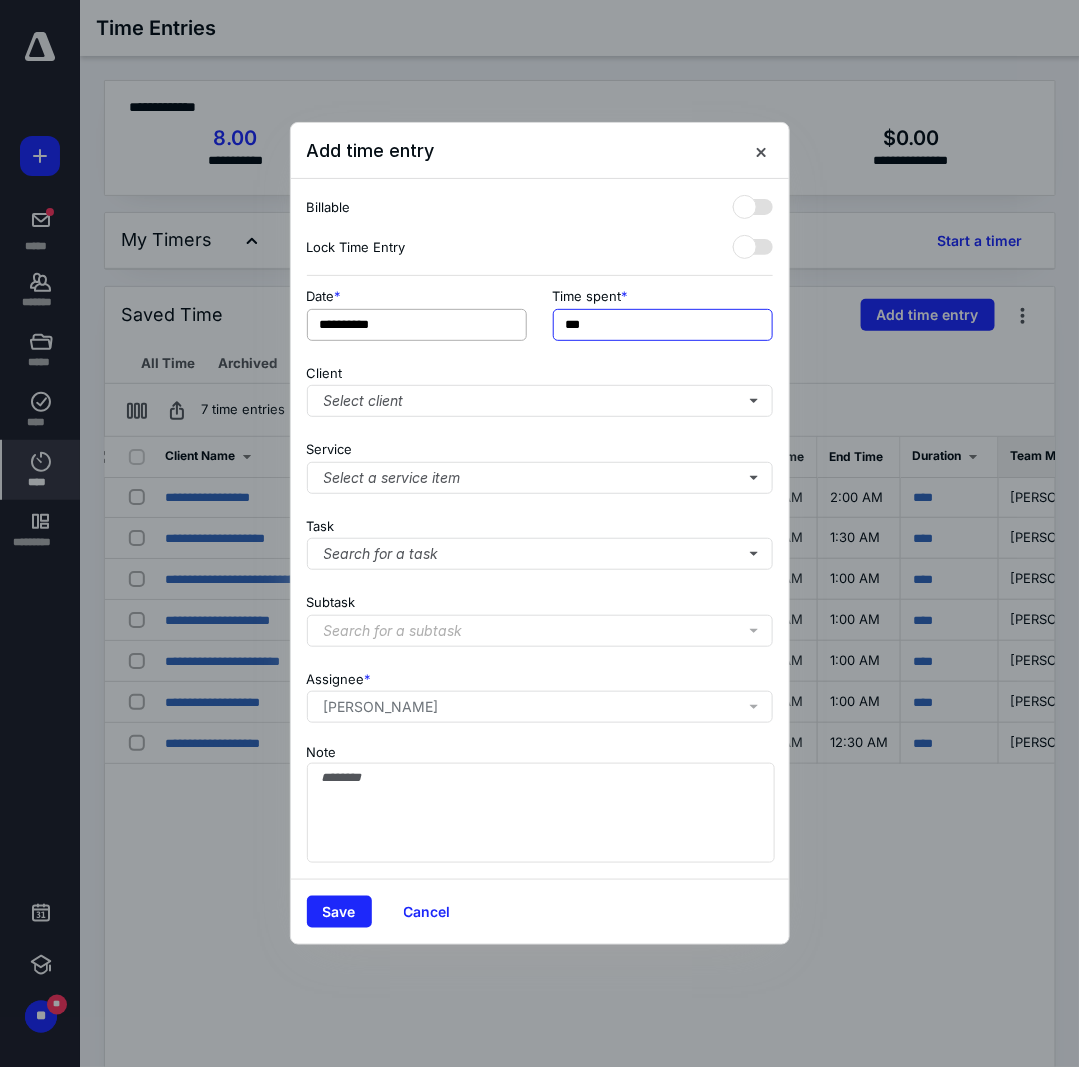 drag, startPoint x: 610, startPoint y: 326, endPoint x: 502, endPoint y: 322, distance: 108.07405 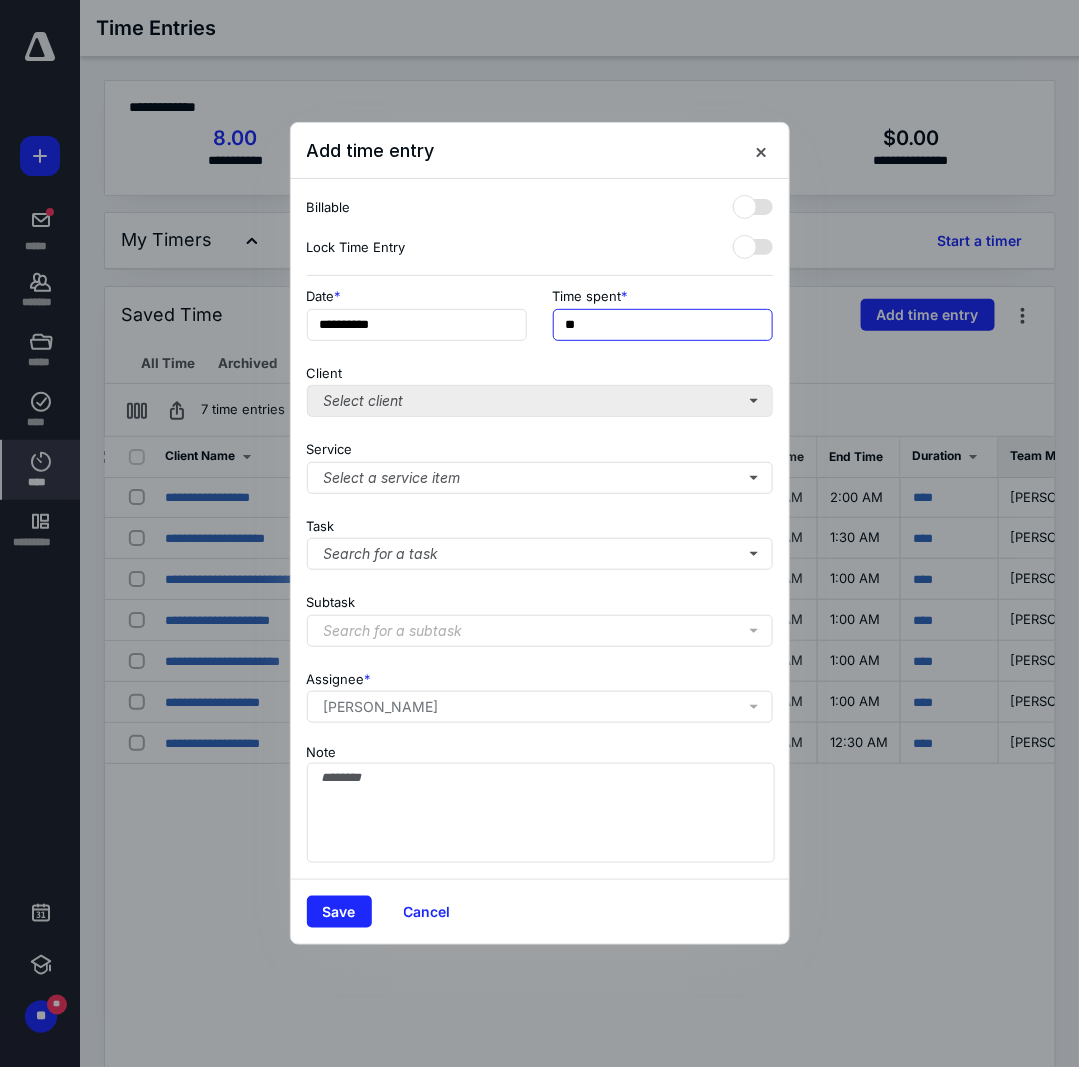 type on "**" 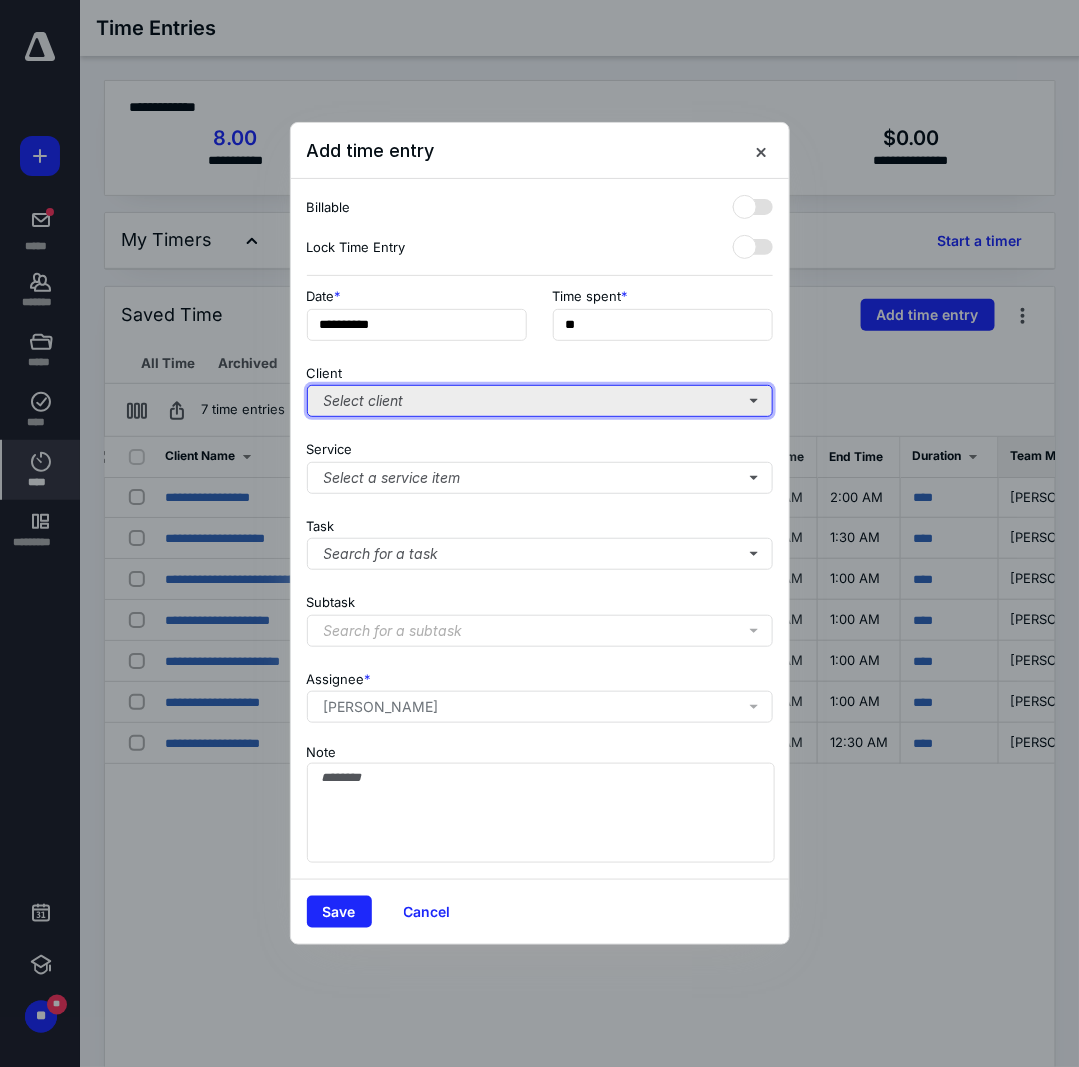 click on "Select client" at bounding box center (540, 401) 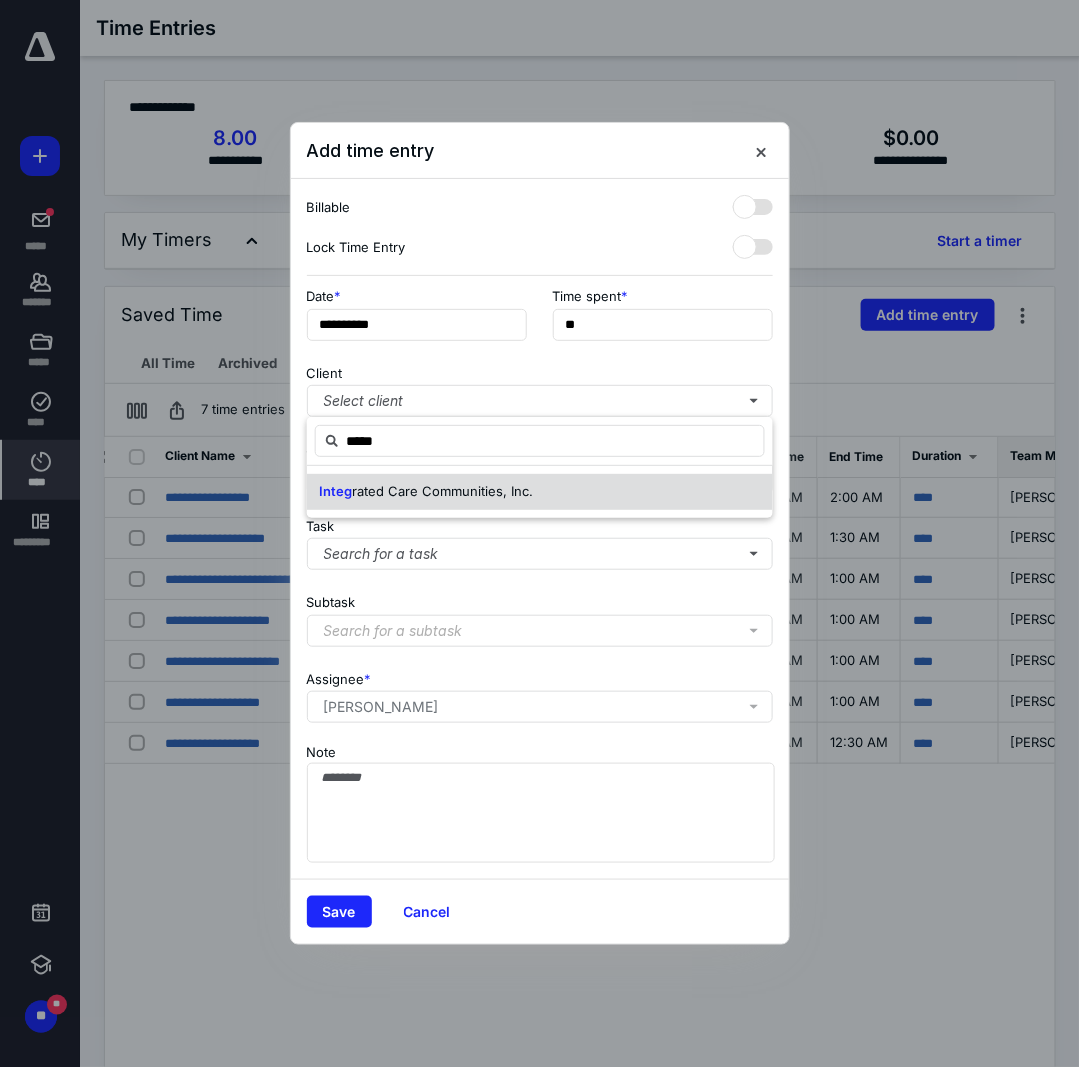 click on "rated Care Communities, Inc." at bounding box center (442, 491) 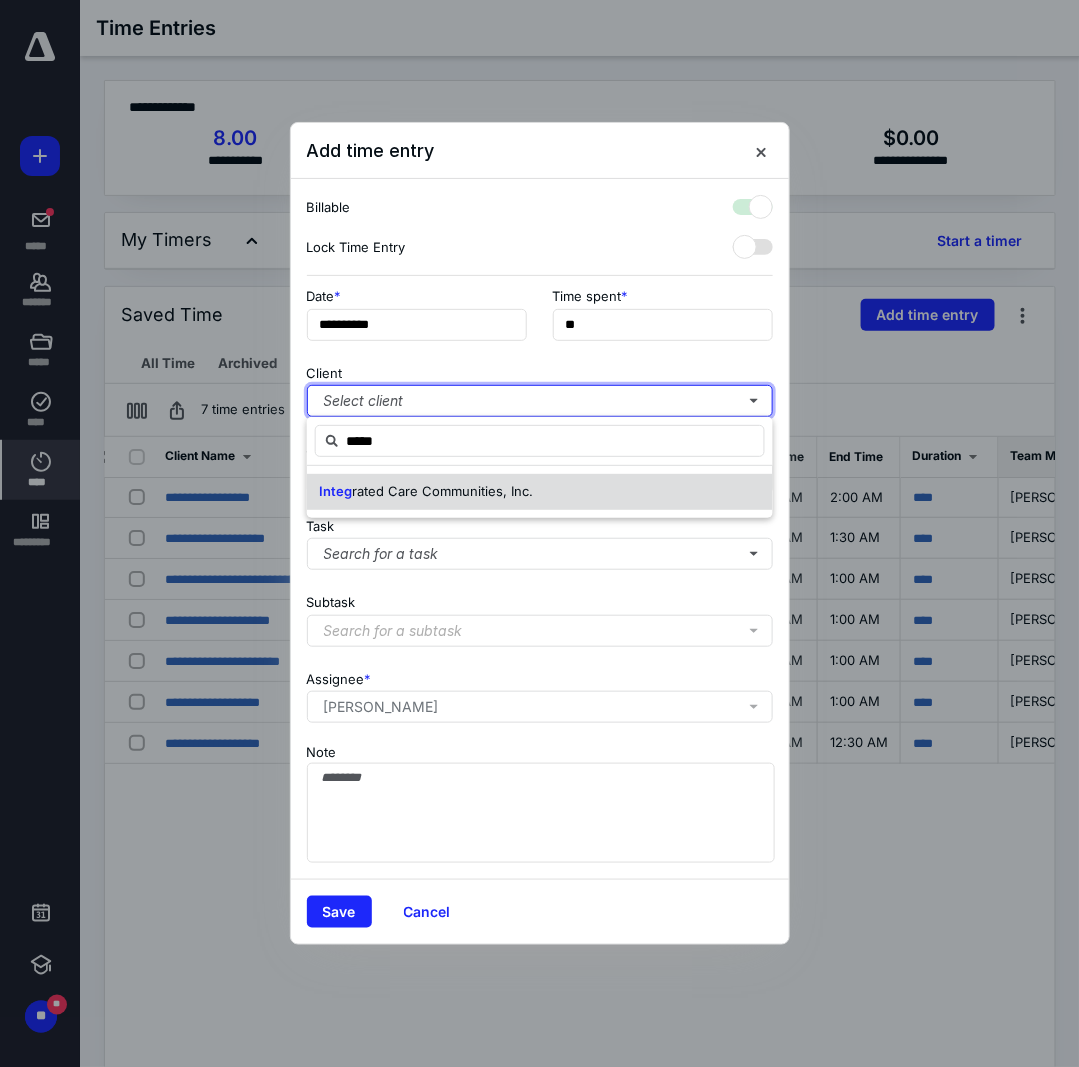 checkbox on "true" 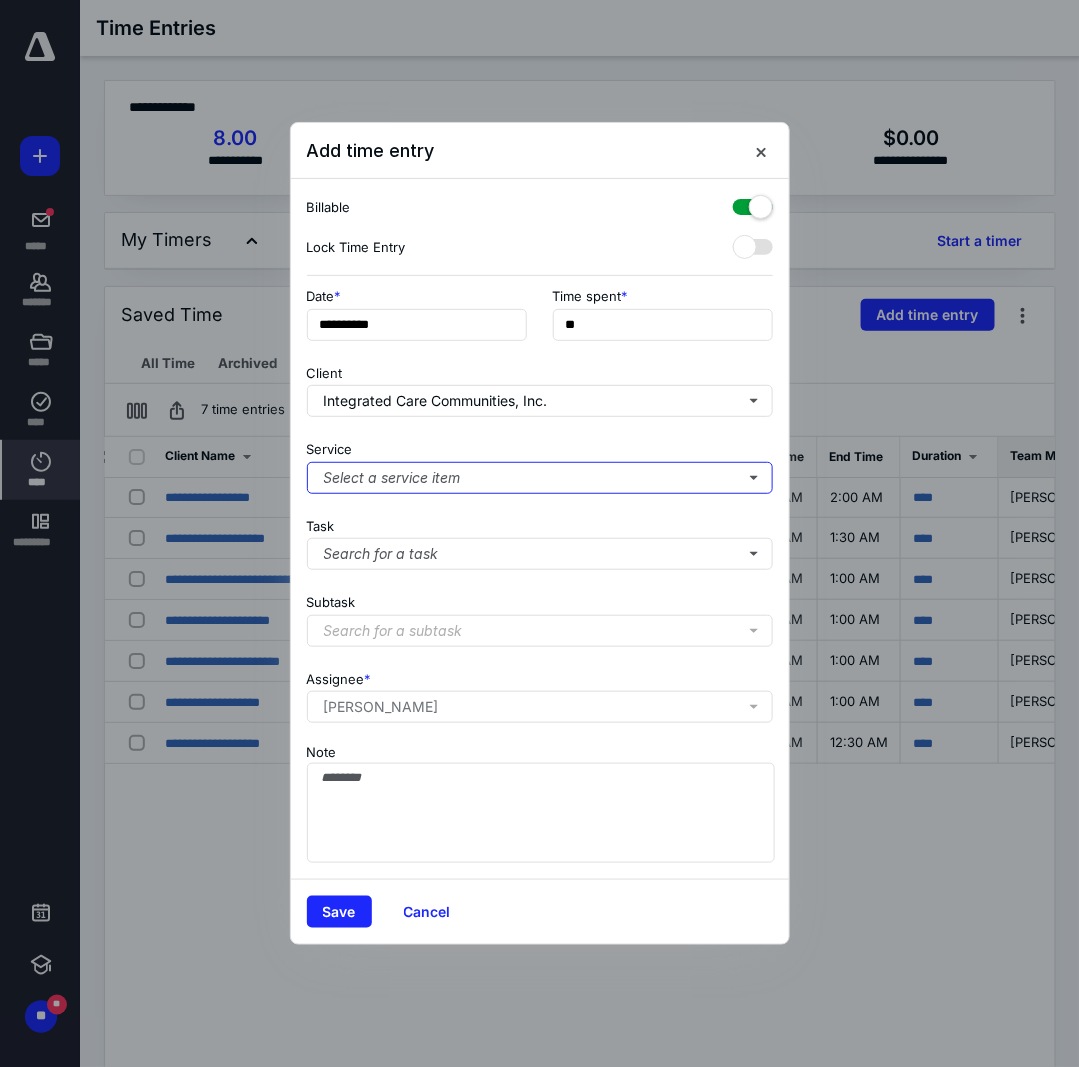 click on "Select a service item" at bounding box center [540, 478] 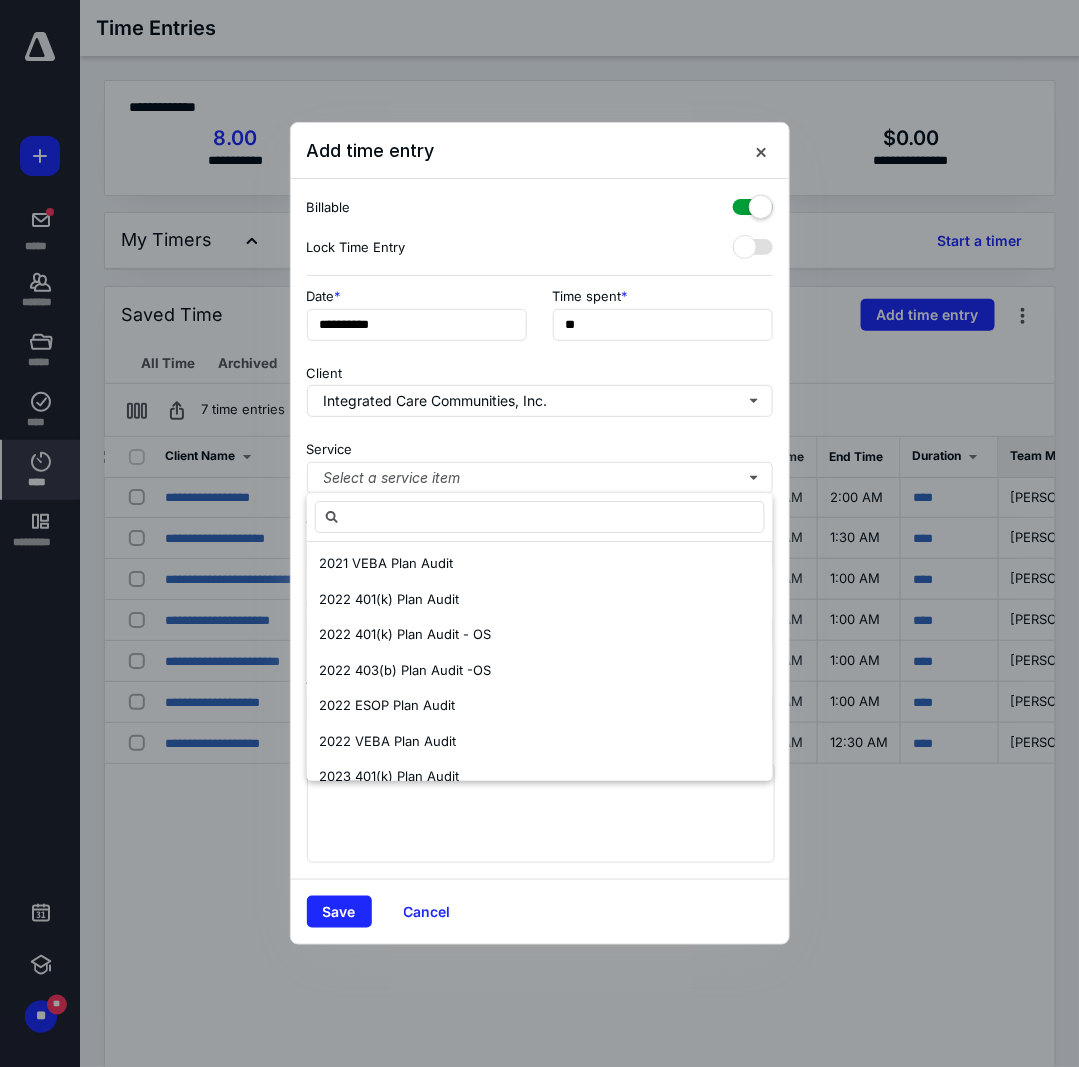 scroll, scrollTop: 699, scrollLeft: 0, axis: vertical 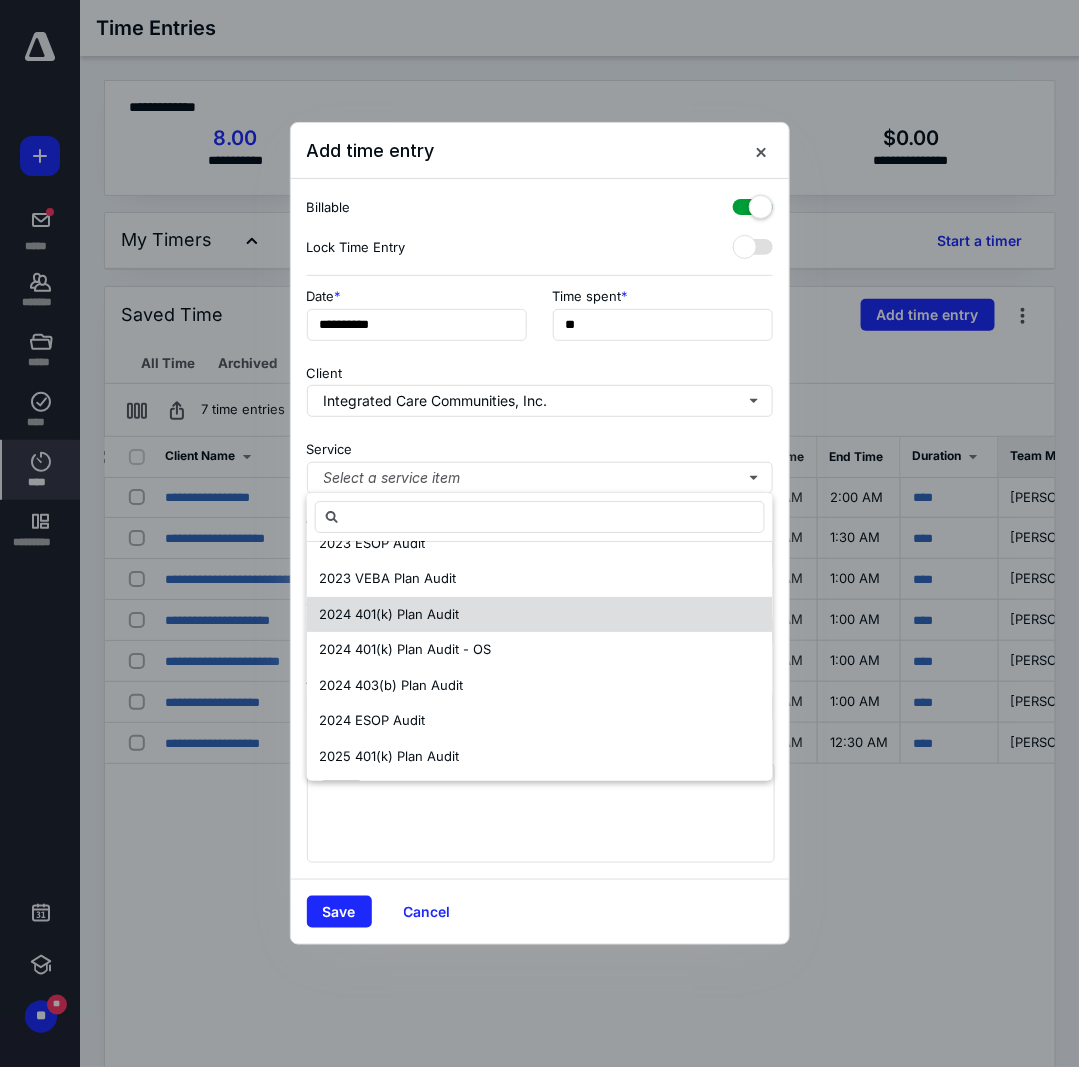 click on "2024 401(k) Plan Audit" at bounding box center [389, 614] 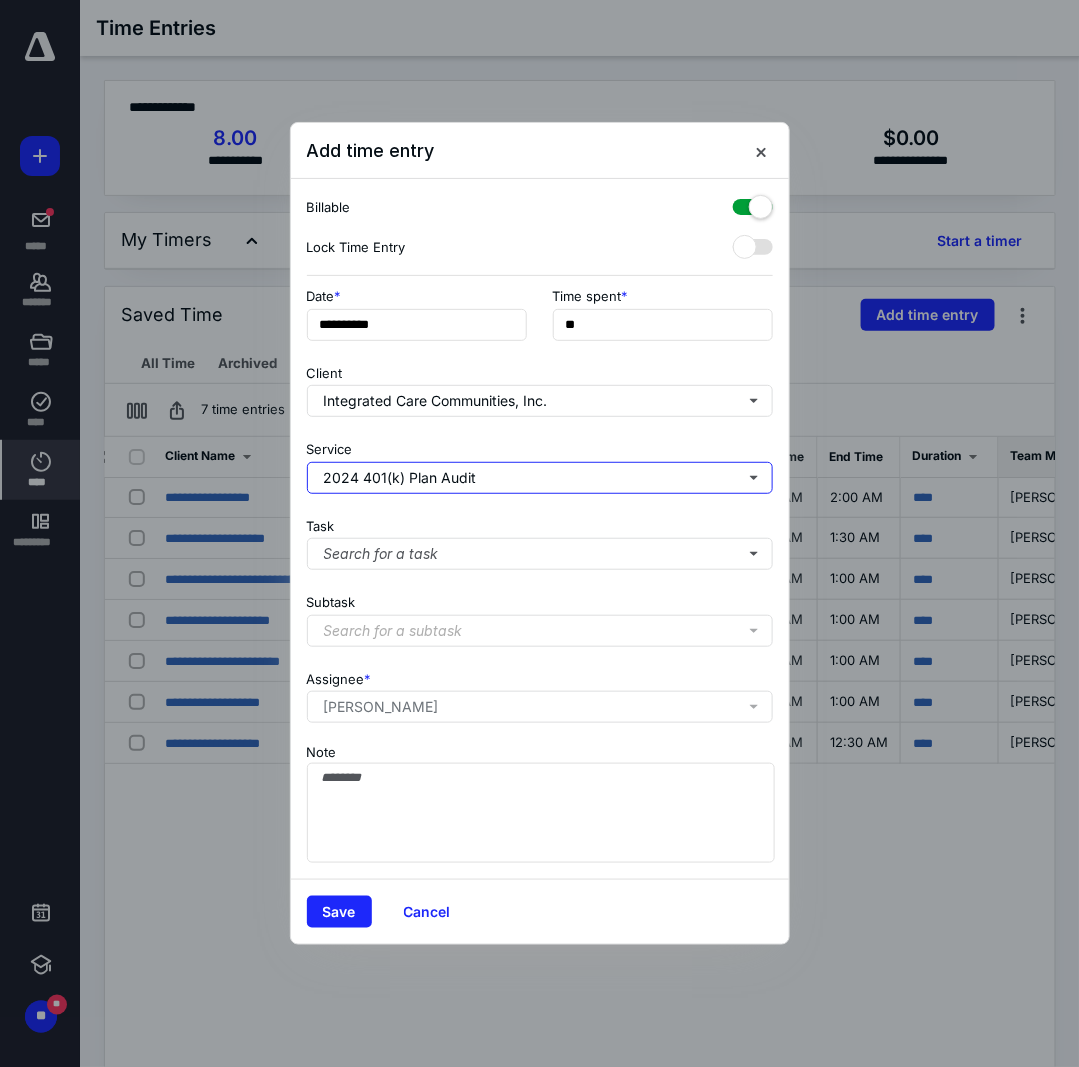 scroll, scrollTop: 0, scrollLeft: 0, axis: both 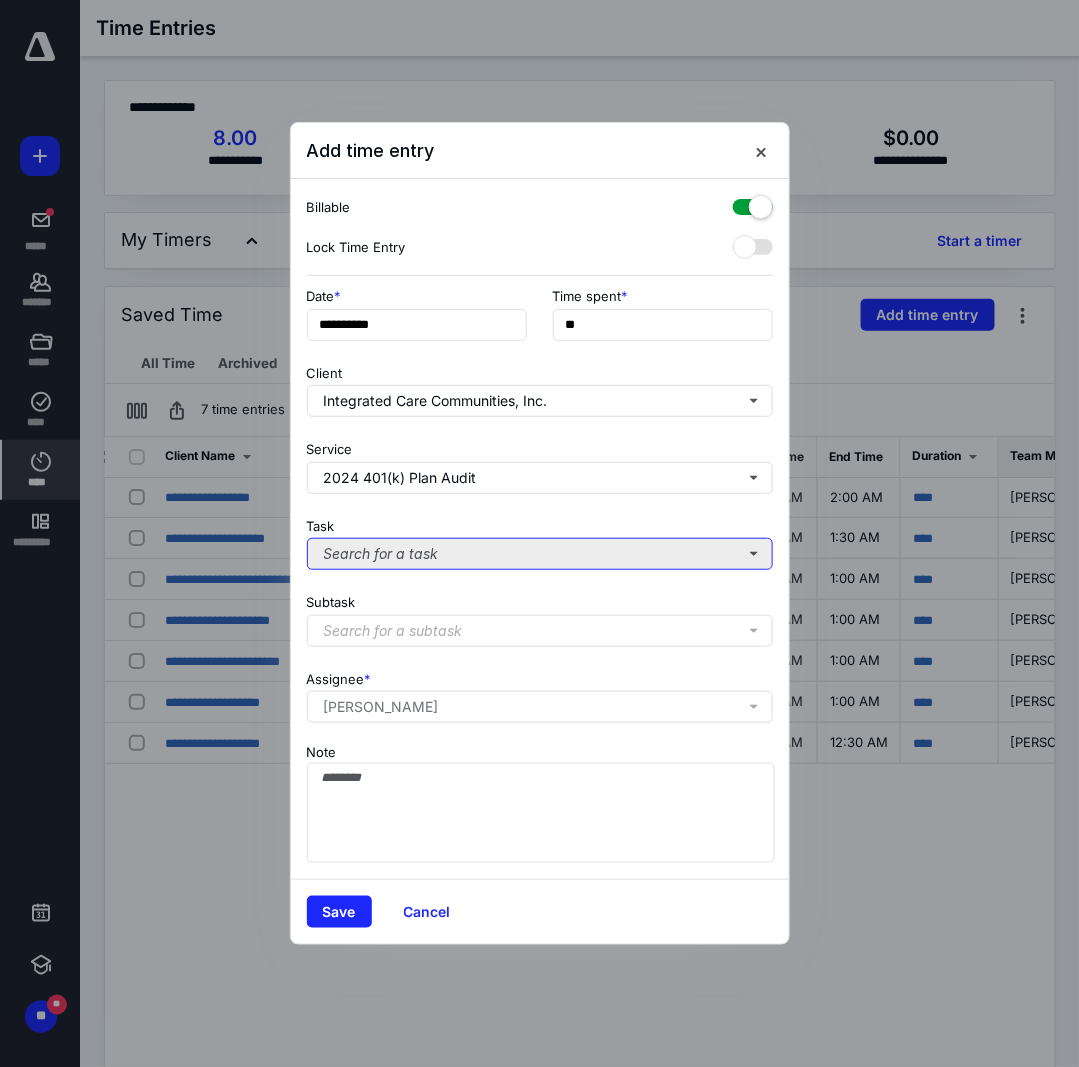 click on "Search for a task" at bounding box center [540, 554] 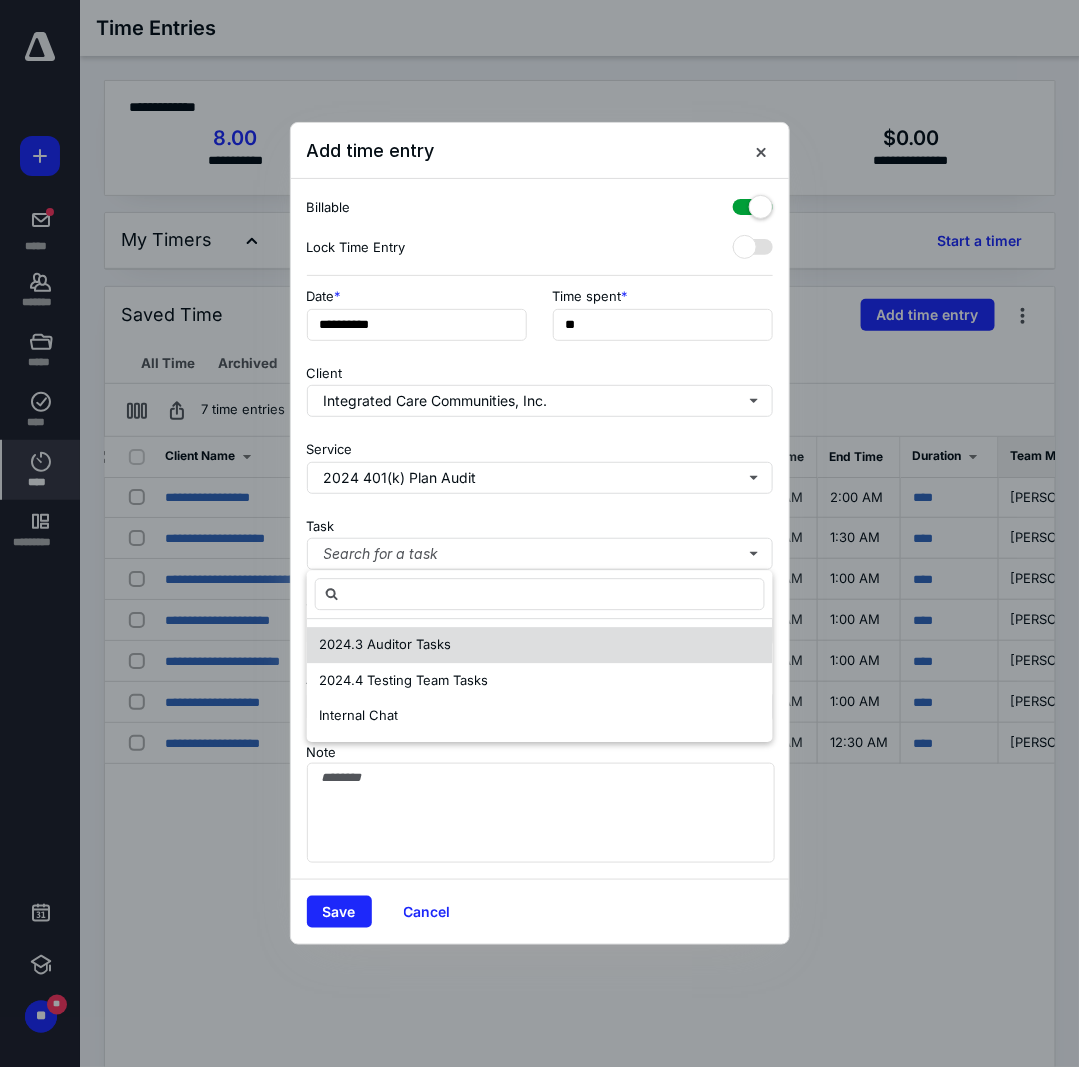 click on "2024.3 Auditor Tasks" at bounding box center (385, 644) 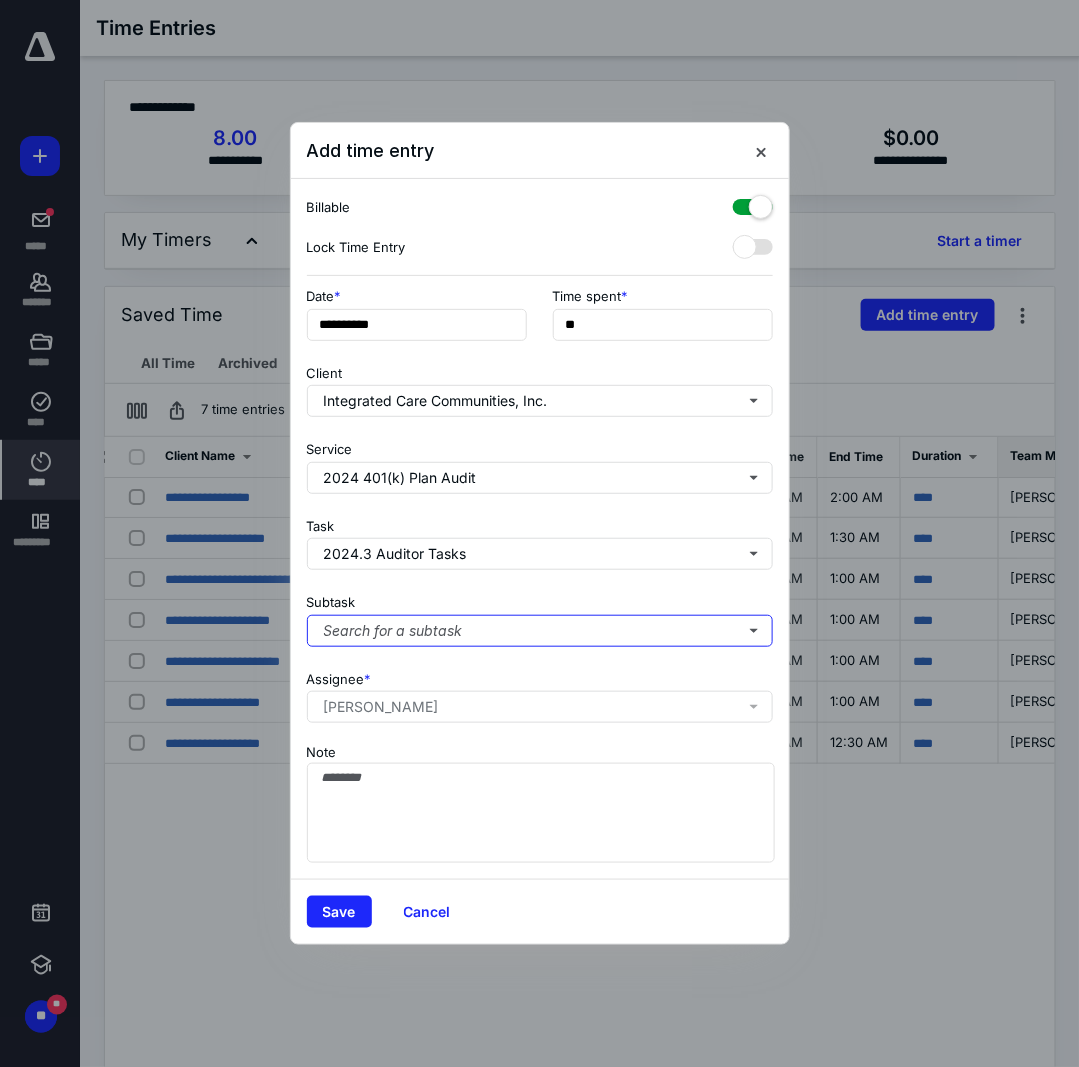 click on "Search for a subtask" at bounding box center [540, 631] 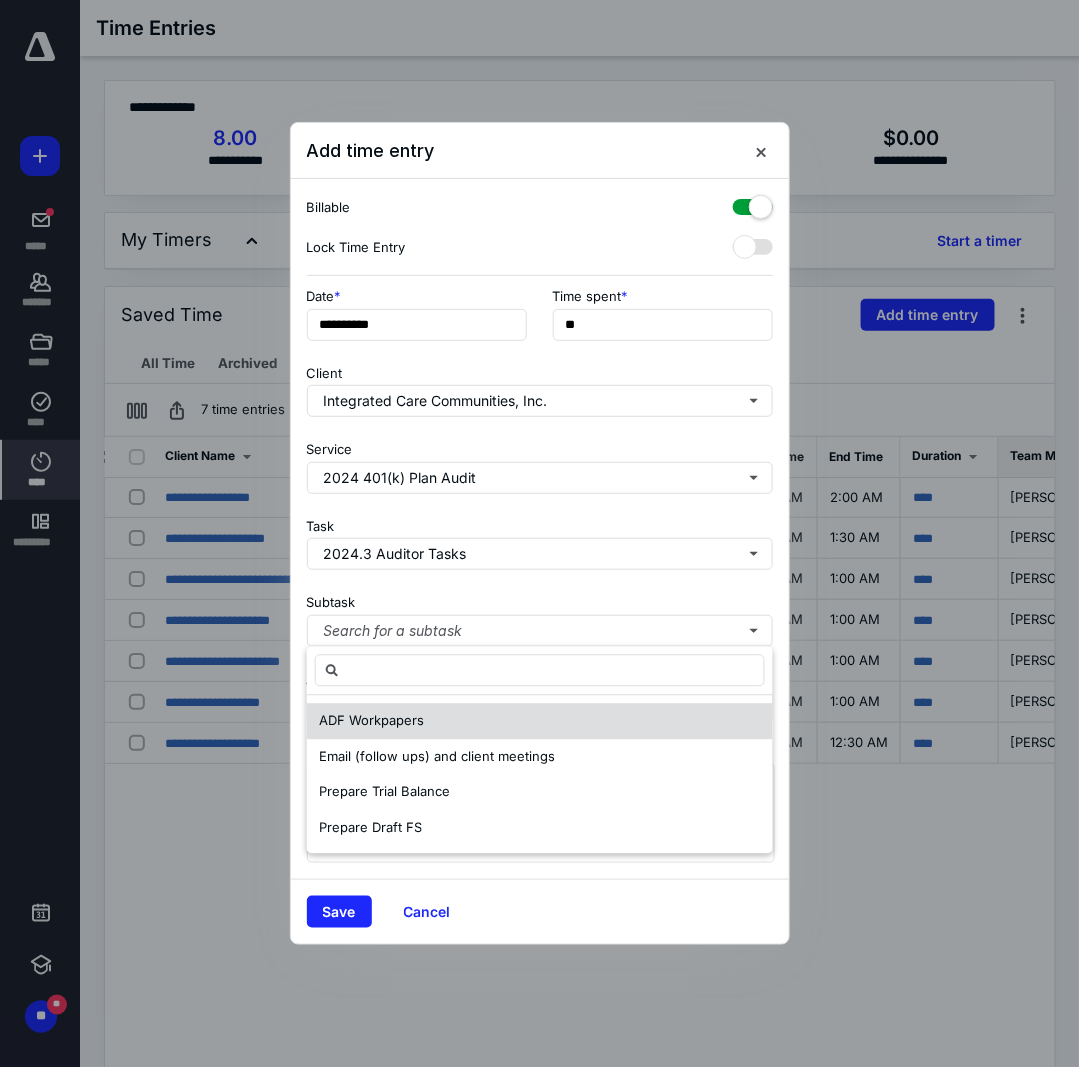 click on "ADF Workpapers" at bounding box center [371, 721] 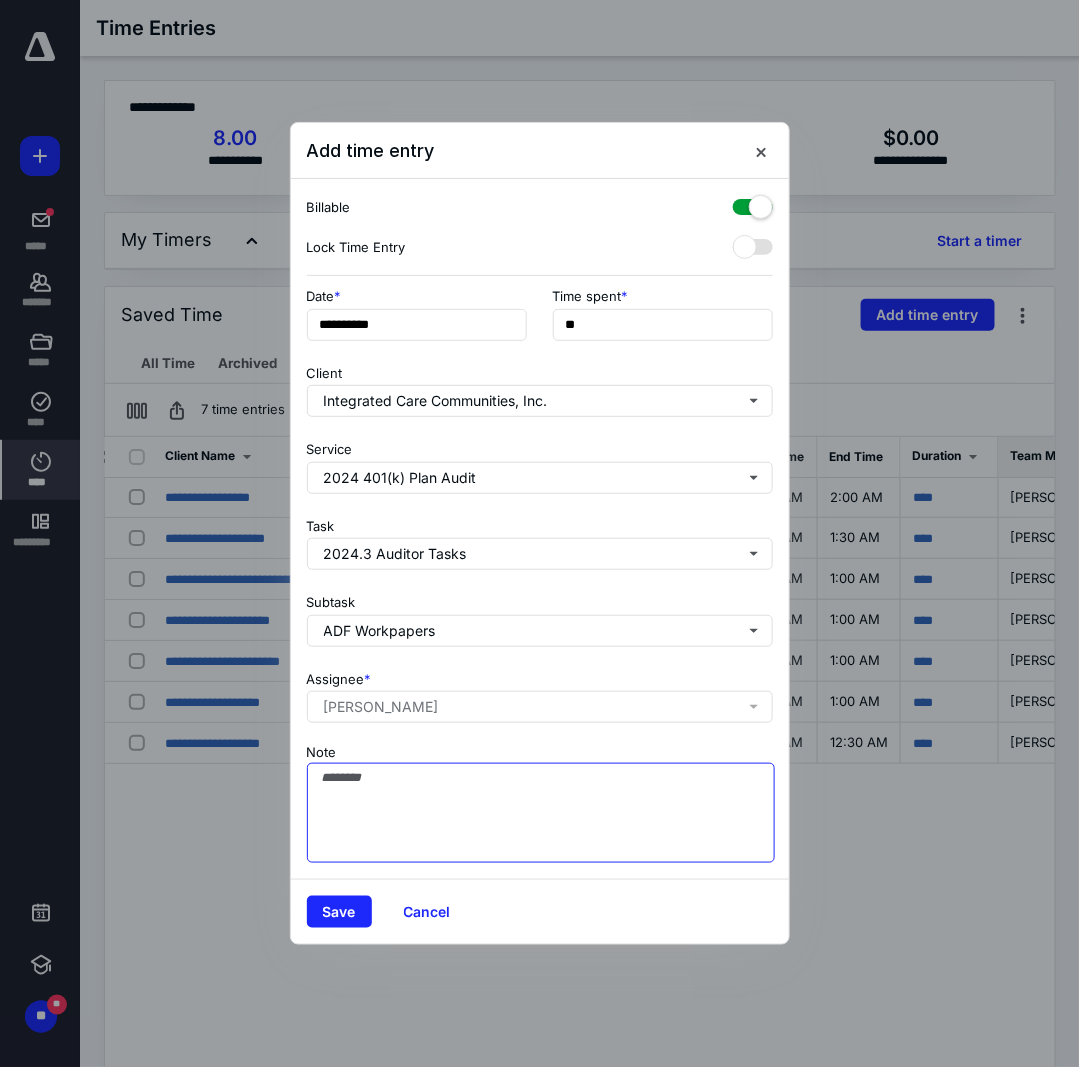 click on "Note" at bounding box center (541, 813) 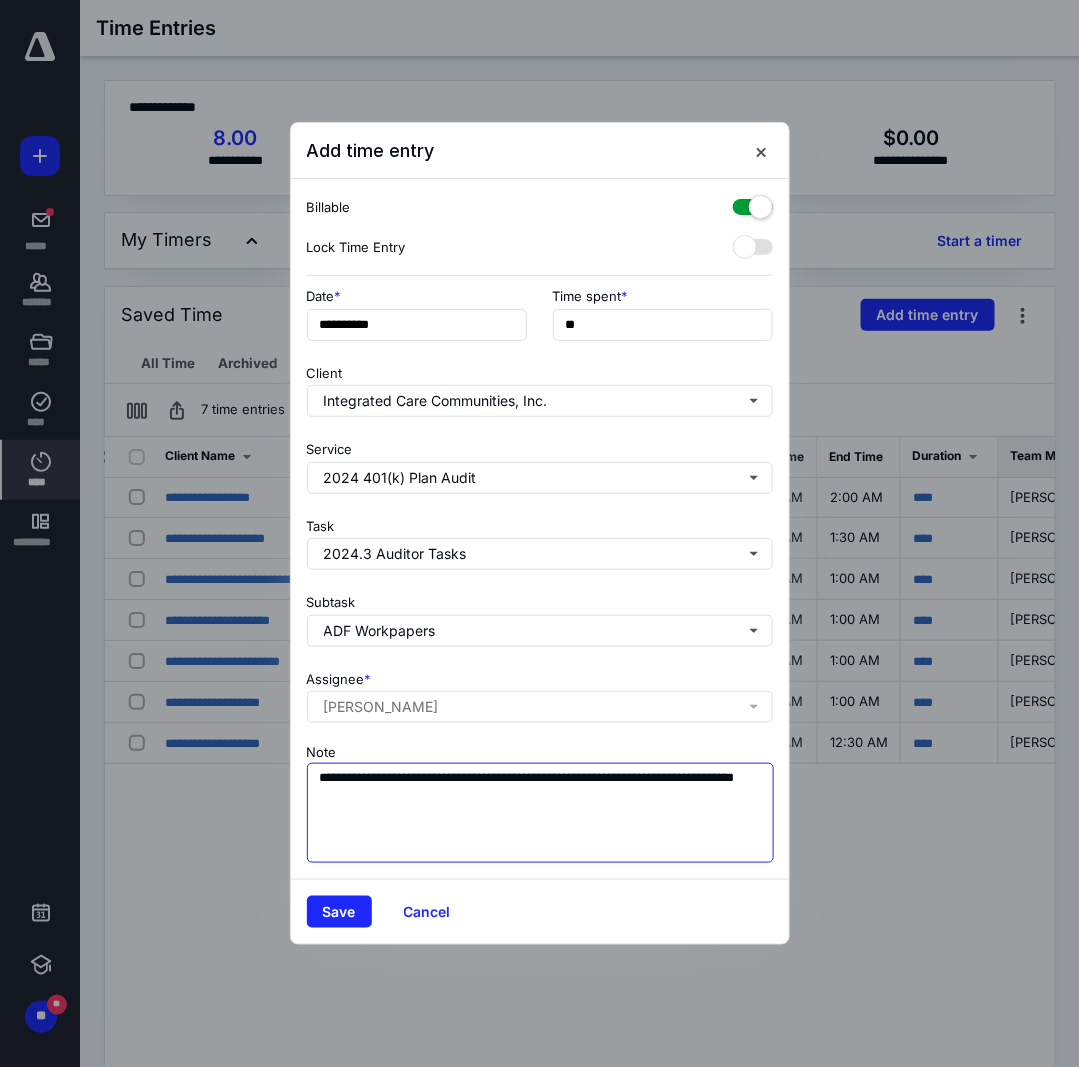 type on "**********" 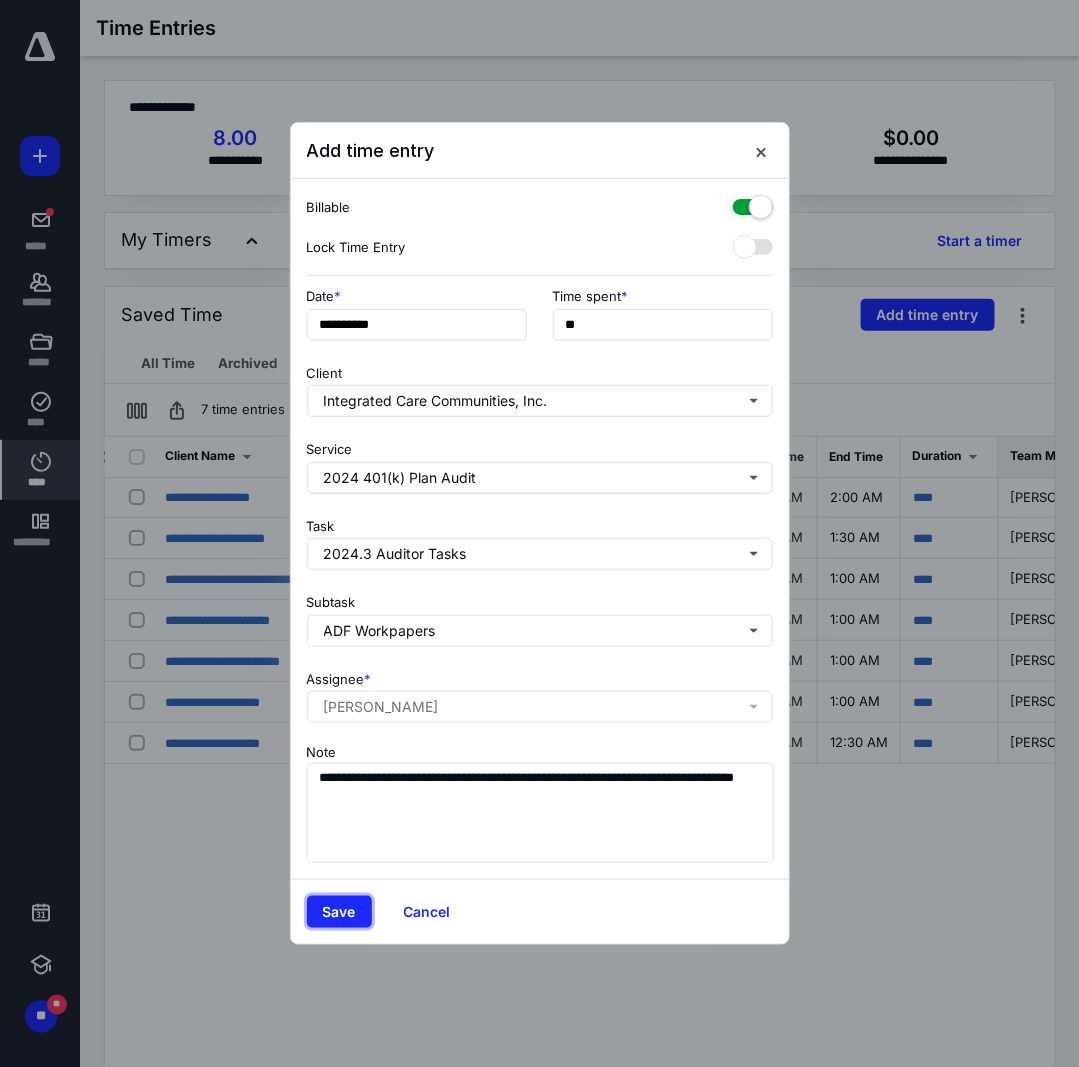 click on "Save" at bounding box center [339, 912] 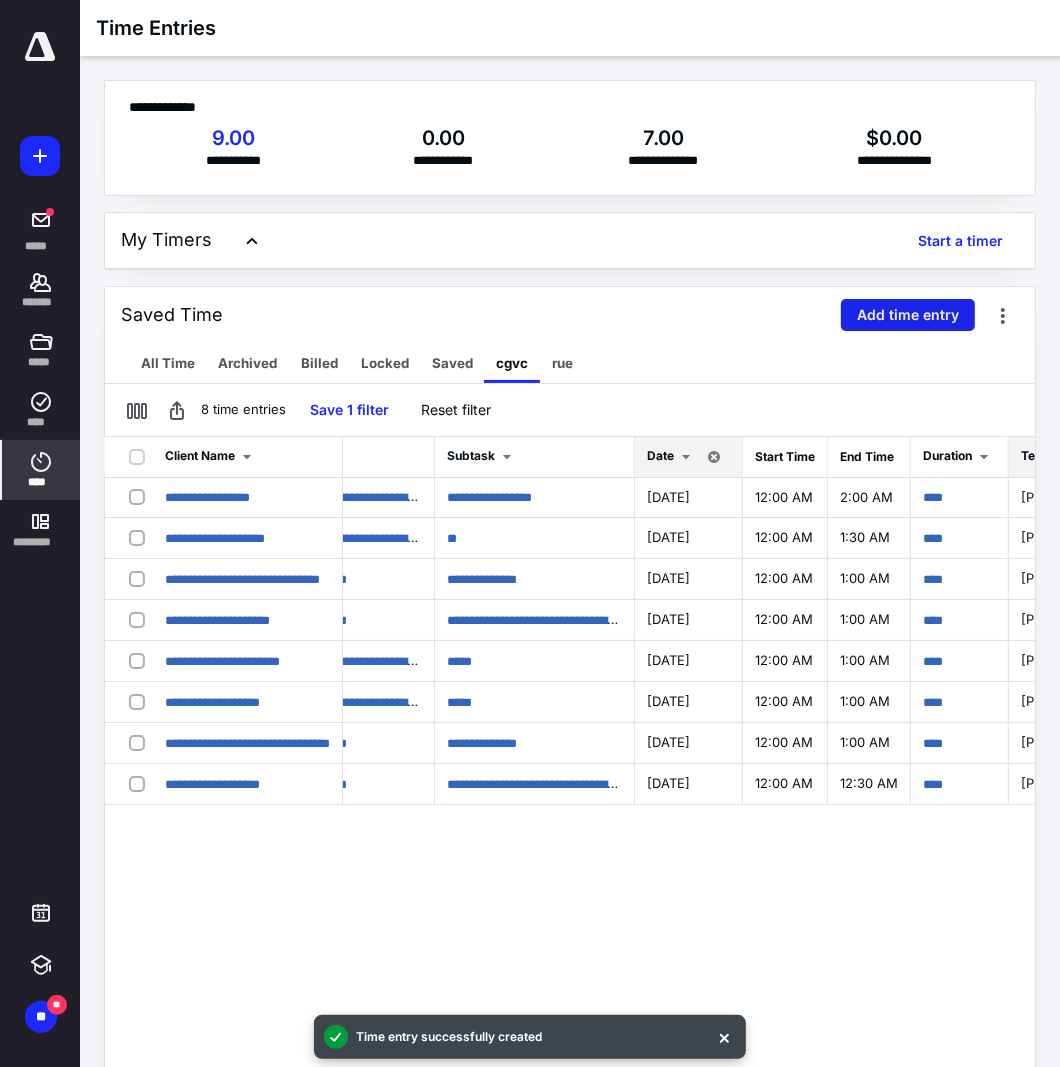 click on "Add time entry" at bounding box center (908, 315) 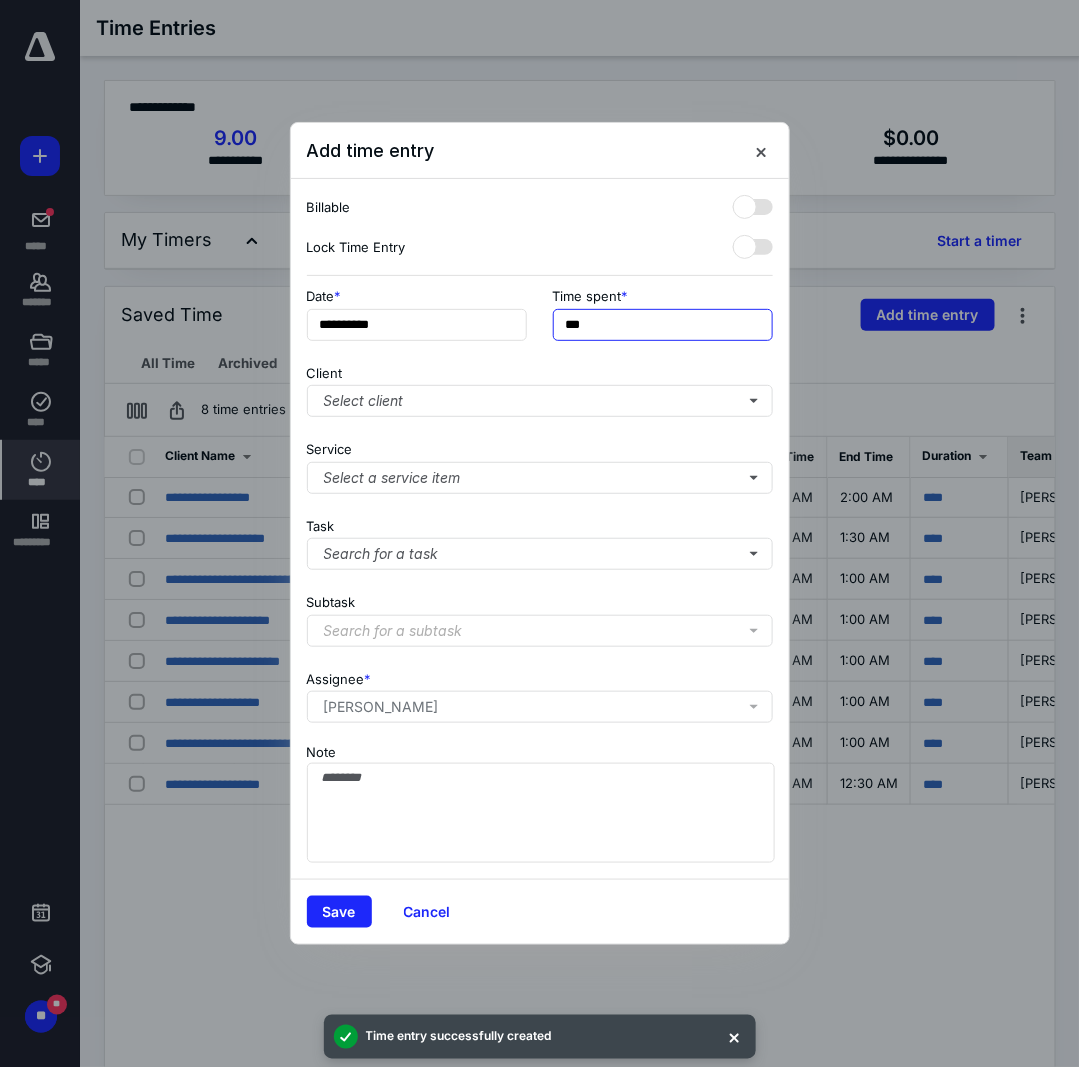 drag, startPoint x: 585, startPoint y: 319, endPoint x: 538, endPoint y: 319, distance: 47 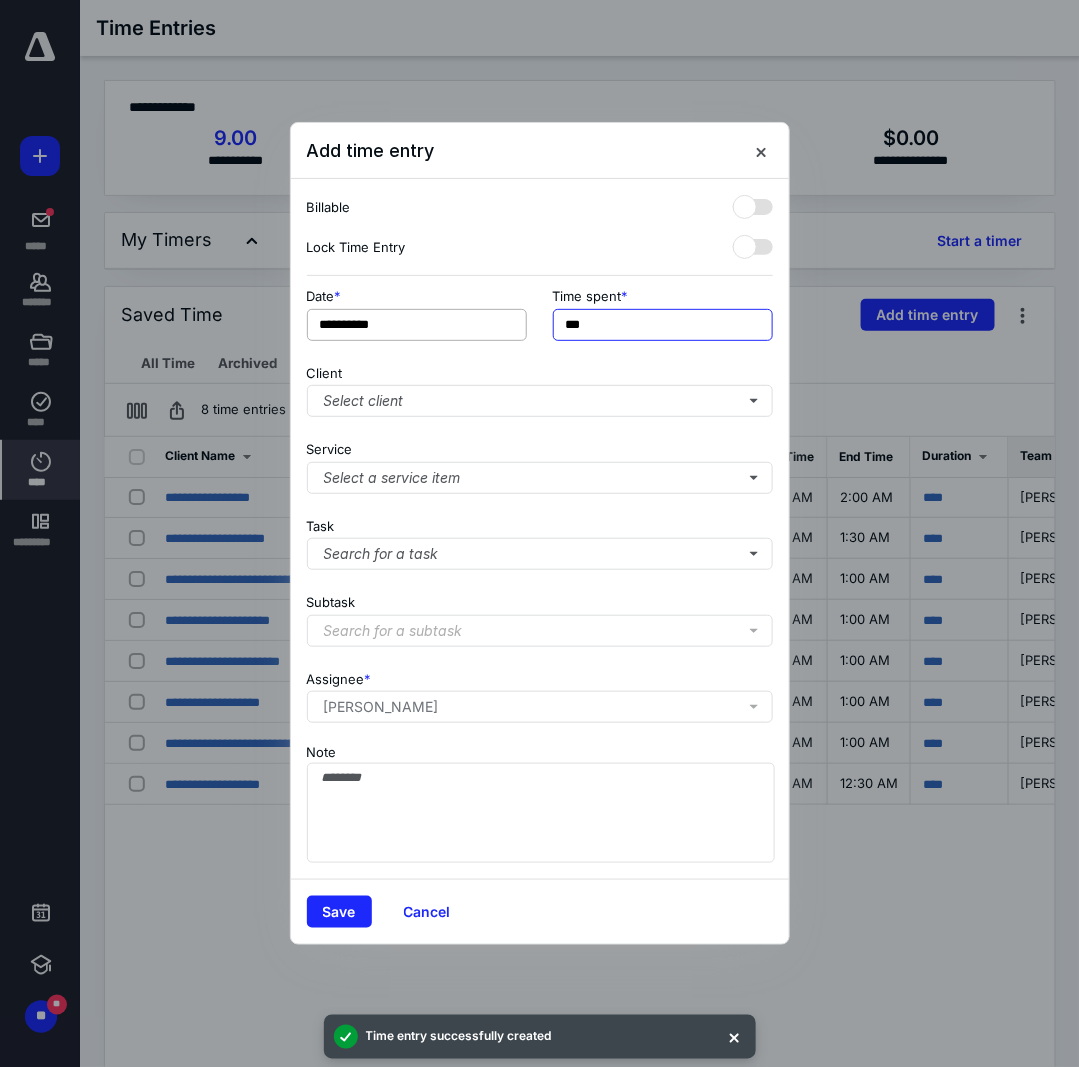 drag, startPoint x: 518, startPoint y: 329, endPoint x: 490, endPoint y: 329, distance: 28 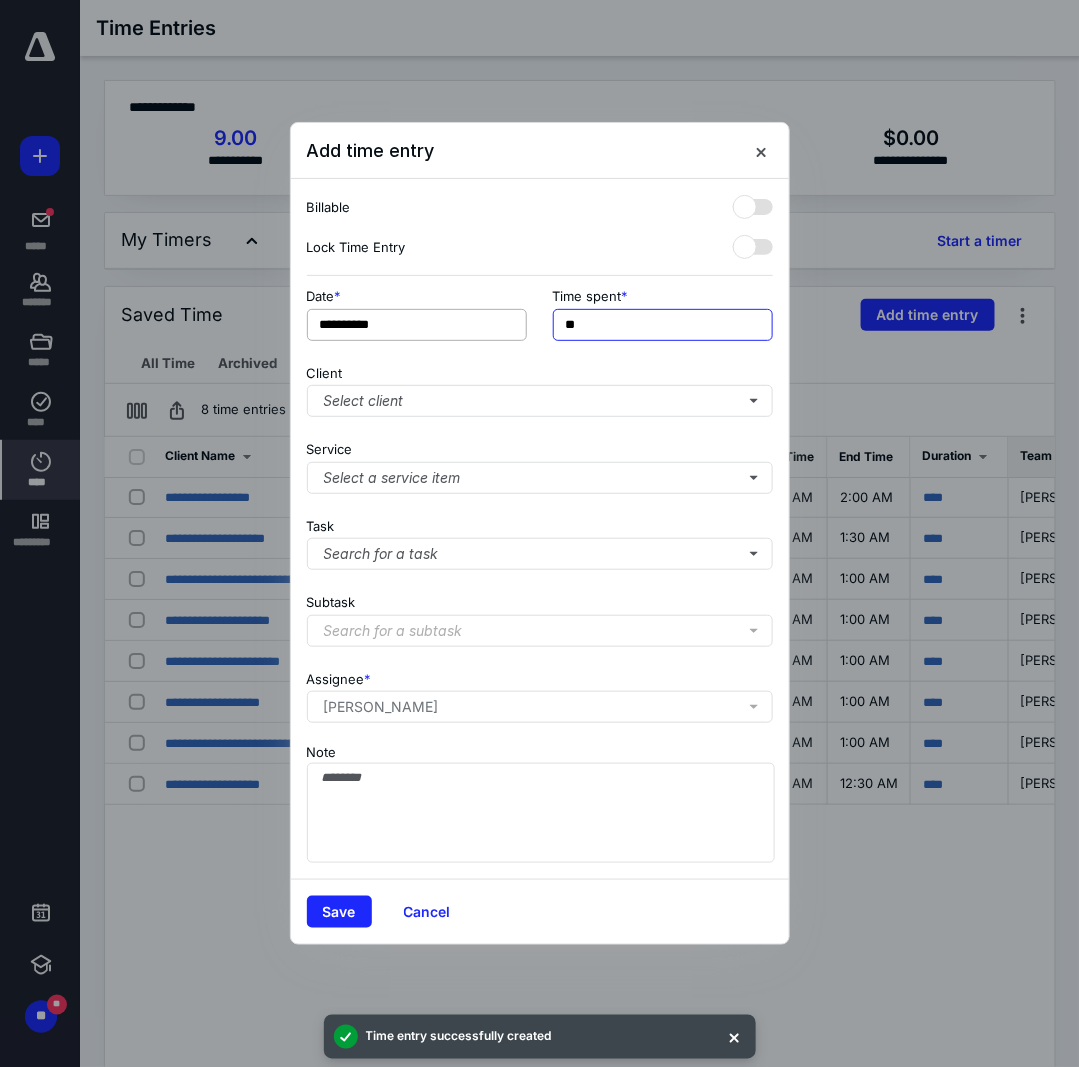 type on "**" 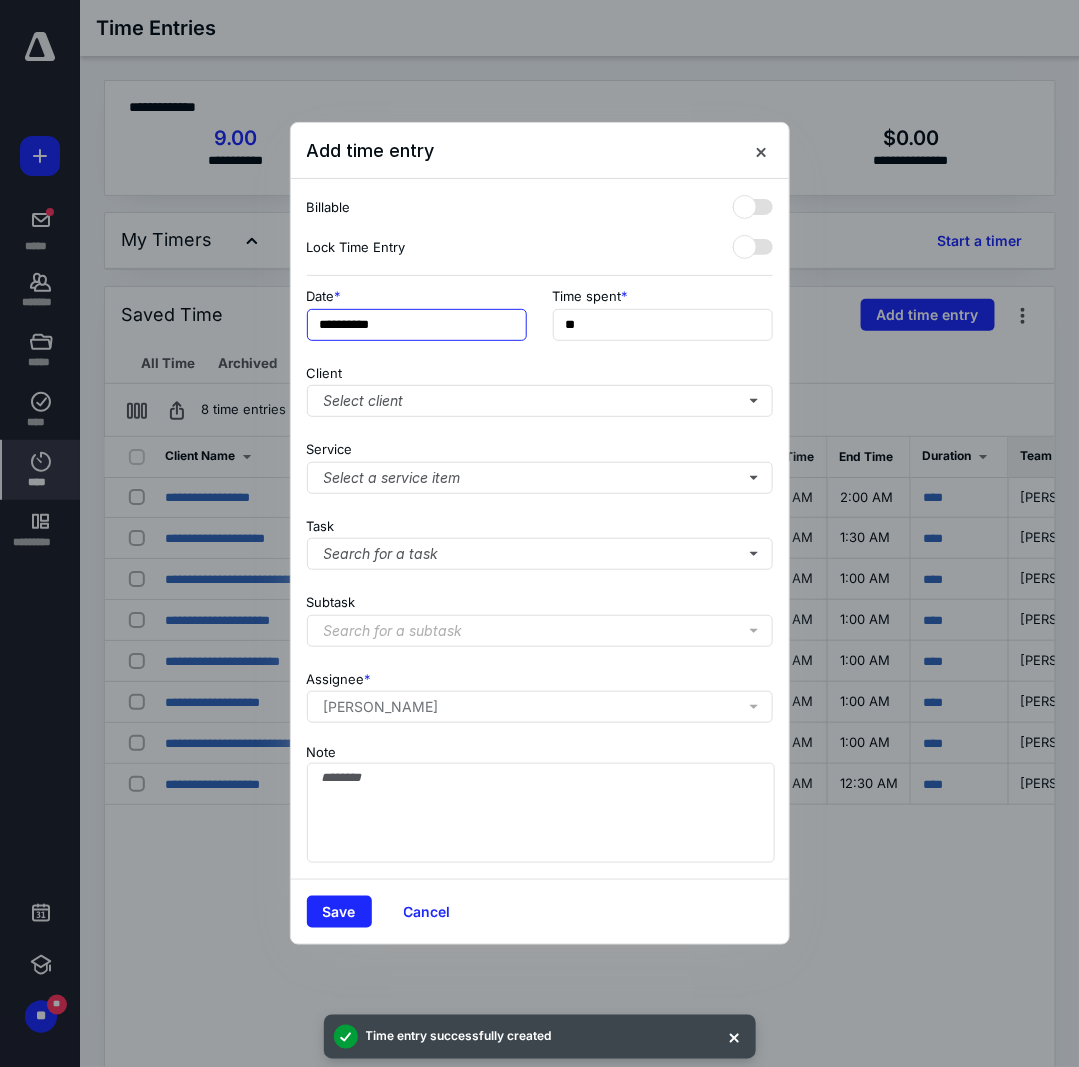click on "**********" at bounding box center [417, 325] 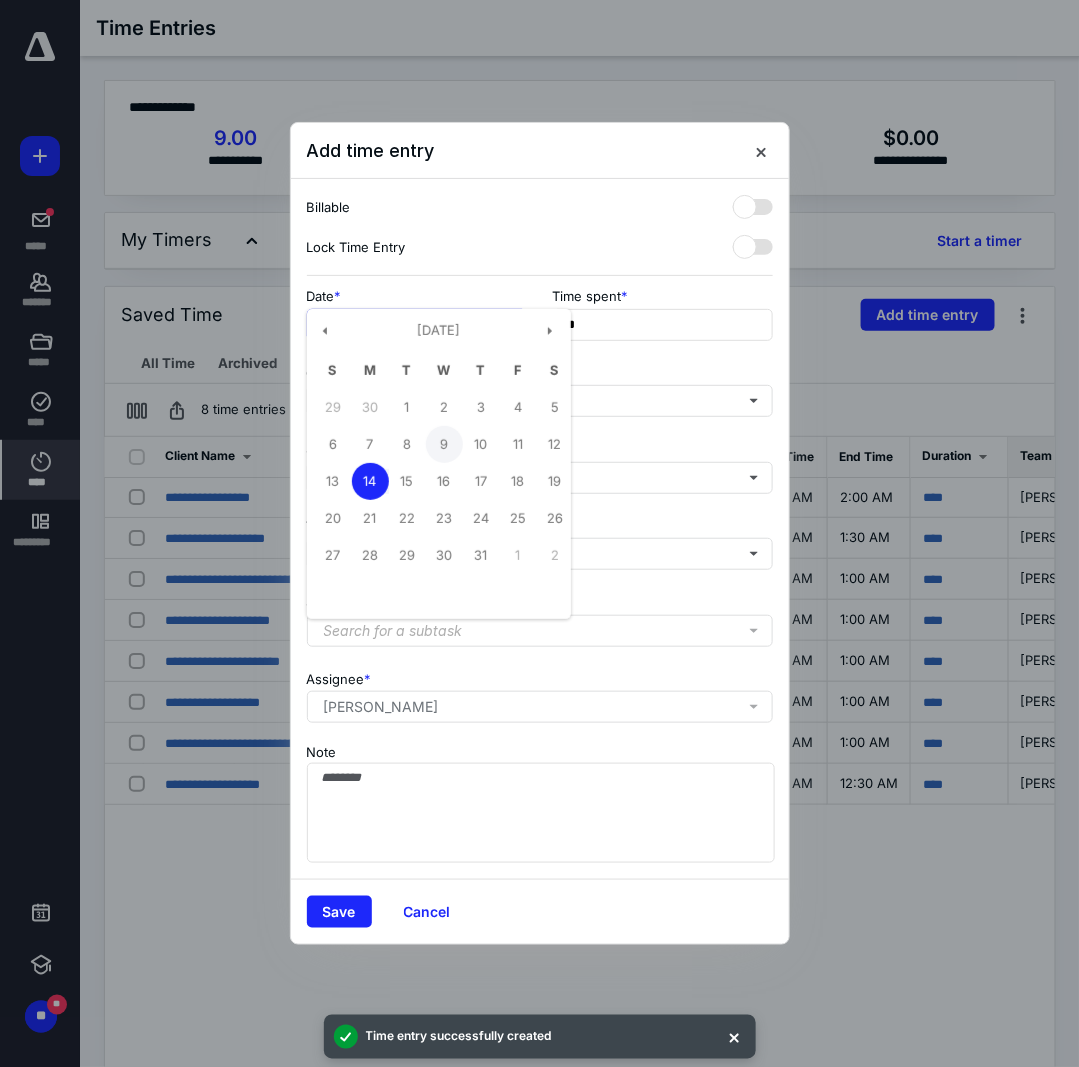 click on "9" at bounding box center [444, 444] 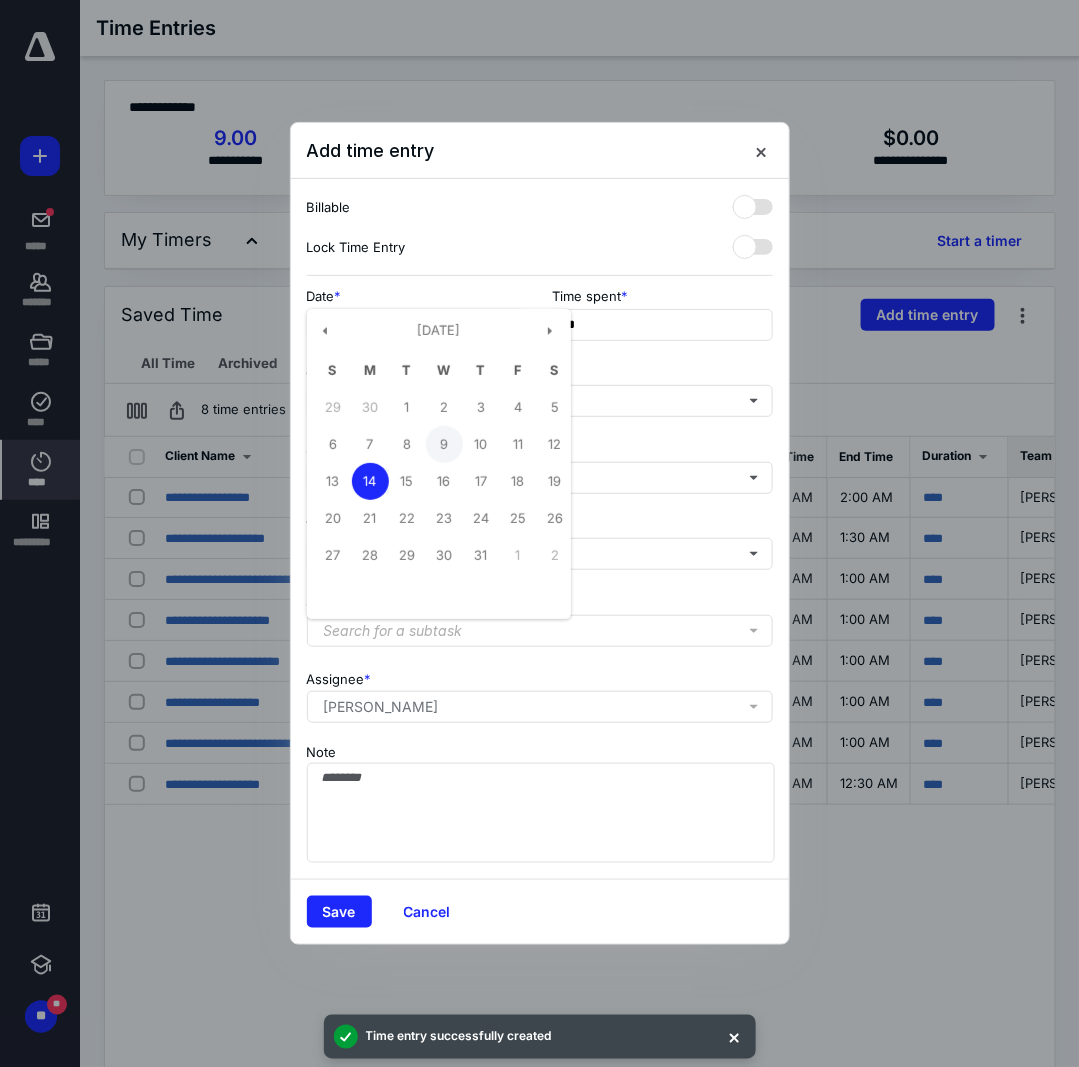 type on "**********" 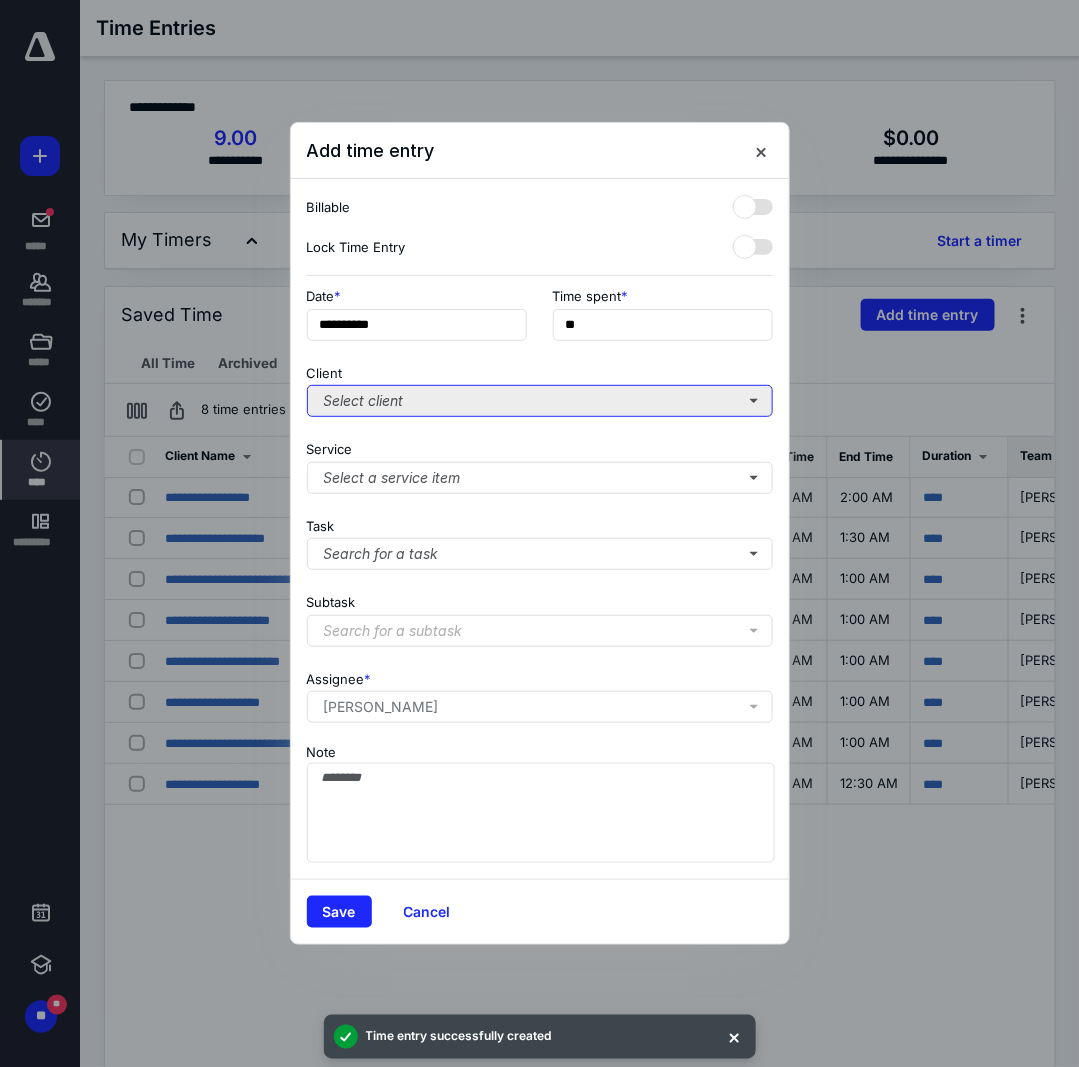 click on "Select client" at bounding box center [540, 401] 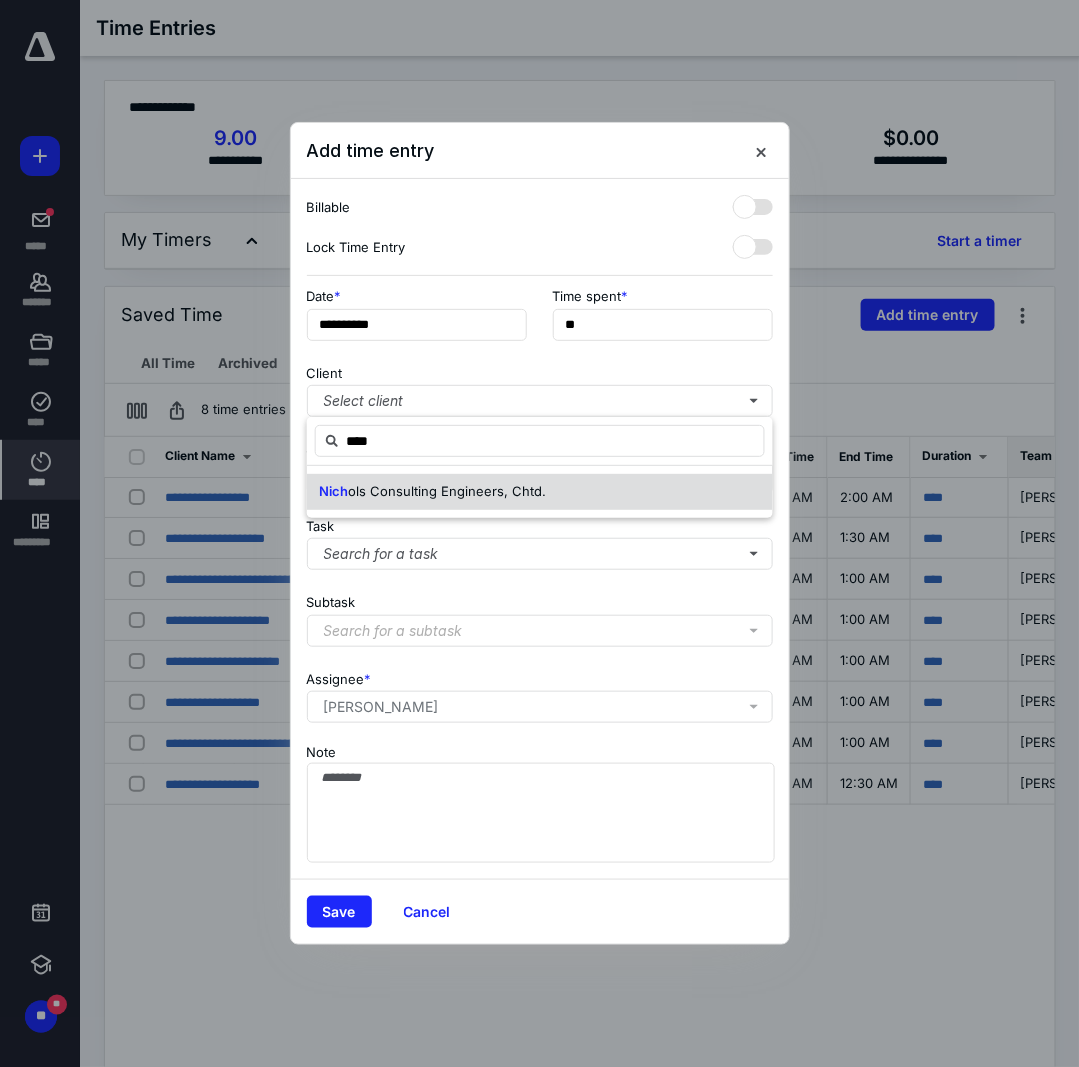 click on "ols Consulting Engineers, Chtd." at bounding box center (447, 491) 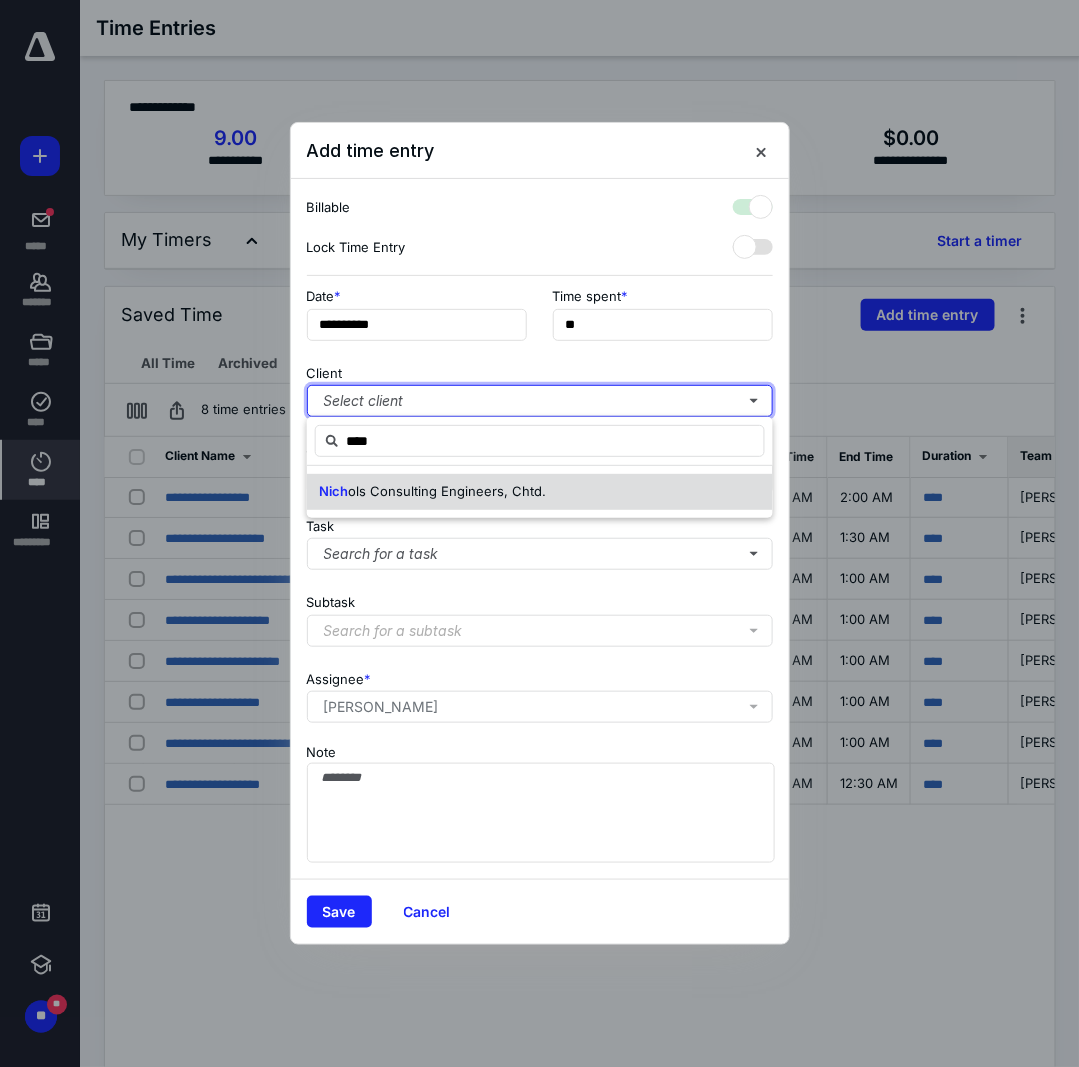 checkbox on "true" 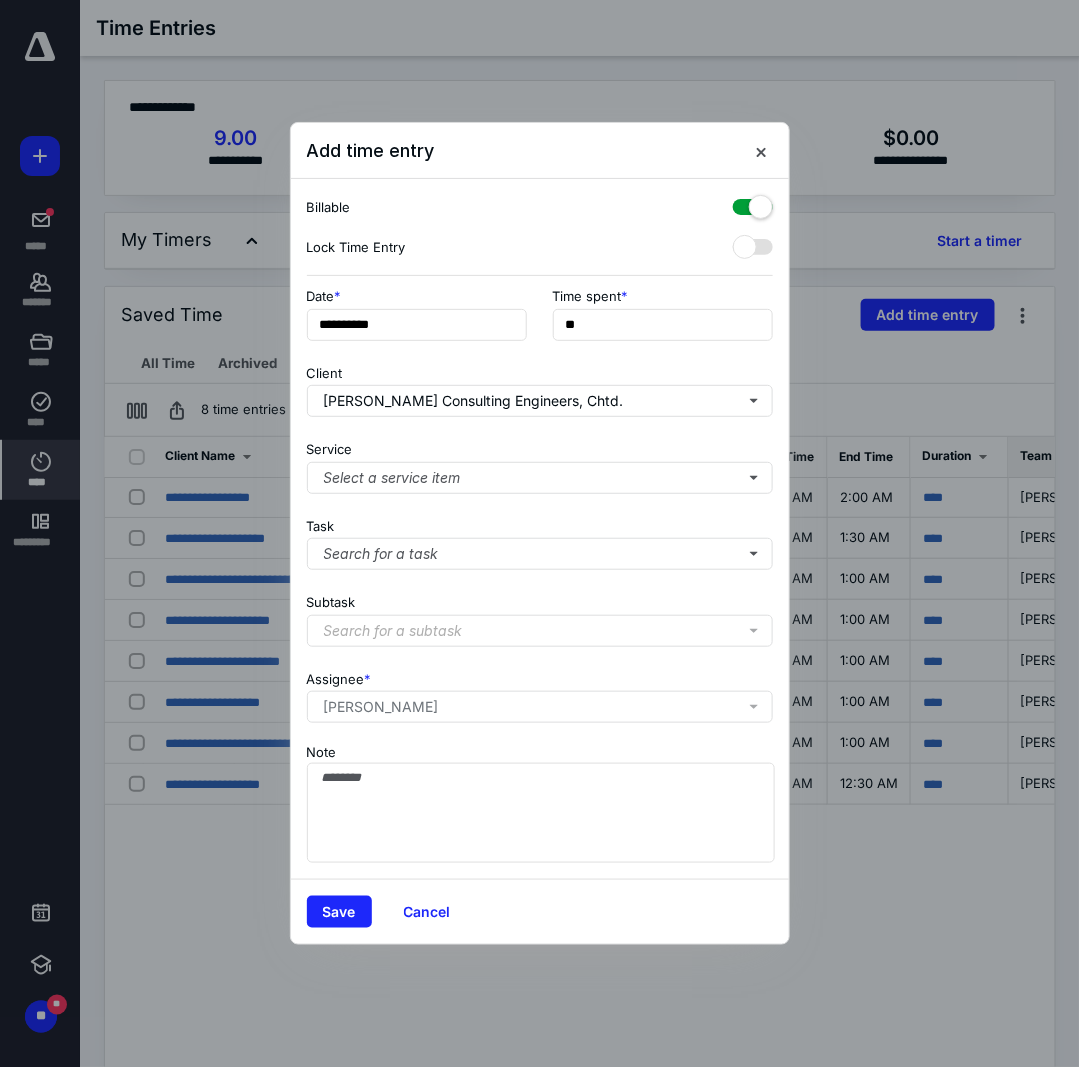 click on "**********" at bounding box center (540, 529) 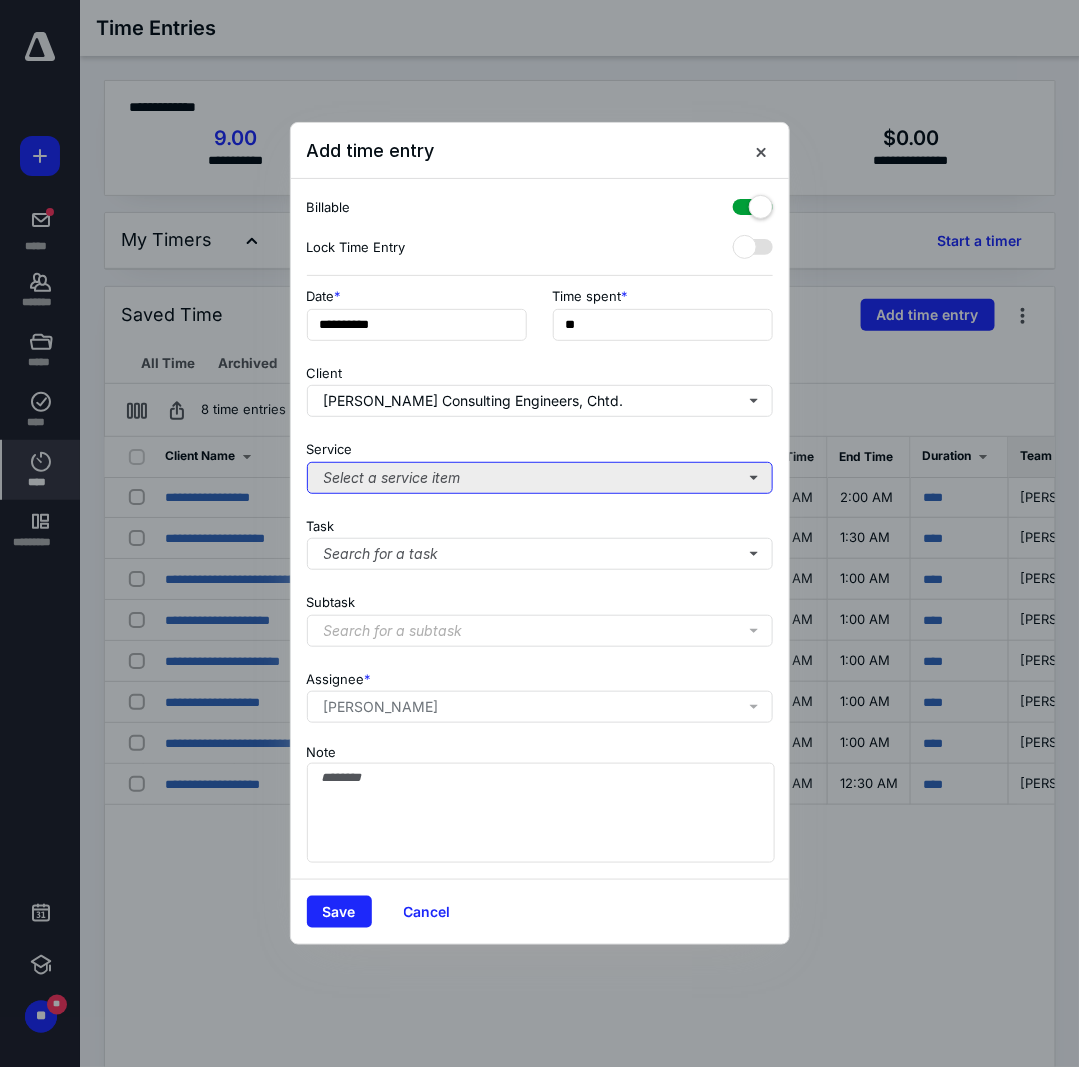 click on "Select a service item" at bounding box center [540, 478] 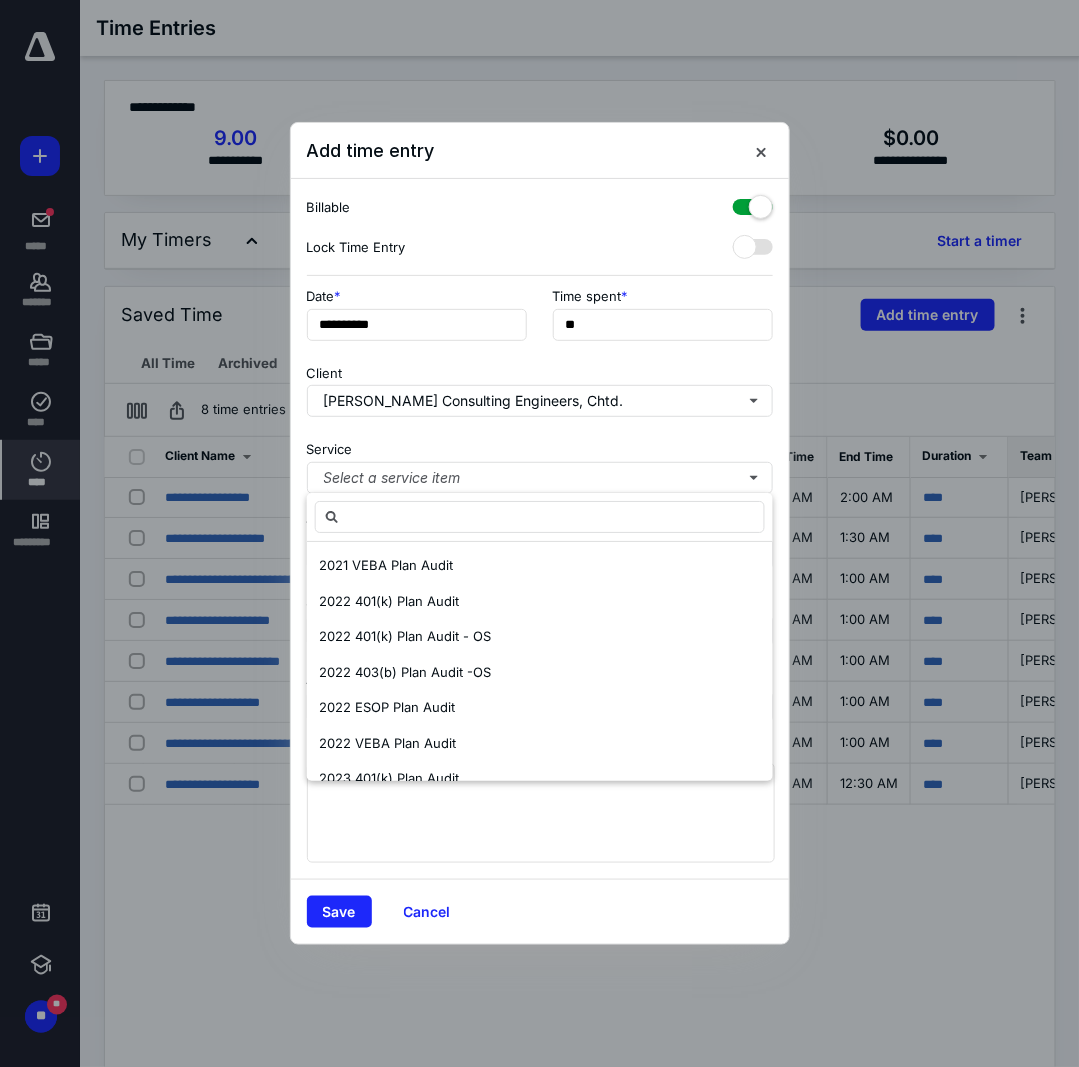 scroll, scrollTop: 699, scrollLeft: 0, axis: vertical 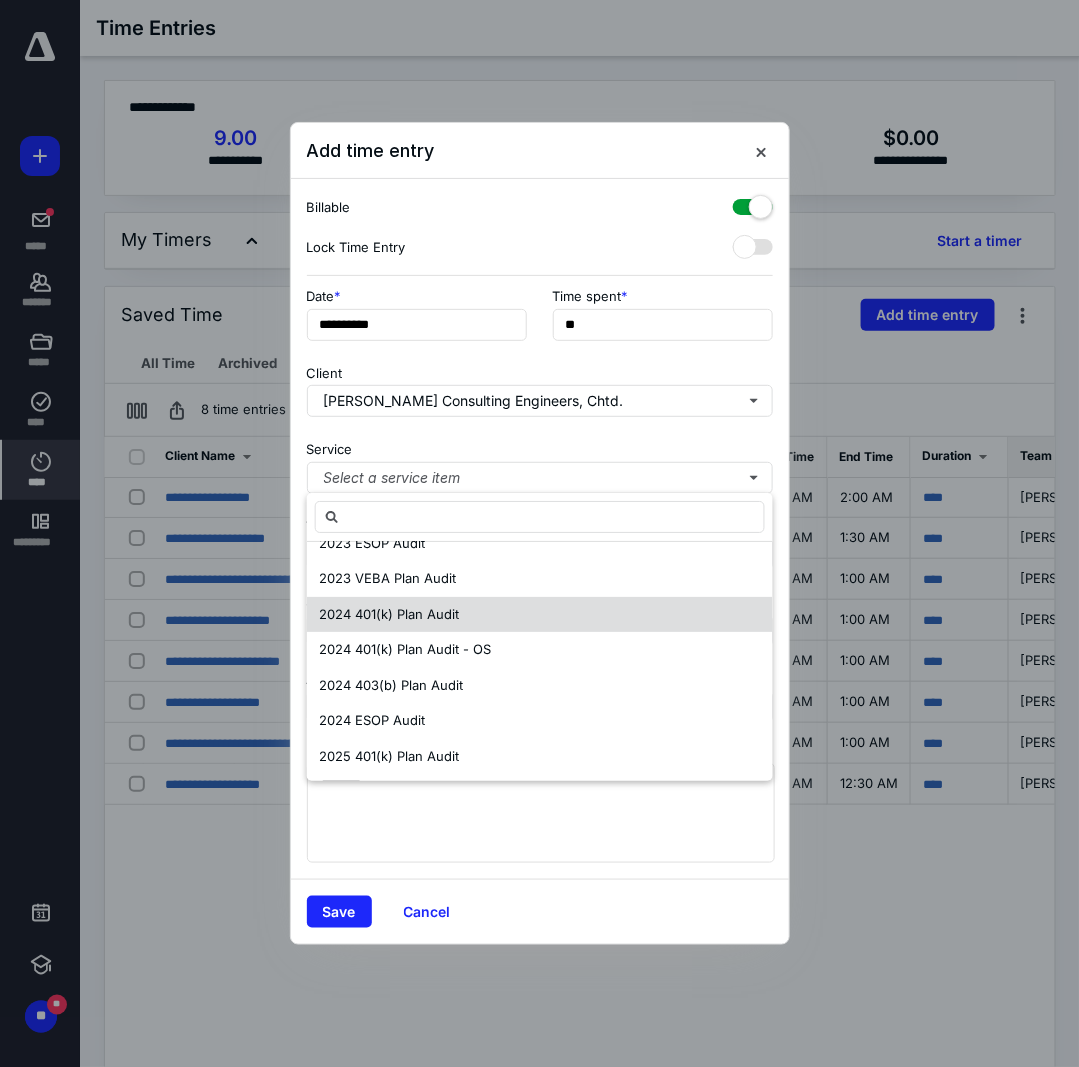click on "2024 401(k) Plan Audit" at bounding box center (389, 614) 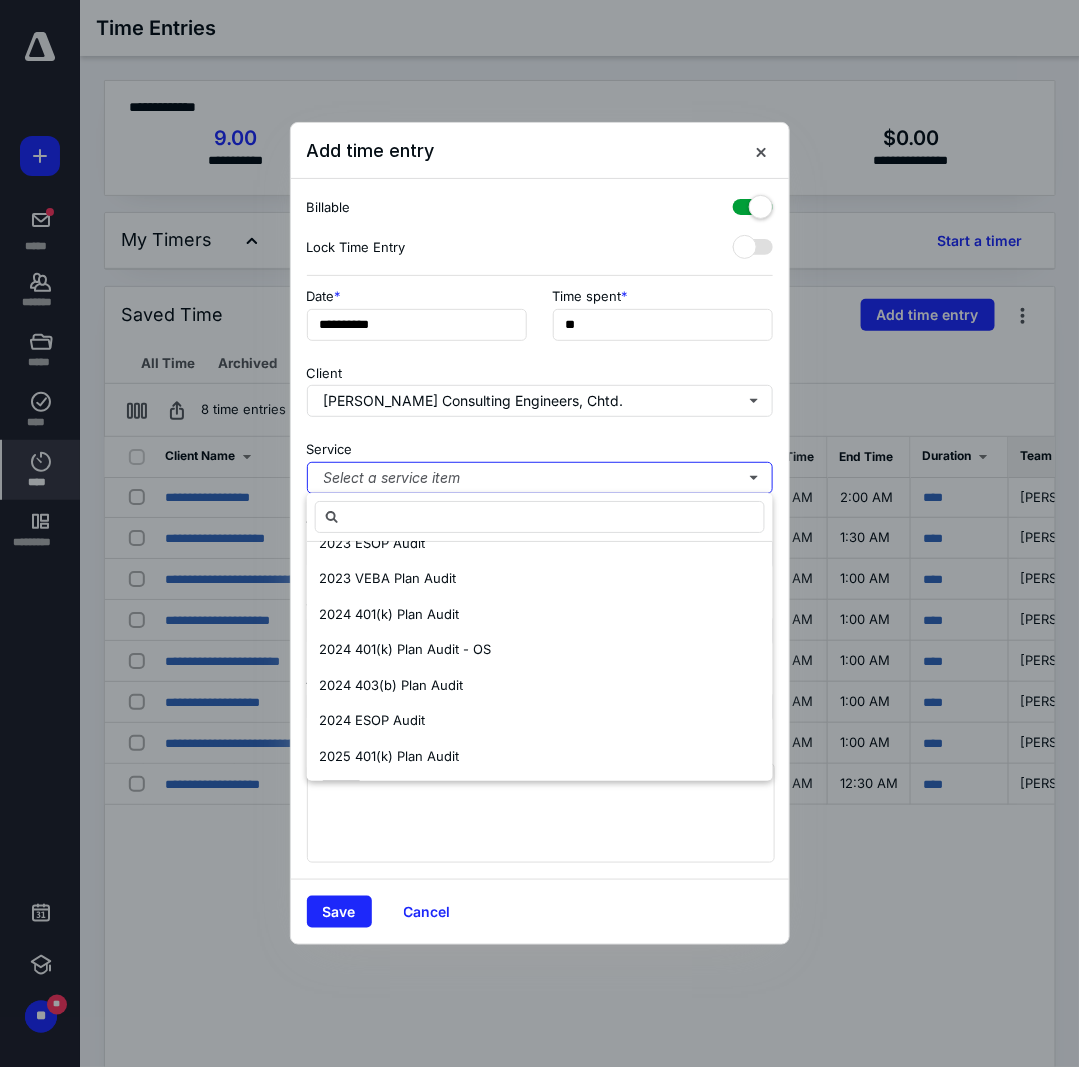 scroll, scrollTop: 0, scrollLeft: 0, axis: both 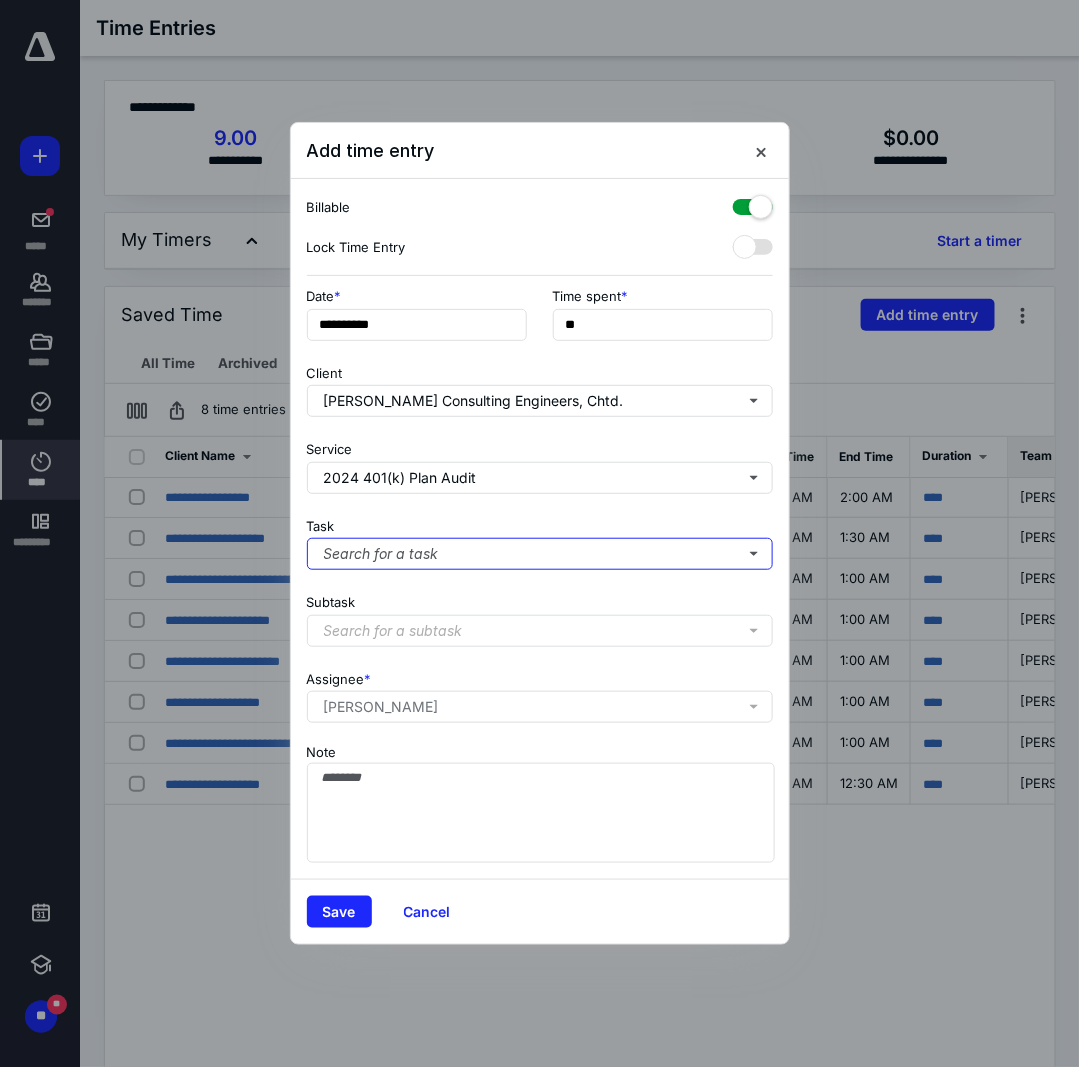 click on "Search for a task" at bounding box center [540, 554] 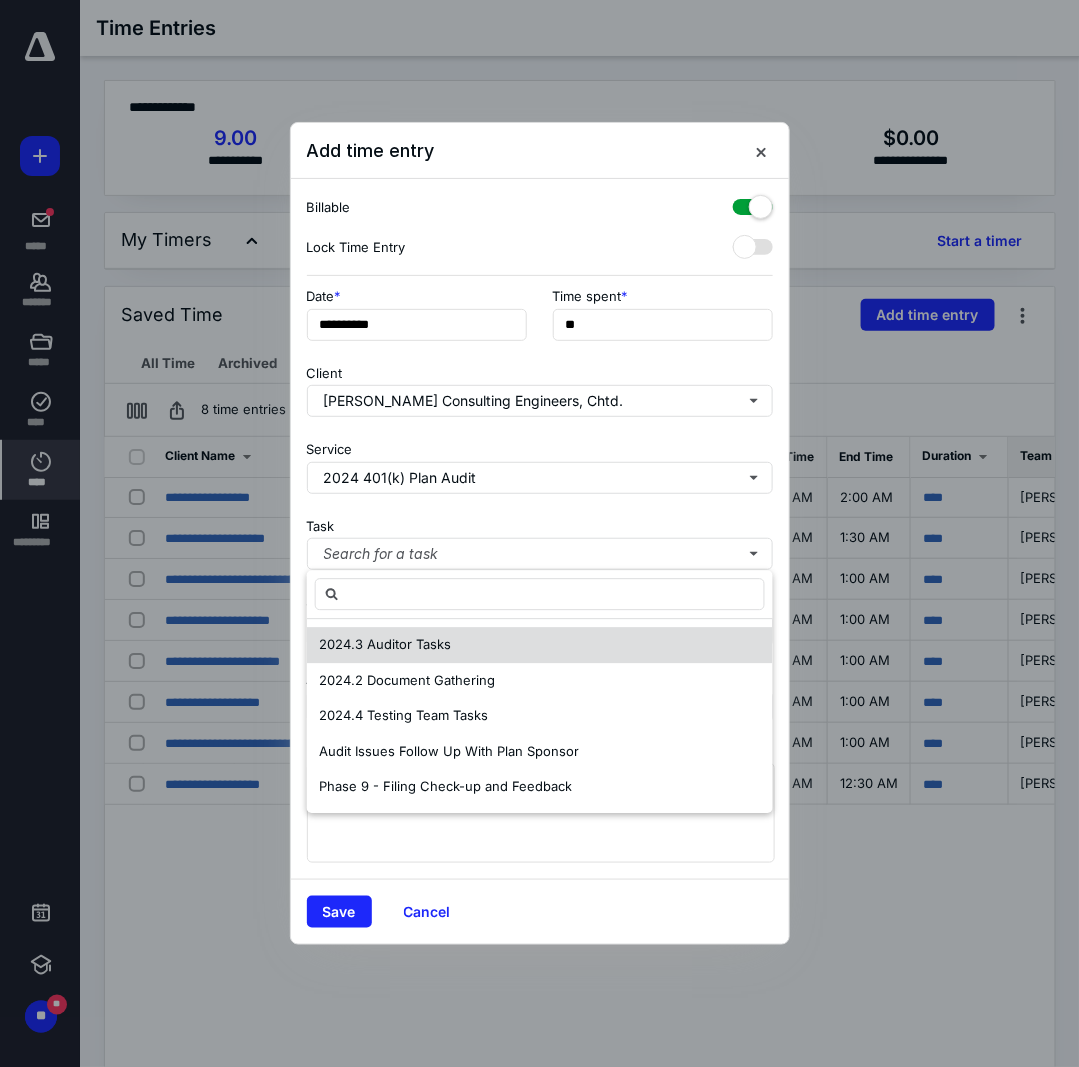 click on "2024.3 Auditor Tasks" at bounding box center [540, 645] 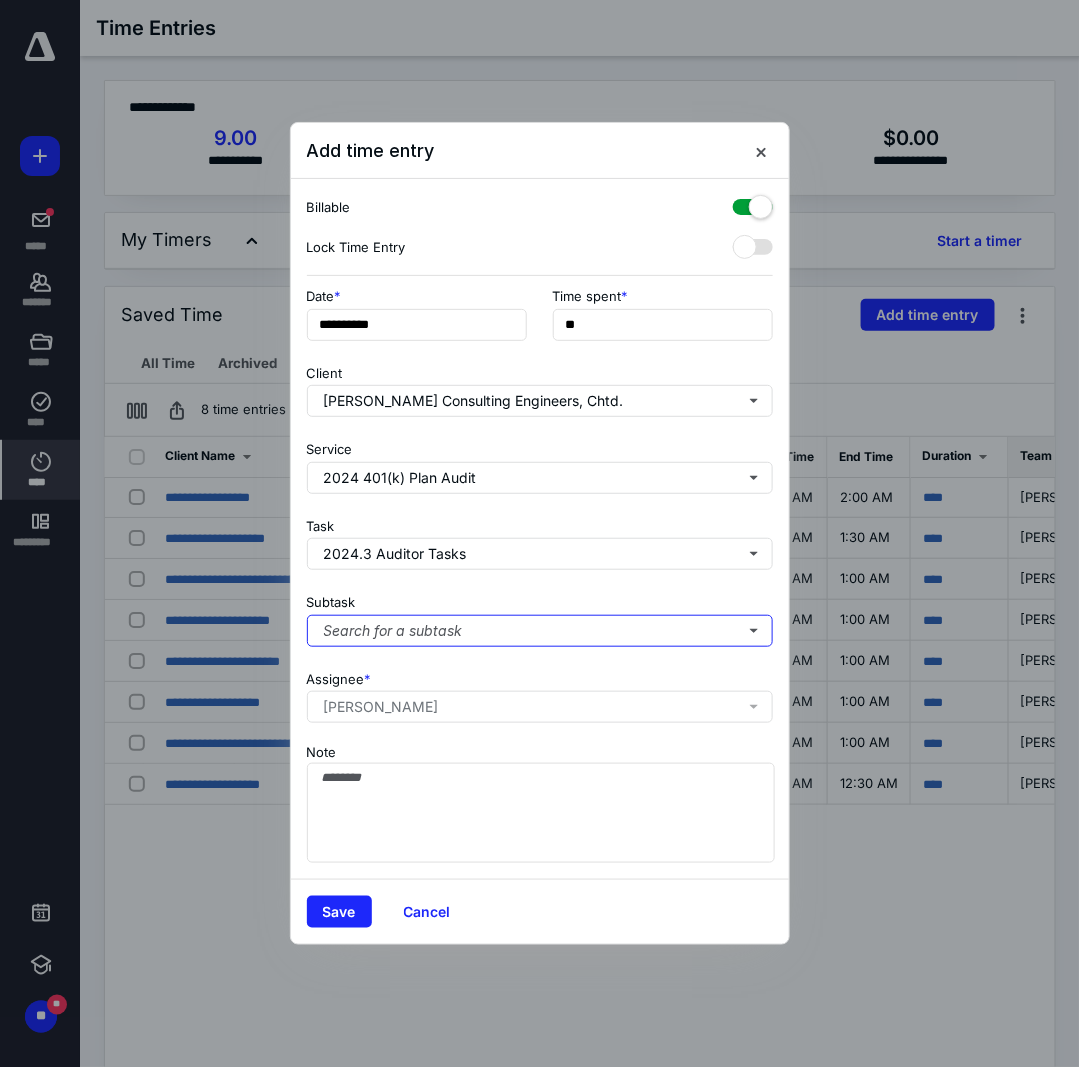 click on "Search for a subtask" at bounding box center [540, 631] 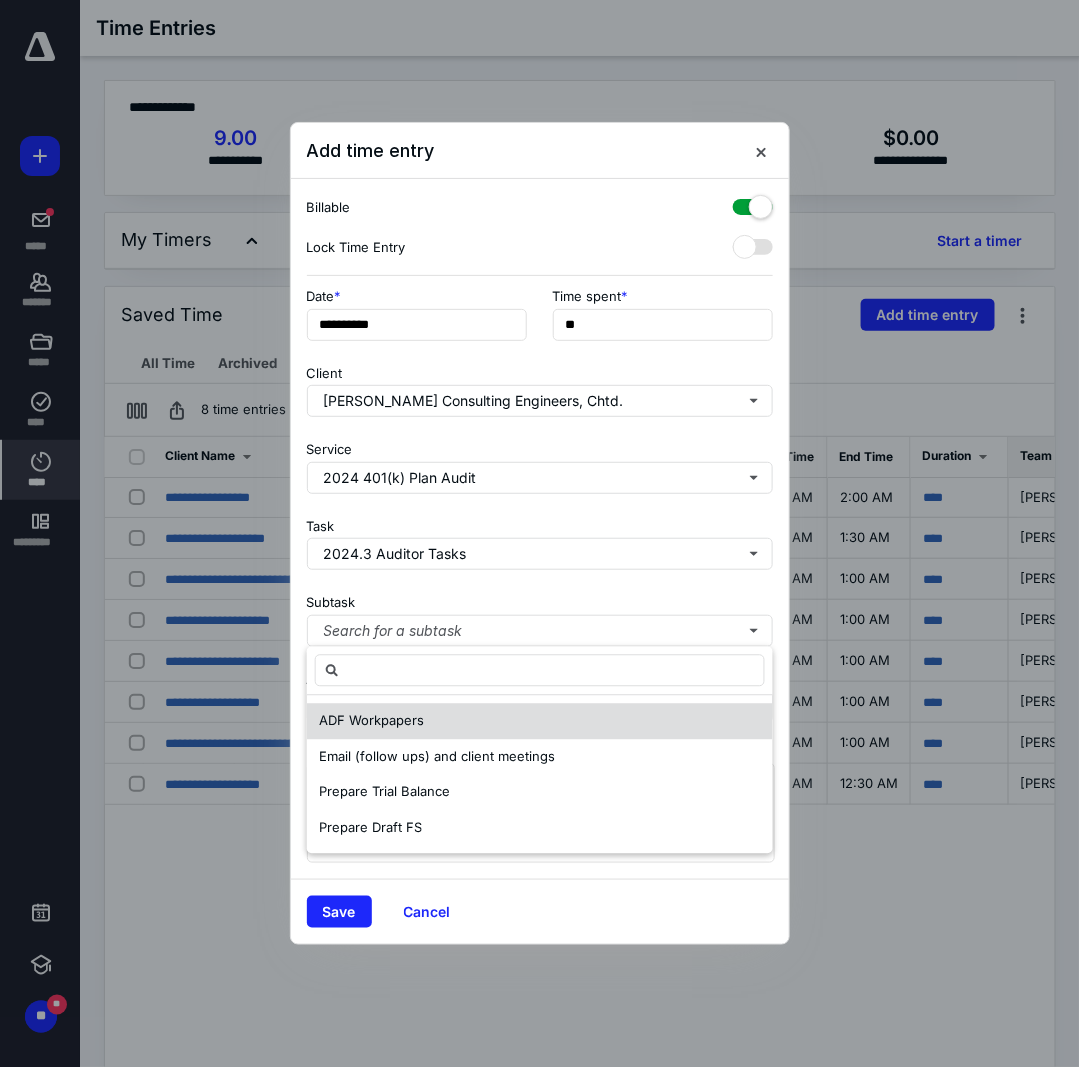 click on "ADF Workpapers" at bounding box center [540, 722] 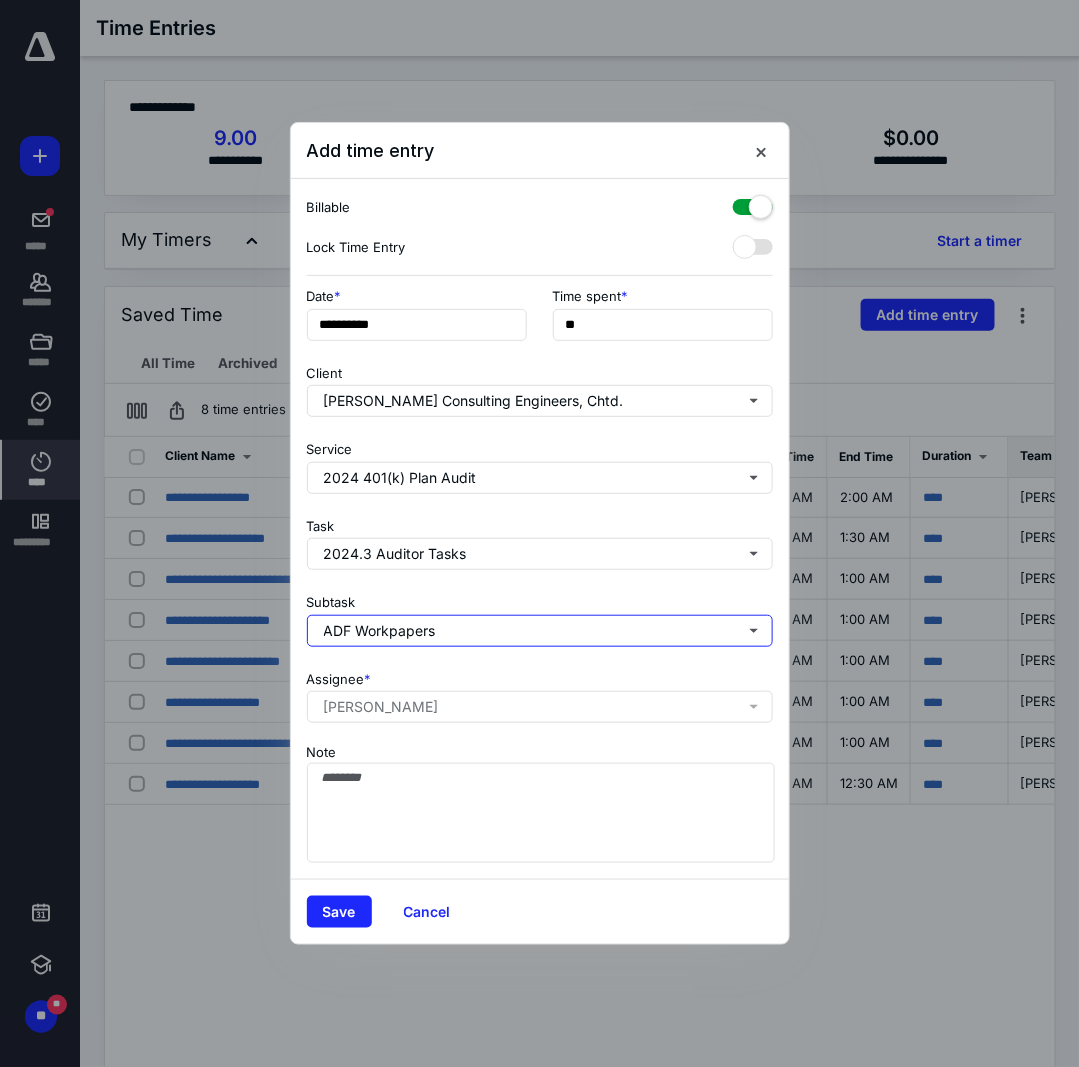 type 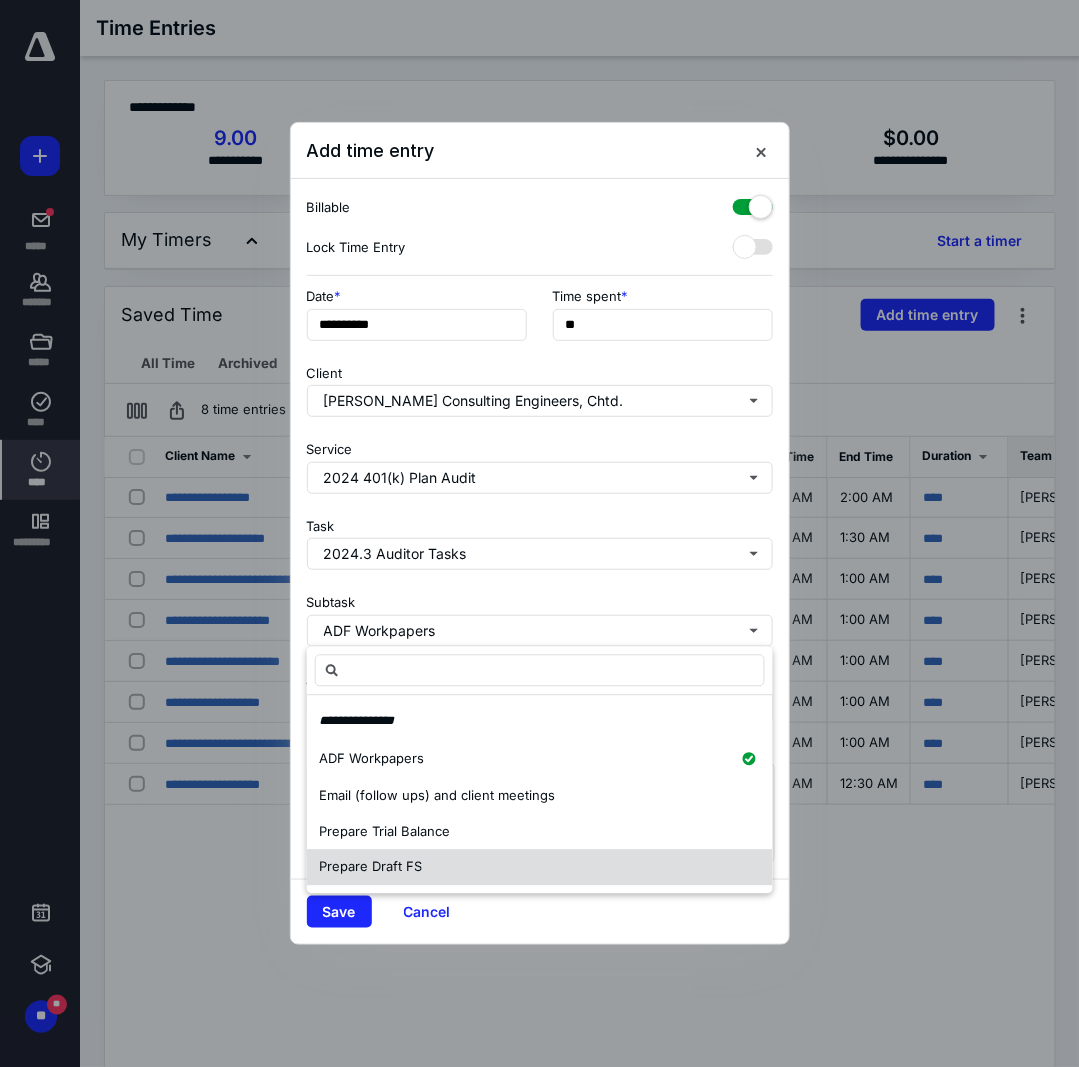click on "Prepare Draft FS" at bounding box center [370, 868] 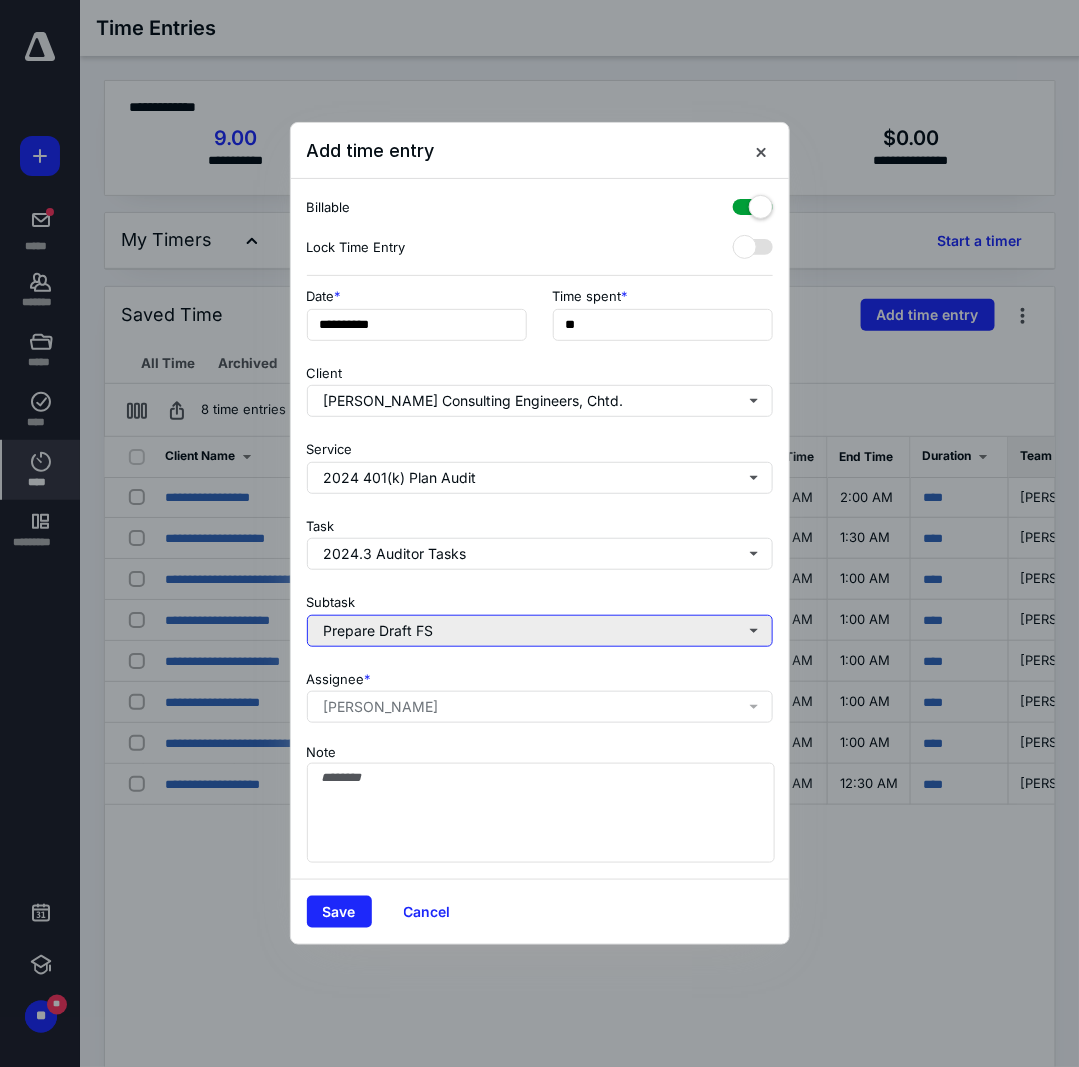 click on "Prepare Draft FS" at bounding box center [540, 631] 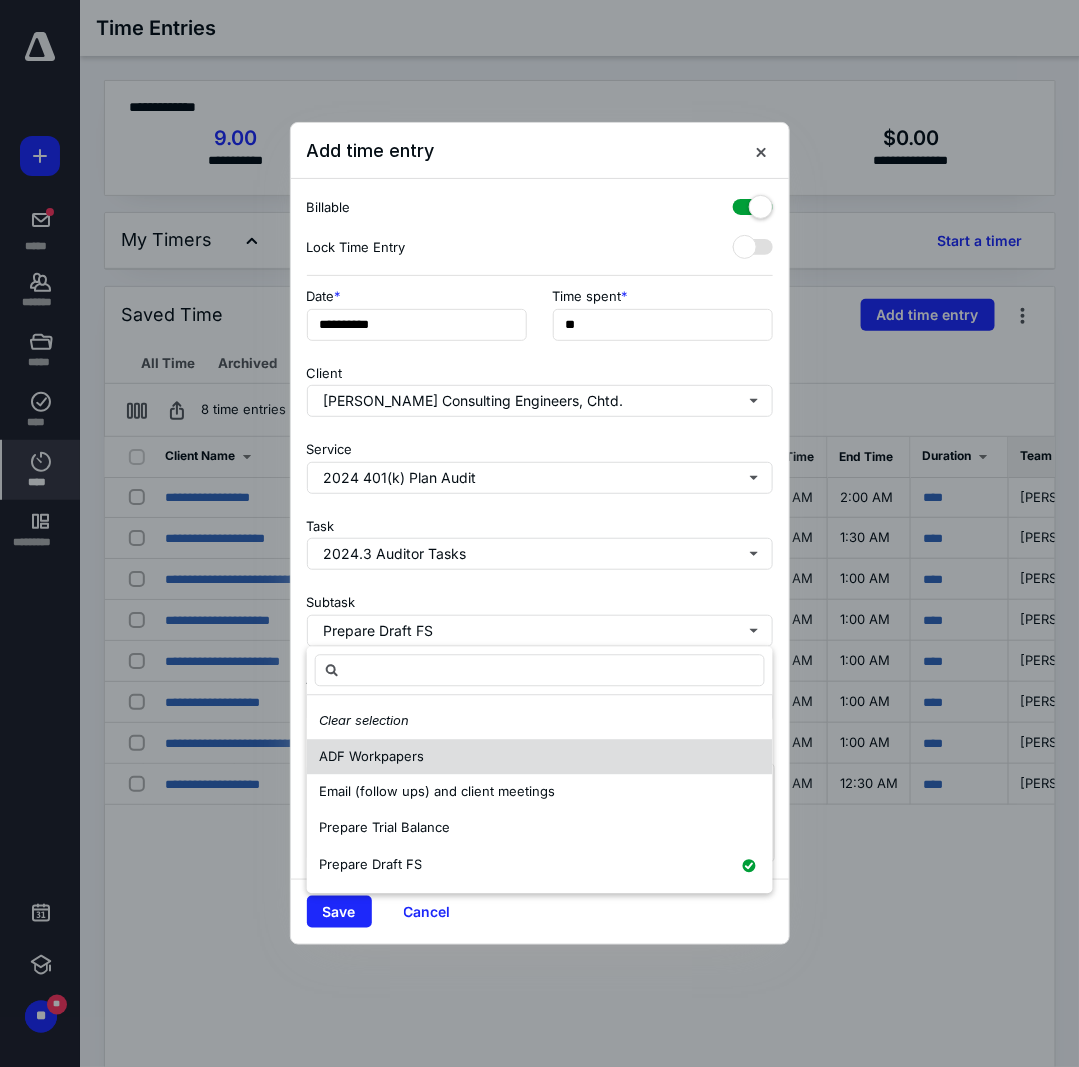 drag, startPoint x: 390, startPoint y: 722, endPoint x: 390, endPoint y: 751, distance: 29 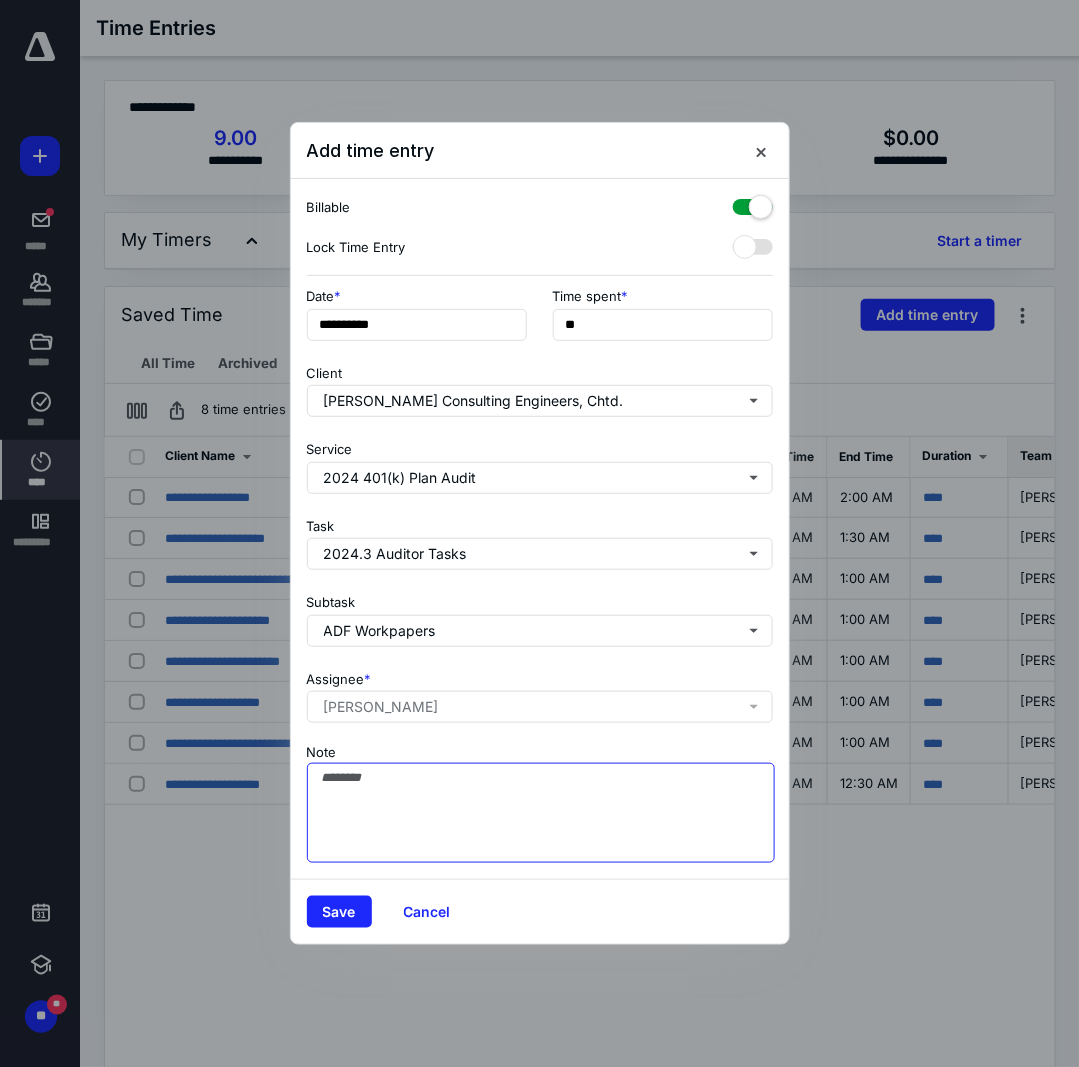 click on "Note" at bounding box center (541, 813) 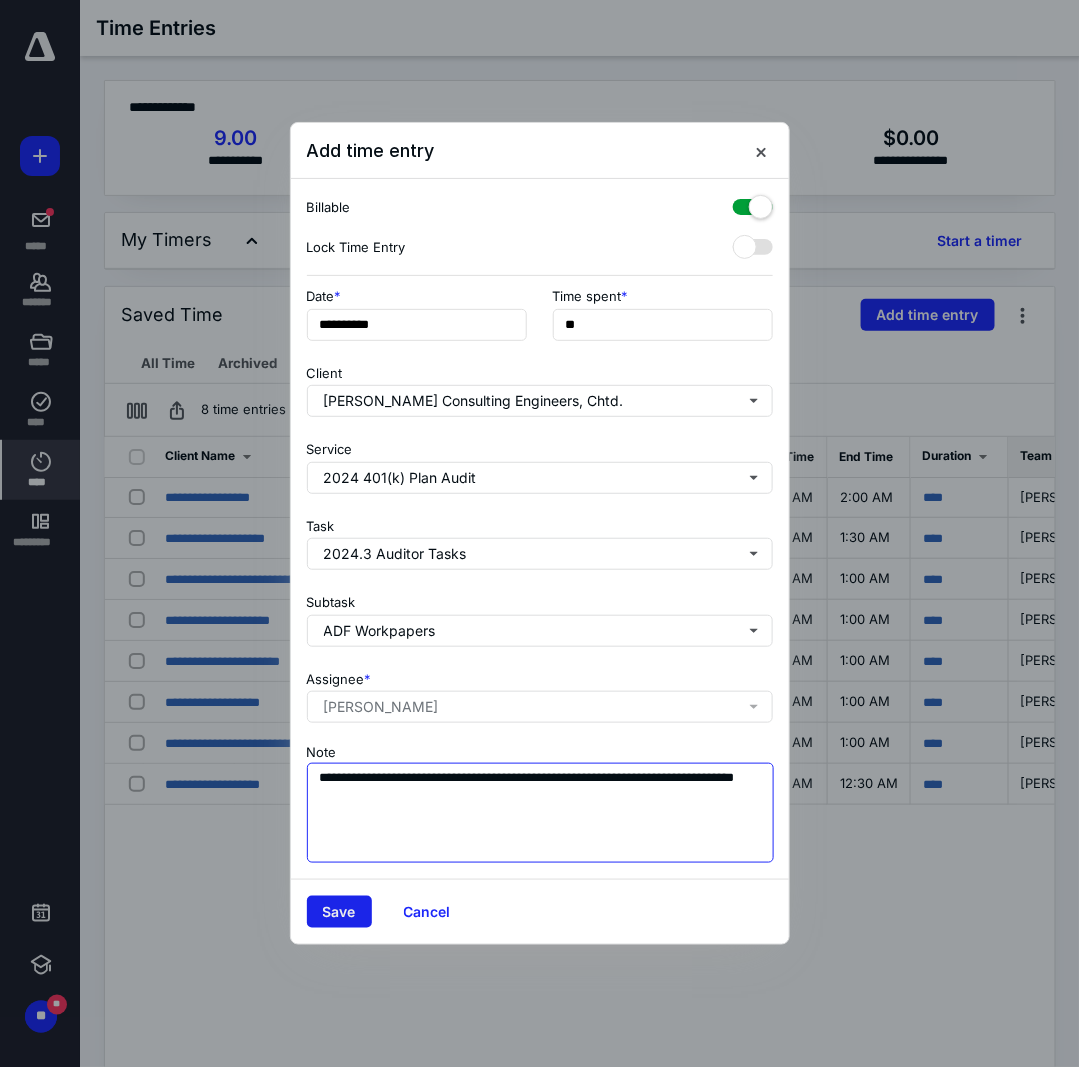 type on "**********" 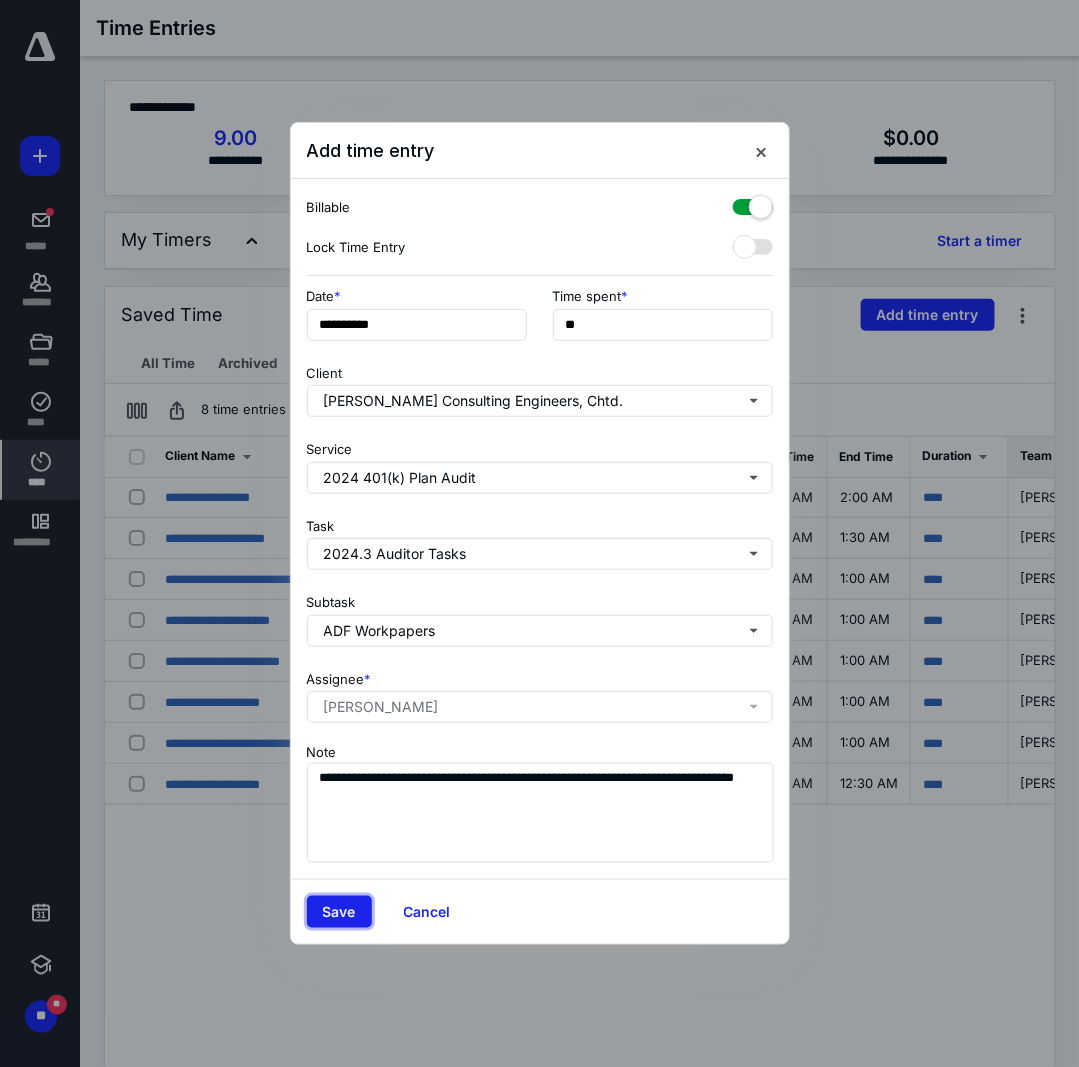click on "Save" at bounding box center (339, 912) 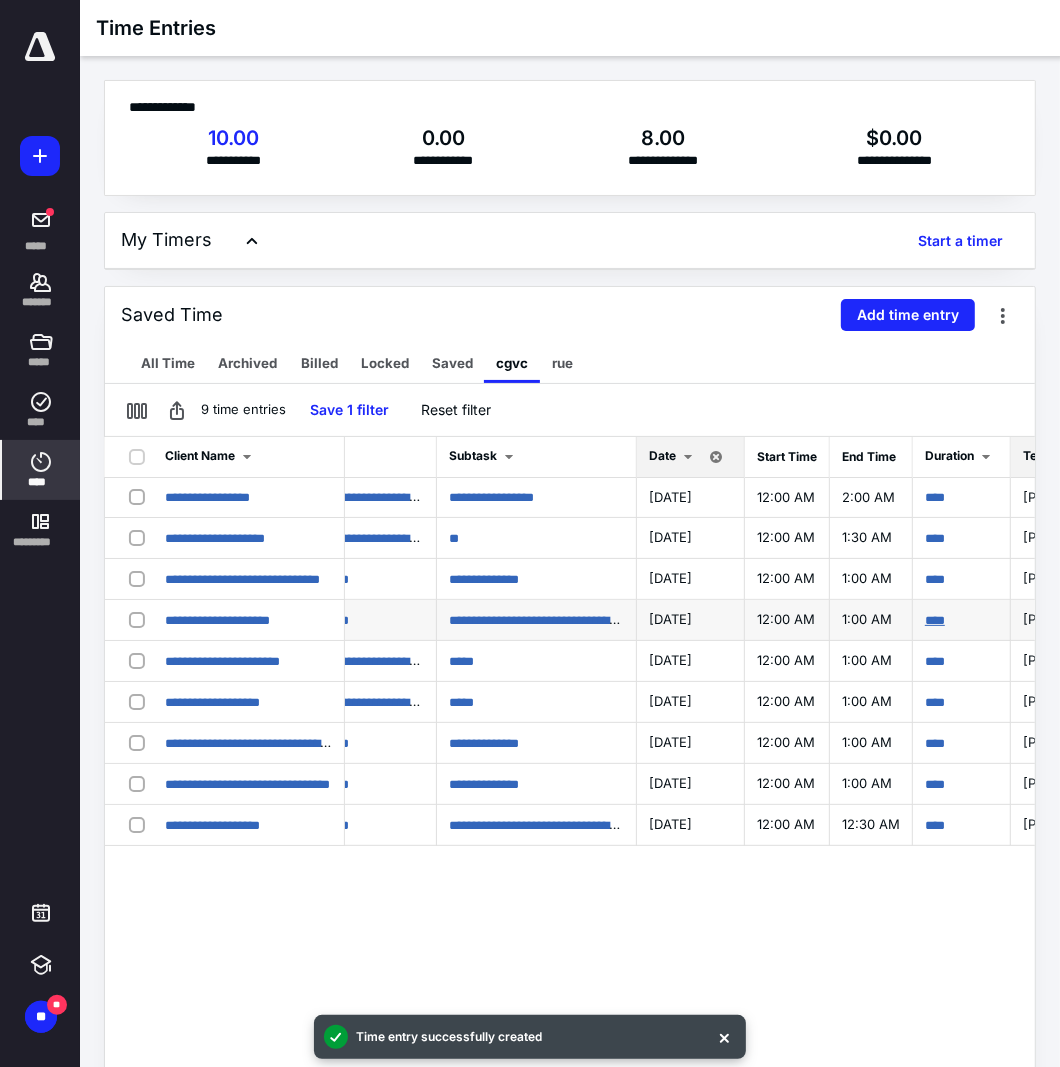 click on "****" at bounding box center [935, 620] 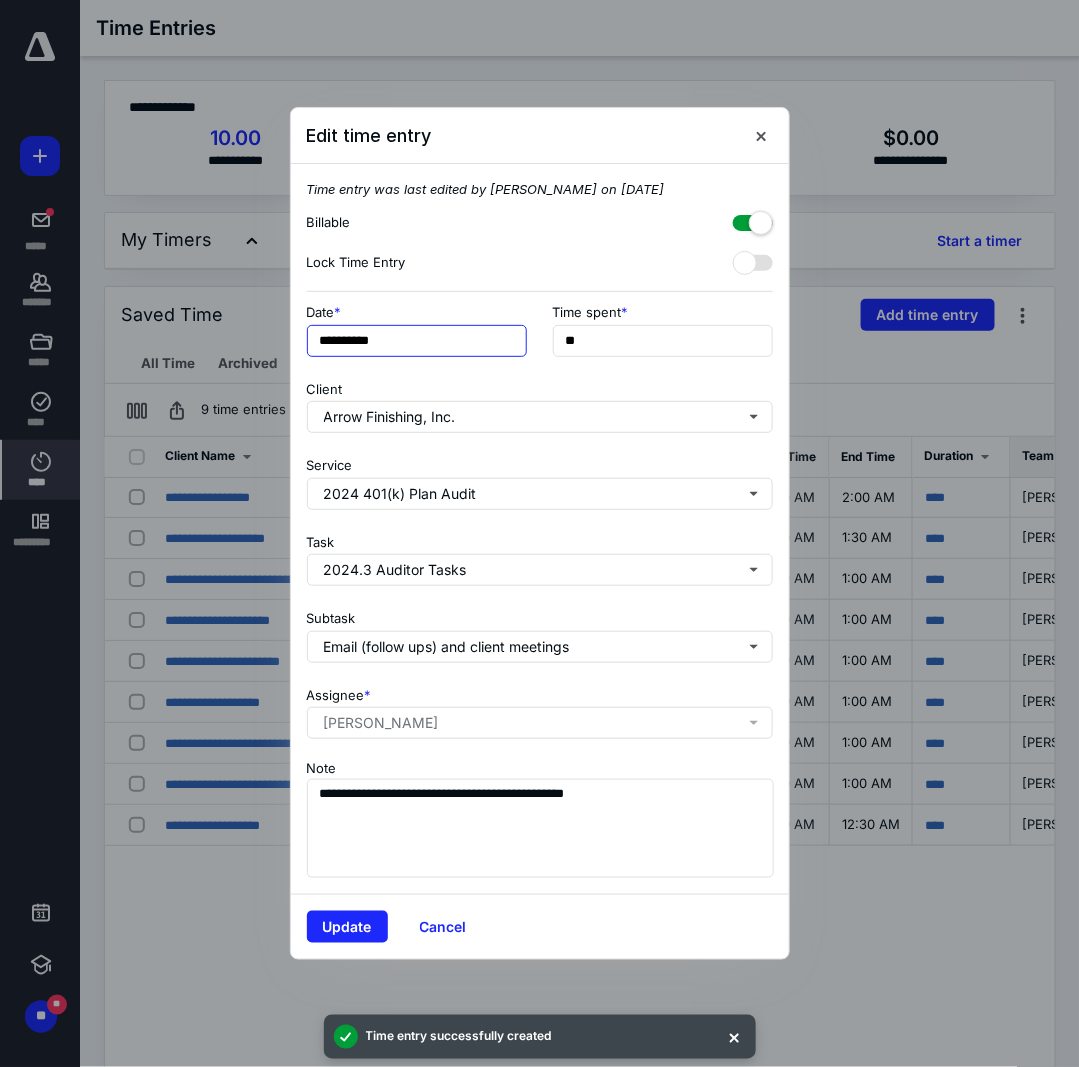 click on "**********" at bounding box center [417, 341] 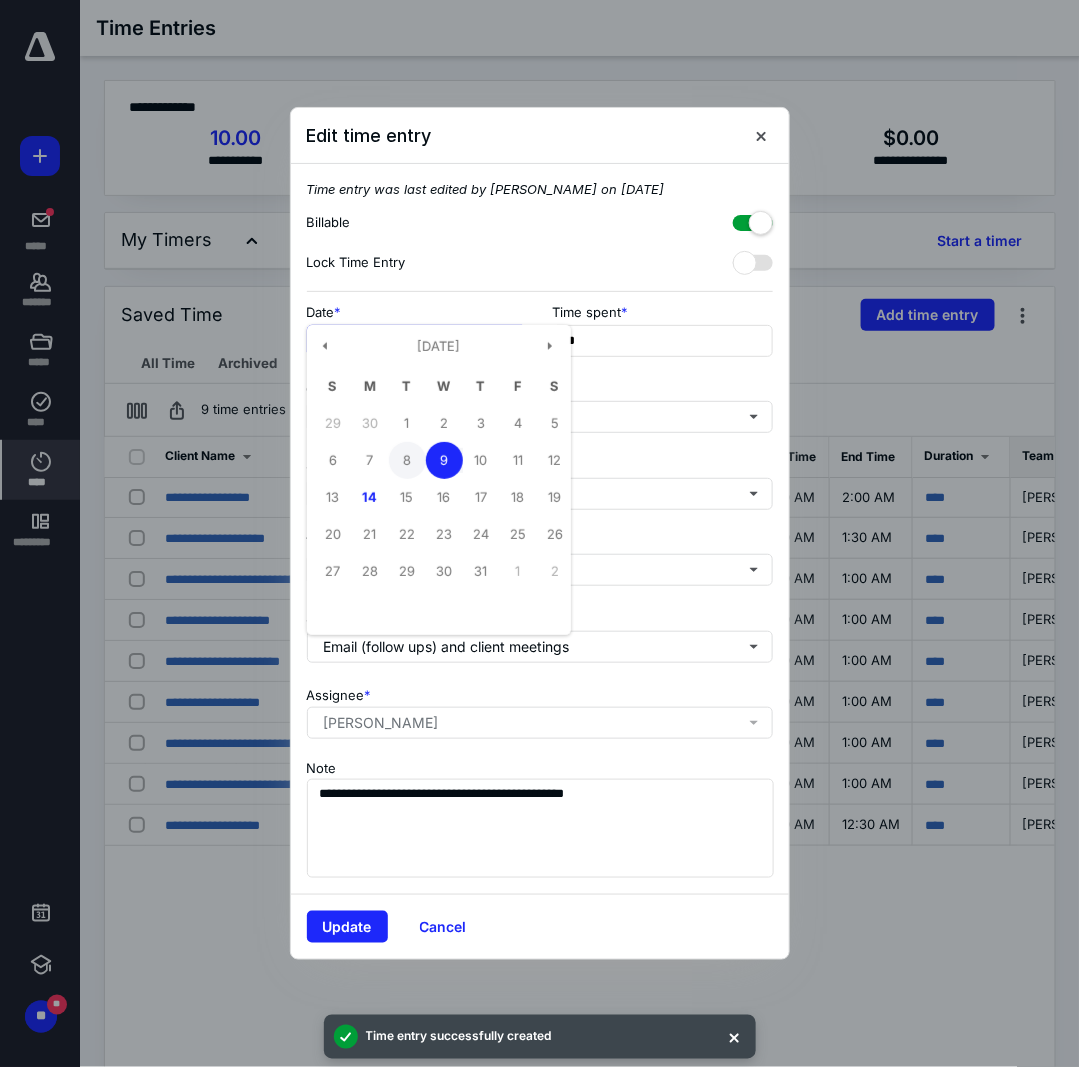 click on "8" at bounding box center [407, 460] 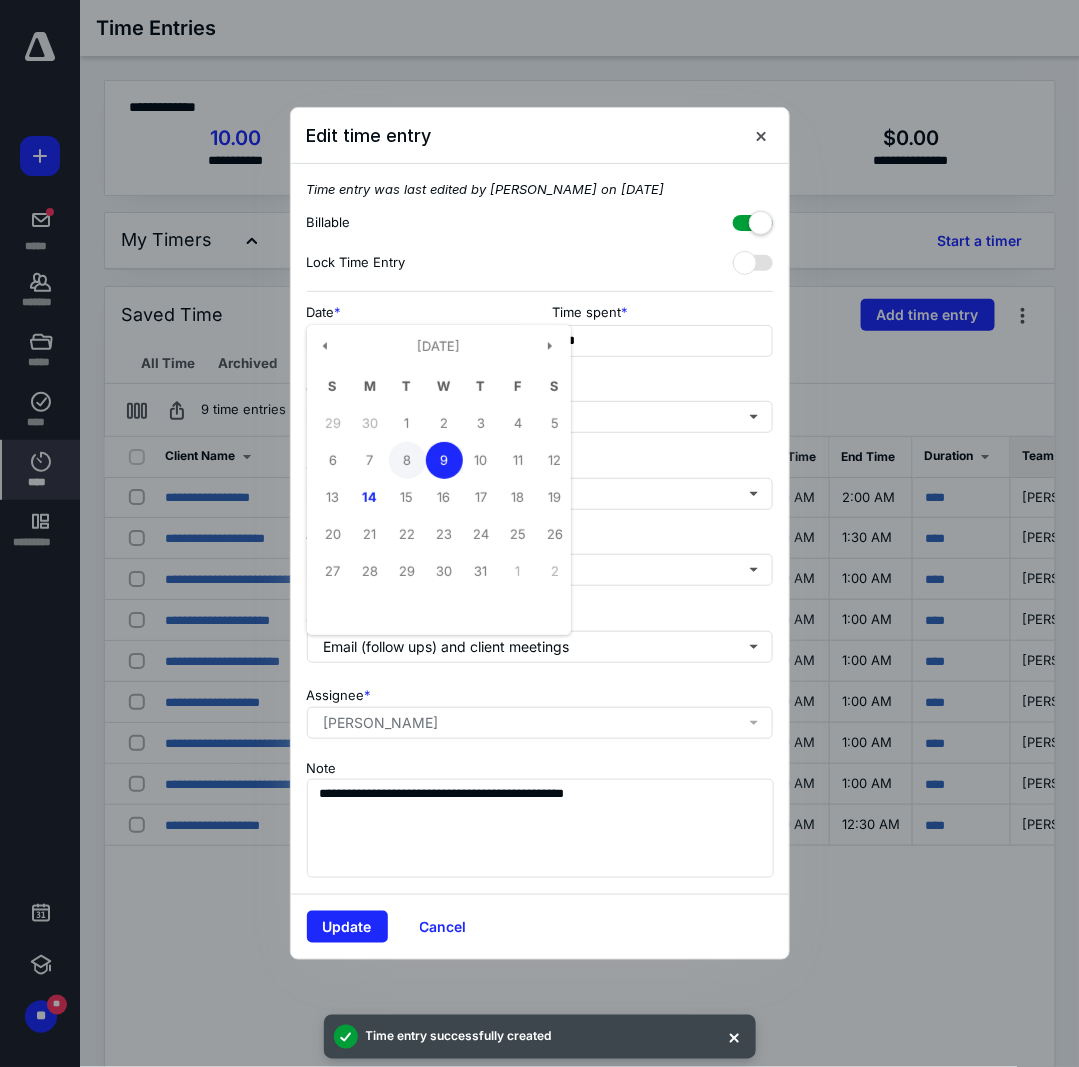 type on "**********" 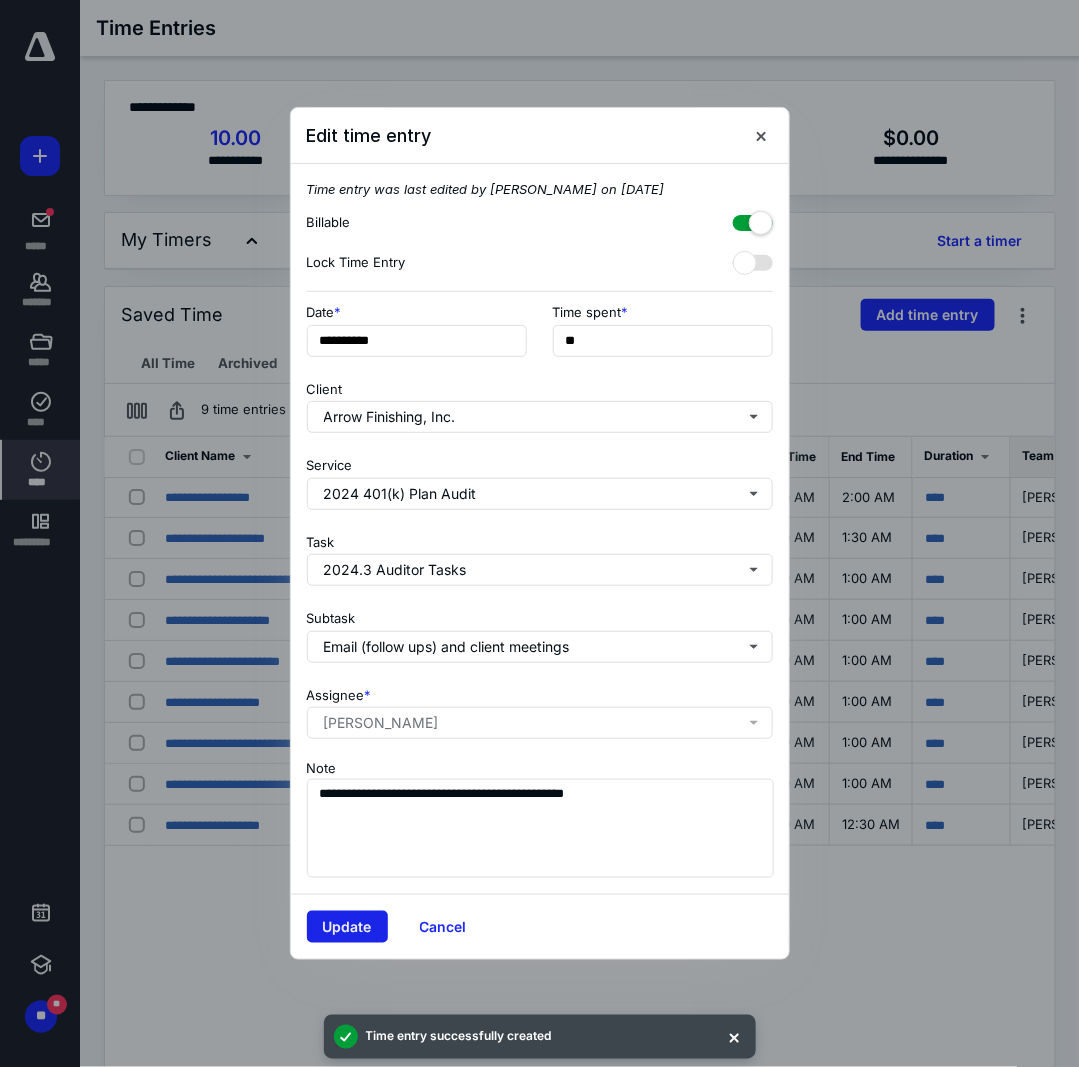 click on "Update" at bounding box center (347, 927) 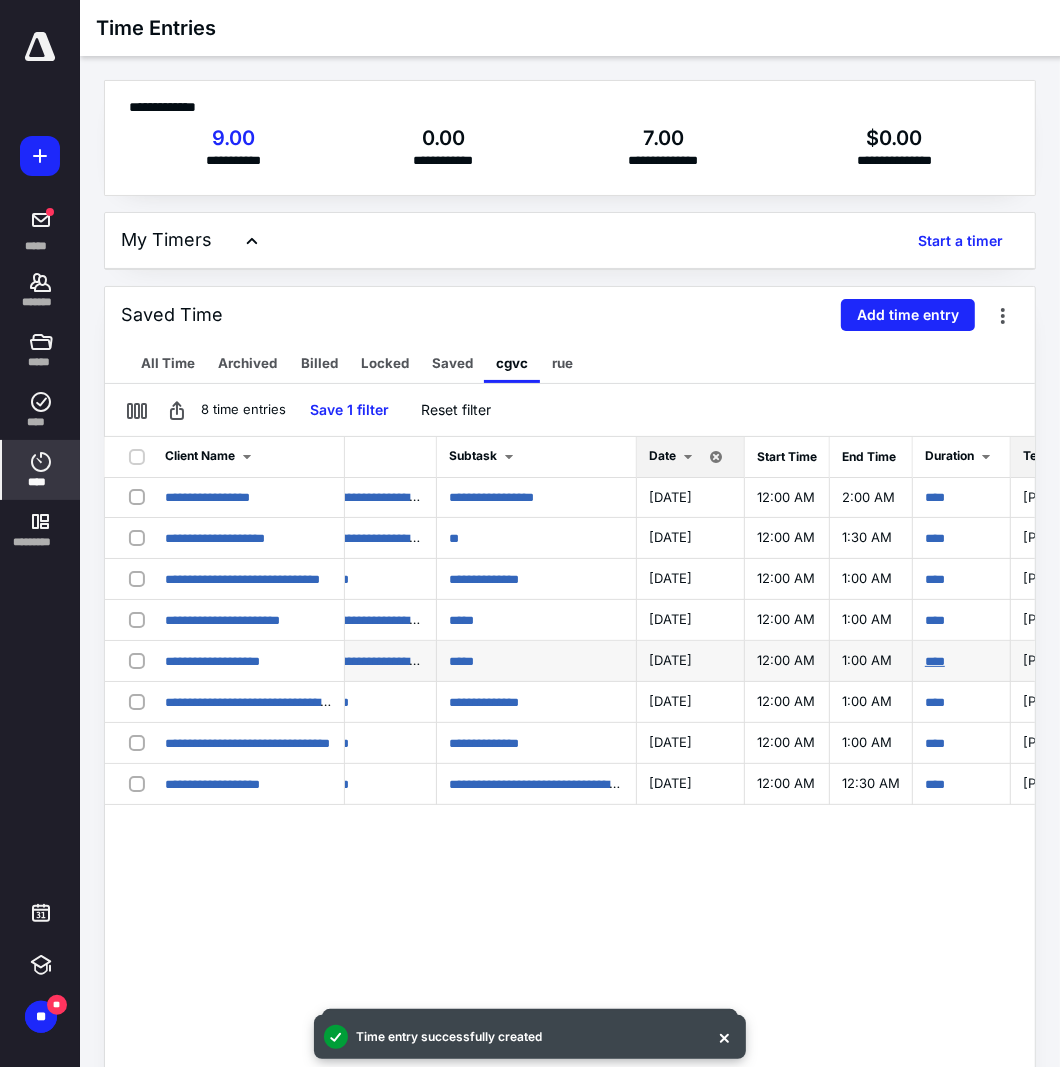 click on "****" at bounding box center (935, 661) 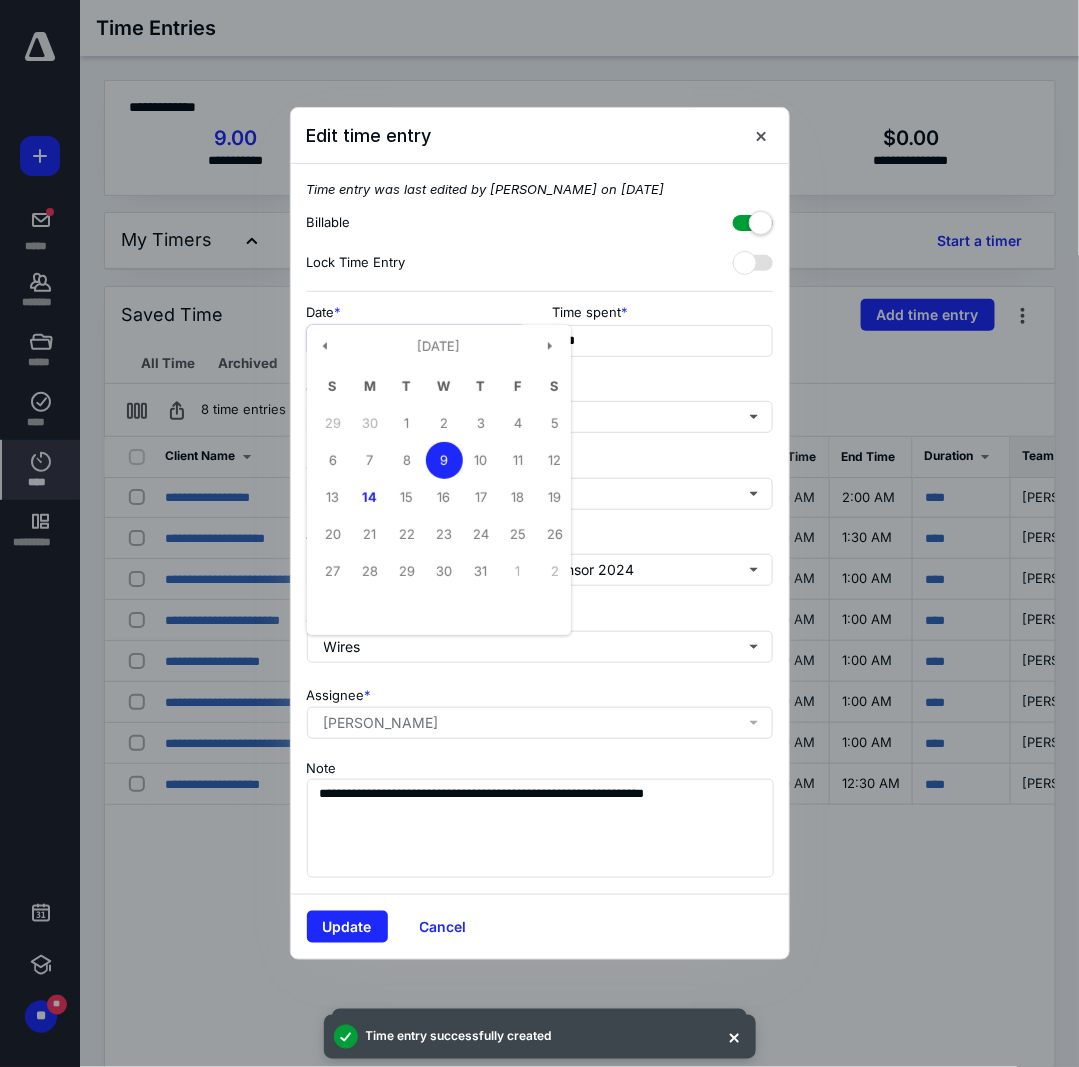 click on "**********" at bounding box center (417, 341) 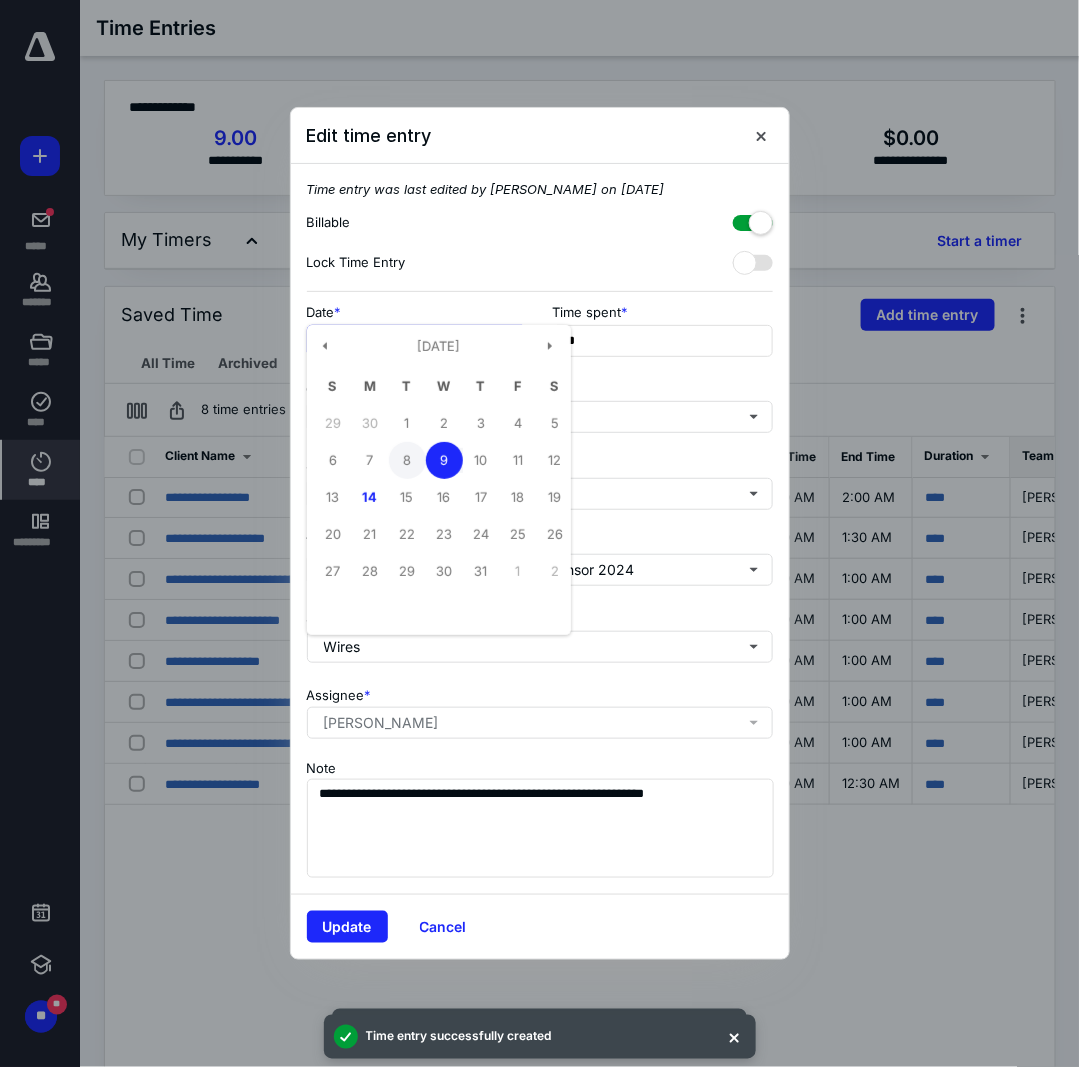 click on "8" at bounding box center [407, 460] 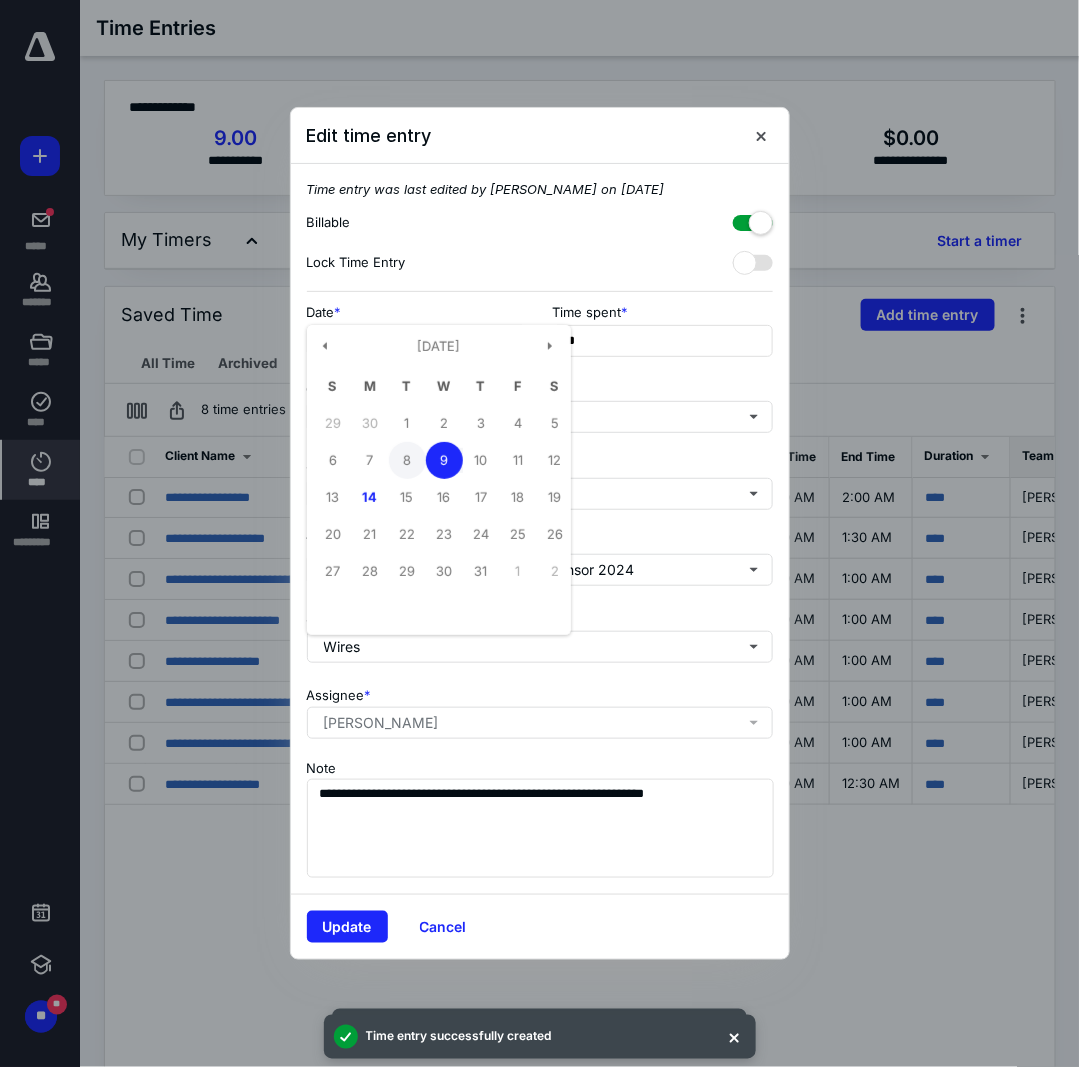 type on "**********" 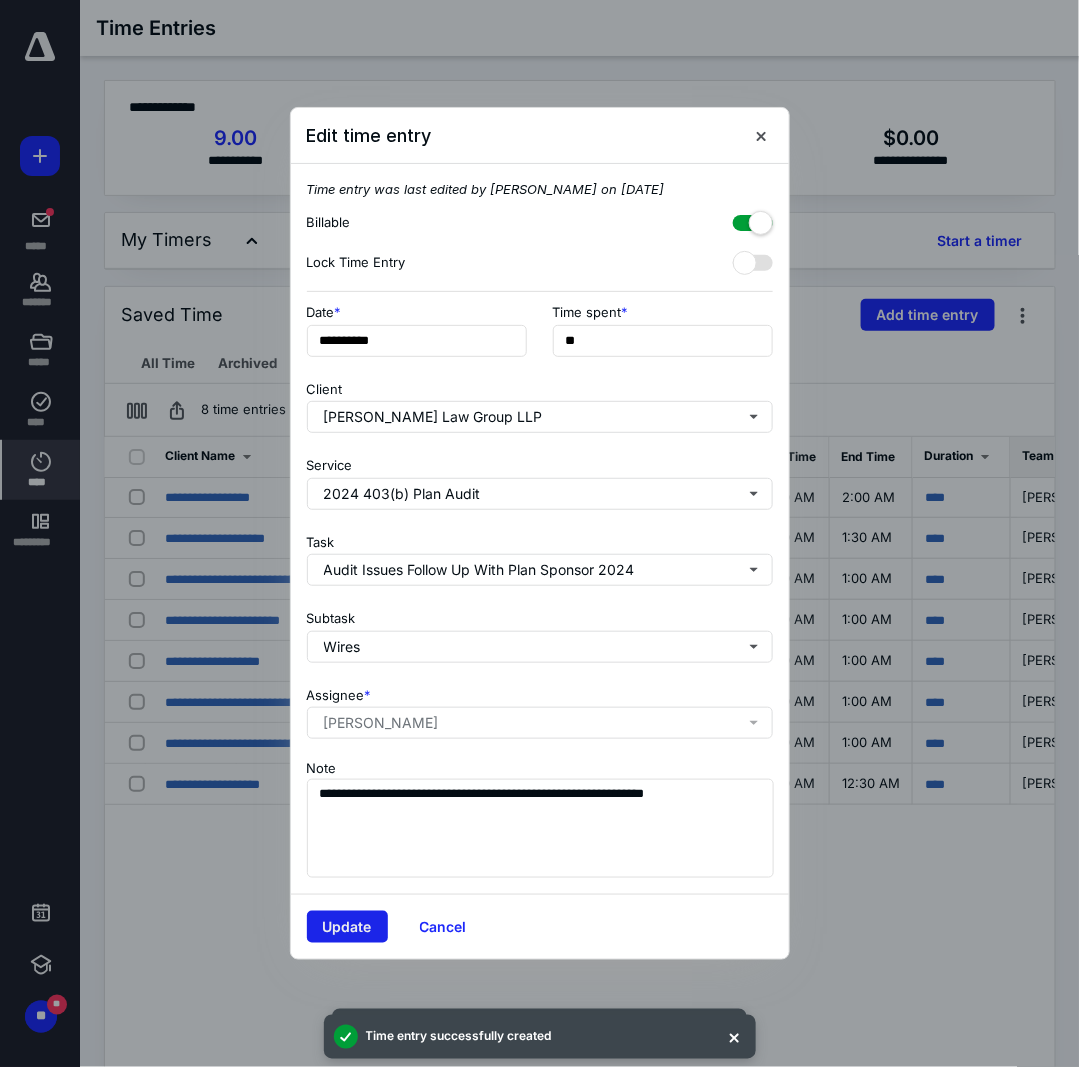 click on "Update" at bounding box center [347, 927] 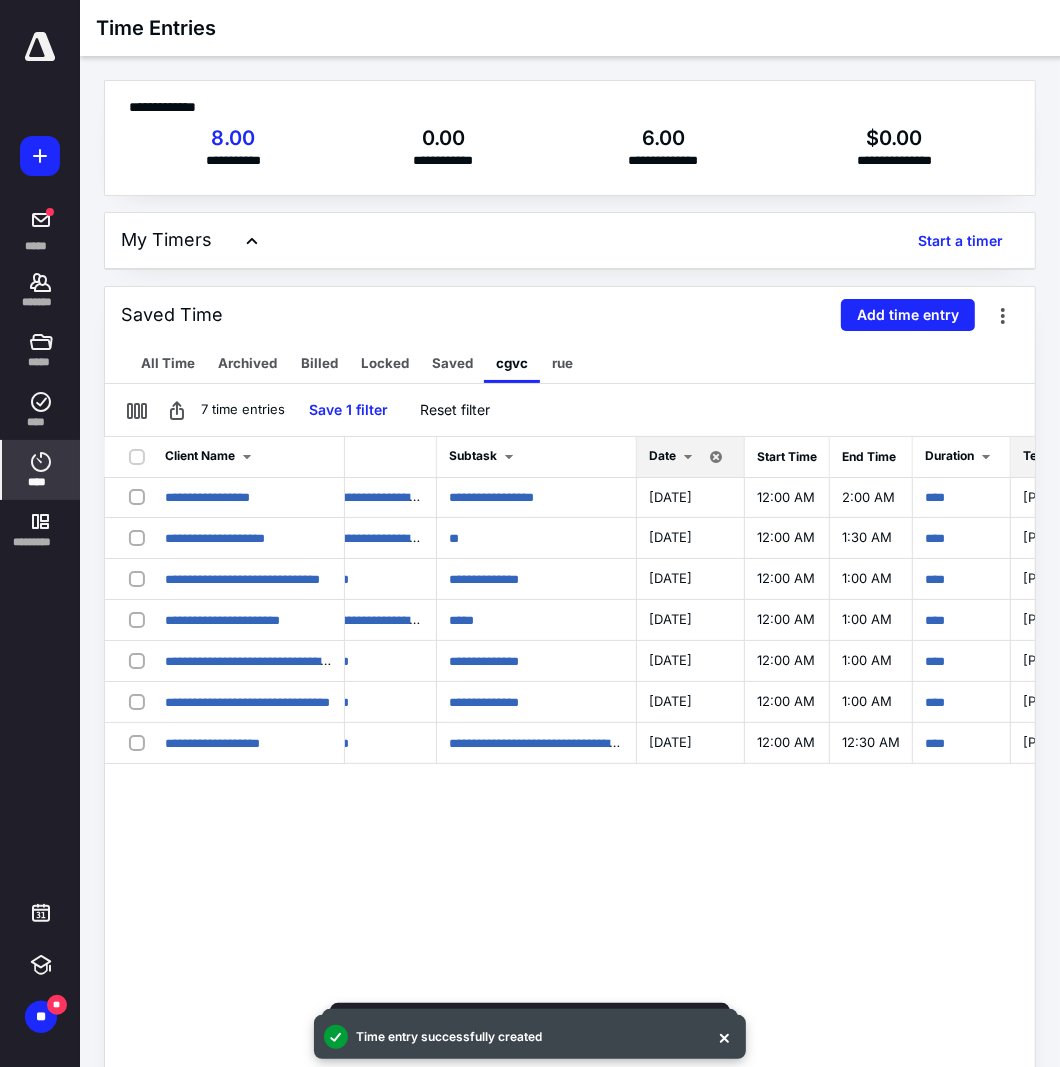 click on "Date" at bounding box center [662, 455] 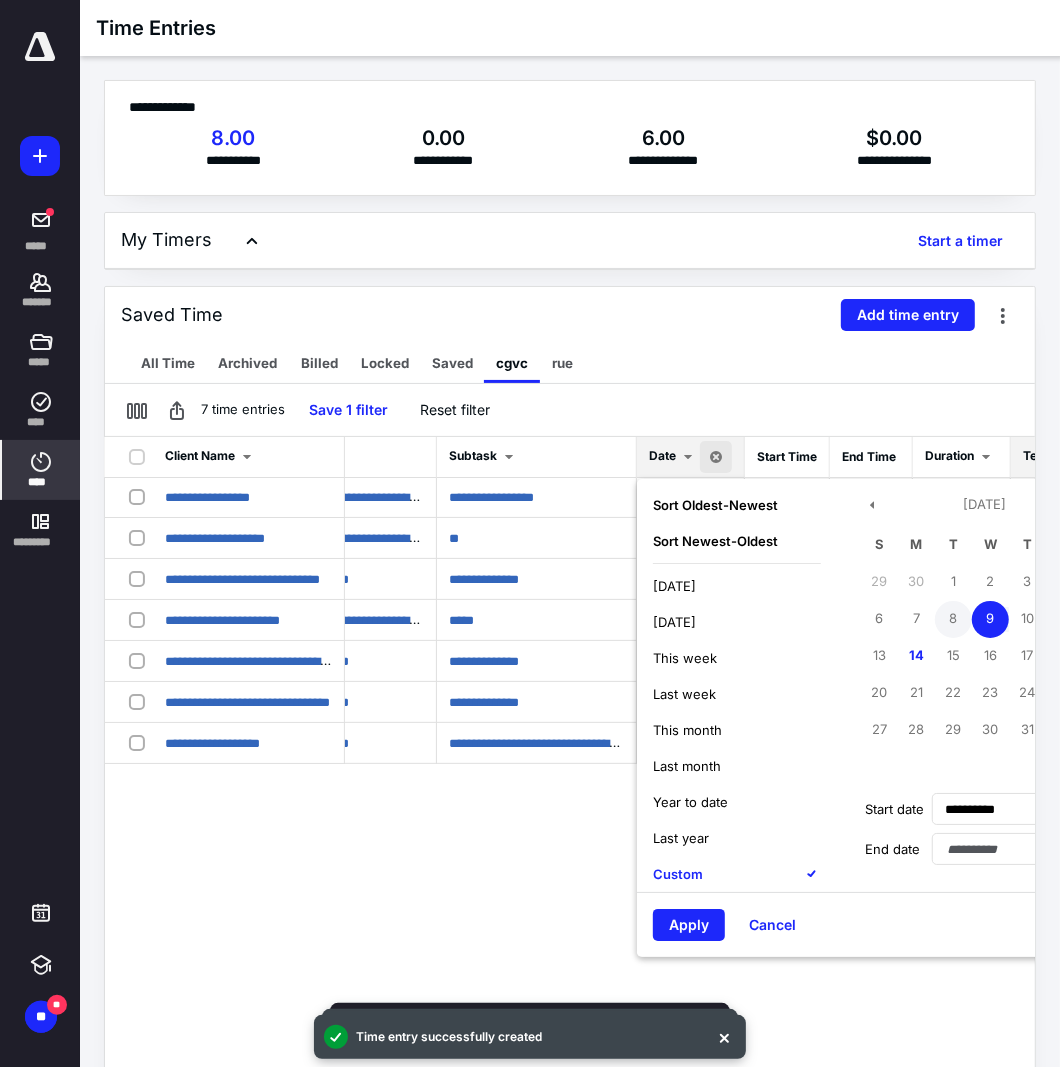 click on "8" at bounding box center (953, 619) 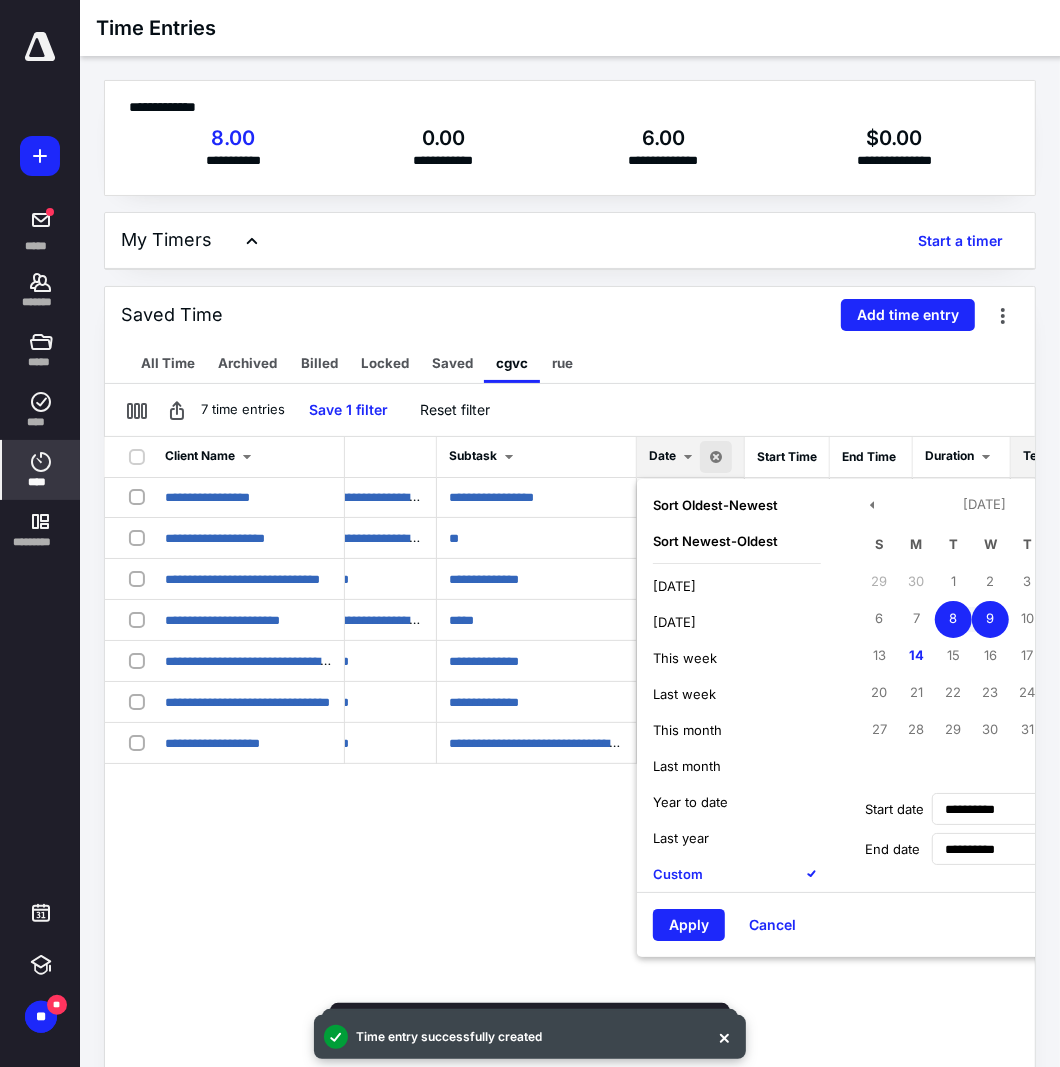 click on "8" at bounding box center (953, 619) 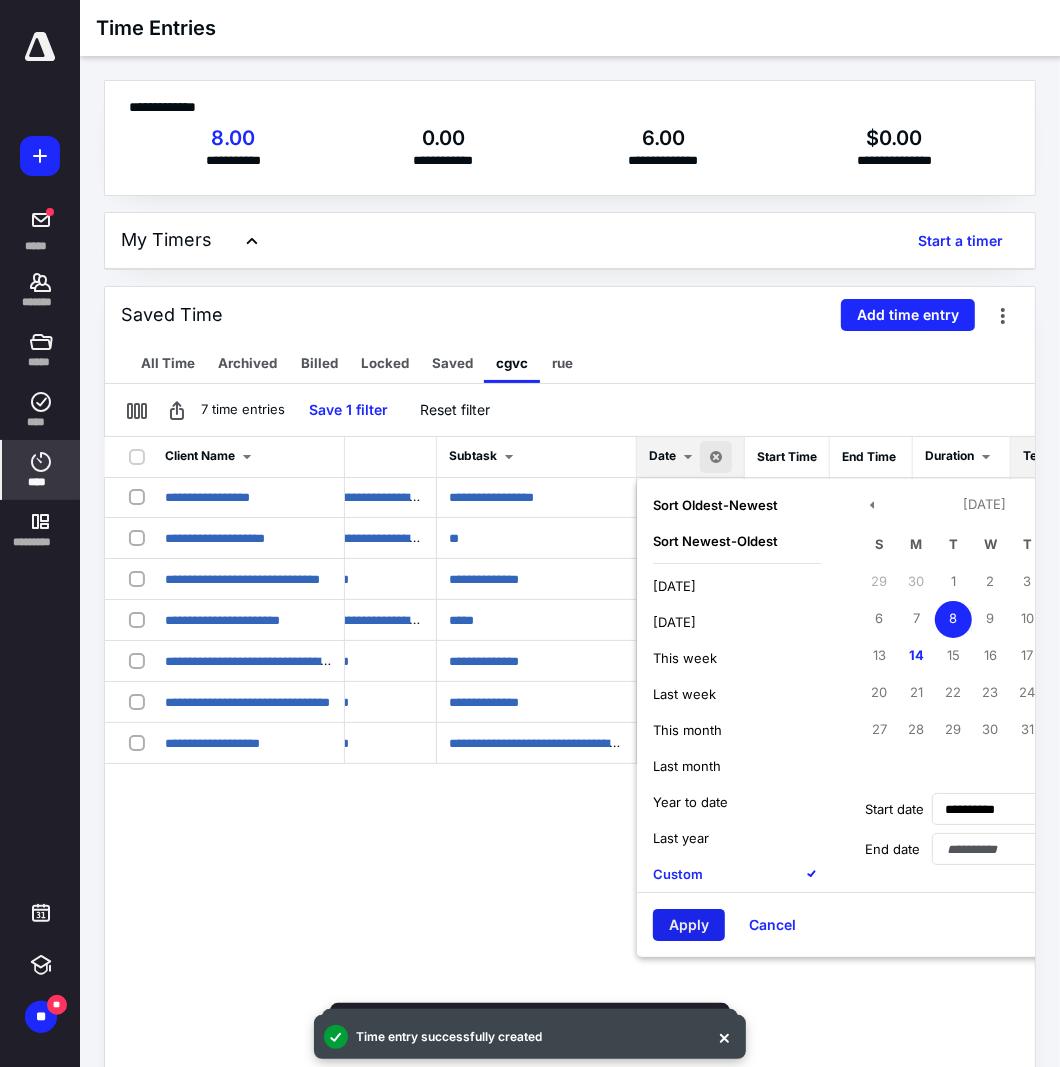 click on "Apply" at bounding box center (689, 925) 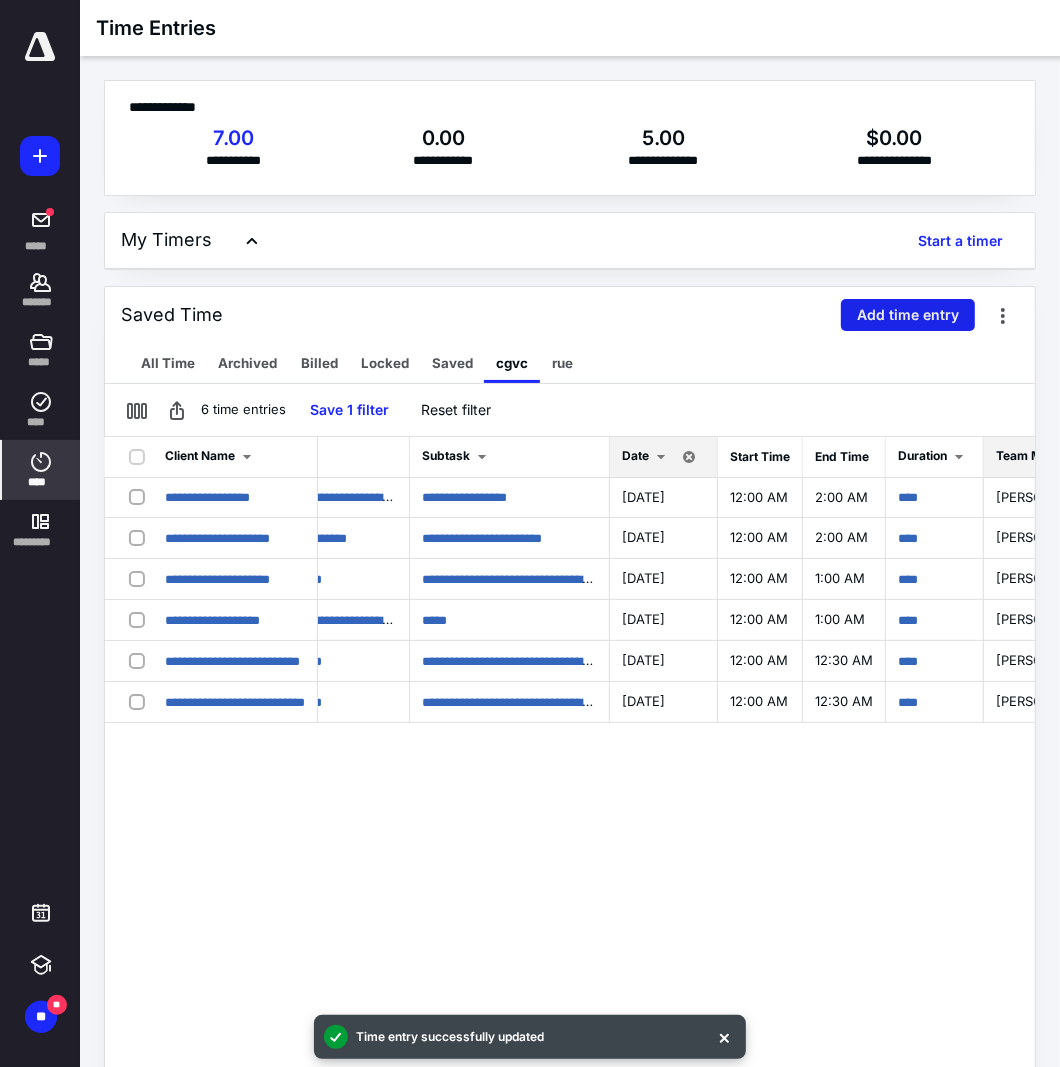click on "Add time entry" at bounding box center (908, 315) 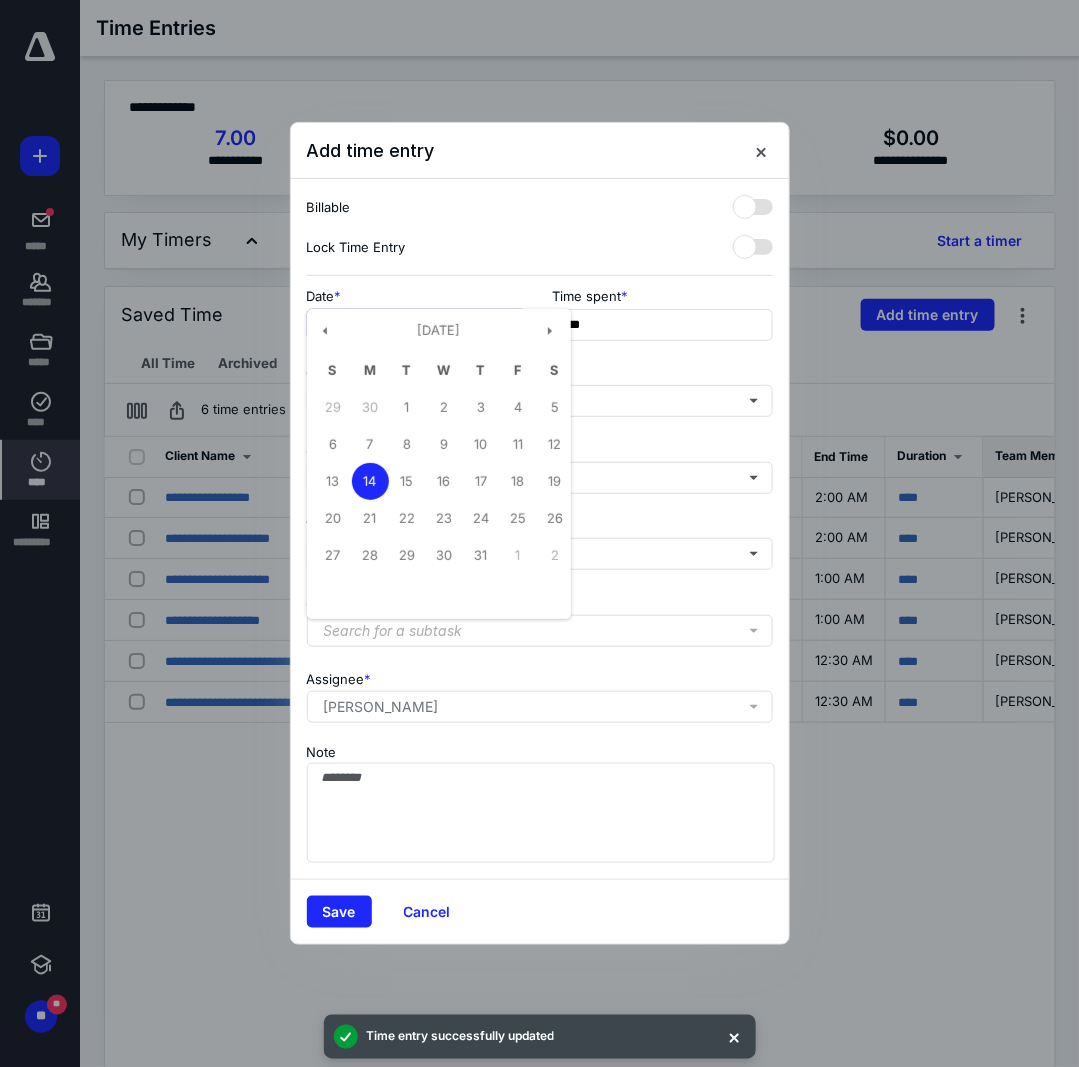 click on "**********" at bounding box center [417, 325] 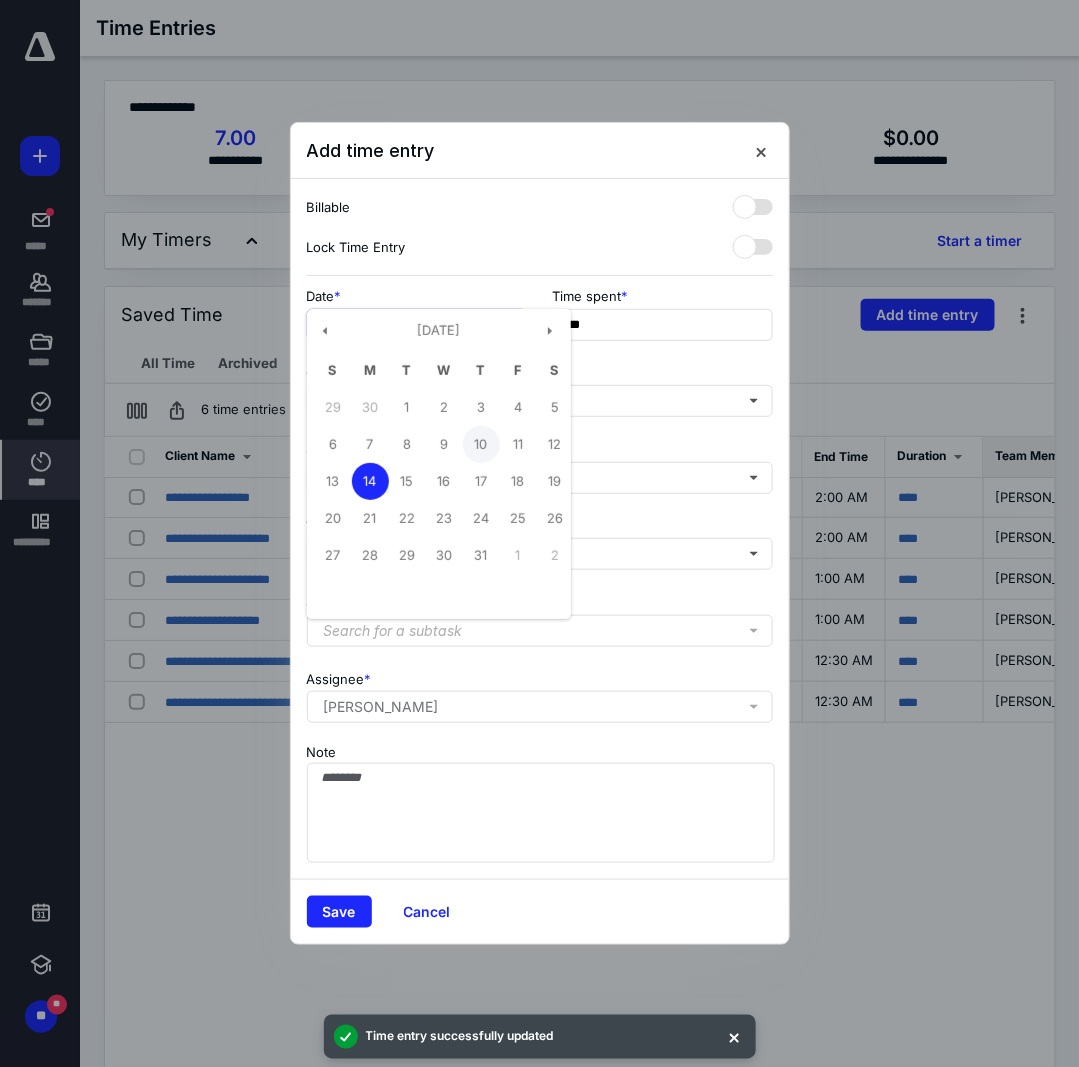 click on "10" at bounding box center [481, 444] 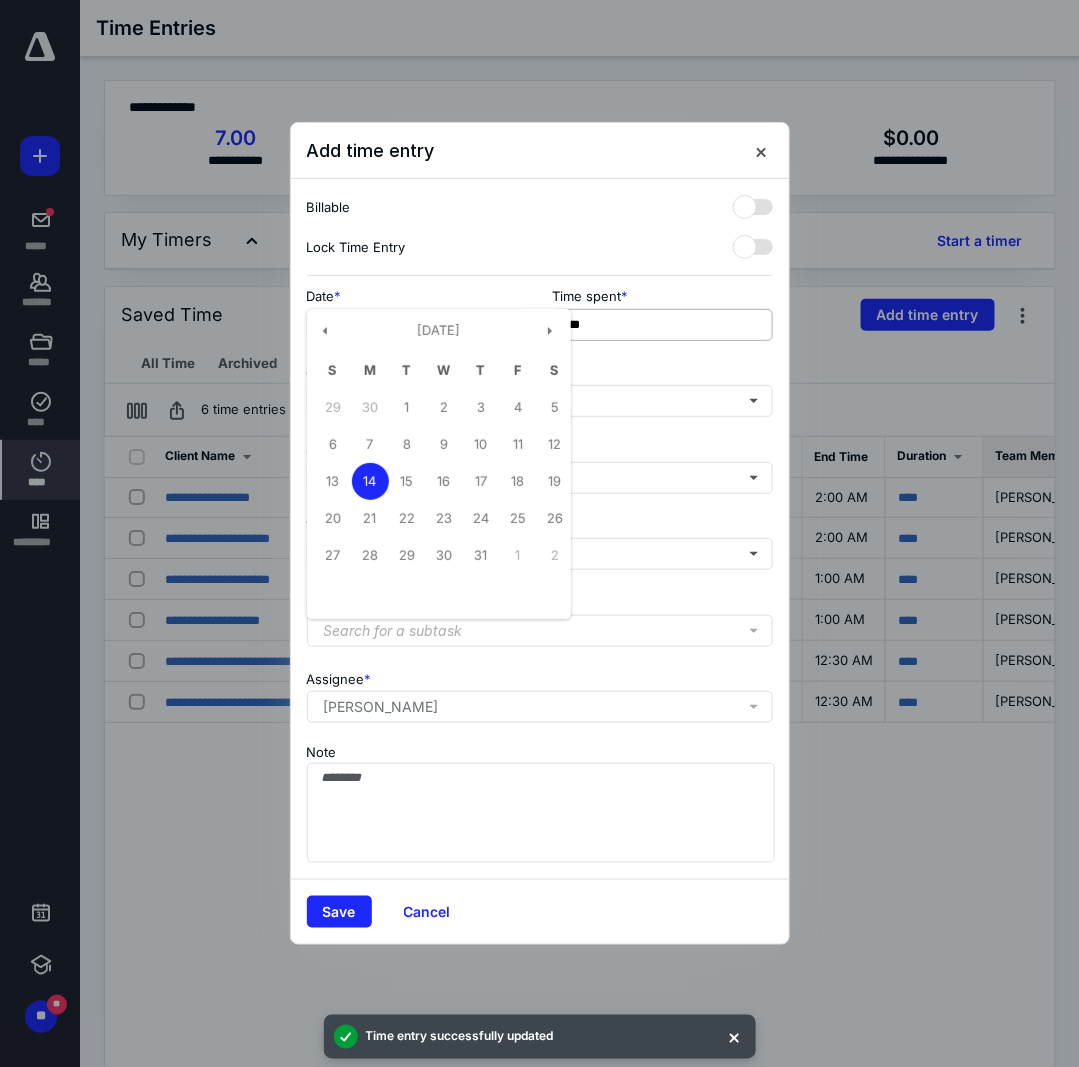type on "**********" 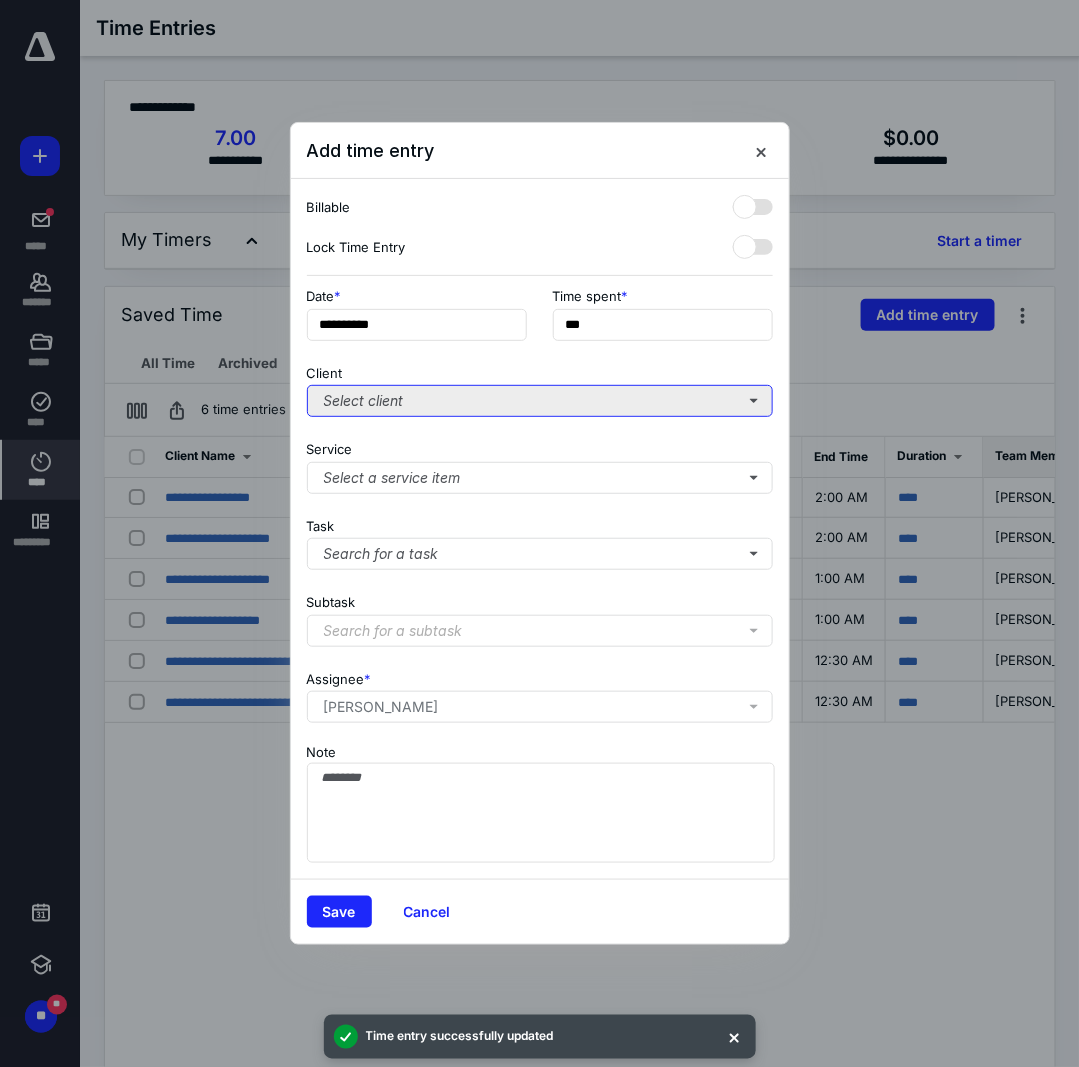 click on "Select client" at bounding box center [540, 401] 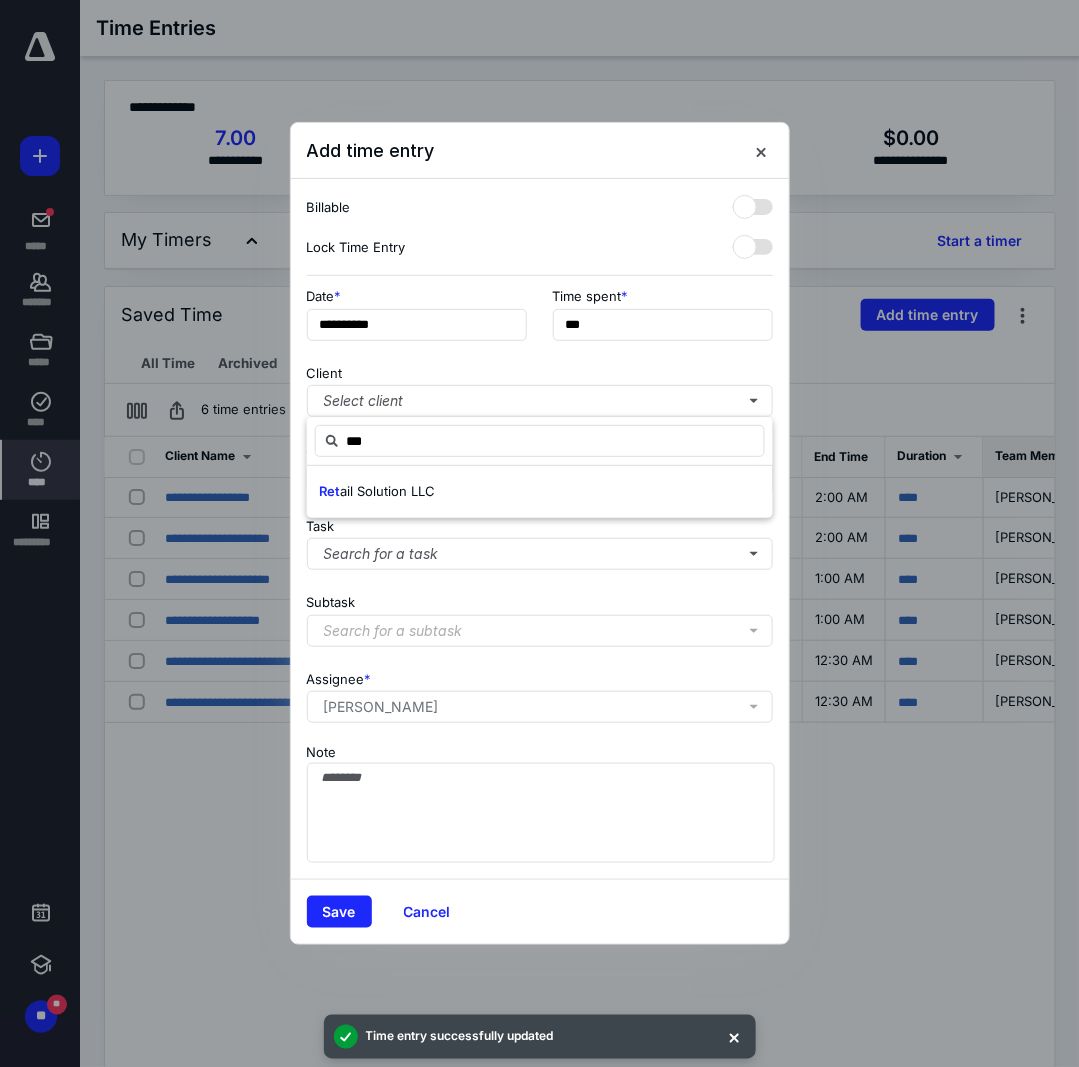 click on "Ret ail Solution LLC" at bounding box center (540, 492) 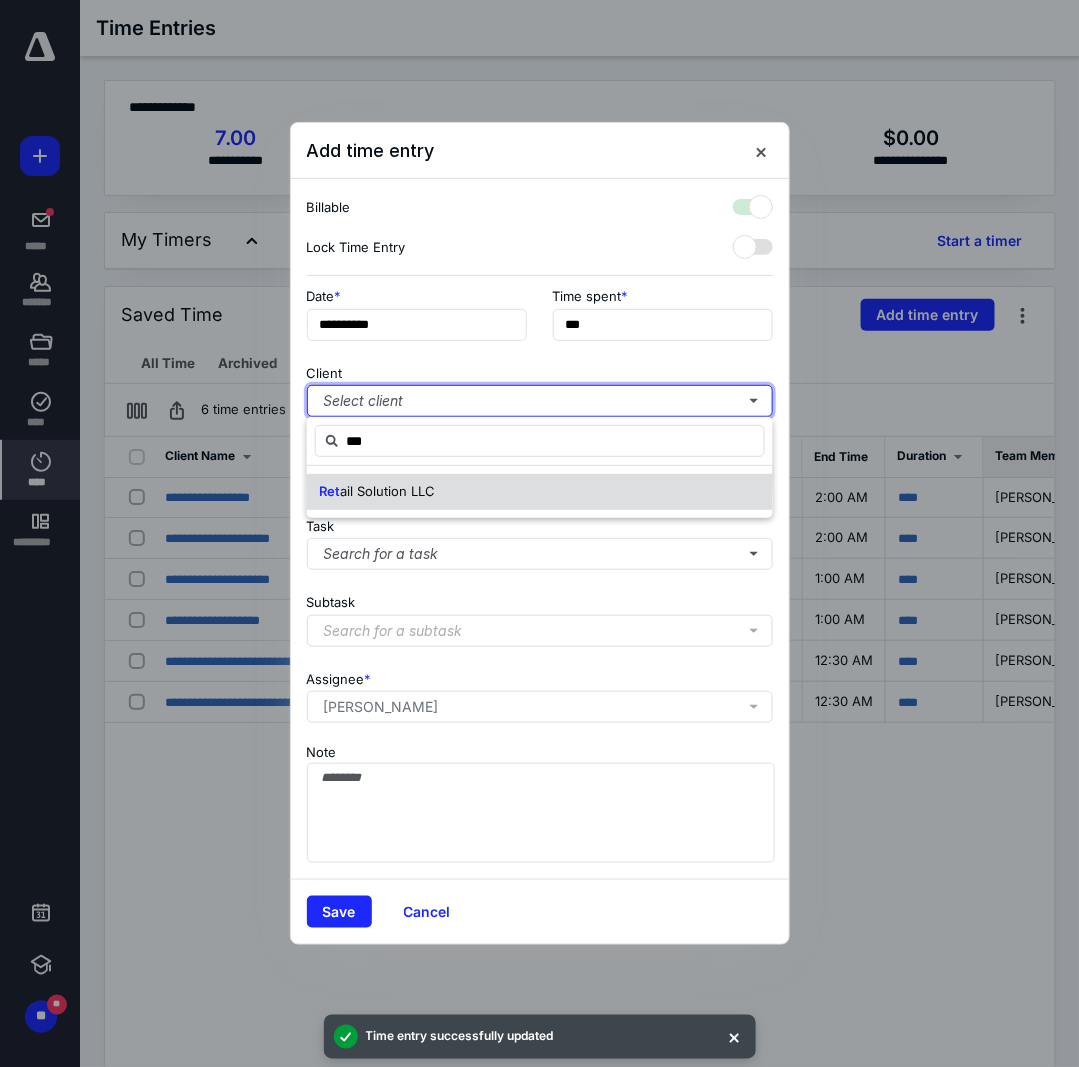 checkbox on "true" 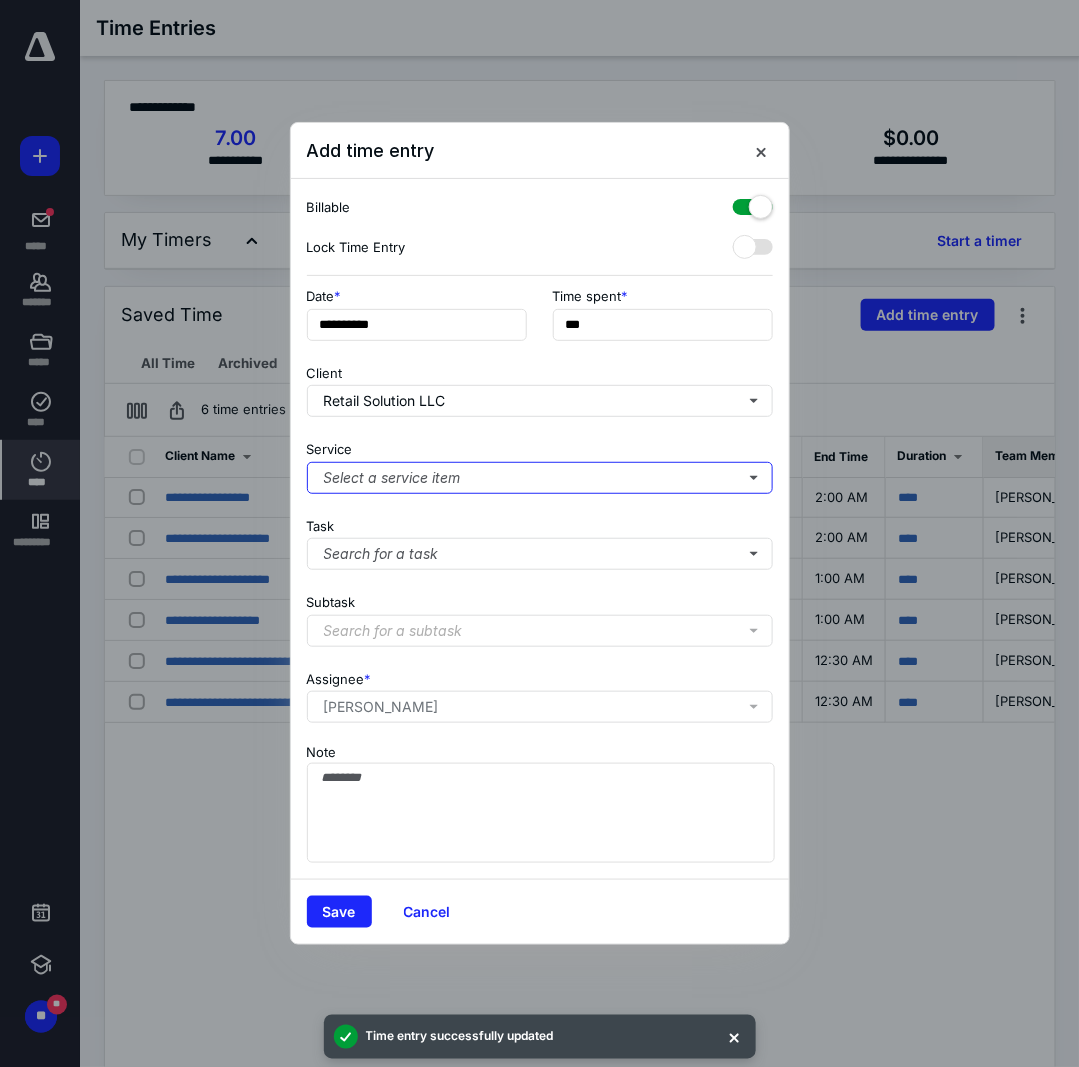 click on "Select a service item" at bounding box center [540, 478] 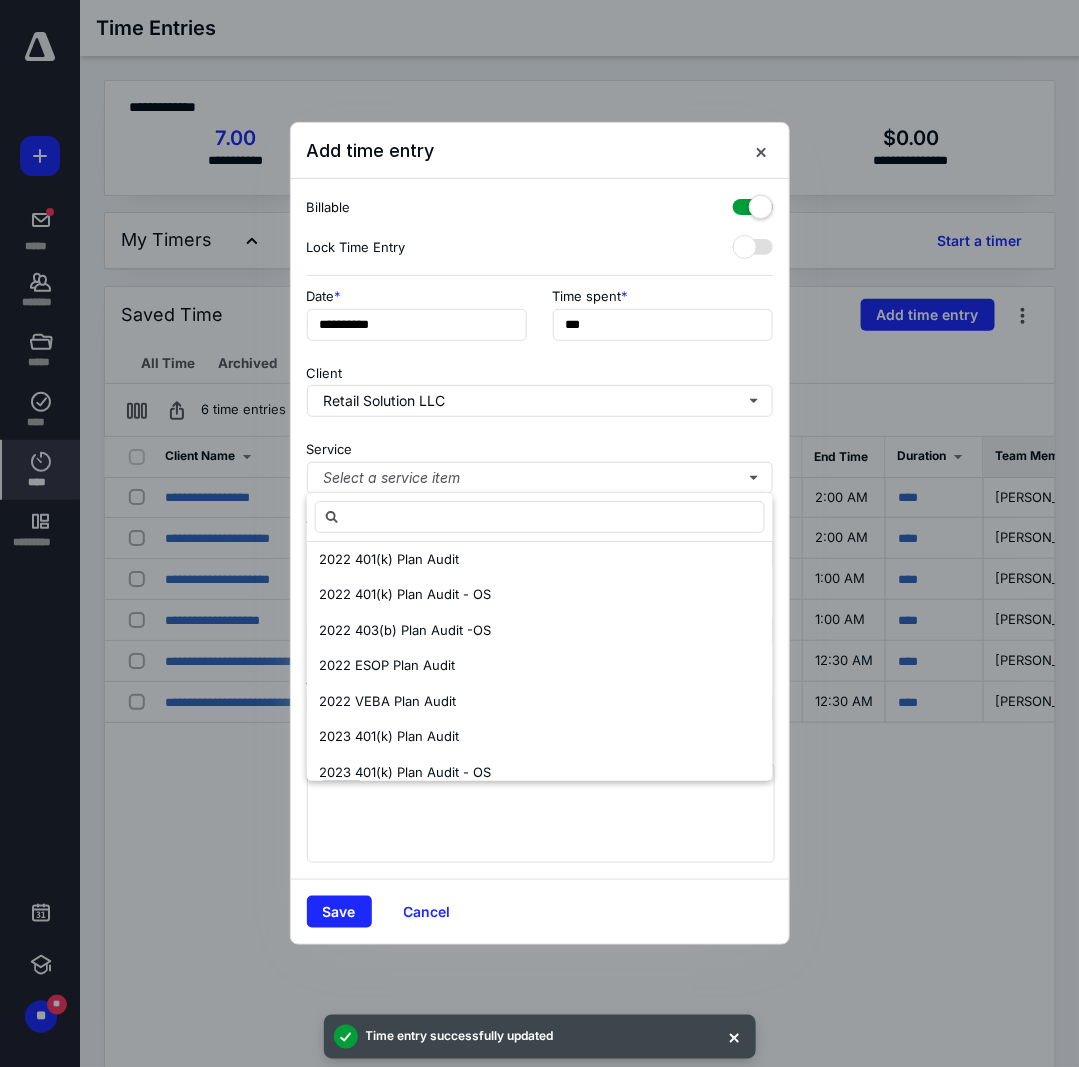 scroll, scrollTop: 699, scrollLeft: 0, axis: vertical 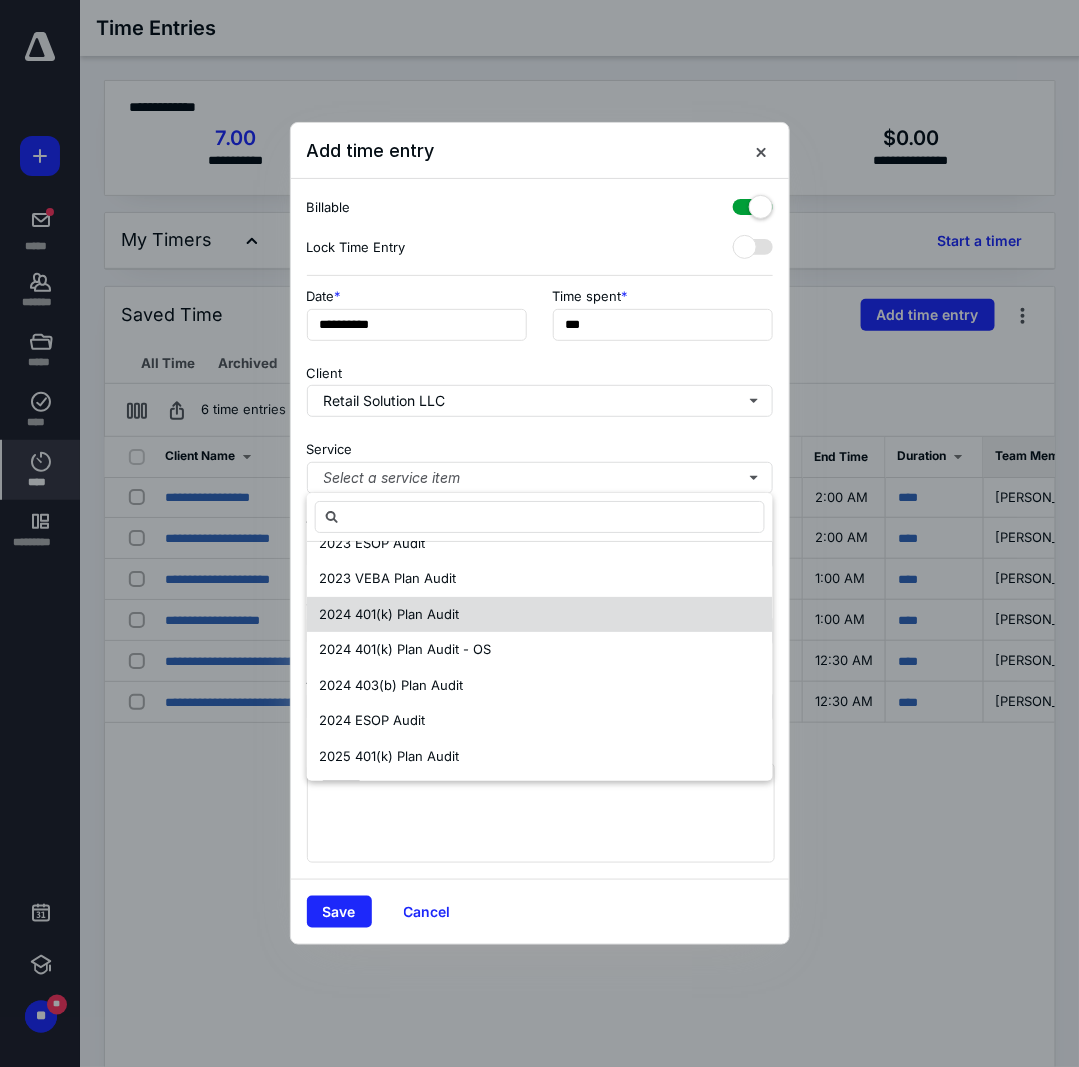 click on "2024 401(k) Plan Audit" at bounding box center (540, 615) 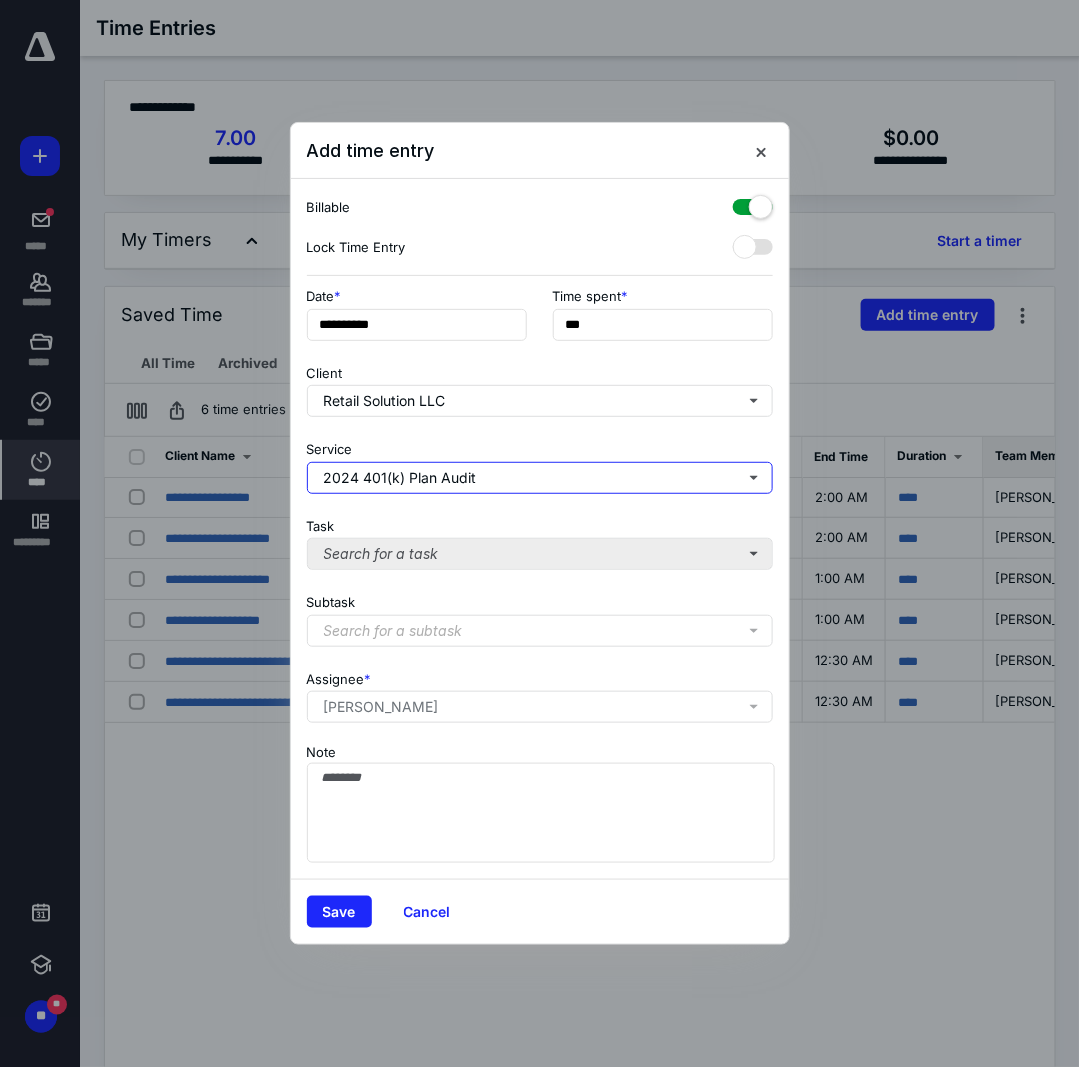 scroll, scrollTop: 0, scrollLeft: 0, axis: both 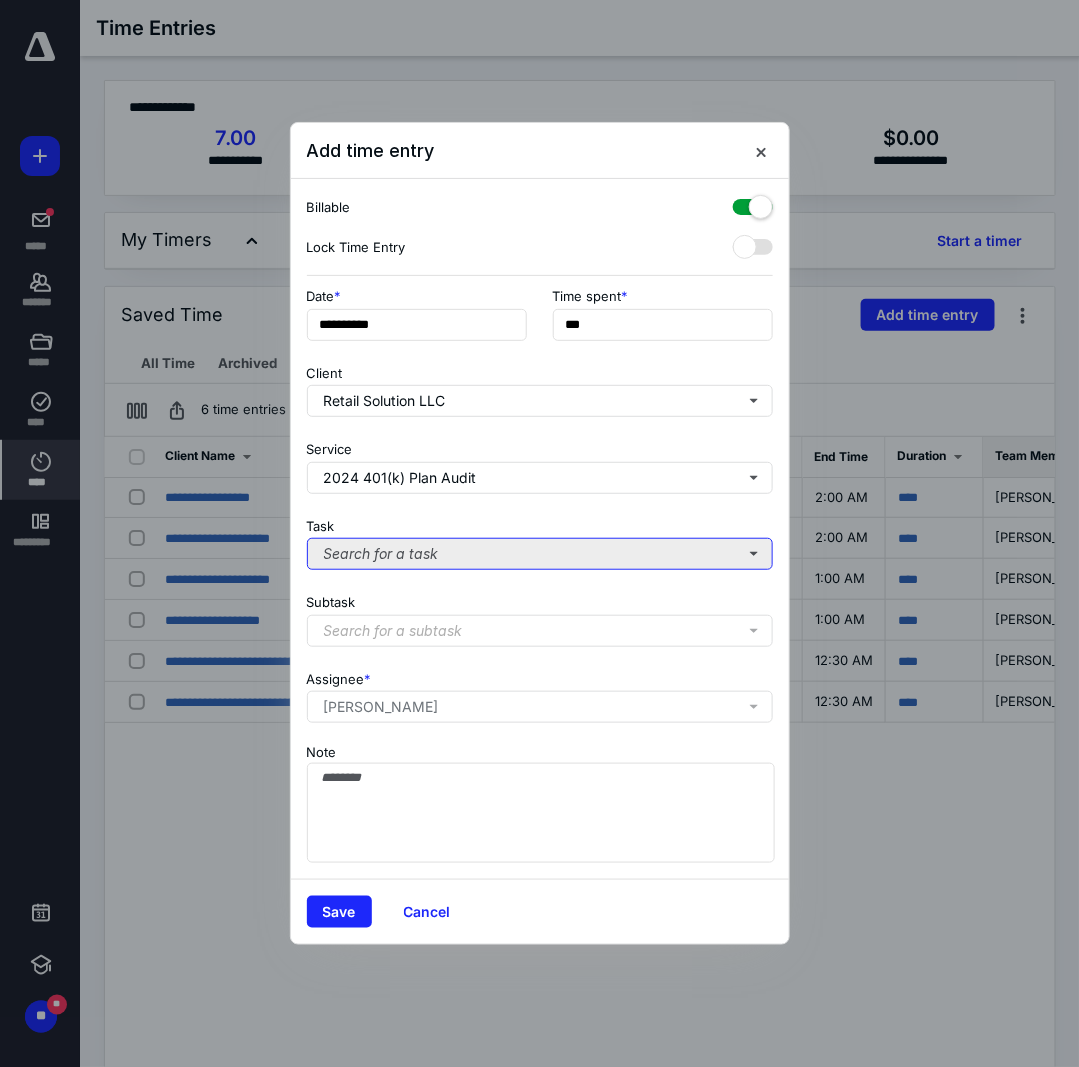 click on "Search for a task" at bounding box center [540, 554] 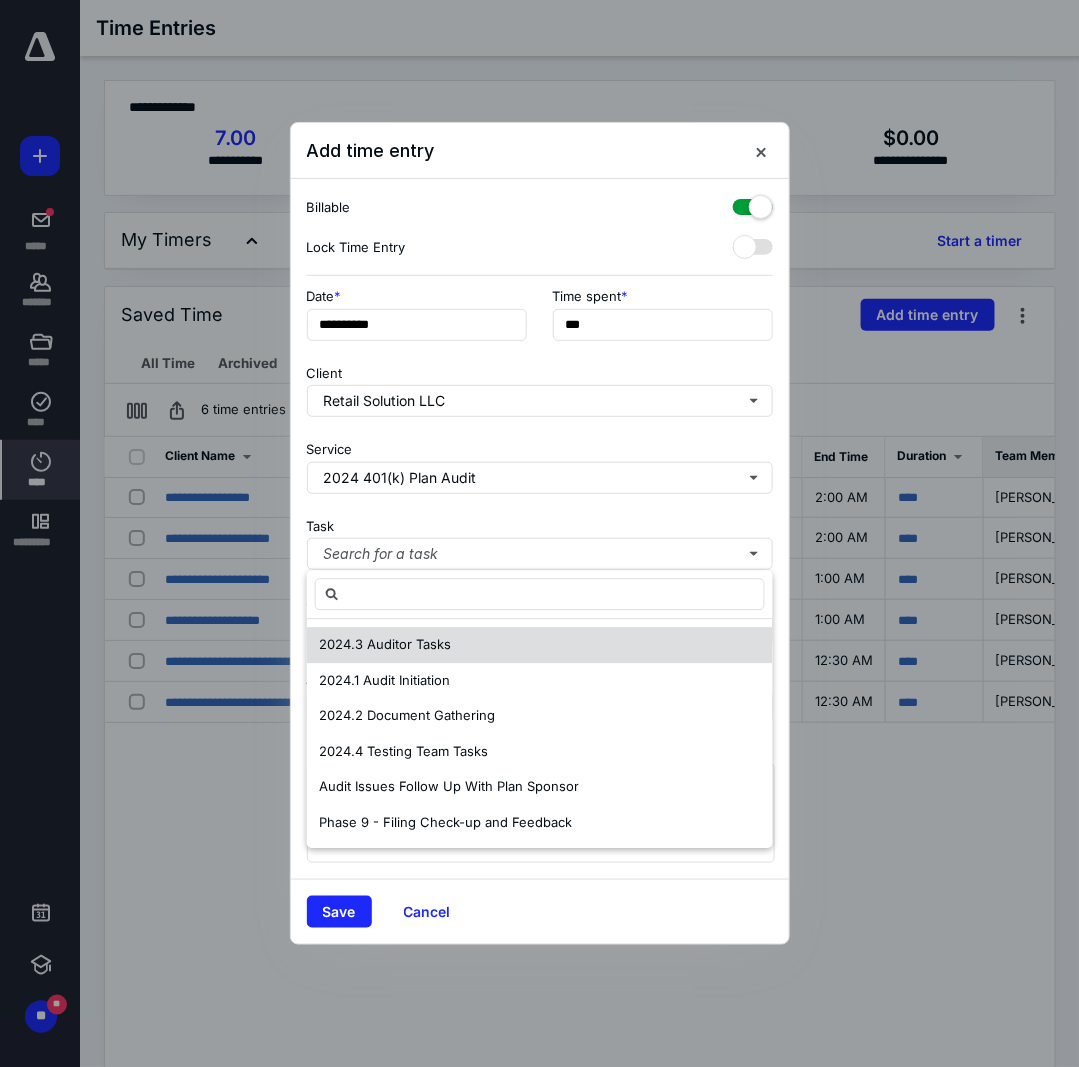 click on "2024.3 Auditor Tasks" at bounding box center [540, 645] 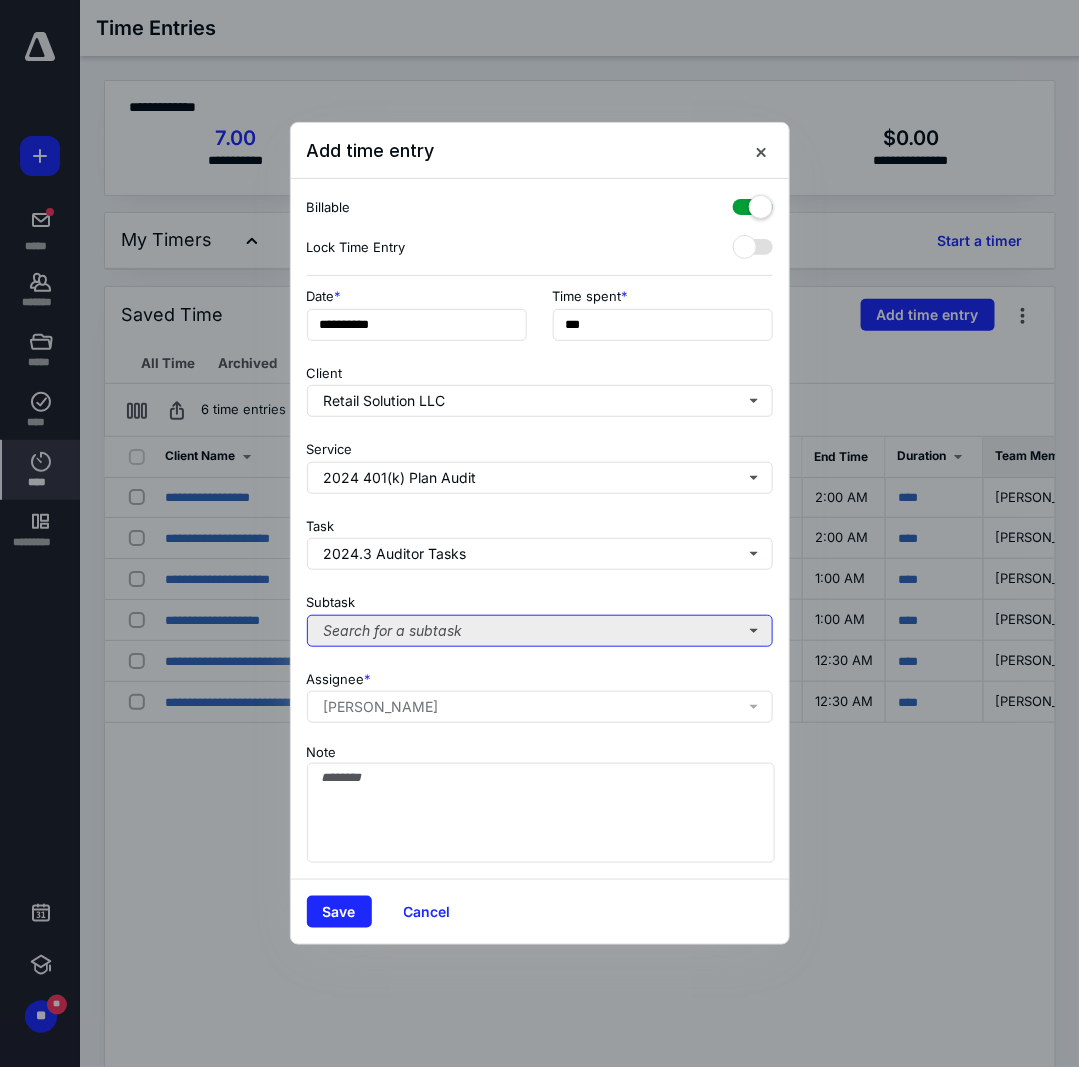 click on "Search for a subtask" at bounding box center (540, 631) 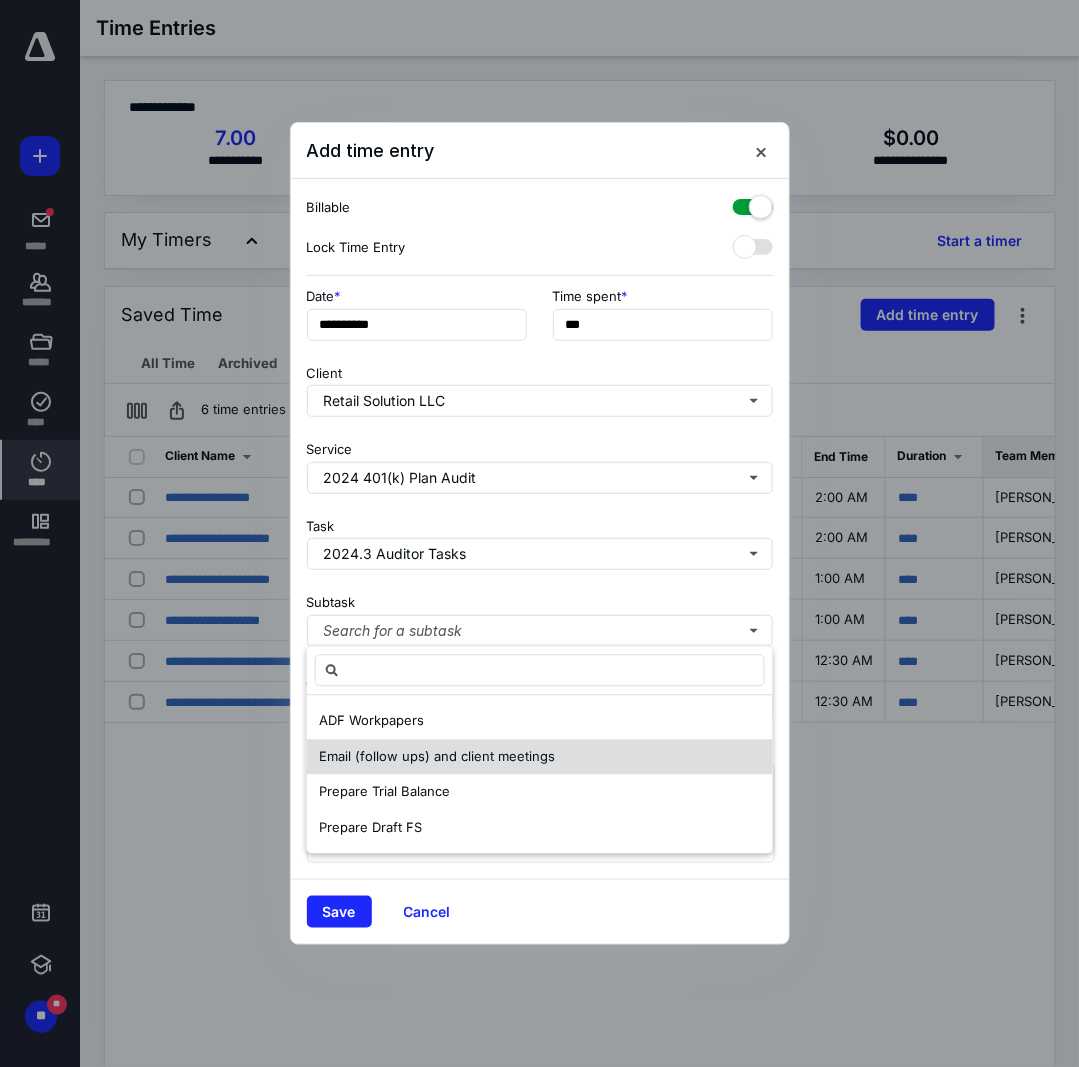 click on "Email (follow ups) and client meetings" at bounding box center [437, 756] 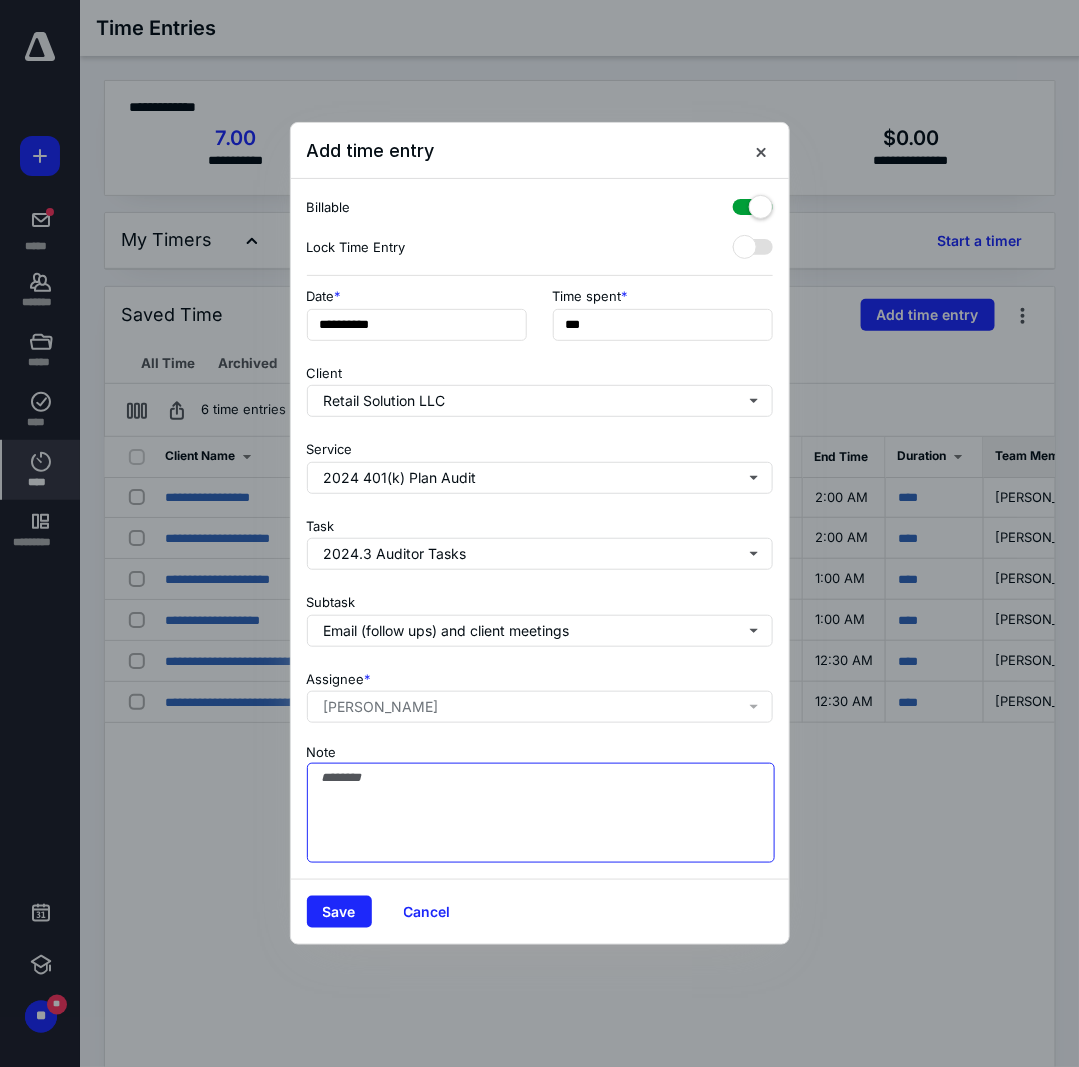click on "Note" at bounding box center (541, 813) 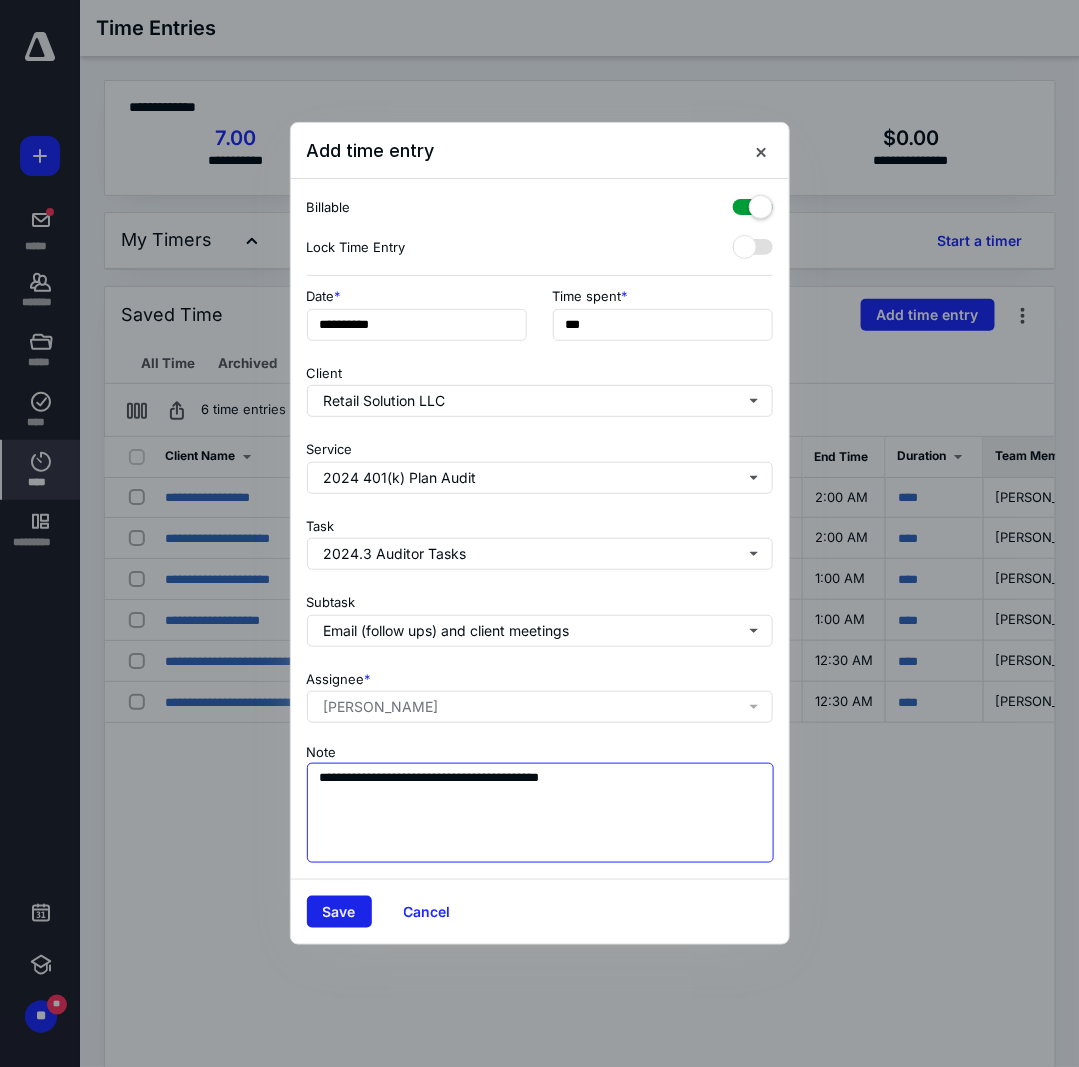type on "**********" 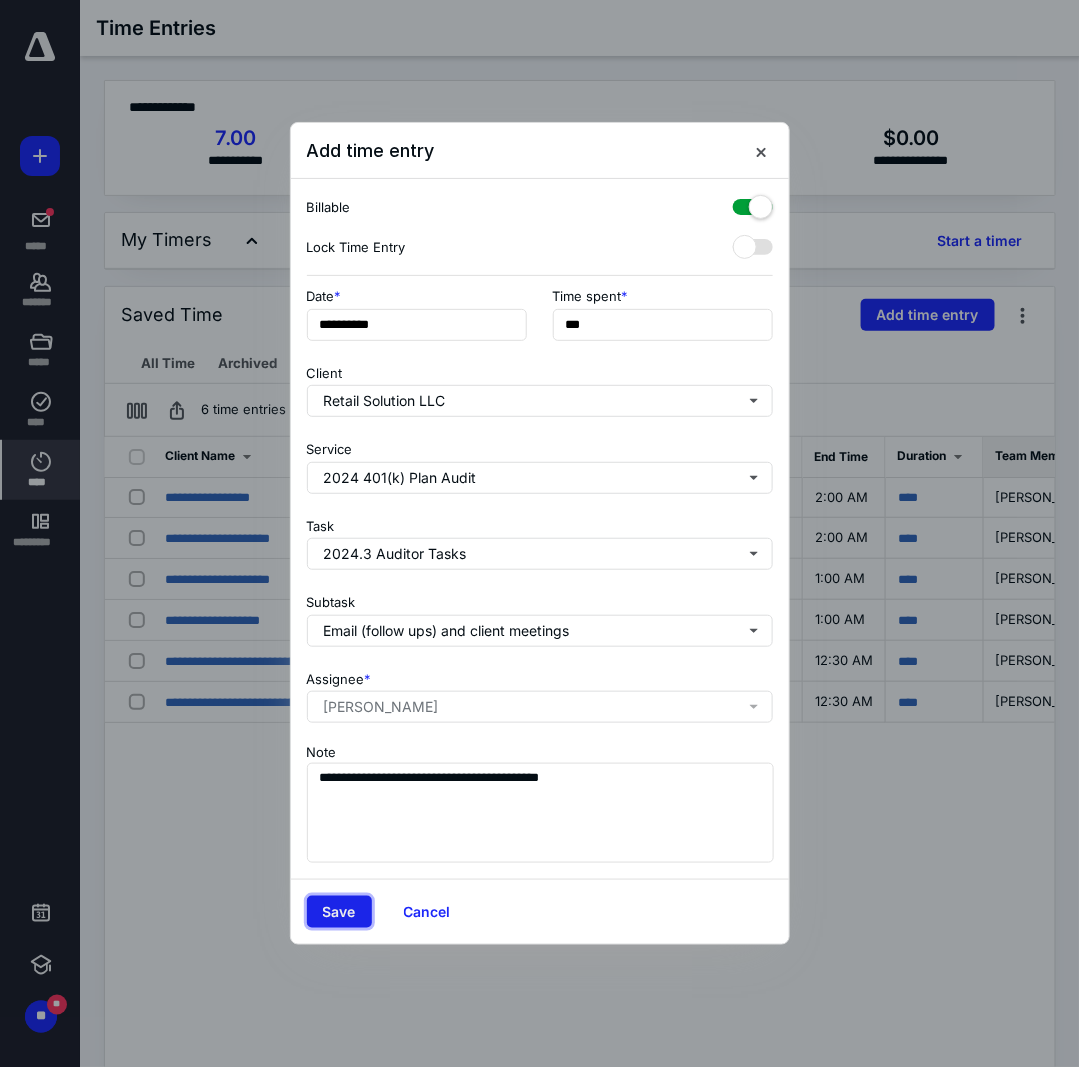 click on "Save" at bounding box center (339, 912) 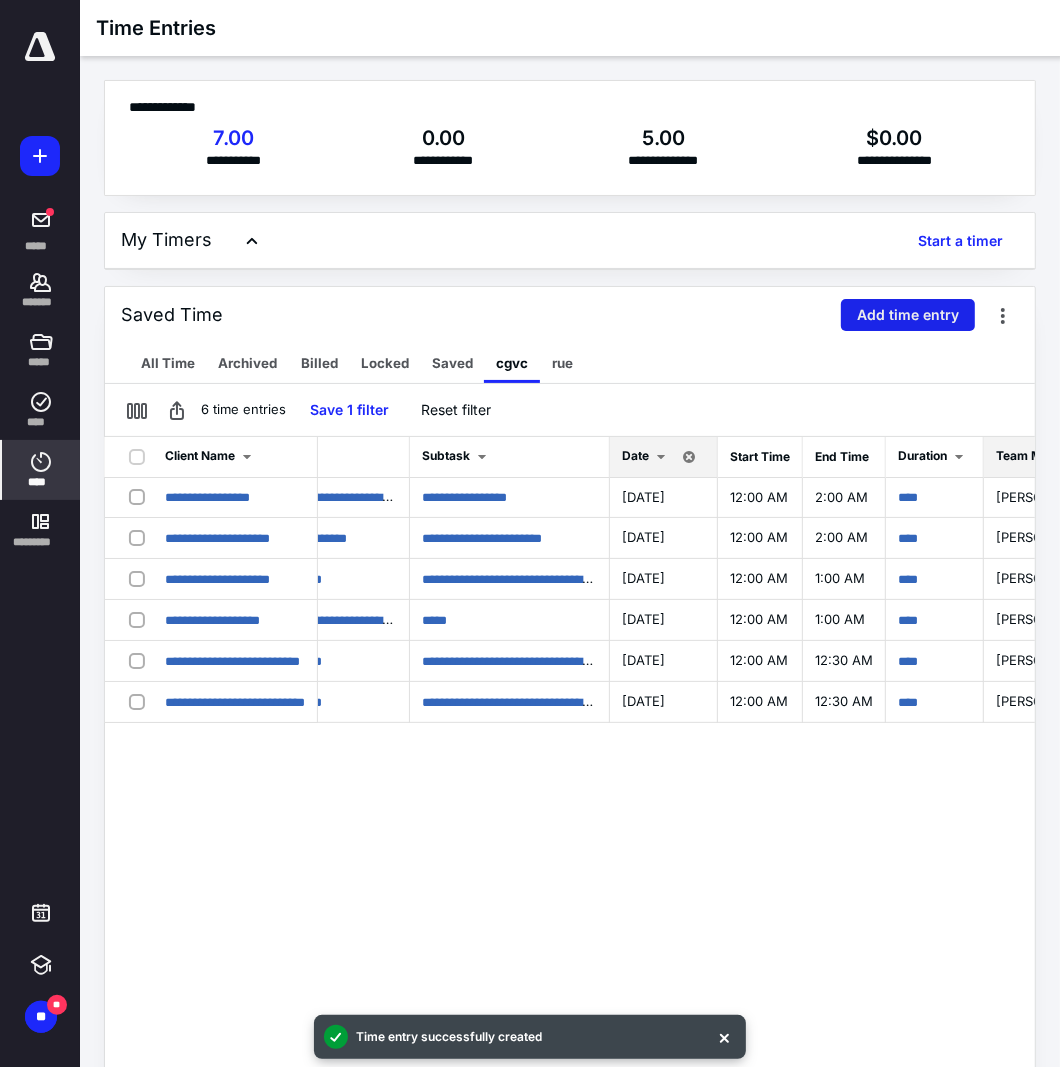 click on "Add time entry" at bounding box center [908, 315] 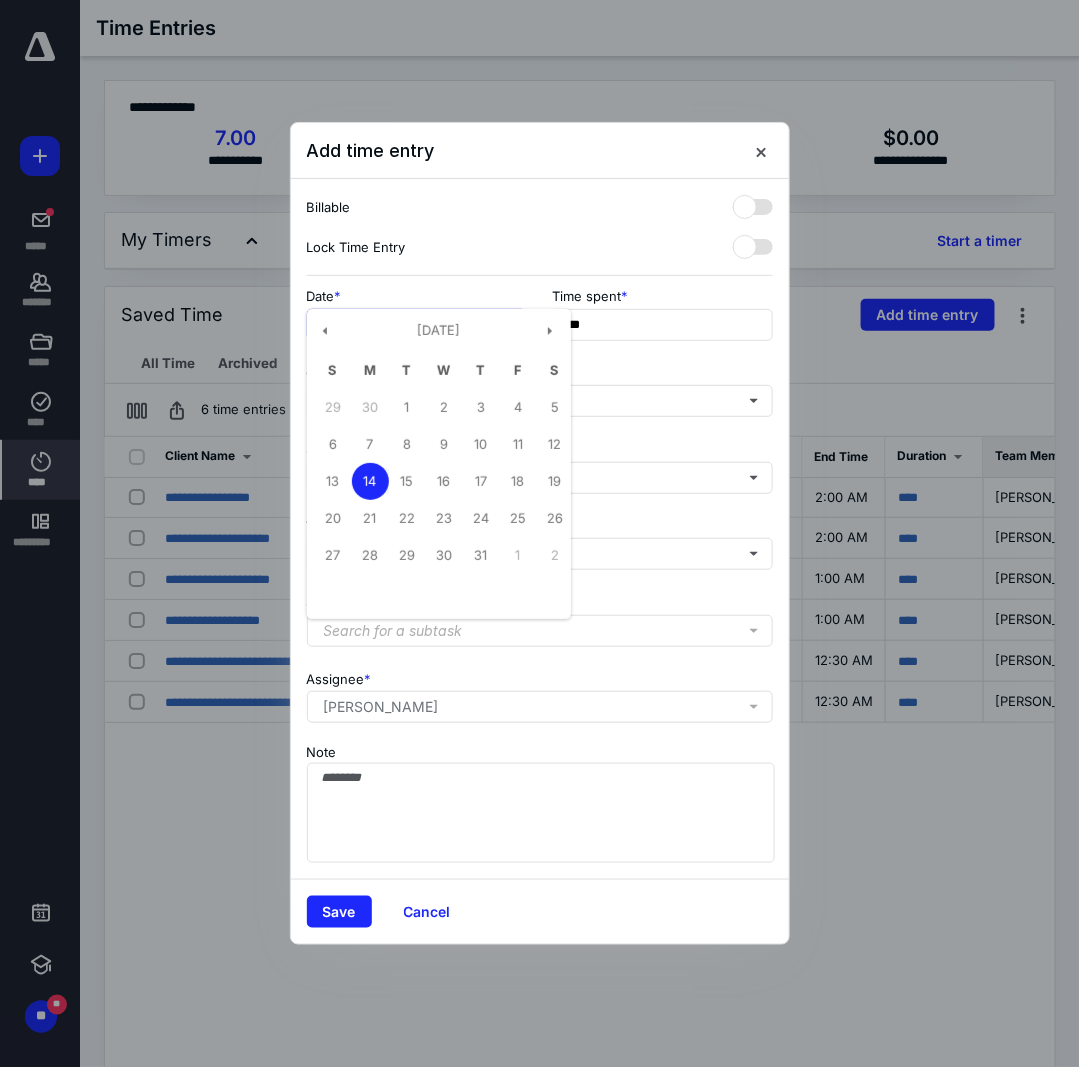 drag, startPoint x: 513, startPoint y: 323, endPoint x: 513, endPoint y: 368, distance: 45 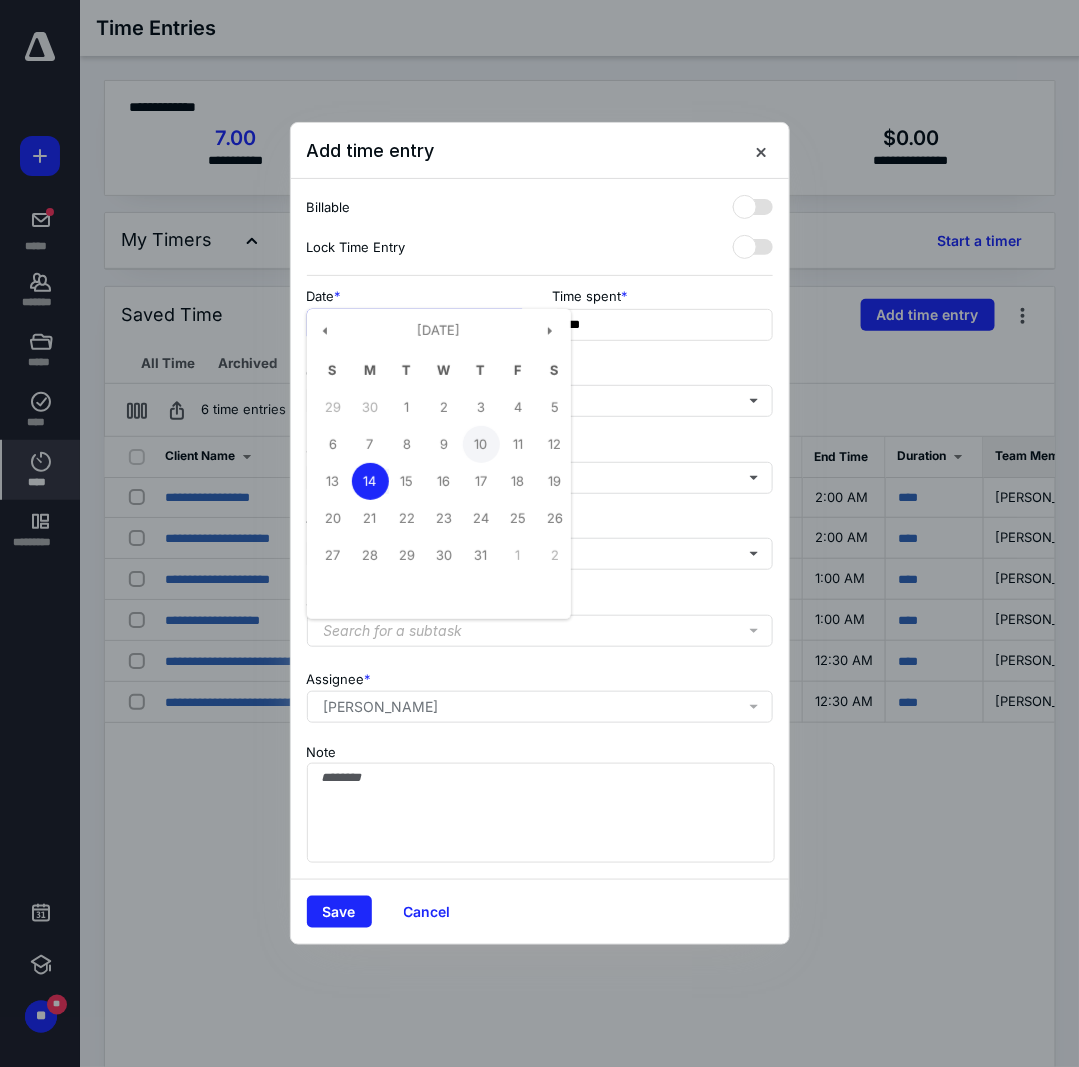 click on "10" at bounding box center (481, 444) 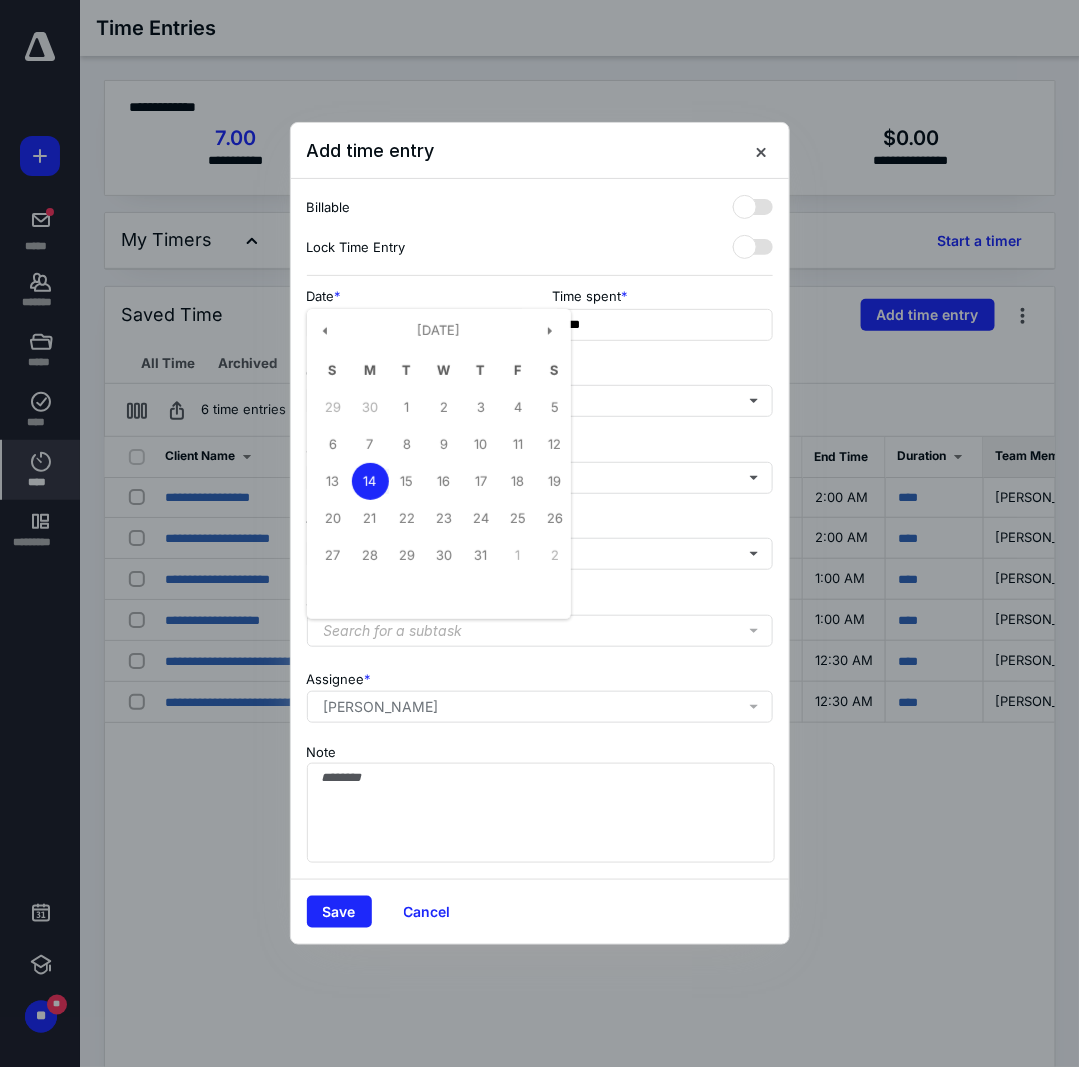 type on "**********" 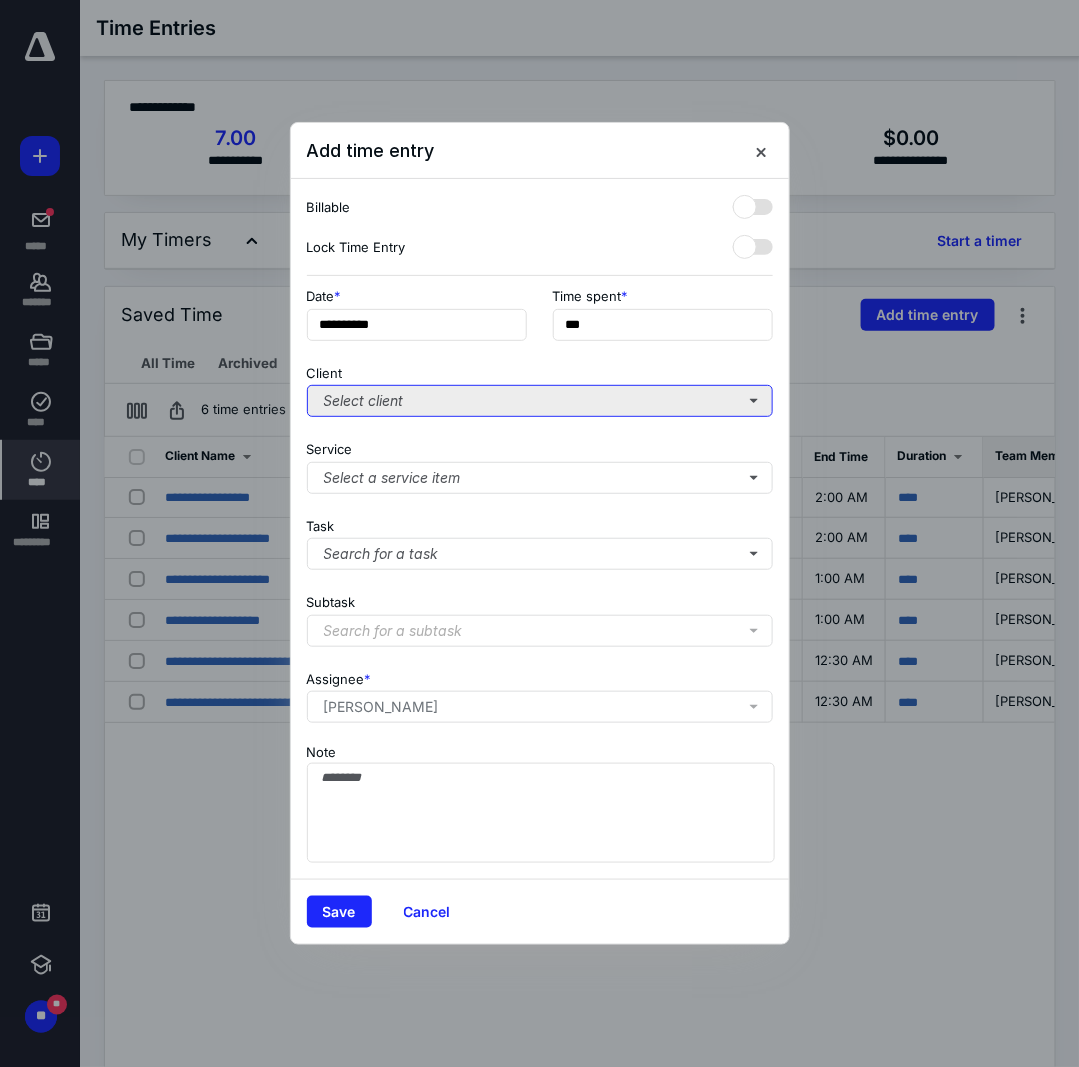click on "Select client" at bounding box center (540, 401) 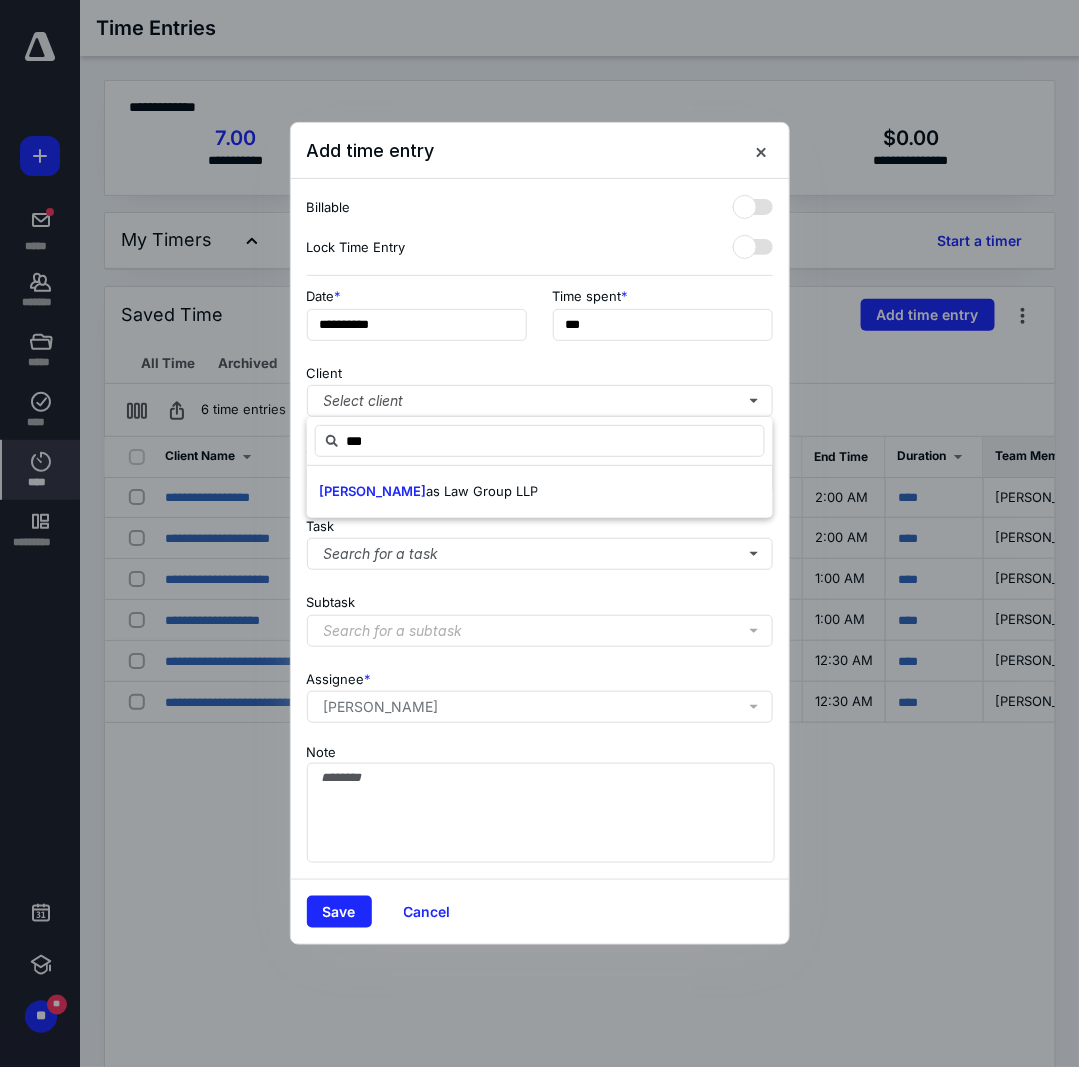click on "as Law Group LLP" at bounding box center [482, 491] 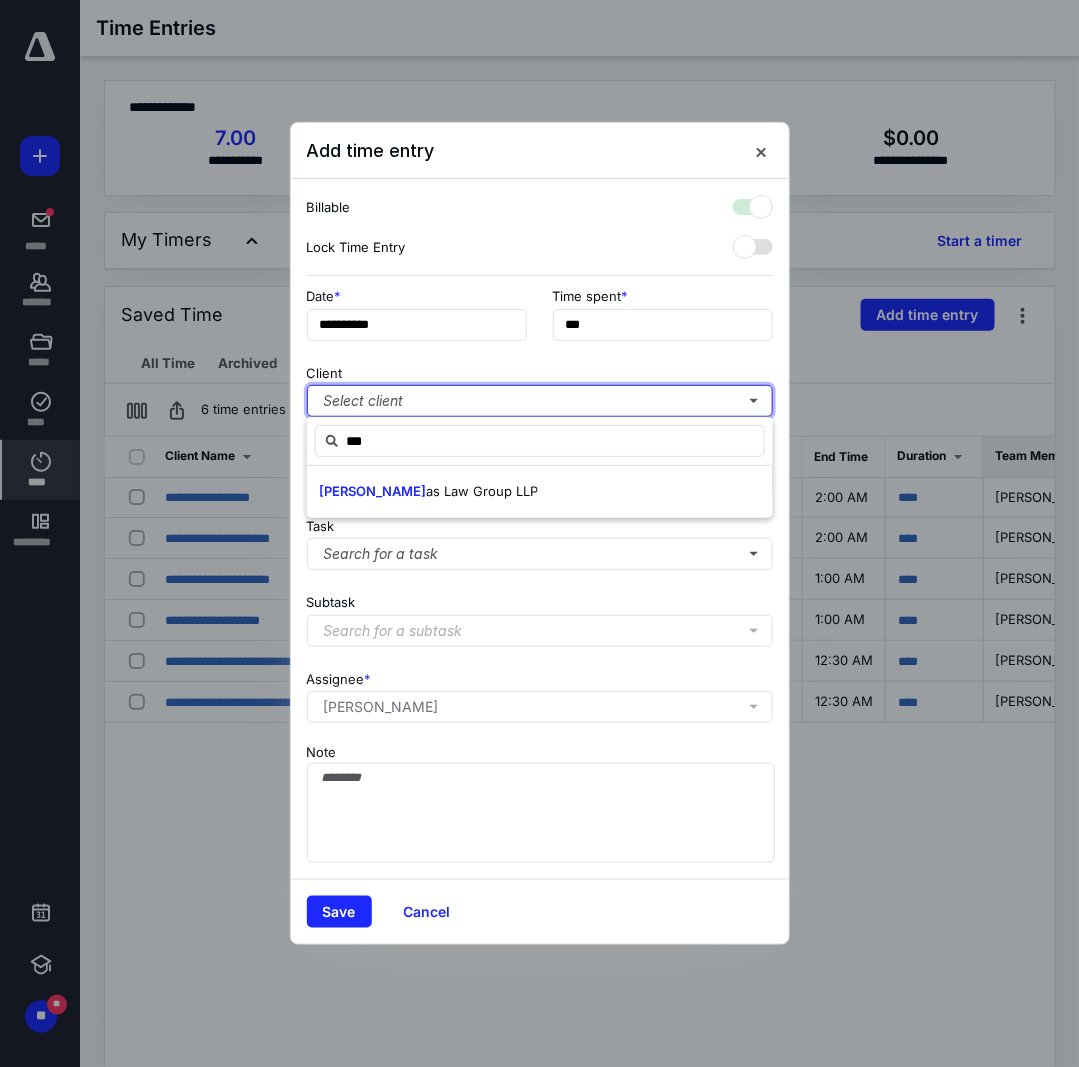 checkbox on "true" 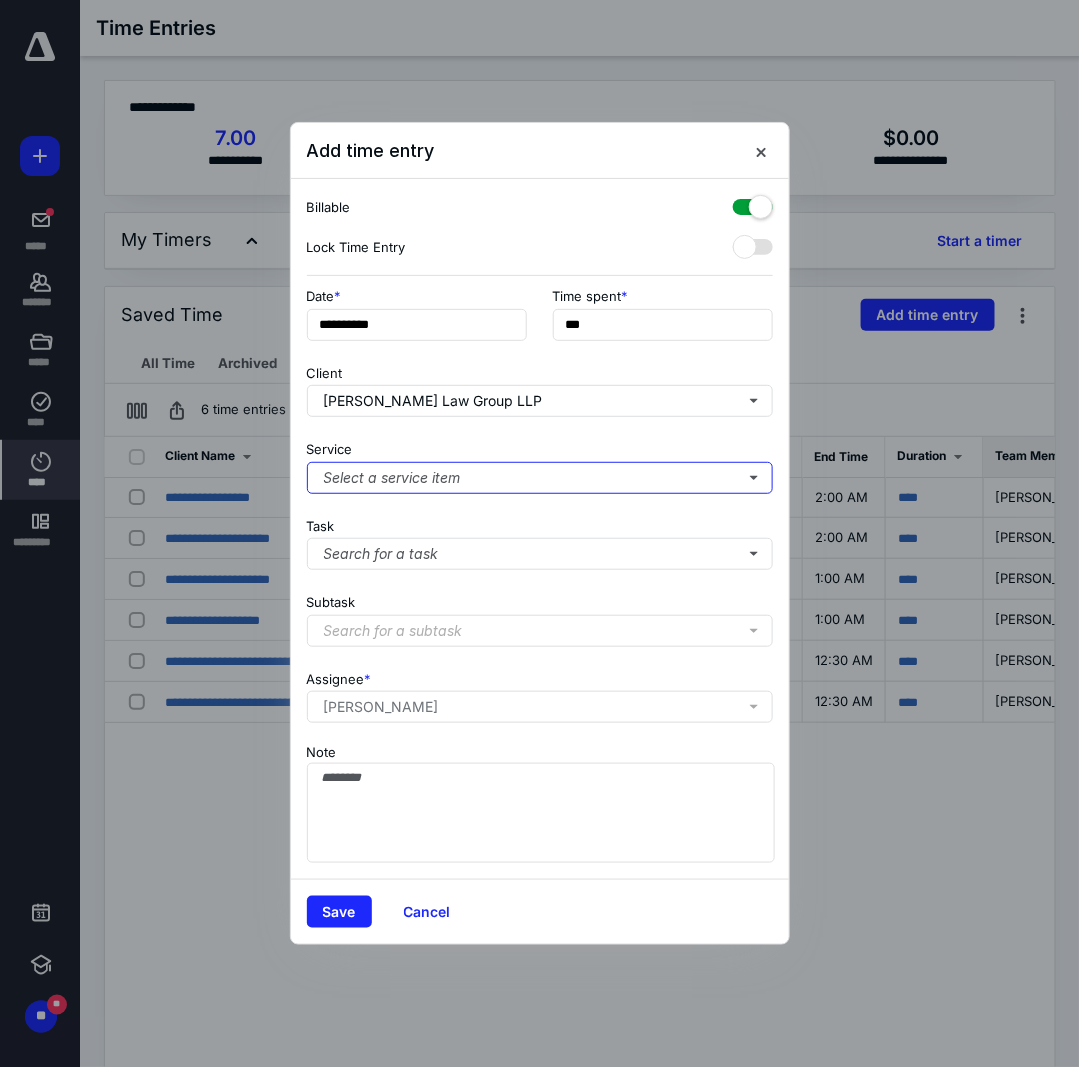 click on "Select a service item" at bounding box center [540, 478] 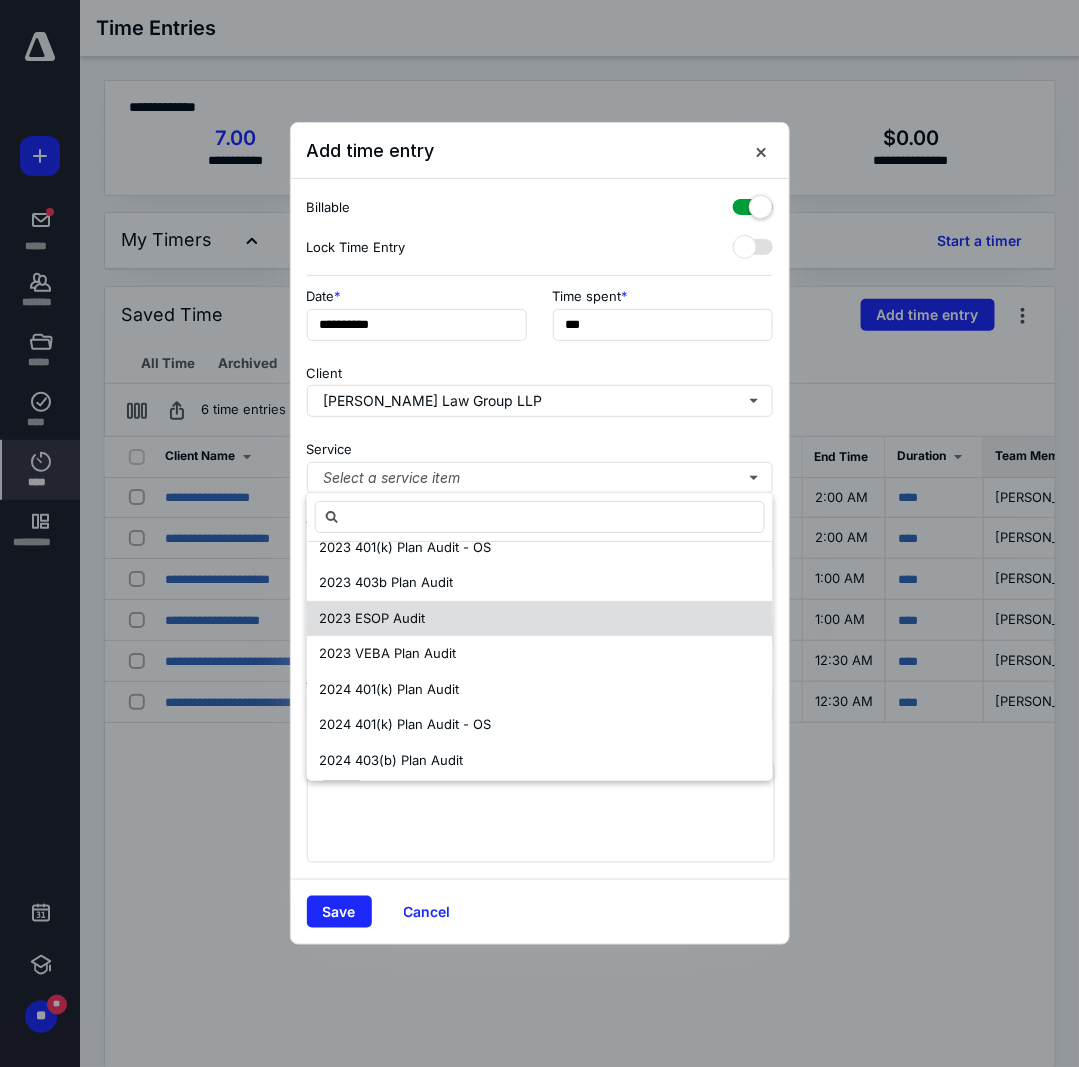 scroll, scrollTop: 699, scrollLeft: 0, axis: vertical 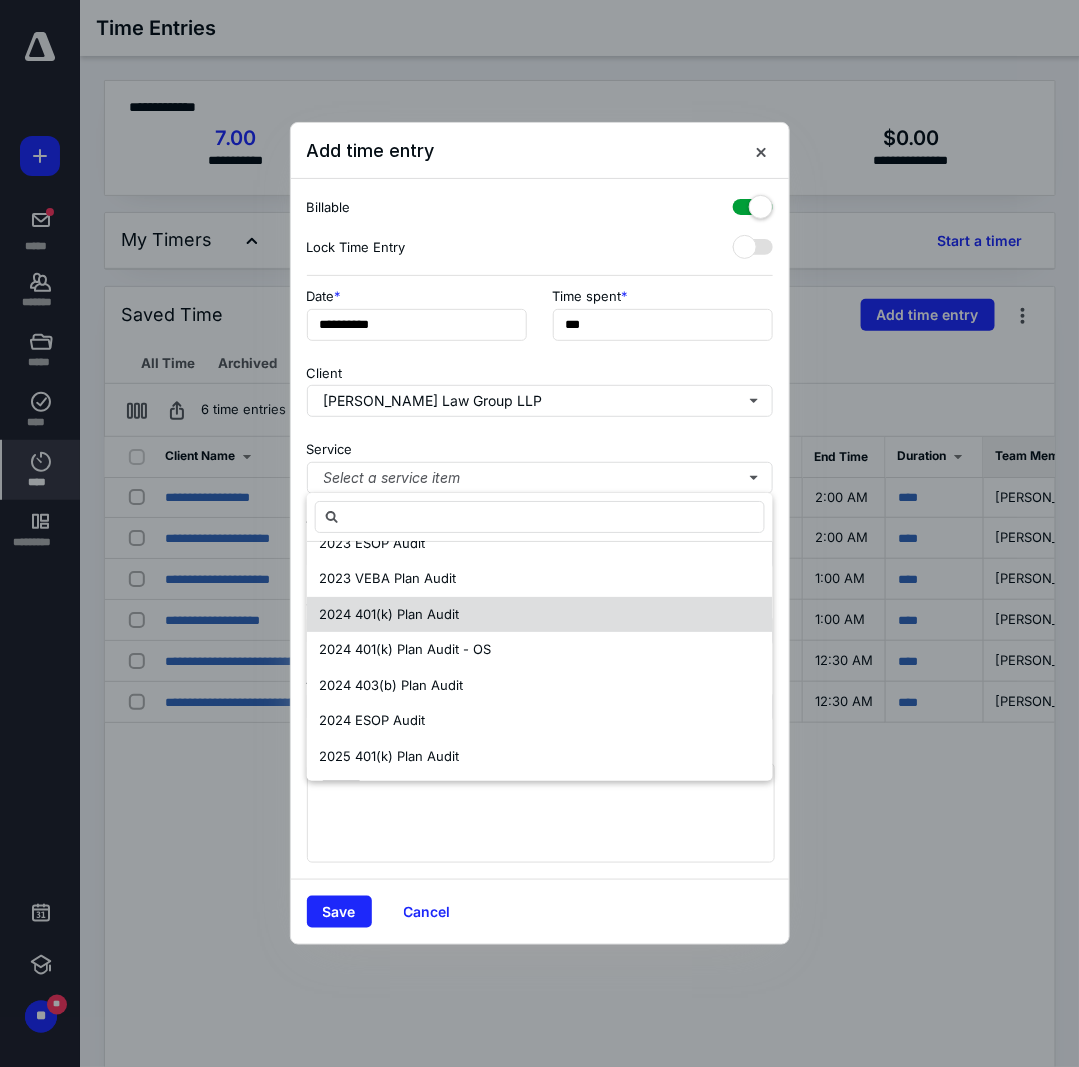 click on "2024 401(k) Plan Audit" at bounding box center [540, 615] 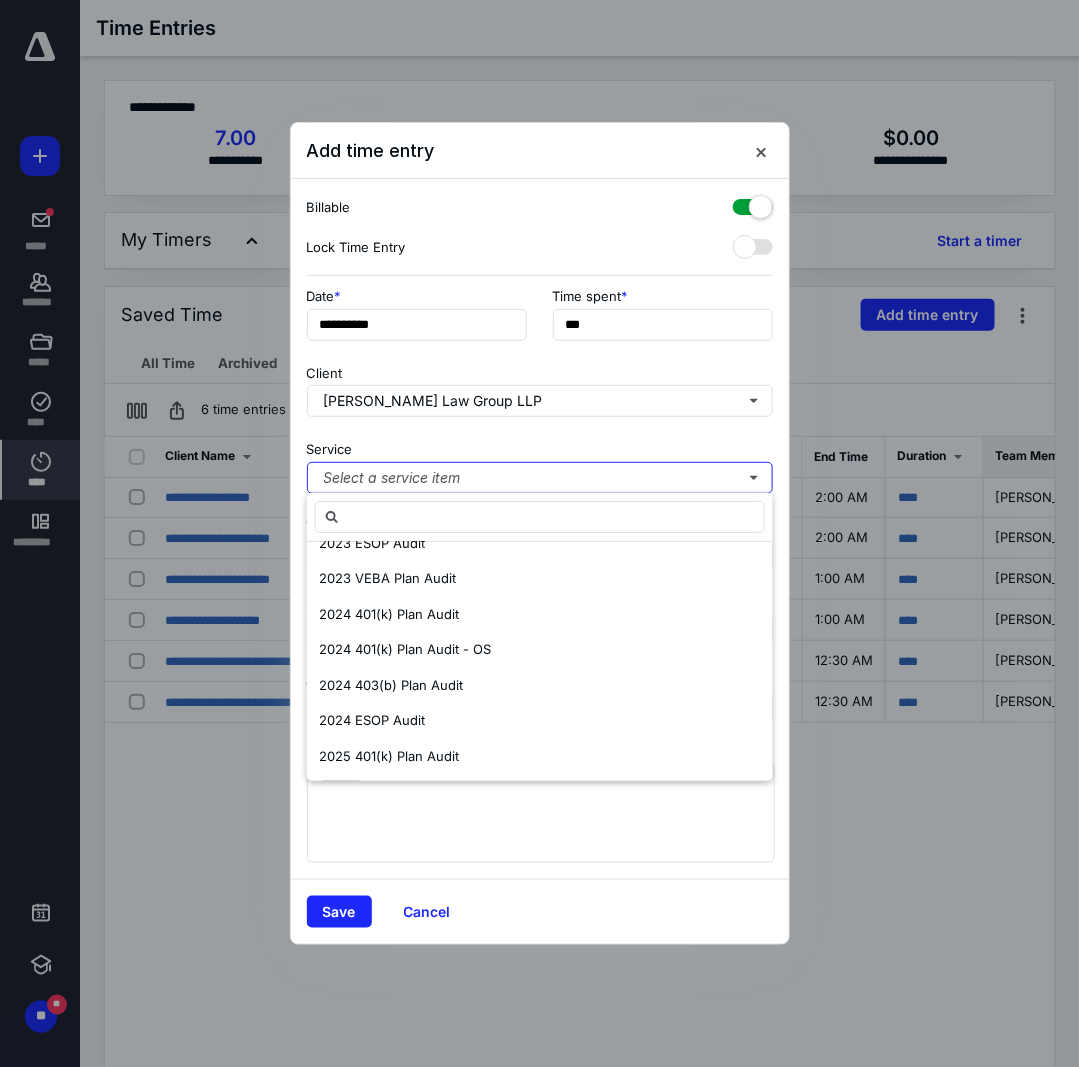 scroll, scrollTop: 0, scrollLeft: 0, axis: both 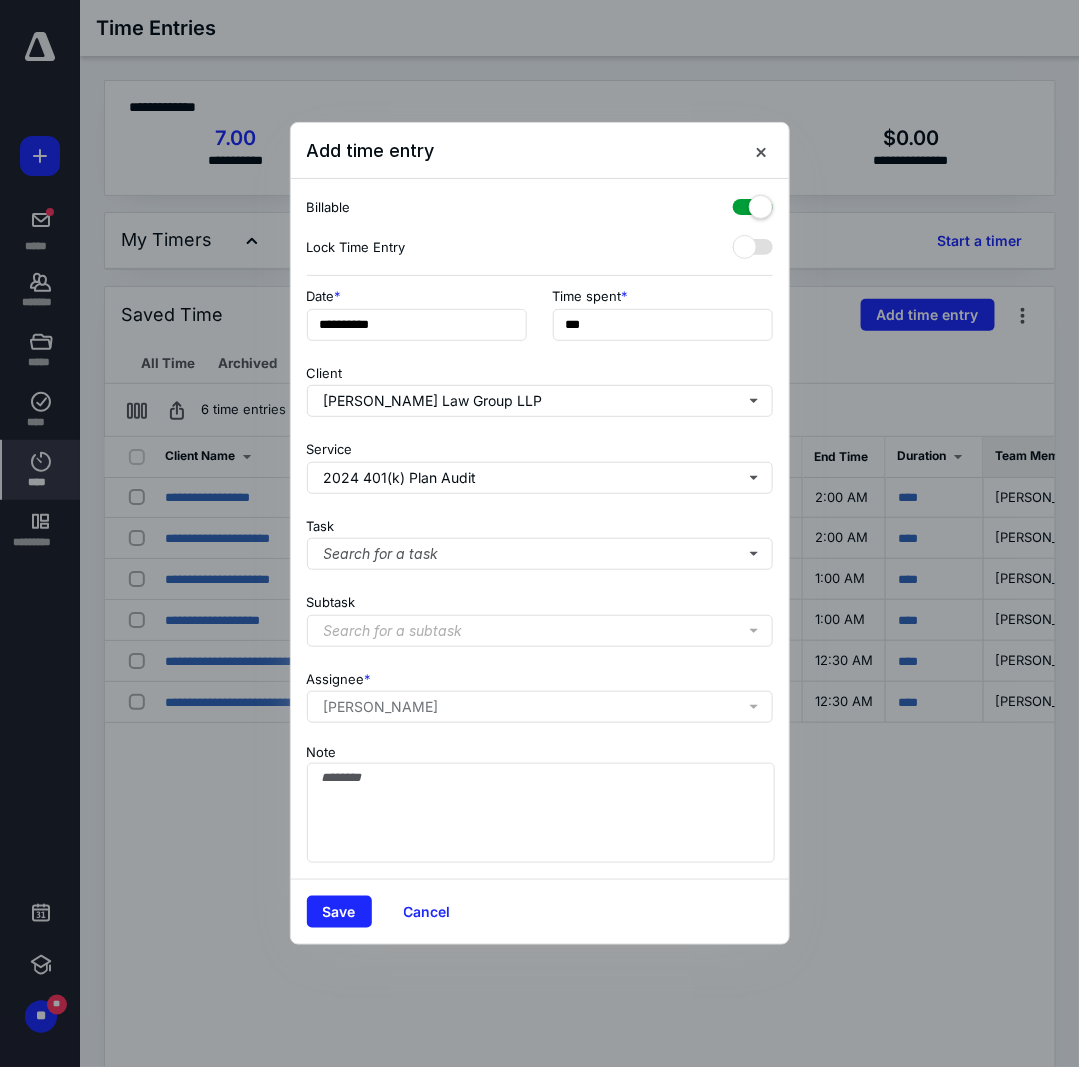 click on "**********" at bounding box center [540, 529] 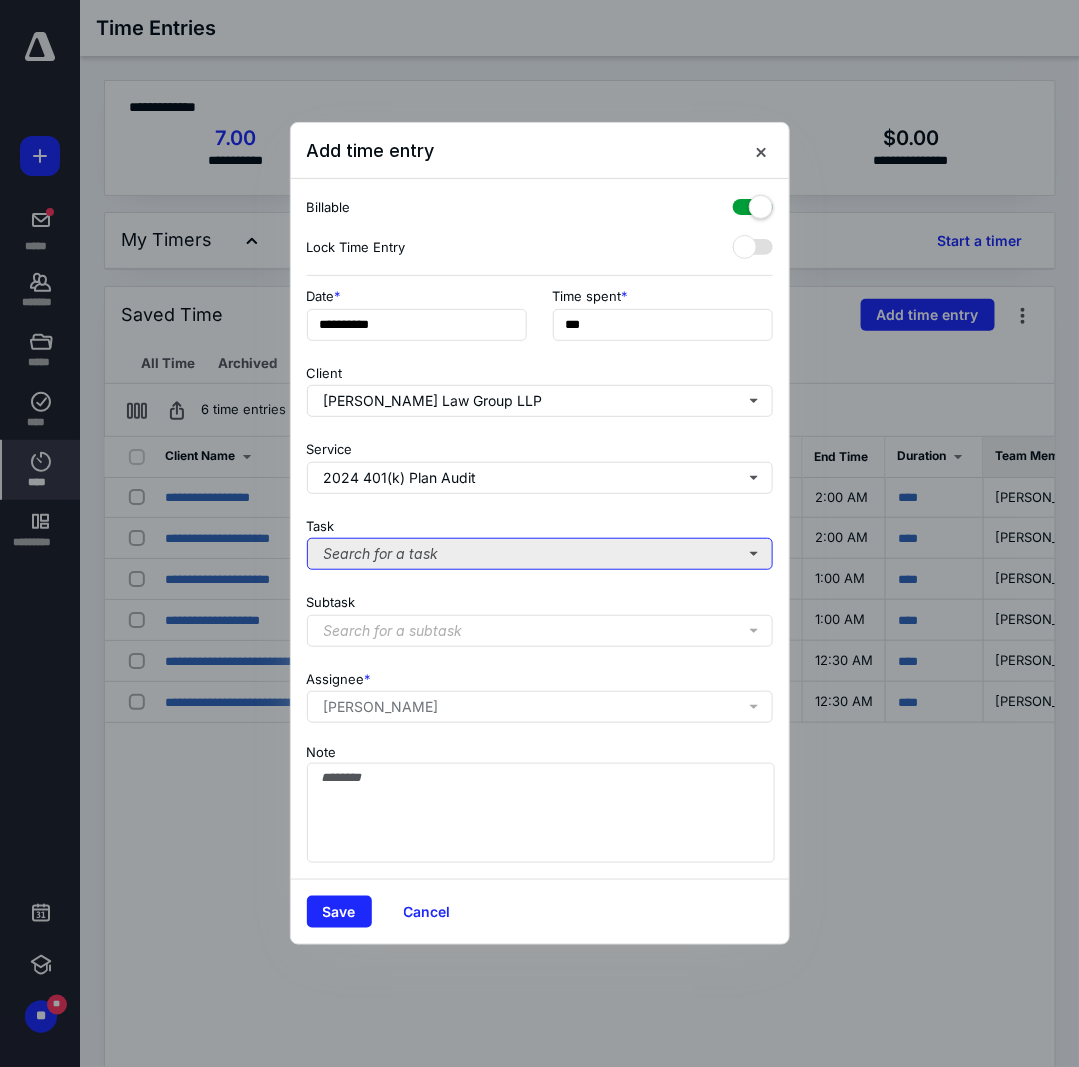 click on "Search for a task" at bounding box center [540, 554] 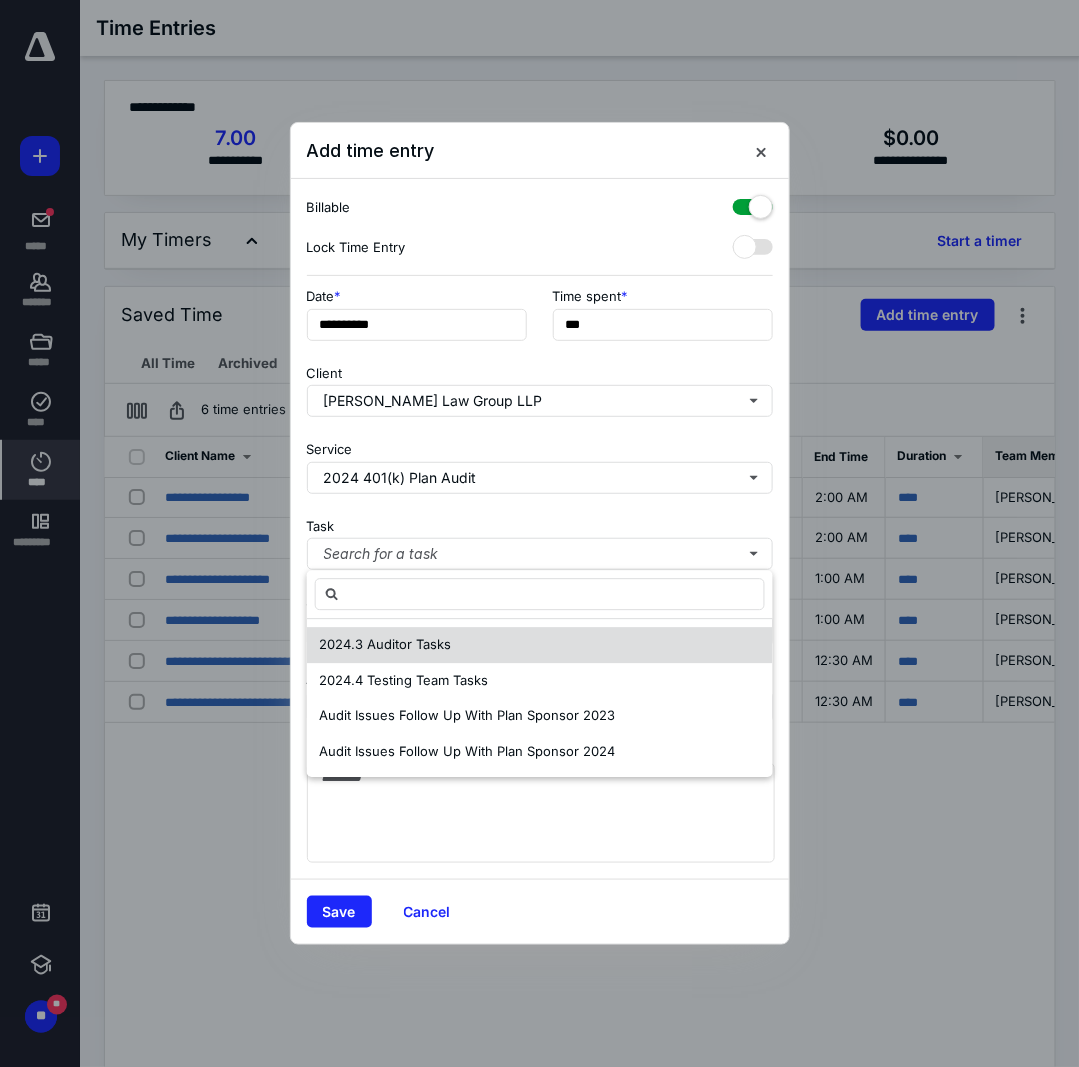 click on "2024.3 Auditor Tasks" at bounding box center [540, 645] 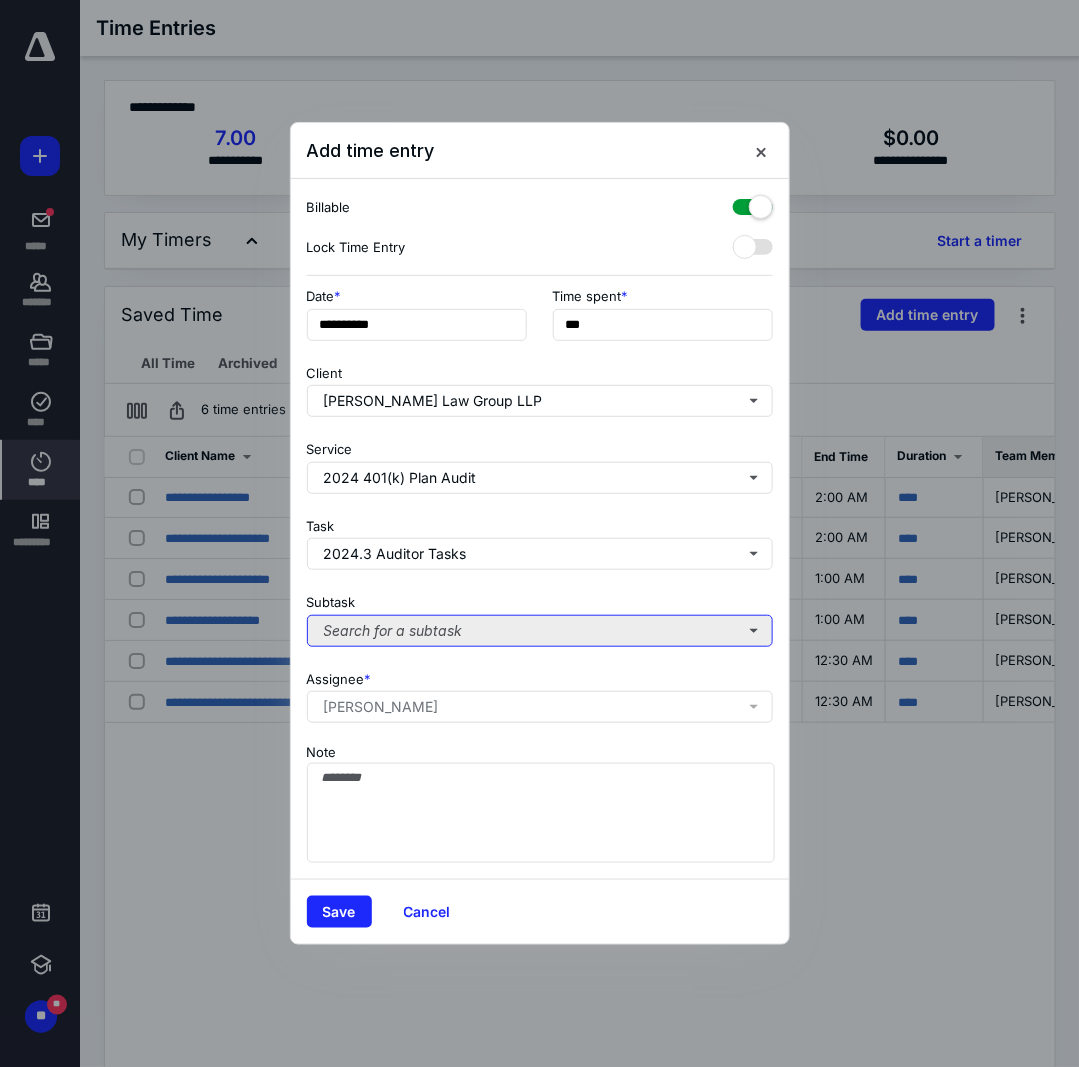 click on "Search for a subtask" at bounding box center [540, 631] 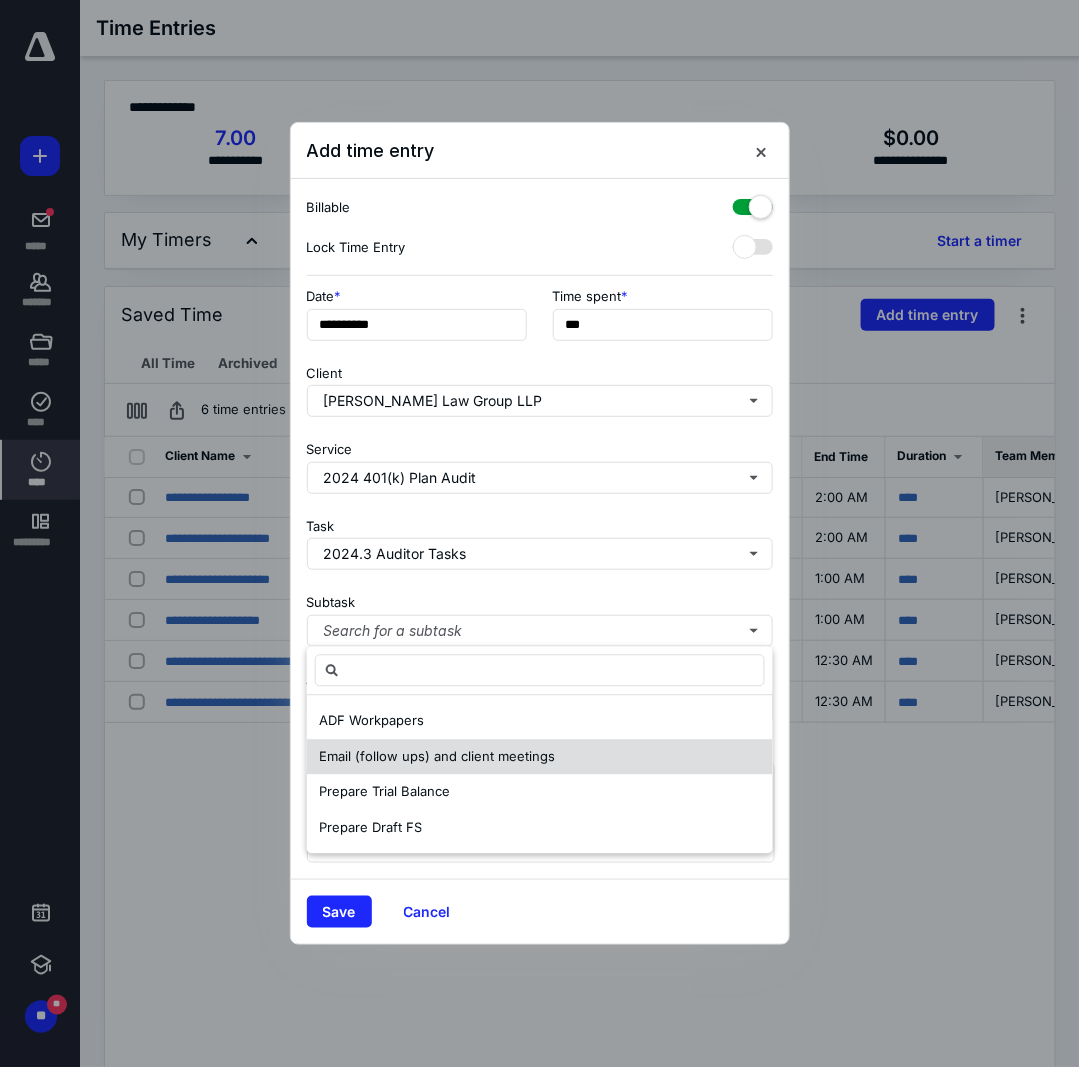 click on "Email (follow ups) and client meetings" at bounding box center [437, 756] 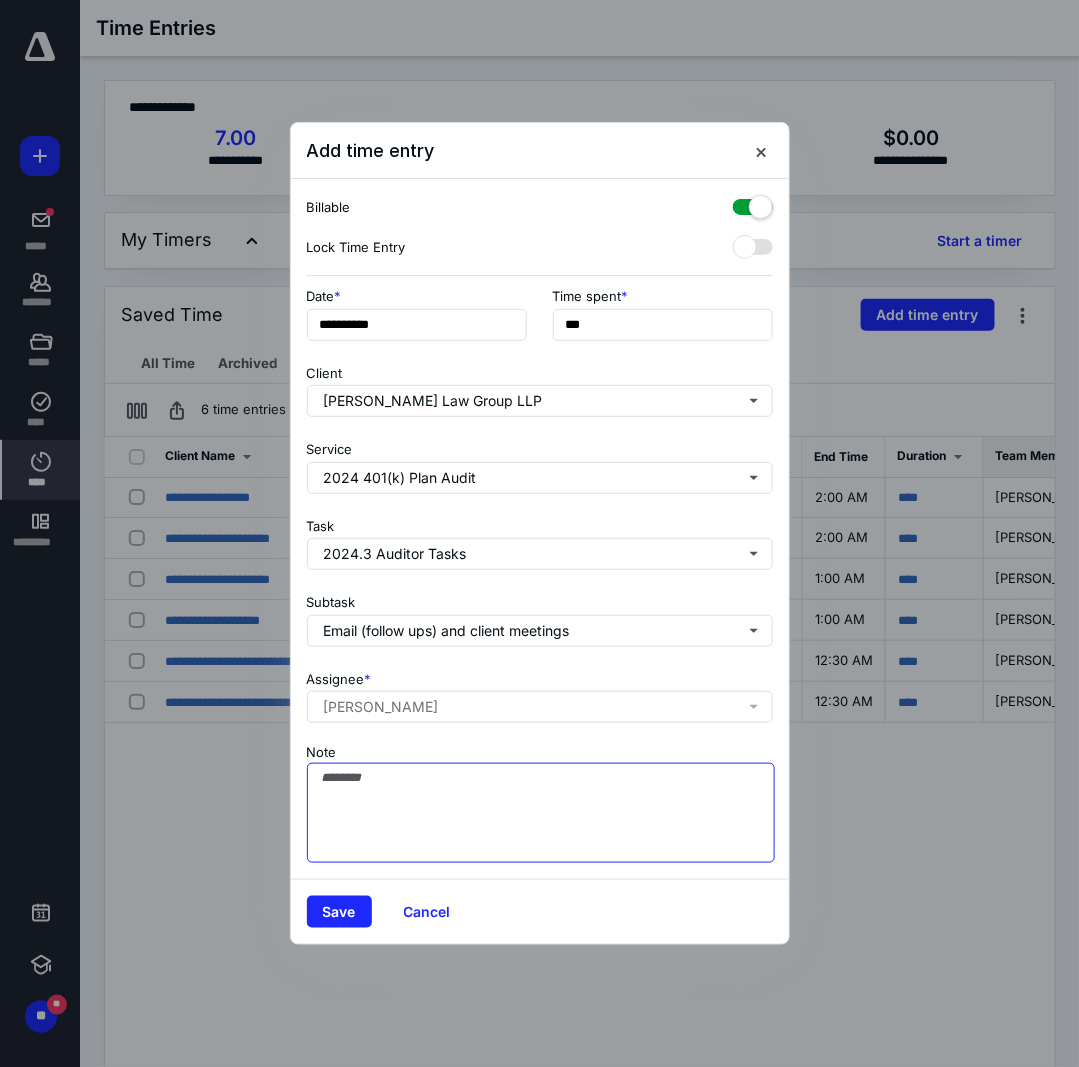 click on "Note" at bounding box center (541, 813) 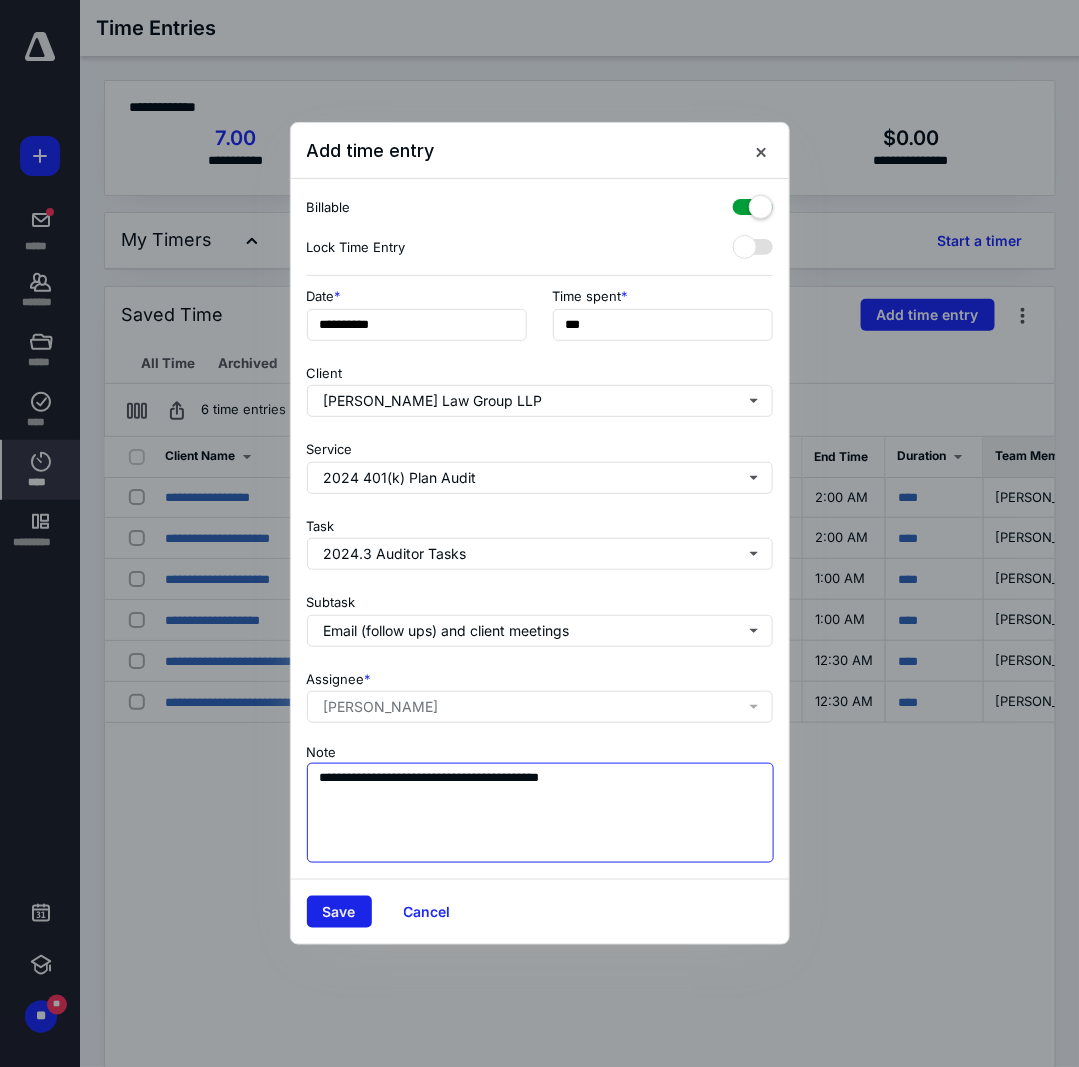 type on "**********" 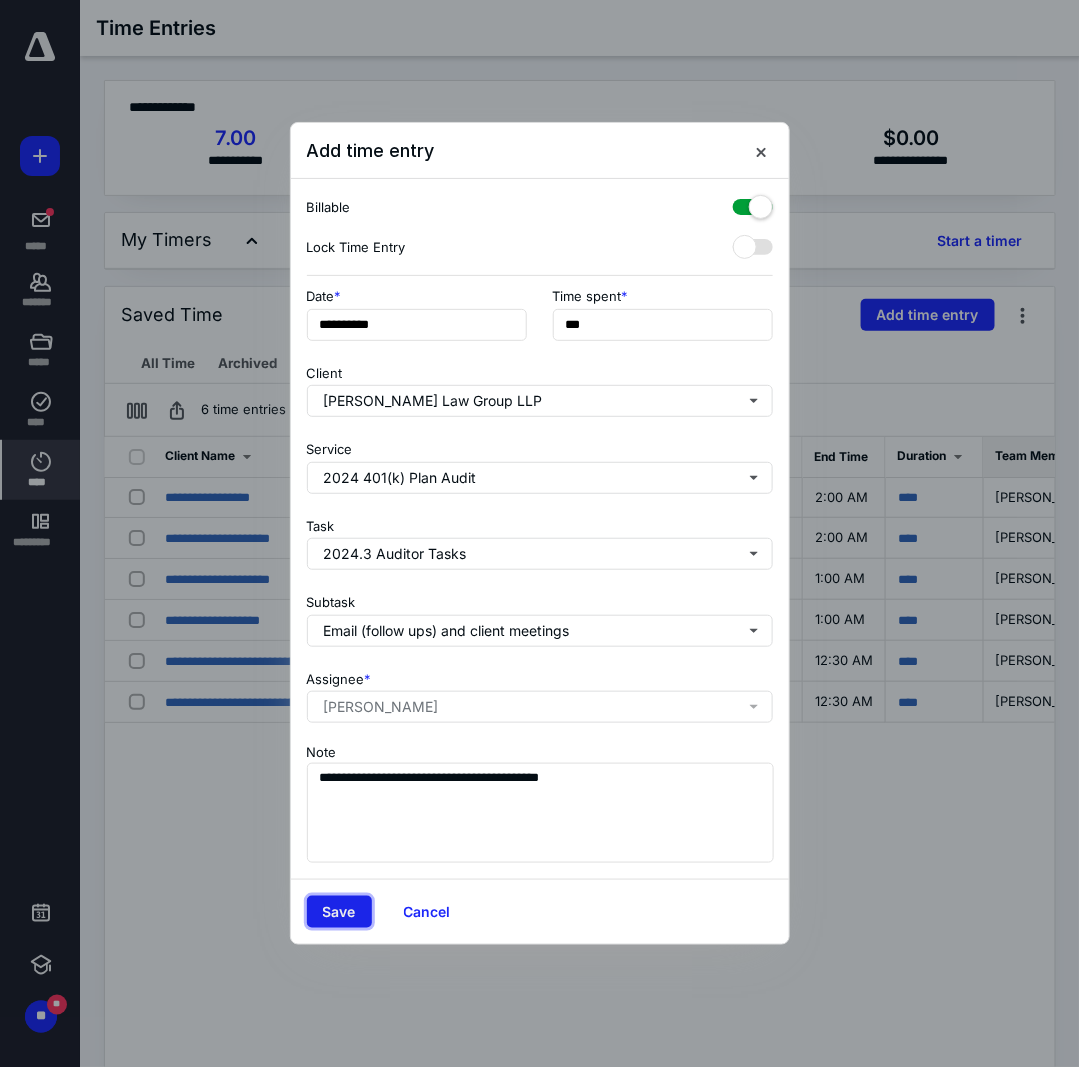 click on "Save" at bounding box center [339, 912] 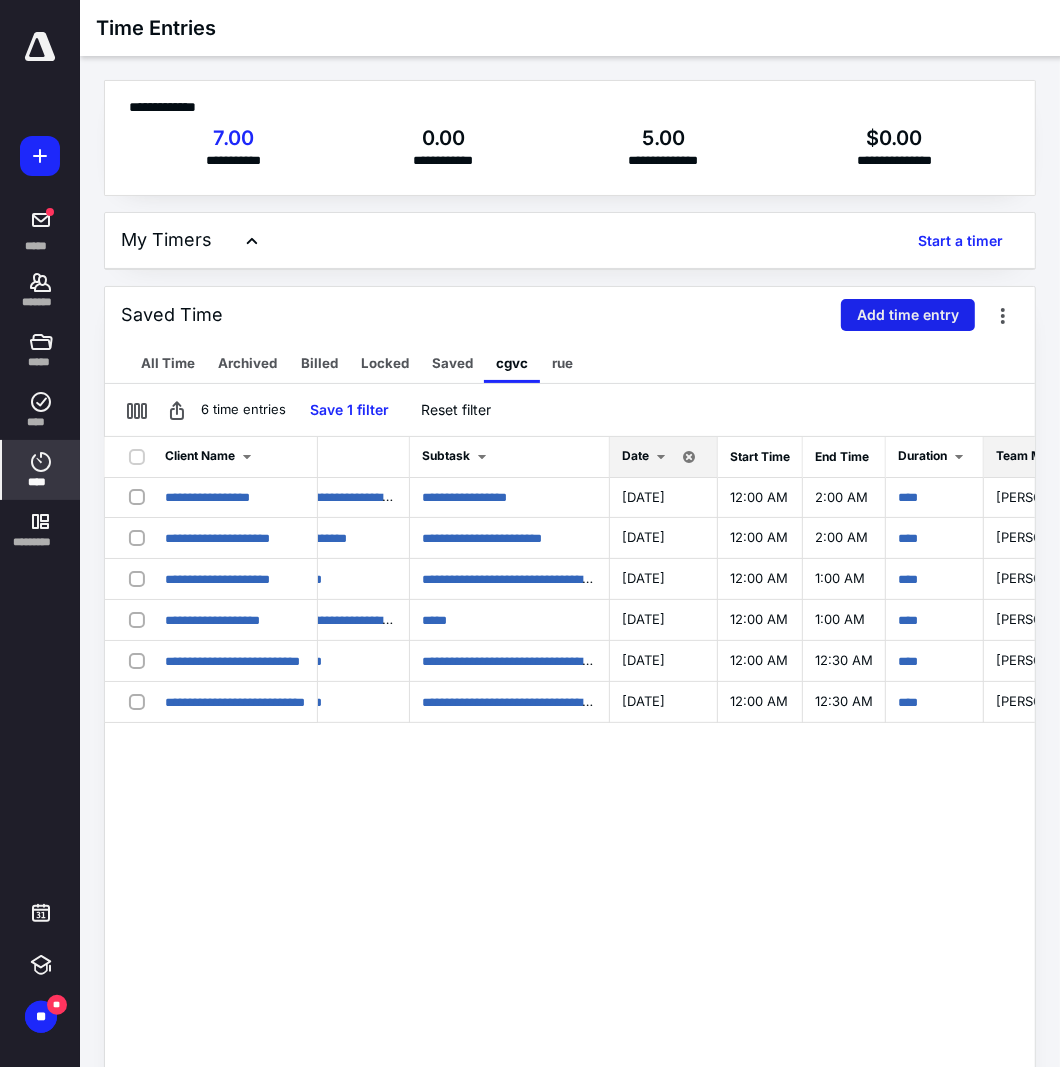 click on "Add time entry" at bounding box center (908, 315) 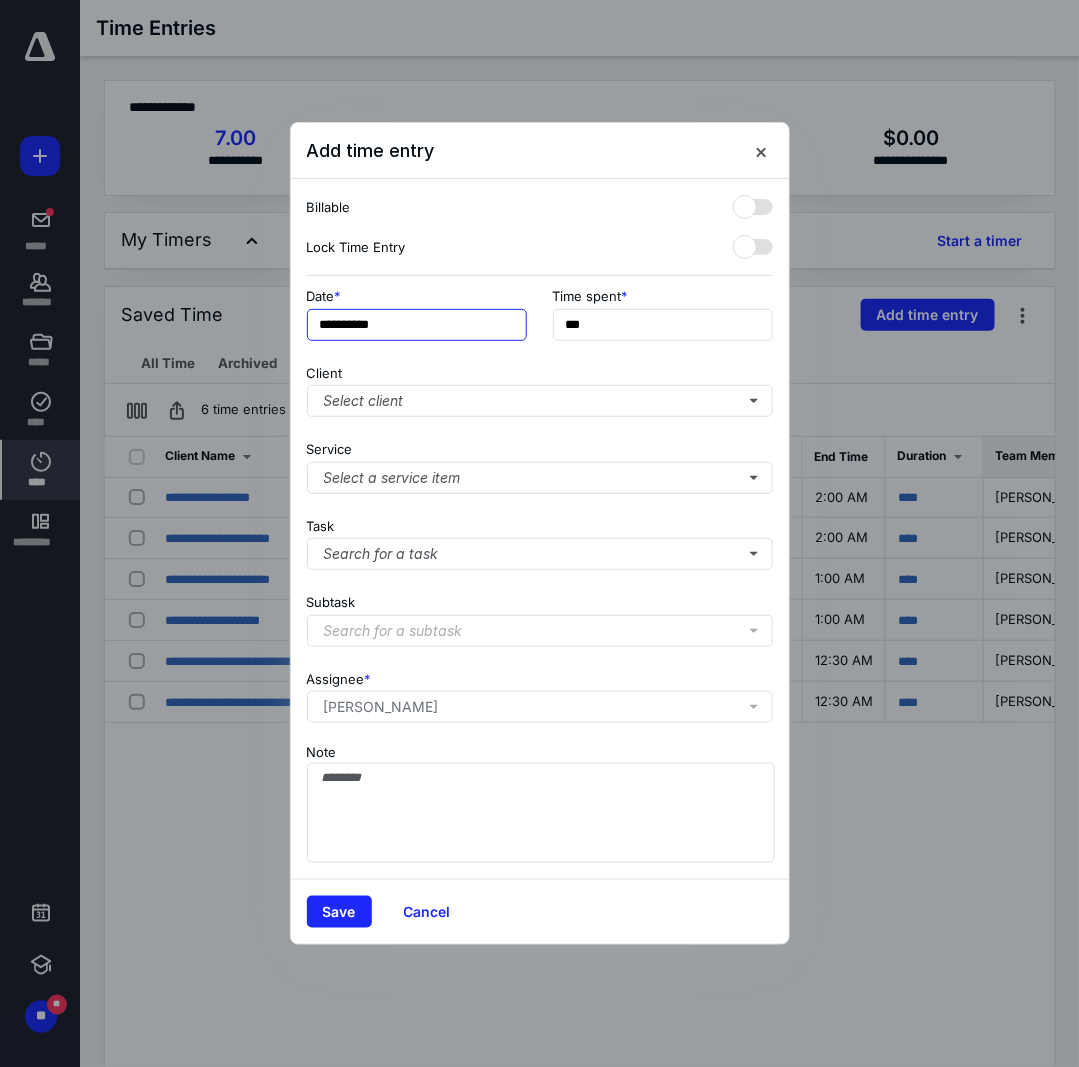 click on "**********" at bounding box center [417, 325] 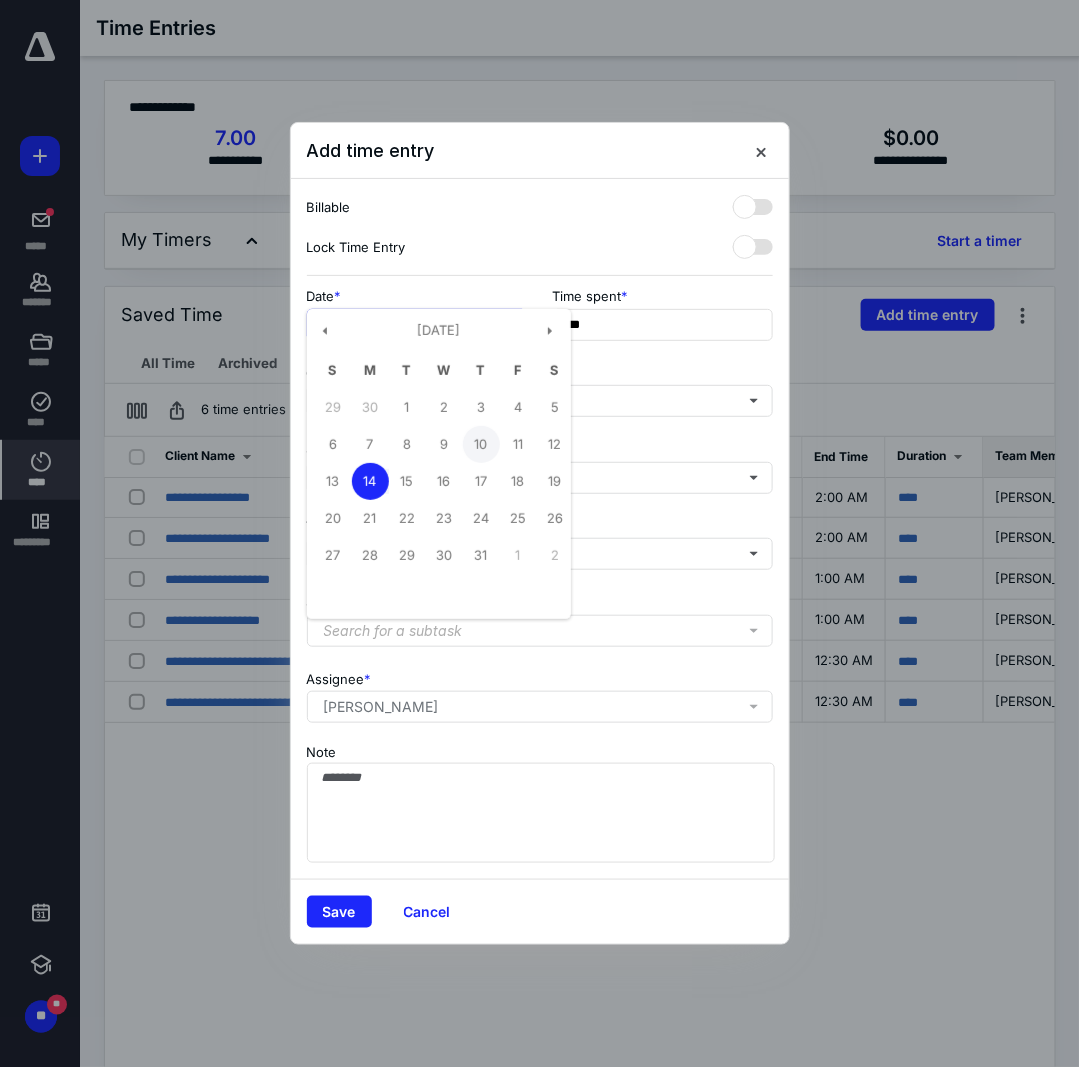 click on "10" at bounding box center [481, 444] 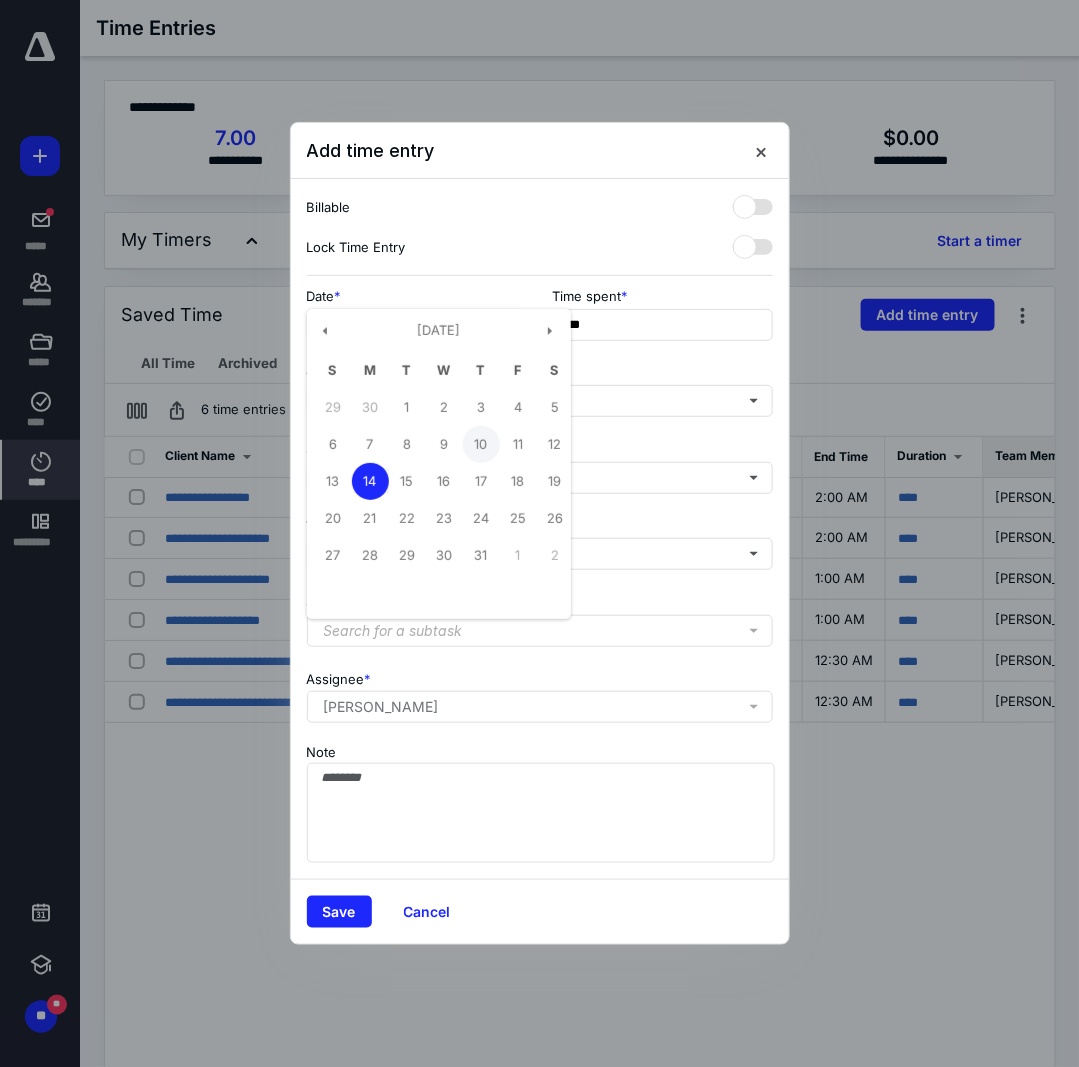 type on "**********" 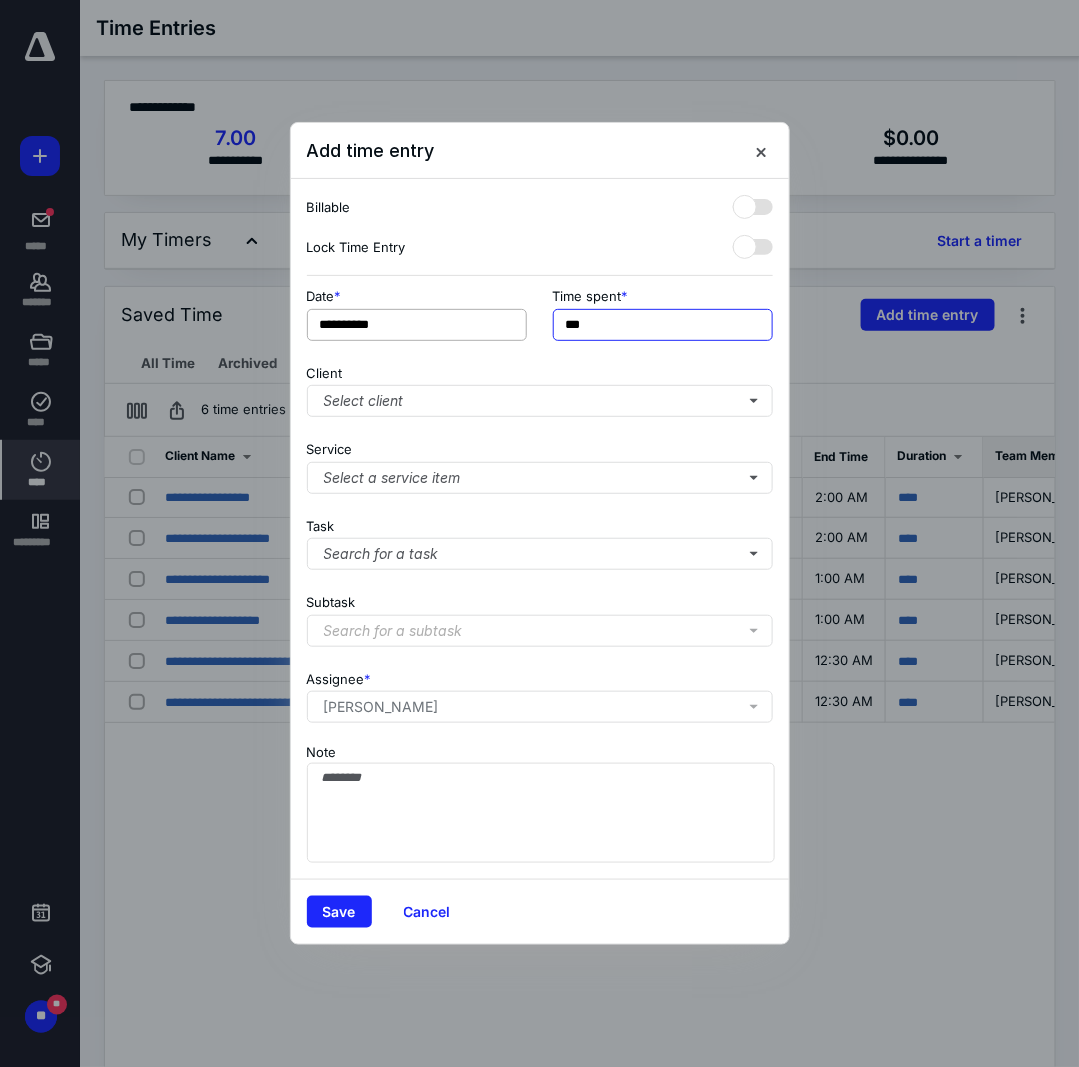 drag, startPoint x: 618, startPoint y: 327, endPoint x: 475, endPoint y: 326, distance: 143.0035 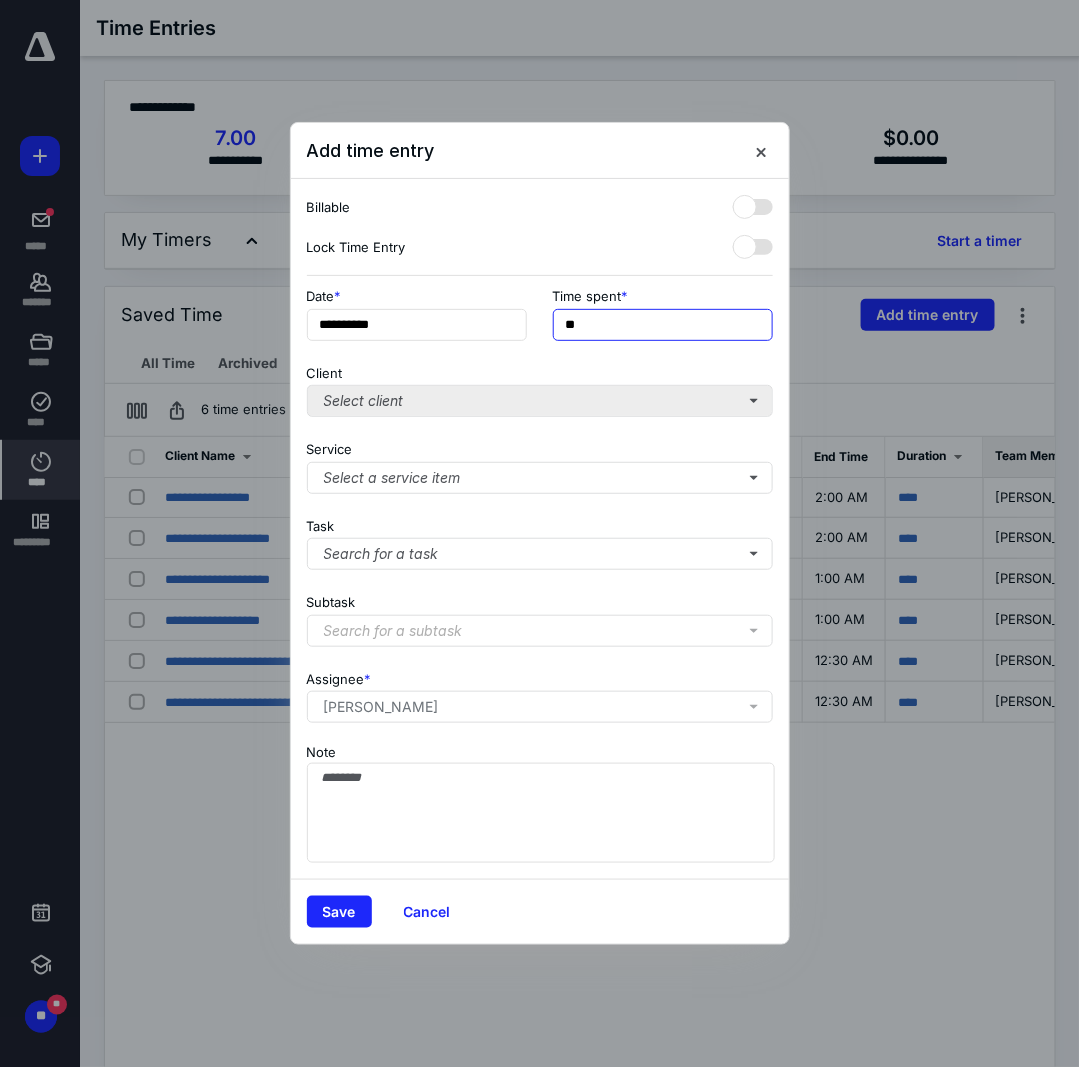 type on "**" 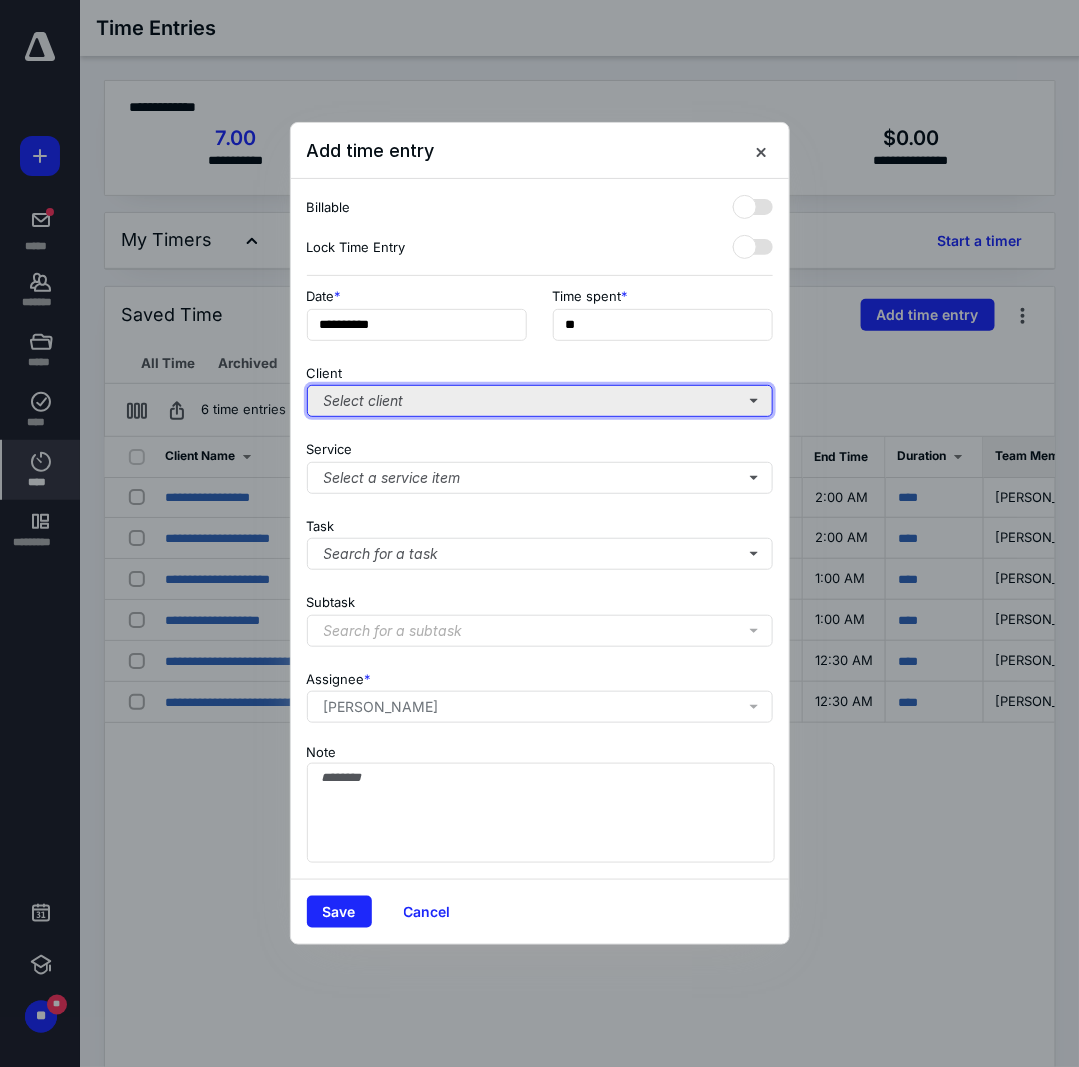 click on "Select client" at bounding box center (540, 401) 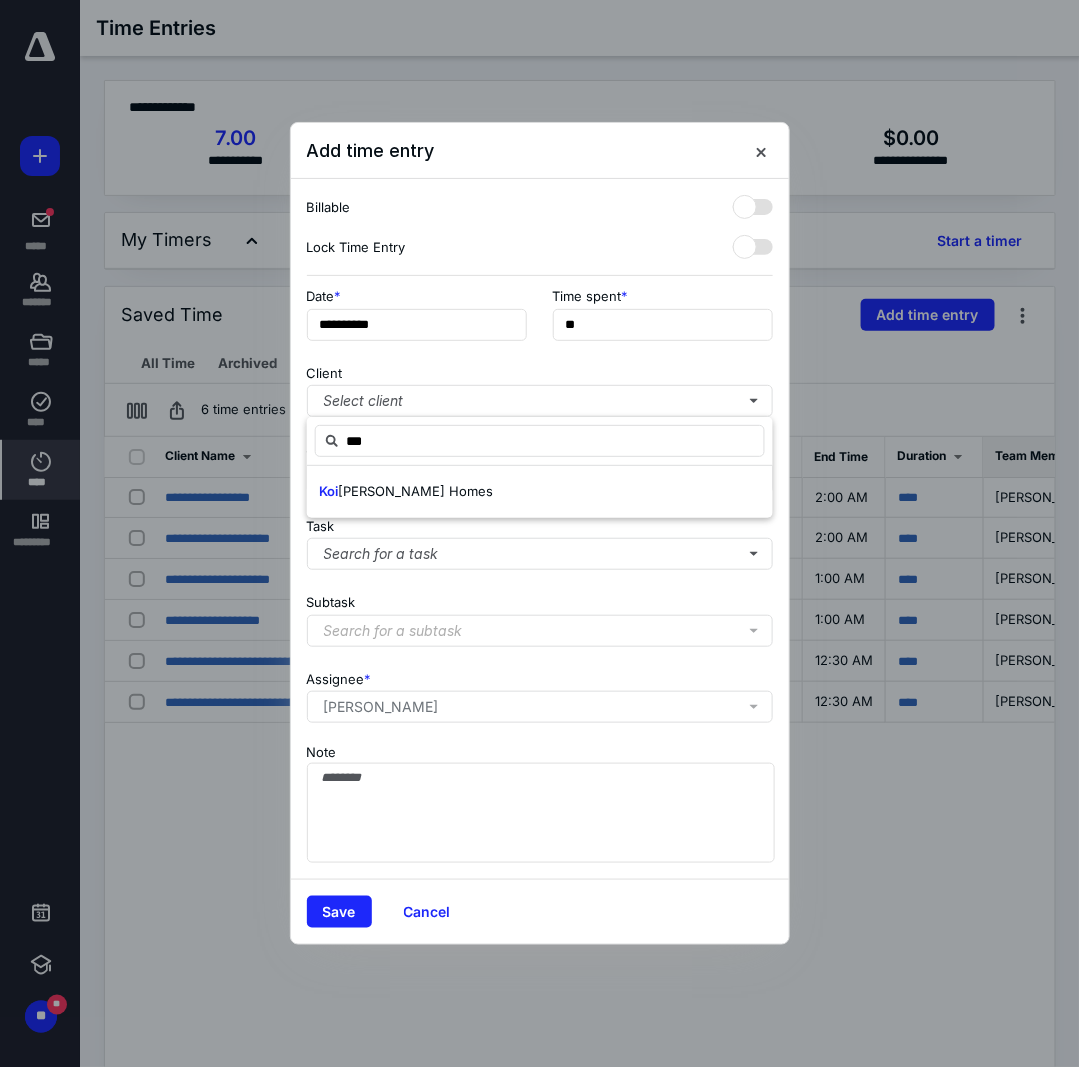 click on "[PERSON_NAME] Homes" at bounding box center [415, 491] 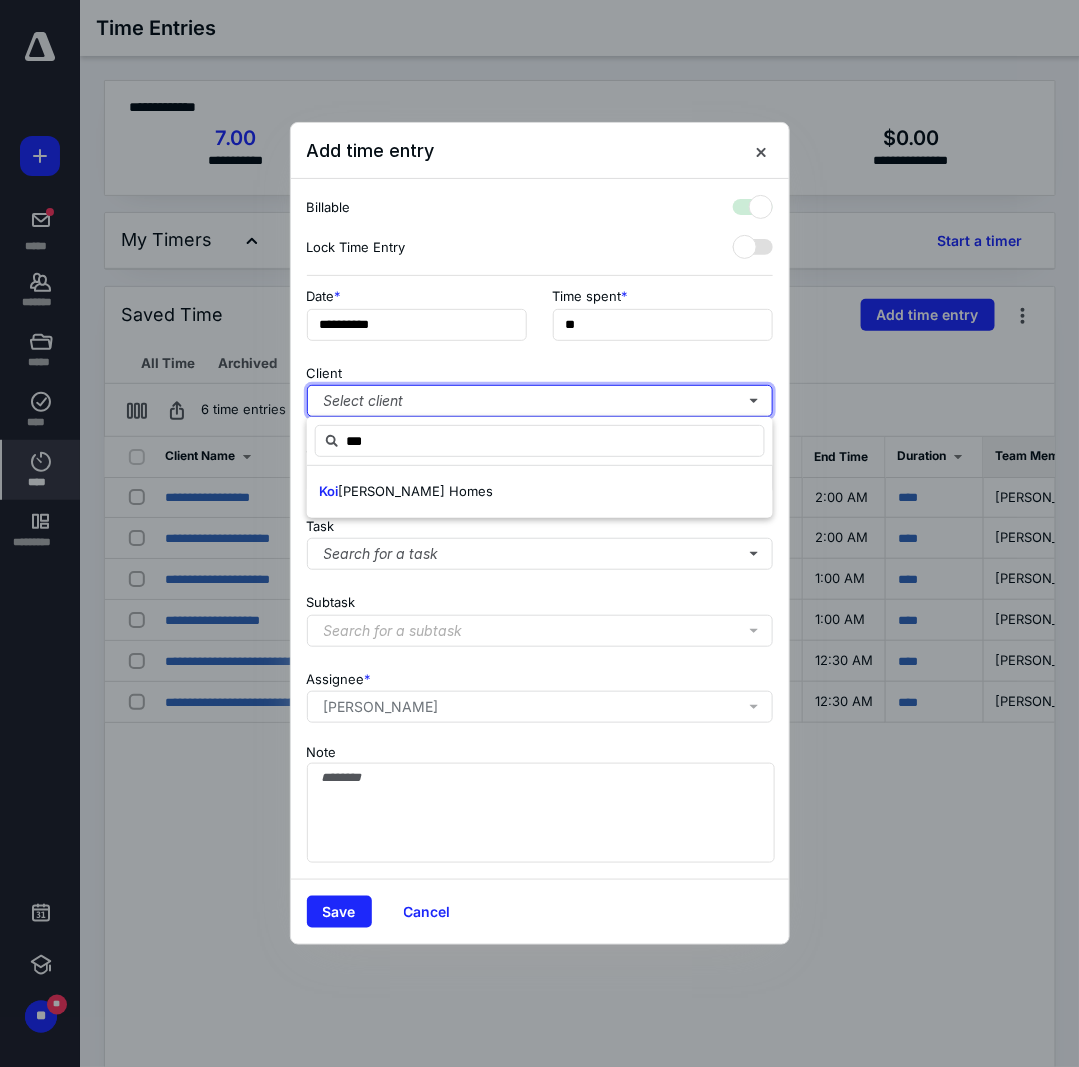 checkbox on "true" 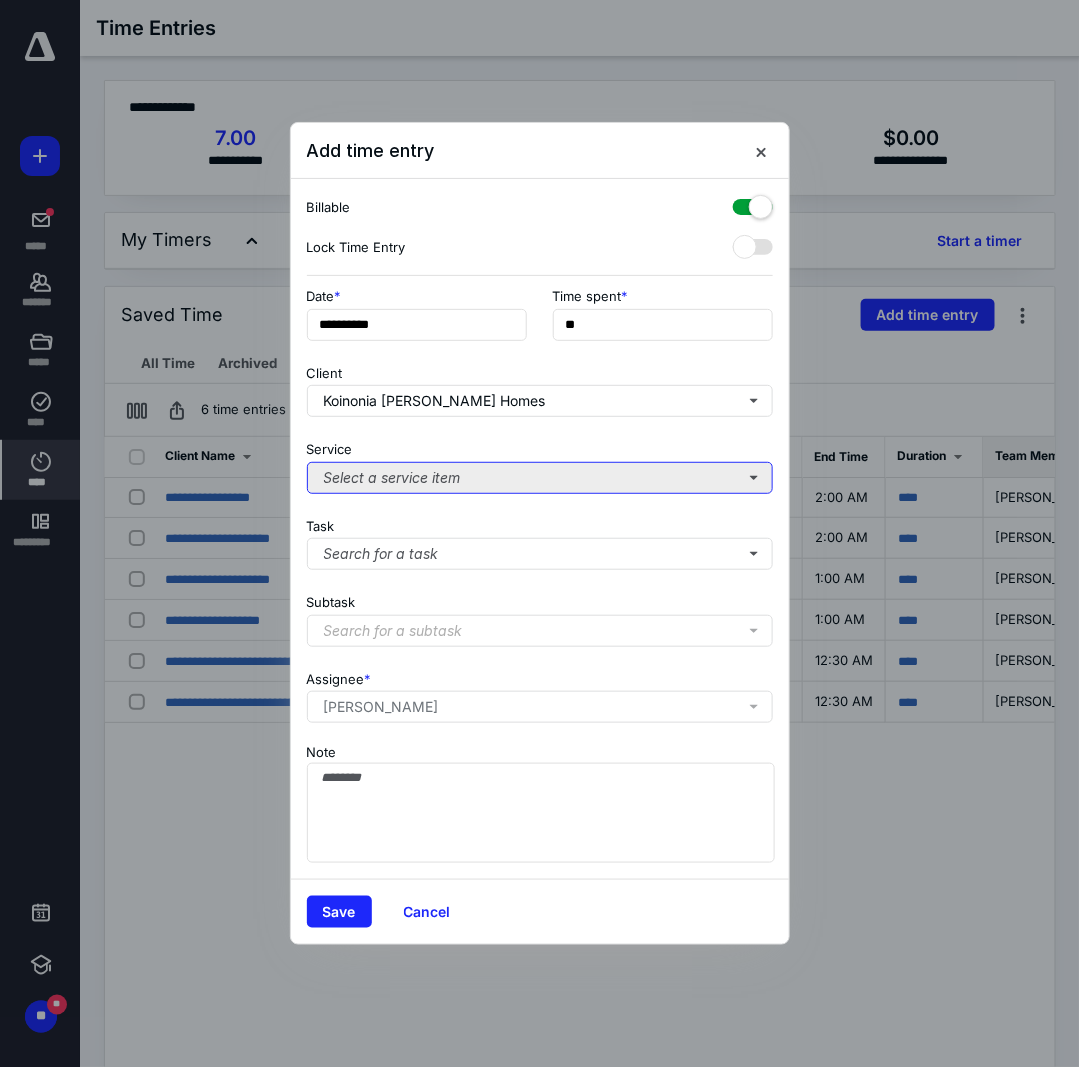click on "Select a service item" at bounding box center [540, 478] 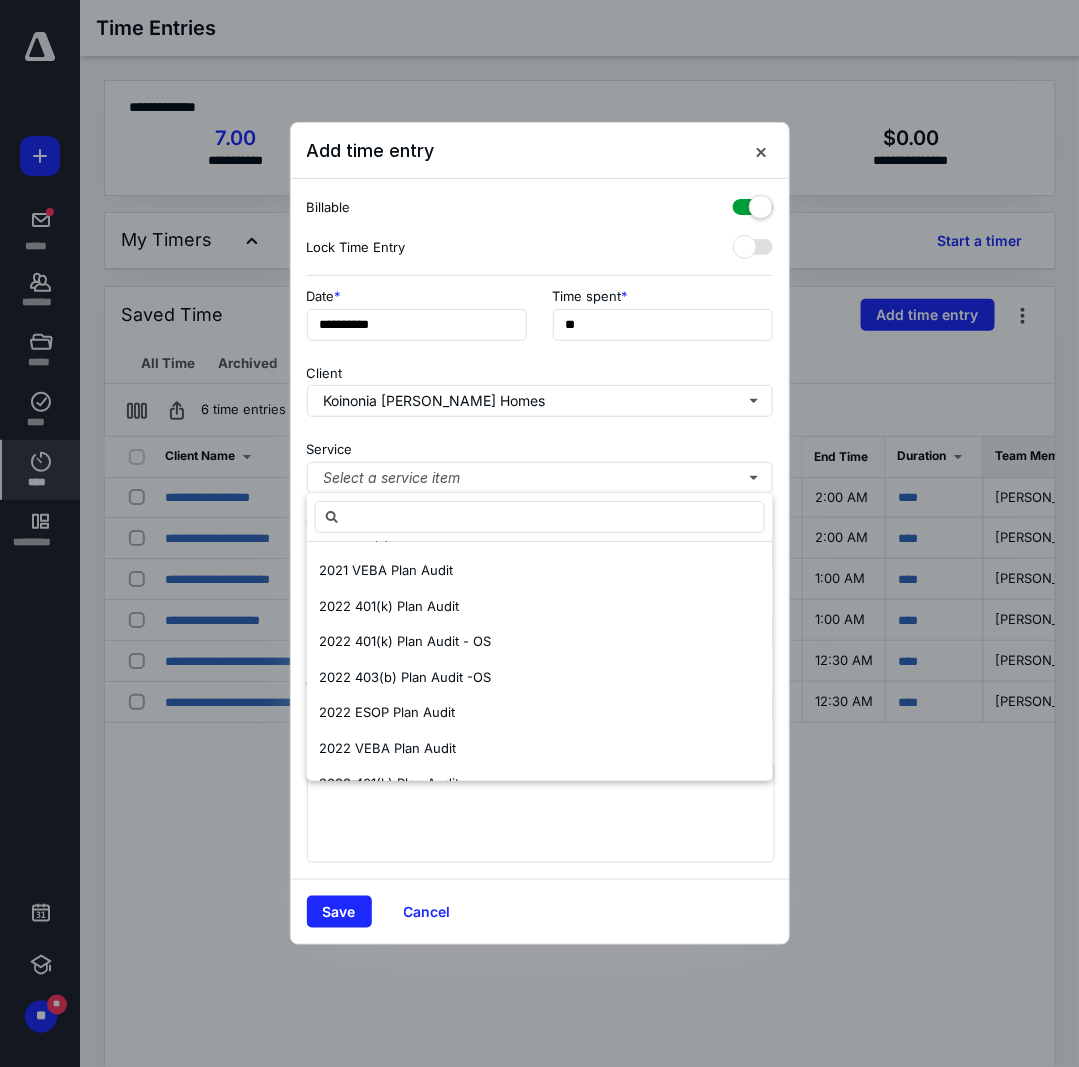 scroll, scrollTop: 699, scrollLeft: 0, axis: vertical 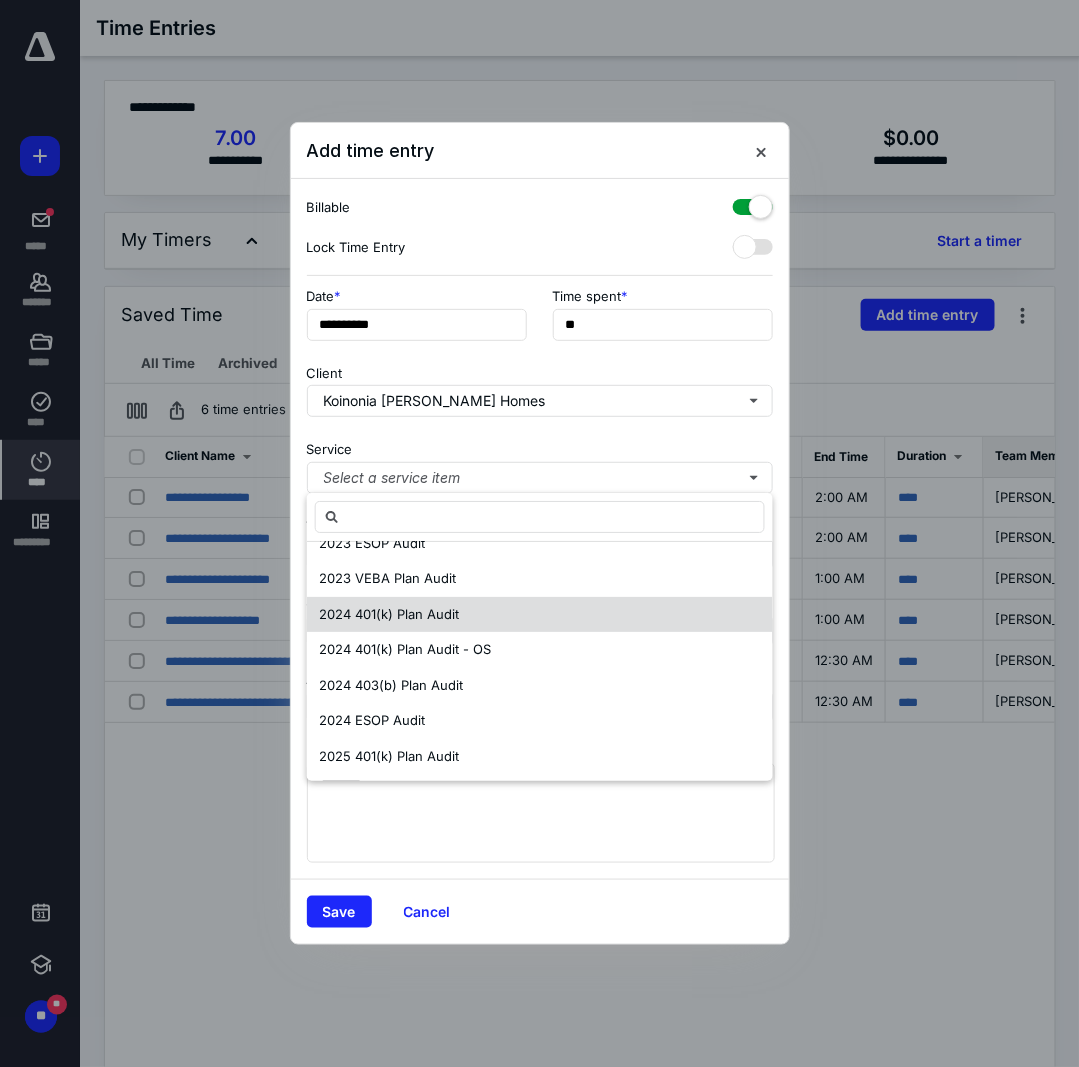 click on "2024 401(k) Plan Audit" at bounding box center [389, 614] 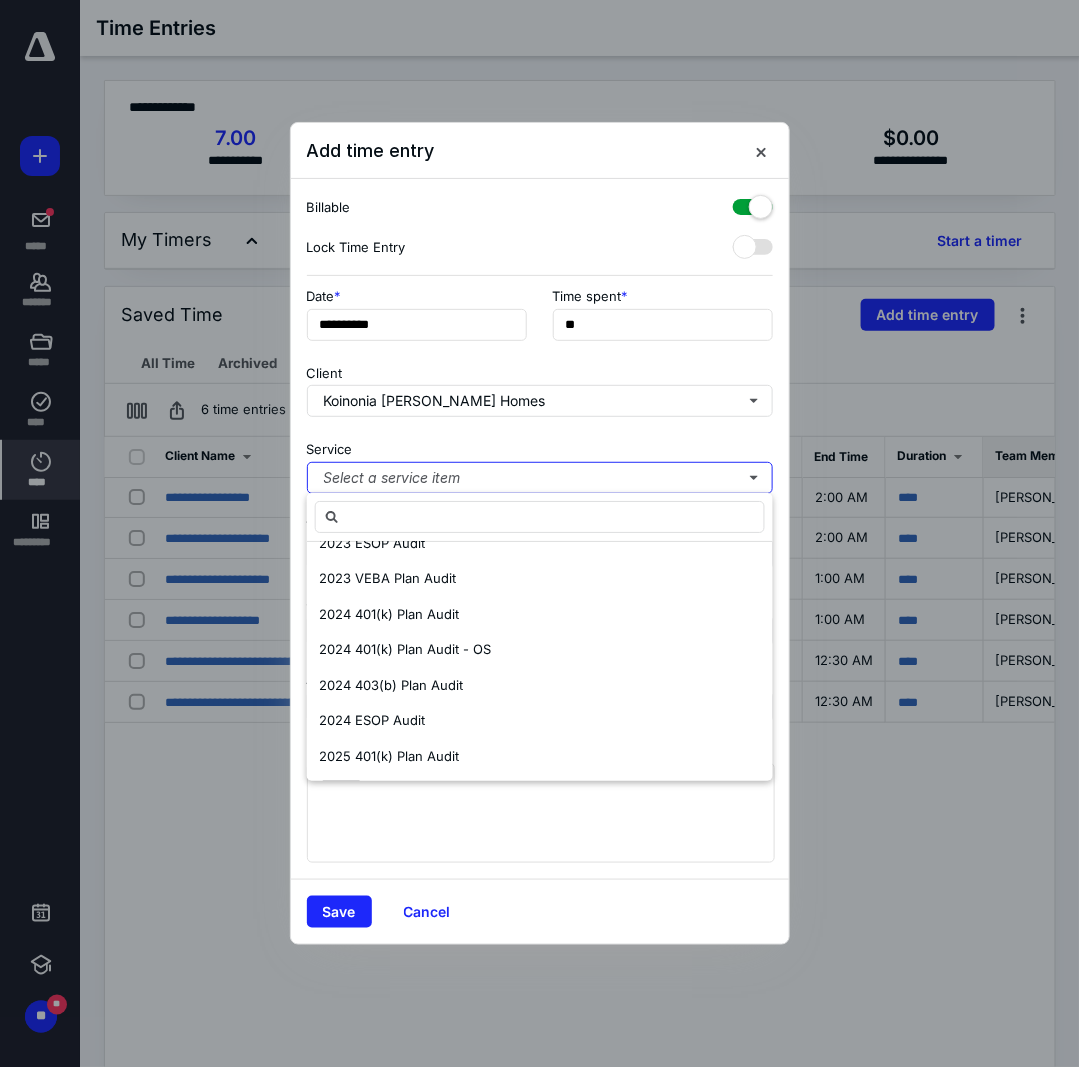 scroll, scrollTop: 0, scrollLeft: 0, axis: both 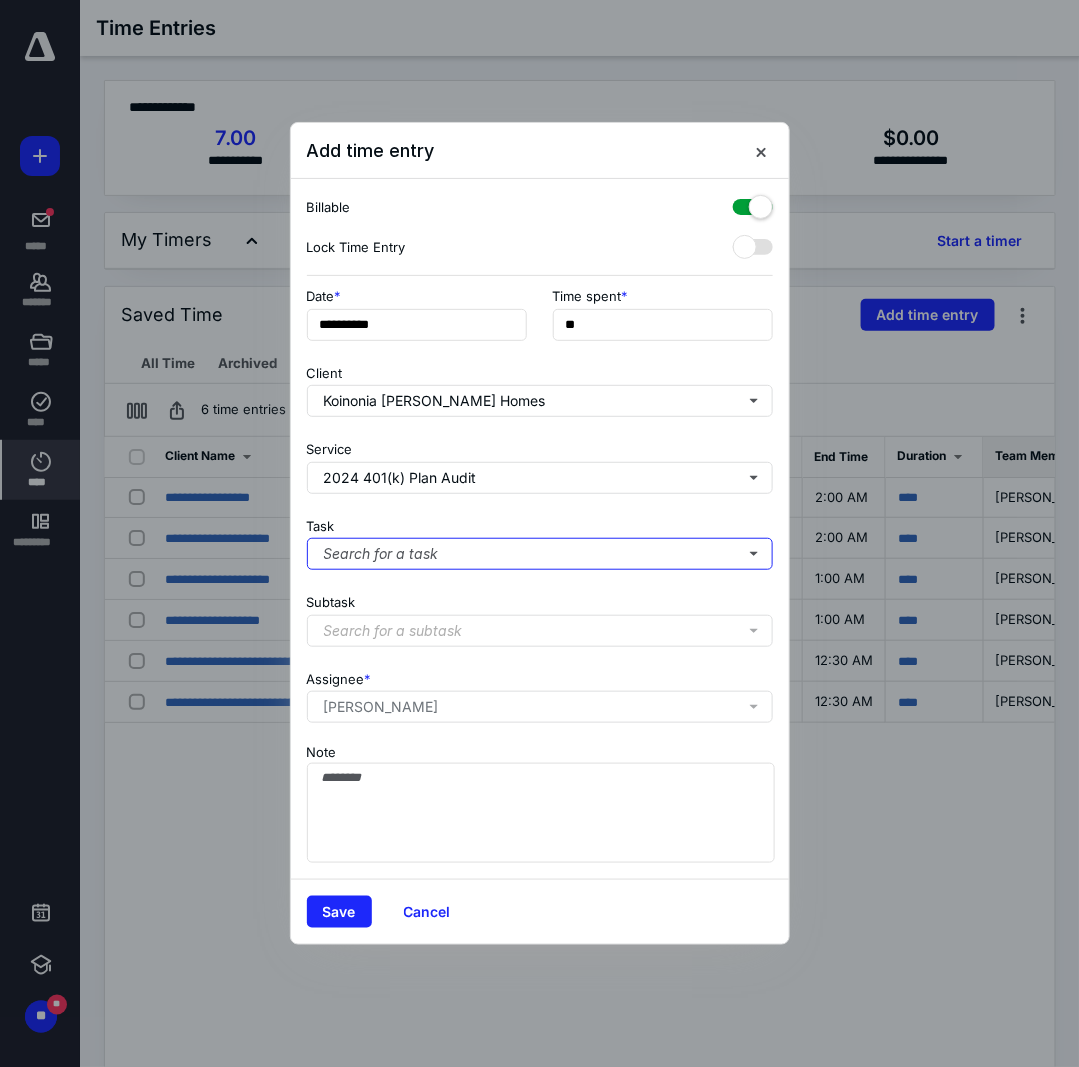 click on "Search for a task" at bounding box center [540, 554] 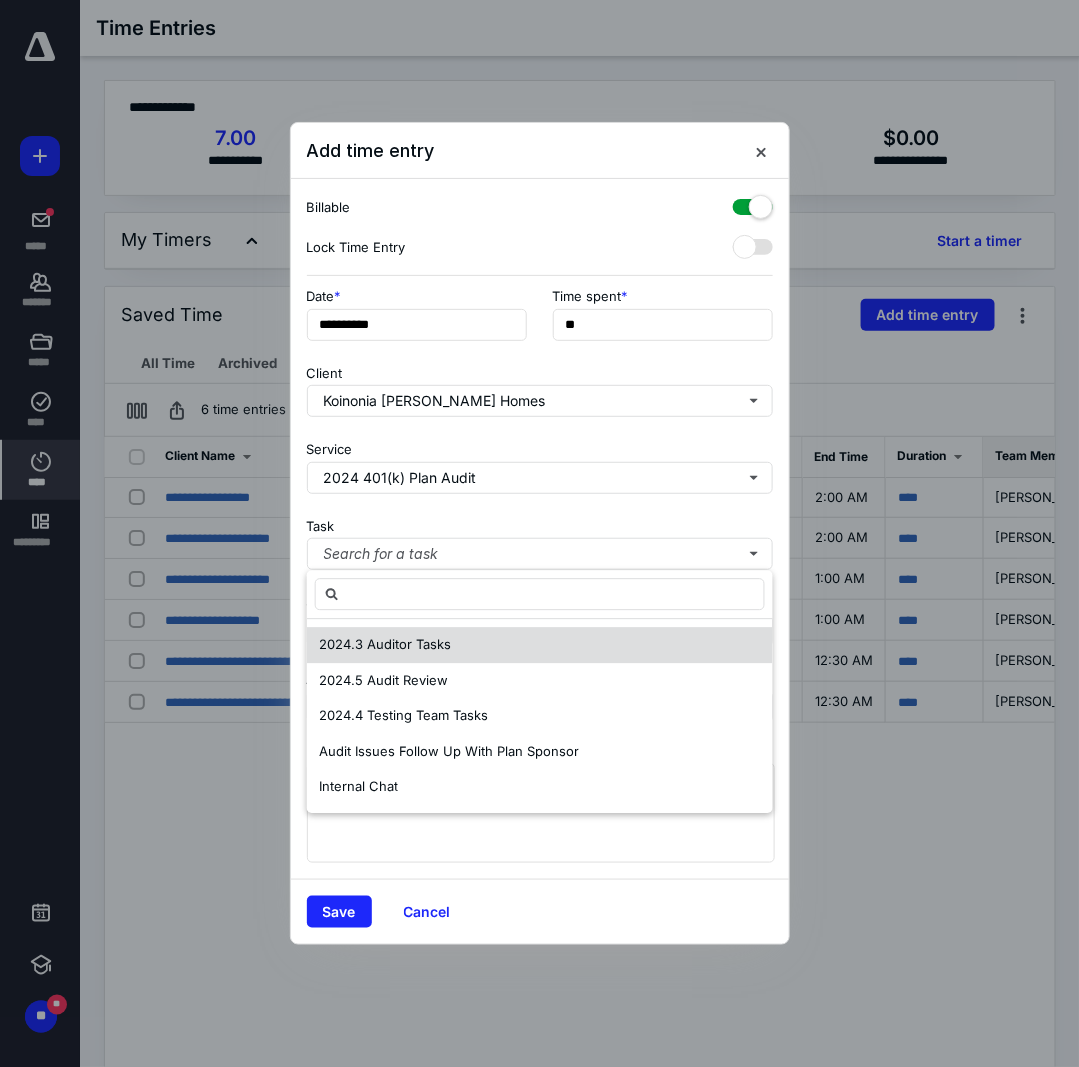 click on "2024.3 Auditor Tasks" at bounding box center (540, 645) 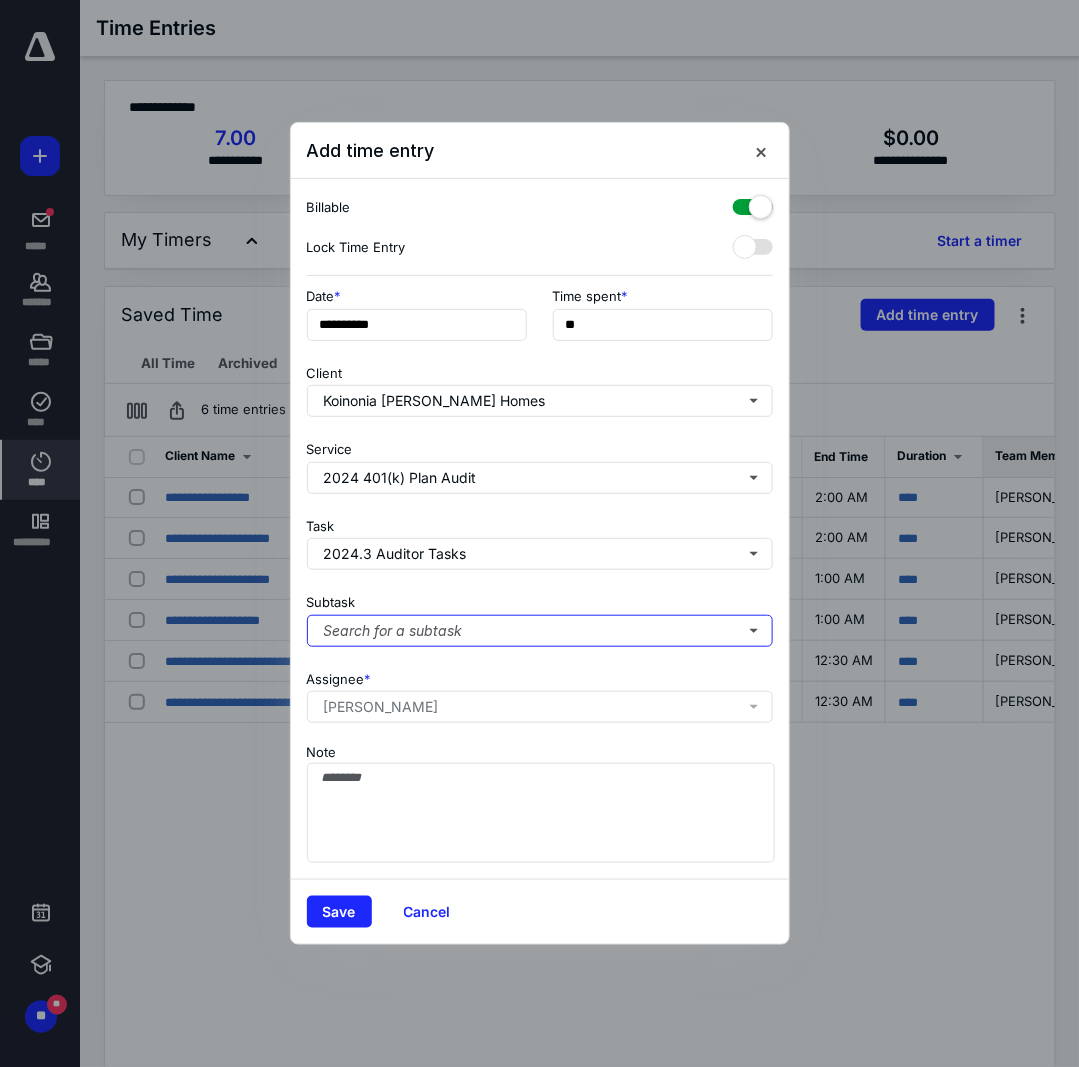 click on "Search for a subtask" at bounding box center (540, 631) 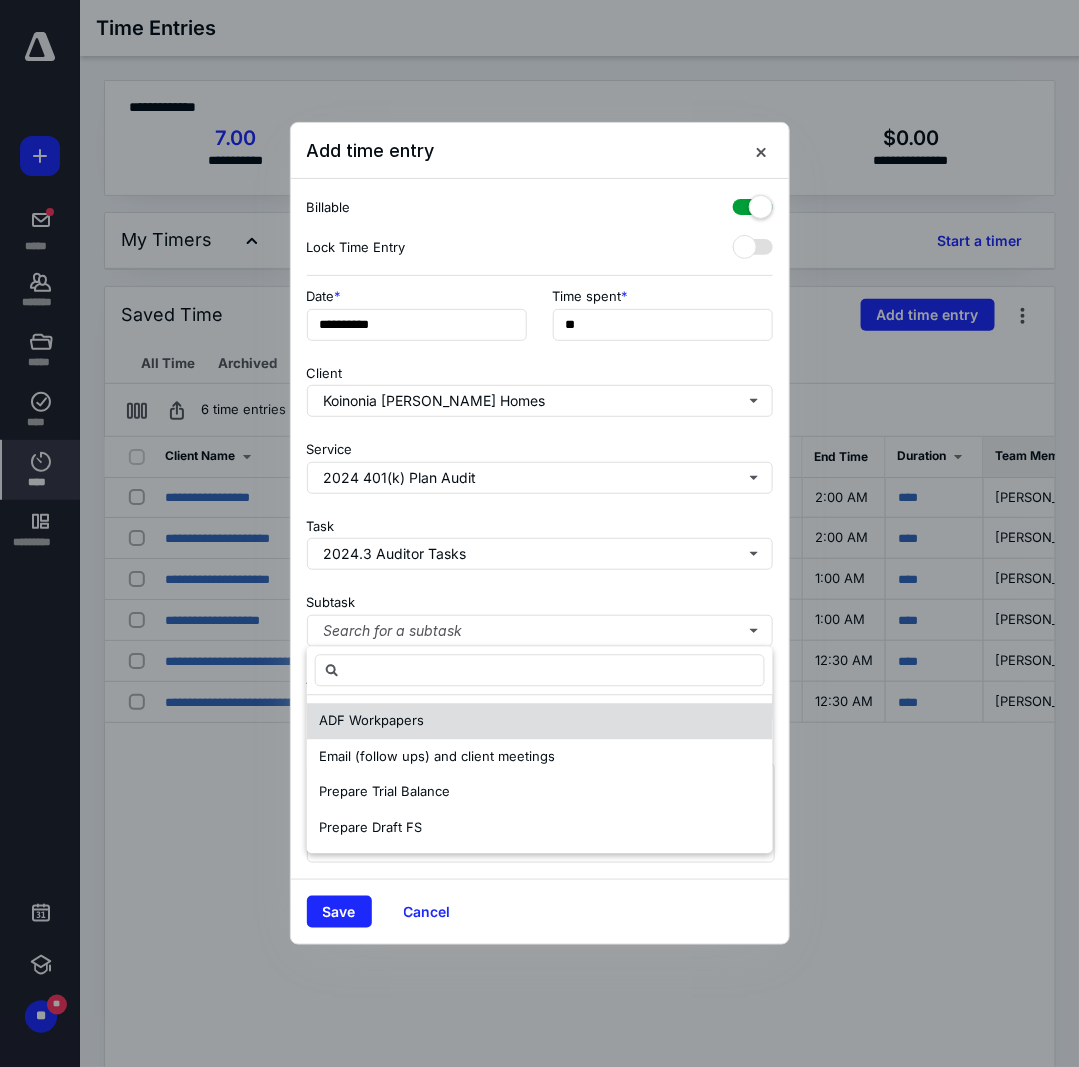 click on "ADF Workpapers" at bounding box center [540, 722] 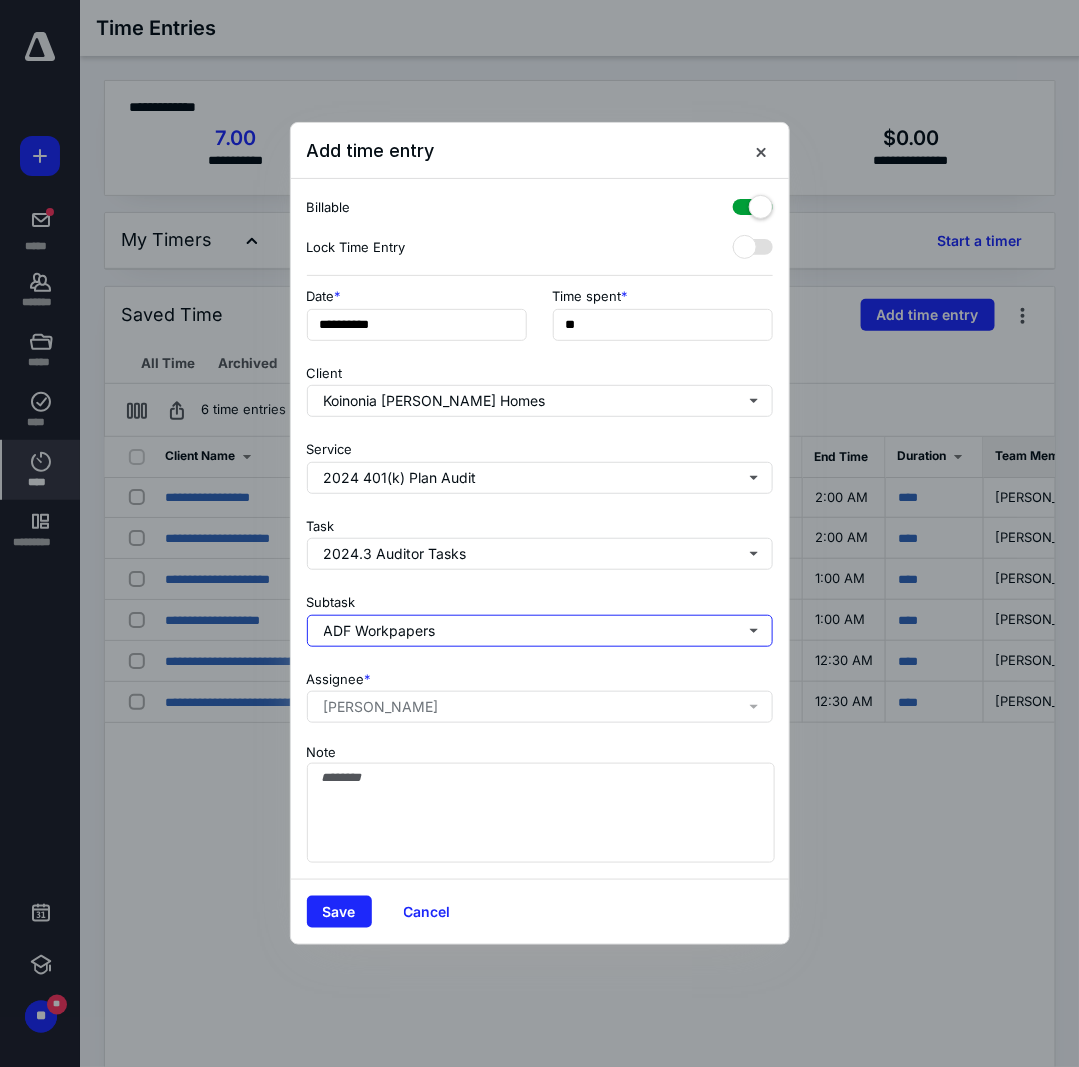 type 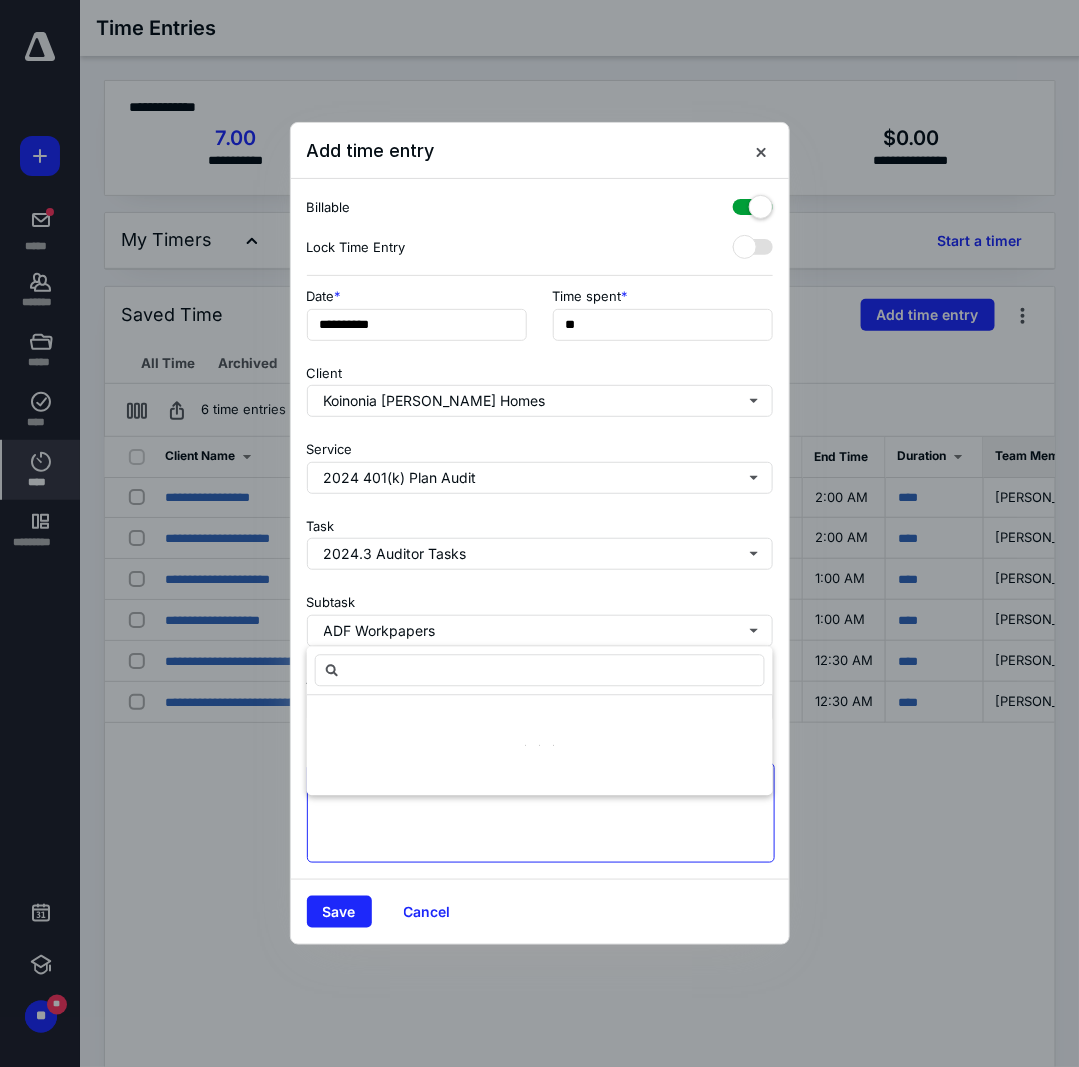 click on "**********" at bounding box center [540, 649] 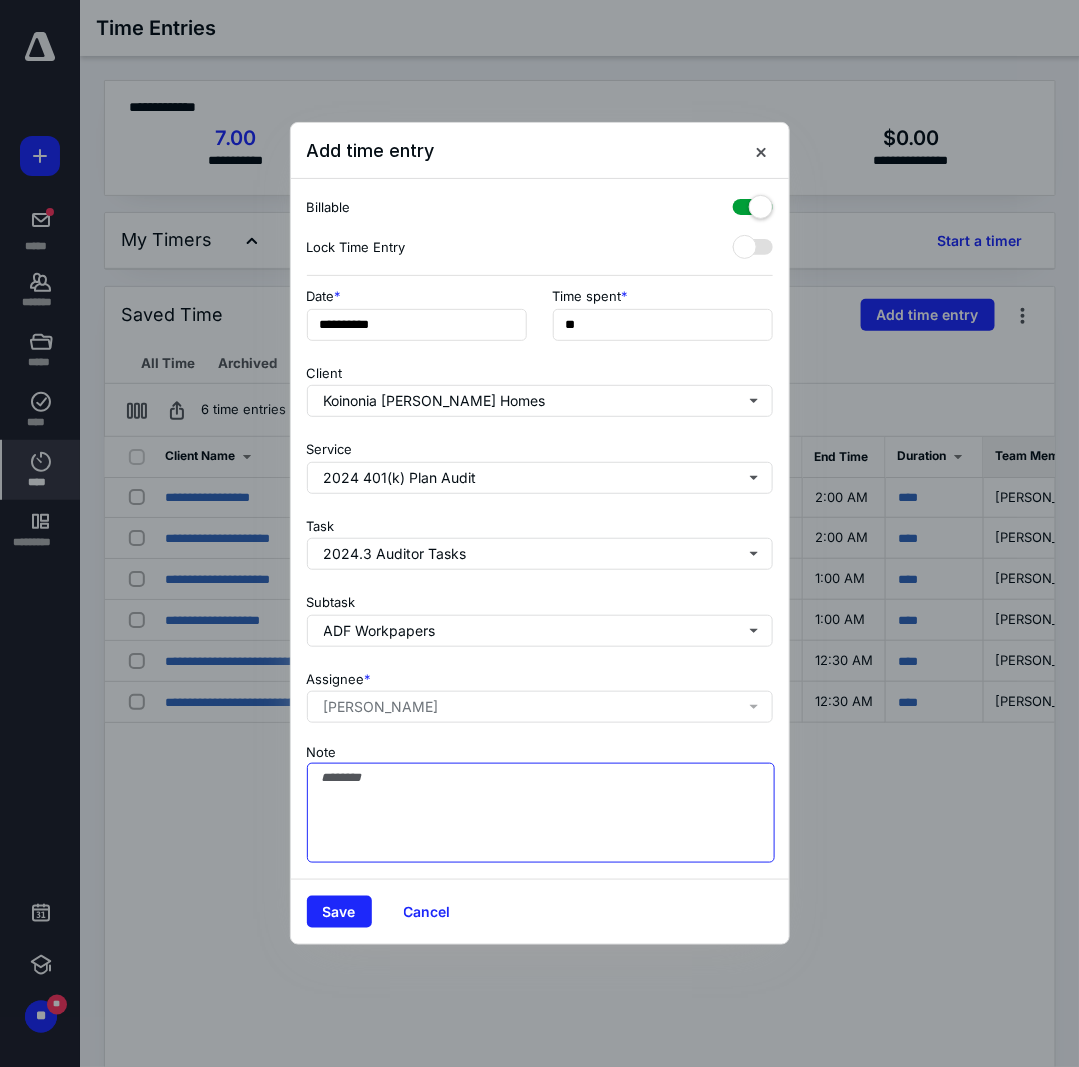 paste on "**********" 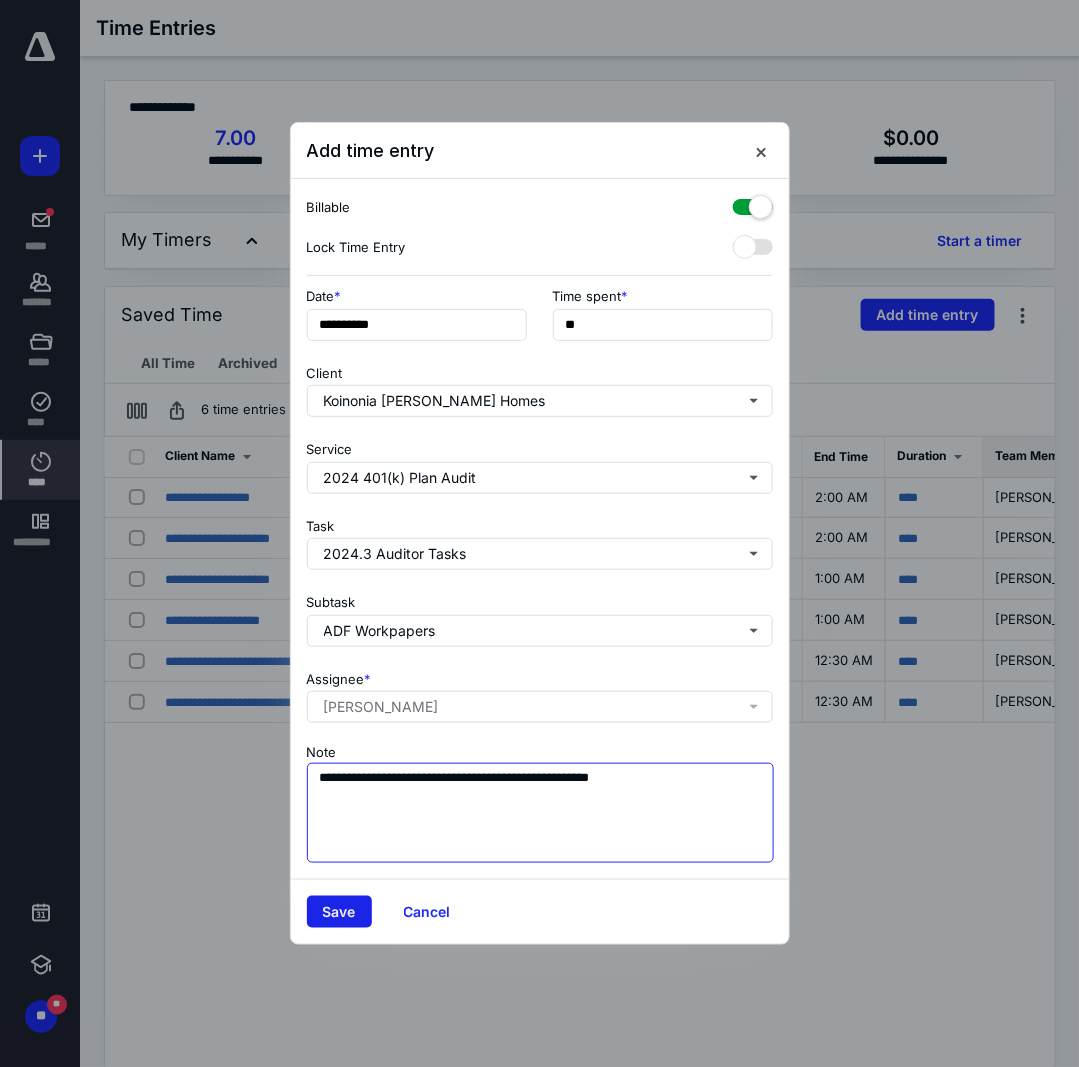 type on "**********" 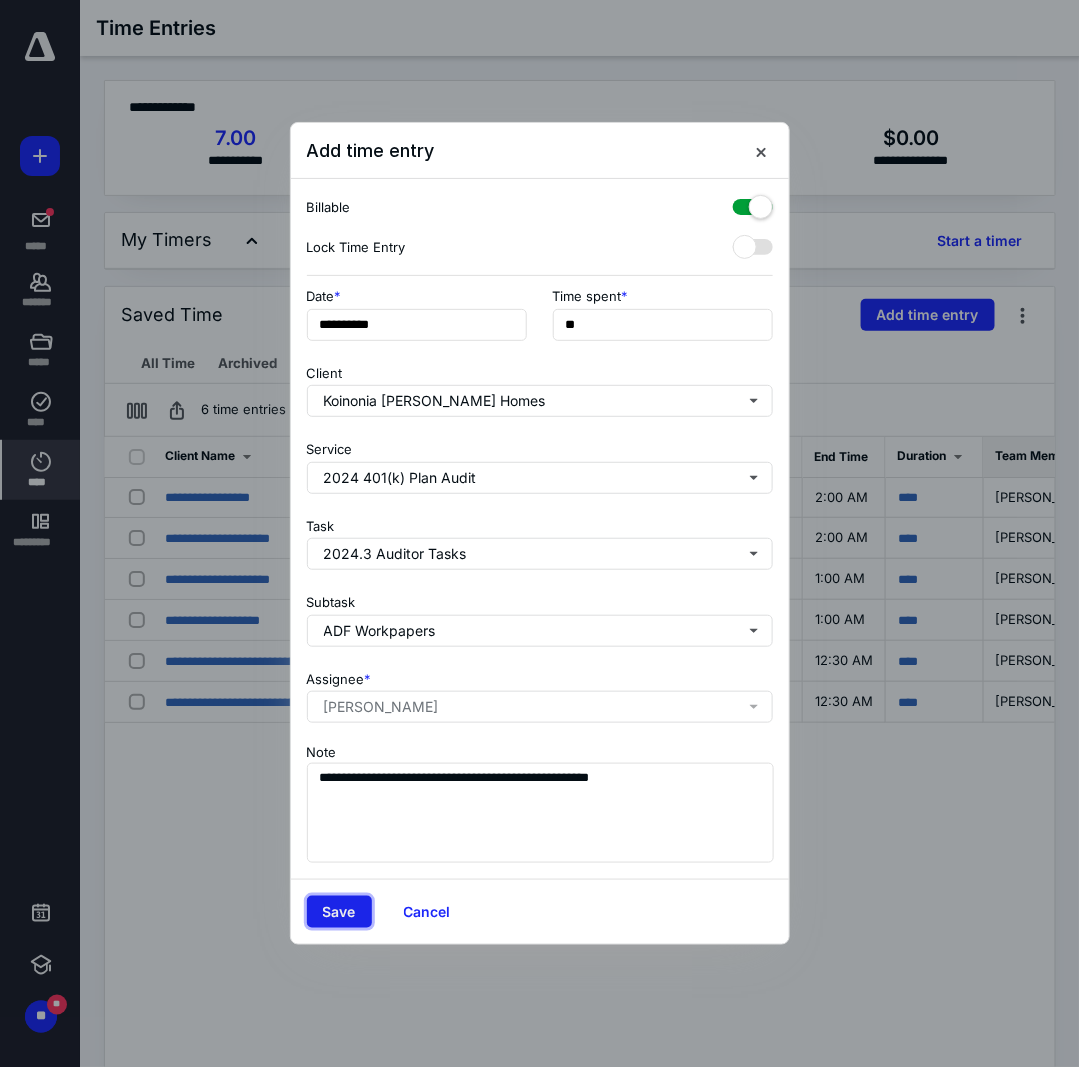 click on "Save" at bounding box center [339, 912] 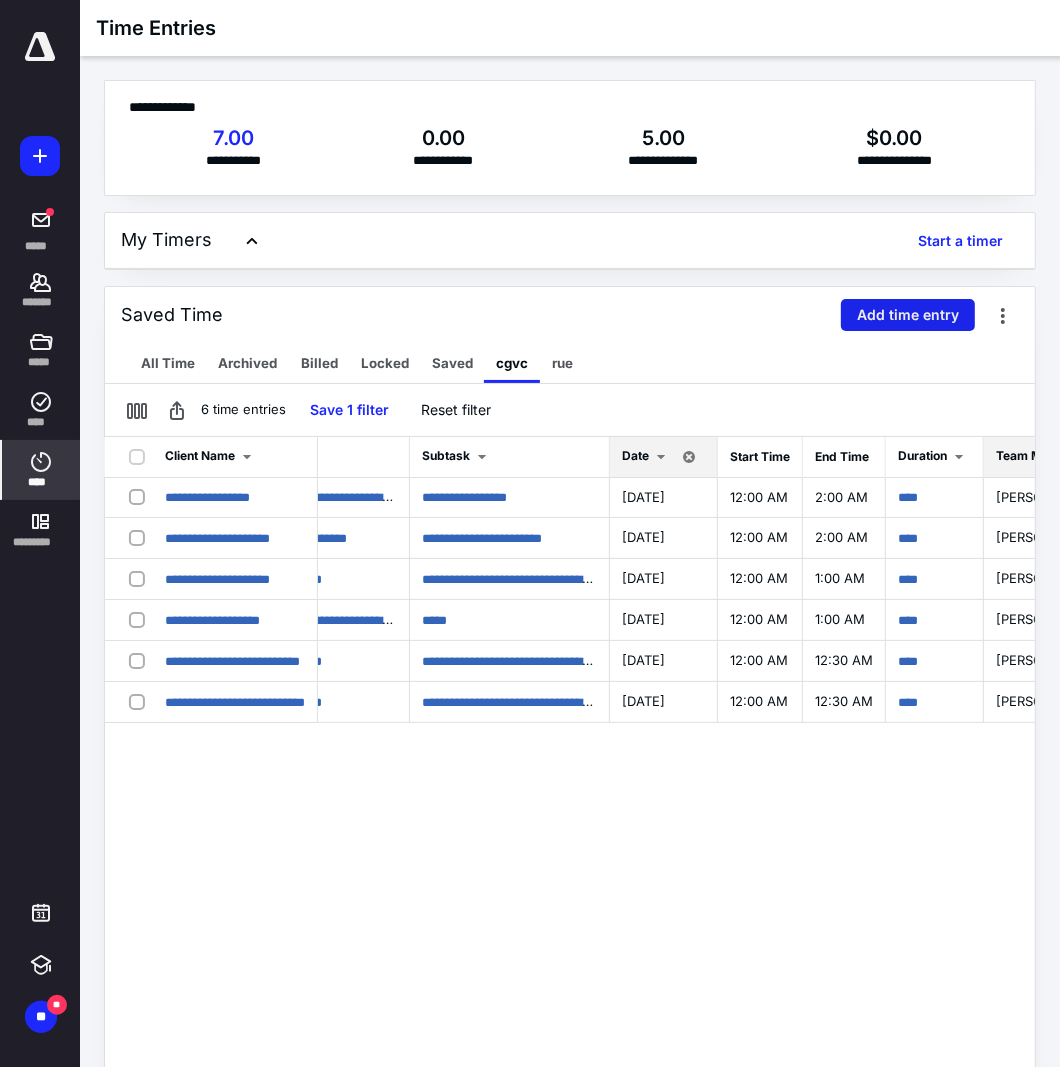 click on "Add time entry" at bounding box center (908, 315) 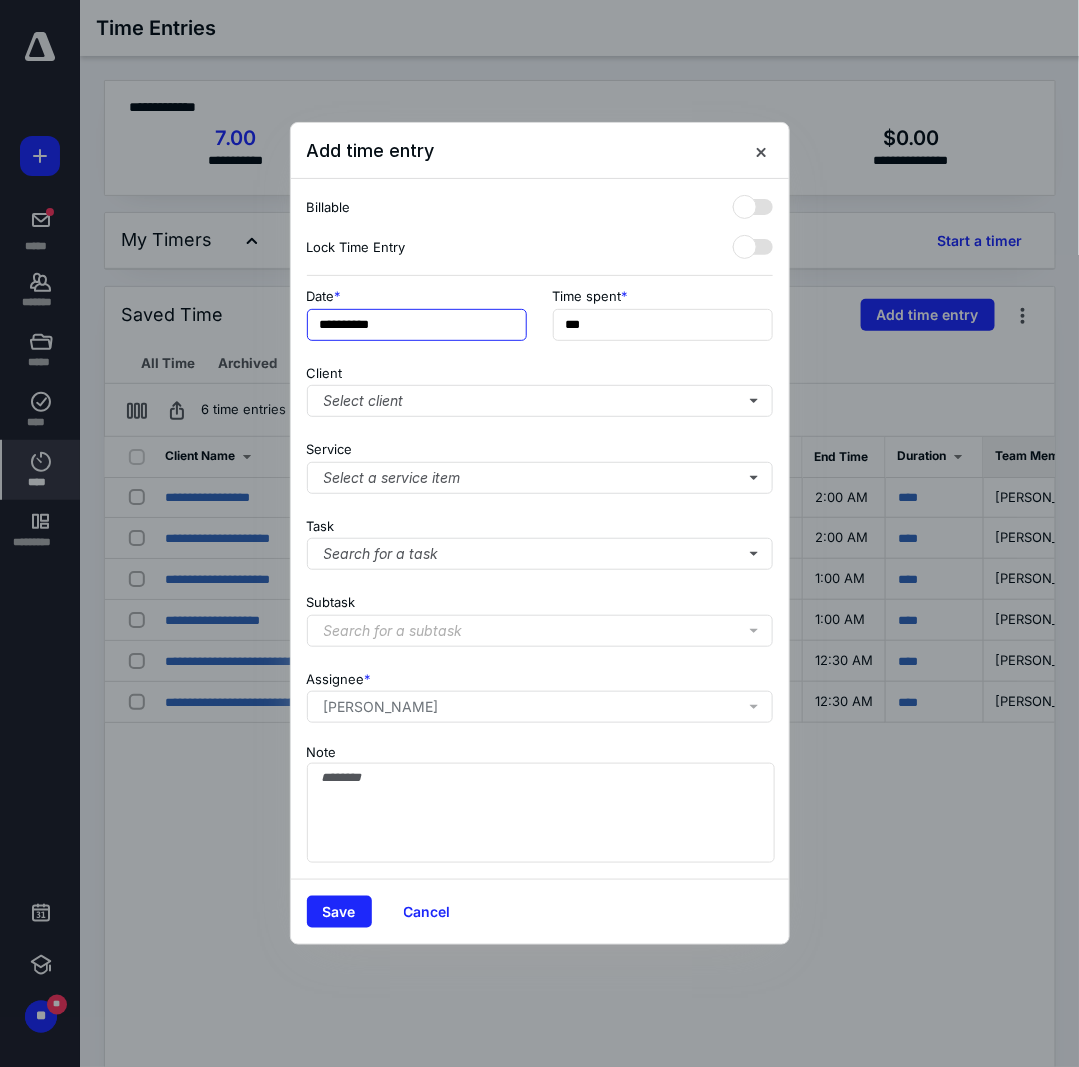 click on "**********" at bounding box center (417, 325) 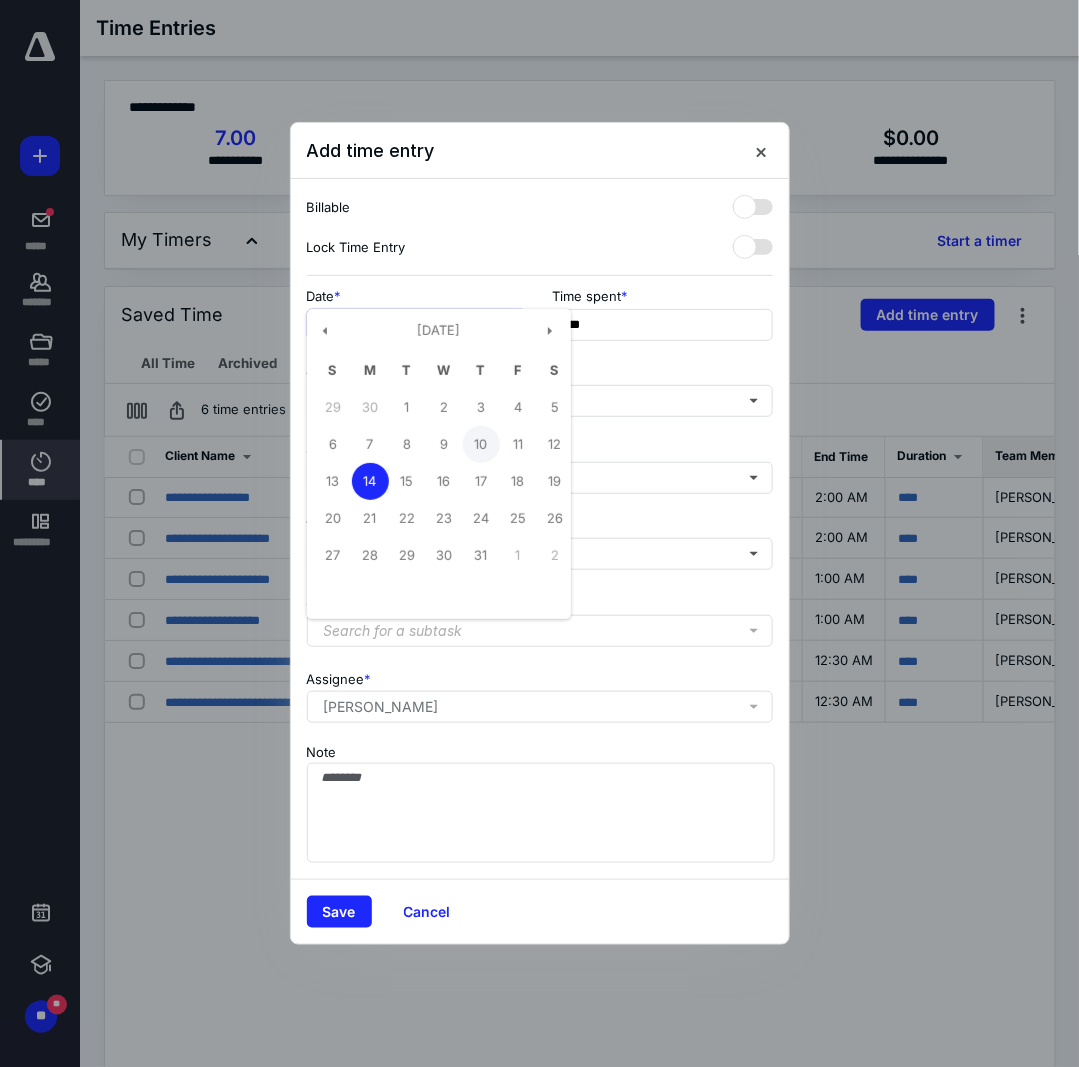 click on "10" at bounding box center [481, 444] 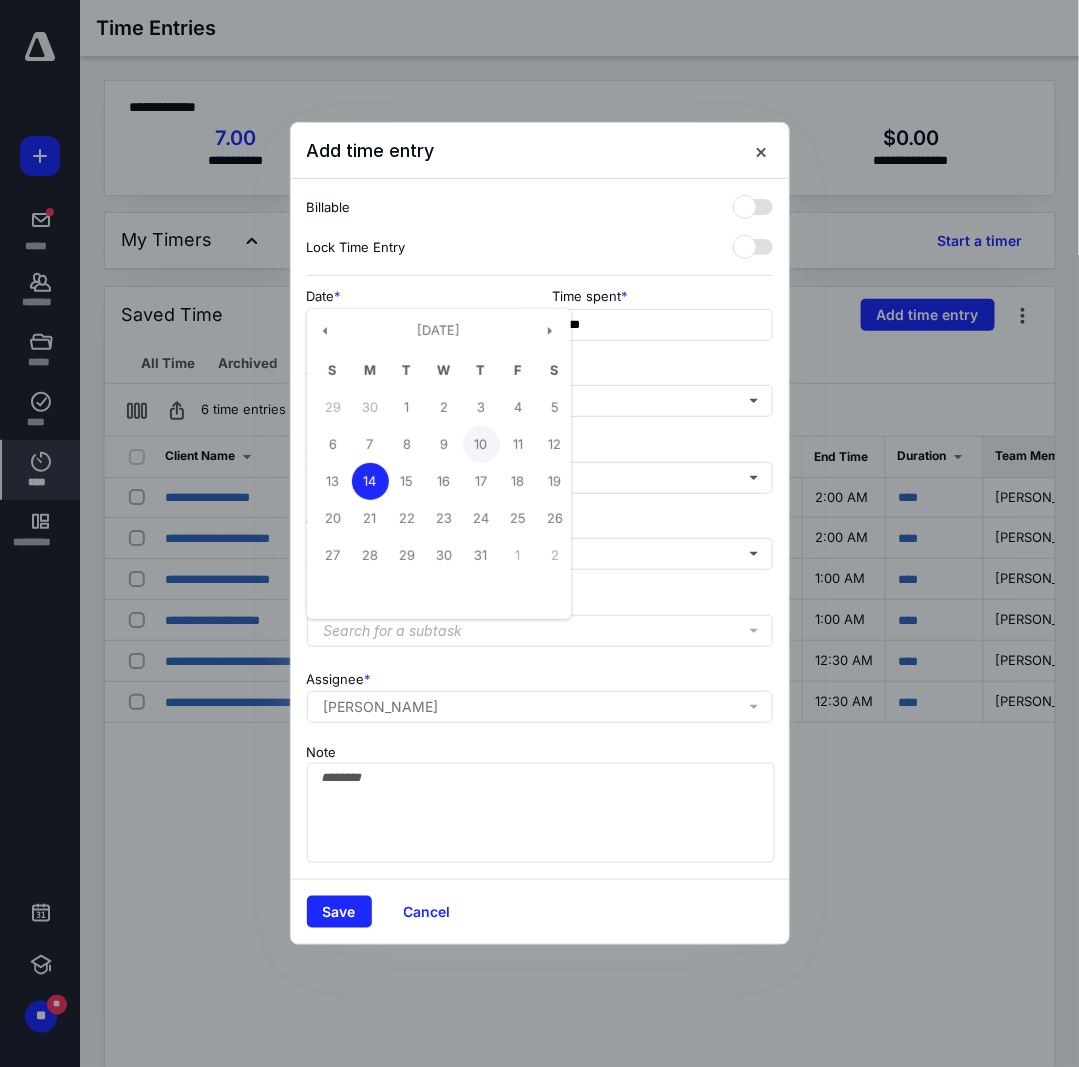 type on "**********" 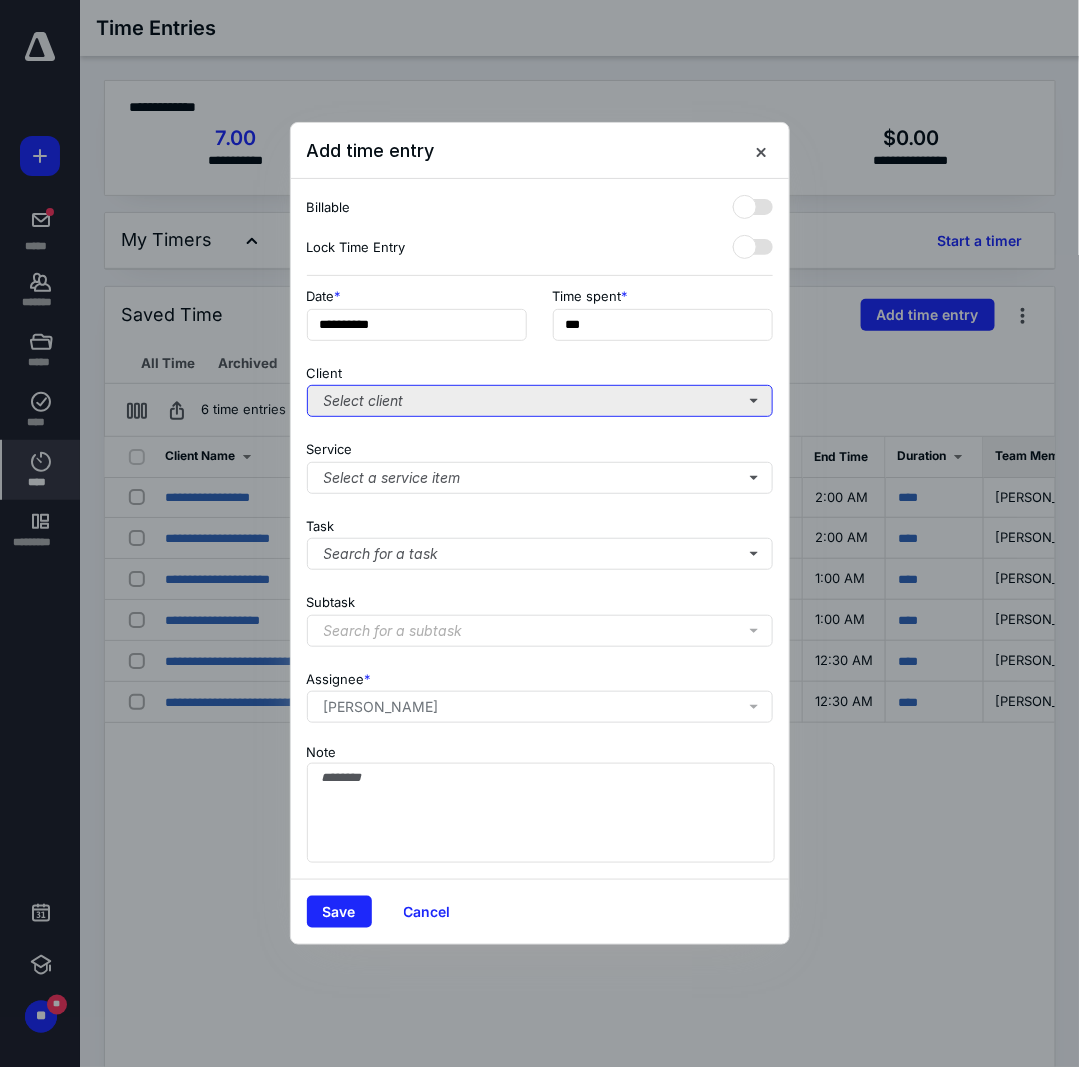 click on "Select client" at bounding box center (540, 401) 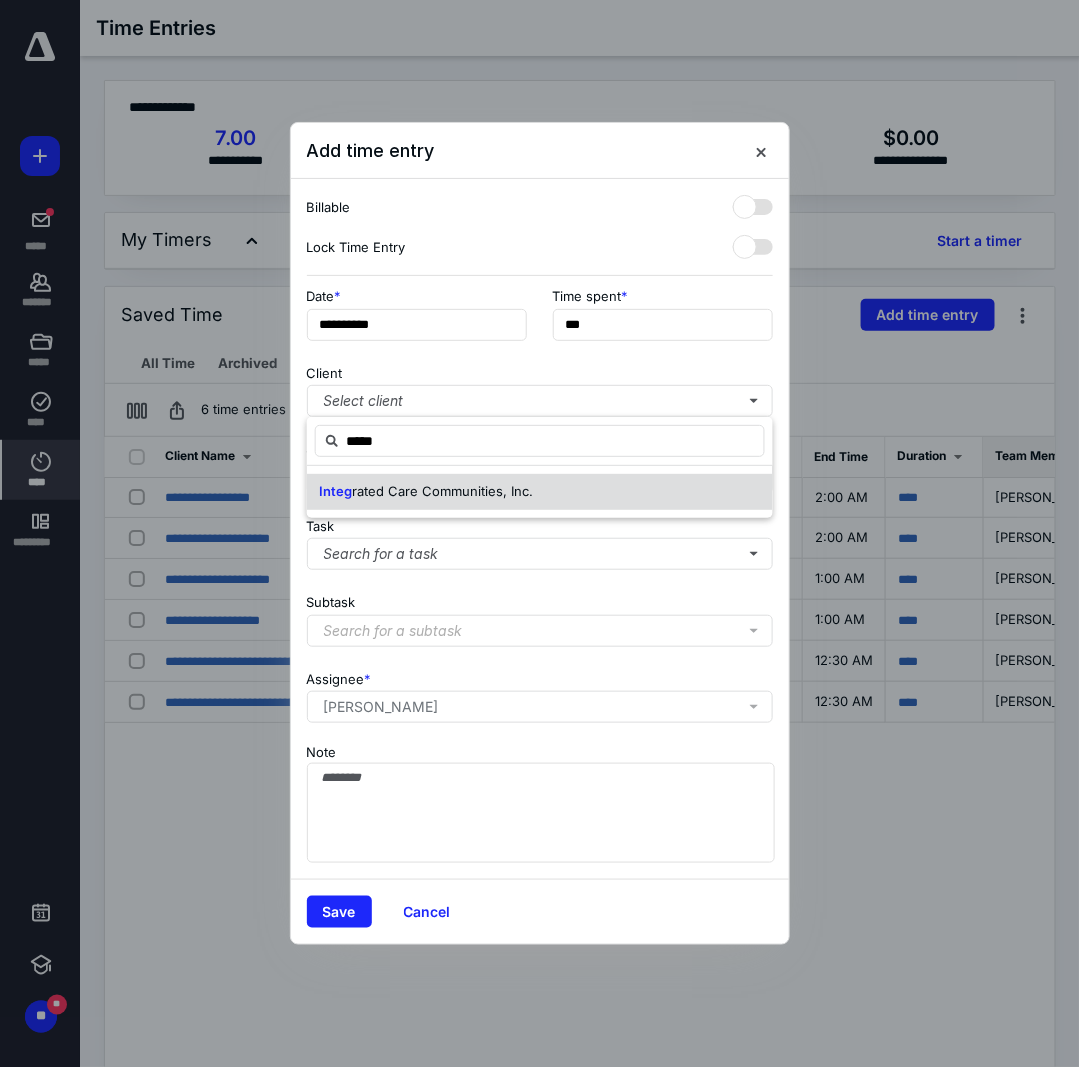 click on "rated Care Communities, Inc." at bounding box center [442, 491] 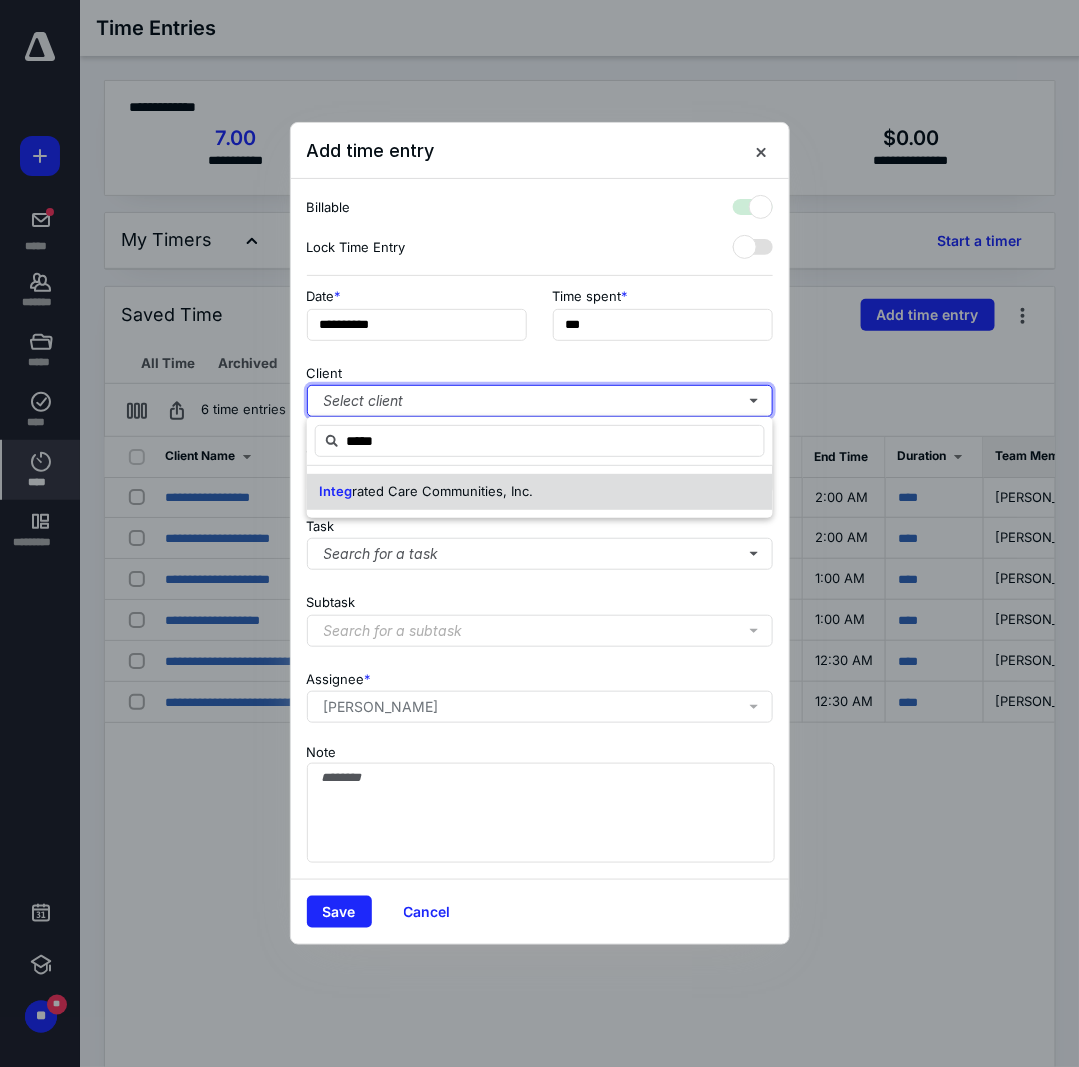 checkbox on "true" 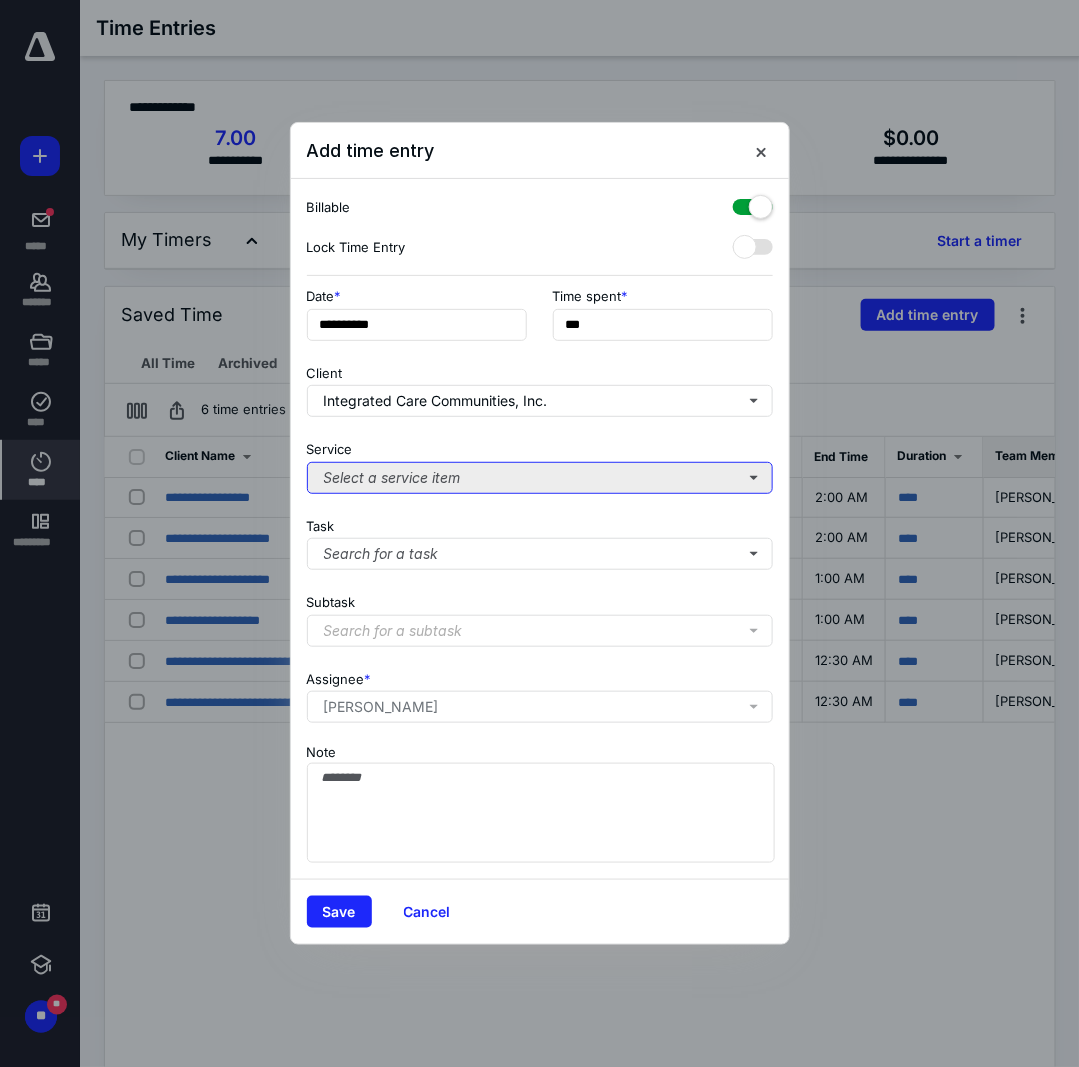 click on "Select a service item" at bounding box center (540, 478) 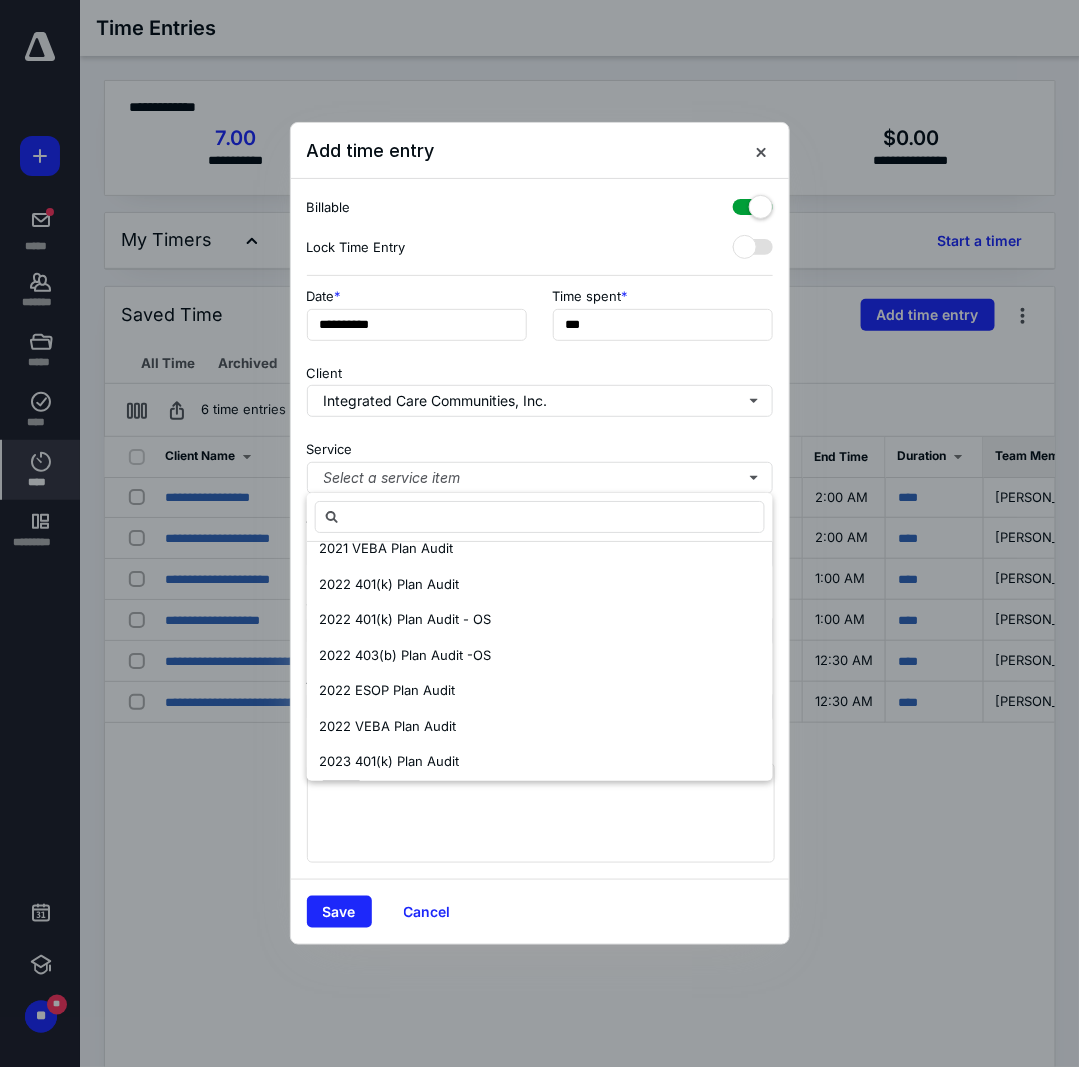 scroll, scrollTop: 699, scrollLeft: 0, axis: vertical 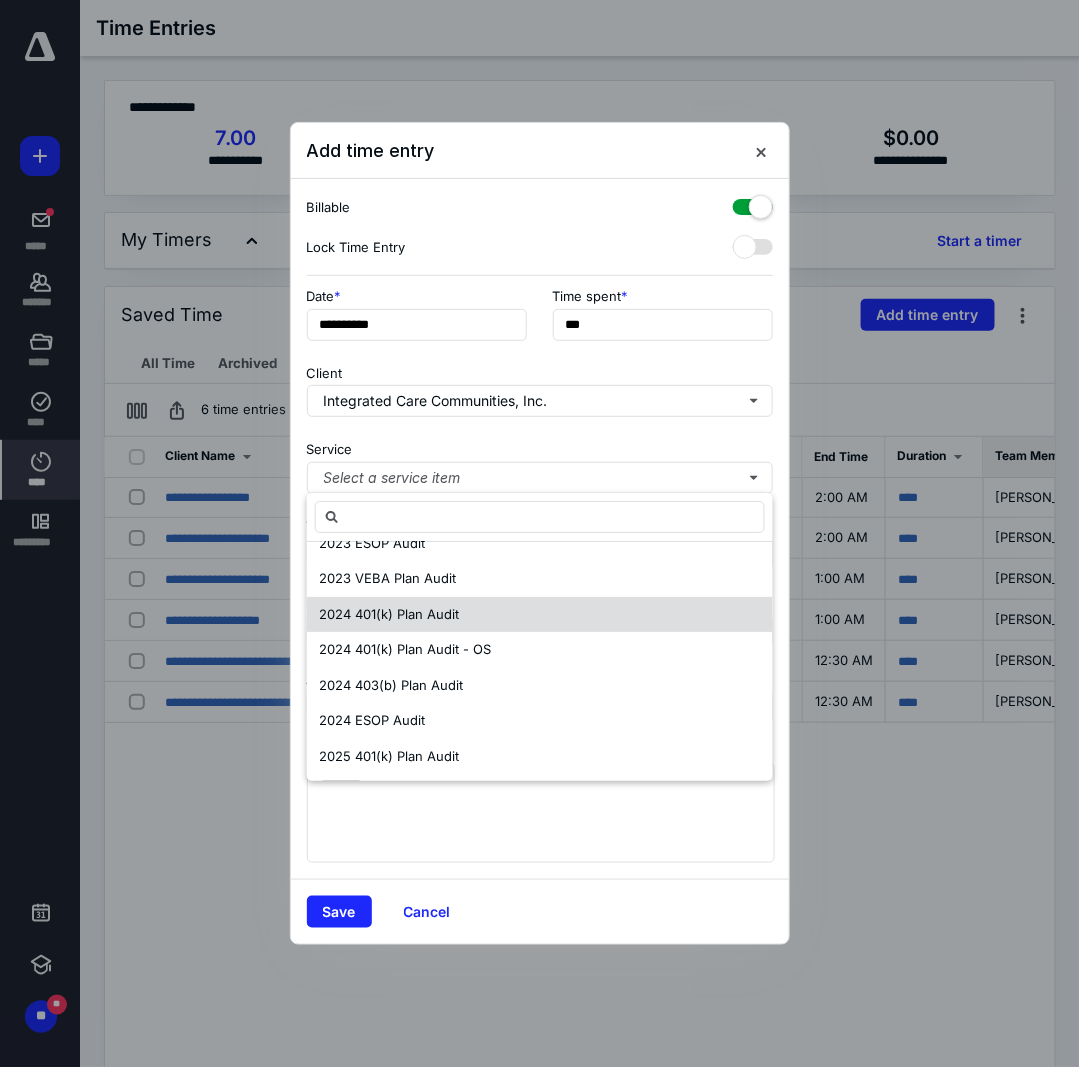 click on "2024 401(k) Plan Audit" at bounding box center (389, 614) 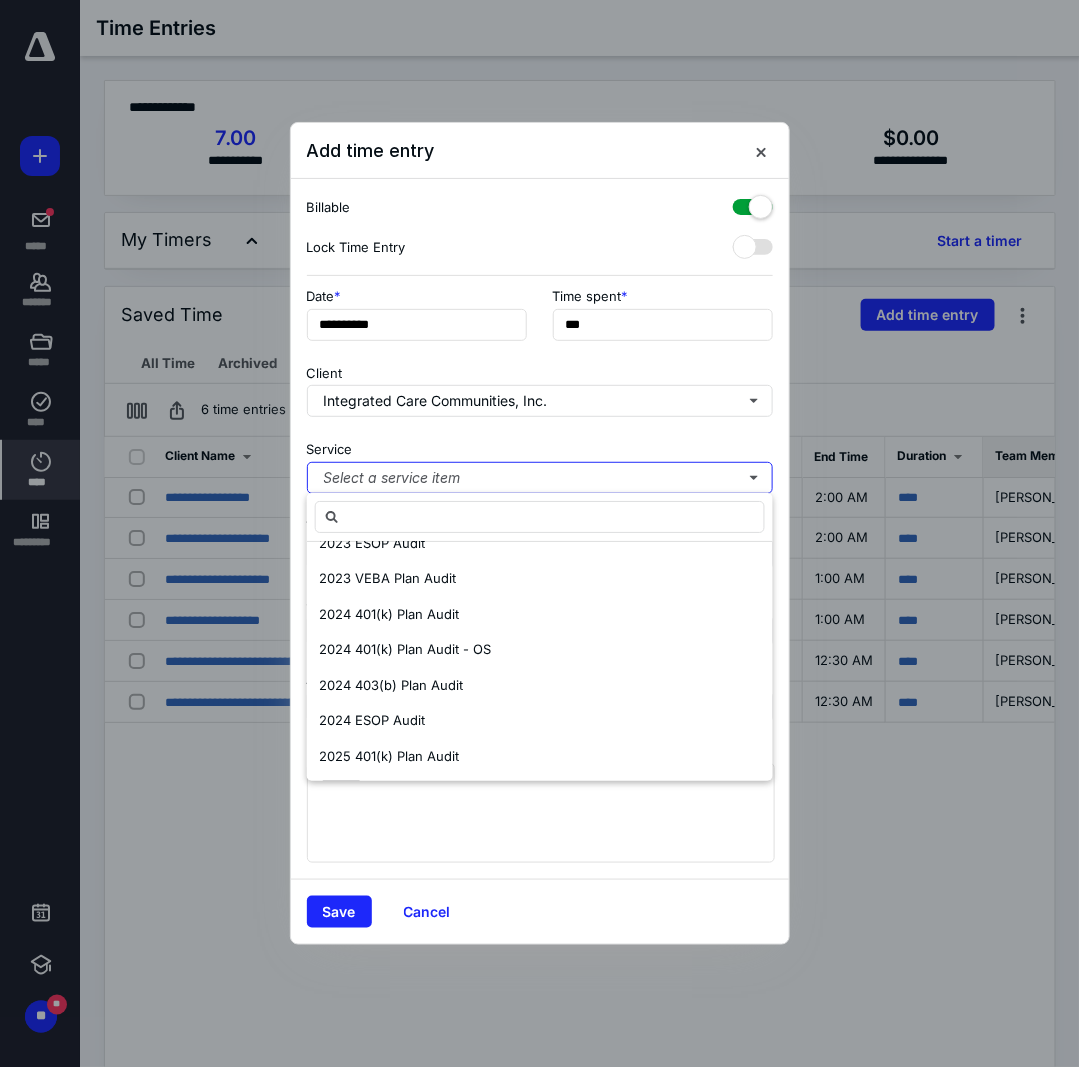 scroll, scrollTop: 0, scrollLeft: 0, axis: both 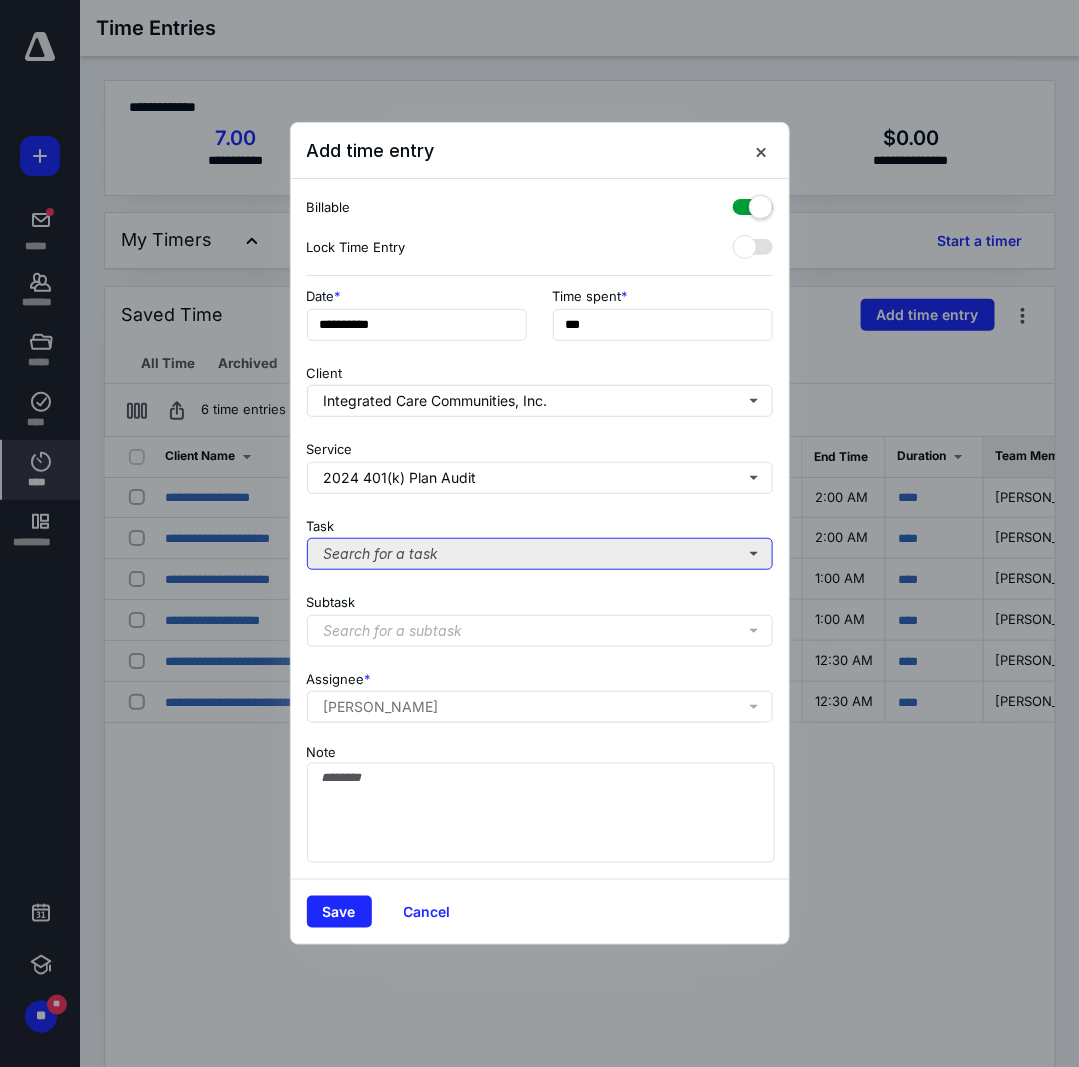 click on "Search for a task" at bounding box center (540, 554) 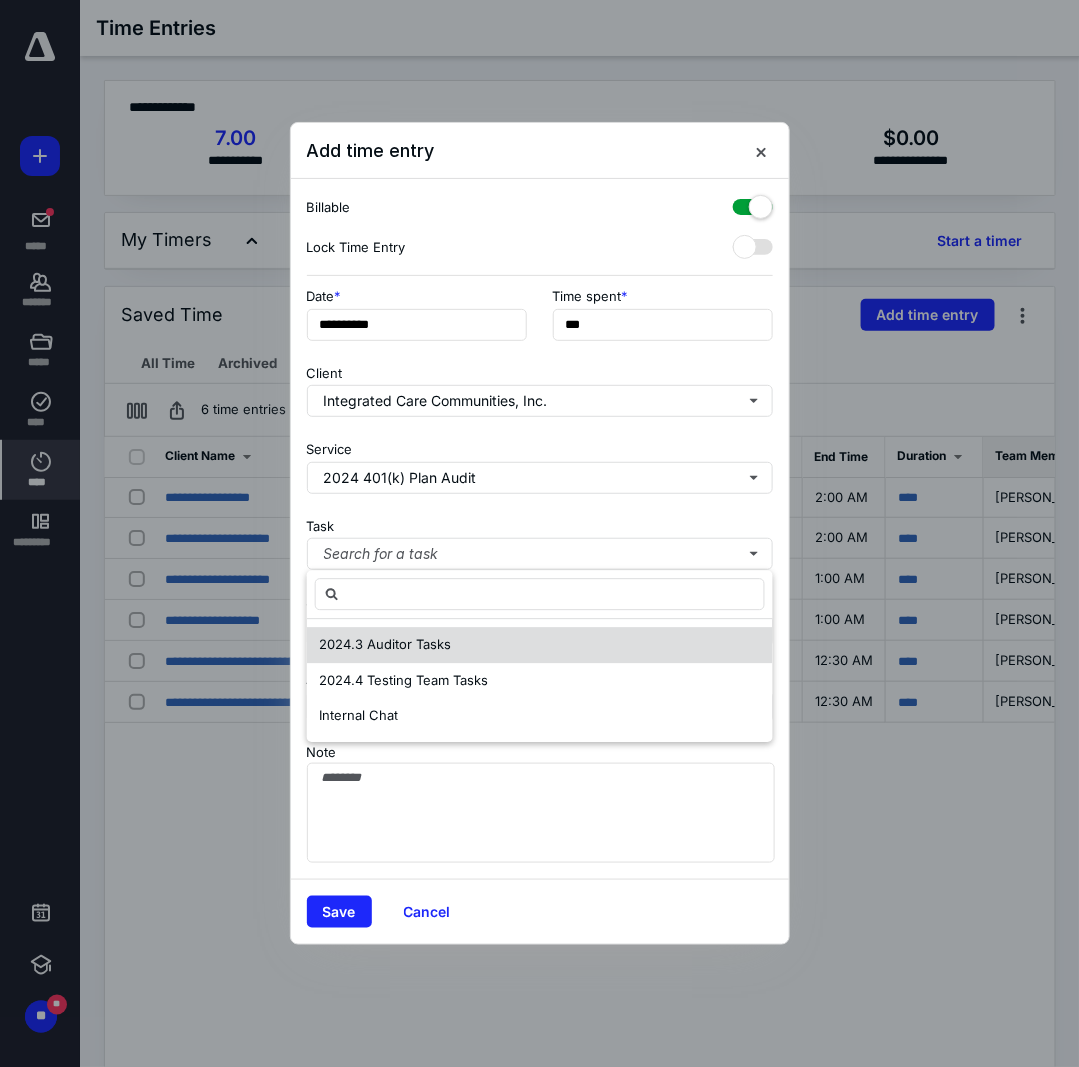 click on "2024.3 Auditor Tasks" at bounding box center [385, 644] 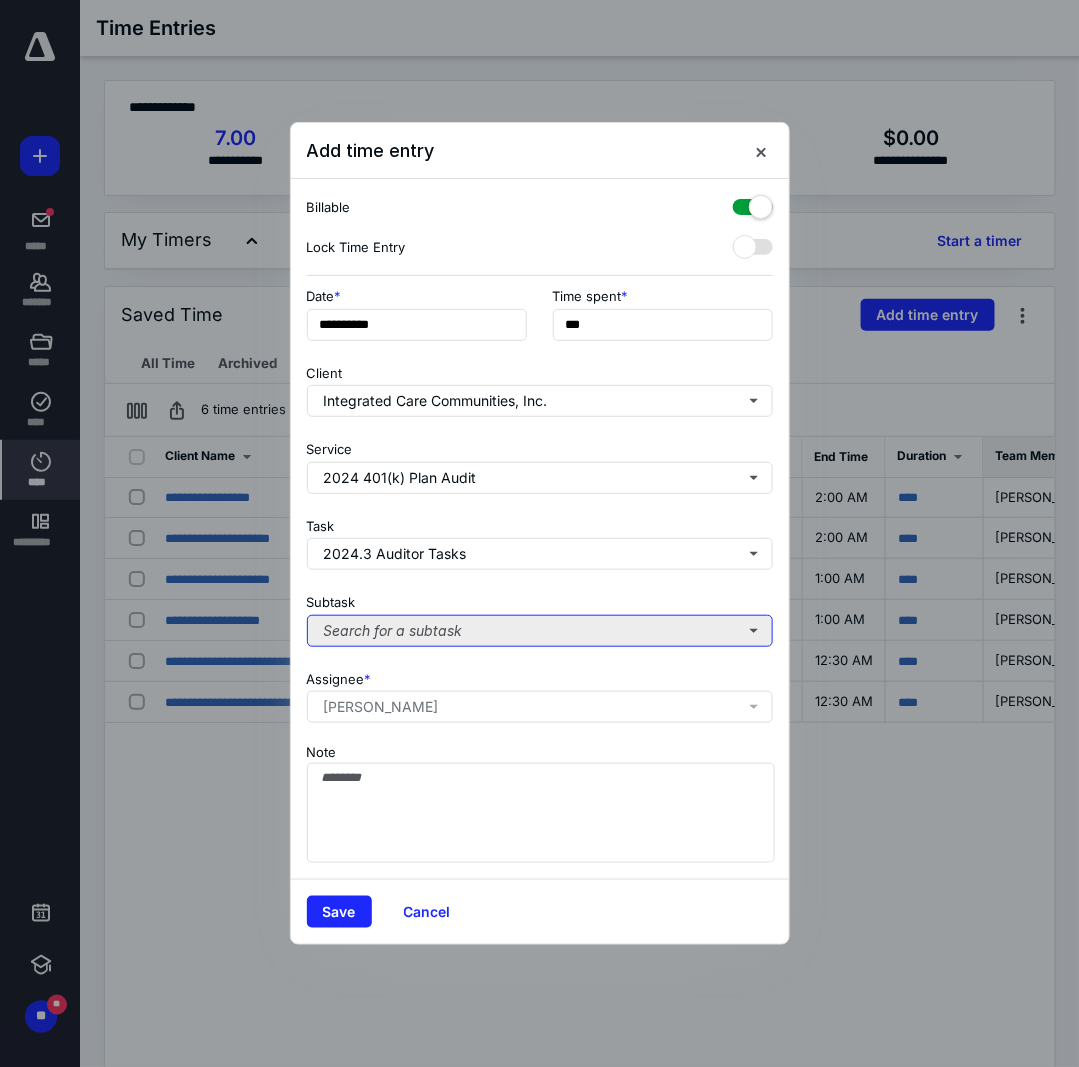 click on "Search for a subtask" at bounding box center [540, 631] 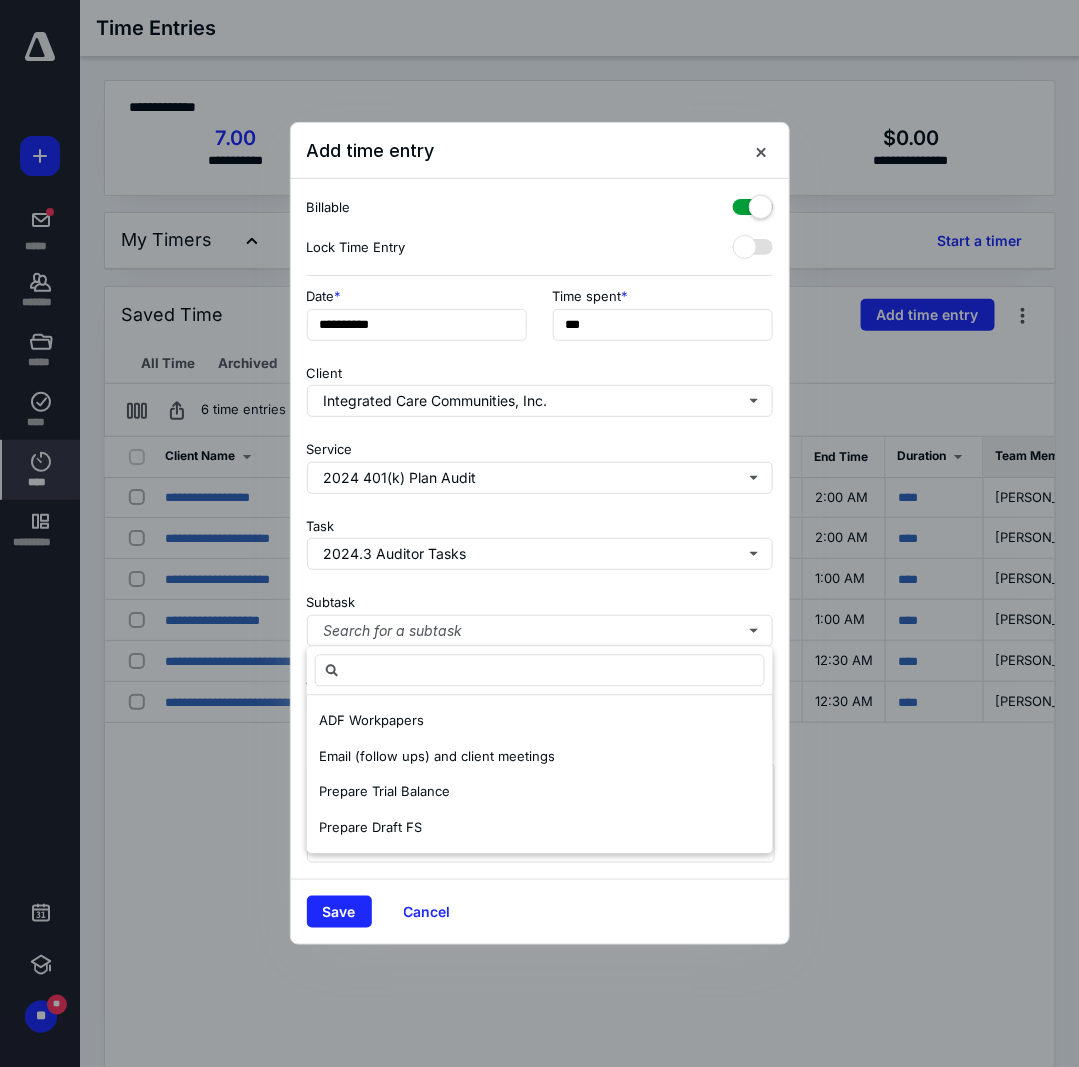 click on "ADF Workpapers" at bounding box center [540, 722] 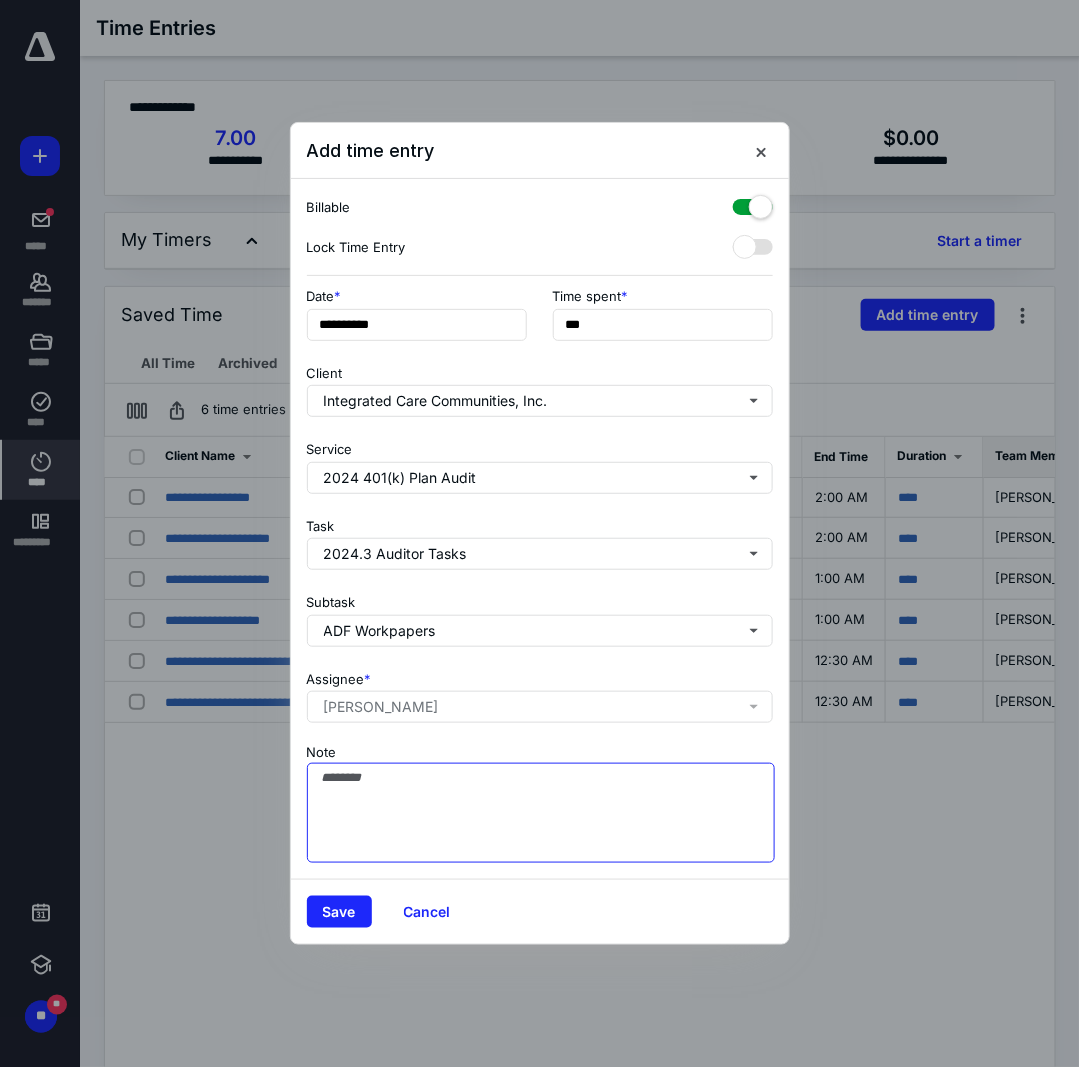 click on "Note" at bounding box center (541, 813) 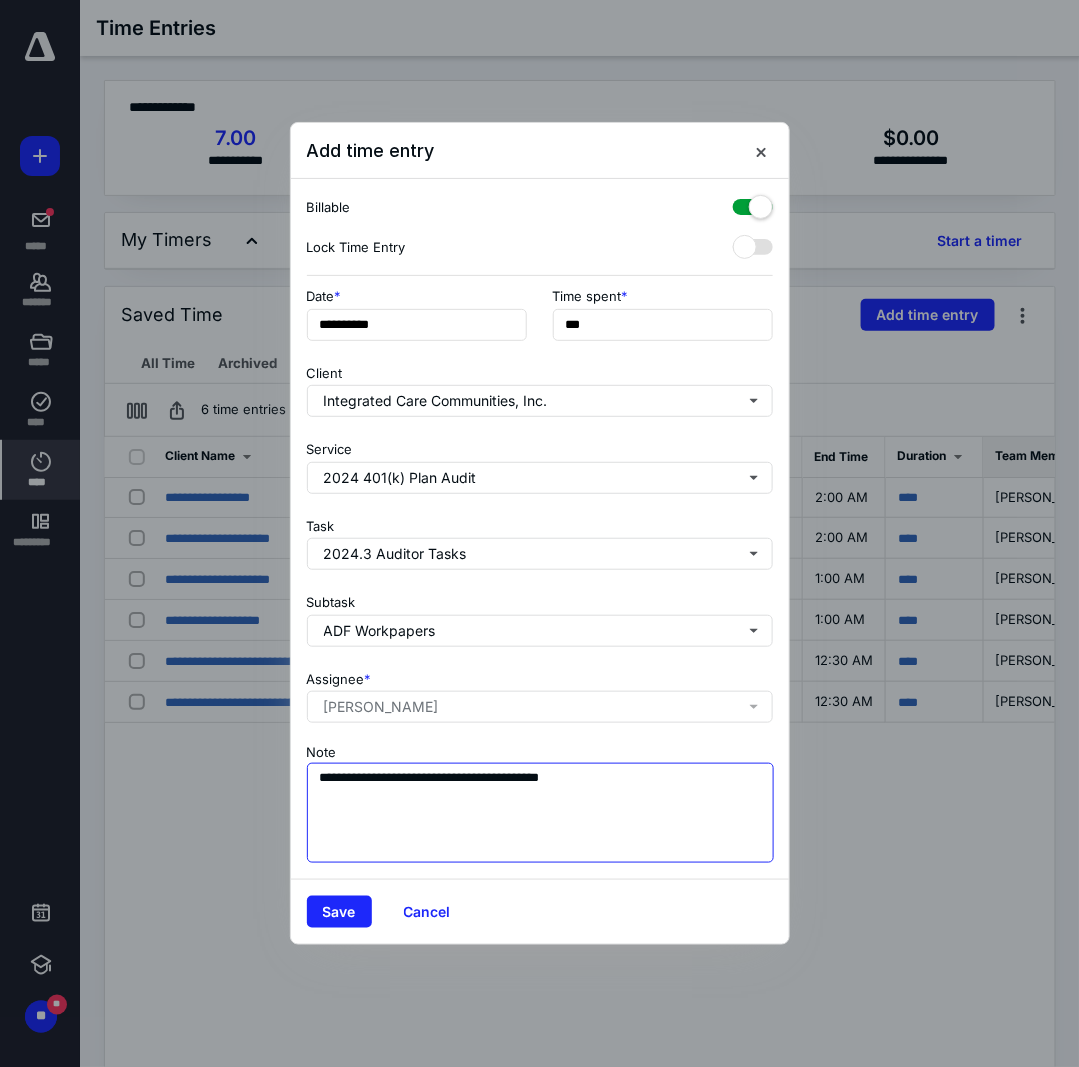 click on "**********" at bounding box center [541, 813] 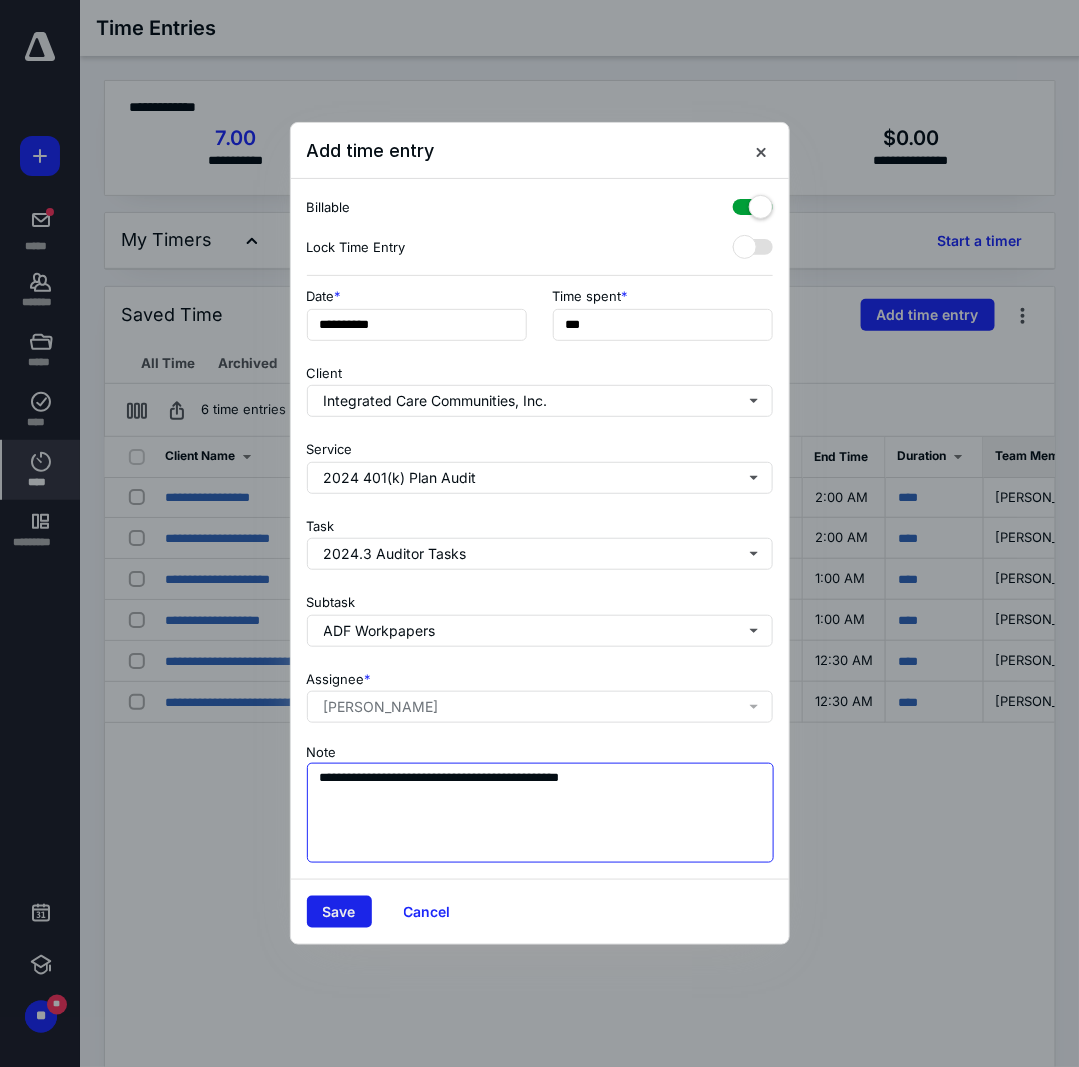 type on "**********" 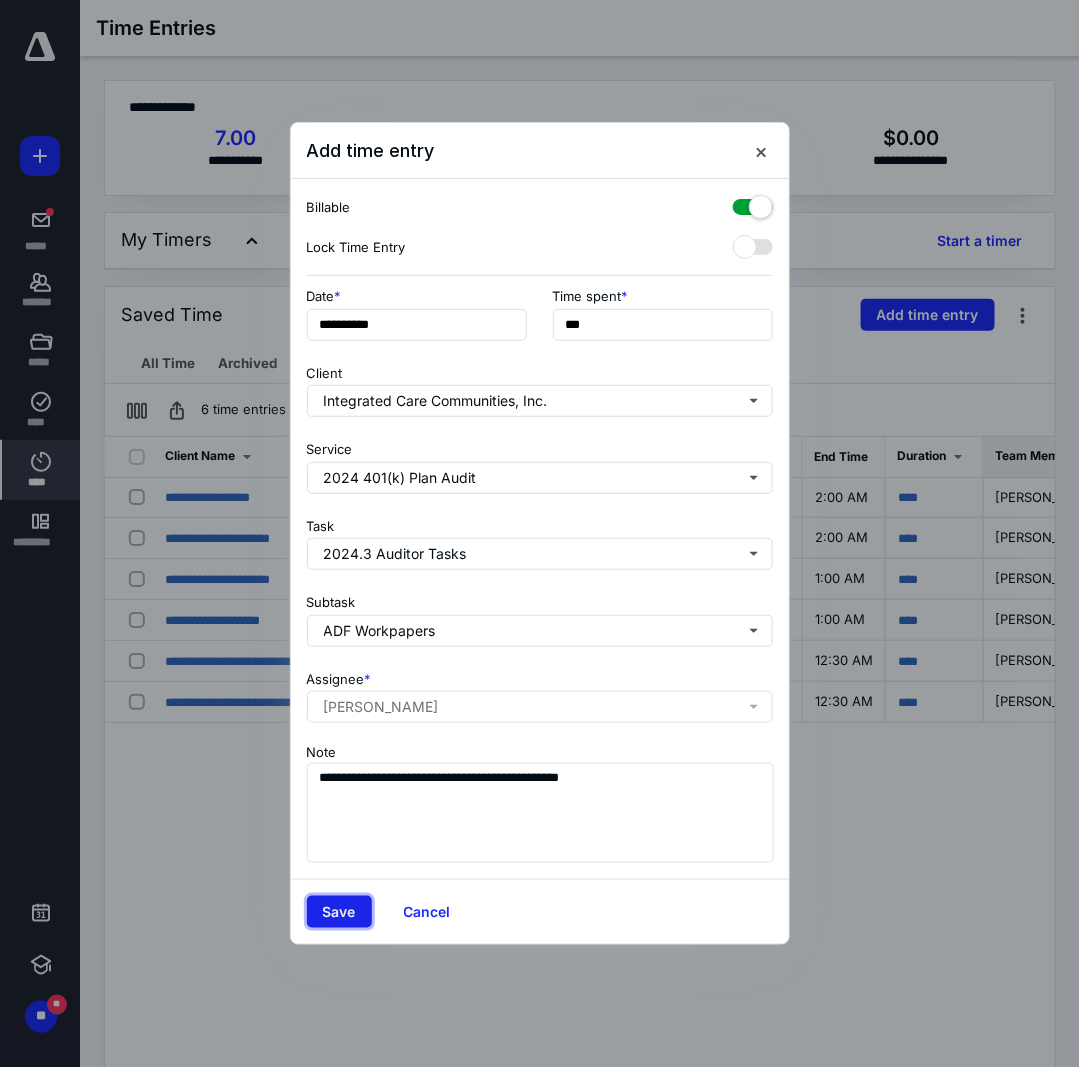 click on "Save" at bounding box center (339, 912) 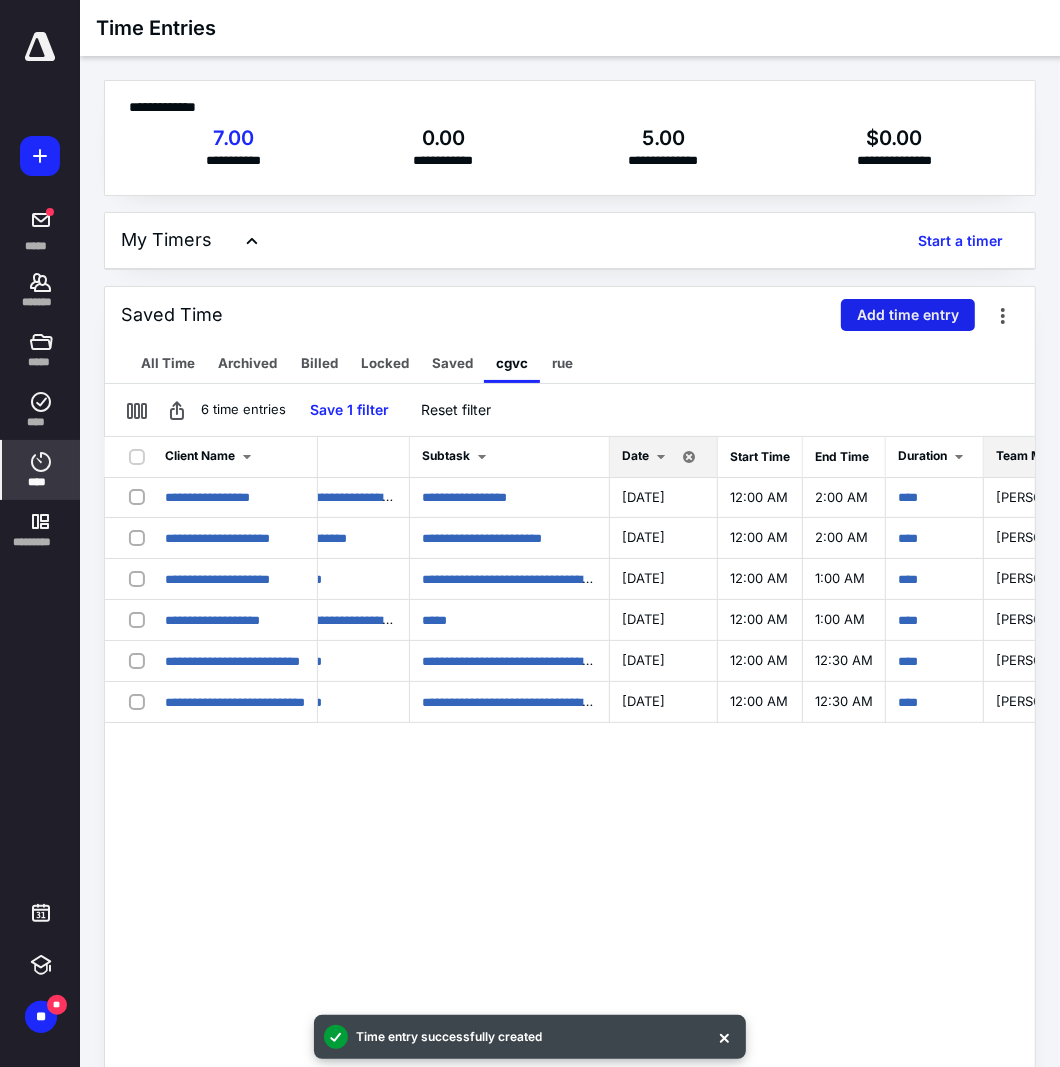 click on "Add time entry" at bounding box center (908, 315) 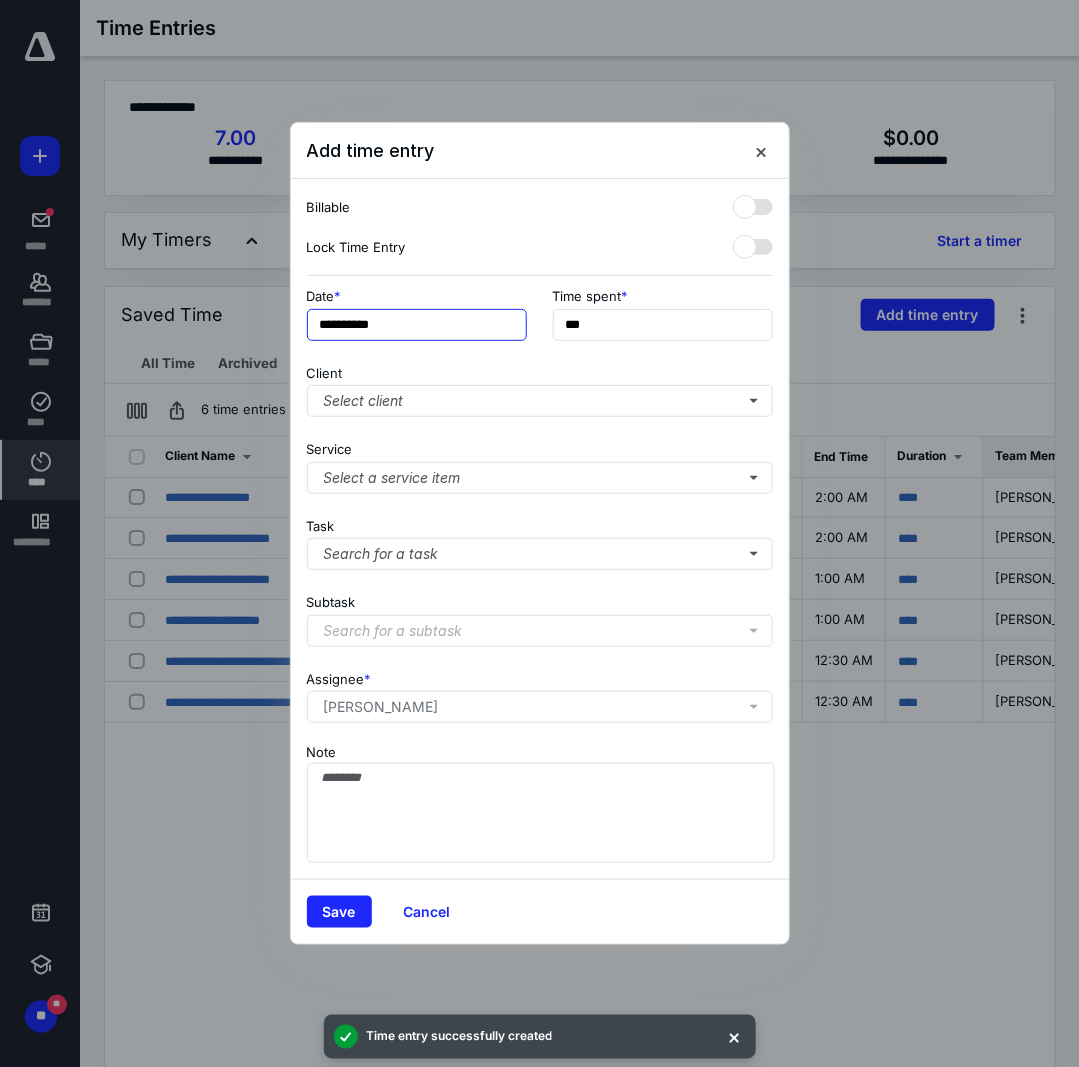 click on "**********" at bounding box center (417, 325) 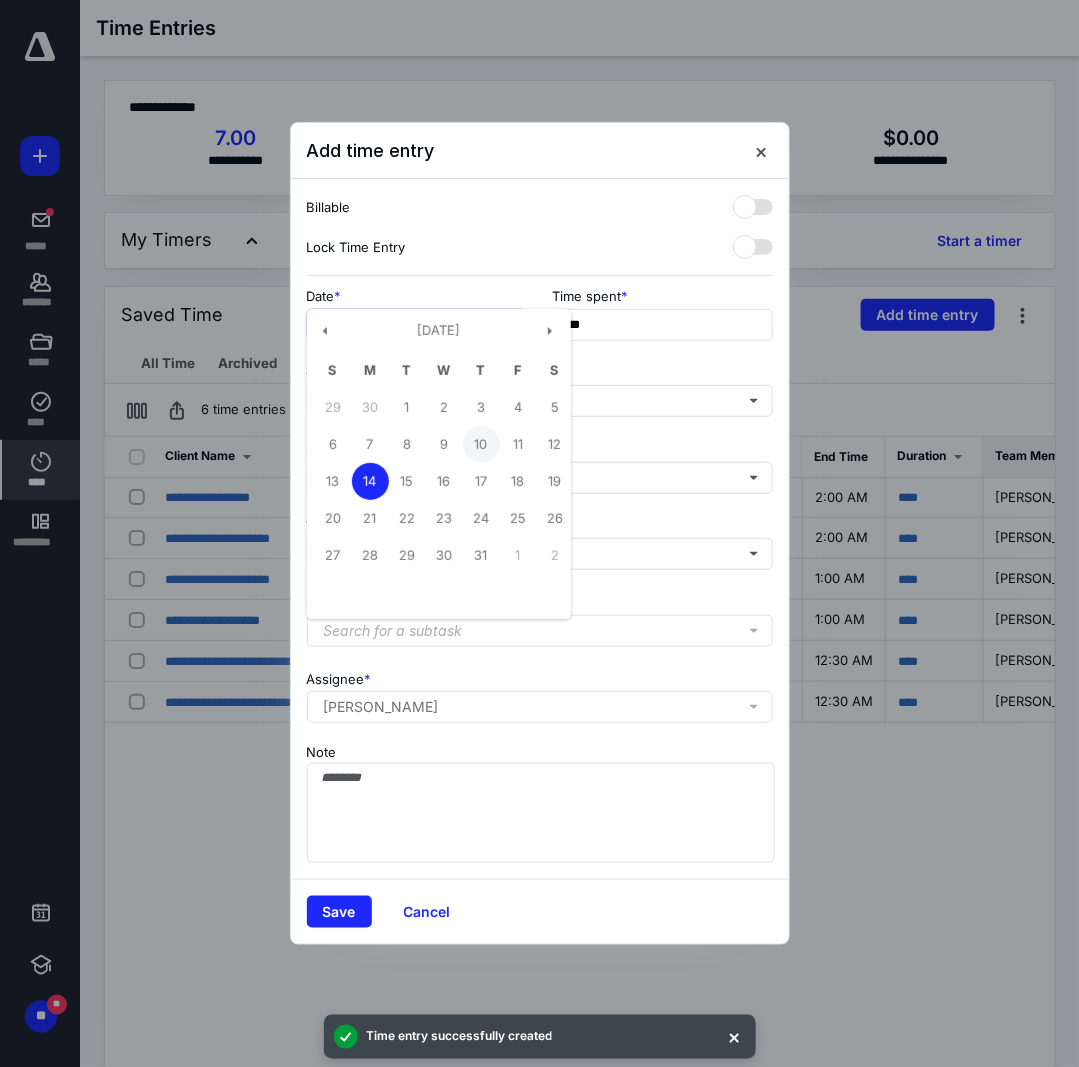 click on "10" at bounding box center (481, 444) 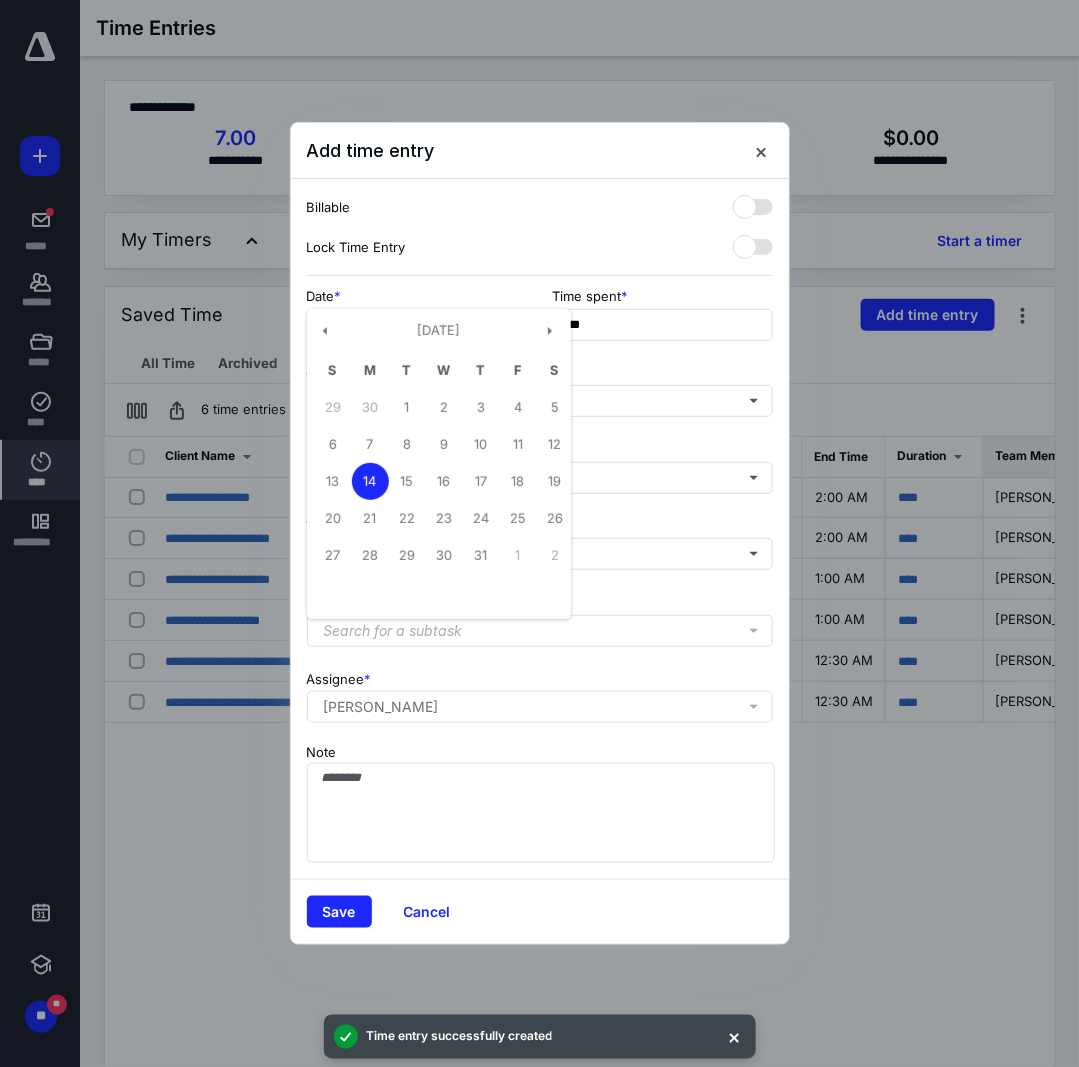 type on "**********" 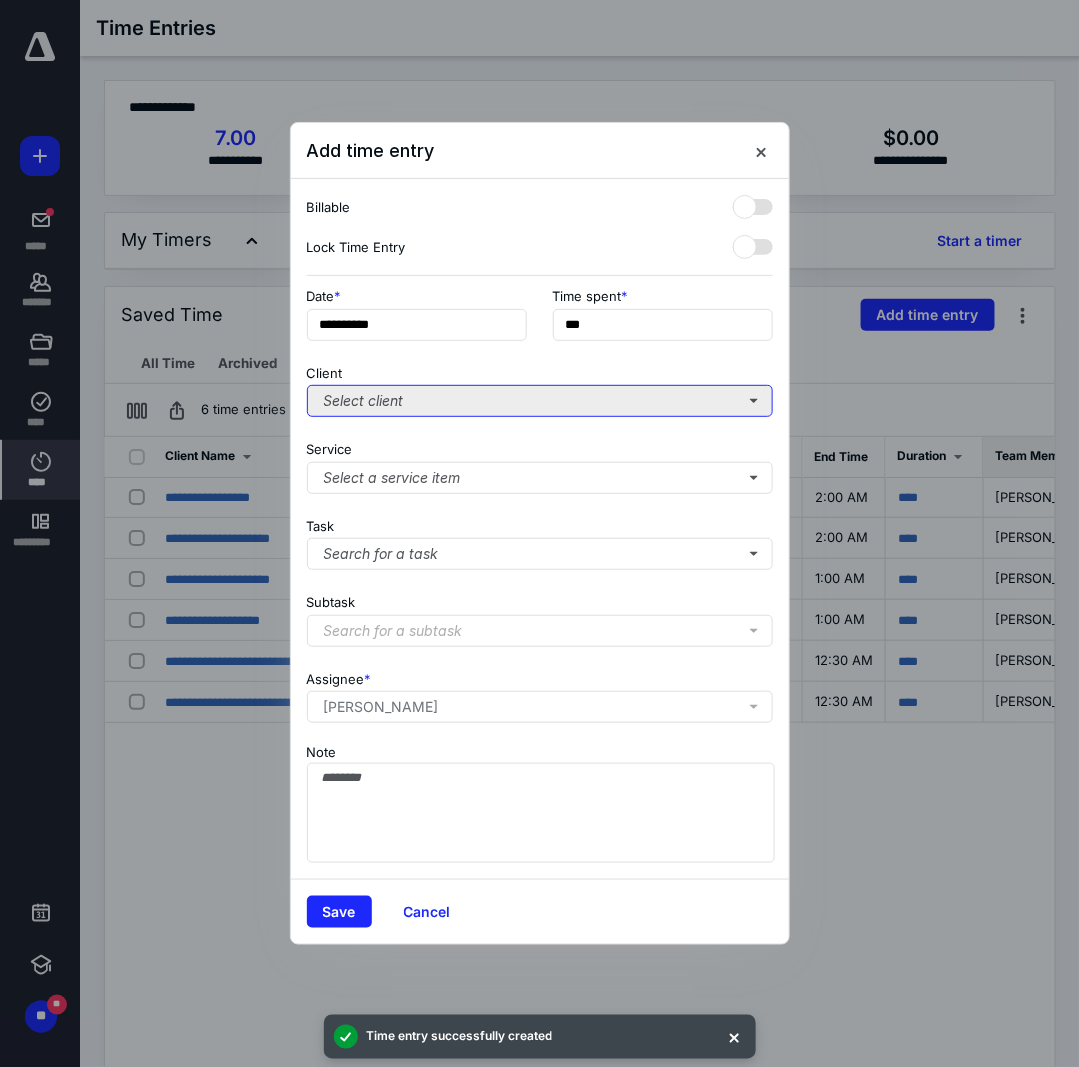 click on "Select client" at bounding box center (540, 401) 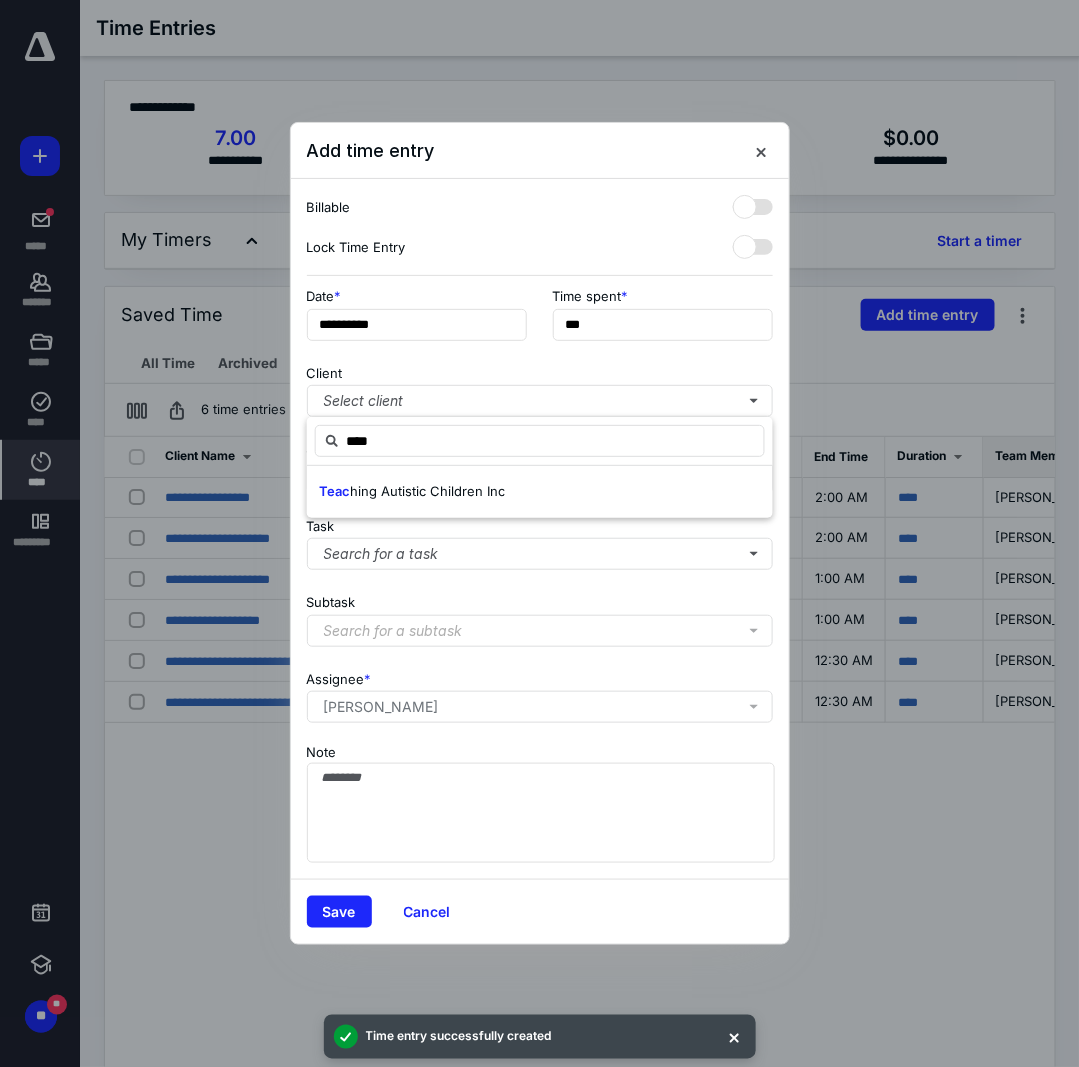click on "hing Autistic Children Inc" at bounding box center [427, 491] 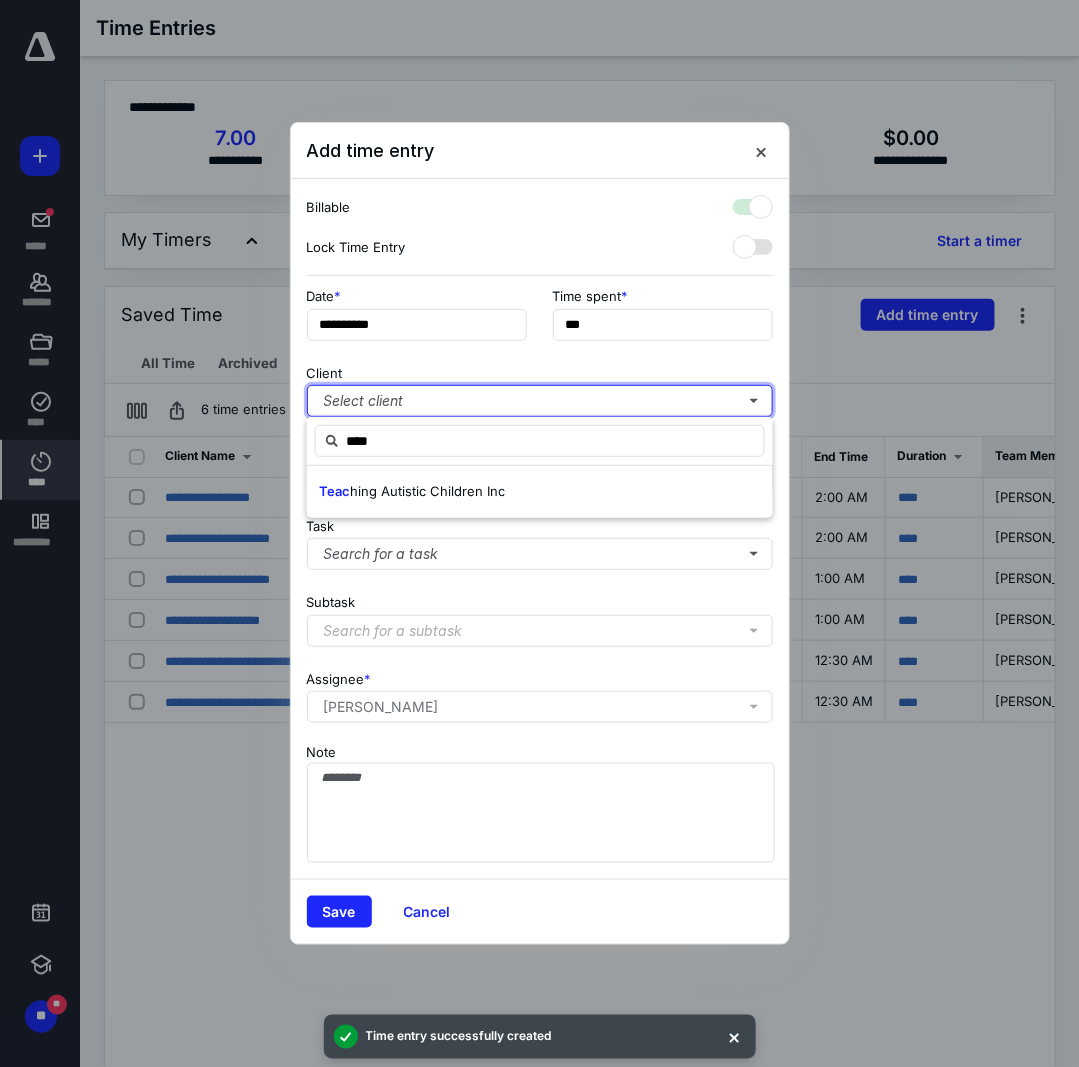 checkbox on "true" 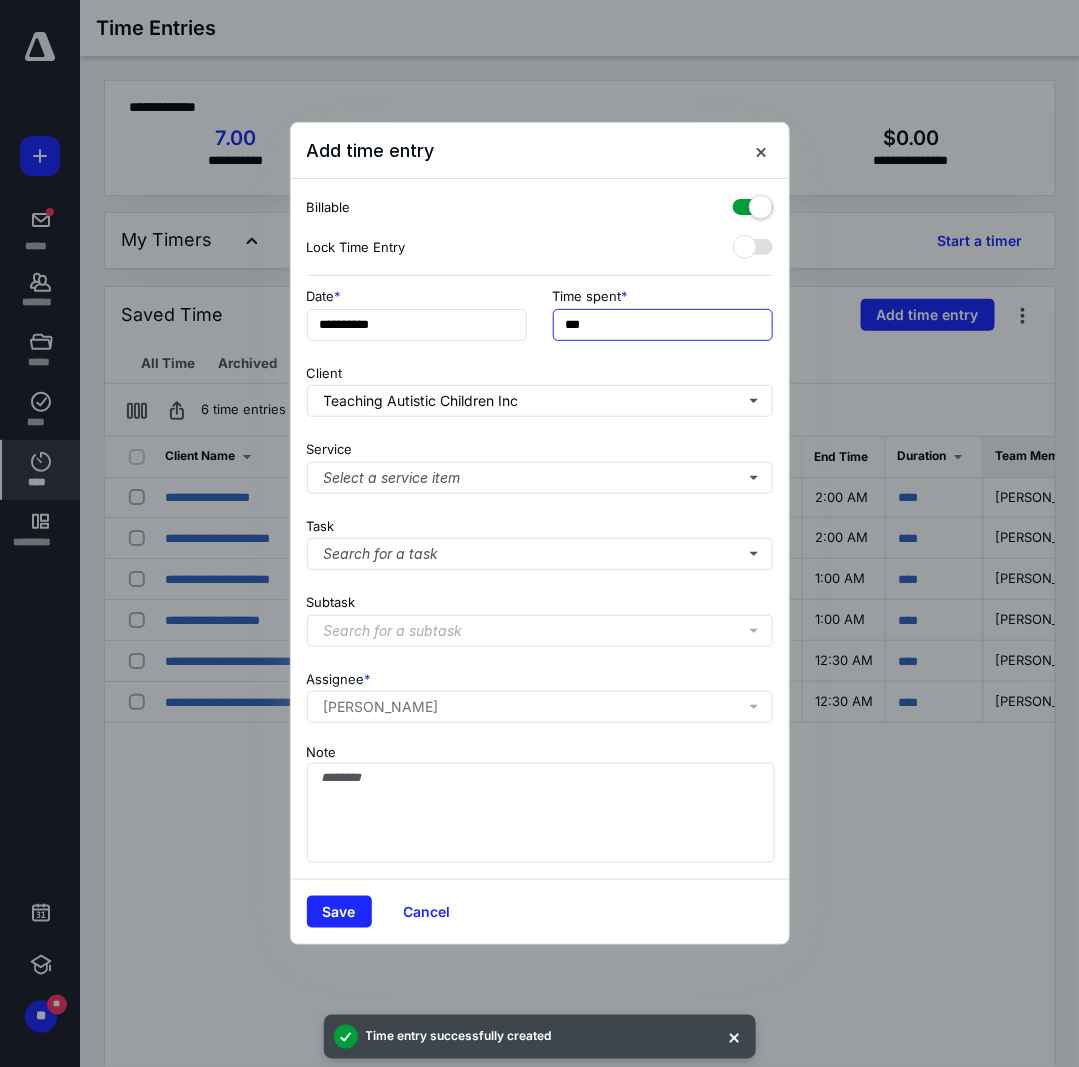 drag, startPoint x: 623, startPoint y: 308, endPoint x: 547, endPoint y: 310, distance: 76.02631 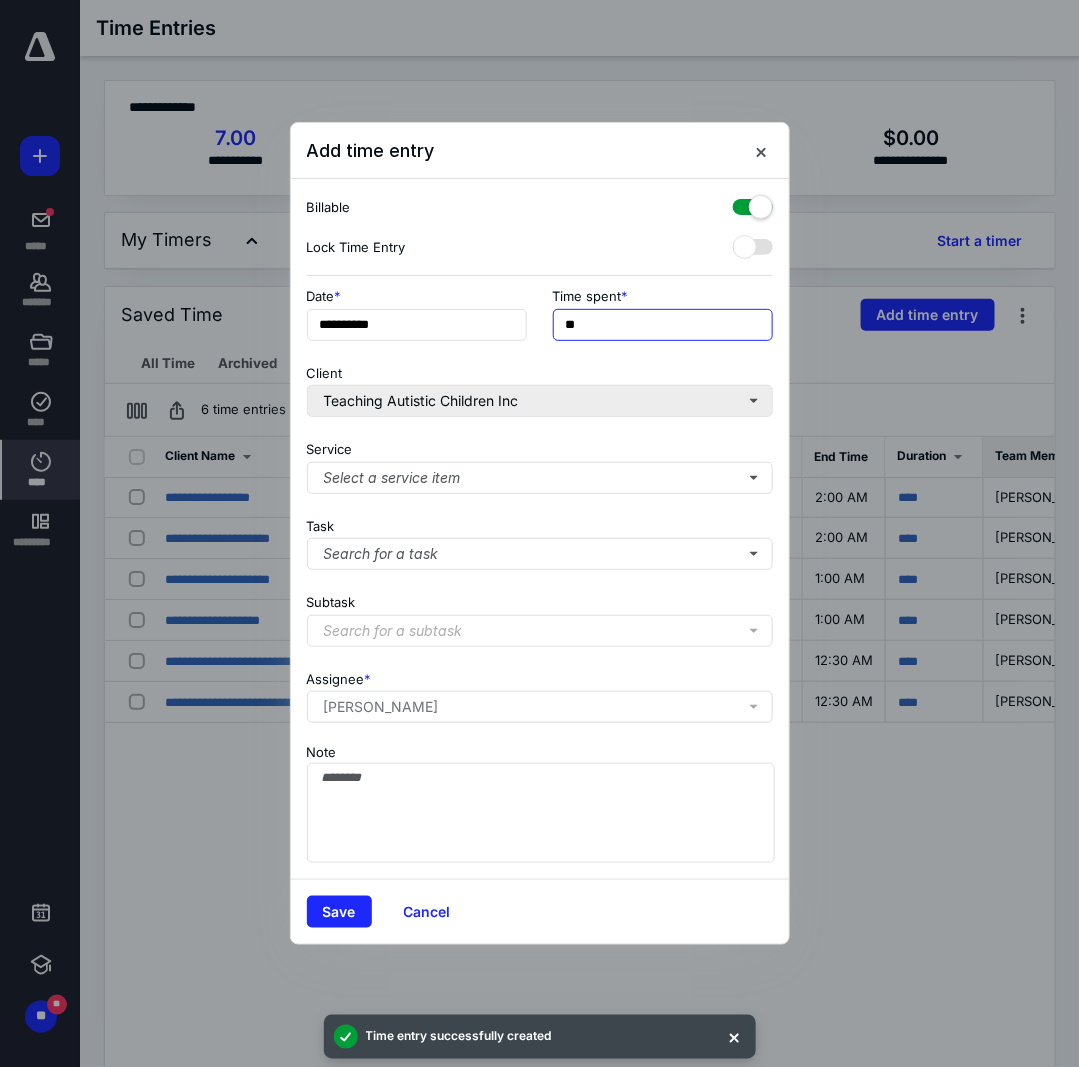type on "**" 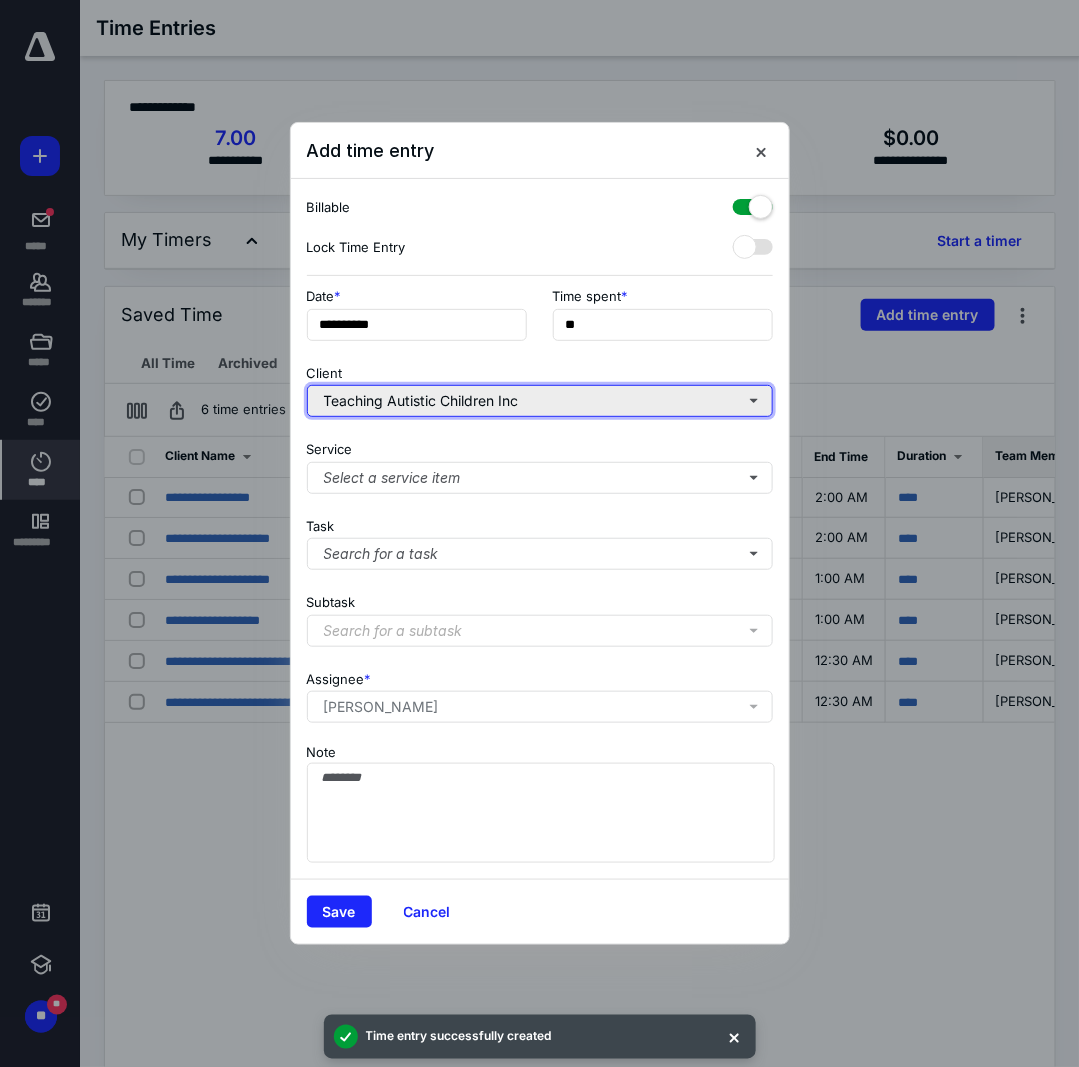 click on "Teaching Autistic Children Inc" at bounding box center (540, 401) 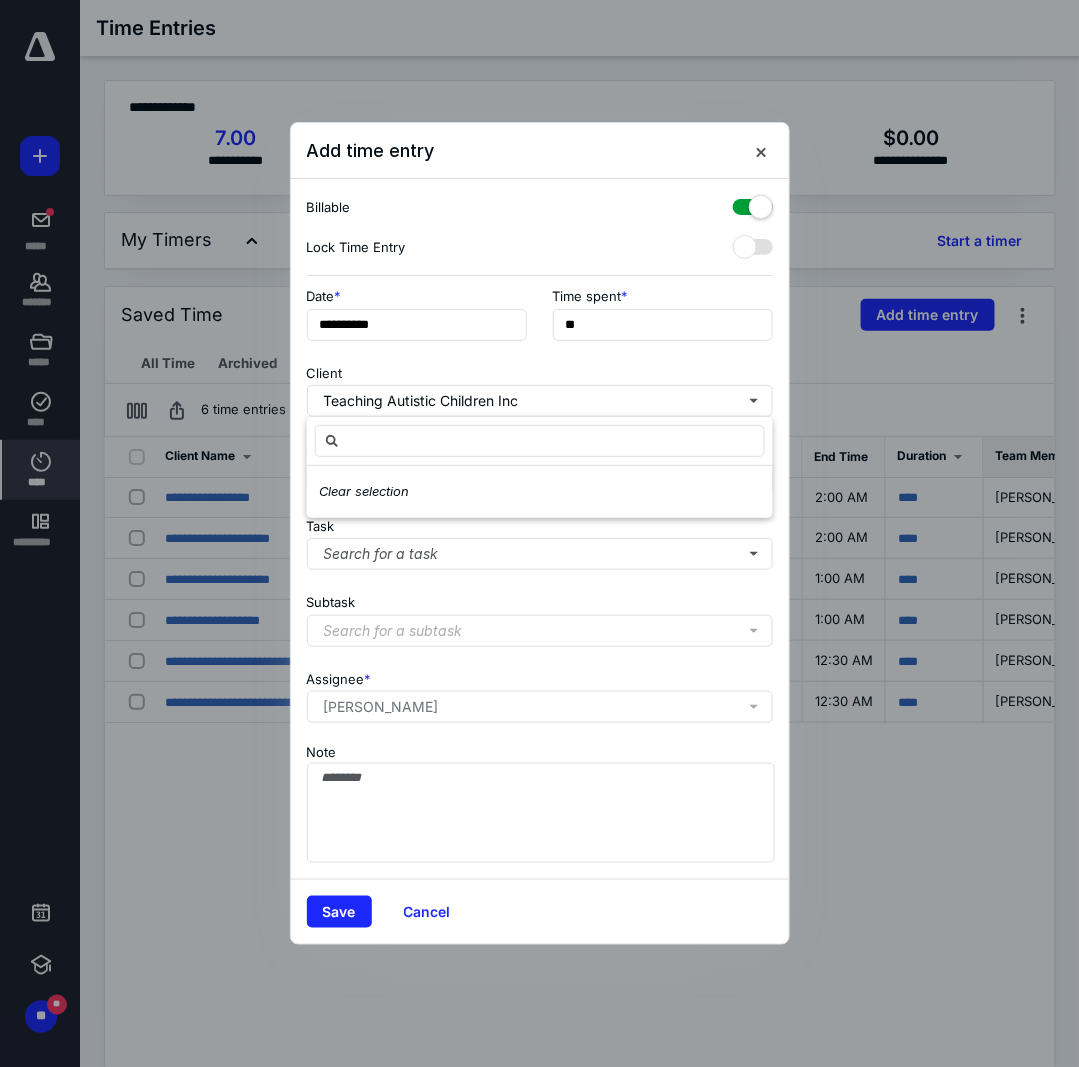 click on "Client Teaching Autistic Children Inc" at bounding box center (540, 387) 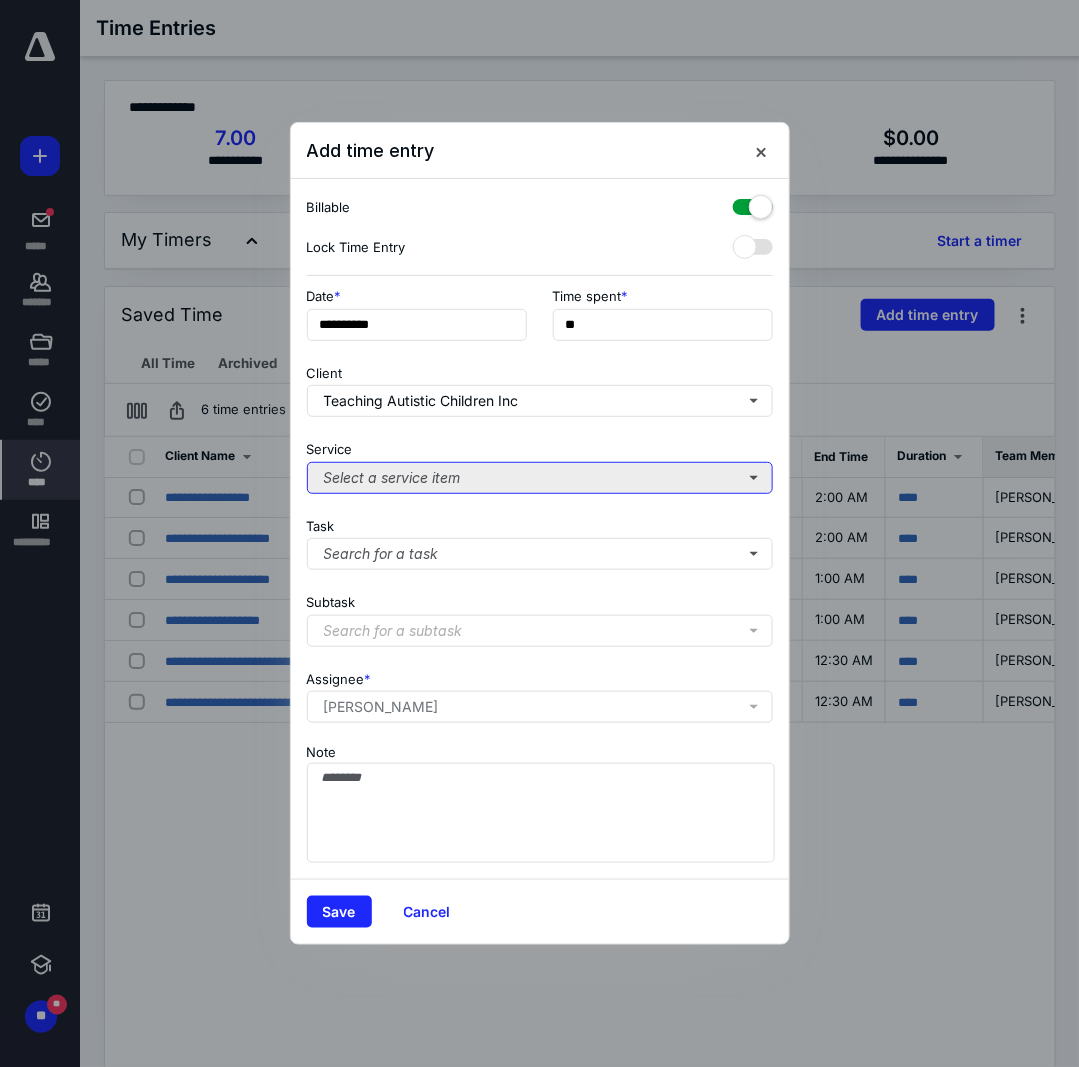 click on "Select a service item" at bounding box center [540, 478] 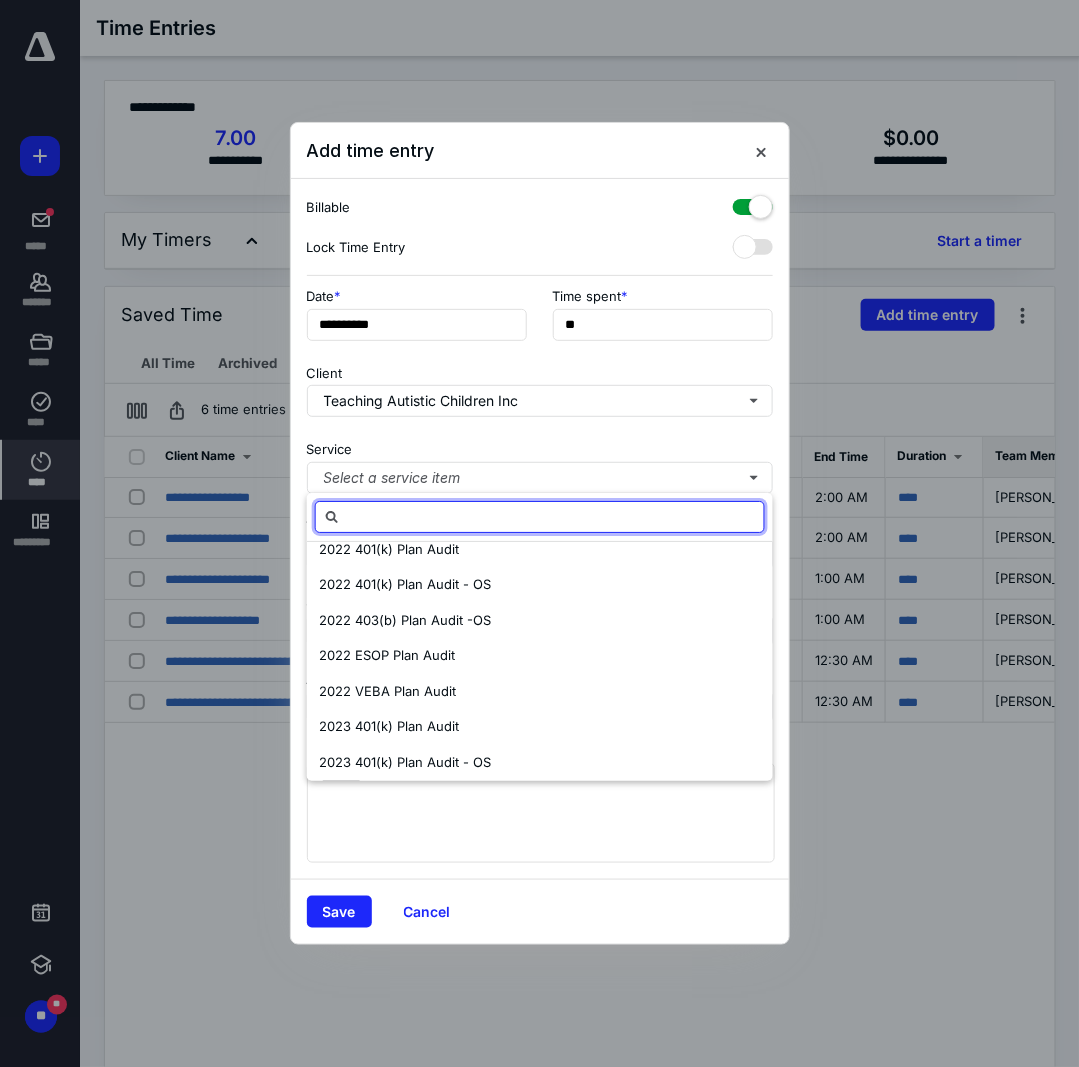 scroll, scrollTop: 324, scrollLeft: 0, axis: vertical 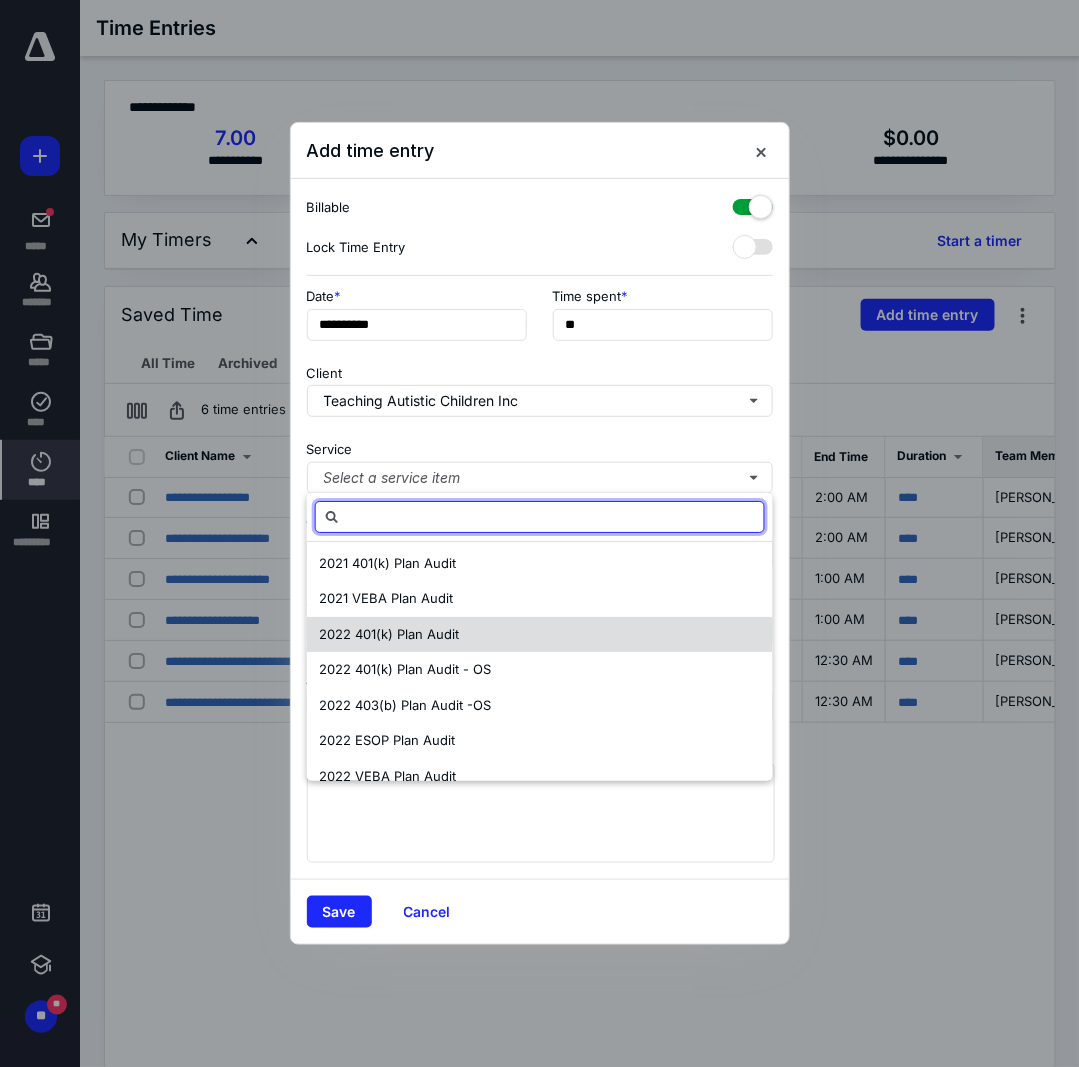 click on "2022 401(k) Plan Audit" at bounding box center [389, 634] 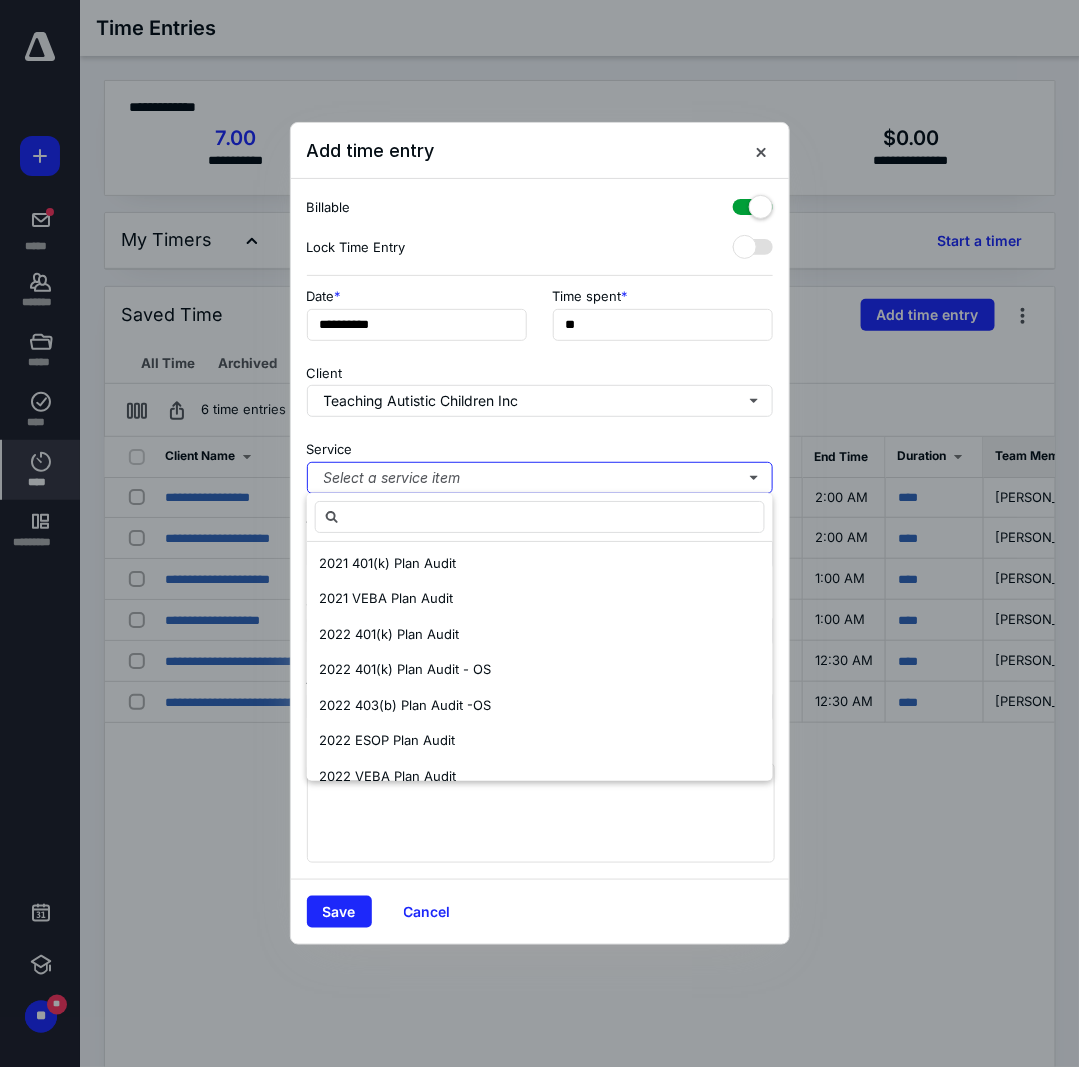 scroll, scrollTop: 0, scrollLeft: 0, axis: both 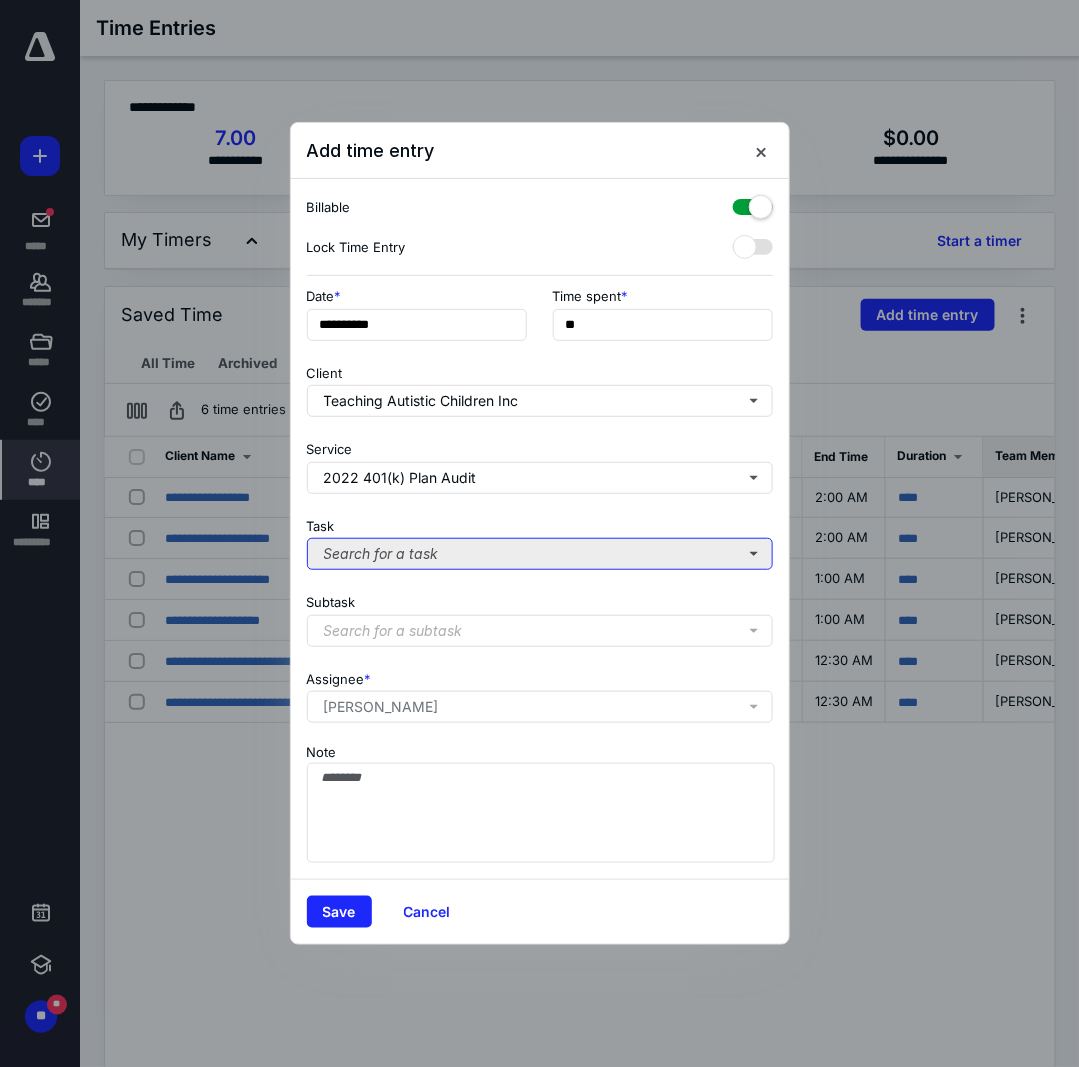 click on "Search for a task" at bounding box center [540, 554] 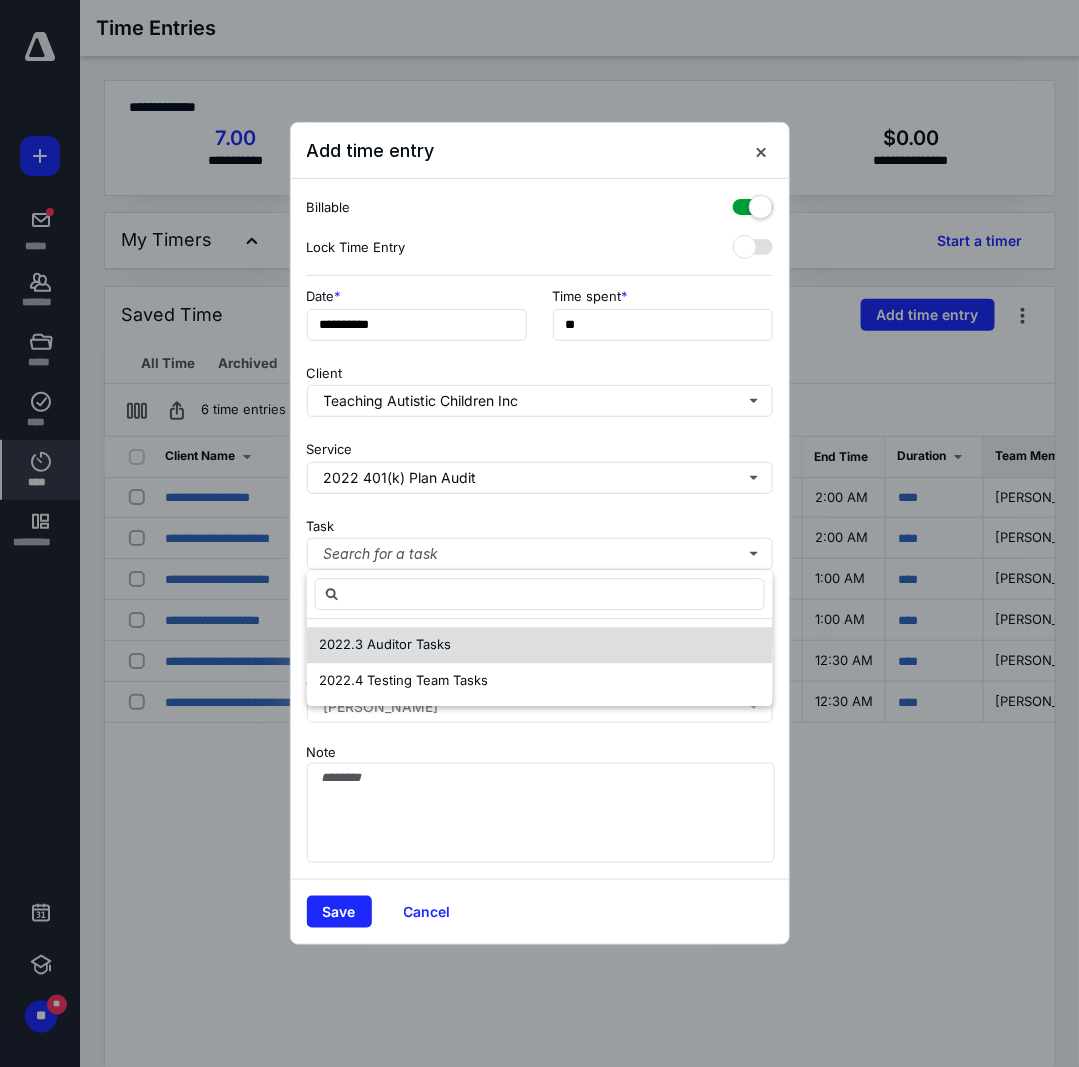 click on "2022.3 Auditor Tasks" at bounding box center (385, 644) 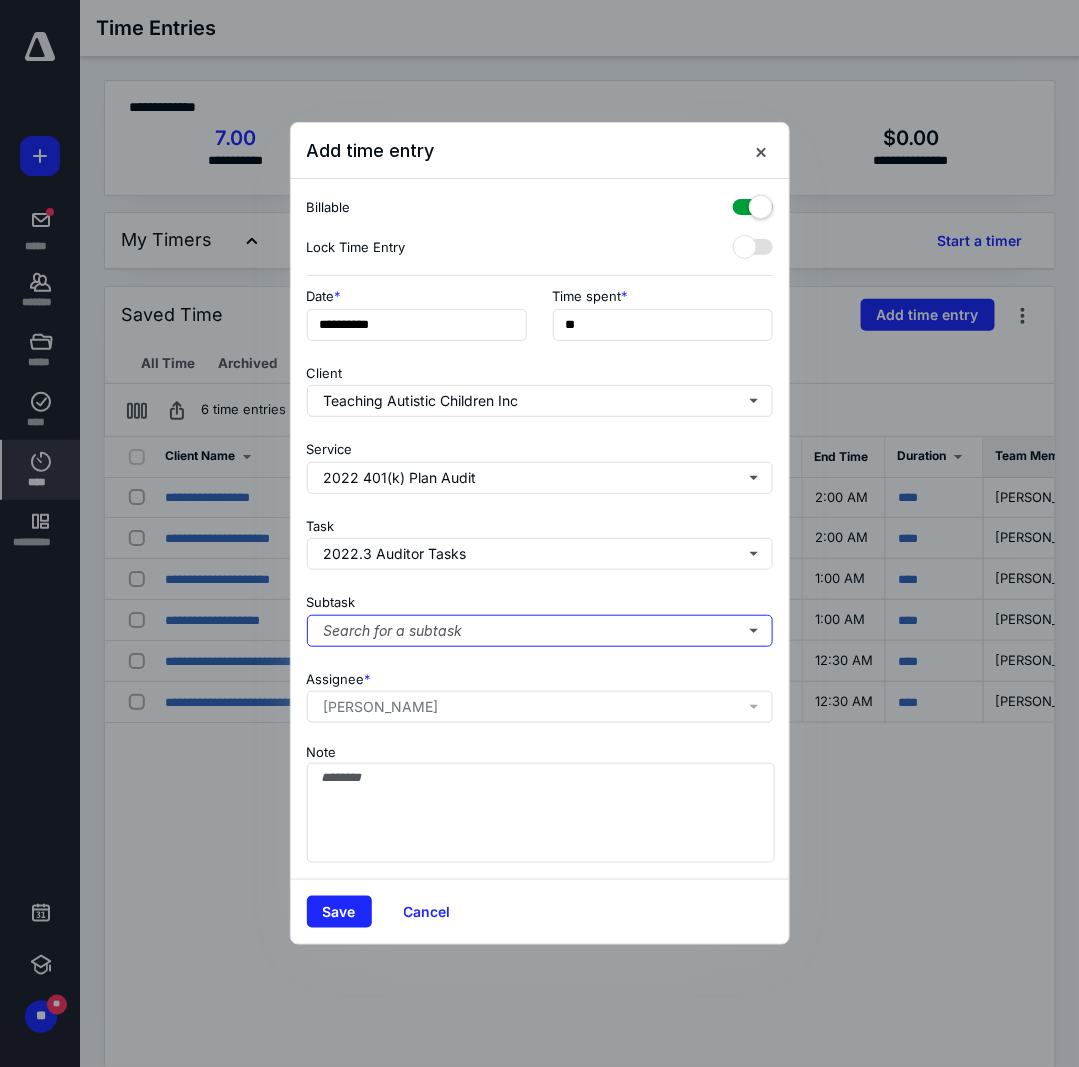 click on "Search for a subtask" at bounding box center (540, 631) 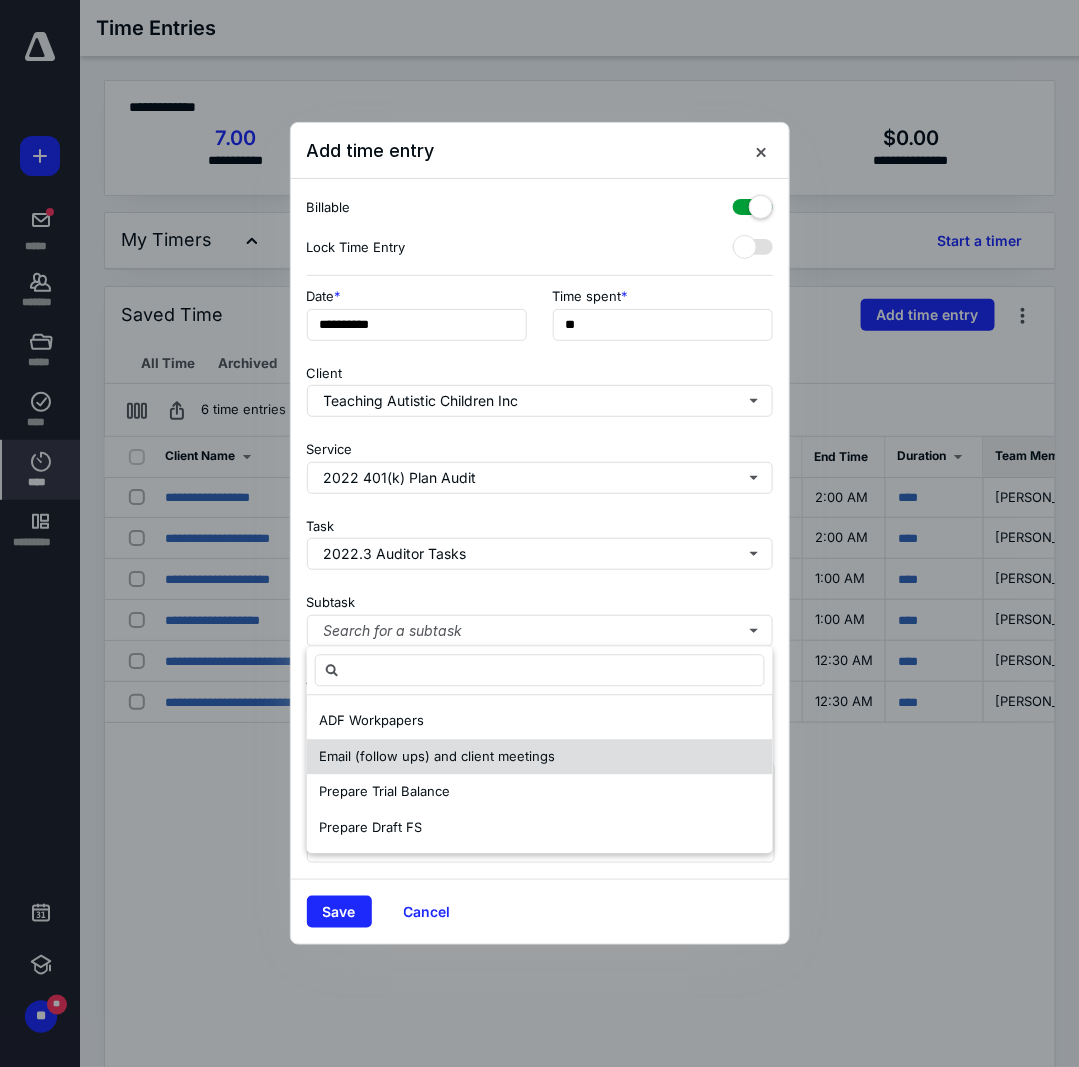click on "Email (follow ups) and client meetings" at bounding box center [437, 756] 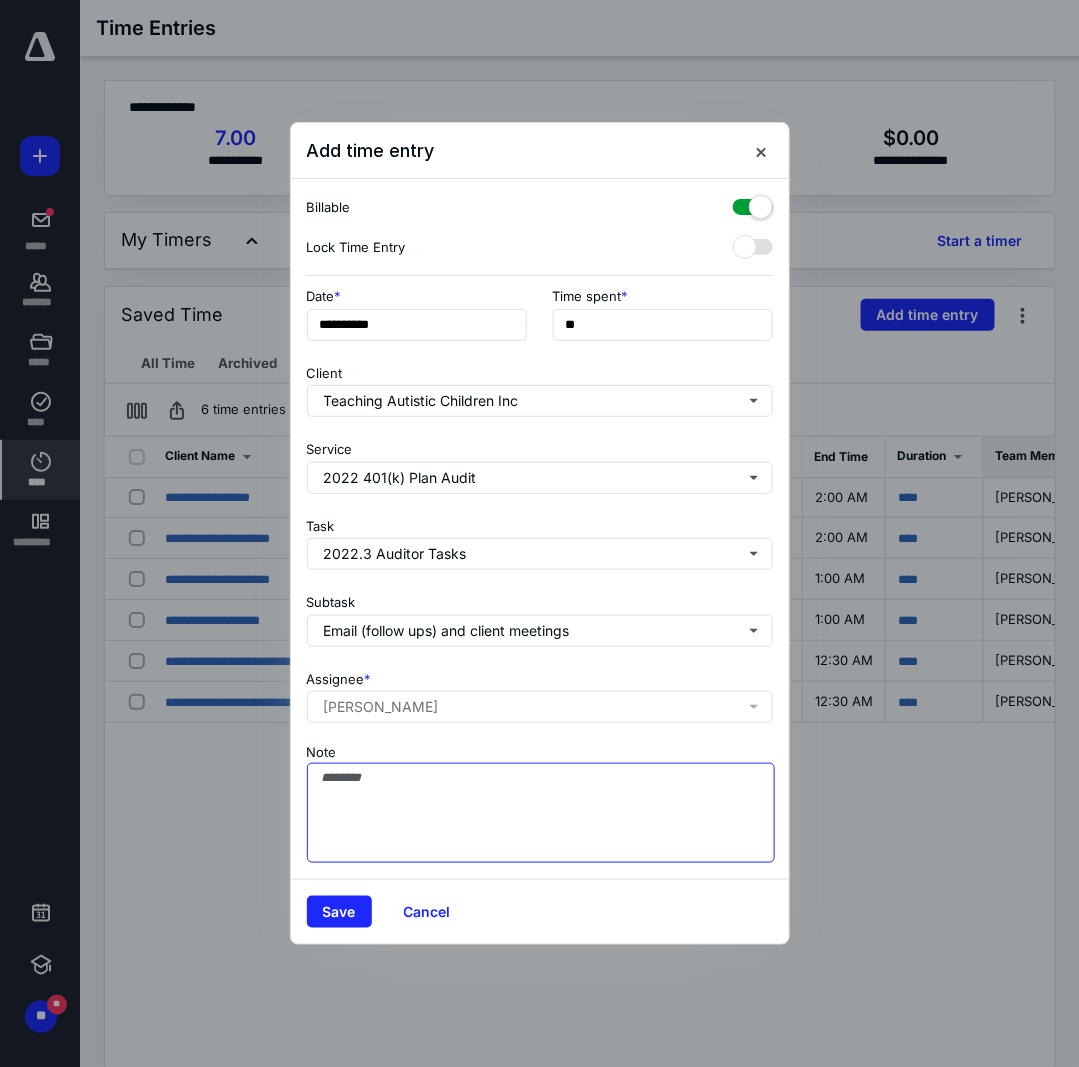click on "Note" at bounding box center [541, 813] 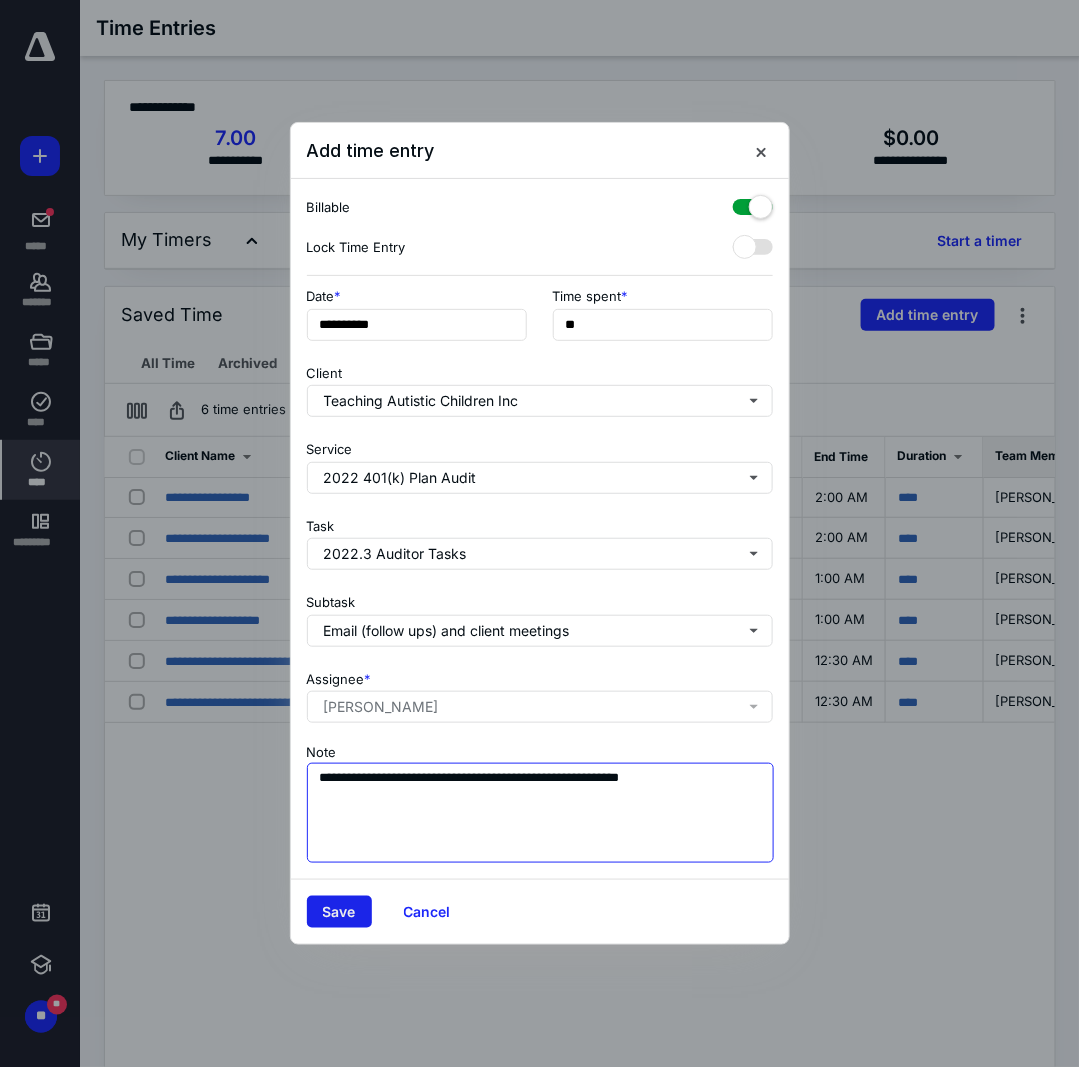 type on "**********" 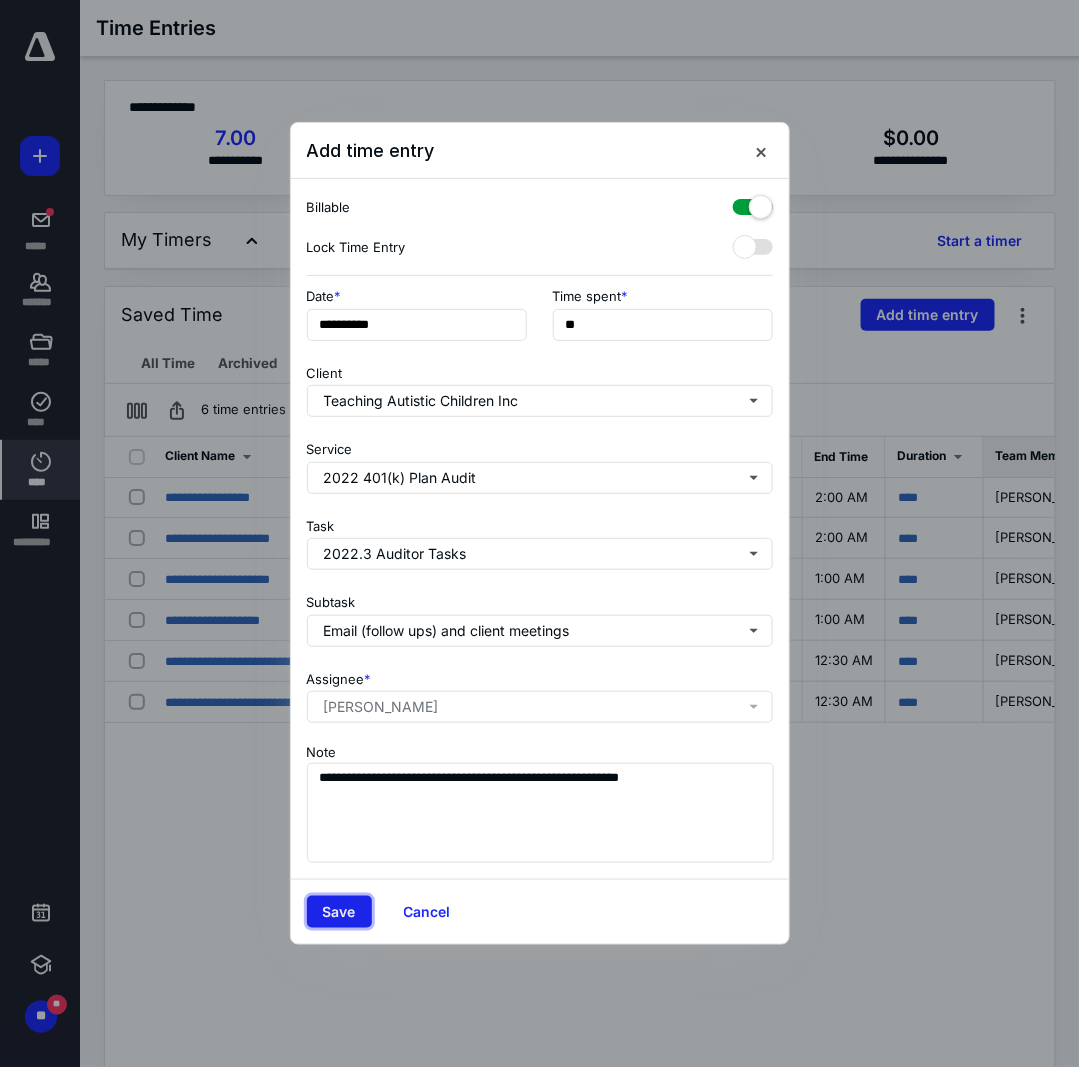 click on "Save" at bounding box center (339, 912) 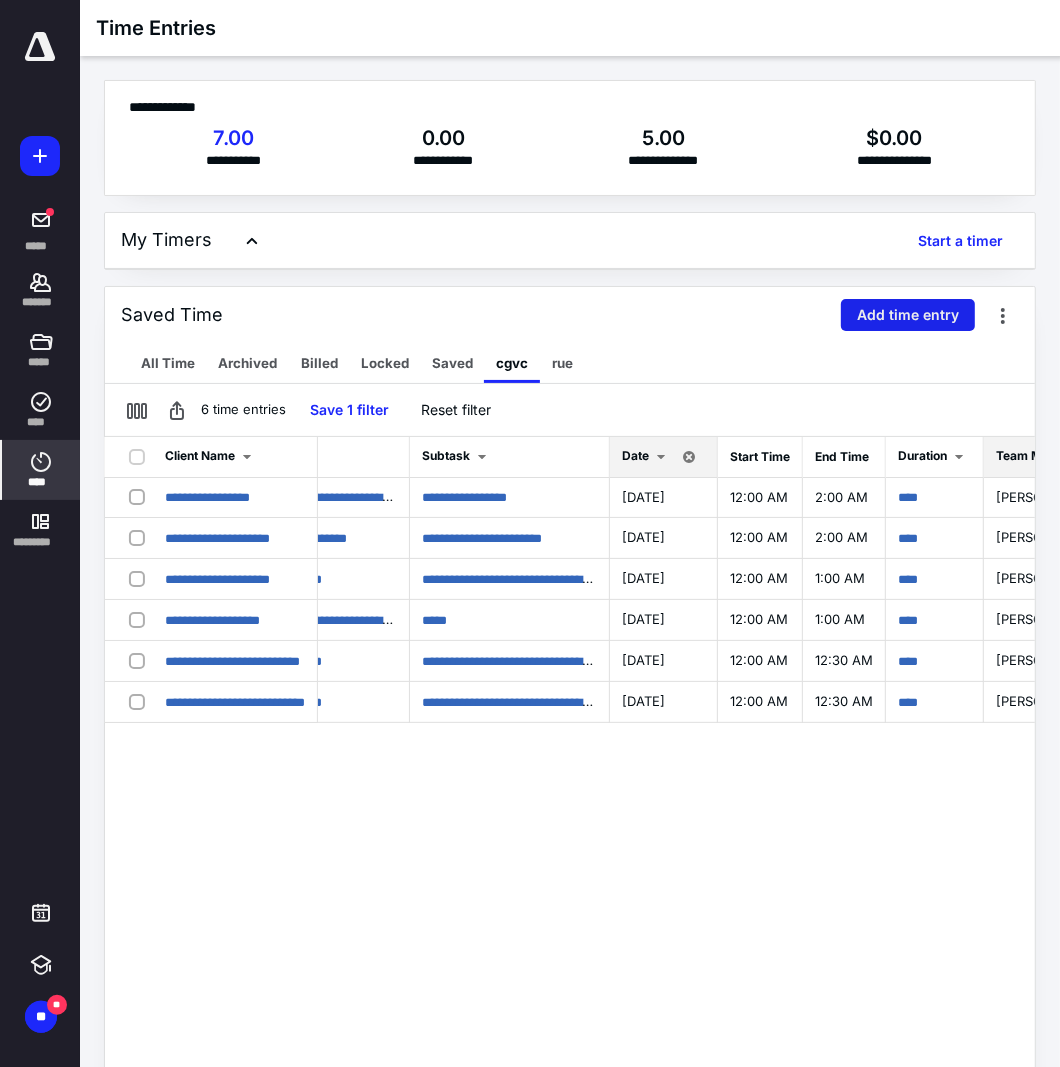 click on "Add time entry" at bounding box center (908, 315) 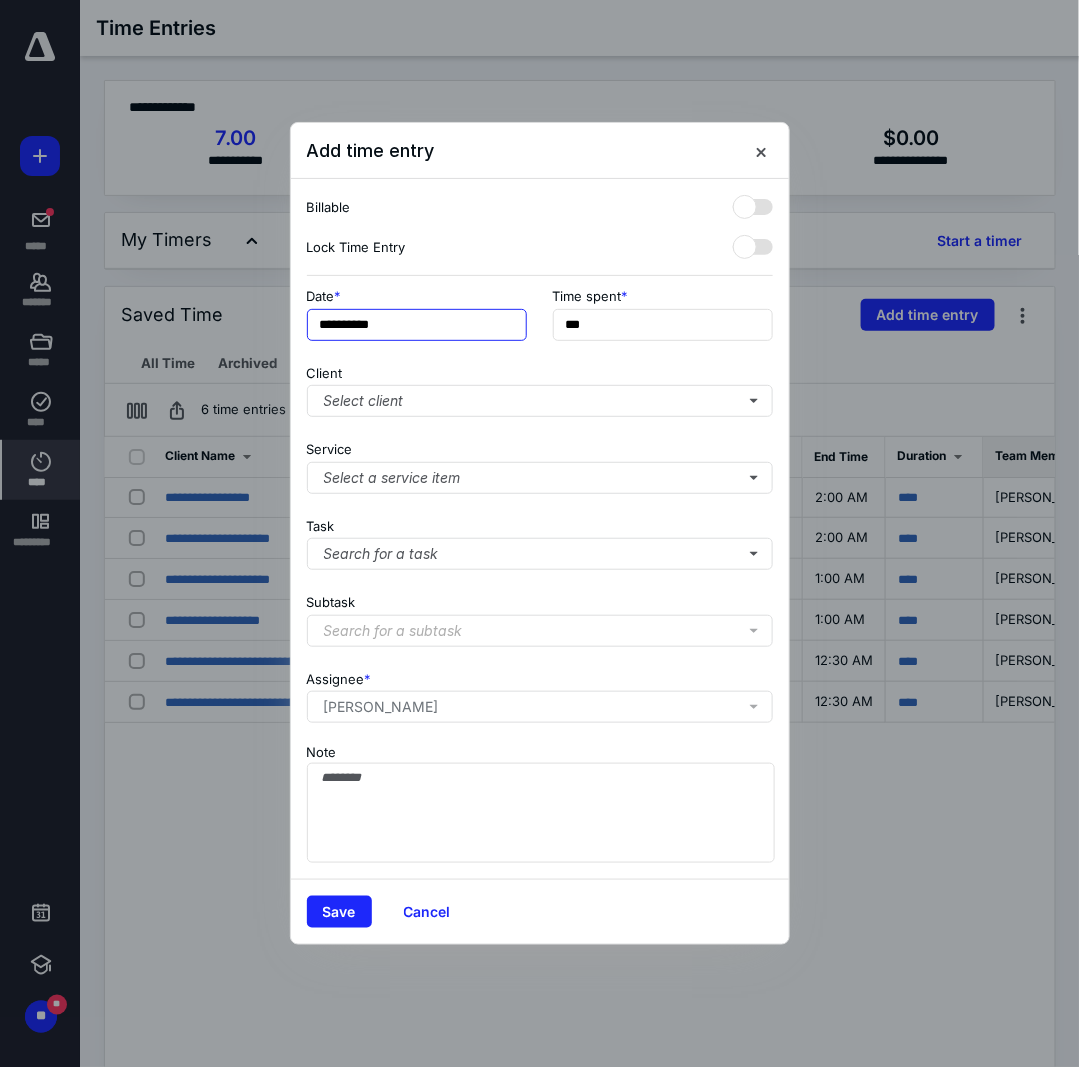 click on "**********" at bounding box center [417, 325] 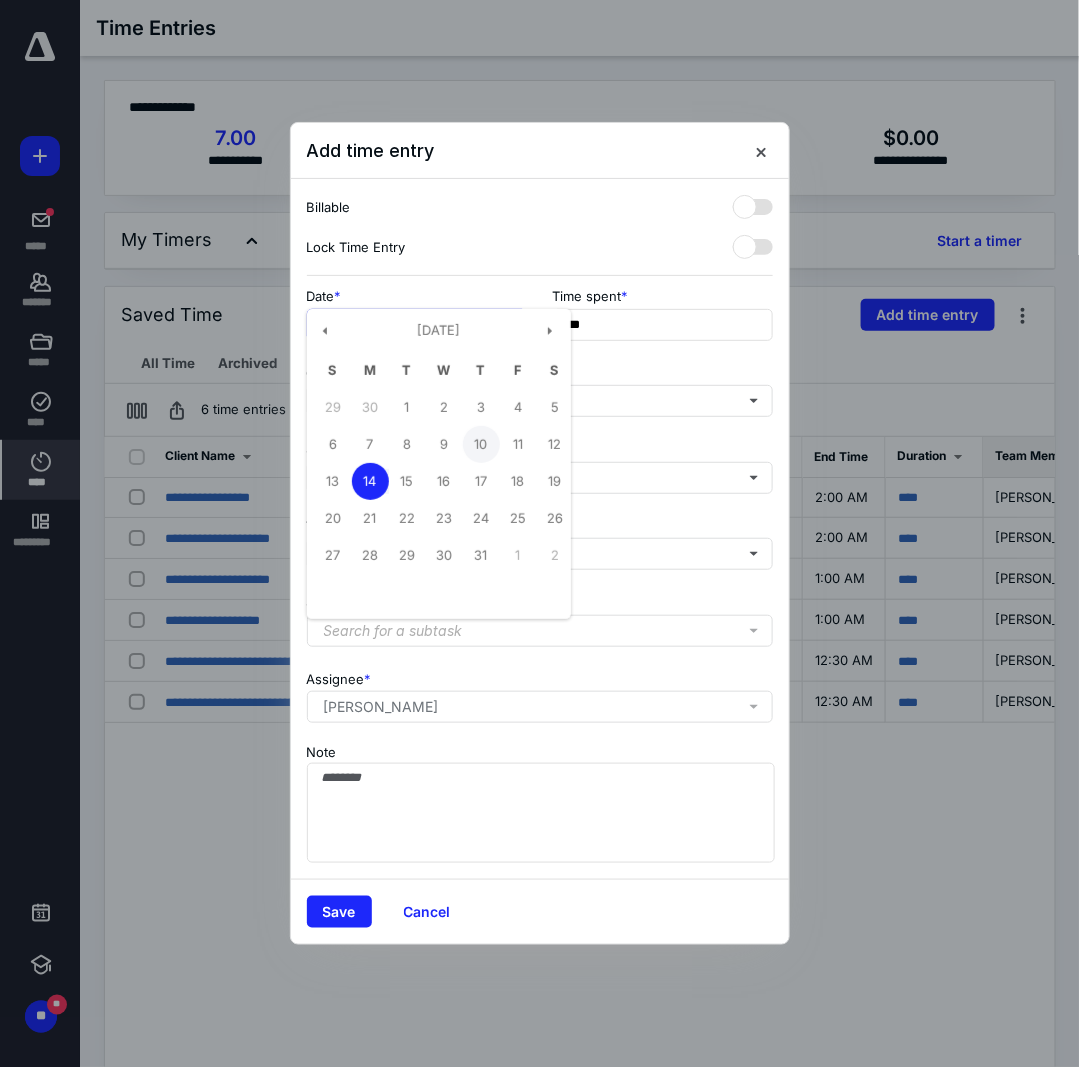 click on "10" at bounding box center [481, 444] 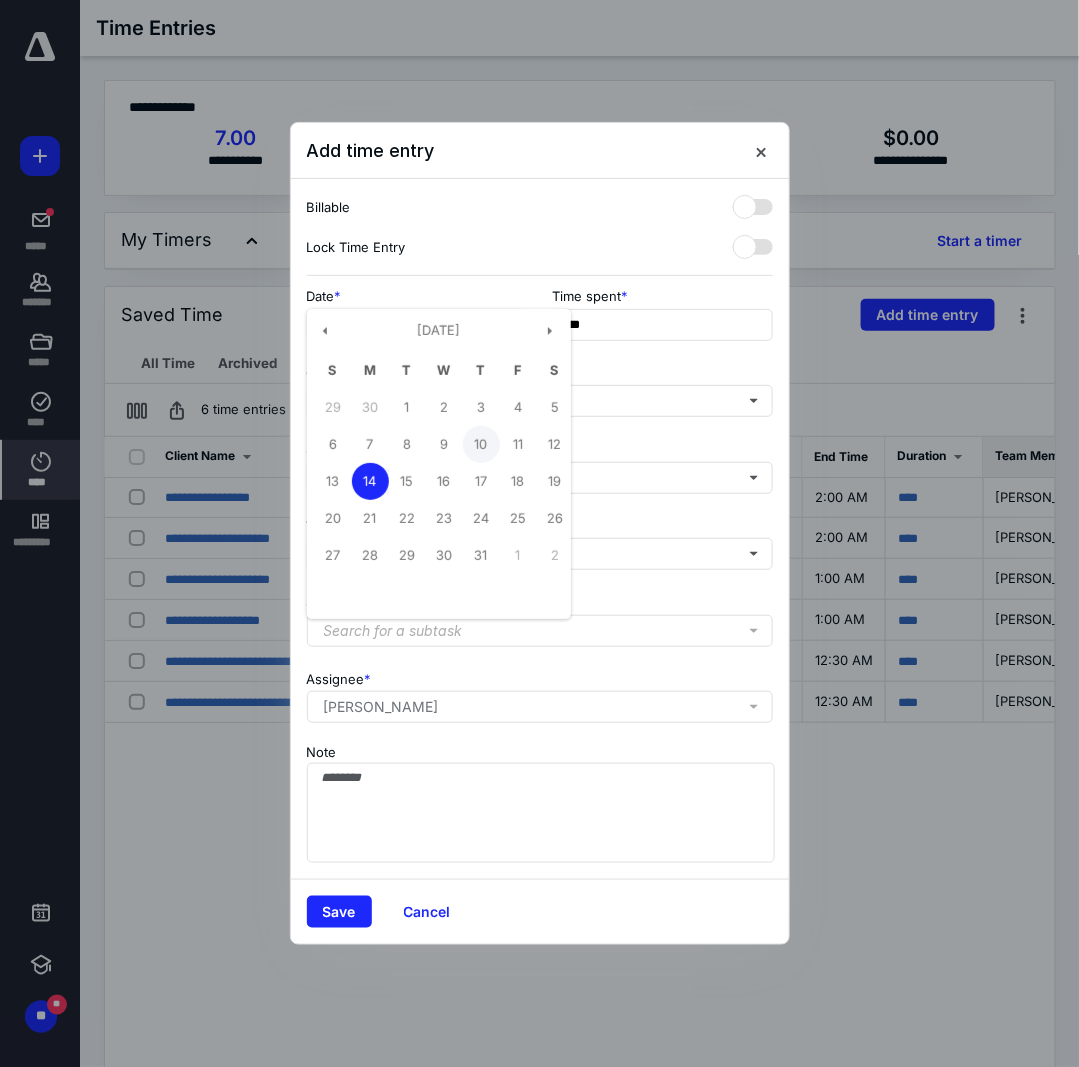 type on "**********" 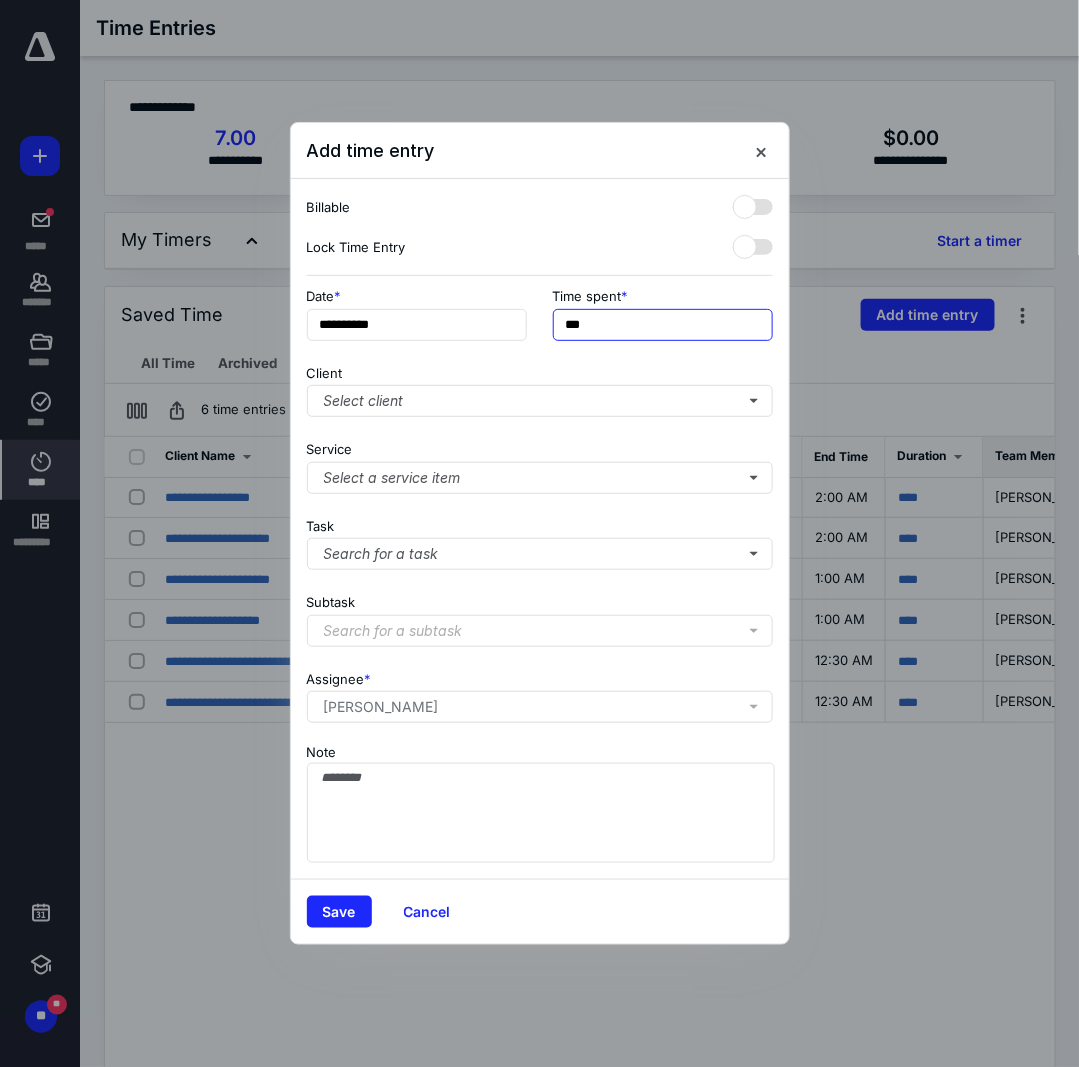 click on "***" at bounding box center (663, 325) 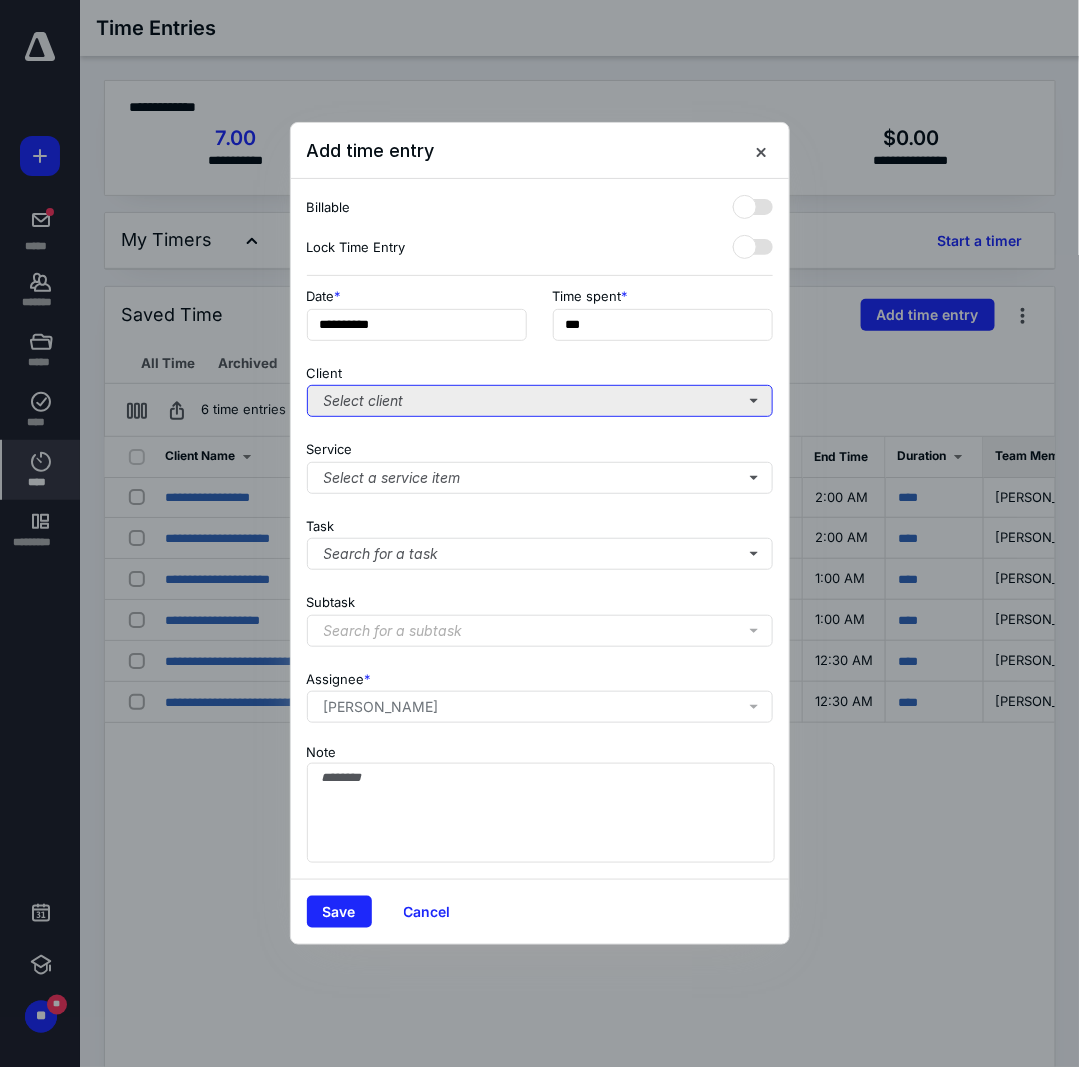 click on "Select client" at bounding box center [540, 401] 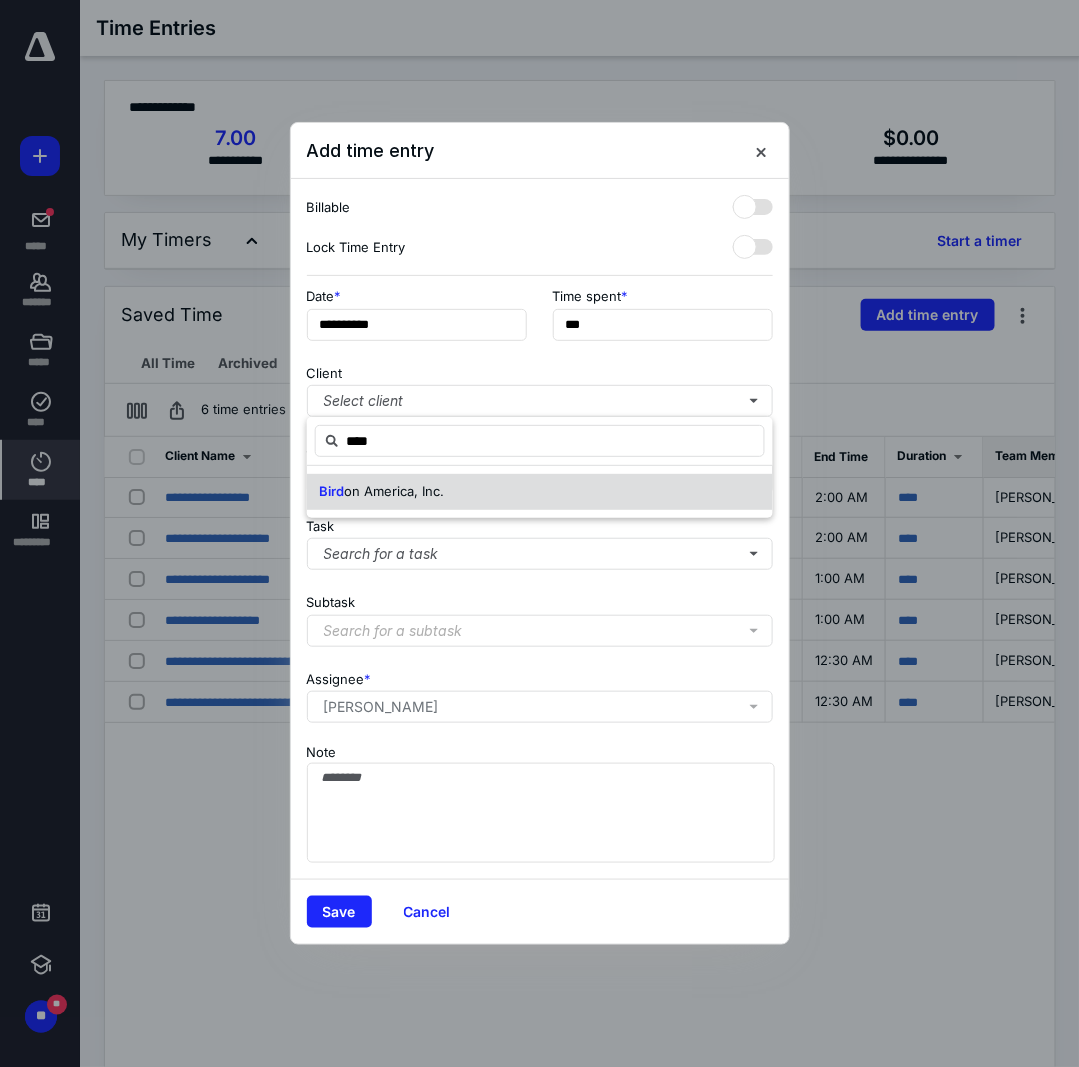 click on "Bird on America, Inc." at bounding box center (540, 492) 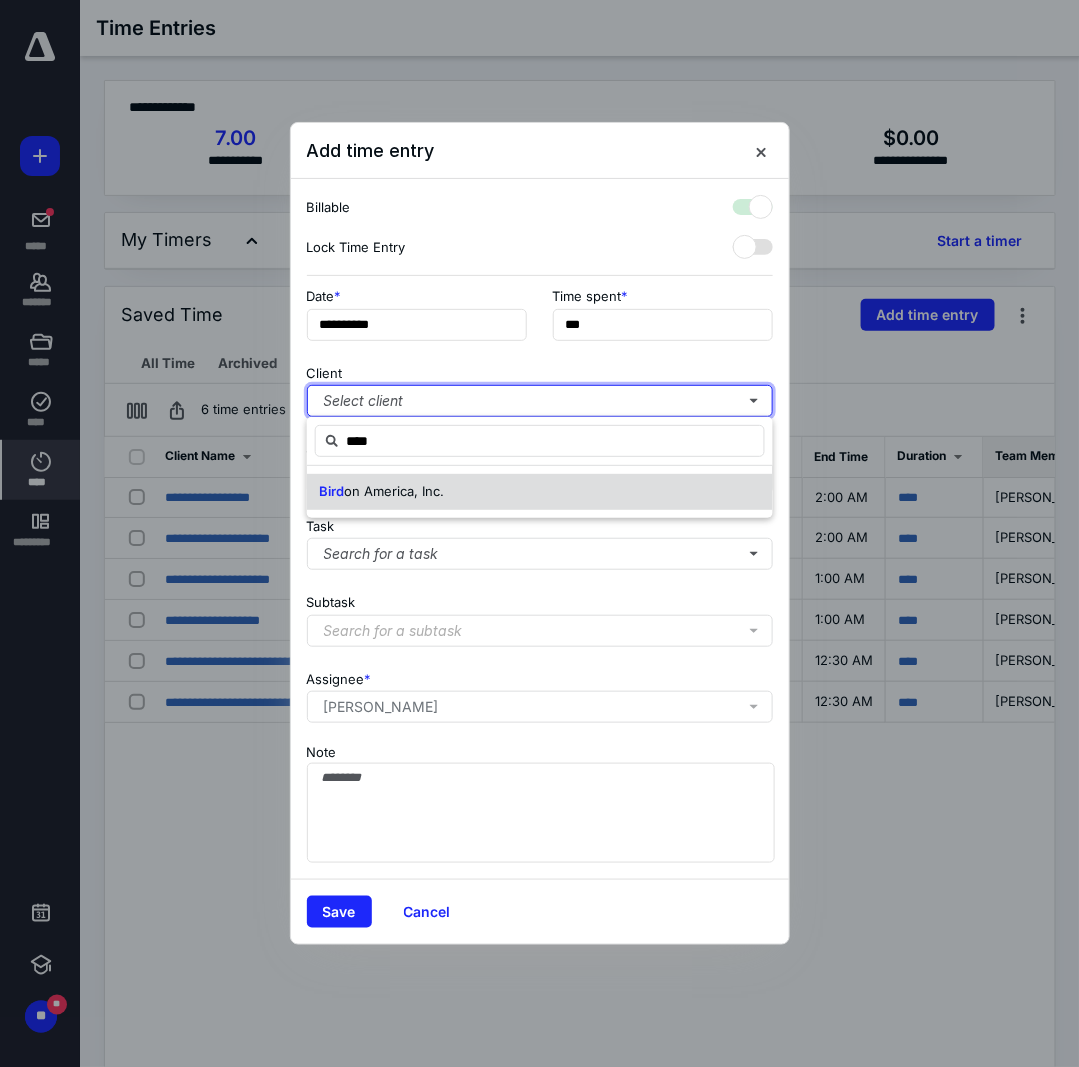 checkbox on "true" 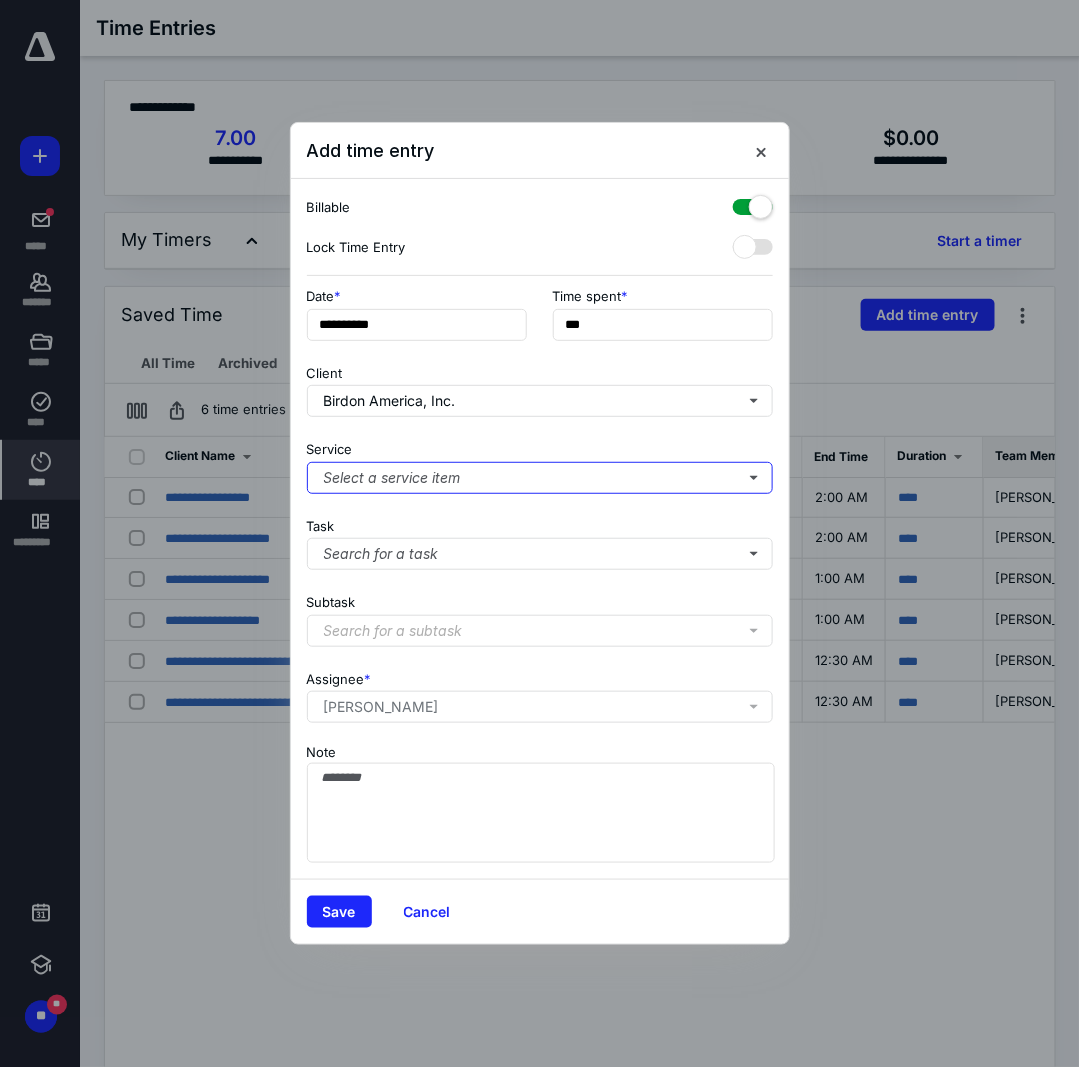 click on "Select a service item" at bounding box center [540, 478] 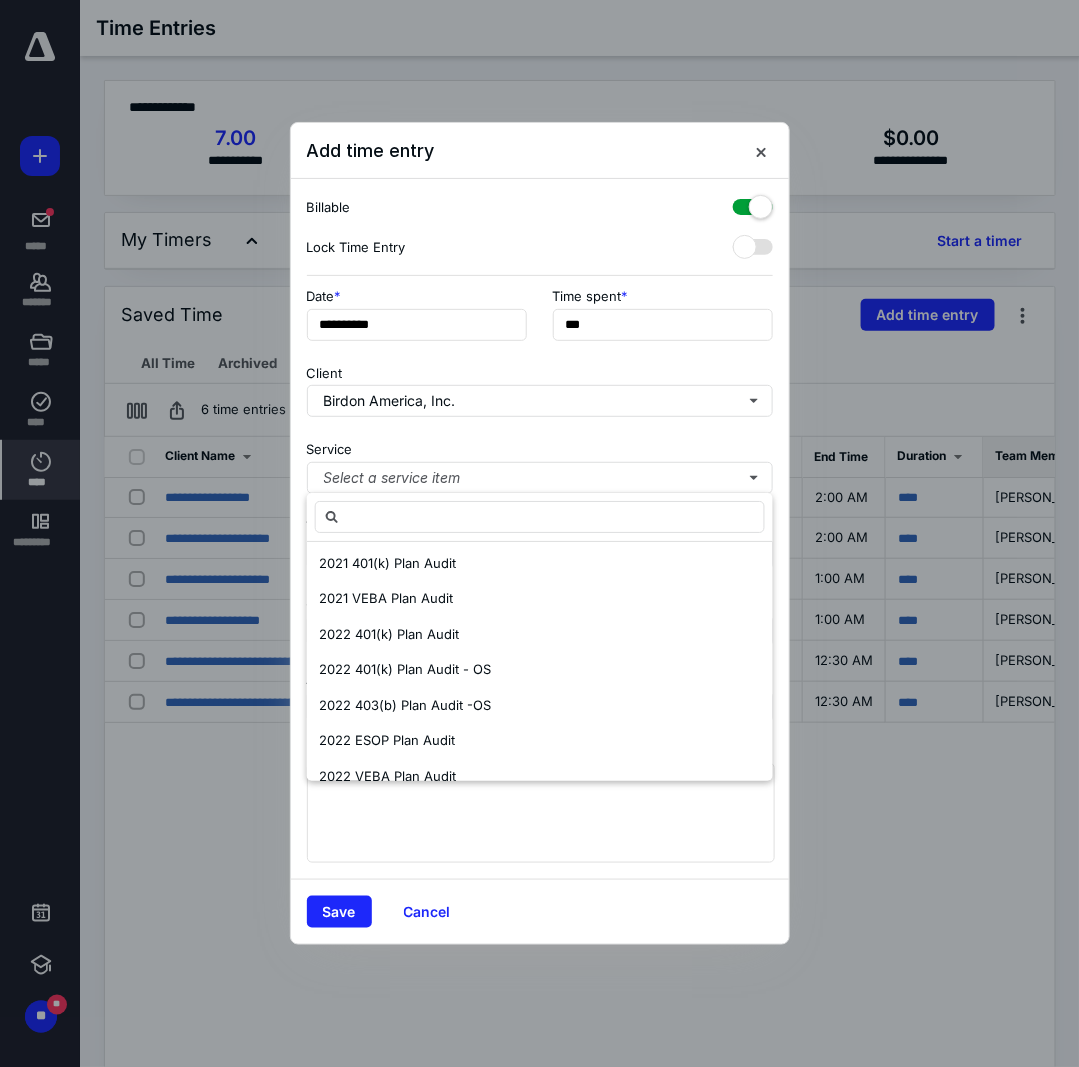 scroll, scrollTop: 699, scrollLeft: 0, axis: vertical 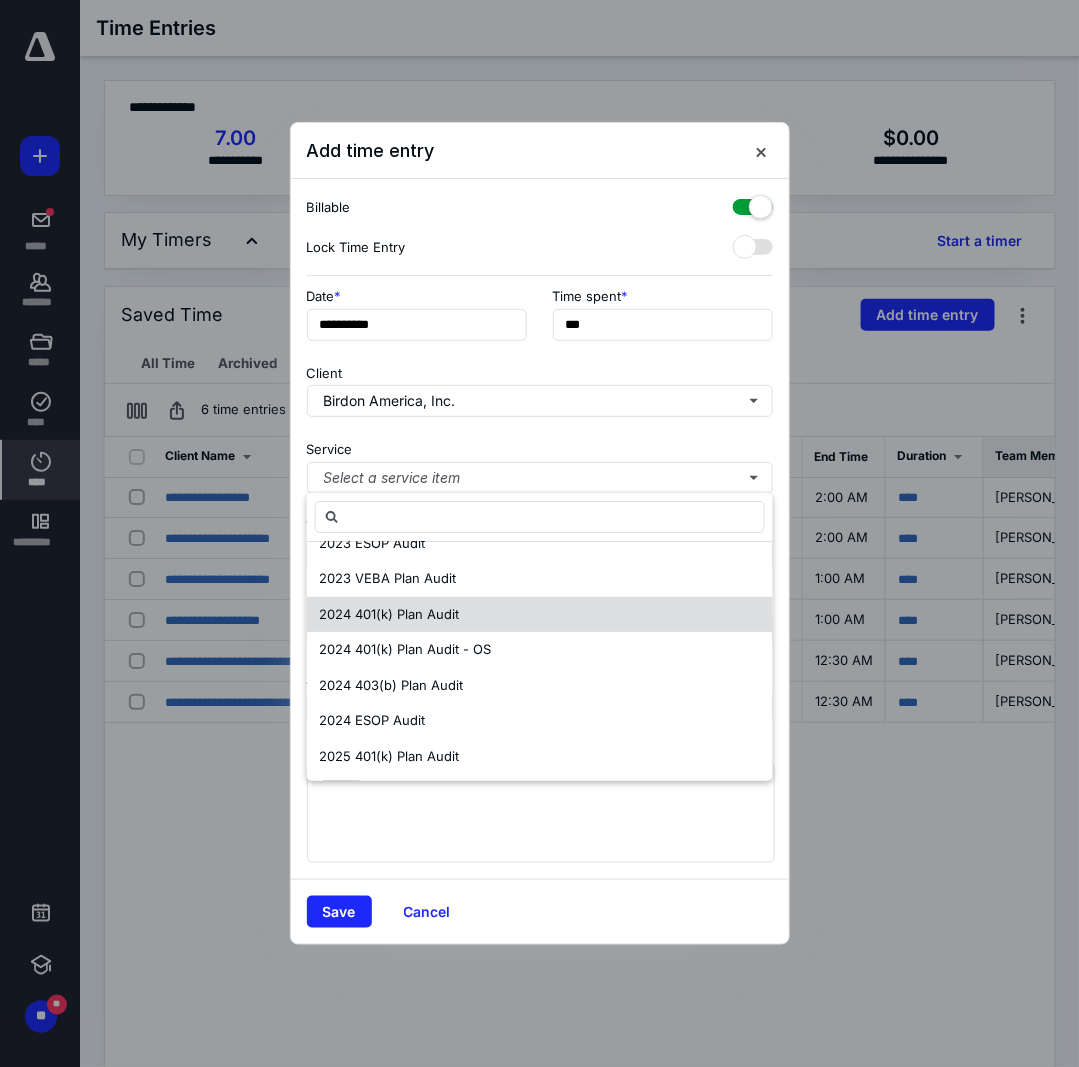 click on "2024 401(k) Plan Audit" at bounding box center [389, 614] 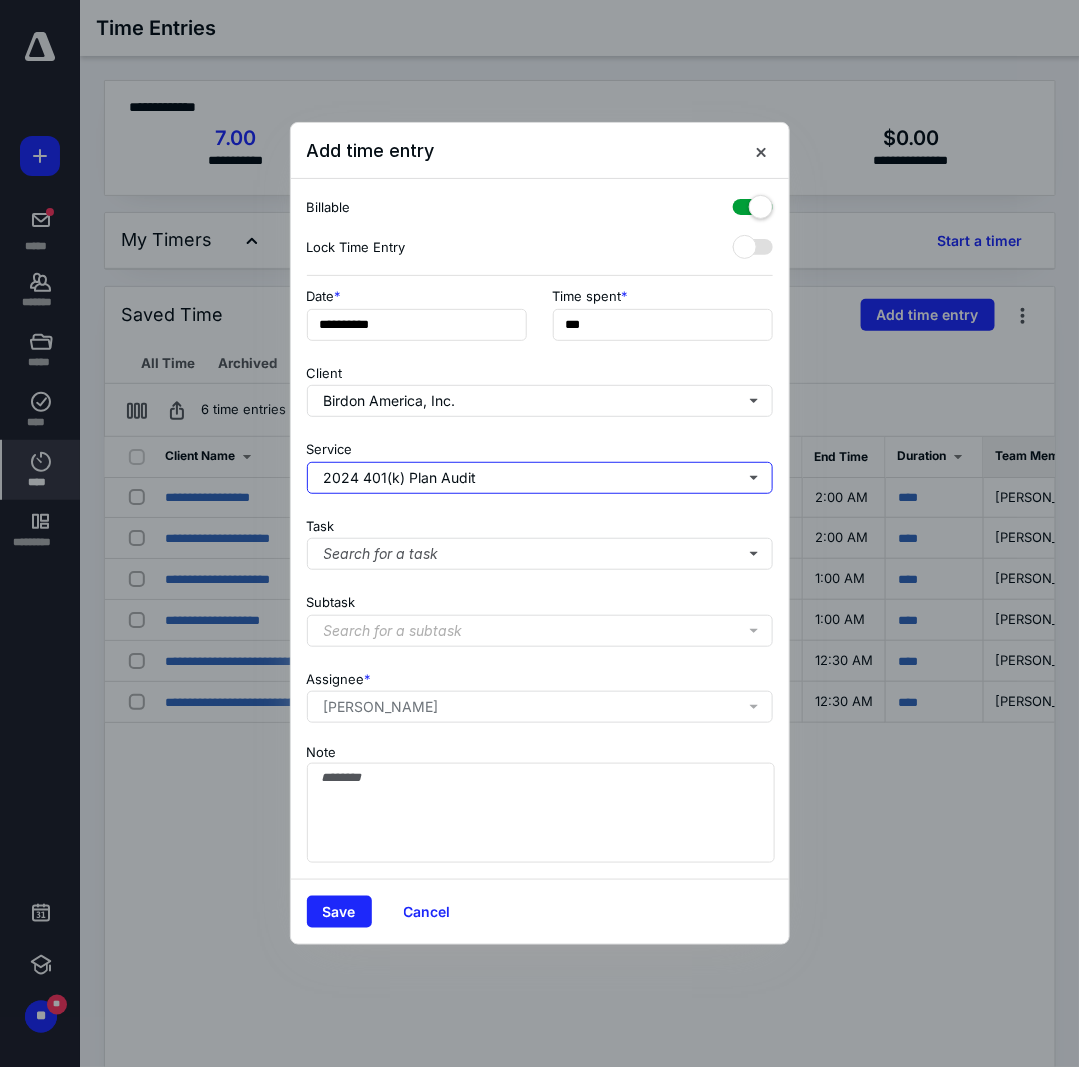 scroll, scrollTop: 0, scrollLeft: 0, axis: both 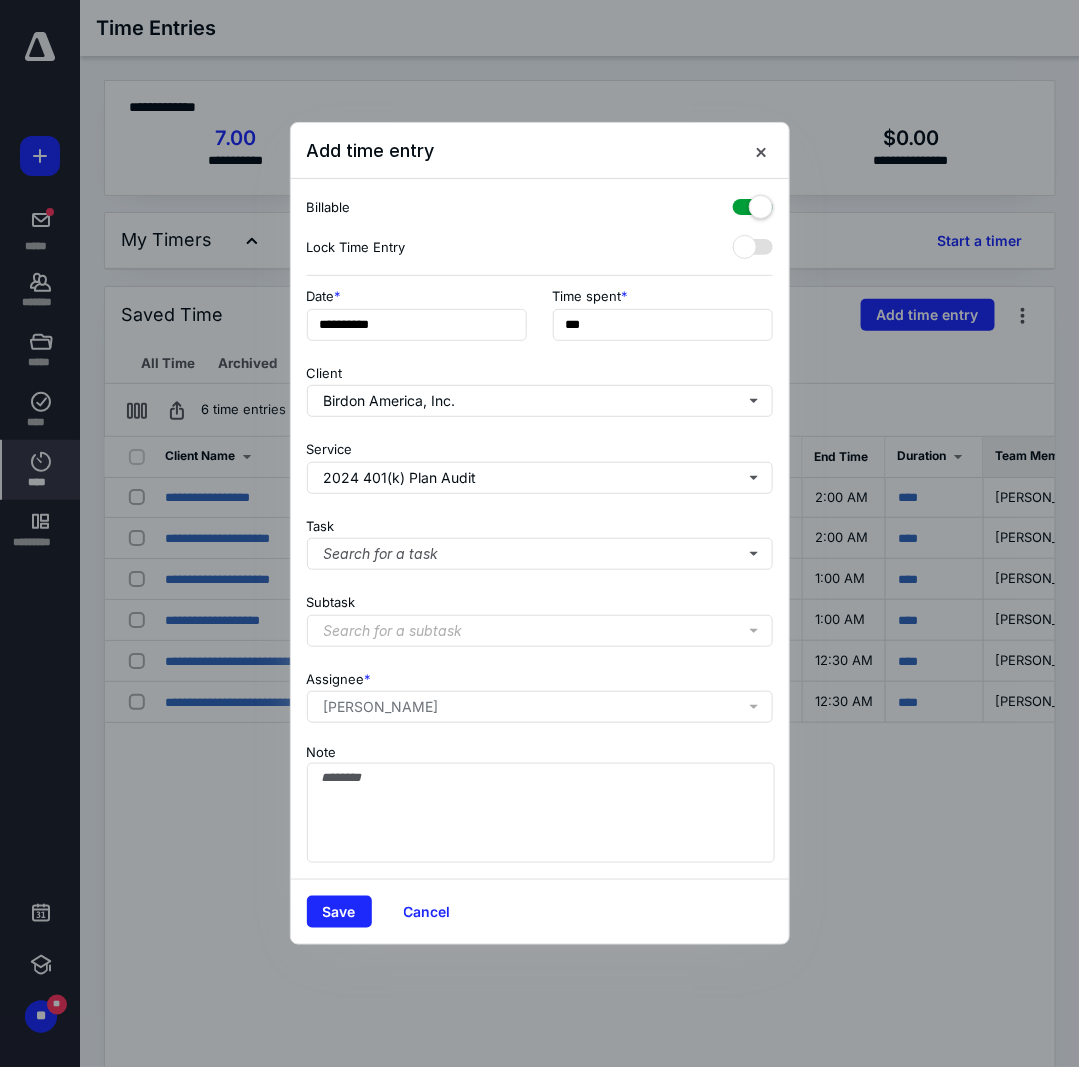 click on "**********" at bounding box center [540, 529] 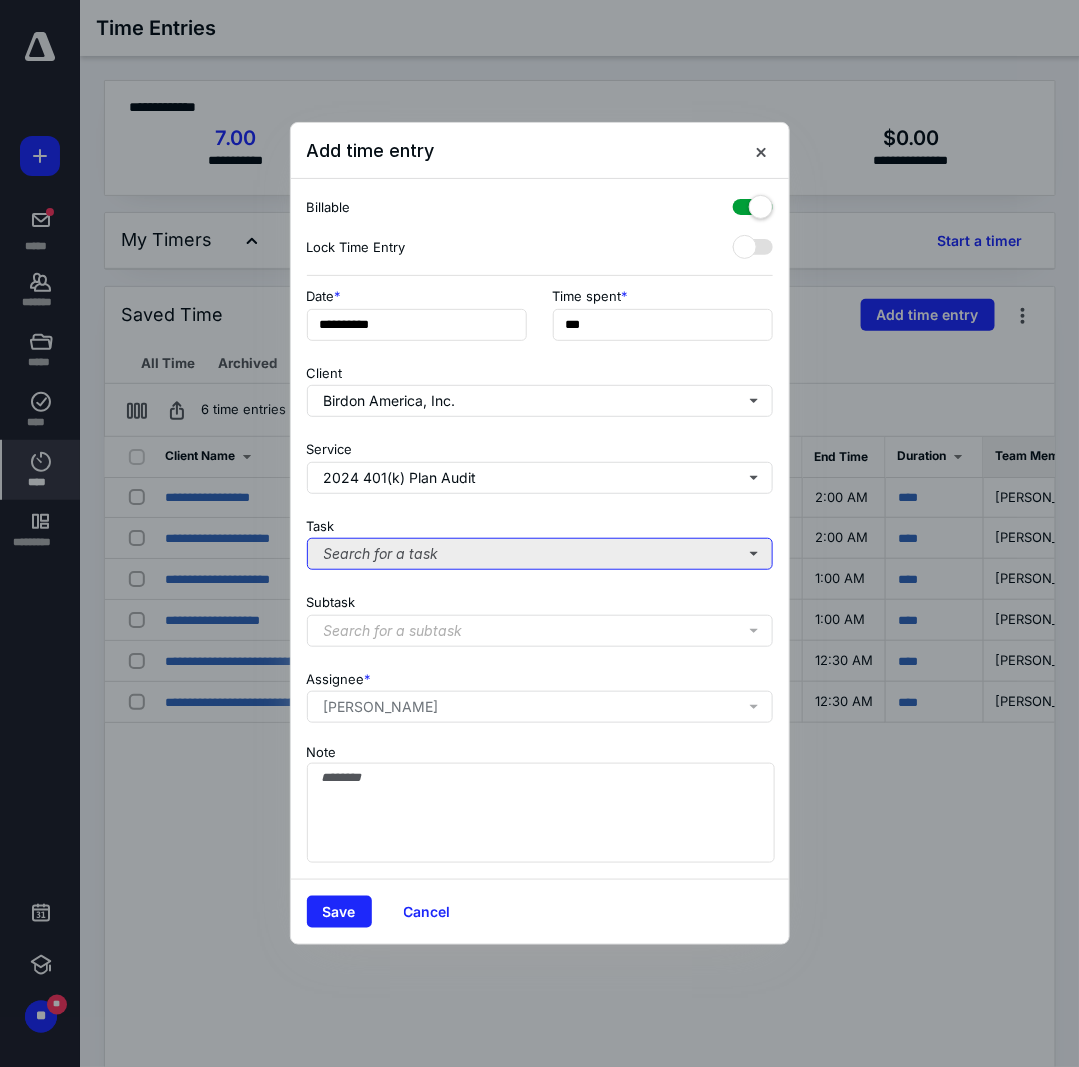 click on "Search for a task" at bounding box center [540, 554] 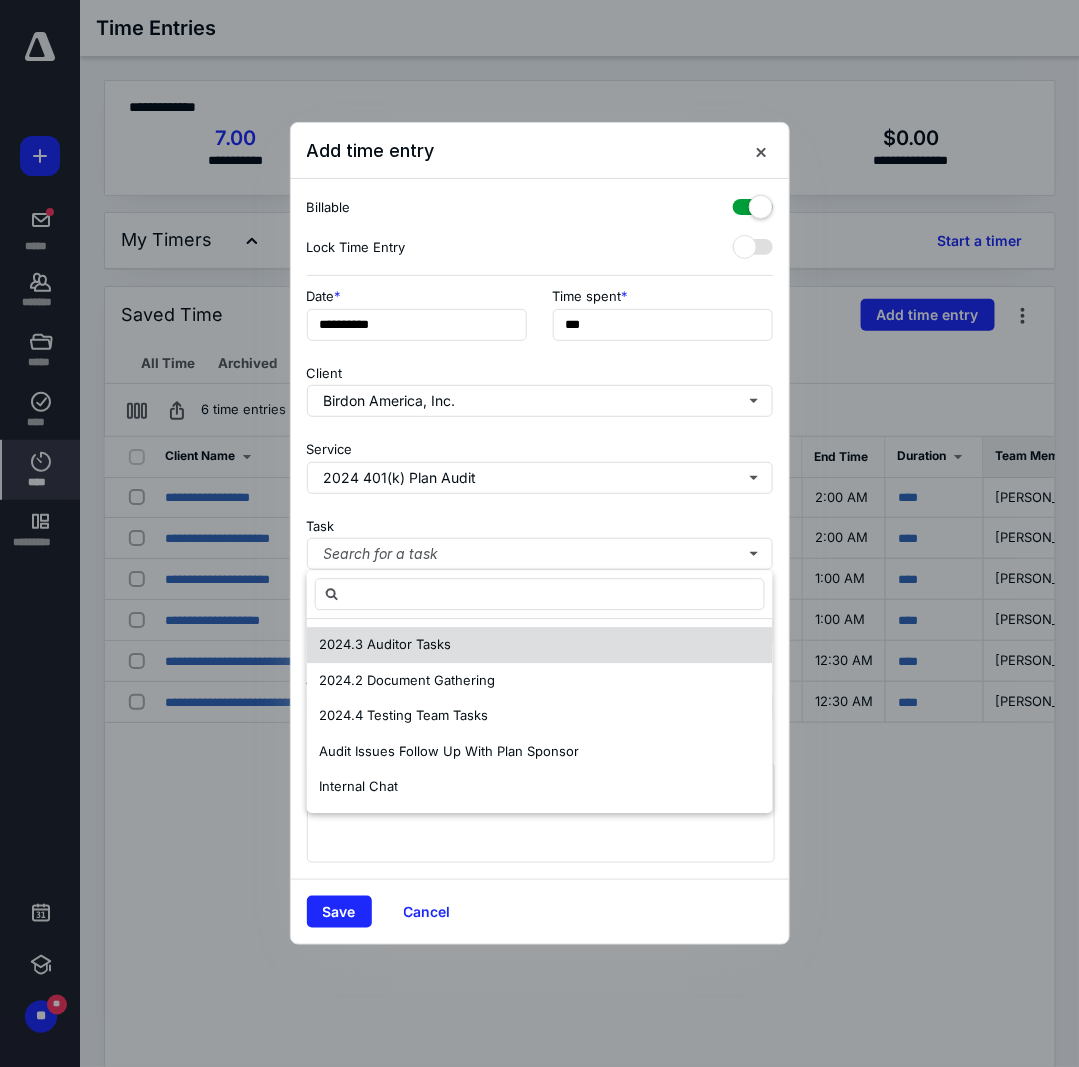 click on "2024.3 Auditor Tasks" at bounding box center [540, 645] 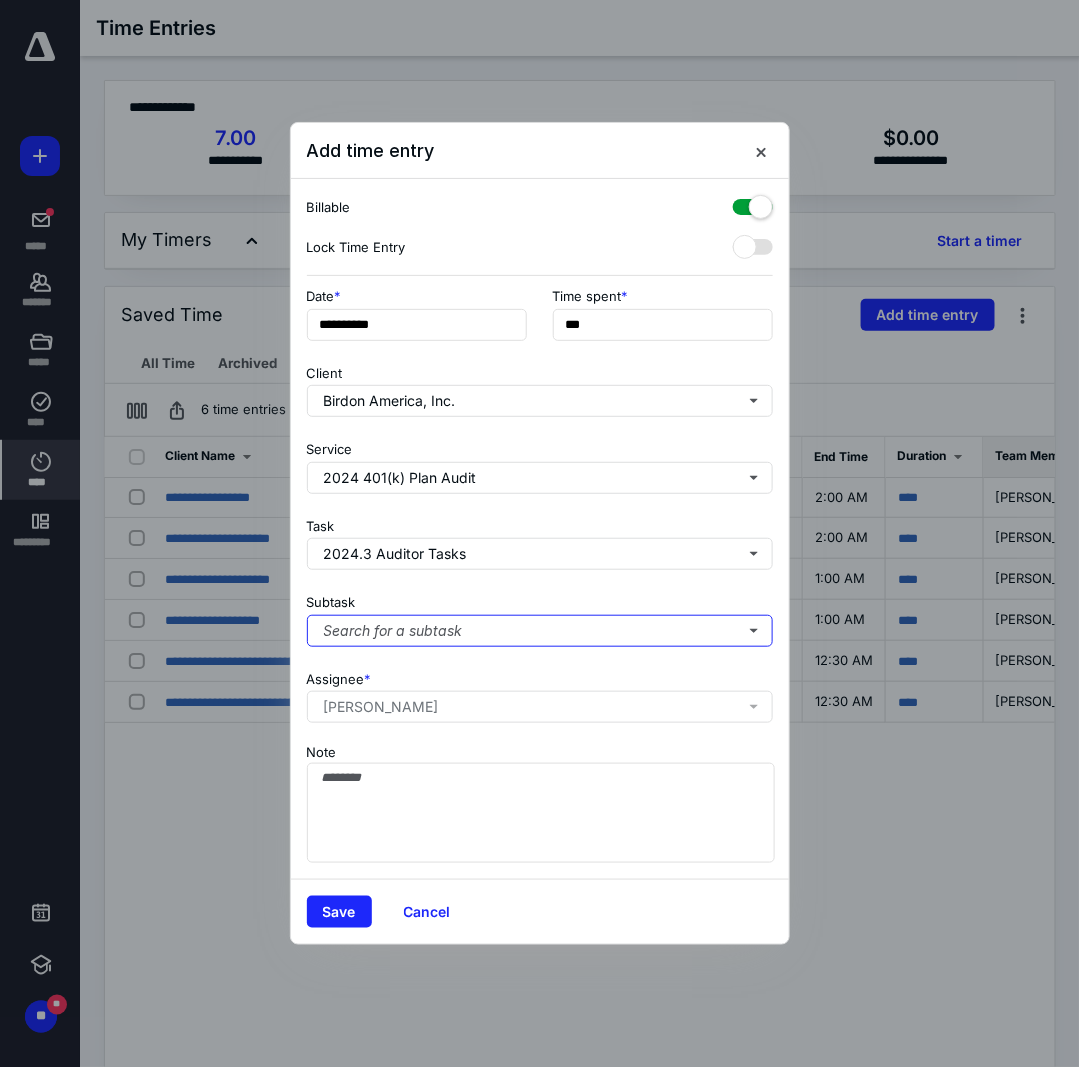 click on "Search for a subtask" at bounding box center (540, 631) 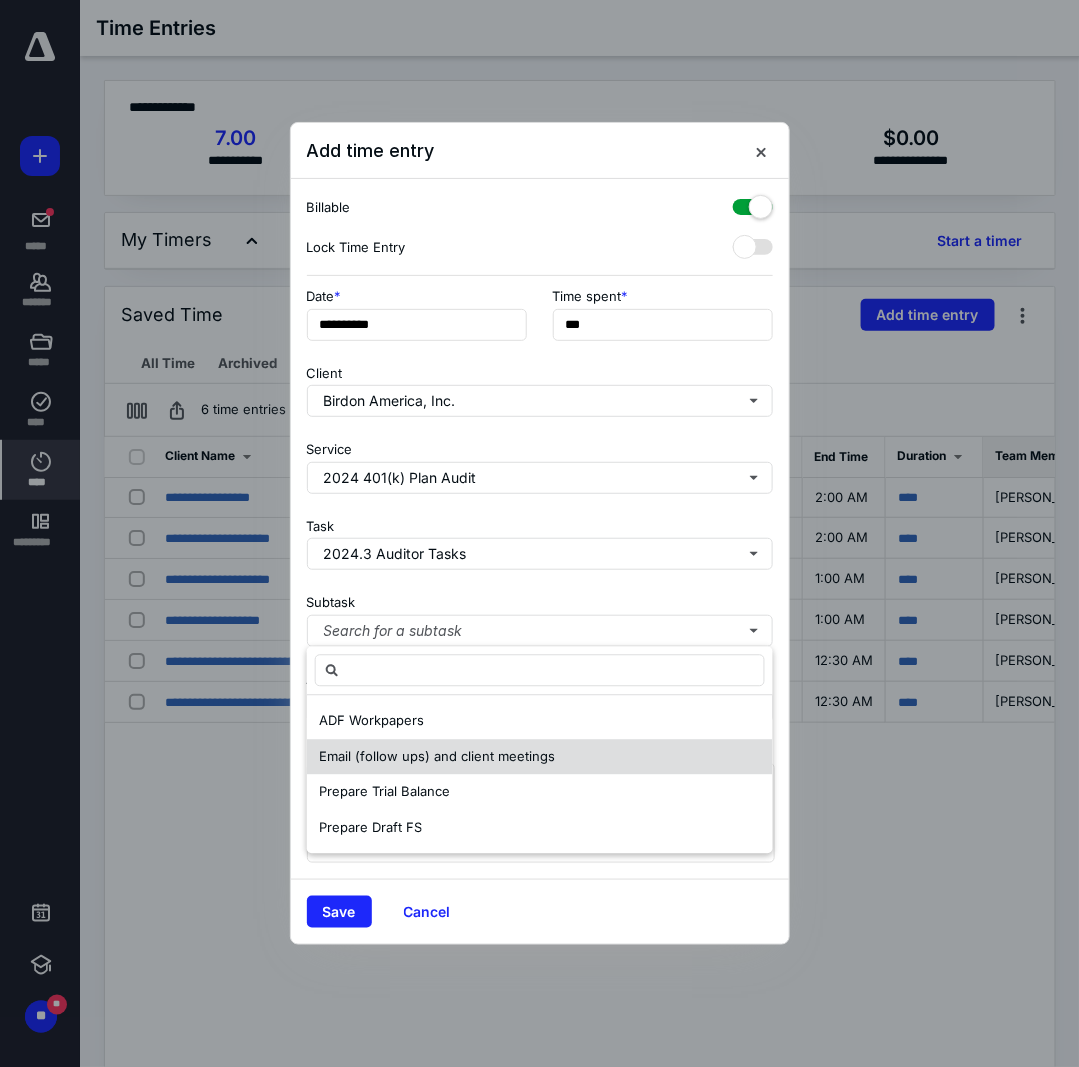 click on "Email (follow ups) and client meetings" at bounding box center (437, 756) 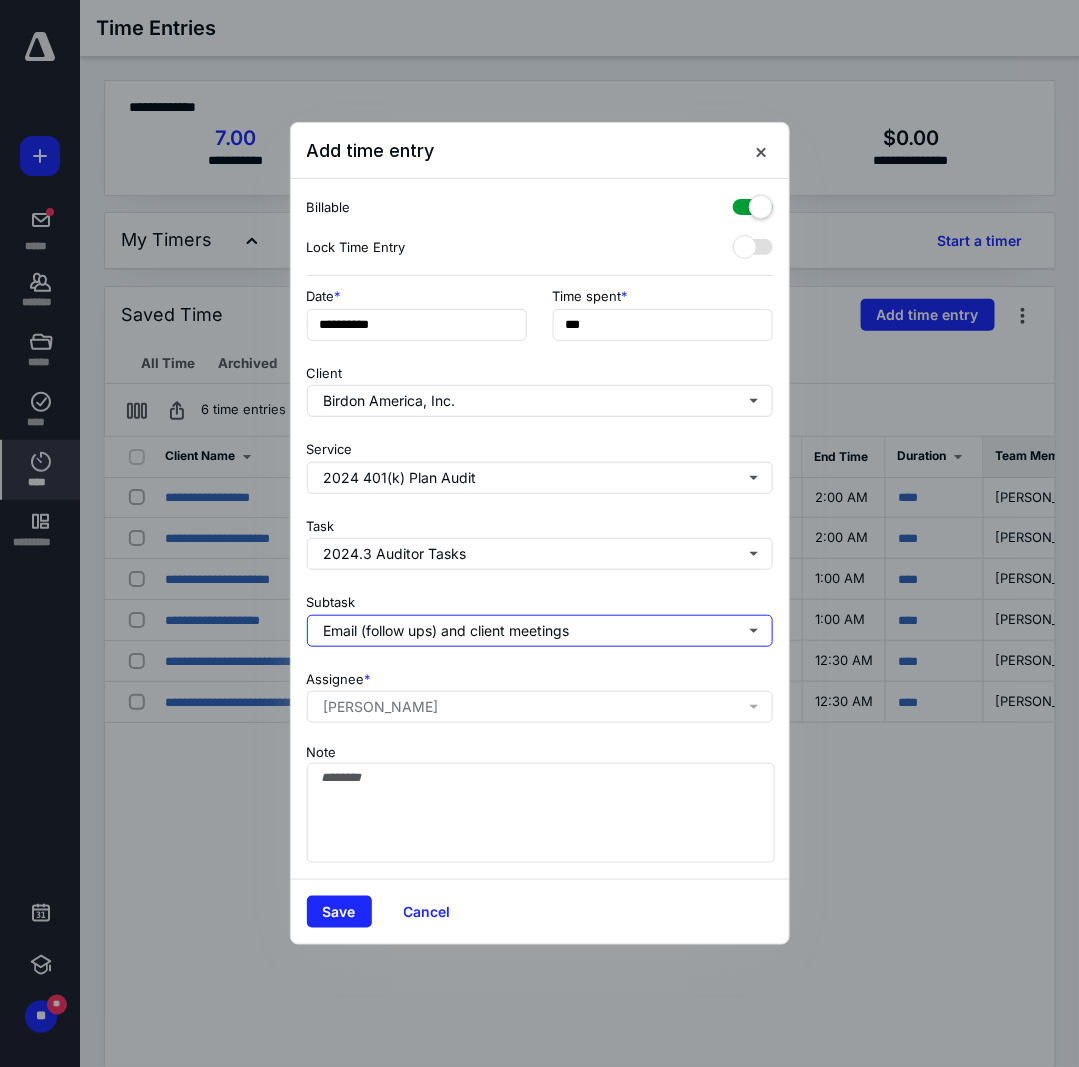 type 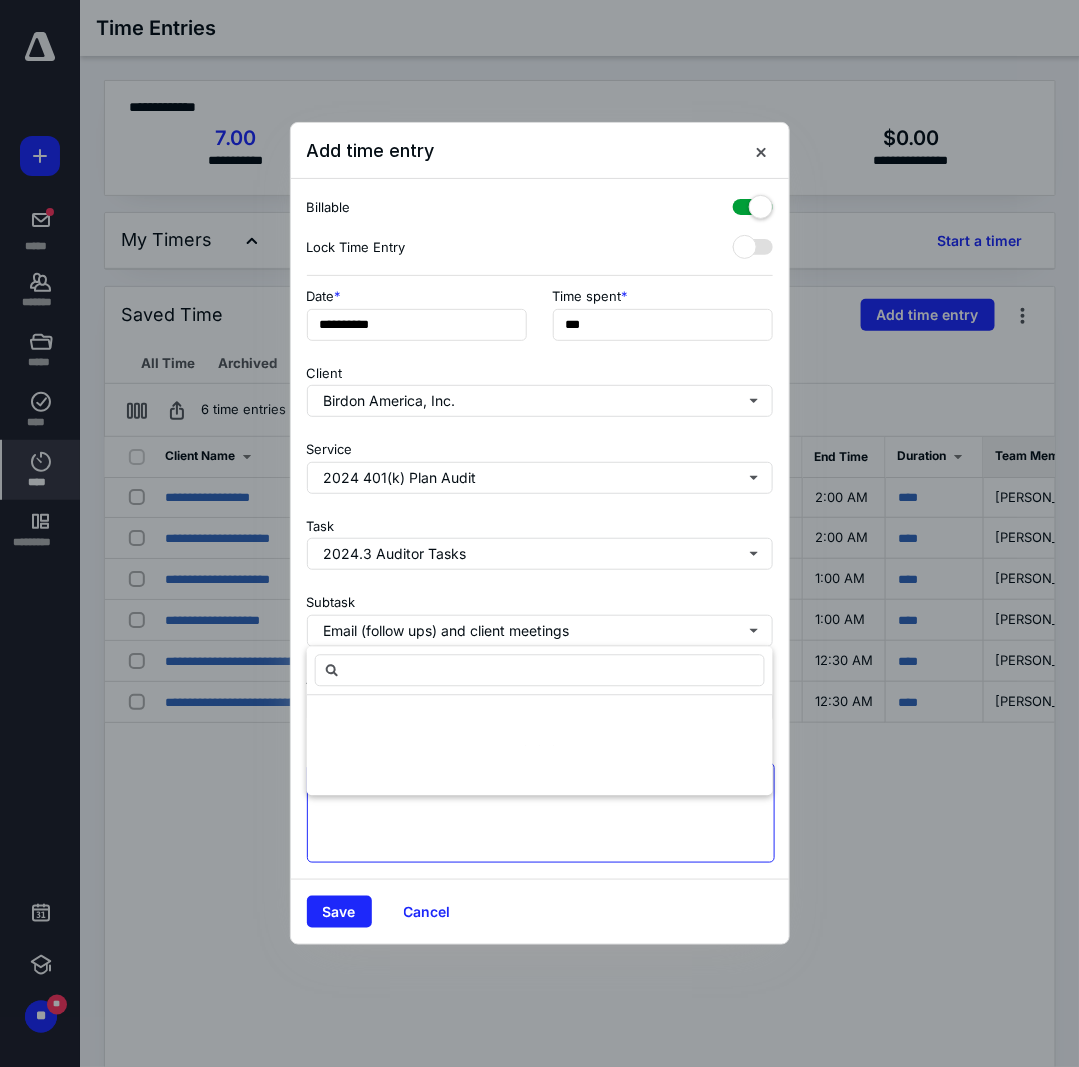 click on "**********" at bounding box center (540, 649) 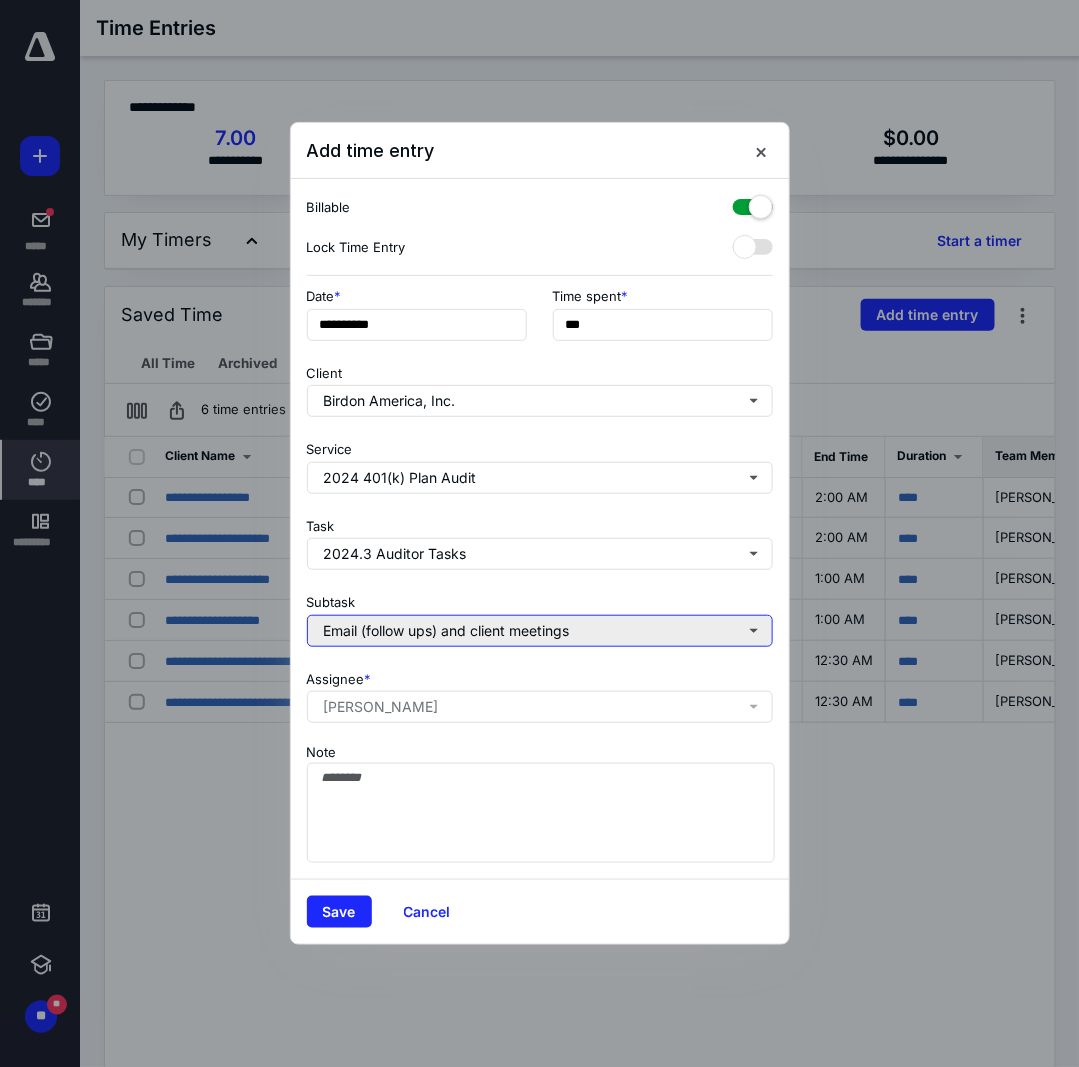 click on "Email (follow ups) and client meetings" at bounding box center [540, 631] 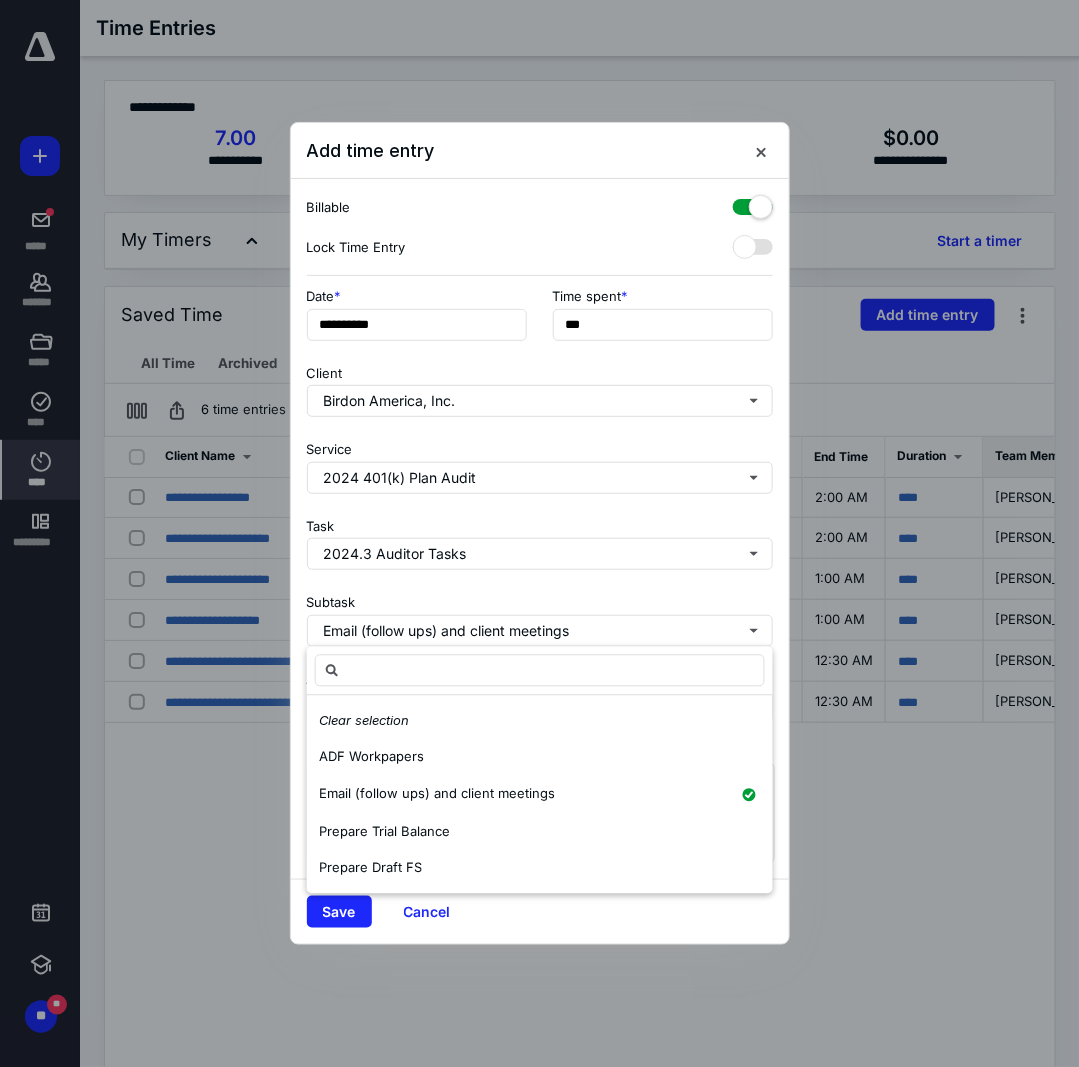 click on "Subtask" at bounding box center (331, 601) 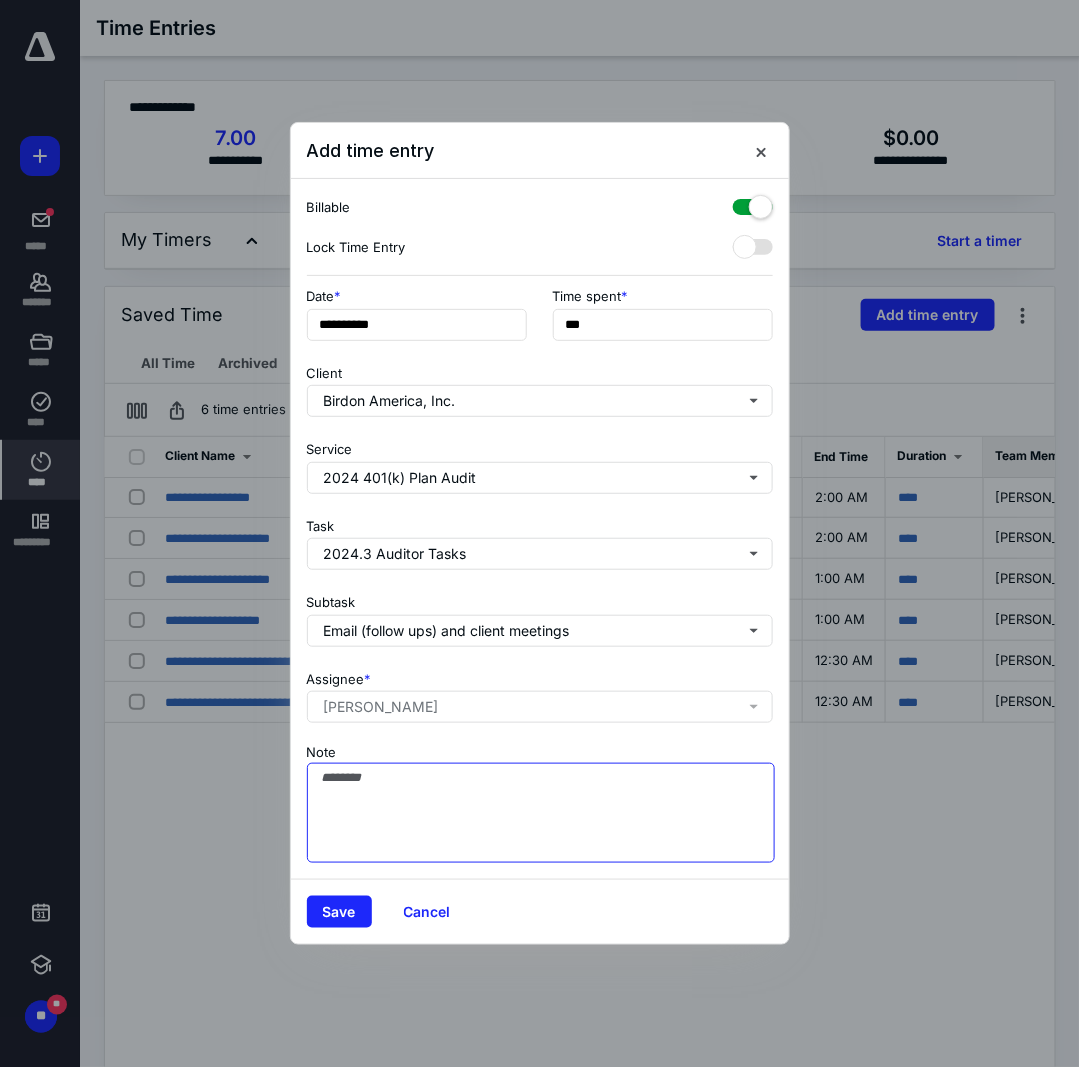 click on "Note" at bounding box center [541, 813] 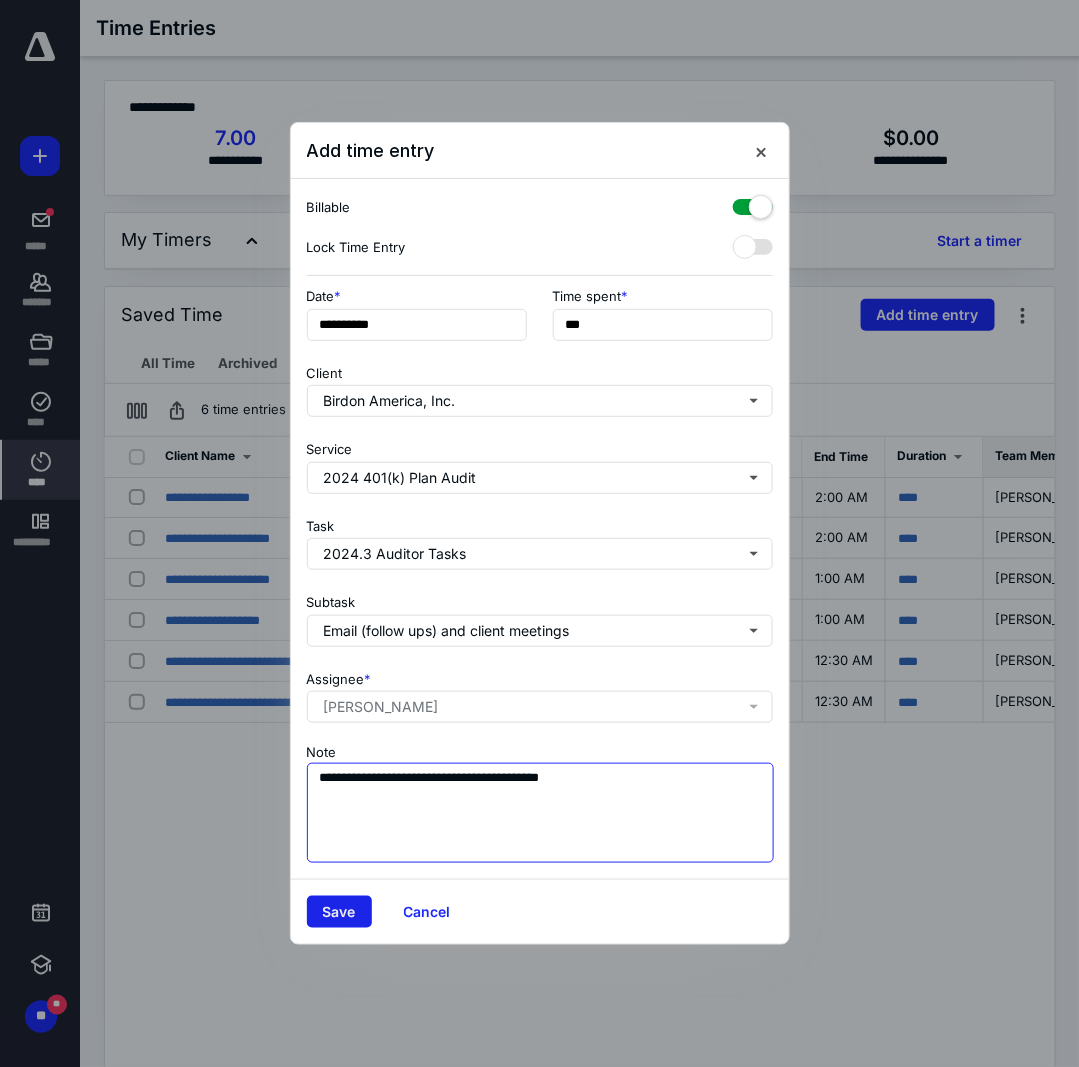 type on "**********" 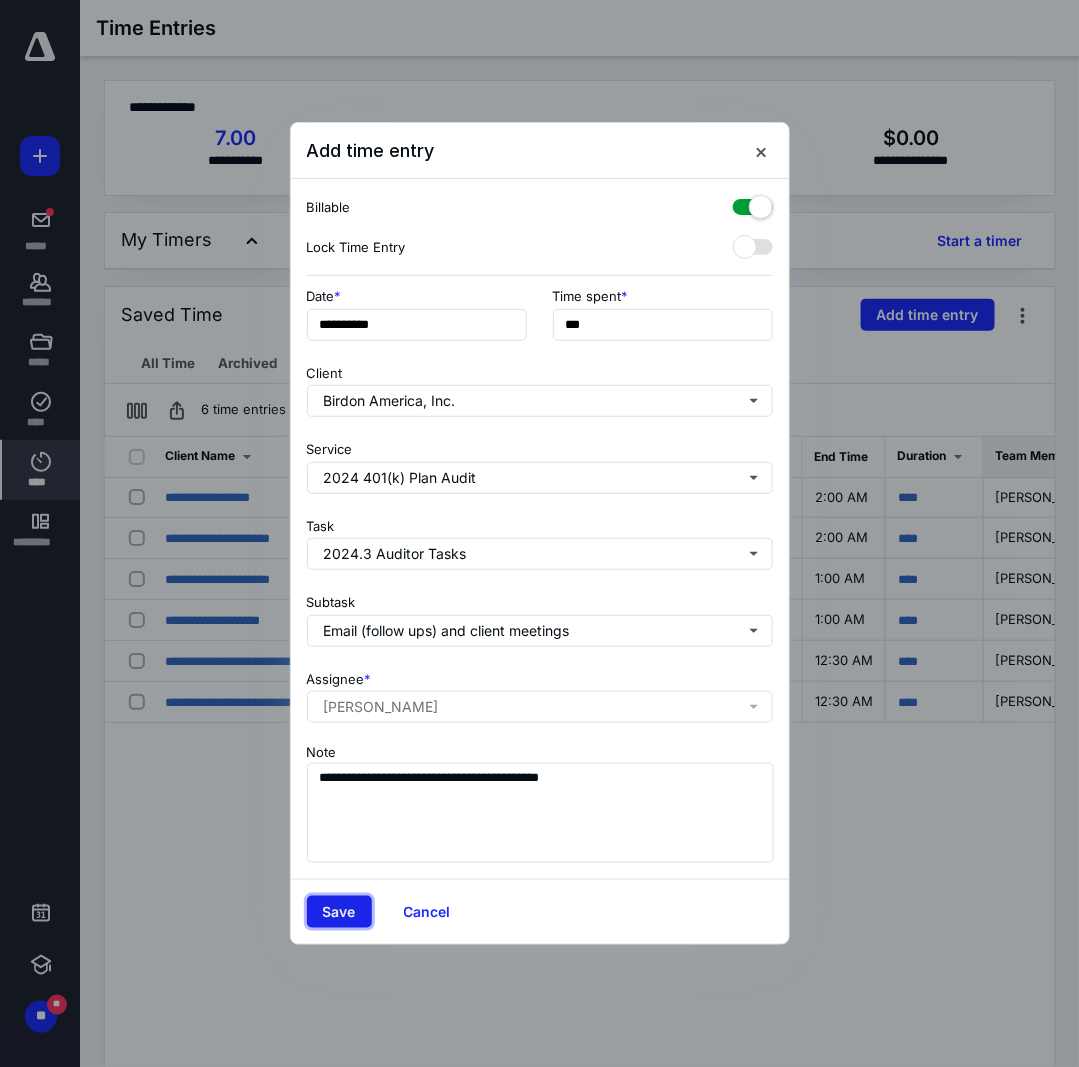 click on "Save" at bounding box center (339, 912) 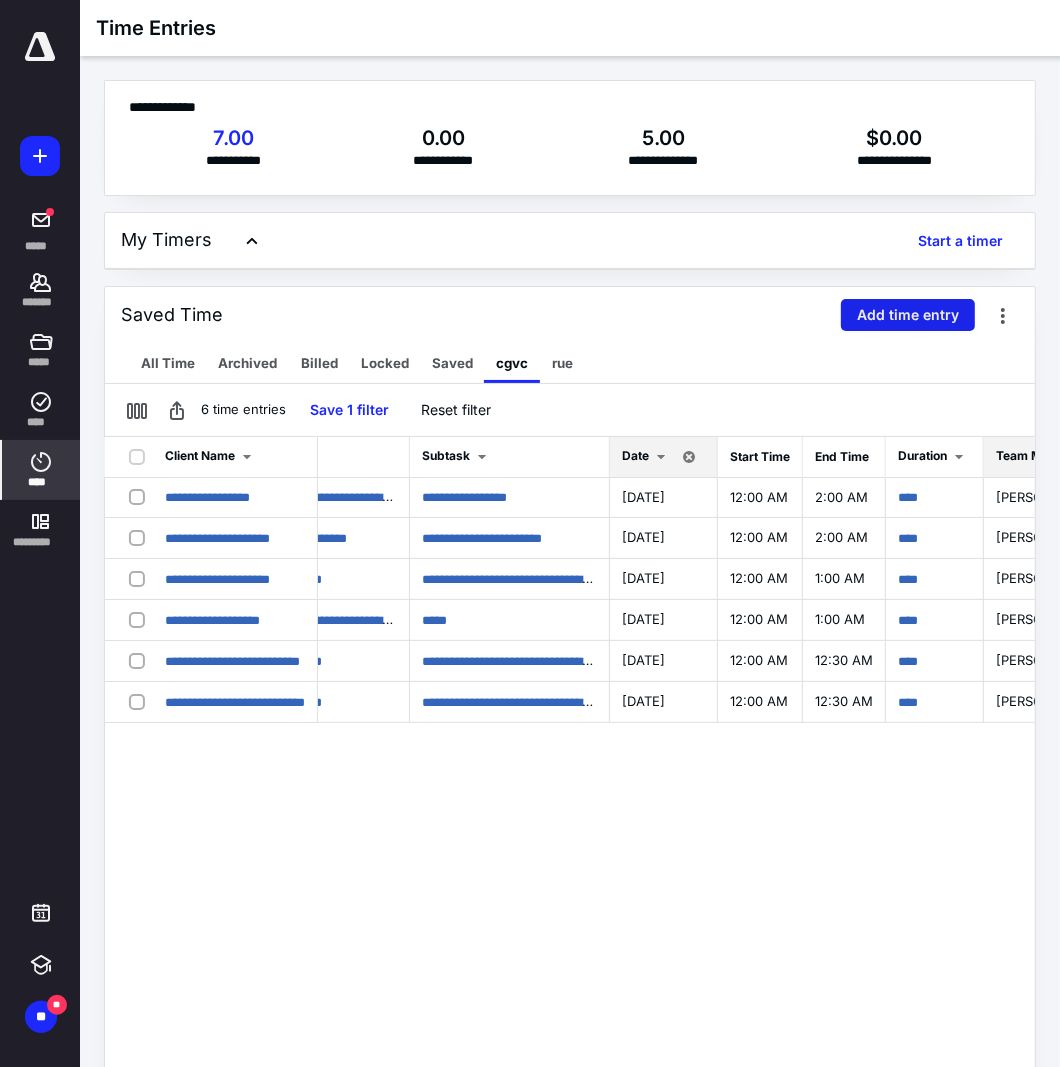 click on "Add time entry" at bounding box center (908, 315) 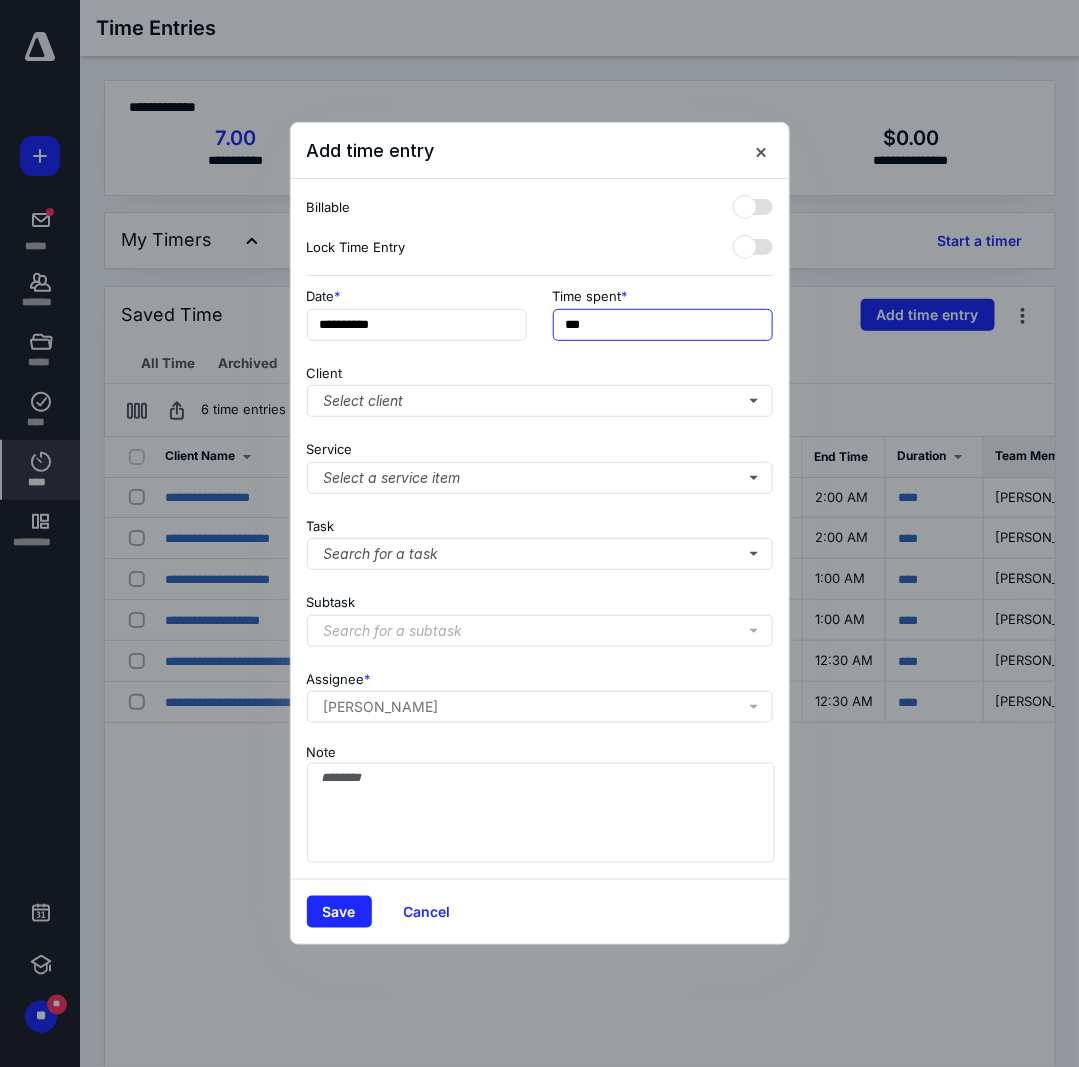 click on "***" at bounding box center (663, 325) 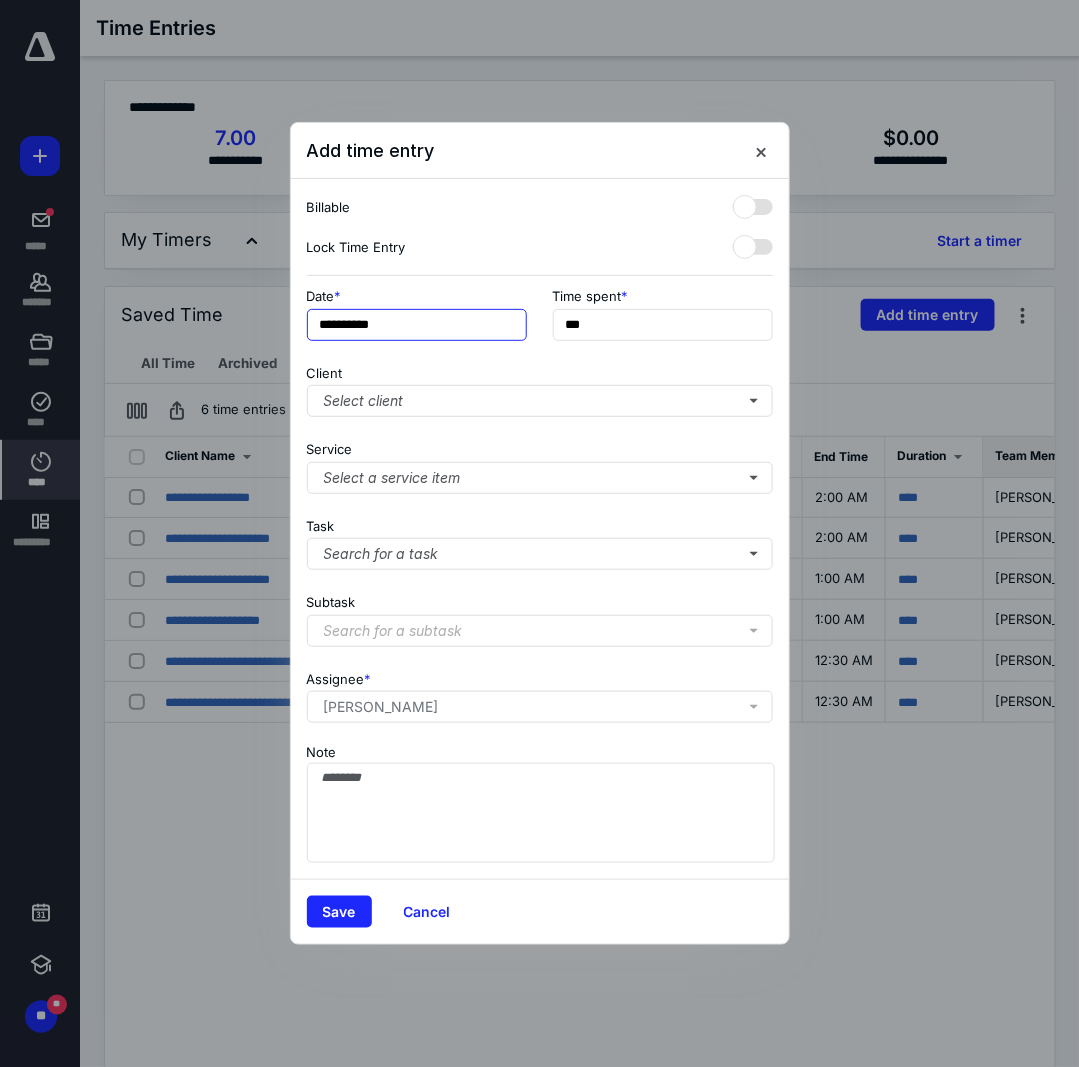 click on "**********" at bounding box center [417, 325] 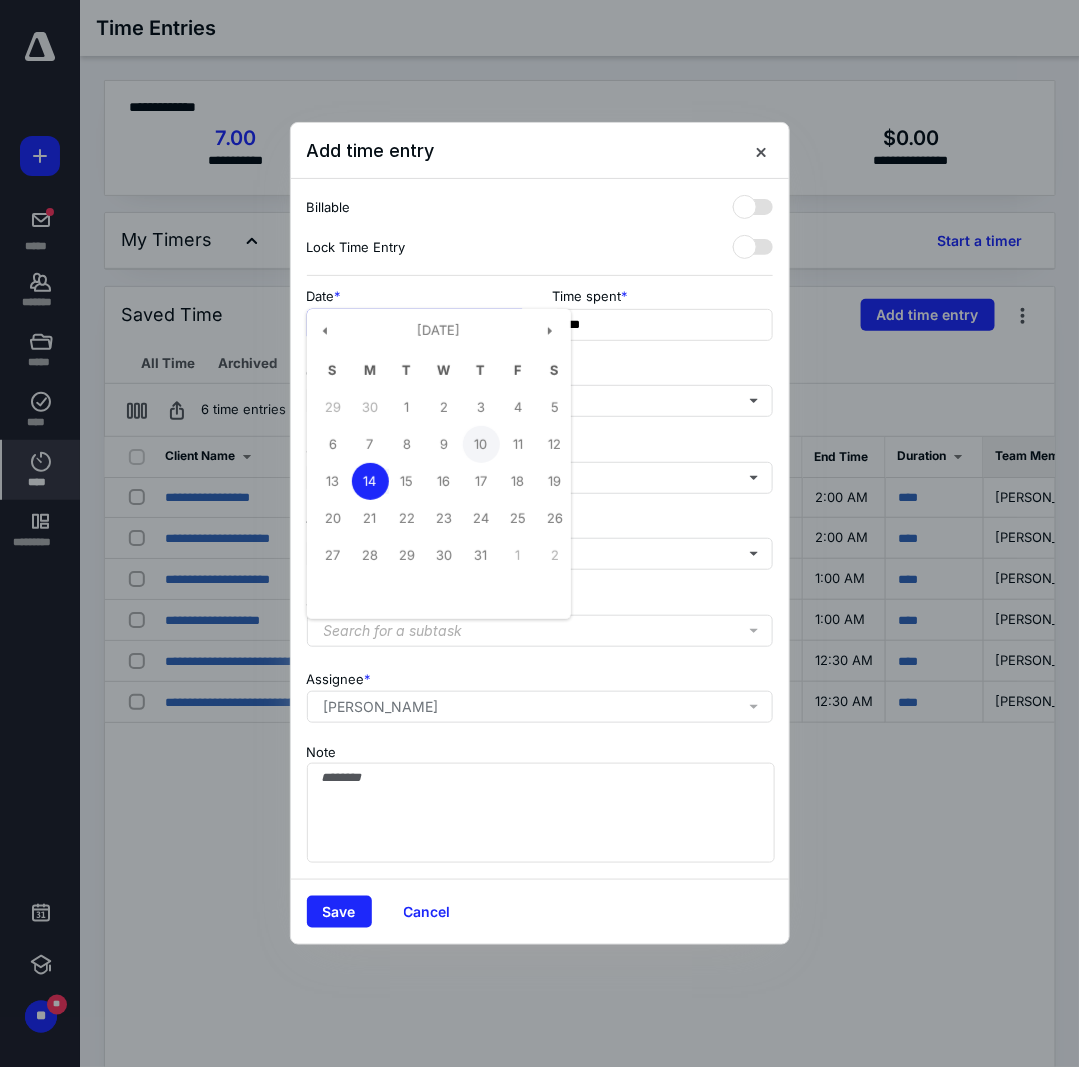 click on "10" at bounding box center (481, 444) 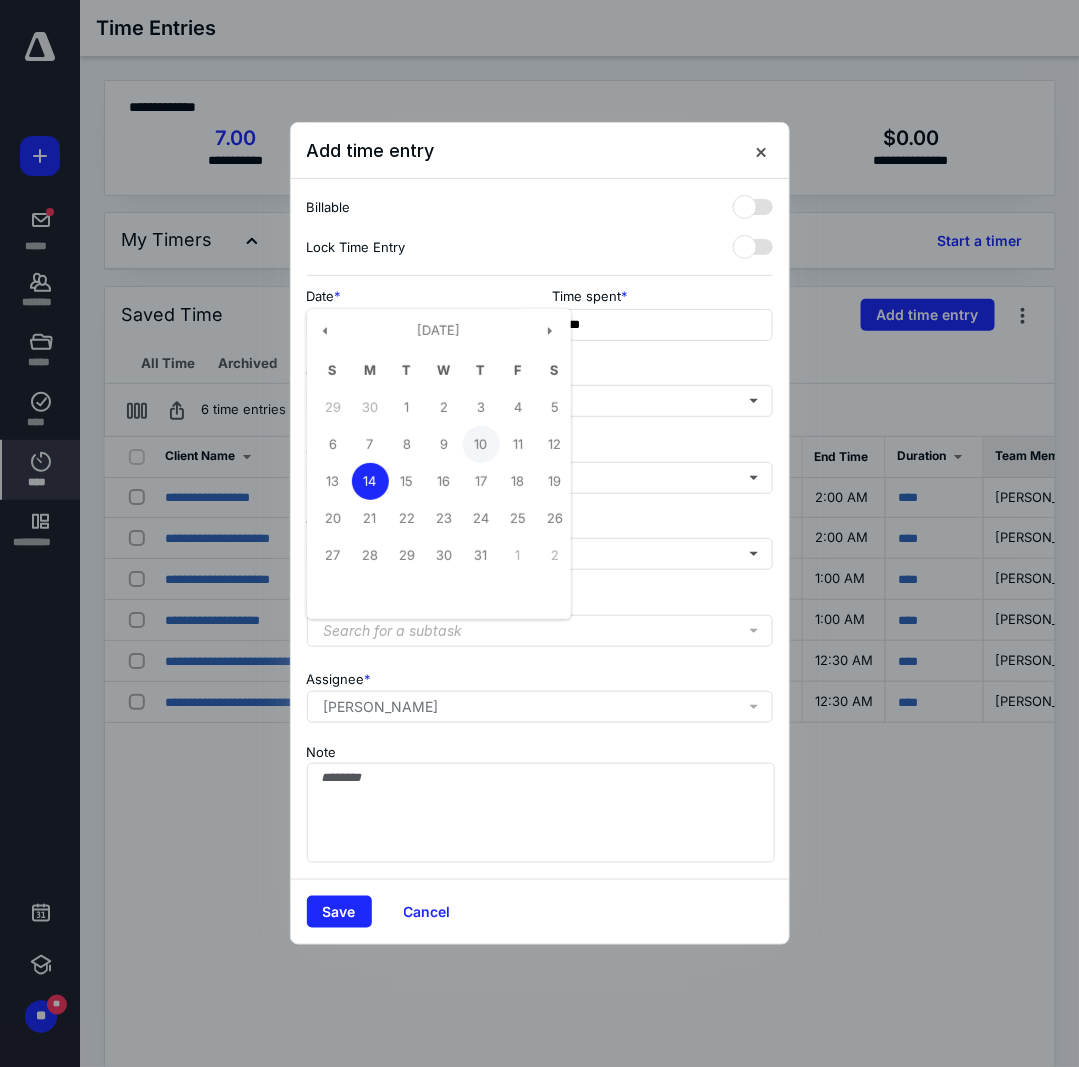 type on "**********" 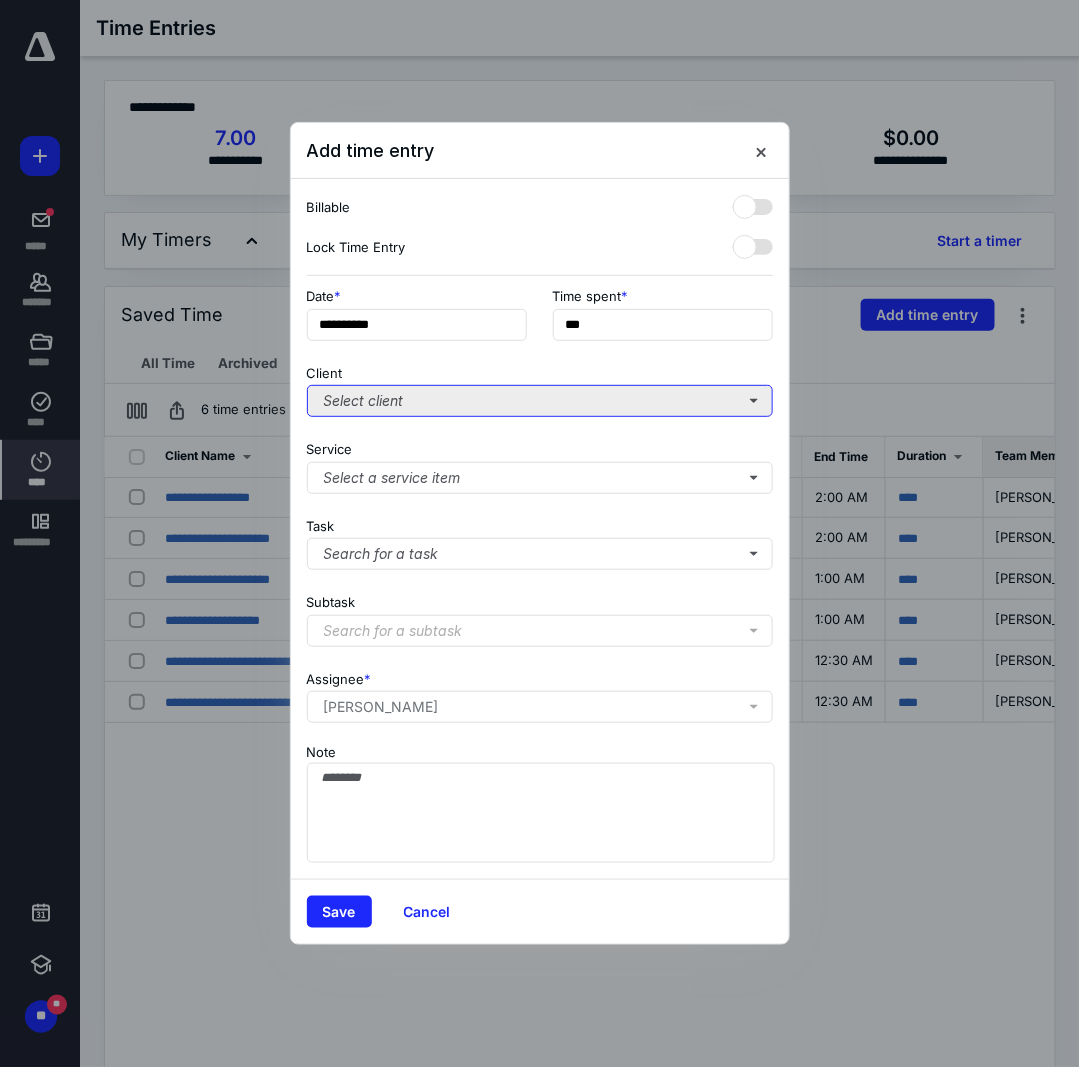 click on "Select client" at bounding box center (540, 401) 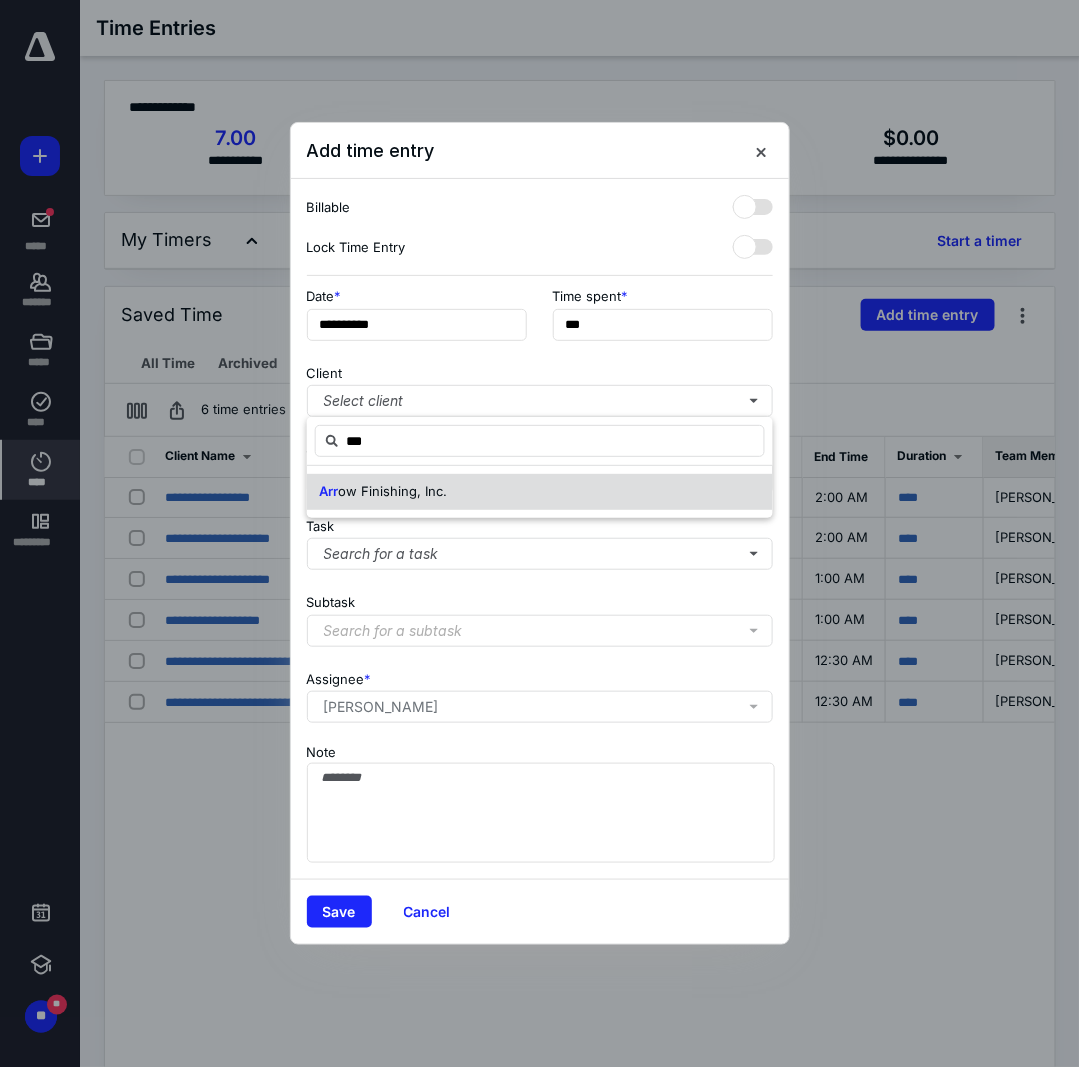 click on "Arr ow Finishing, Inc." at bounding box center (540, 492) 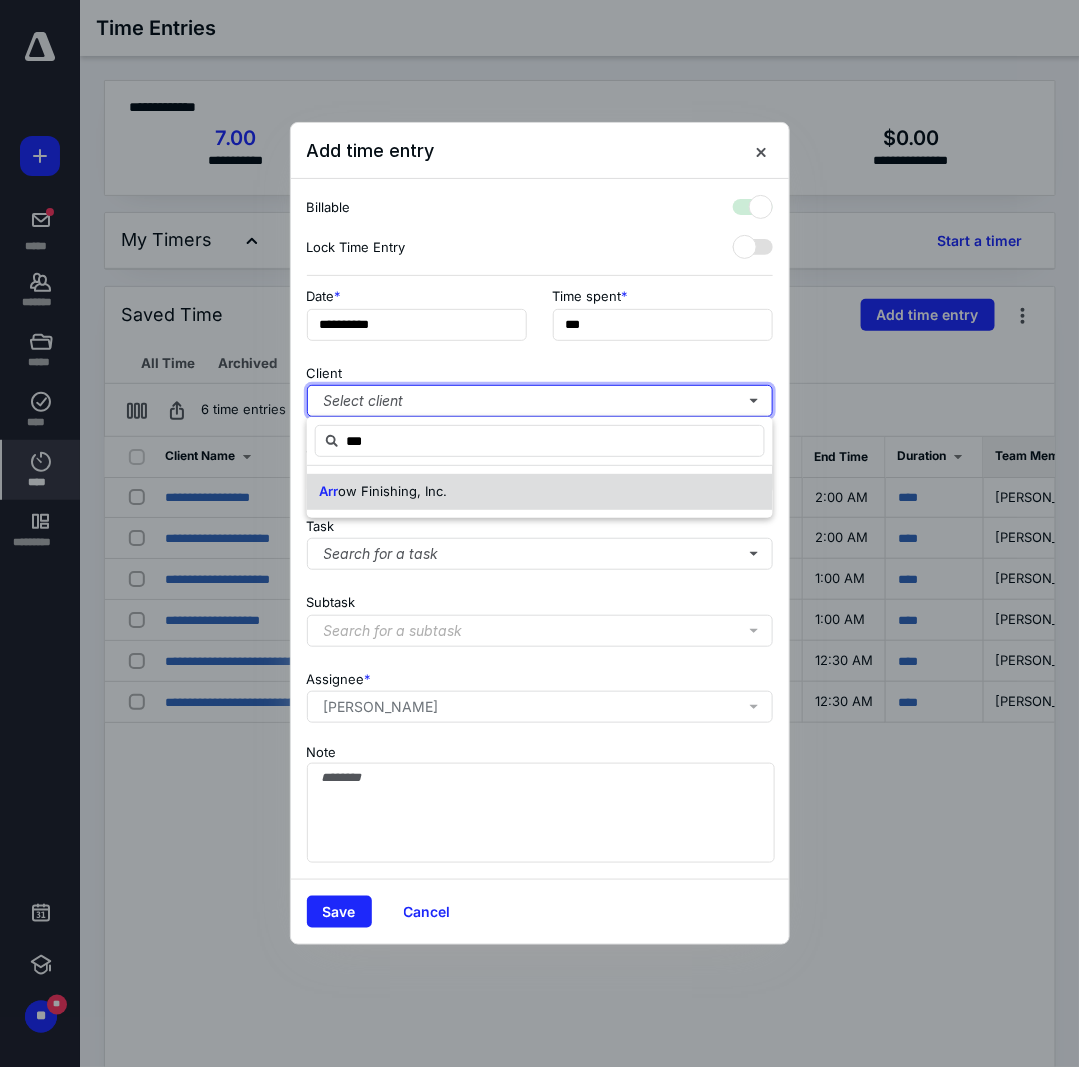 checkbox on "true" 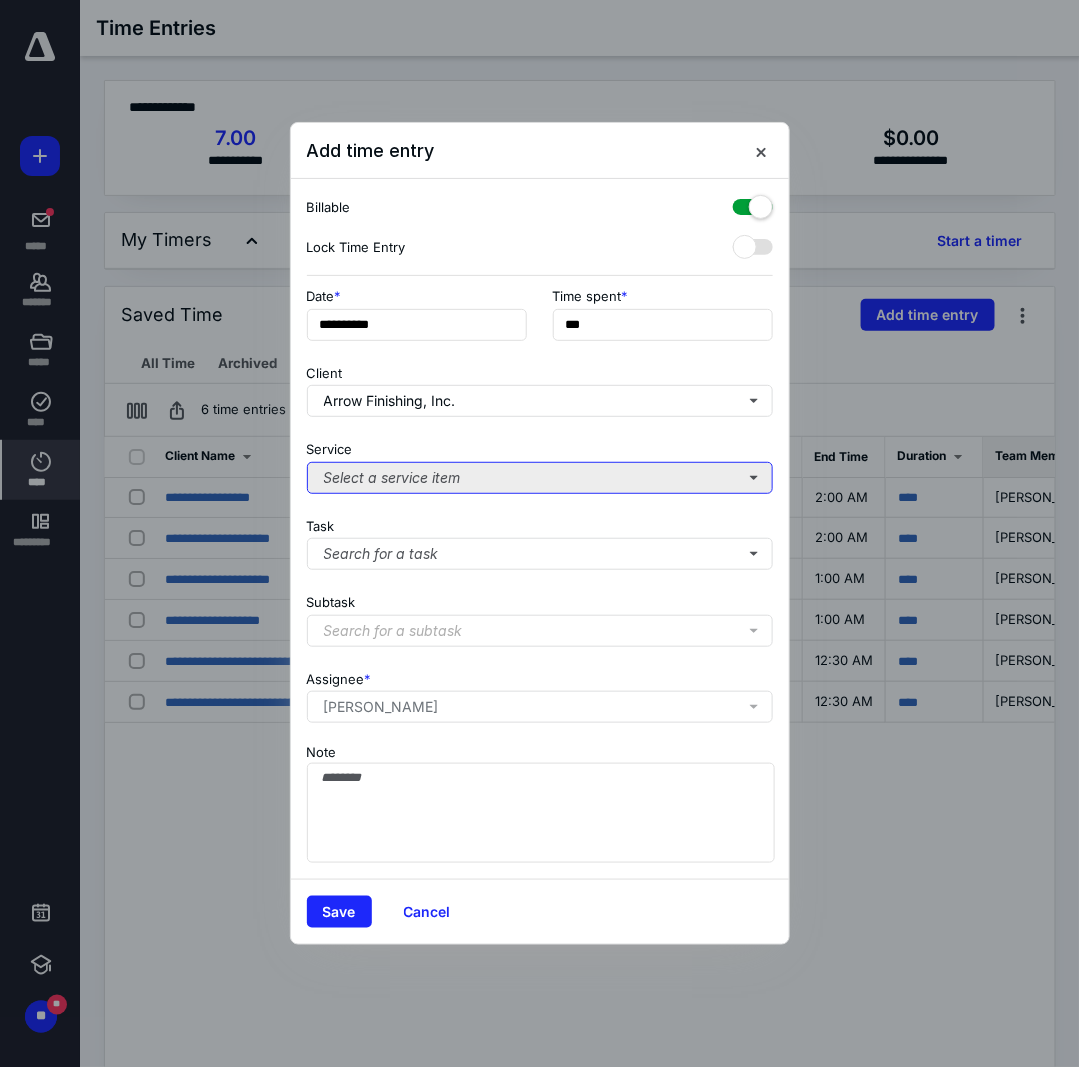 click on "Select a service item" at bounding box center [540, 478] 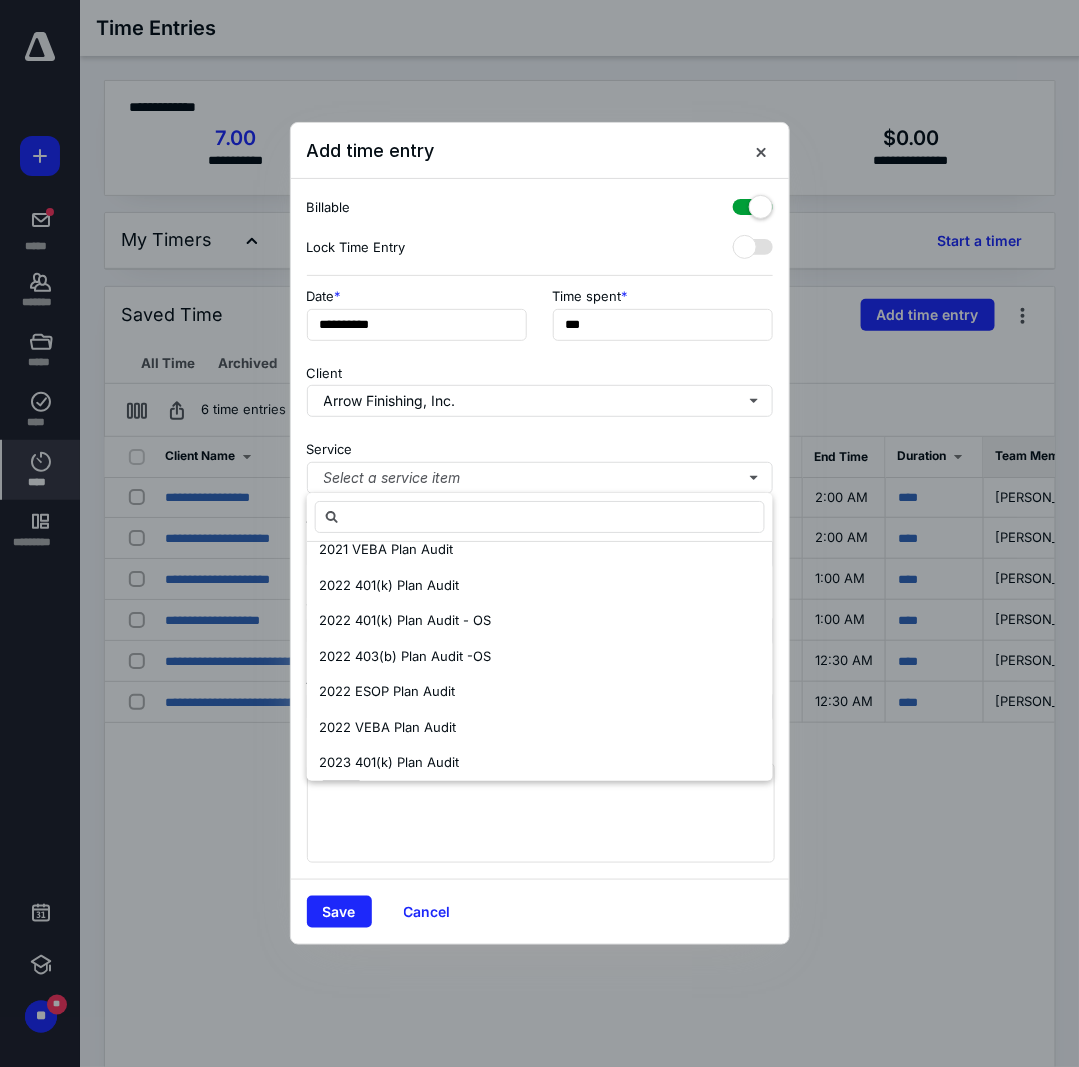 scroll, scrollTop: 699, scrollLeft: 0, axis: vertical 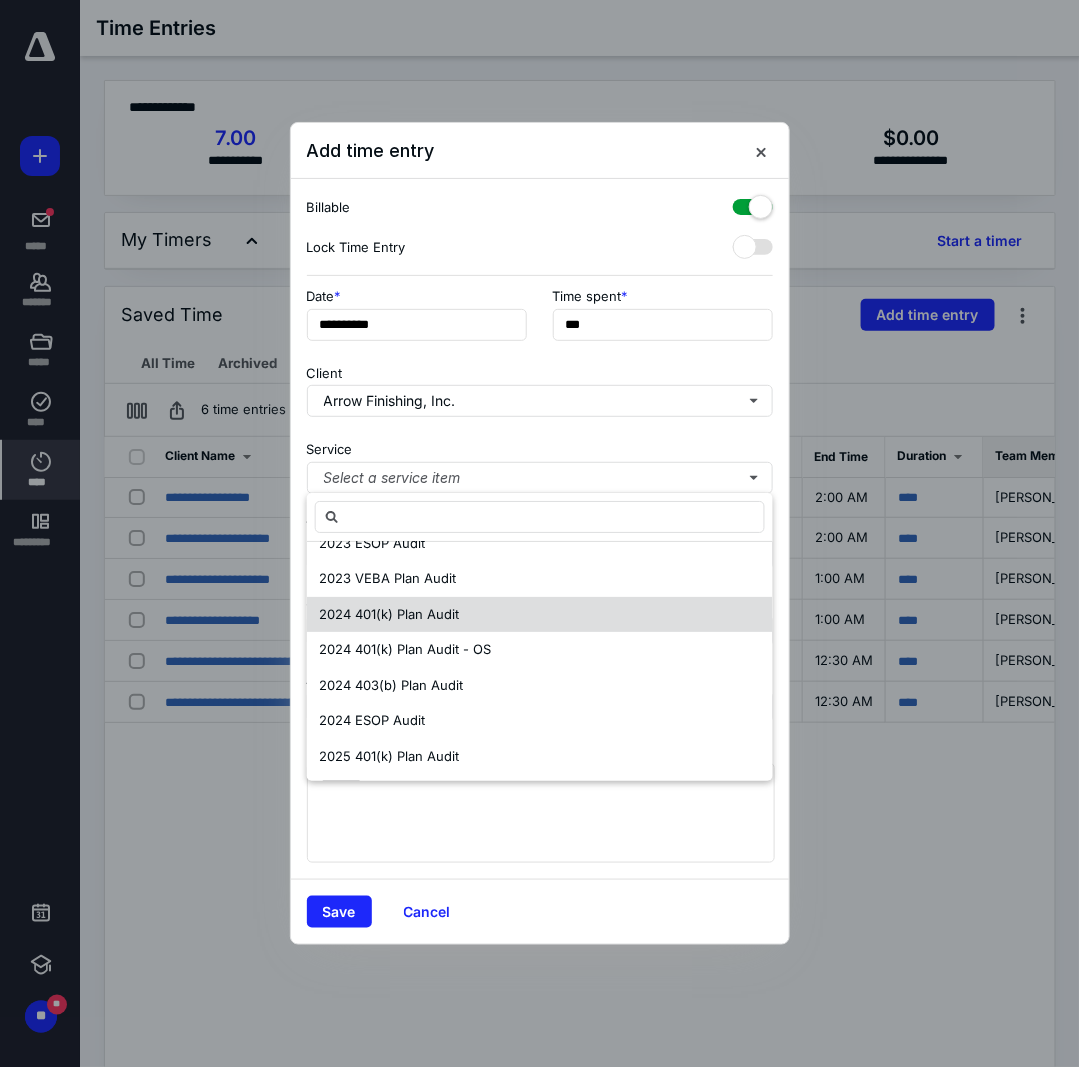 click on "2024 401(k) Plan Audit" at bounding box center (389, 614) 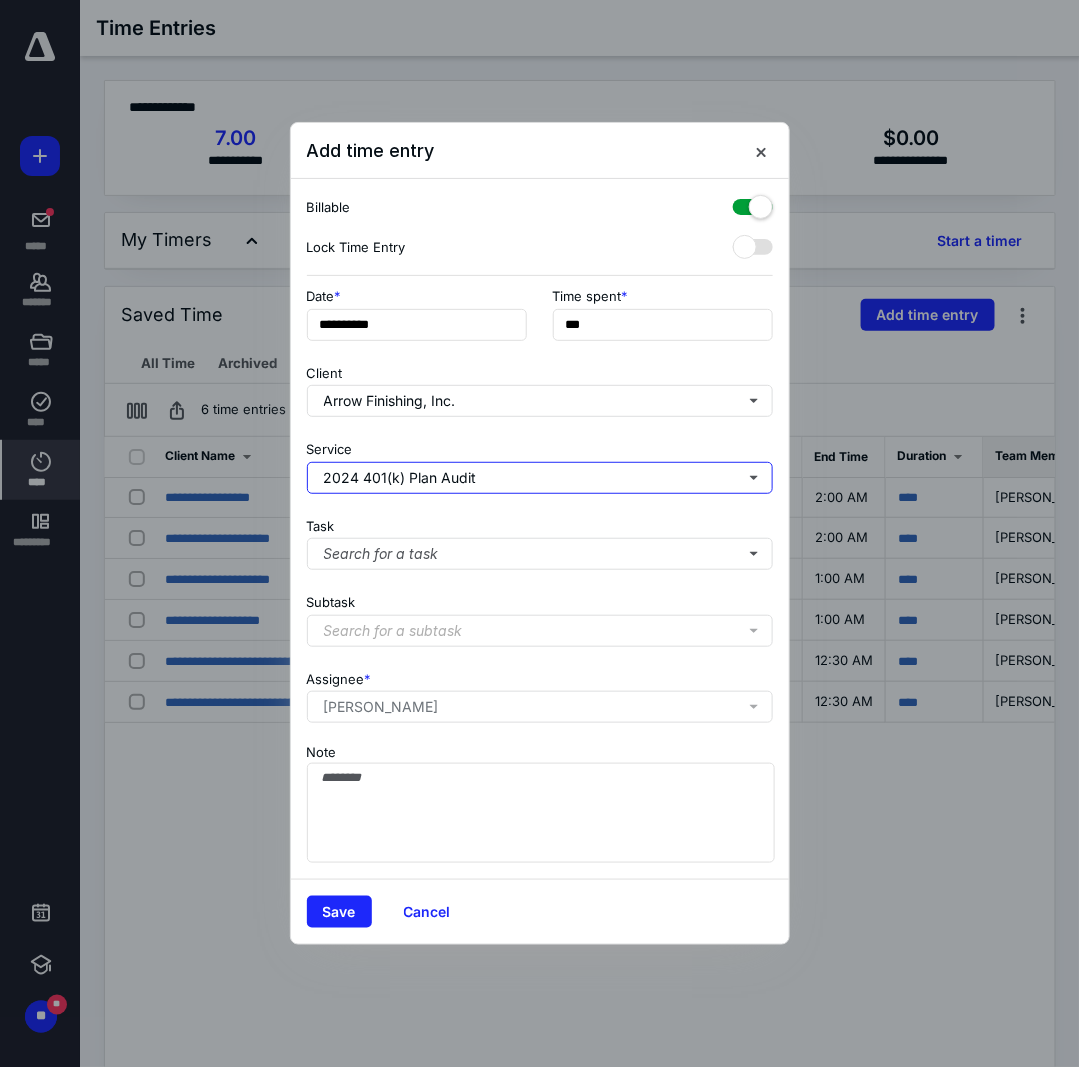 scroll, scrollTop: 0, scrollLeft: 0, axis: both 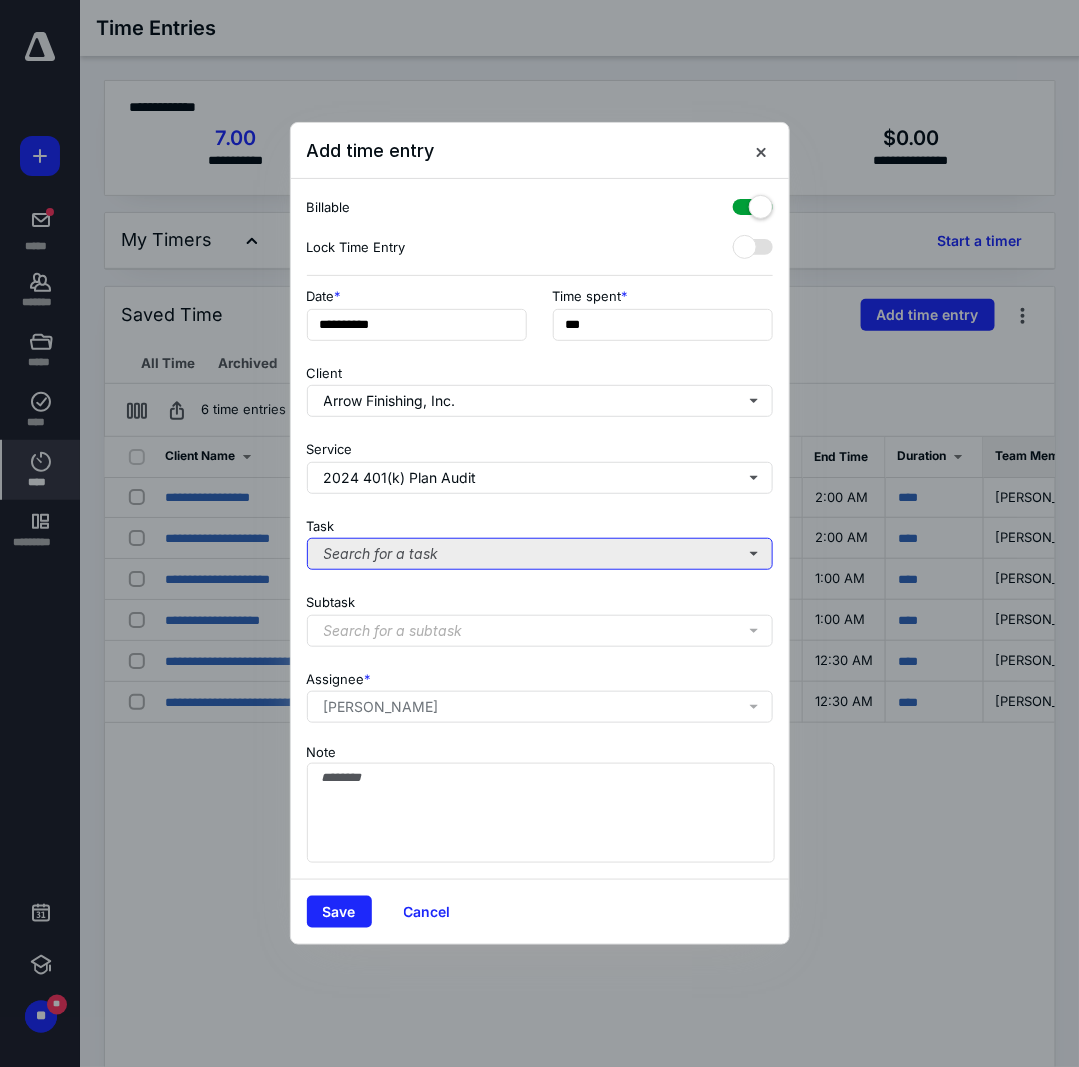click on "Search for a task" at bounding box center [540, 554] 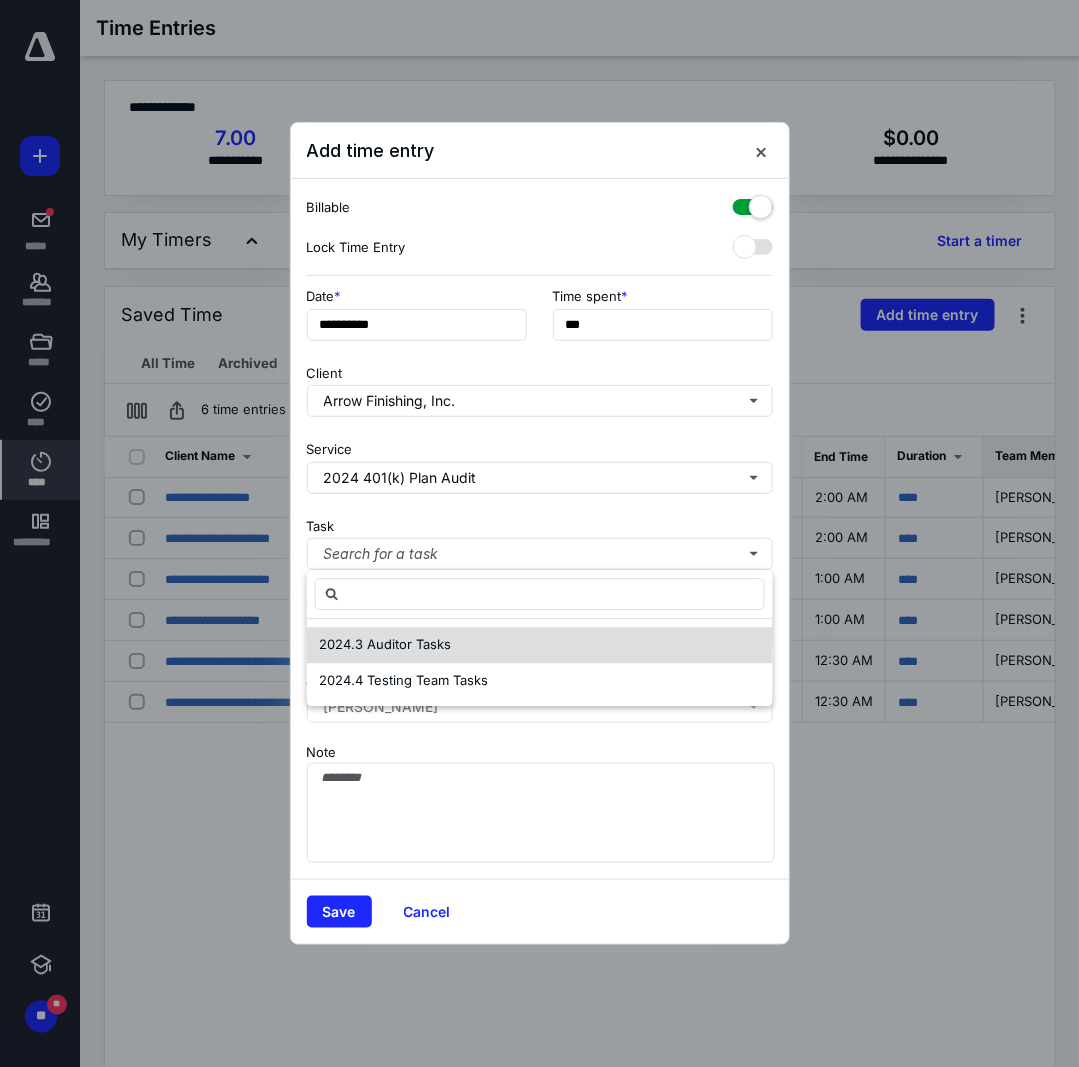 click on "2024.3 Auditor Tasks" at bounding box center (385, 645) 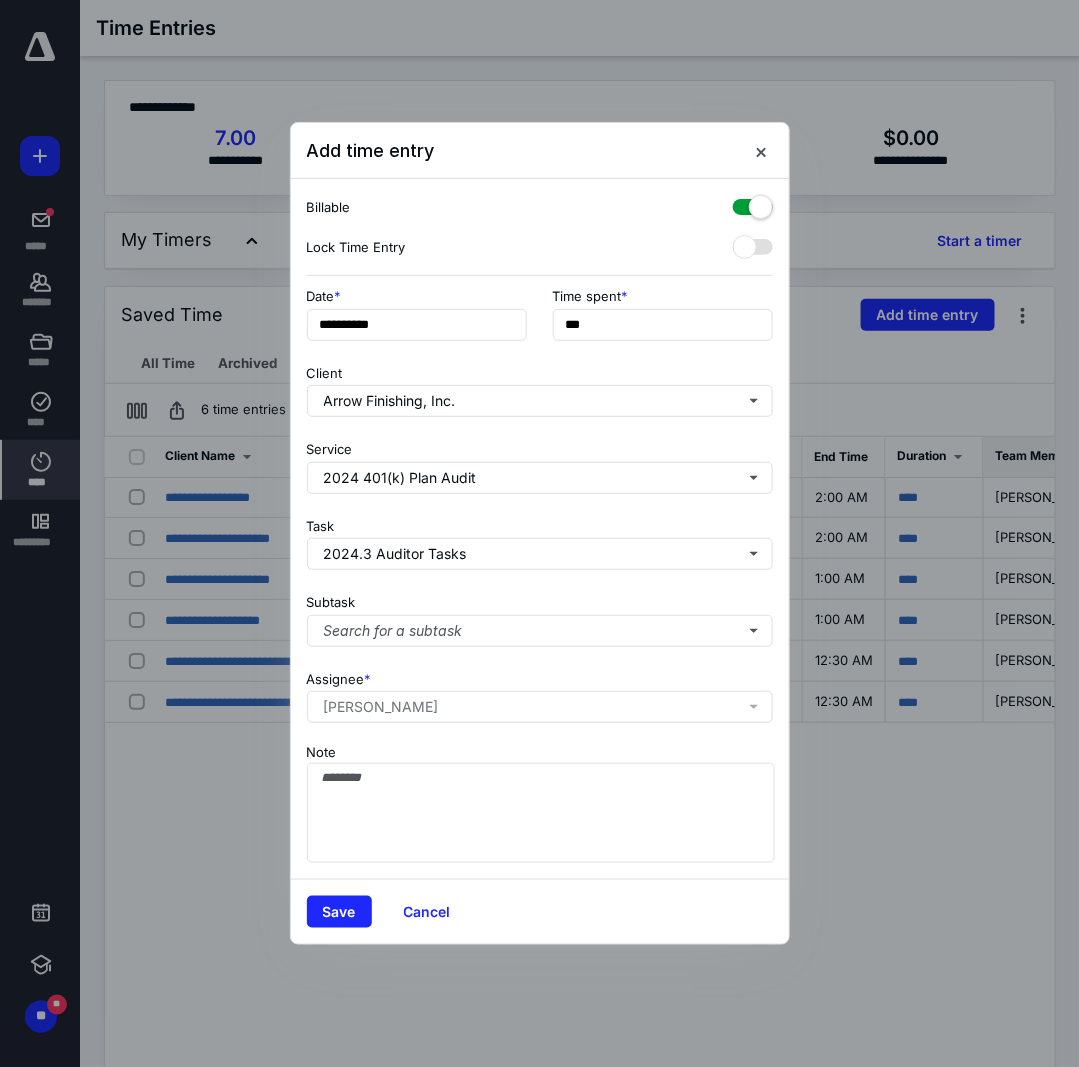 click on "Subtask Search for a subtask" at bounding box center (540, 616) 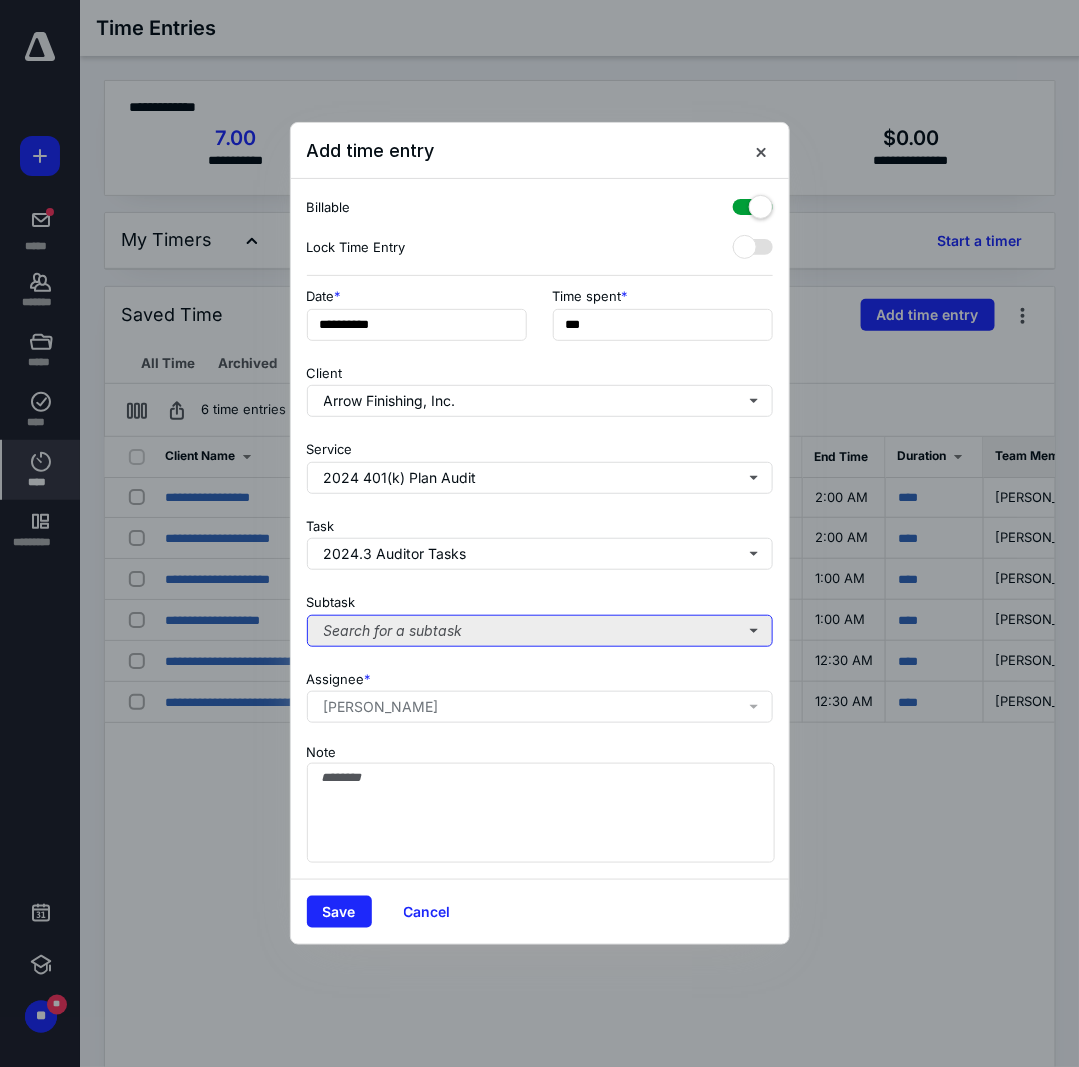 click on "Search for a subtask" at bounding box center [540, 631] 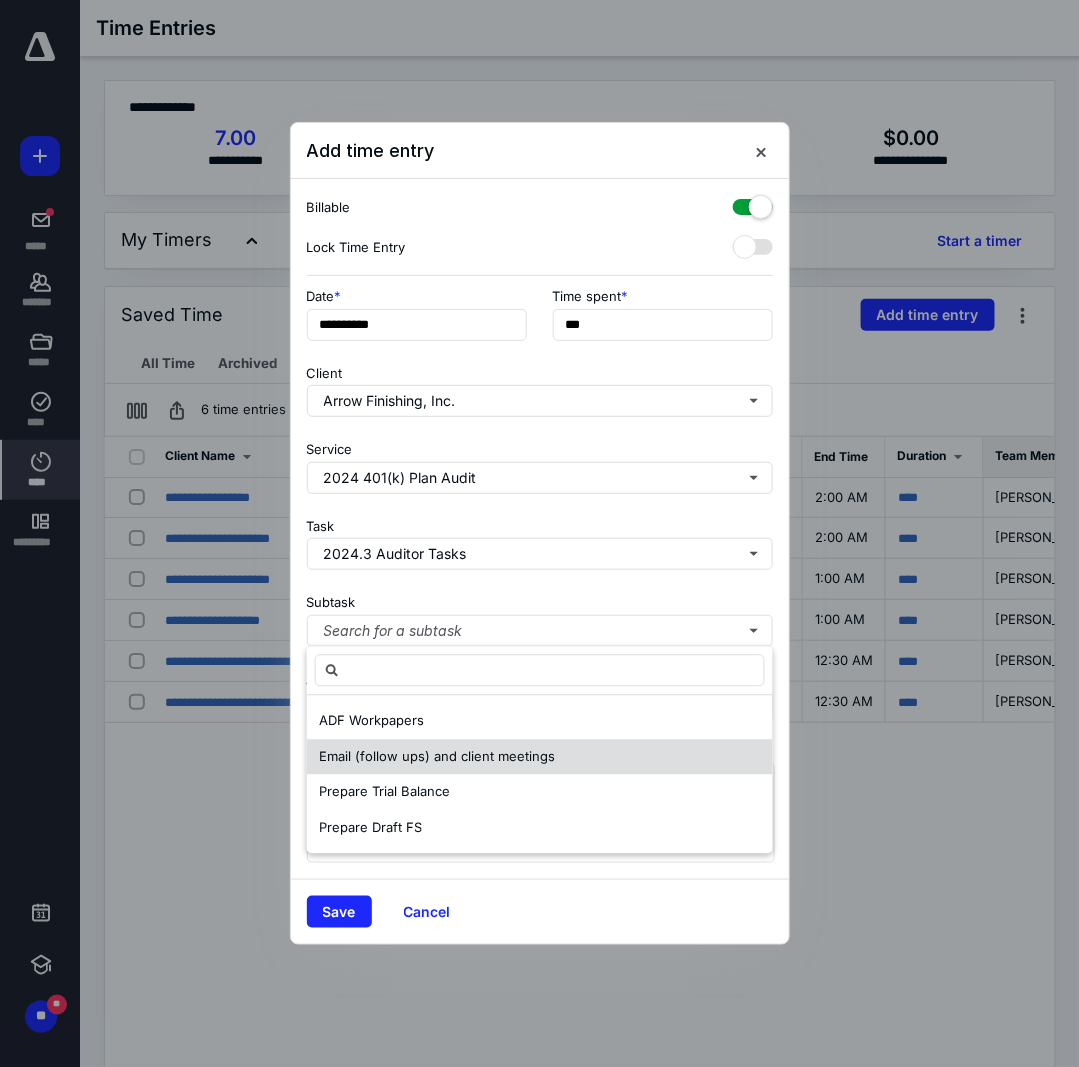 click on "Email (follow ups) and client meetings" at bounding box center (437, 756) 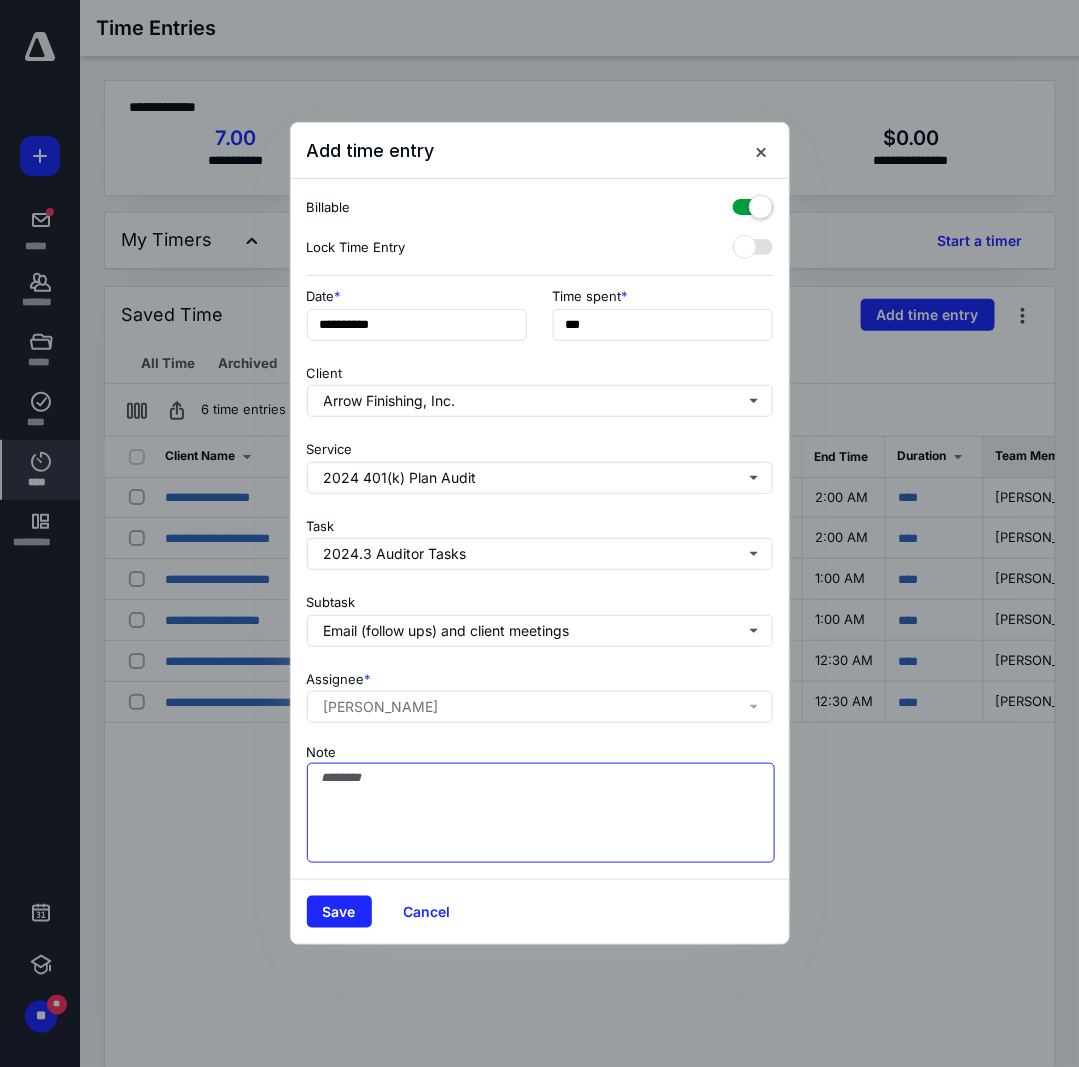 click on "Note" at bounding box center [541, 813] 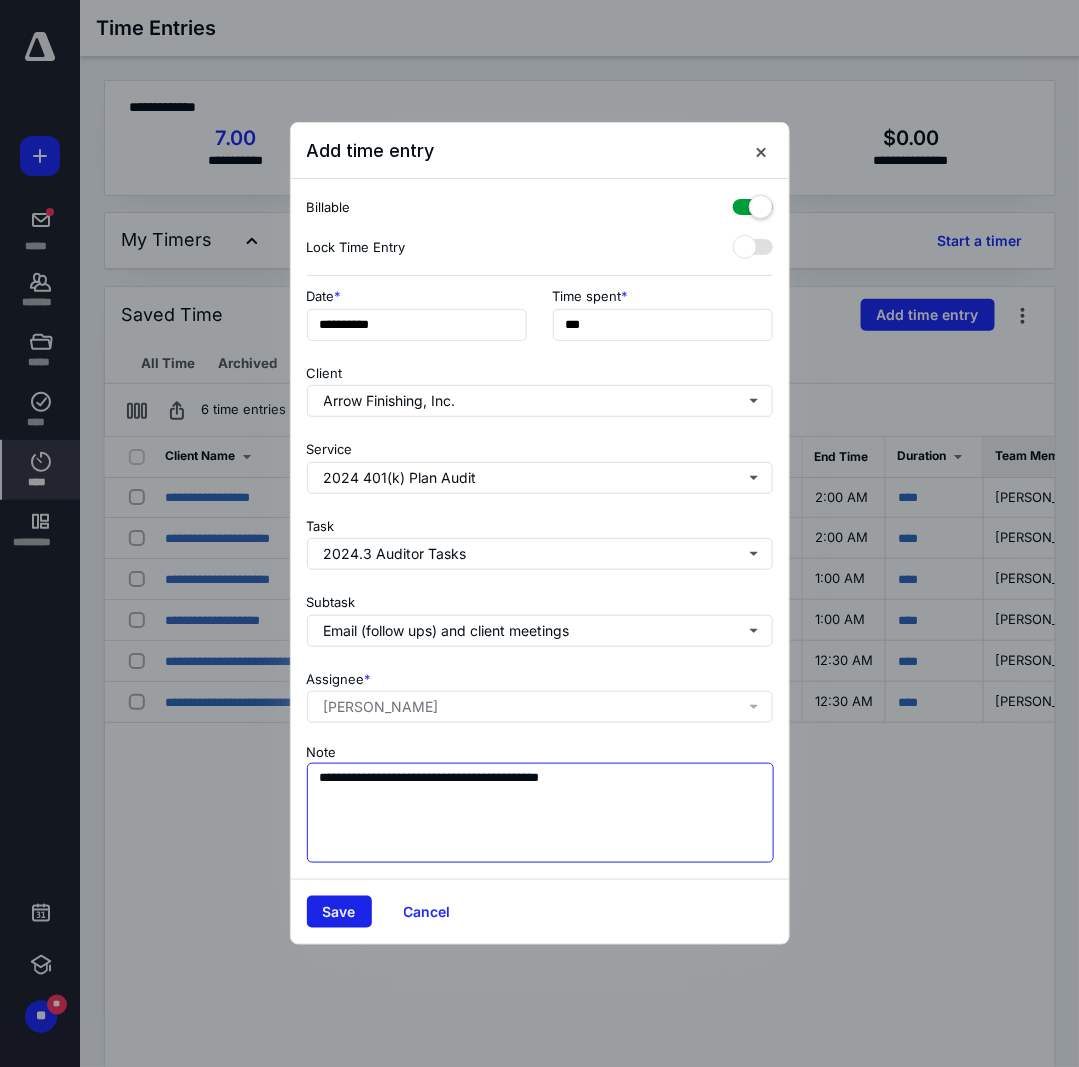 type on "**********" 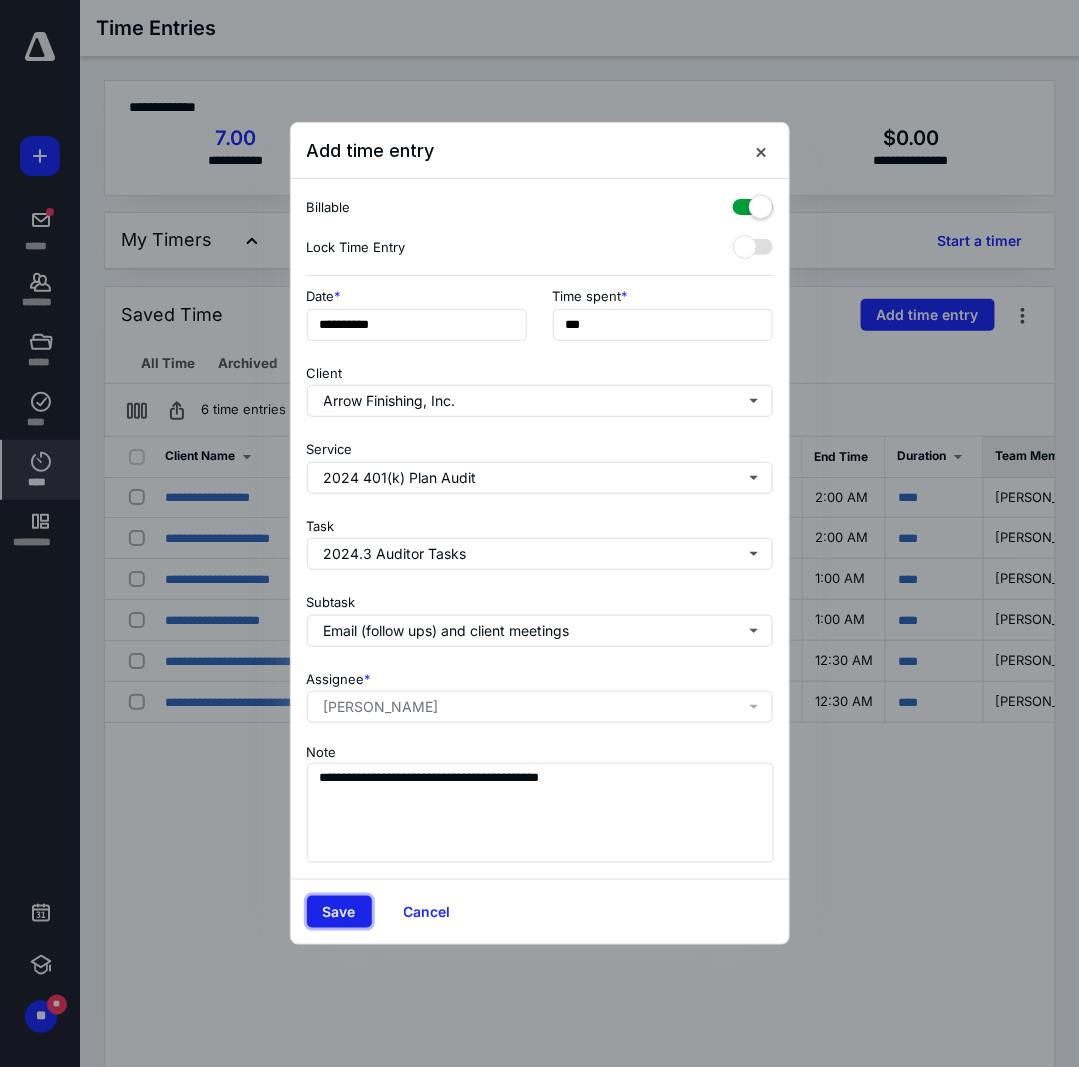 click on "Save" at bounding box center (339, 912) 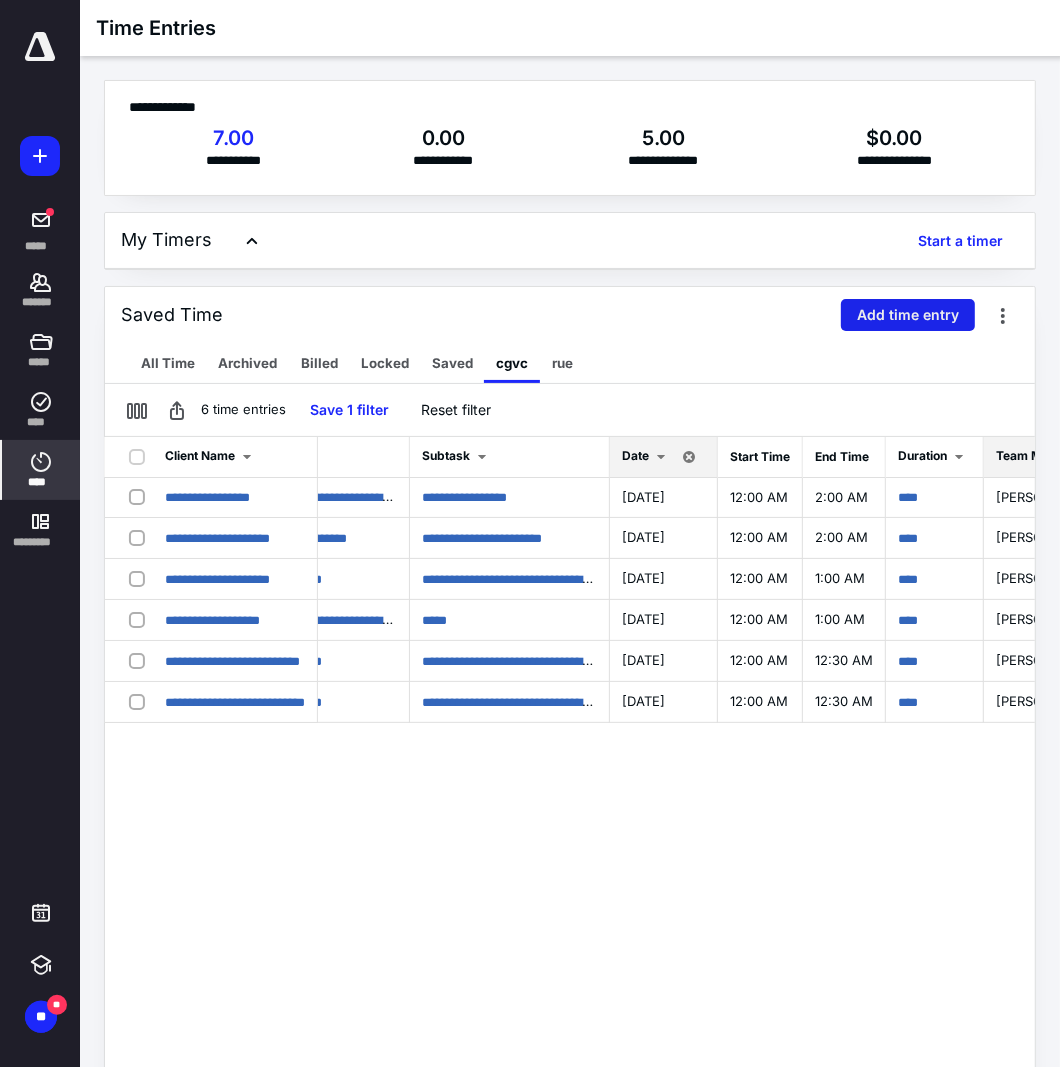 click on "Add time entry" at bounding box center [908, 315] 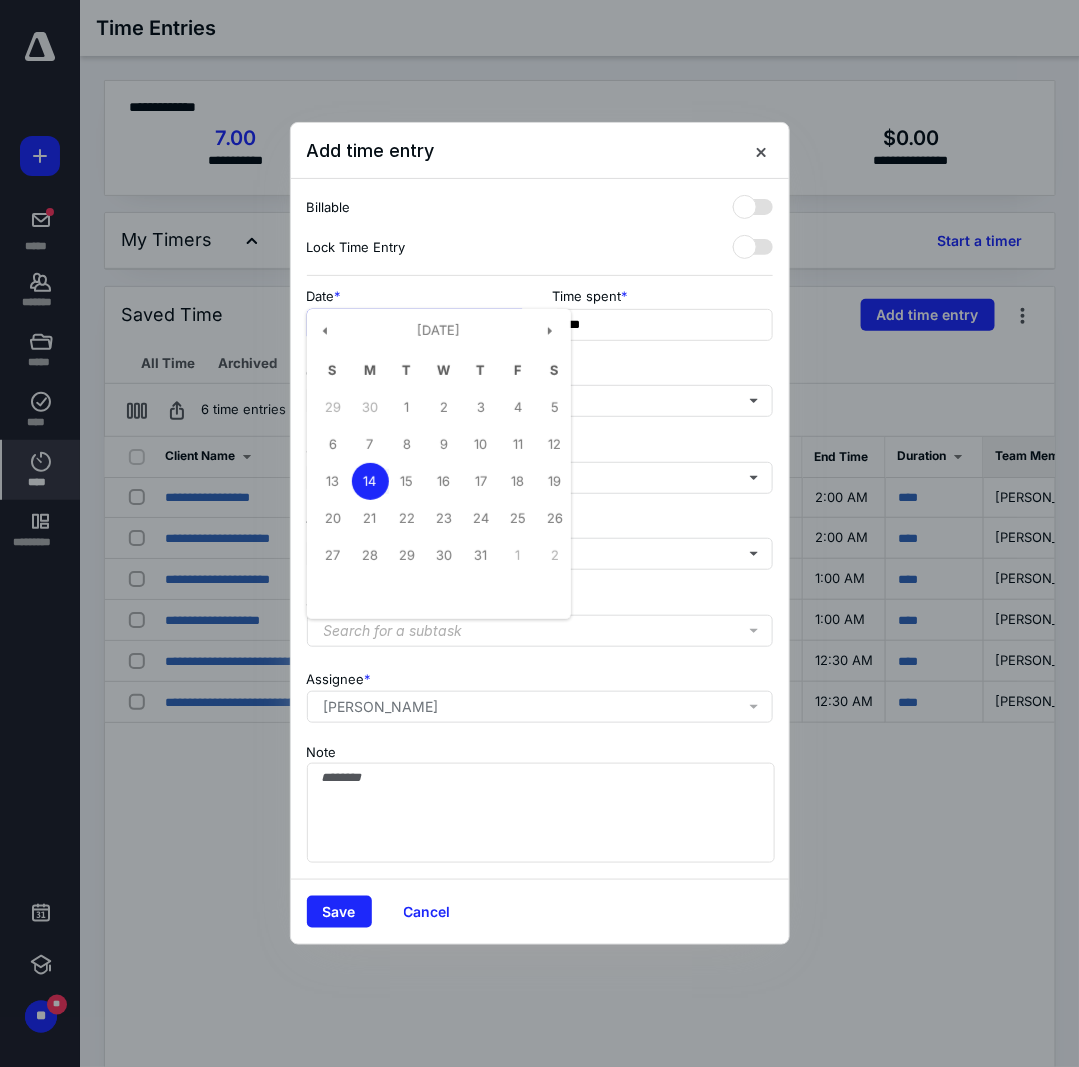 click on "**********" at bounding box center [417, 325] 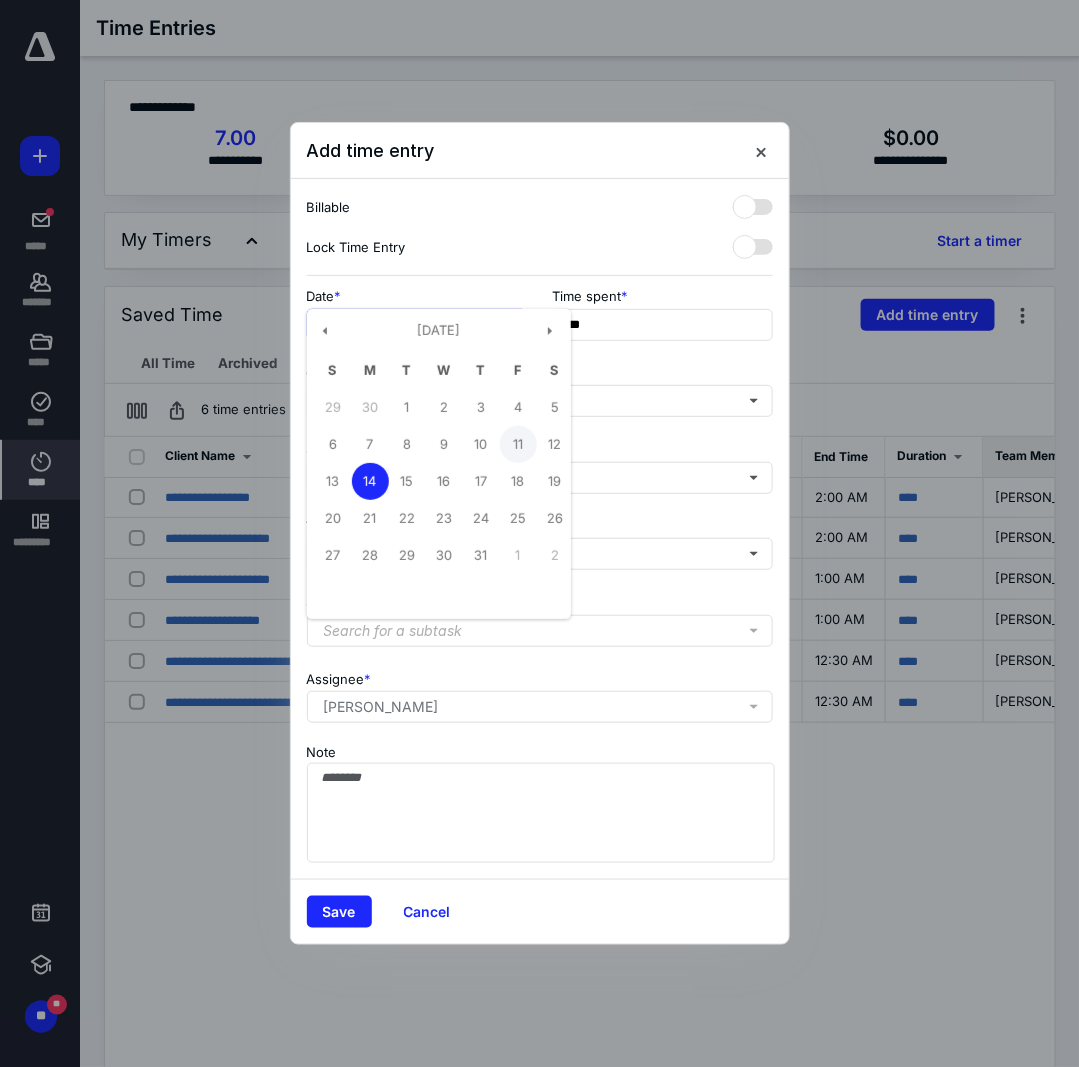click on "11" at bounding box center (518, 444) 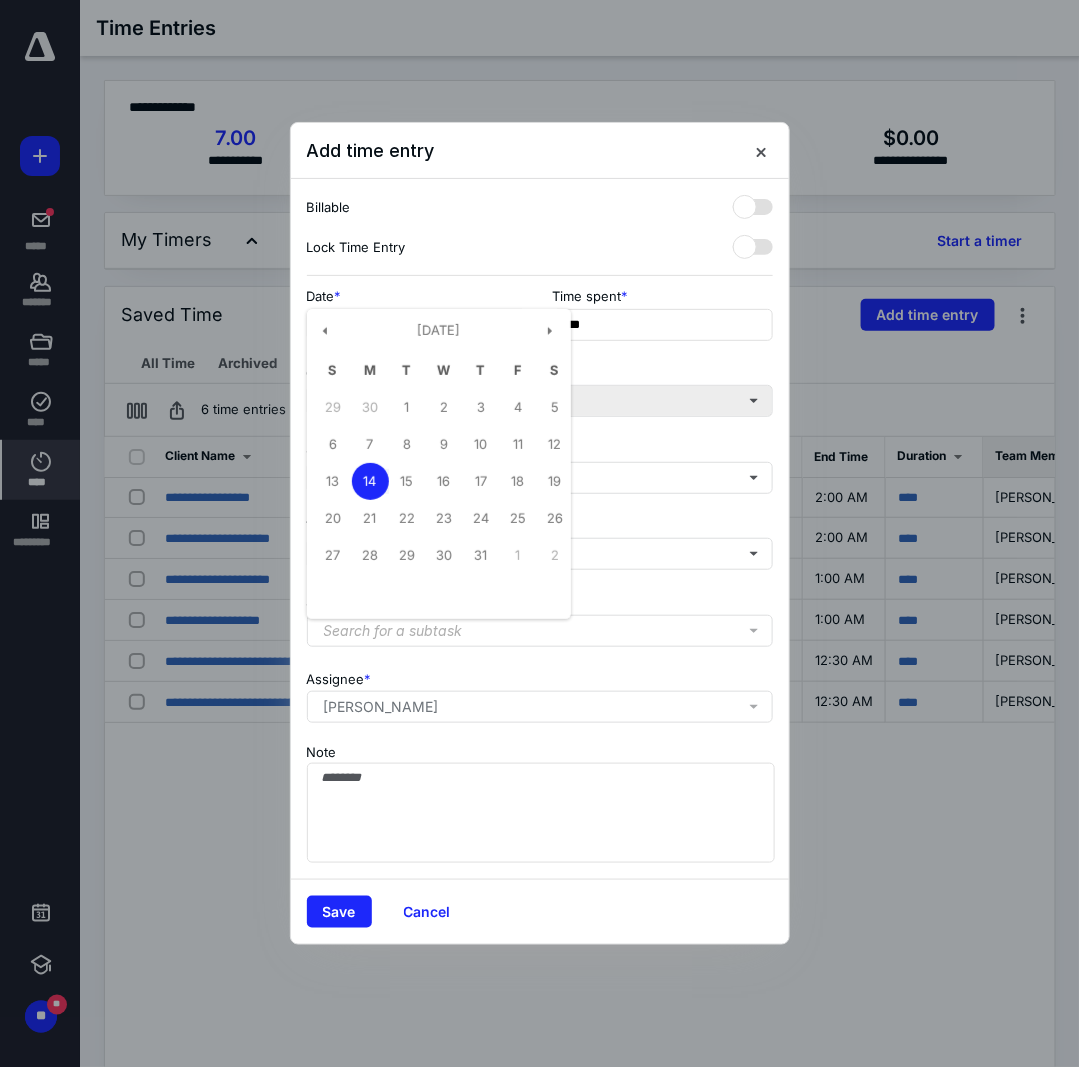 type on "**********" 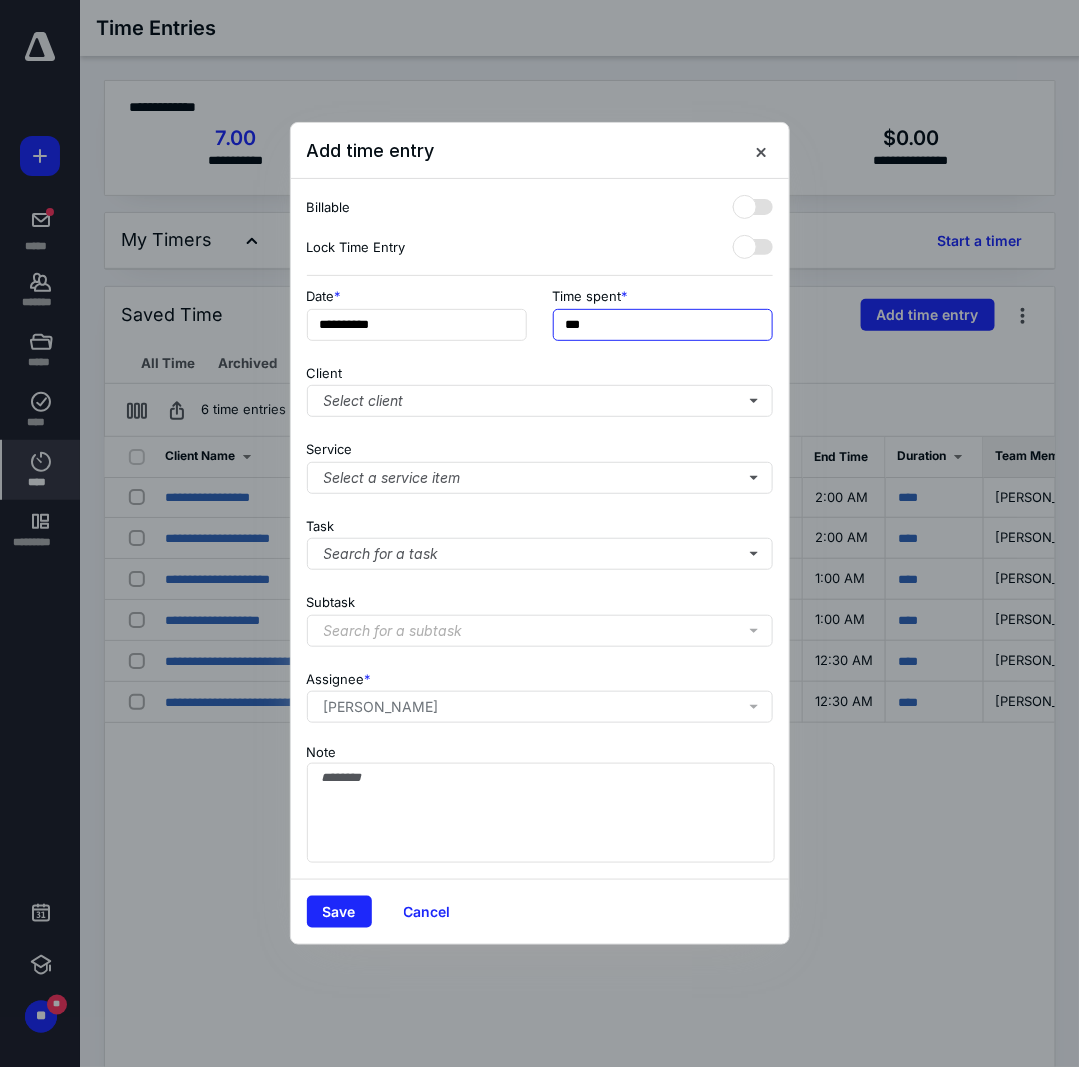 click on "***" at bounding box center [663, 325] 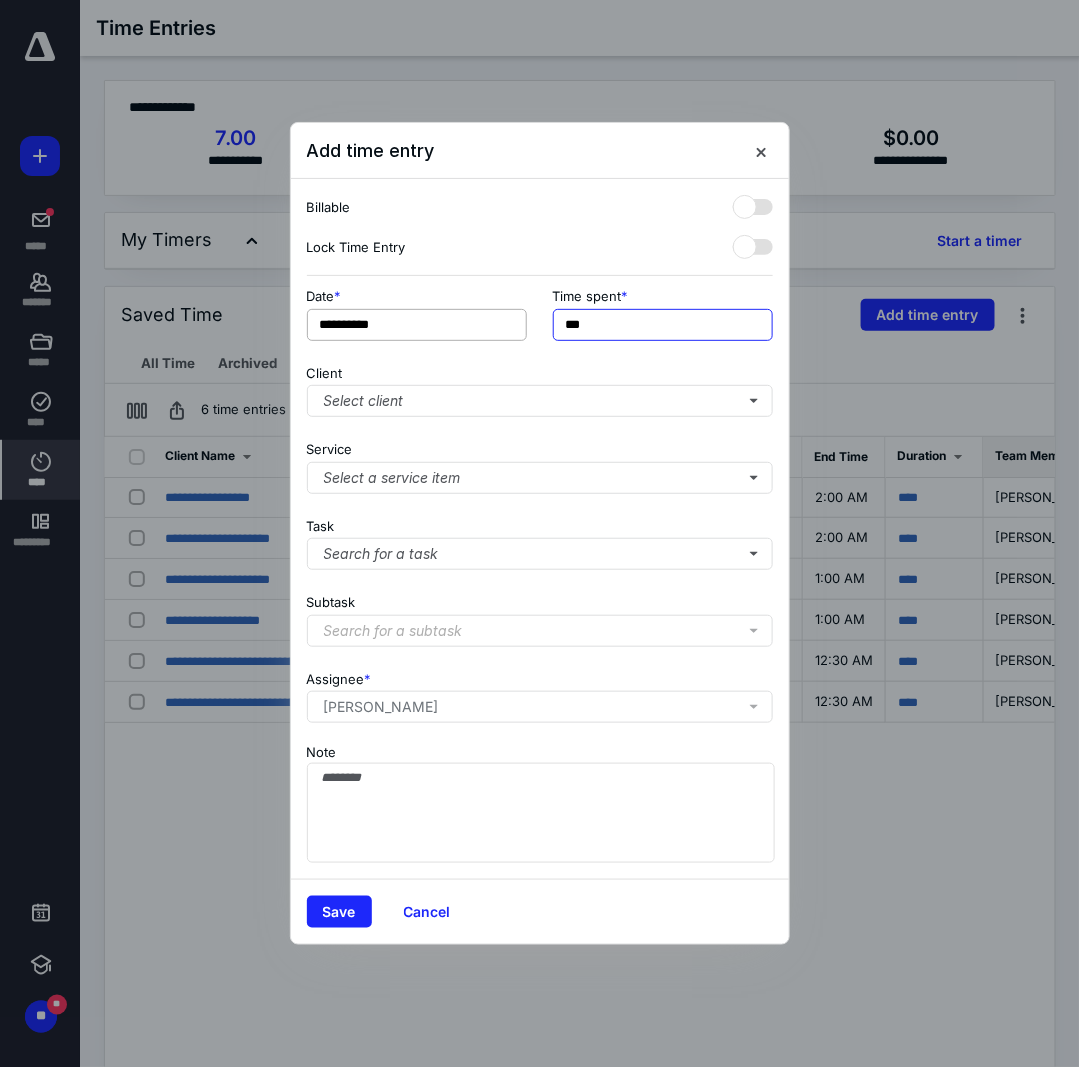 drag, startPoint x: 607, startPoint y: 328, endPoint x: 492, endPoint y: 328, distance: 115 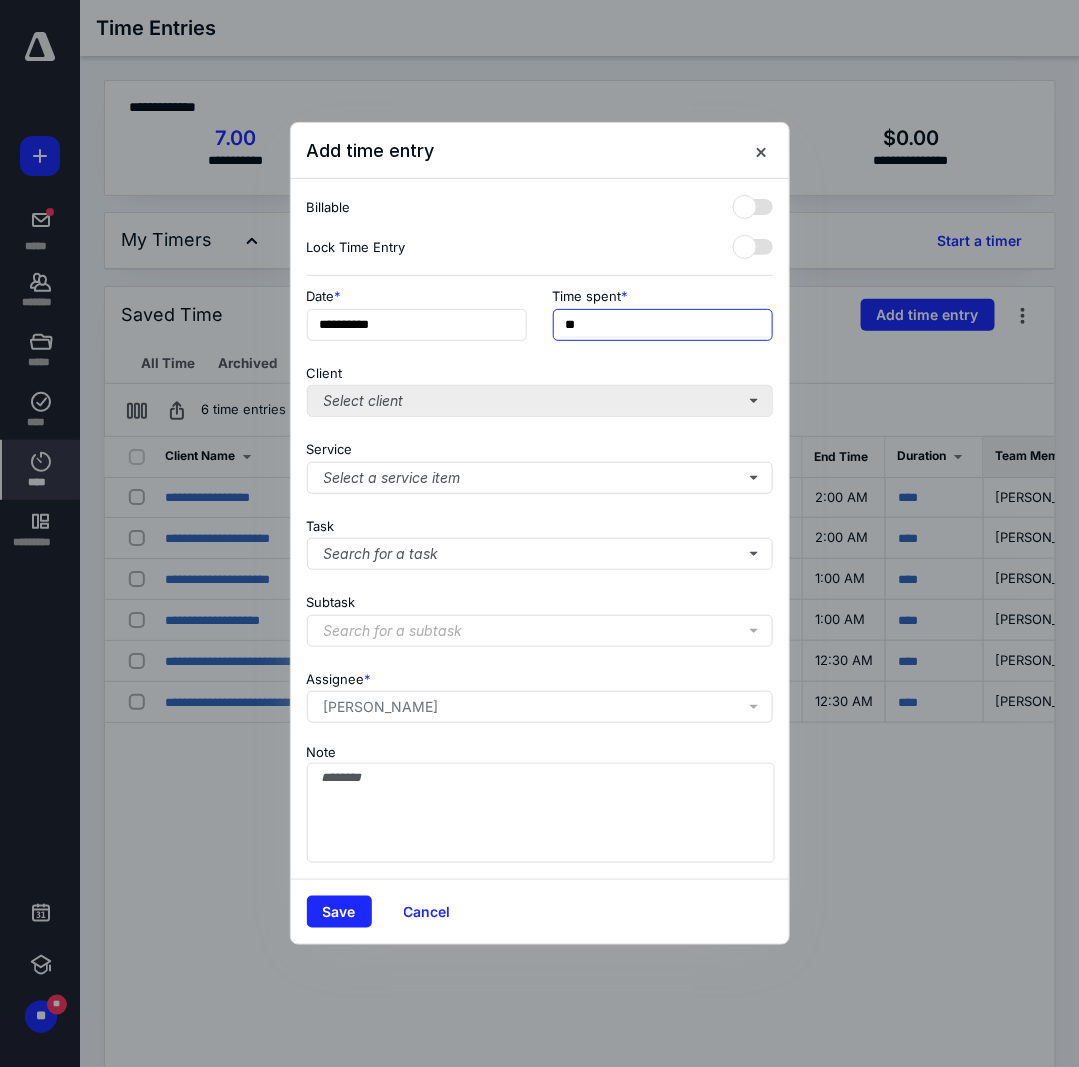type on "**" 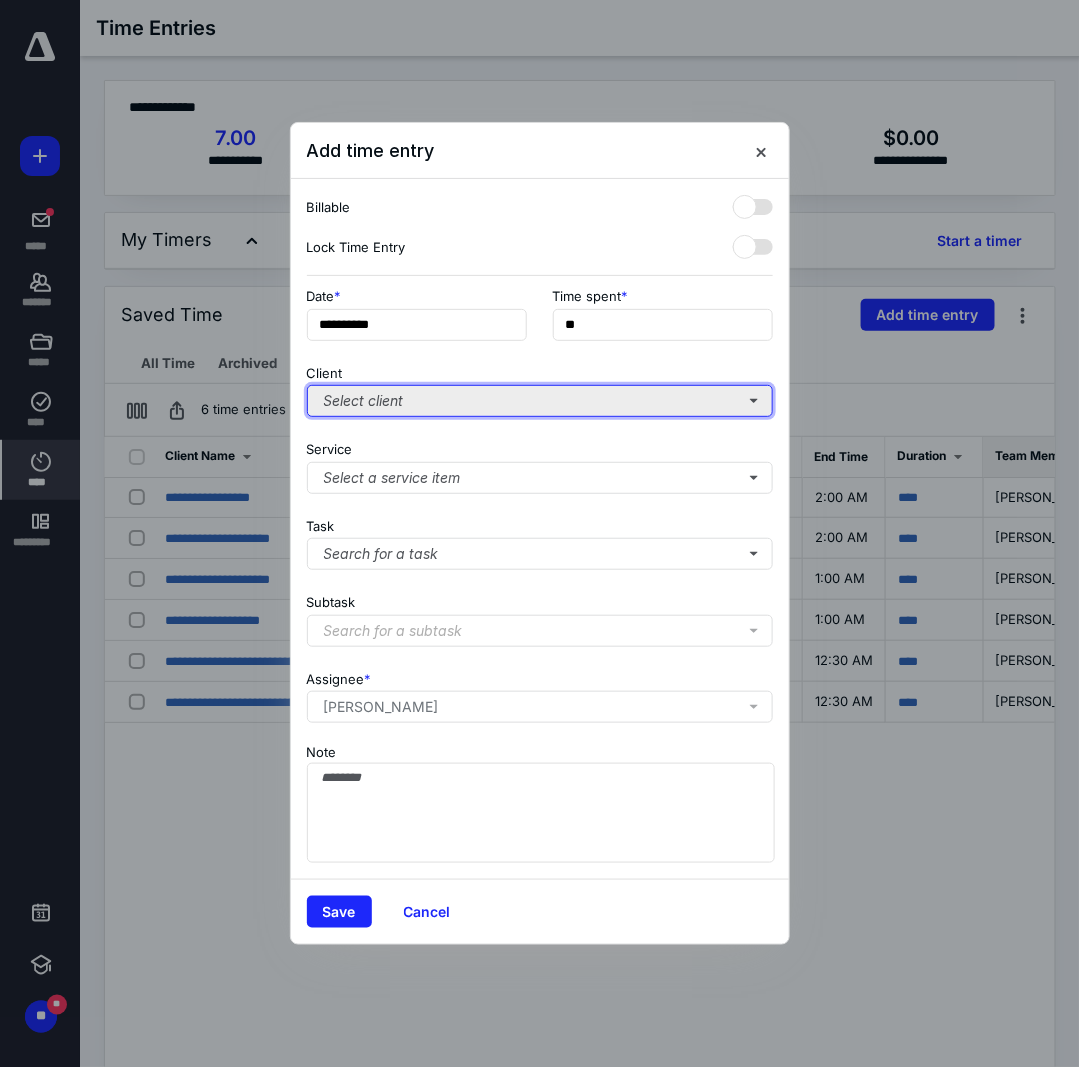 click on "Select client" at bounding box center [540, 401] 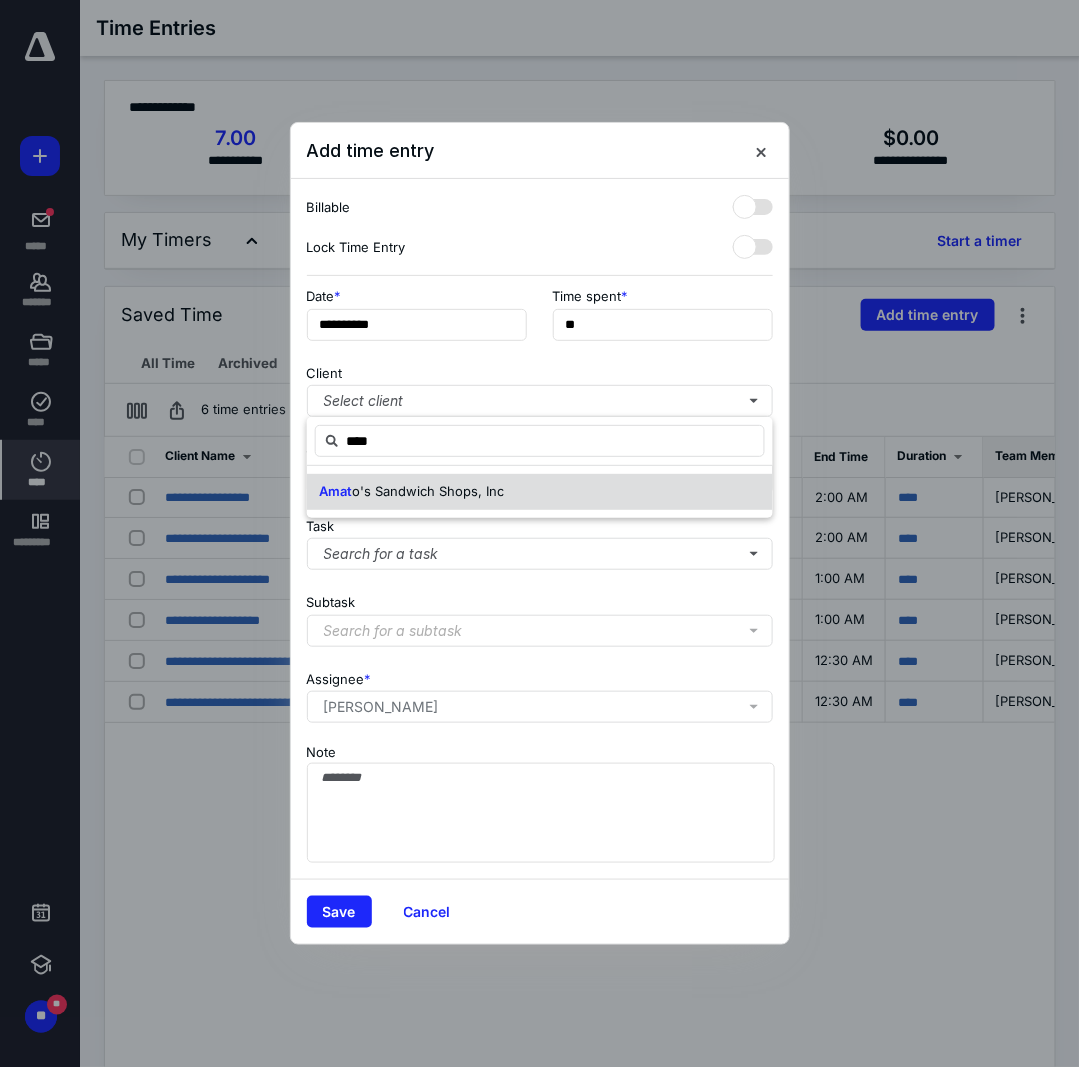 click on "o's Sandwich Shops, Inc" at bounding box center [428, 491] 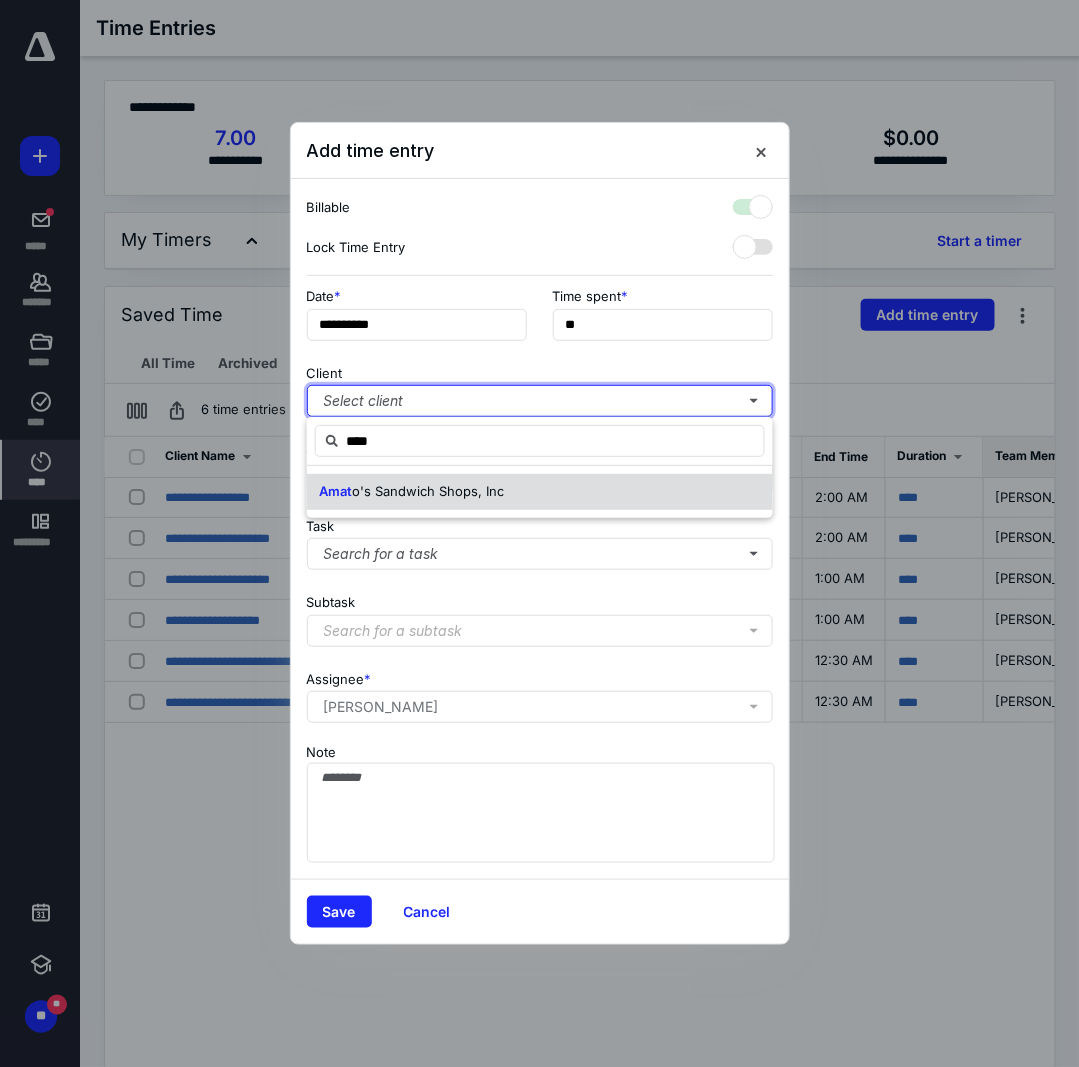 checkbox on "true" 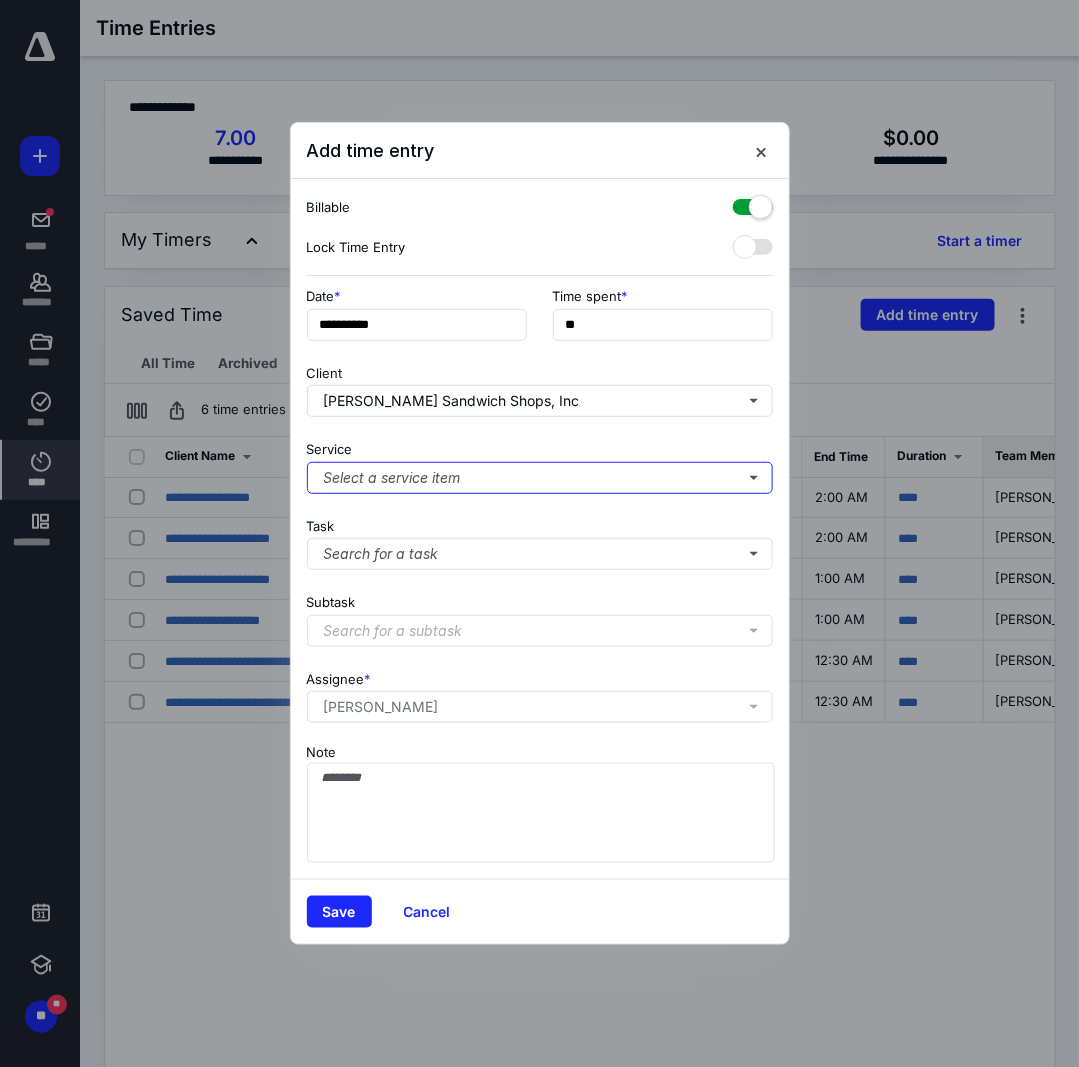 click on "Select a service item" at bounding box center [540, 478] 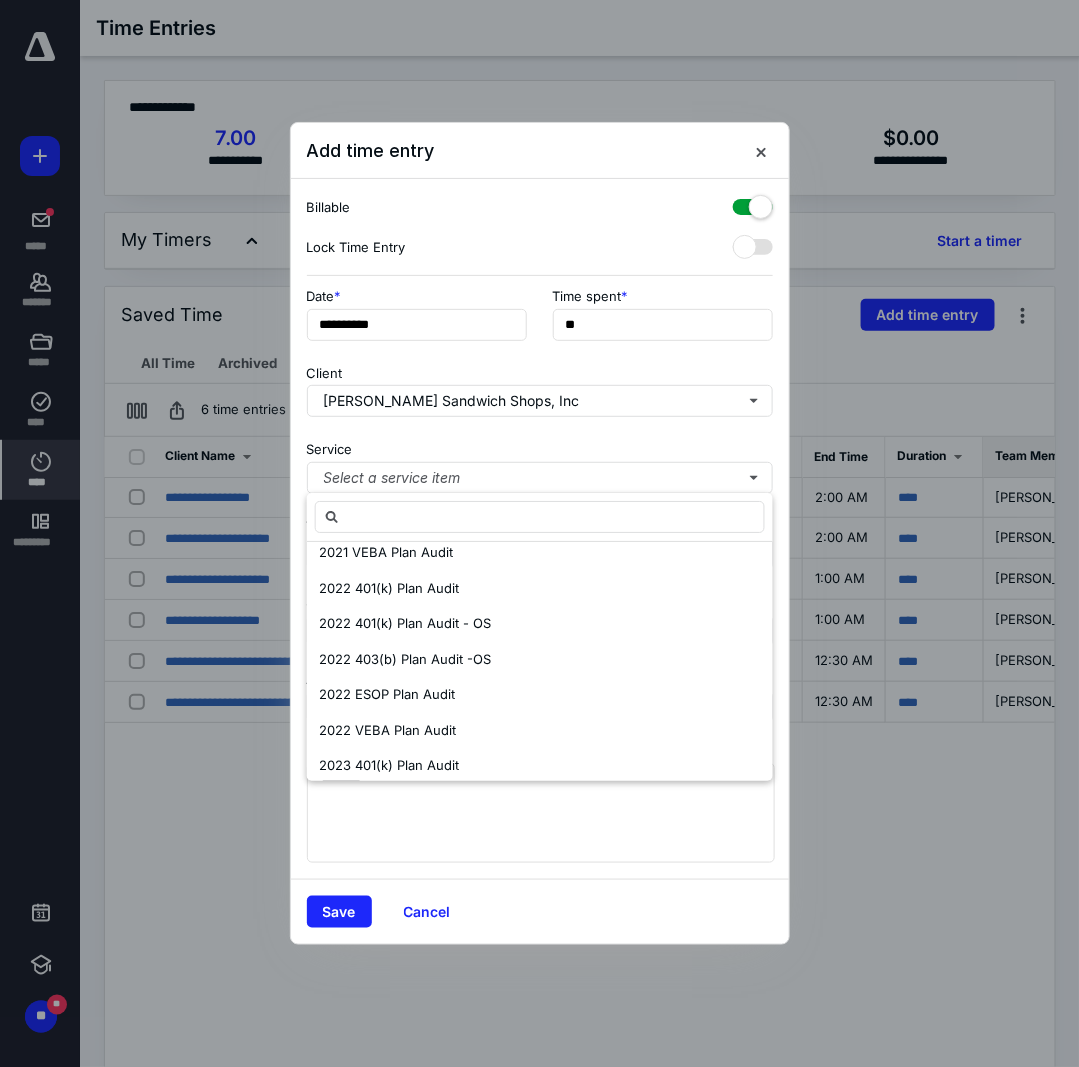 scroll, scrollTop: 699, scrollLeft: 0, axis: vertical 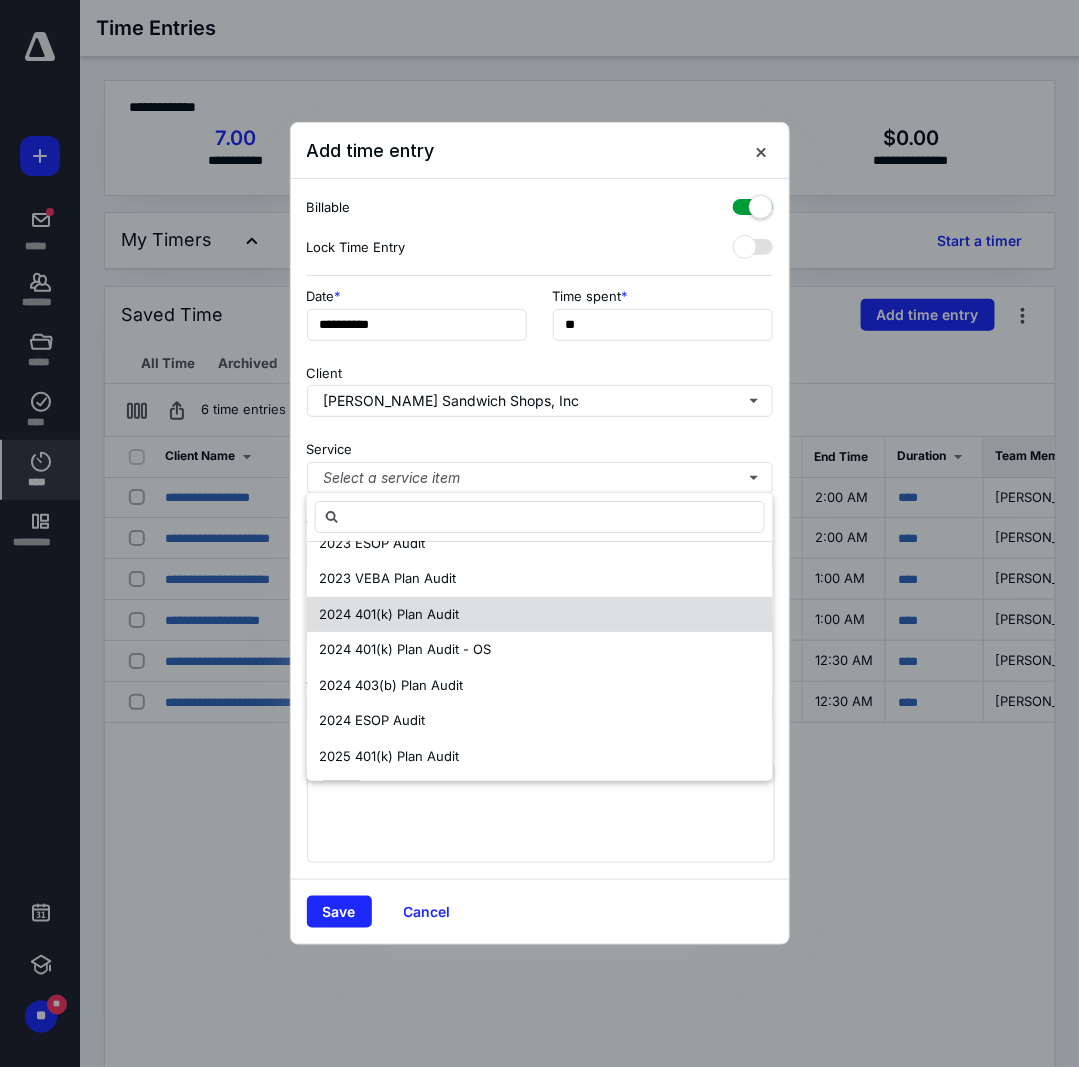 click on "2024 401(k) Plan Audit" at bounding box center (389, 614) 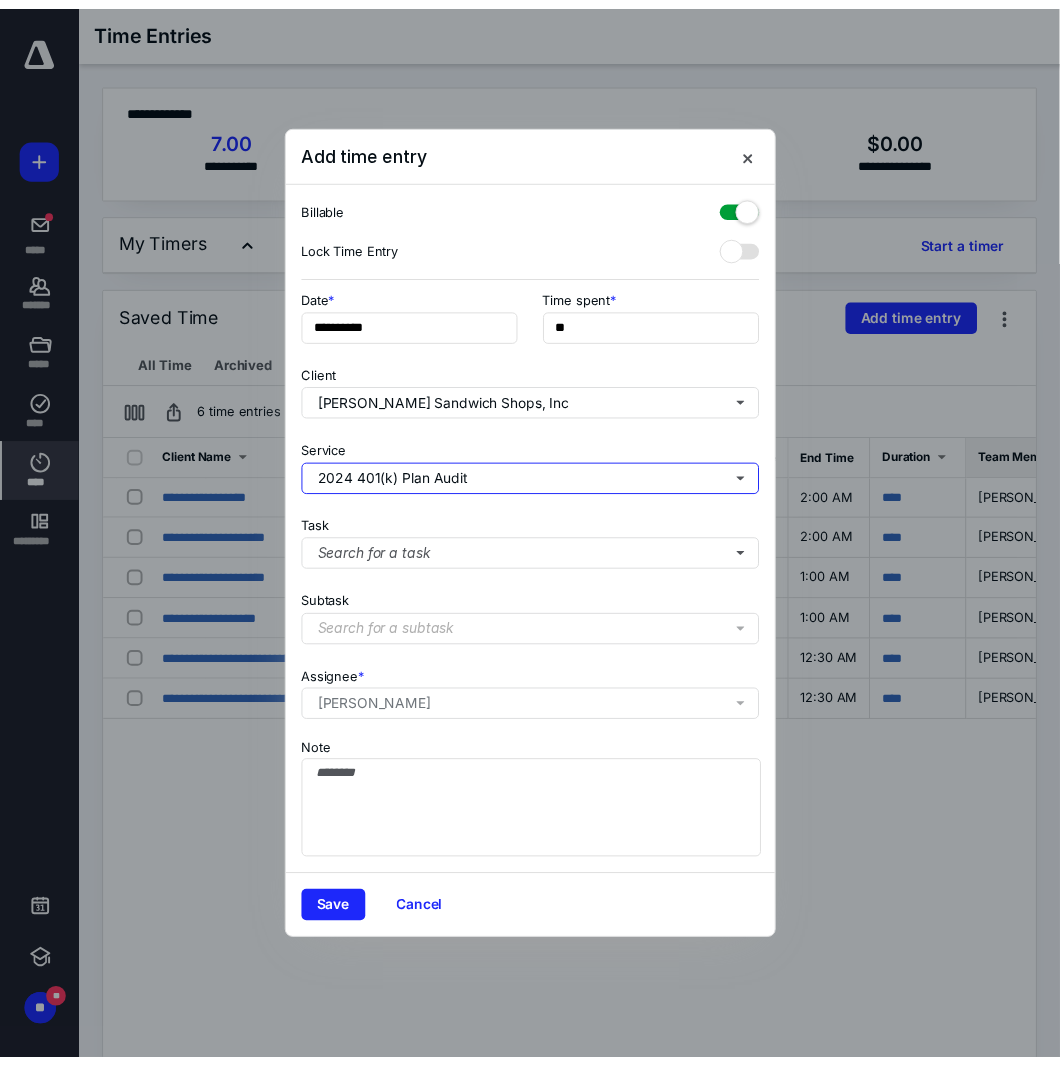 scroll, scrollTop: 0, scrollLeft: 0, axis: both 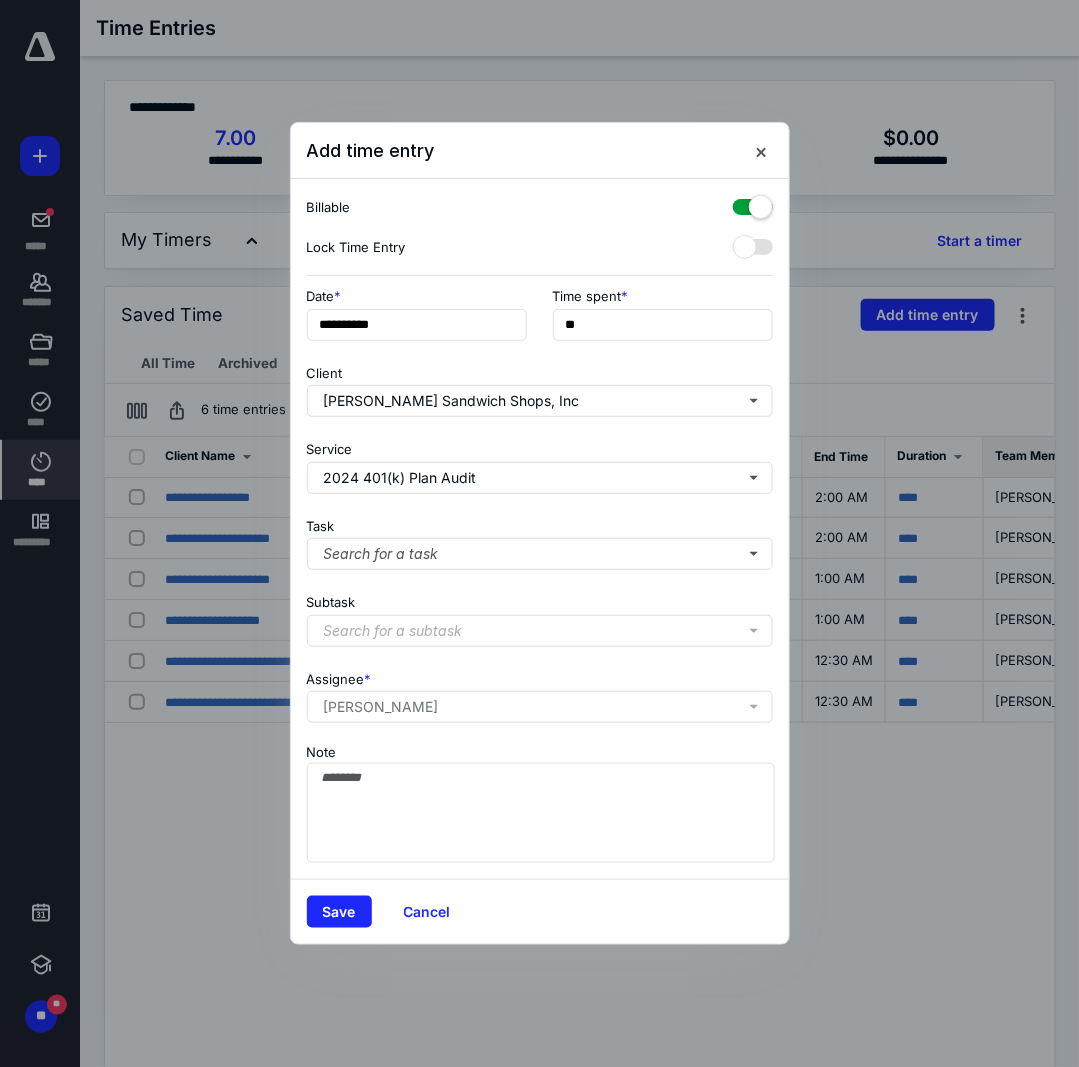 click on "**********" at bounding box center [540, 529] 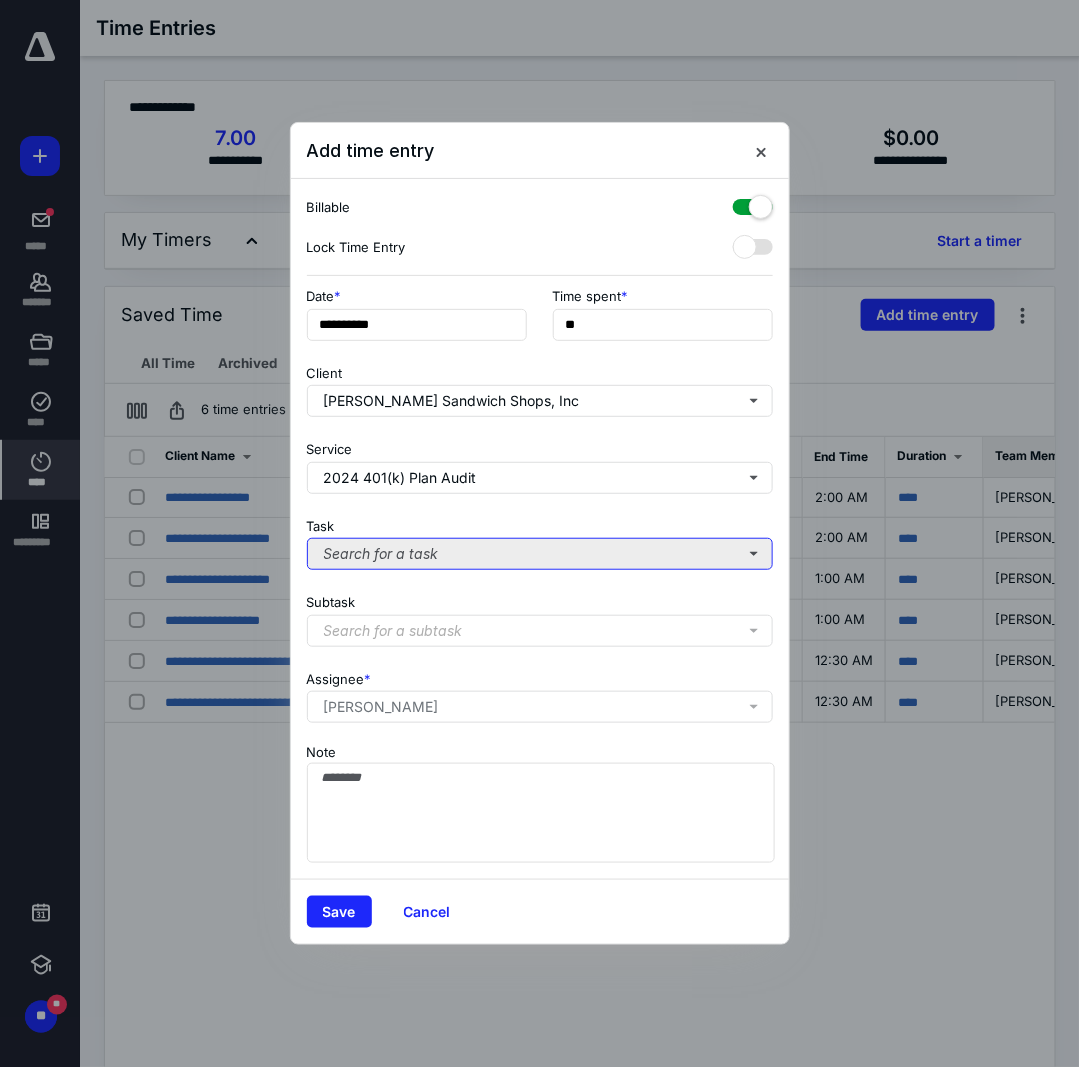 click on "Search for a task" at bounding box center (540, 554) 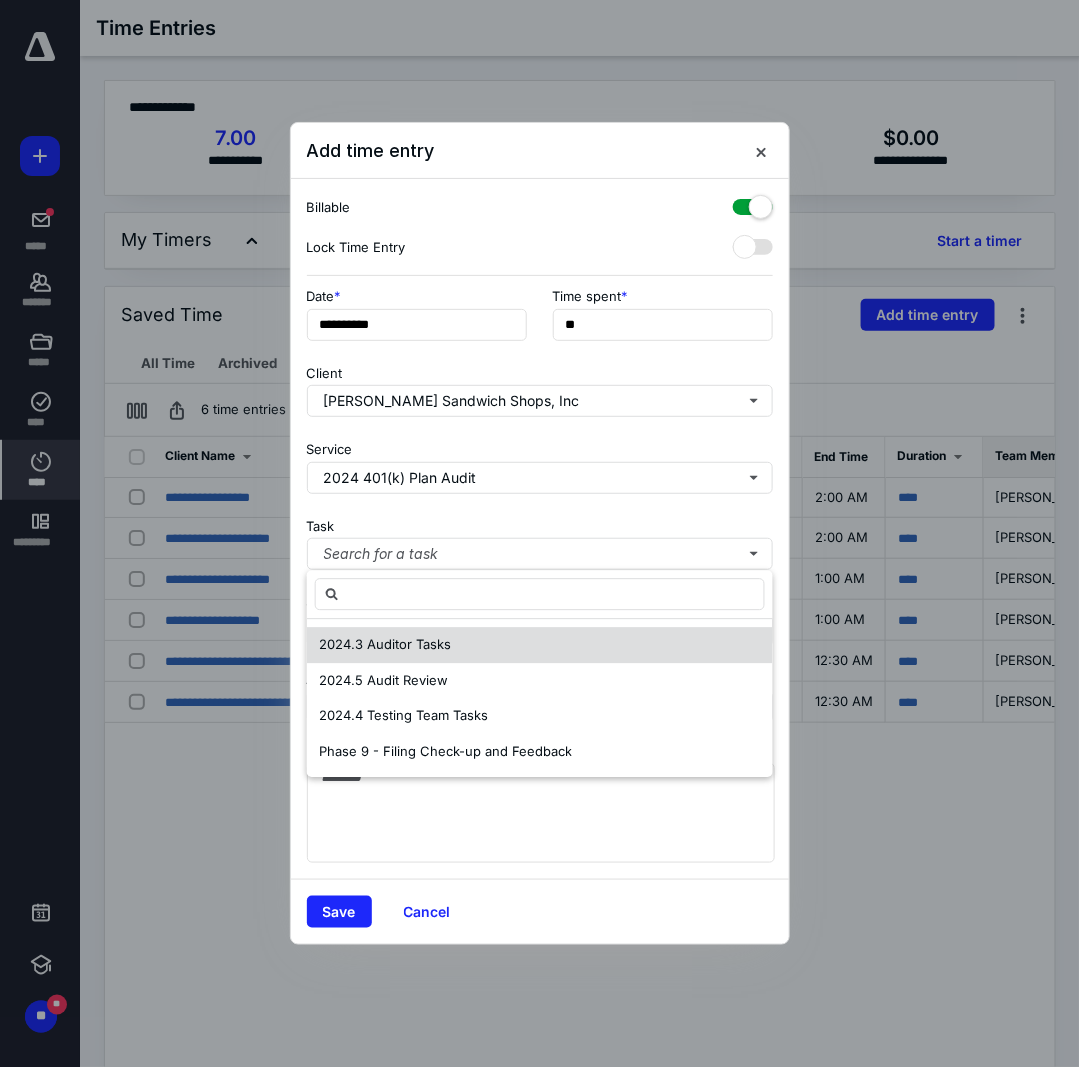 click on "2024.3 Auditor Tasks" at bounding box center [385, 644] 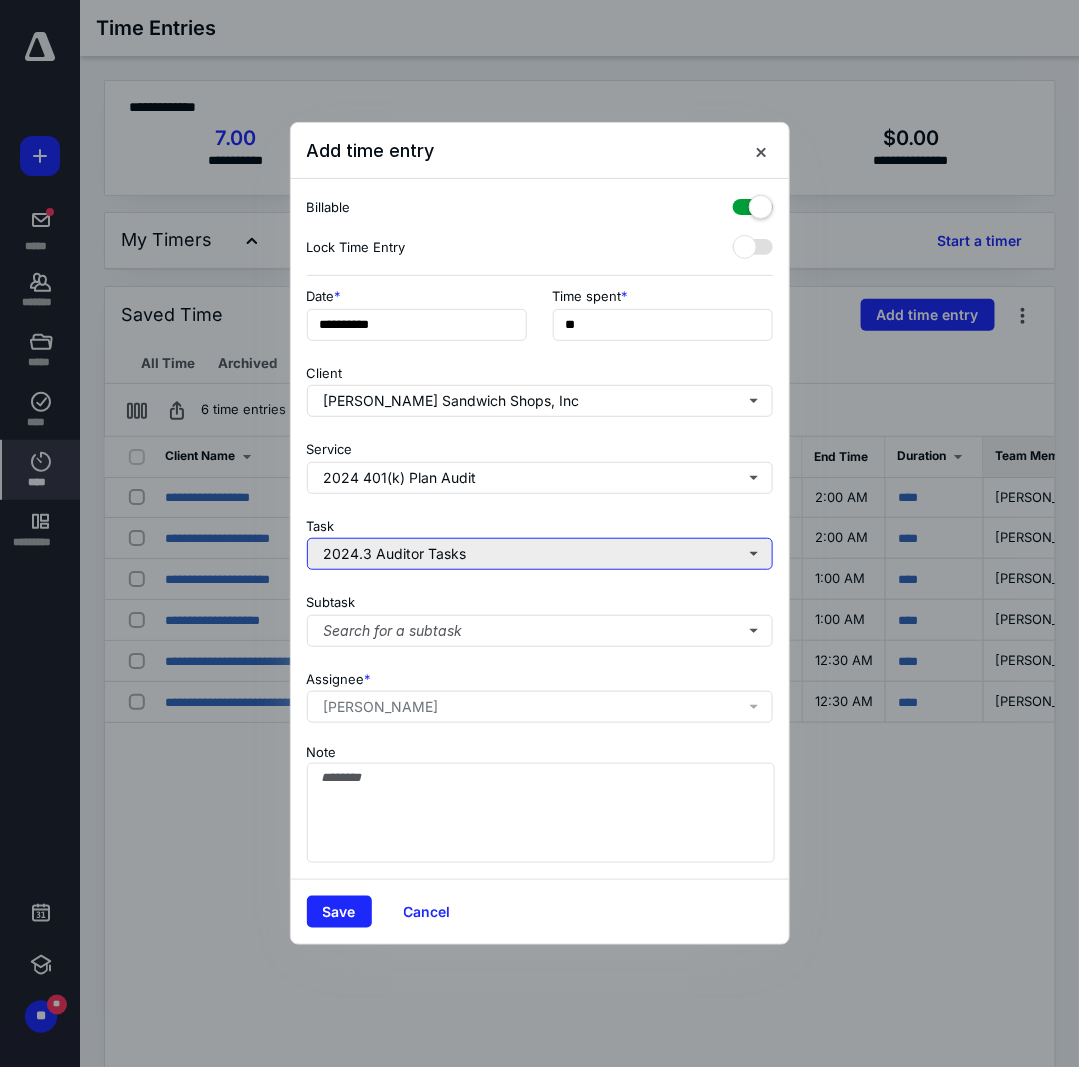 click on "2024.3 Auditor Tasks" at bounding box center (540, 554) 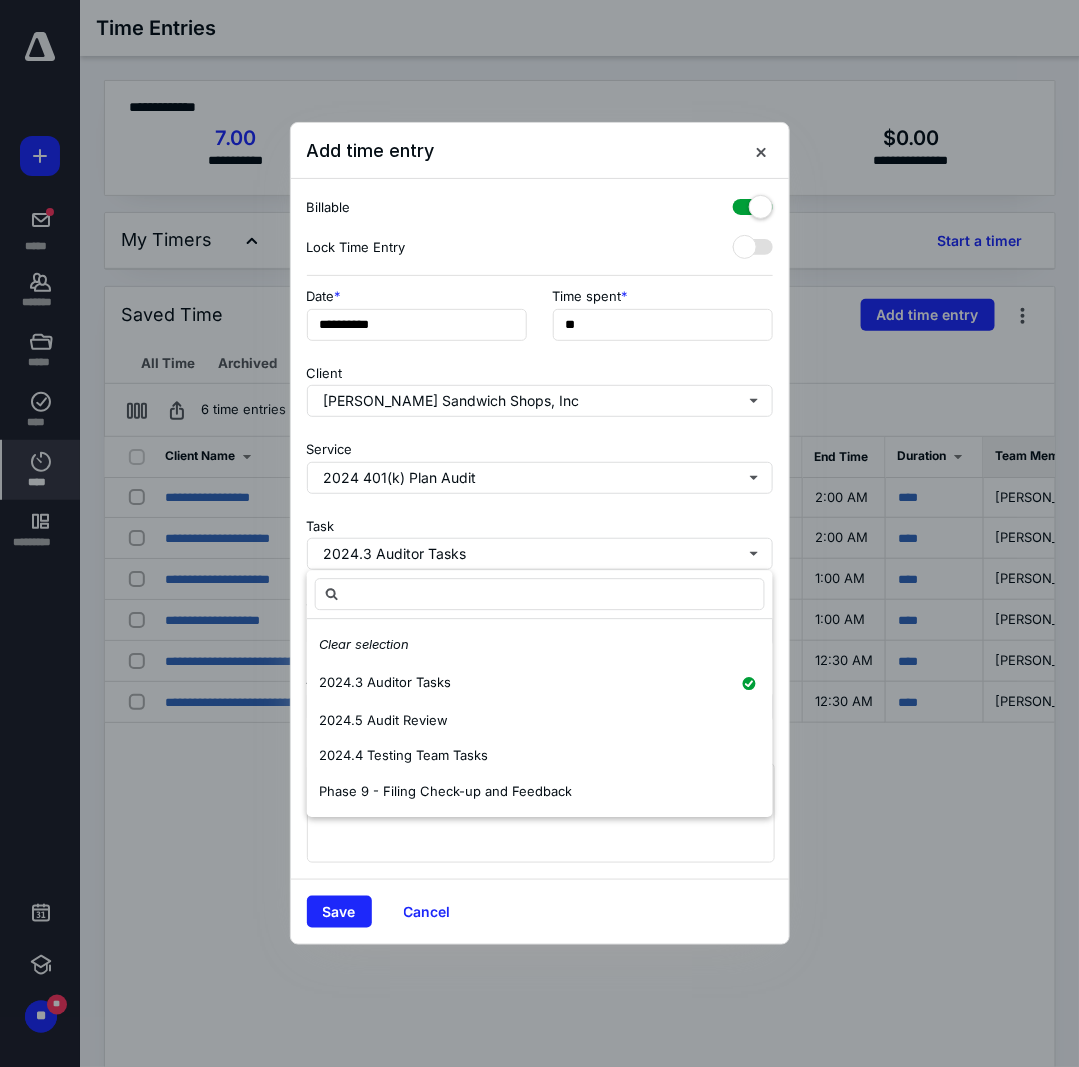 click on "Task 2024.3 Auditor Tasks" at bounding box center [540, 540] 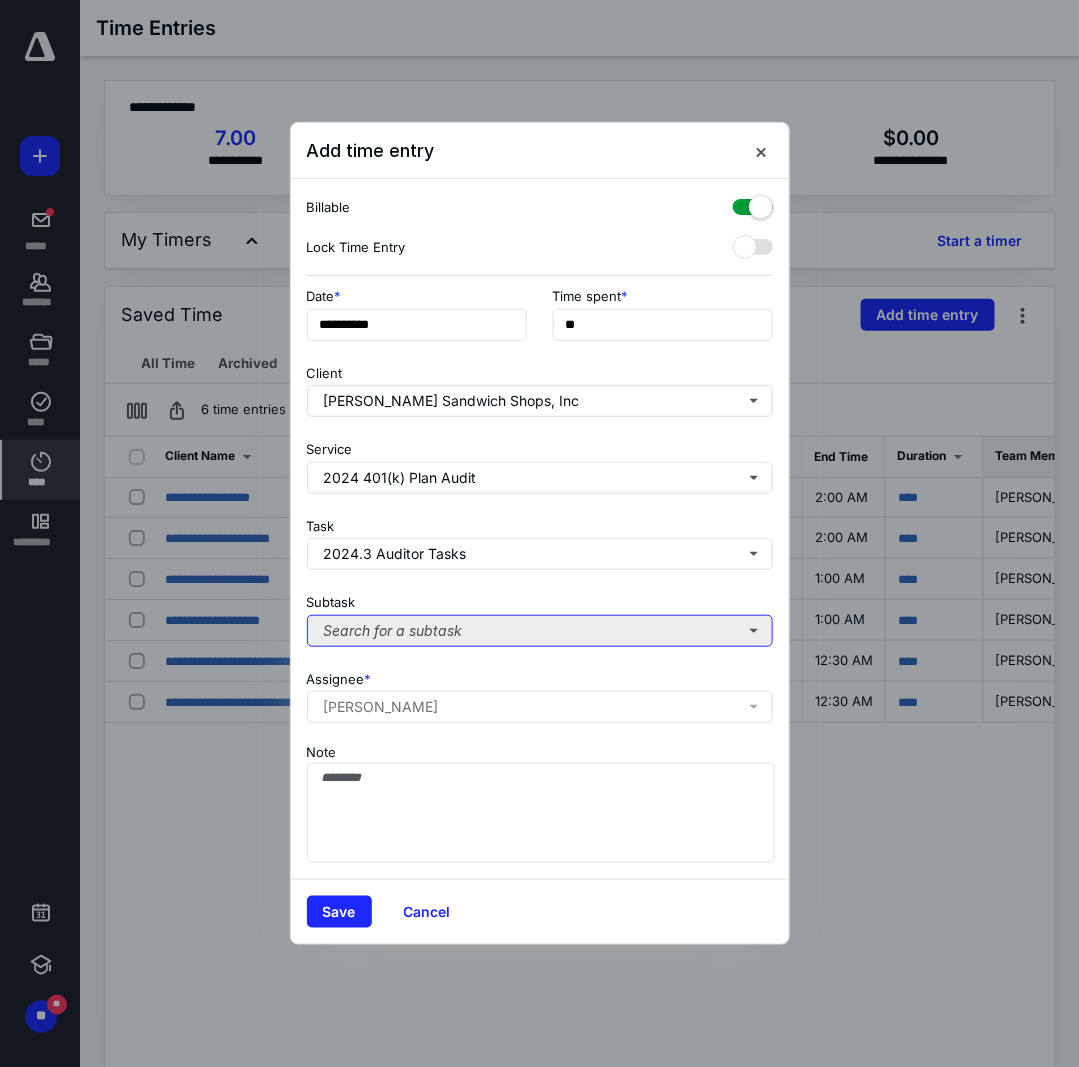 click on "Search for a subtask" at bounding box center [540, 631] 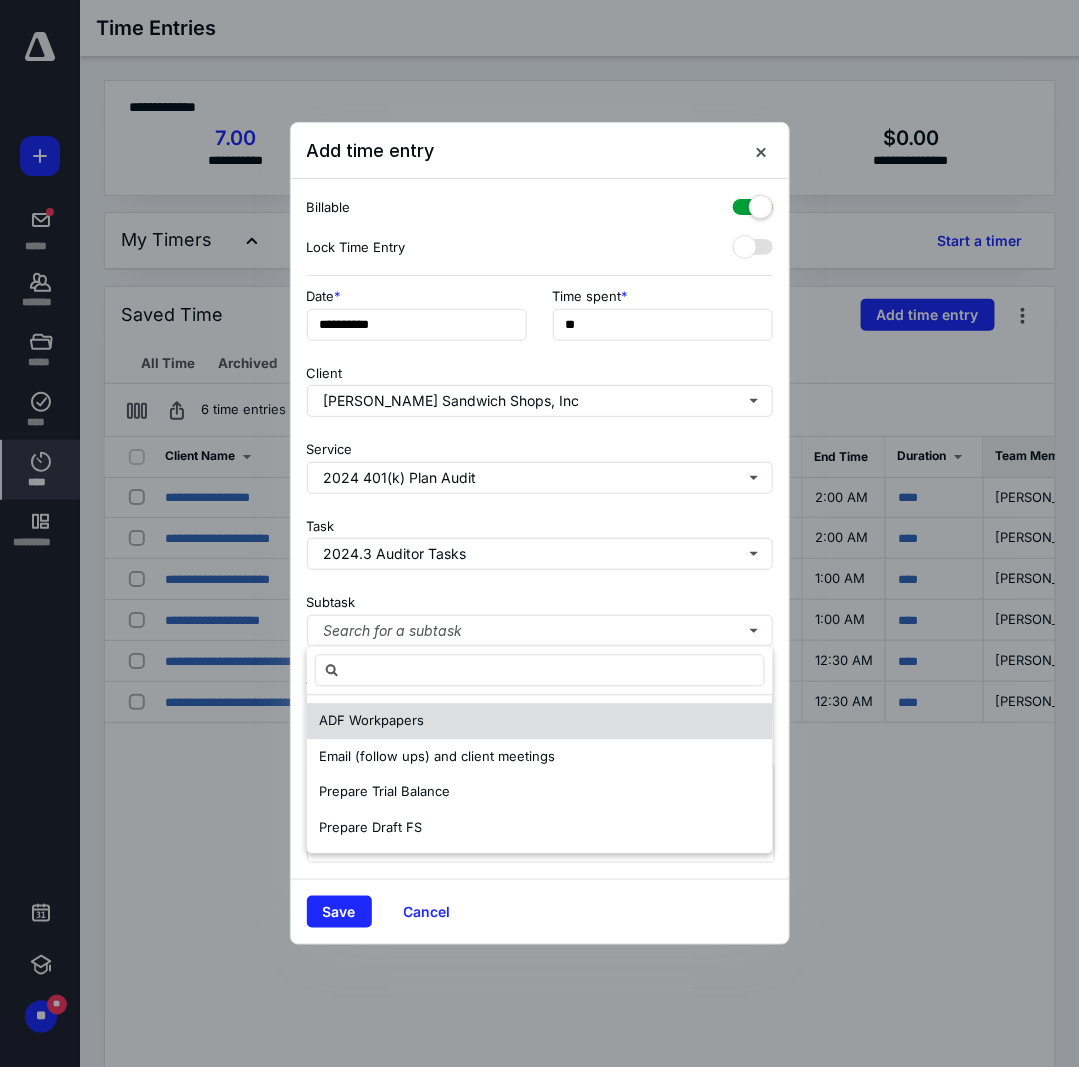 click on "ADF Workpapers" at bounding box center (371, 721) 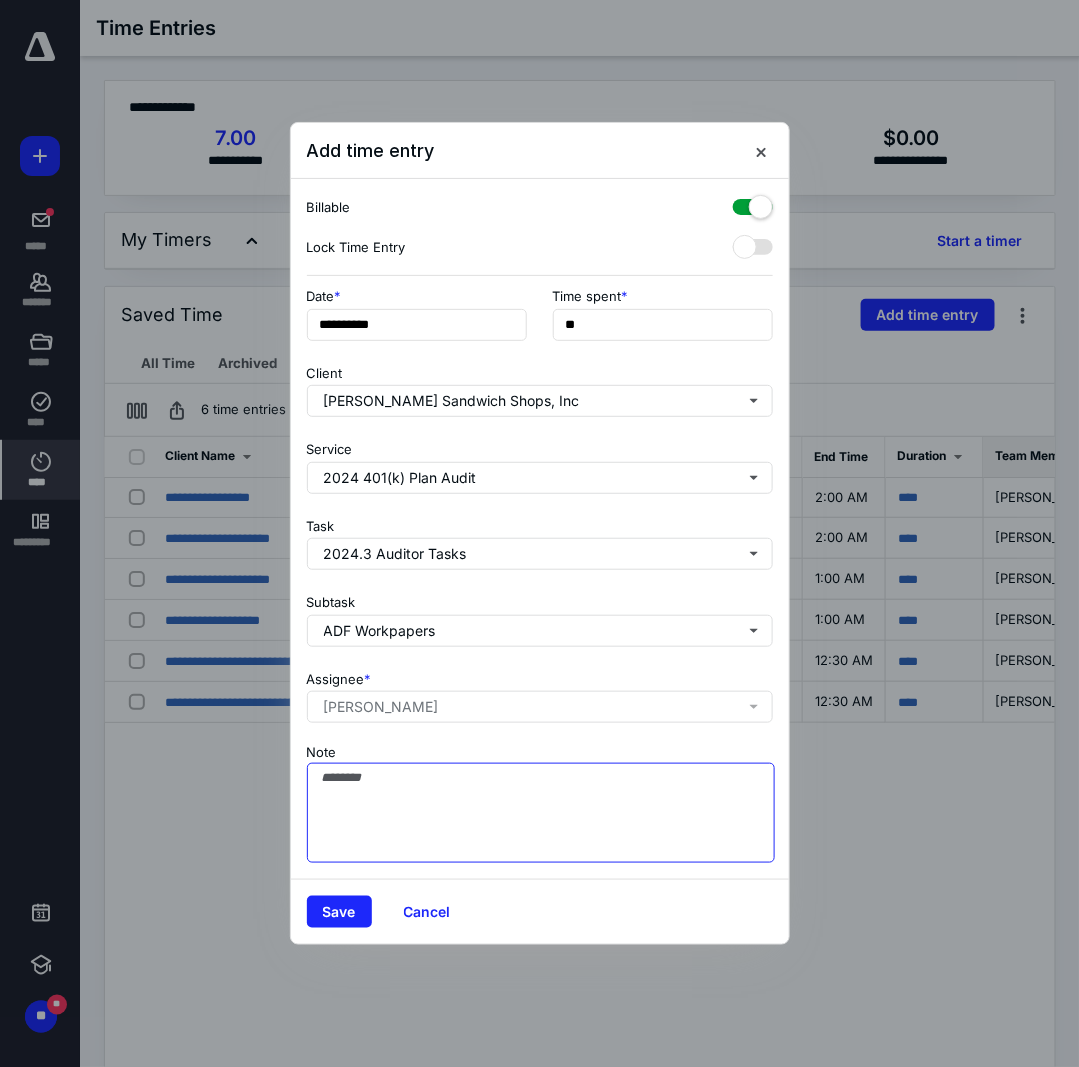 click on "Note" at bounding box center [541, 813] 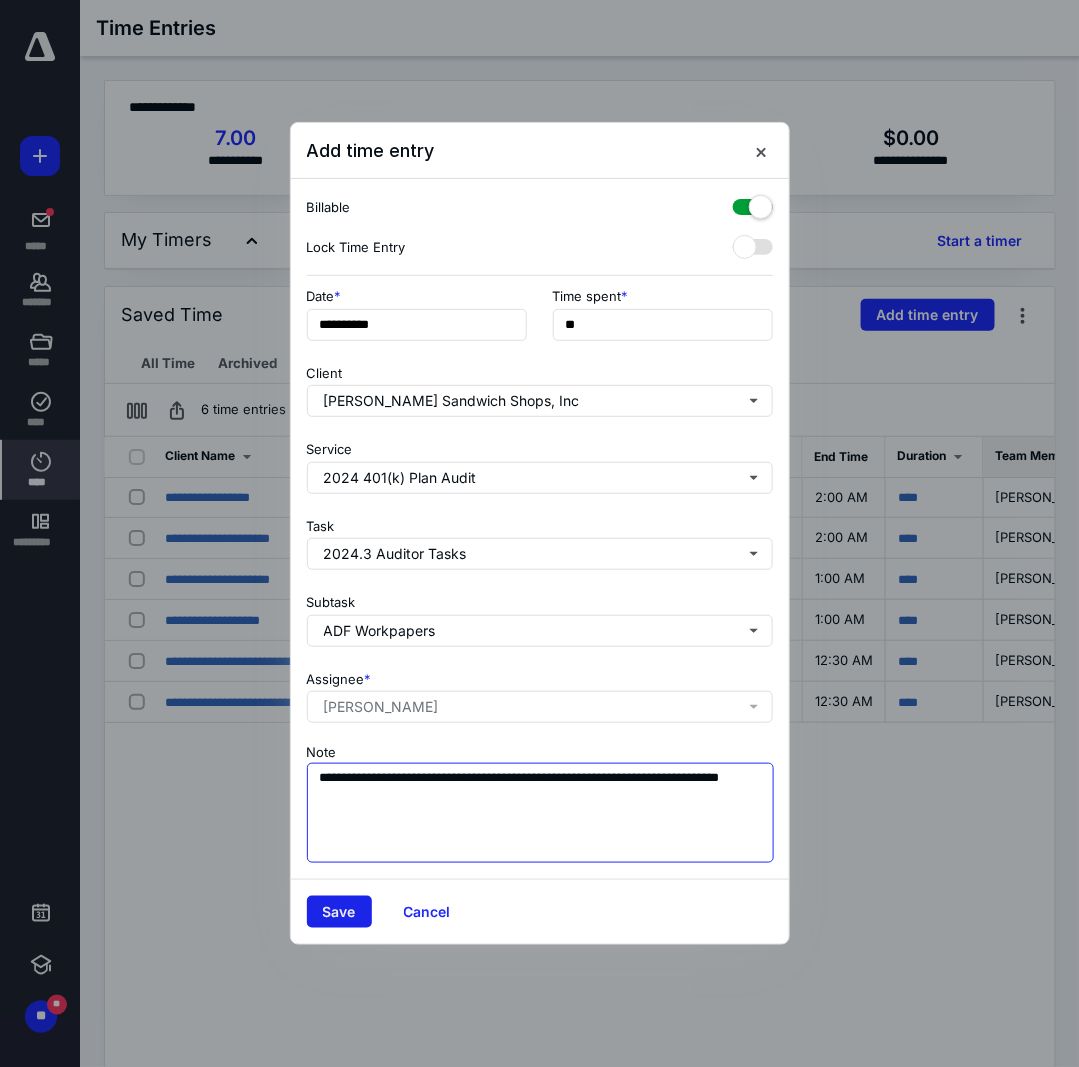 type on "**********" 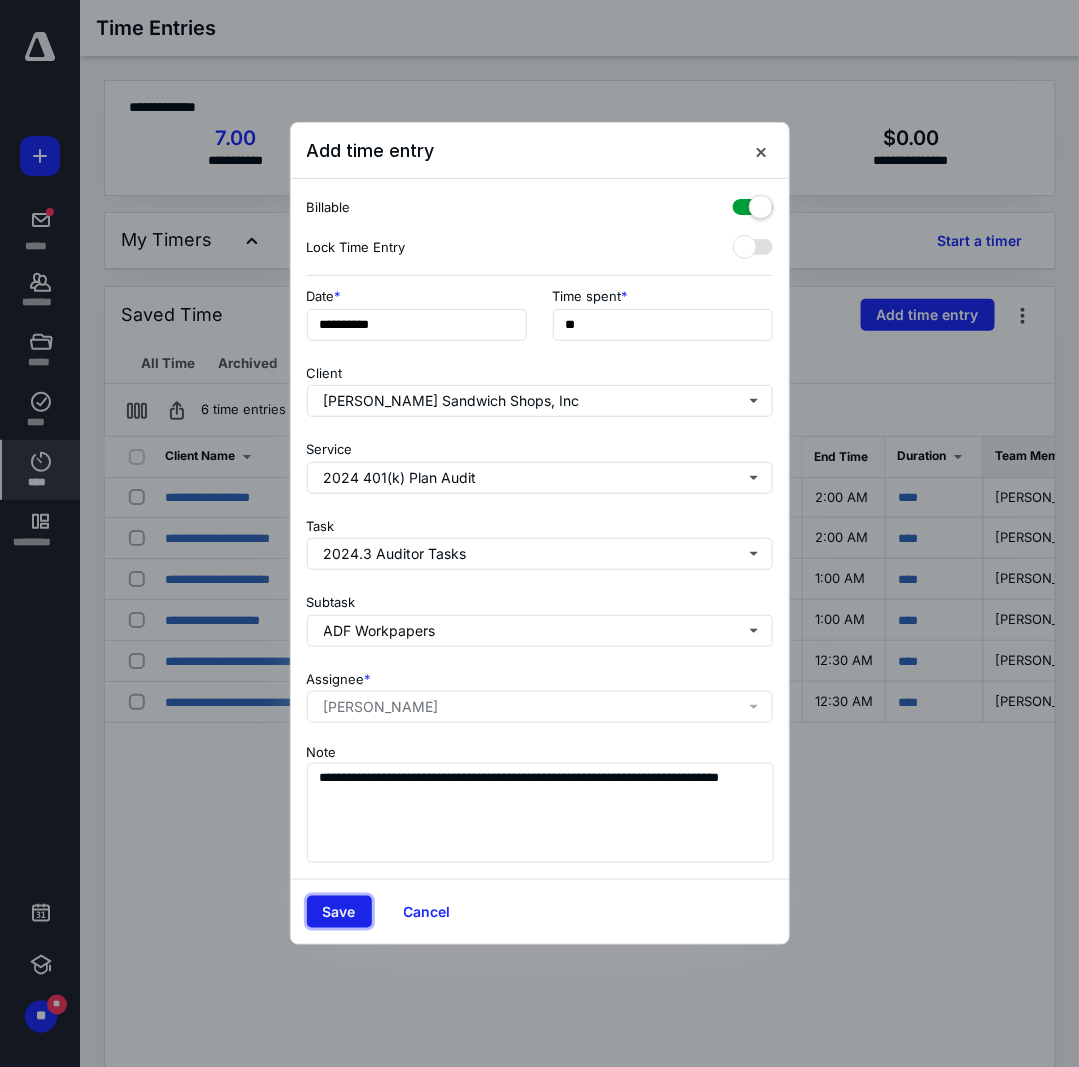 click on "Save" at bounding box center (339, 912) 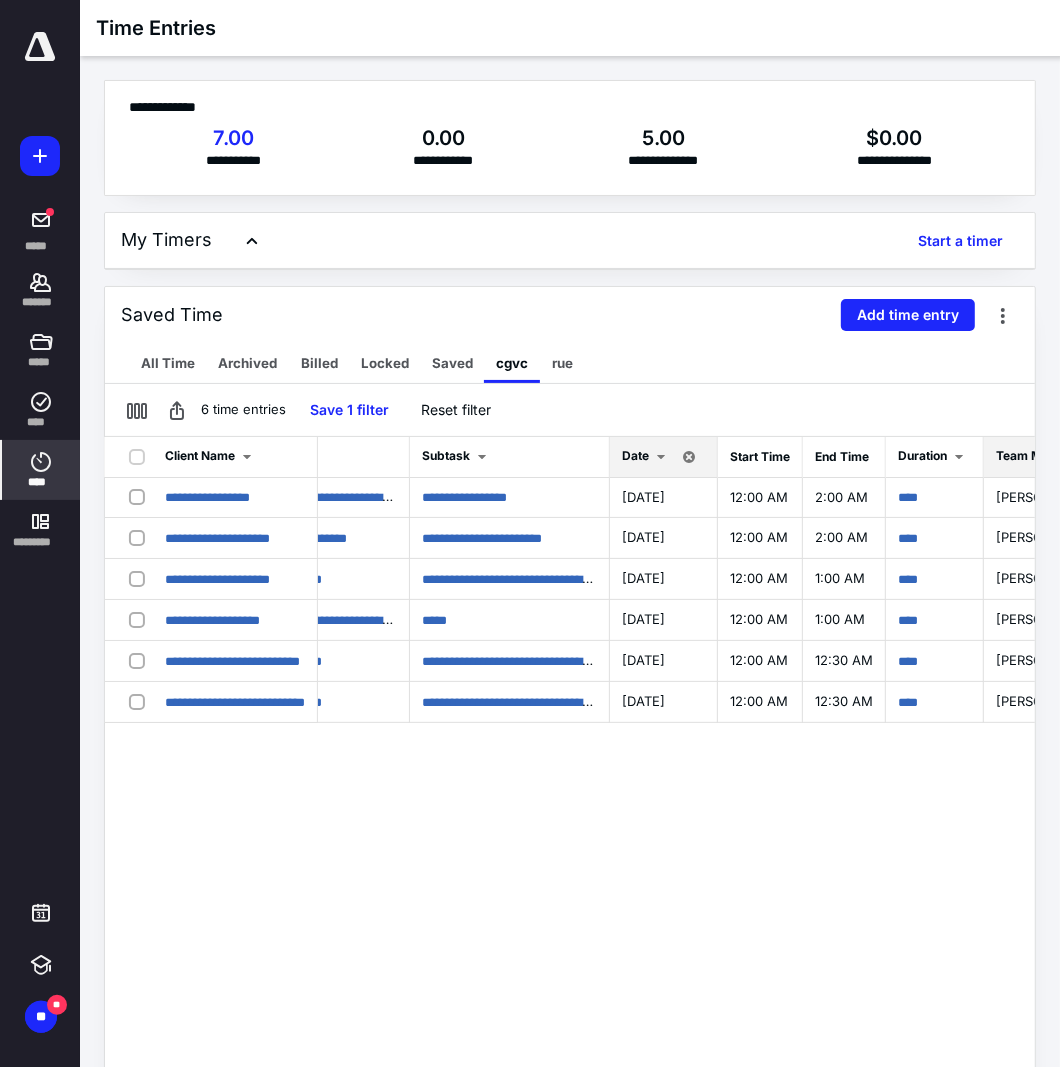 click on "Date" at bounding box center (635, 455) 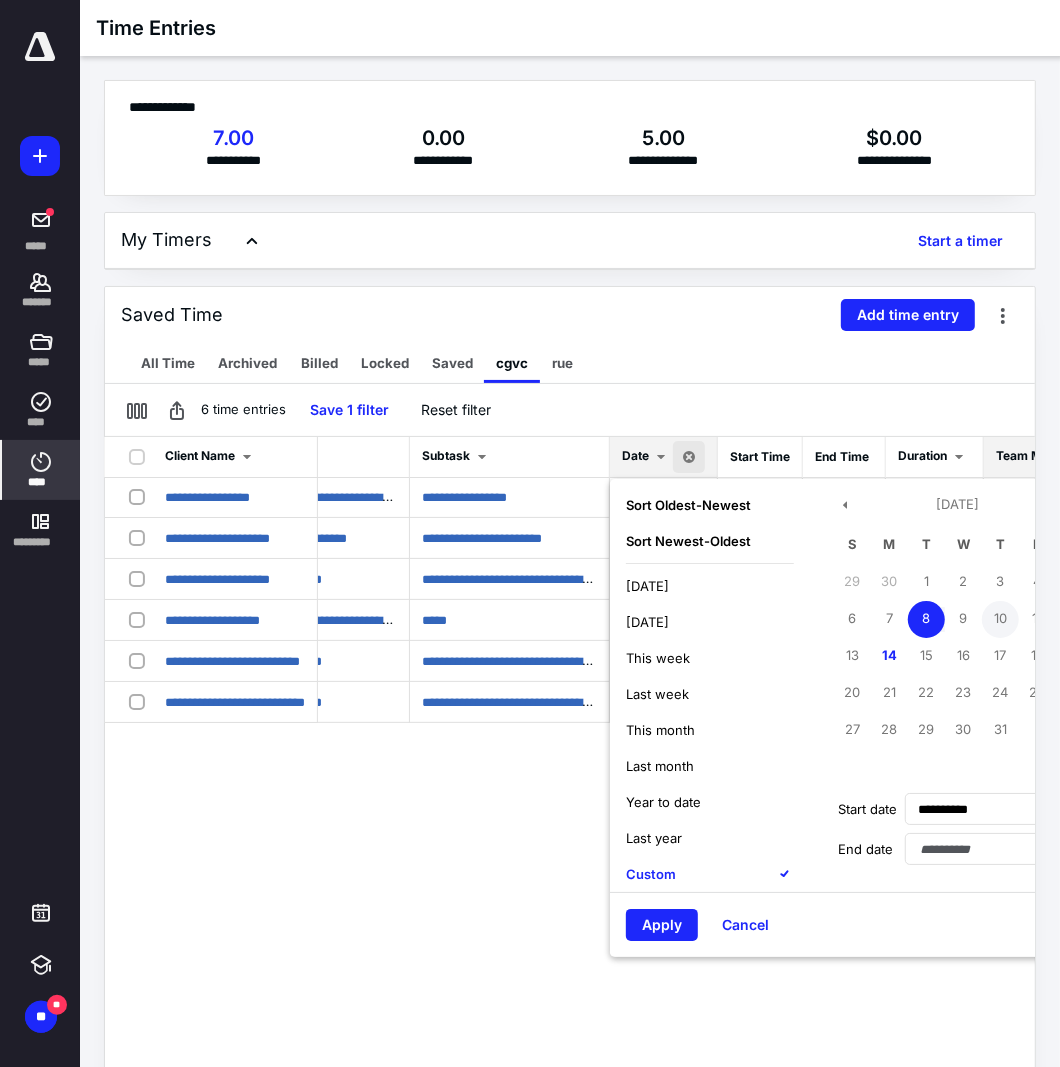 click on "10" at bounding box center [1000, 619] 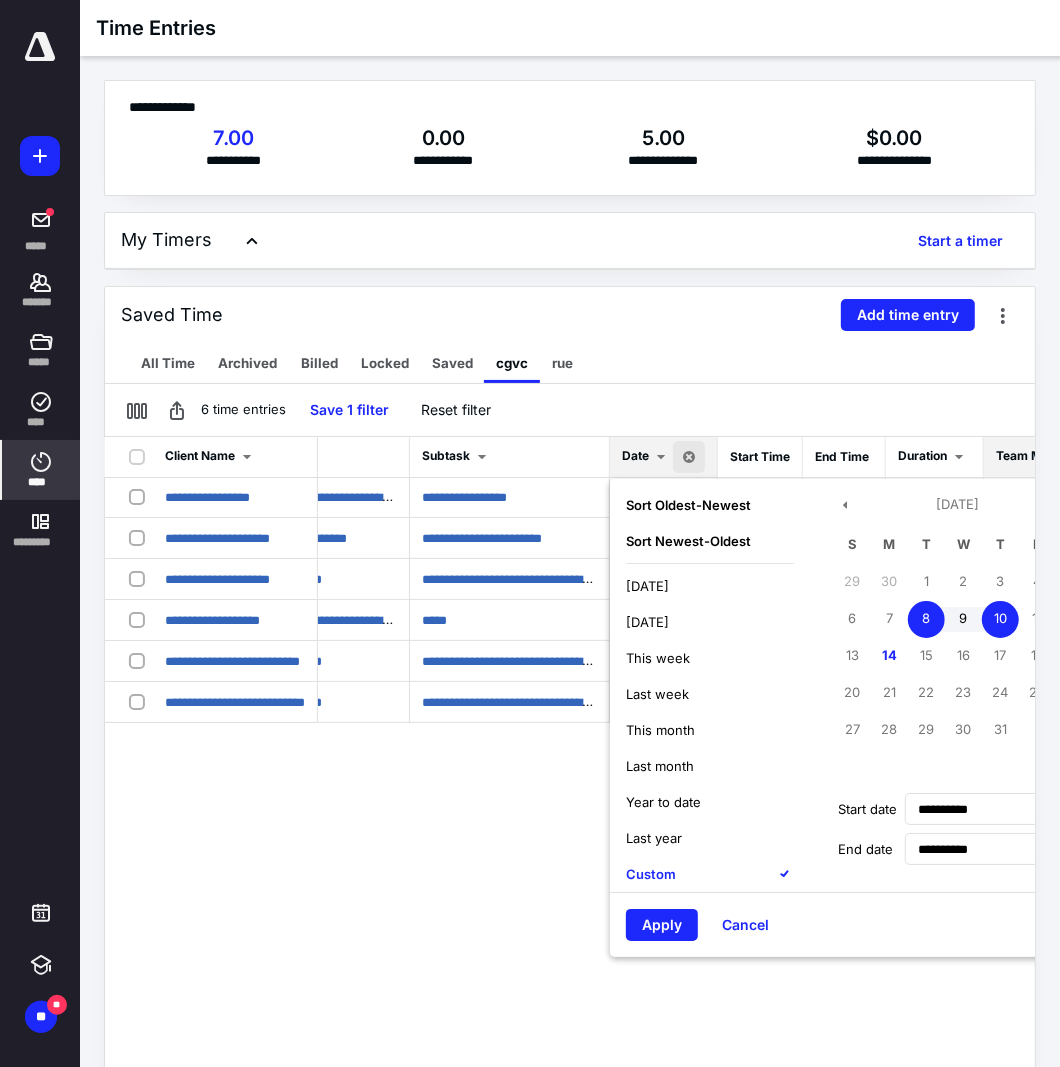 click on "10" at bounding box center [1000, 619] 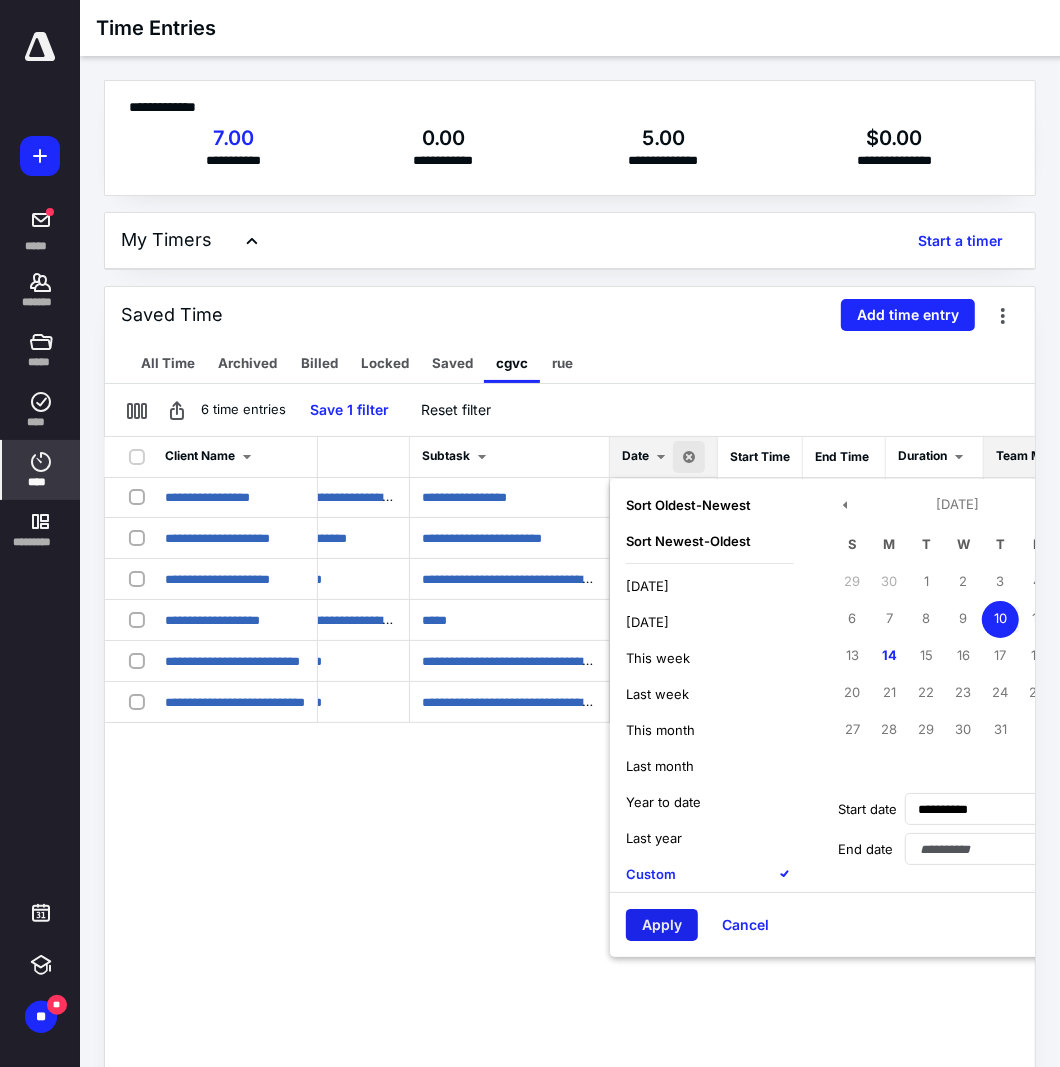 click on "Apply" at bounding box center (662, 925) 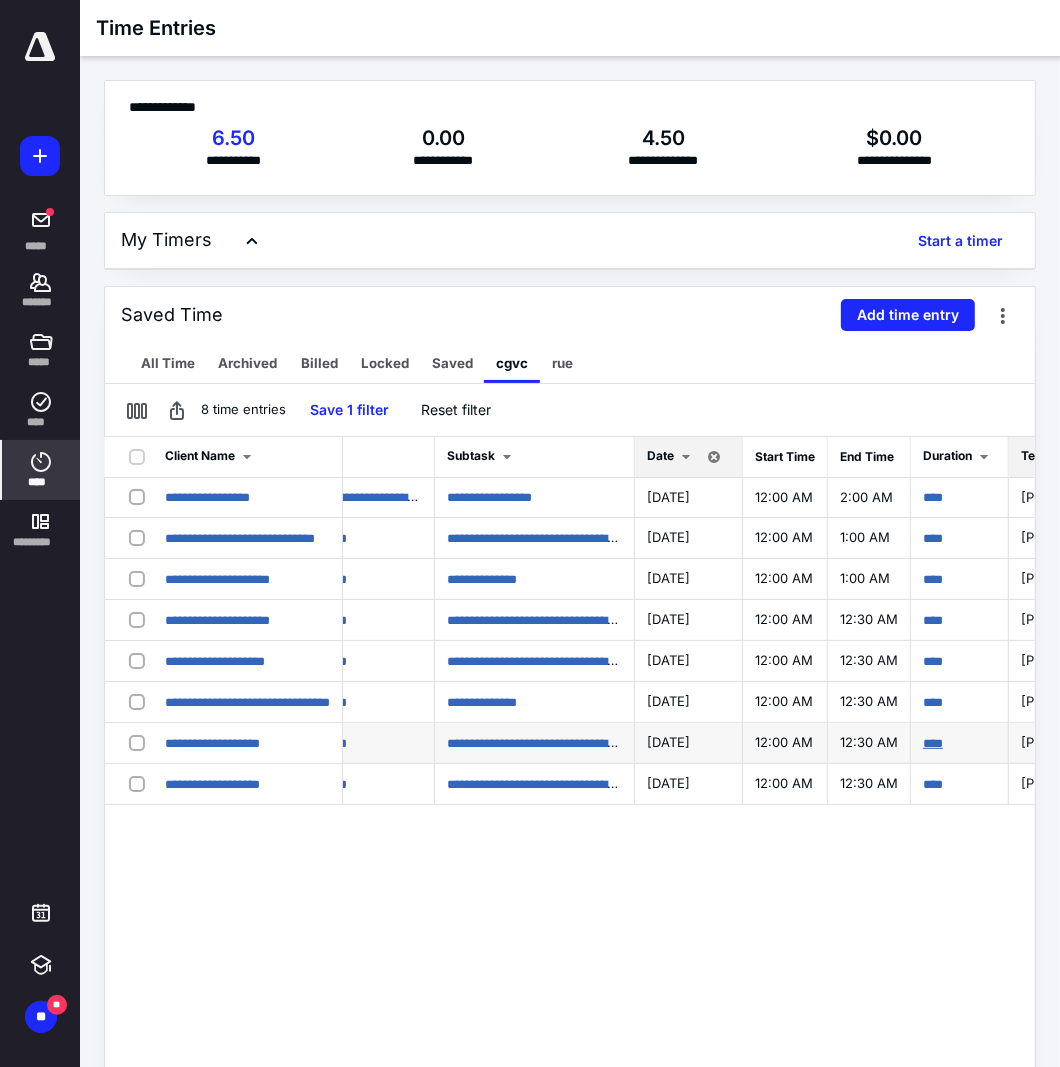 click on "****" at bounding box center [933, 743] 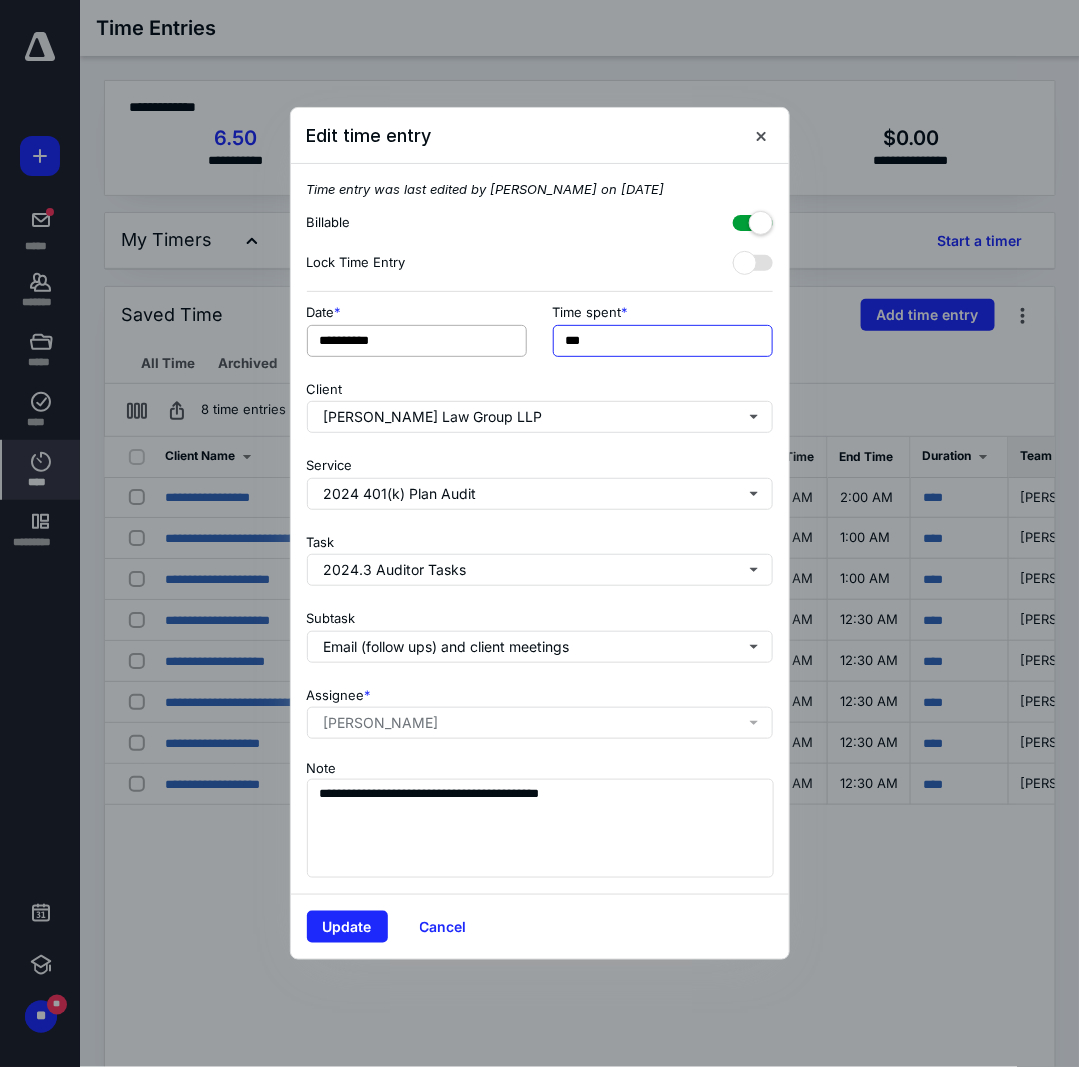 drag, startPoint x: 621, startPoint y: 336, endPoint x: 483, endPoint y: 346, distance: 138.36185 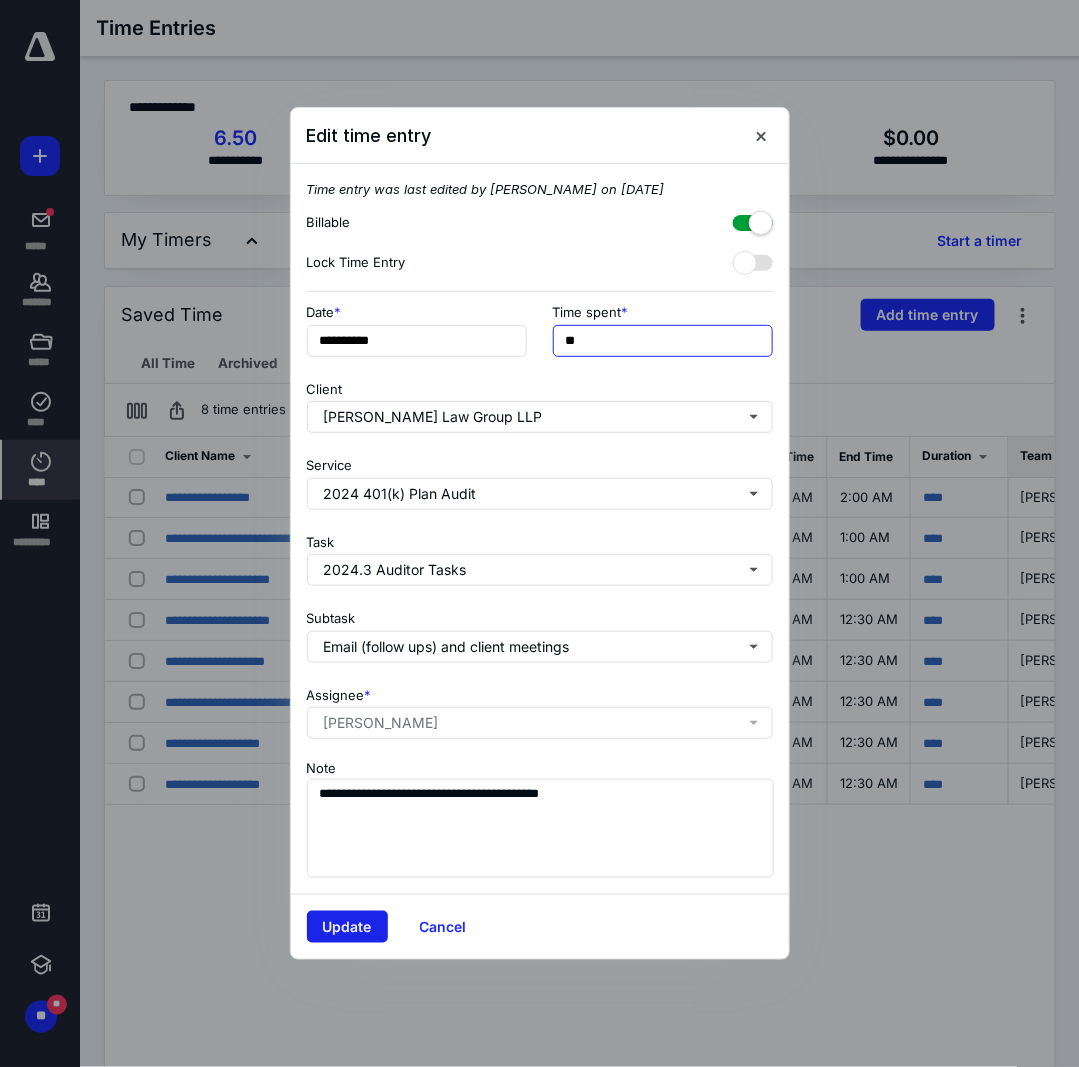 type on "**" 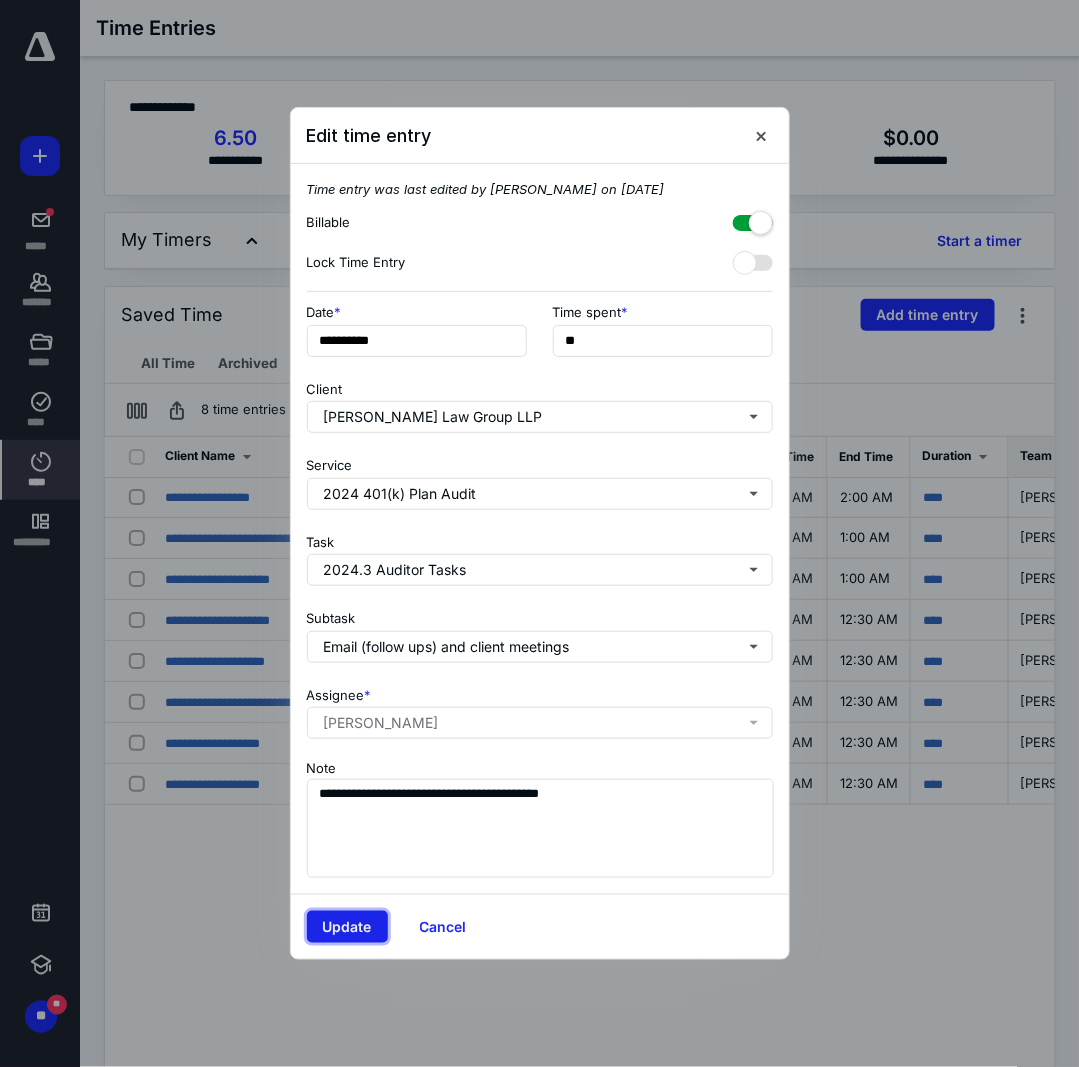 click on "Update" at bounding box center (347, 927) 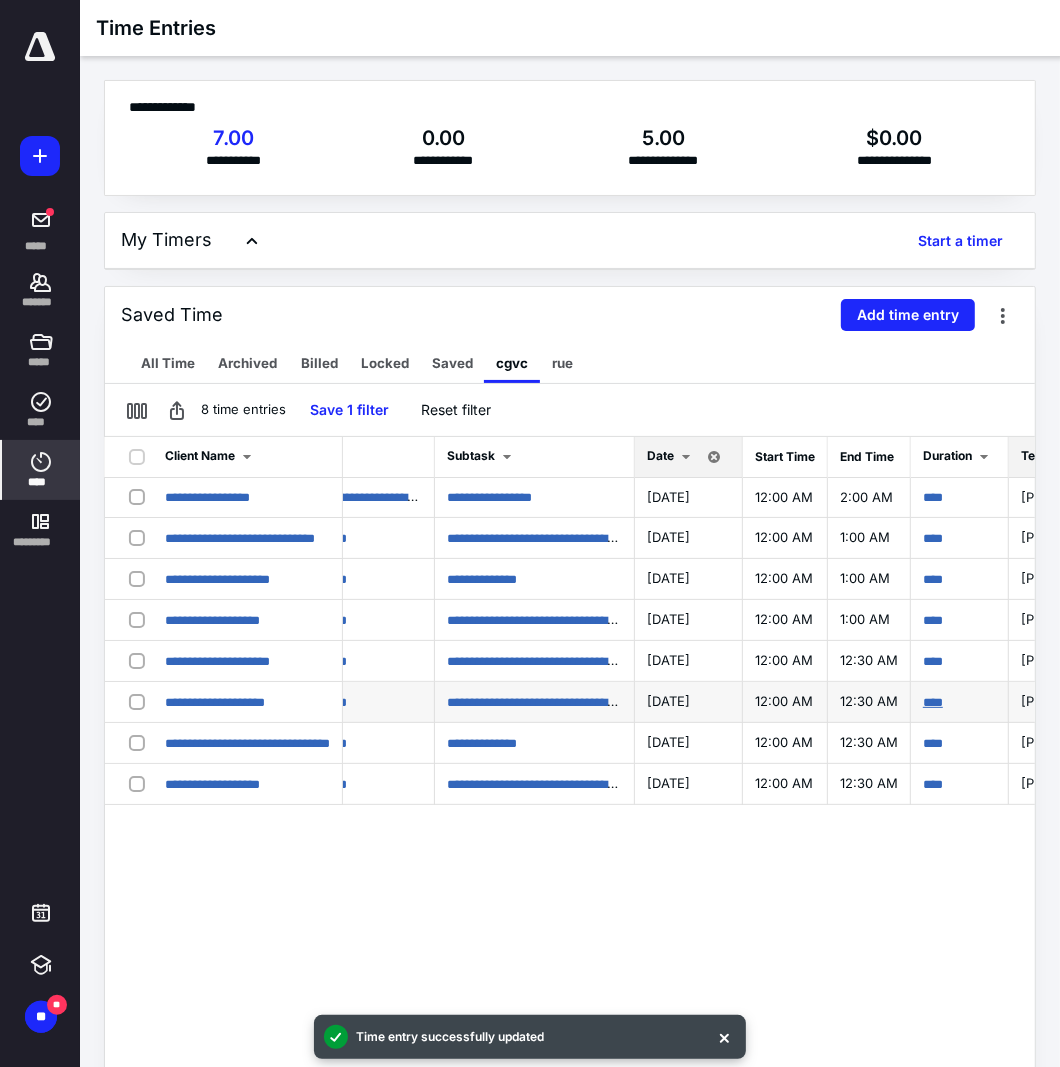 click on "****" at bounding box center [933, 702] 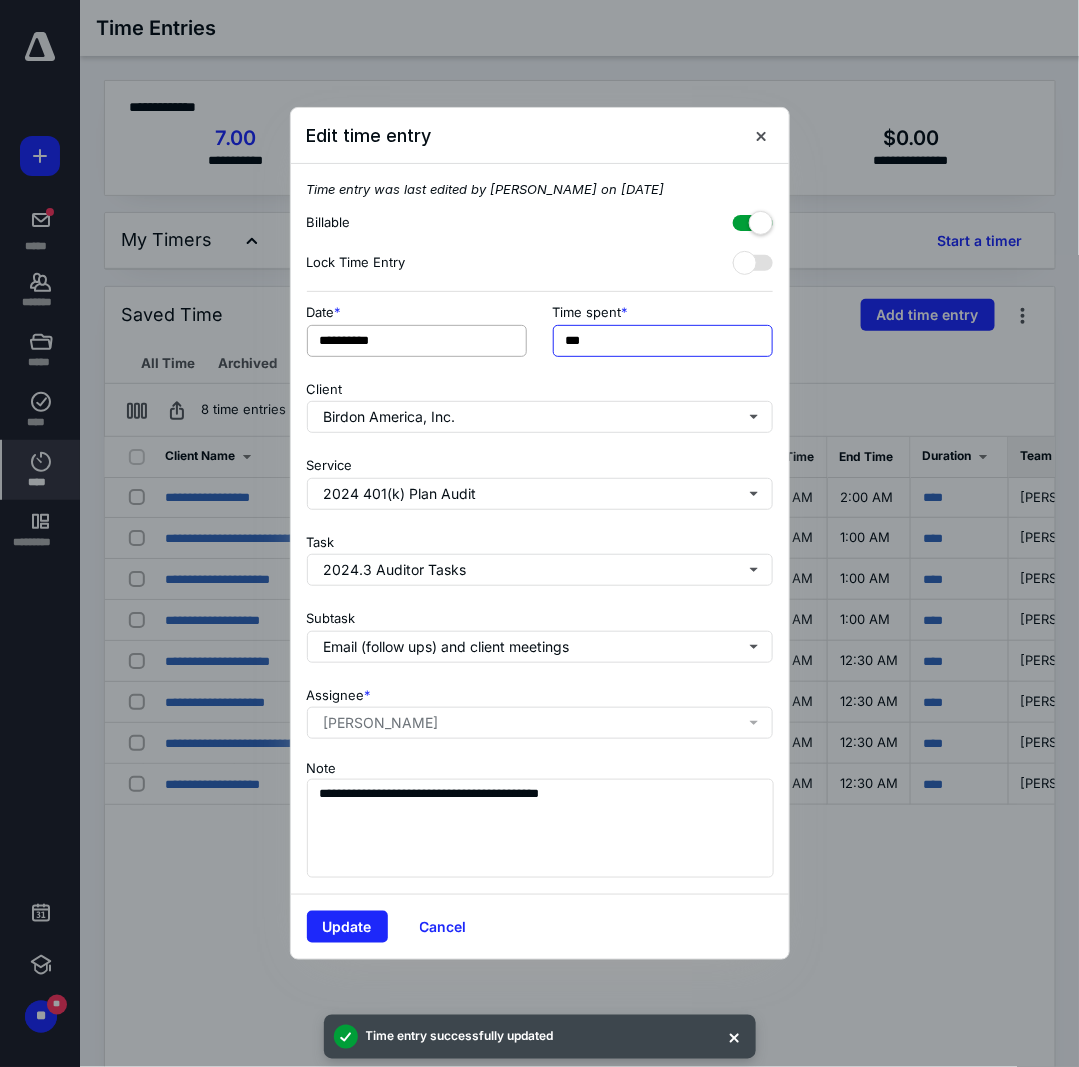 drag, startPoint x: 624, startPoint y: 339, endPoint x: 500, endPoint y: 335, distance: 124.0645 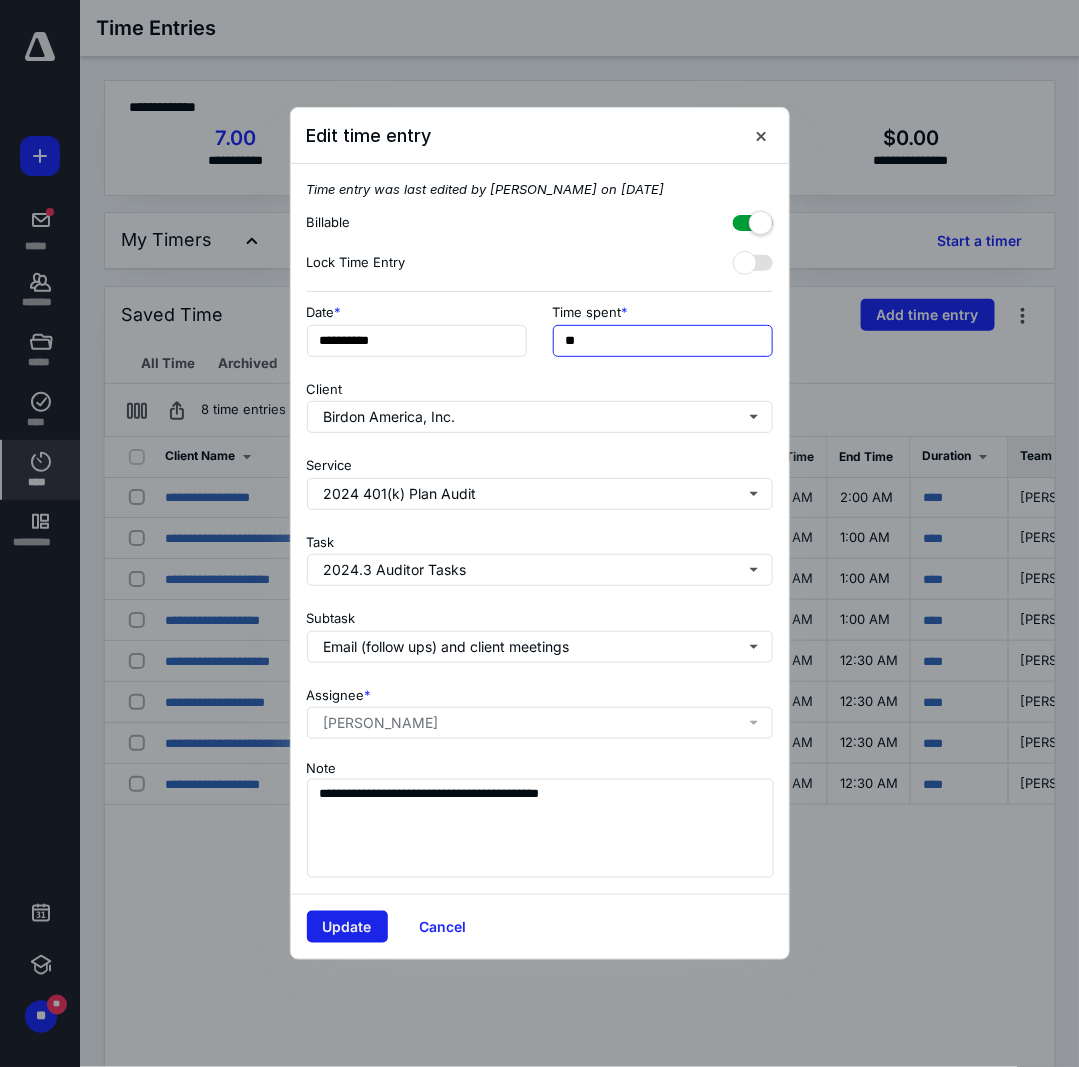 type on "**" 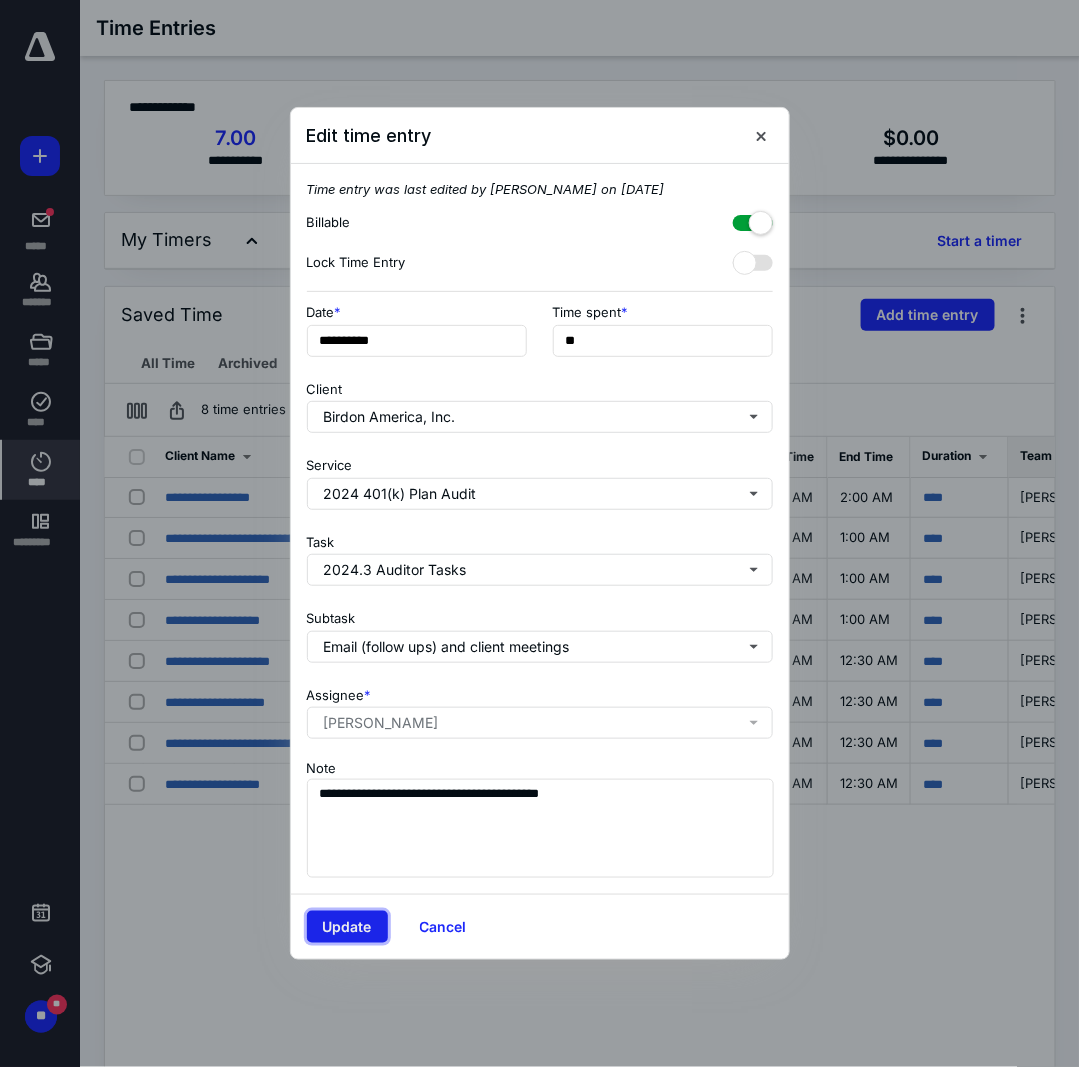 click on "Update" at bounding box center (347, 927) 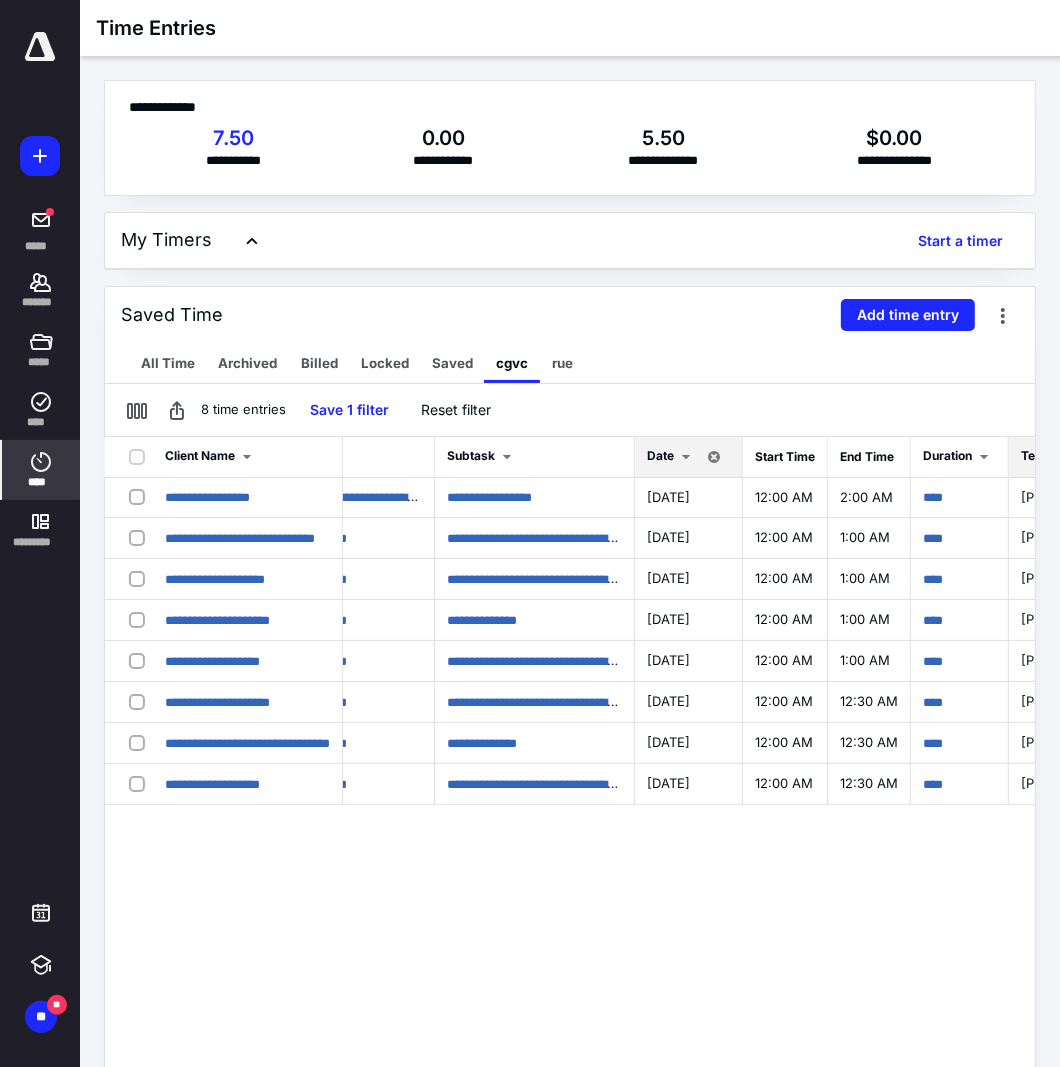 click at bounding box center [686, 457] 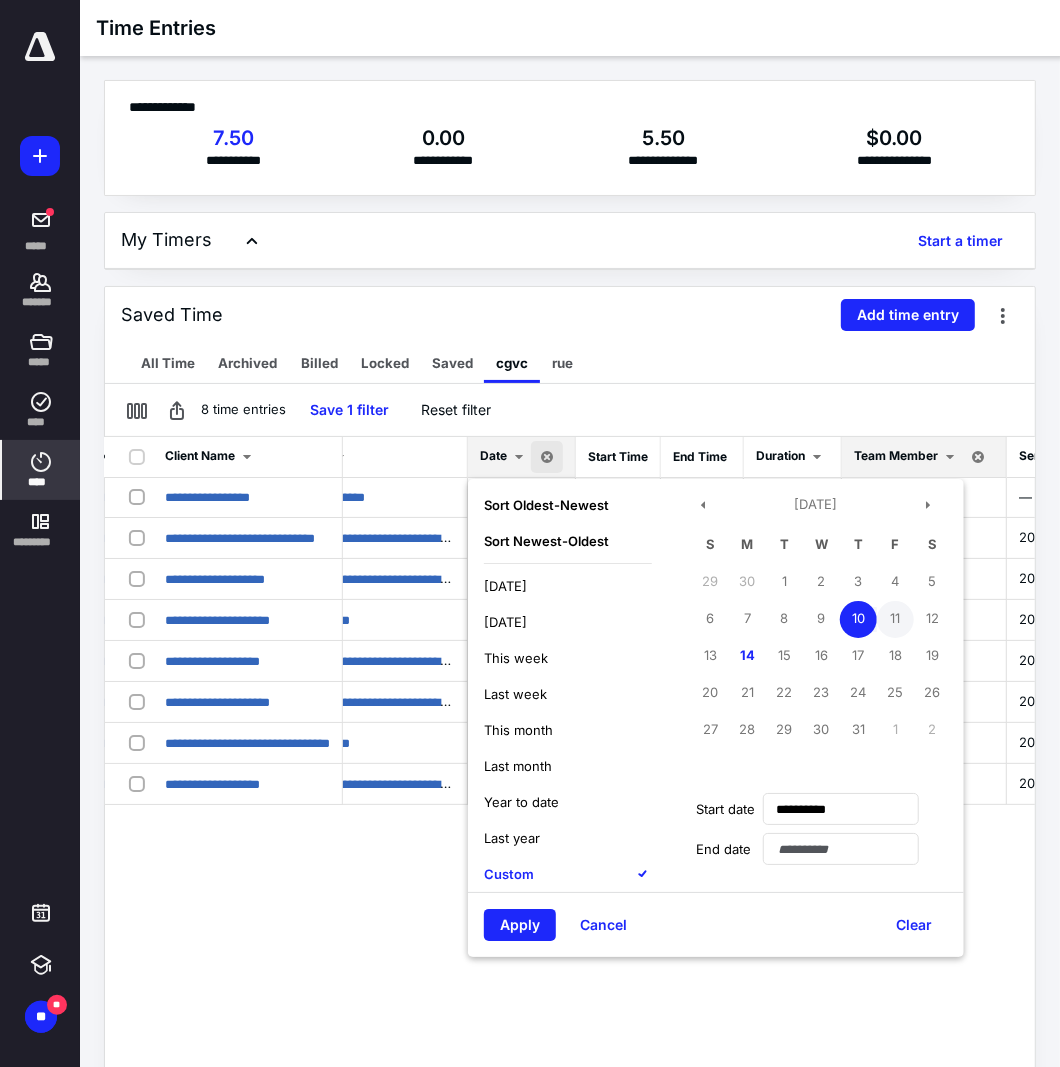 scroll, scrollTop: 0, scrollLeft: 493, axis: horizontal 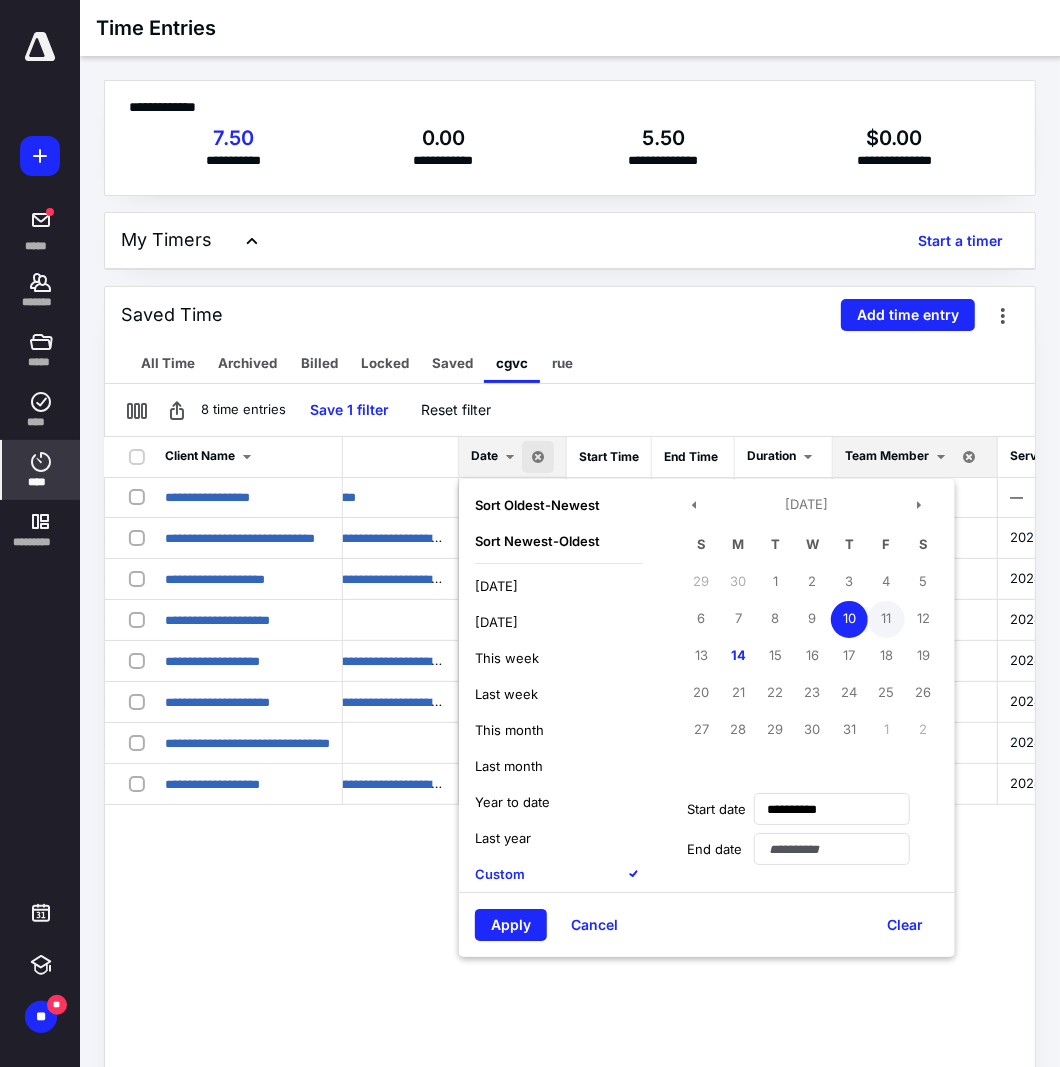 click on "11" at bounding box center (886, 619) 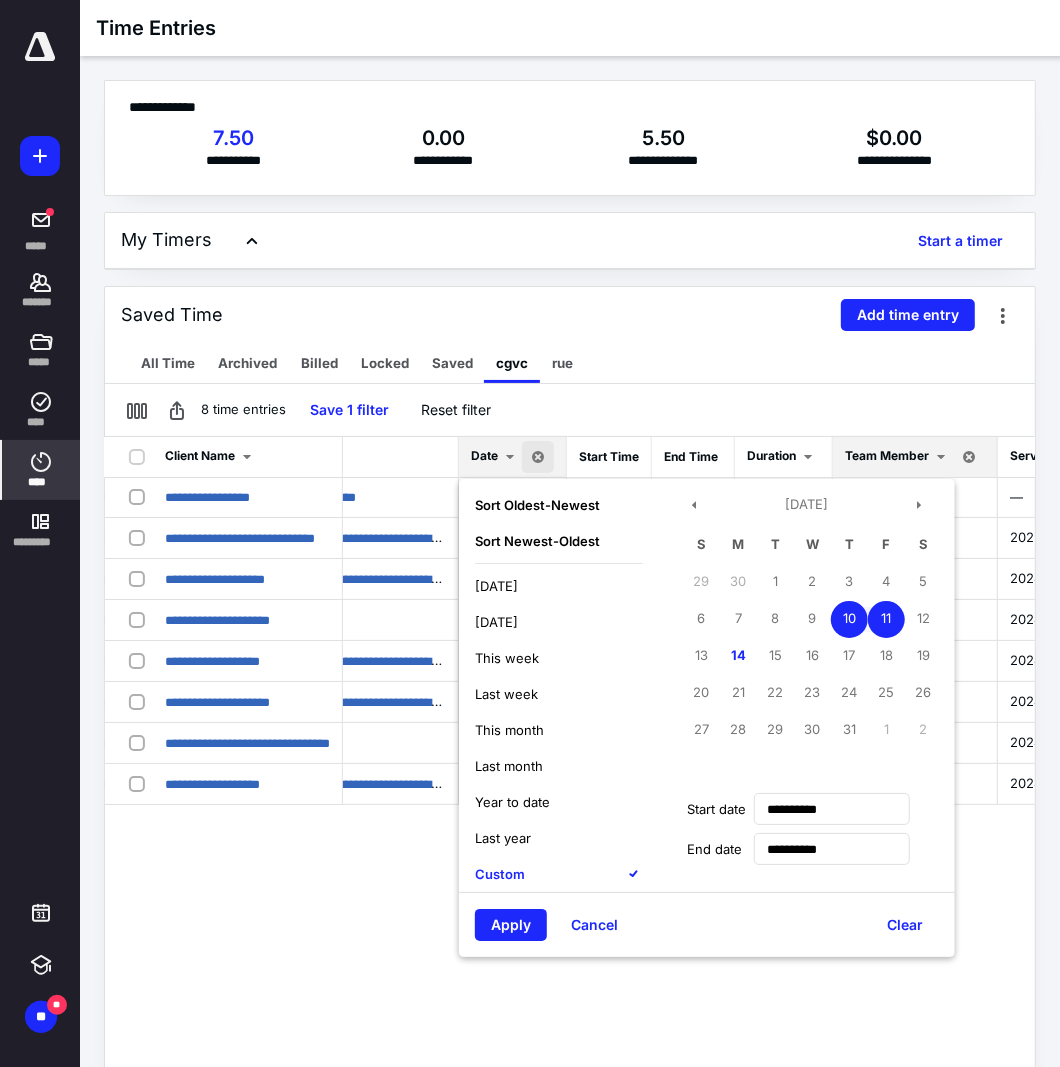 click on "11" at bounding box center (886, 619) 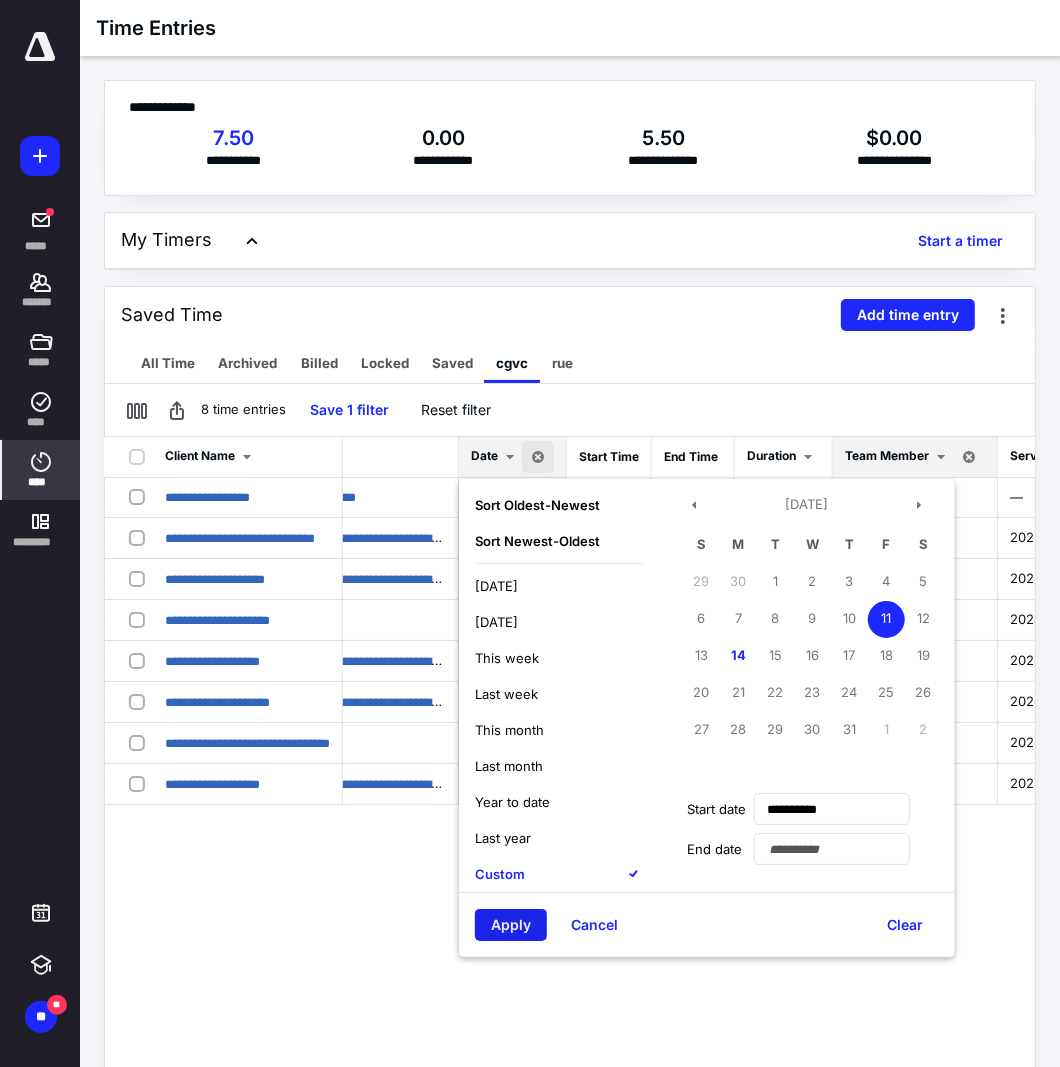 click on "Apply" at bounding box center [511, 925] 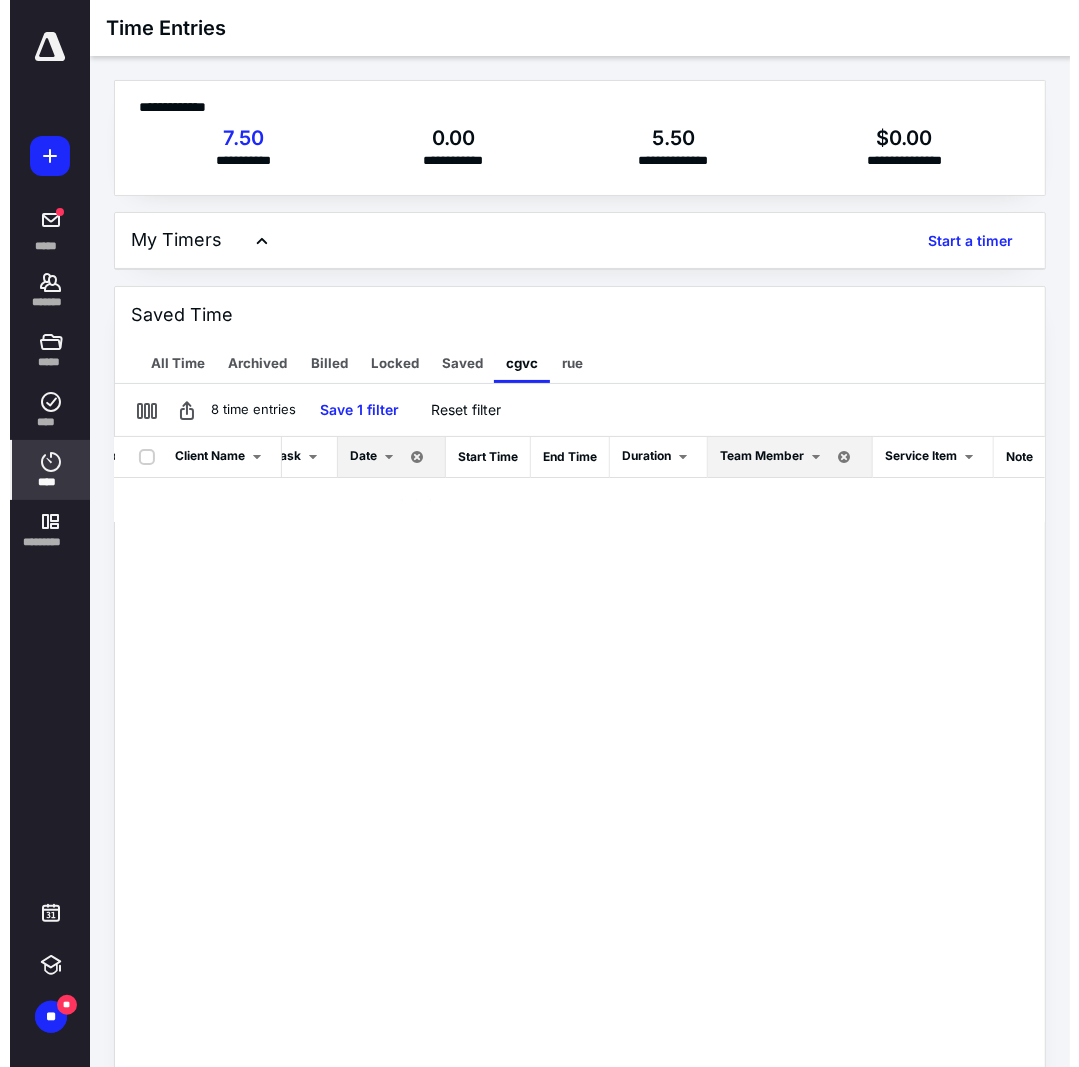 scroll, scrollTop: 0, scrollLeft: 336, axis: horizontal 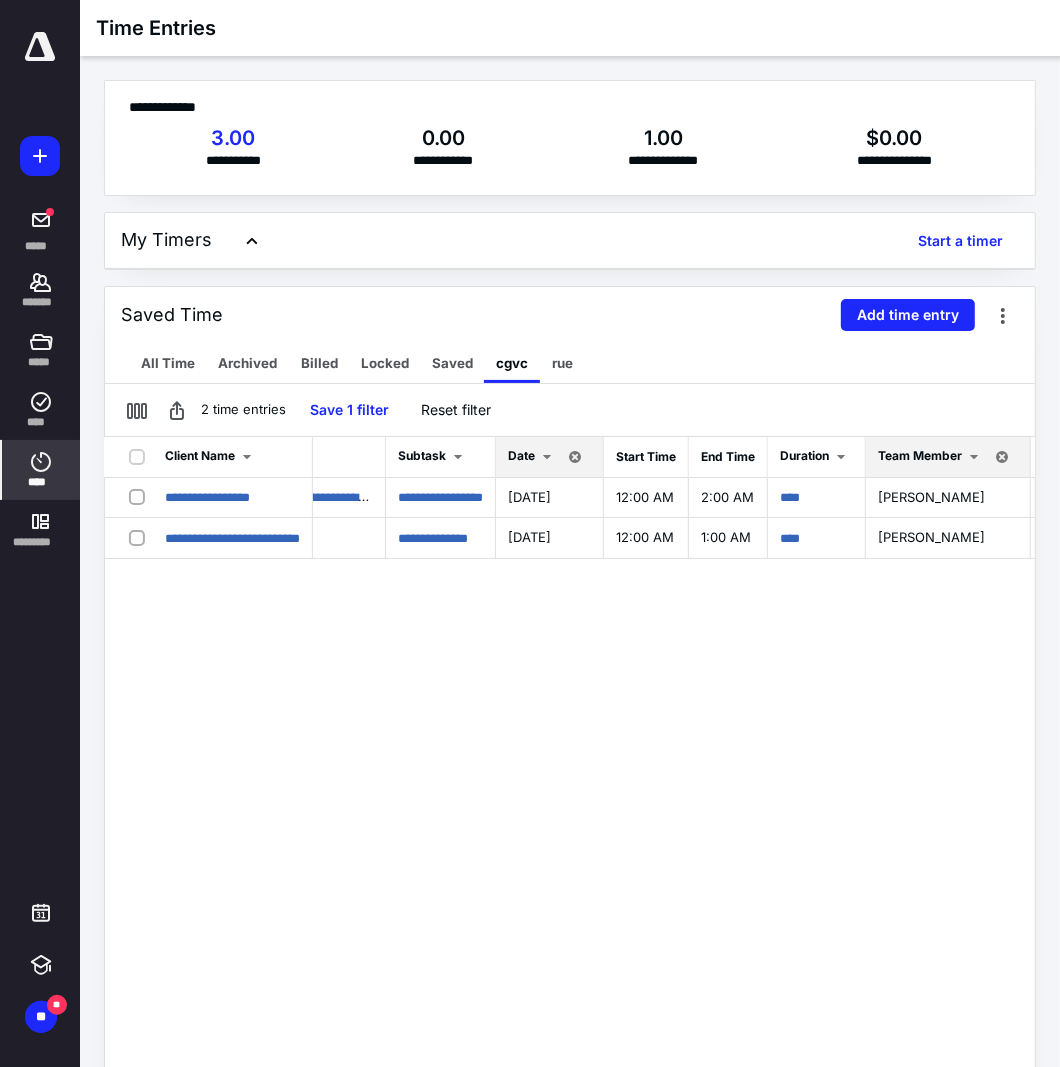 click on "Date" at bounding box center (533, 457) 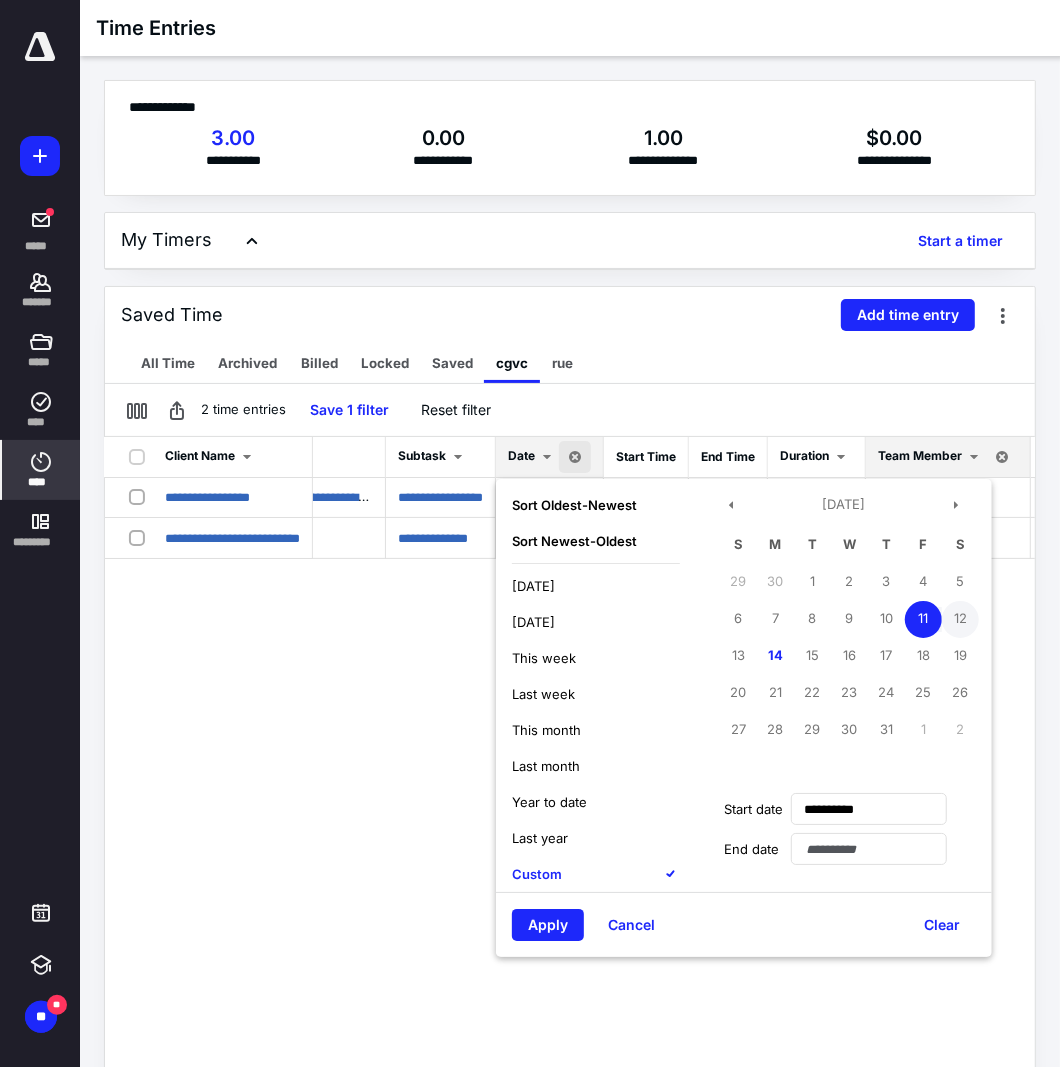 click on "12" at bounding box center (960, 619) 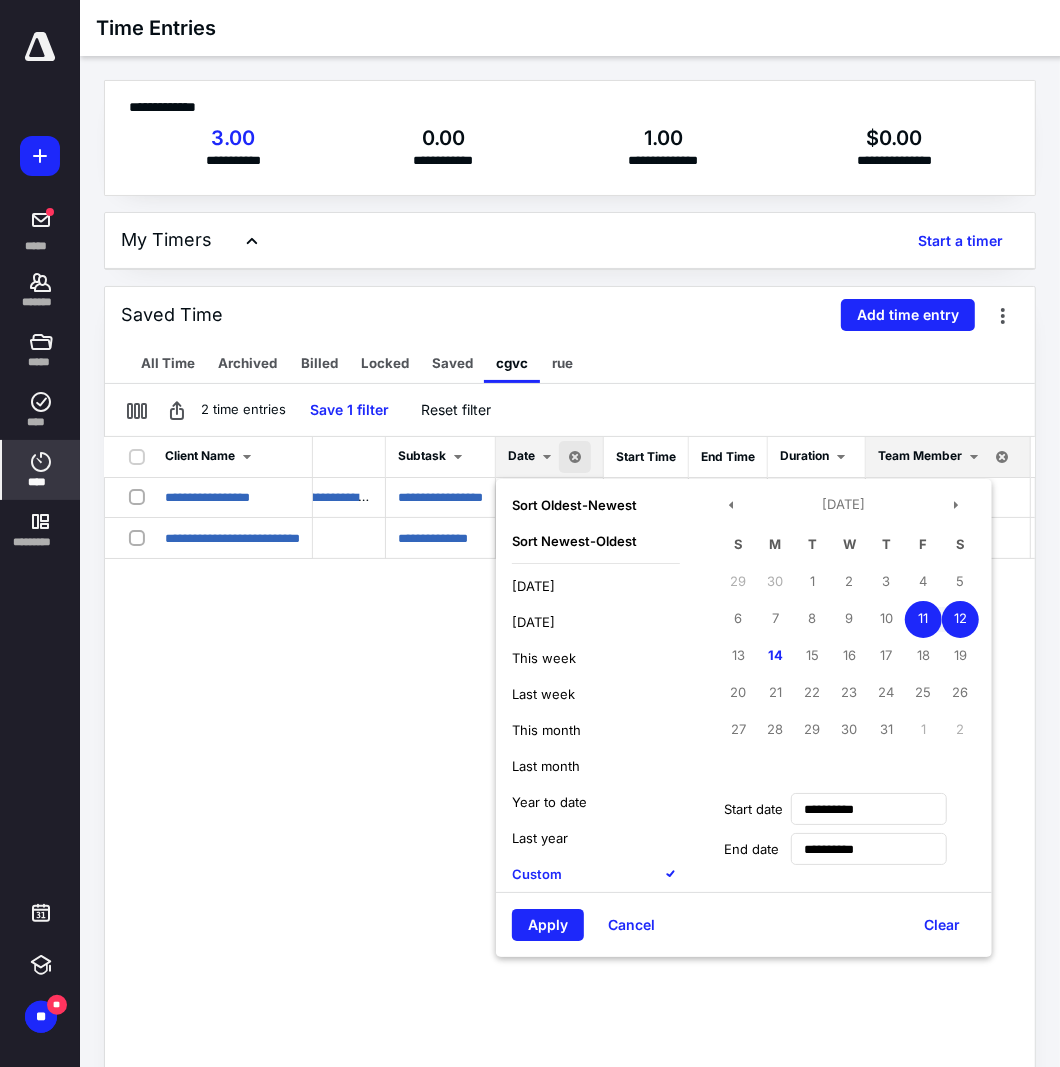 click on "12" at bounding box center (960, 619) 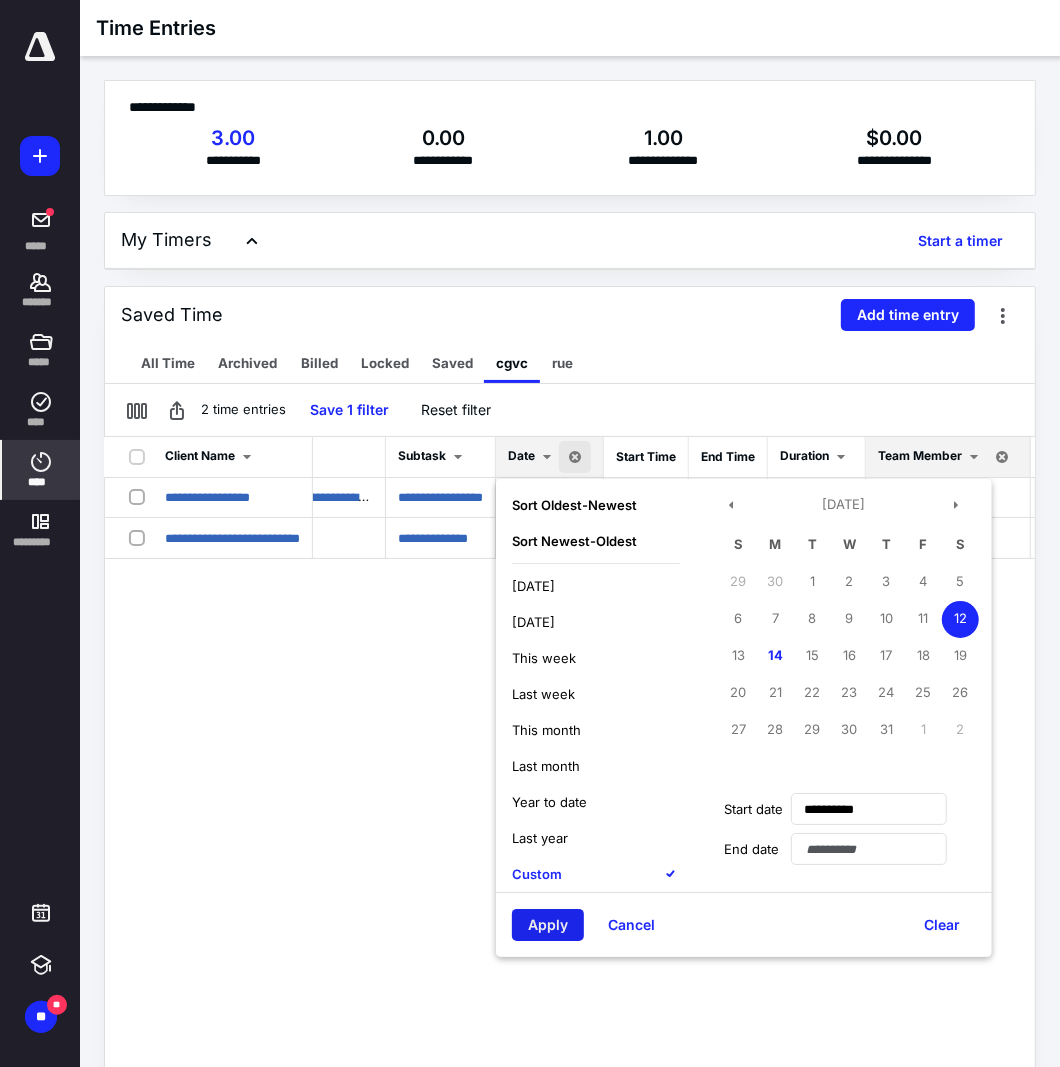 click on "Apply" at bounding box center (548, 925) 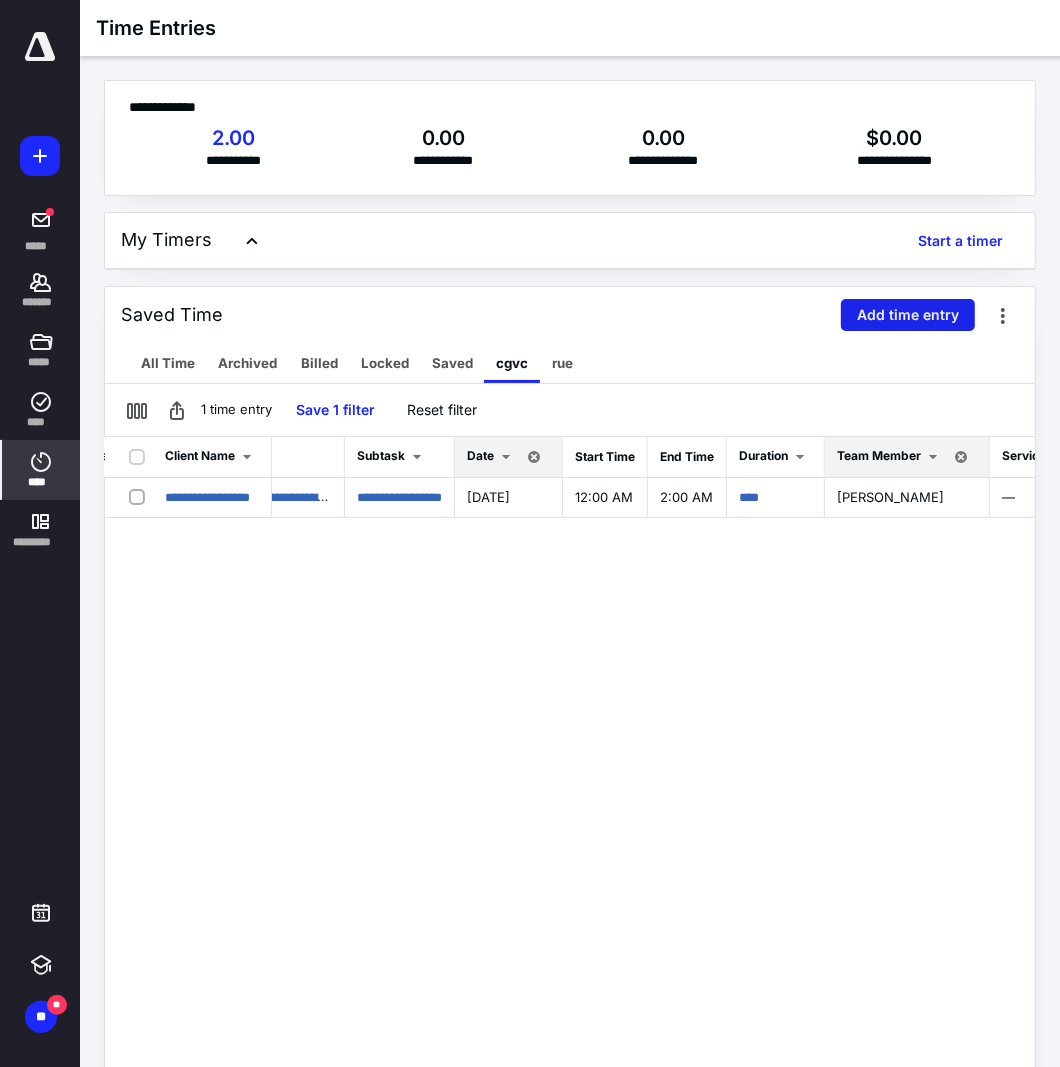 click on "Add time entry" at bounding box center (908, 315) 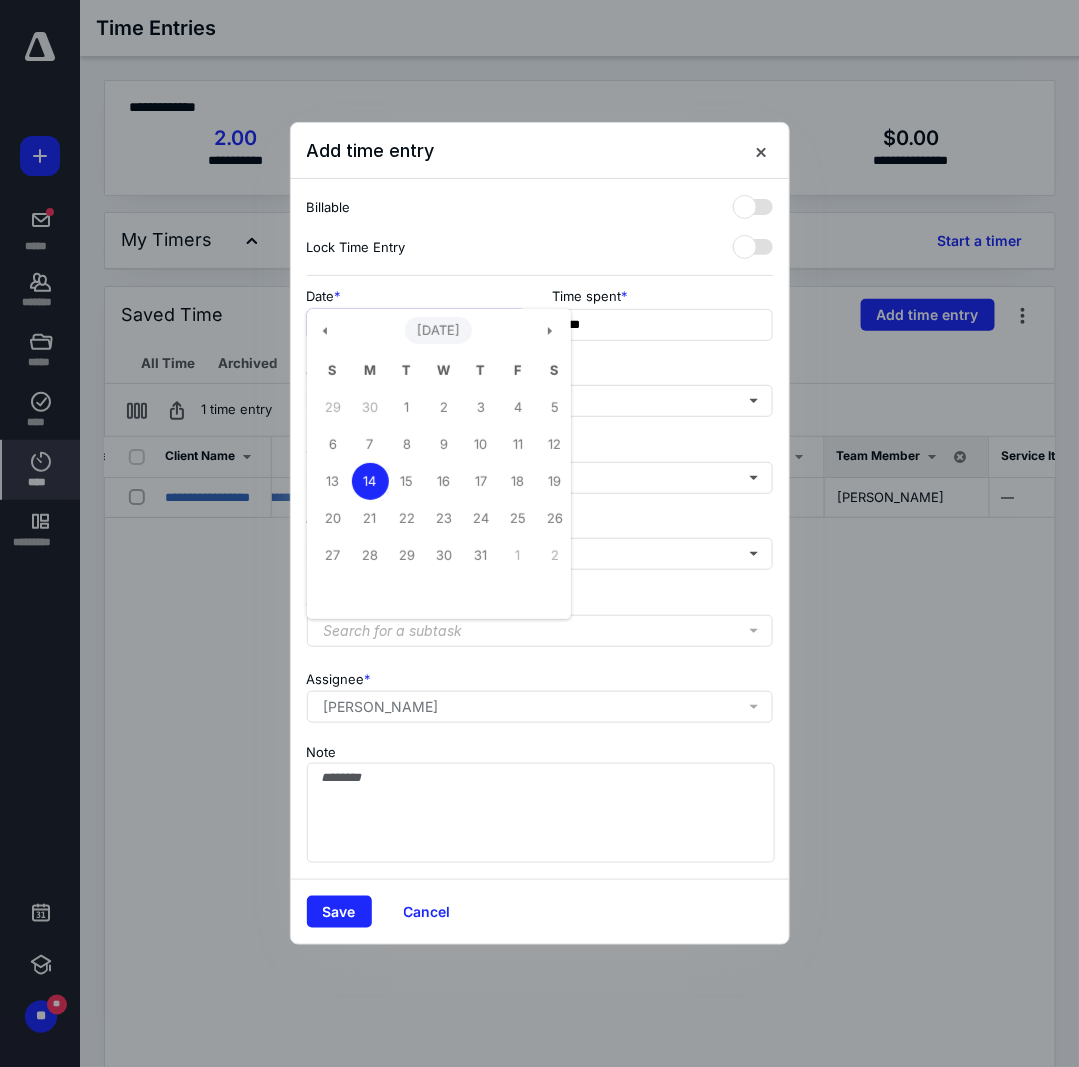 click on "**********" at bounding box center [417, 325] 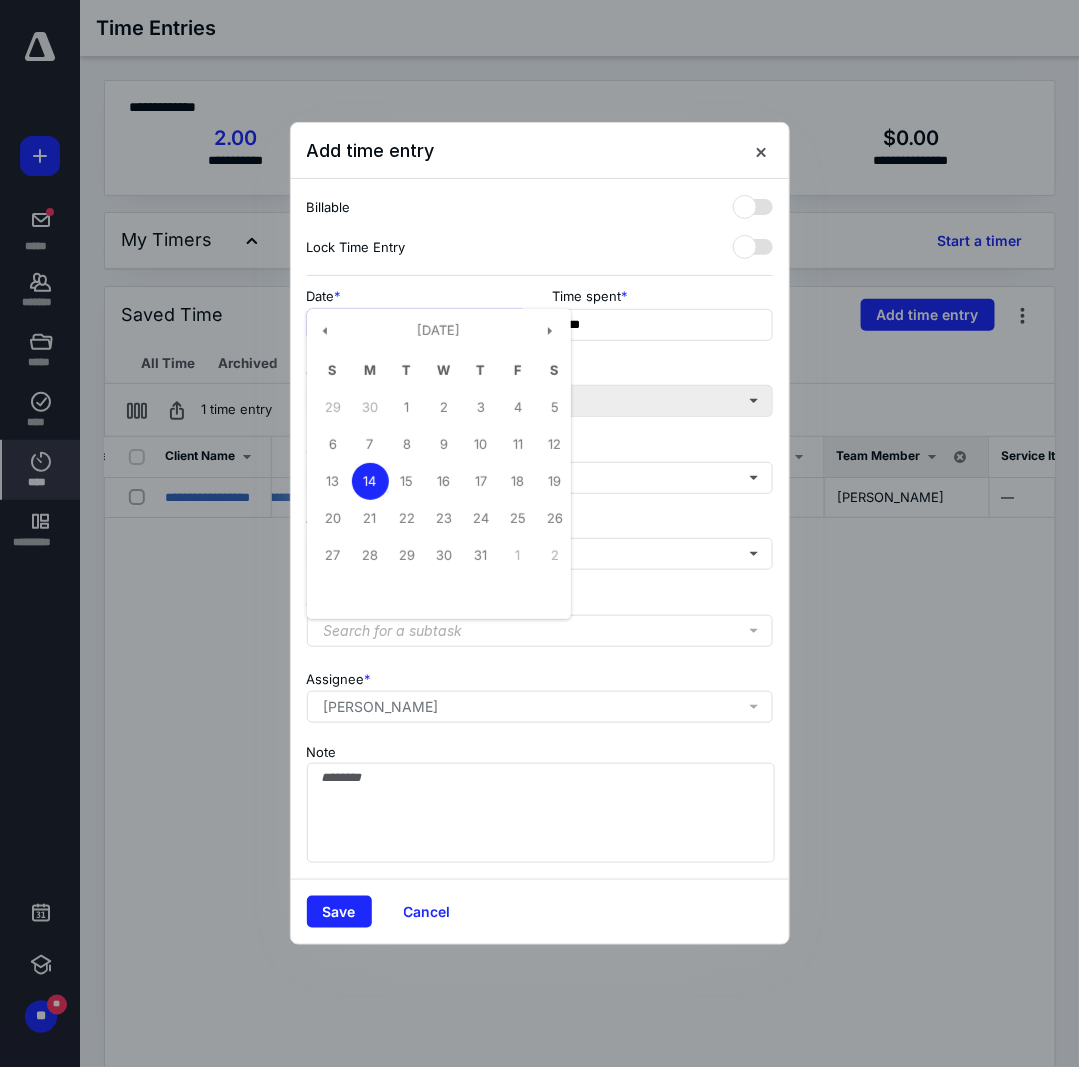 drag, startPoint x: 551, startPoint y: 444, endPoint x: 510, endPoint y: 407, distance: 55.226807 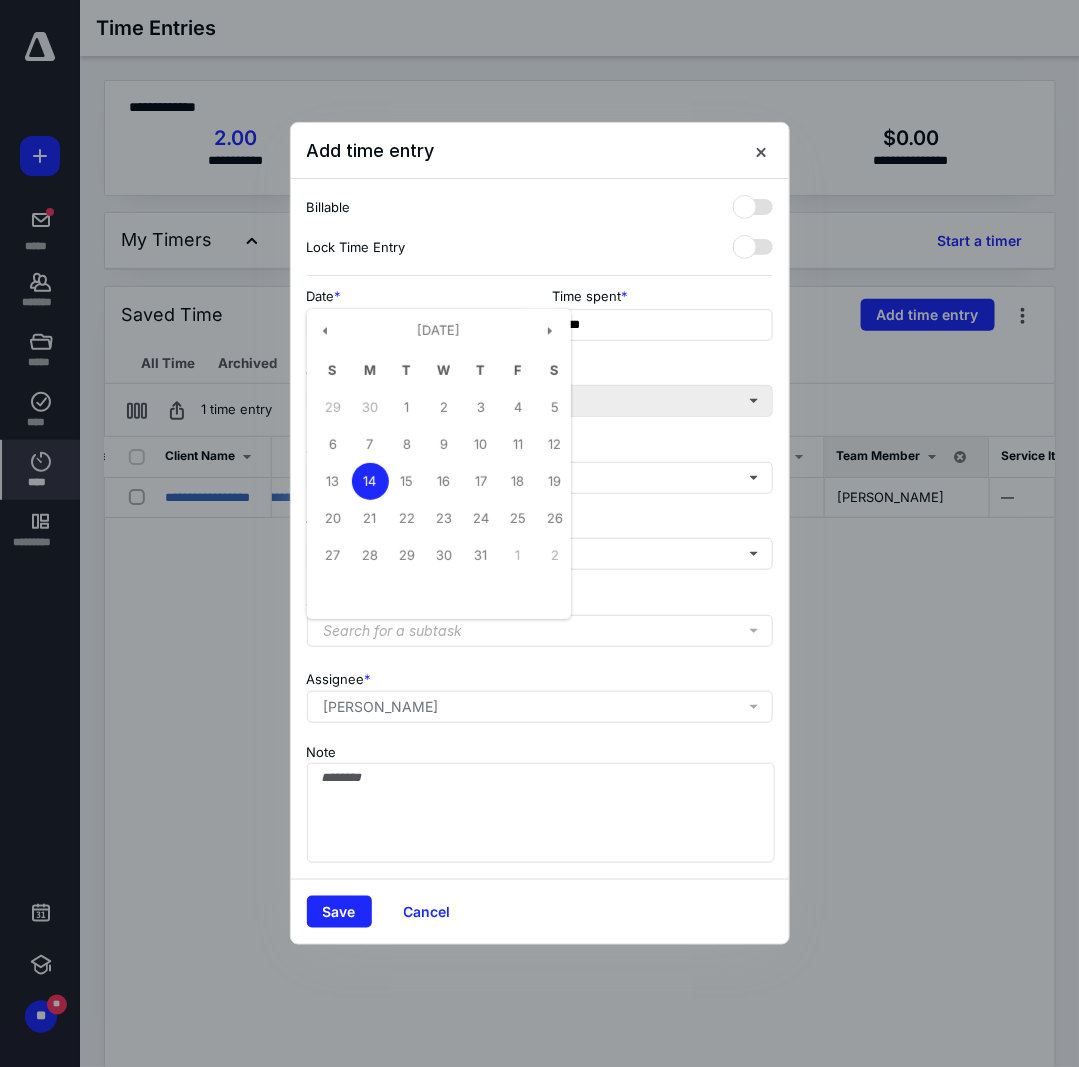 type on "**********" 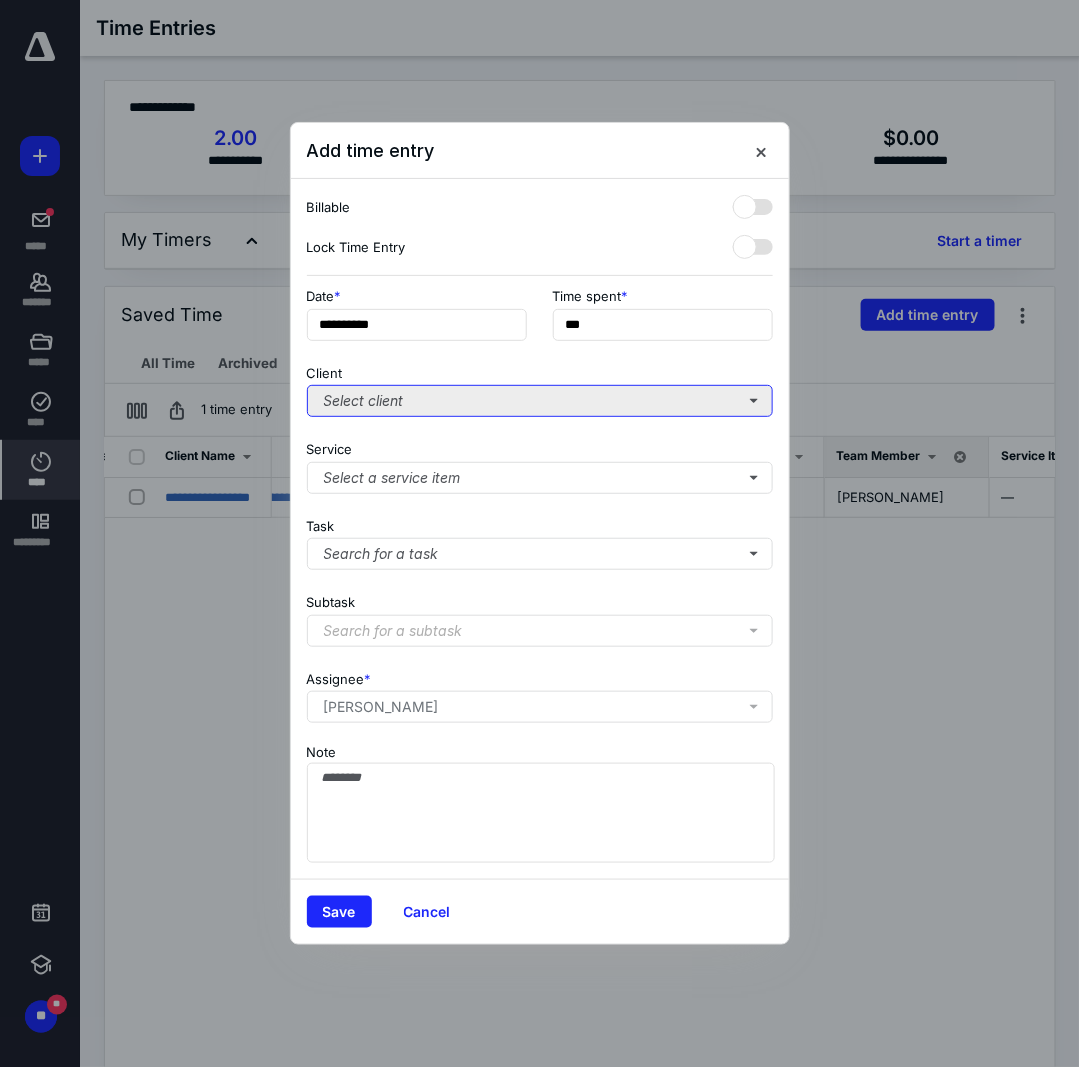 click on "Select client" at bounding box center [540, 401] 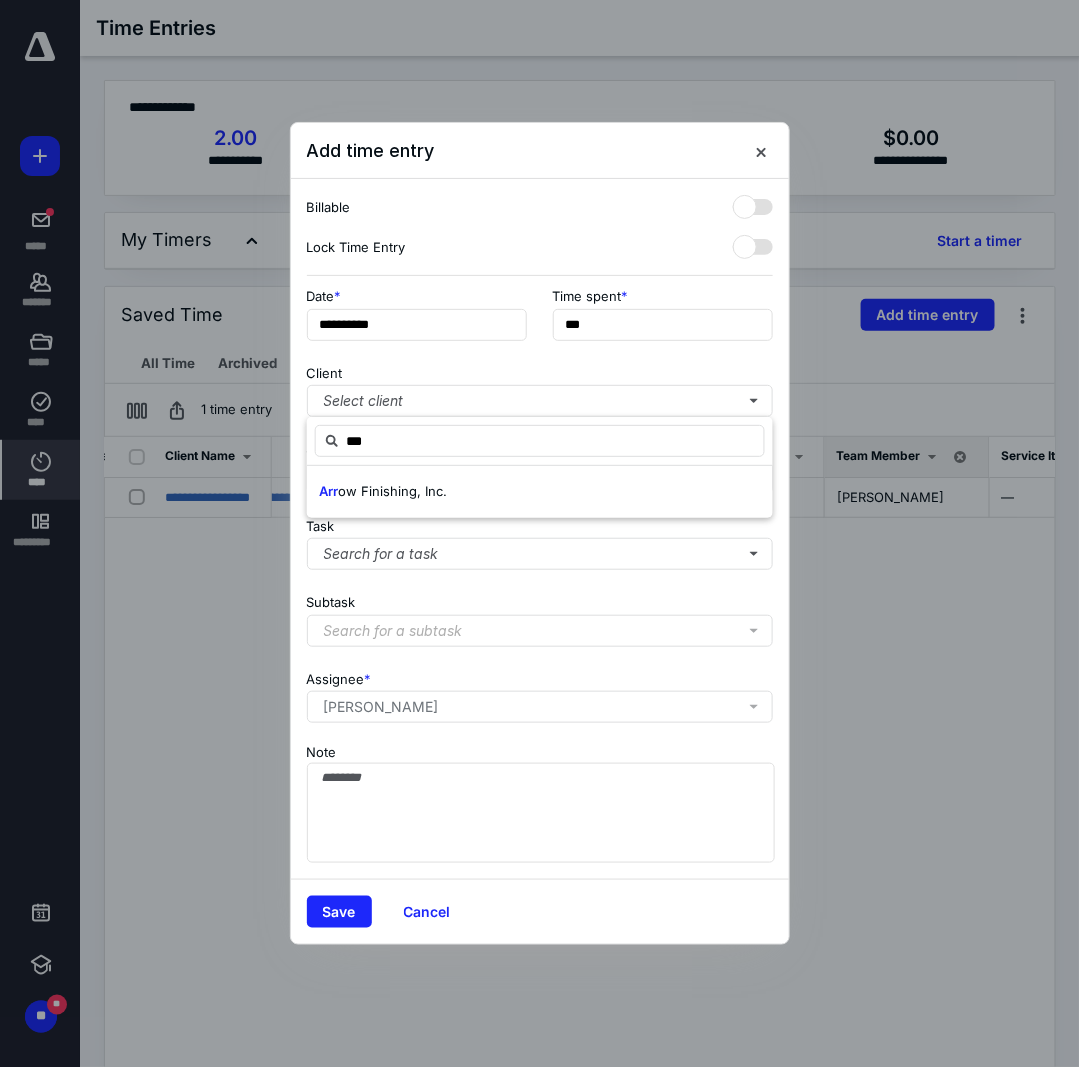 click on "Arr ow Finishing, Inc." at bounding box center [540, 492] 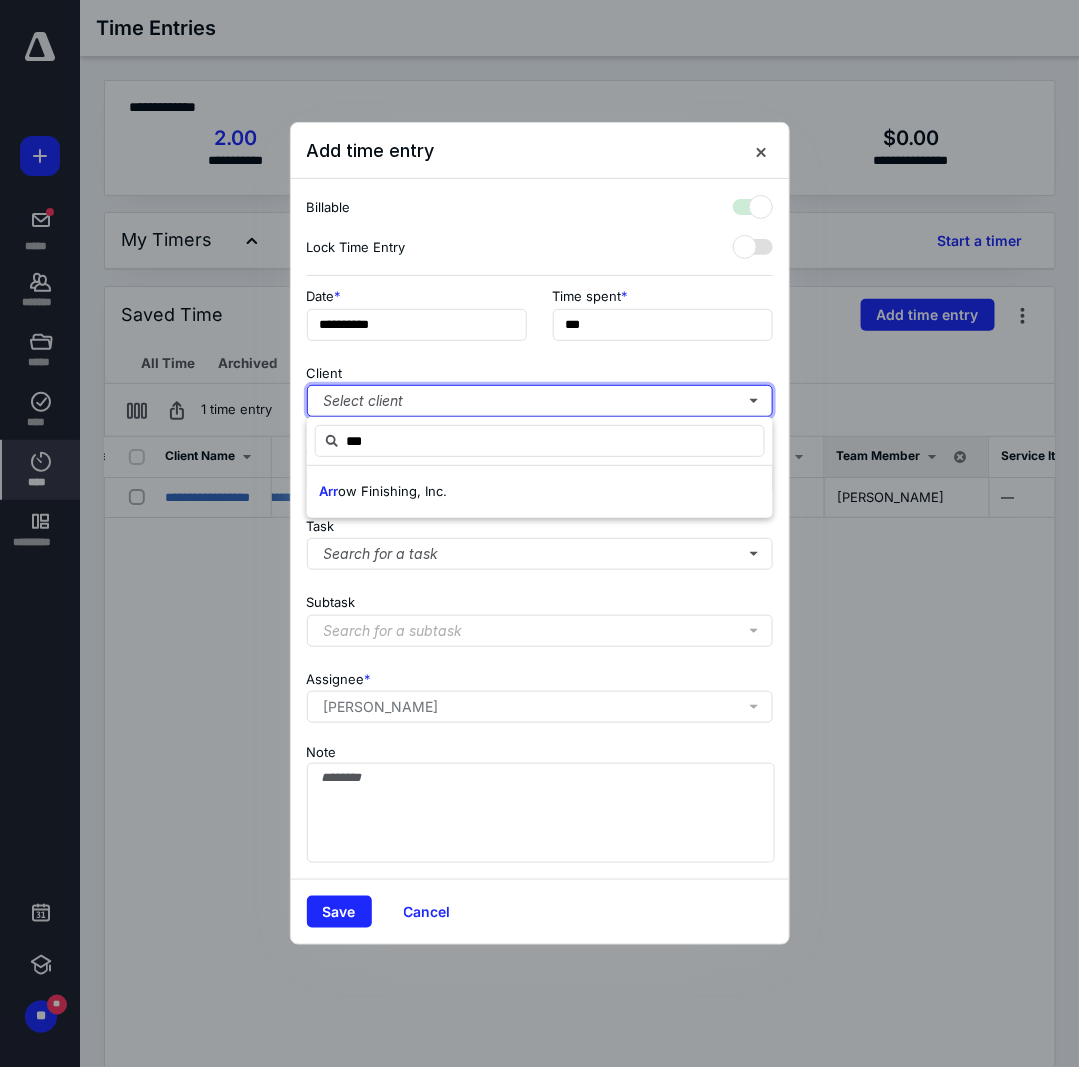 checkbox on "true" 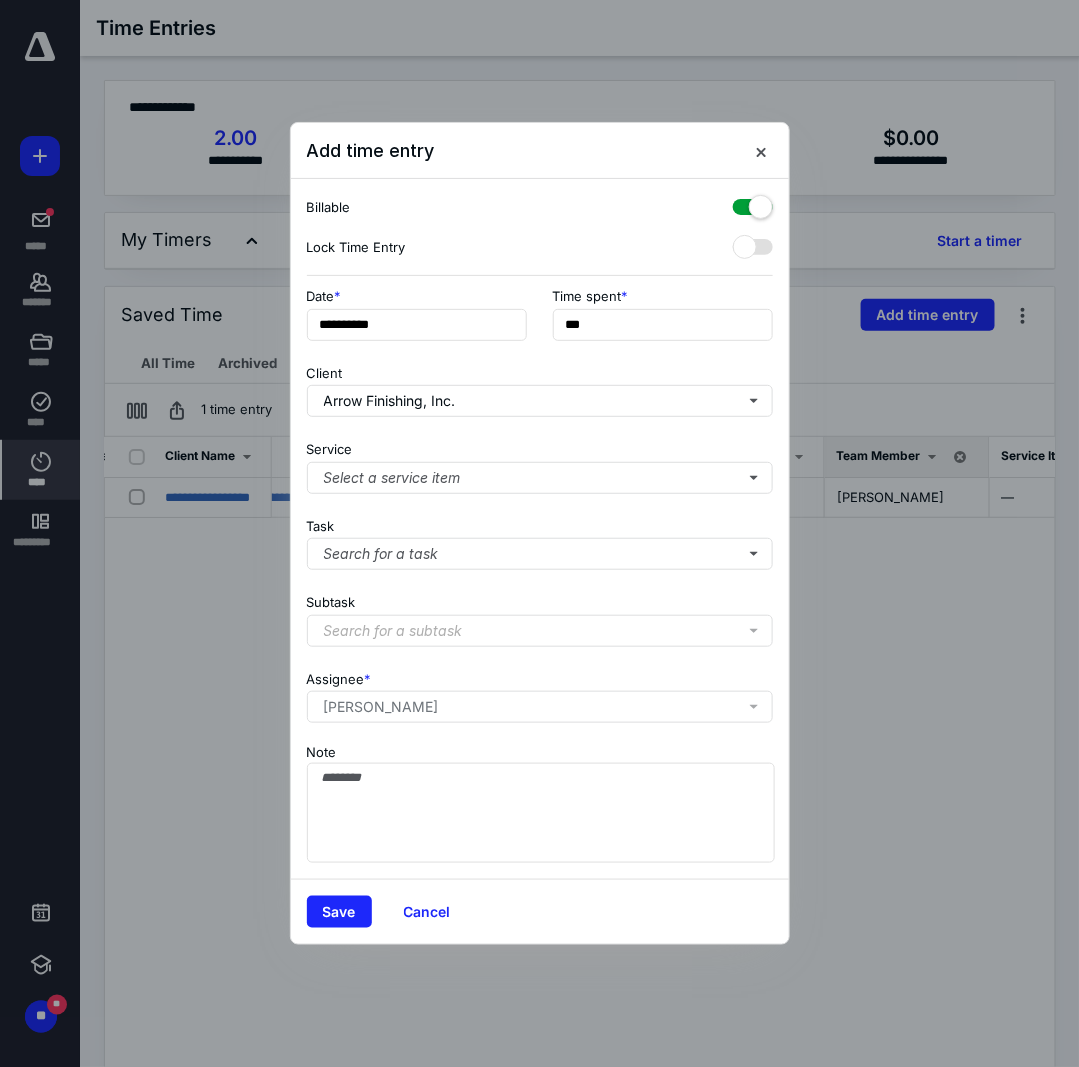 click on "**********" at bounding box center [540, 529] 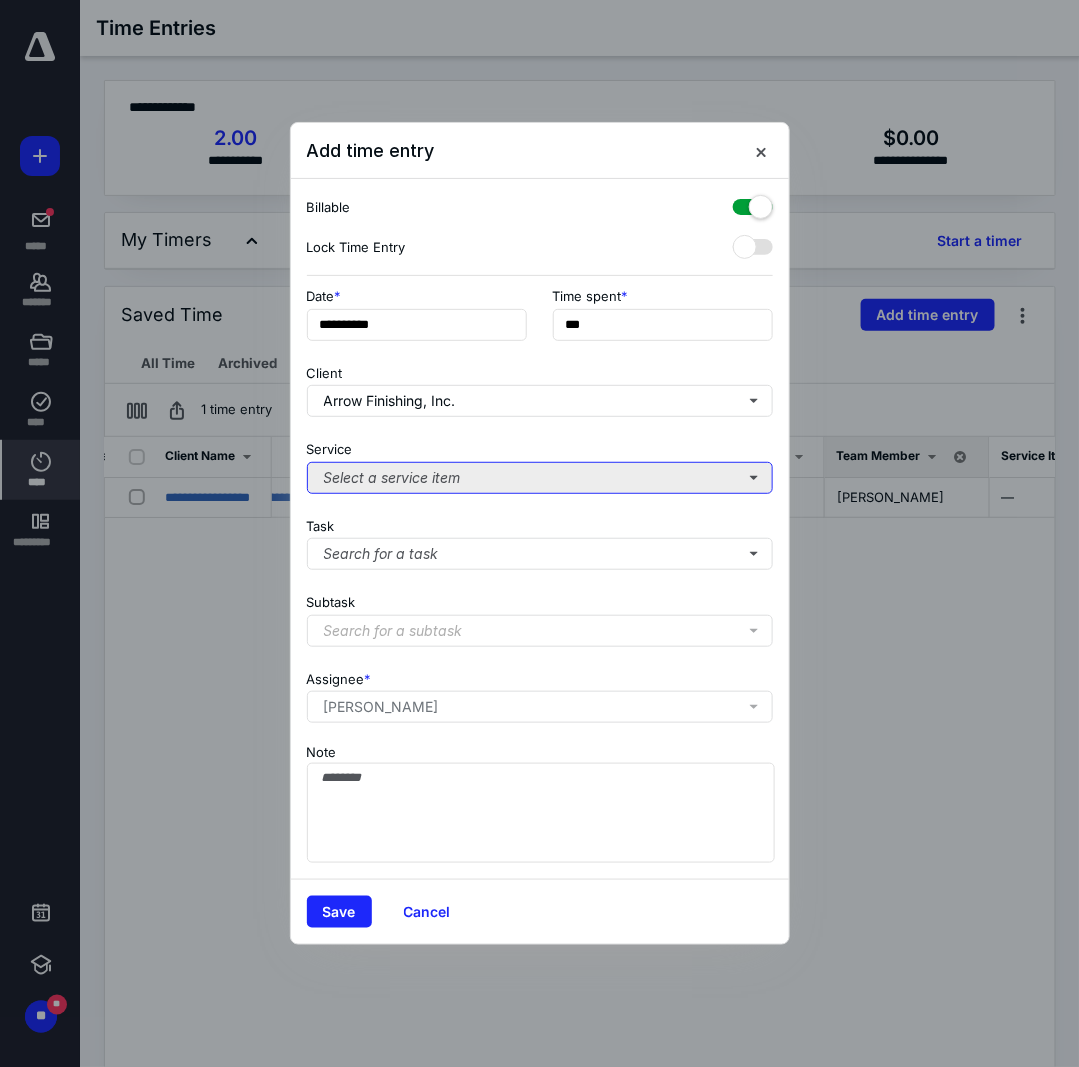 click on "Select a service item" at bounding box center (540, 478) 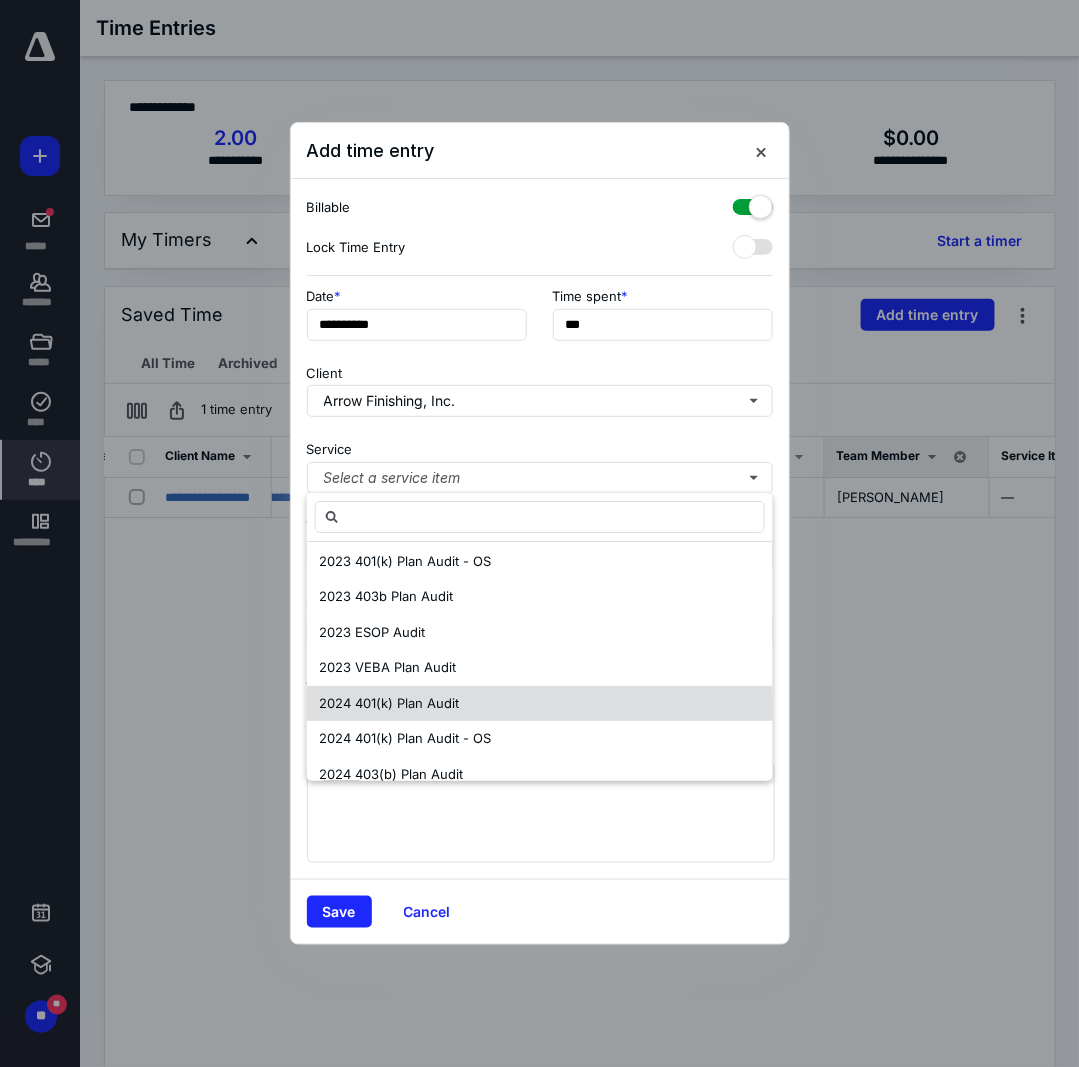 scroll, scrollTop: 699, scrollLeft: 0, axis: vertical 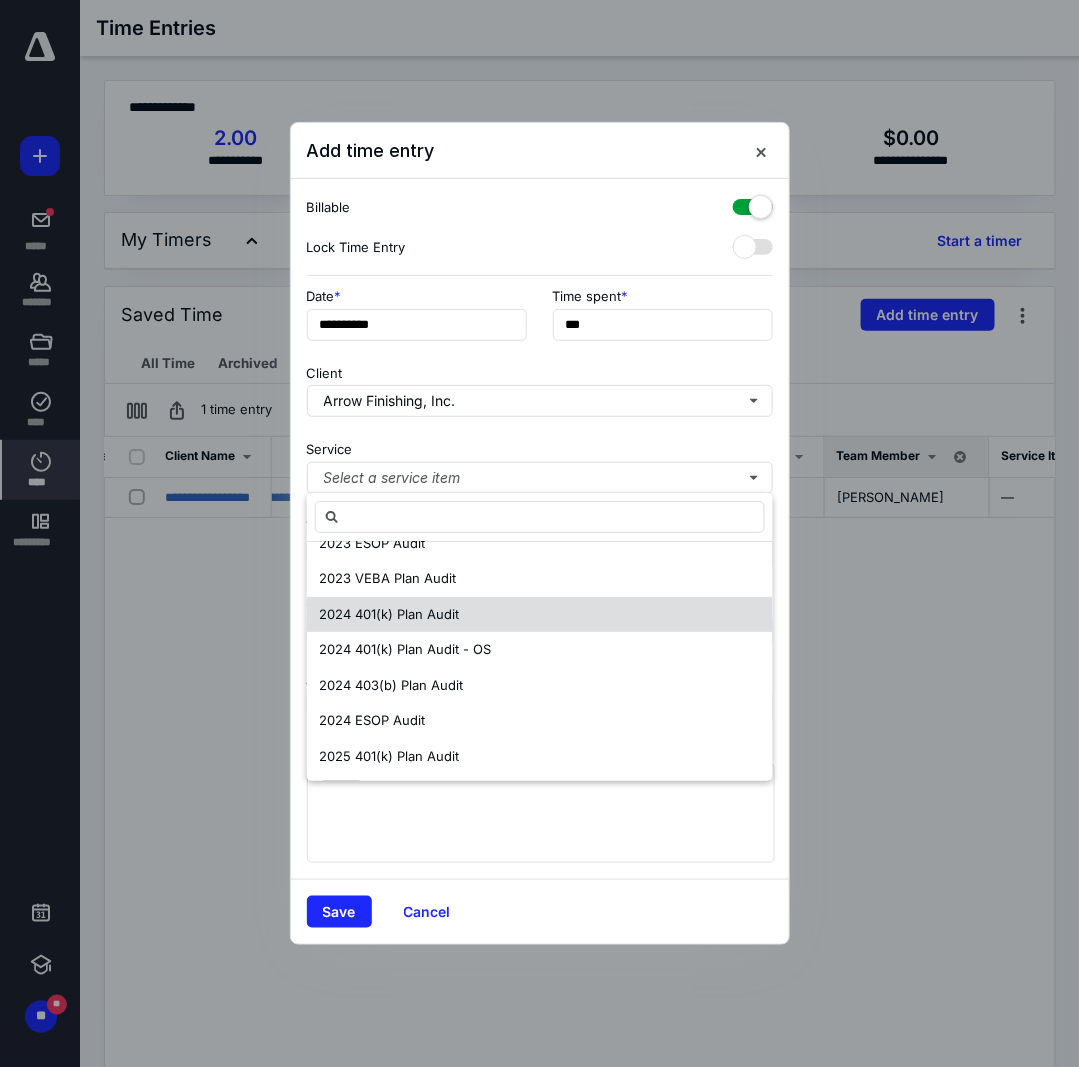 click on "2024 401(k) Plan Audit" at bounding box center [540, 615] 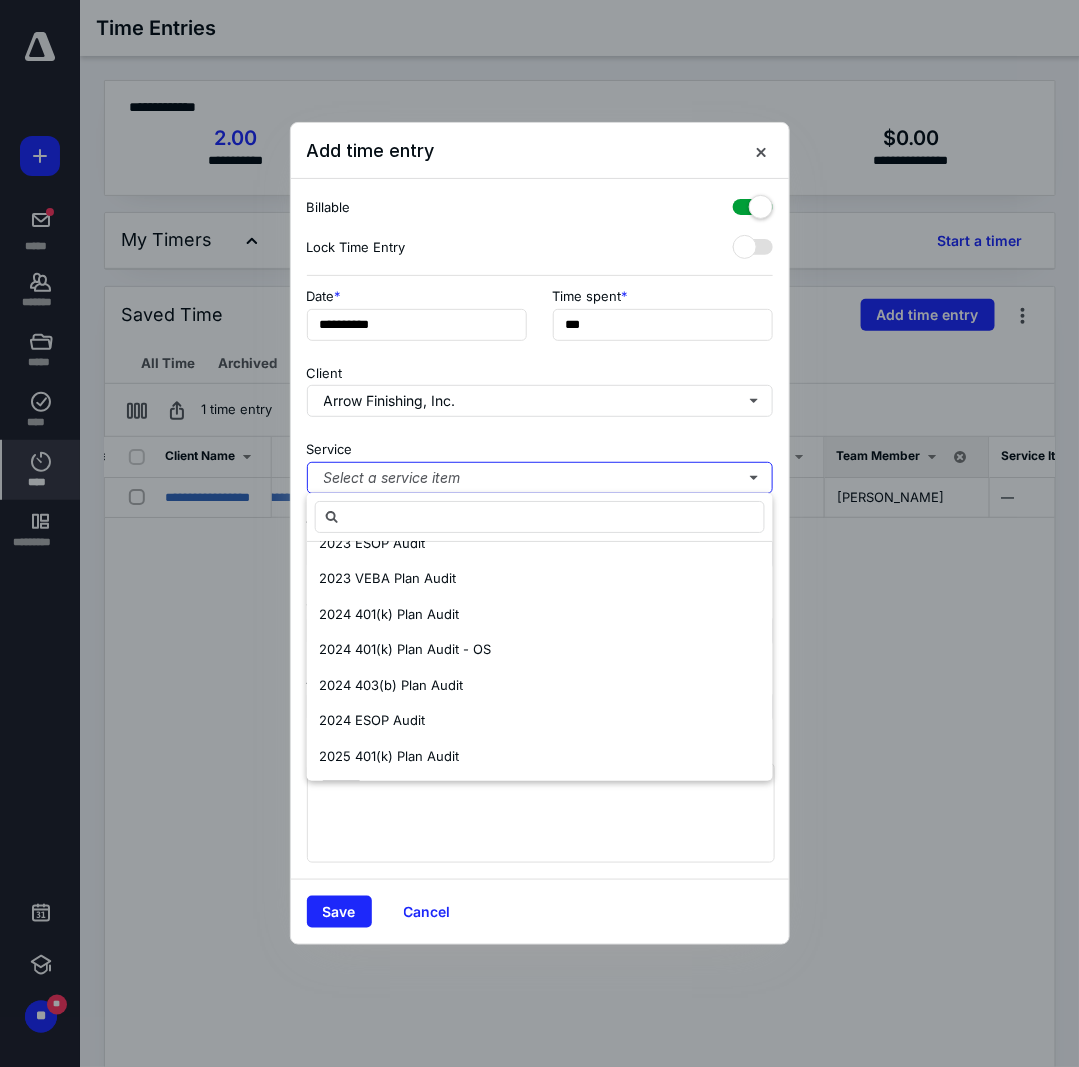 scroll, scrollTop: 0, scrollLeft: 0, axis: both 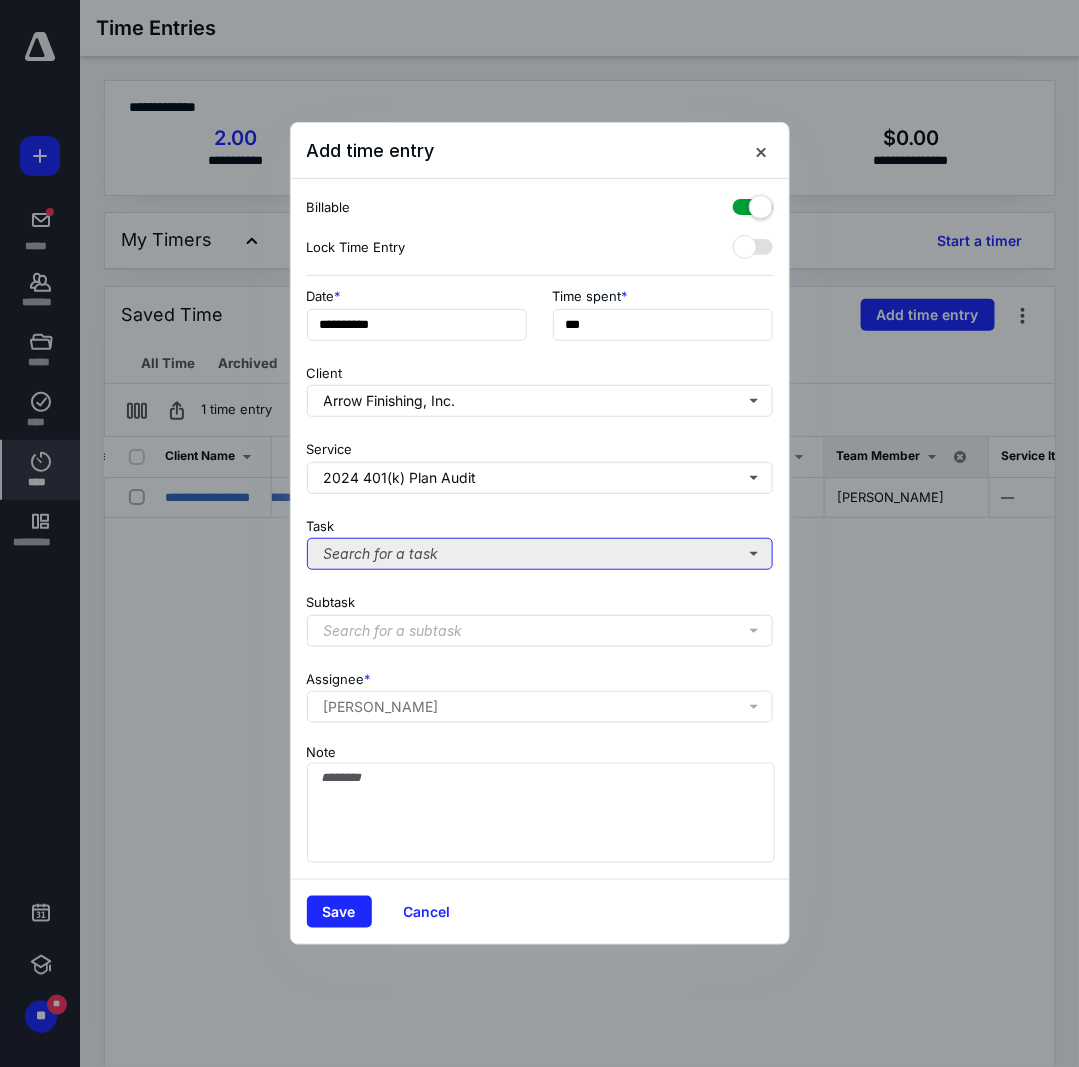 click on "Search for a task" at bounding box center [540, 554] 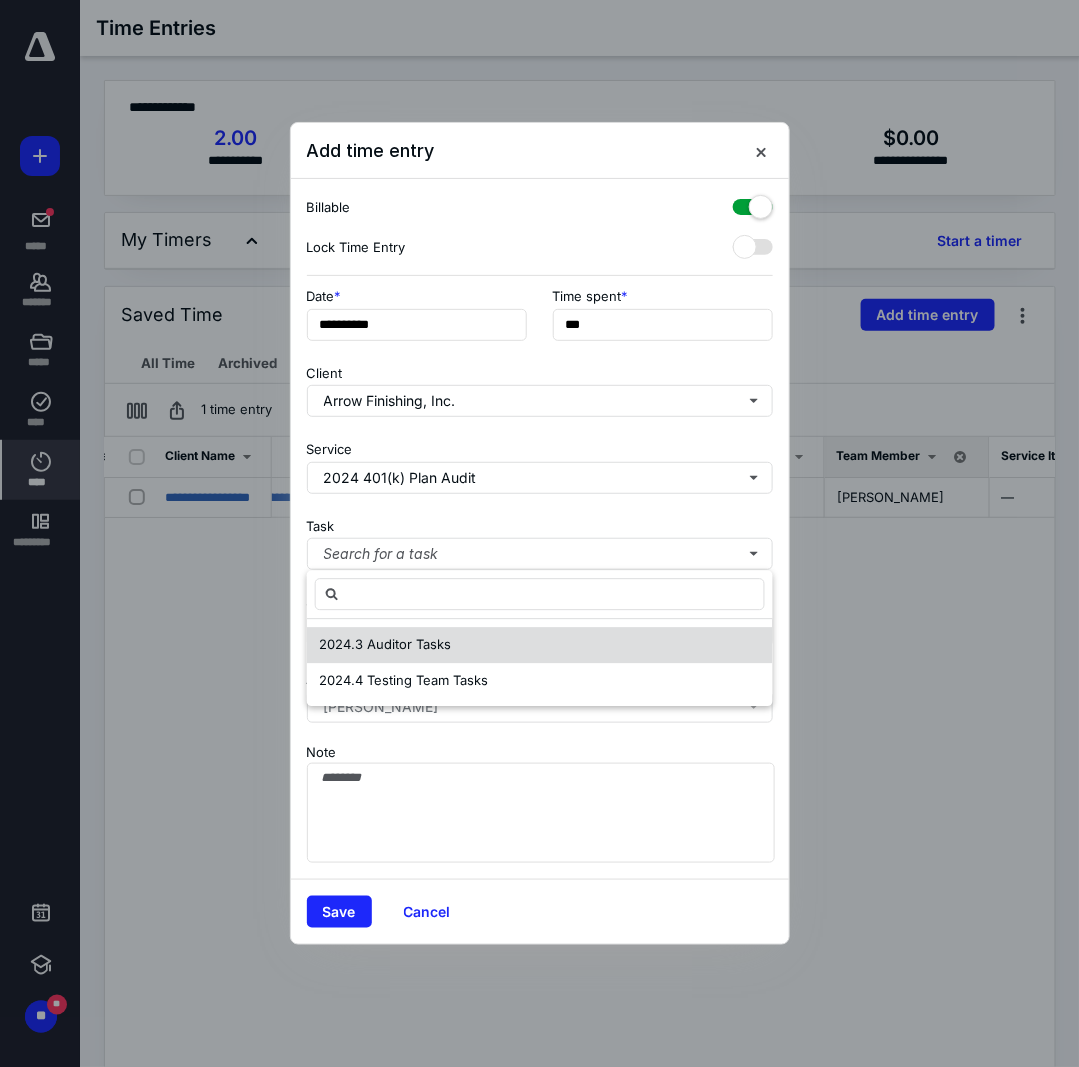 click on "2024.3 Auditor Tasks" at bounding box center (540, 645) 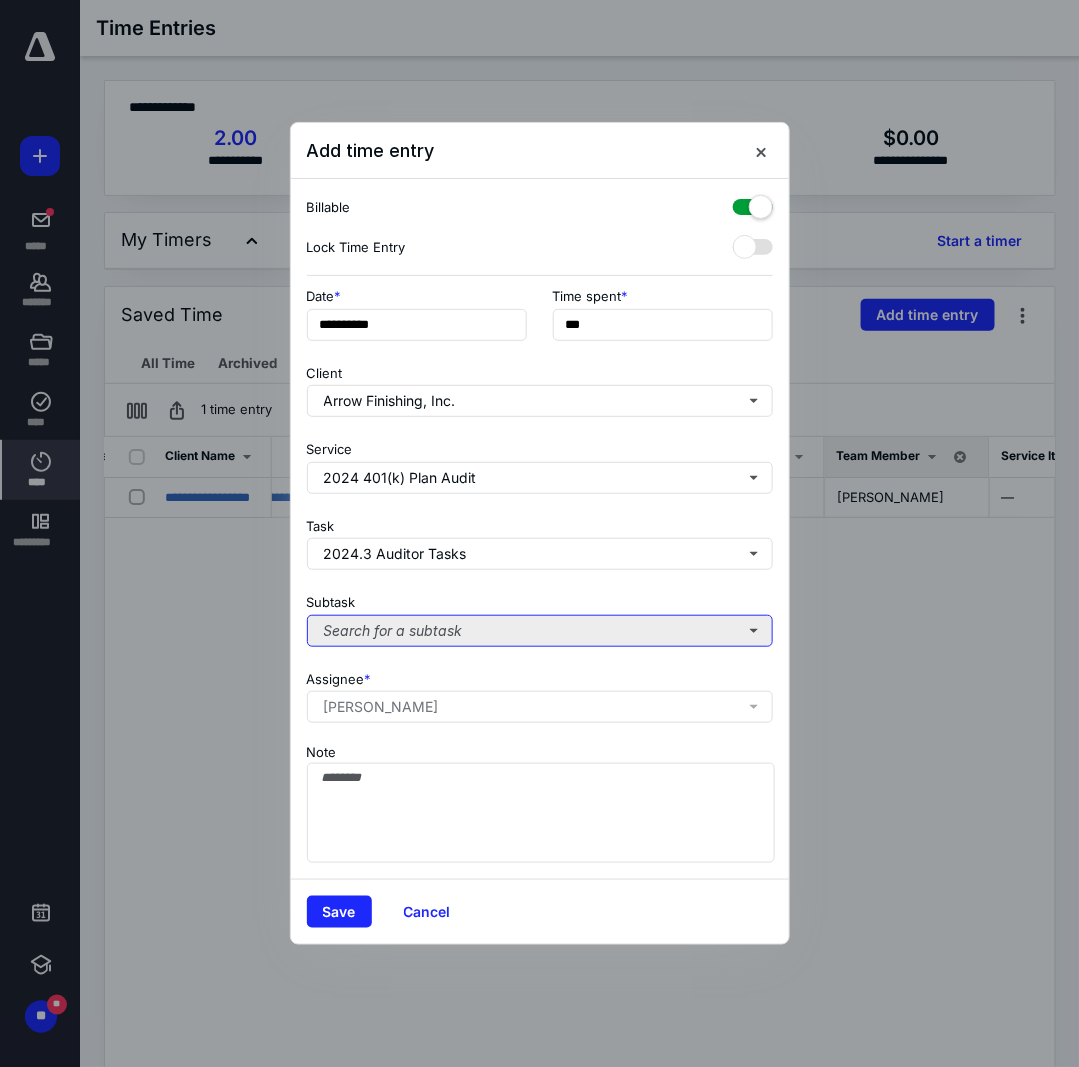 click on "Search for a subtask" at bounding box center [540, 631] 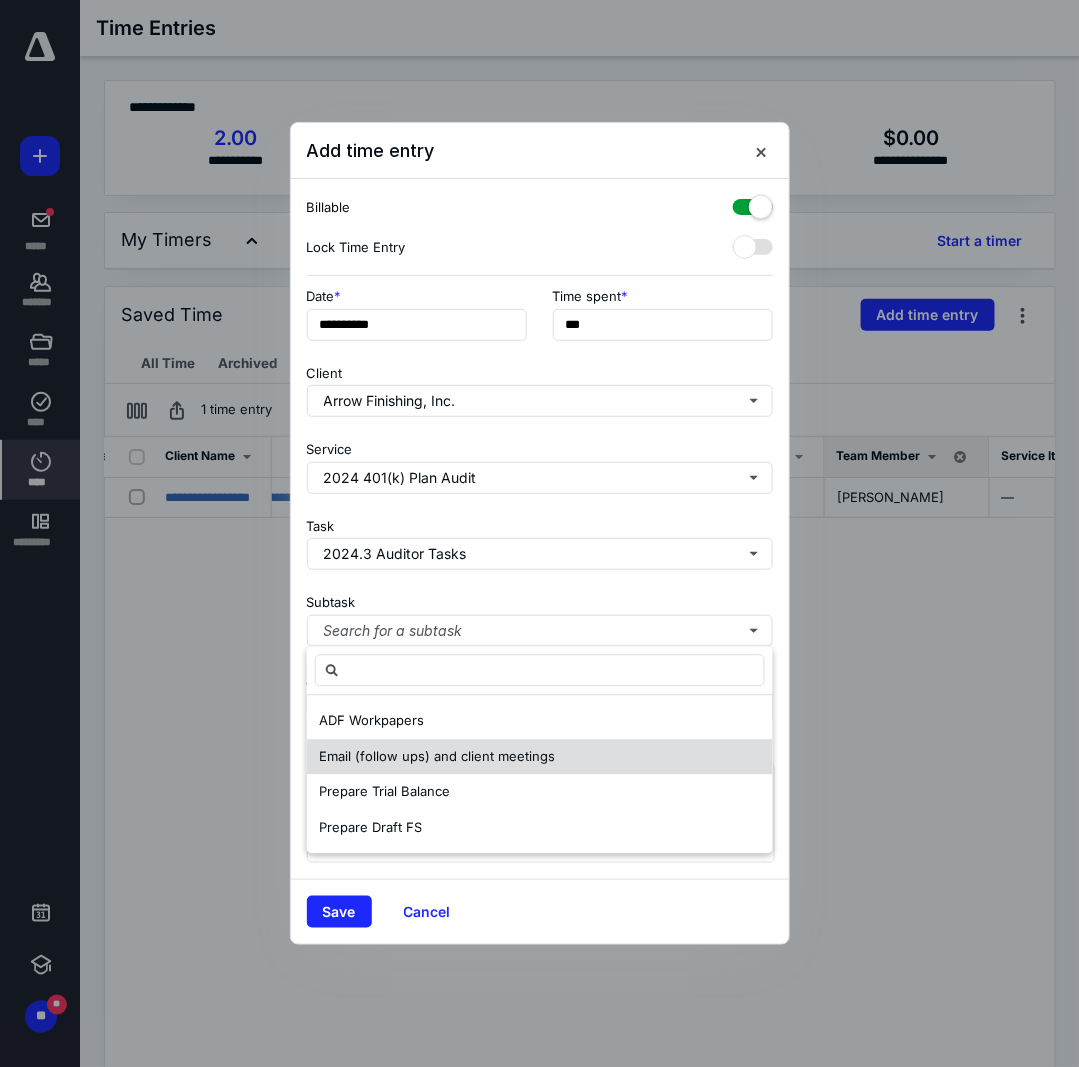 click on "Email (follow ups) and client meetings" at bounding box center (540, 757) 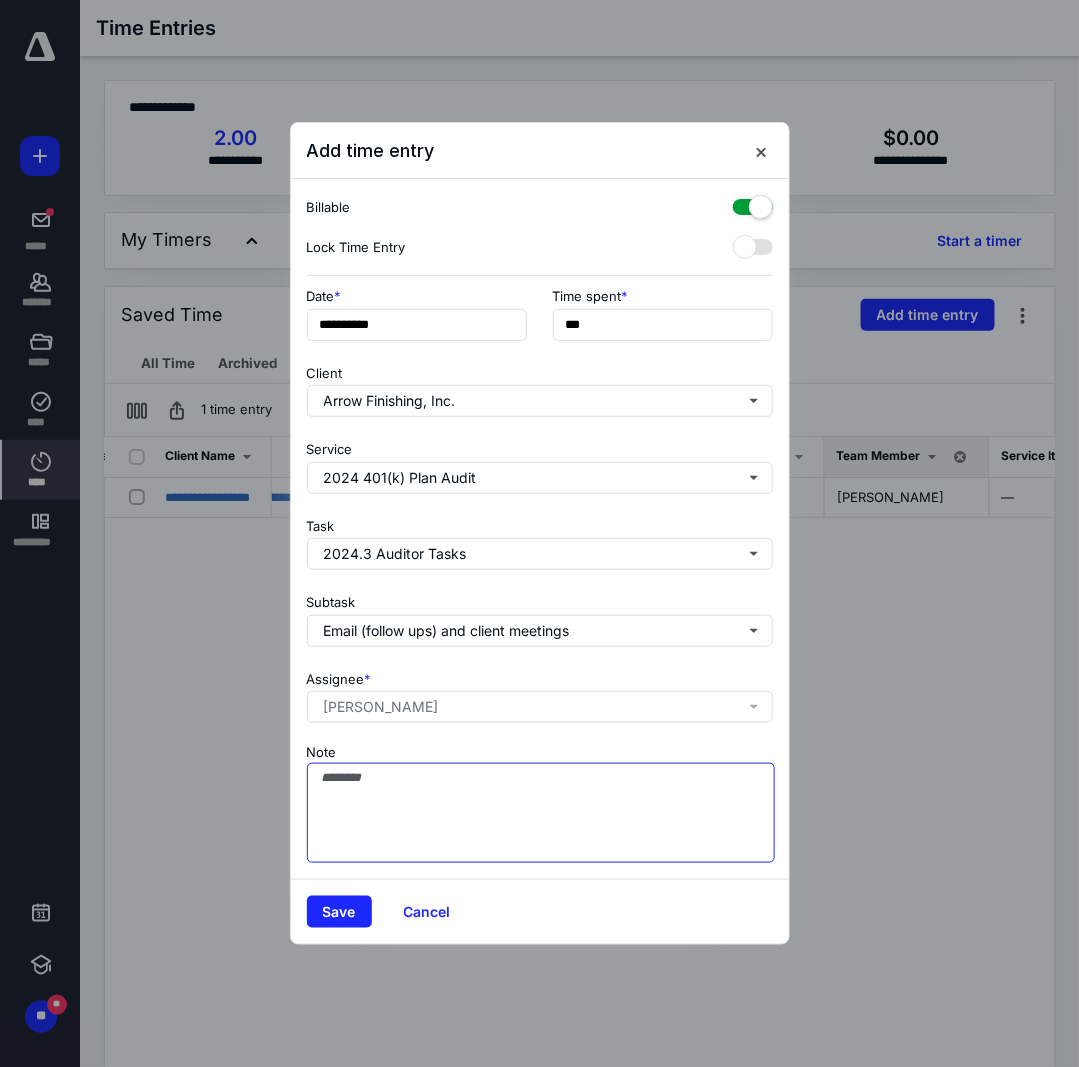 click on "Note" at bounding box center (541, 813) 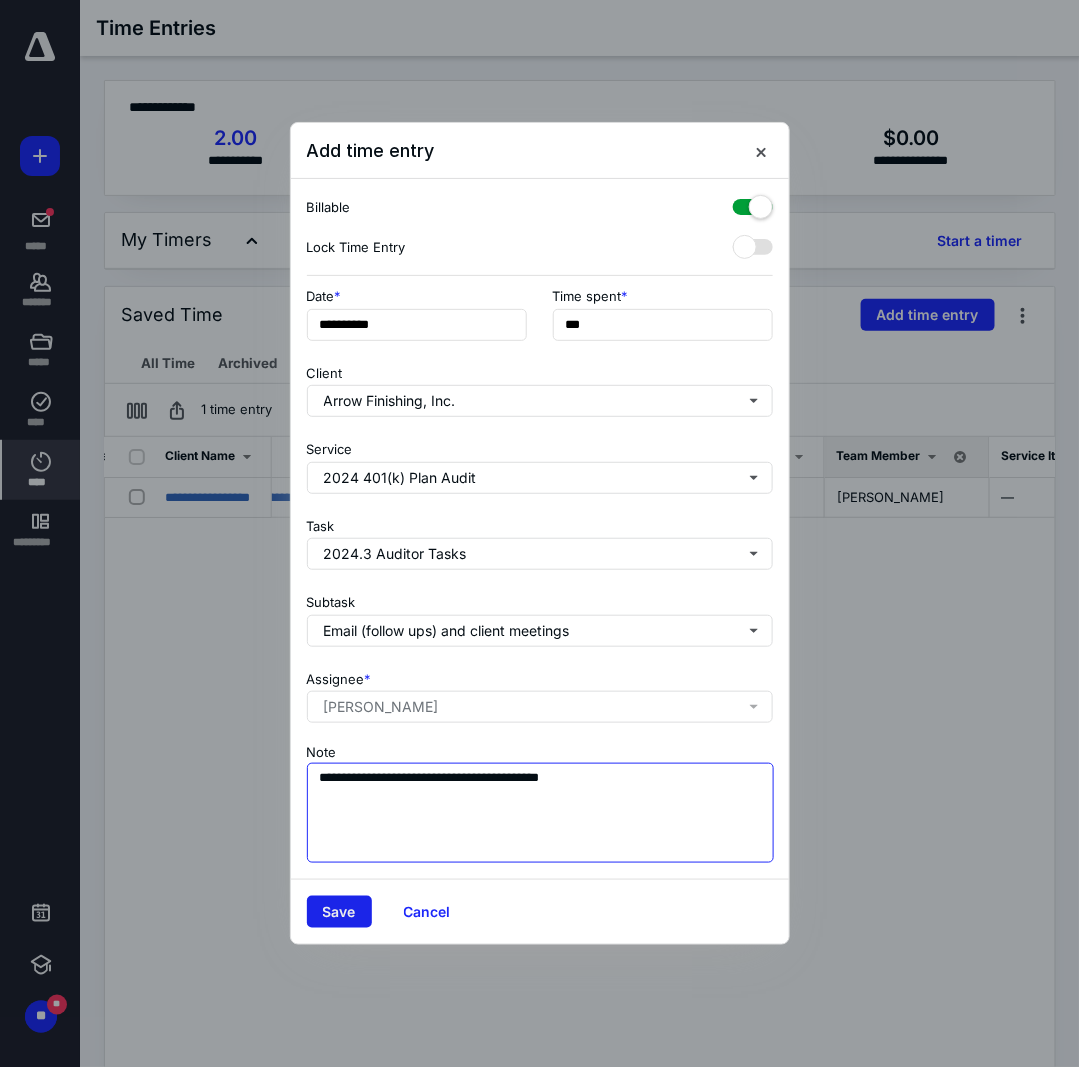 type on "**********" 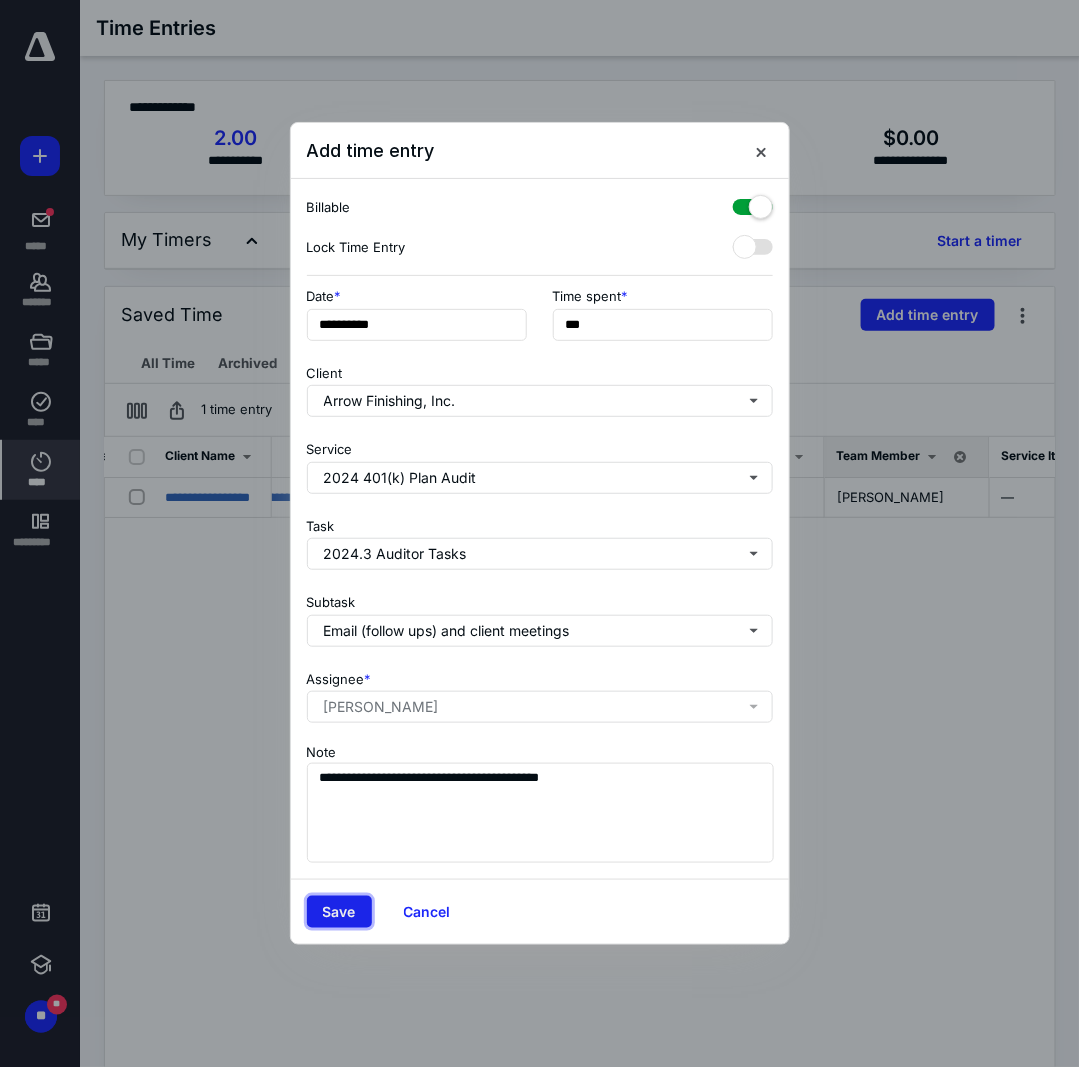 click on "Save" at bounding box center [339, 912] 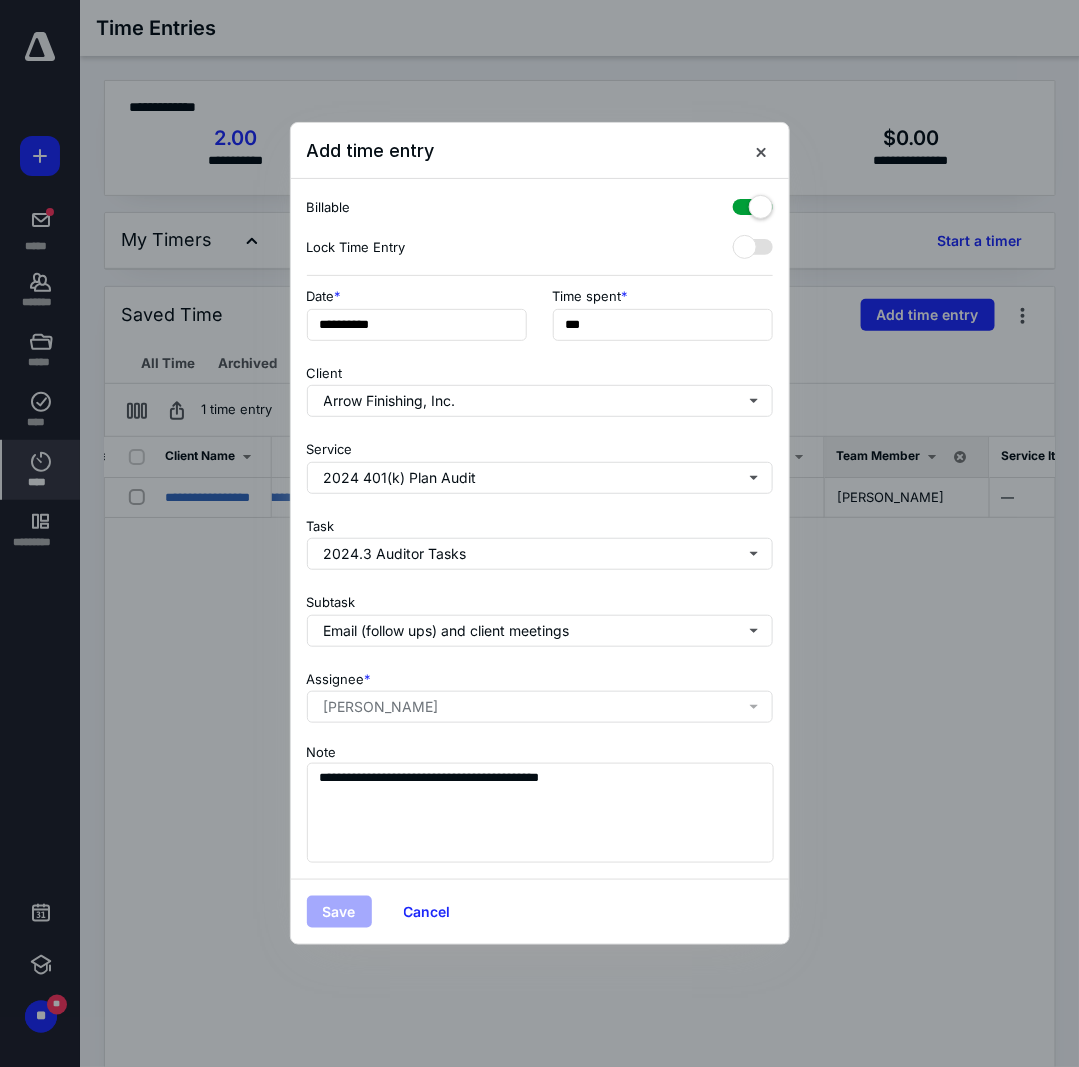 scroll, scrollTop: 0, scrollLeft: 317, axis: horizontal 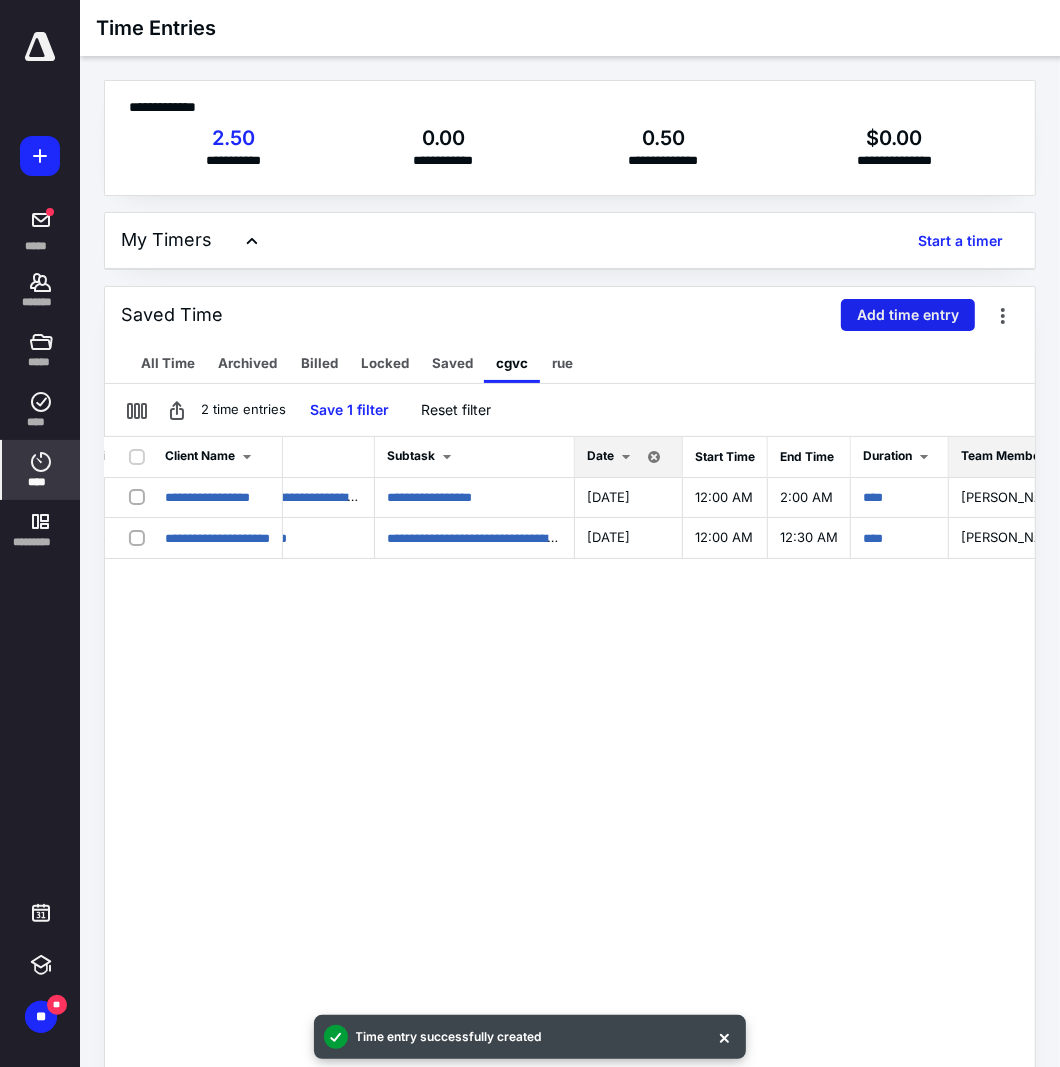 click on "Add time entry" at bounding box center [908, 315] 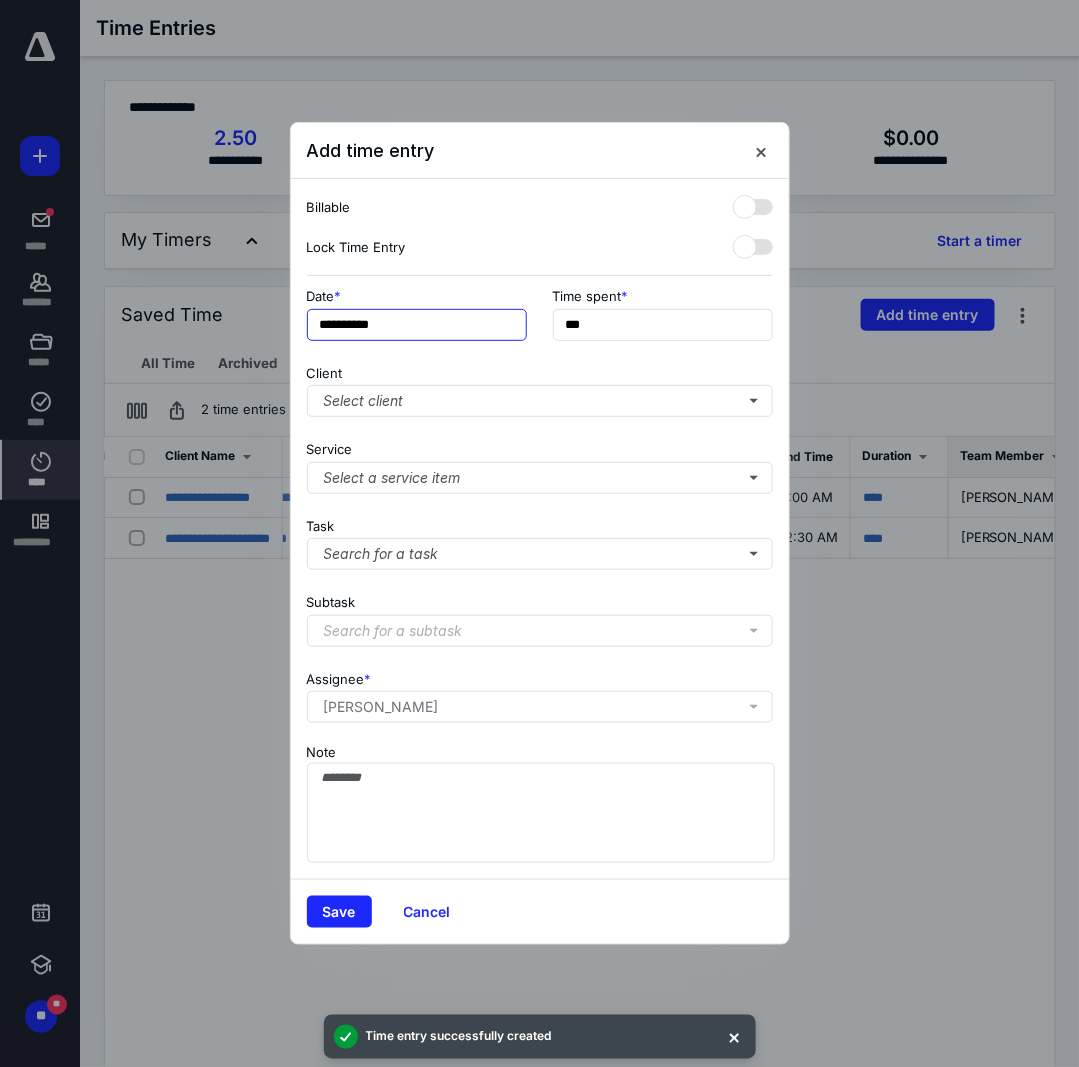 click on "**********" at bounding box center (417, 325) 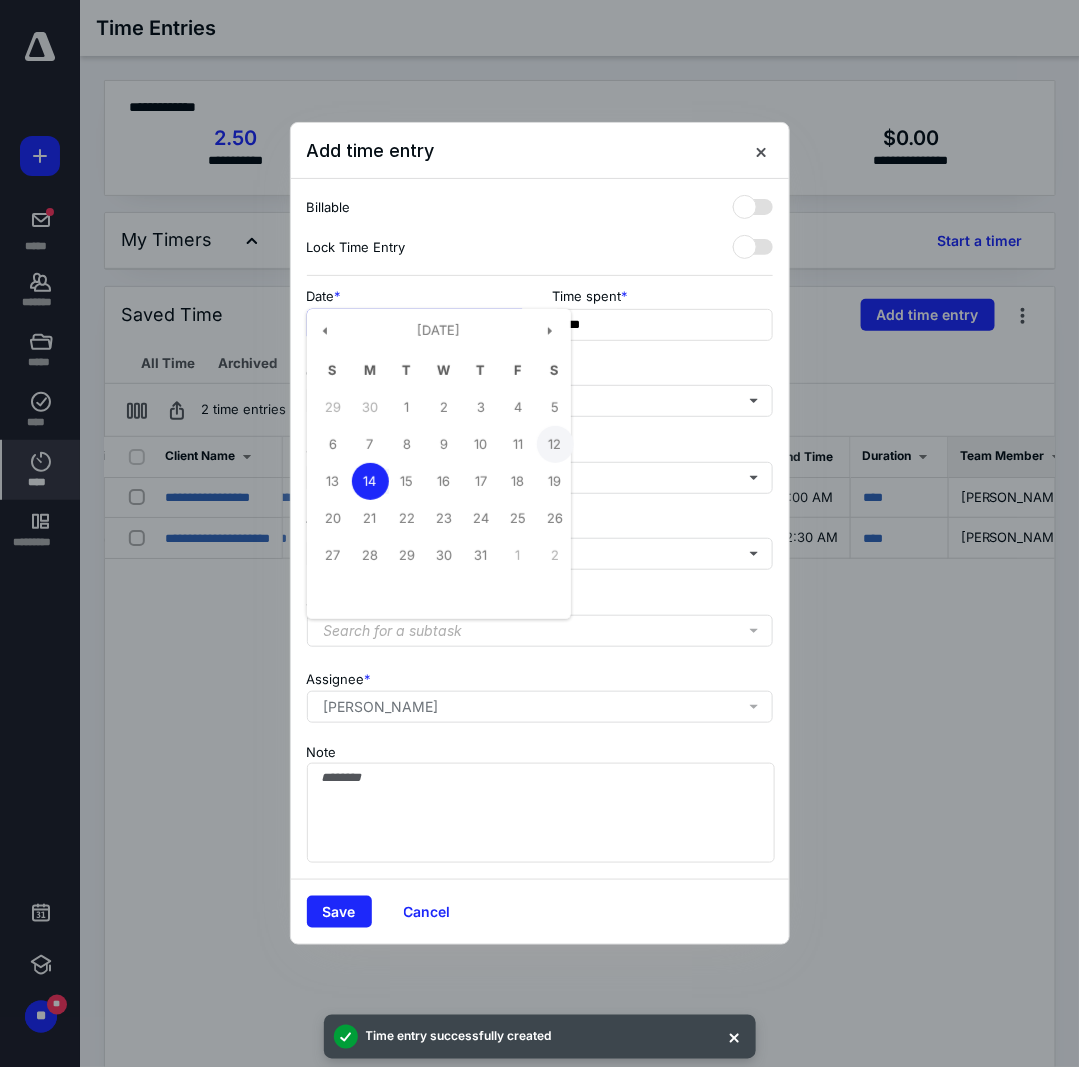 click on "12" at bounding box center (555, 444) 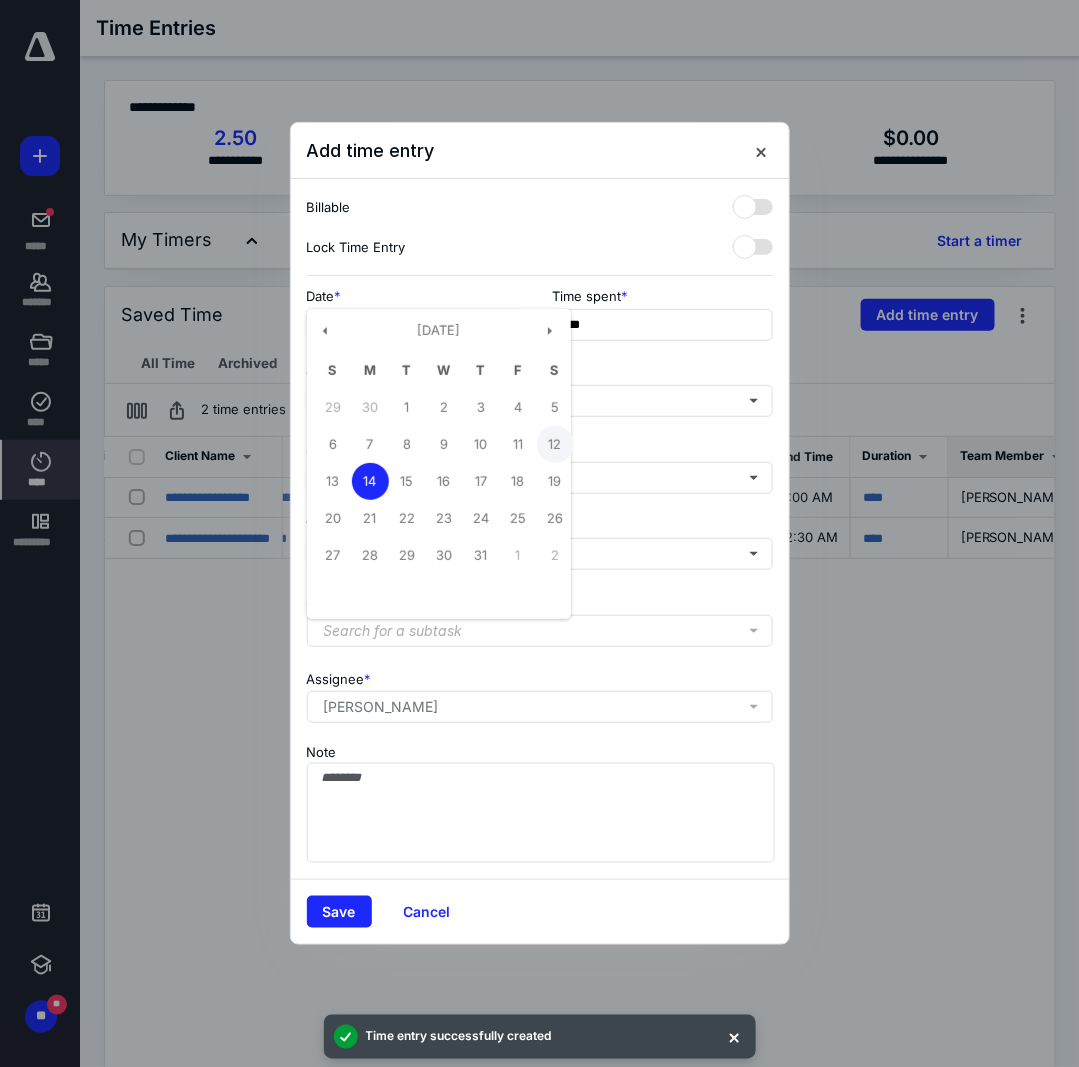 type on "**********" 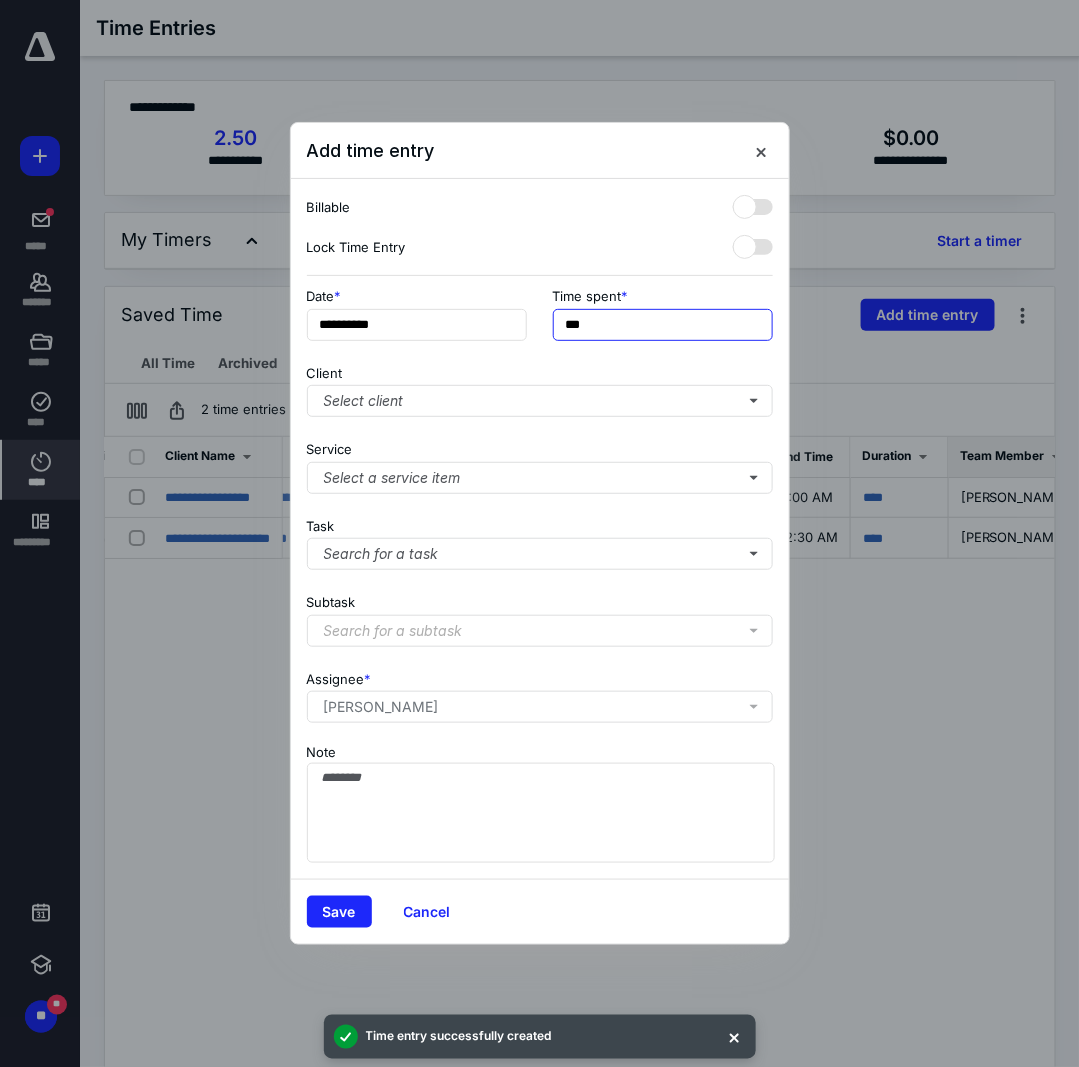 click on "***" at bounding box center (663, 325) 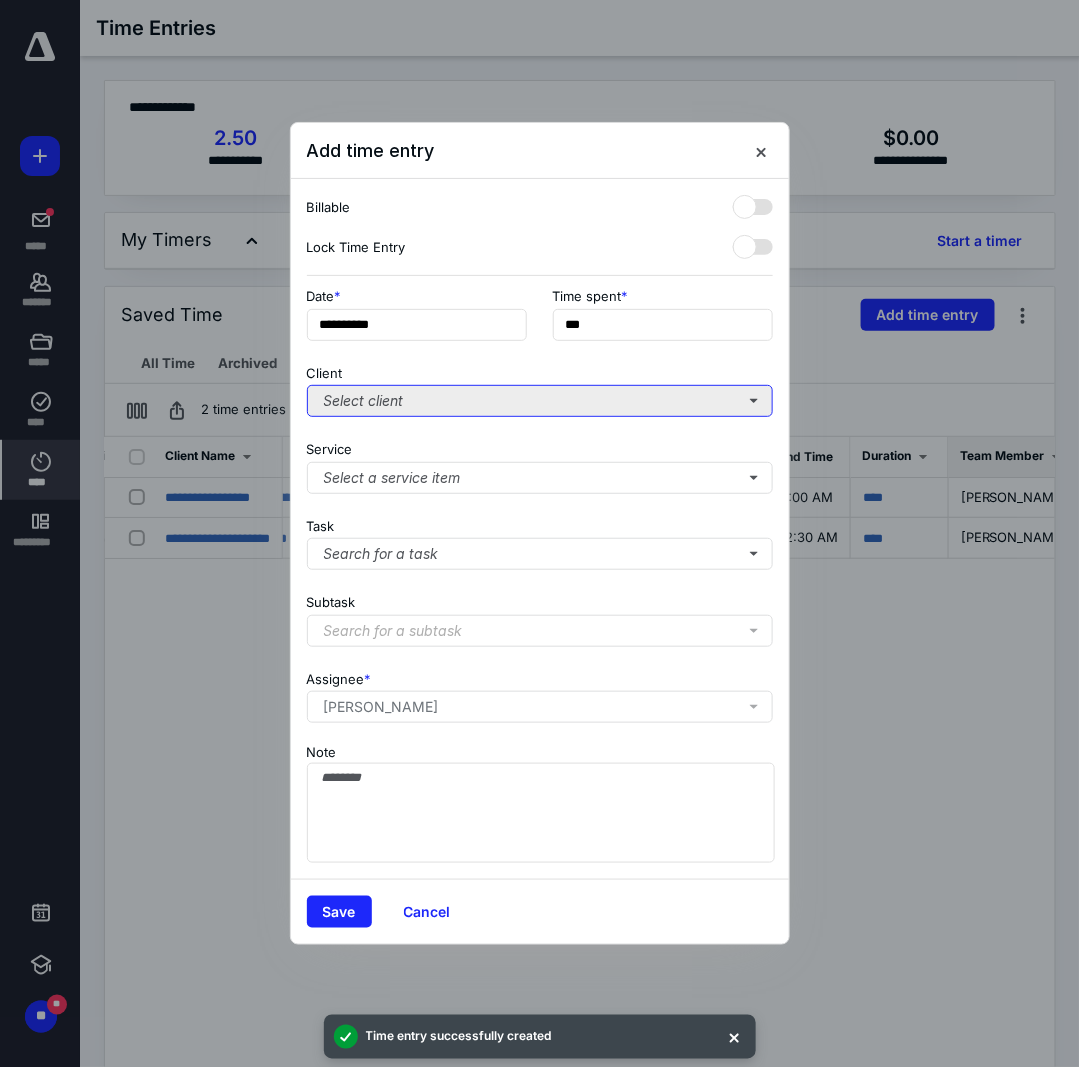 click on "Select client" at bounding box center (540, 401) 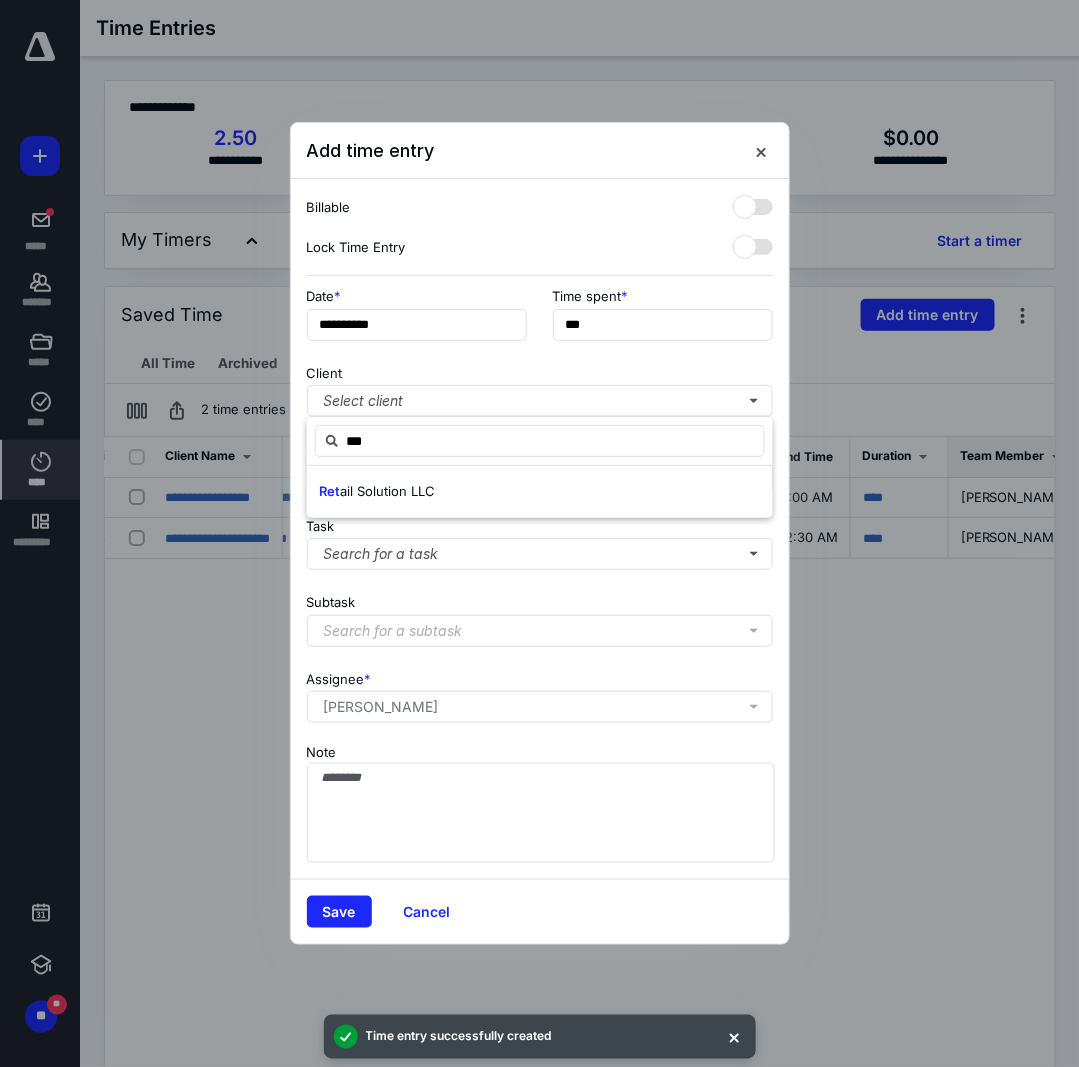 click on "Ret ail Solution LLC" at bounding box center [540, 492] 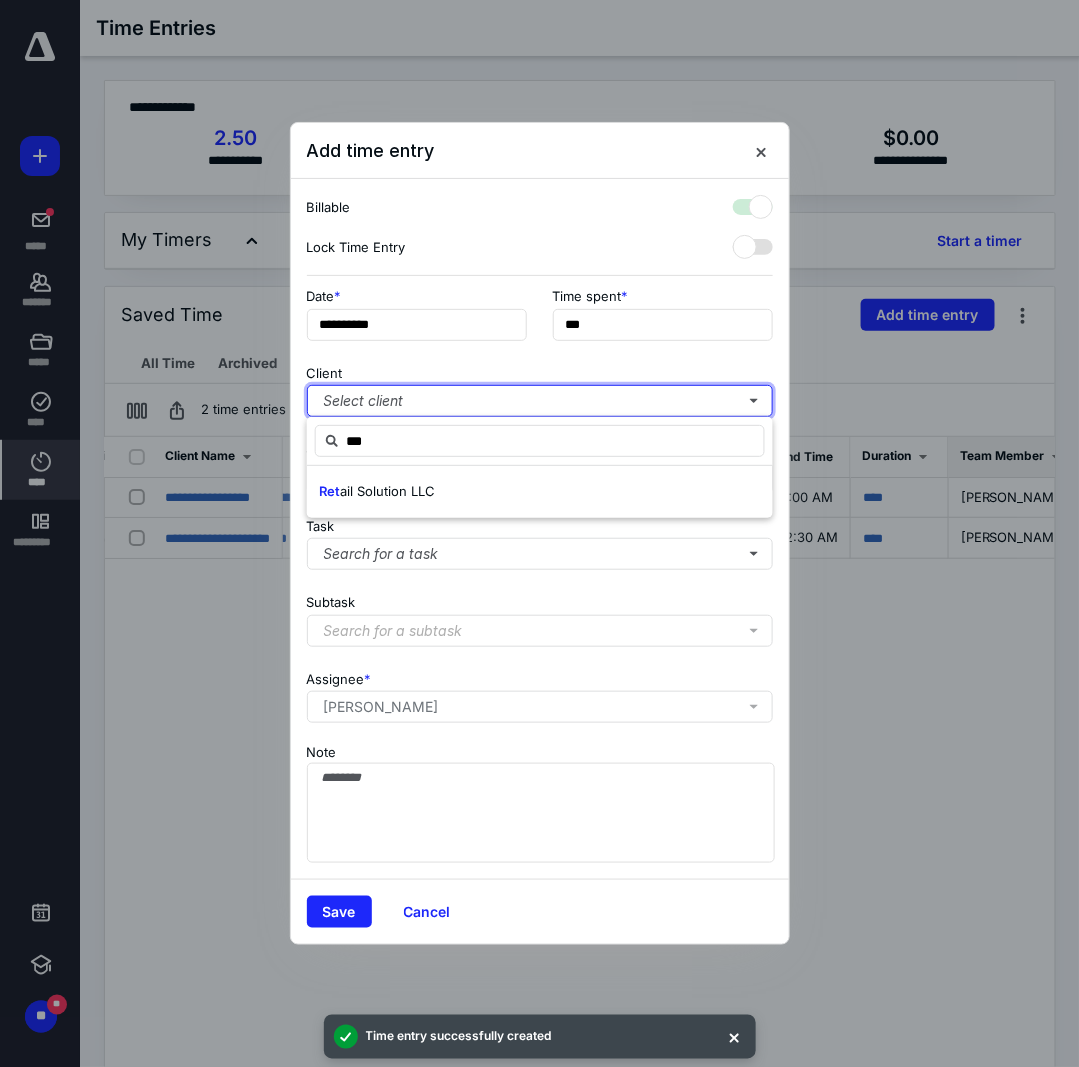 checkbox on "true" 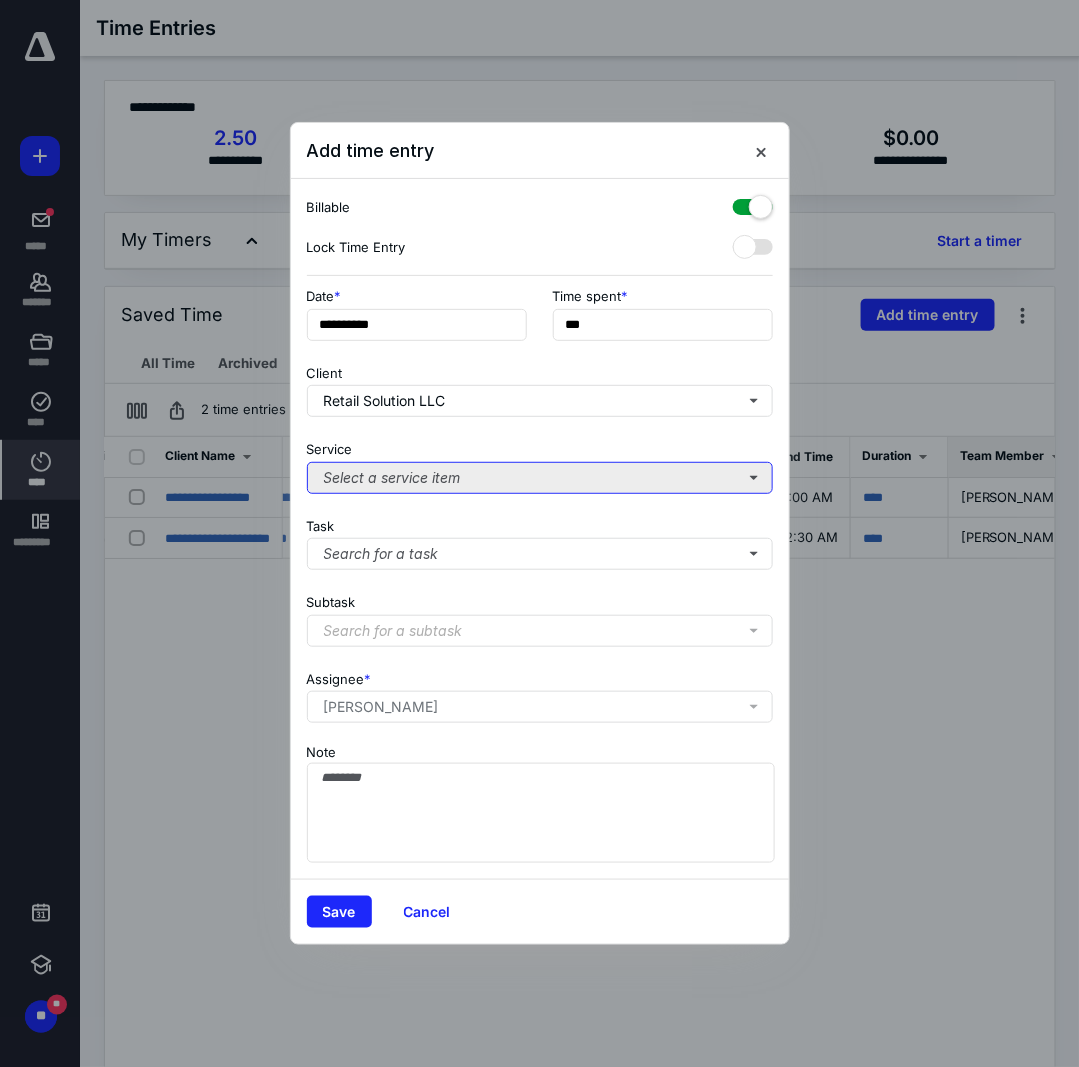 click on "Select a service item" at bounding box center (540, 478) 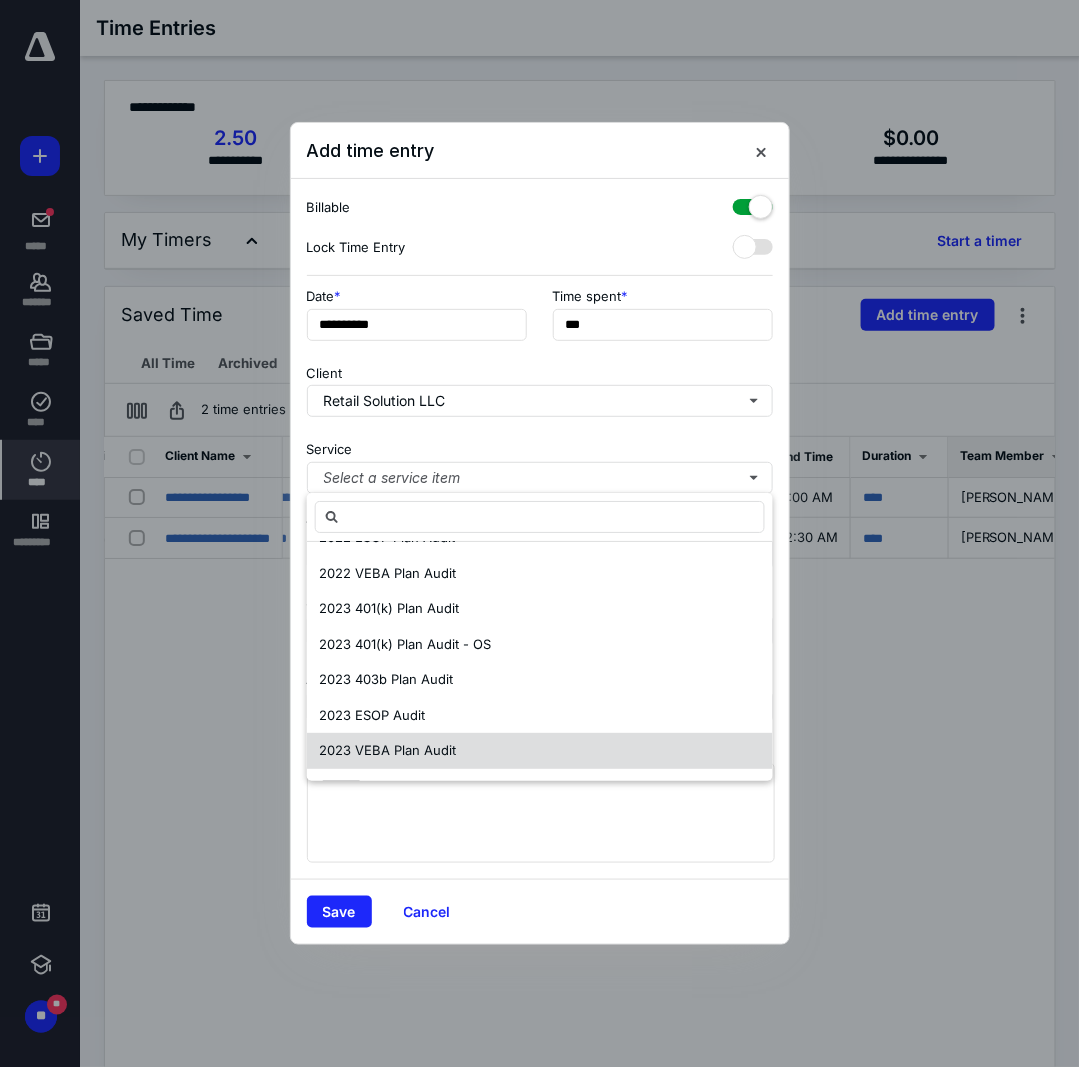 scroll, scrollTop: 699, scrollLeft: 0, axis: vertical 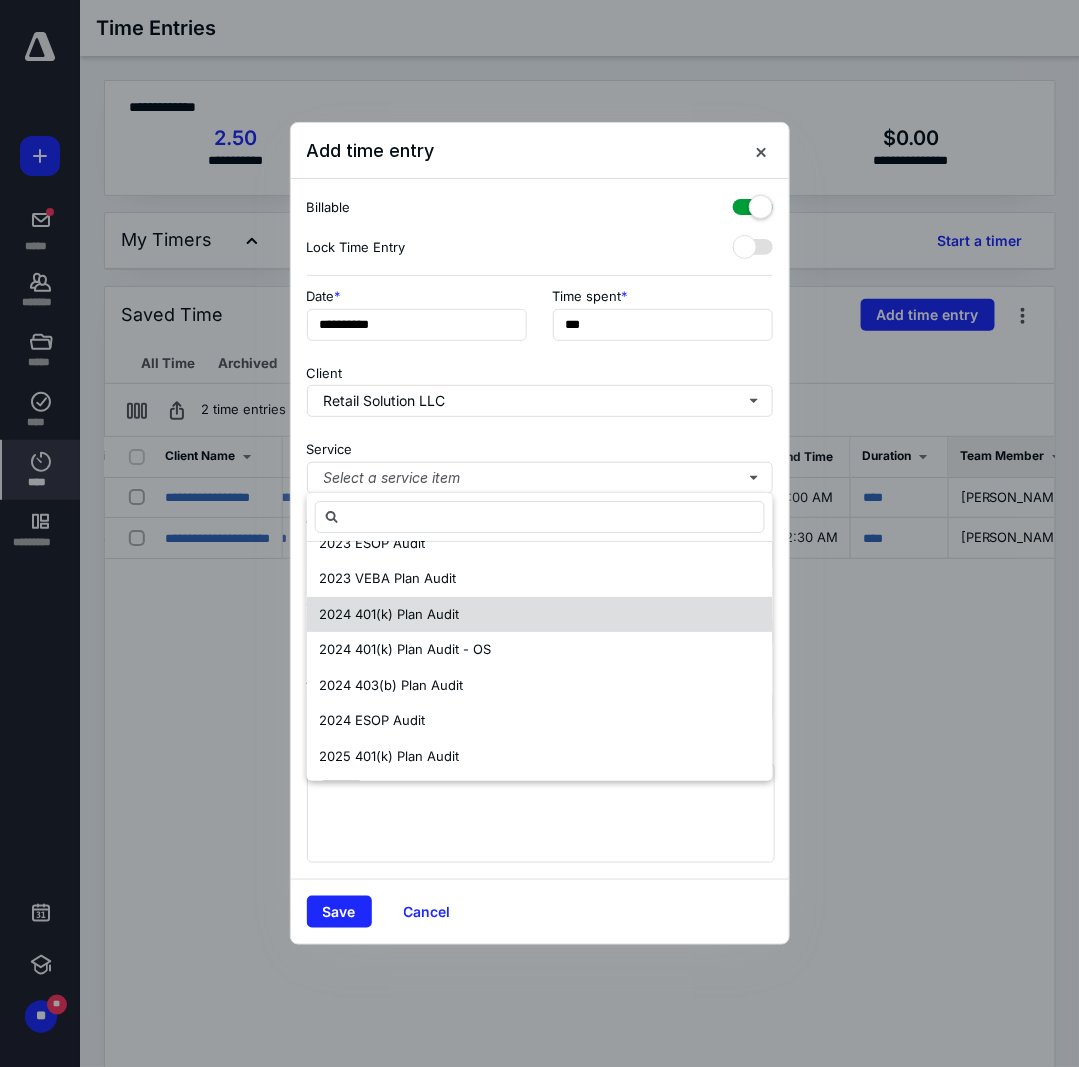 click on "2024 401(k) Plan Audit" at bounding box center (540, 615) 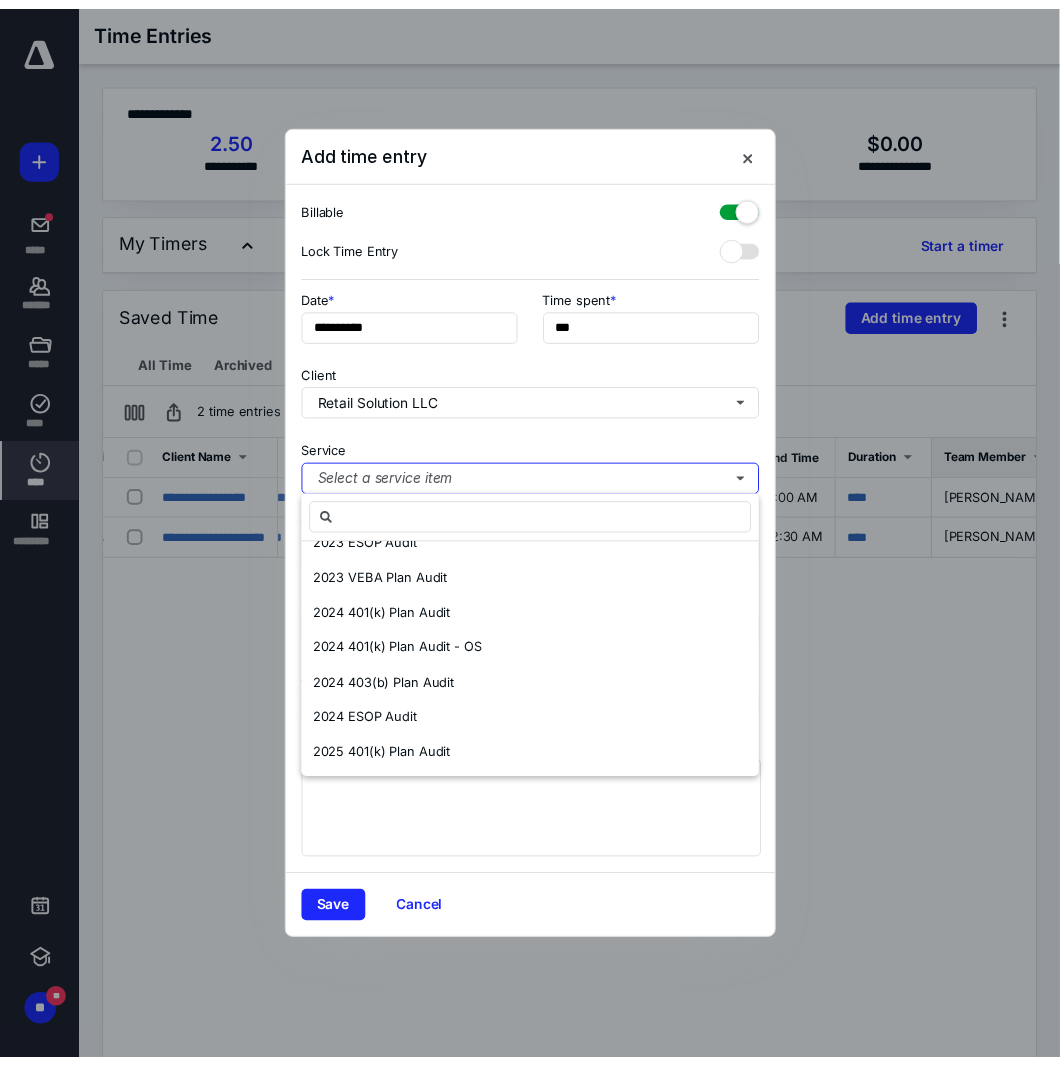 scroll, scrollTop: 0, scrollLeft: 0, axis: both 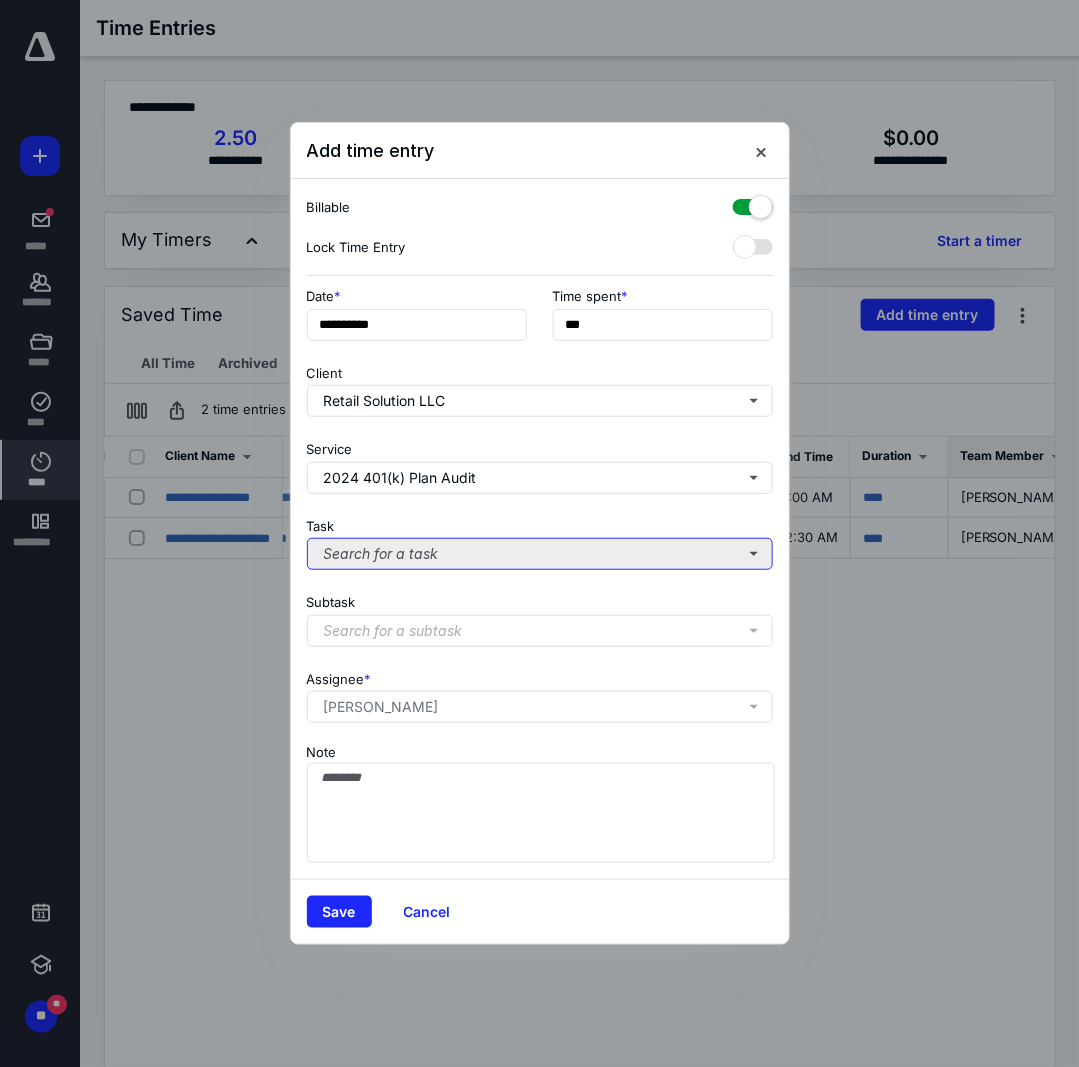 click on "Search for a task" at bounding box center [540, 554] 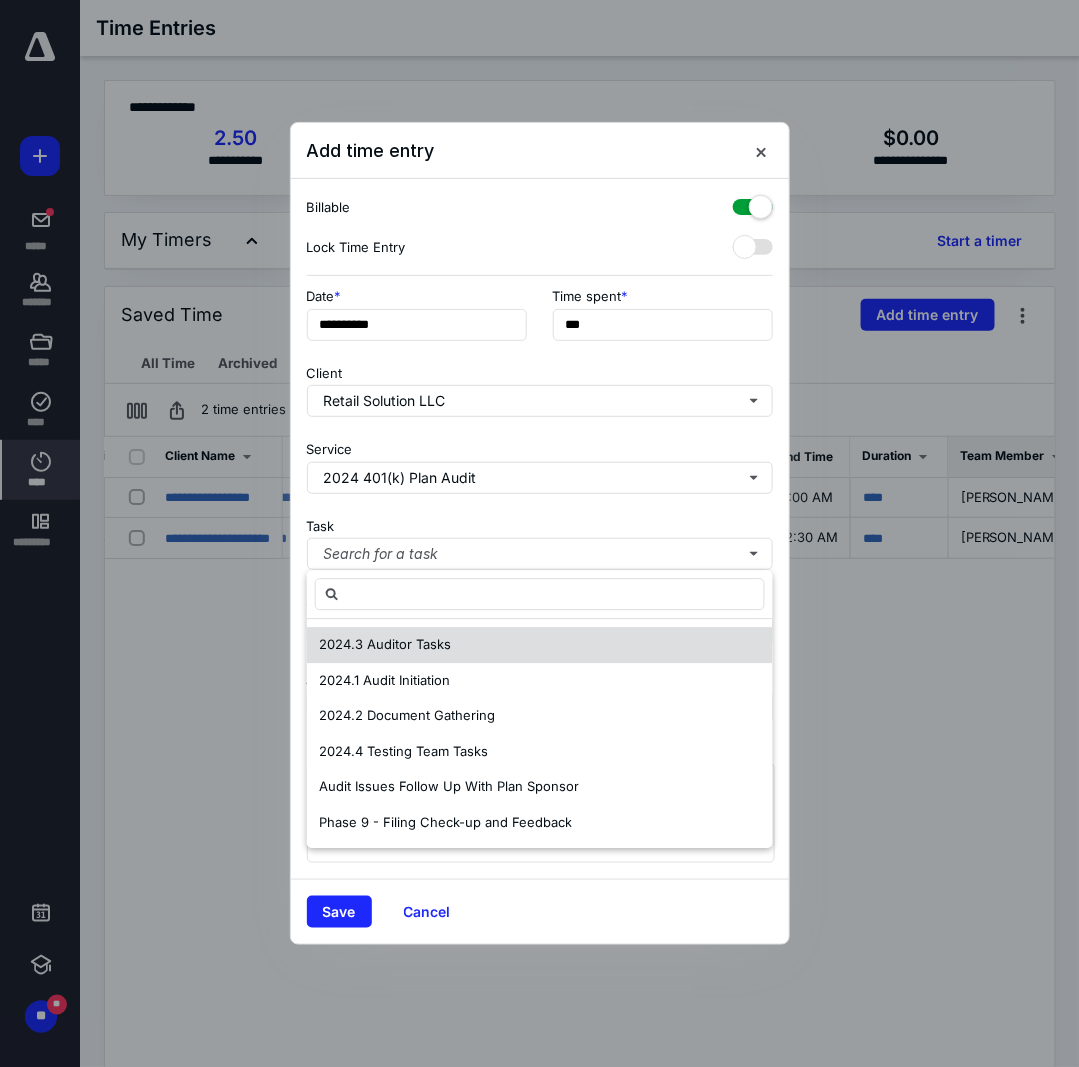 click on "2024.3 Auditor Tasks" at bounding box center (540, 645) 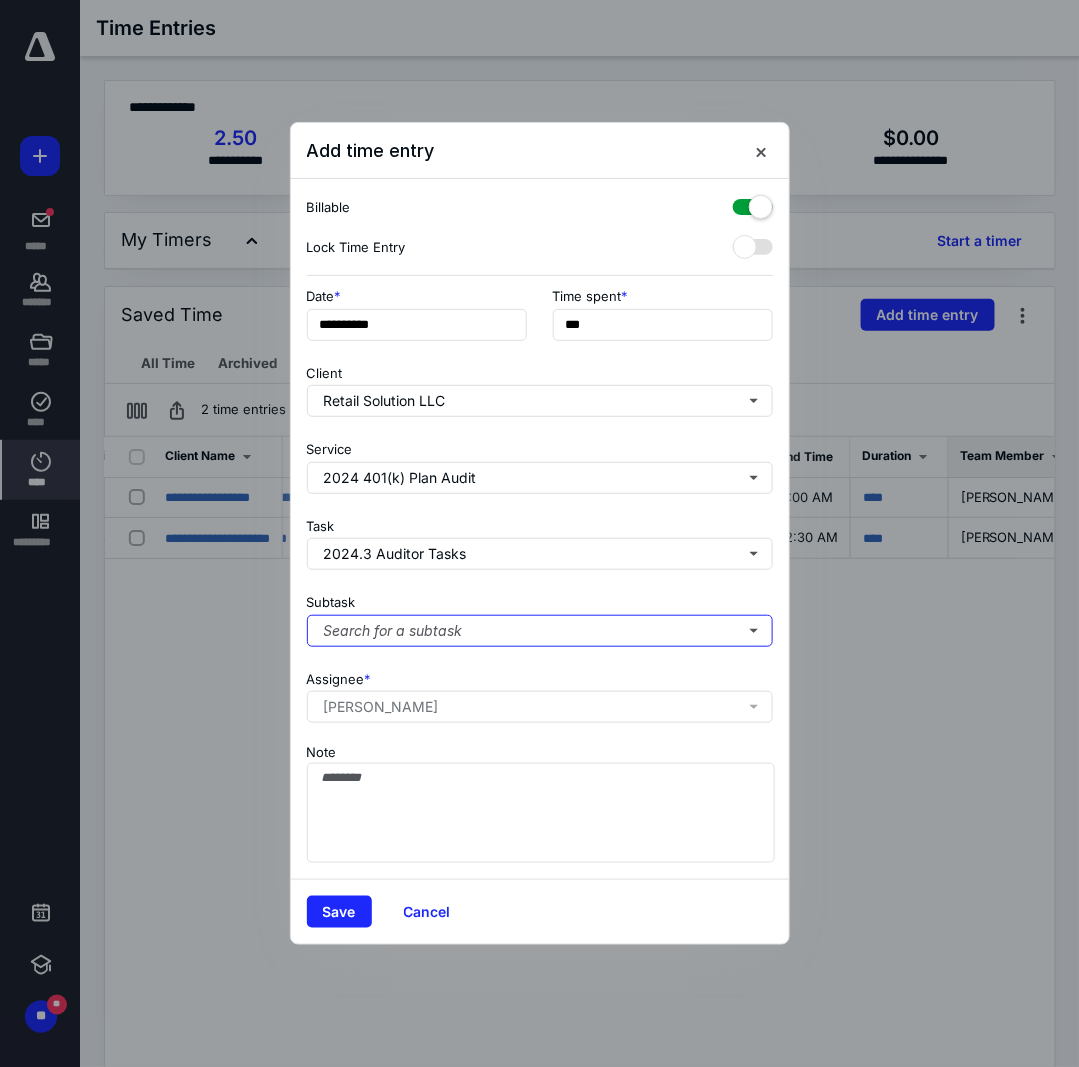 click on "Search for a subtask" at bounding box center (540, 631) 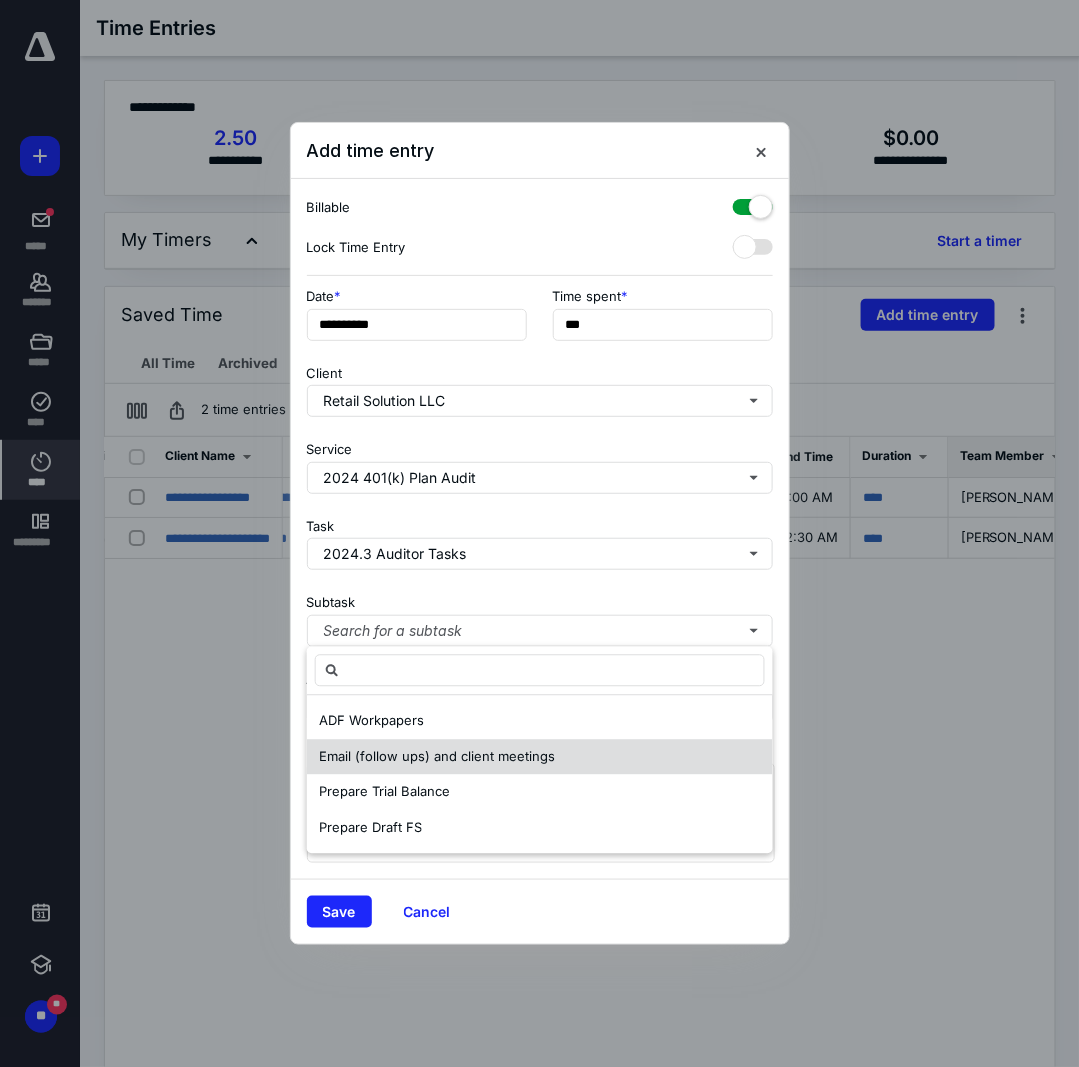 click on "Email (follow ups) and client meetings" at bounding box center (437, 756) 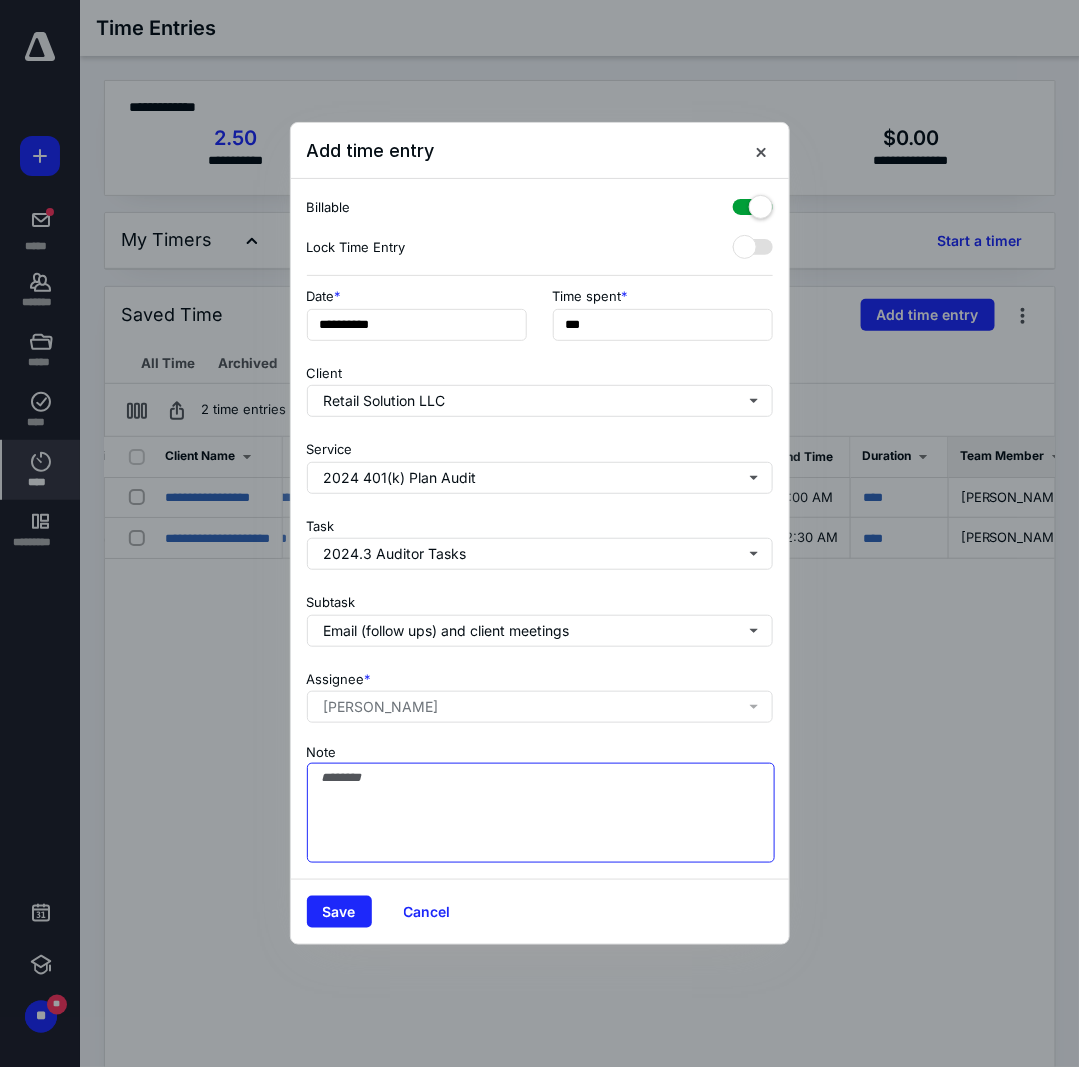 click on "Note" at bounding box center [541, 813] 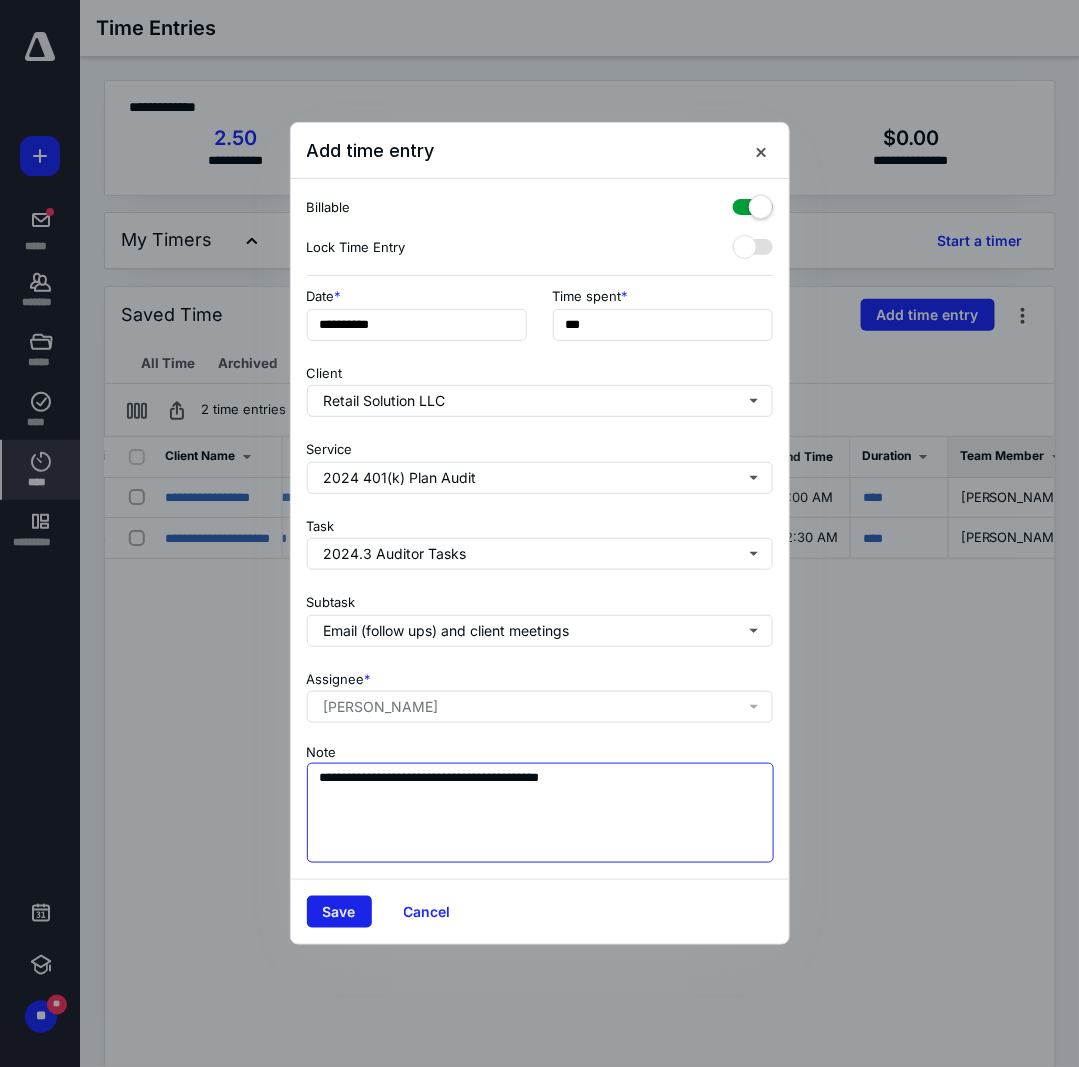 type on "**********" 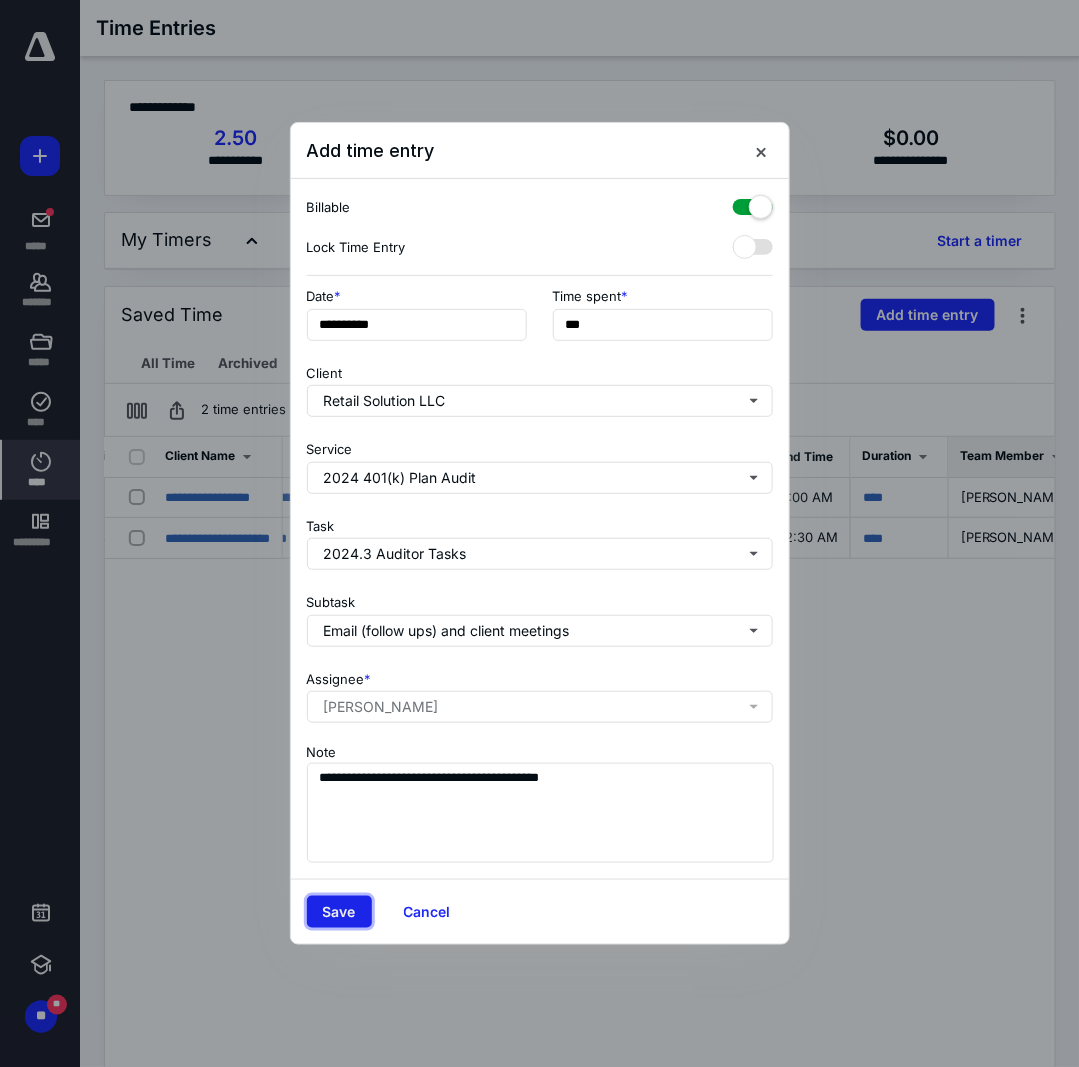 click on "Save" at bounding box center (339, 912) 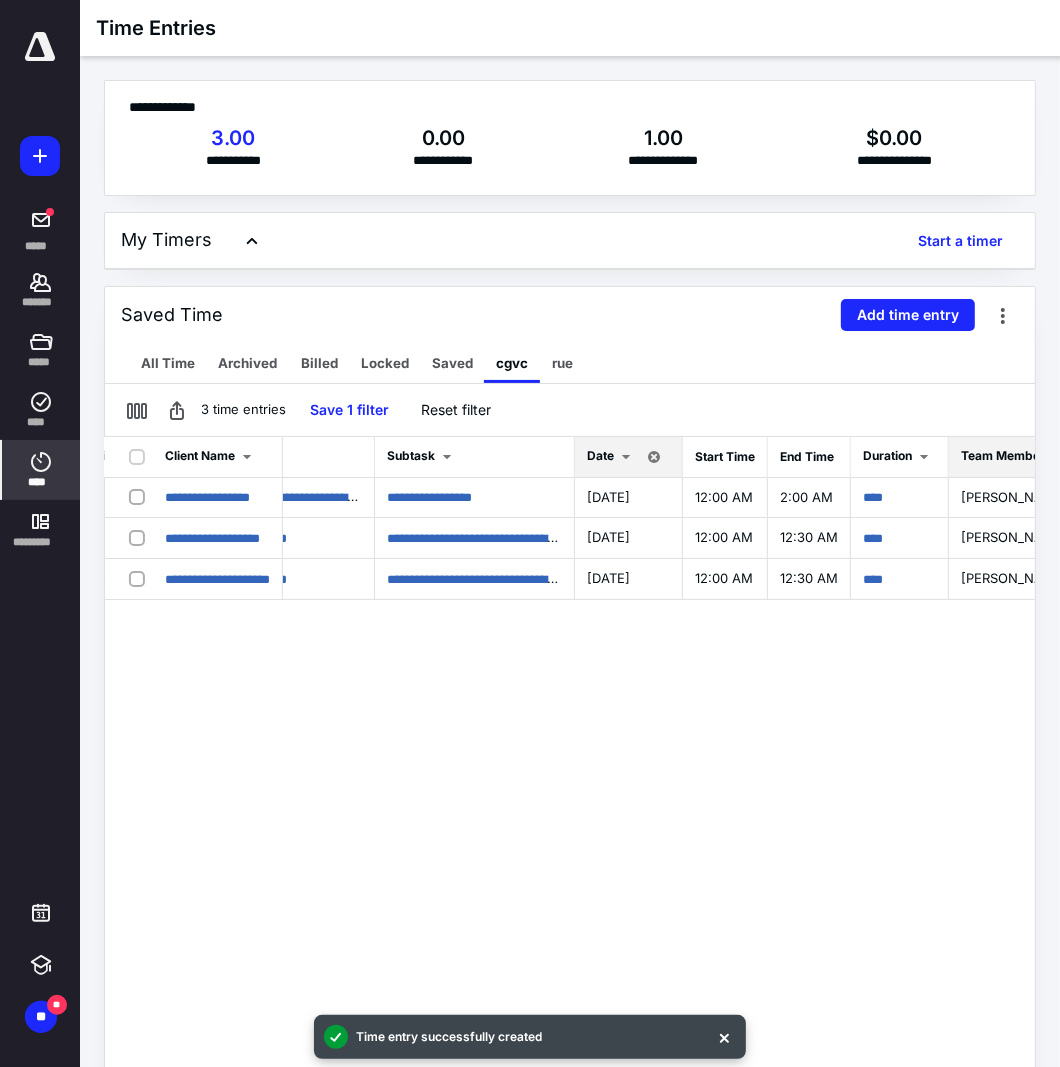 click at bounding box center (626, 457) 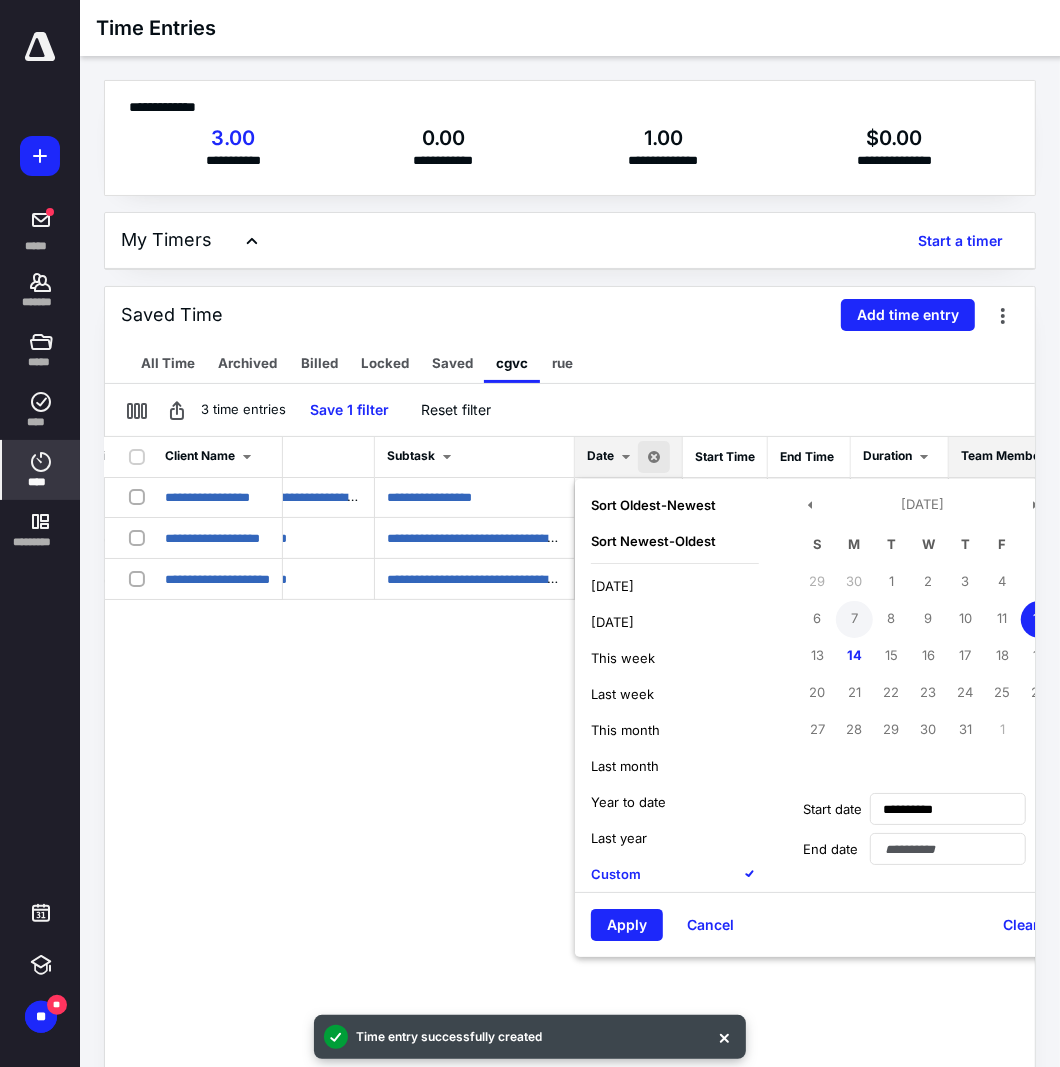 click on "7" at bounding box center (854, 619) 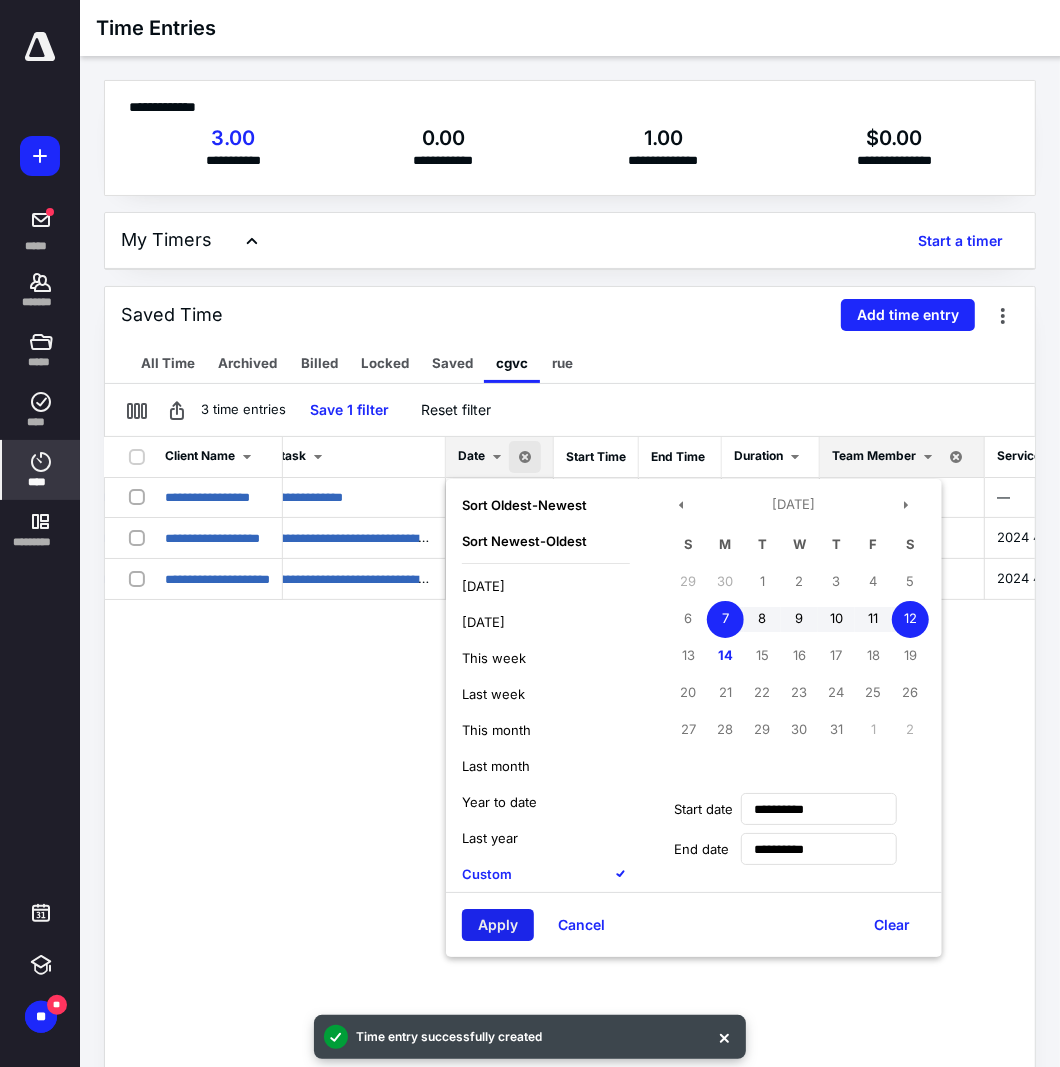 click on "Apply" at bounding box center [498, 925] 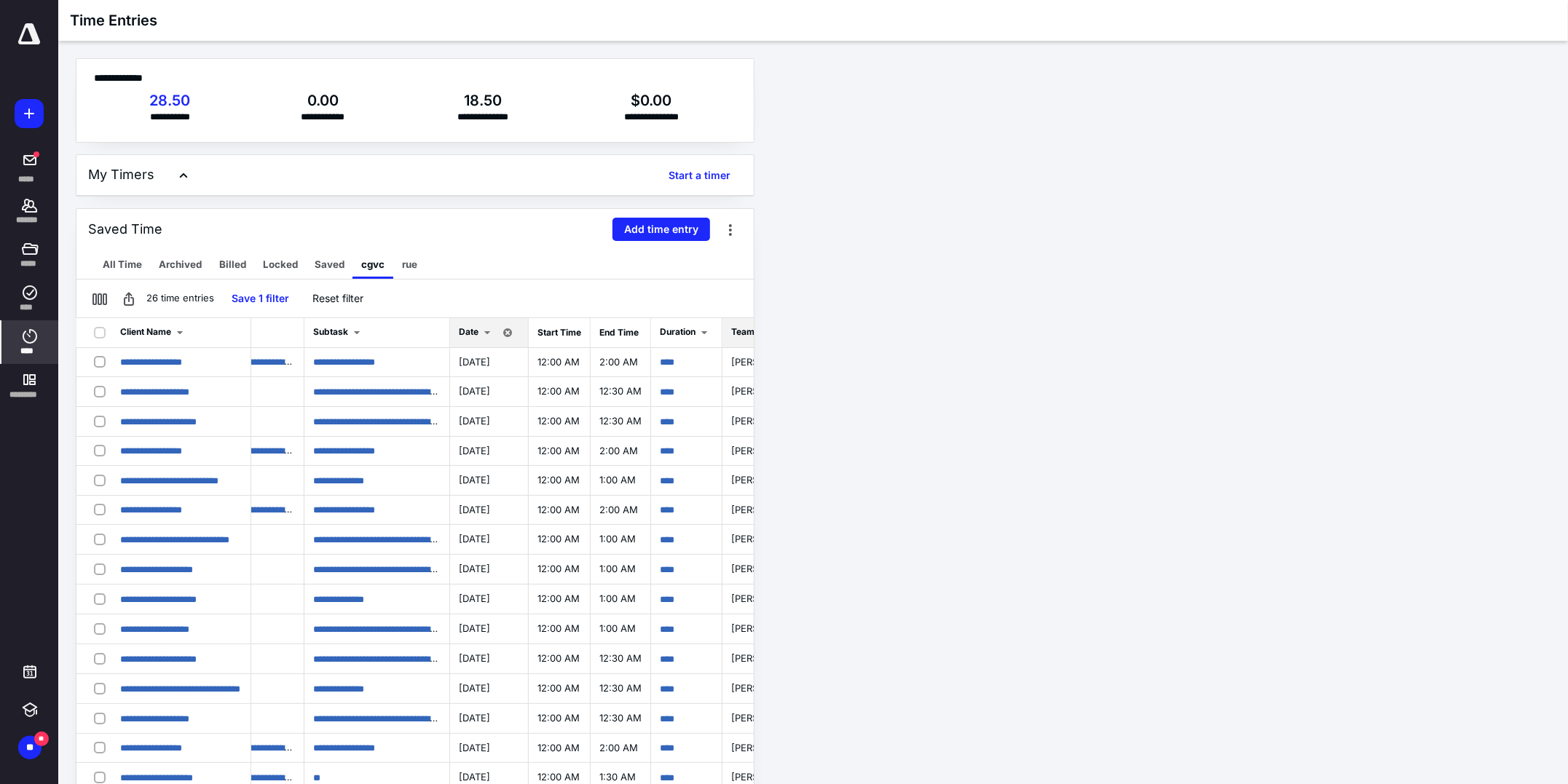 scroll, scrollTop: 0, scrollLeft: 0, axis: both 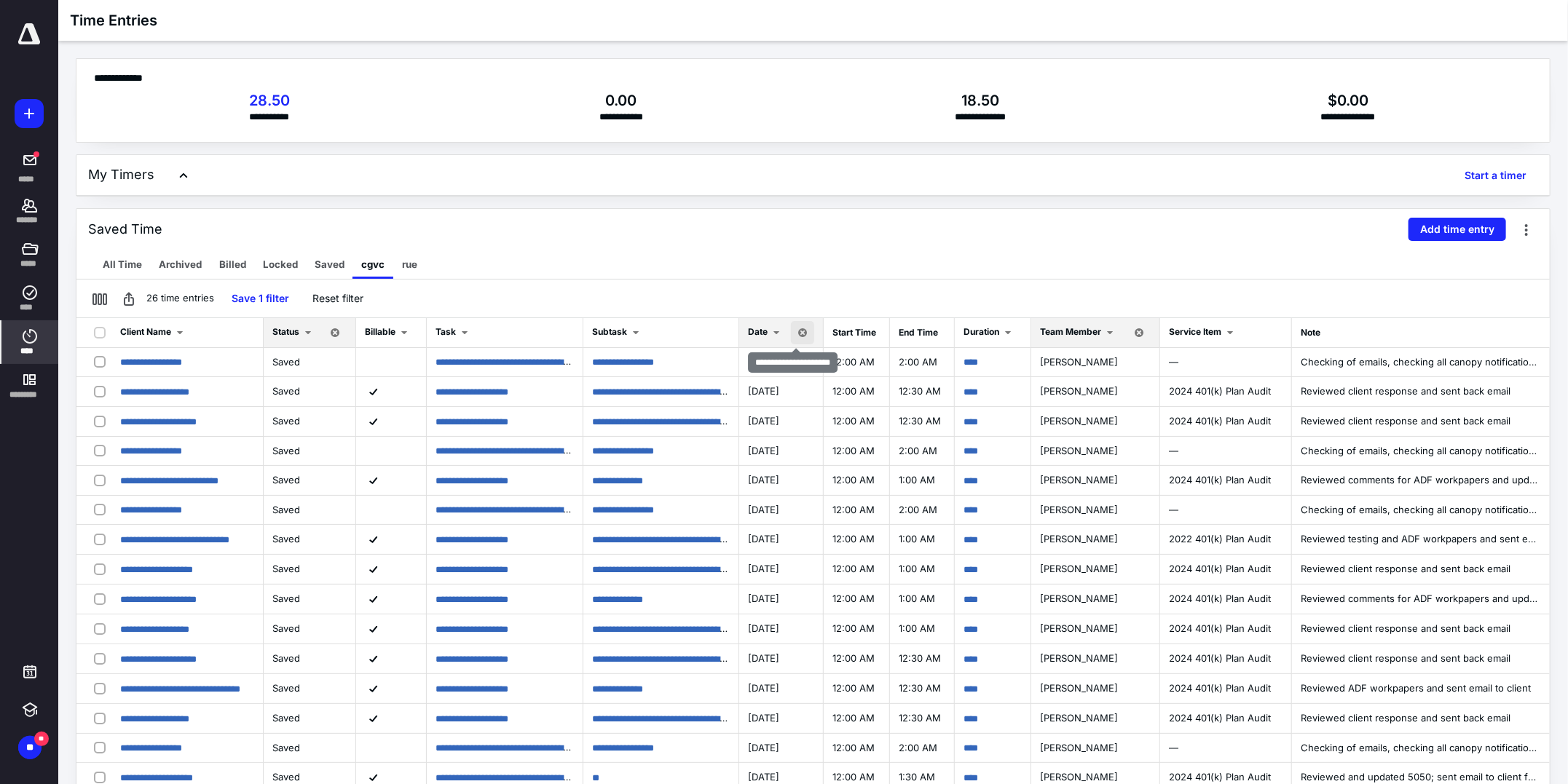 click at bounding box center (803, 333) 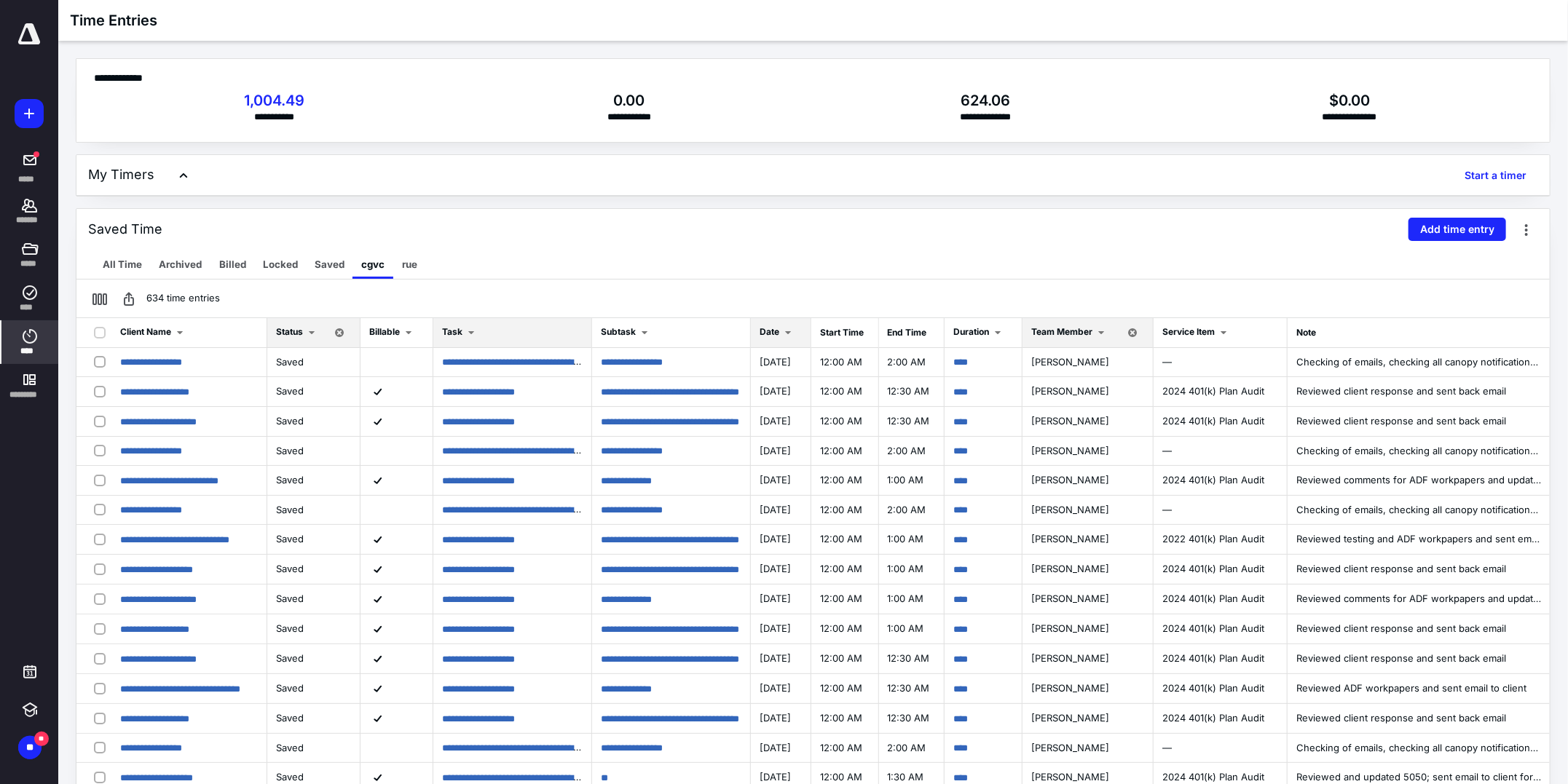 click at bounding box center [471, 333] 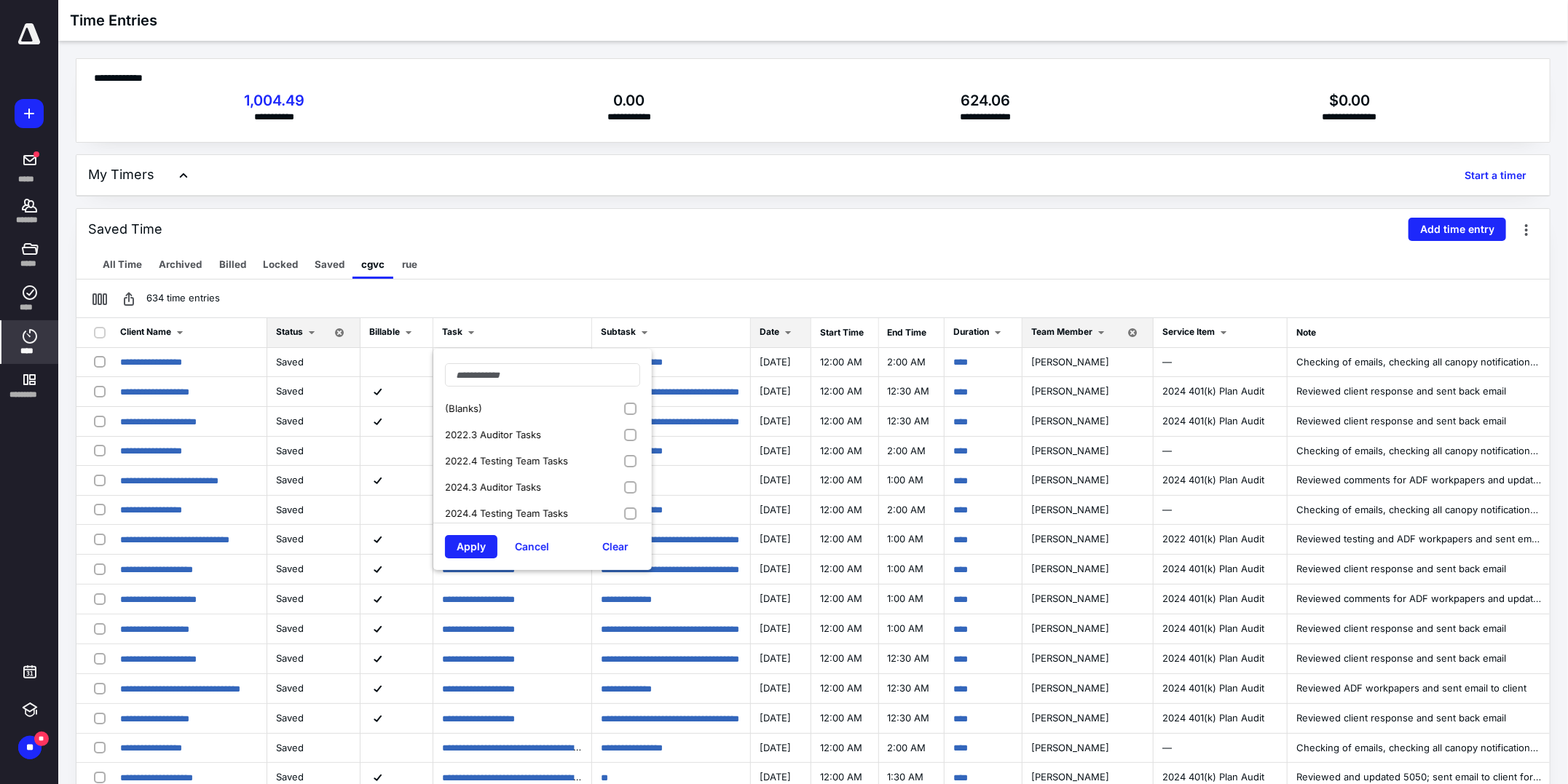 click on "Saved Time Add time entry" at bounding box center (813, 229) 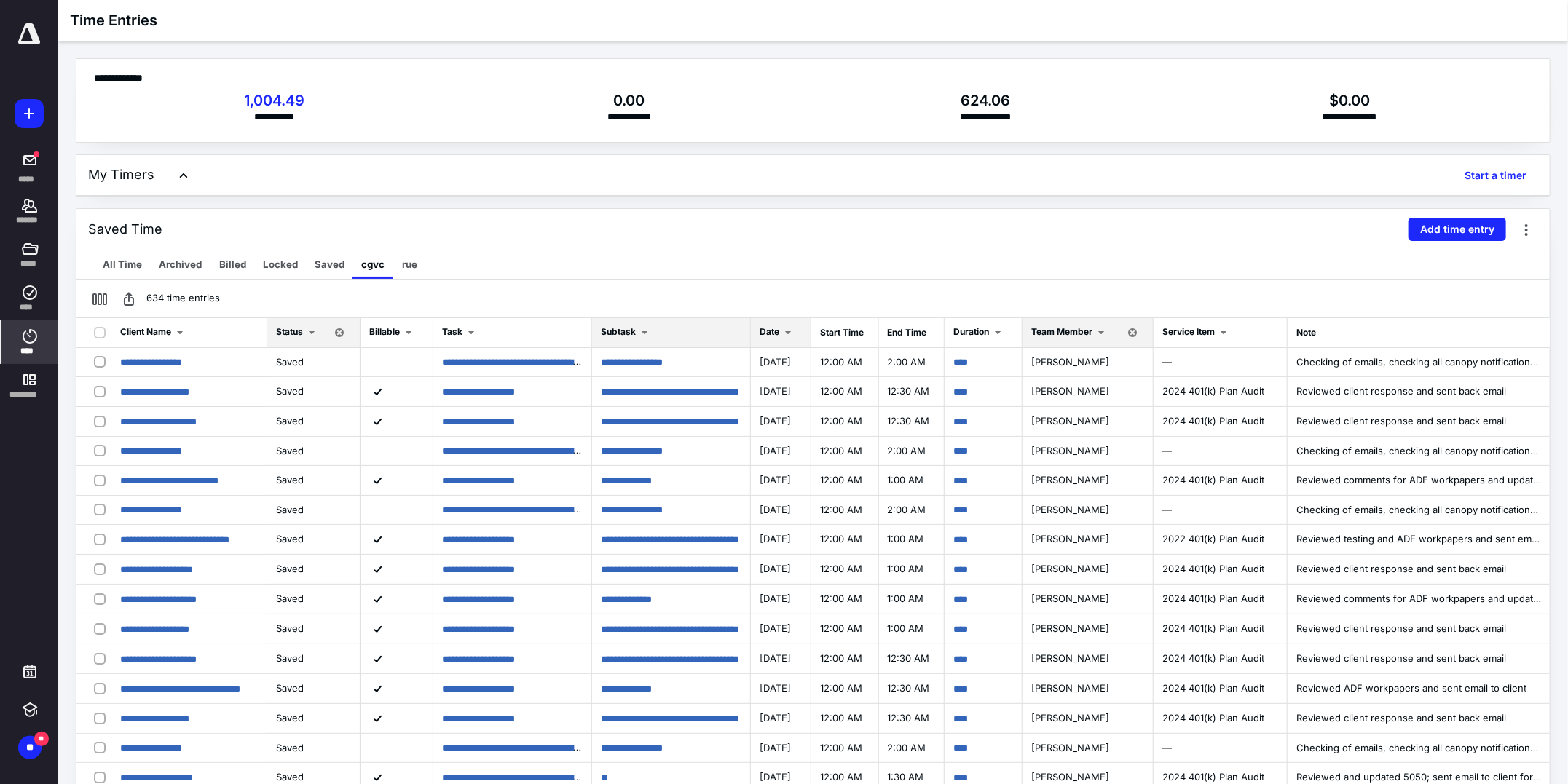 click at bounding box center [645, 333] 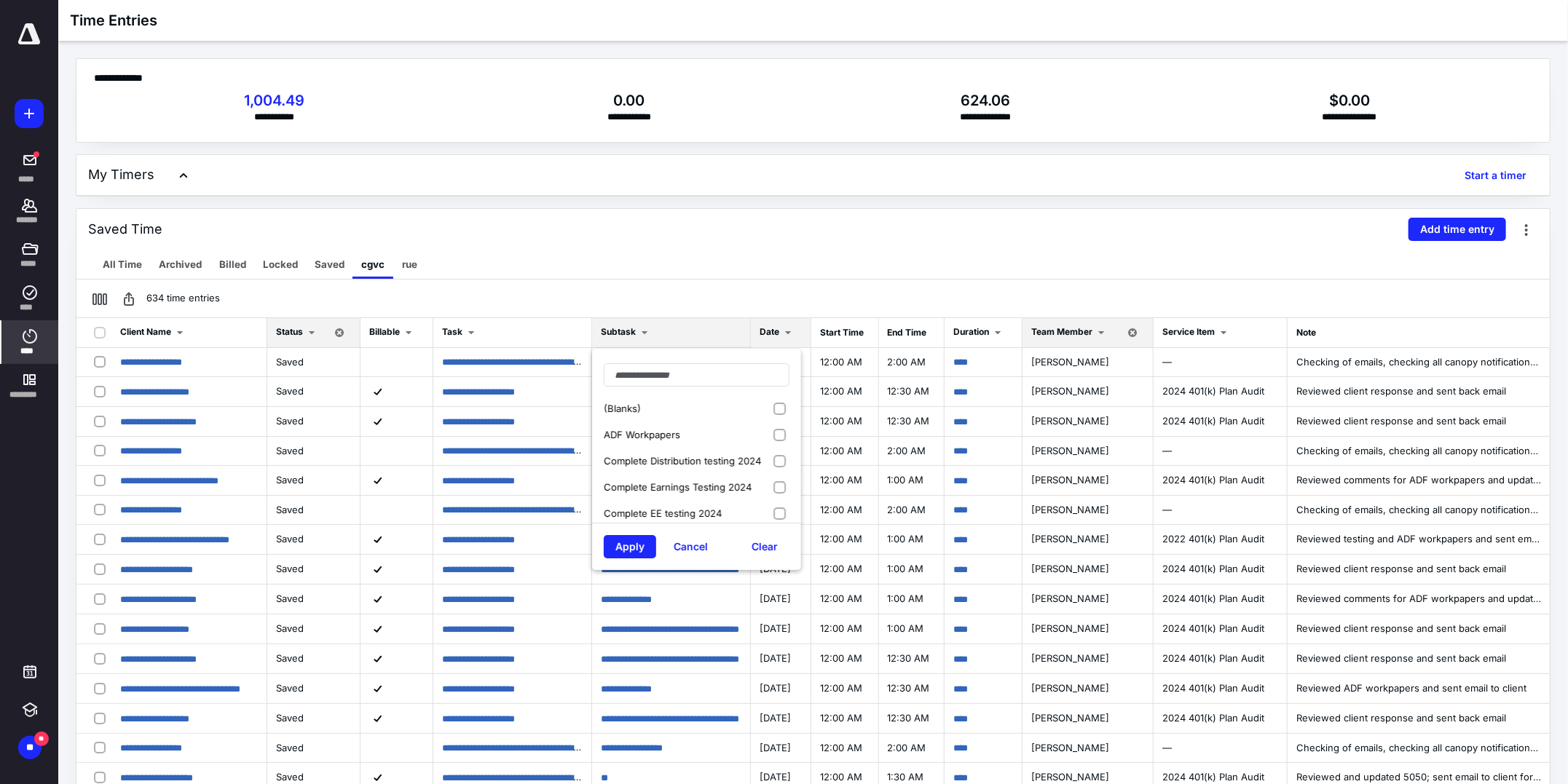 click on "ADF Workpapers" at bounding box center (642, 435) 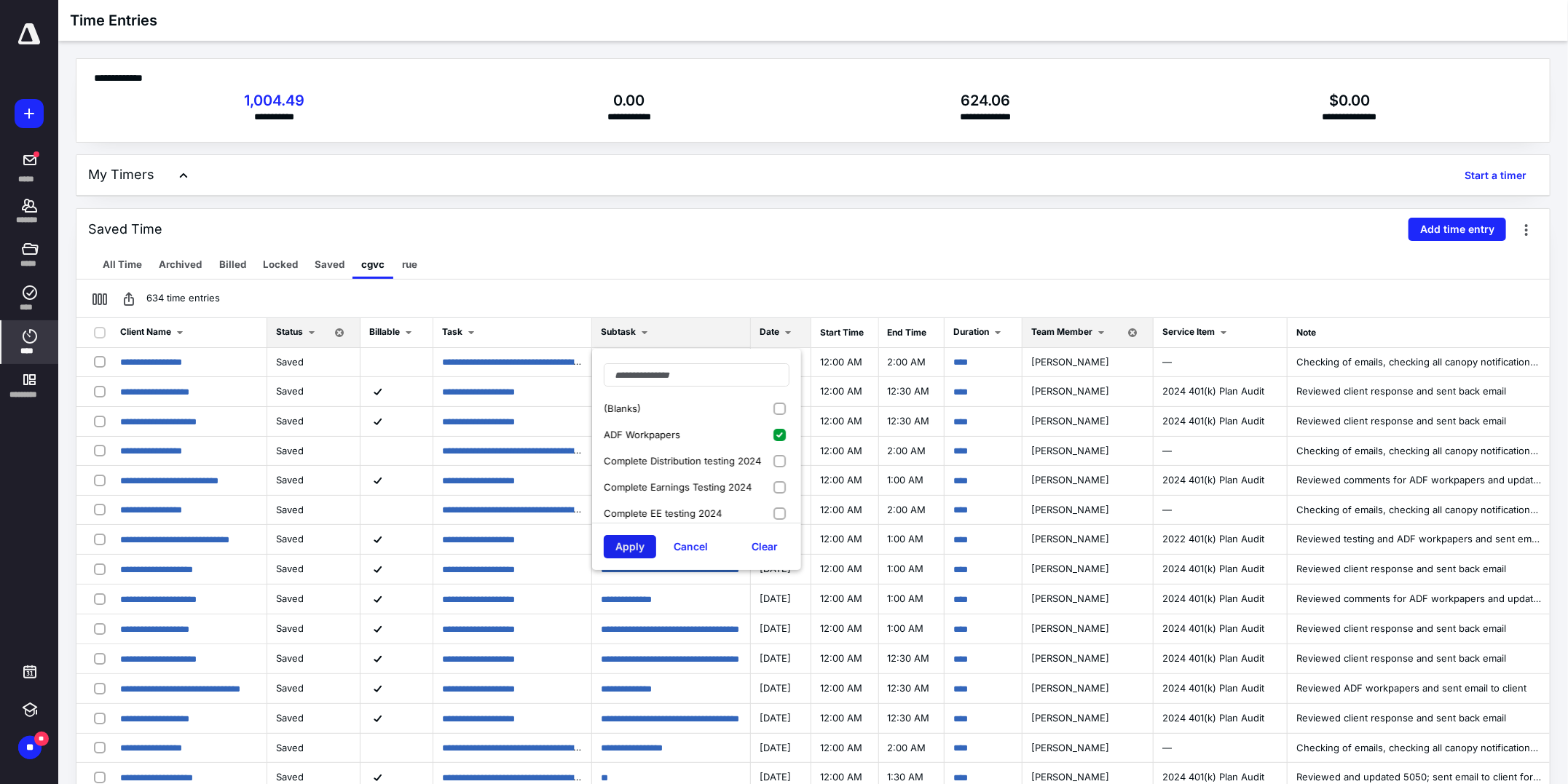 click on "Apply" at bounding box center (630, 547) 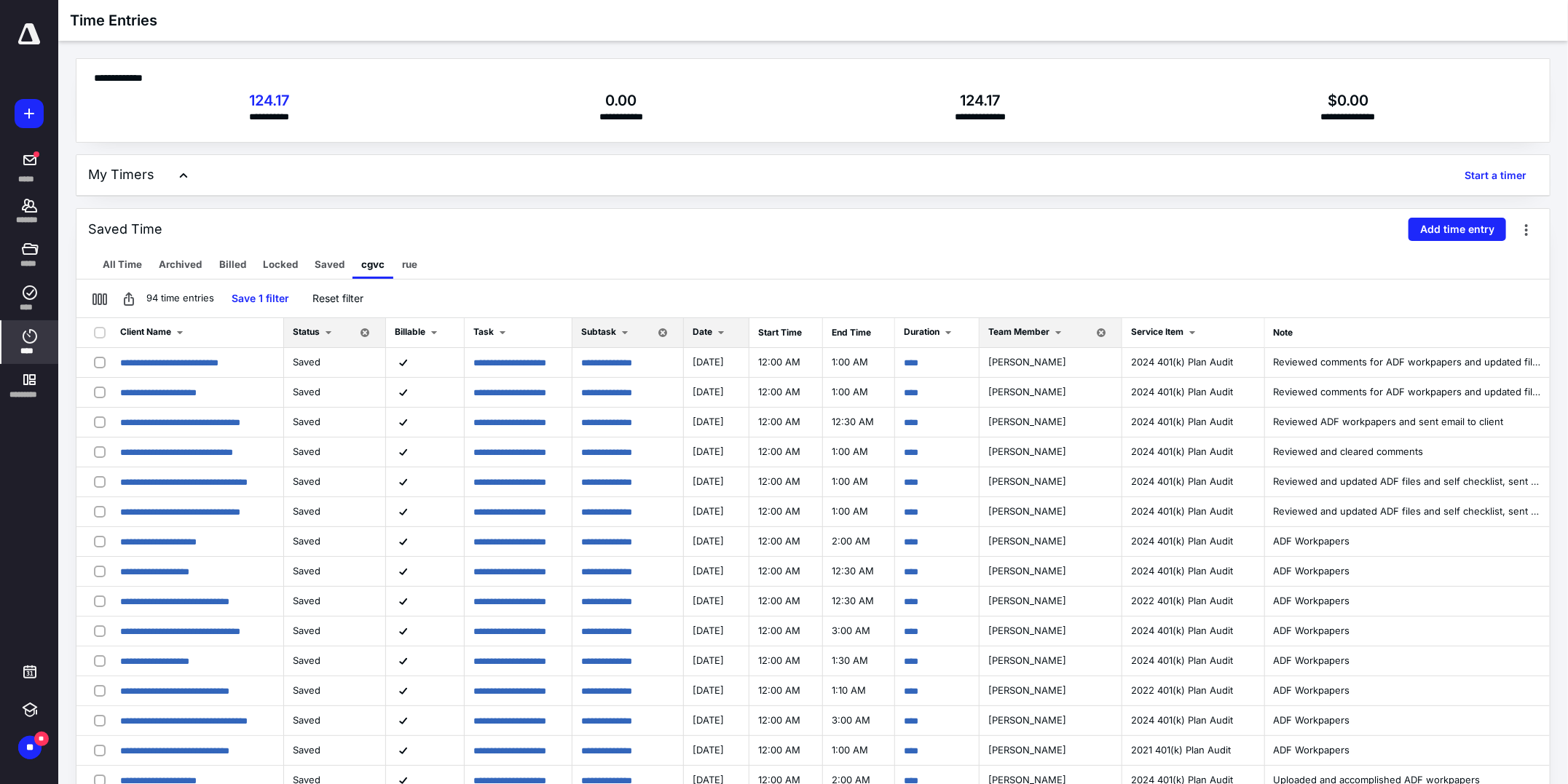 click on "Saved Time Add time entry" at bounding box center [813, 229] 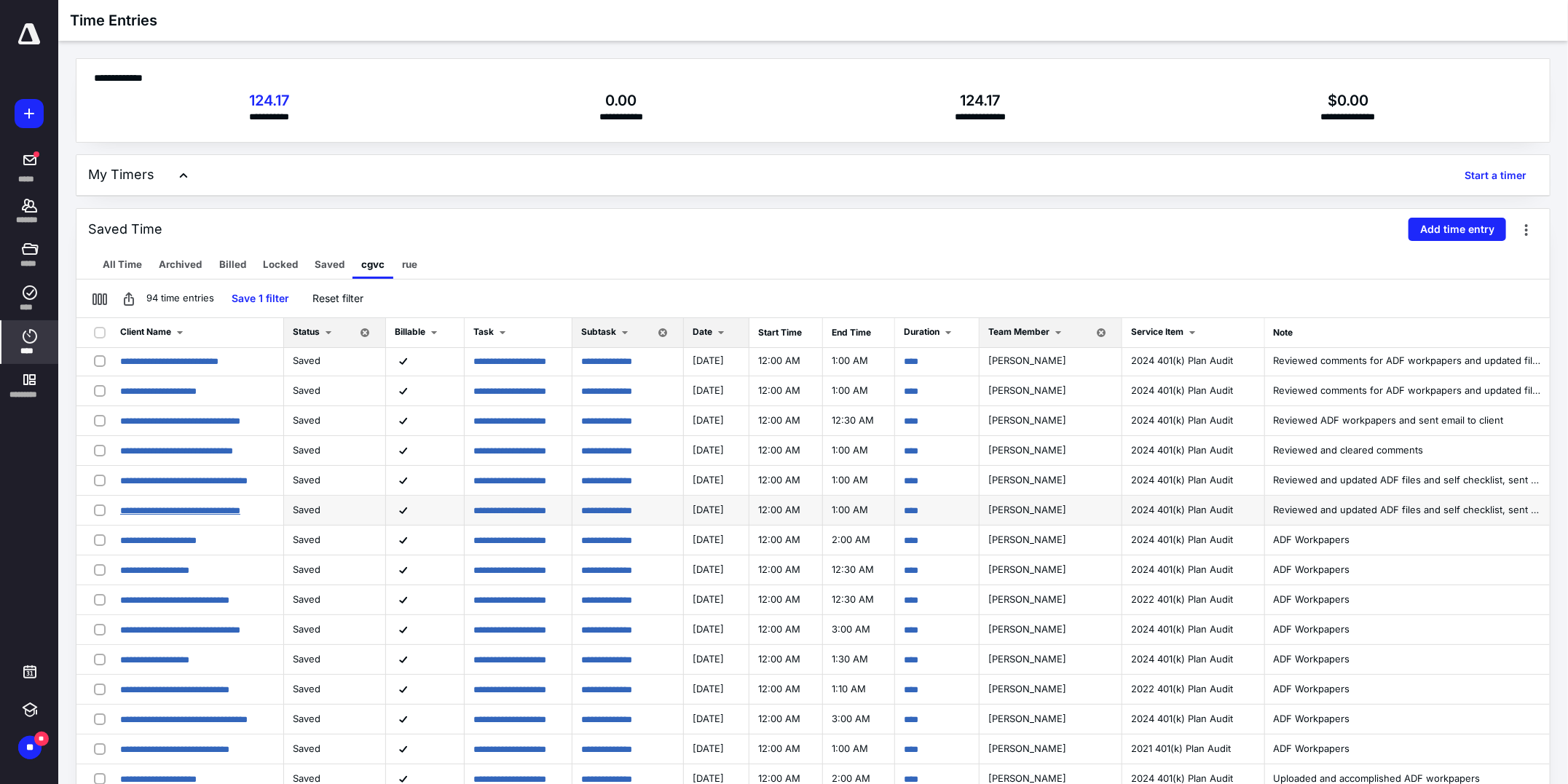 scroll, scrollTop: 0, scrollLeft: 0, axis: both 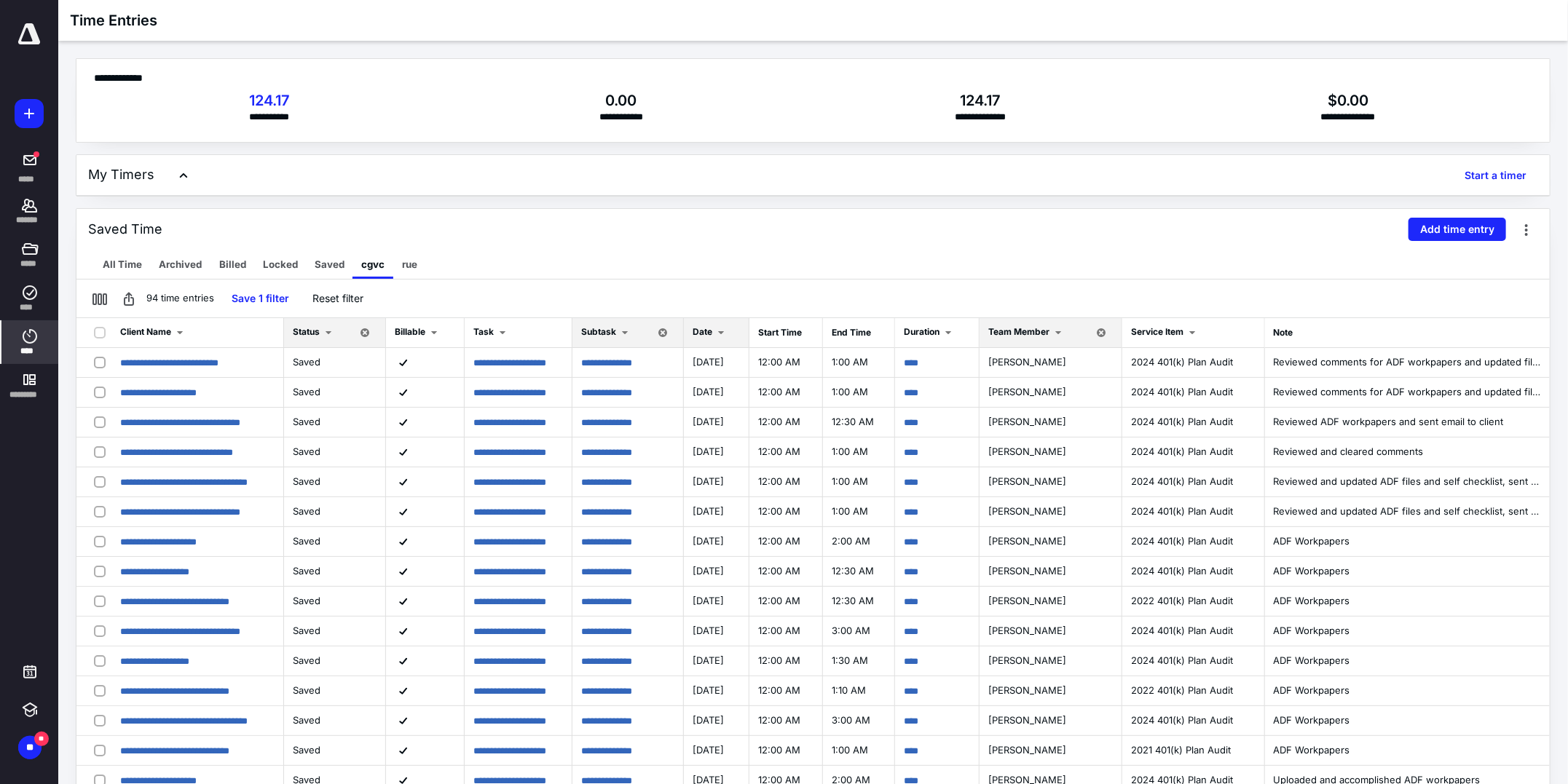 click on "Client Name" at bounding box center [146, 331] 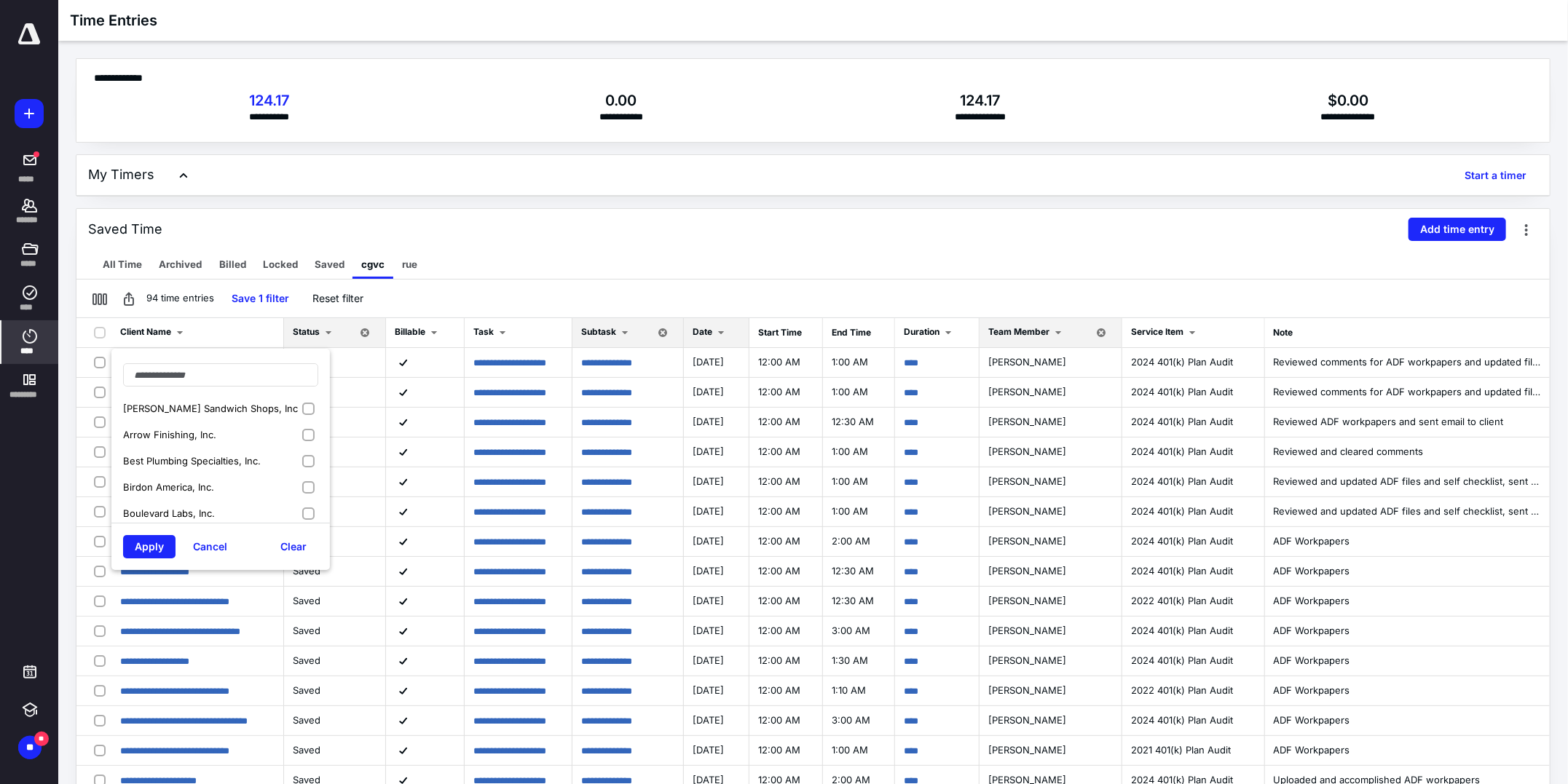 click on "Amato's Sandwich Shops, Inc" at bounding box center (210, 408) 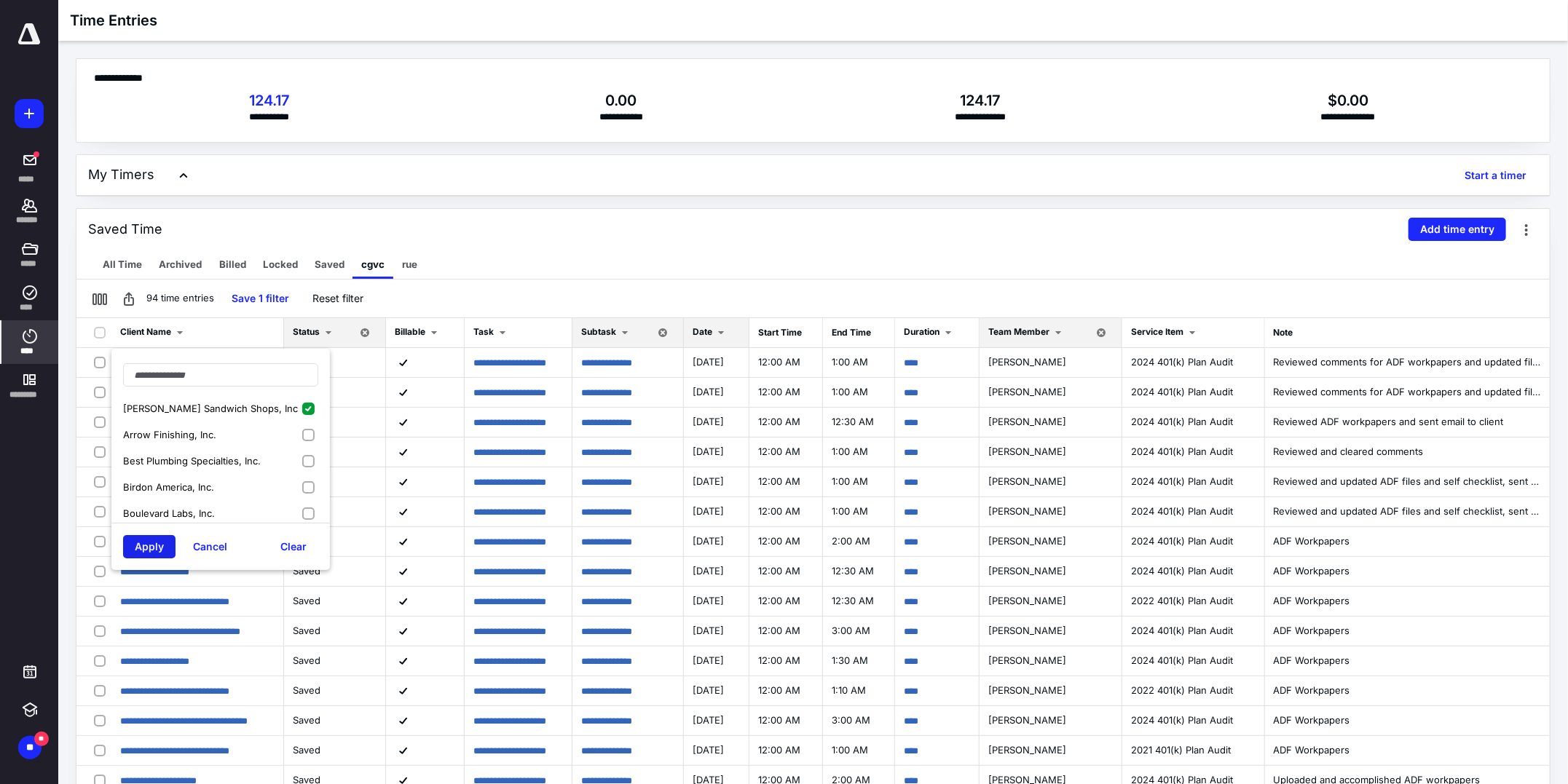 click on "Apply" at bounding box center [149, 547] 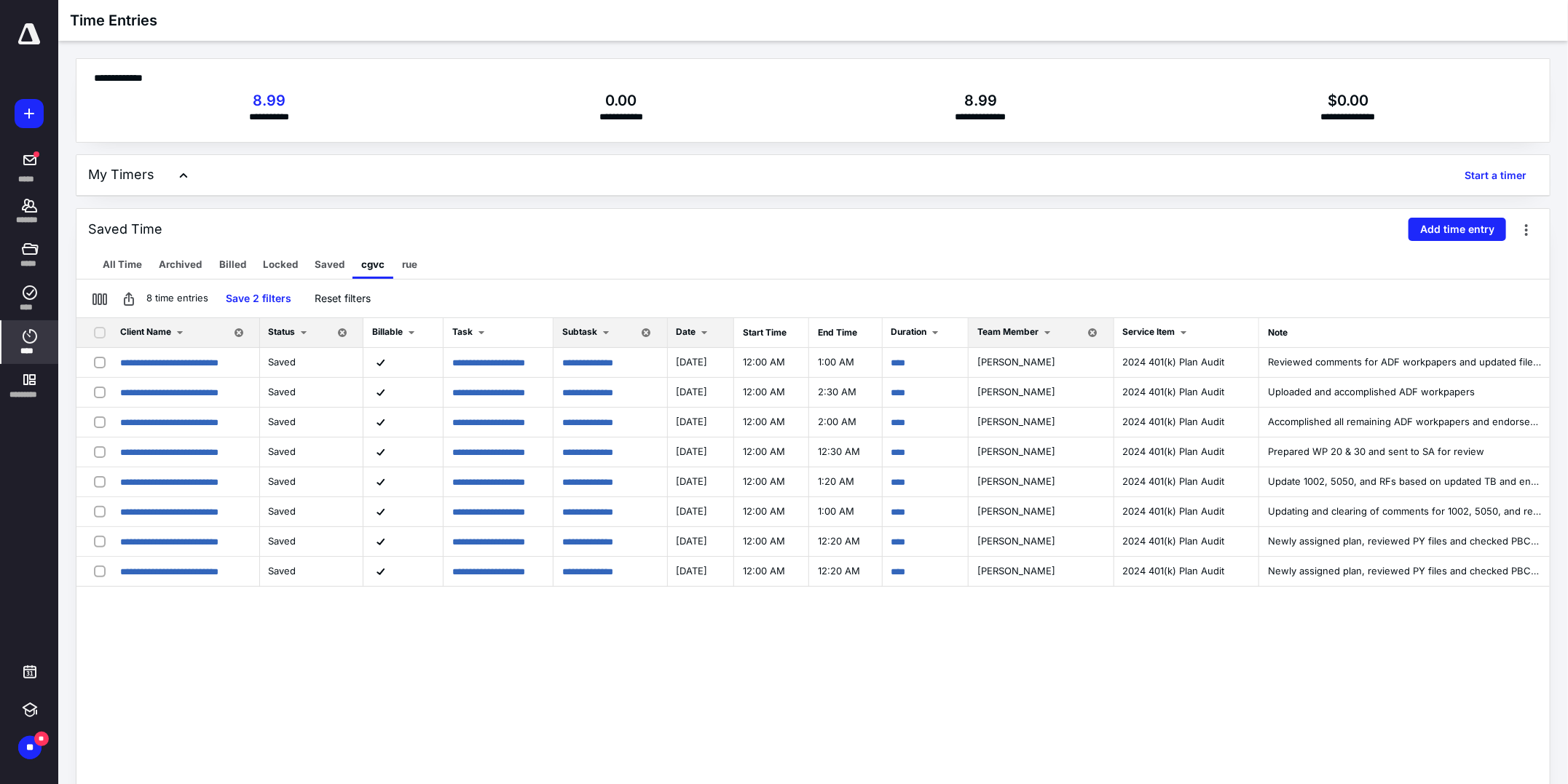 click on "Client Name" at bounding box center (146, 331) 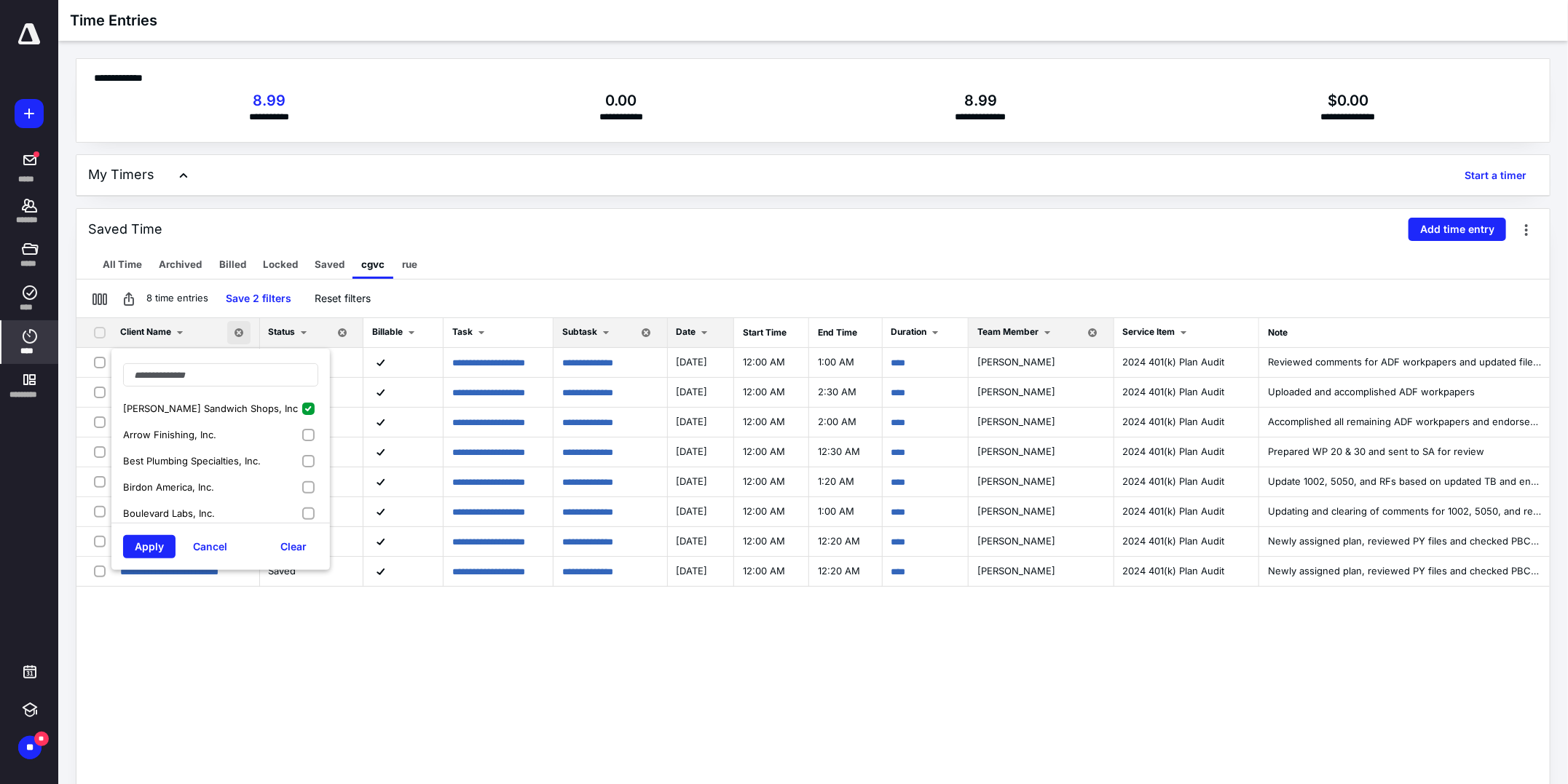 click on "Arrow Finishing, Inc." at bounding box center (170, 435) 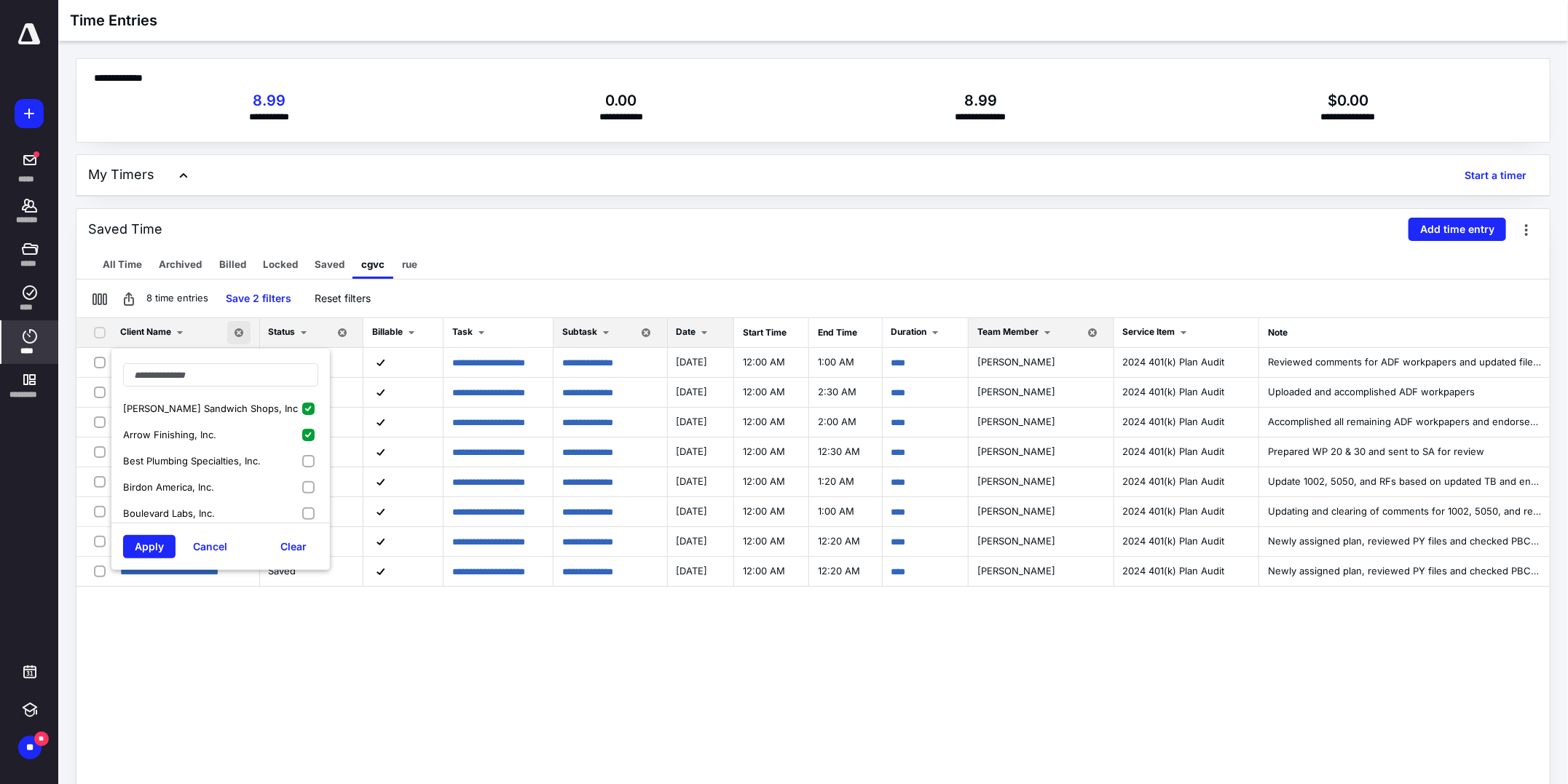 click on "Amato's Sandwich Shops, Inc" at bounding box center (210, 408) 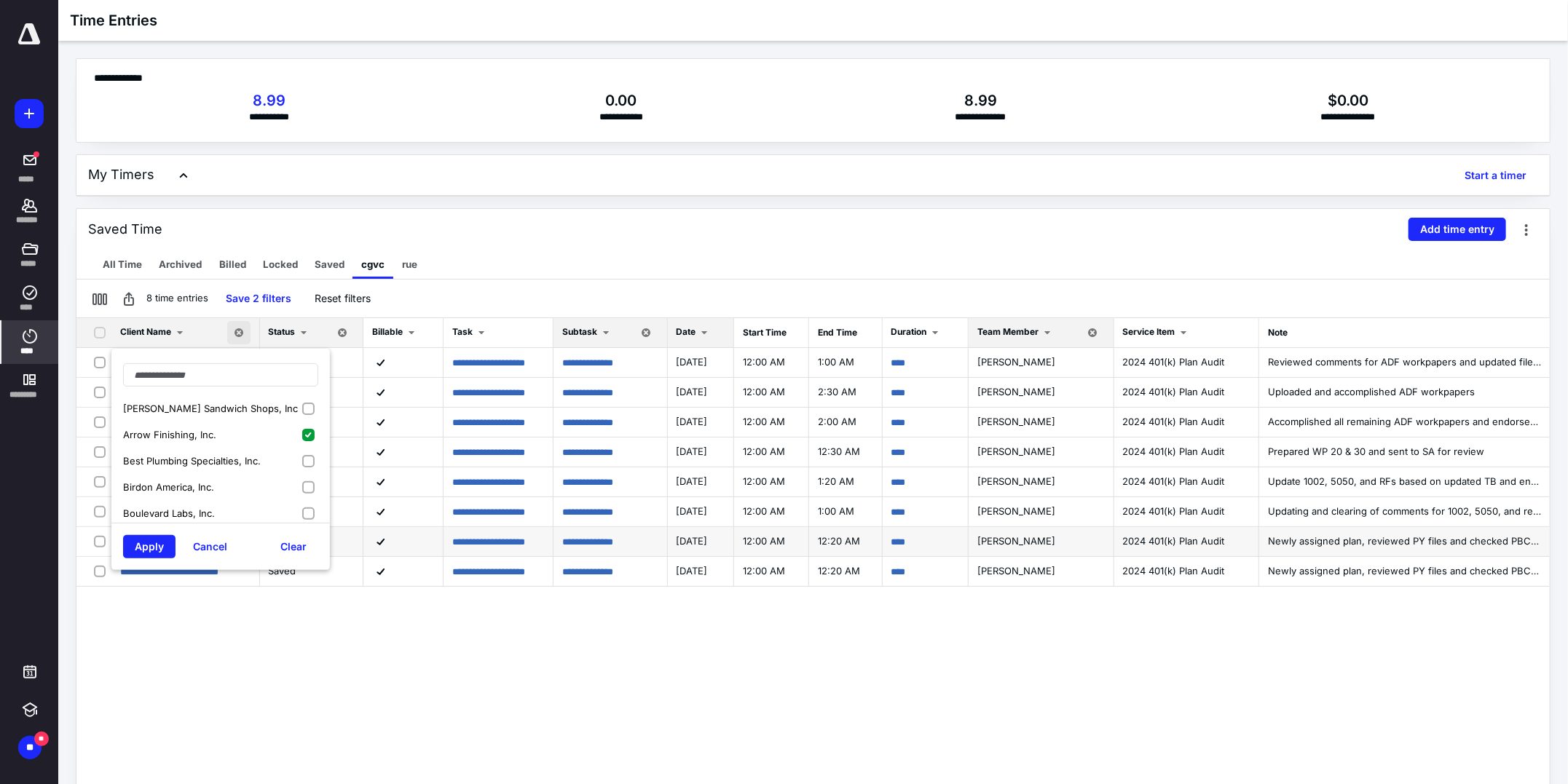 click on "Apply" at bounding box center (149, 547) 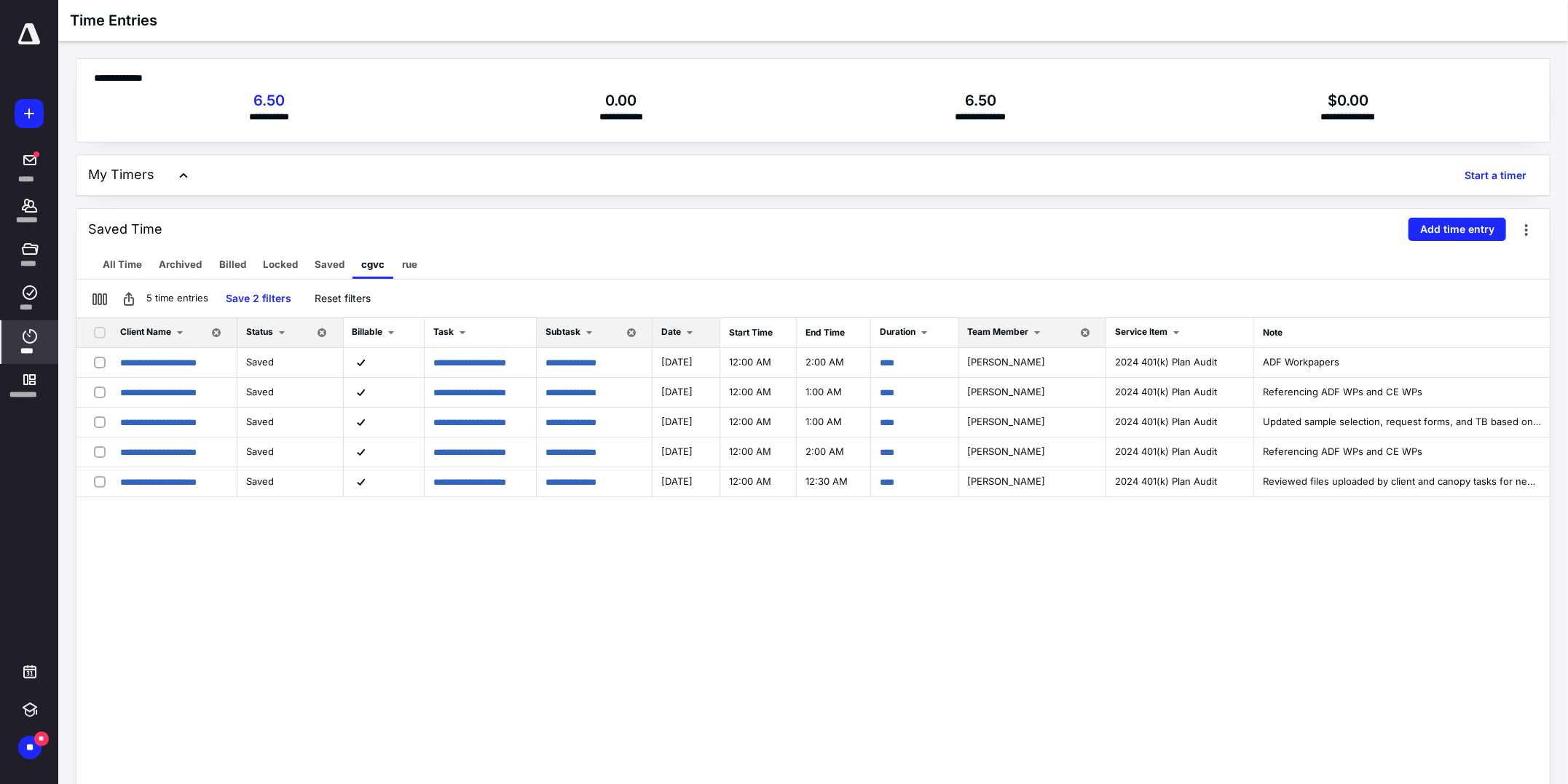click on "Client Name" at bounding box center (146, 331) 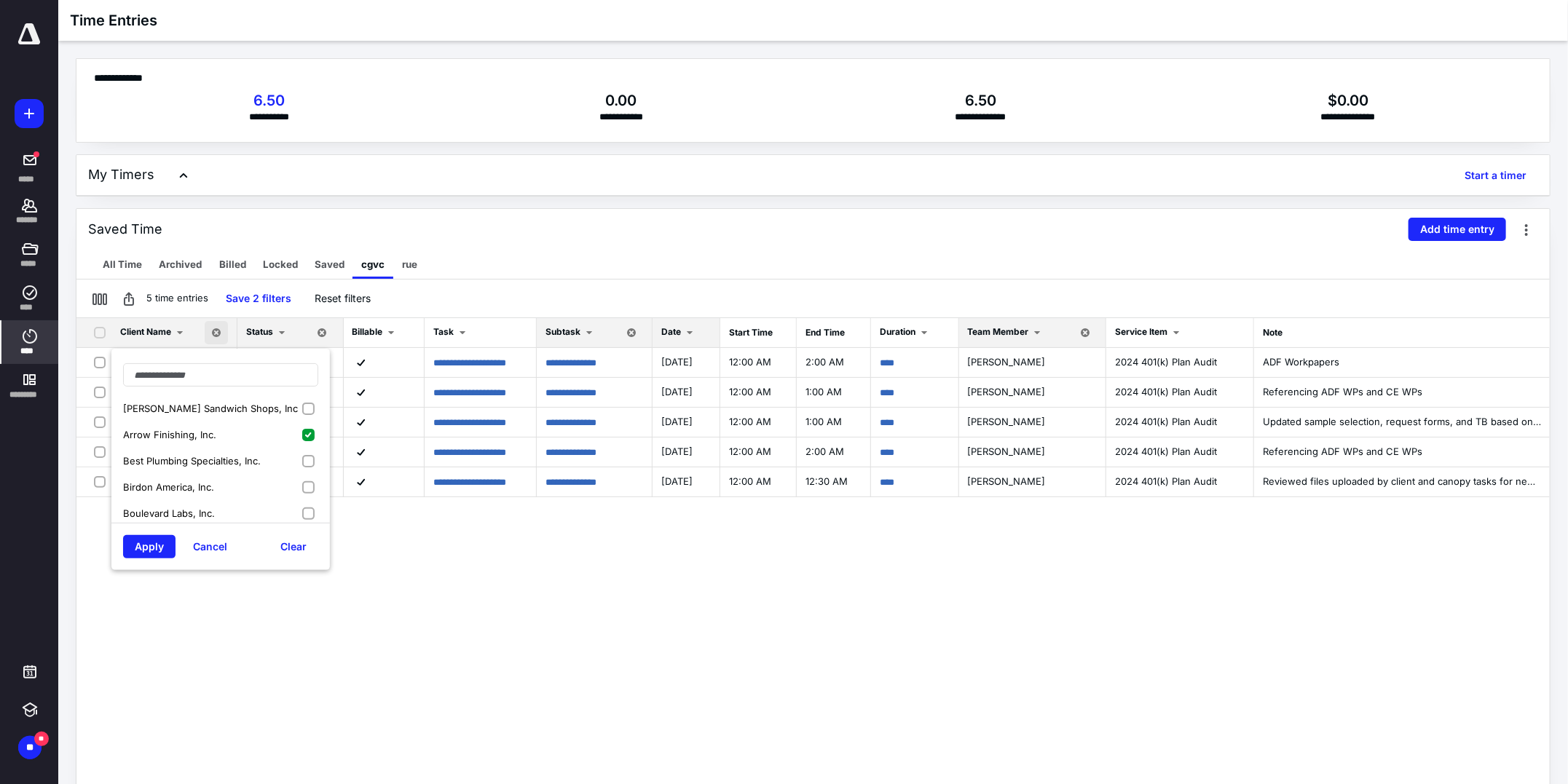 drag, startPoint x: 241, startPoint y: 428, endPoint x: 232, endPoint y: 454, distance: 27.51363 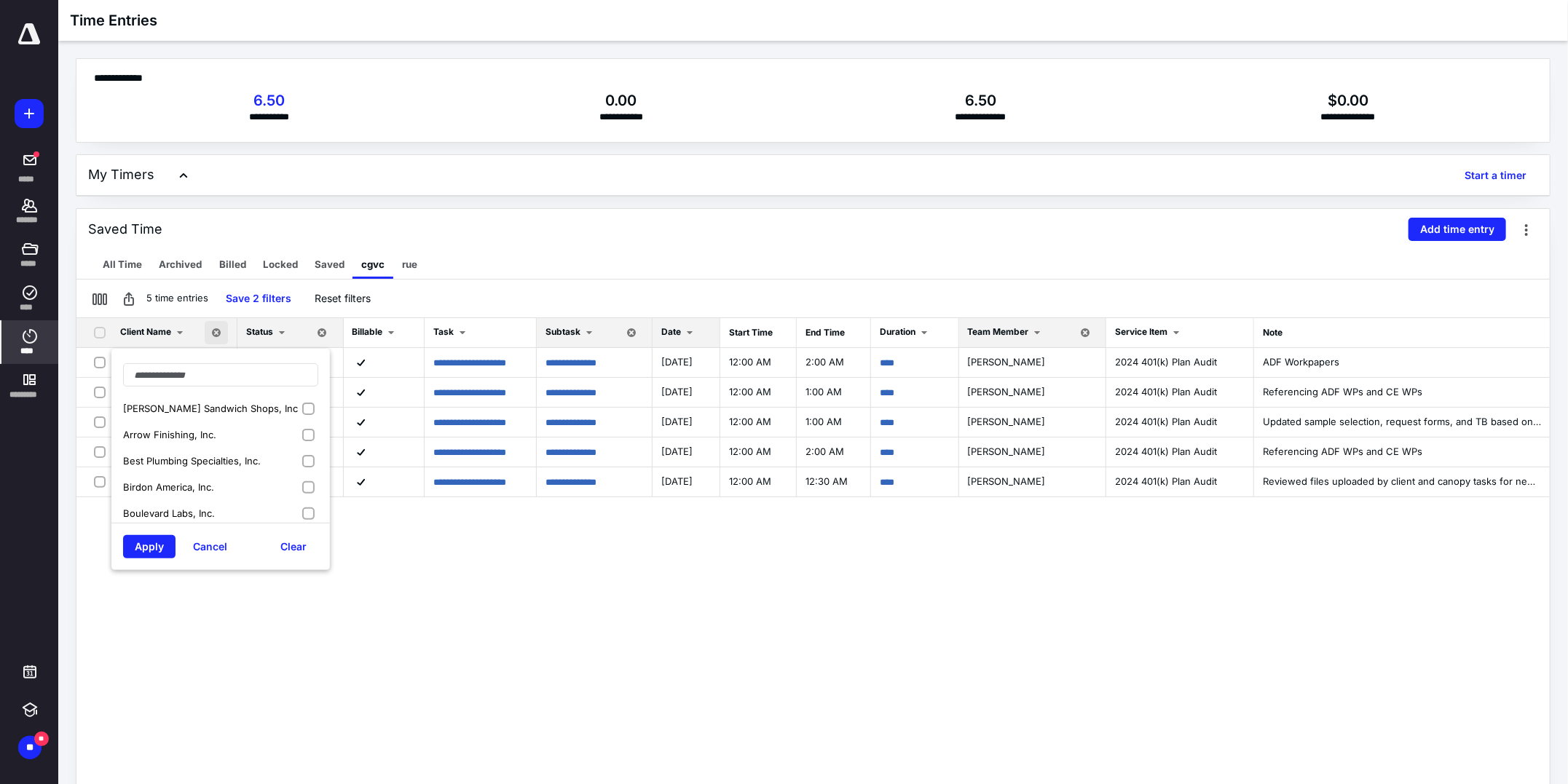 click on "Best Plumbing Specialties, Inc." at bounding box center [192, 461] 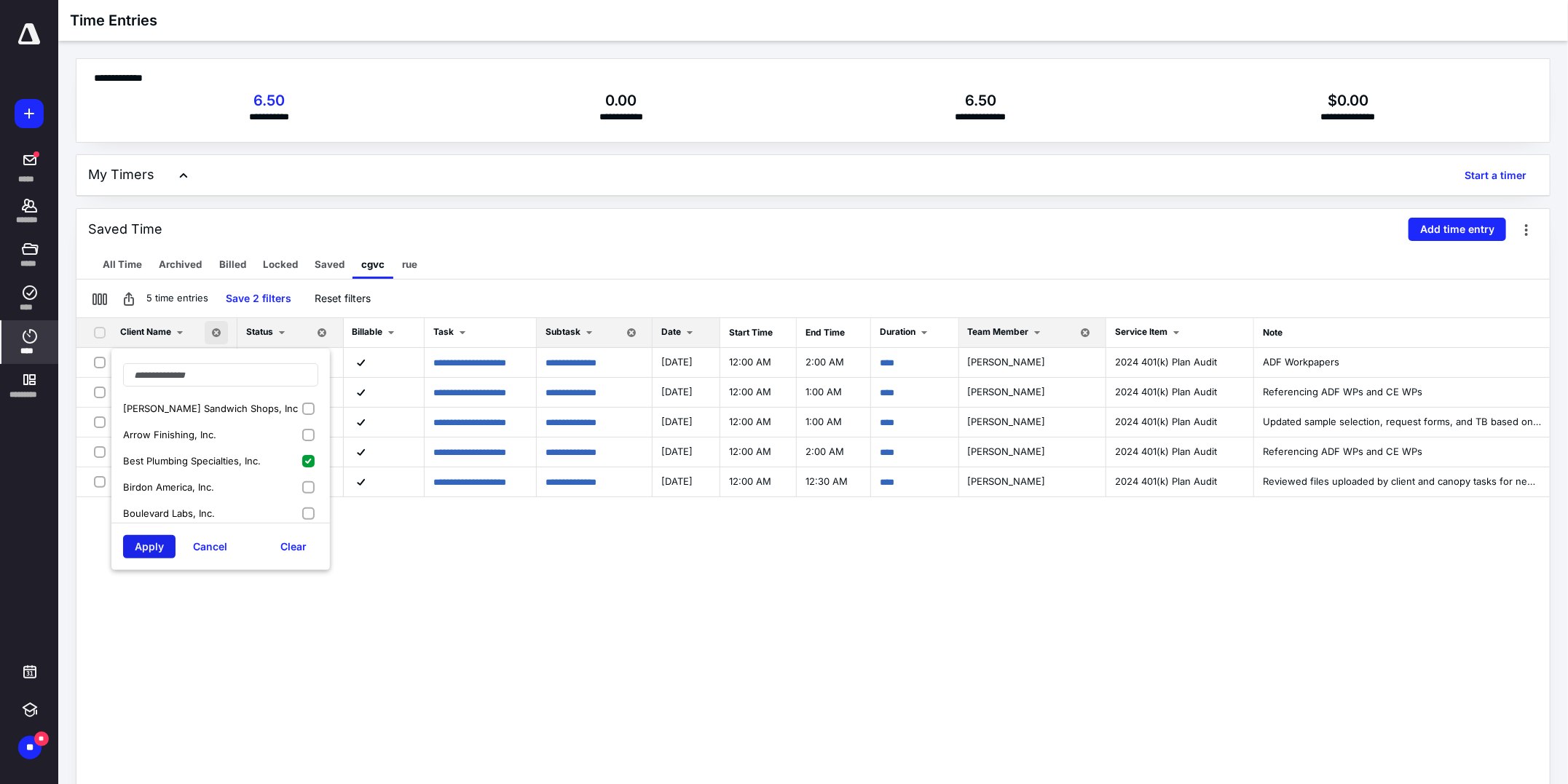 click on "Apply" at bounding box center [149, 547] 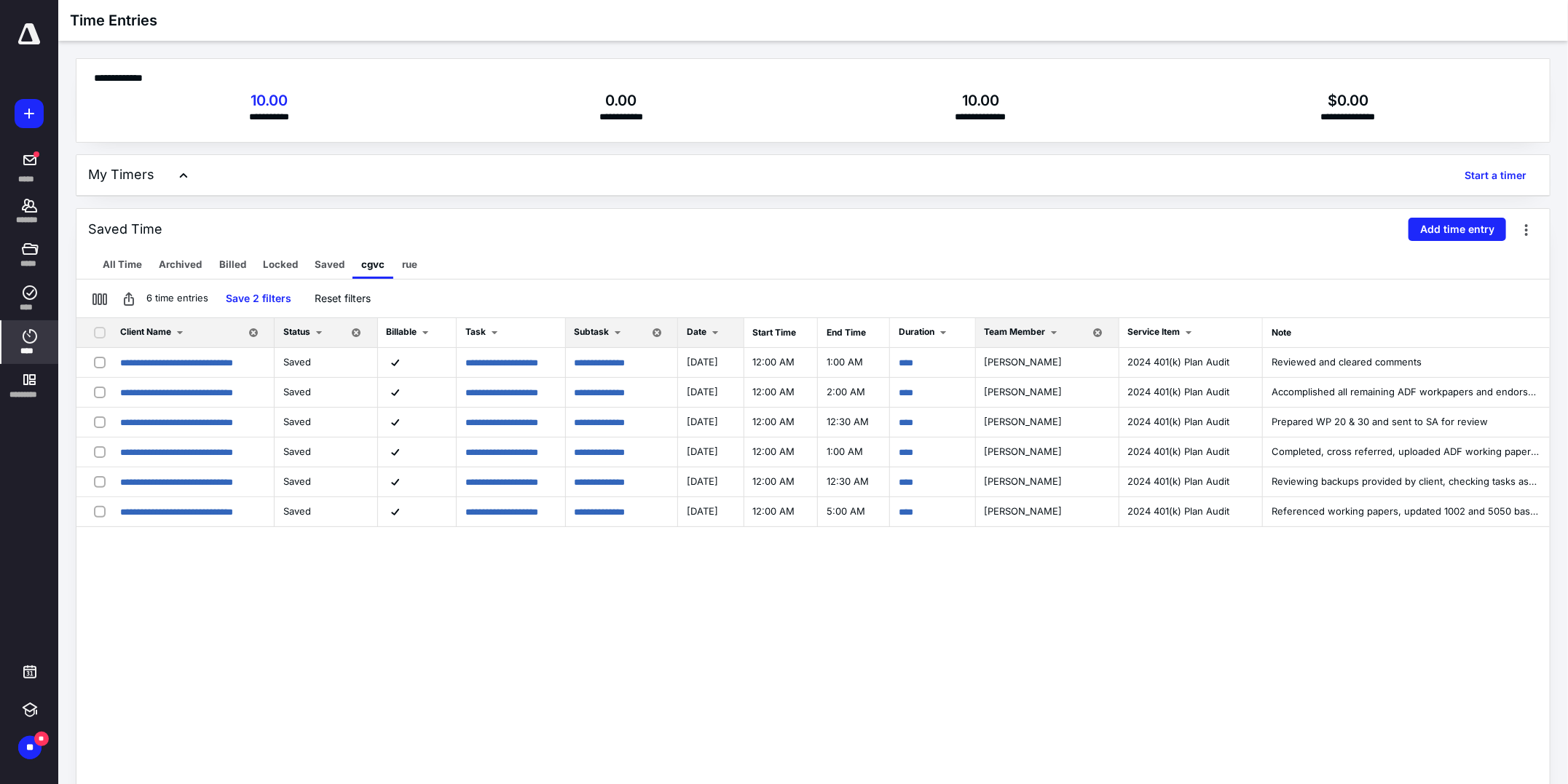 click on "Client Name" at bounding box center (146, 331) 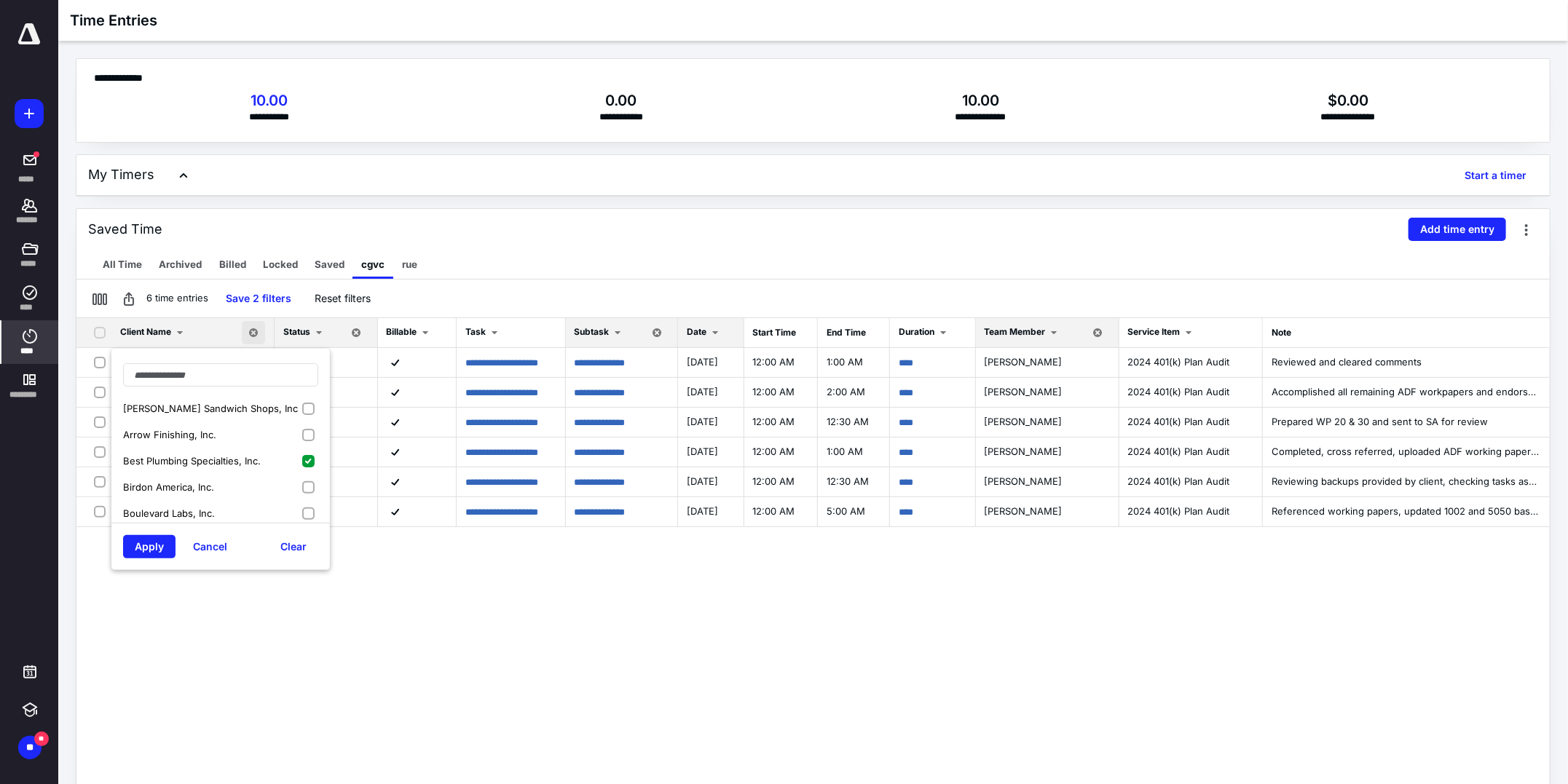click on "Best Plumbing Specialties, Inc." at bounding box center [192, 461] 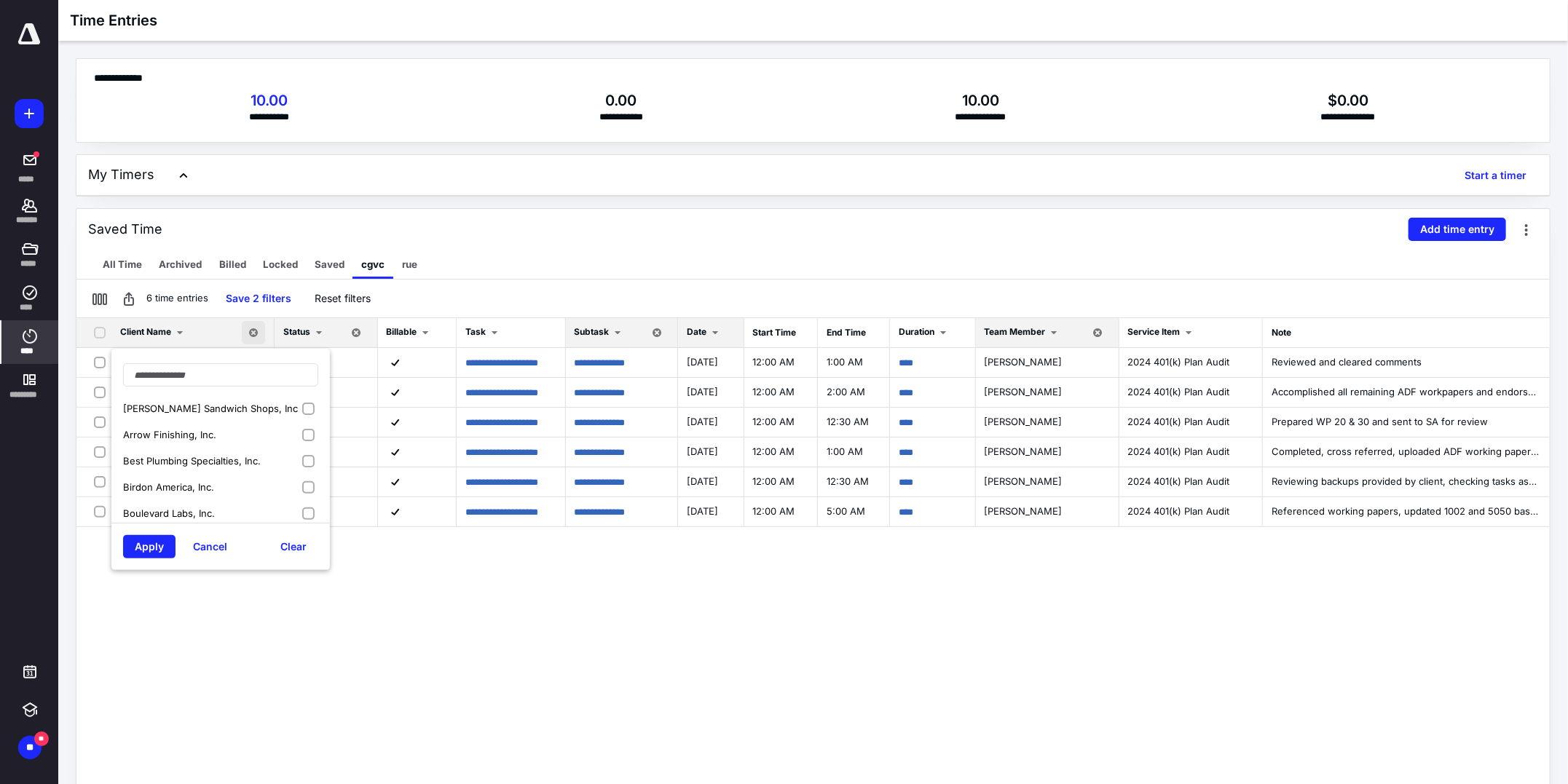 click on "Birdon America, Inc." at bounding box center (168, 487) 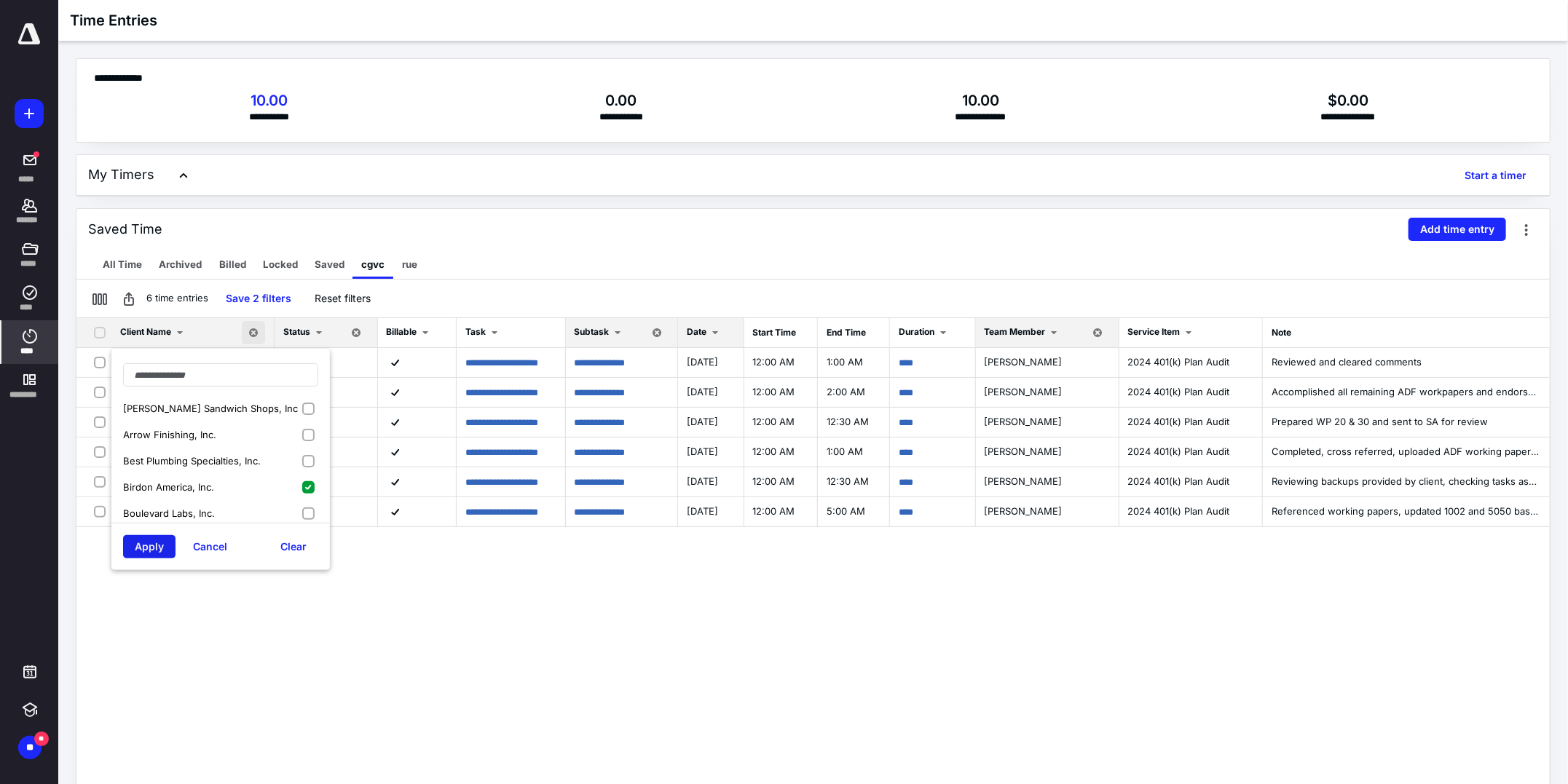 click on "Apply" at bounding box center (149, 547) 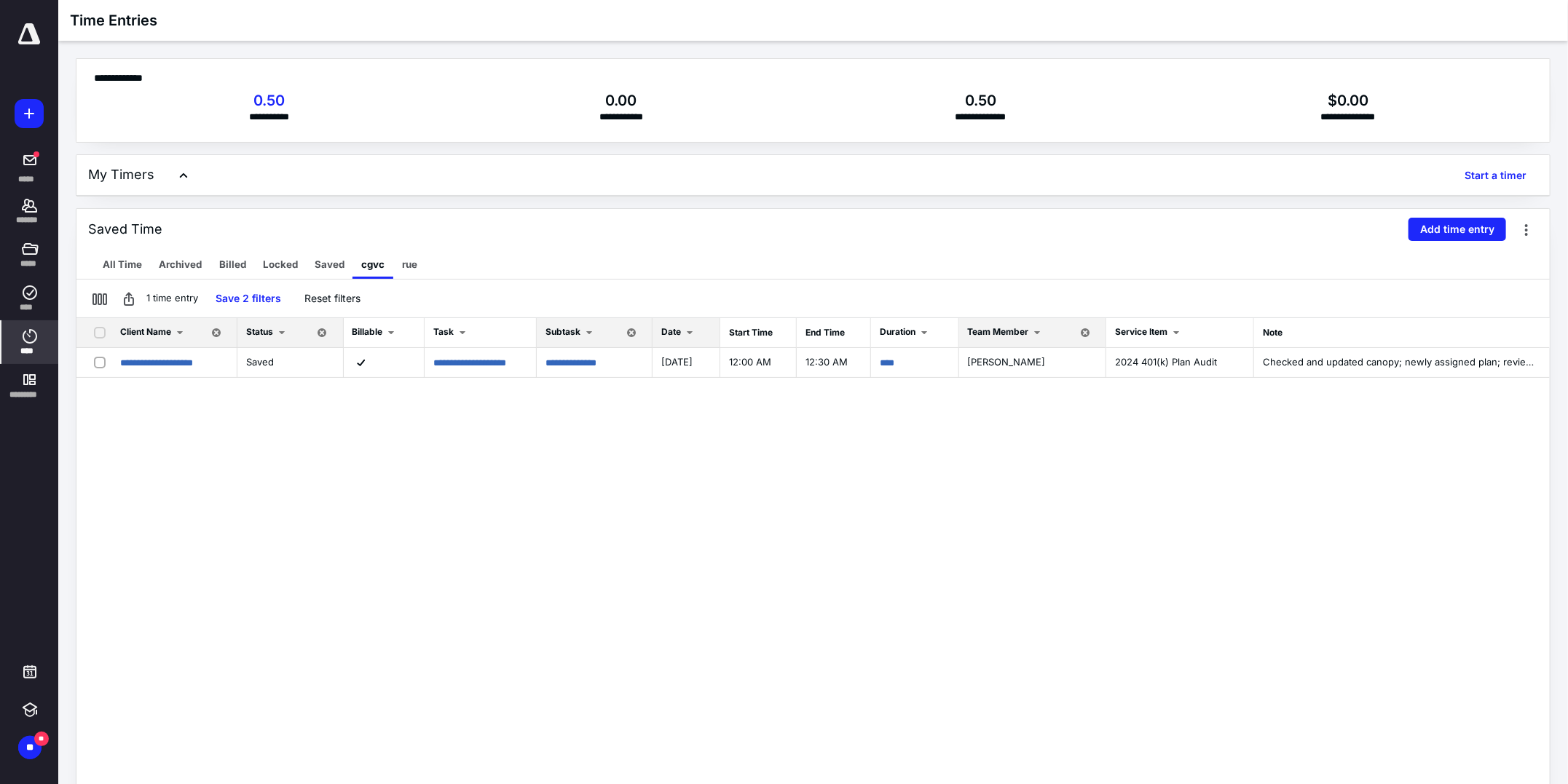 click on "Client Name" at bounding box center (146, 331) 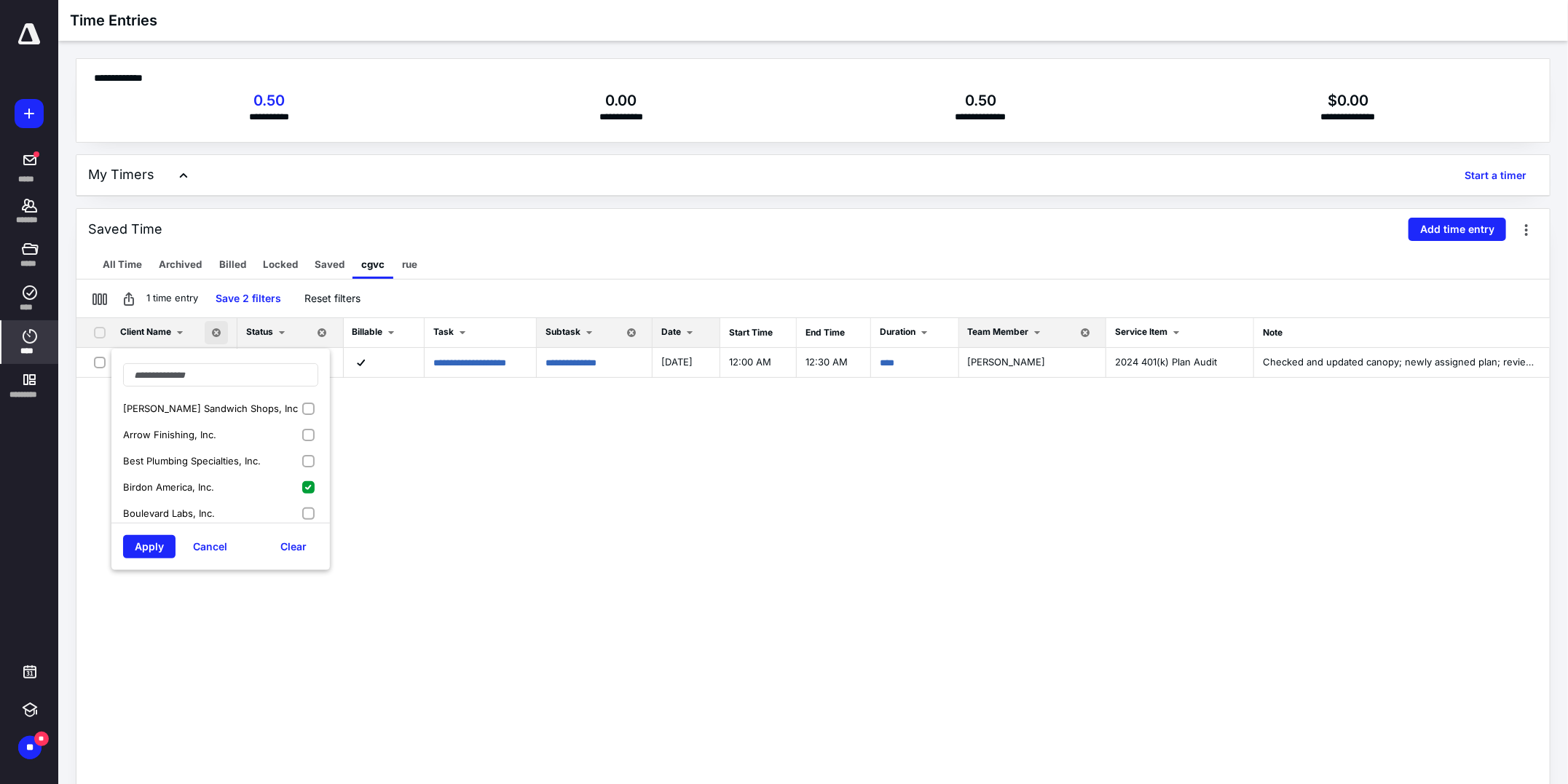 click on "Birdon America, Inc." at bounding box center [221, 487] 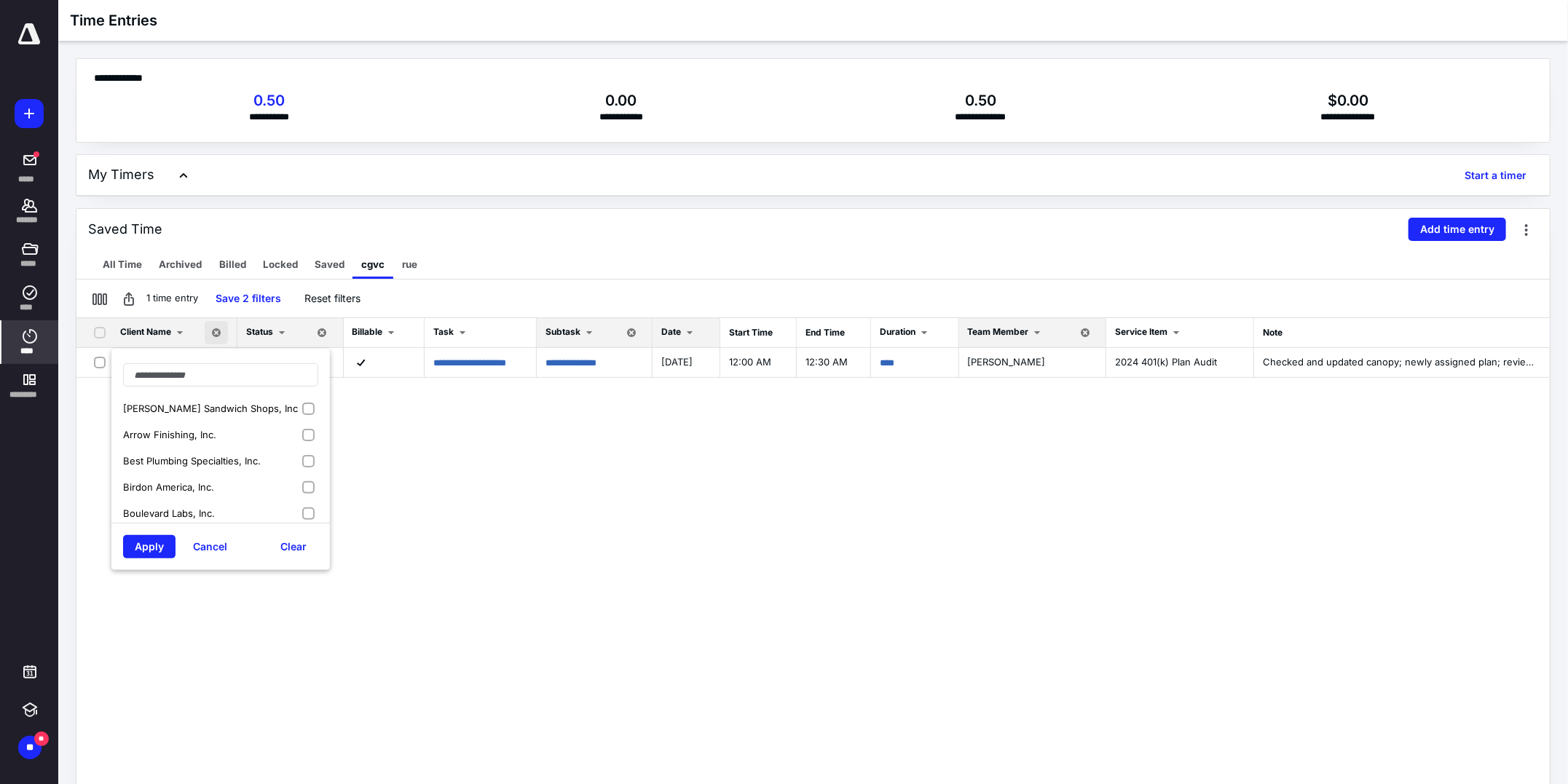 click on "Boulevard Labs, Inc." at bounding box center [169, 513] 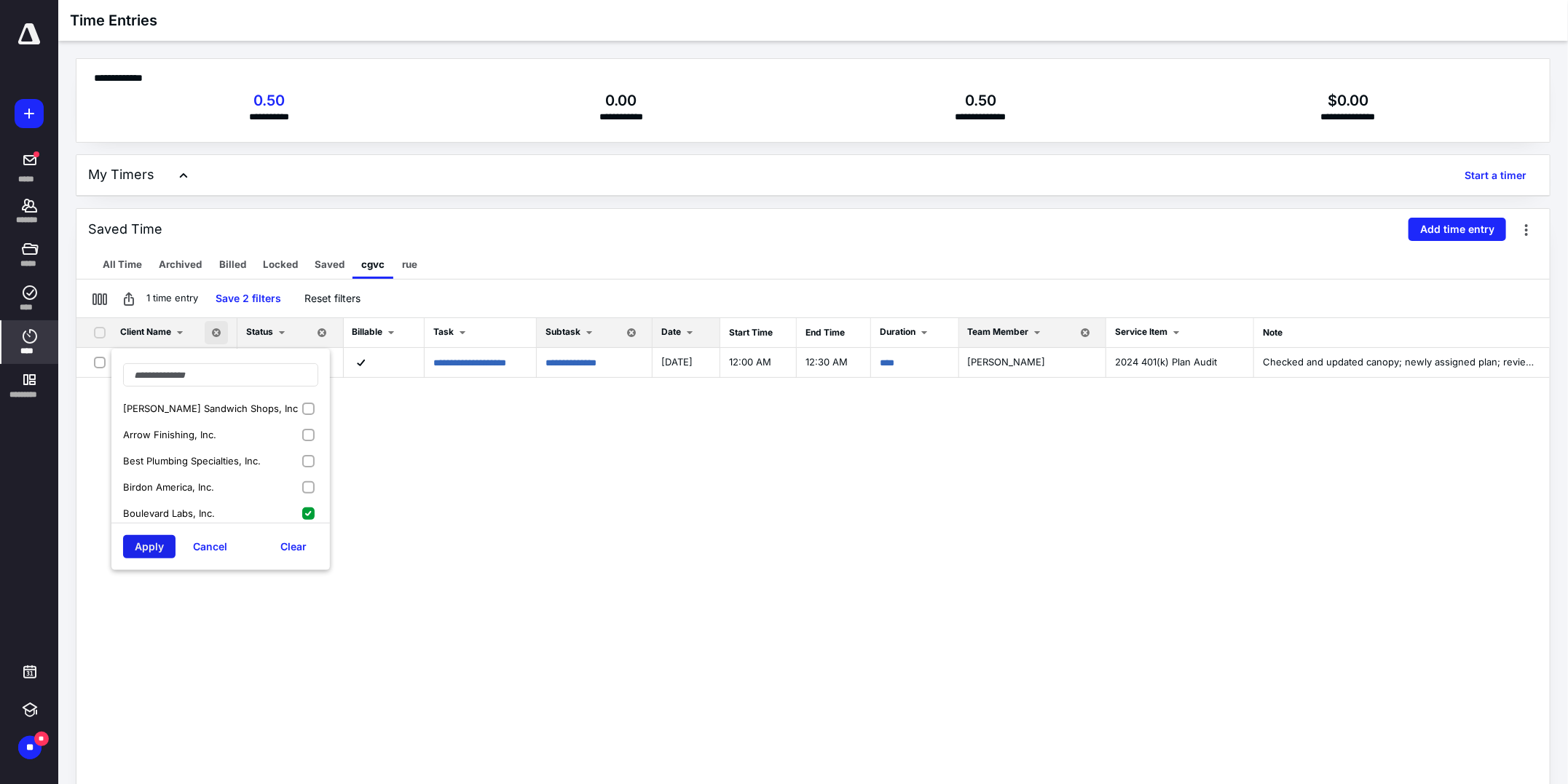 click on "Apply" at bounding box center (149, 547) 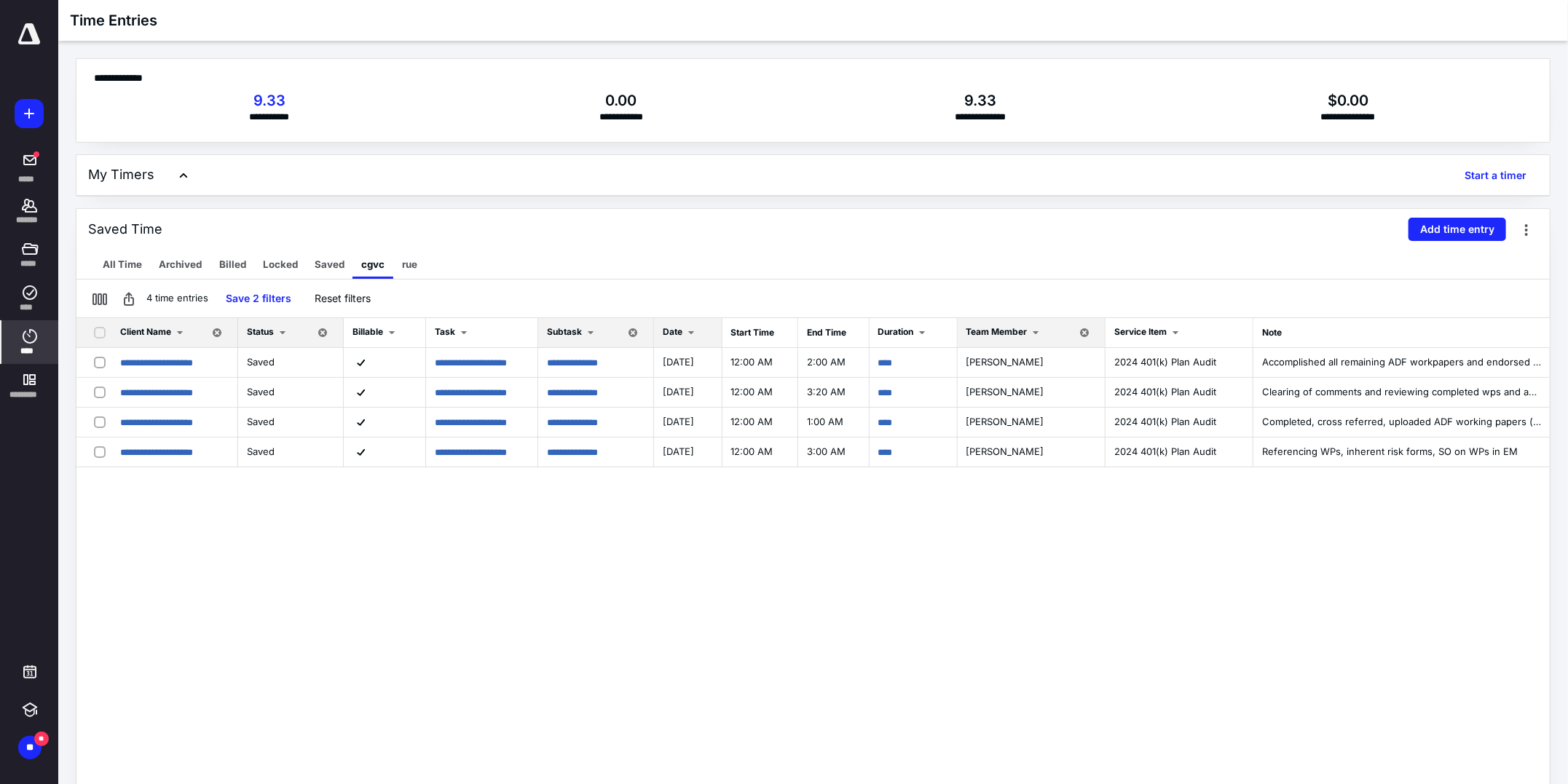 click on "Client Name" at bounding box center (146, 331) 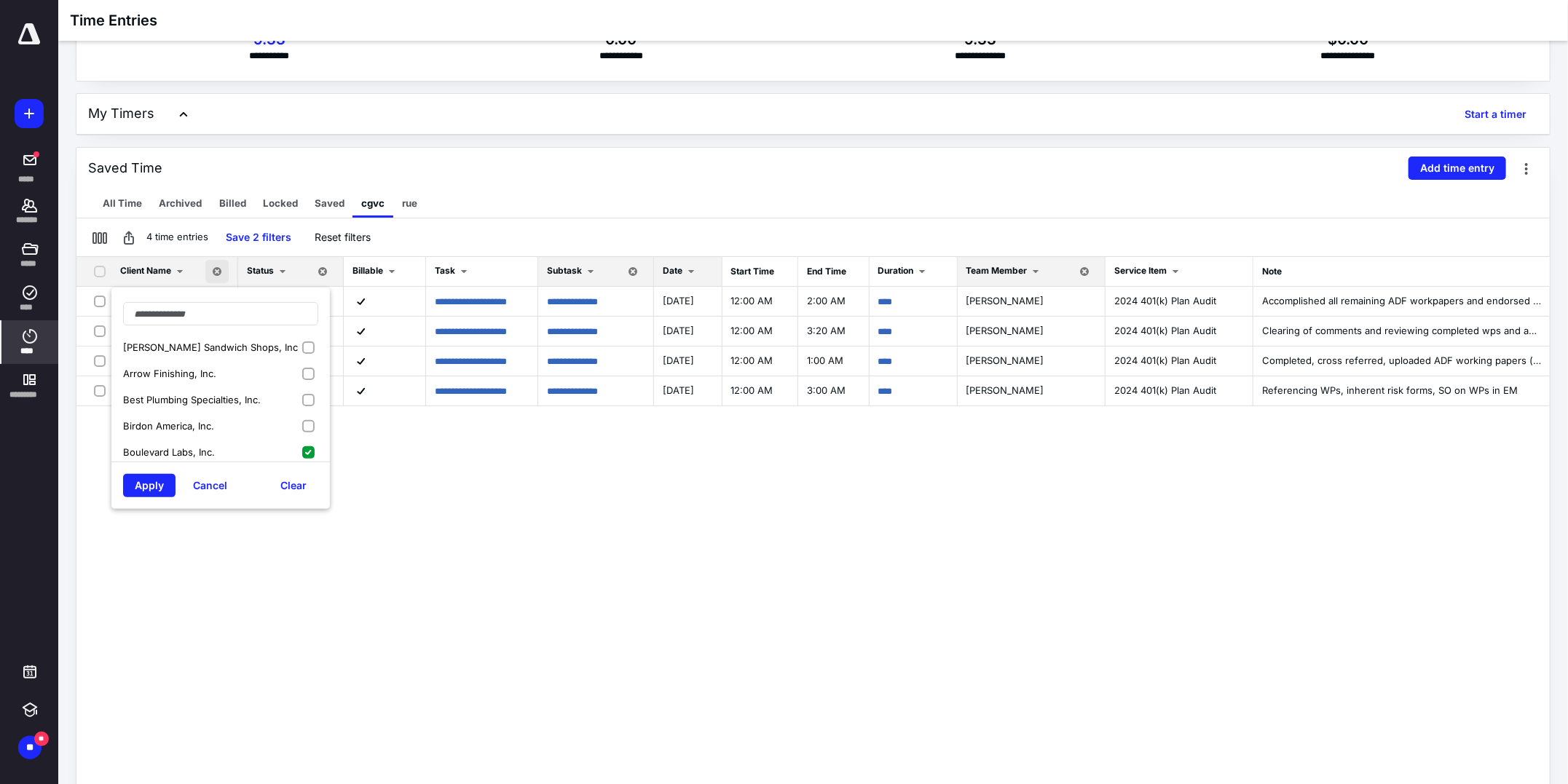 scroll, scrollTop: 90, scrollLeft: 0, axis: vertical 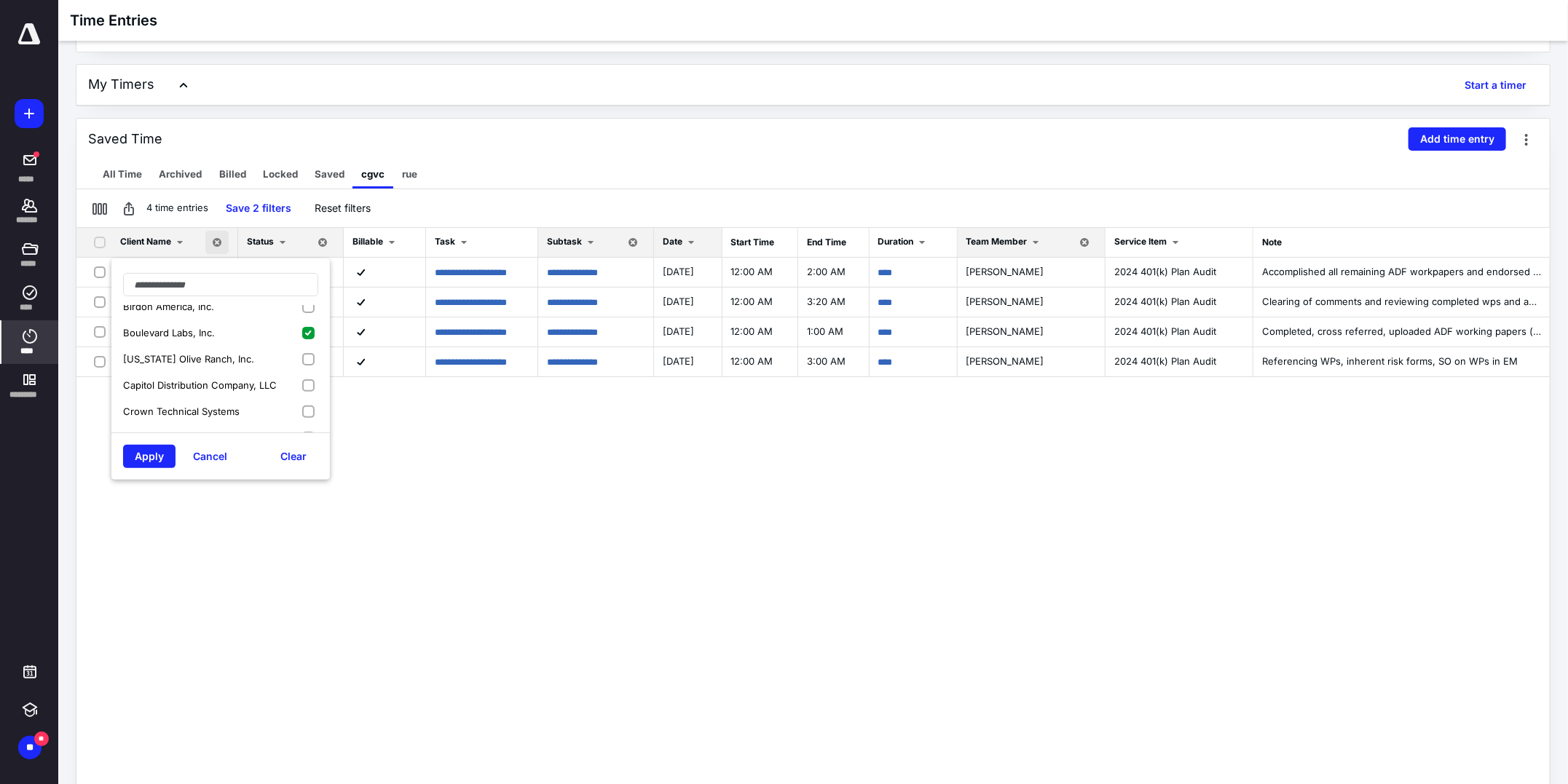 click on "Boulevard Labs, Inc." at bounding box center (221, 333) 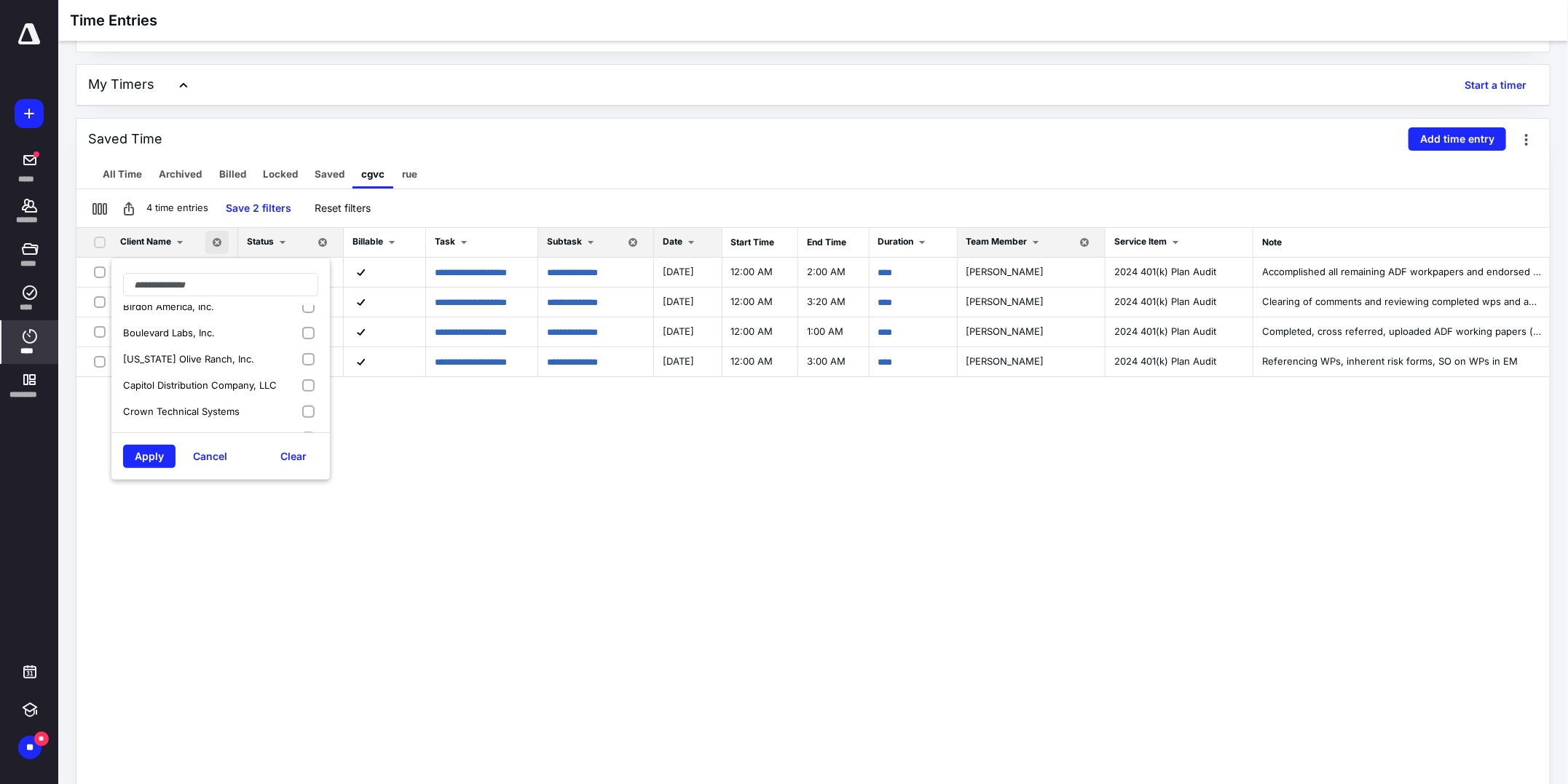 click on "[US_STATE] Olive Ranch, Inc." at bounding box center [189, 359] 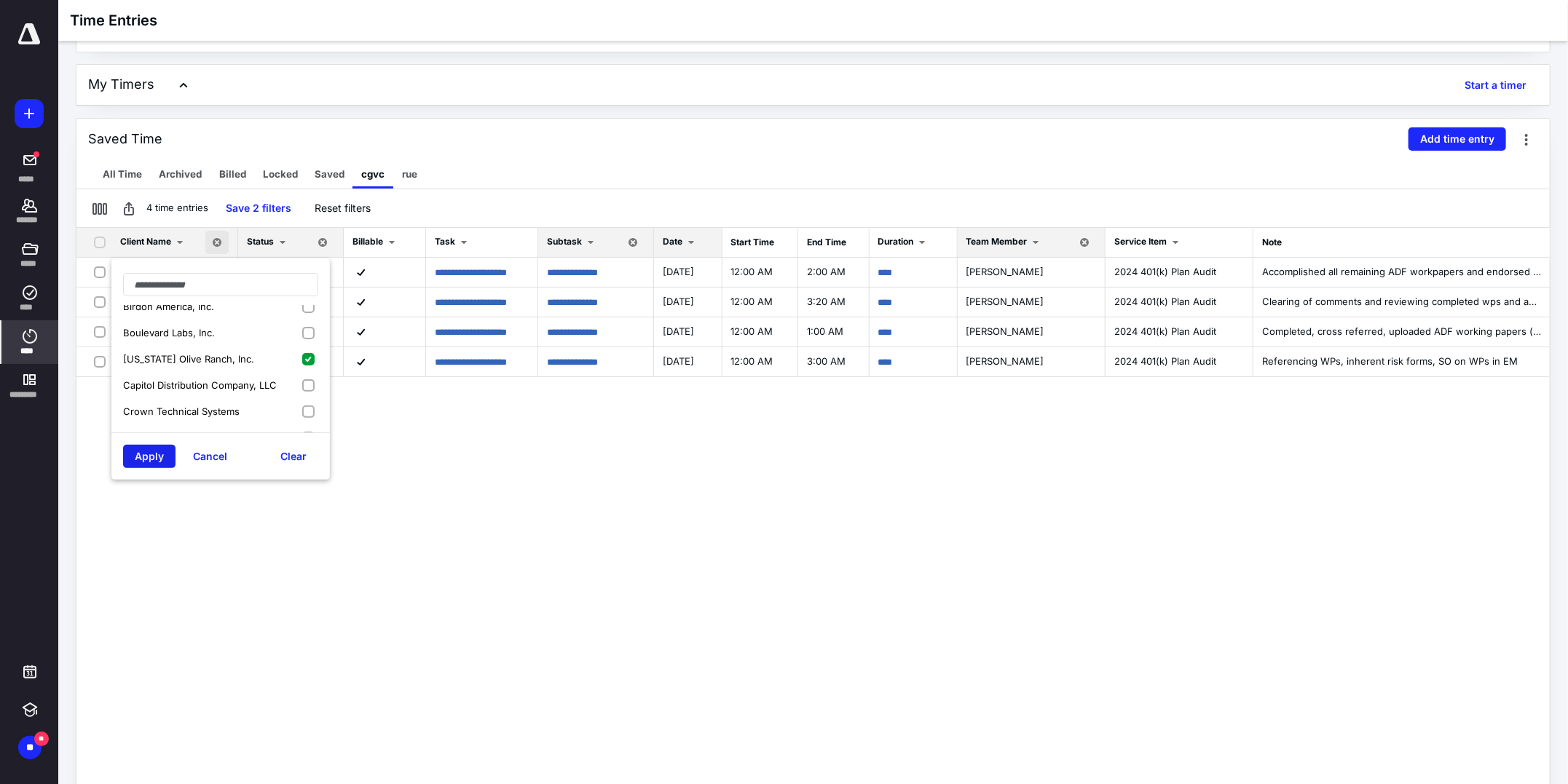 click on "Apply" at bounding box center (149, 456) 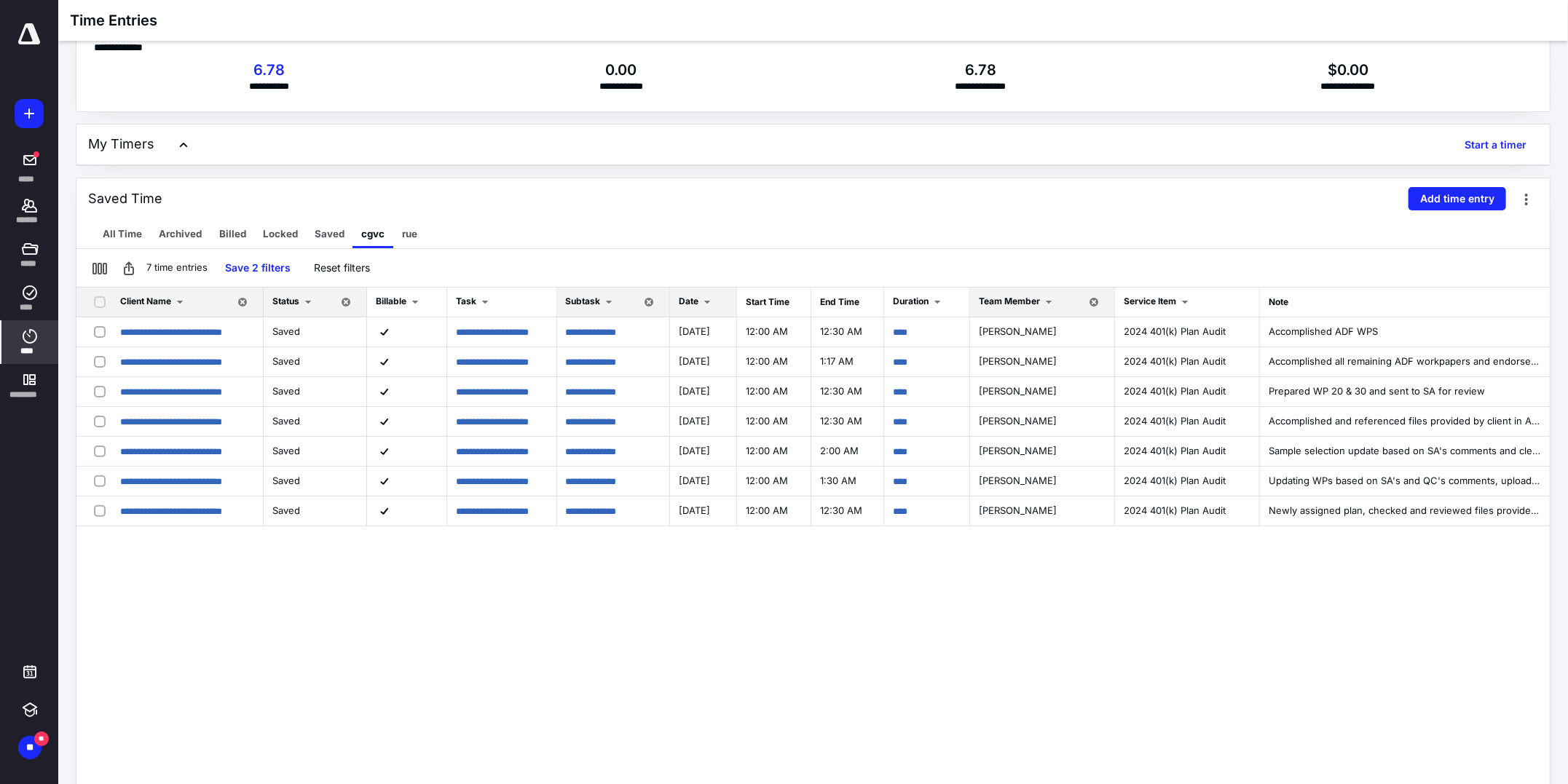 scroll, scrollTop: 0, scrollLeft: 0, axis: both 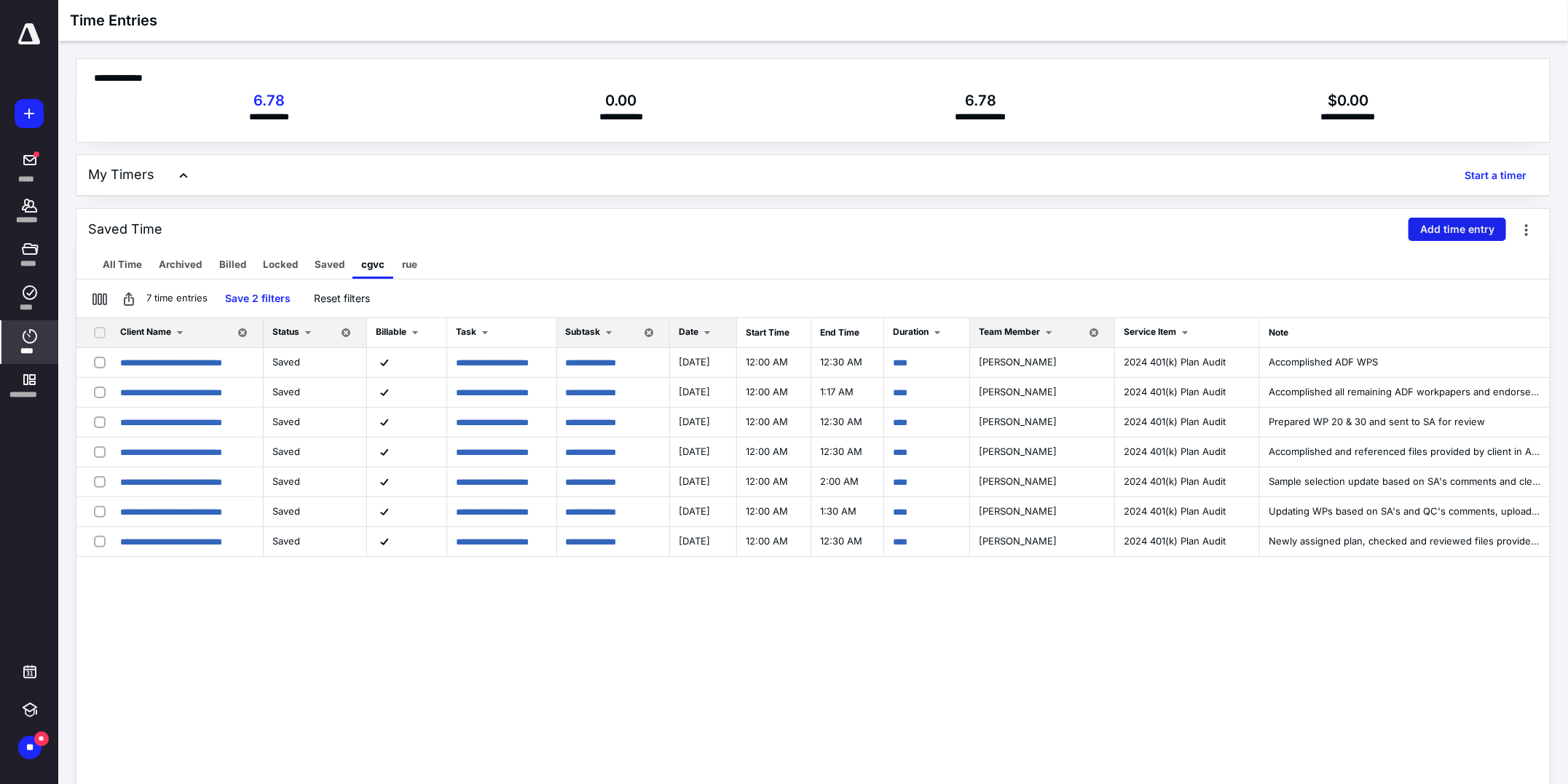 click on "Add time entry" at bounding box center [1457, 229] 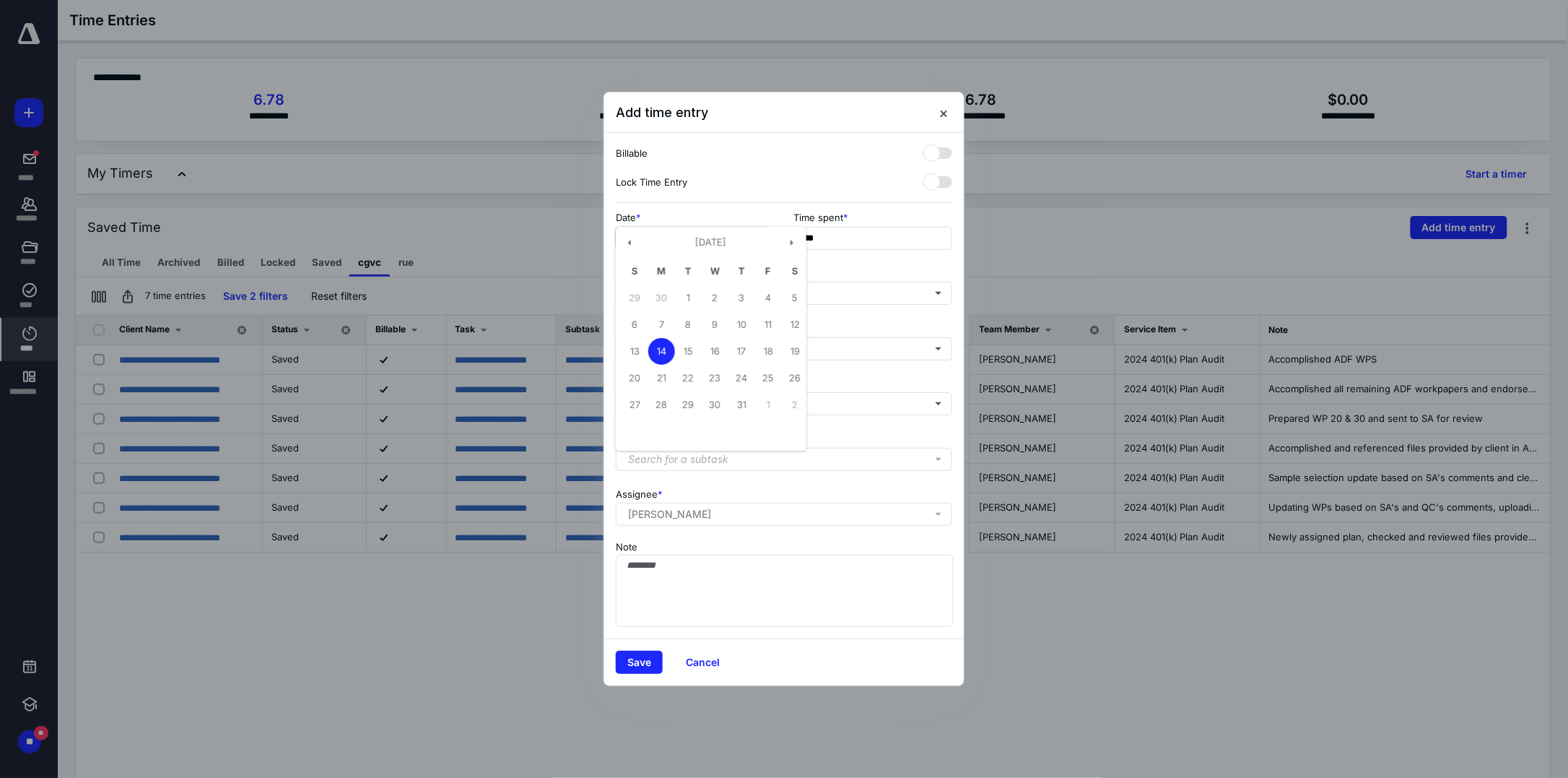 click on "**********" at bounding box center (695, 238) 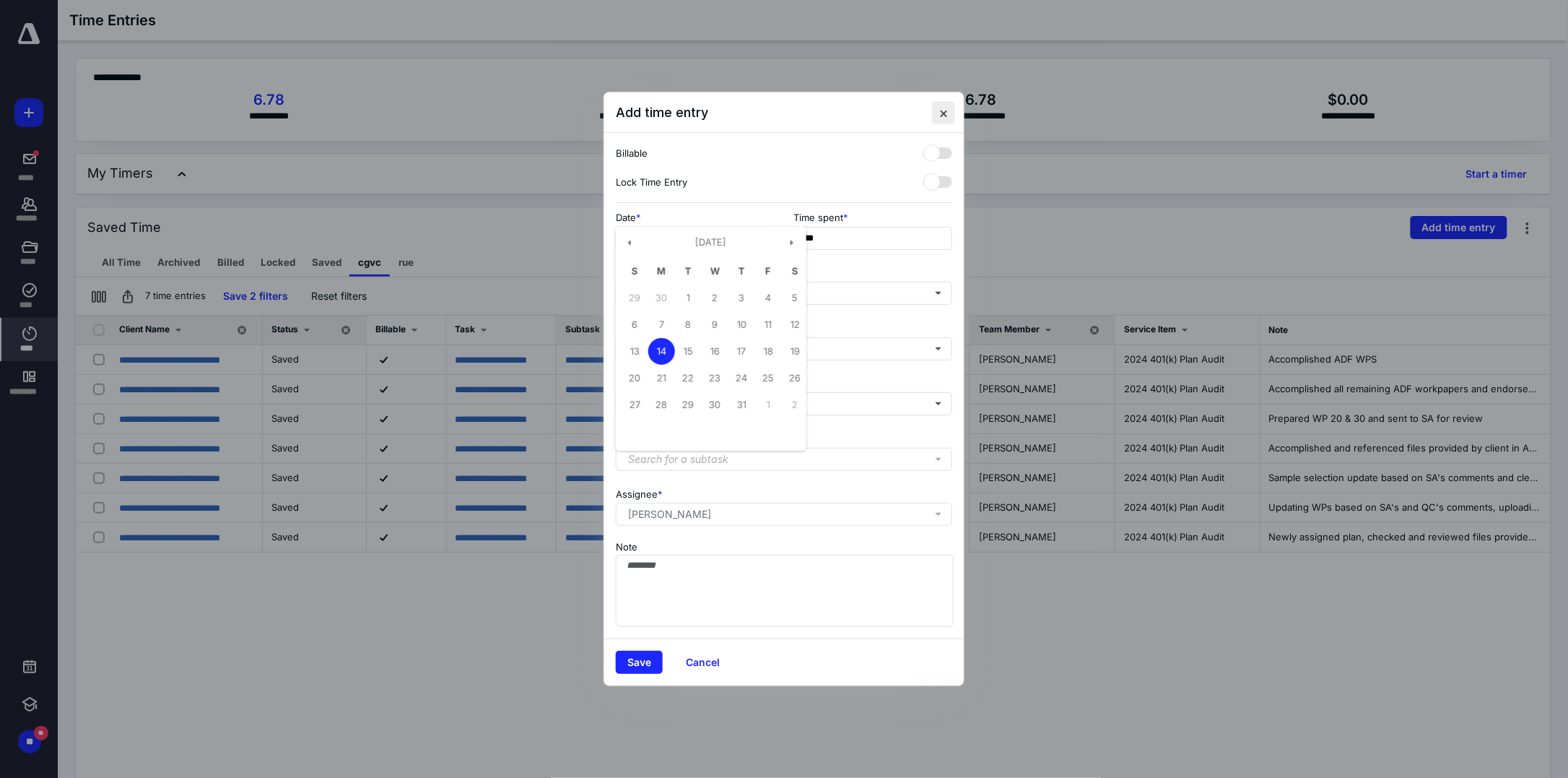 click at bounding box center [944, 113] 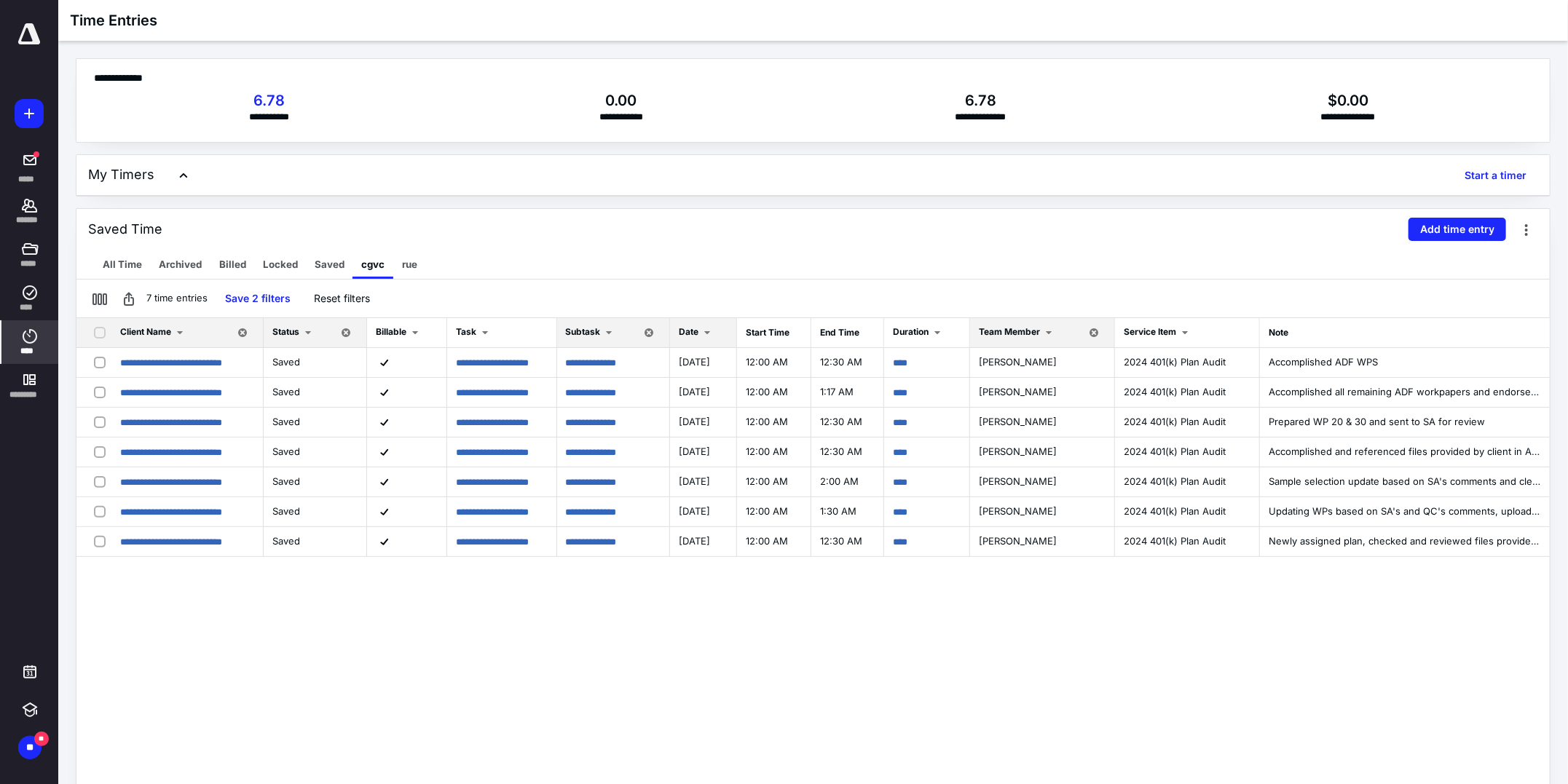 click on "Client Name" at bounding box center [146, 331] 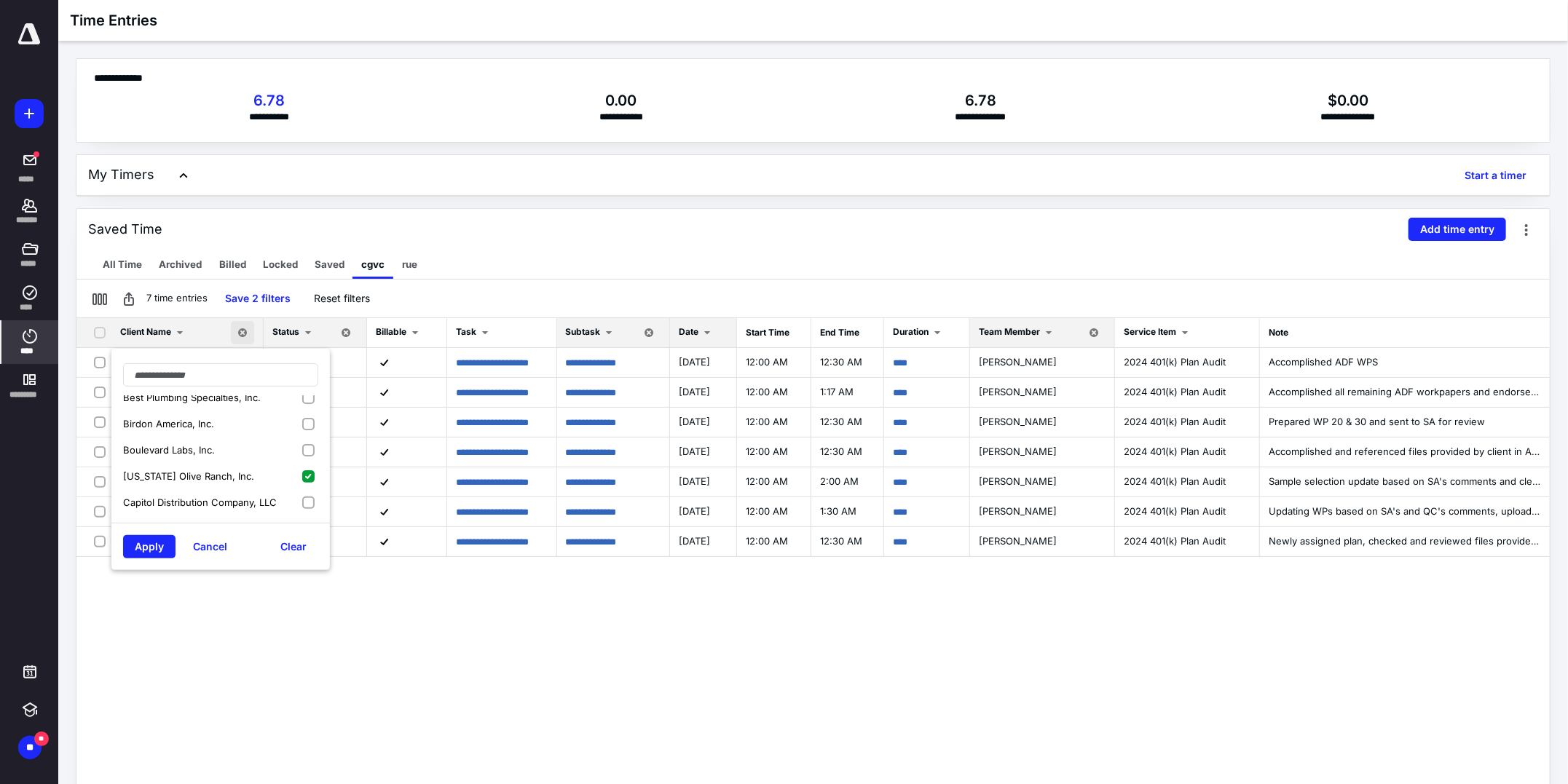 scroll, scrollTop: 90, scrollLeft: 0, axis: vertical 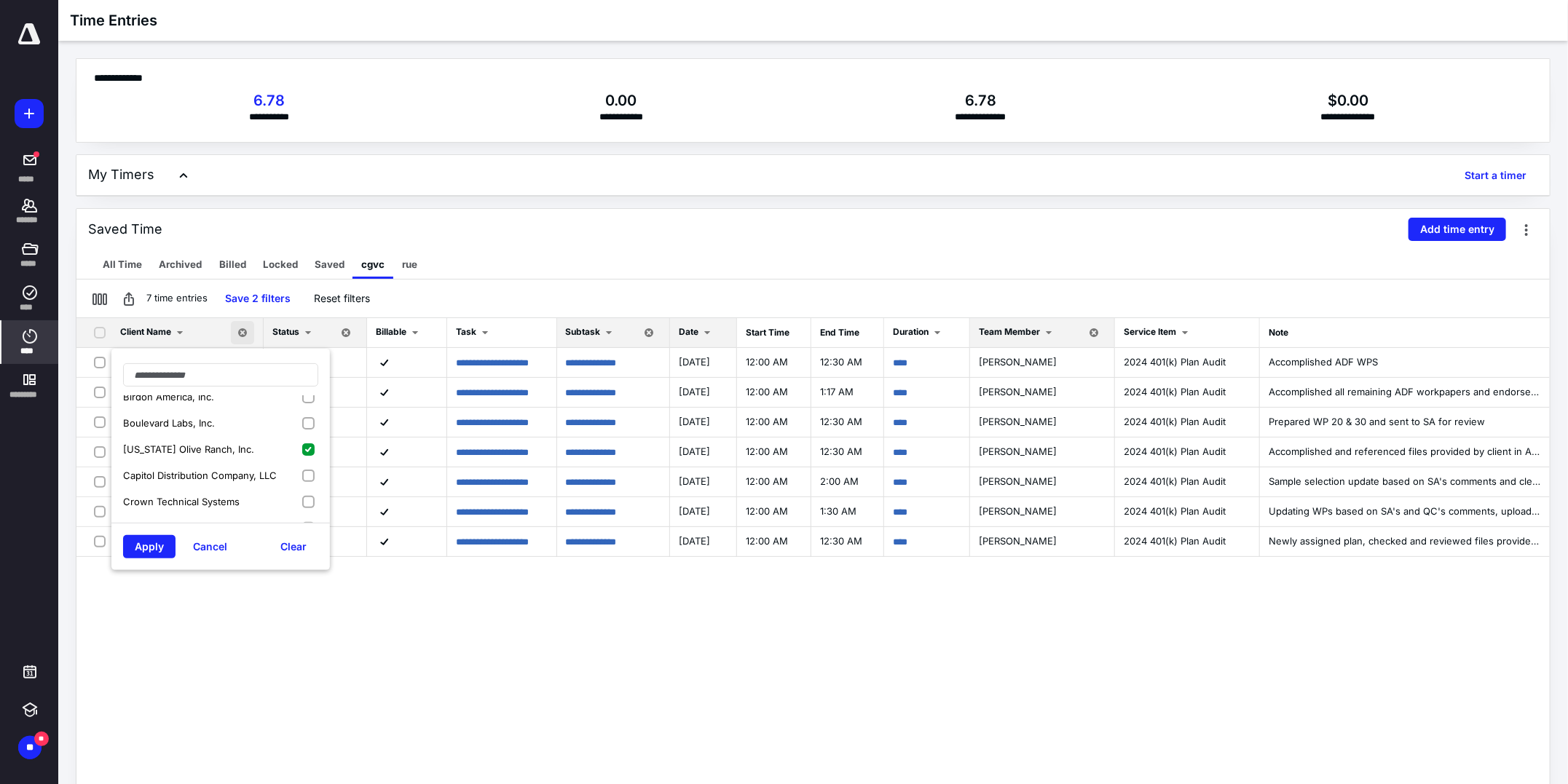 click on "[US_STATE] Olive Ranch, Inc." at bounding box center (189, 449) 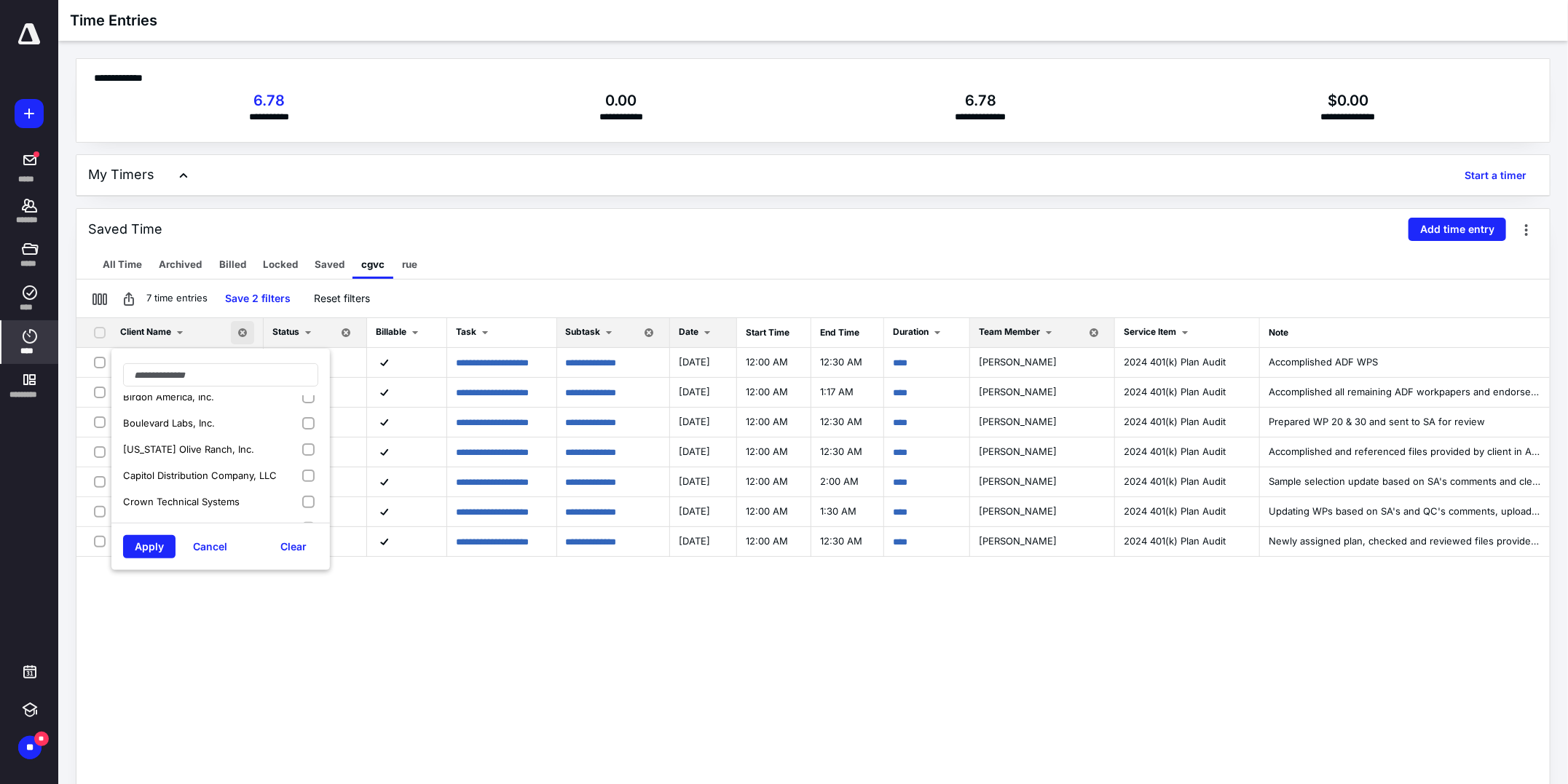 click on "Capitol Distribution Company, LLC" at bounding box center [200, 475] 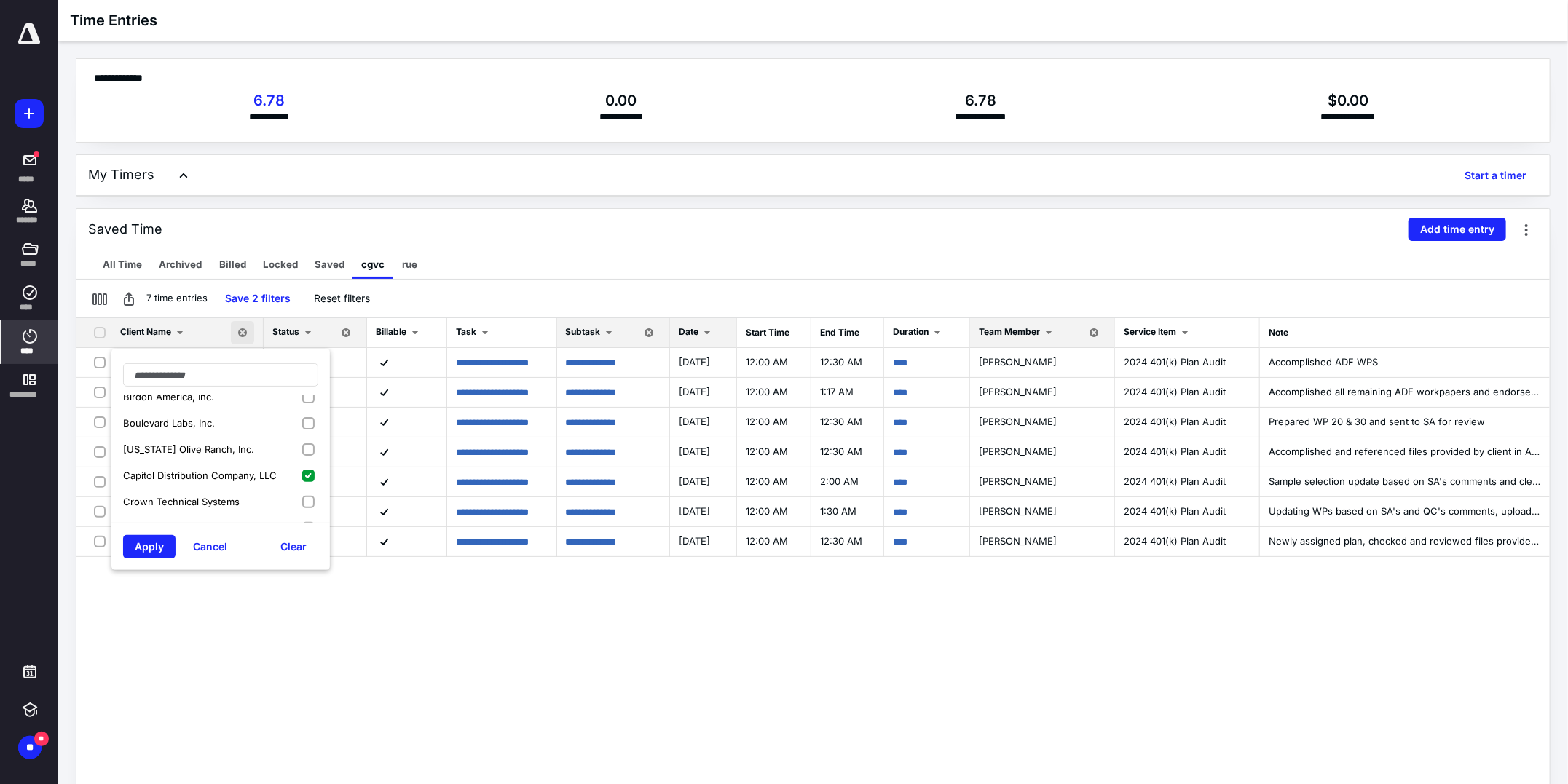 drag, startPoint x: 164, startPoint y: 542, endPoint x: 154, endPoint y: 537, distance: 11.1803399 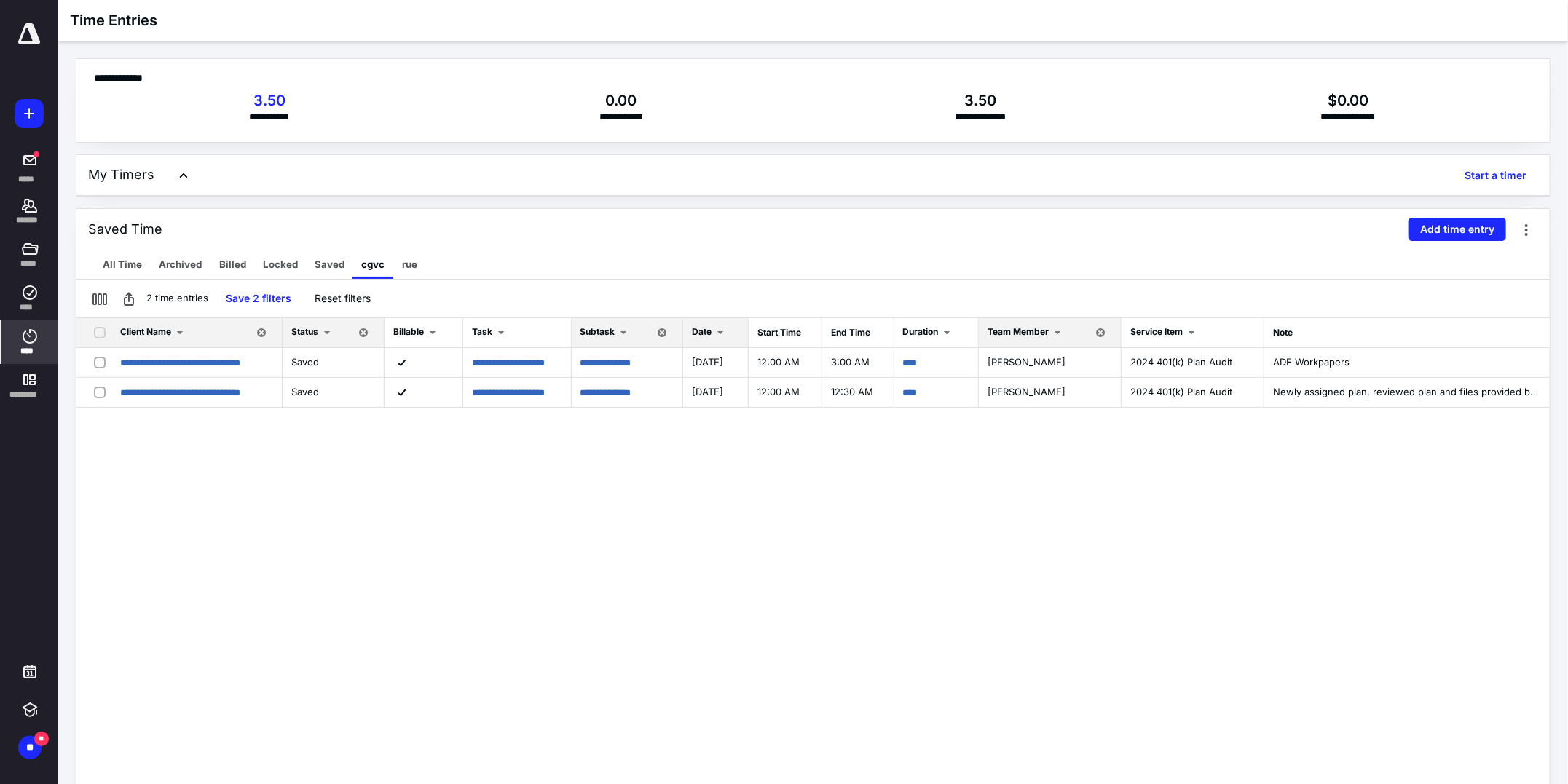 click at bounding box center [180, 333] 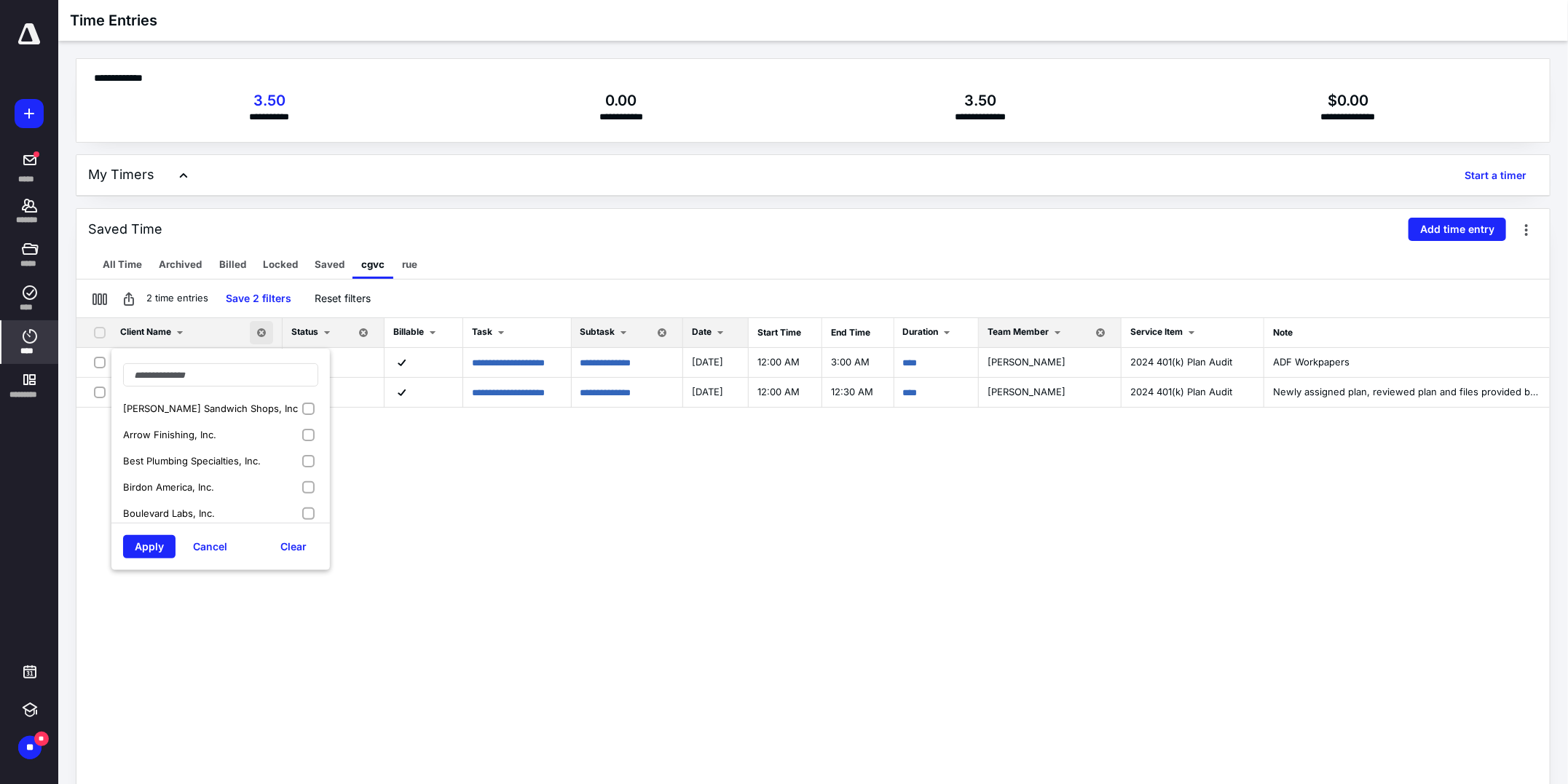 scroll, scrollTop: 90, scrollLeft: 0, axis: vertical 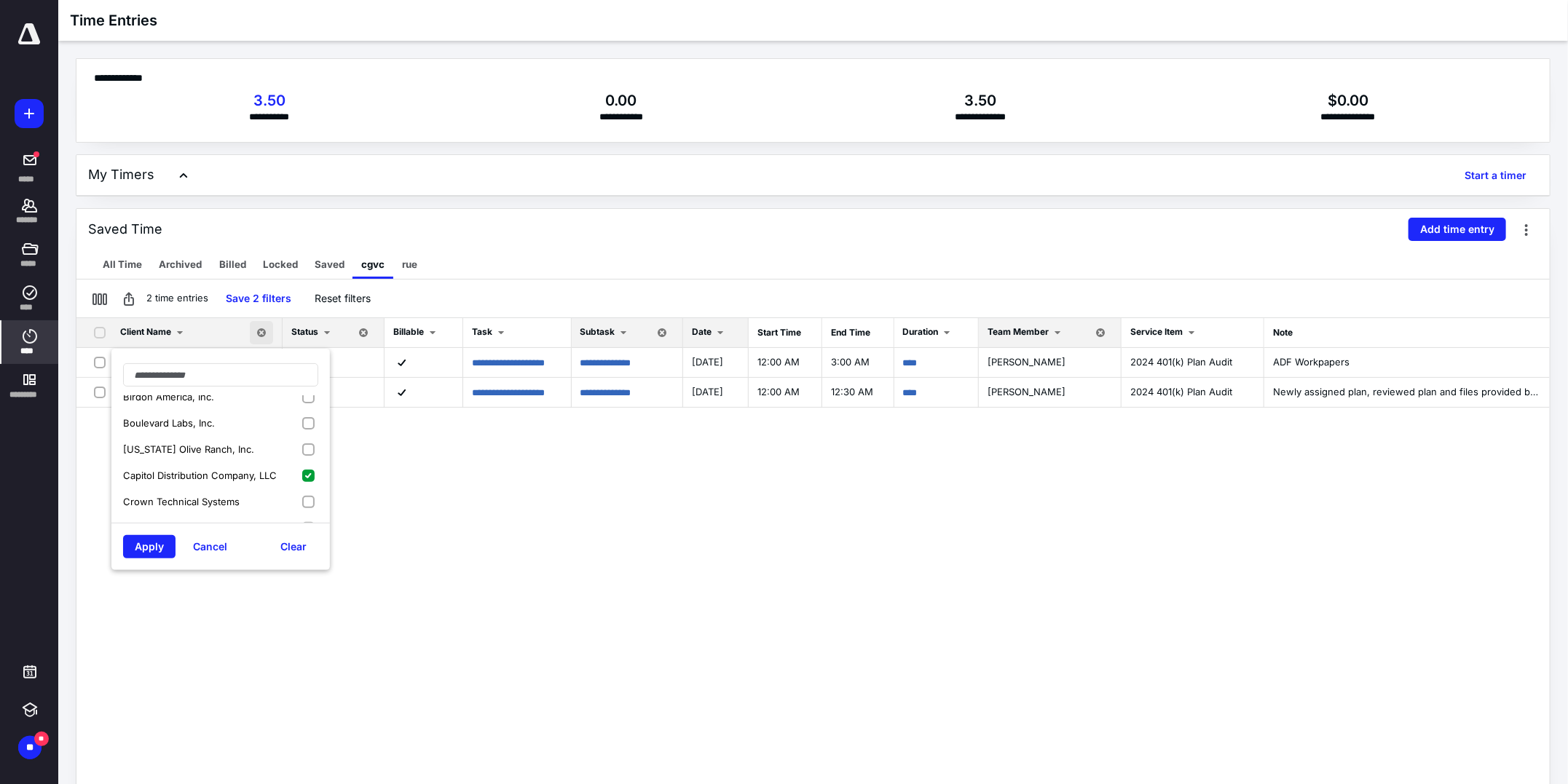 click on "Capitol Distribution Company, LLC" at bounding box center [200, 475] 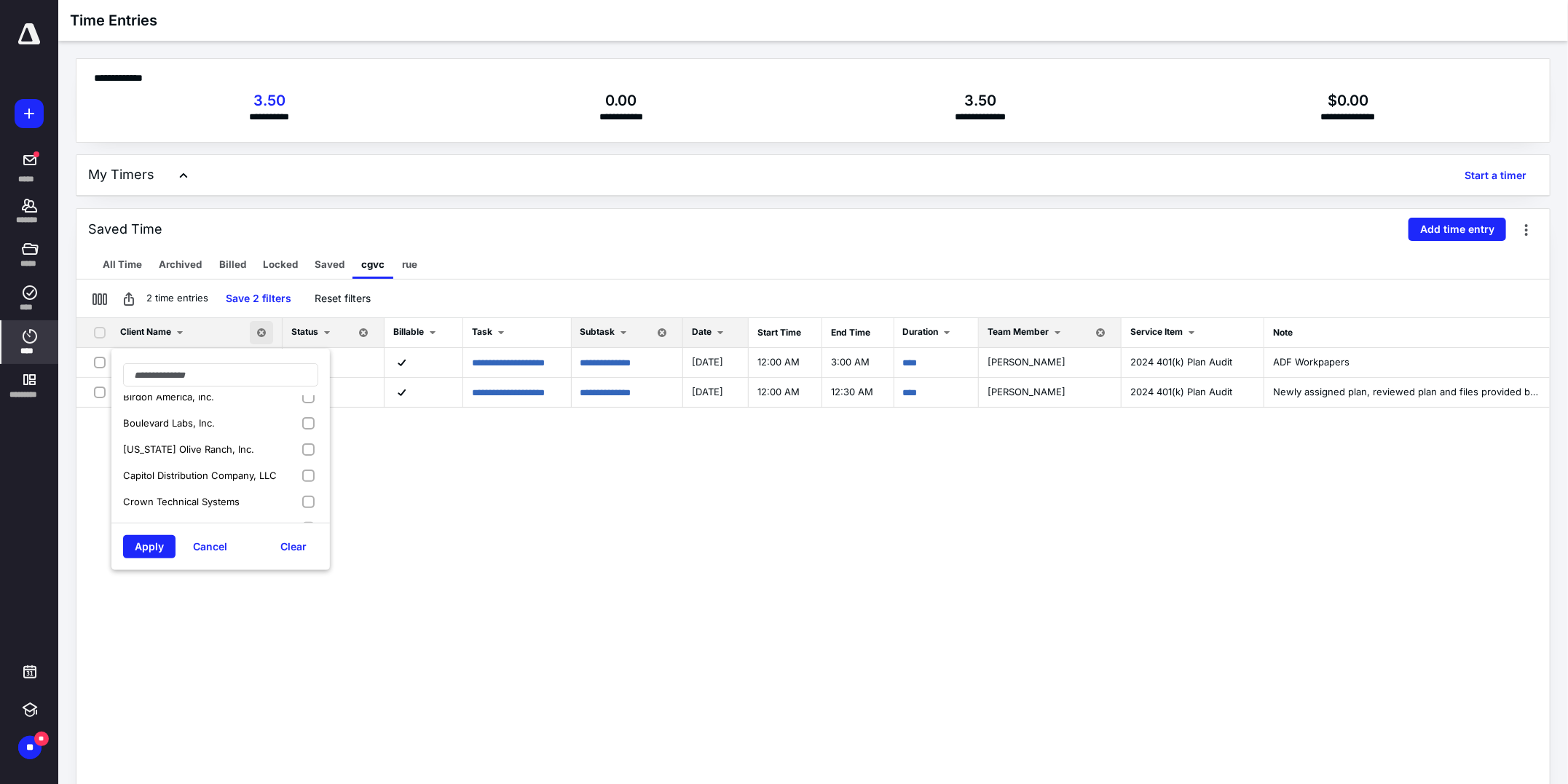 click on "Crown Technical Systems" at bounding box center (221, 502) 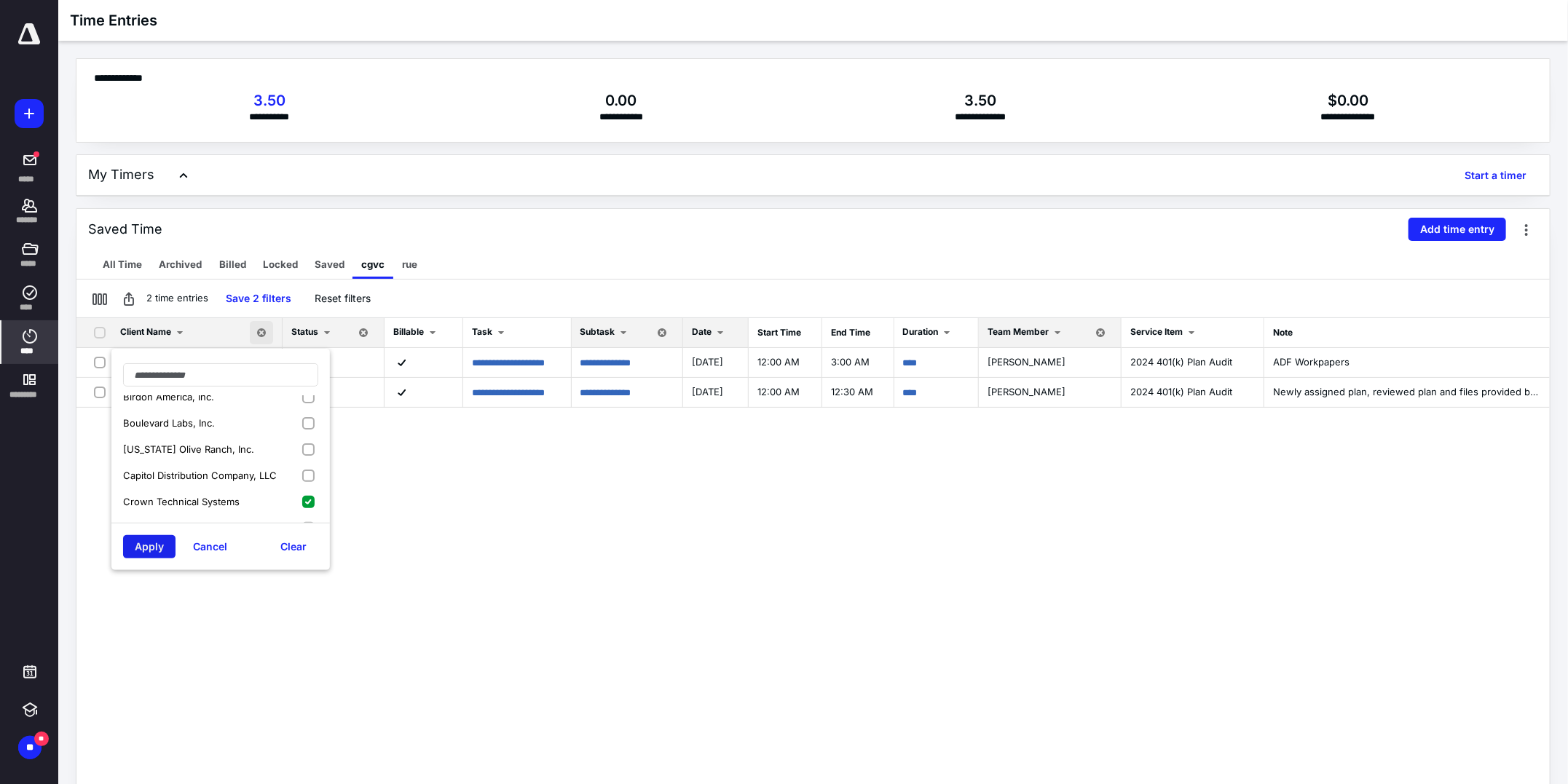 click on "Apply" at bounding box center (149, 547) 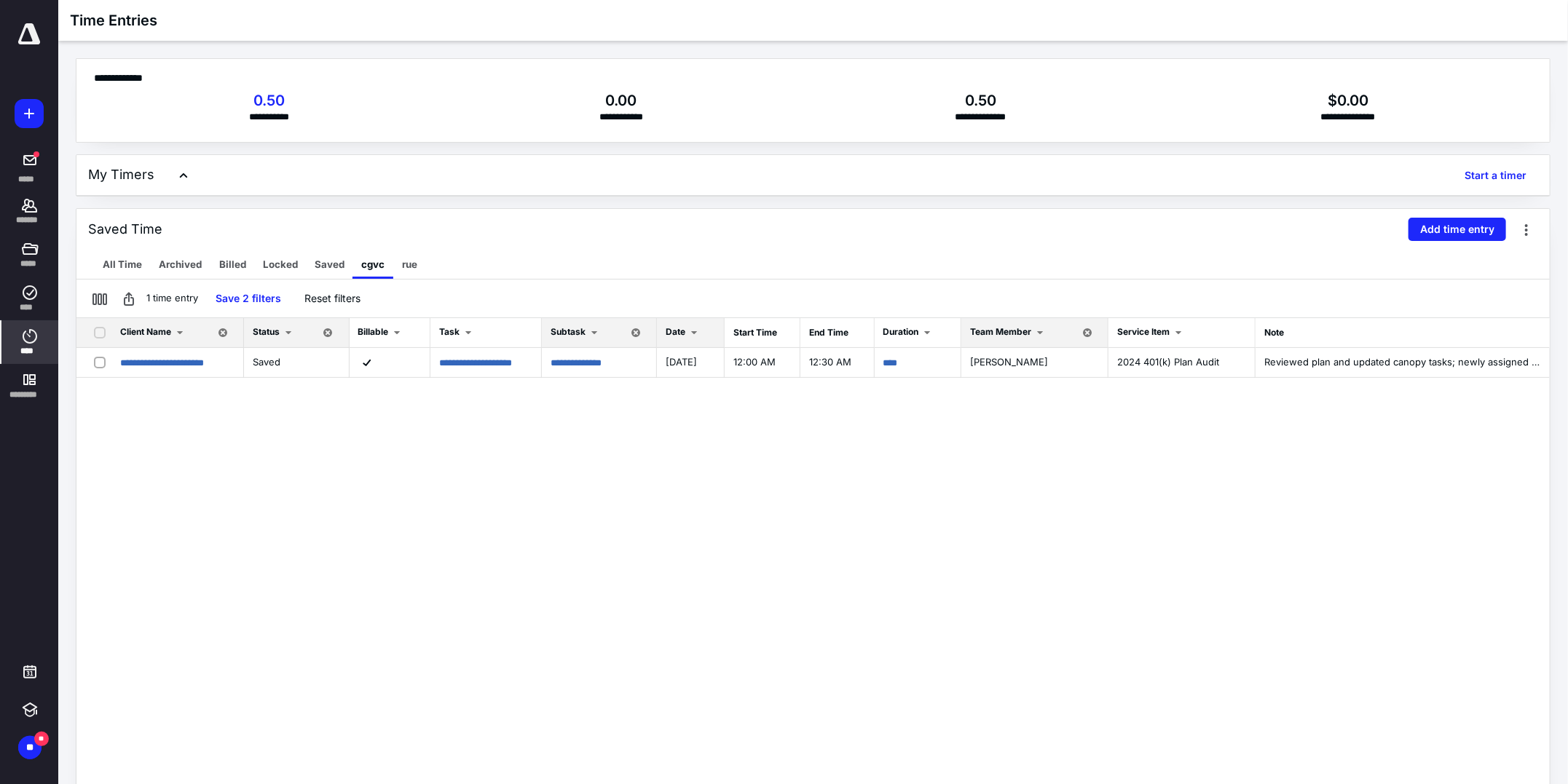 click on "Client Name" at bounding box center (146, 331) 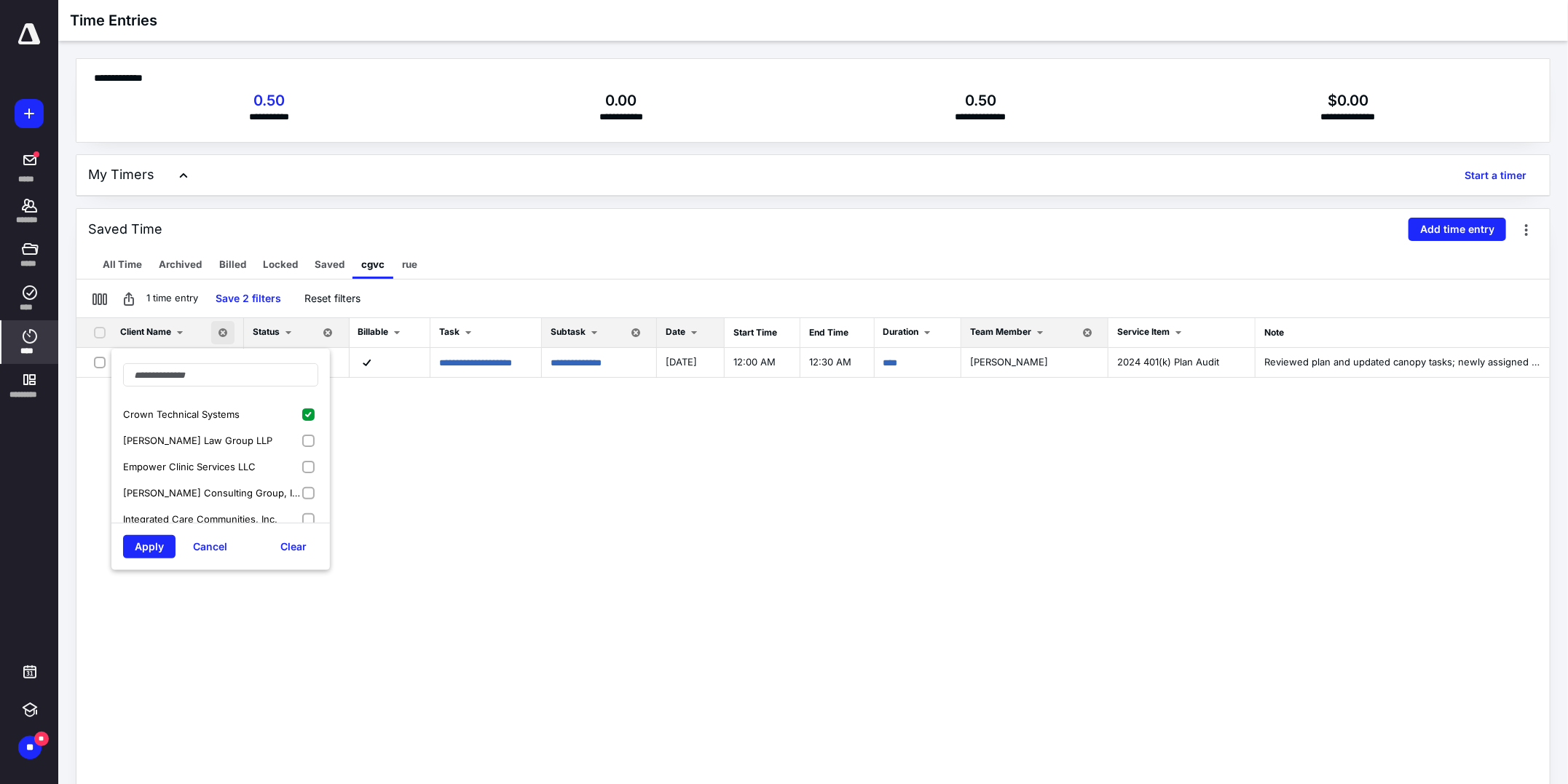 scroll, scrollTop: 181, scrollLeft: 0, axis: vertical 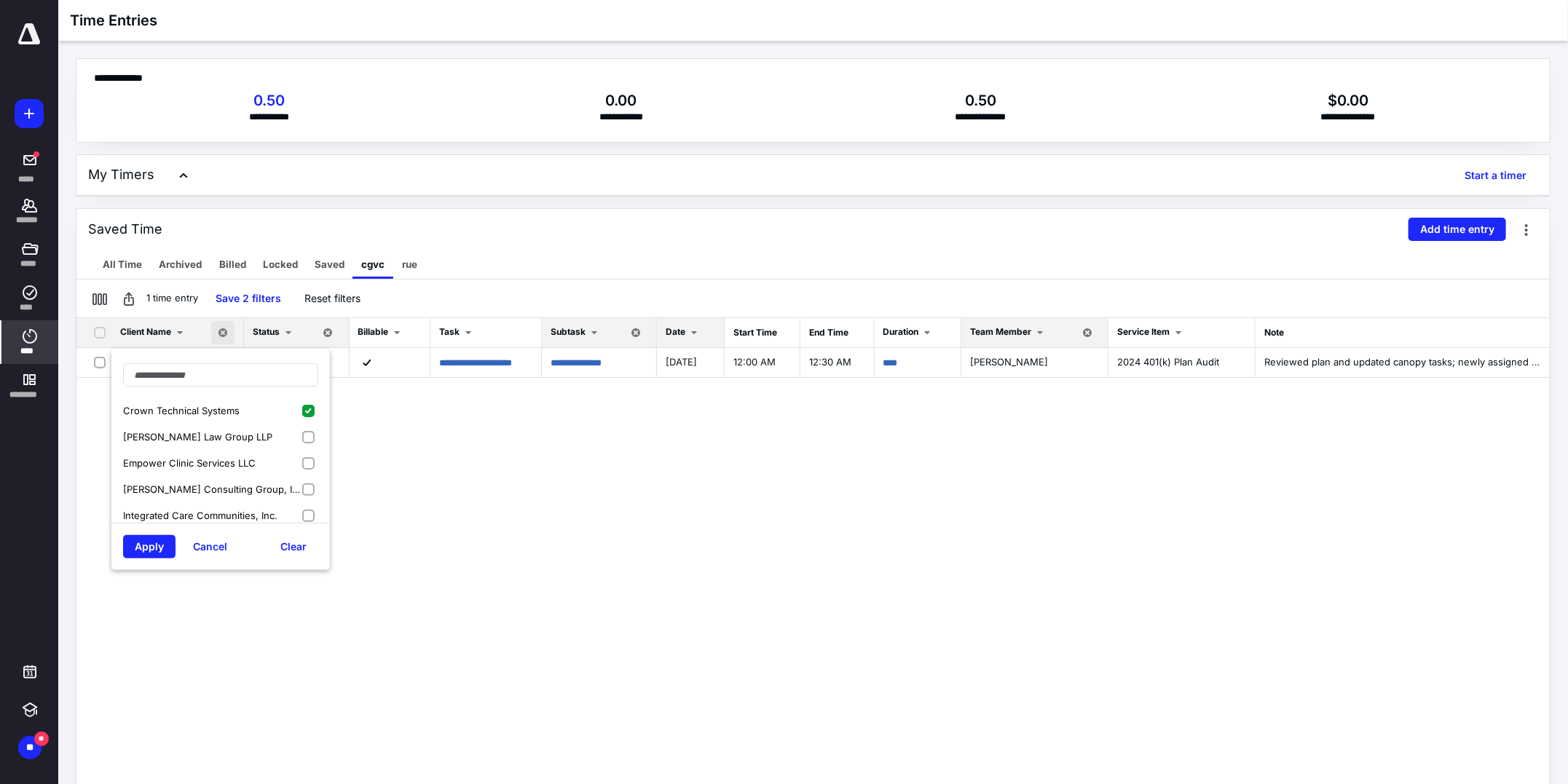 click on "Crown Technical Systems" at bounding box center (181, 411) 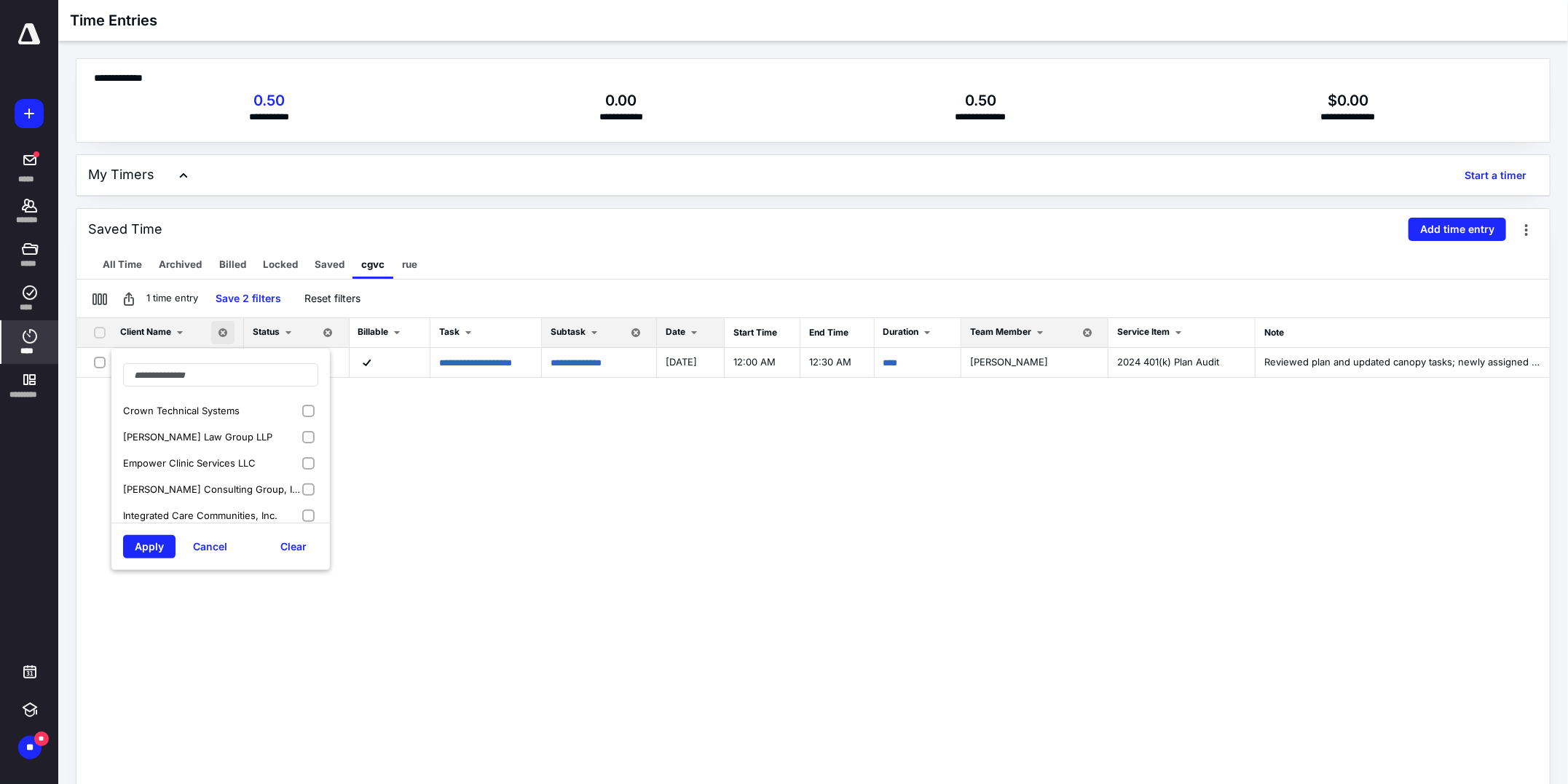 click on "Elias Law Group LLP" at bounding box center (221, 437) 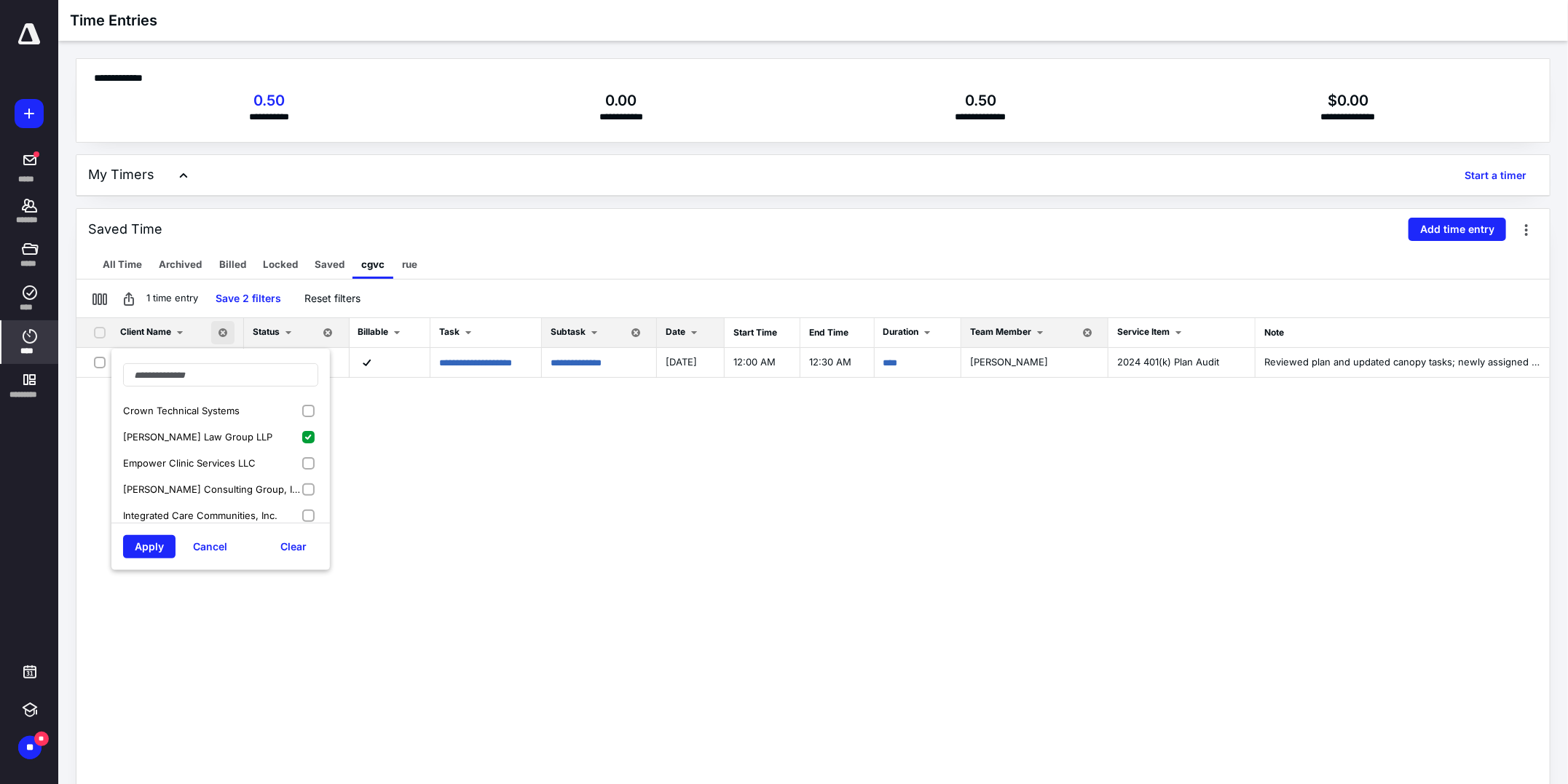click on "Apply" at bounding box center (149, 547) 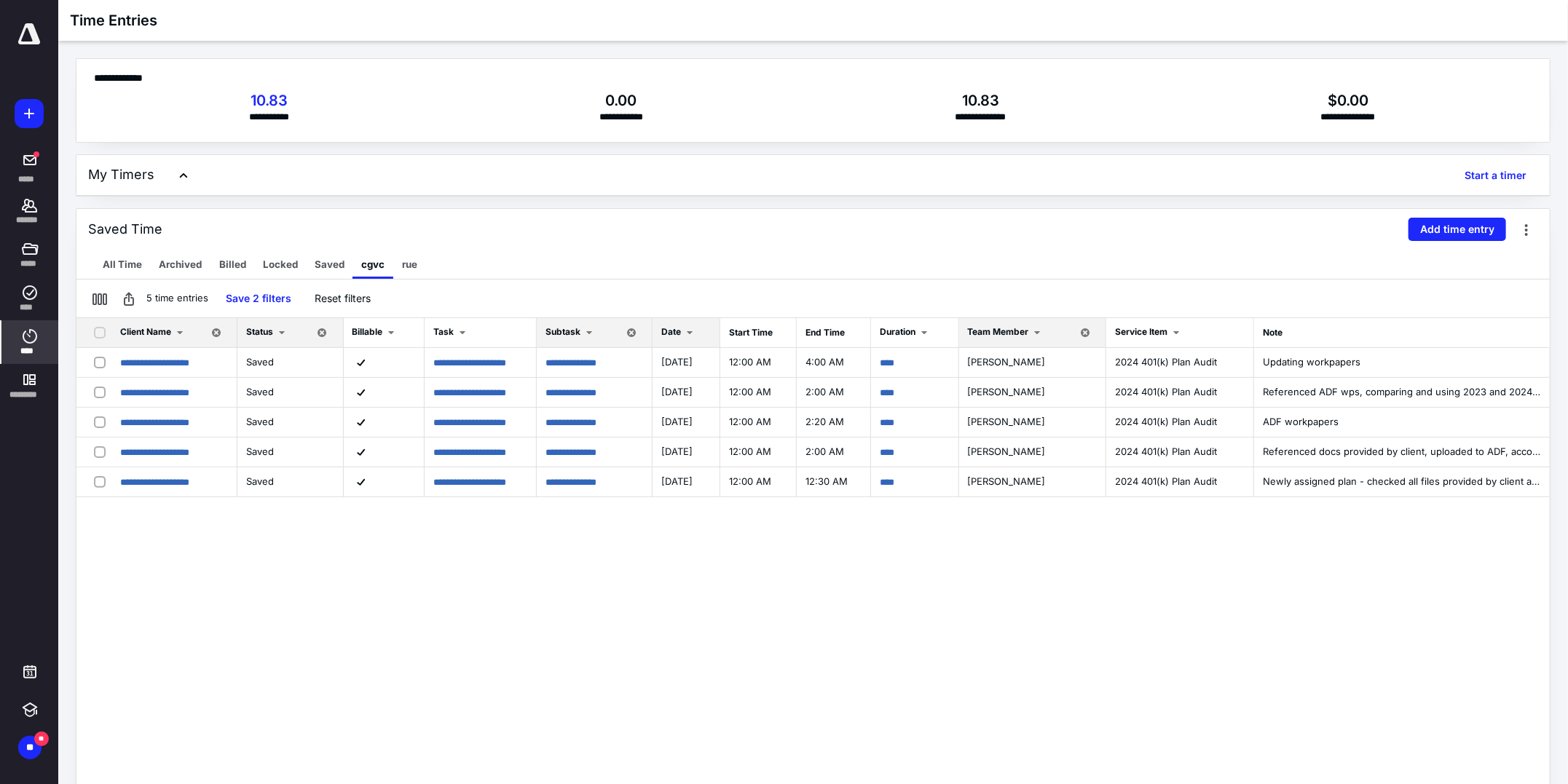 click on "Client Name" at bounding box center (157, 333) 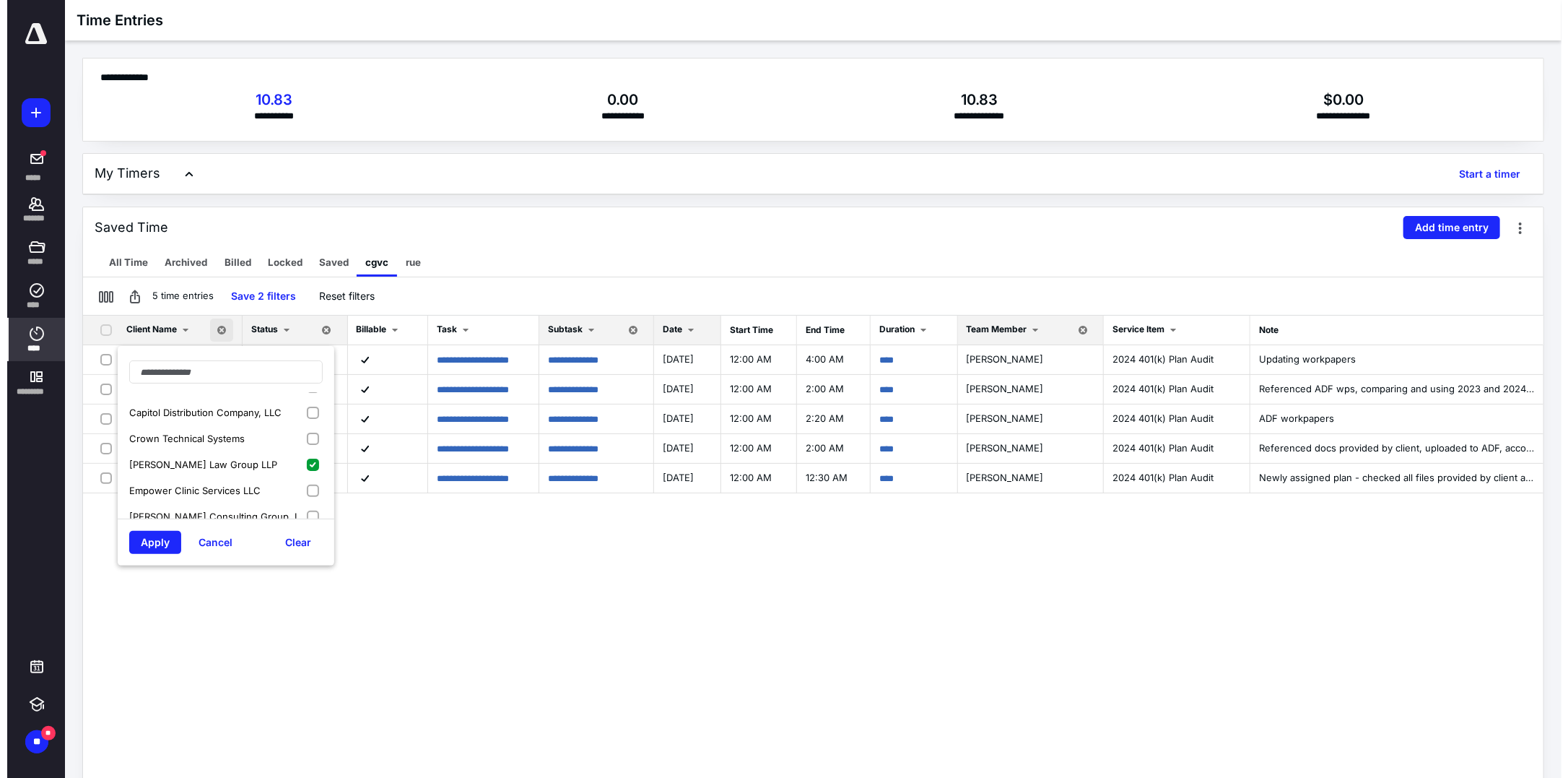 scroll, scrollTop: 180, scrollLeft: 0, axis: vertical 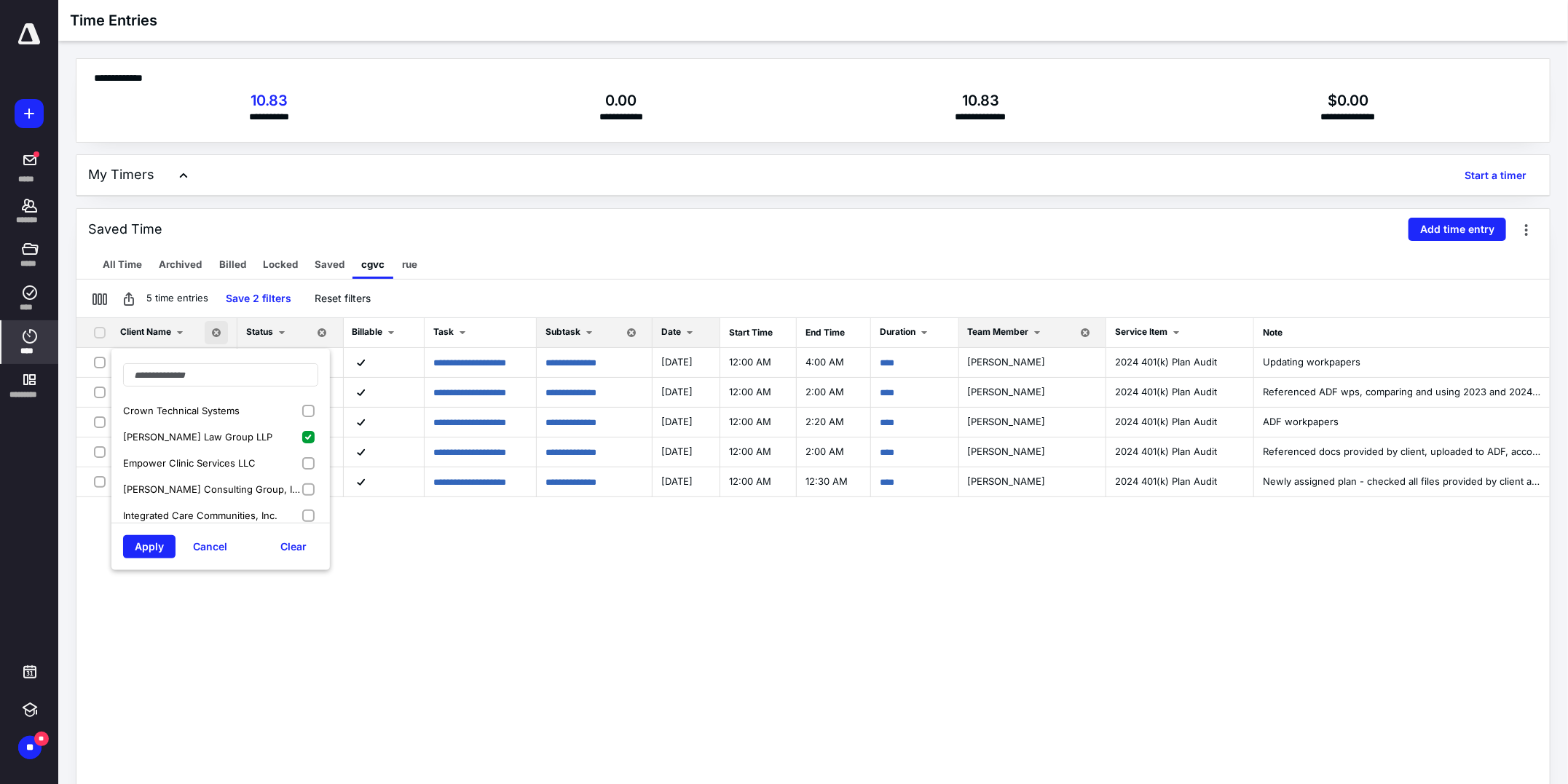 click on "Elias Law Group LLP" at bounding box center (221, 437) 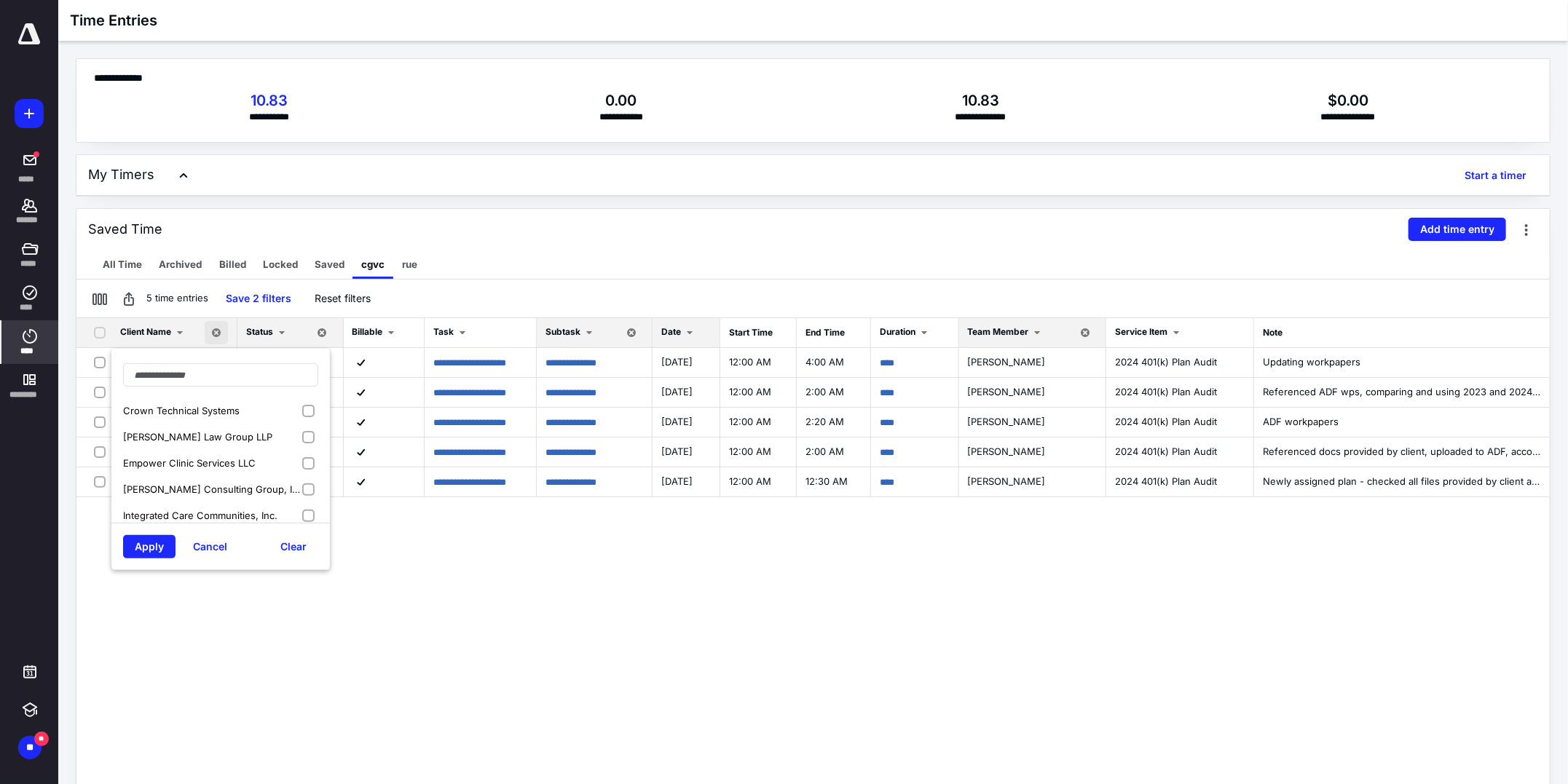 drag, startPoint x: 213, startPoint y: 486, endPoint x: 174, endPoint y: 516, distance: 49.20366 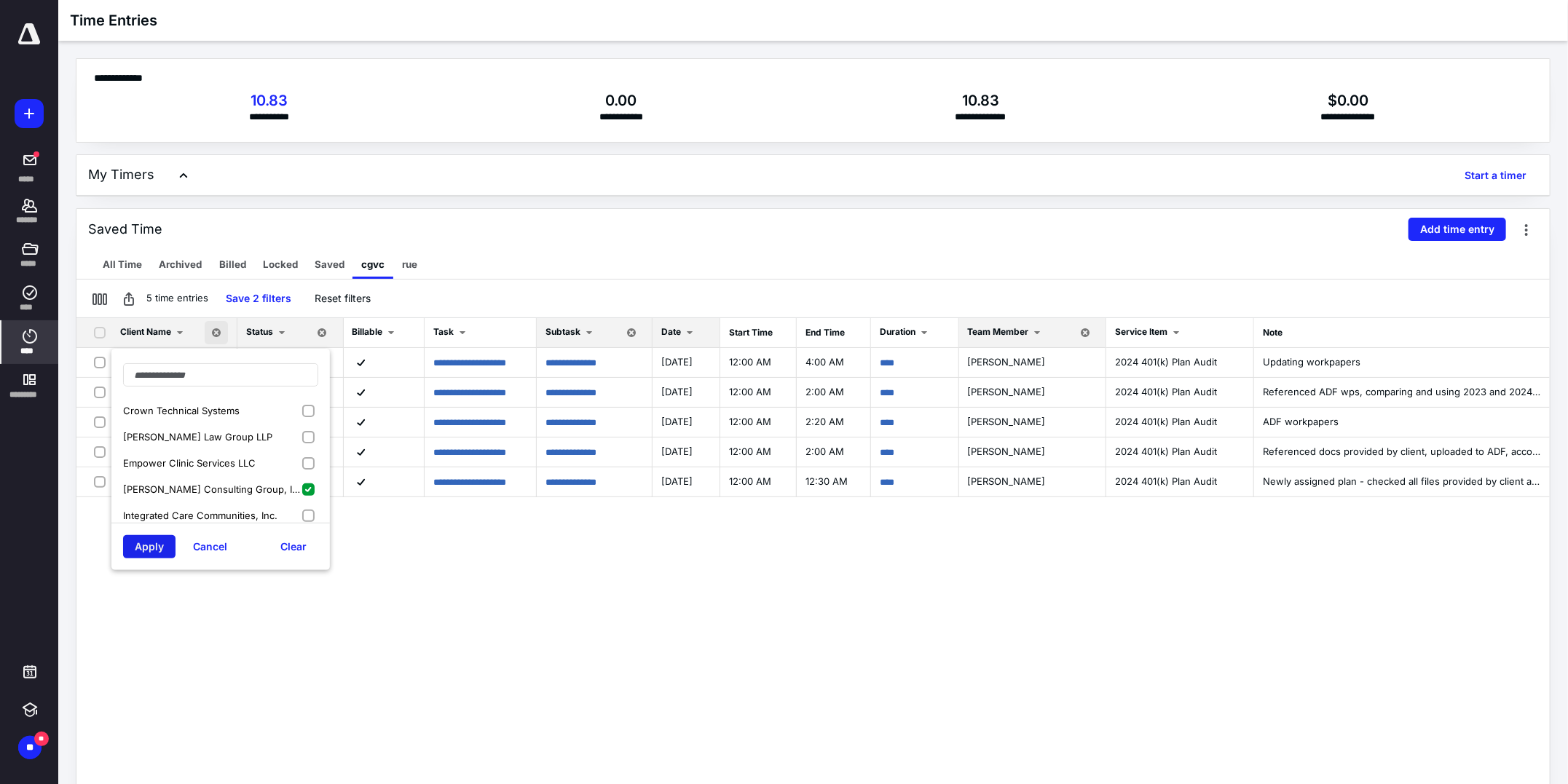 click on "Apply" at bounding box center [149, 547] 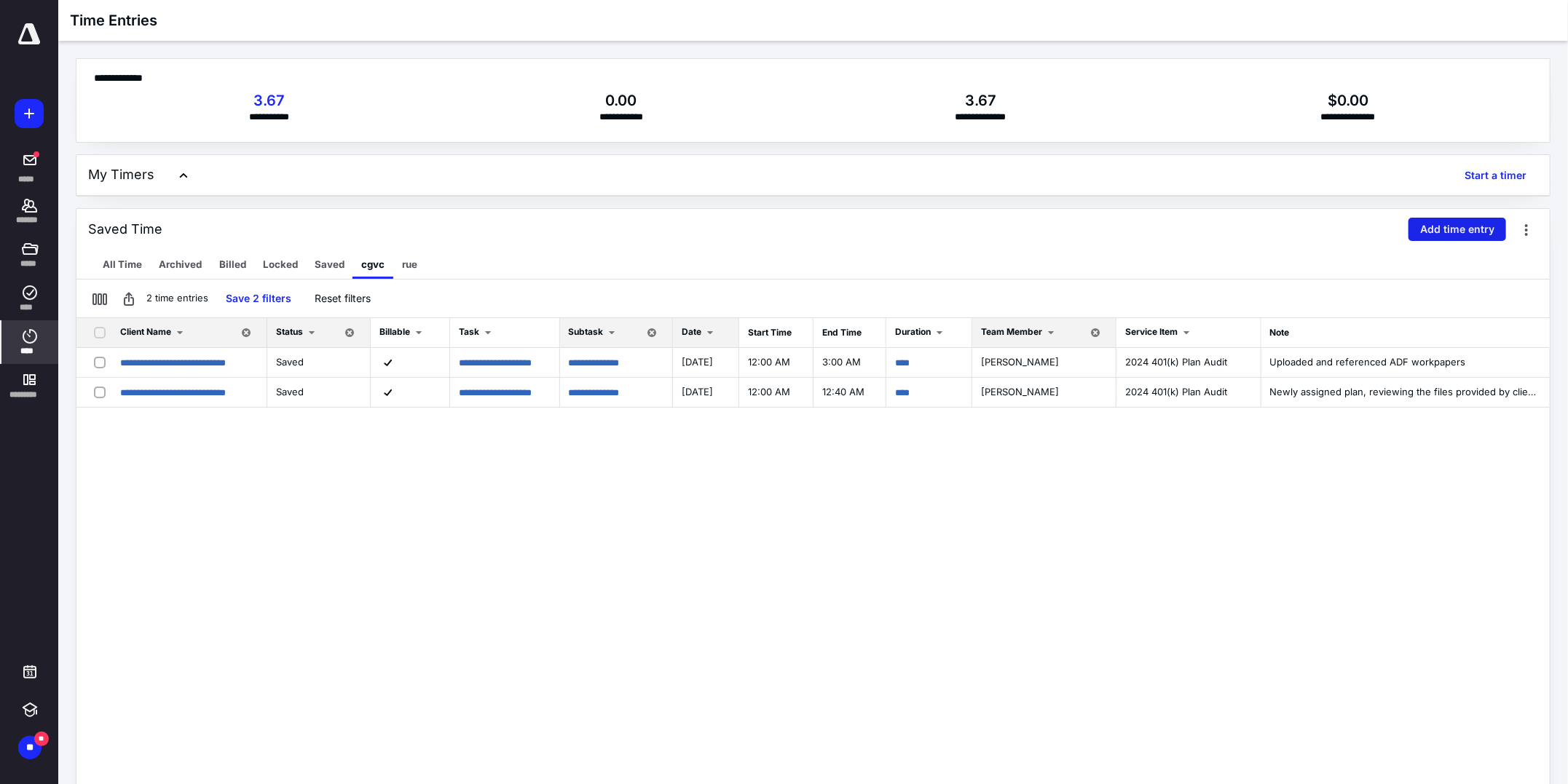 click on "Add time entry" at bounding box center (1457, 229) 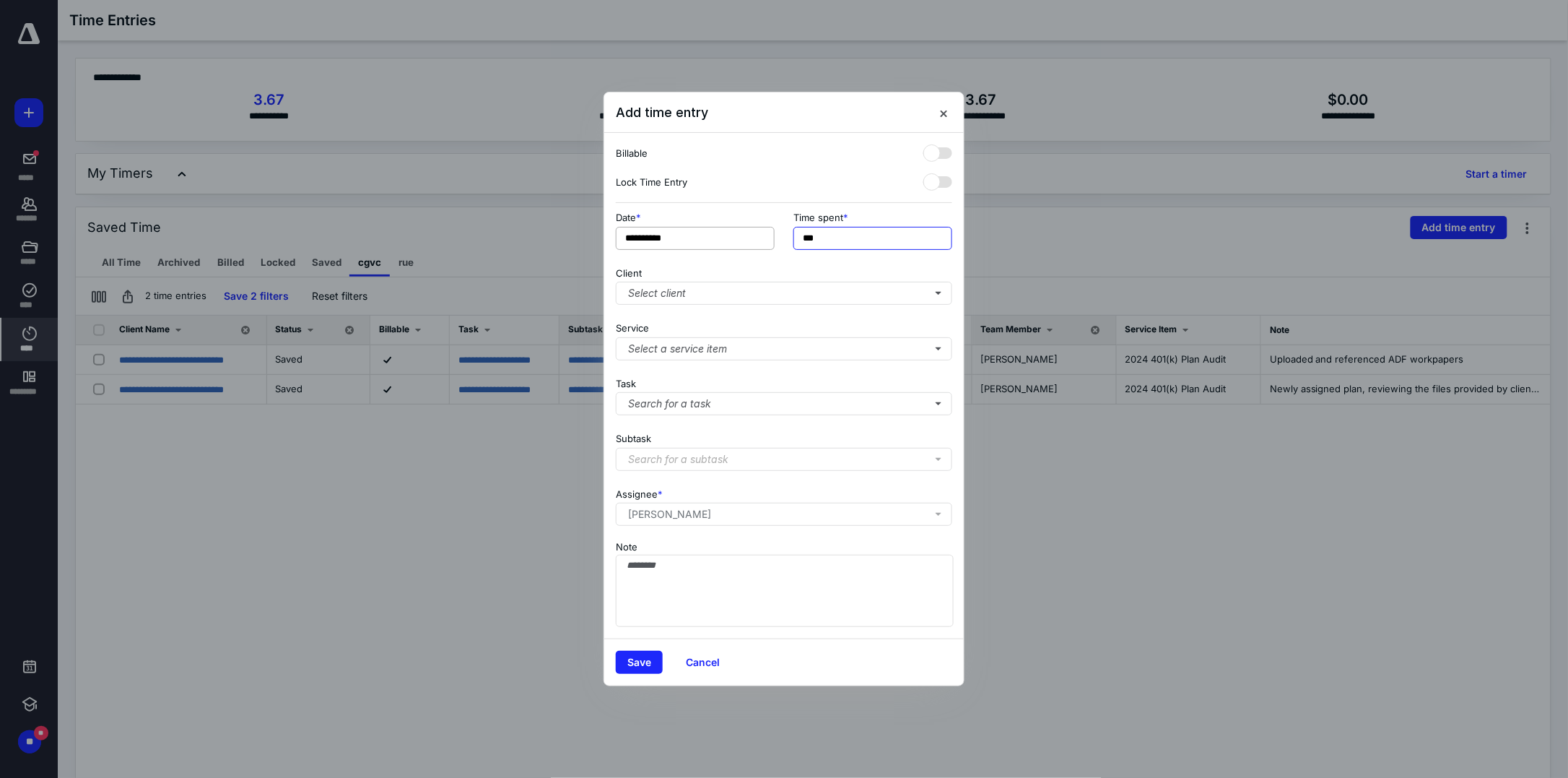 drag, startPoint x: 803, startPoint y: 244, endPoint x: 747, endPoint y: 246, distance: 56.0357 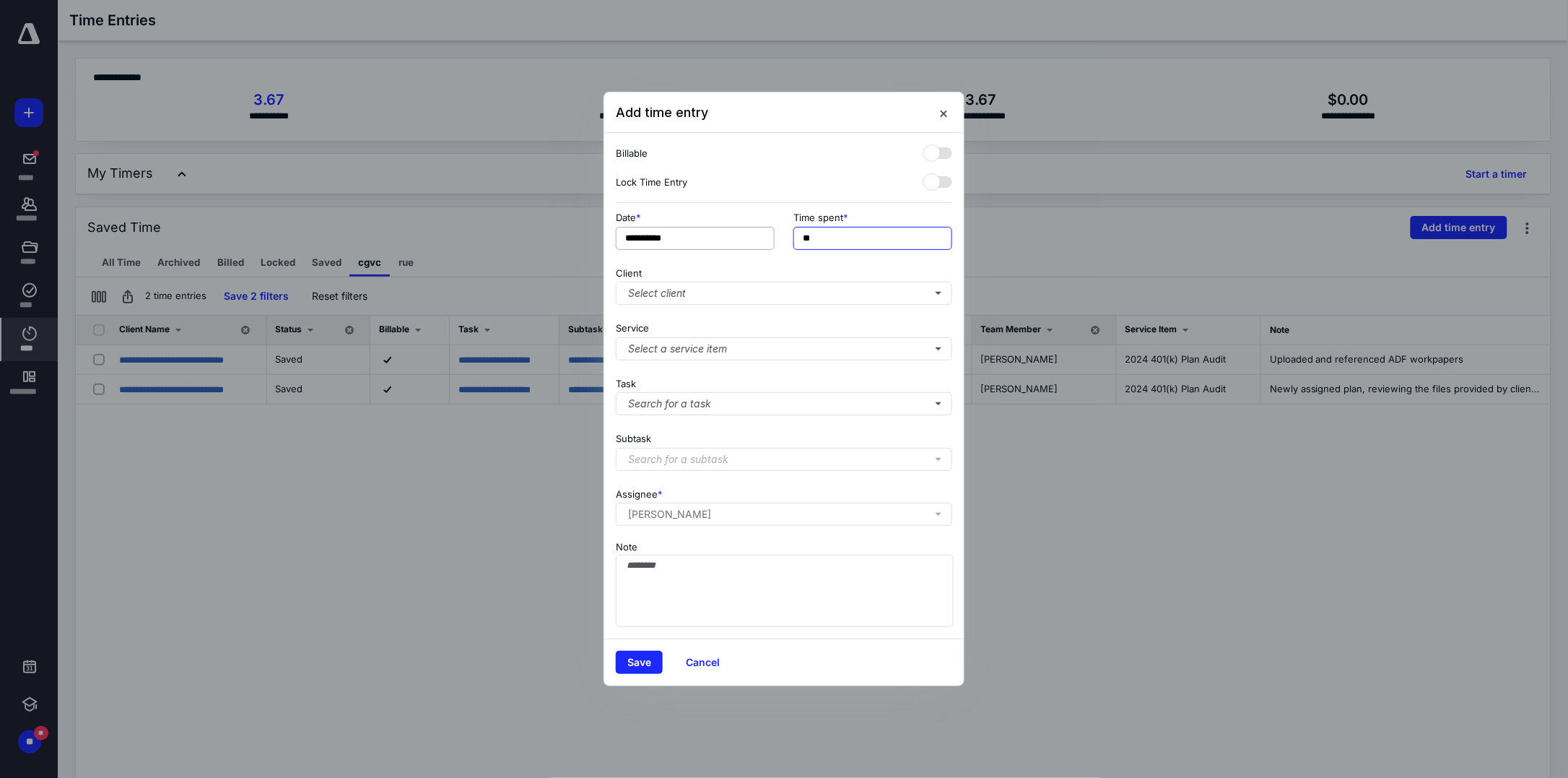 type on "**" 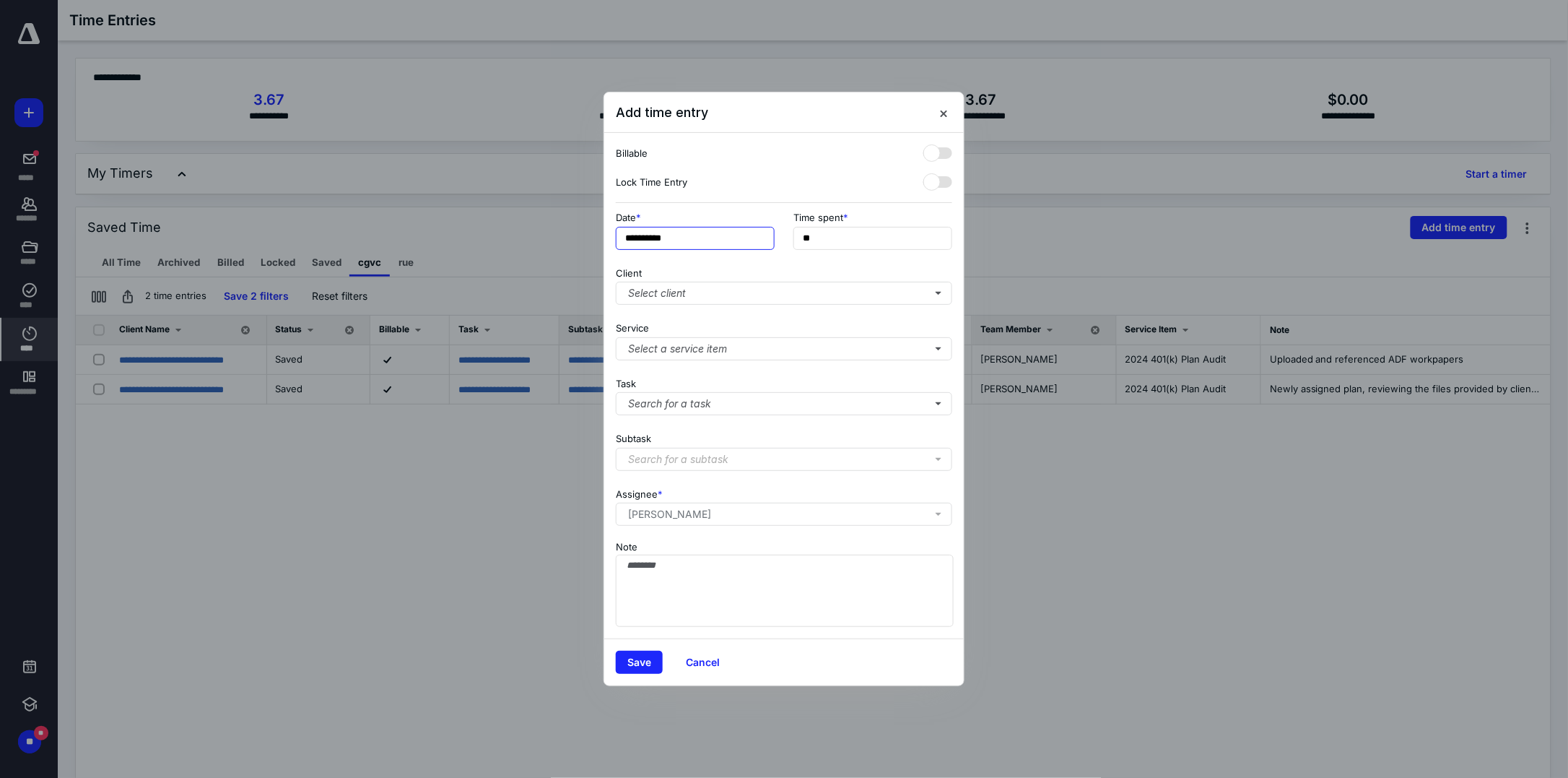 click on "**********" at bounding box center [695, 238] 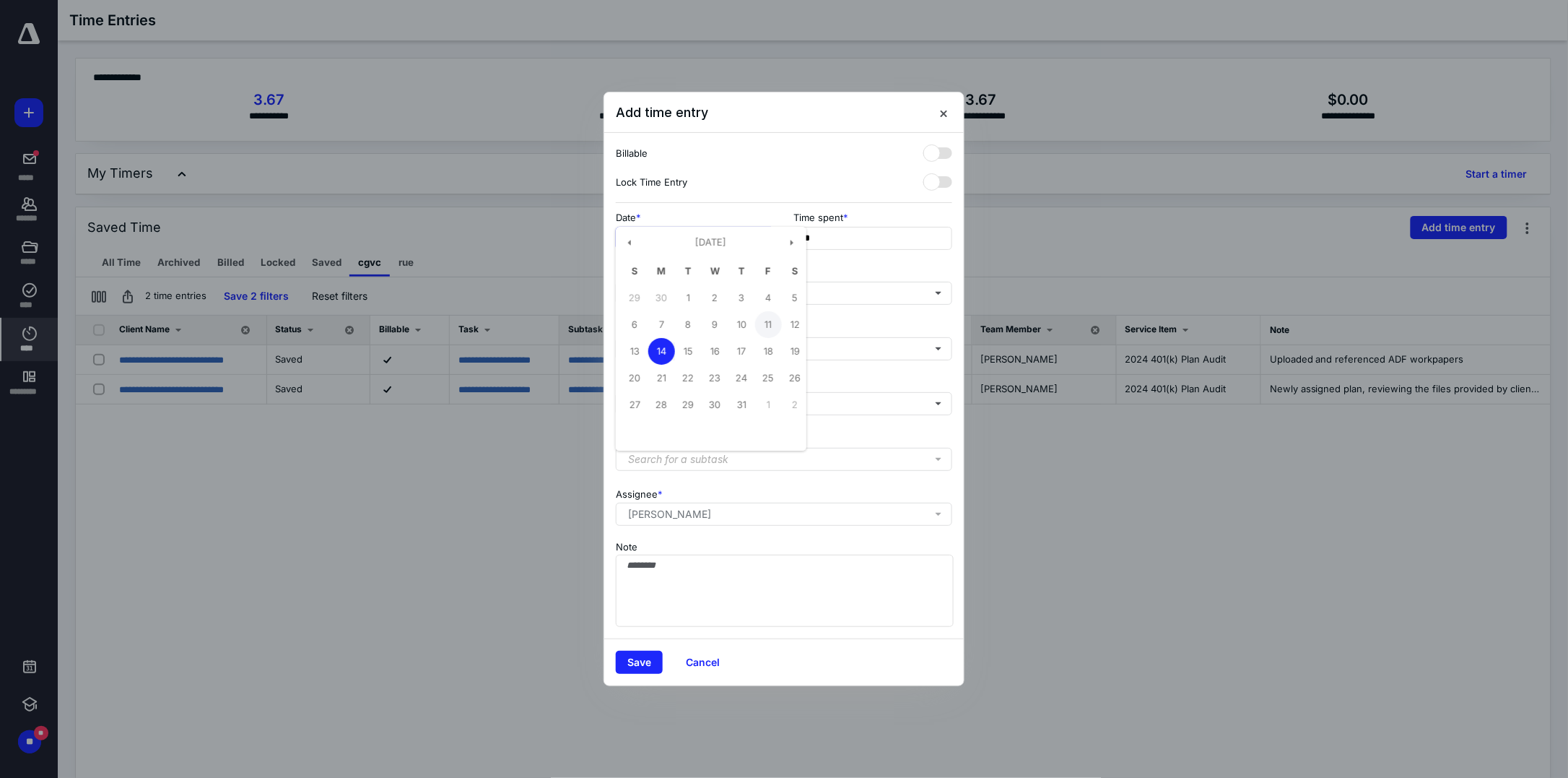click on "11" at bounding box center (768, 324) 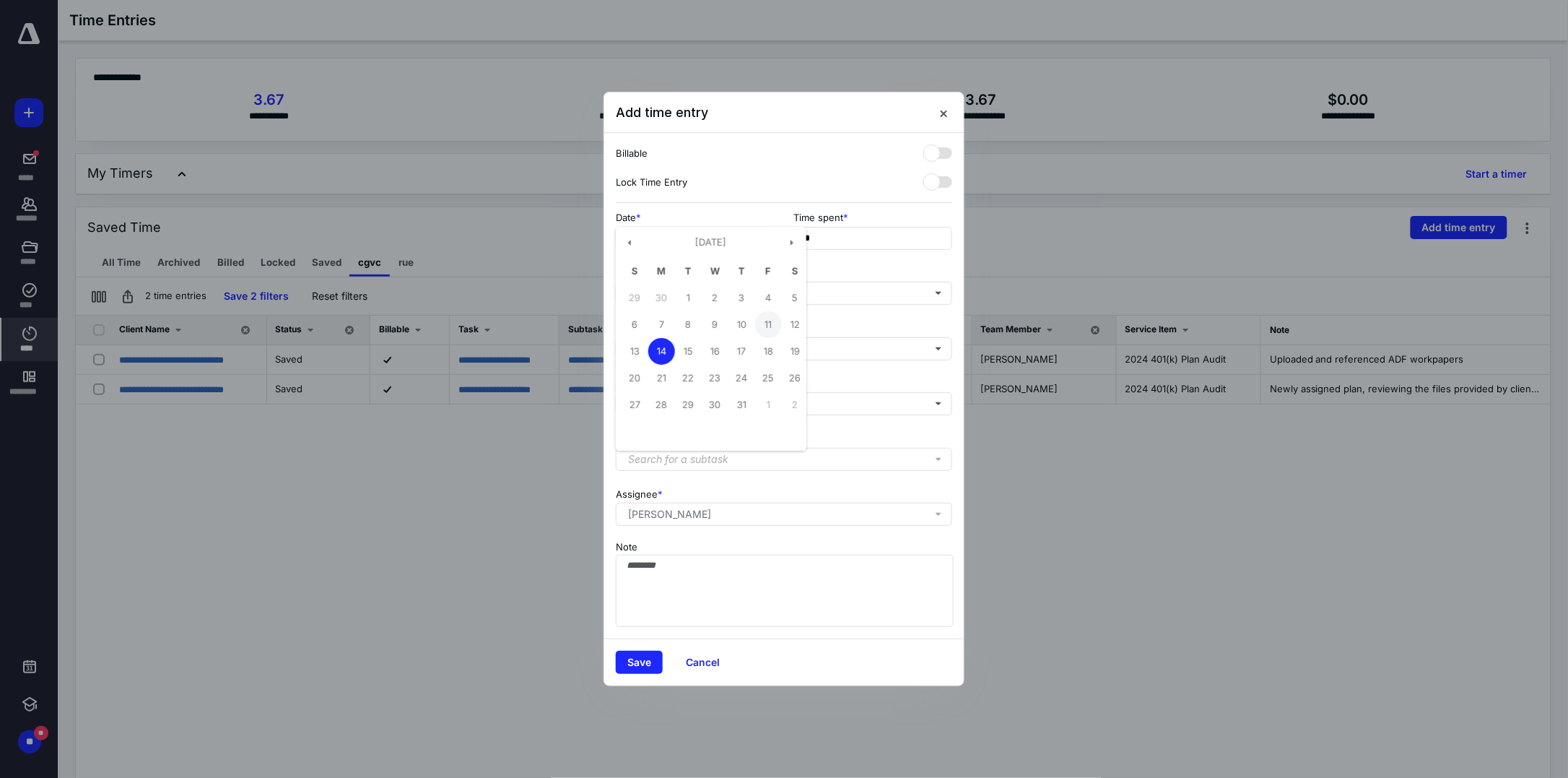 type on "**********" 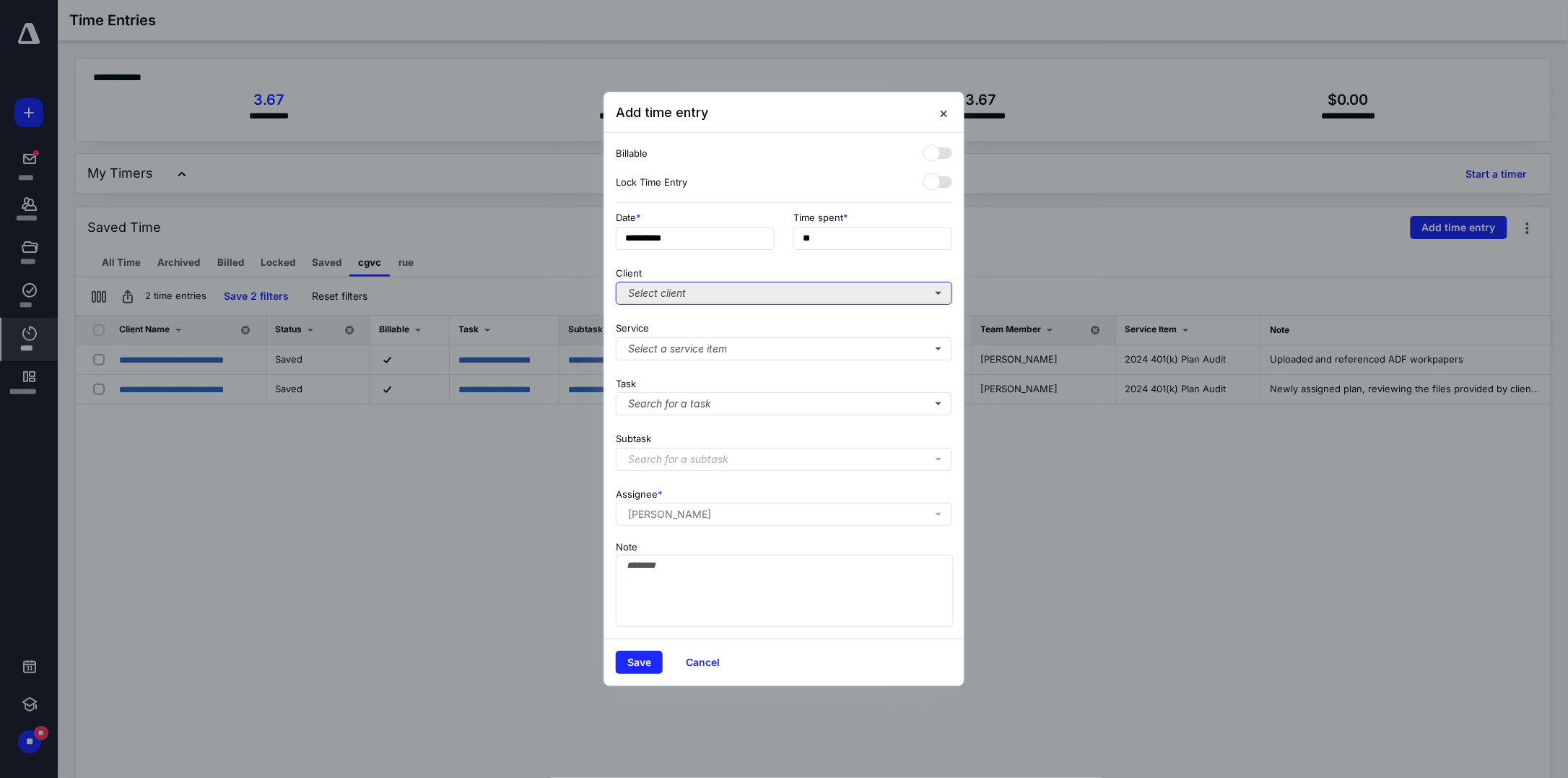 click on "Select client" at bounding box center (784, 293) 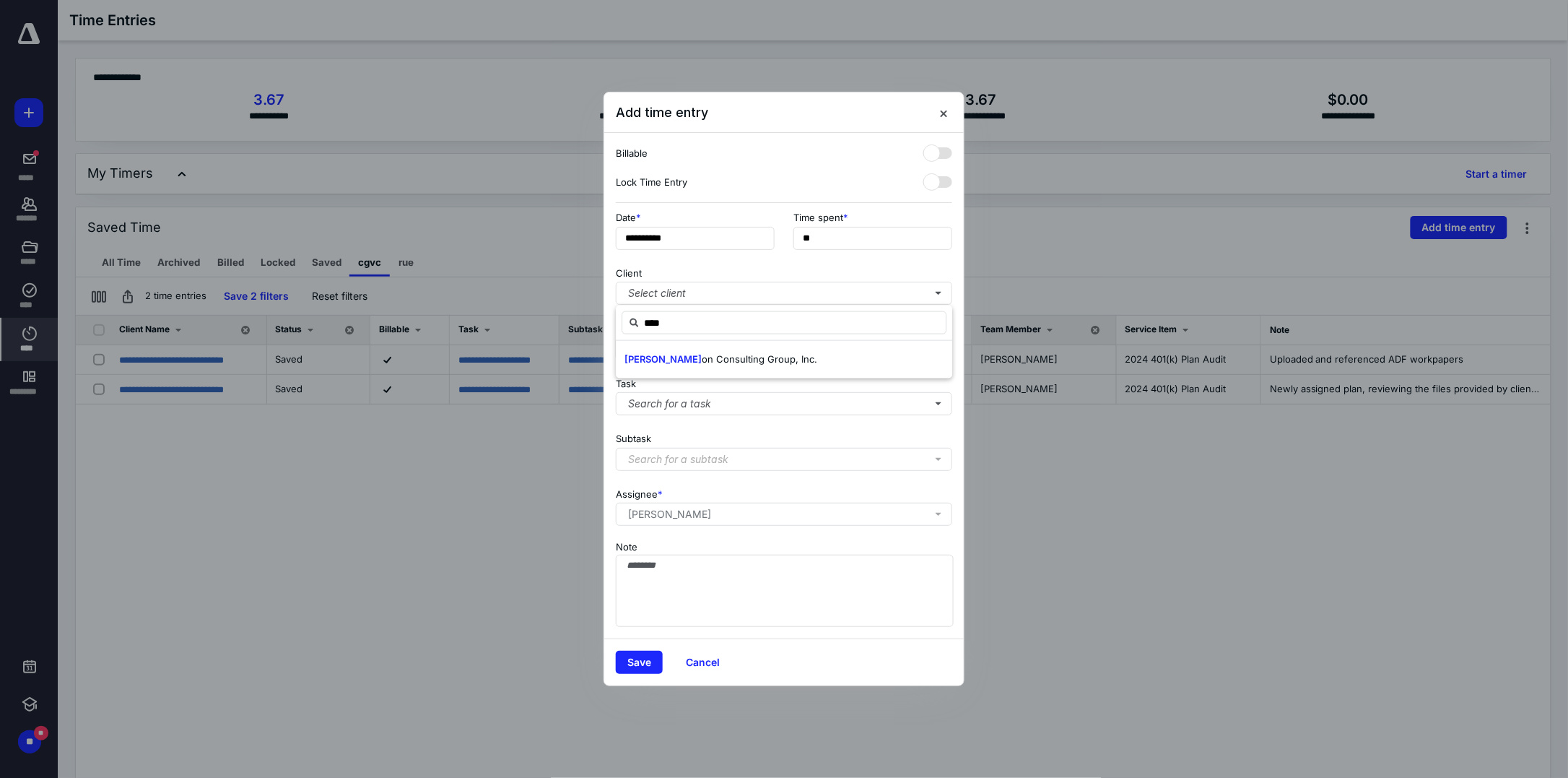 click on "on Consulting Group, Inc." at bounding box center [759, 359] 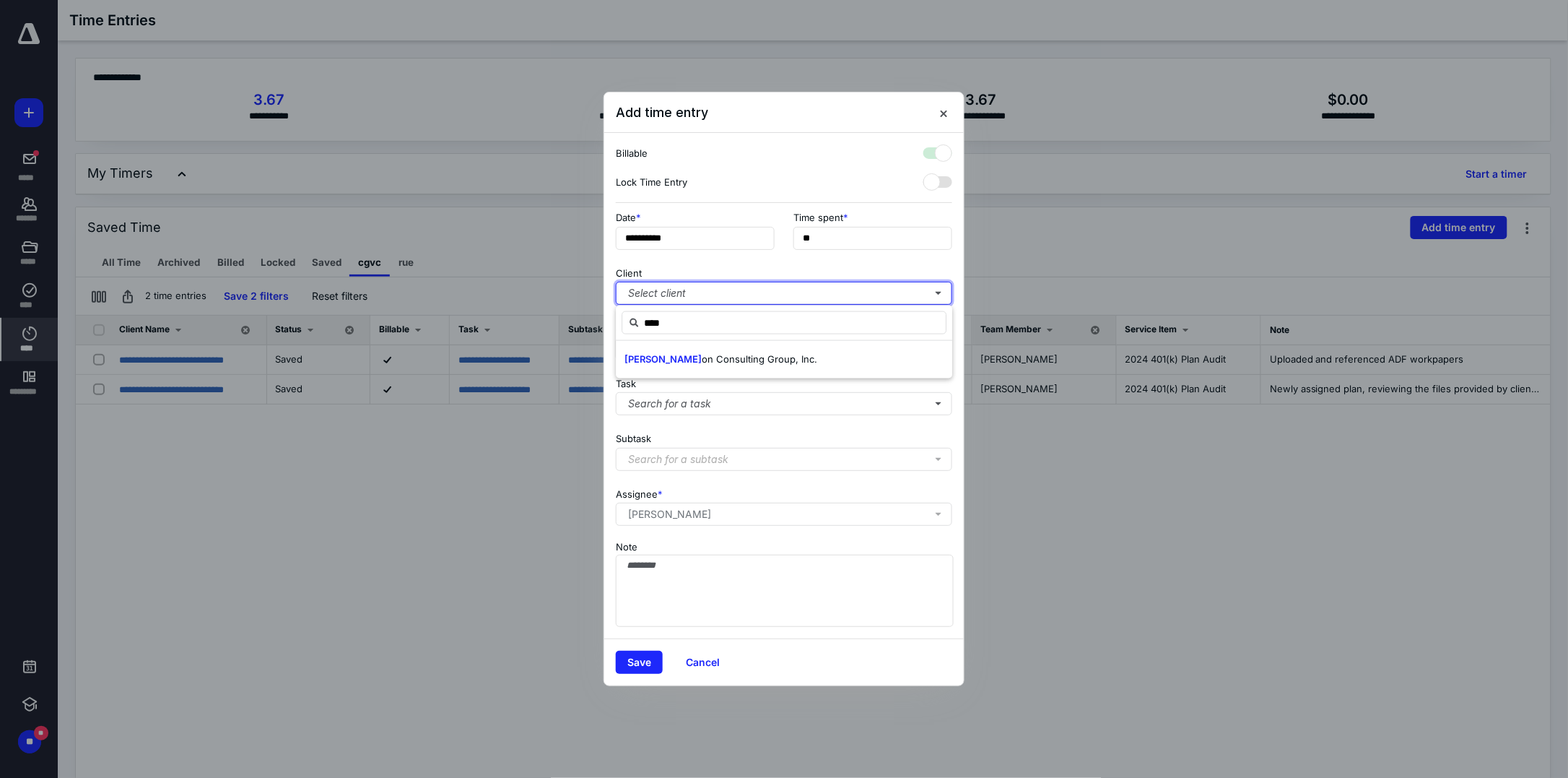 checkbox on "true" 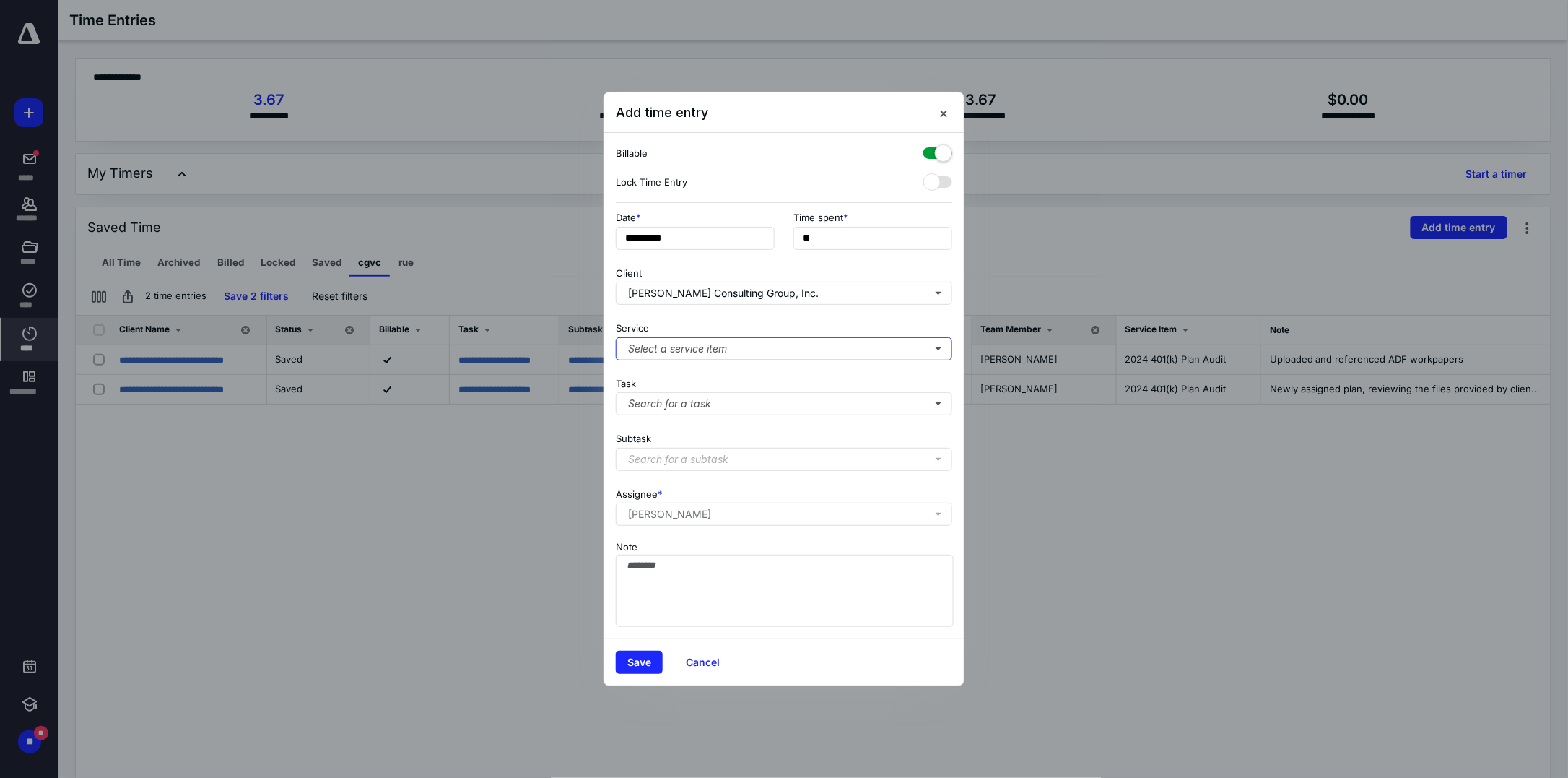 click on "Select a service item" at bounding box center (784, 349) 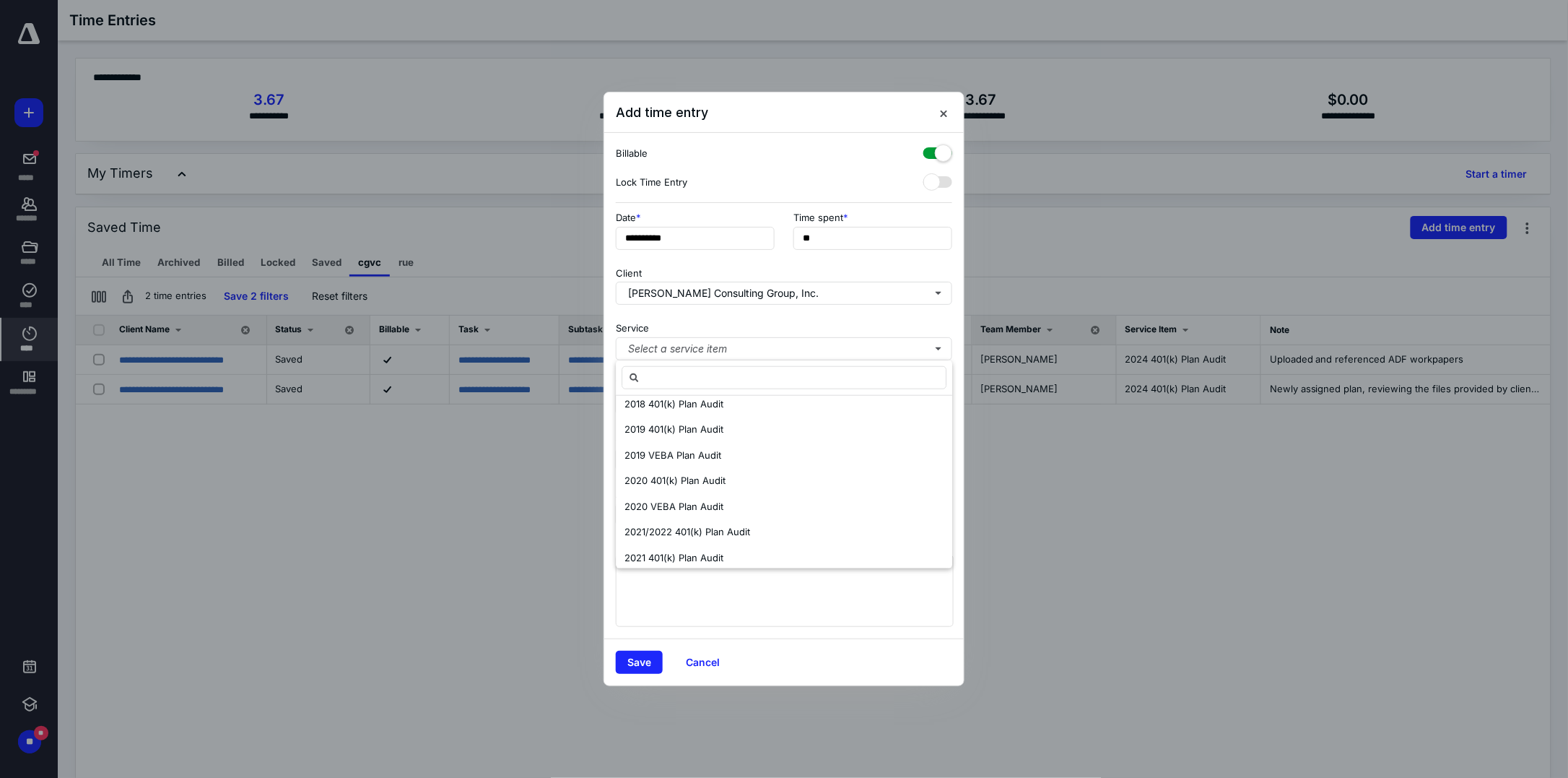 scroll, scrollTop: 505, scrollLeft: 0, axis: vertical 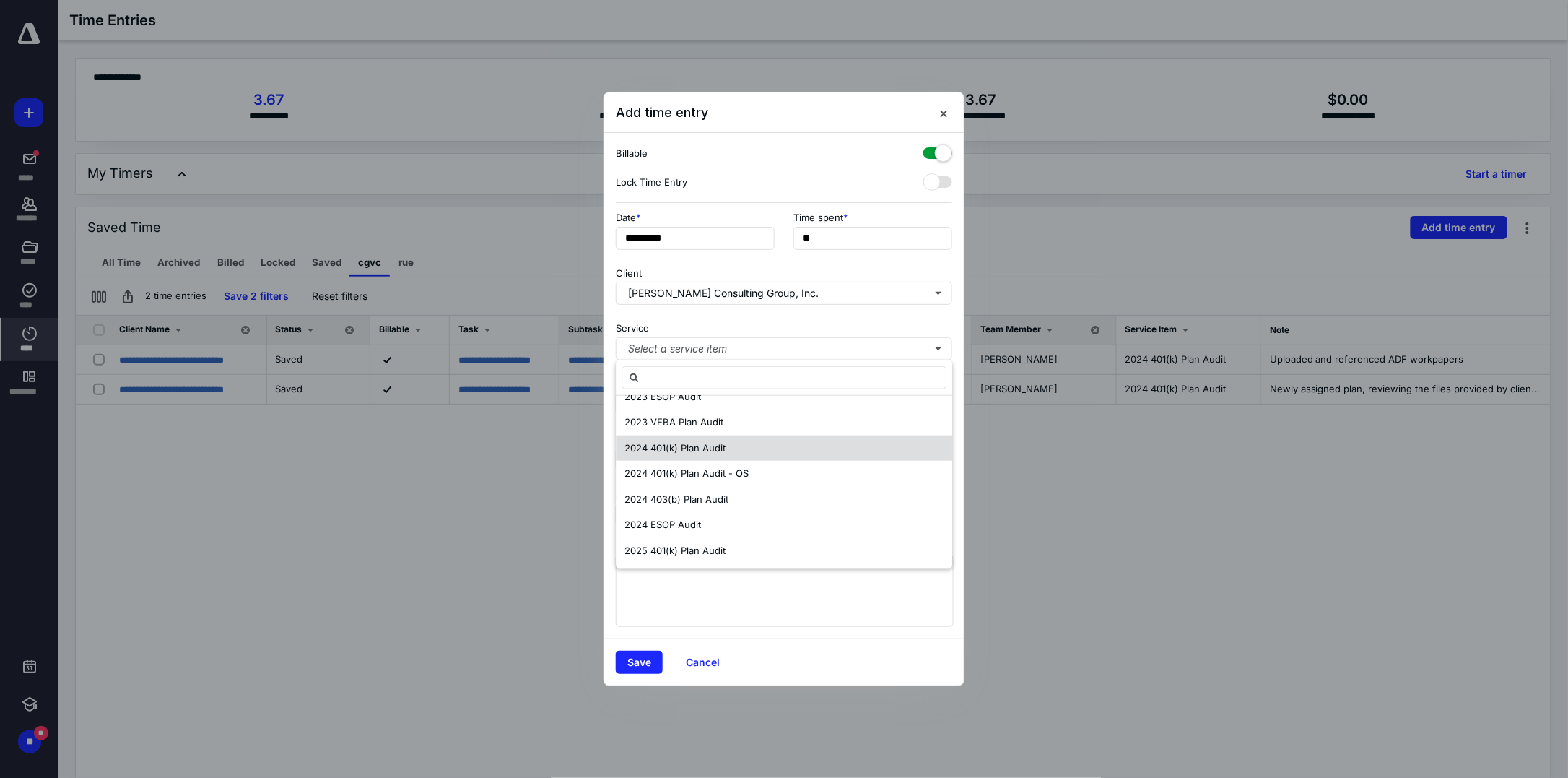 click on "2024 401(k) Plan Audit" at bounding box center (784, 448) 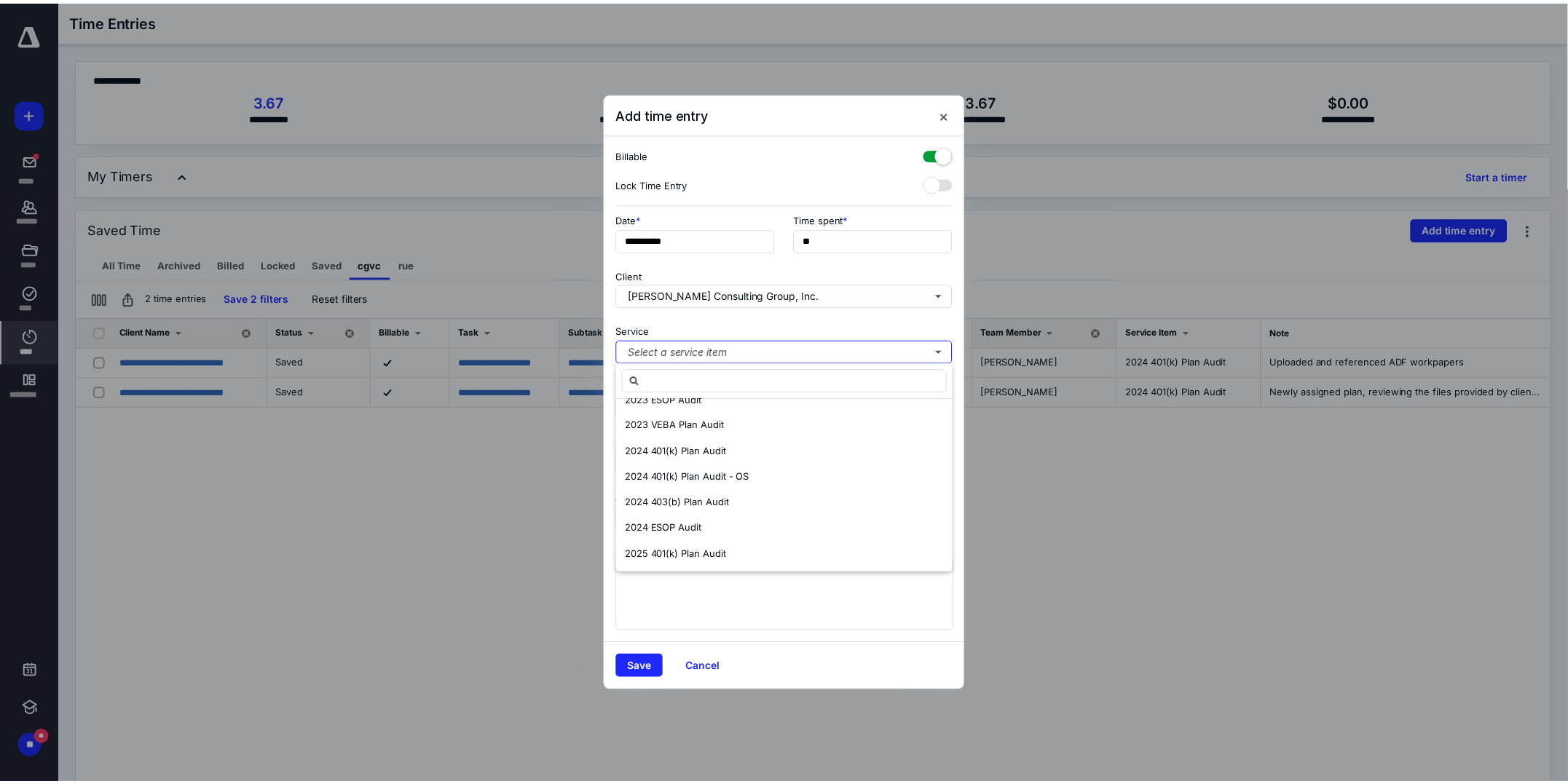 scroll, scrollTop: 0, scrollLeft: 0, axis: both 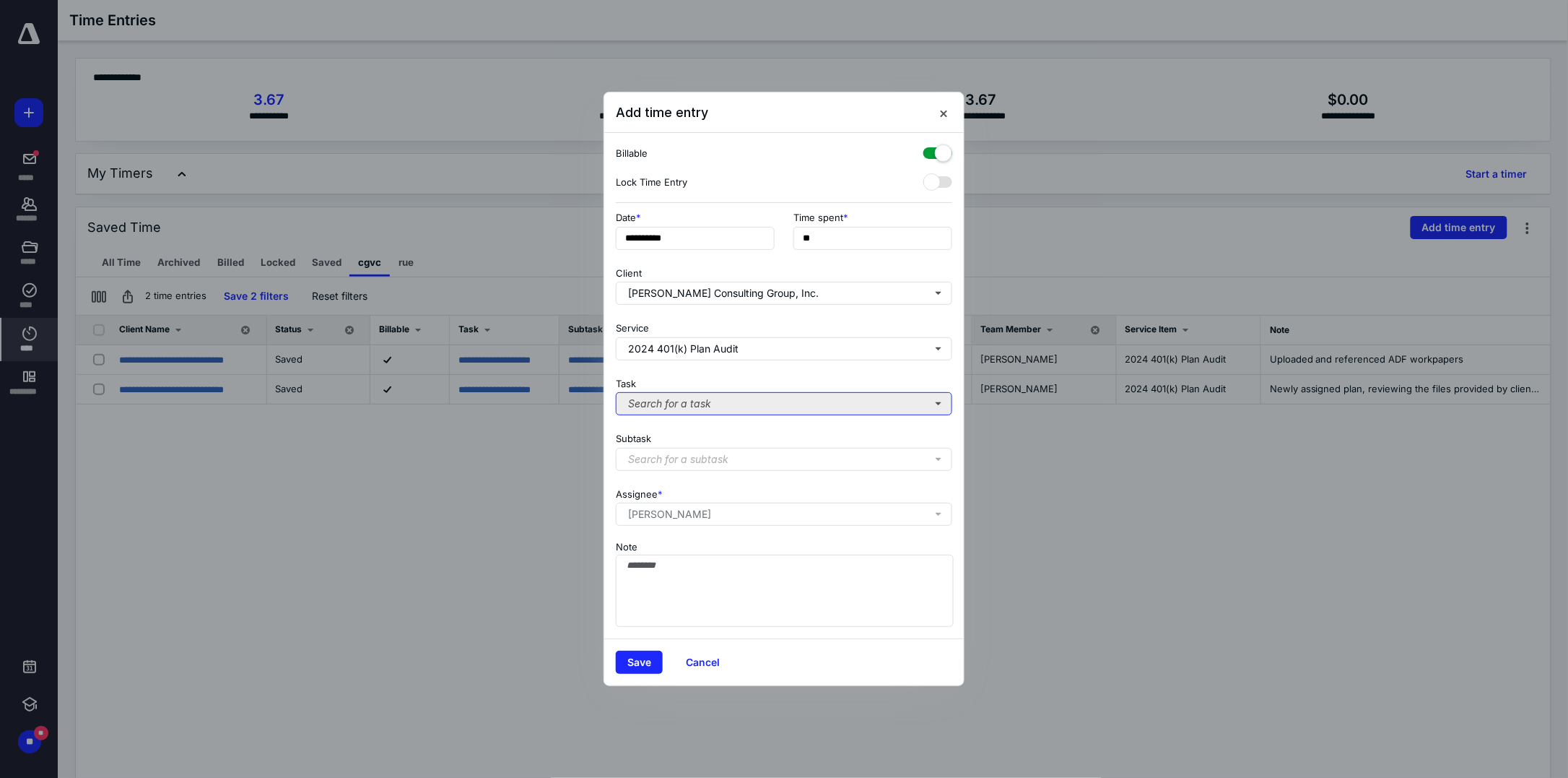 click on "Search for a task" at bounding box center [784, 404] 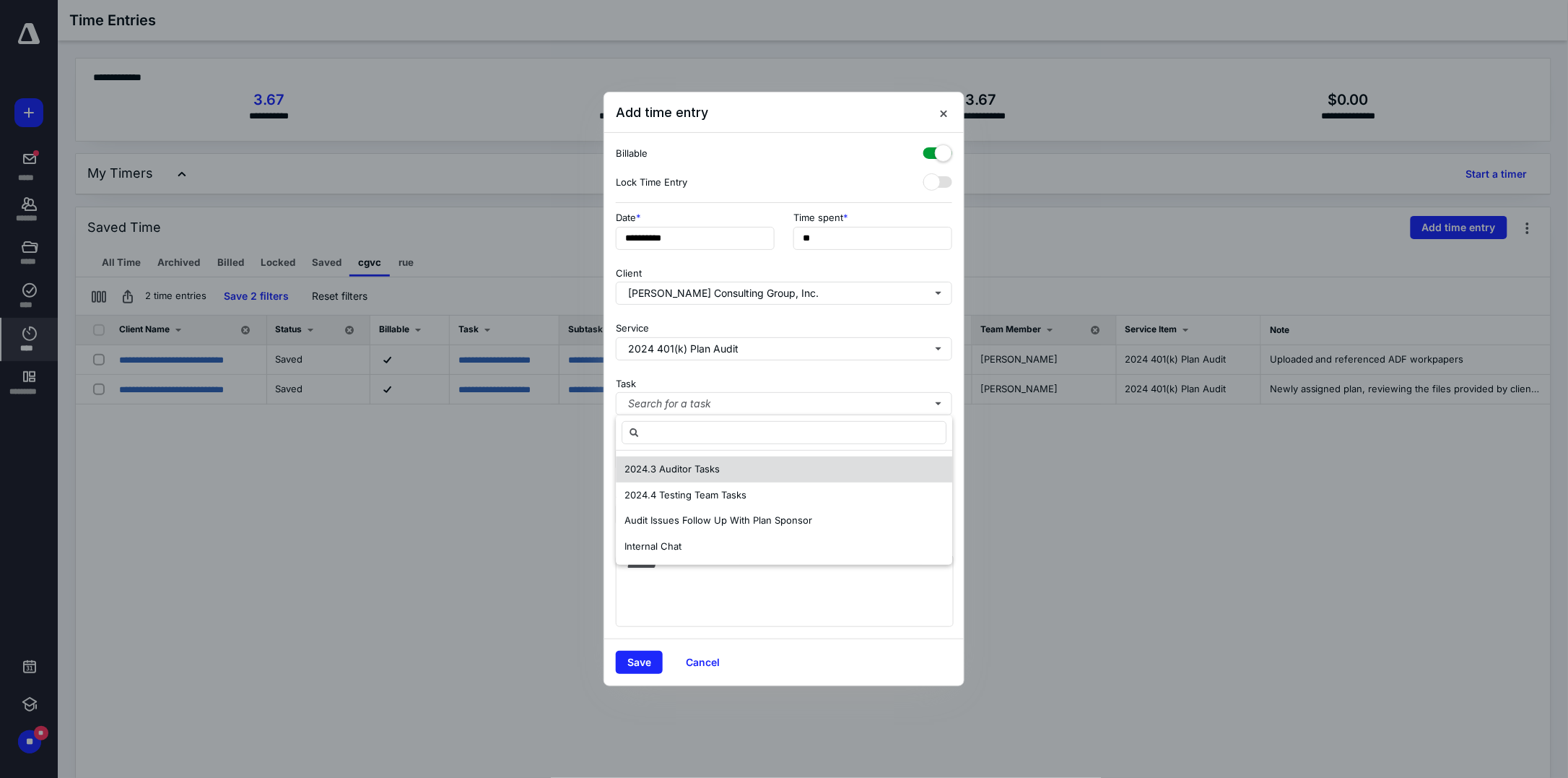 click on "2024.3 Auditor Tasks" at bounding box center [784, 470] 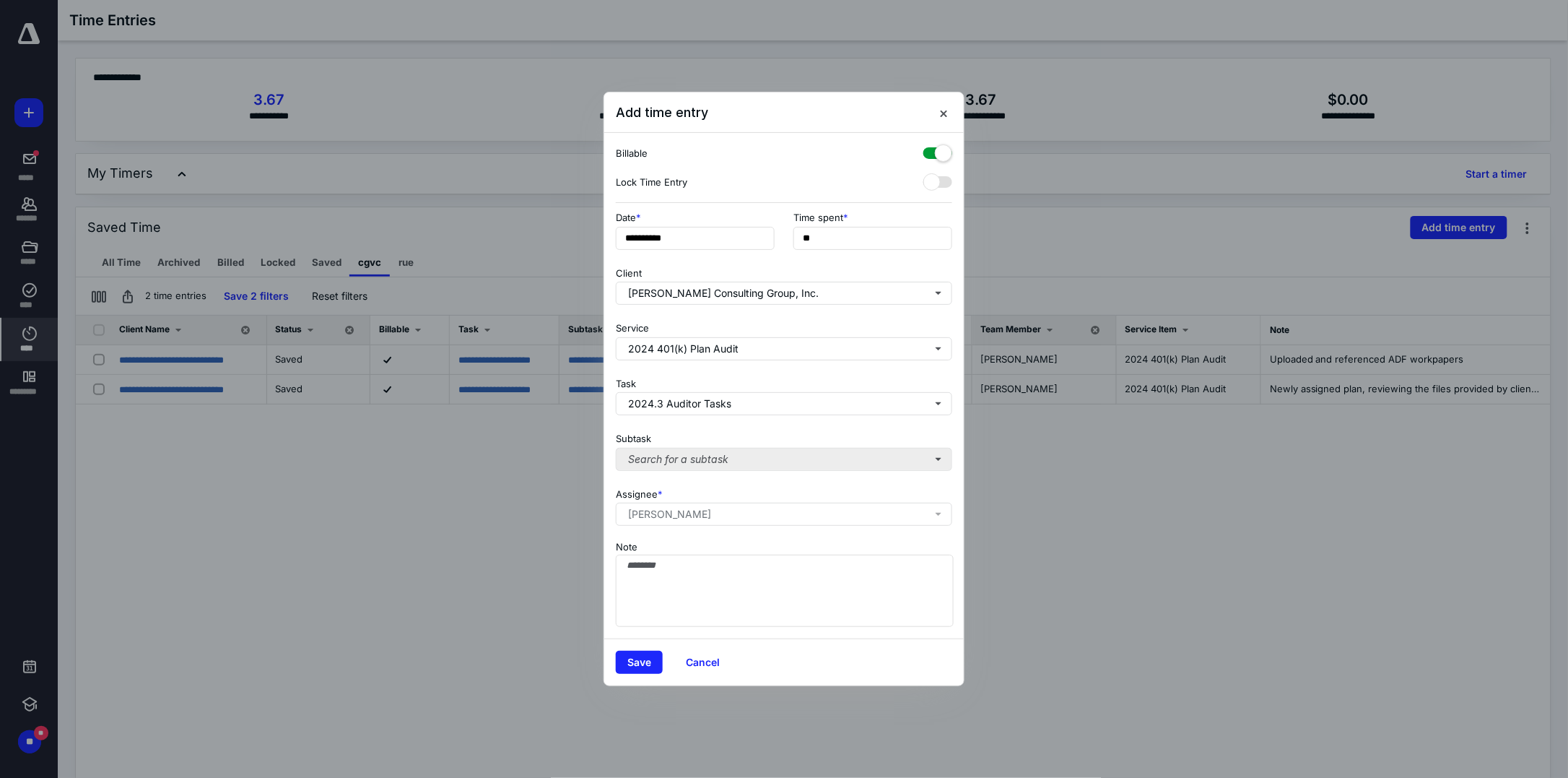 drag, startPoint x: 778, startPoint y: 436, endPoint x: 770, endPoint y: 465, distance: 30.083218 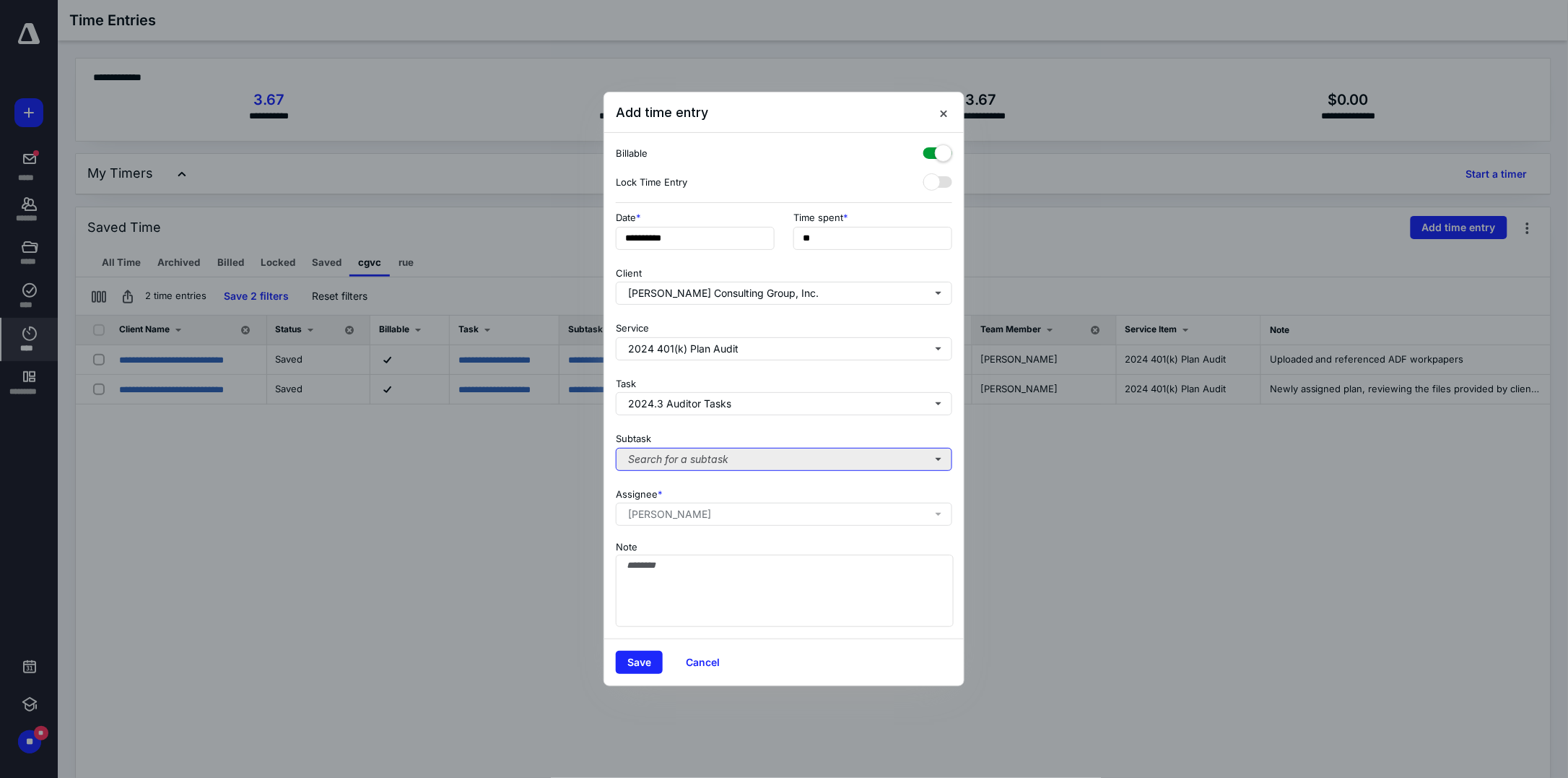 click on "Search for a subtask" at bounding box center (784, 459) 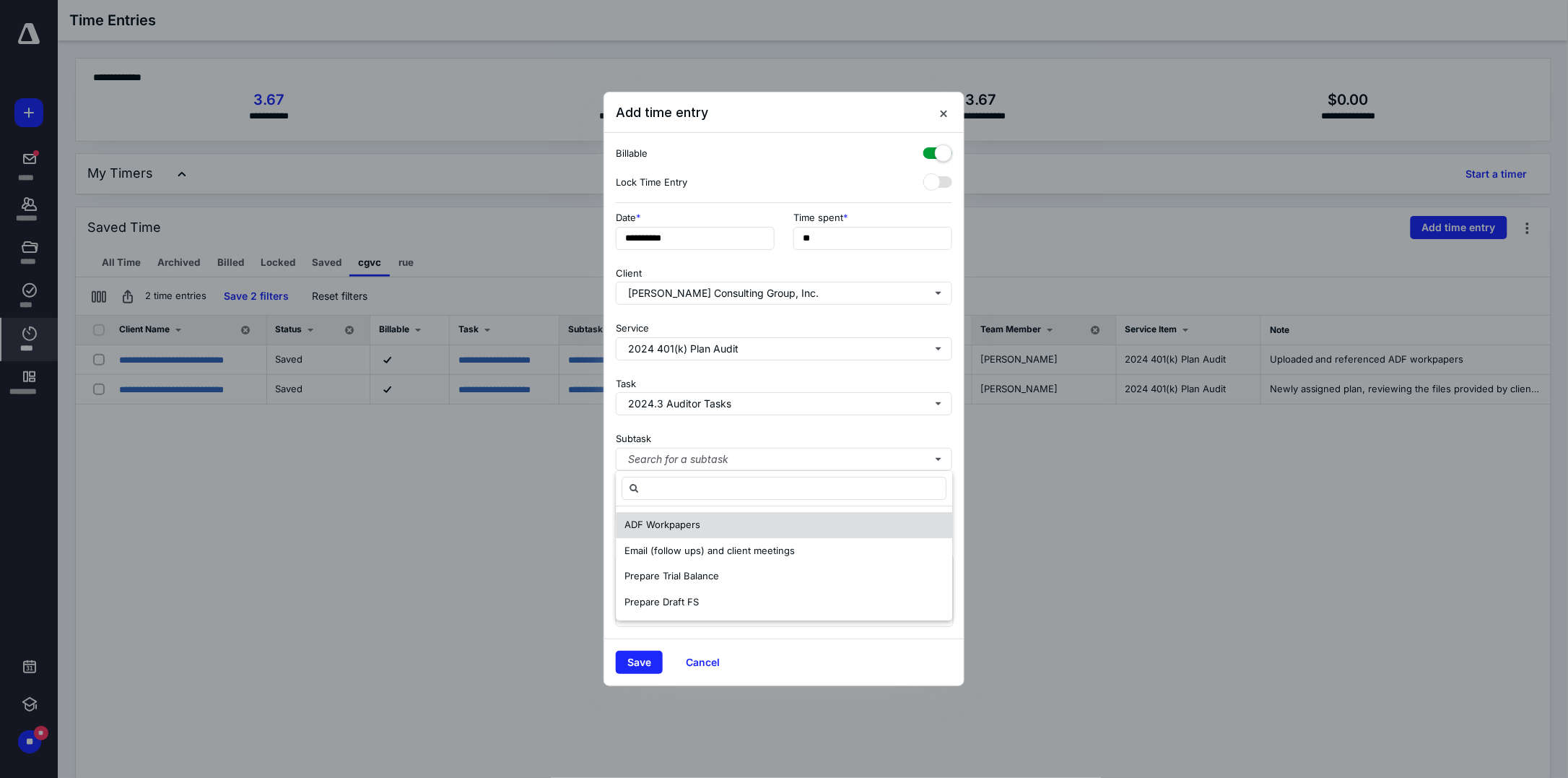 click on "ADF Workpapers" at bounding box center (784, 525) 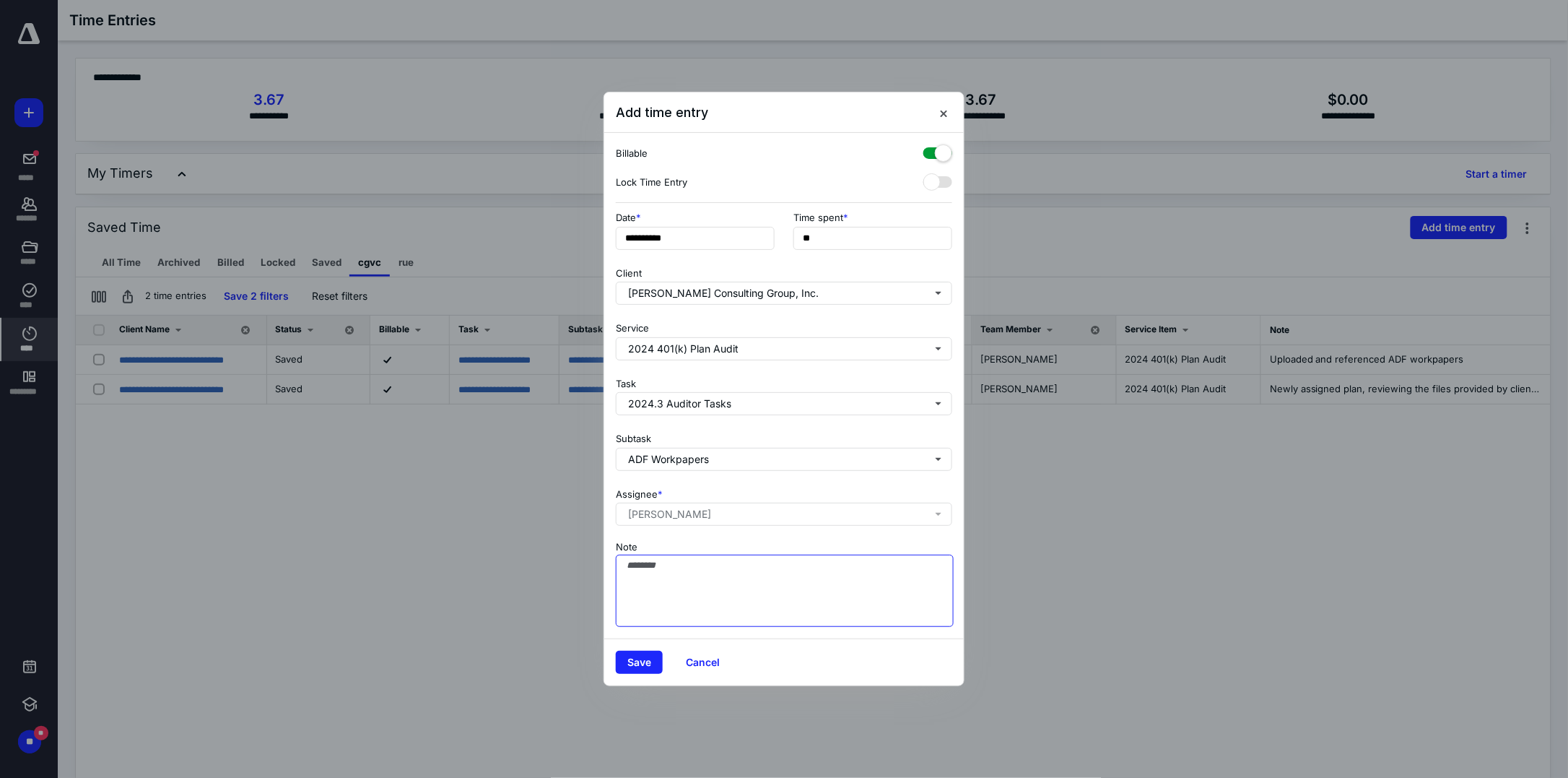 click on "Note" at bounding box center [785, 591] 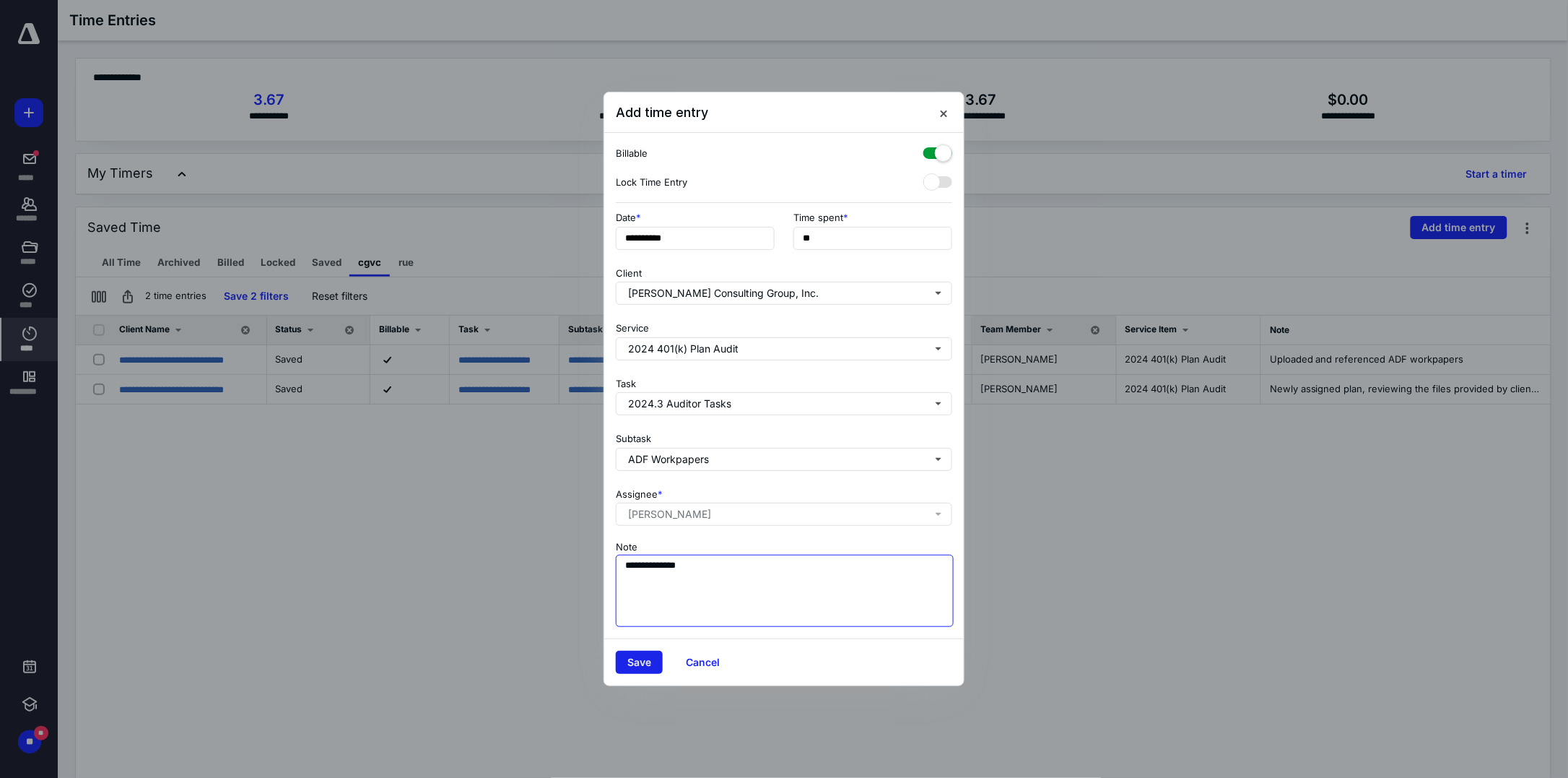 type on "**********" 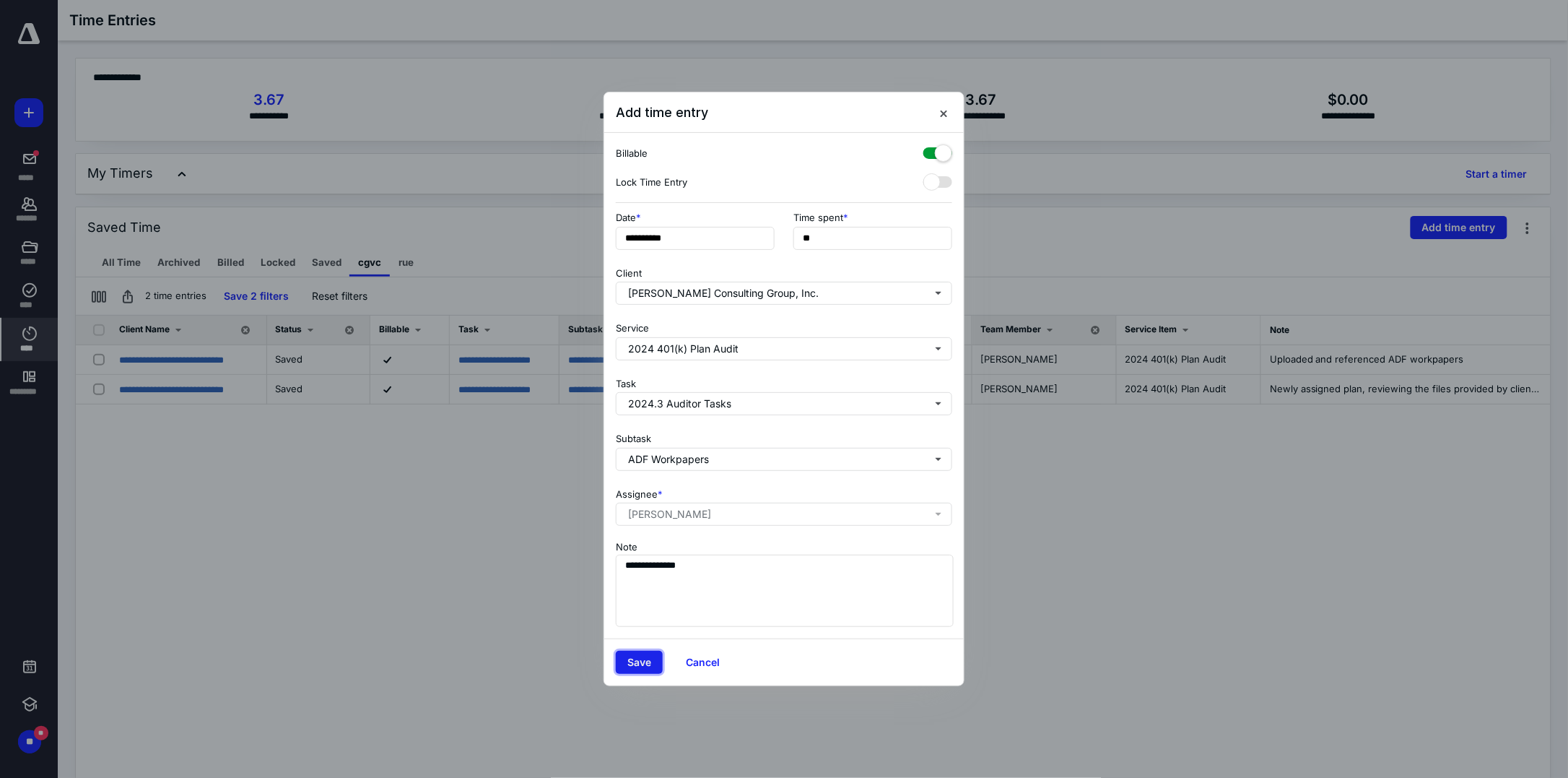 click on "Save" at bounding box center [639, 662] 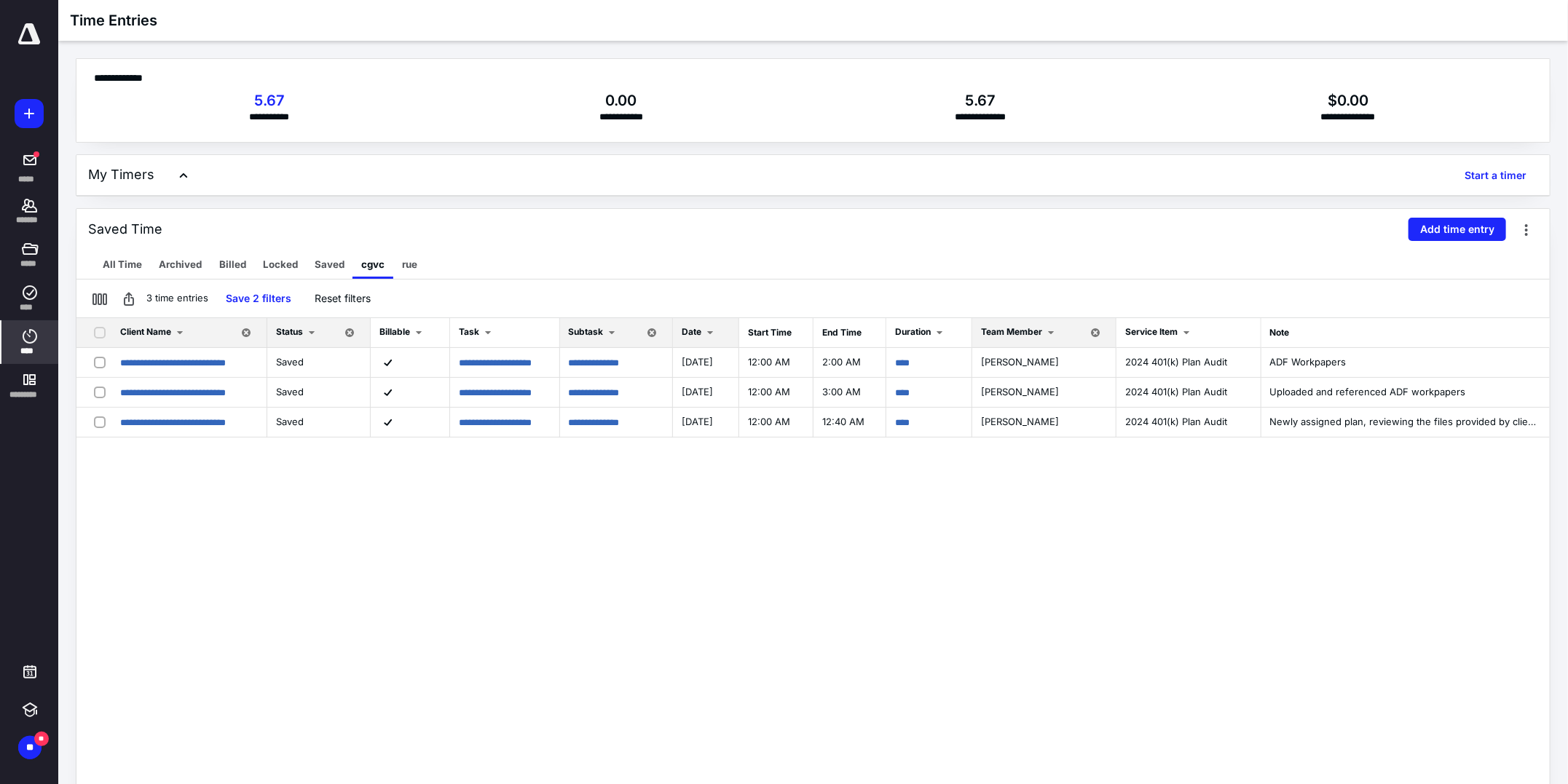 click at bounding box center (180, 333) 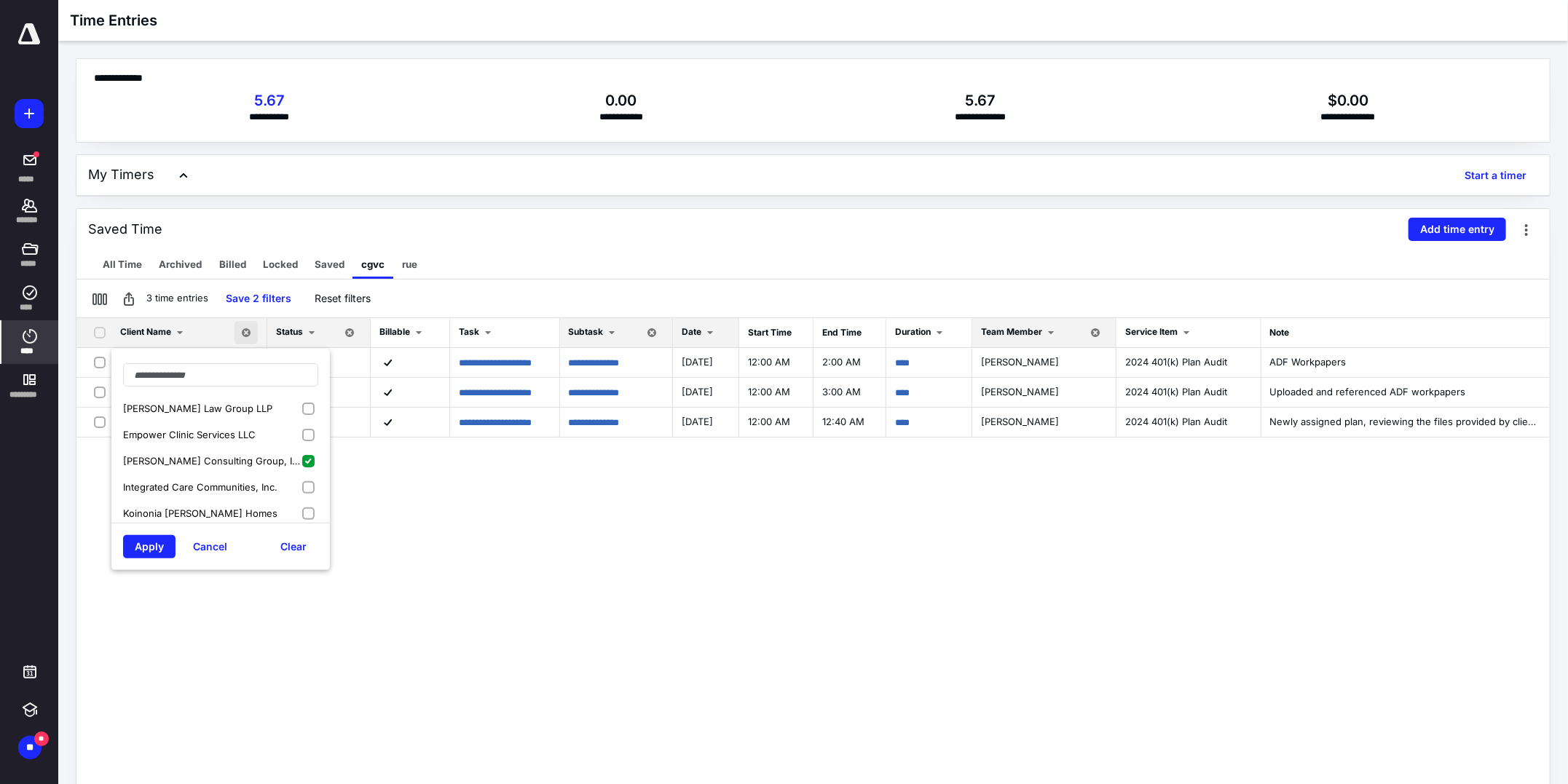 scroll, scrollTop: 181, scrollLeft: 0, axis: vertical 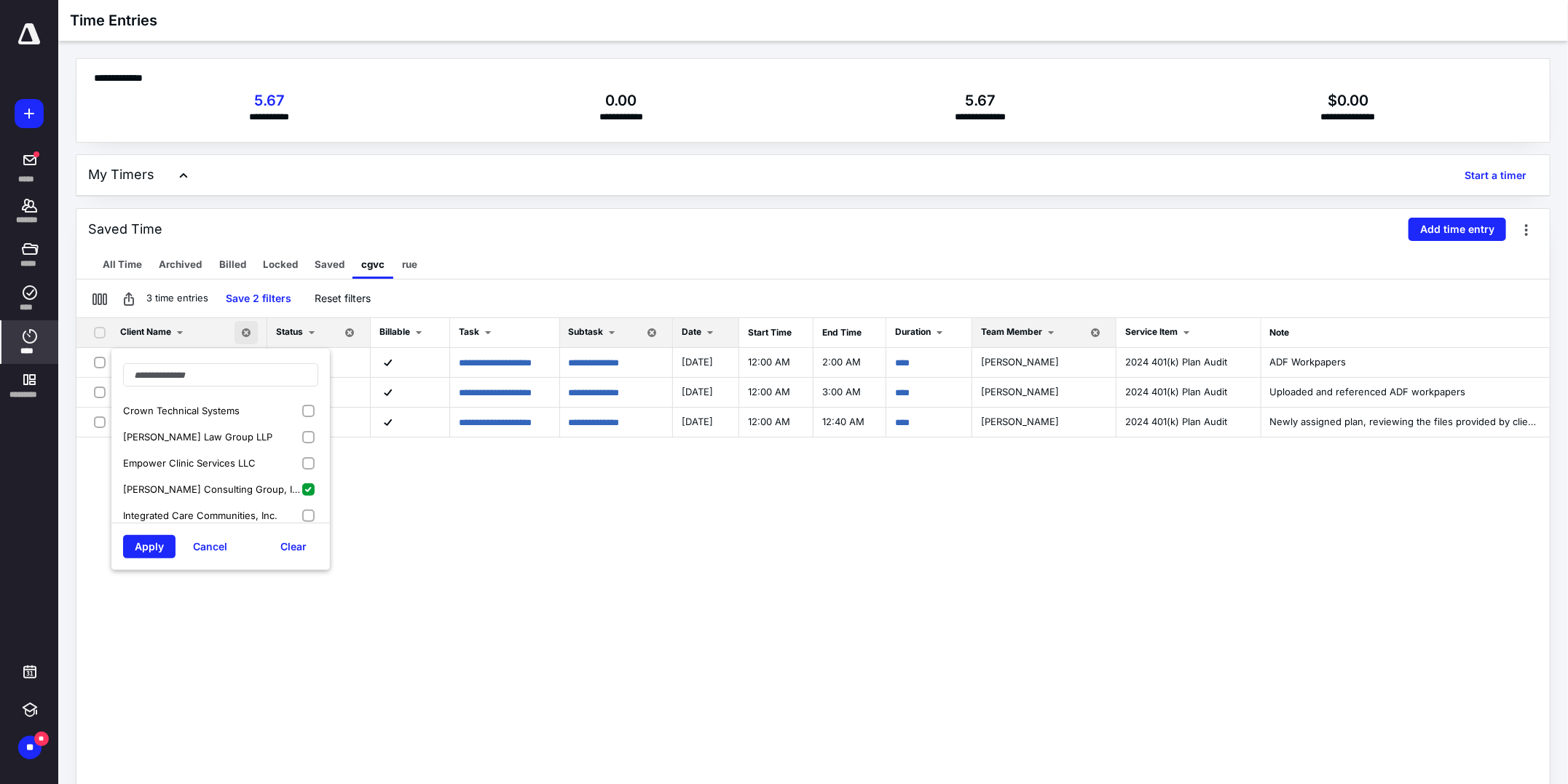 click on "Hanson Consulting Group, Inc." at bounding box center (221, 489) 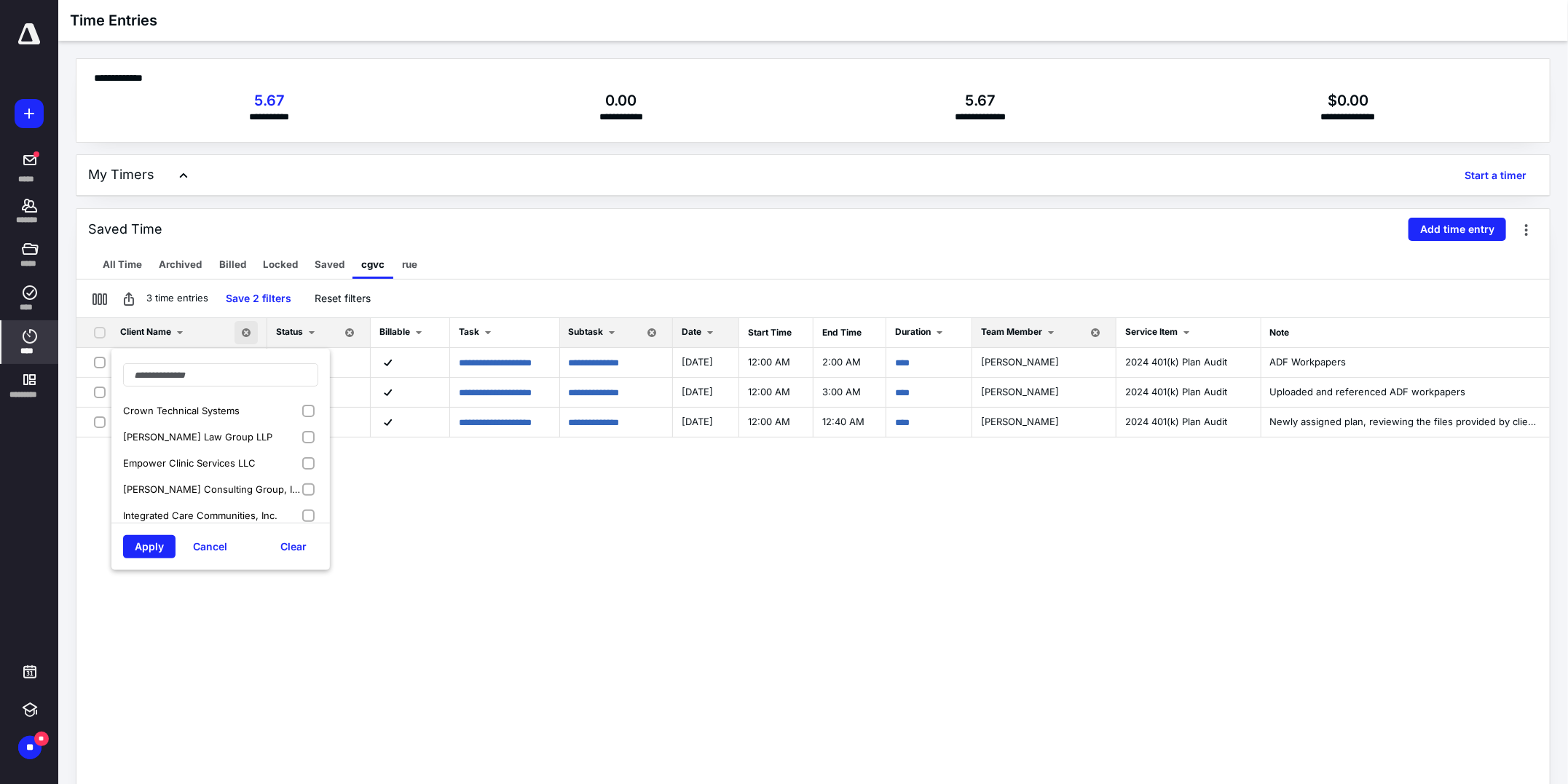 click on "Integrated Care Communities, Inc." at bounding box center (200, 515) 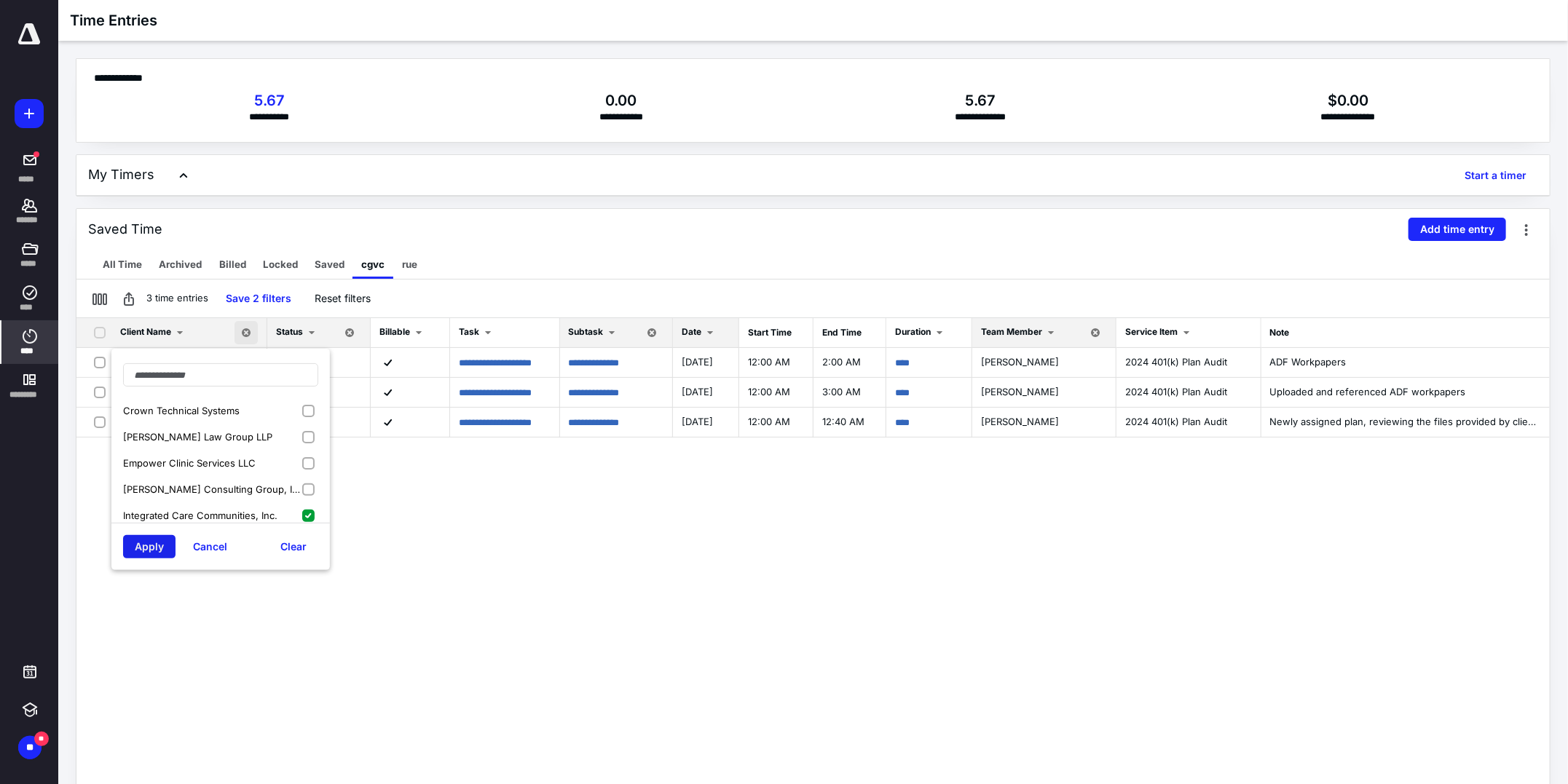 click on "Apply" at bounding box center (149, 547) 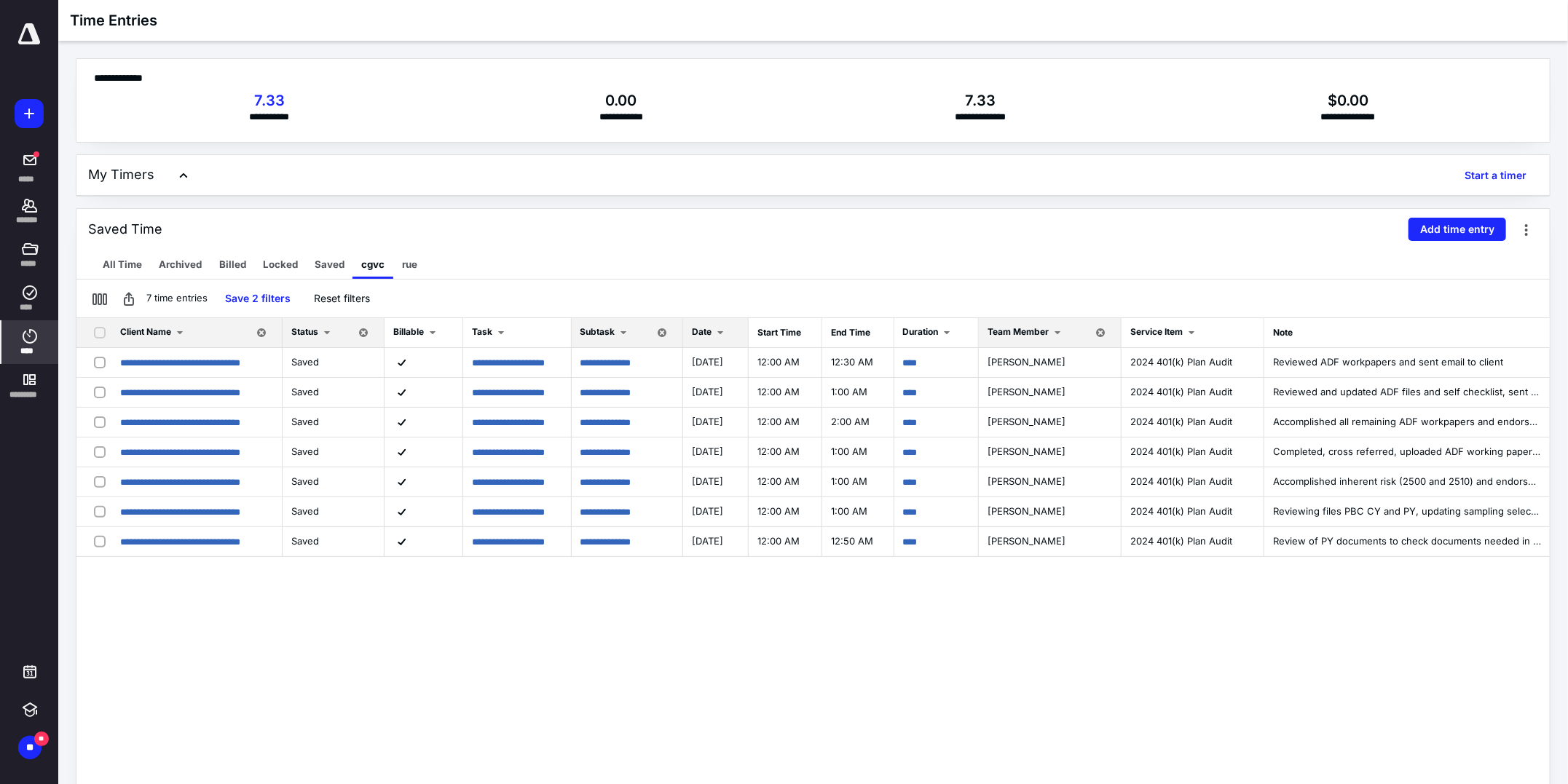 click at bounding box center [180, 333] 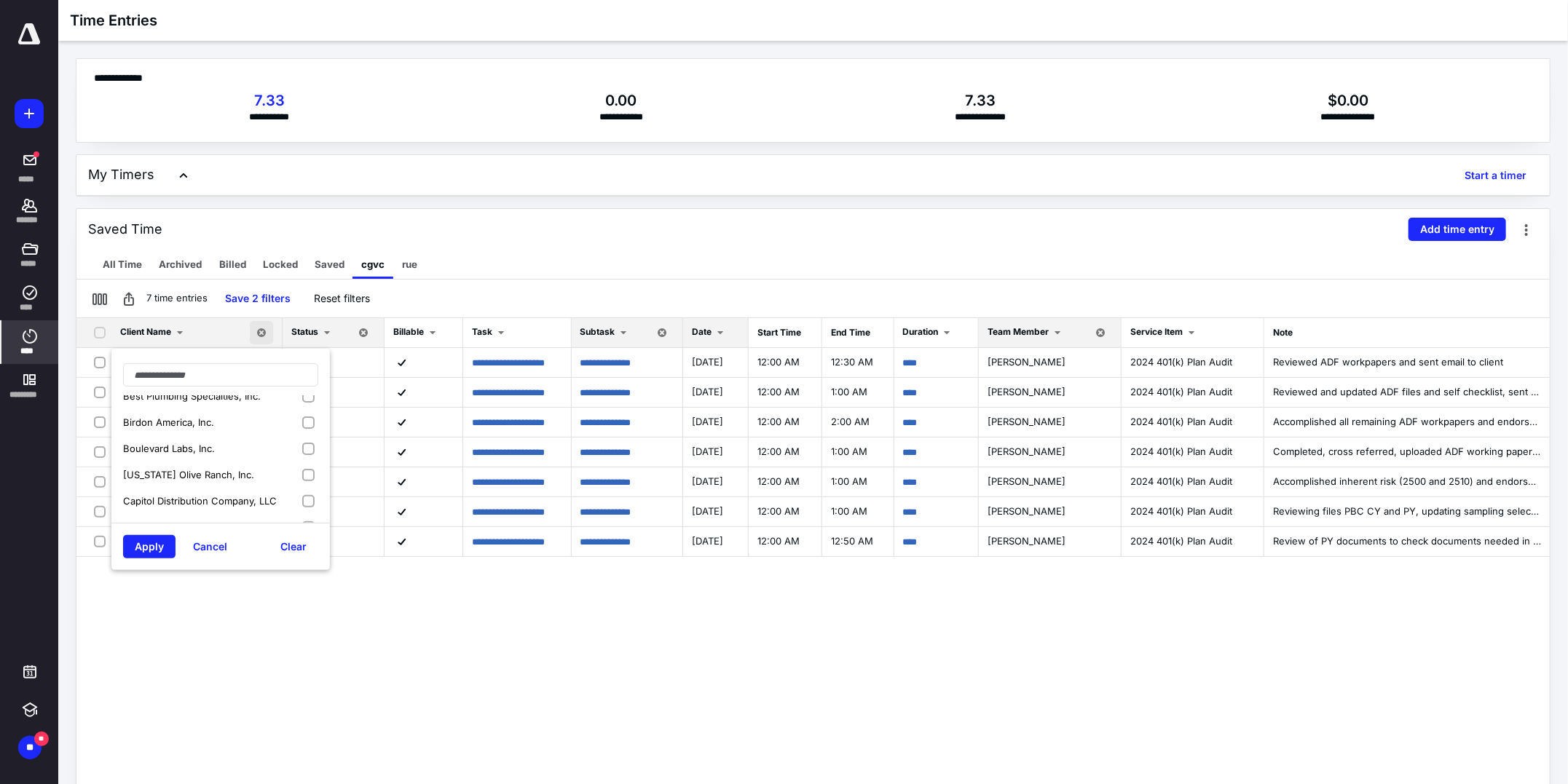 scroll, scrollTop: 272, scrollLeft: 0, axis: vertical 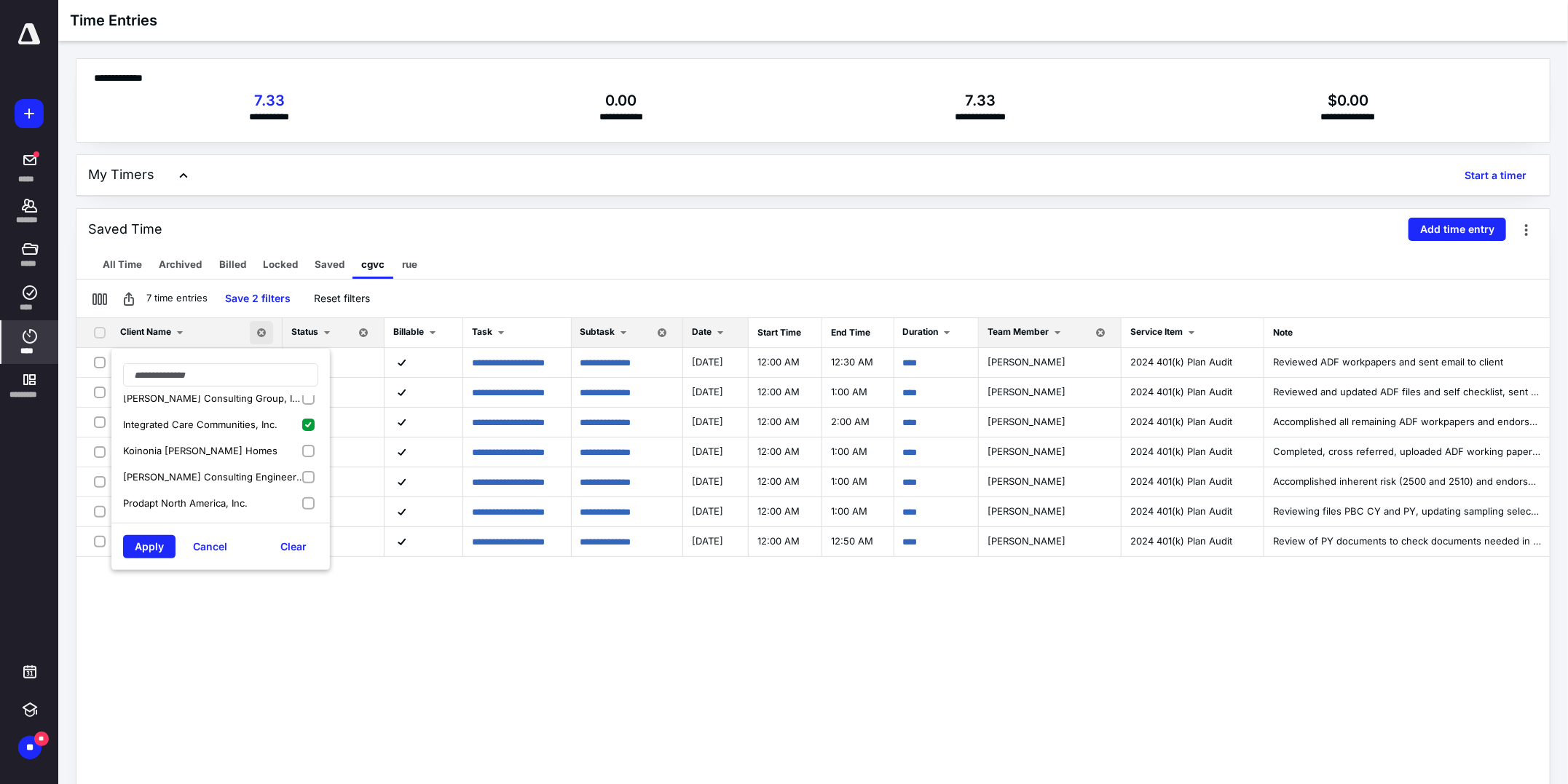 click on "Integrated Care Communities, Inc." at bounding box center [200, 424] 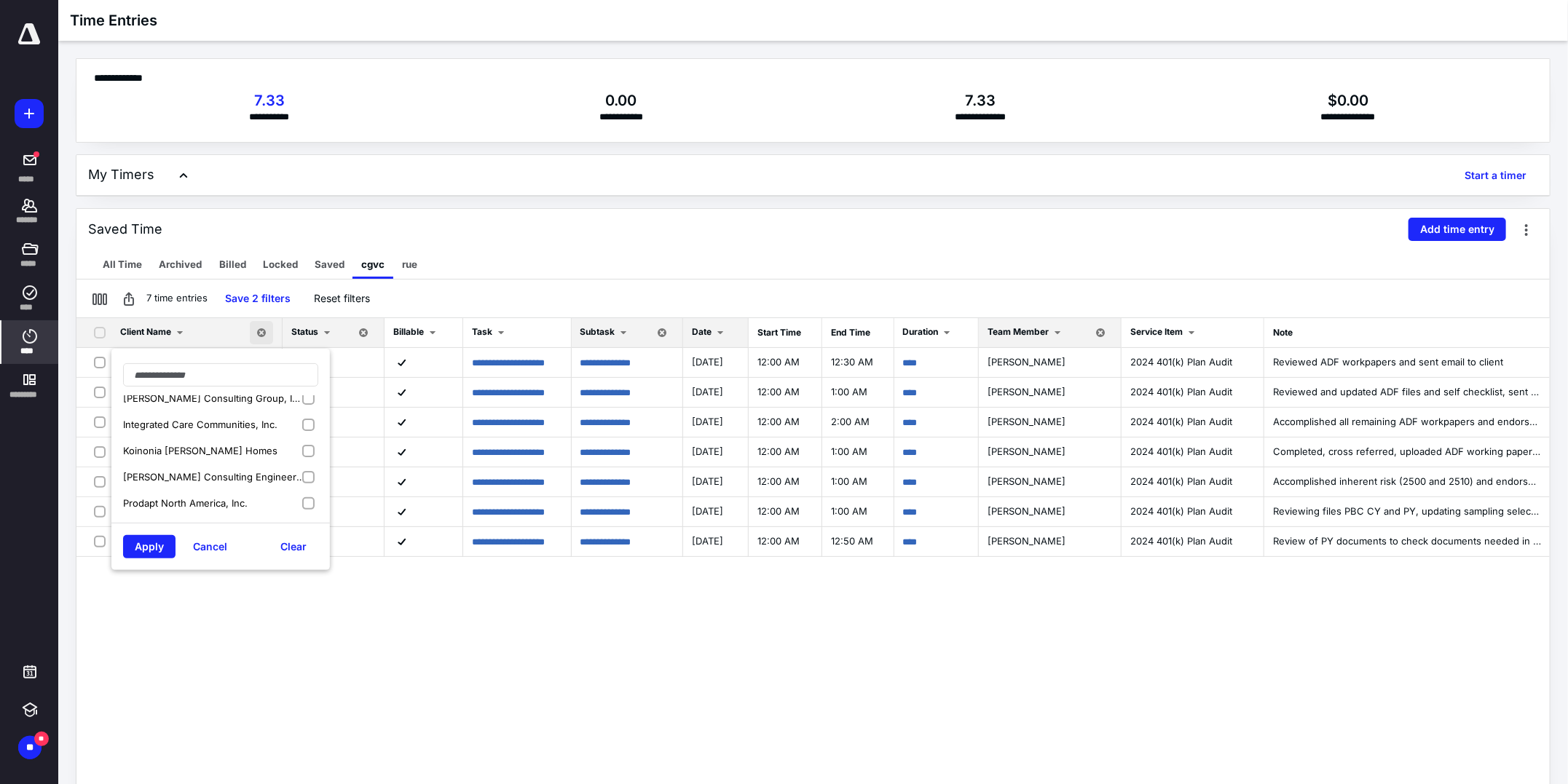 click on "Koinonia [PERSON_NAME] Homes" at bounding box center [200, 451] 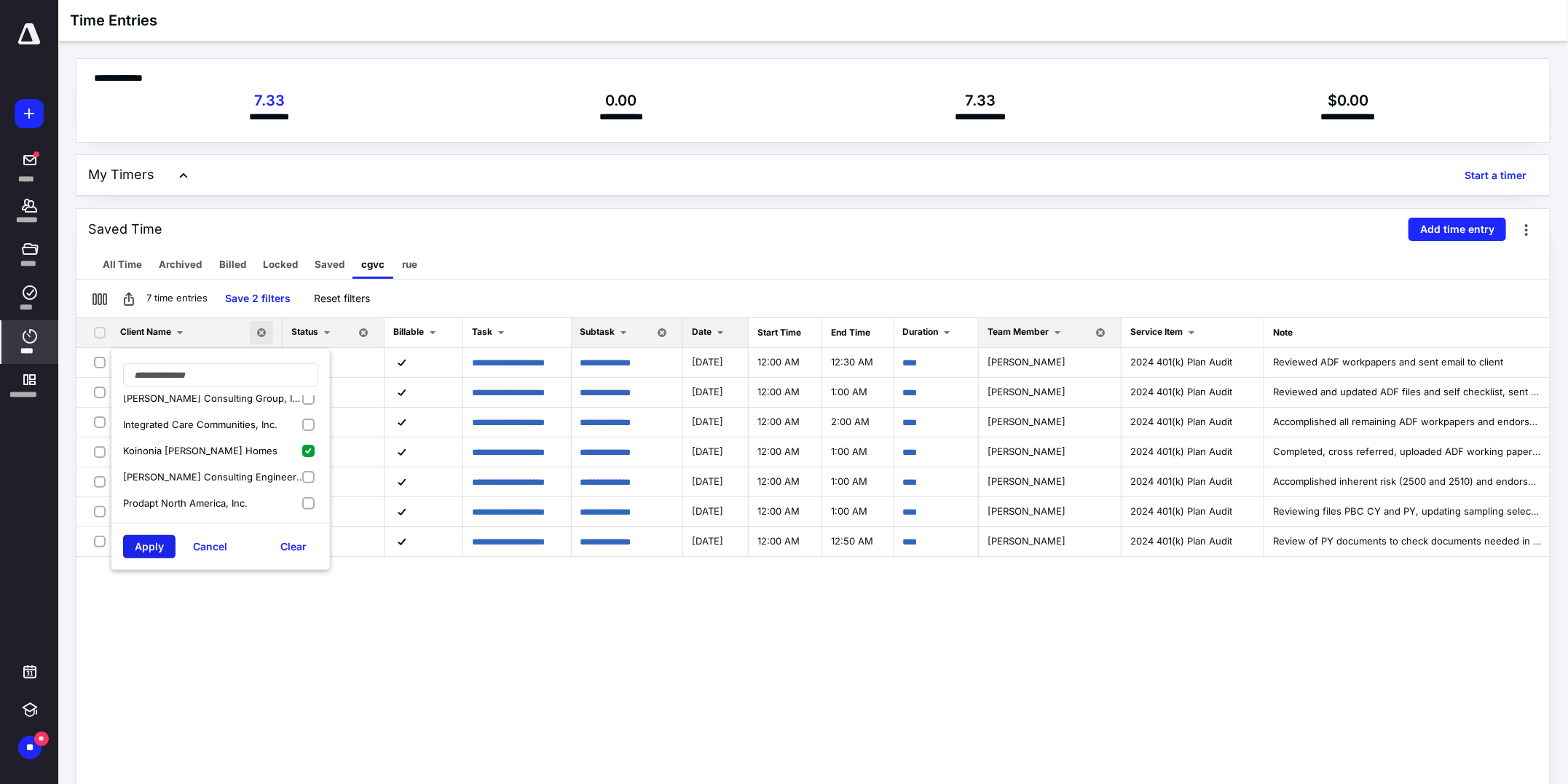 click on "Apply" at bounding box center (149, 547) 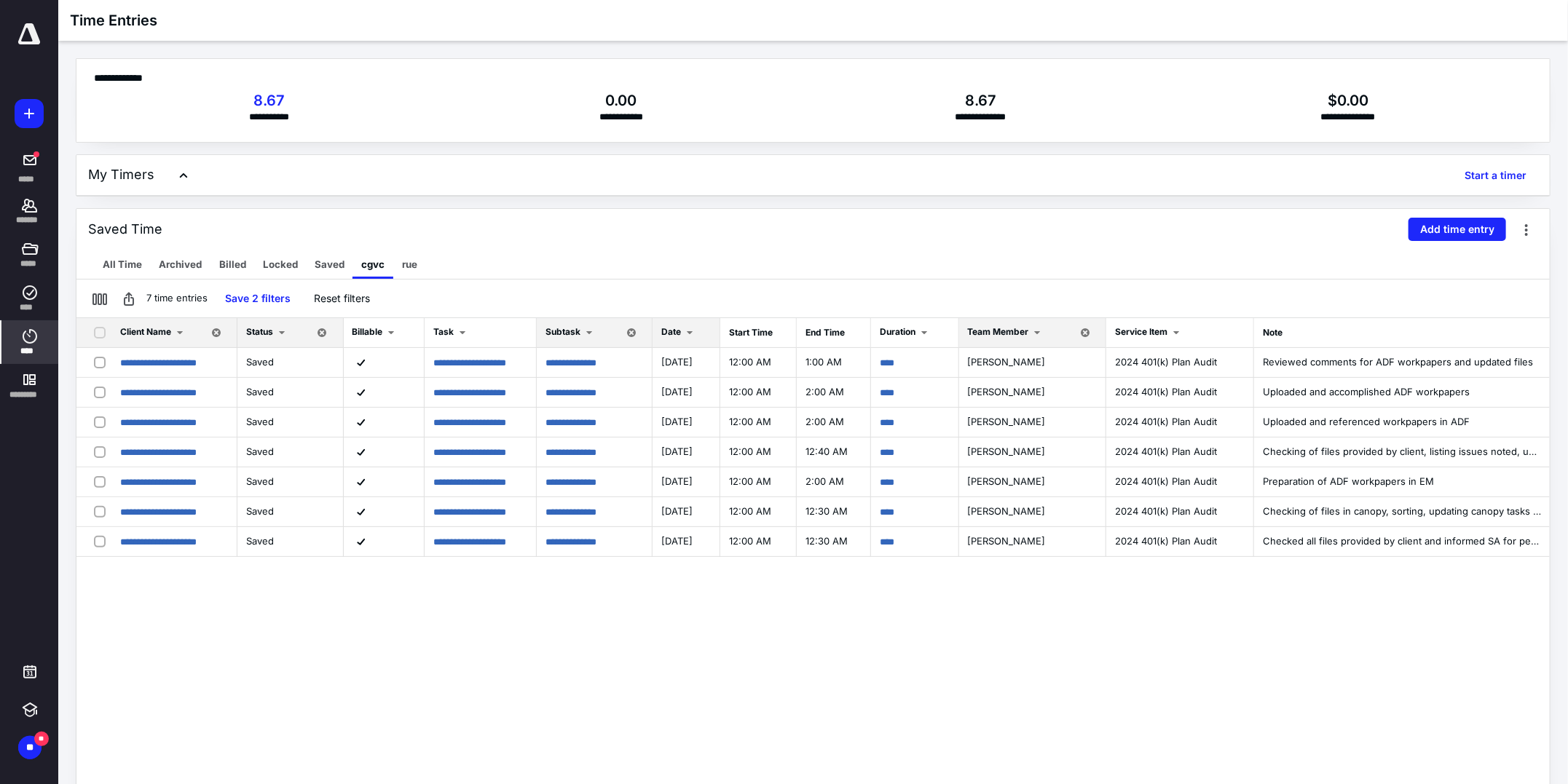 click on "Client Name" at bounding box center [146, 331] 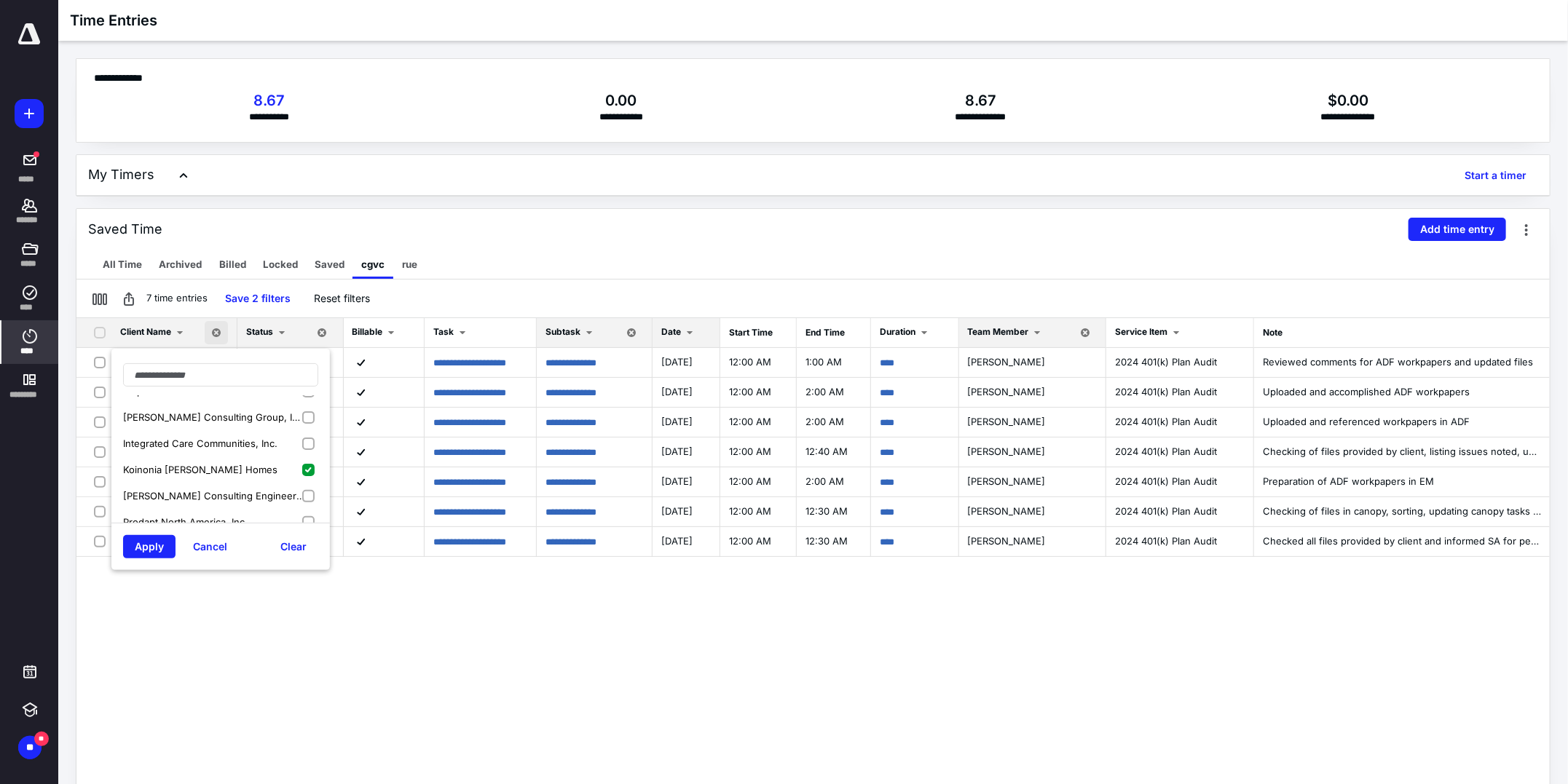 scroll, scrollTop: 272, scrollLeft: 0, axis: vertical 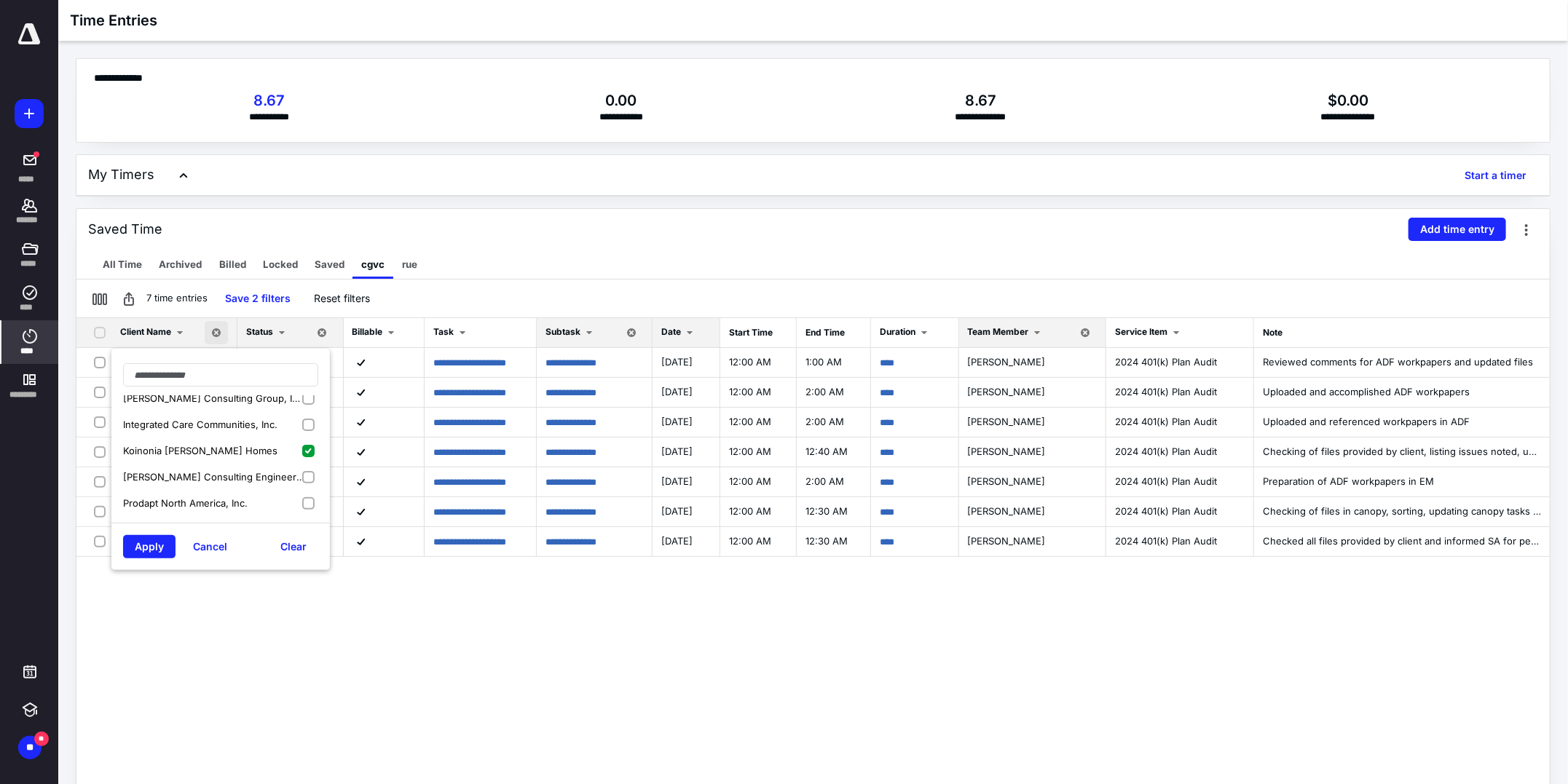 click on "Koinonia [PERSON_NAME] Homes" at bounding box center [221, 451] 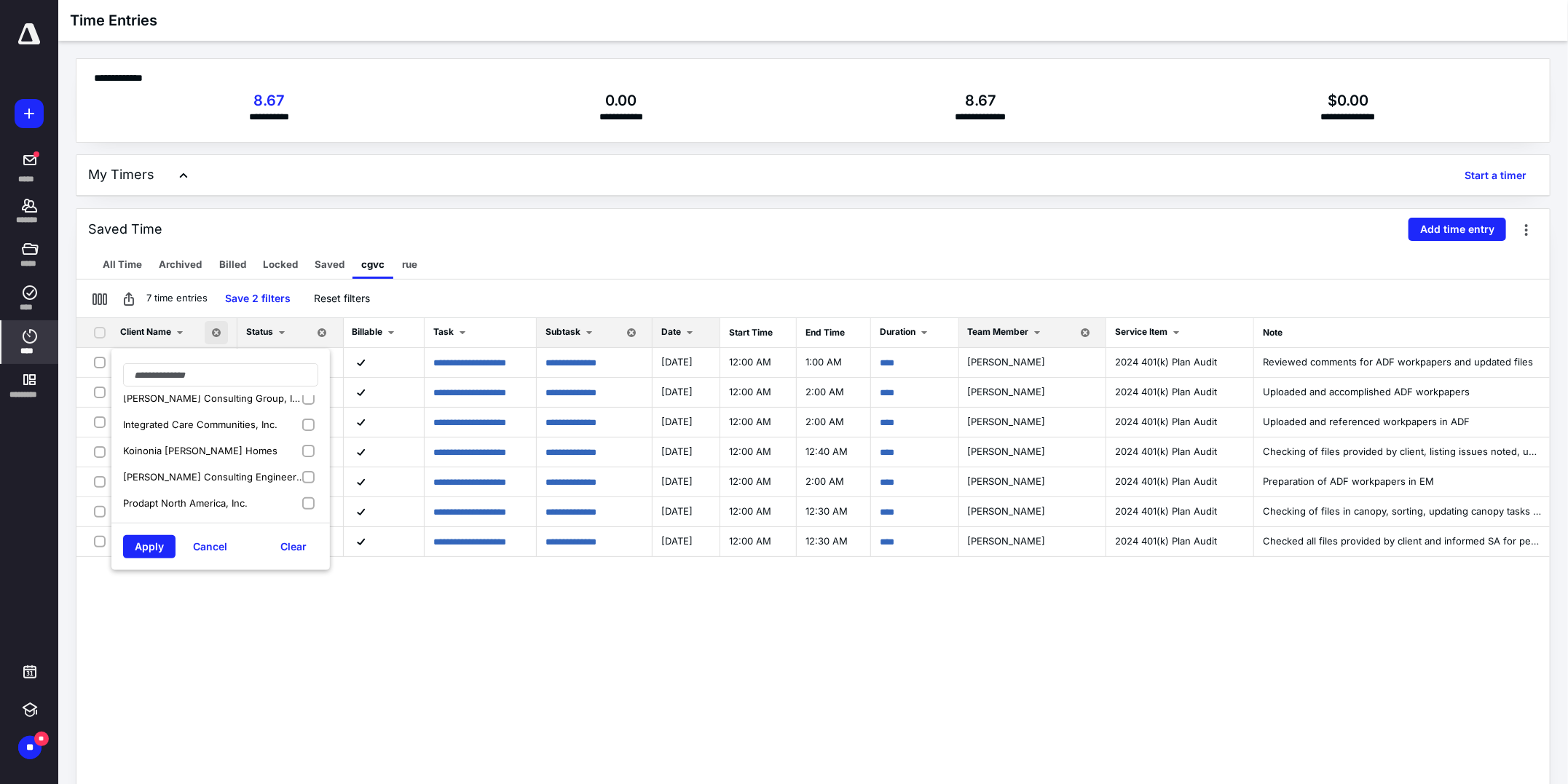 click on "Nichols Consulting Engineers, Chtd." at bounding box center (213, 477) 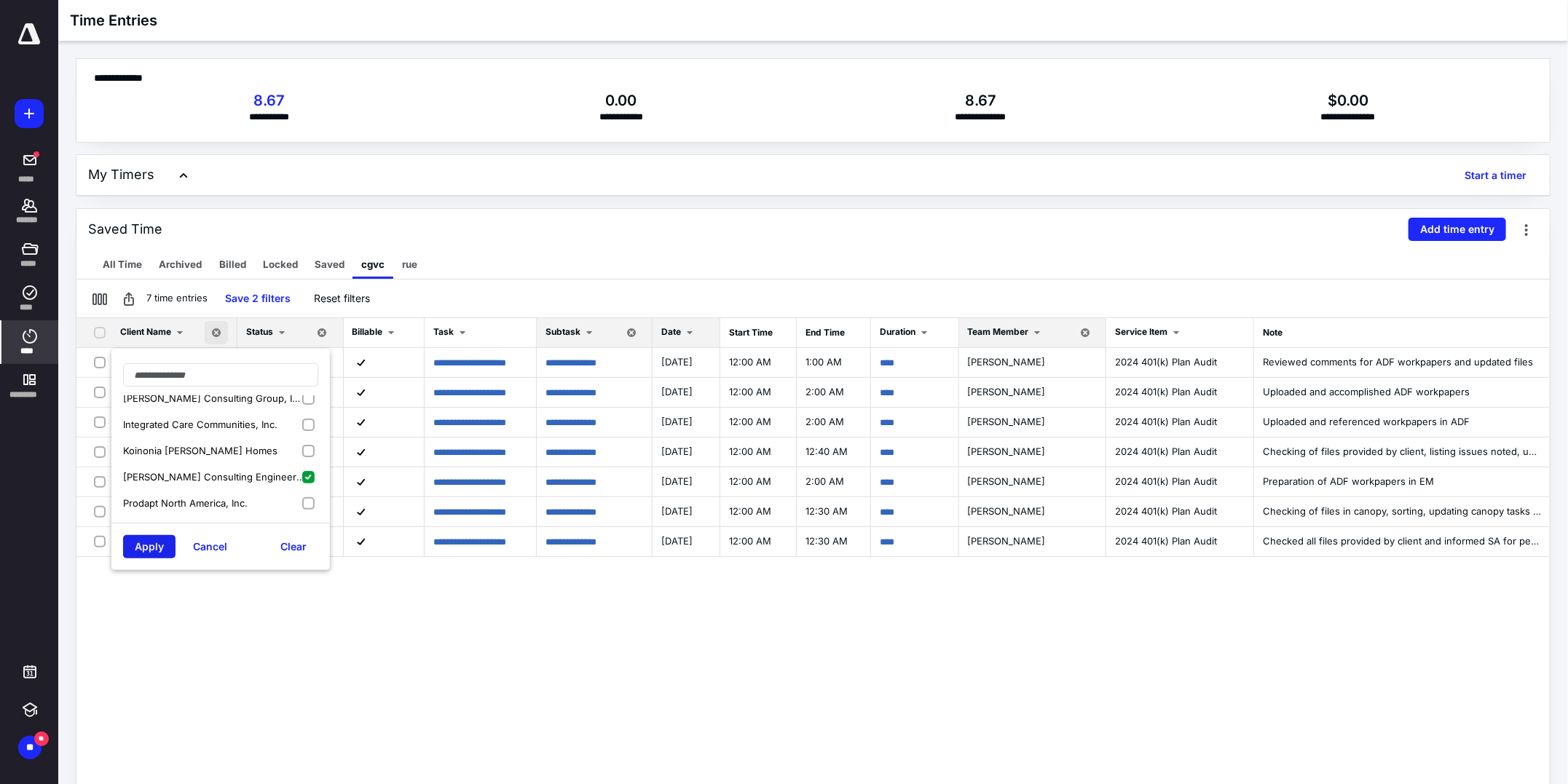 click on "Apply" at bounding box center (149, 547) 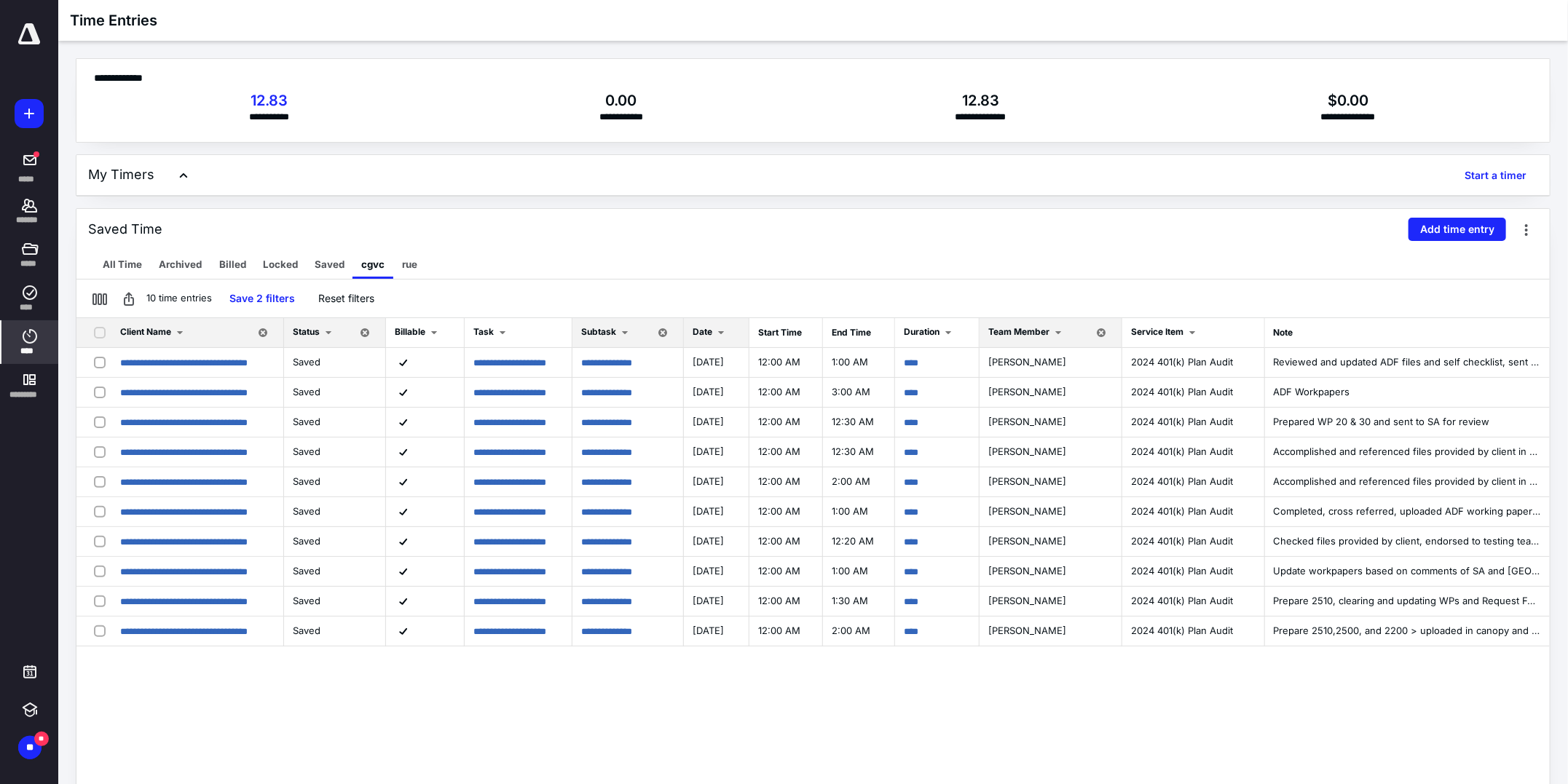 click on "Client Name" at bounding box center (146, 331) 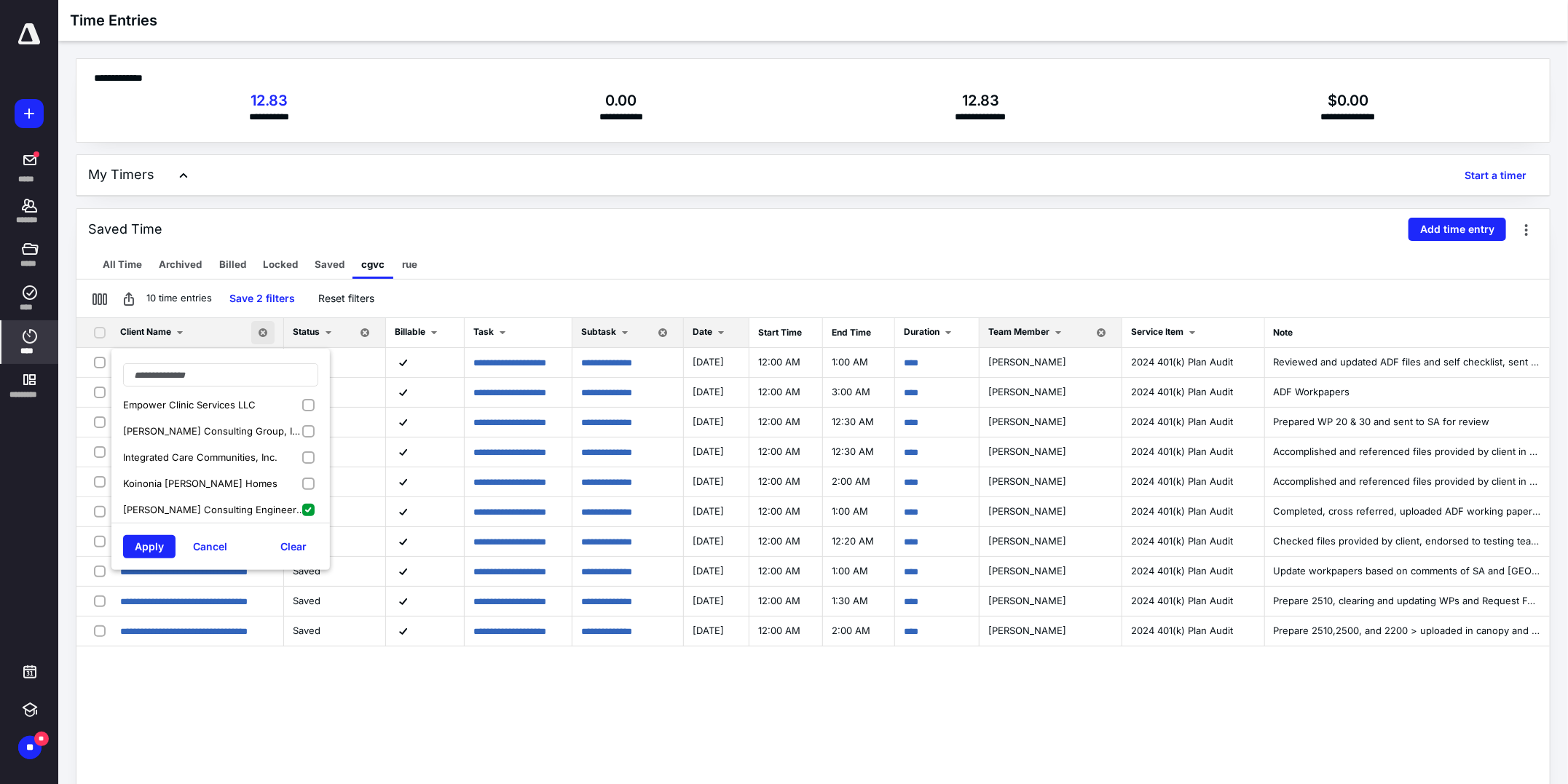 scroll, scrollTop: 272, scrollLeft: 0, axis: vertical 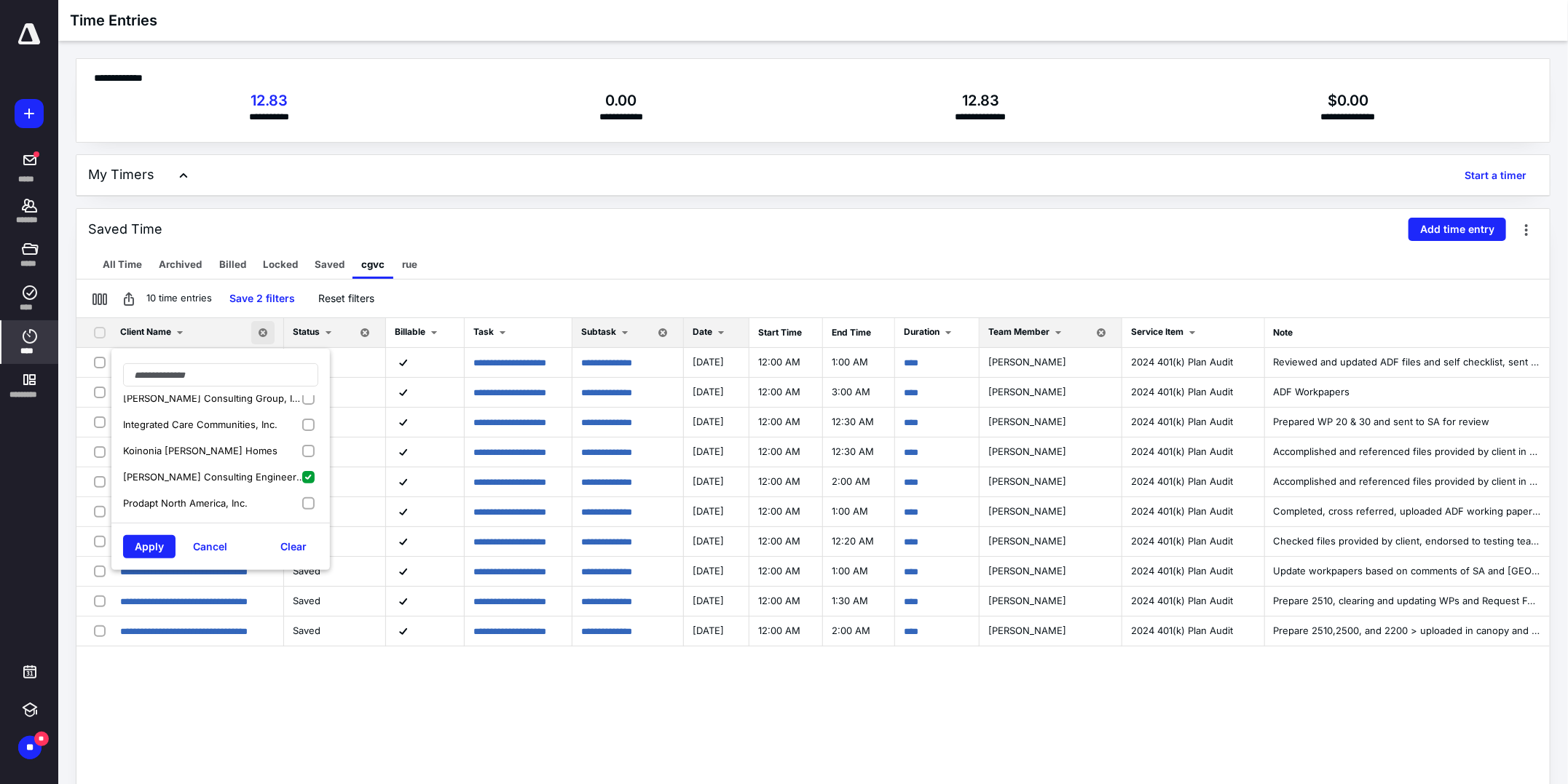 click on "Nichols Consulting Engineers, Chtd." at bounding box center [213, 477] 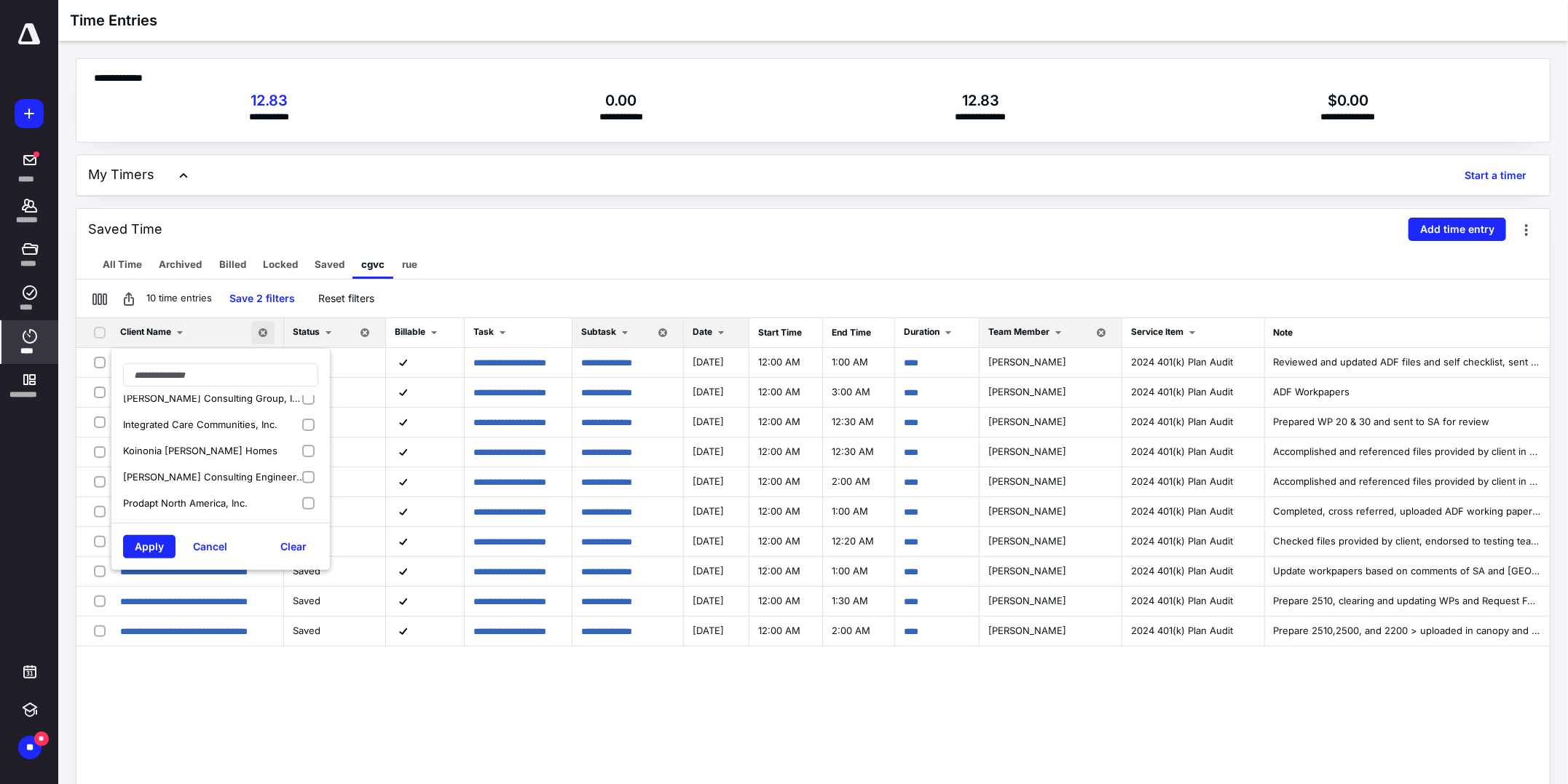 click on "Prodapt North America, Inc." at bounding box center (221, 503) 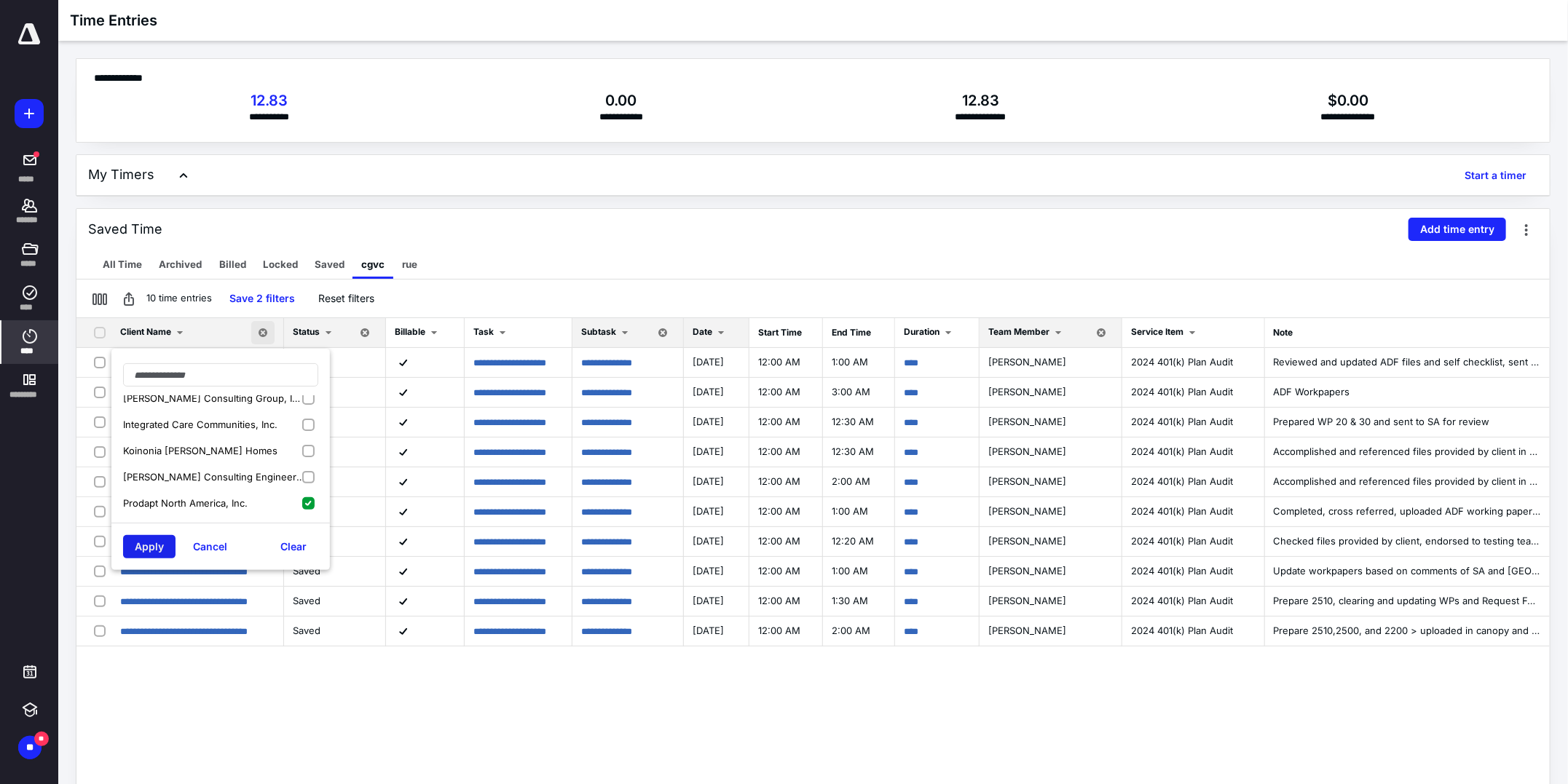 click on "Apply" at bounding box center (149, 547) 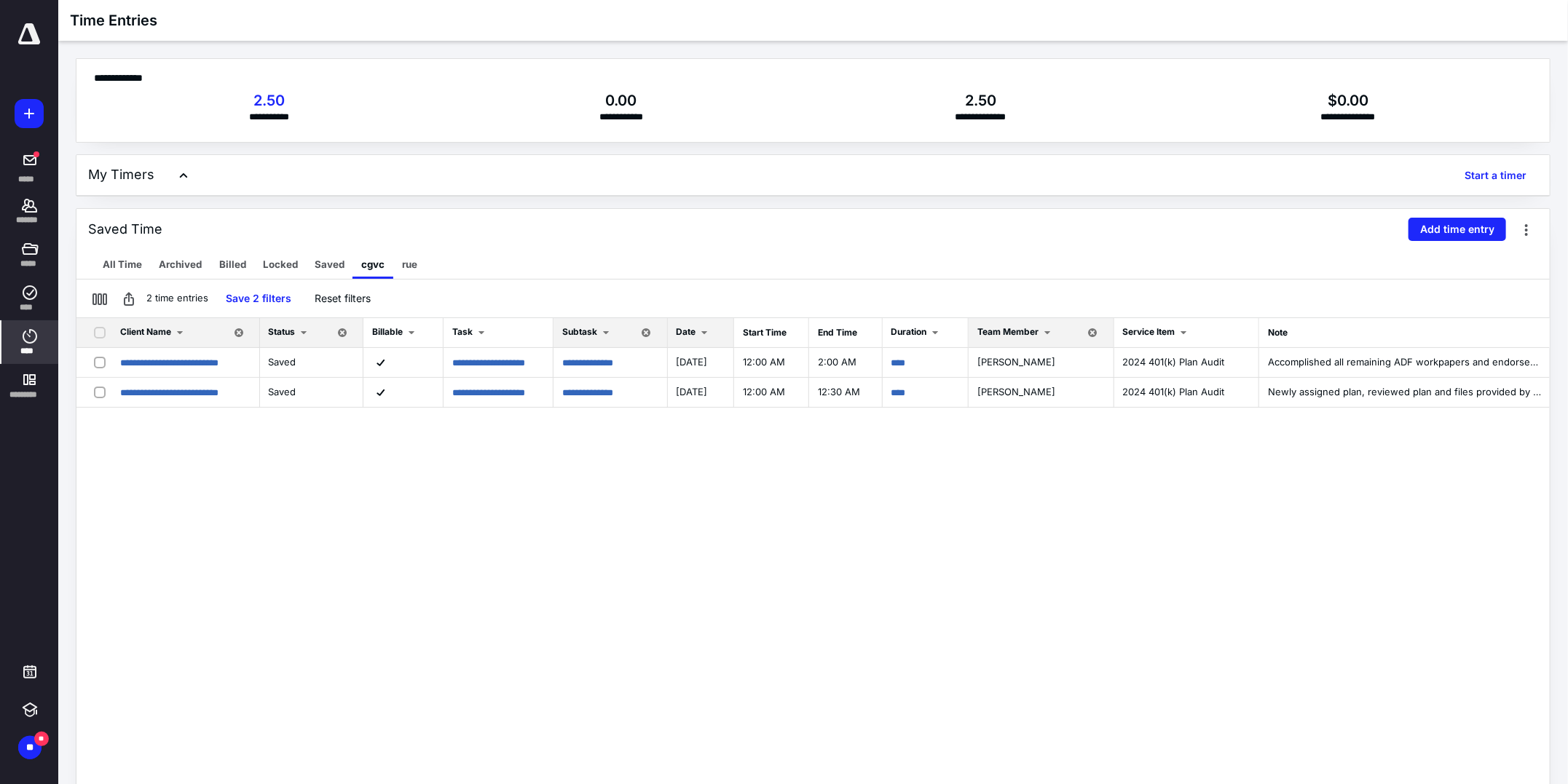 click on "Client Name" at bounding box center [146, 331] 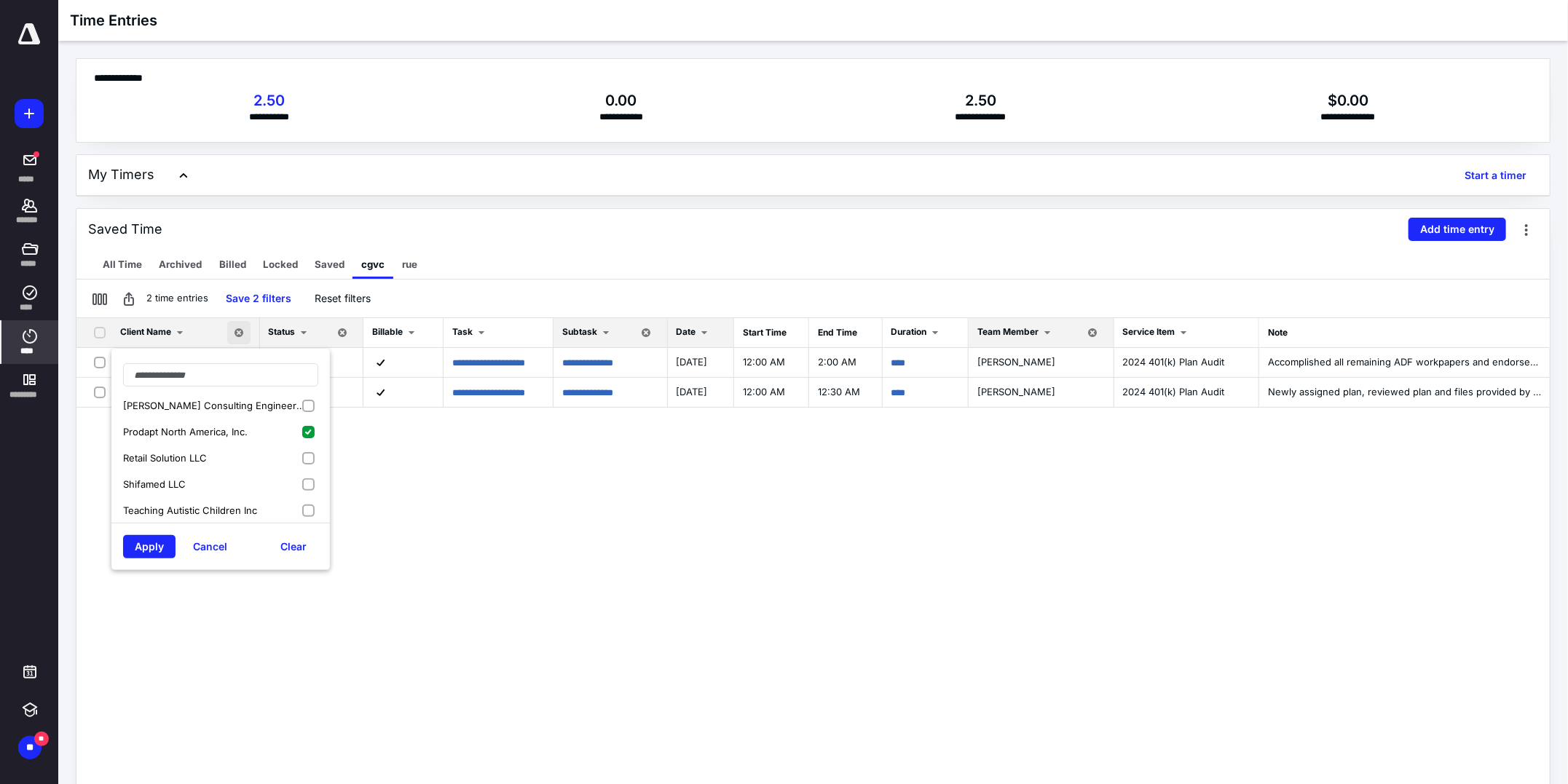 scroll, scrollTop: 363, scrollLeft: 0, axis: vertical 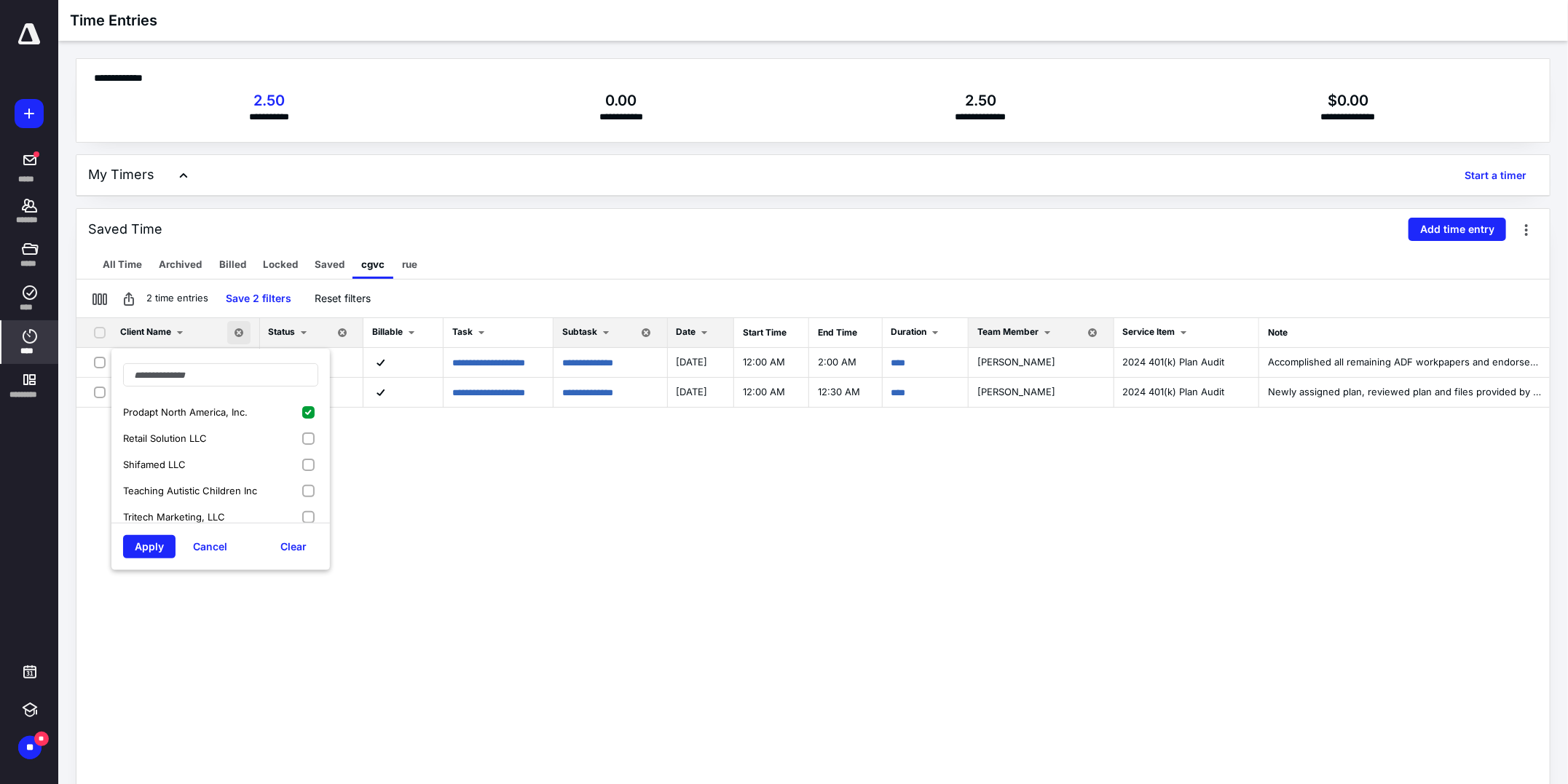 click on "Prodapt North America, Inc." at bounding box center (185, 412) 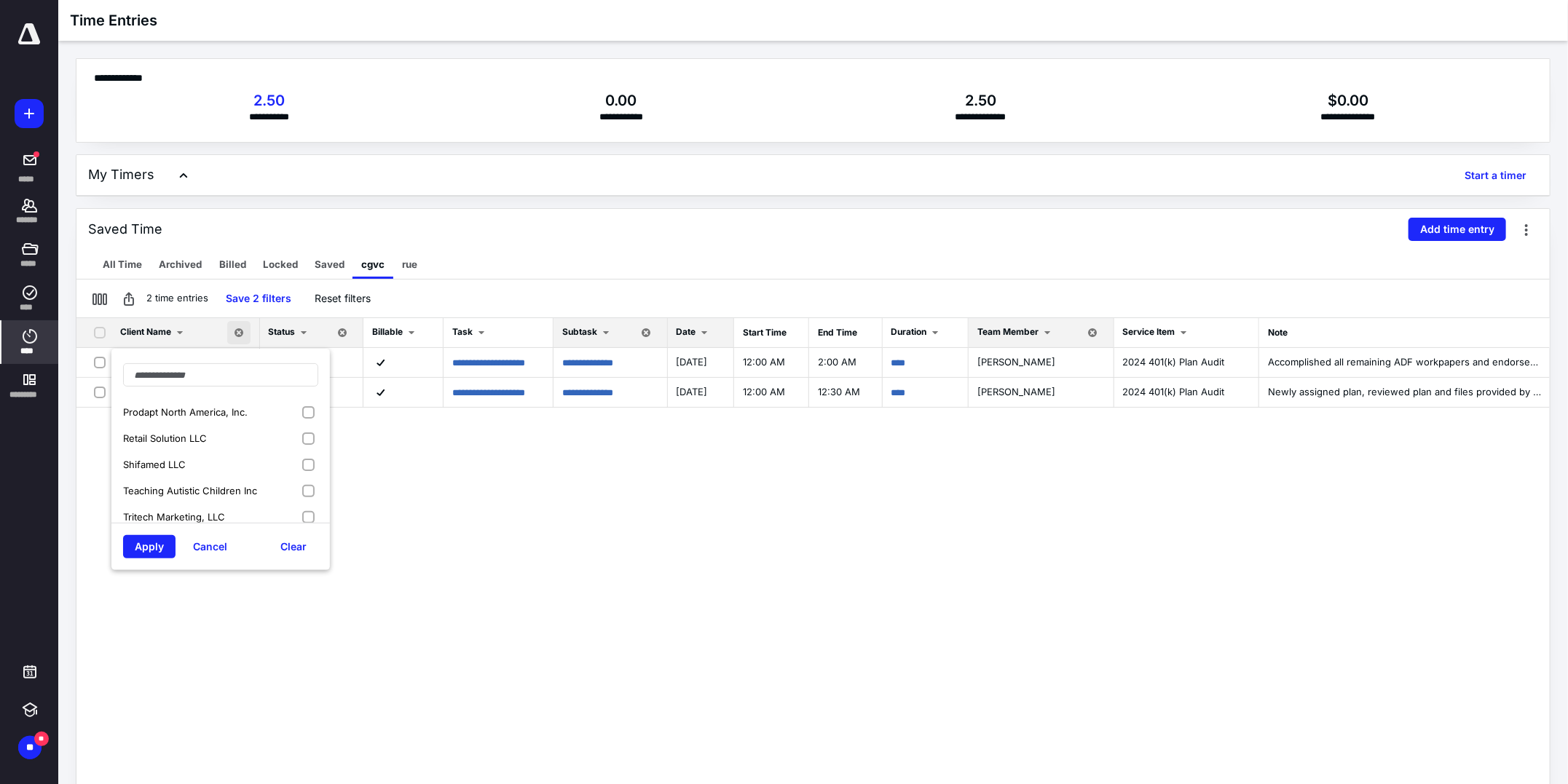 click on "Retail Solution LLC" at bounding box center [221, 438] 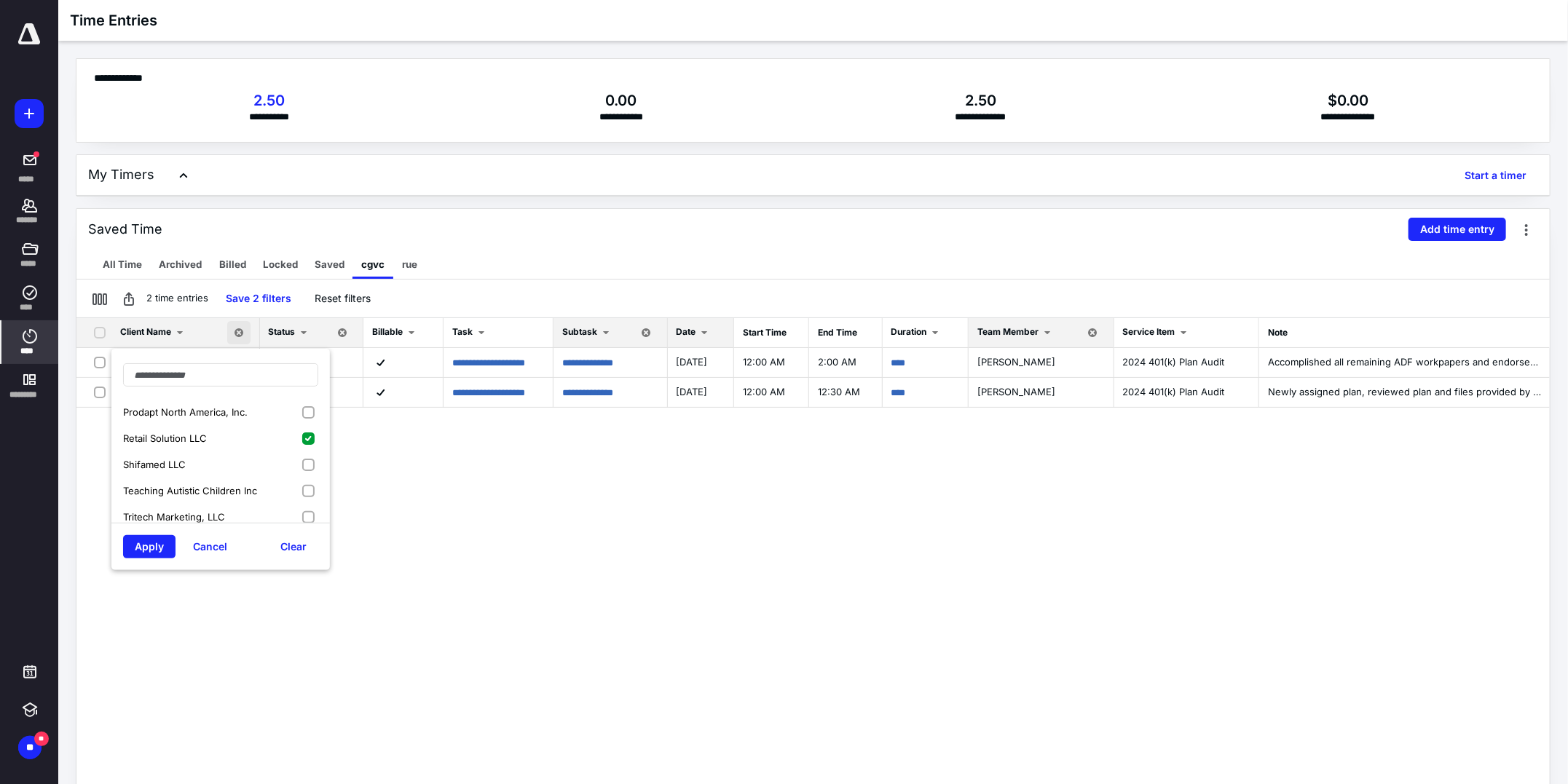 click on "Apply" at bounding box center [149, 547] 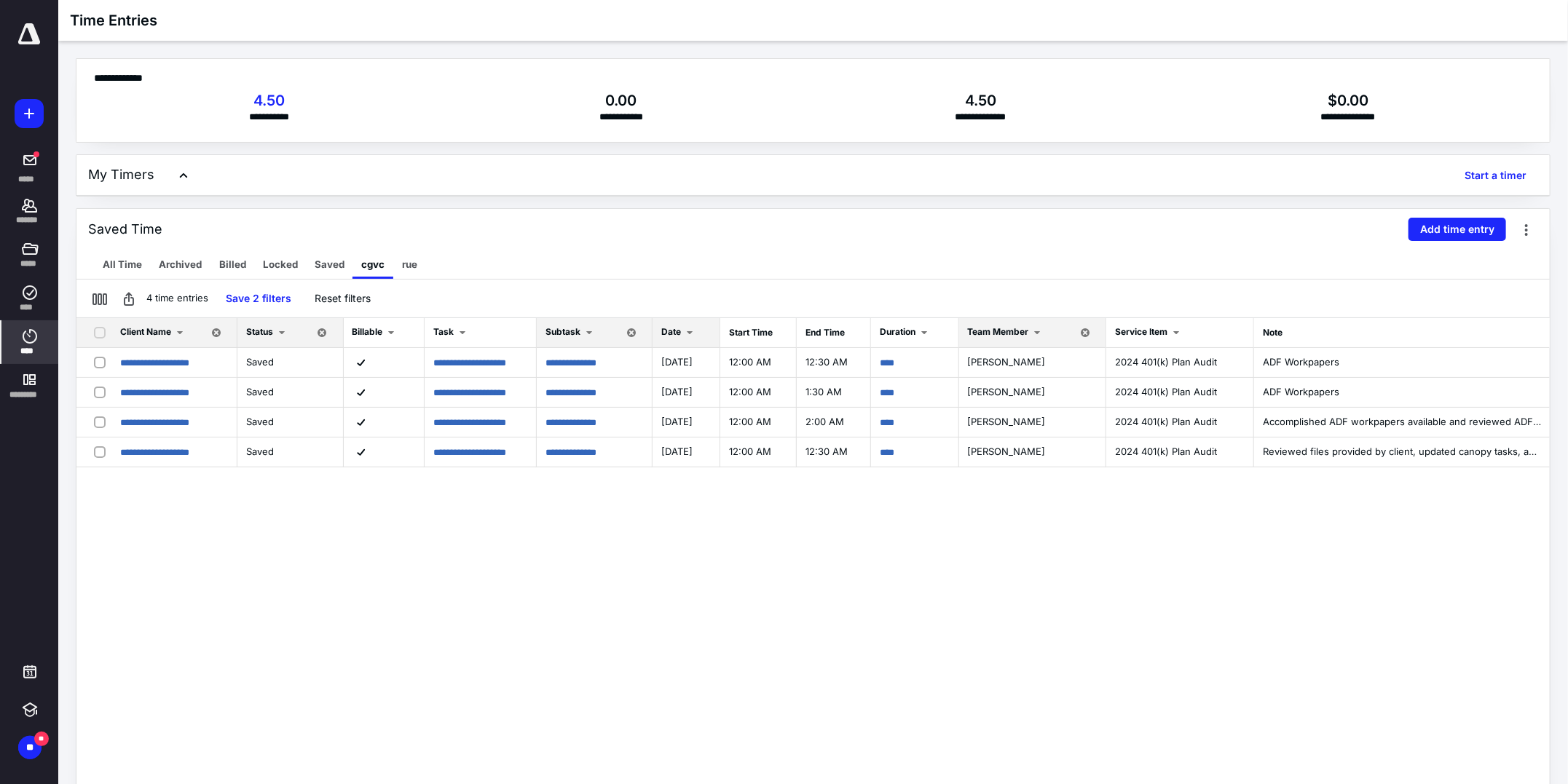 click on "Client Name" at bounding box center (146, 331) 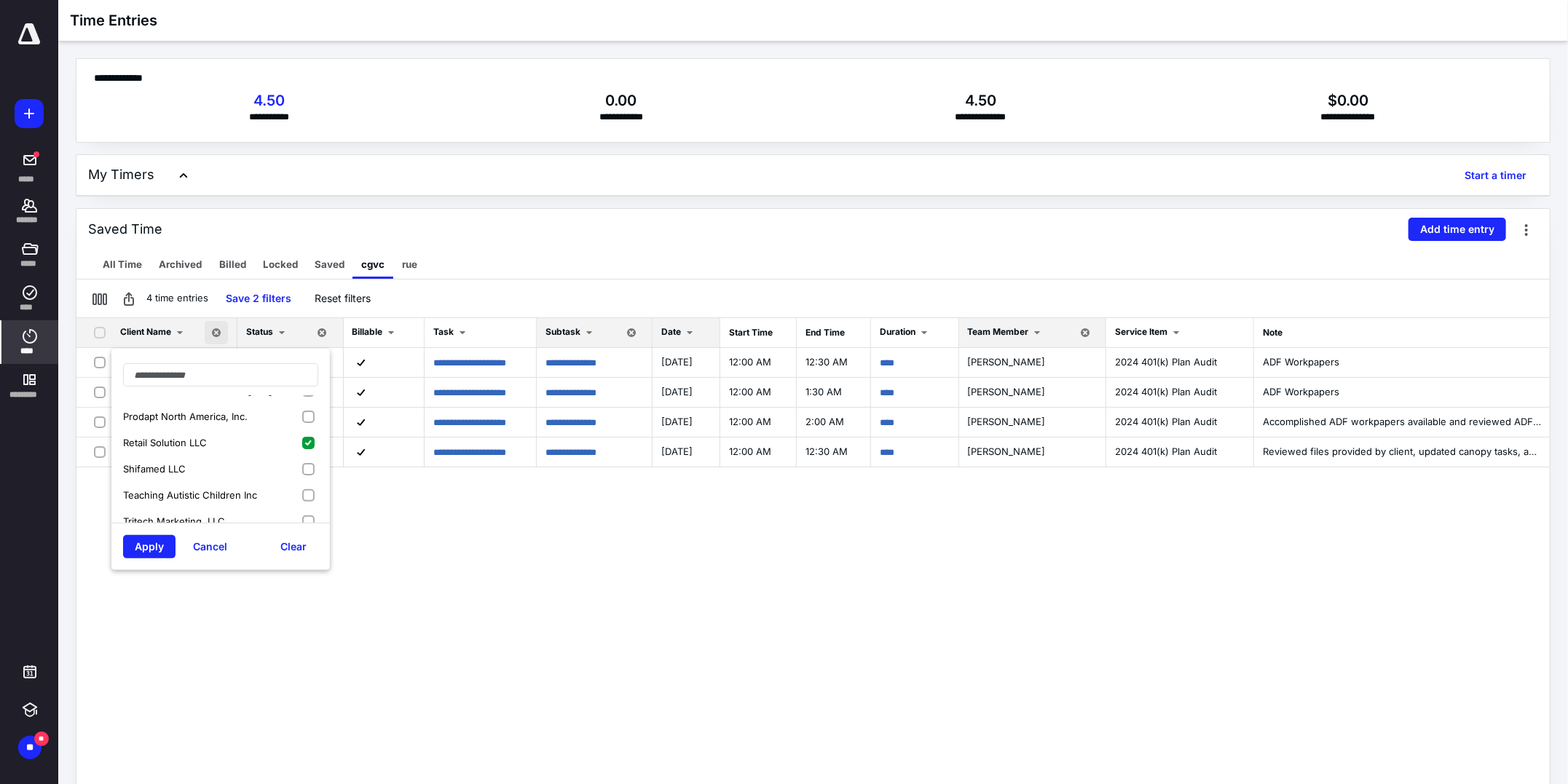 scroll, scrollTop: 396, scrollLeft: 0, axis: vertical 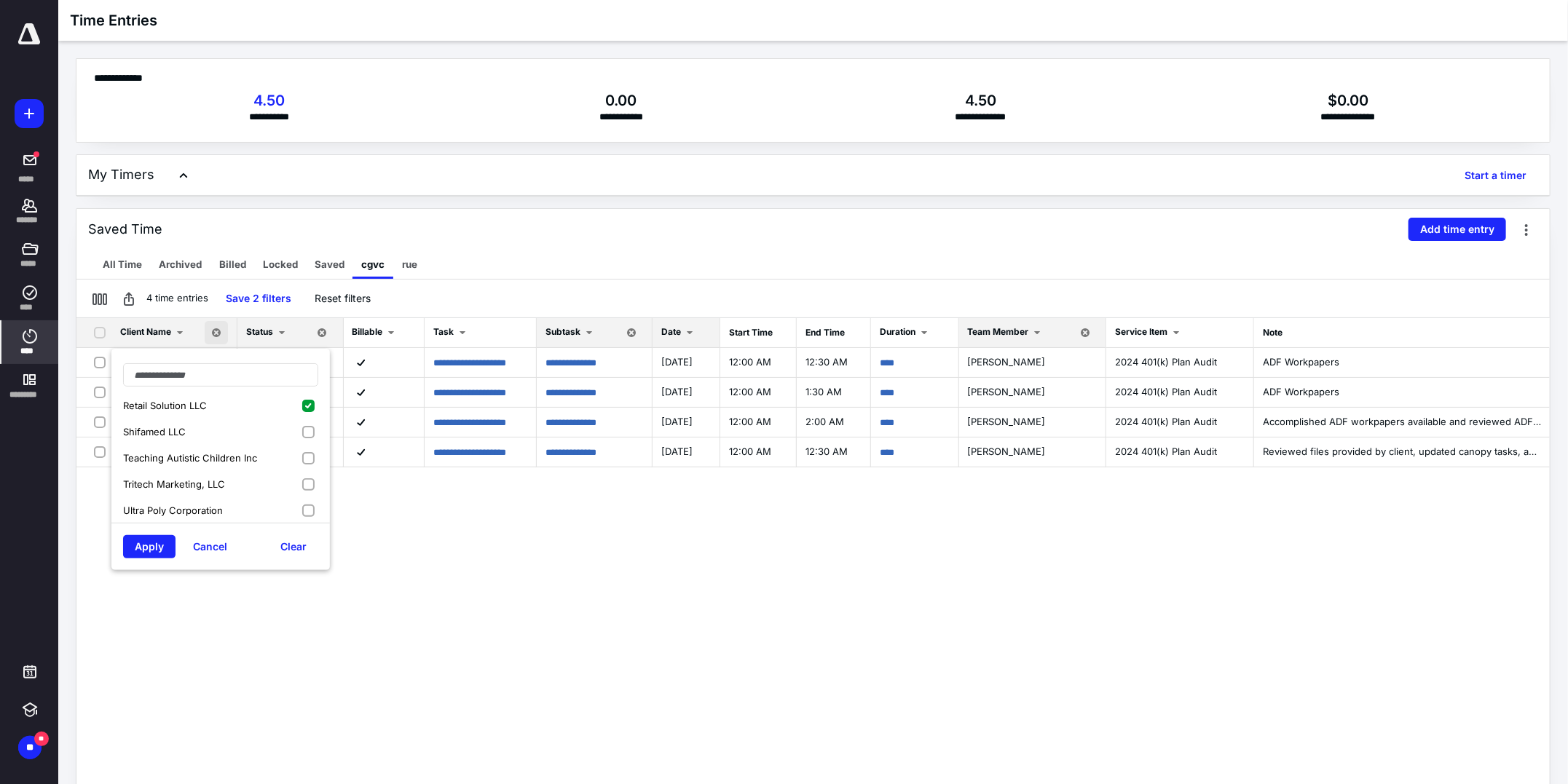 click on "Retail Solution LLC" at bounding box center (221, 405) 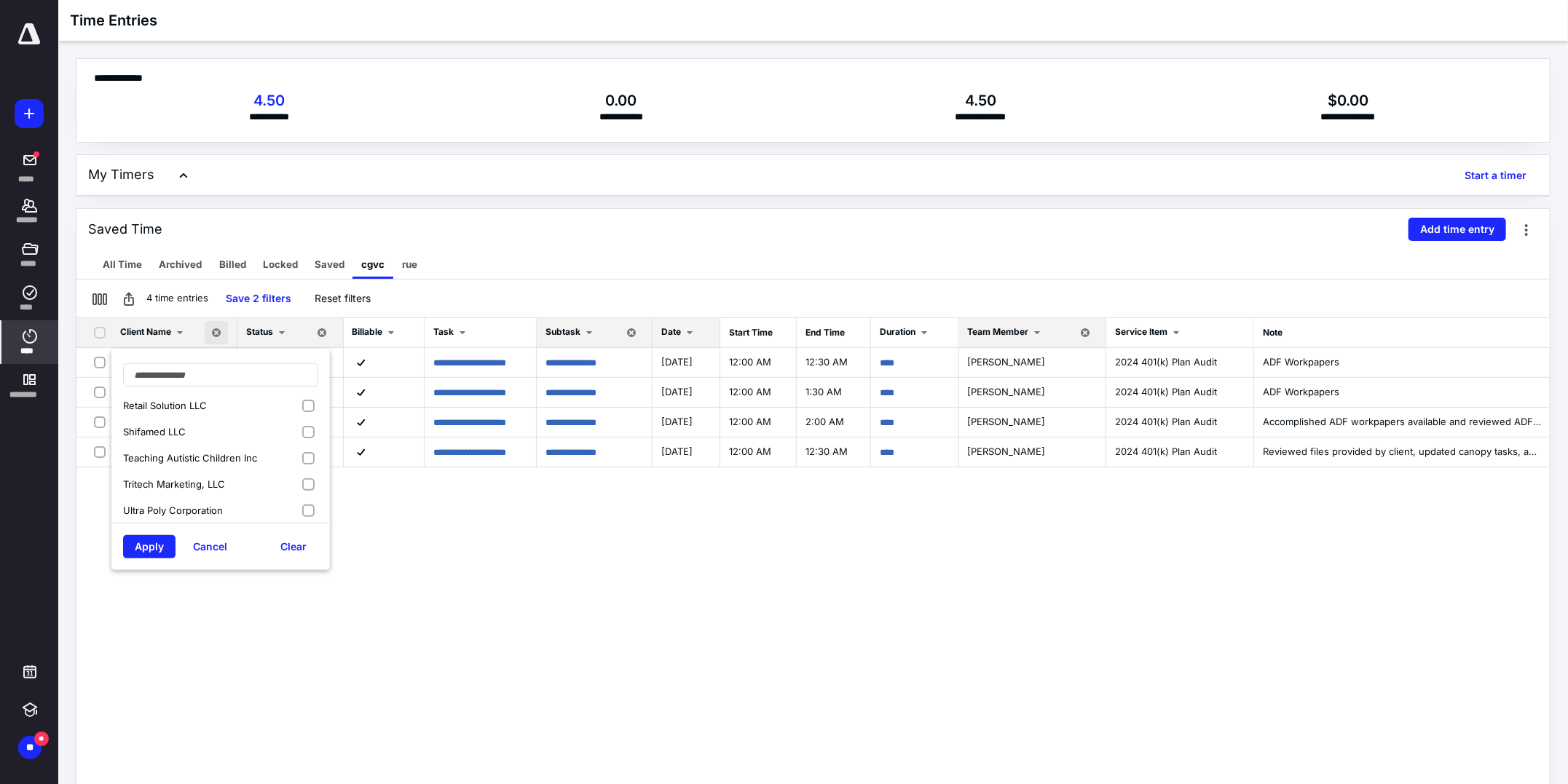 click on "Shifamed LLC" at bounding box center [221, 432] 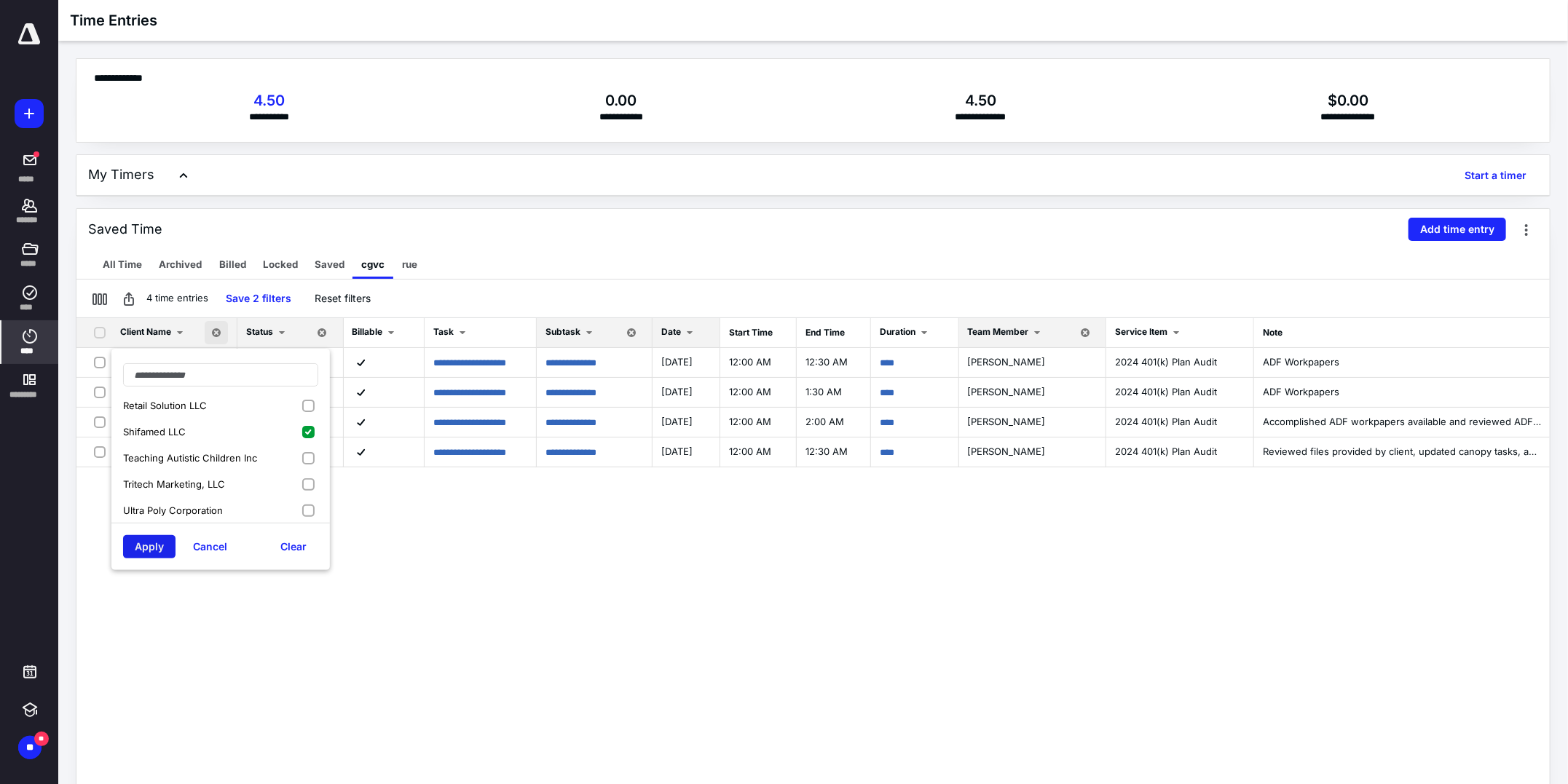 click on "Apply" at bounding box center (149, 547) 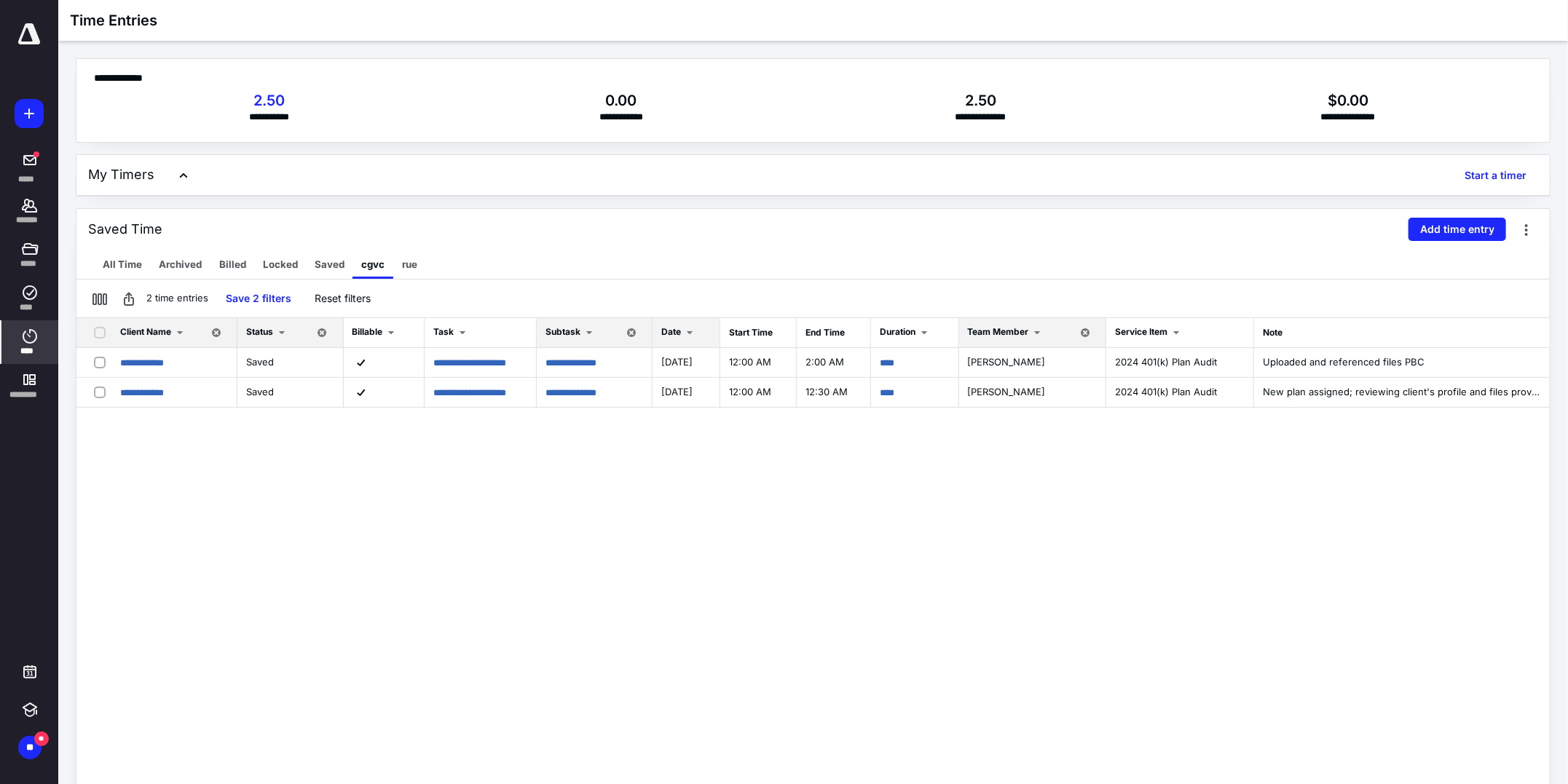 click on "Client Name" at bounding box center [146, 331] 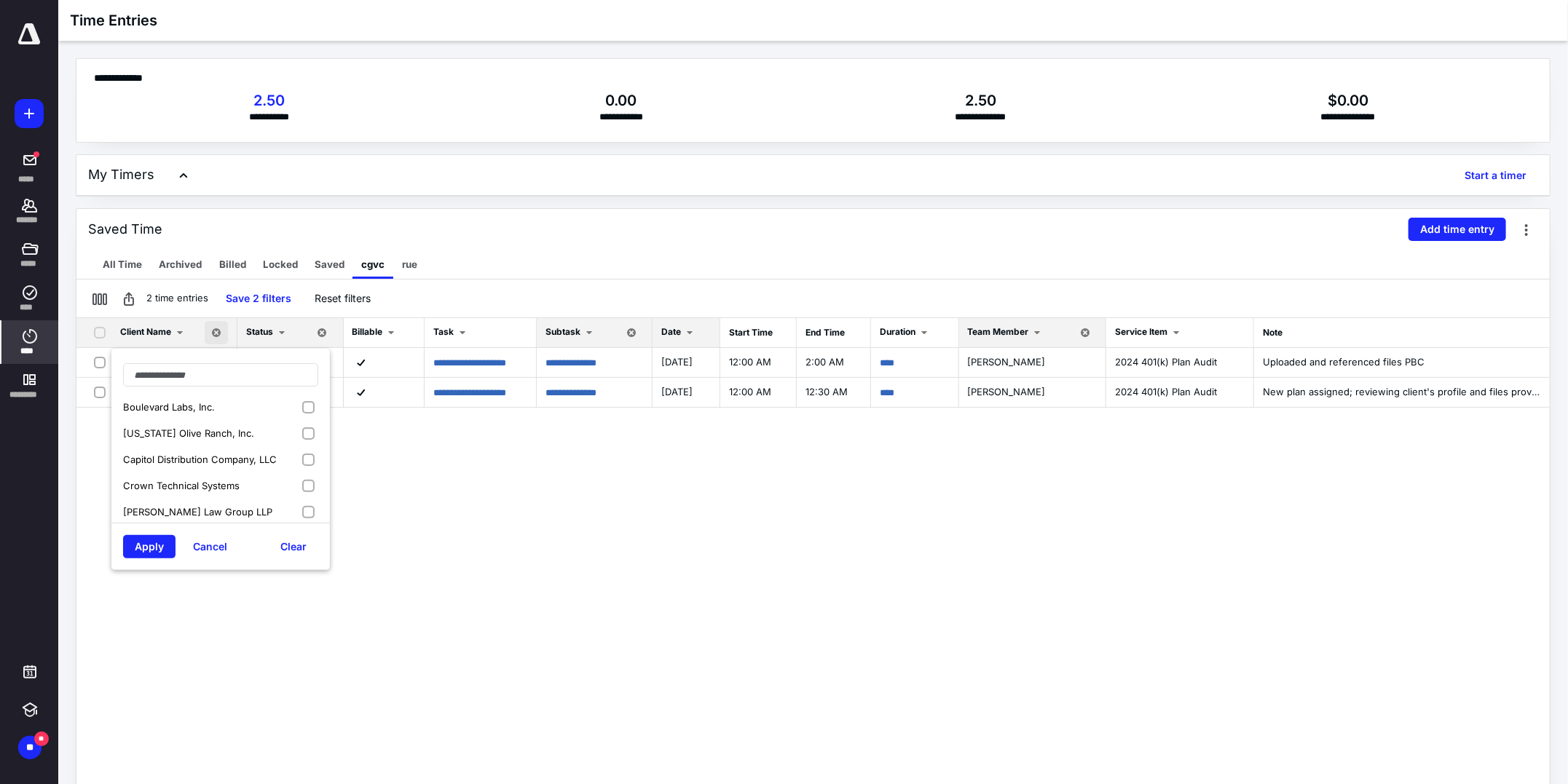 scroll, scrollTop: 396, scrollLeft: 0, axis: vertical 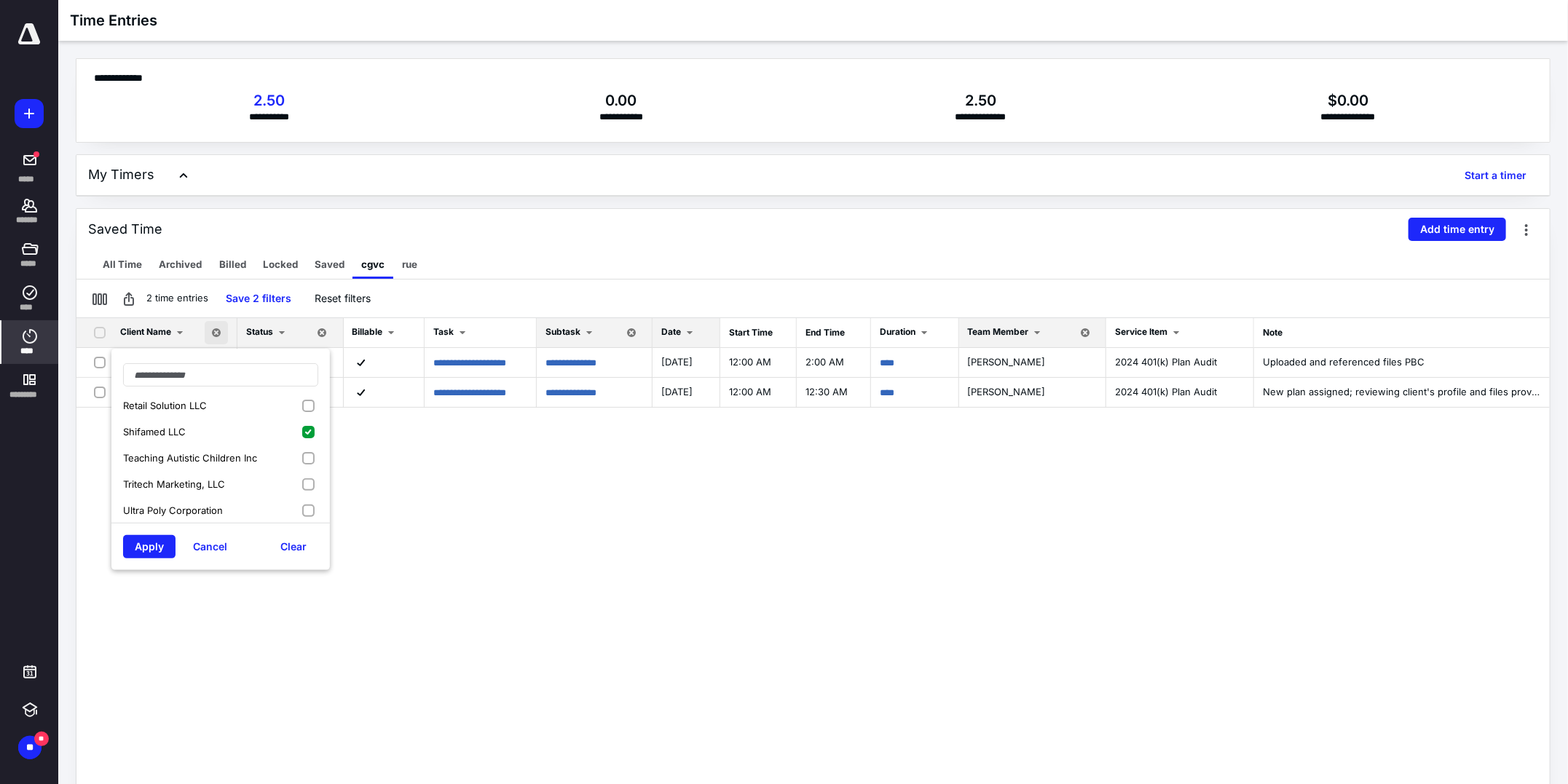 click on "Shifamed LLC" at bounding box center [221, 432] 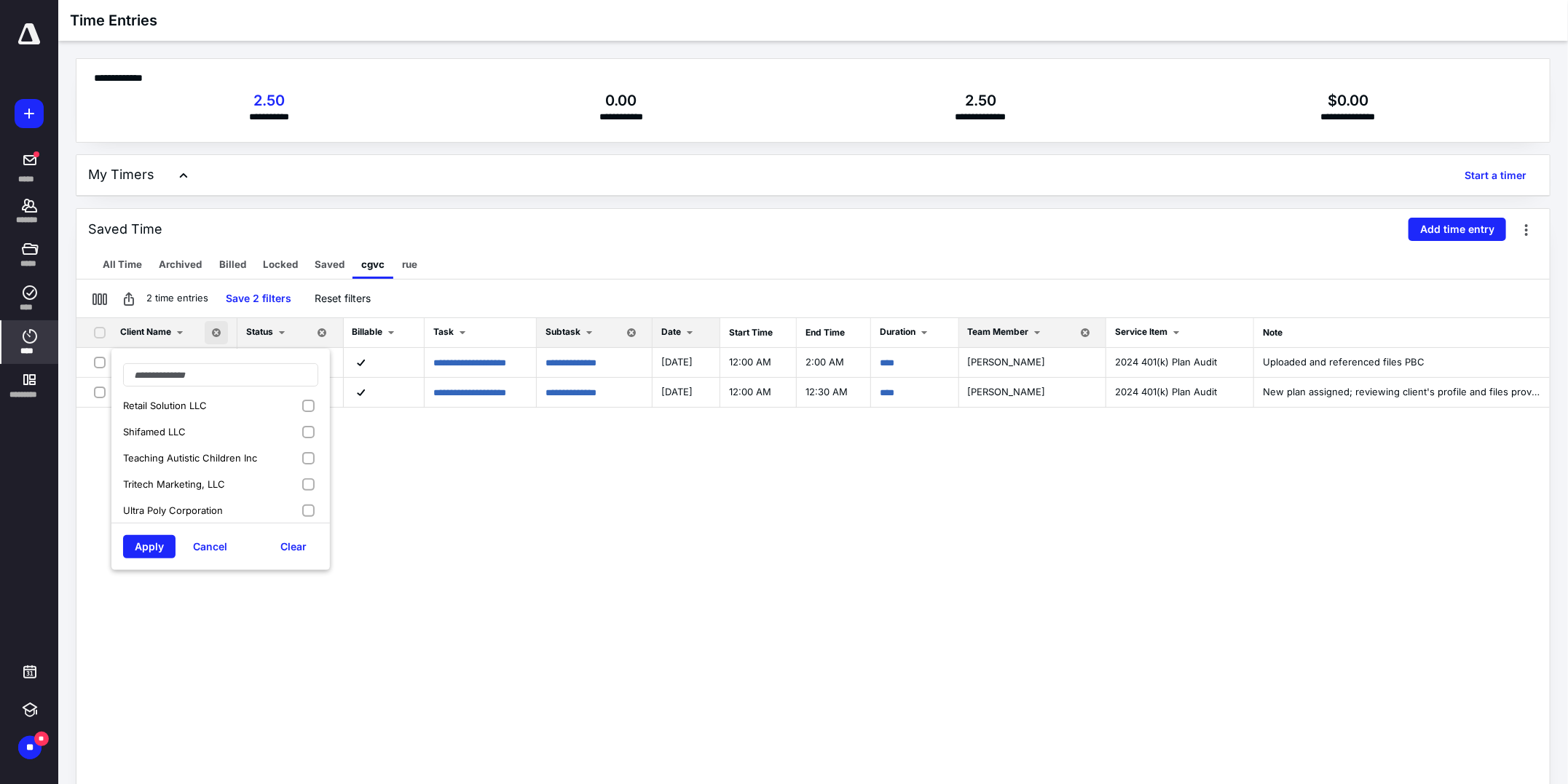 click on "Teaching Autistic Children Inc" at bounding box center (190, 458) 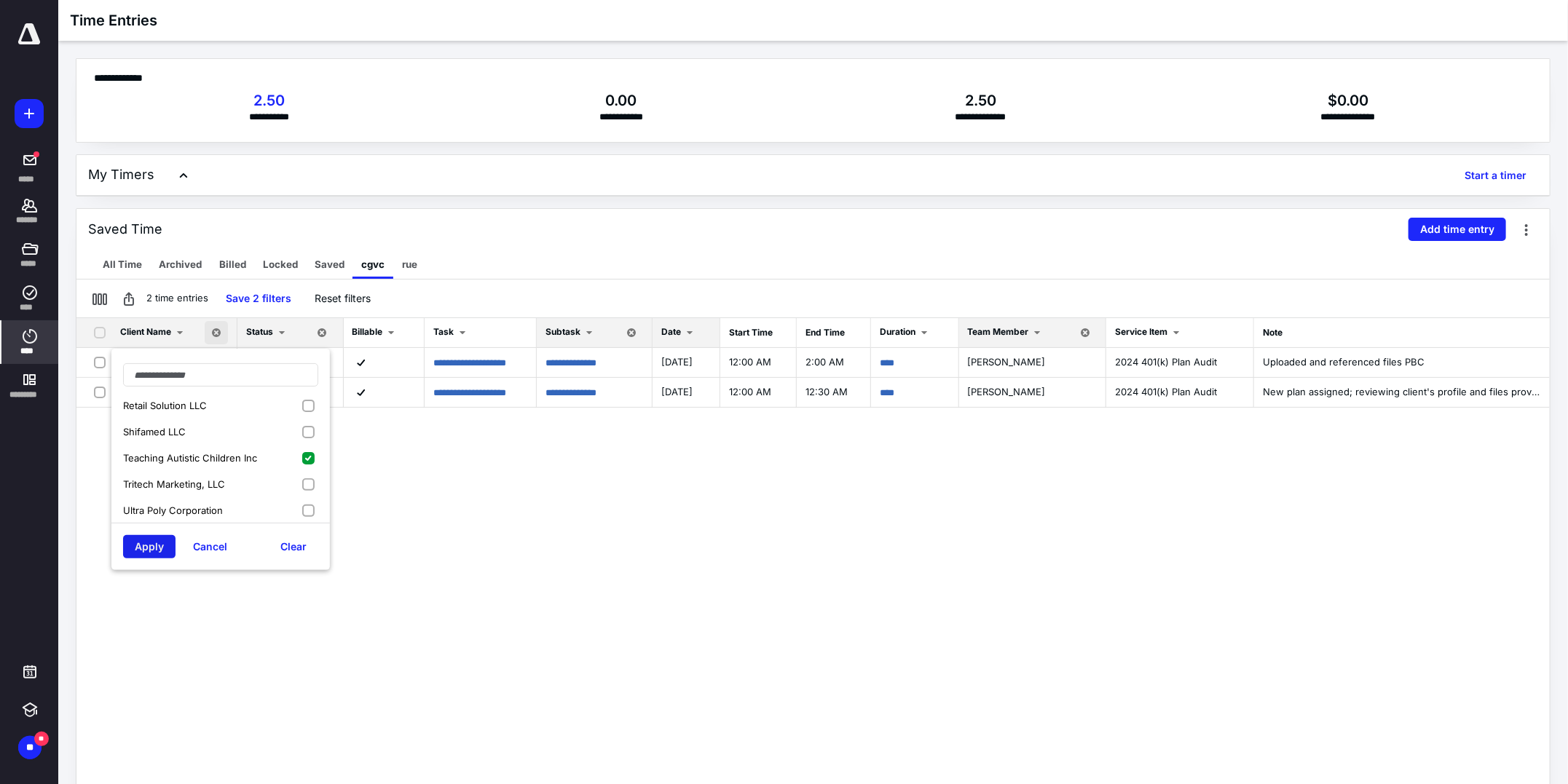 click on "Apply" at bounding box center [149, 547] 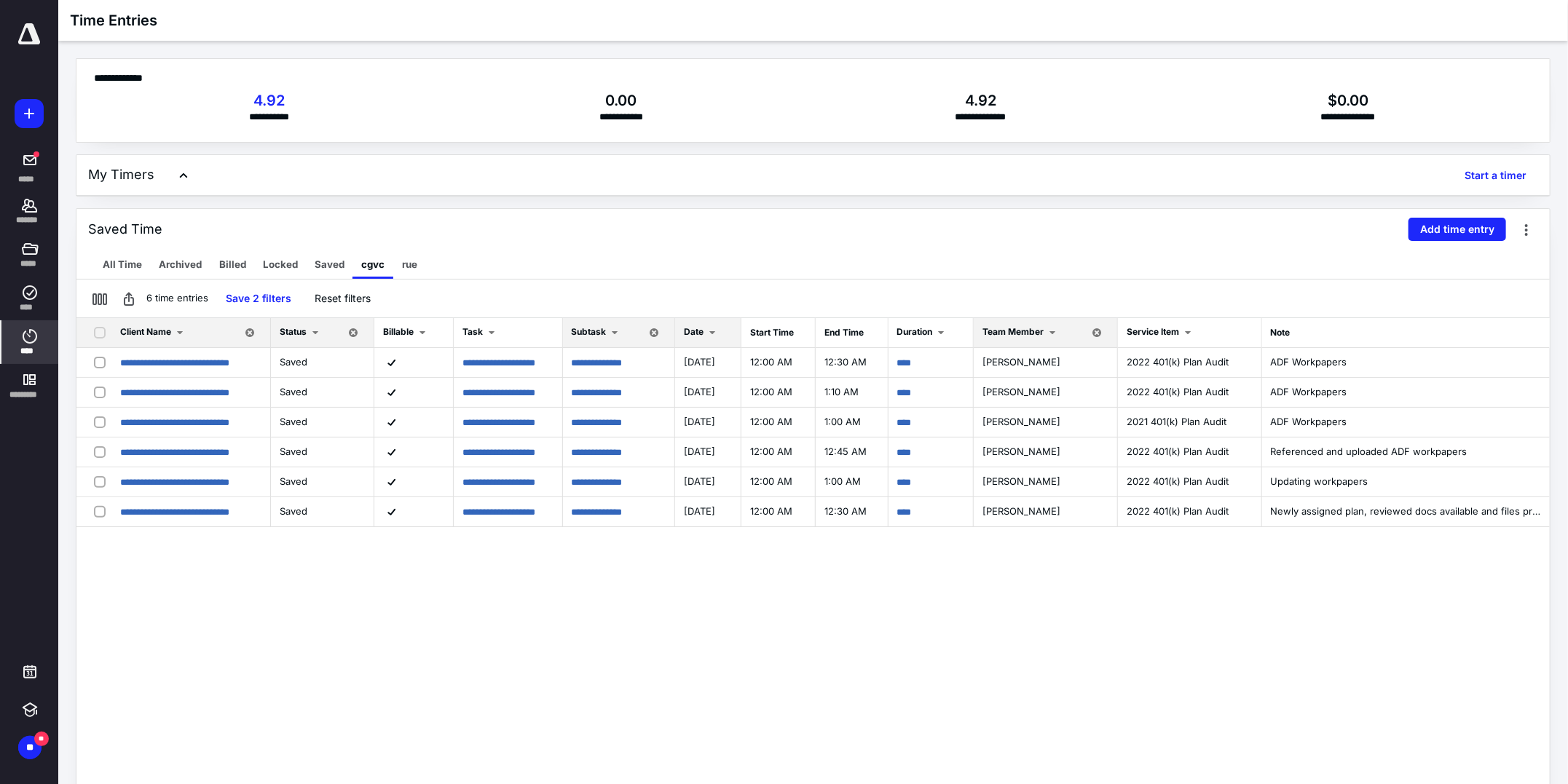 click at bounding box center [180, 333] 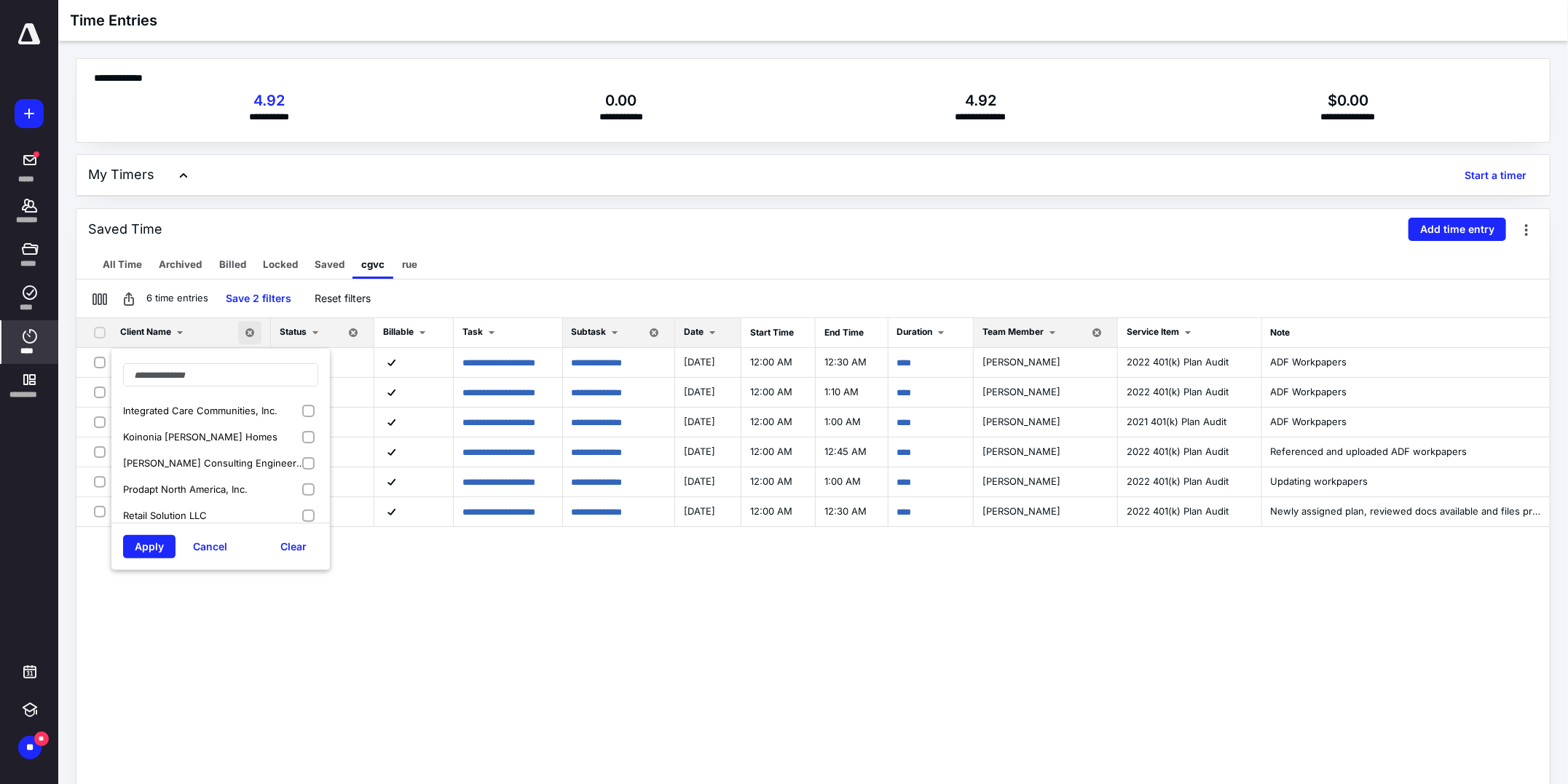 scroll, scrollTop: 396, scrollLeft: 0, axis: vertical 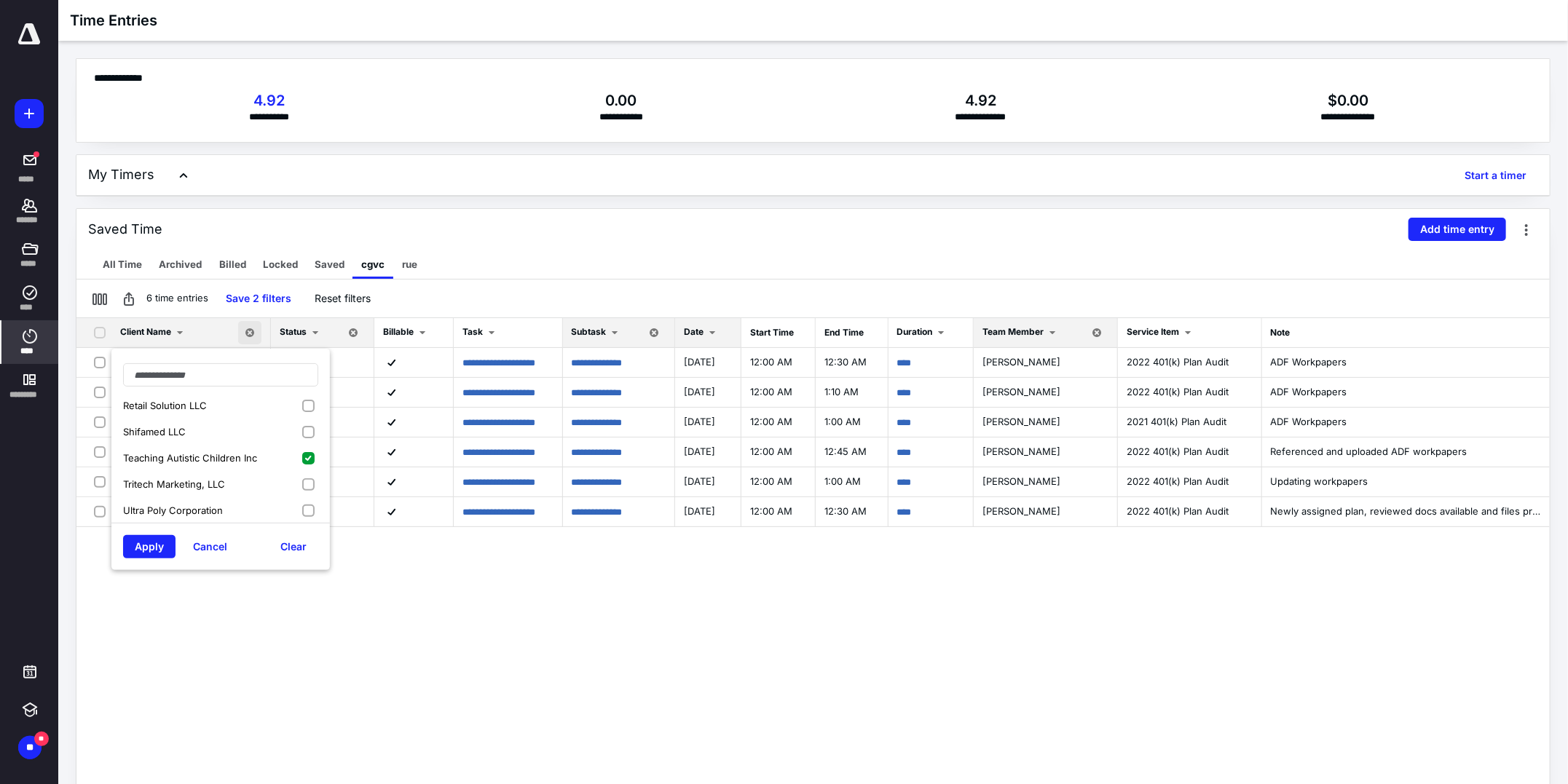 click on "Teaching Autistic Children Inc" at bounding box center (190, 458) 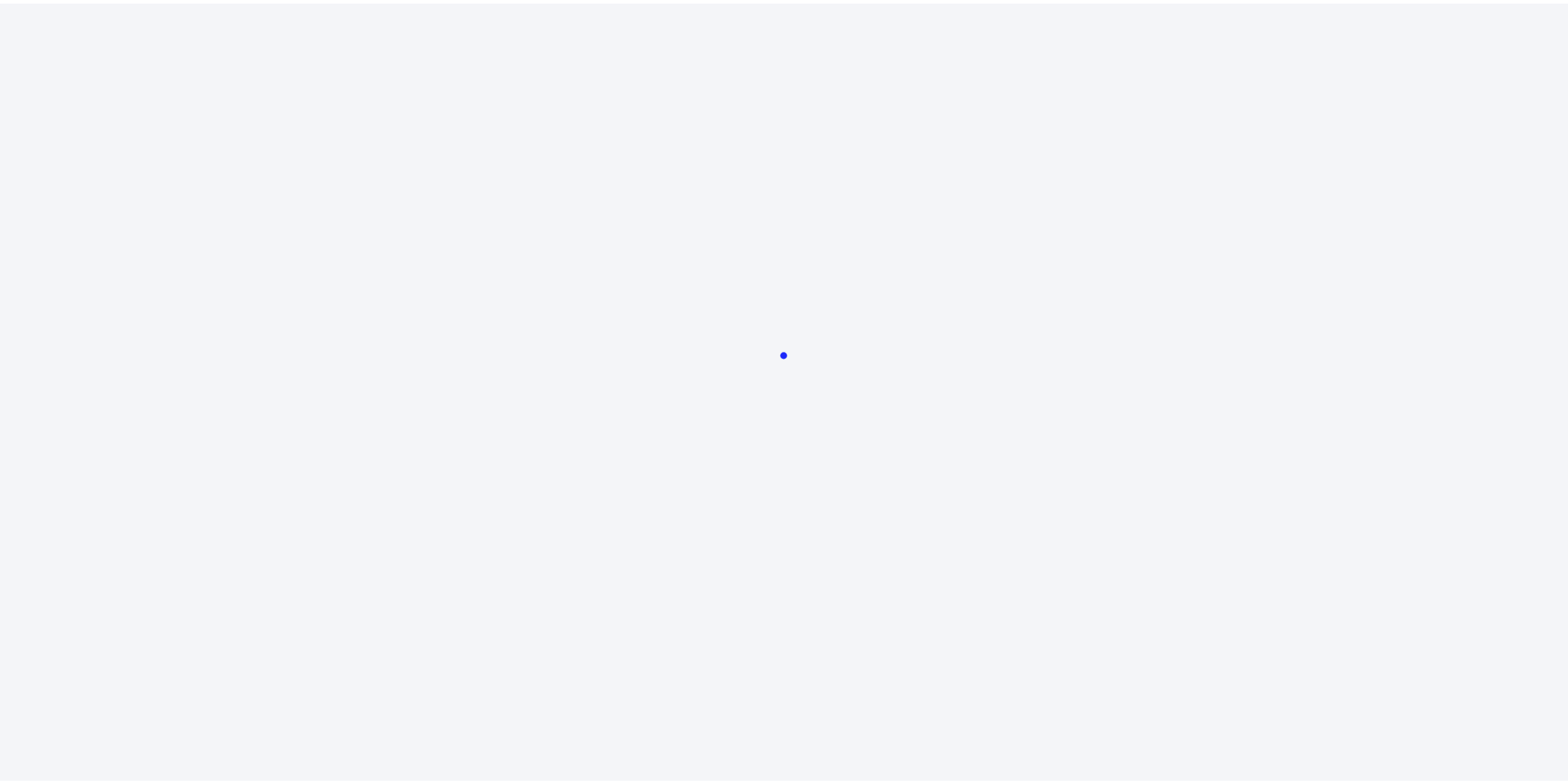 scroll, scrollTop: 0, scrollLeft: 0, axis: both 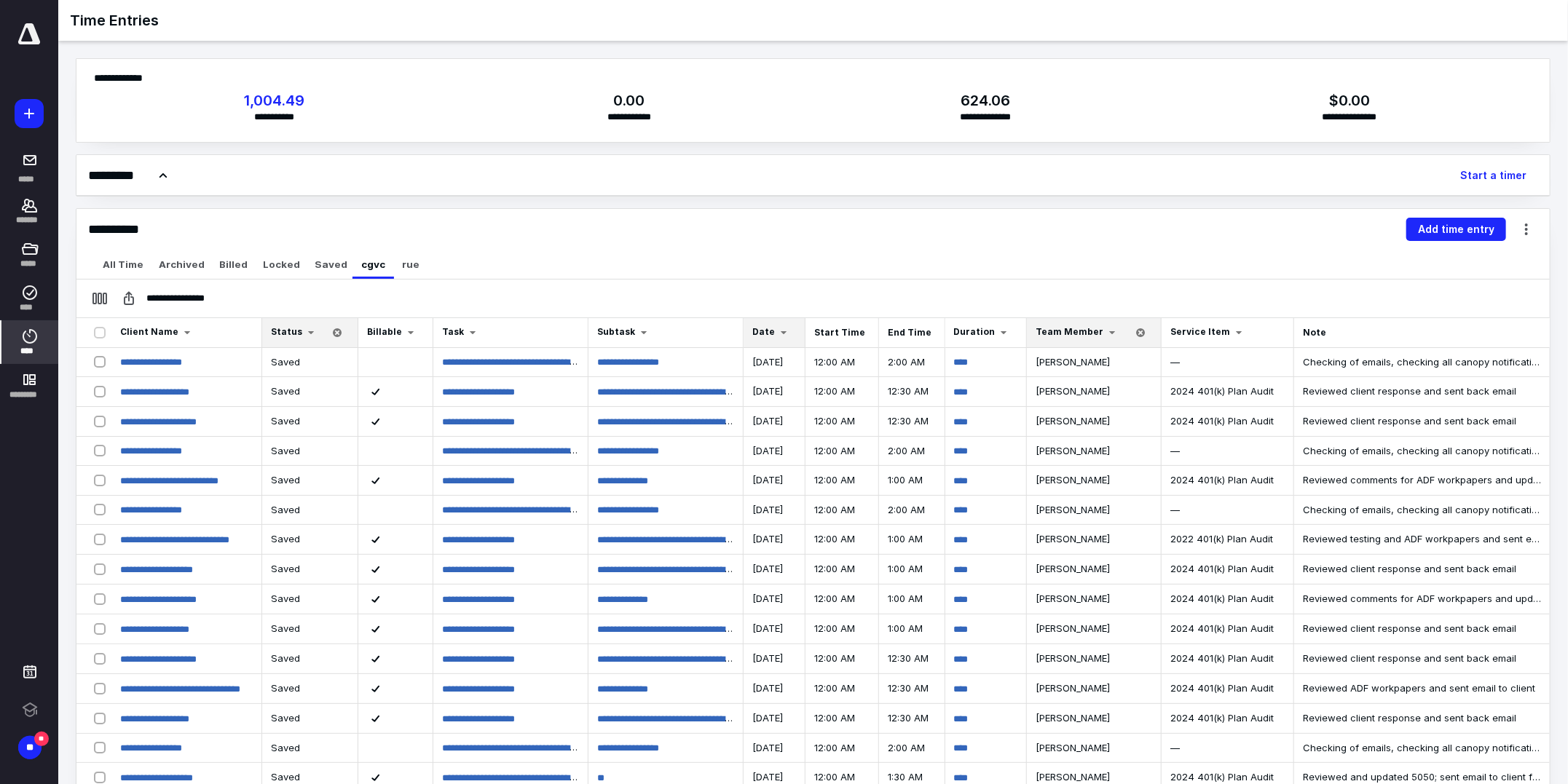 click at bounding box center (784, 333) 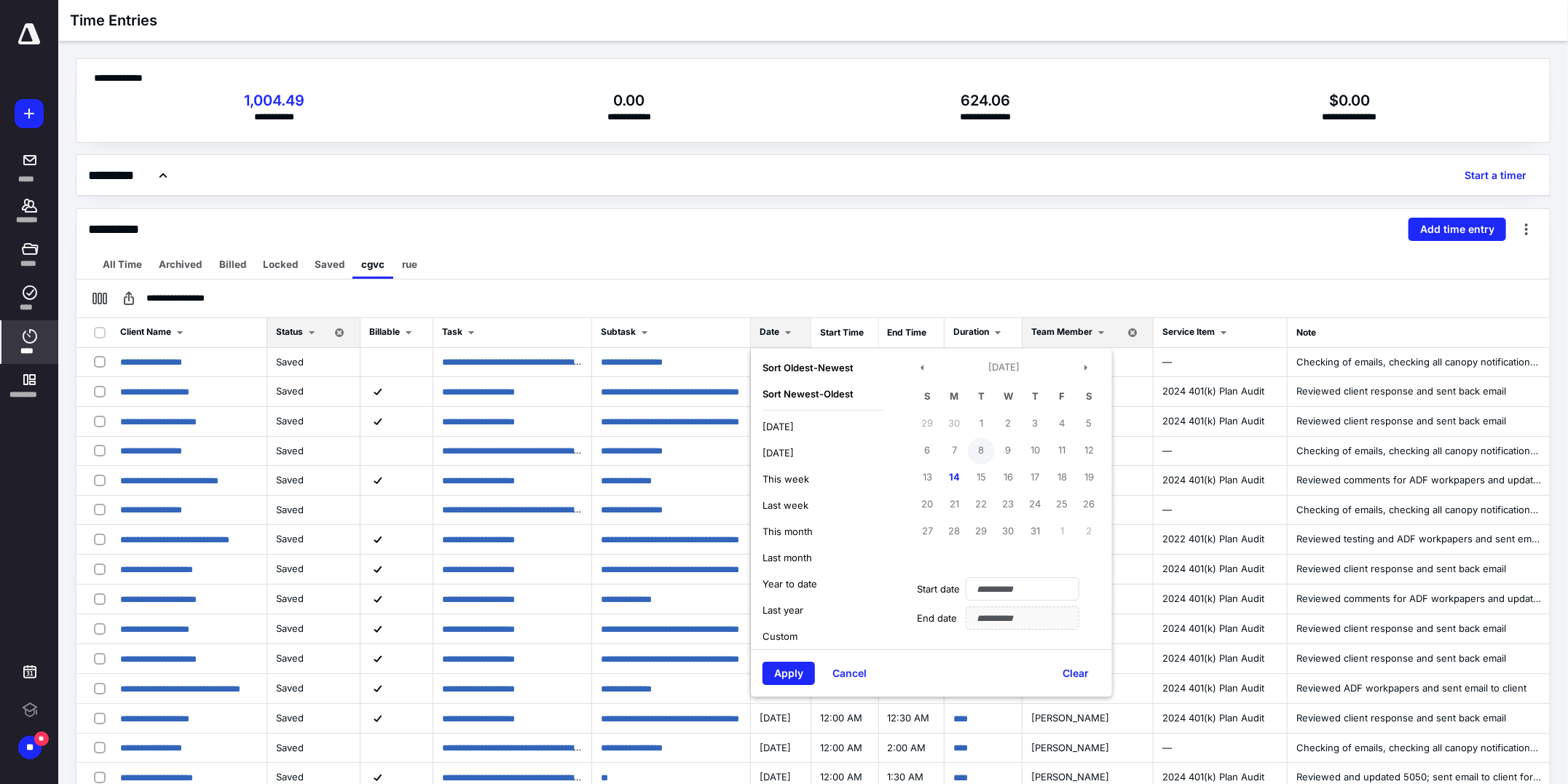 scroll, scrollTop: 0, scrollLeft: 0, axis: both 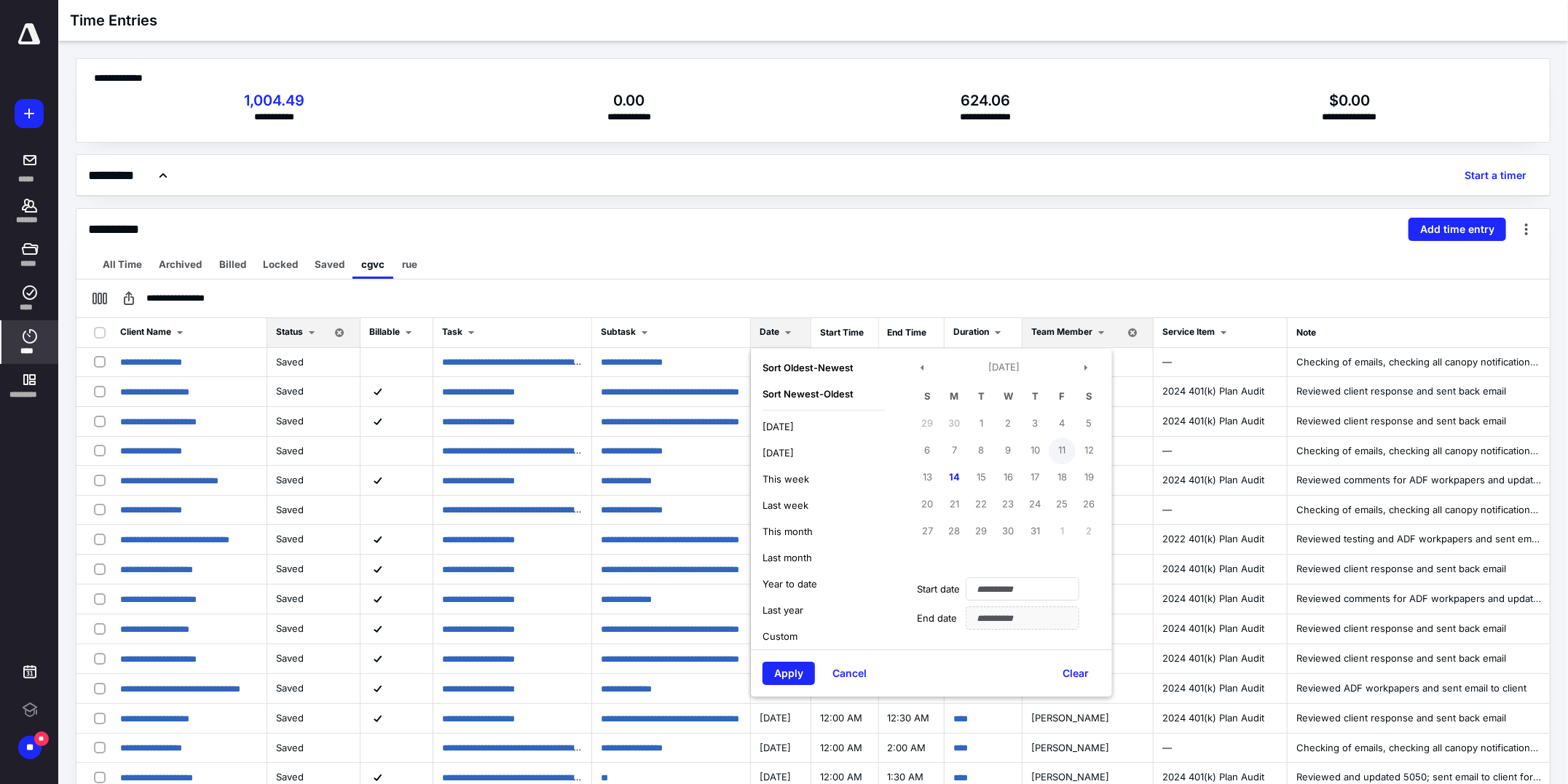 click on "11" at bounding box center [1062, 451] 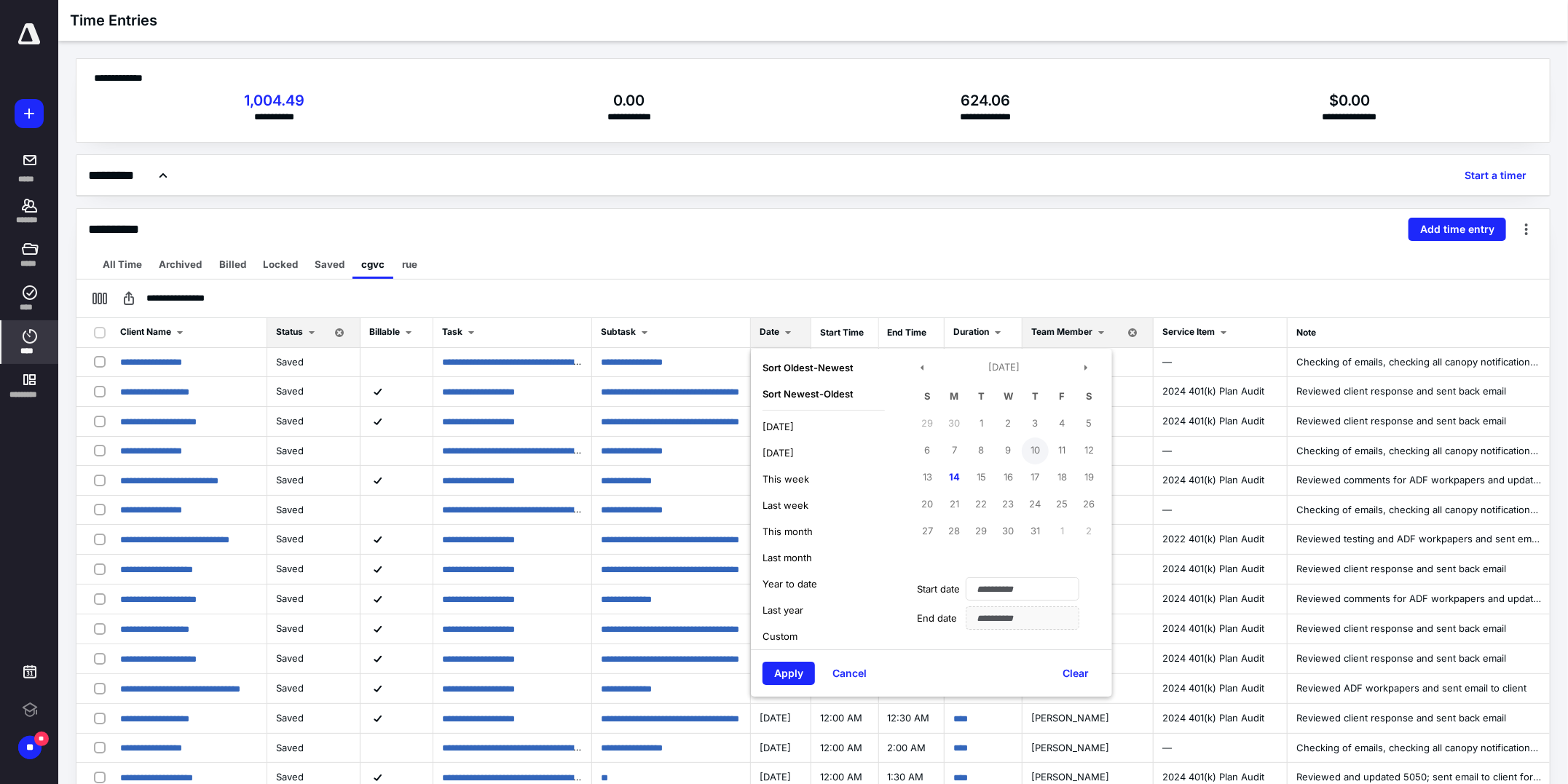 type on "**********" 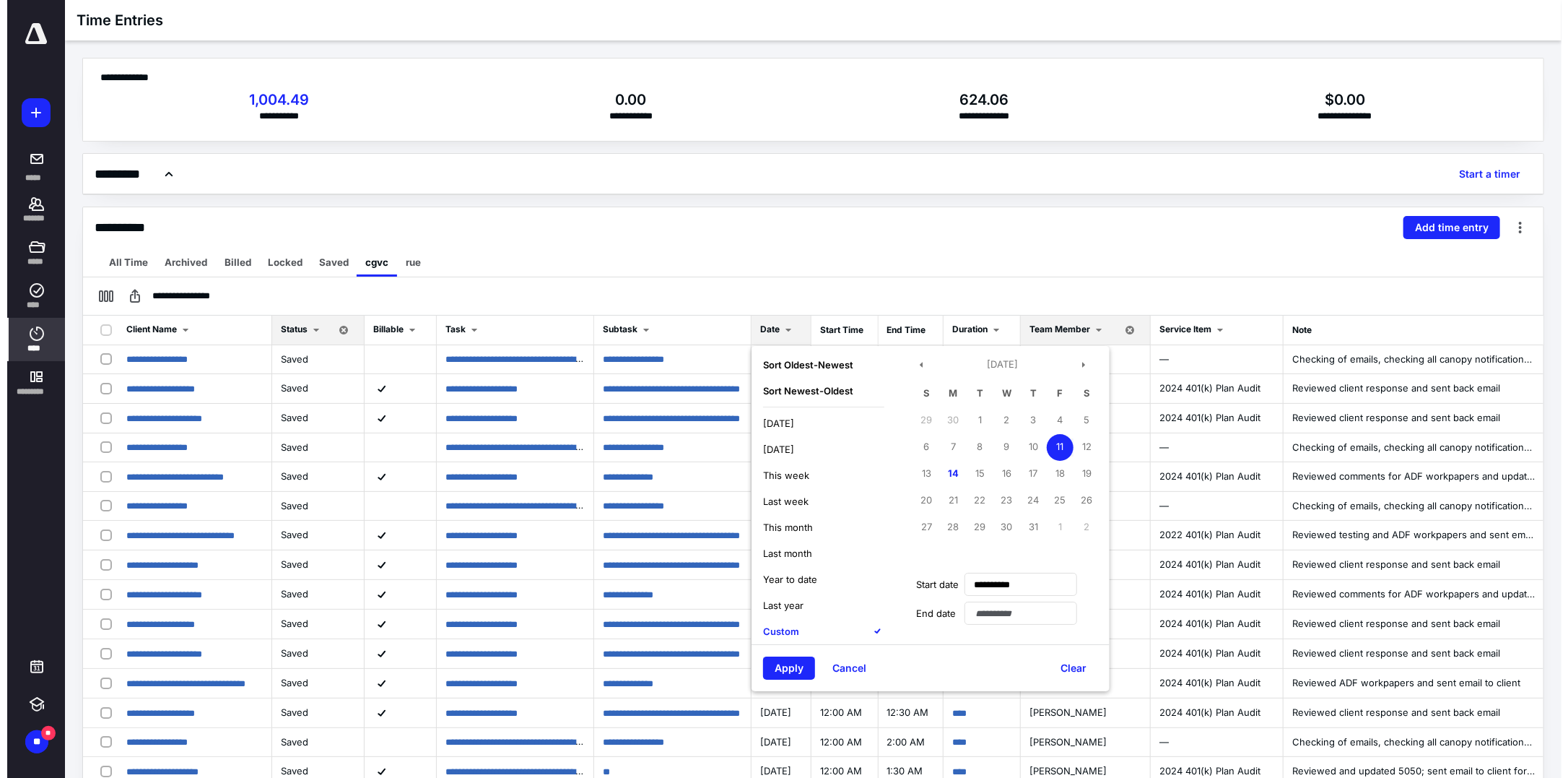 scroll, scrollTop: 0, scrollLeft: 0, axis: both 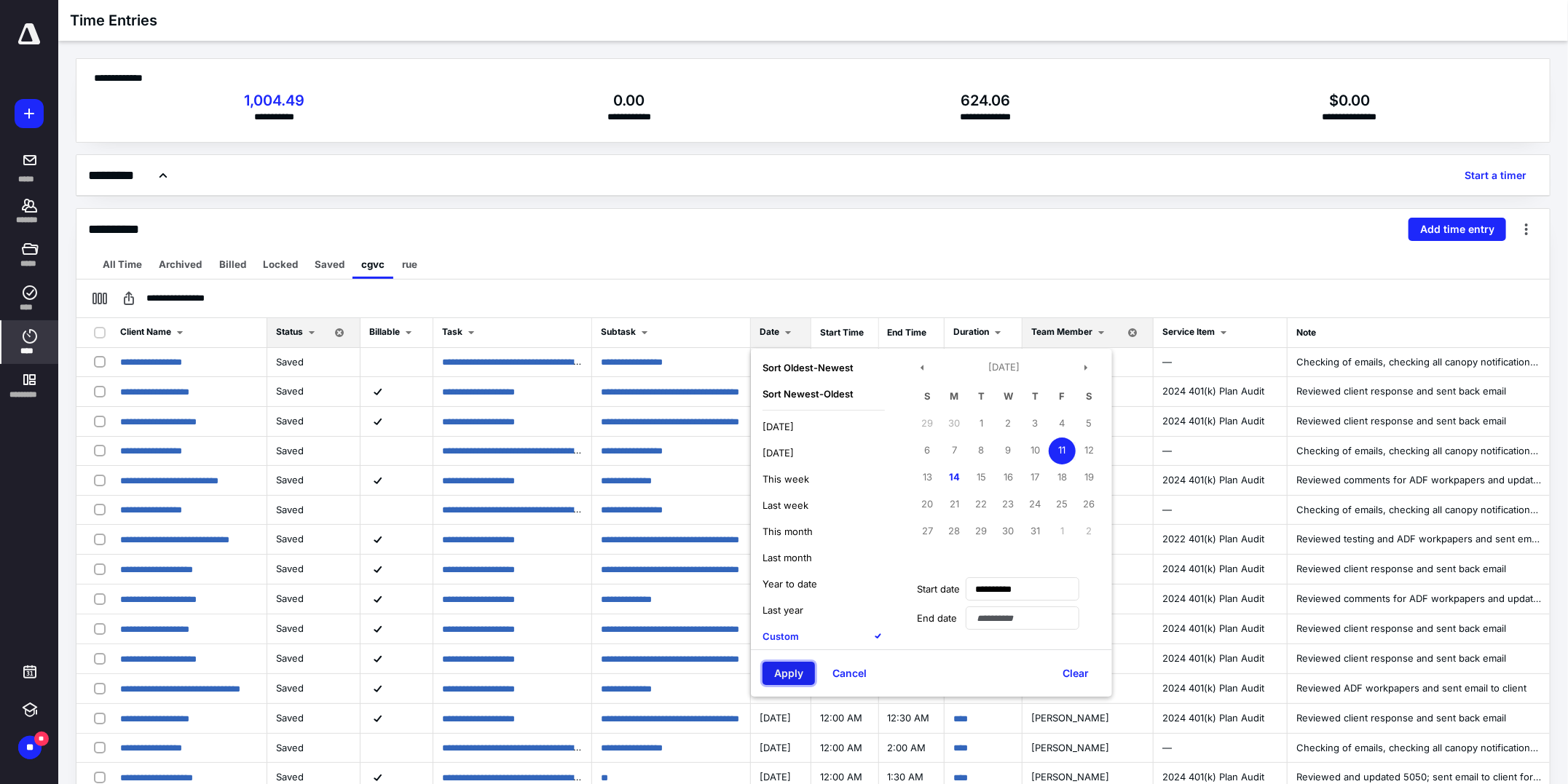 click on "Apply" at bounding box center (789, 673) 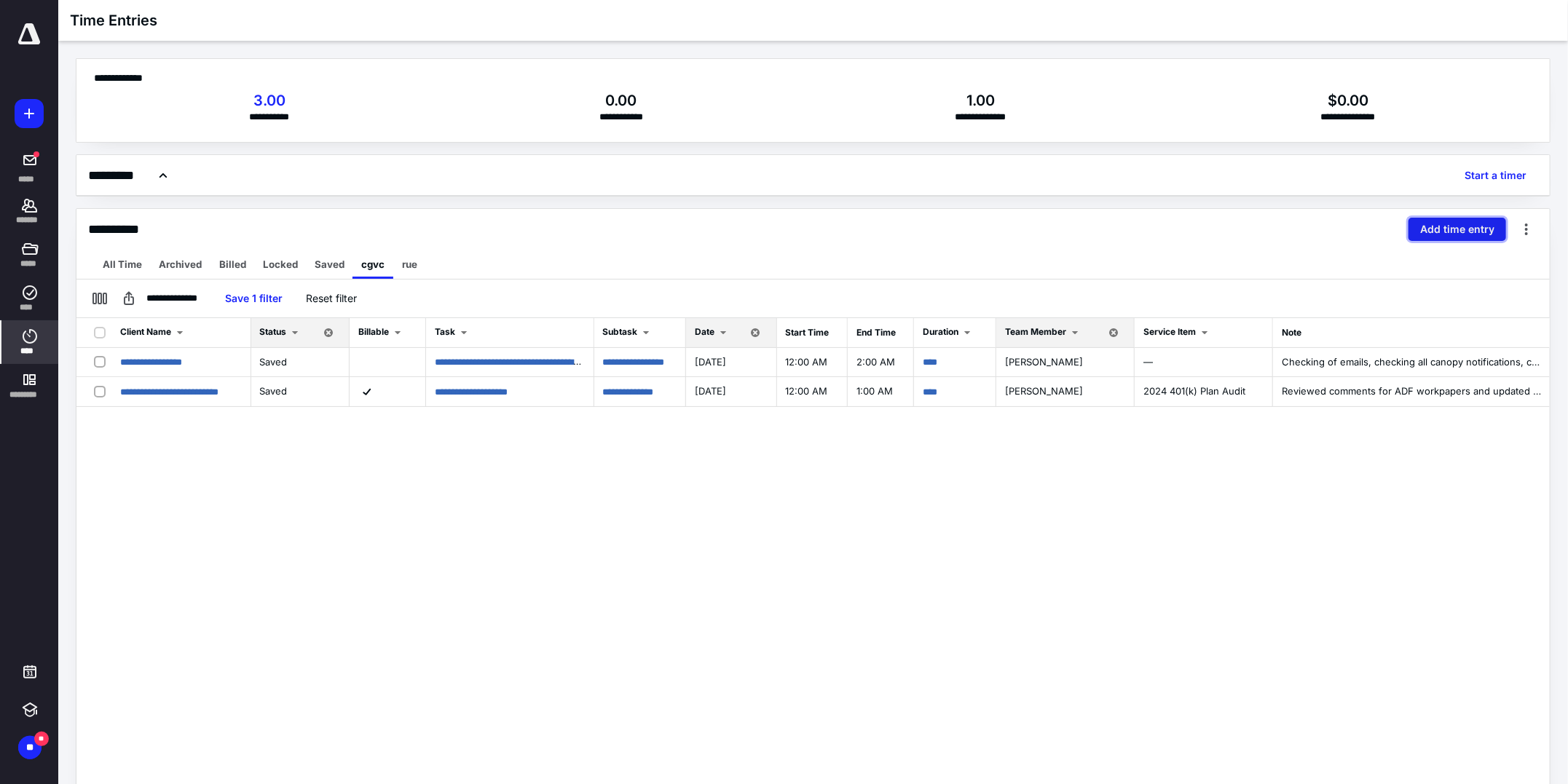 click on "Add time entry" at bounding box center [1457, 229] 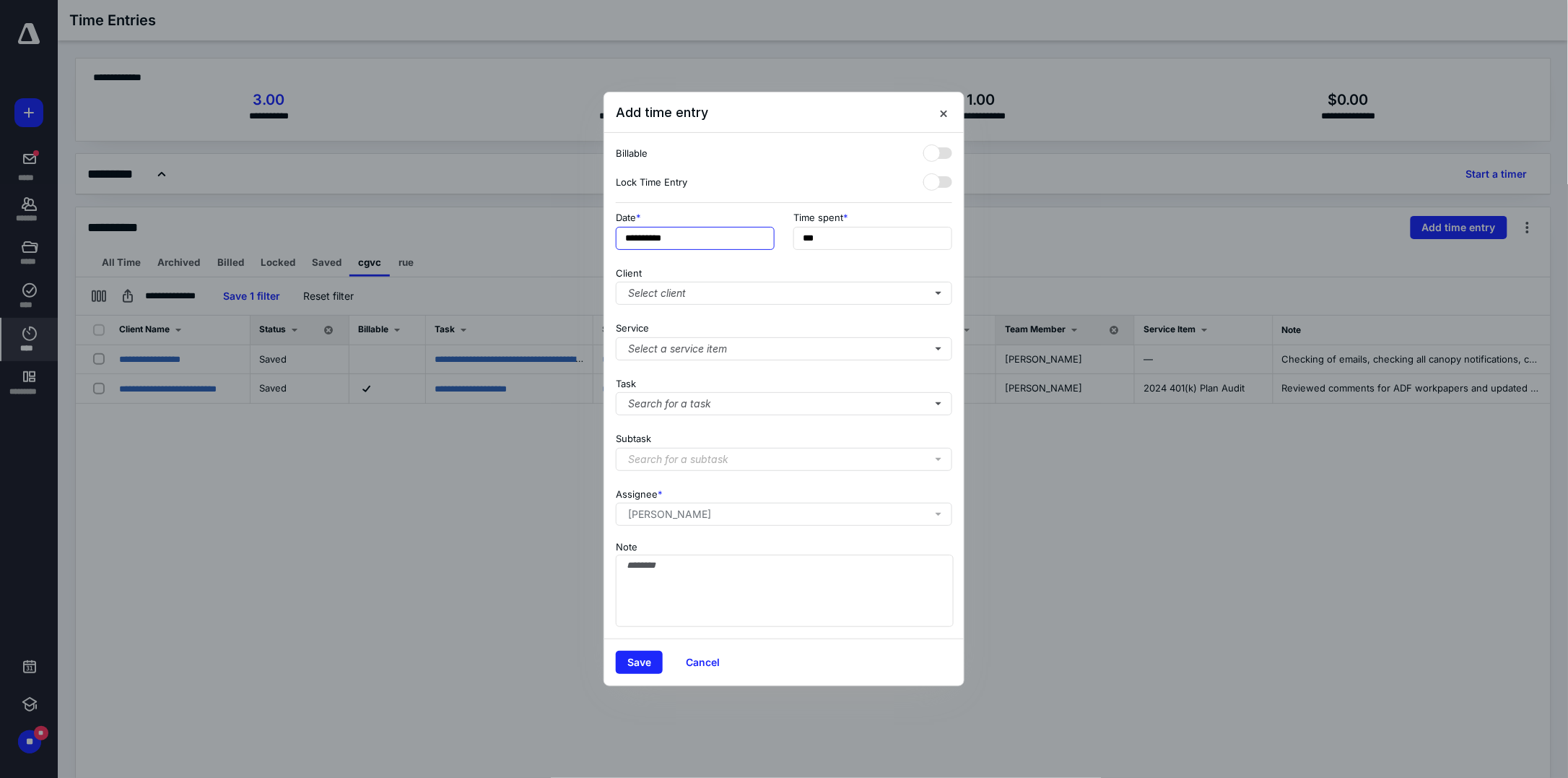 click on "**********" at bounding box center [695, 238] 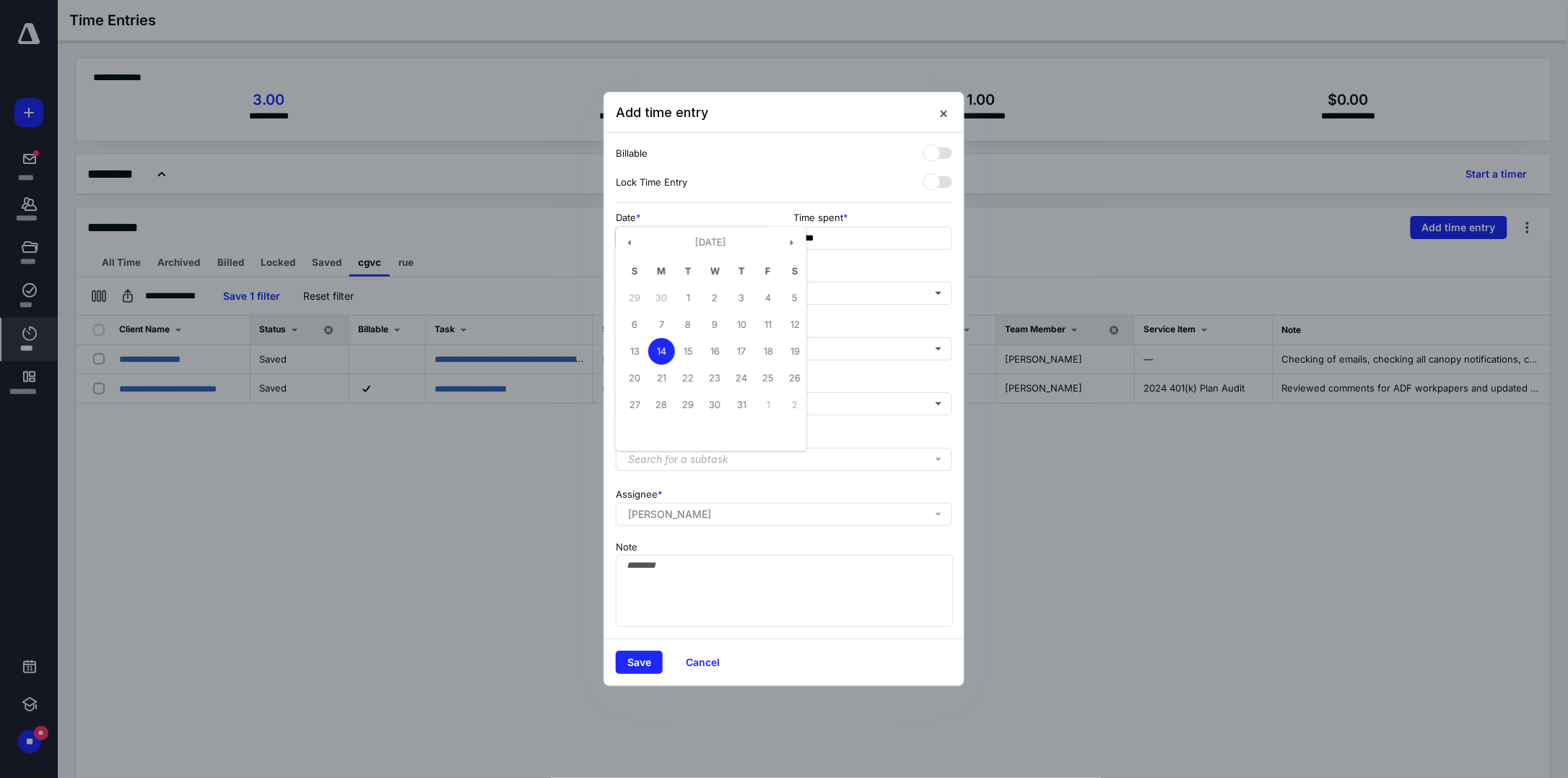 drag, startPoint x: 765, startPoint y: 327, endPoint x: 809, endPoint y: 257, distance: 82.68011 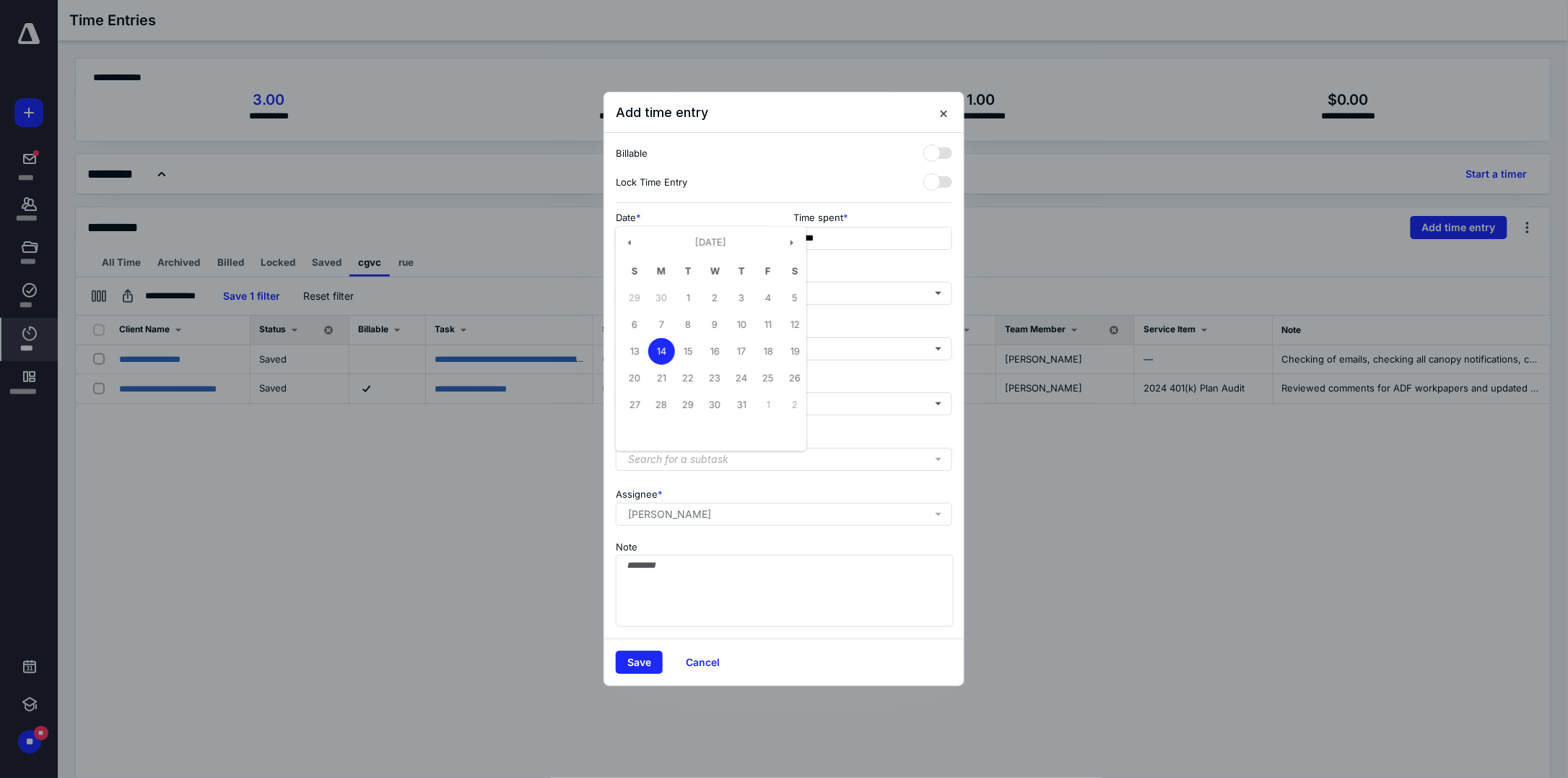 type on "**********" 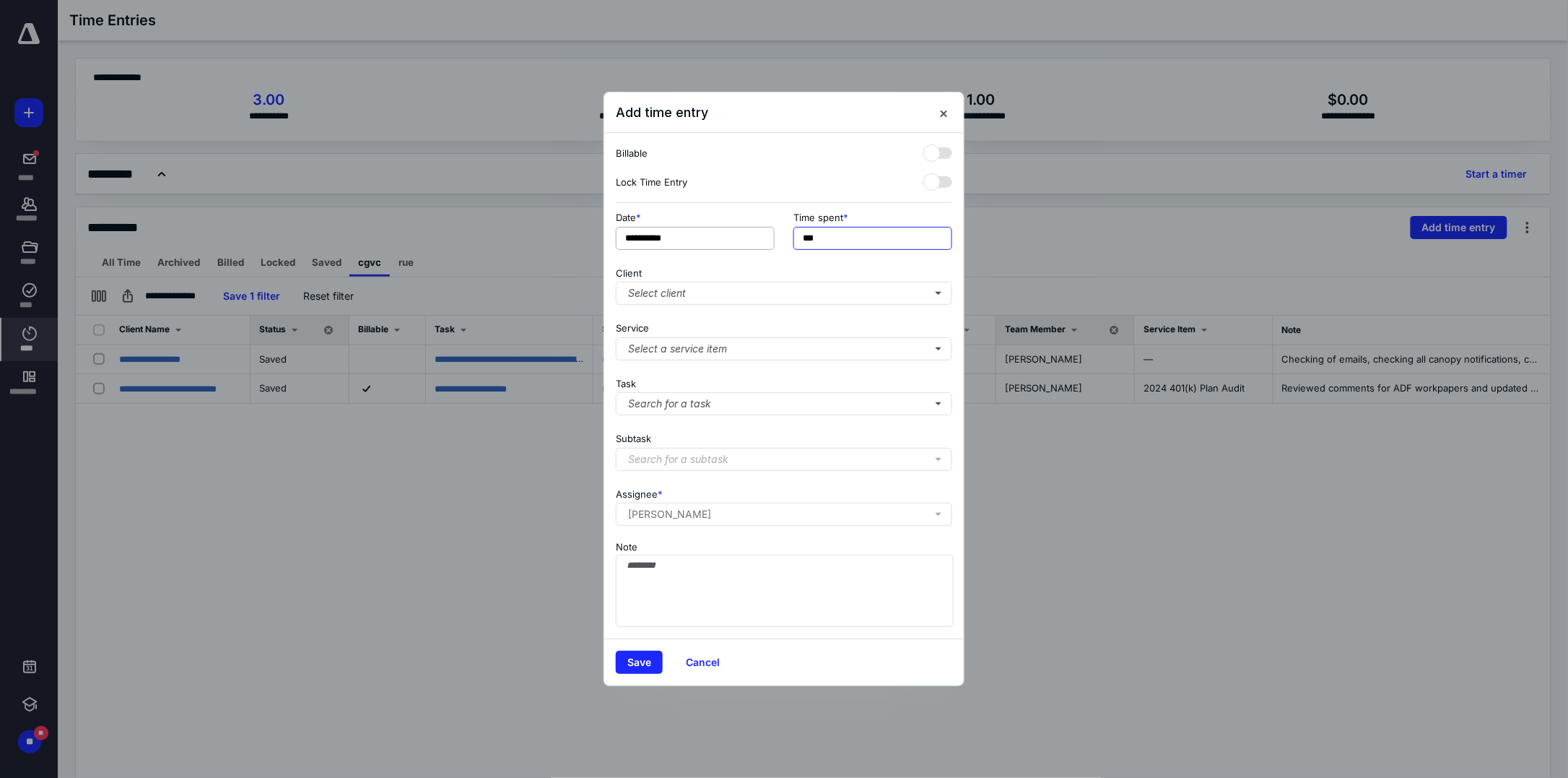 drag, startPoint x: 850, startPoint y: 228, endPoint x: 741, endPoint y: 233, distance: 109.11462 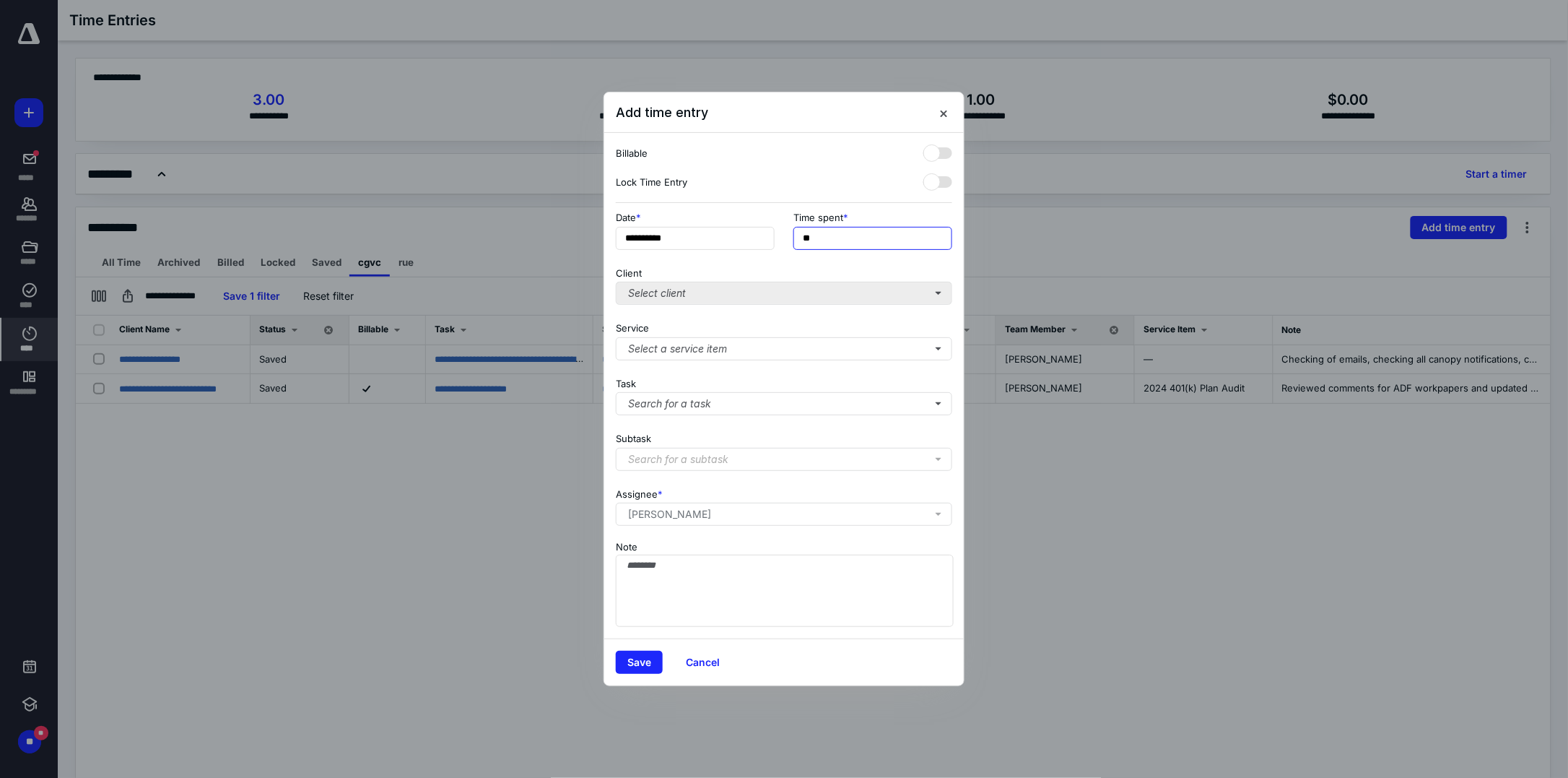 type on "**" 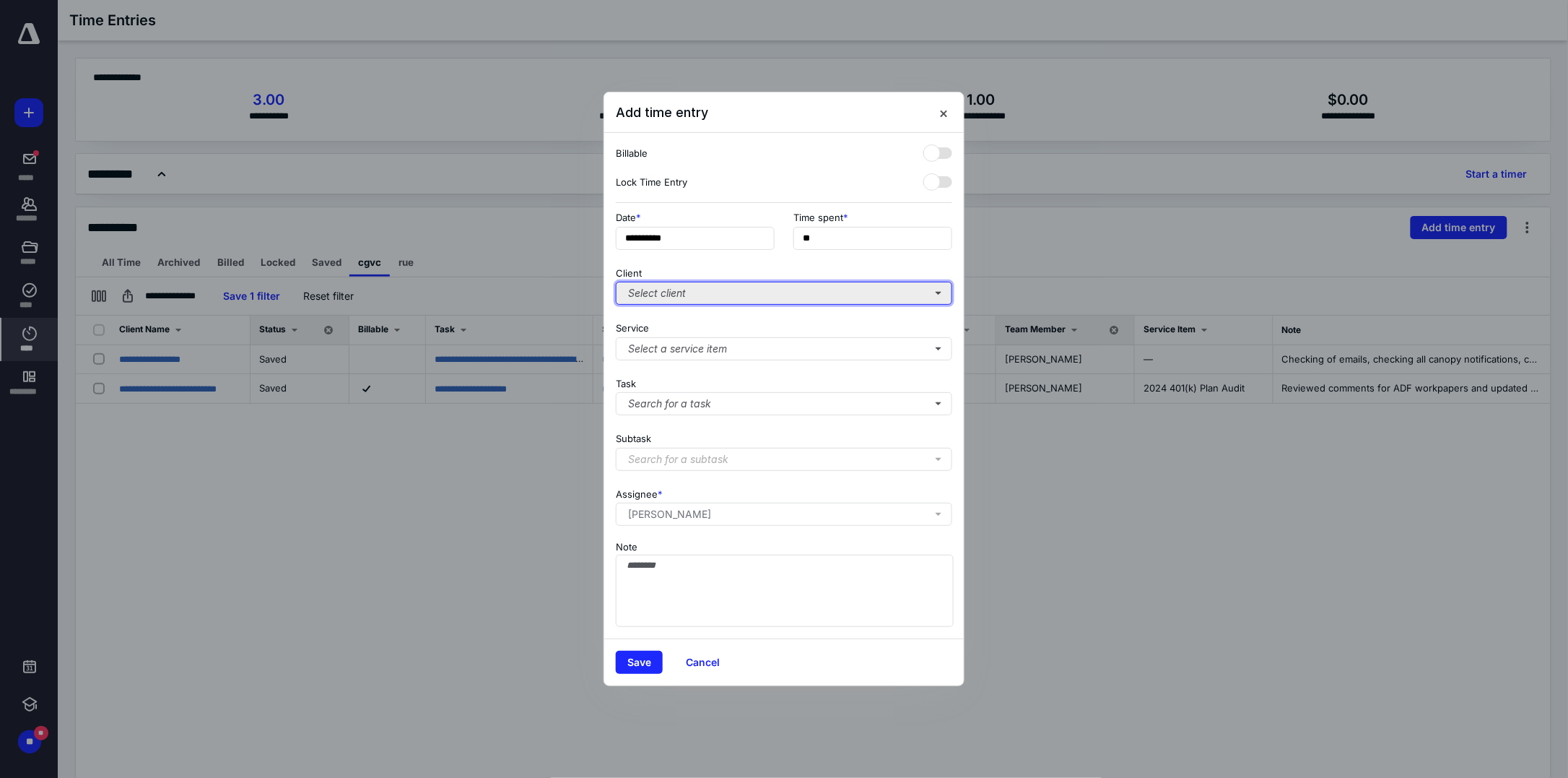 click on "Select client" at bounding box center (784, 293) 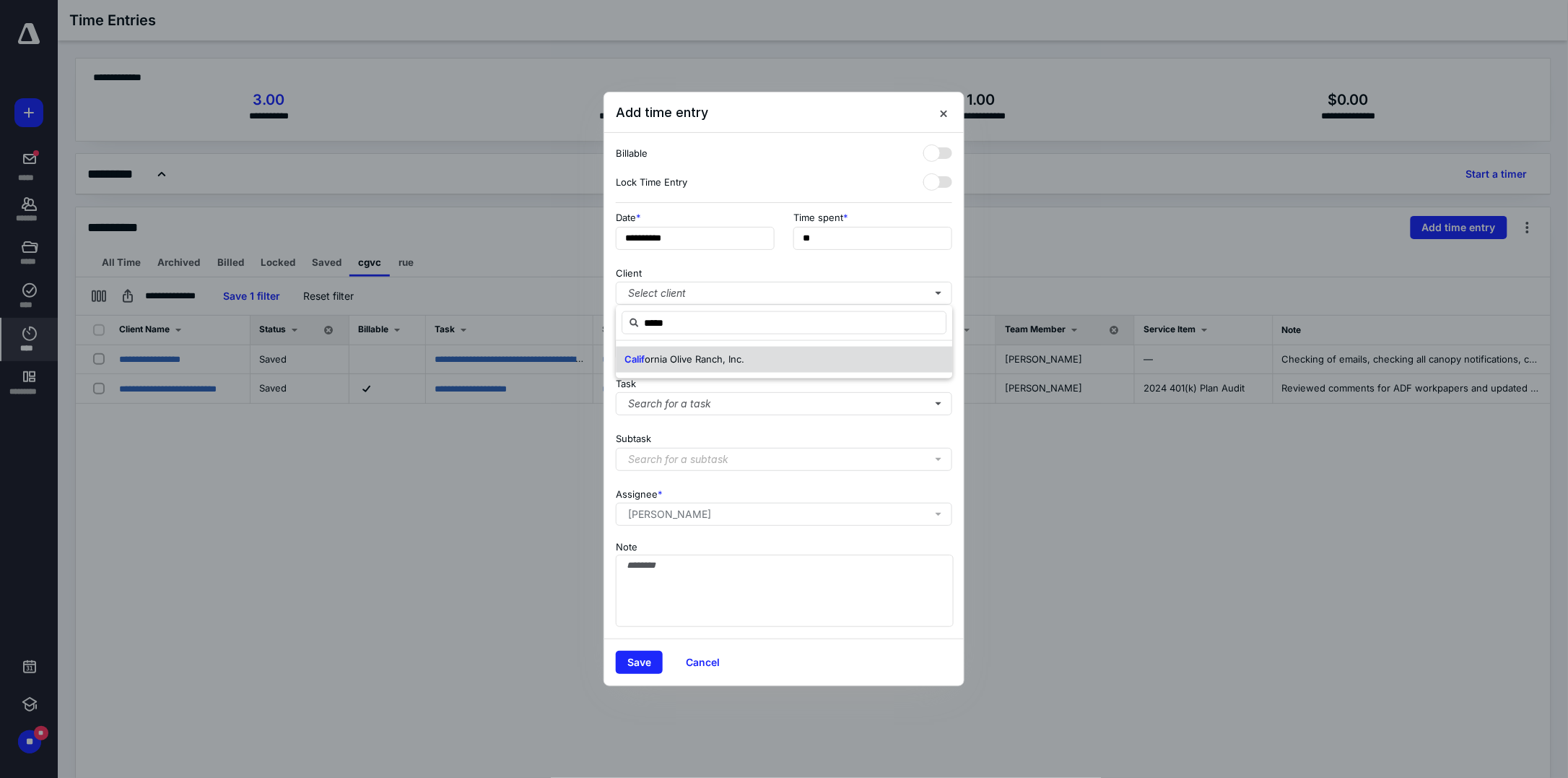 type on "*****" 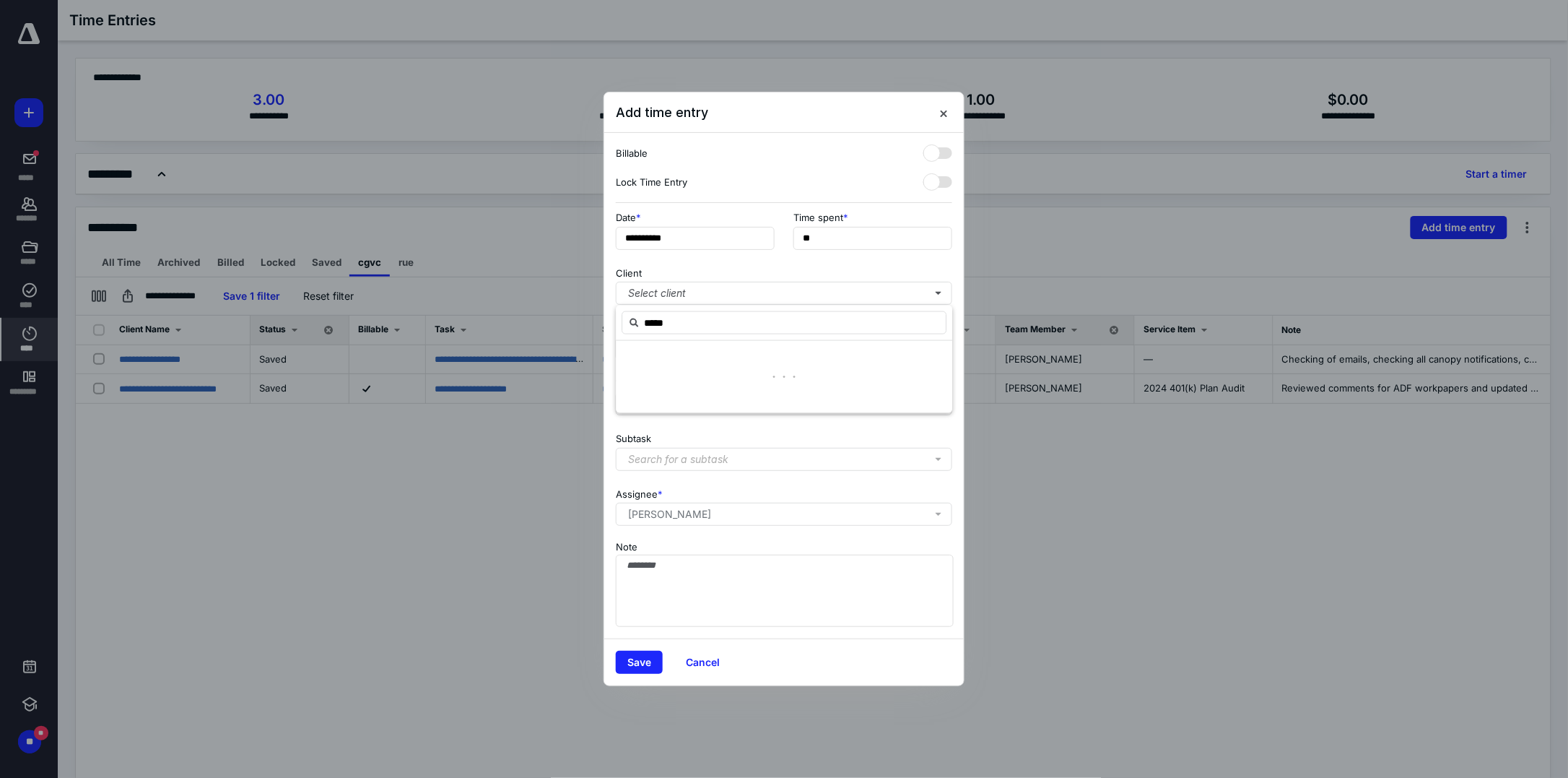 click at bounding box center (784, 377) 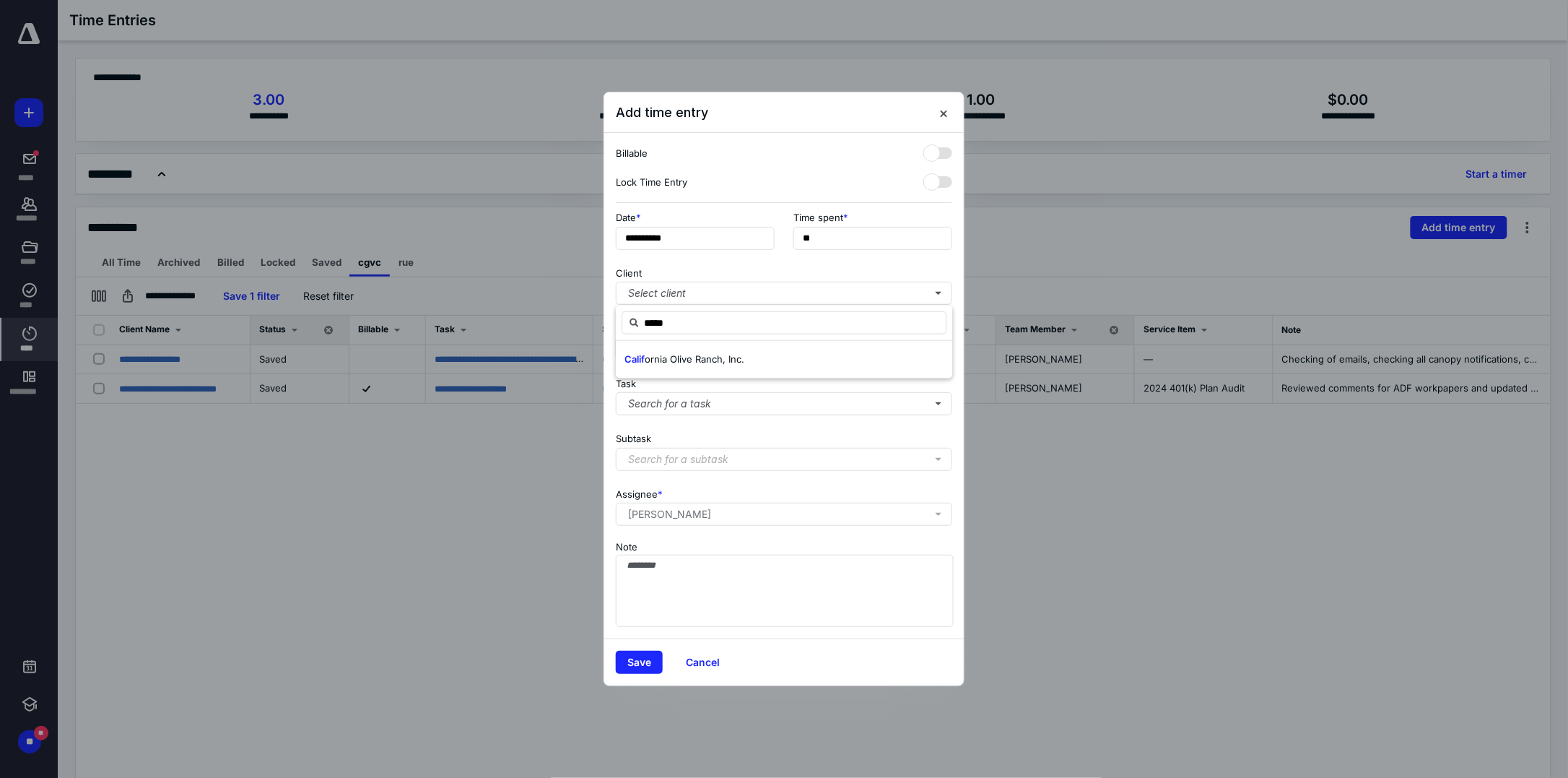 click on "ornia Olive Ranch, Inc." at bounding box center [694, 359] 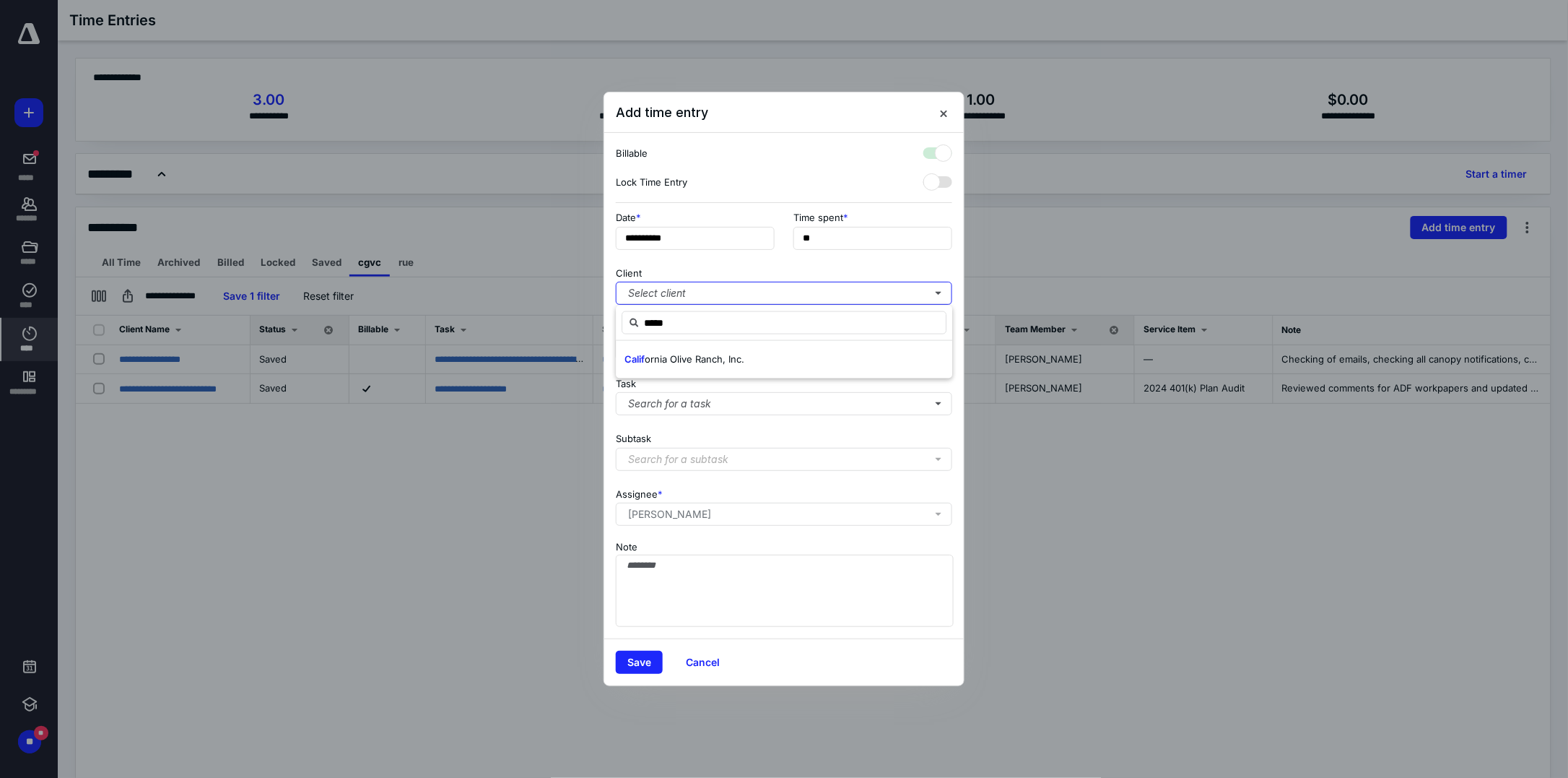 checkbox on "true" 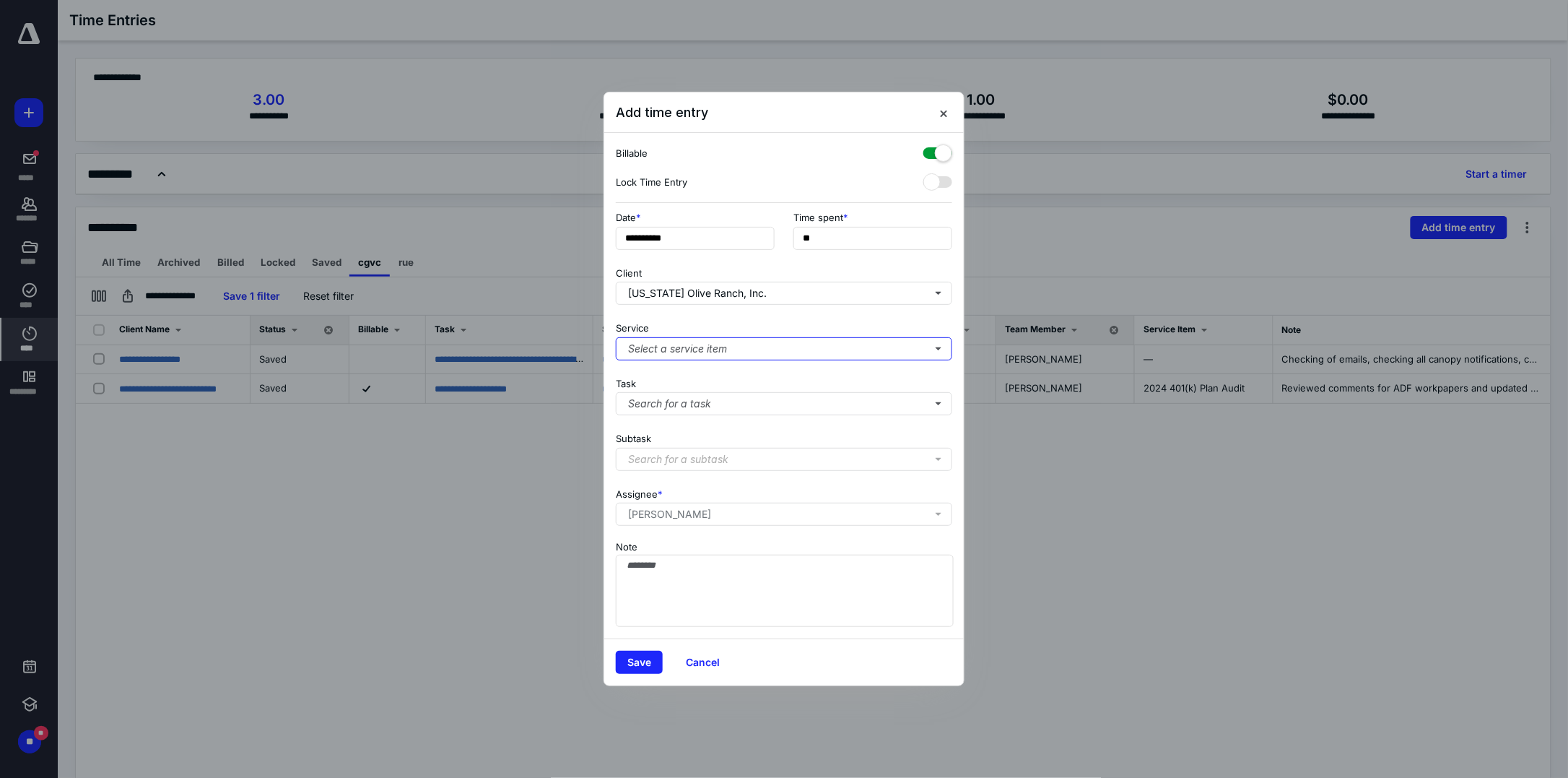 click on "Select a service item" at bounding box center [784, 349] 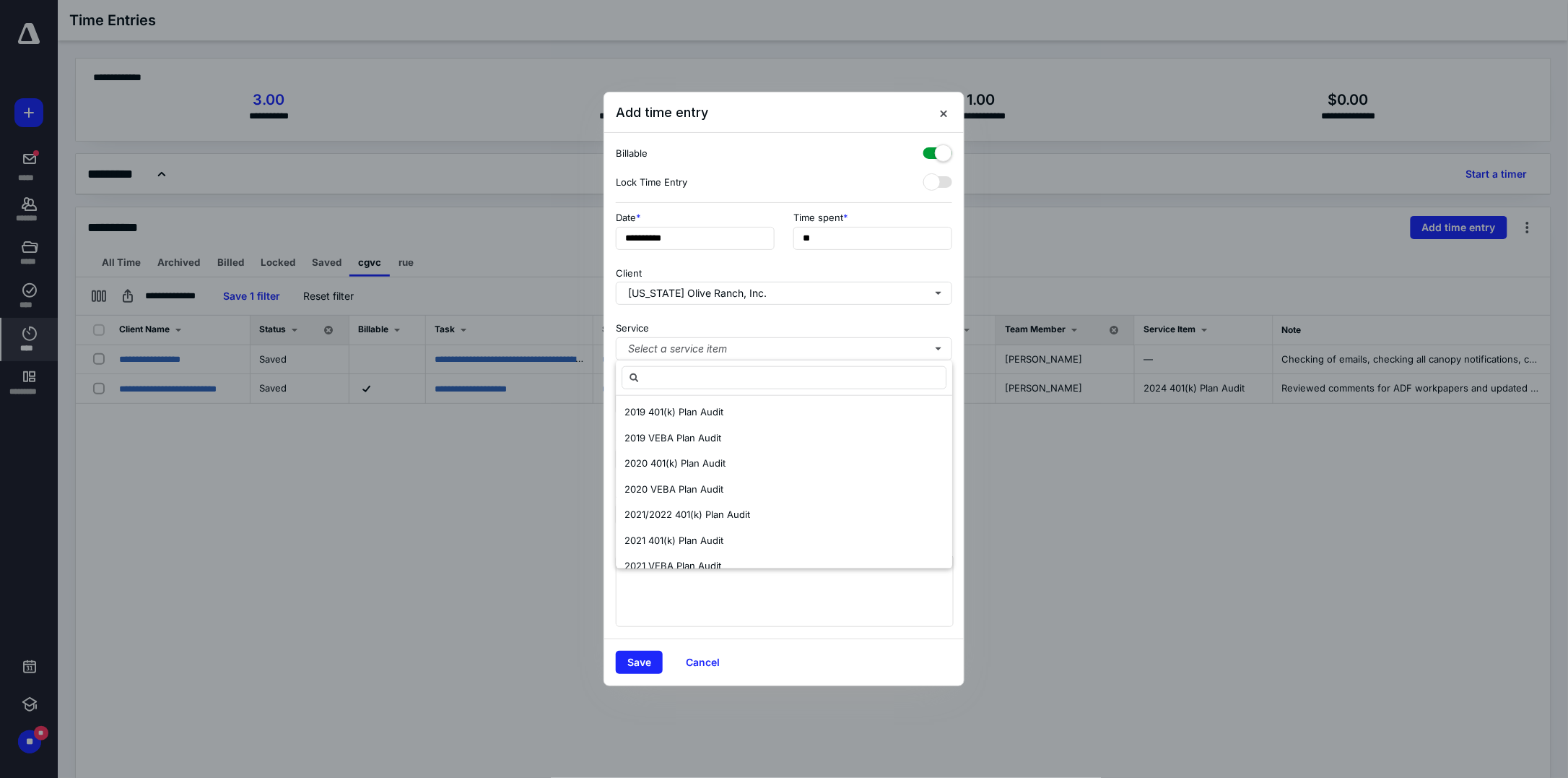 scroll, scrollTop: 505, scrollLeft: 0, axis: vertical 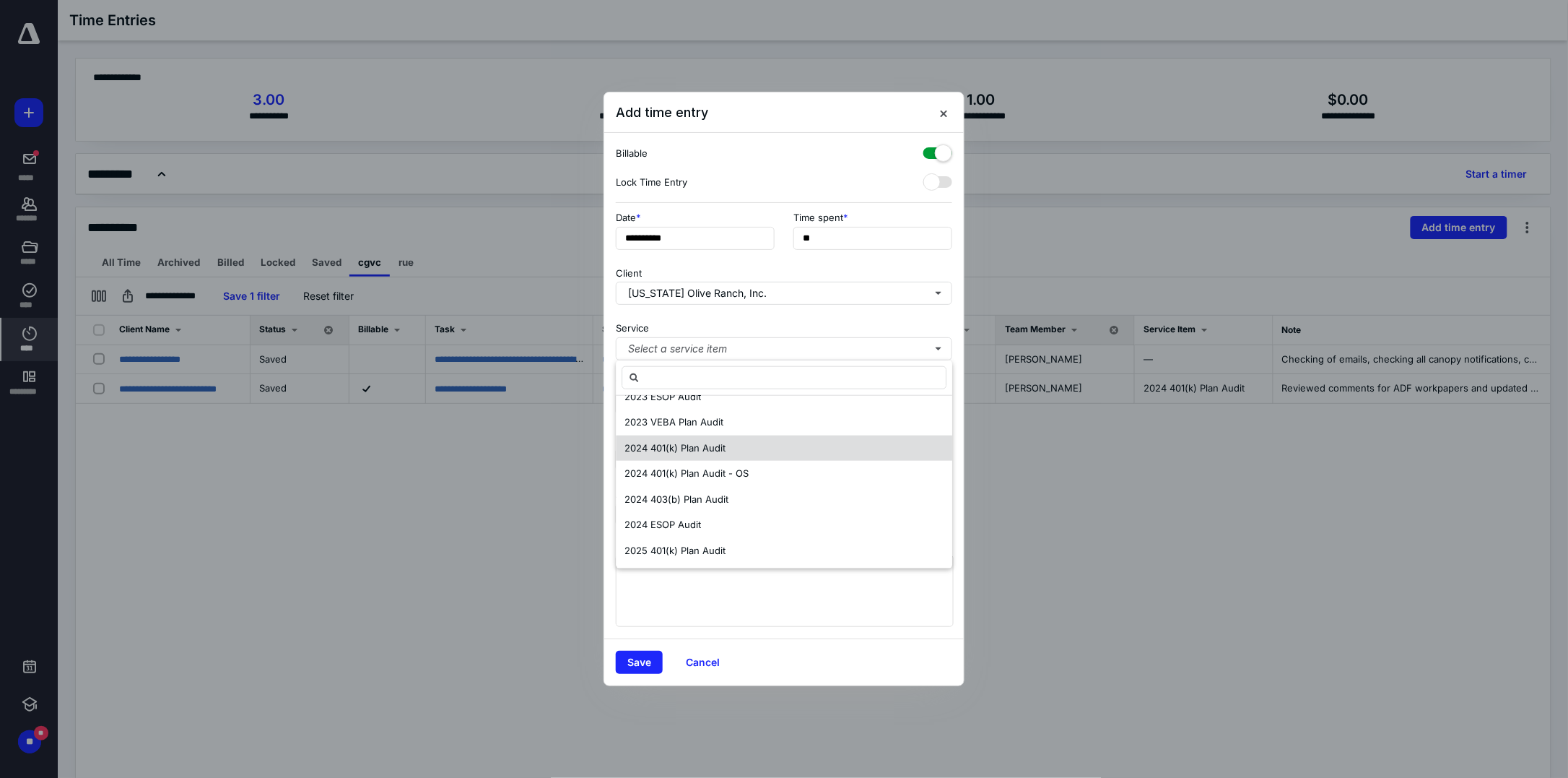 click on "2024 401(k) Plan Audit" at bounding box center (784, 448) 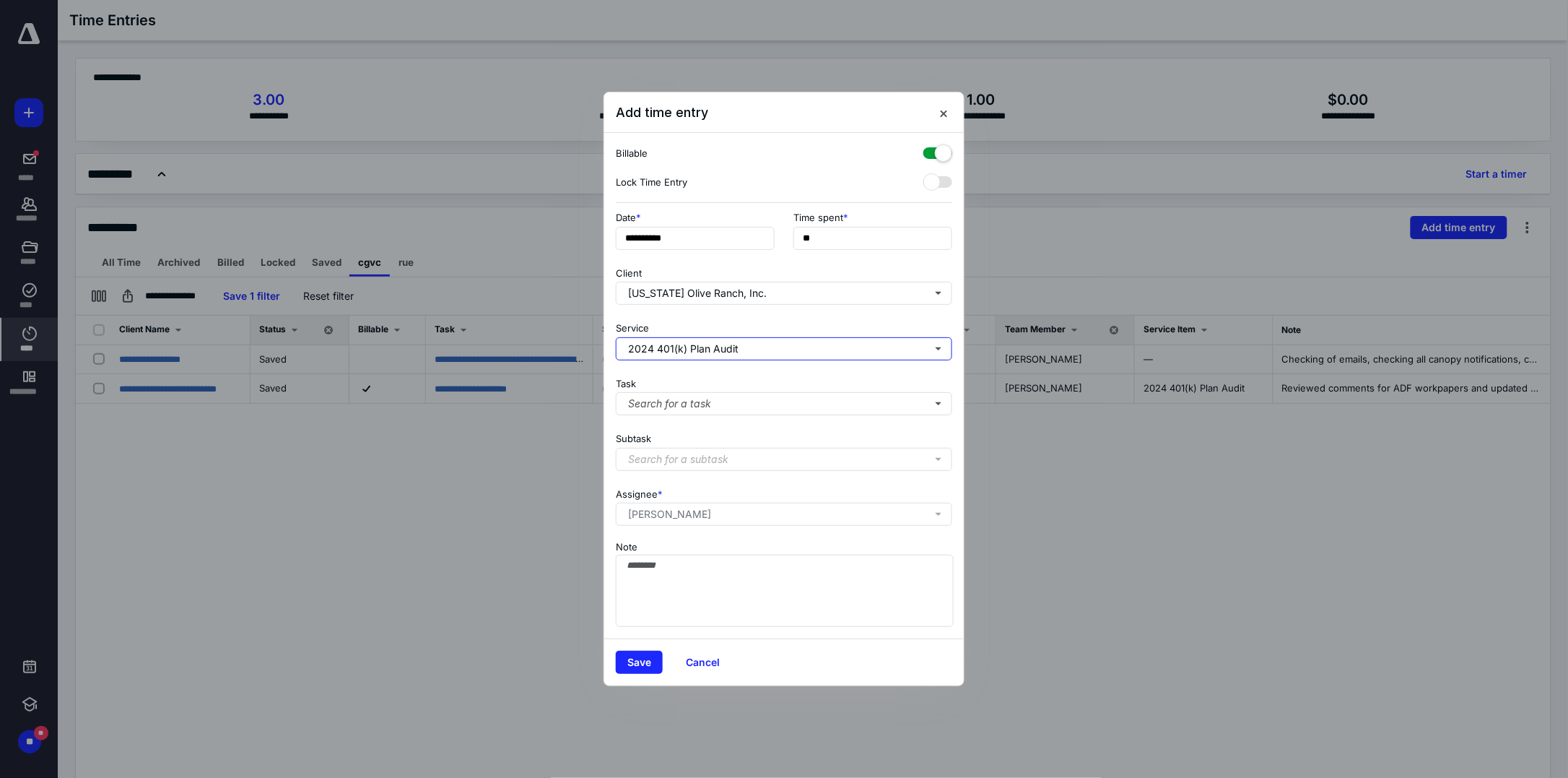 scroll, scrollTop: 0, scrollLeft: 0, axis: both 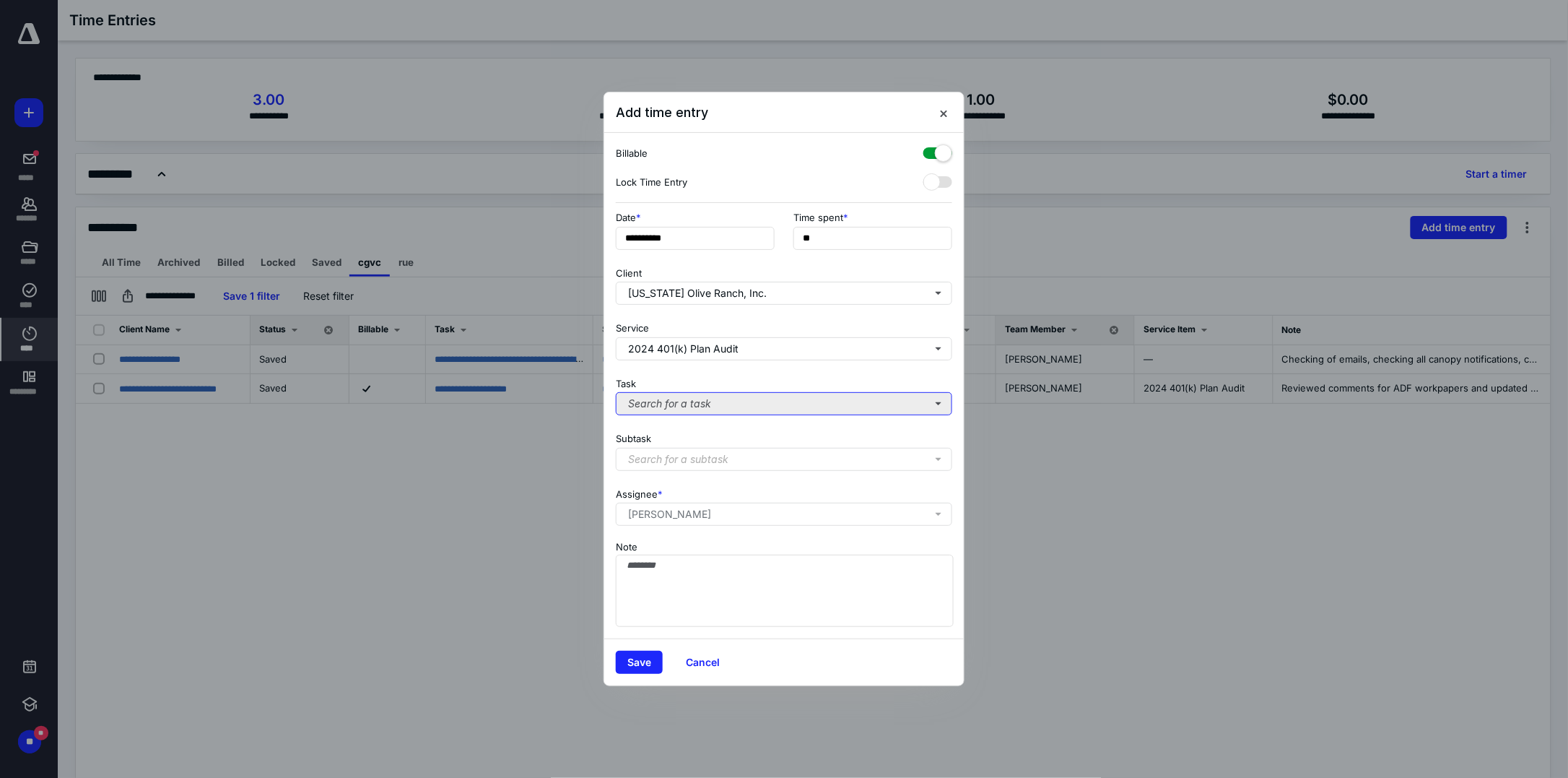 click on "Search for a task" at bounding box center [784, 404] 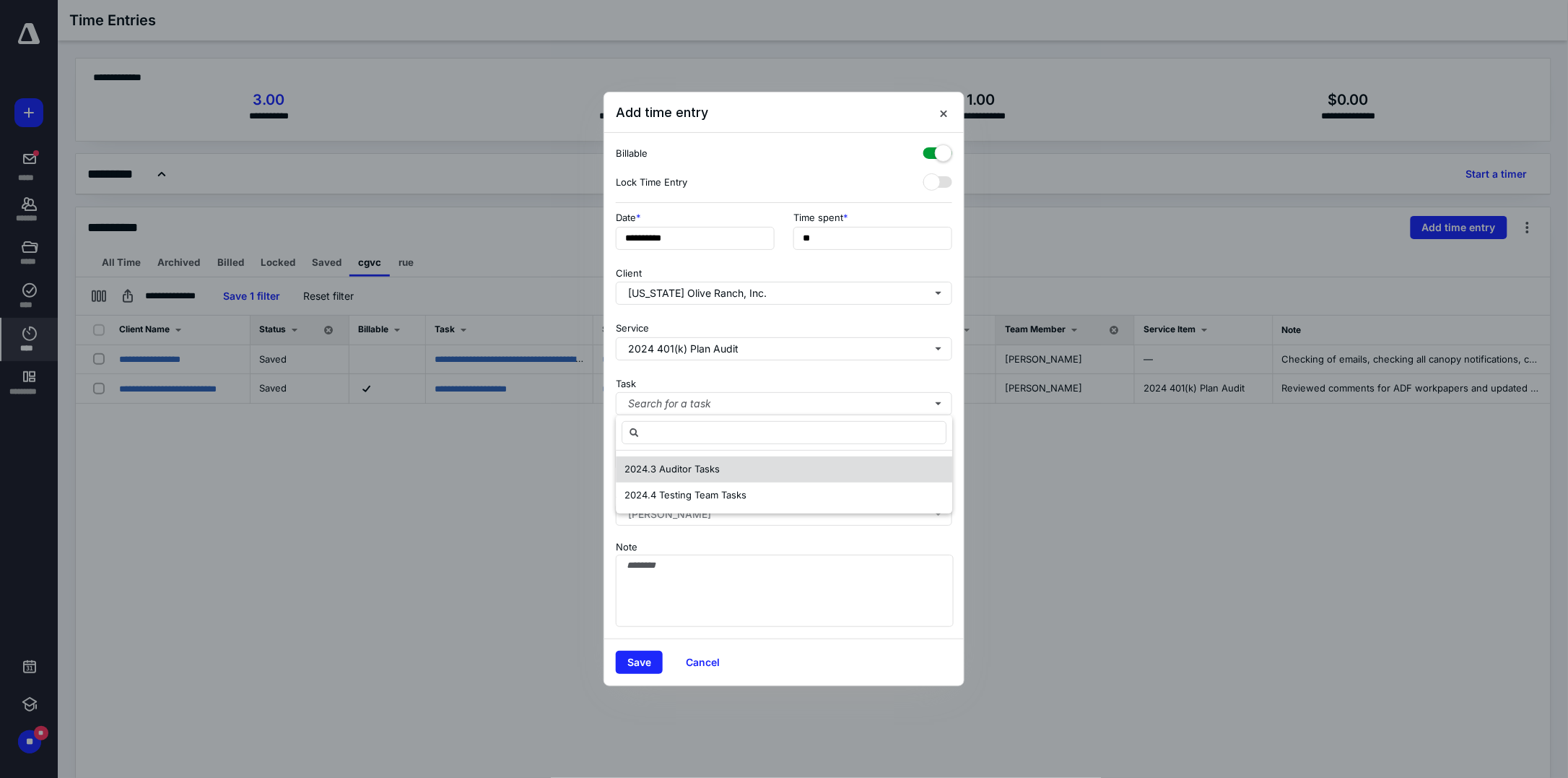 click on "2024.3 Auditor Tasks" at bounding box center (784, 470) 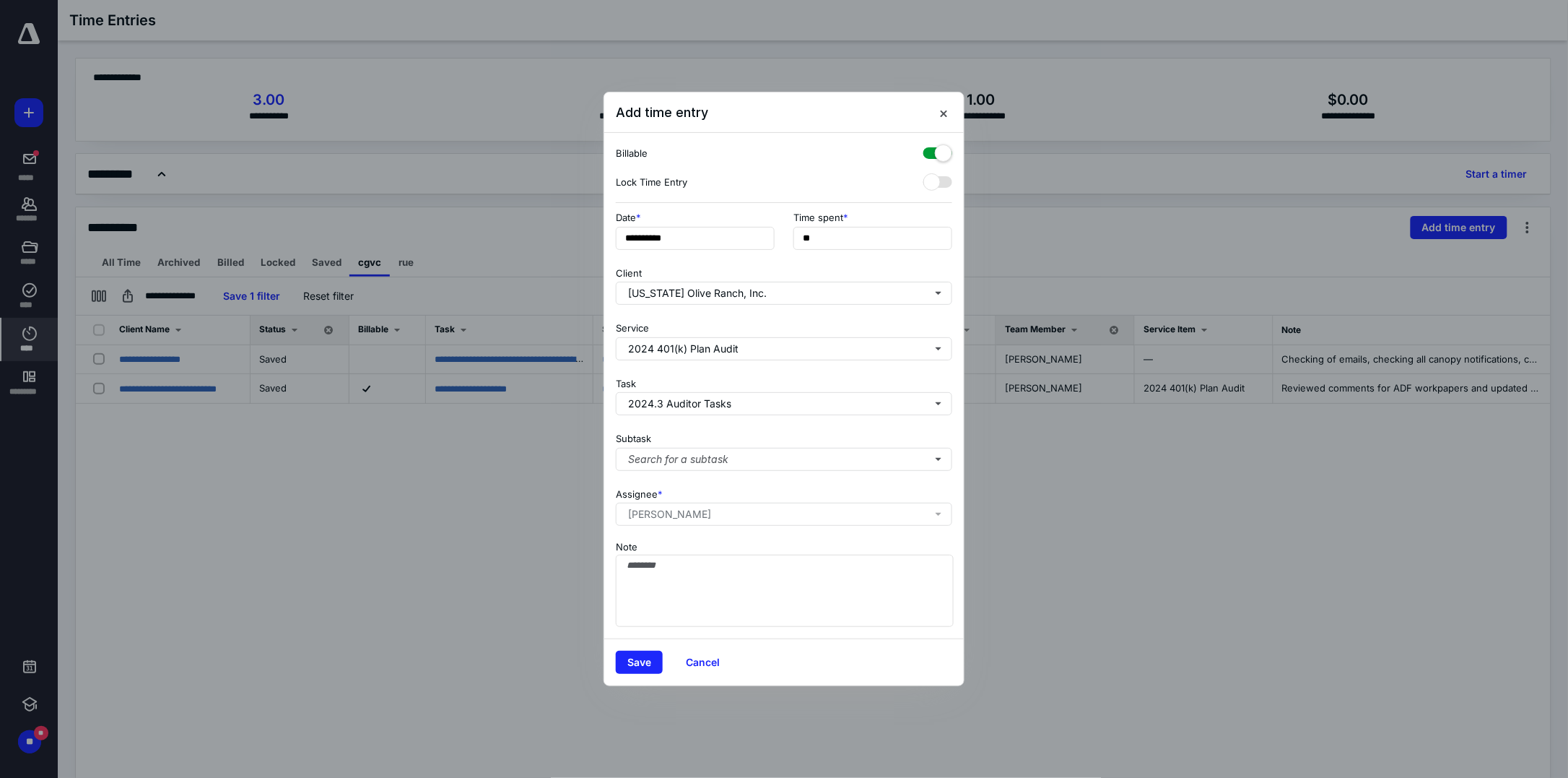 click on "Subtask Search for a subtask" at bounding box center (784, 449) 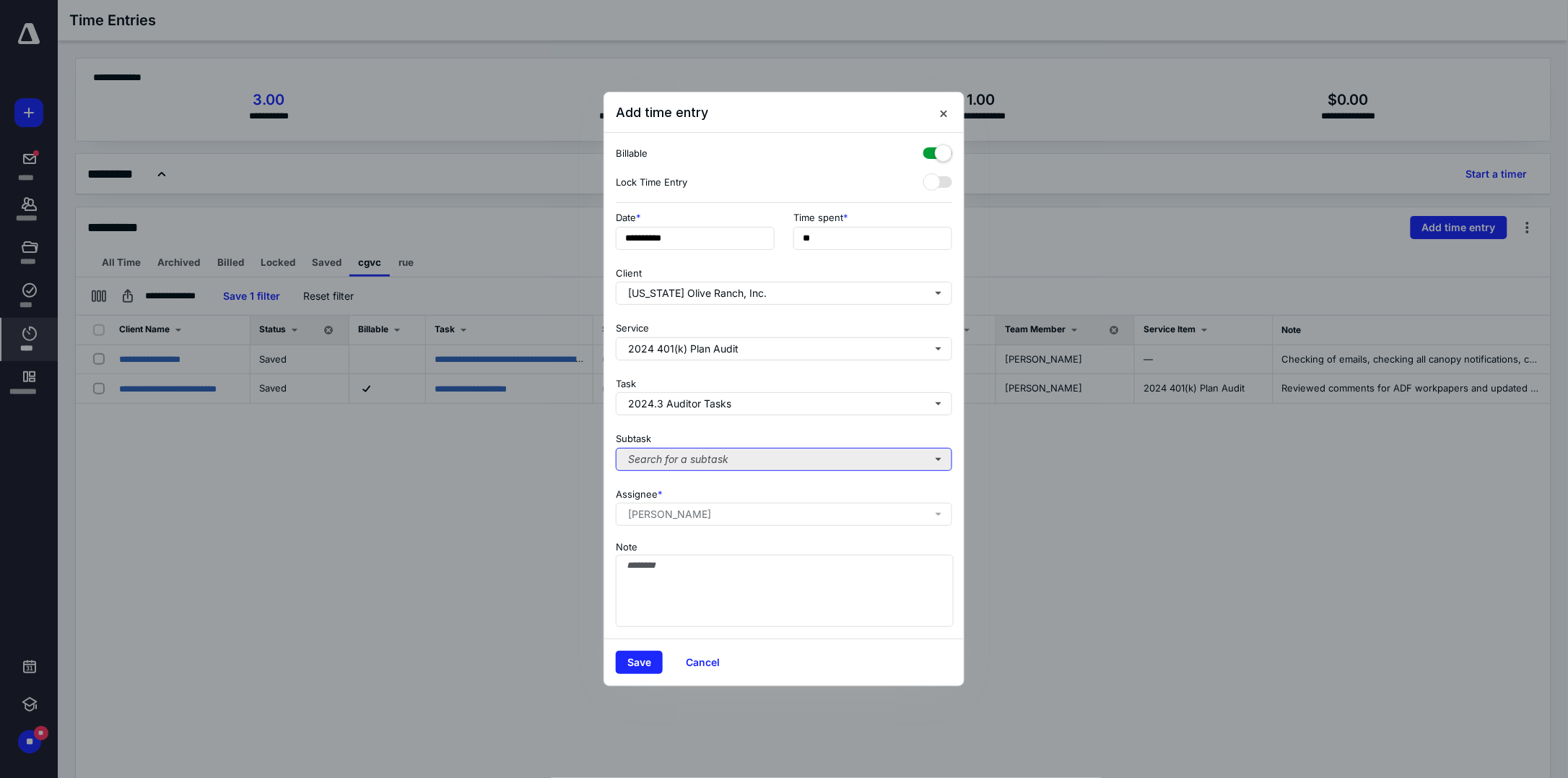 click on "Search for a subtask" at bounding box center [784, 459] 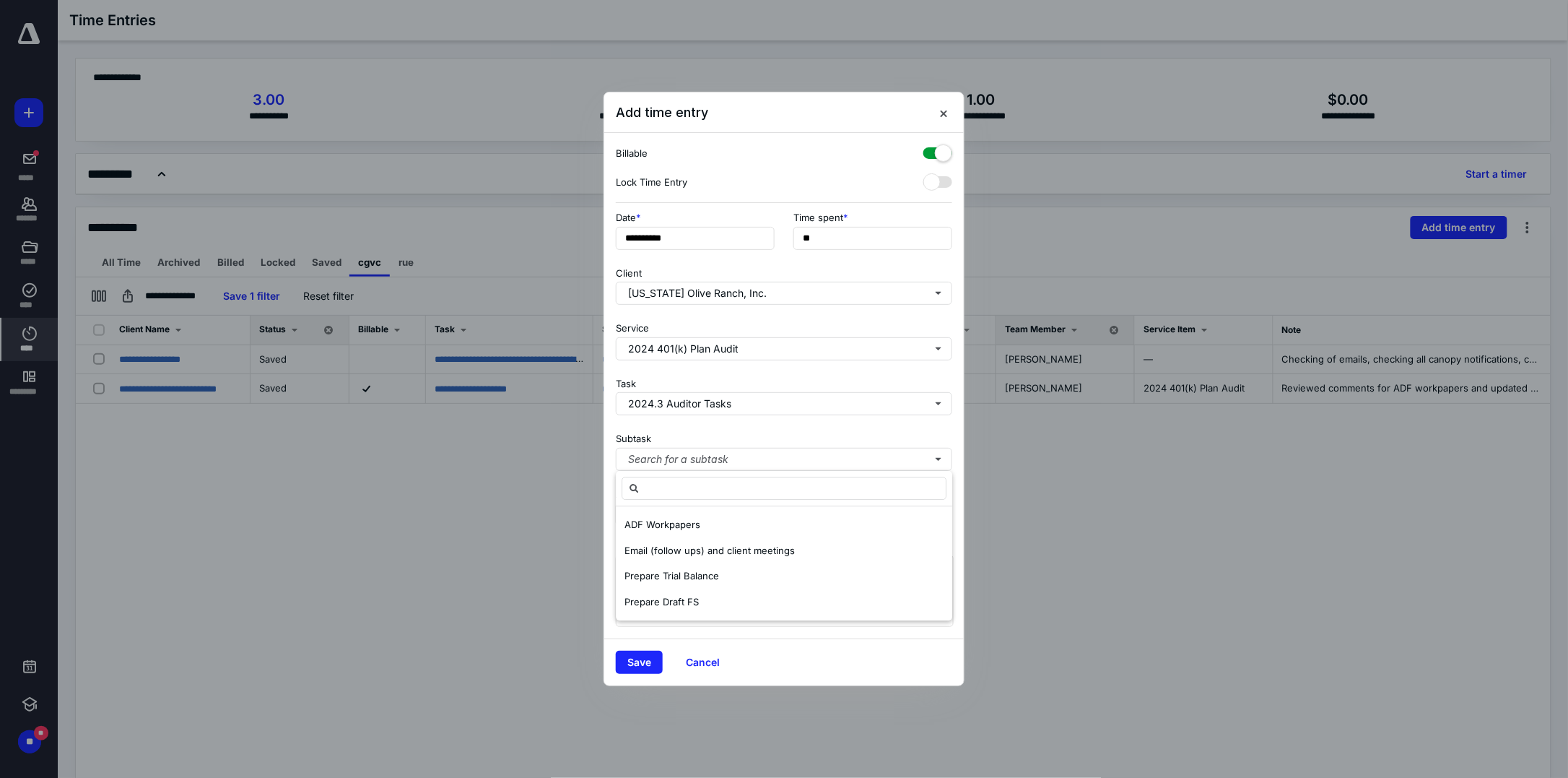 click on "ADF Workpapers" at bounding box center (784, 525) 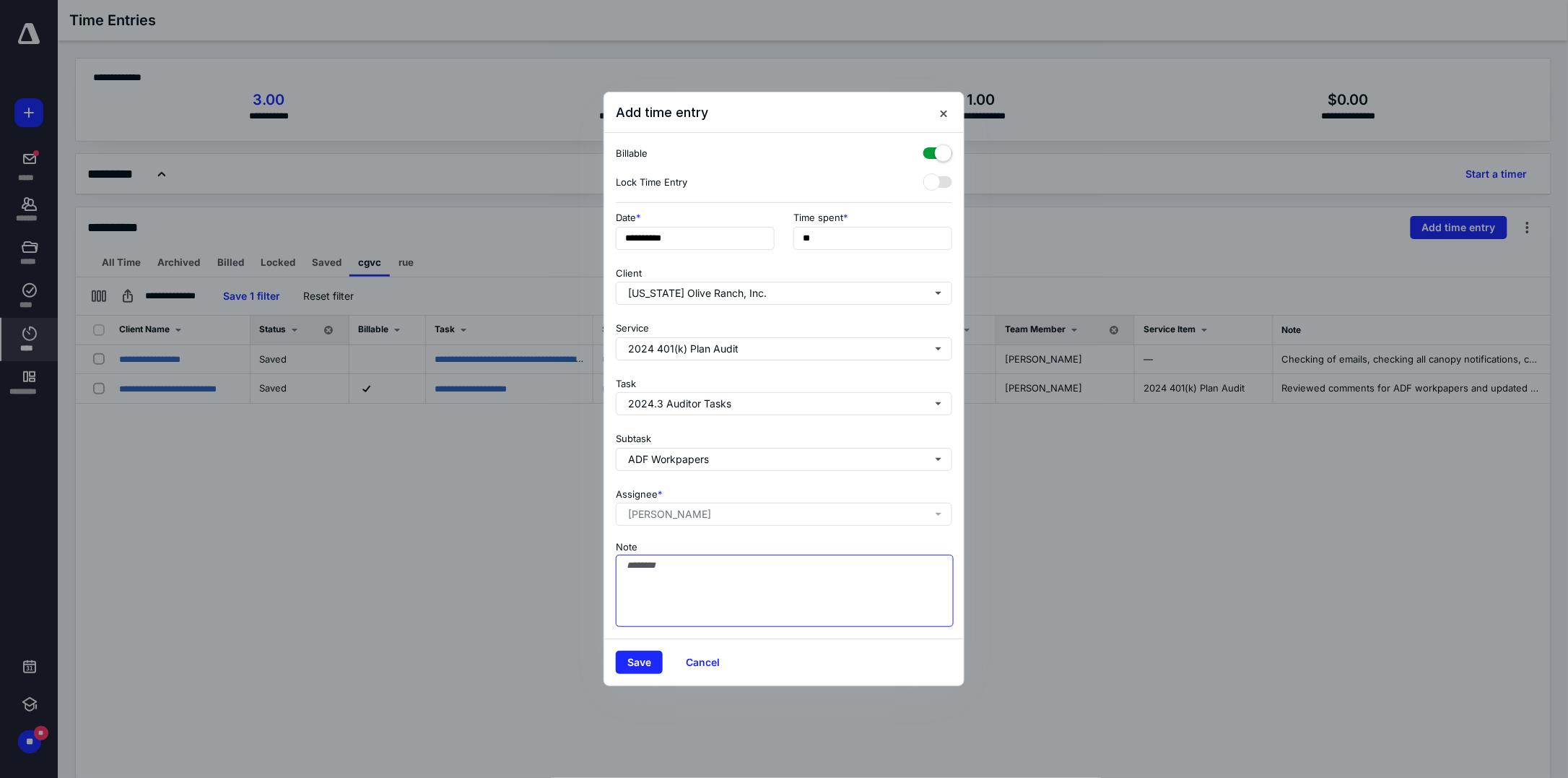 click on "Note" at bounding box center (785, 591) 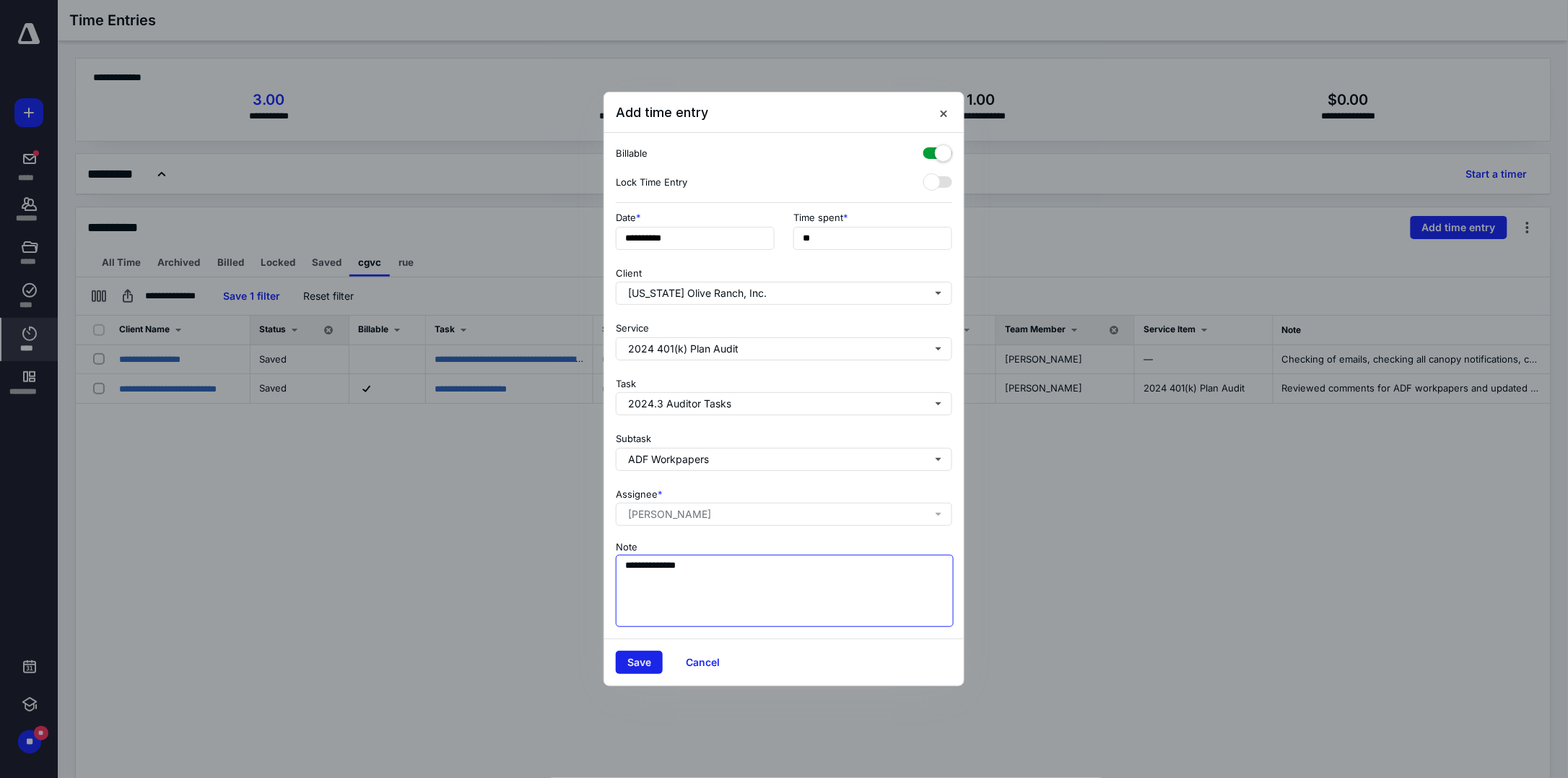 type on "**********" 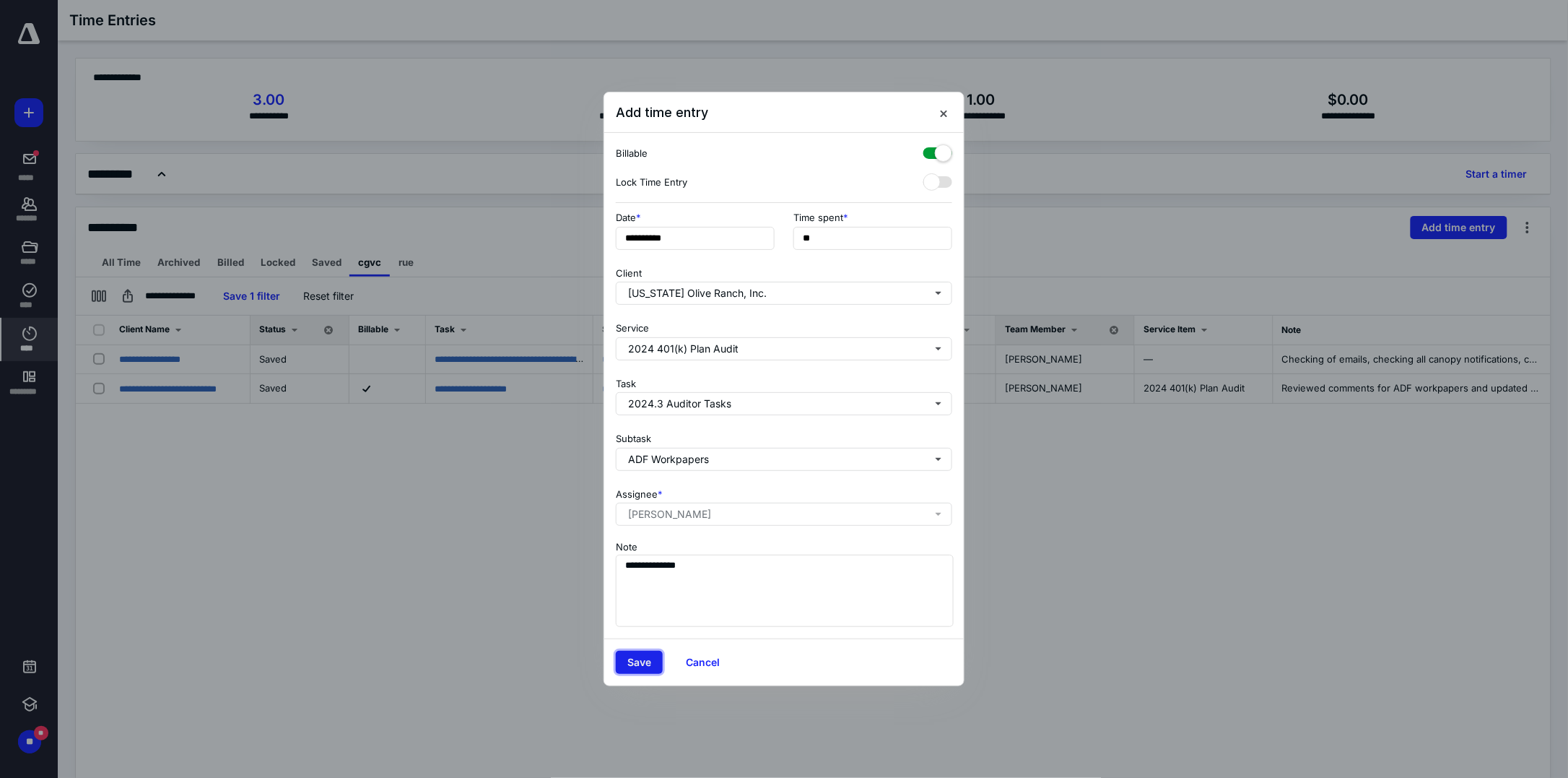 click on "Save" at bounding box center (639, 662) 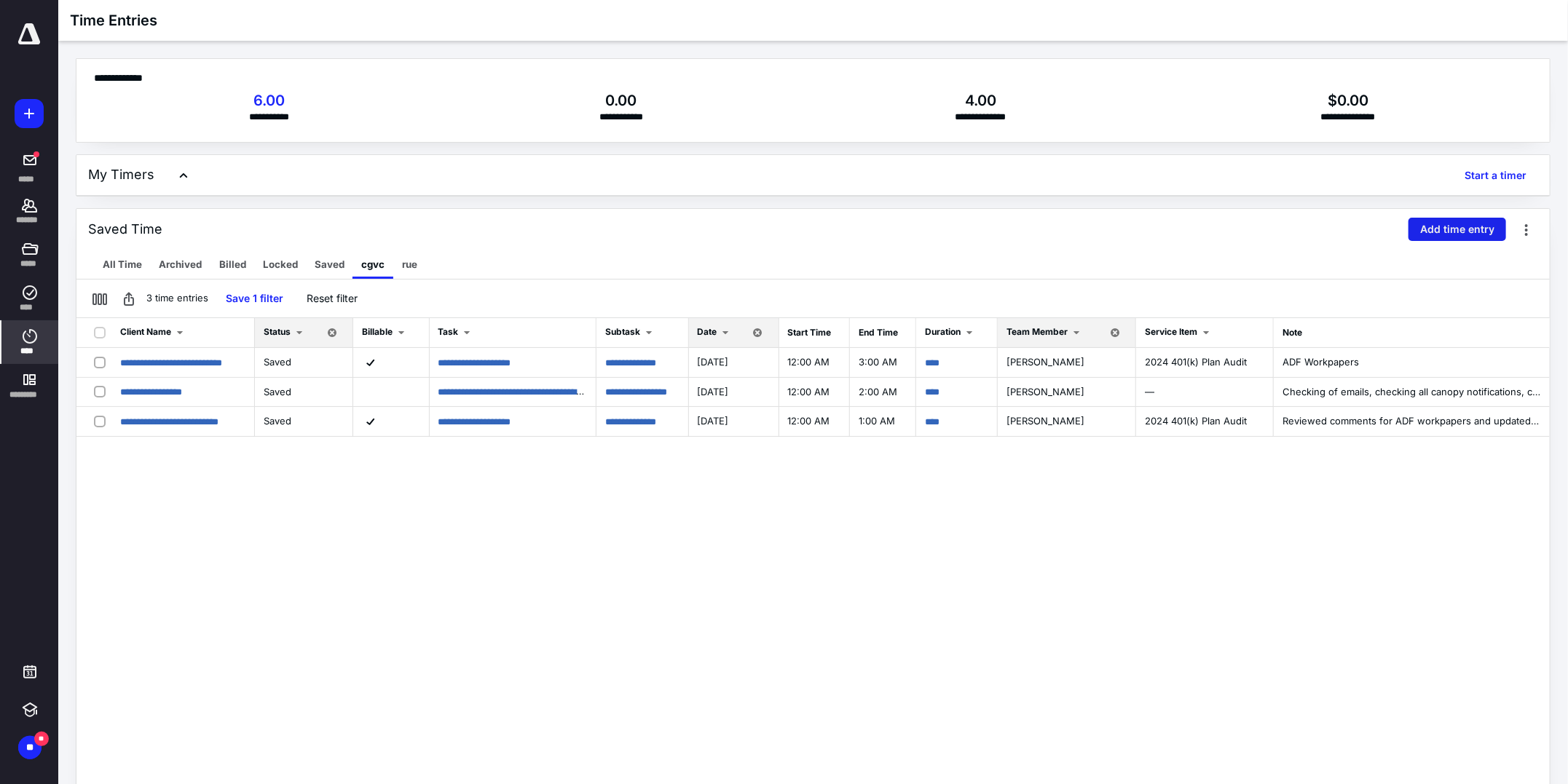 click on "Add time entry" at bounding box center [1457, 229] 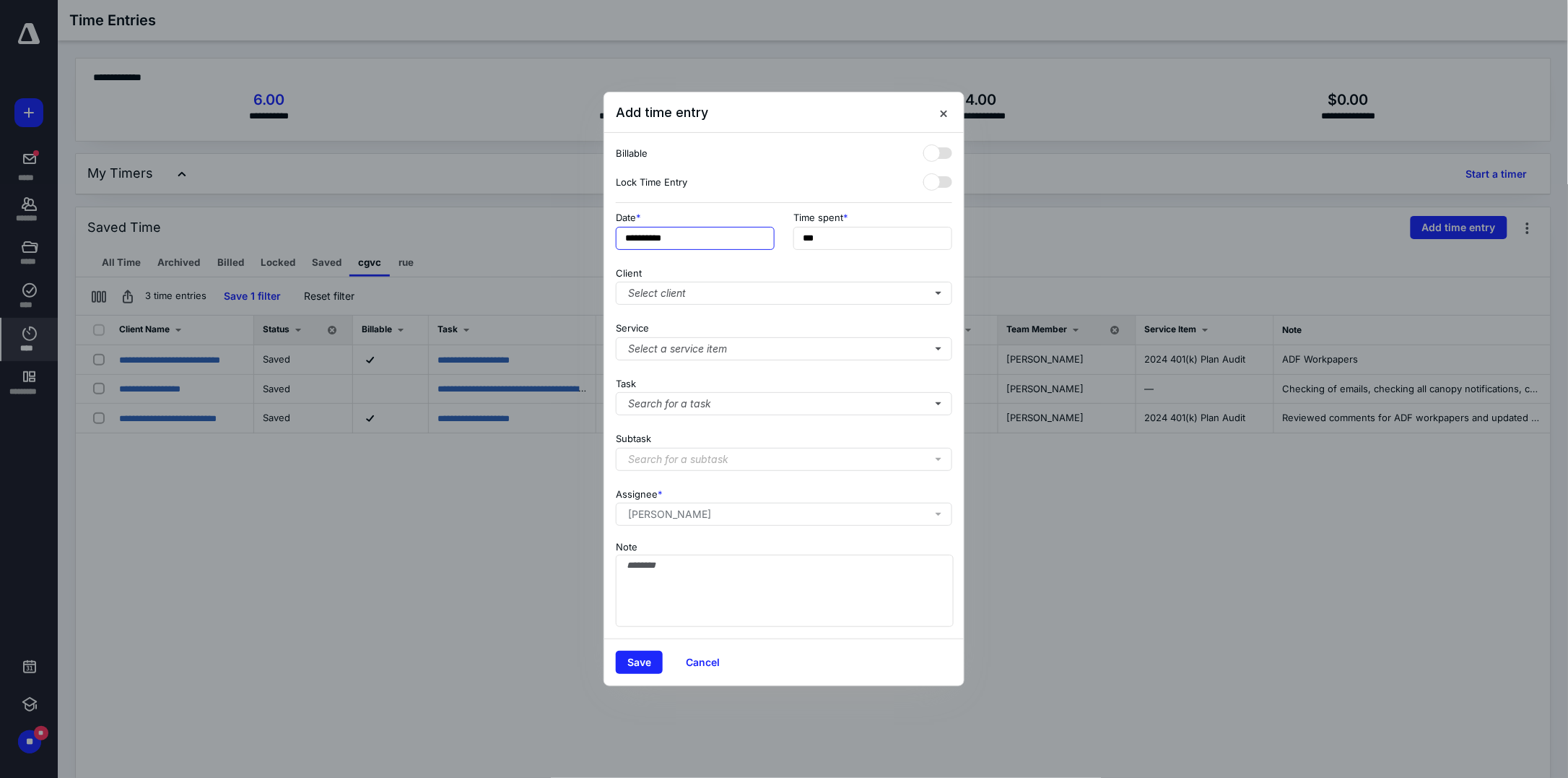 click on "**********" at bounding box center (695, 238) 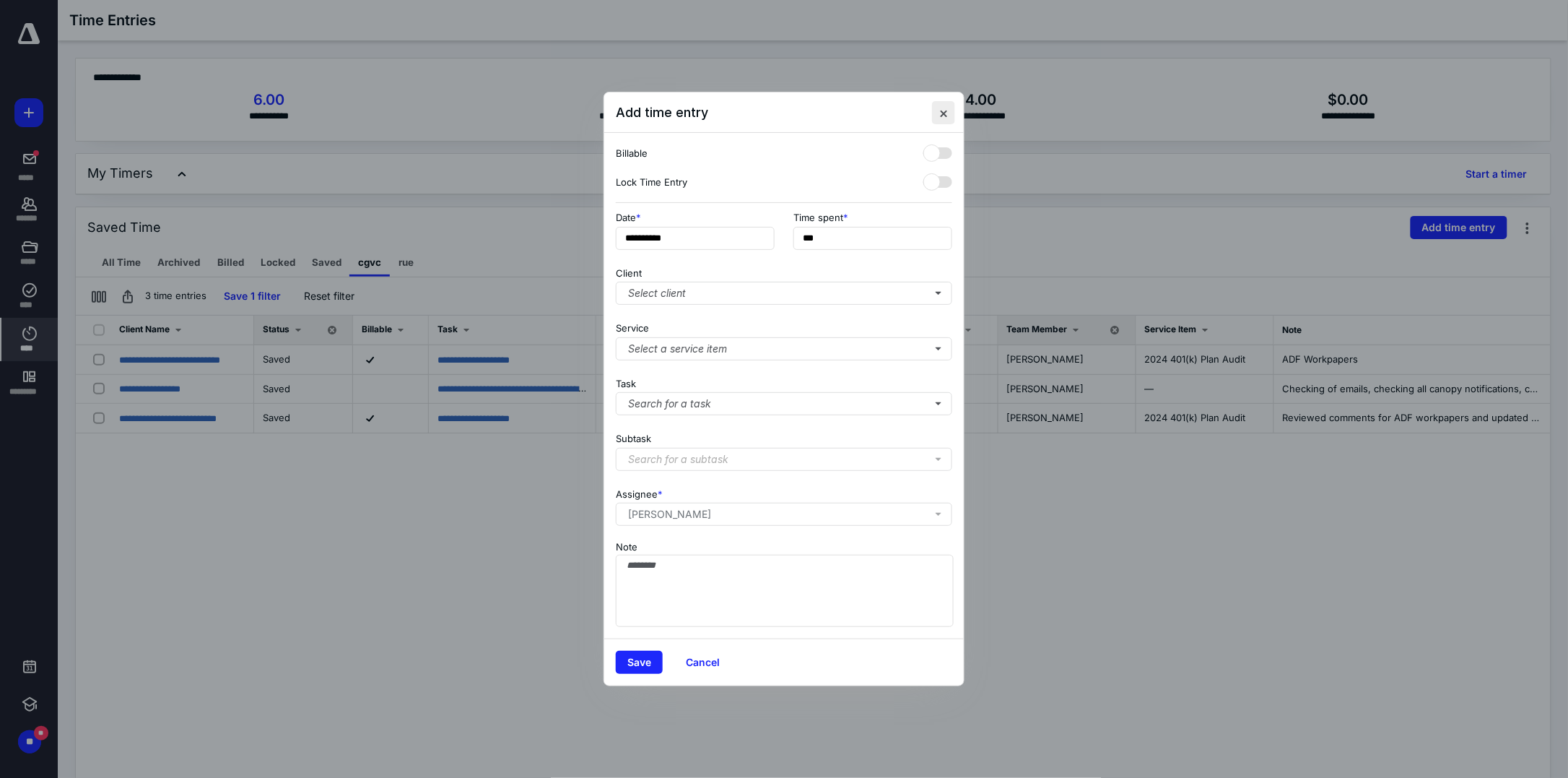 click at bounding box center (944, 113) 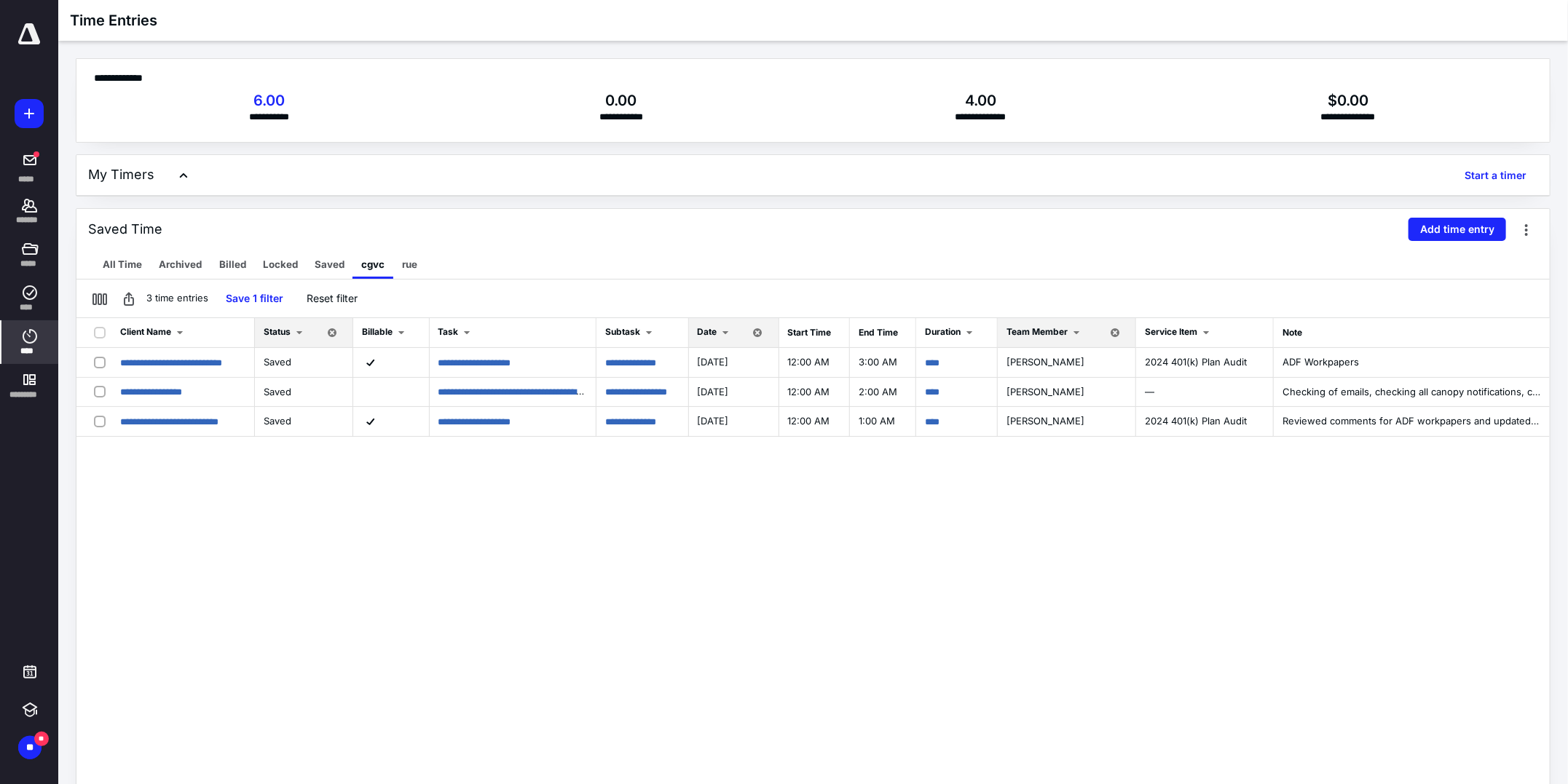 click on "Date" at bounding box center [716, 333] 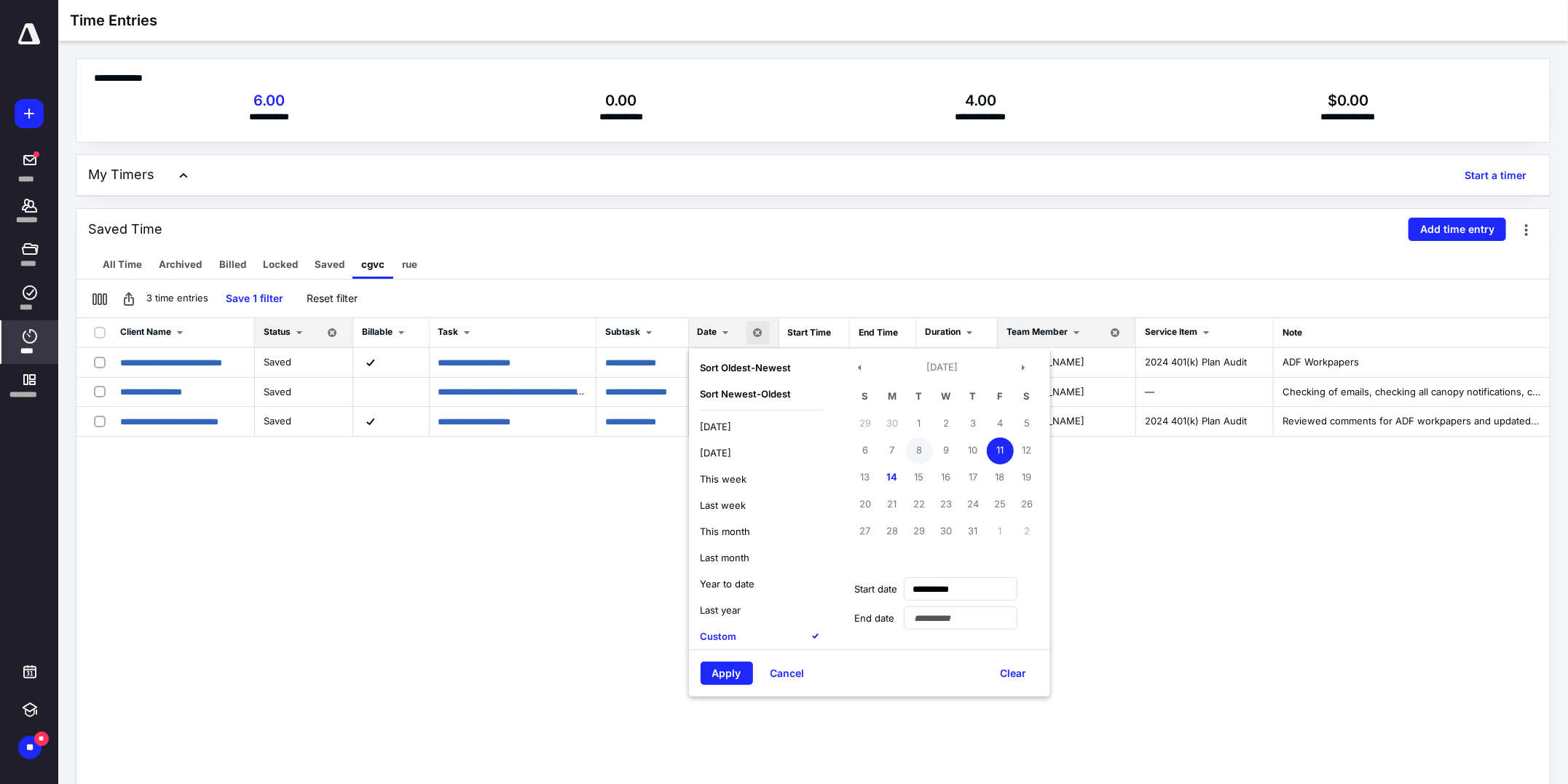 click on "8" at bounding box center (919, 451) 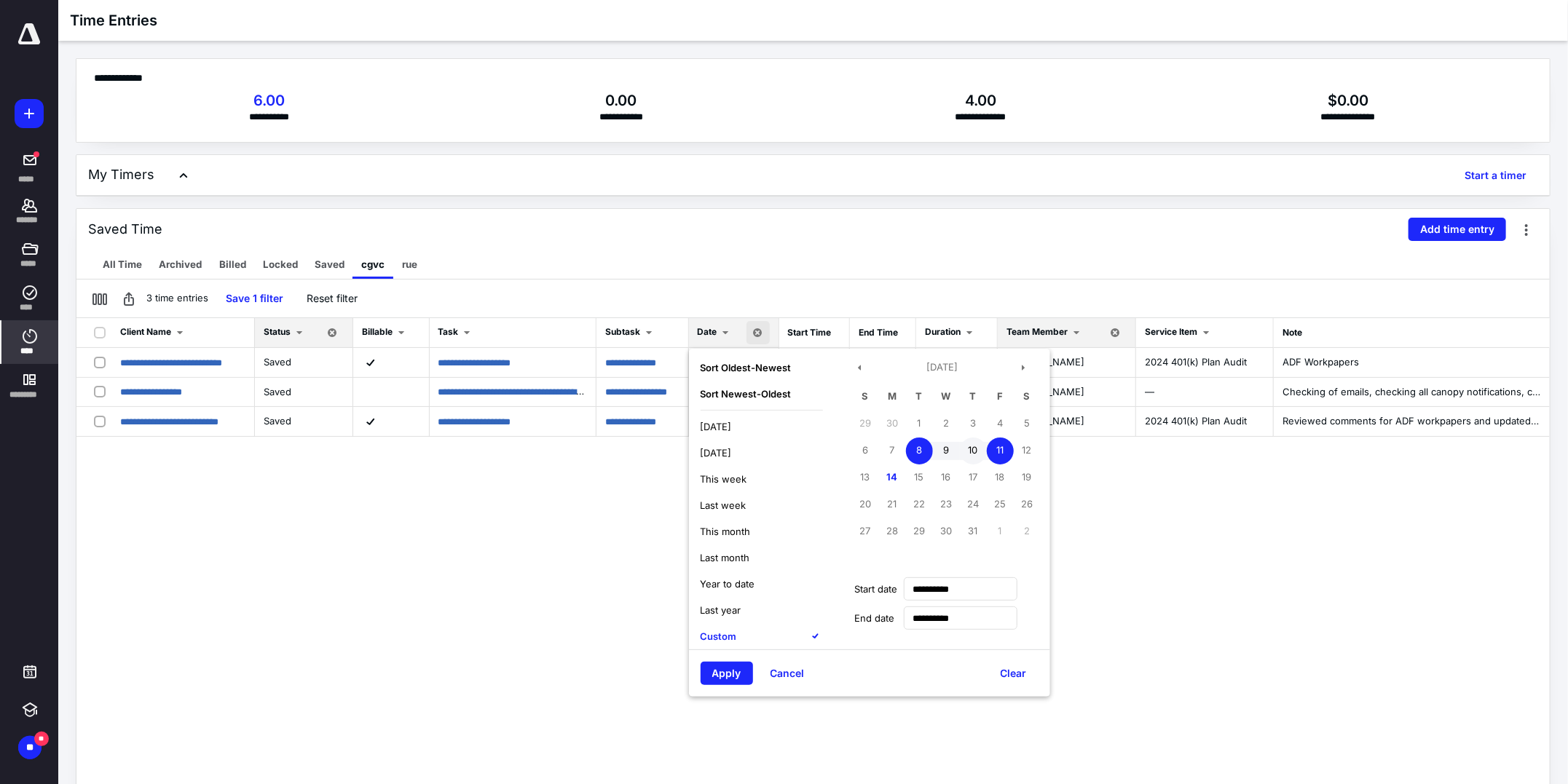 click on "10" at bounding box center [973, 451] 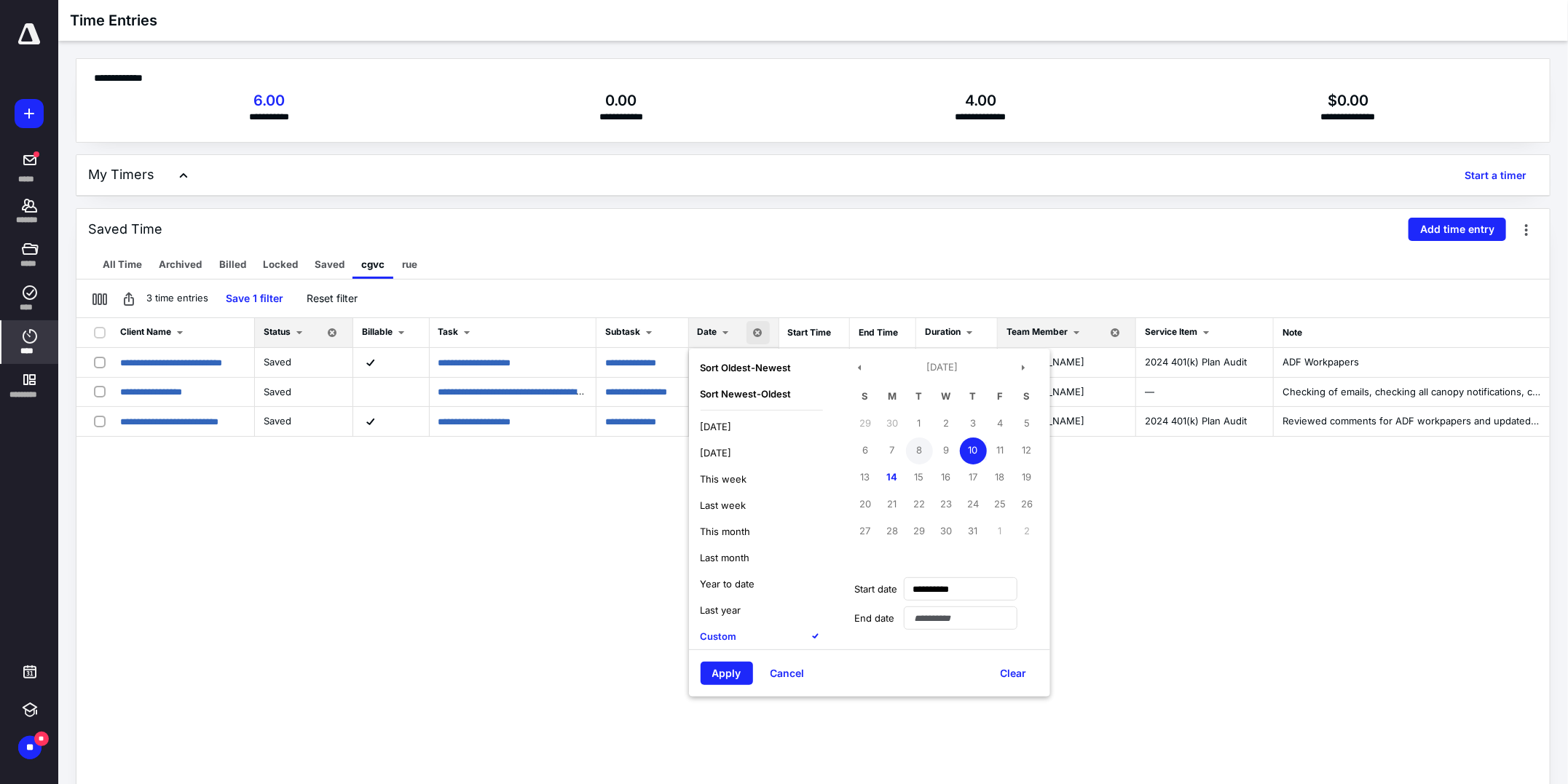 click on "8" at bounding box center (919, 451) 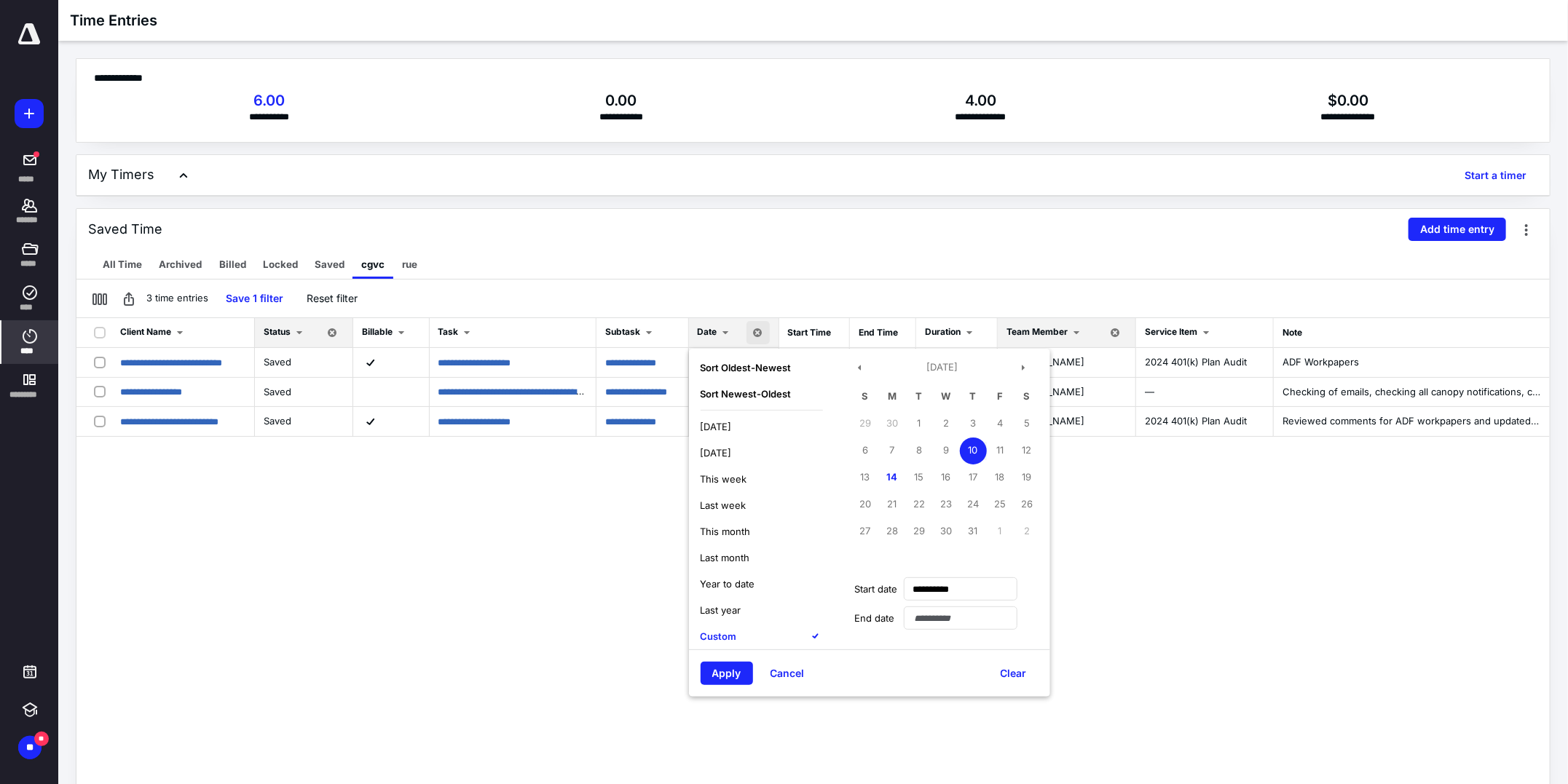 type on "**********" 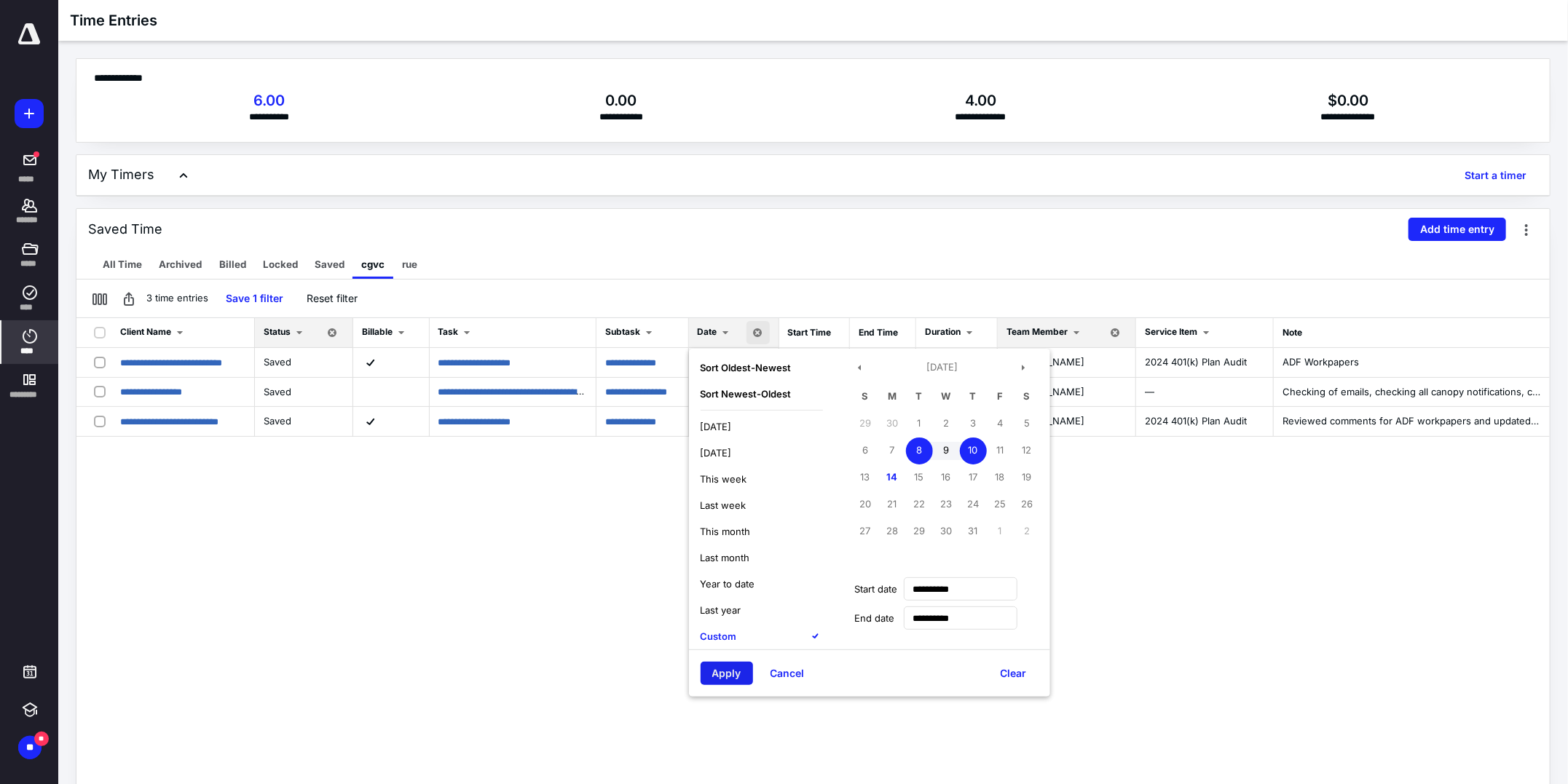 click on "Apply" at bounding box center [727, 673] 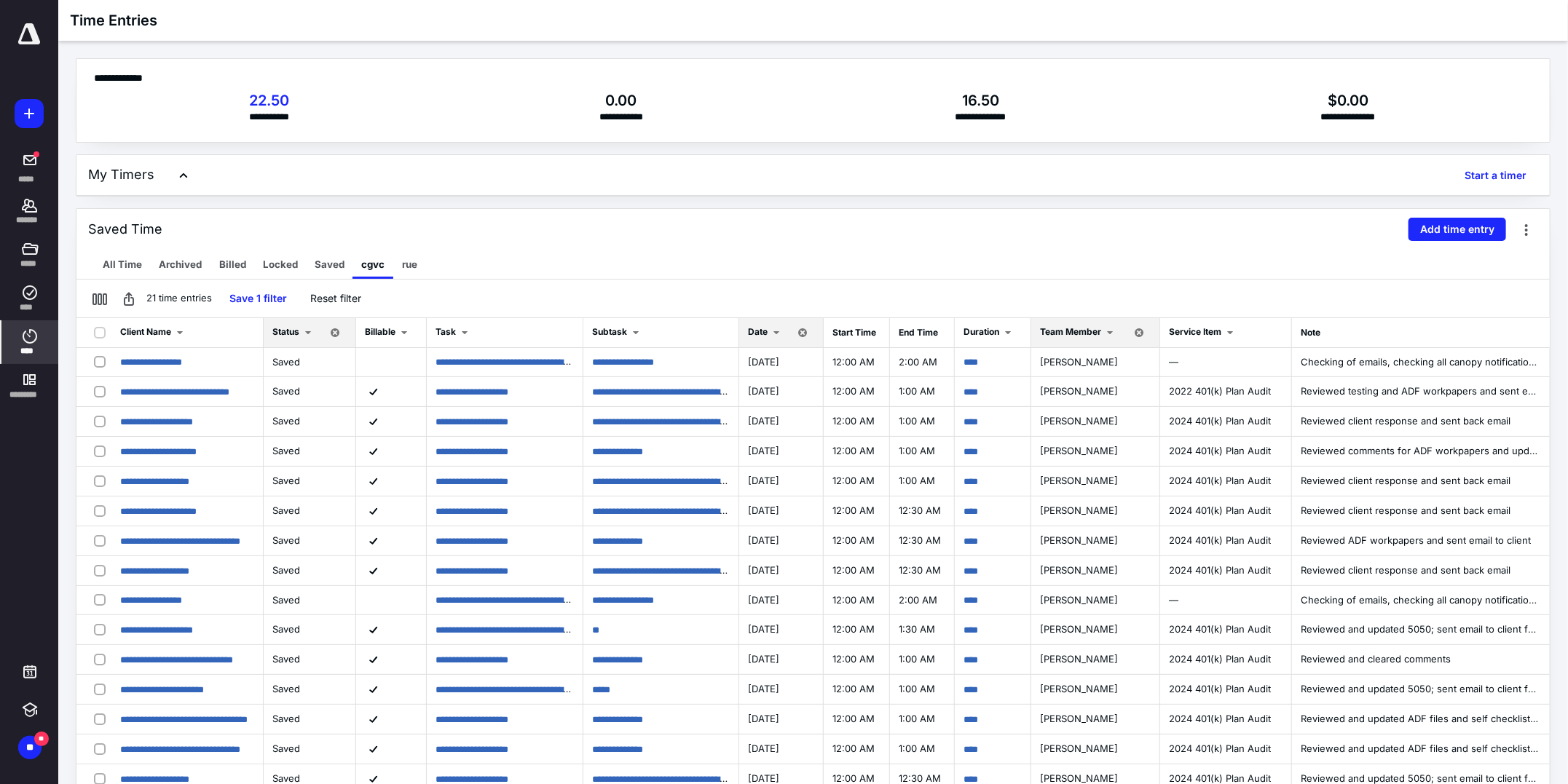 click at bounding box center (776, 333) 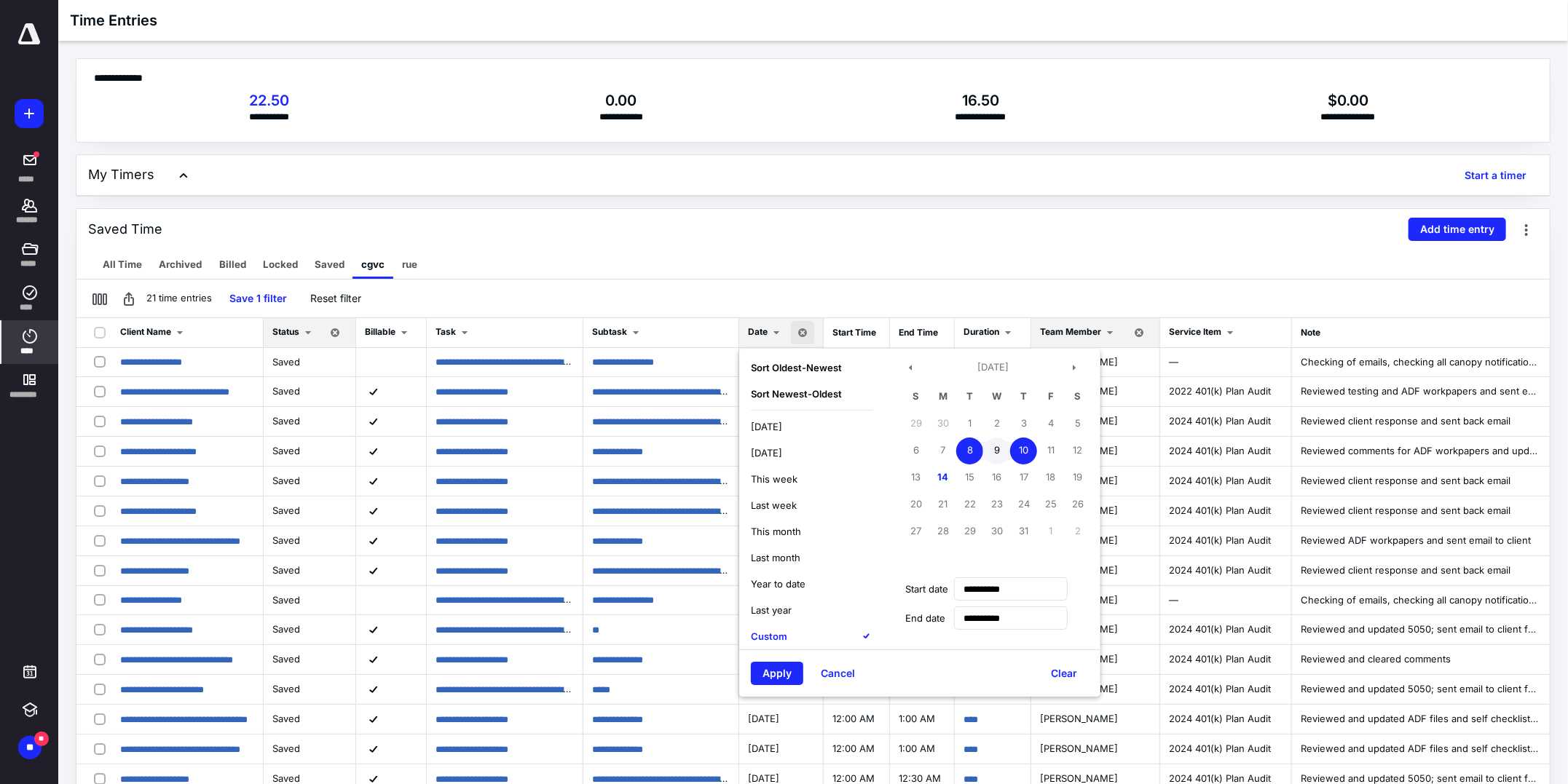click on "9" at bounding box center [996, 451] 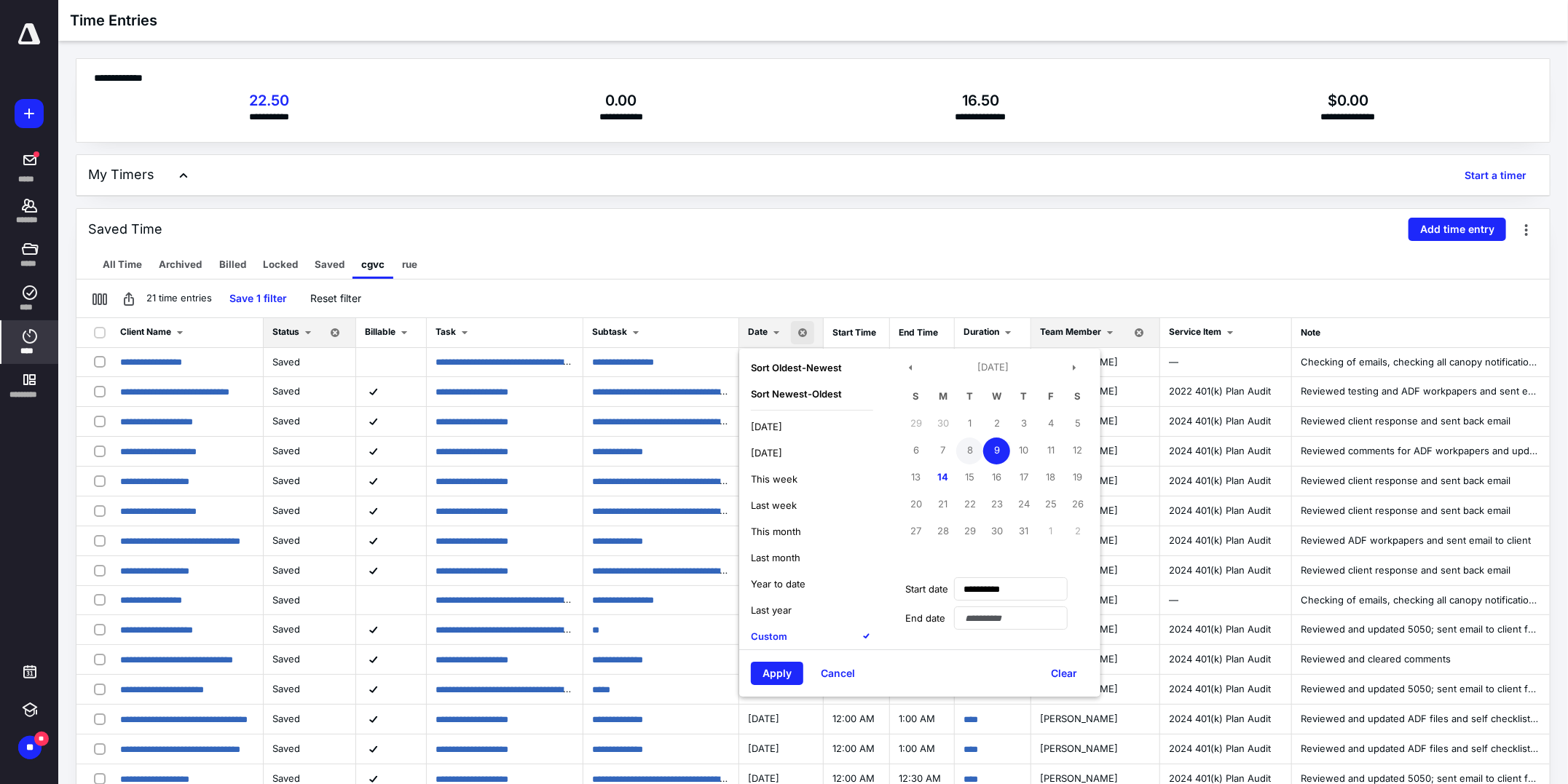 click on "8" at bounding box center [969, 451] 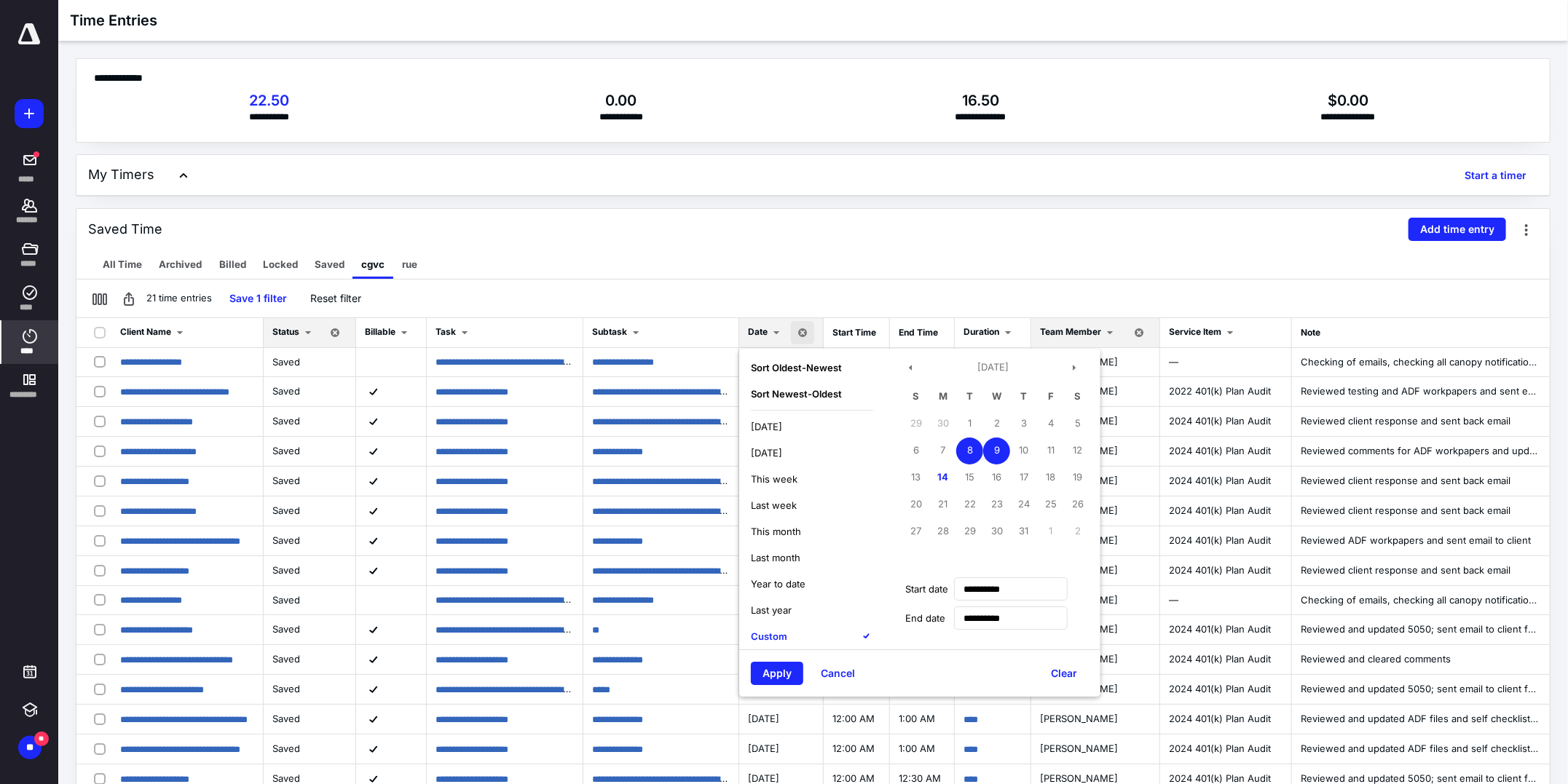 click on "8" at bounding box center [969, 451] 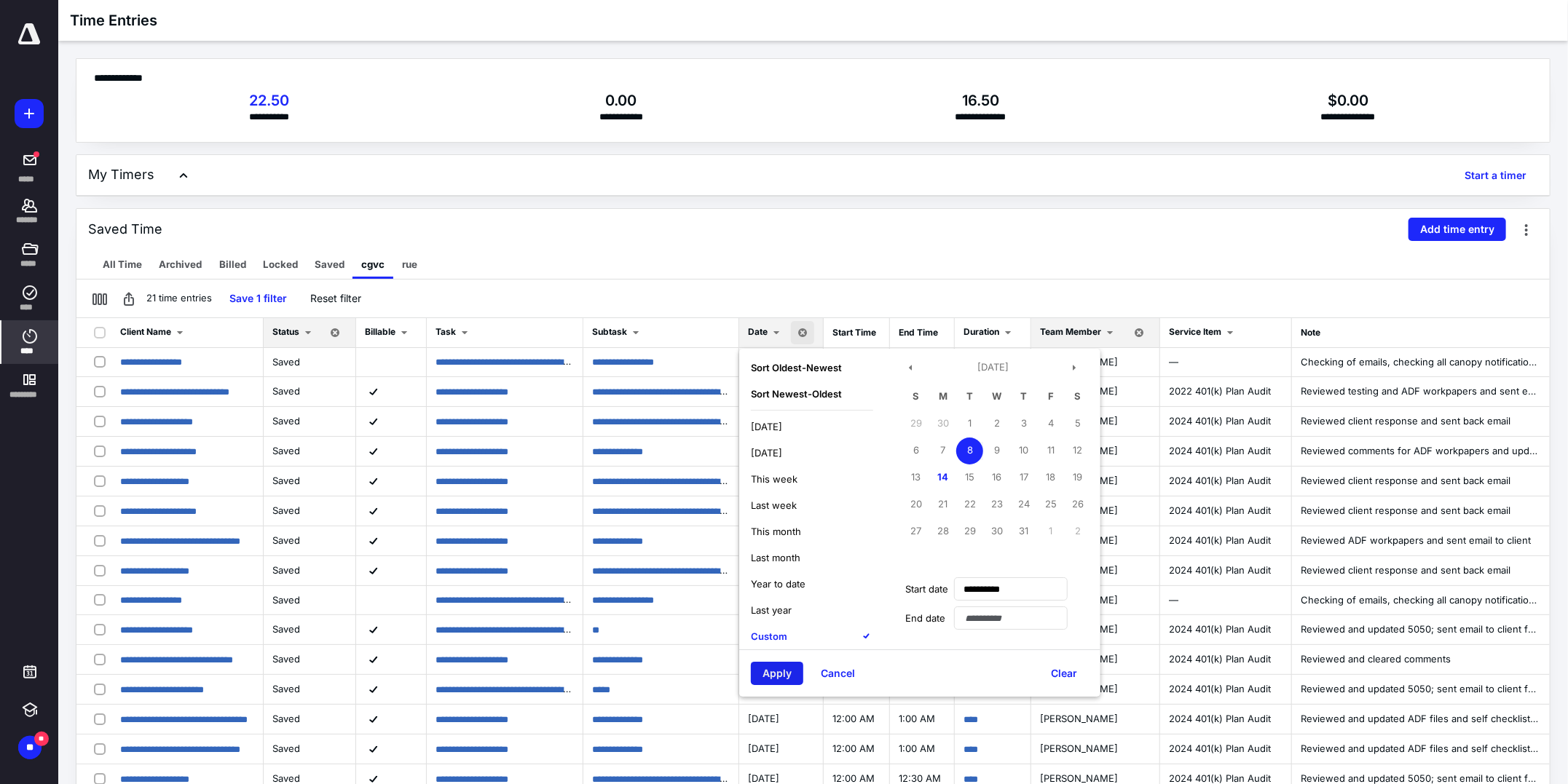 click on "Apply" at bounding box center (777, 673) 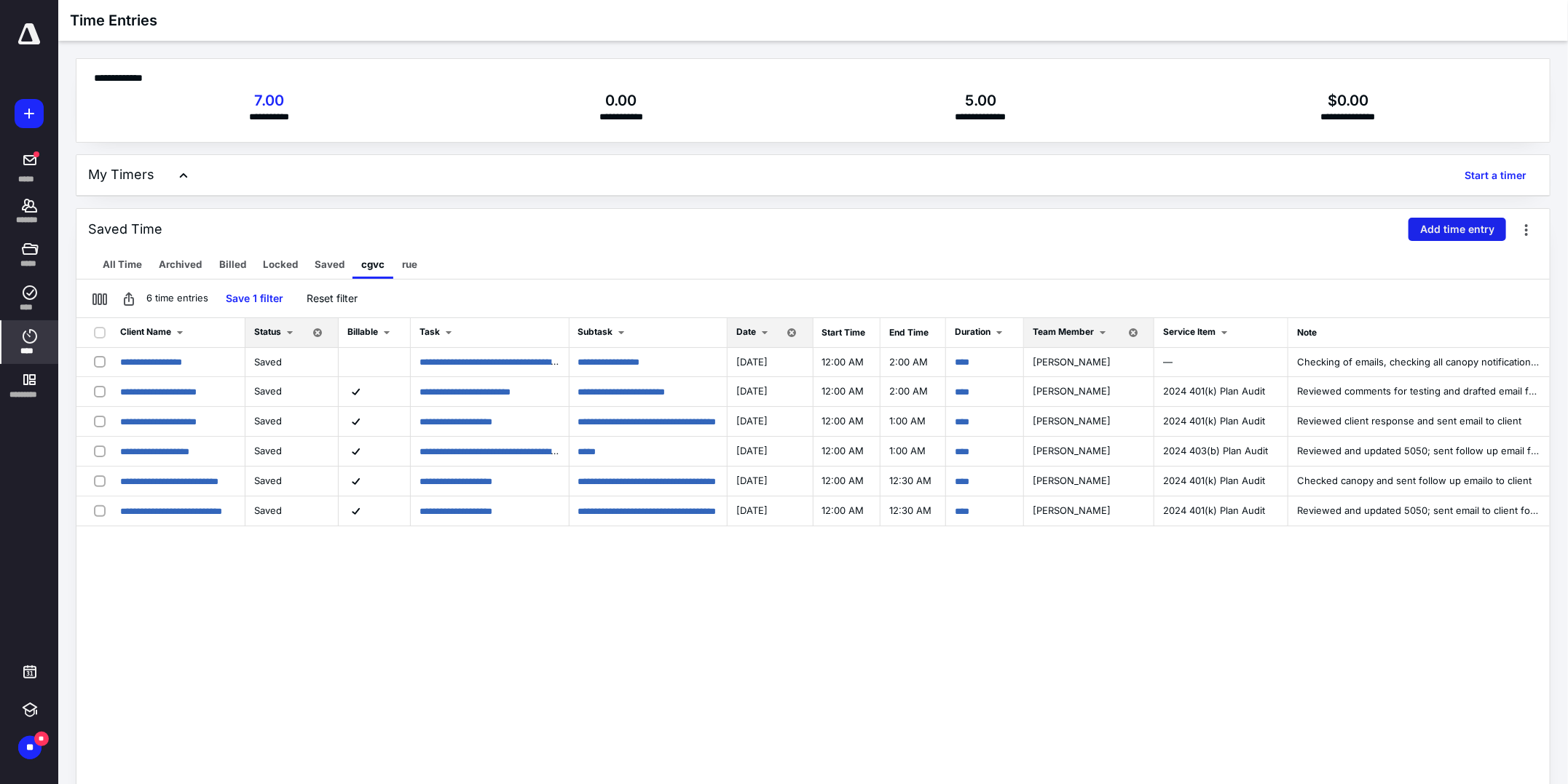 click on "Add time entry" at bounding box center (1457, 229) 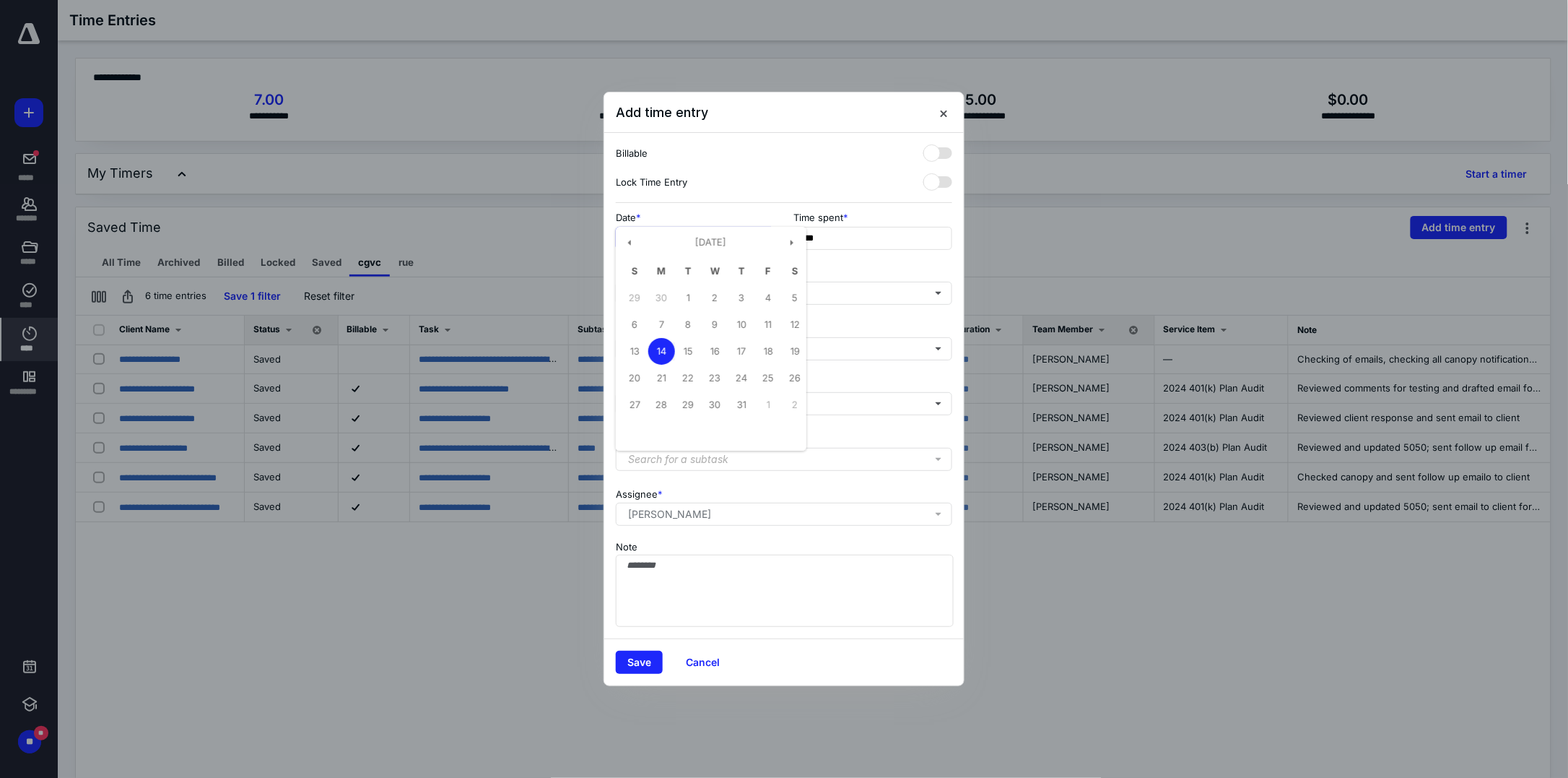 click on "**********" at bounding box center [695, 238] 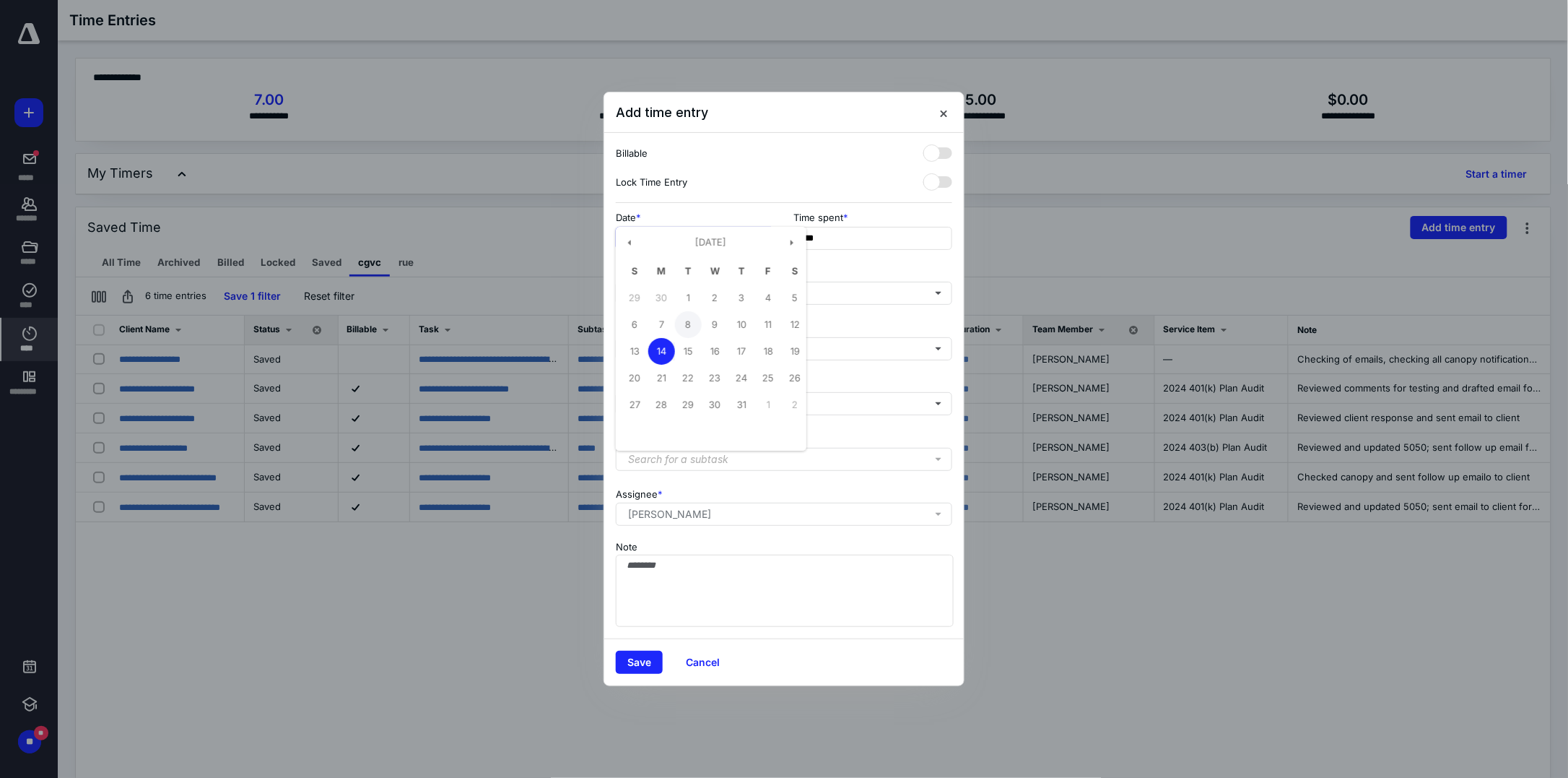click on "8" at bounding box center (688, 324) 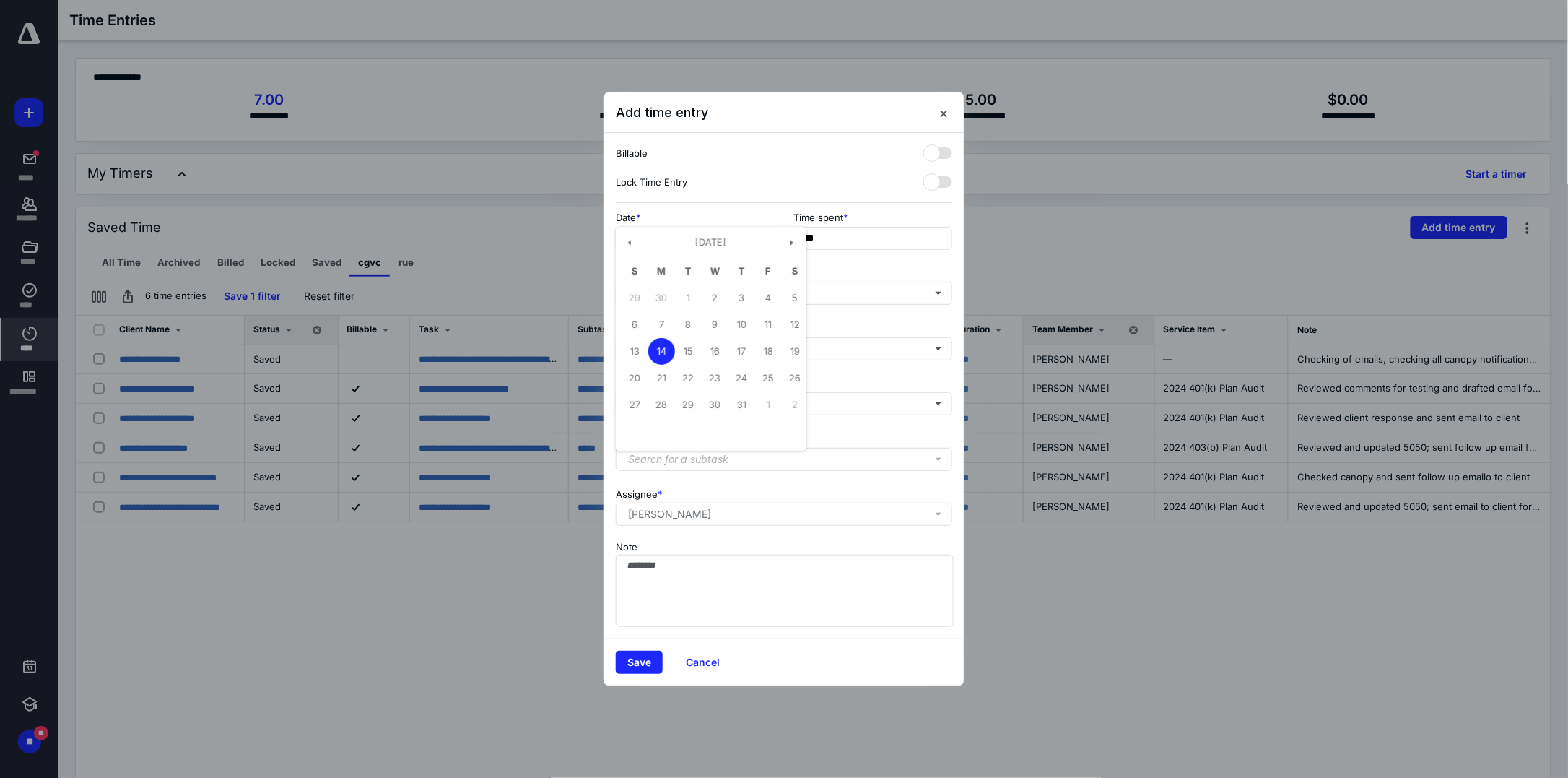type on "**********" 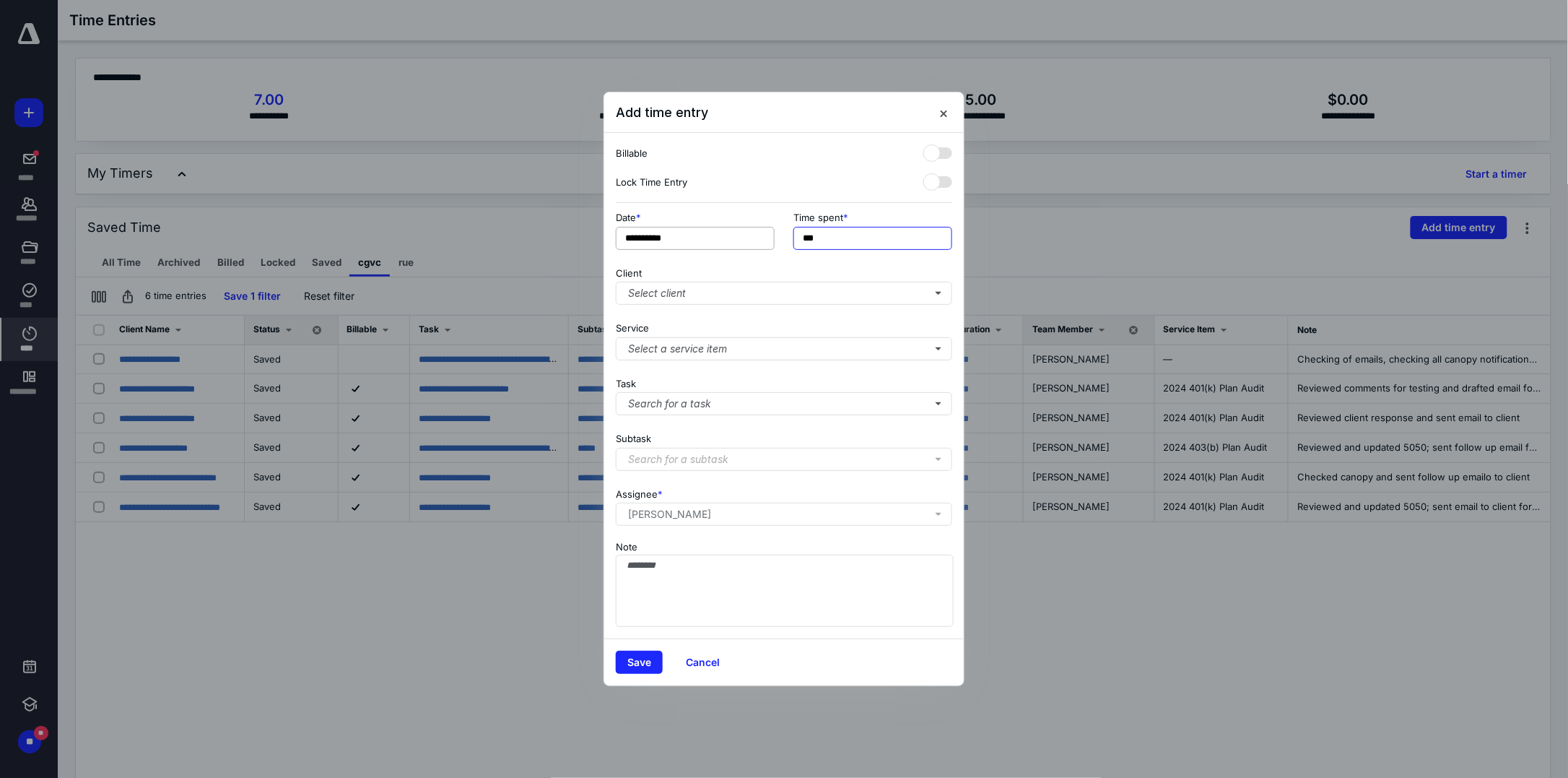 drag, startPoint x: 840, startPoint y: 238, endPoint x: 747, endPoint y: 242, distance: 93.08598 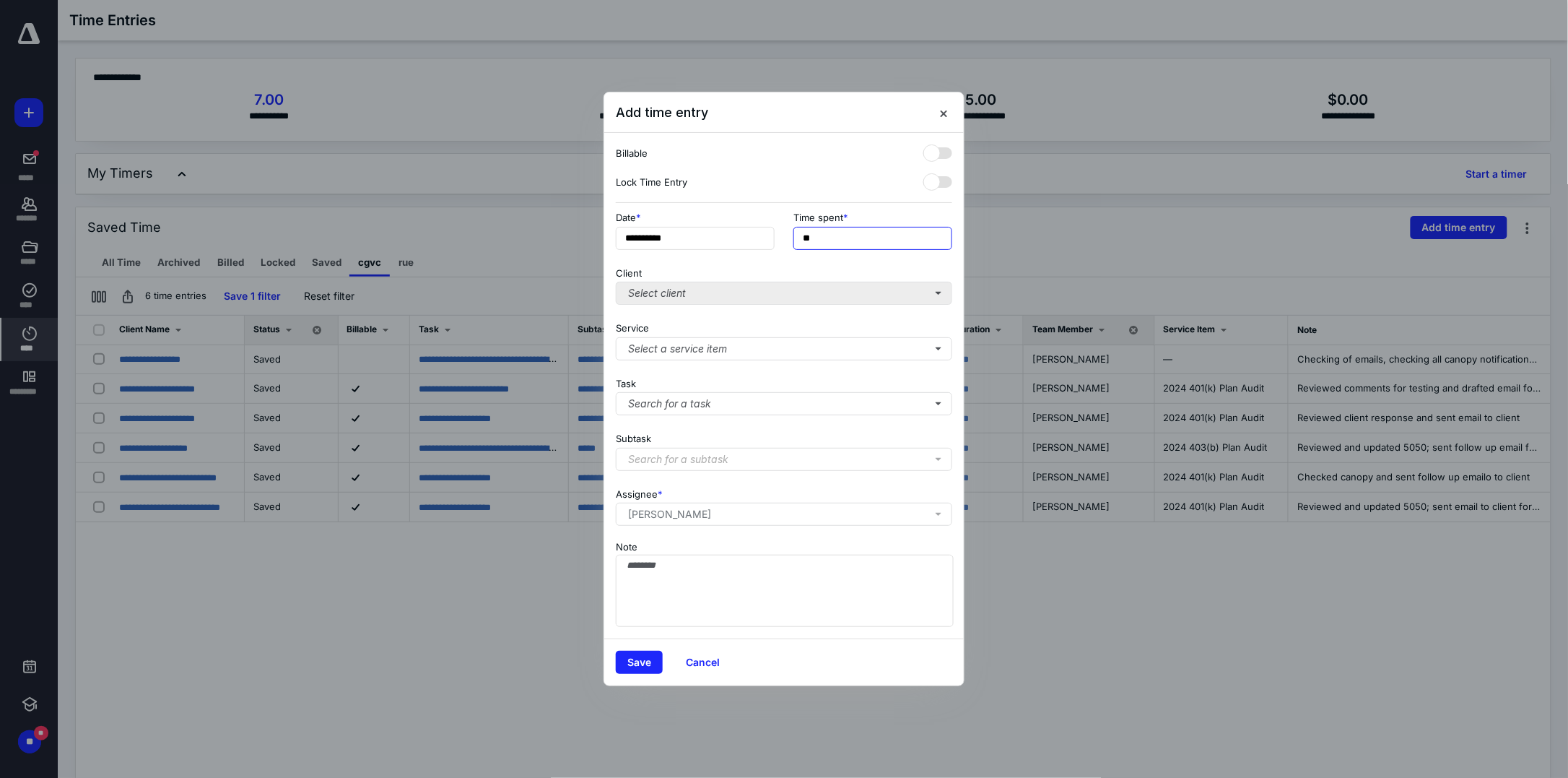 type on "**" 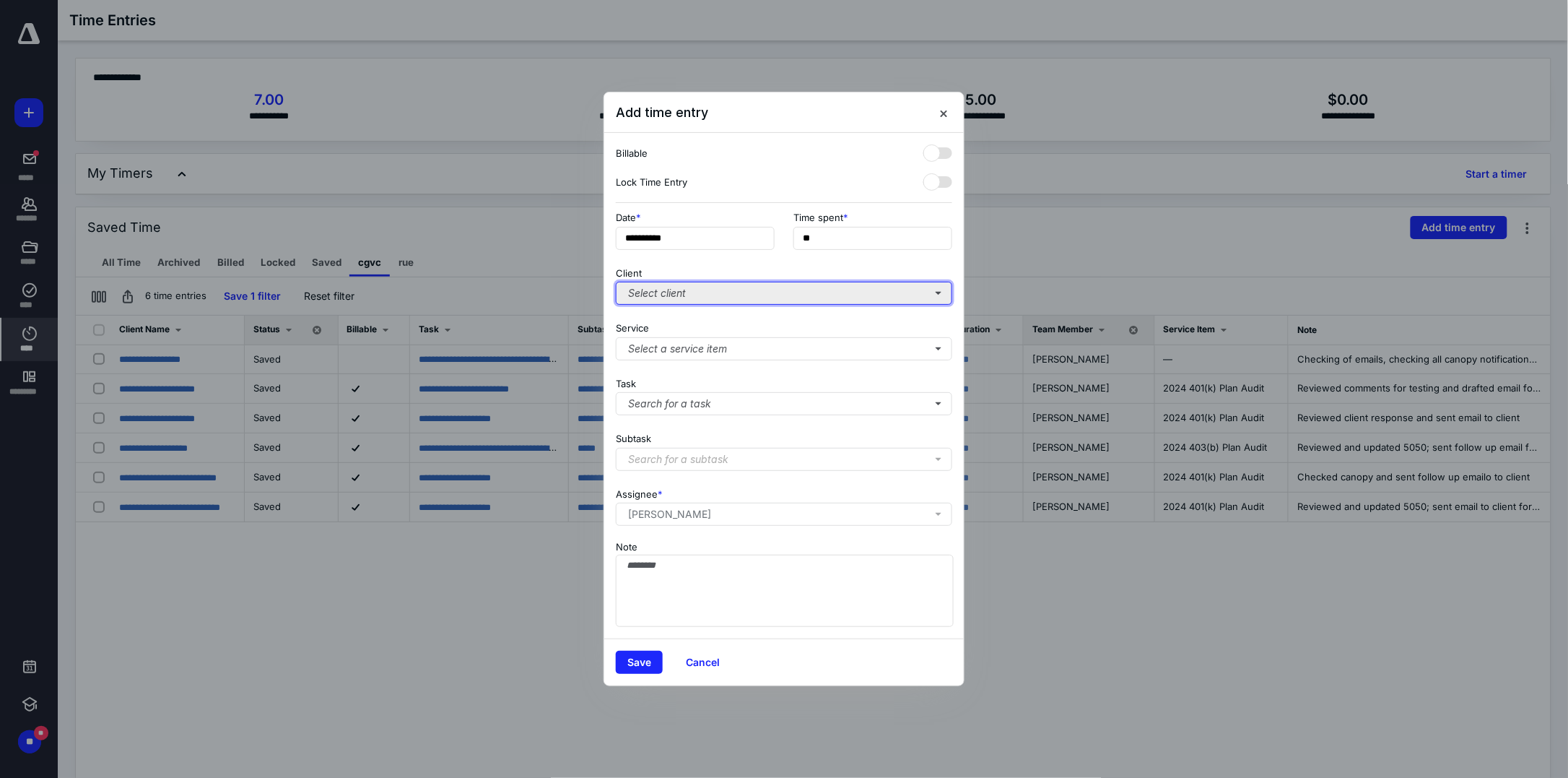 click on "Select client" at bounding box center (784, 293) 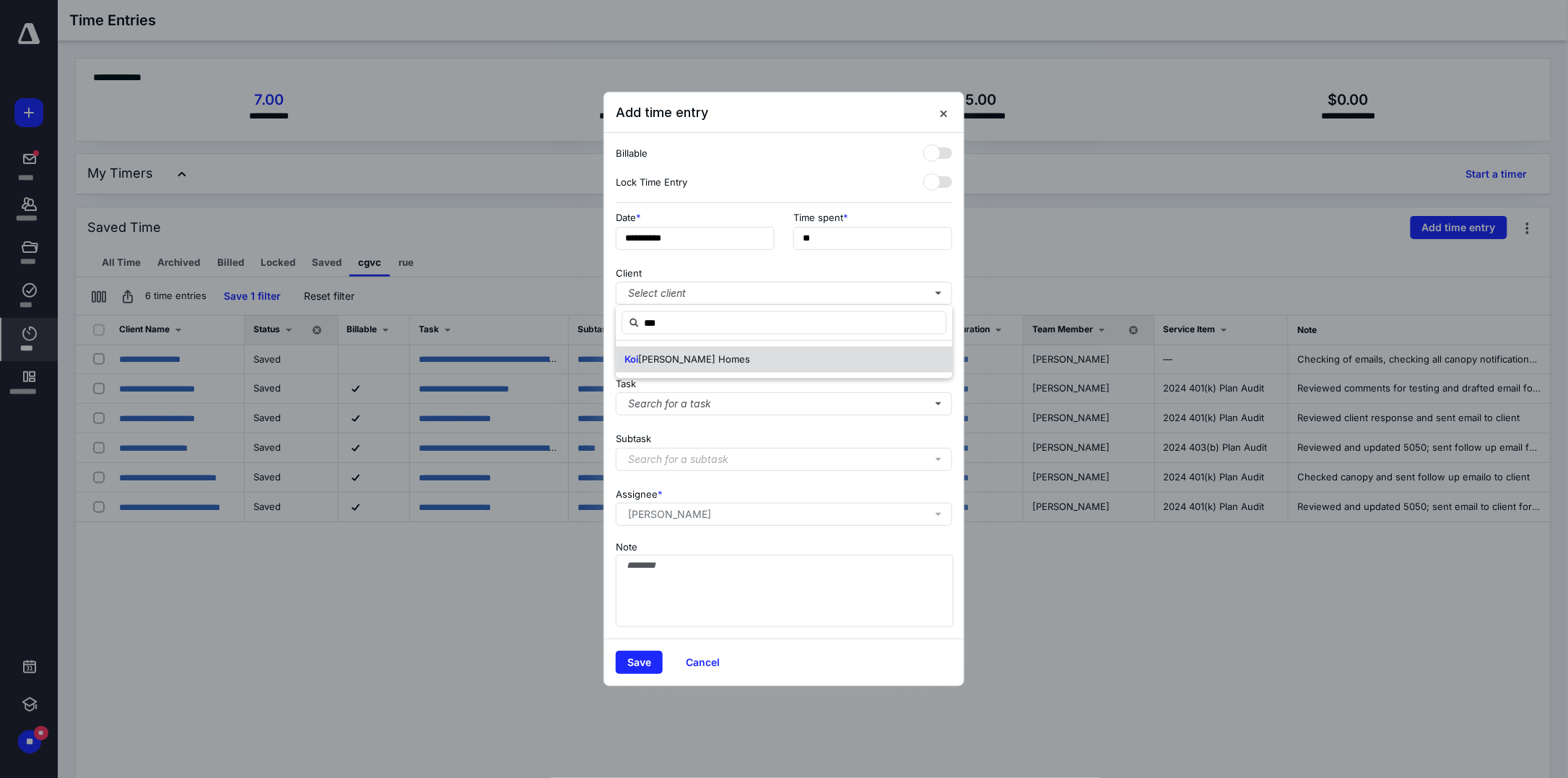 click on "[PERSON_NAME] Homes" at bounding box center [694, 359] 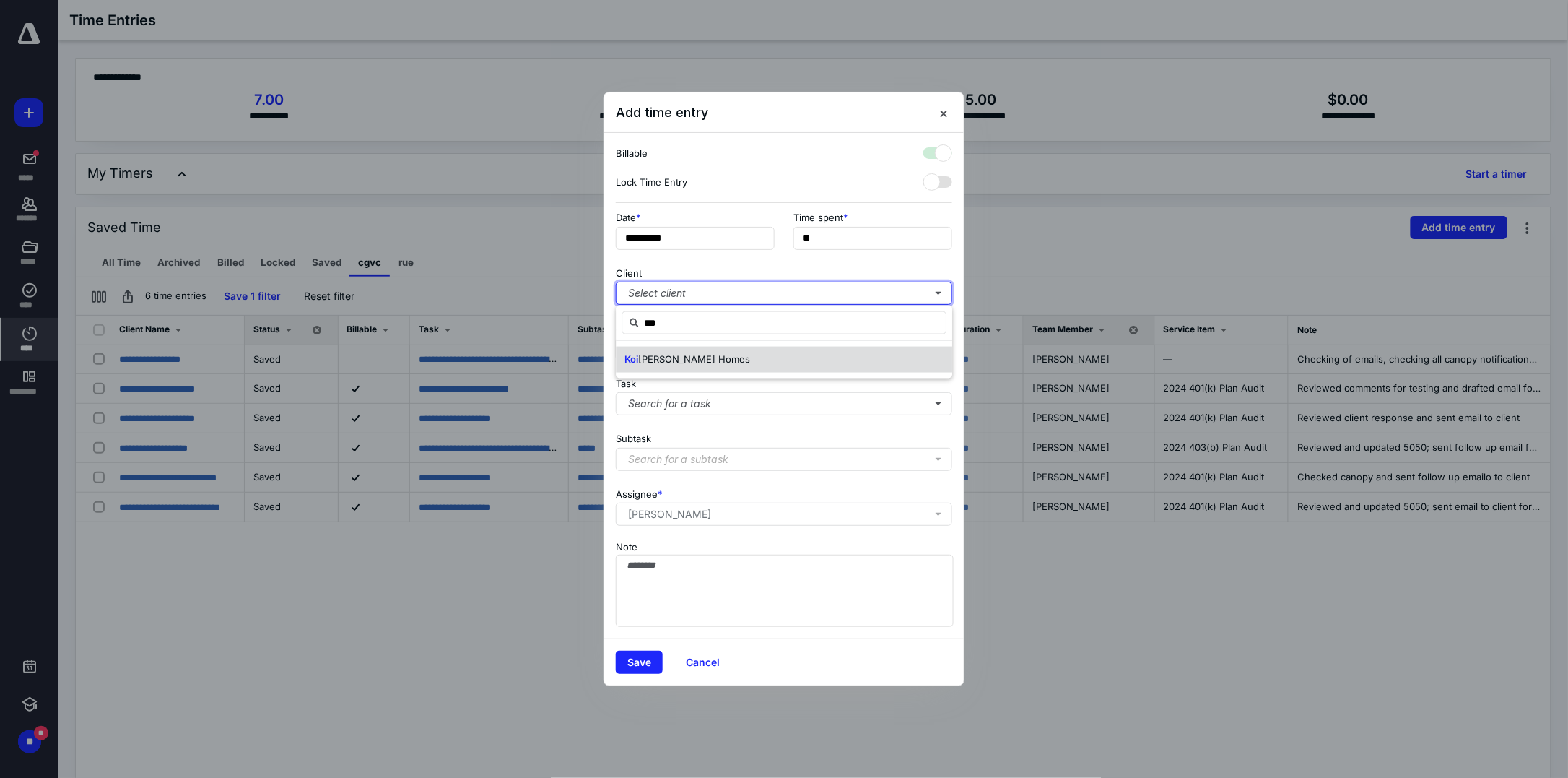checkbox on "true" 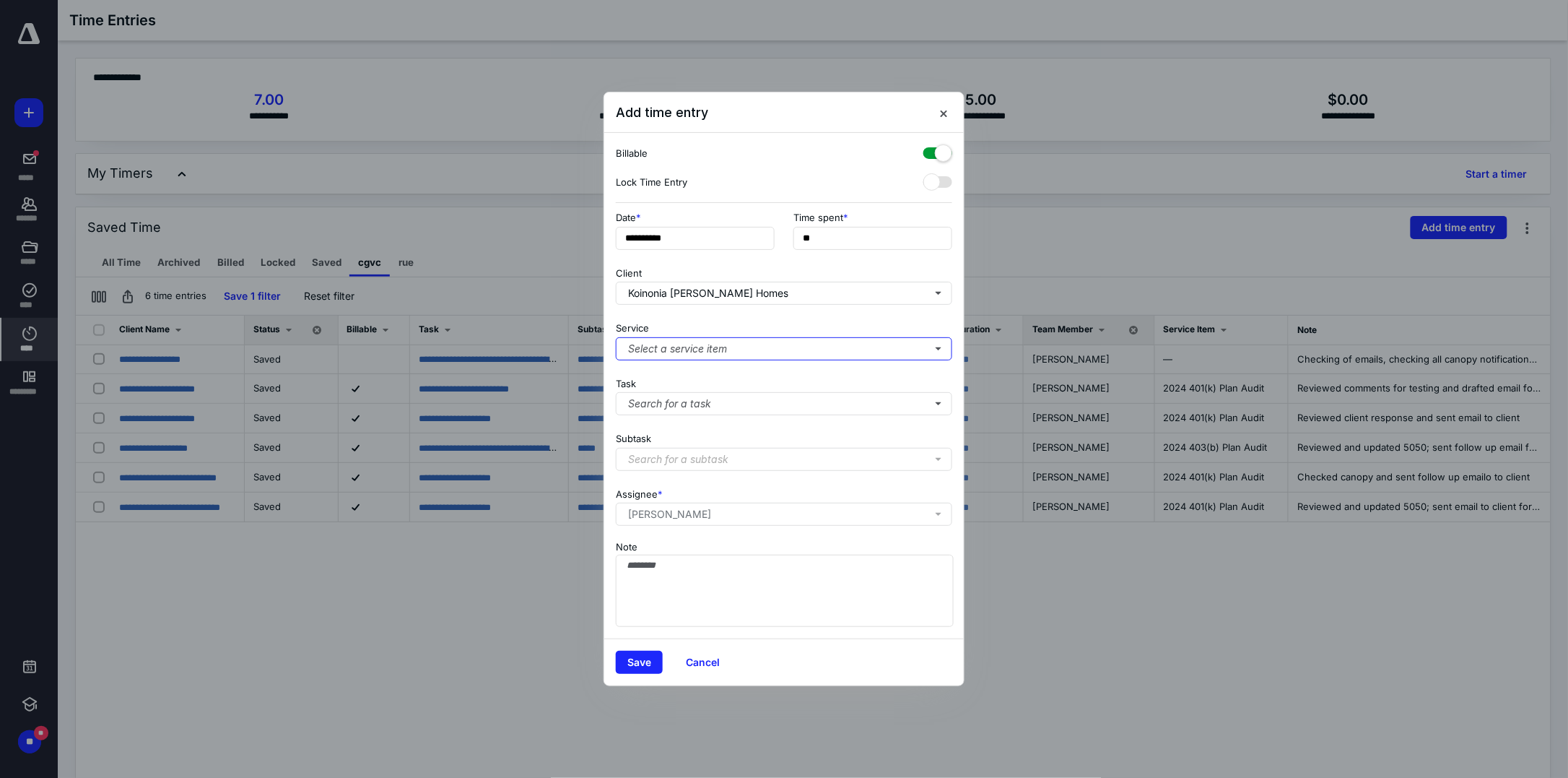 click on "Select a service item" at bounding box center [784, 349] 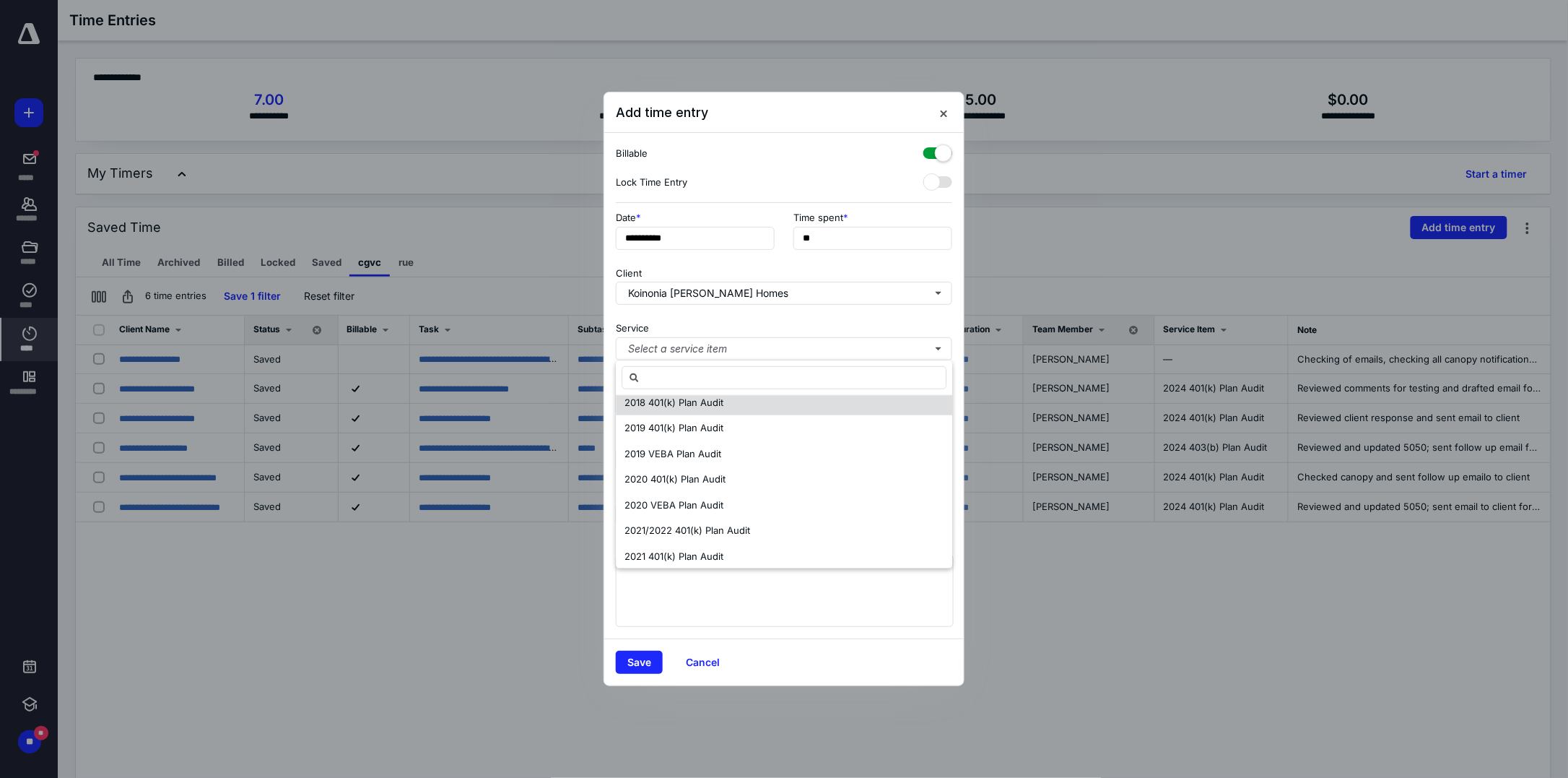 scroll, scrollTop: 505, scrollLeft: 0, axis: vertical 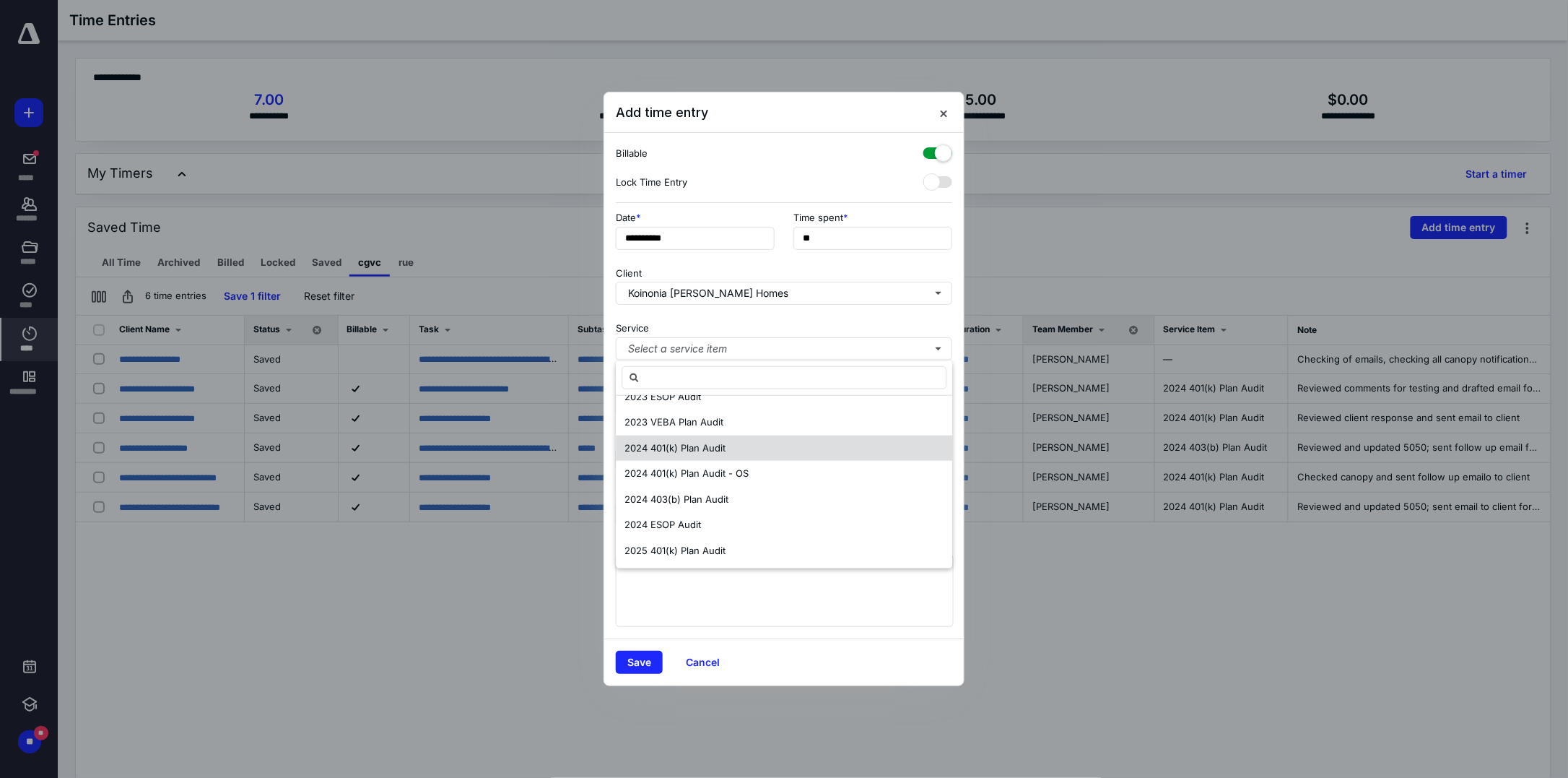 click on "2024 401(k) Plan Audit" at bounding box center (784, 448) 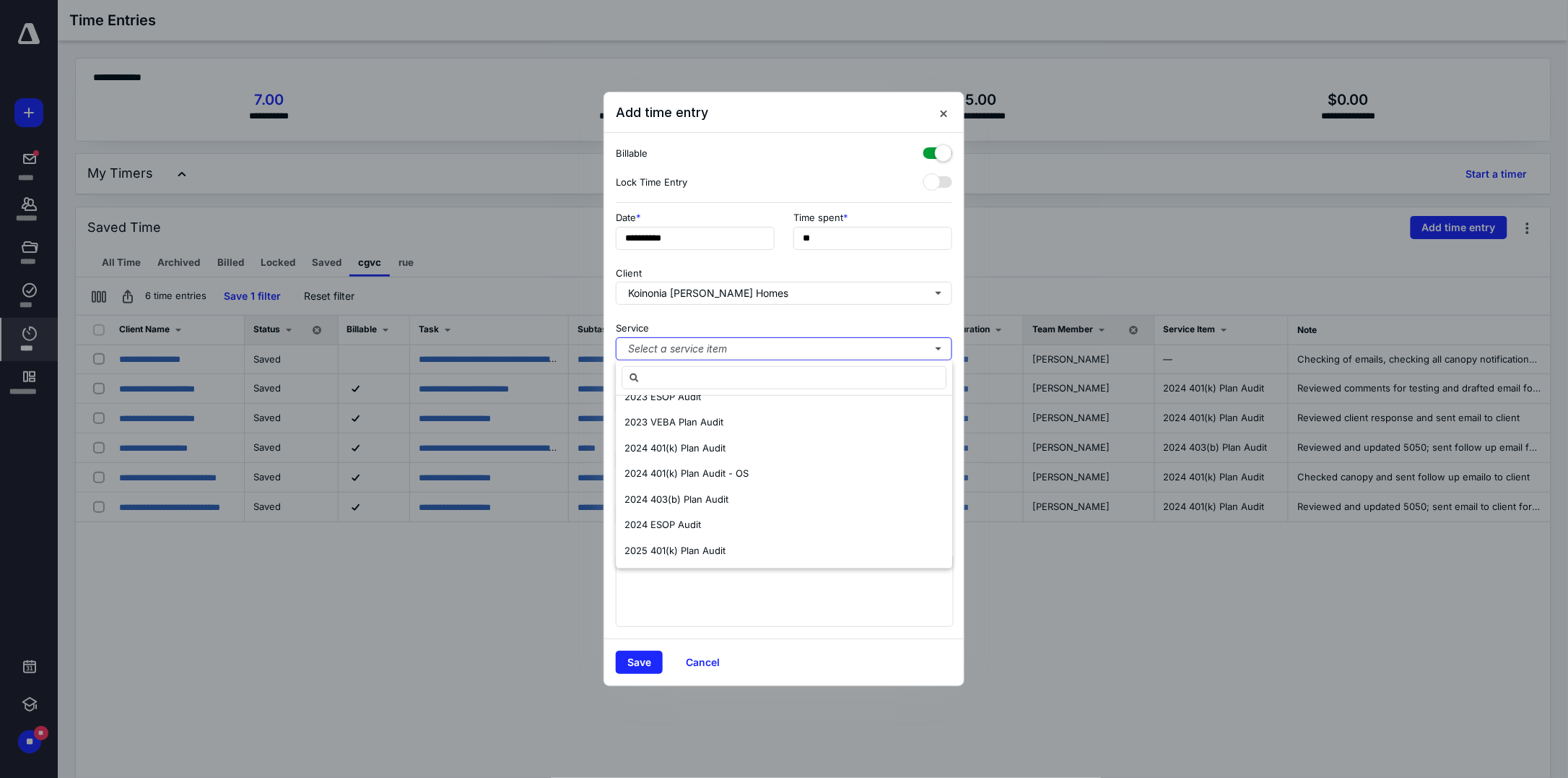 scroll, scrollTop: 0, scrollLeft: 0, axis: both 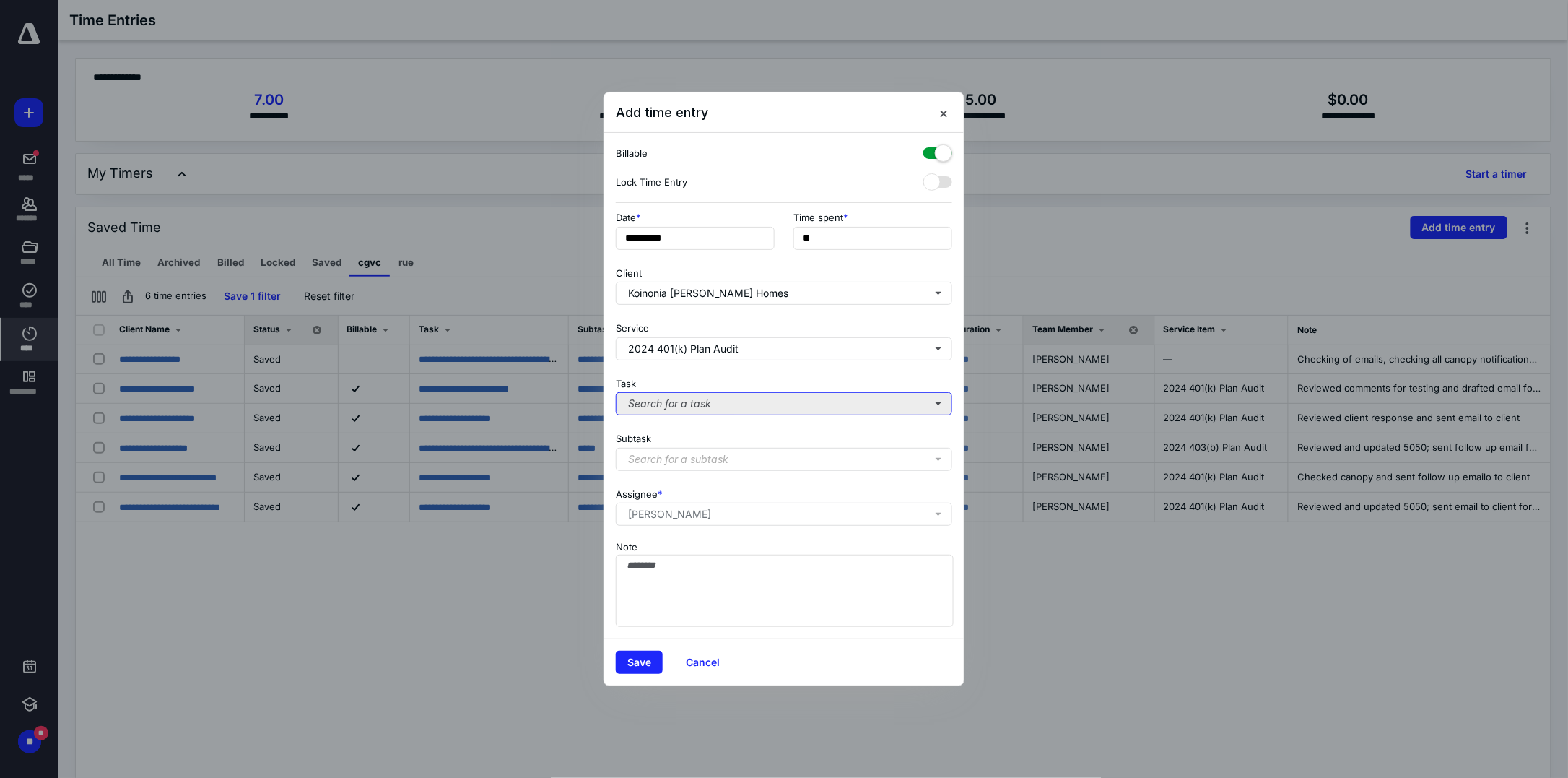 click on "Search for a task" at bounding box center (784, 404) 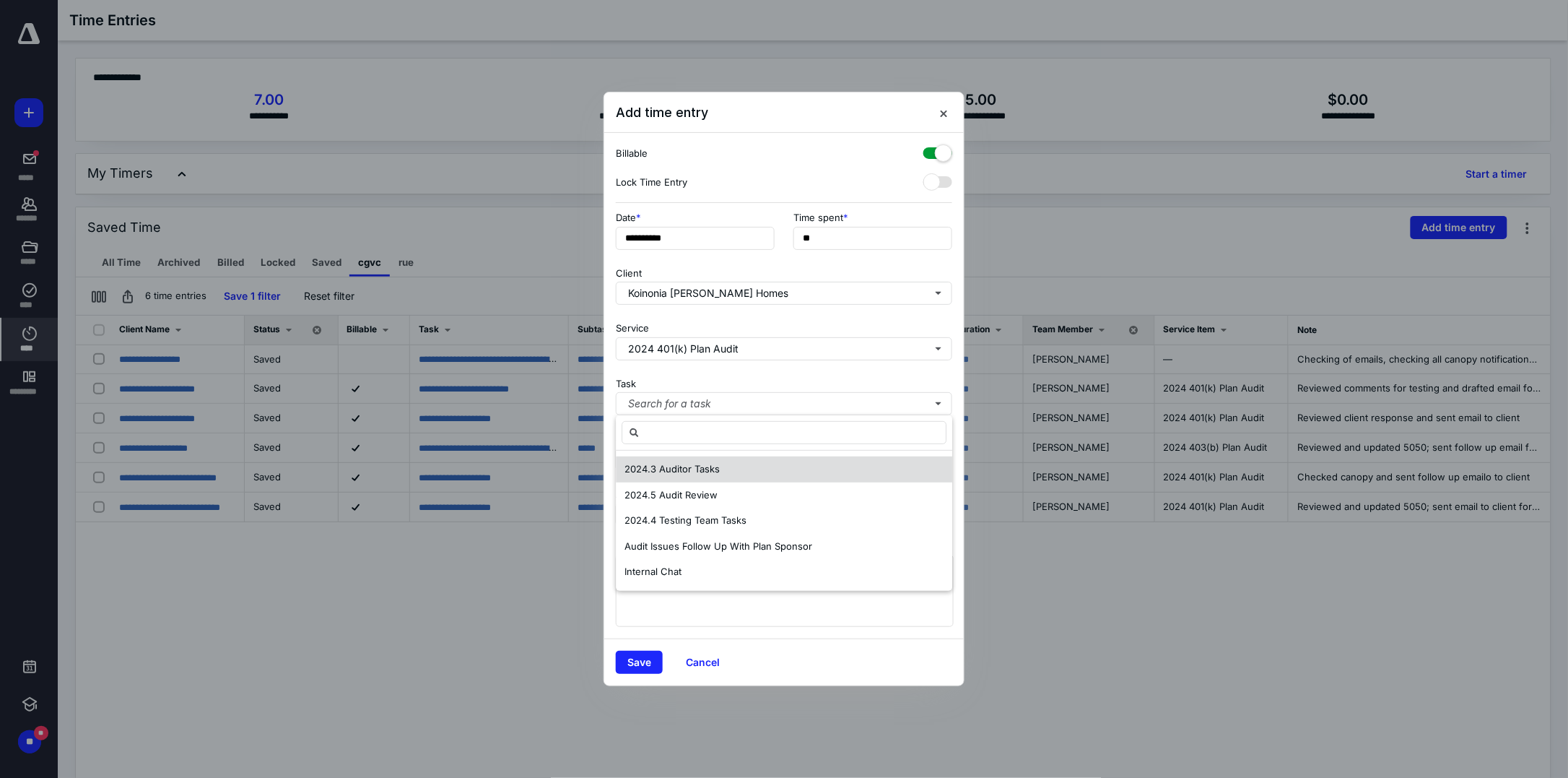 click on "2024.3 Auditor Tasks" at bounding box center [784, 470] 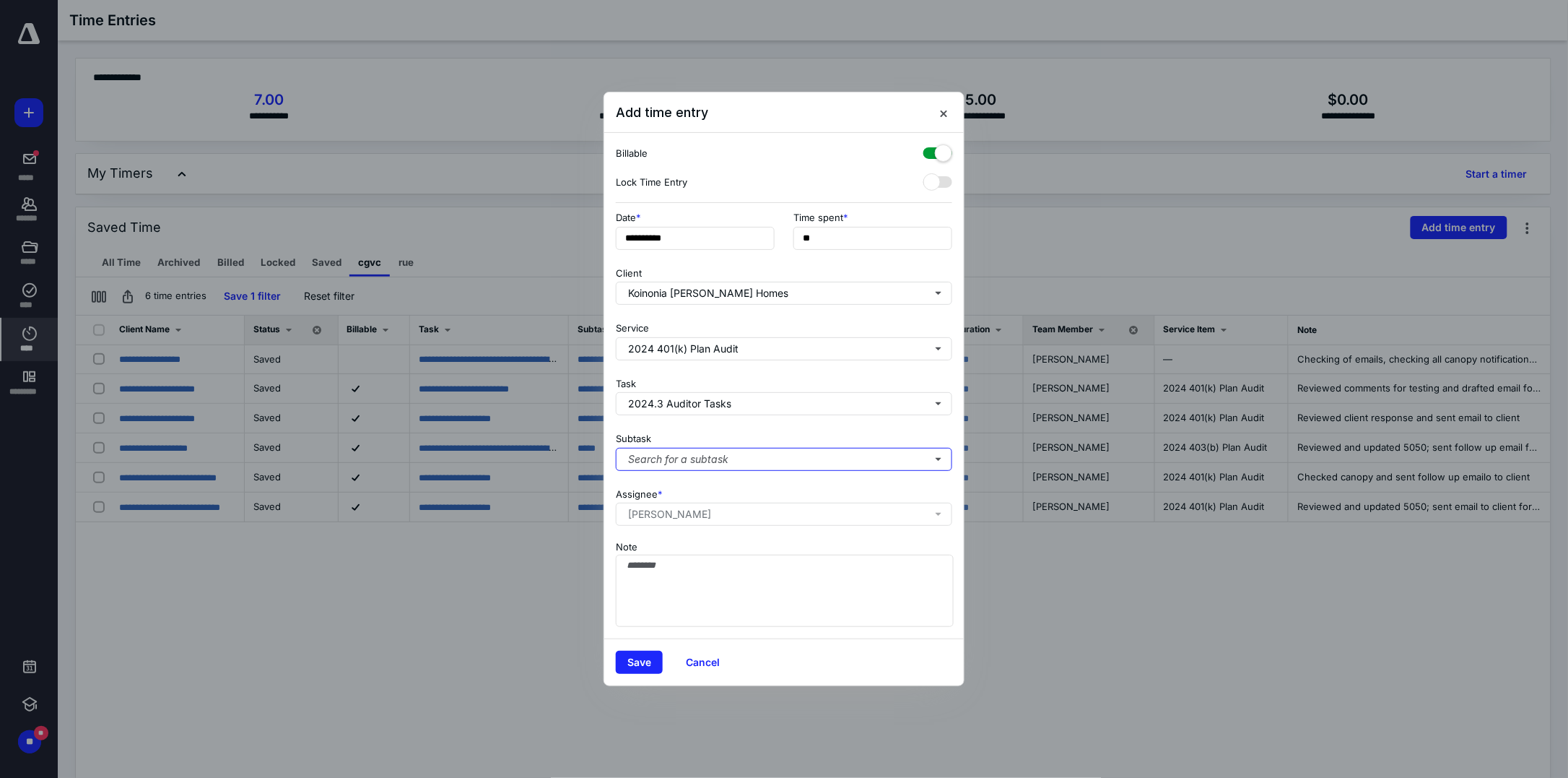 click on "Search for a subtask" at bounding box center (784, 459) 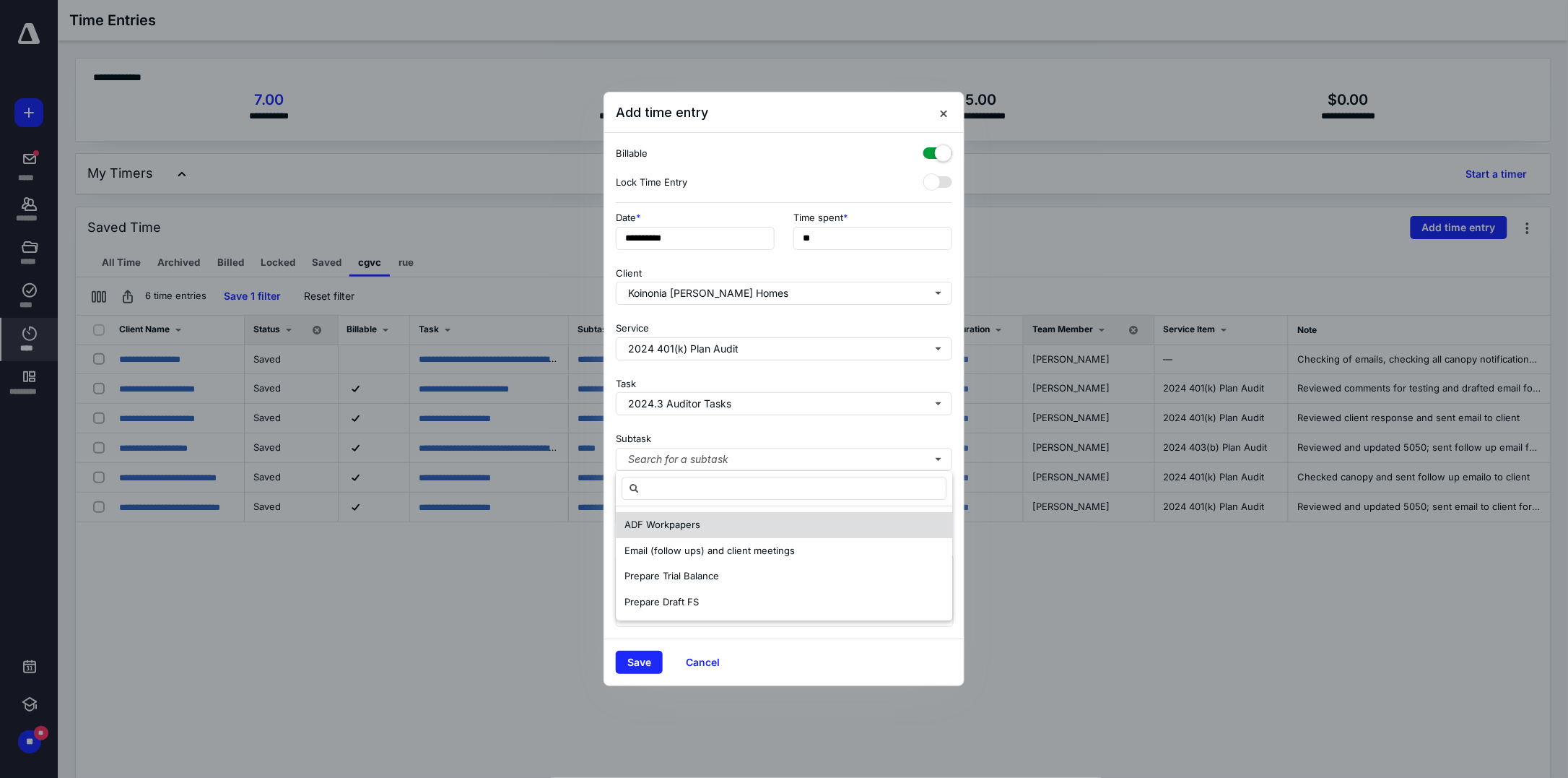 click on "ADF Workpapers" at bounding box center [784, 525] 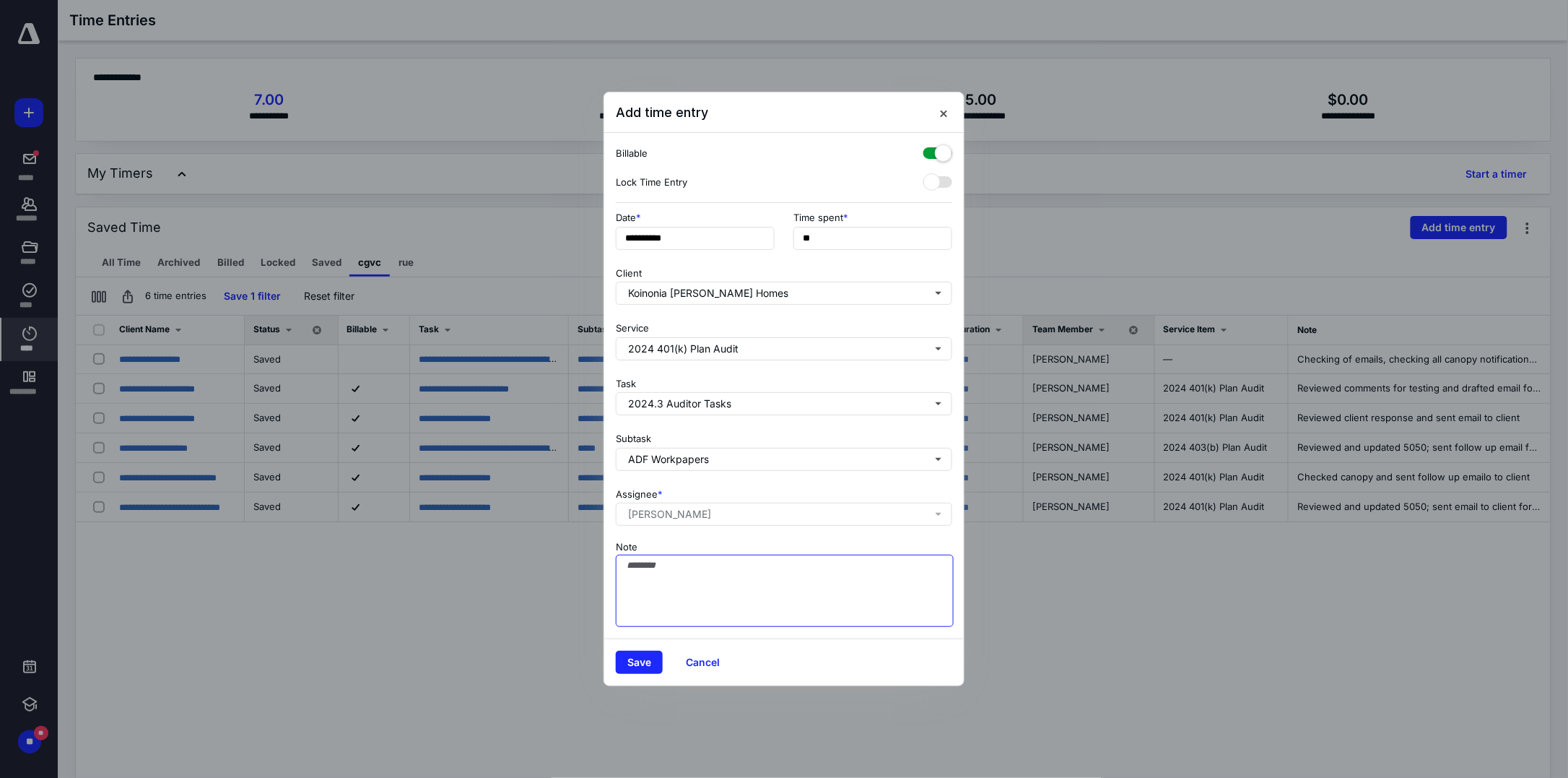 click on "Note" at bounding box center [785, 591] 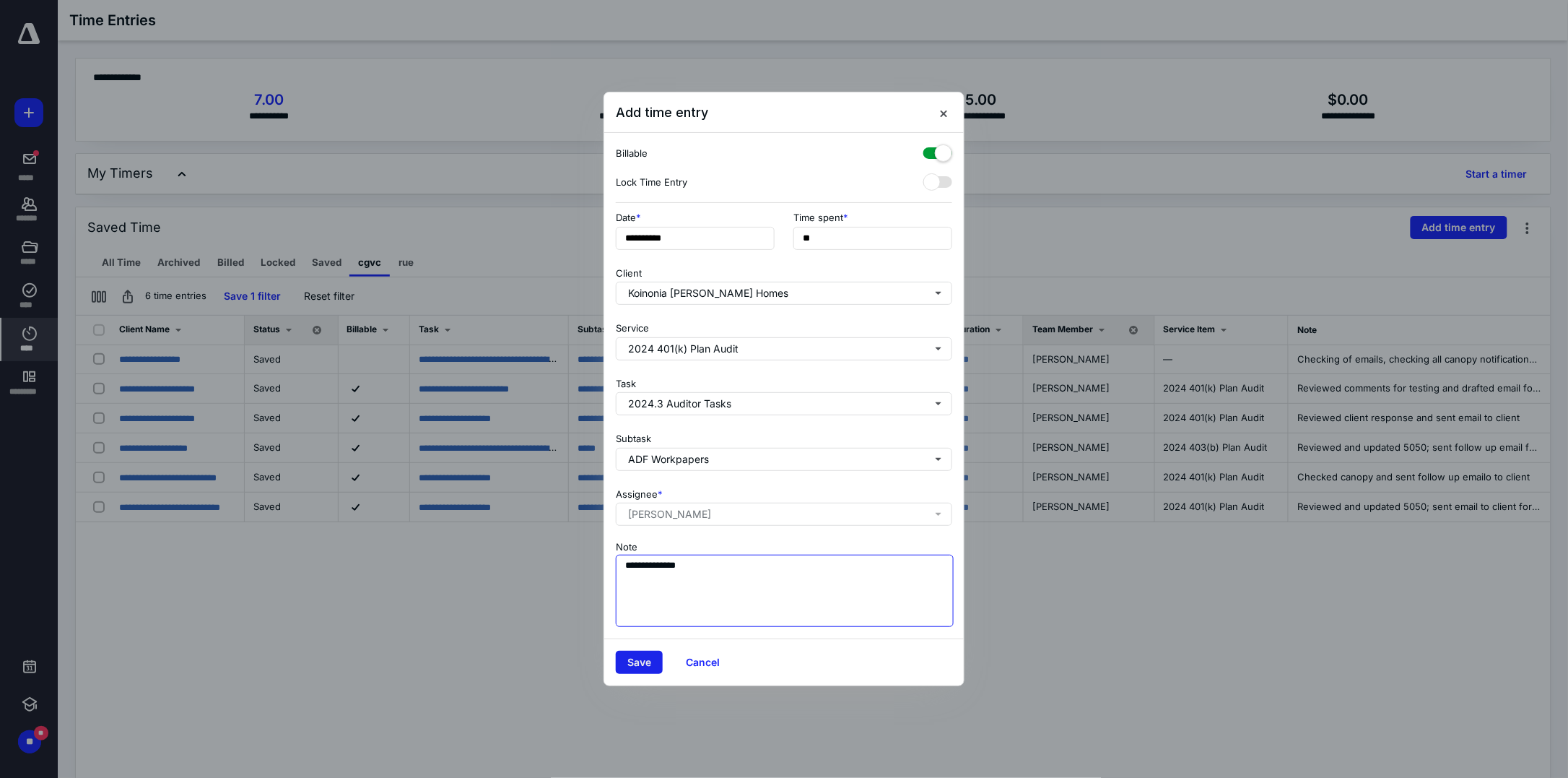 type on "**********" 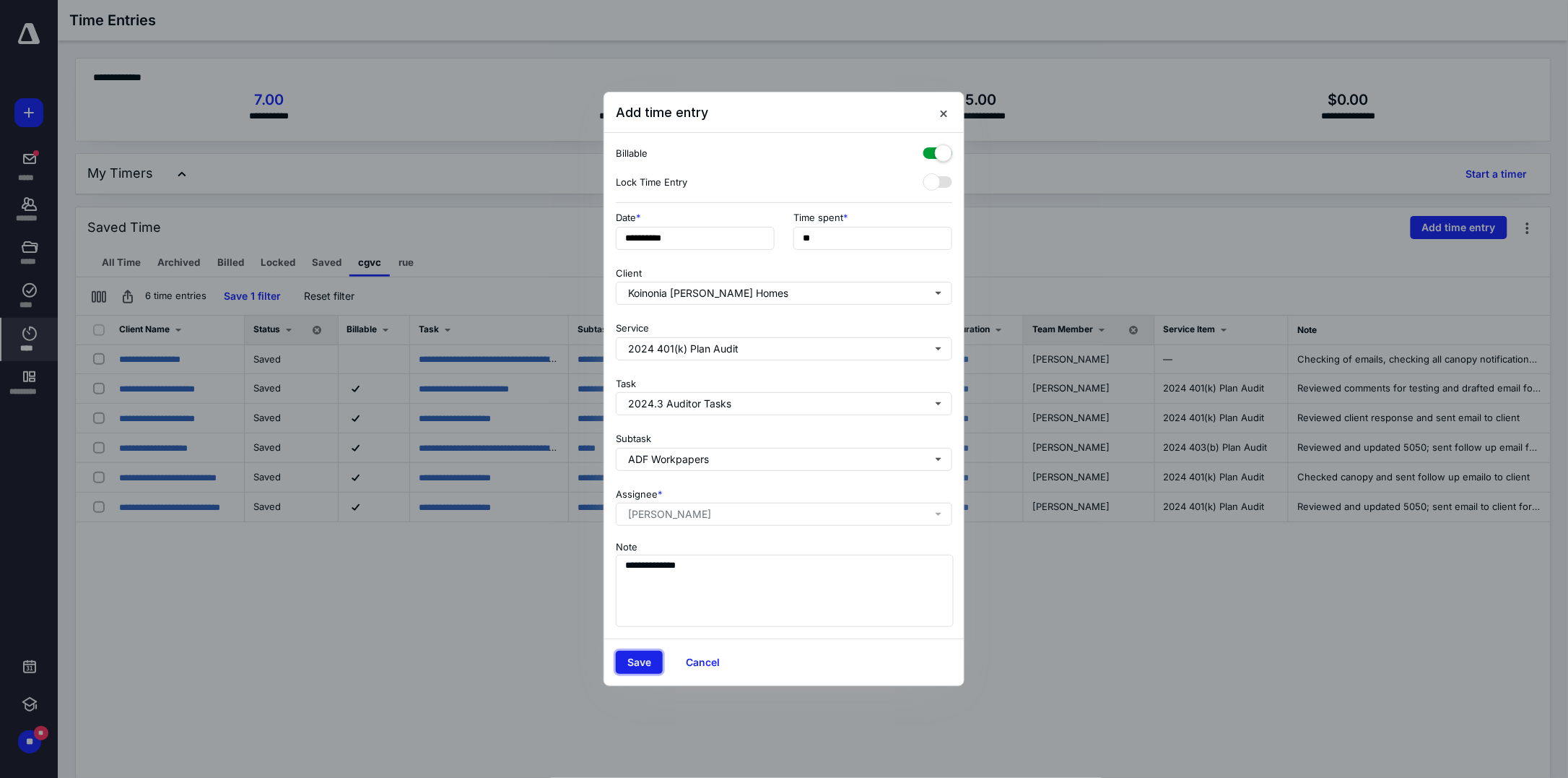click on "Save" at bounding box center (639, 662) 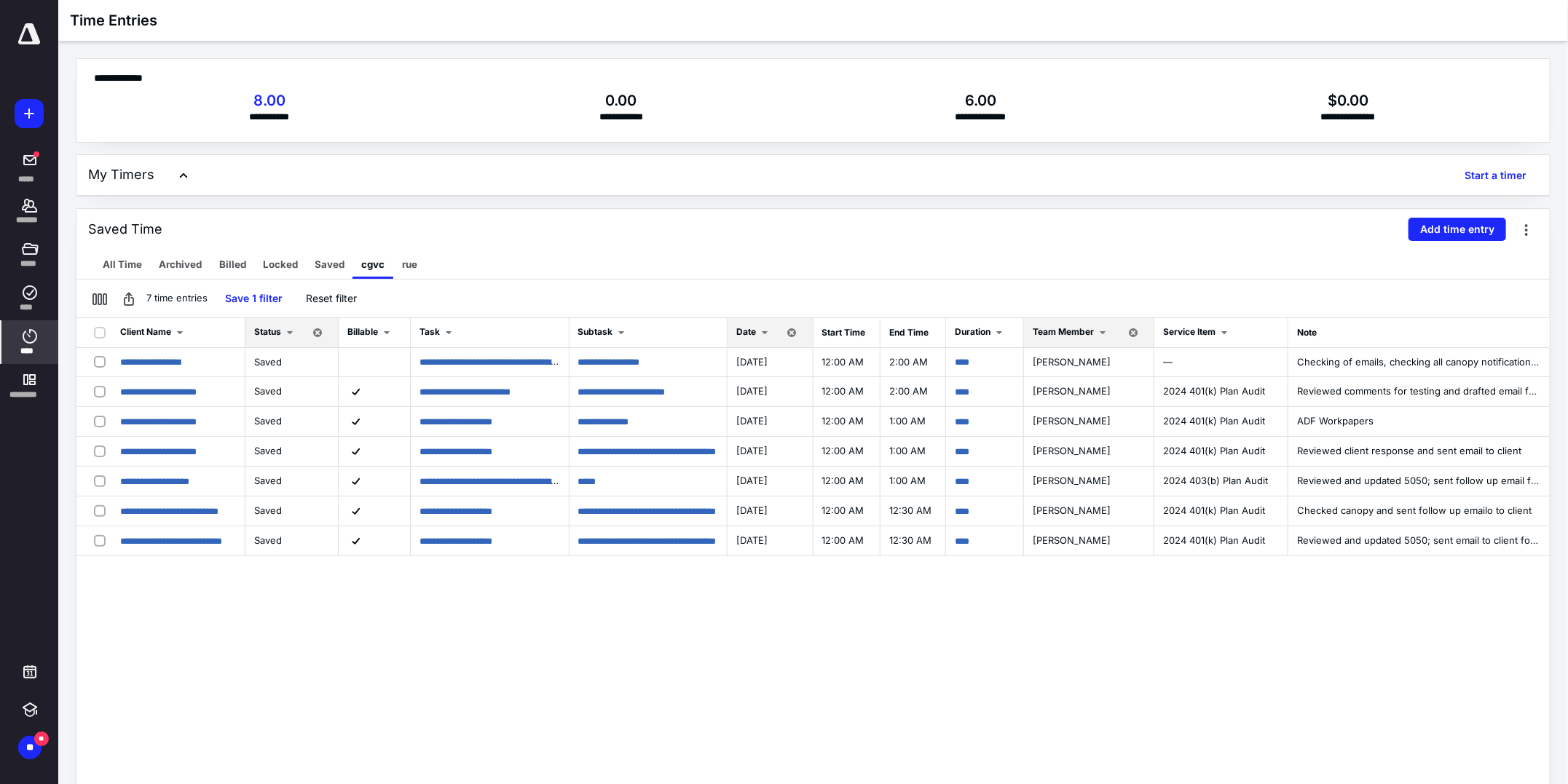click at bounding box center [765, 333] 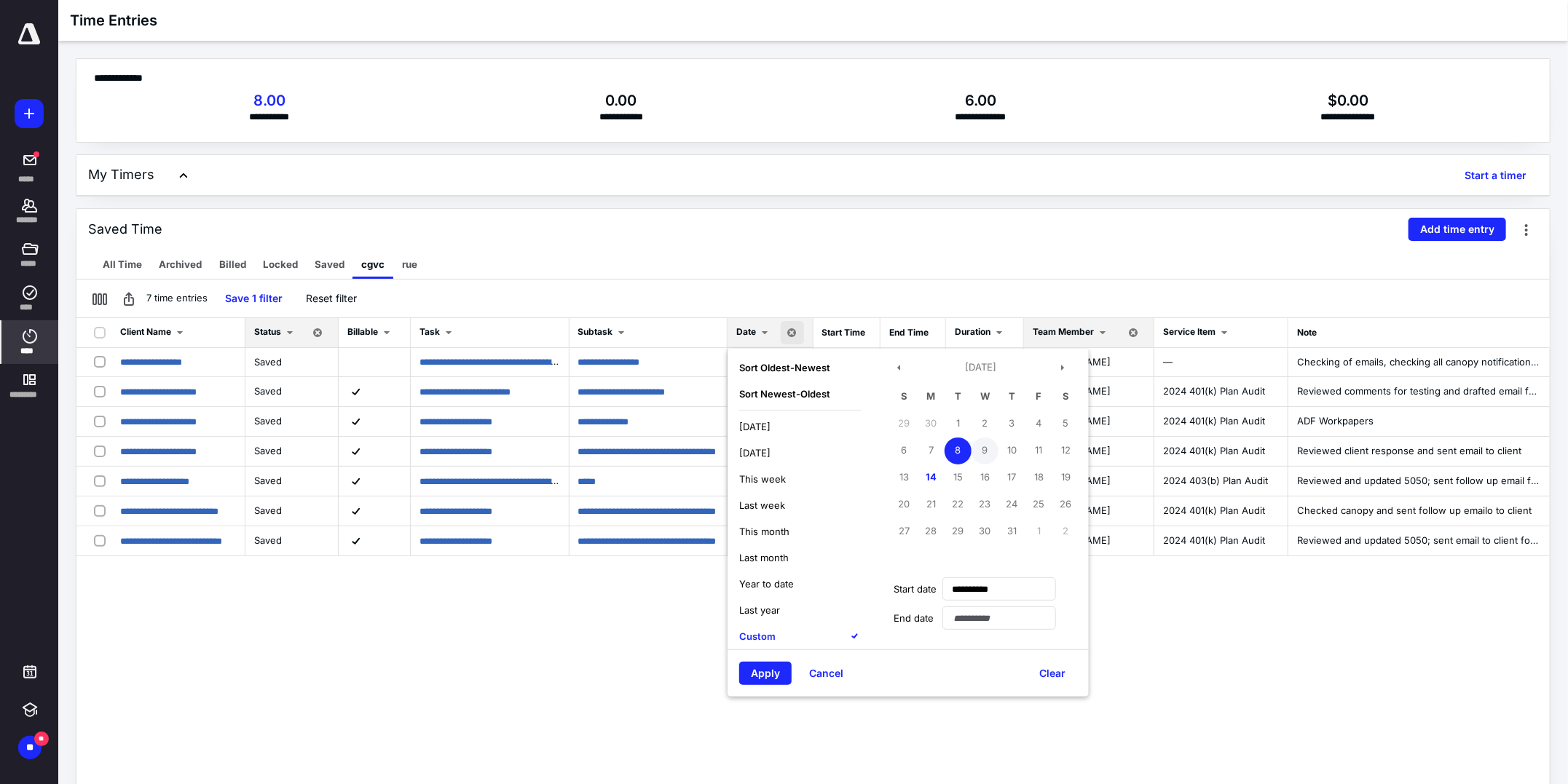 click on "9" at bounding box center (985, 451) 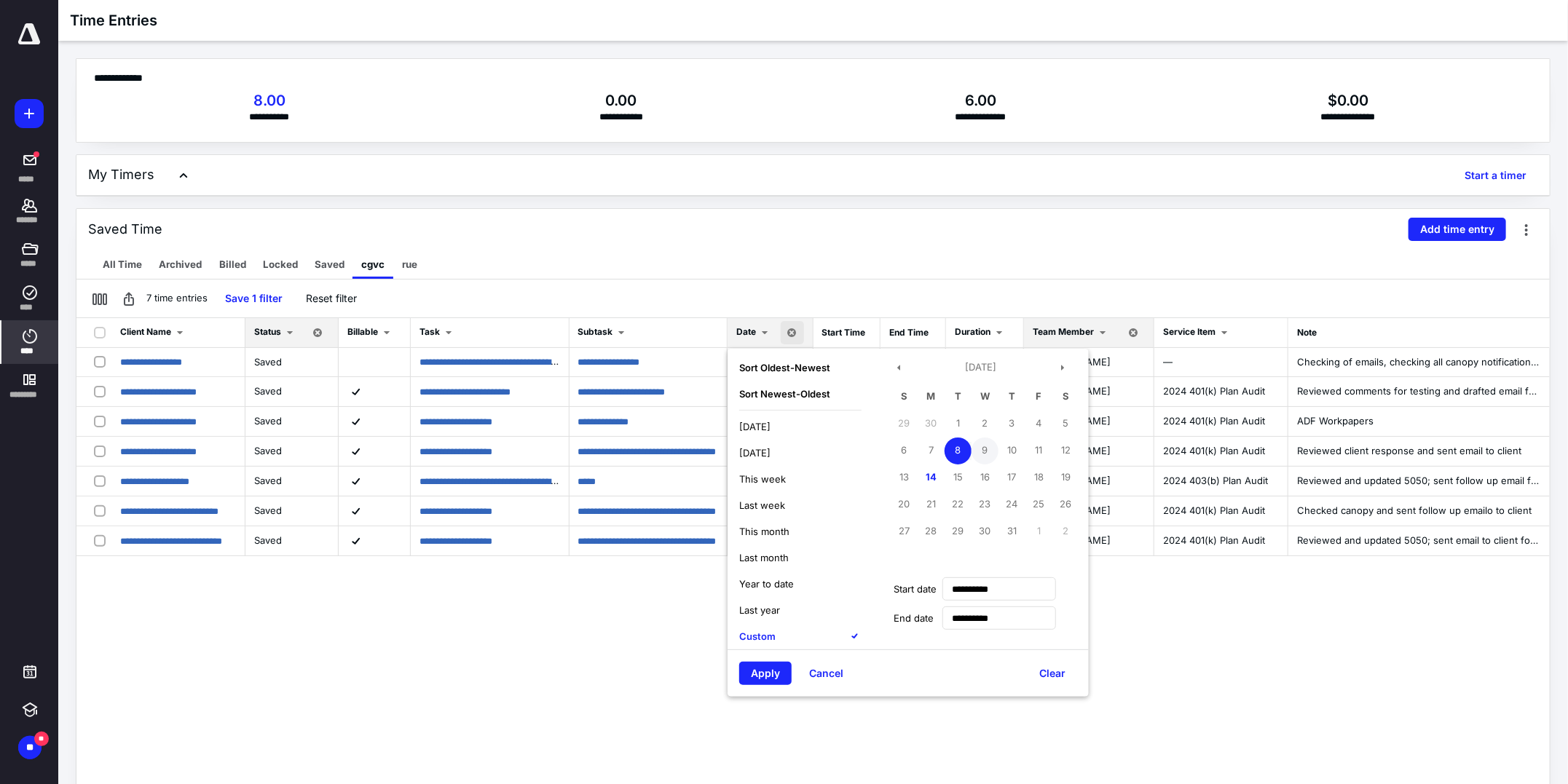 click on "9" at bounding box center [985, 451] 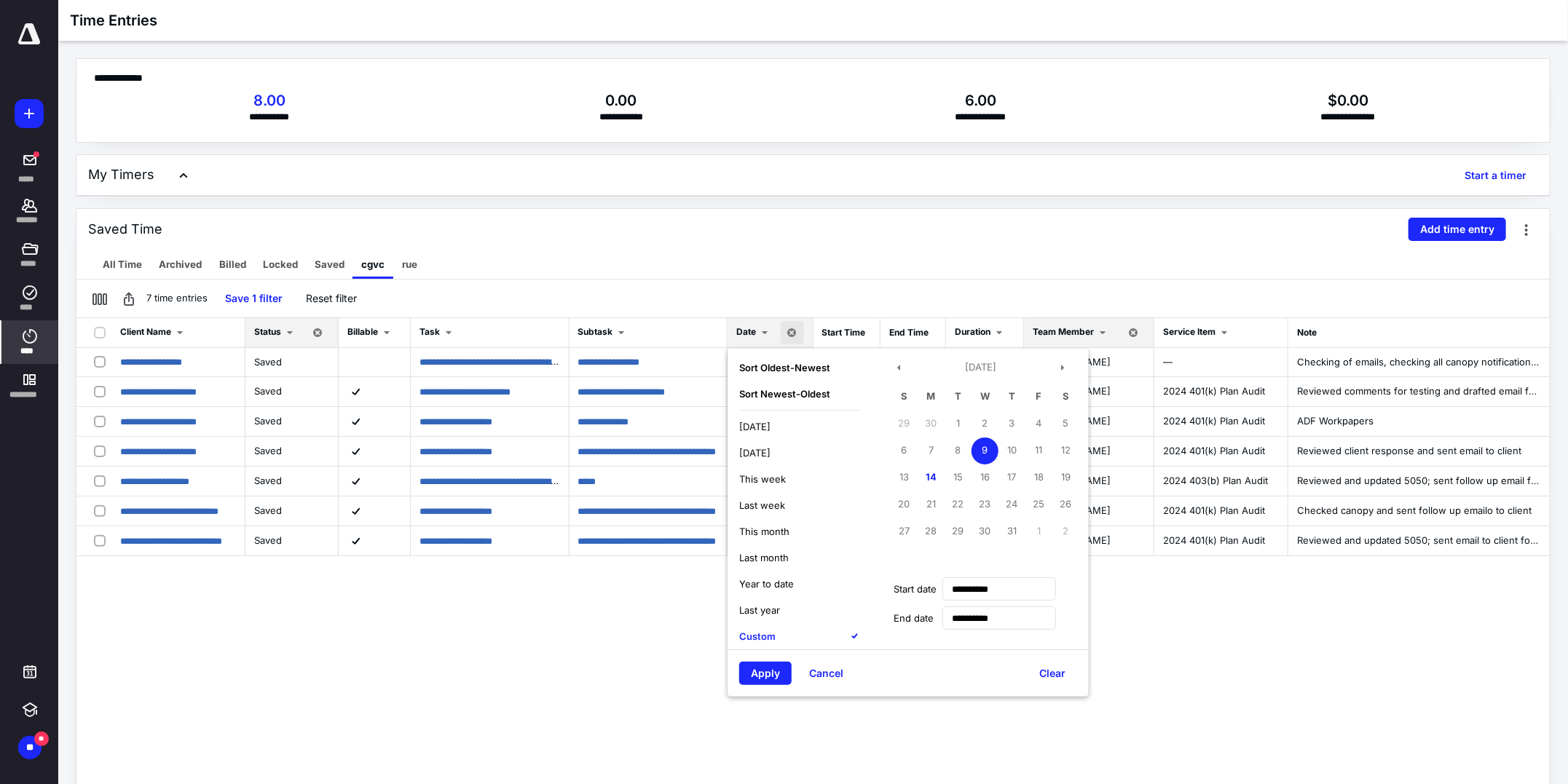 type on "**********" 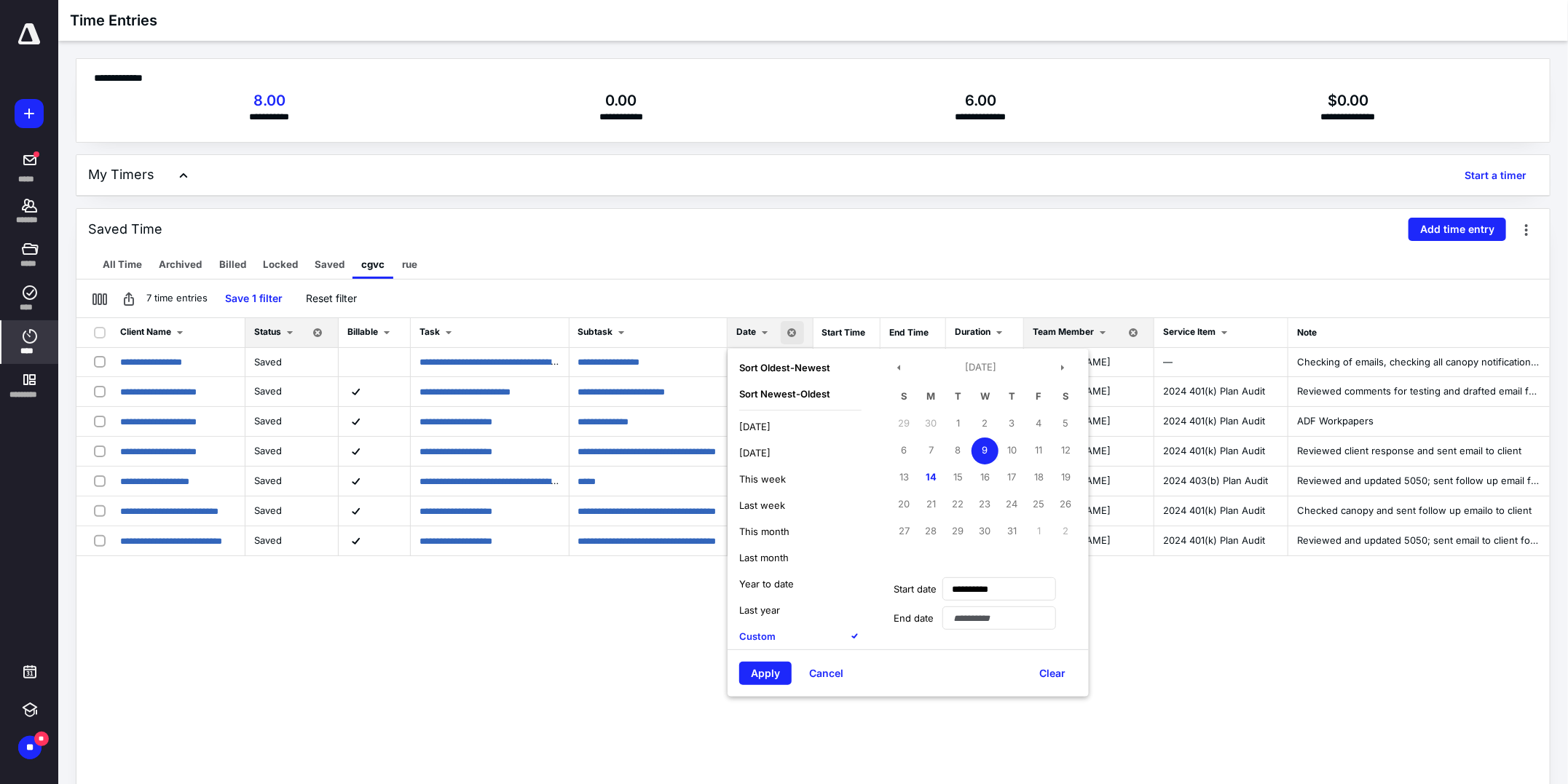 click on "Apply Cancel Clear" at bounding box center (908, 673) 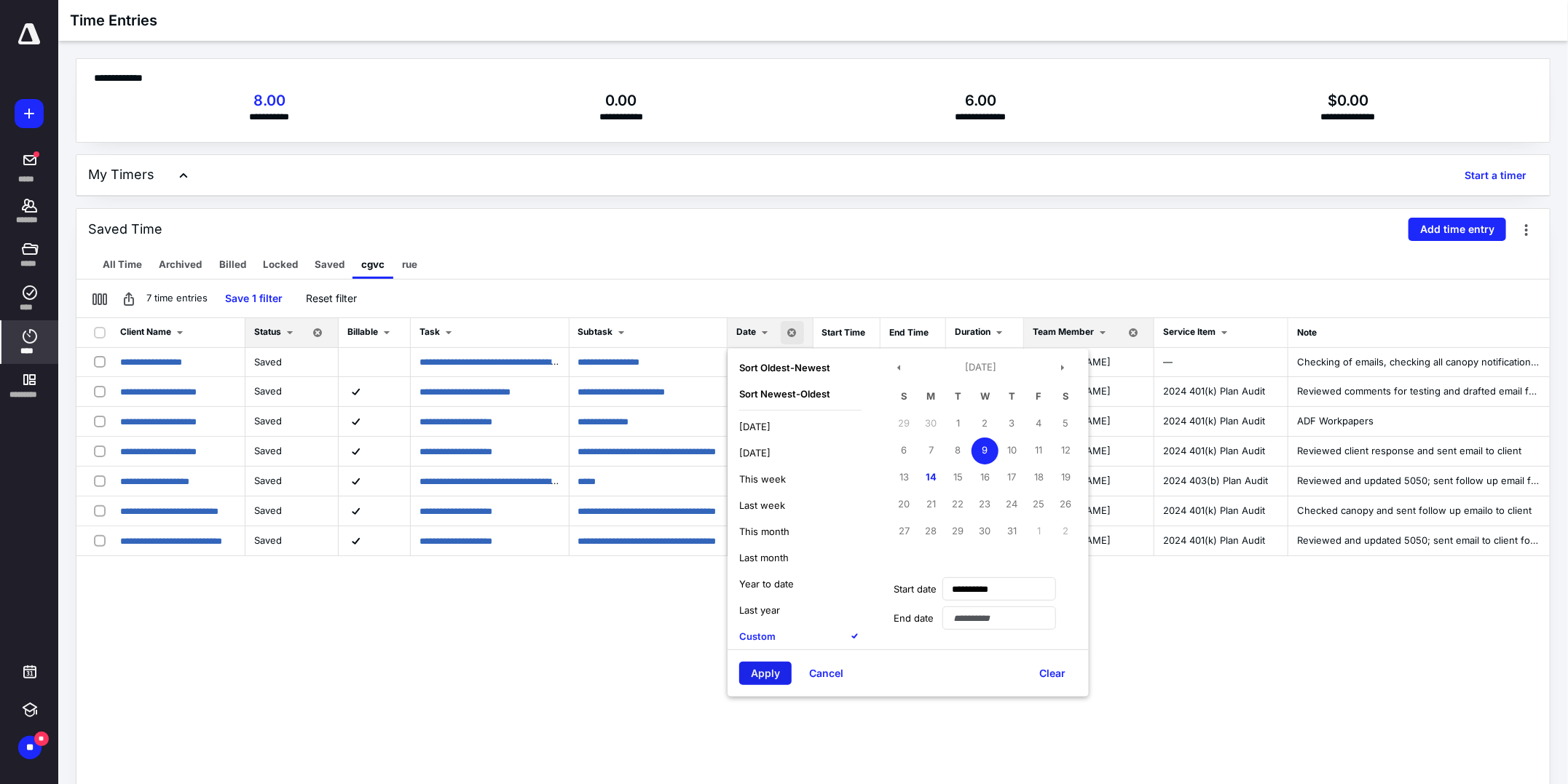 click on "Apply" at bounding box center [765, 673] 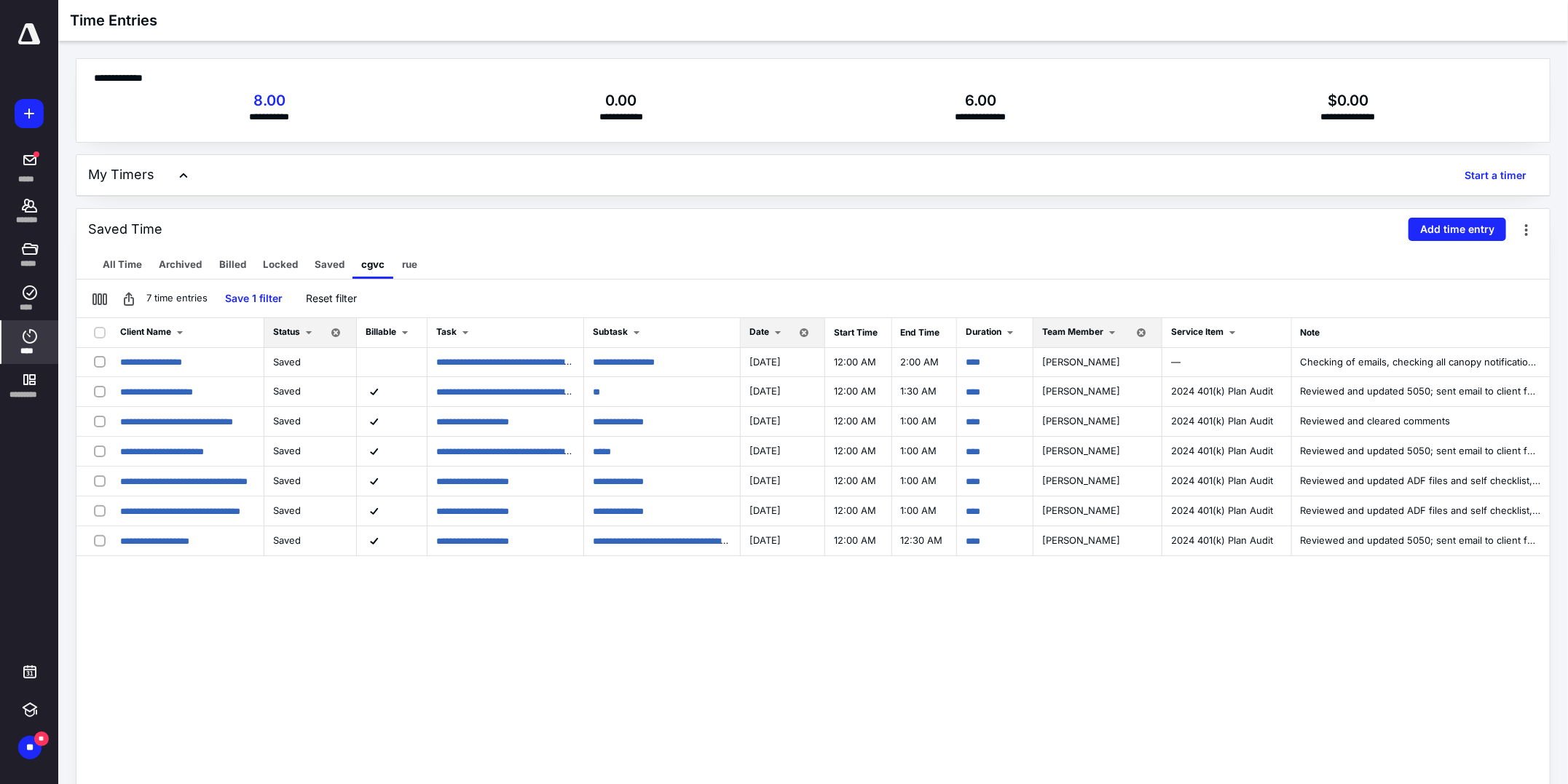 click on "Date" at bounding box center (759, 331) 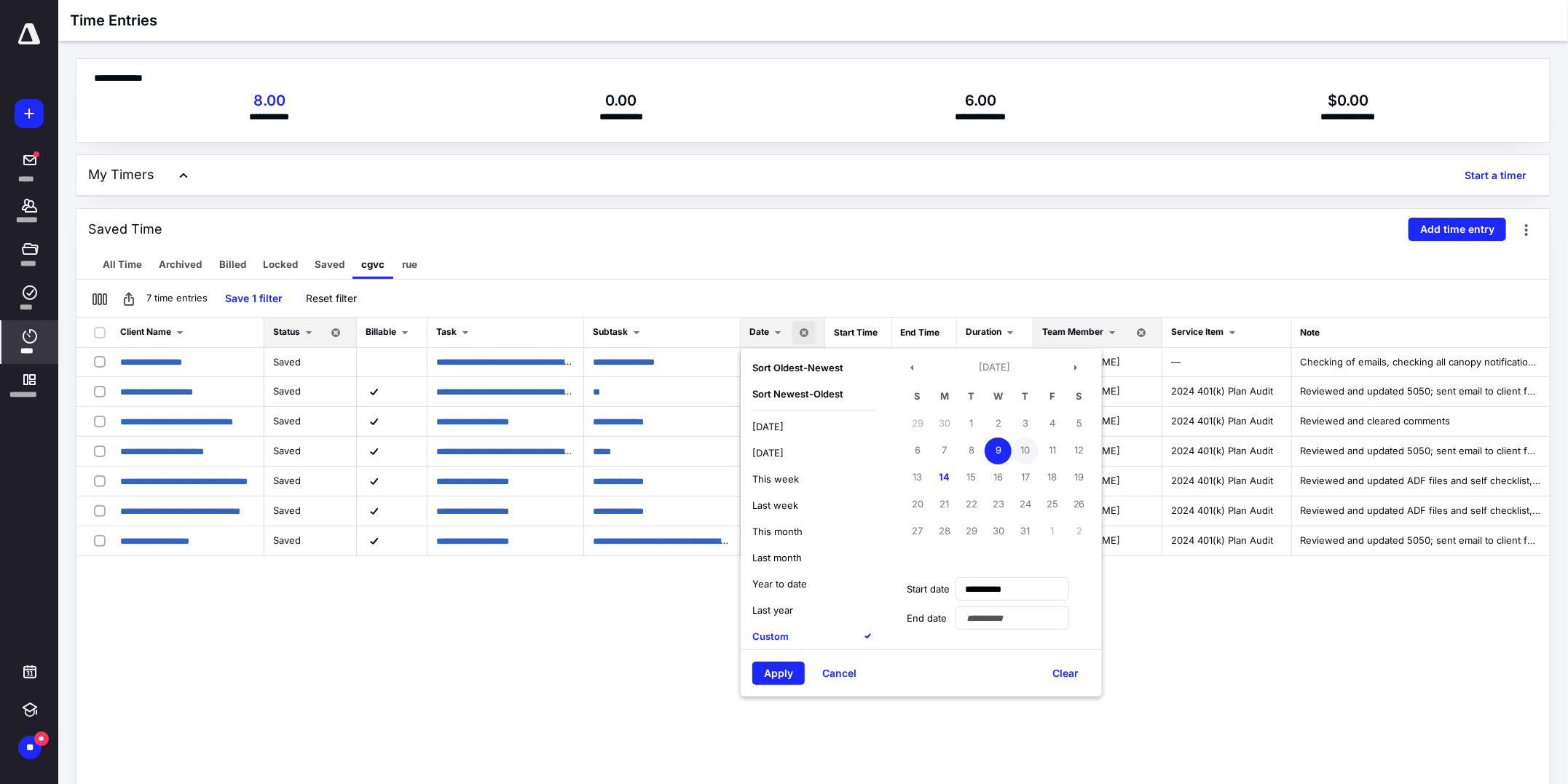 click on "10" at bounding box center [1025, 451] 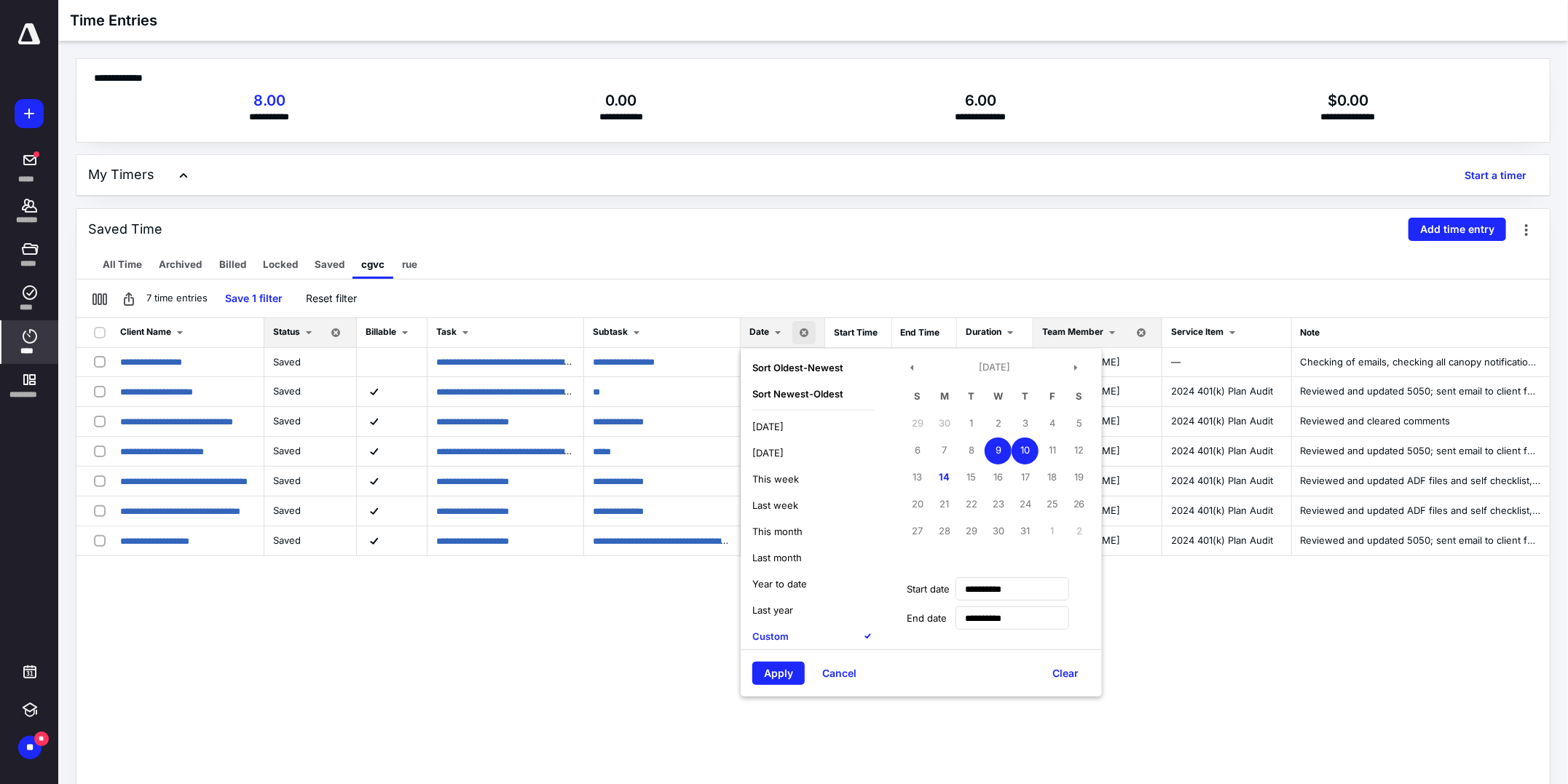 click on "10" at bounding box center (1025, 451) 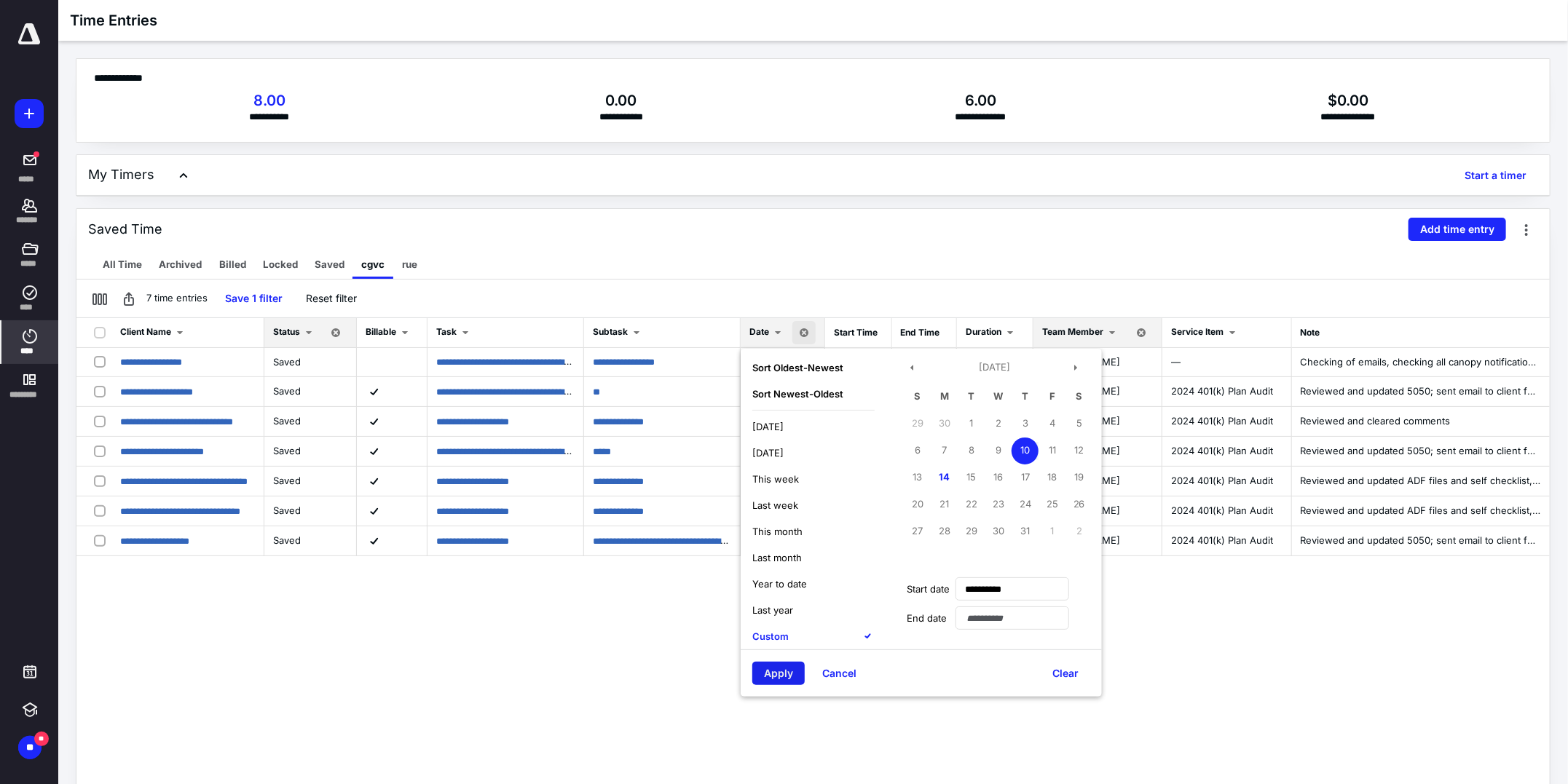 click on "Apply" at bounding box center [779, 673] 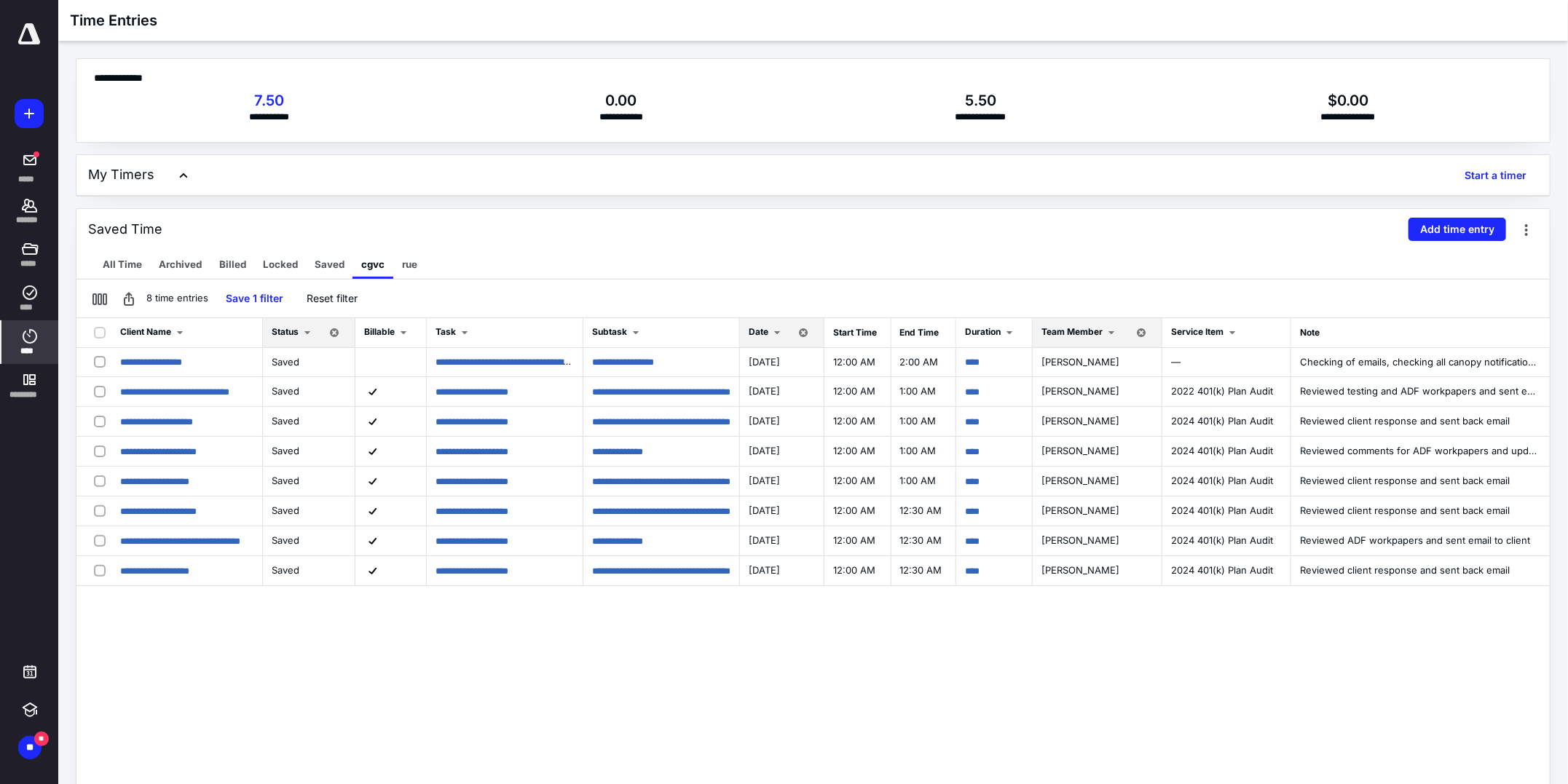 click on "Date" at bounding box center (758, 331) 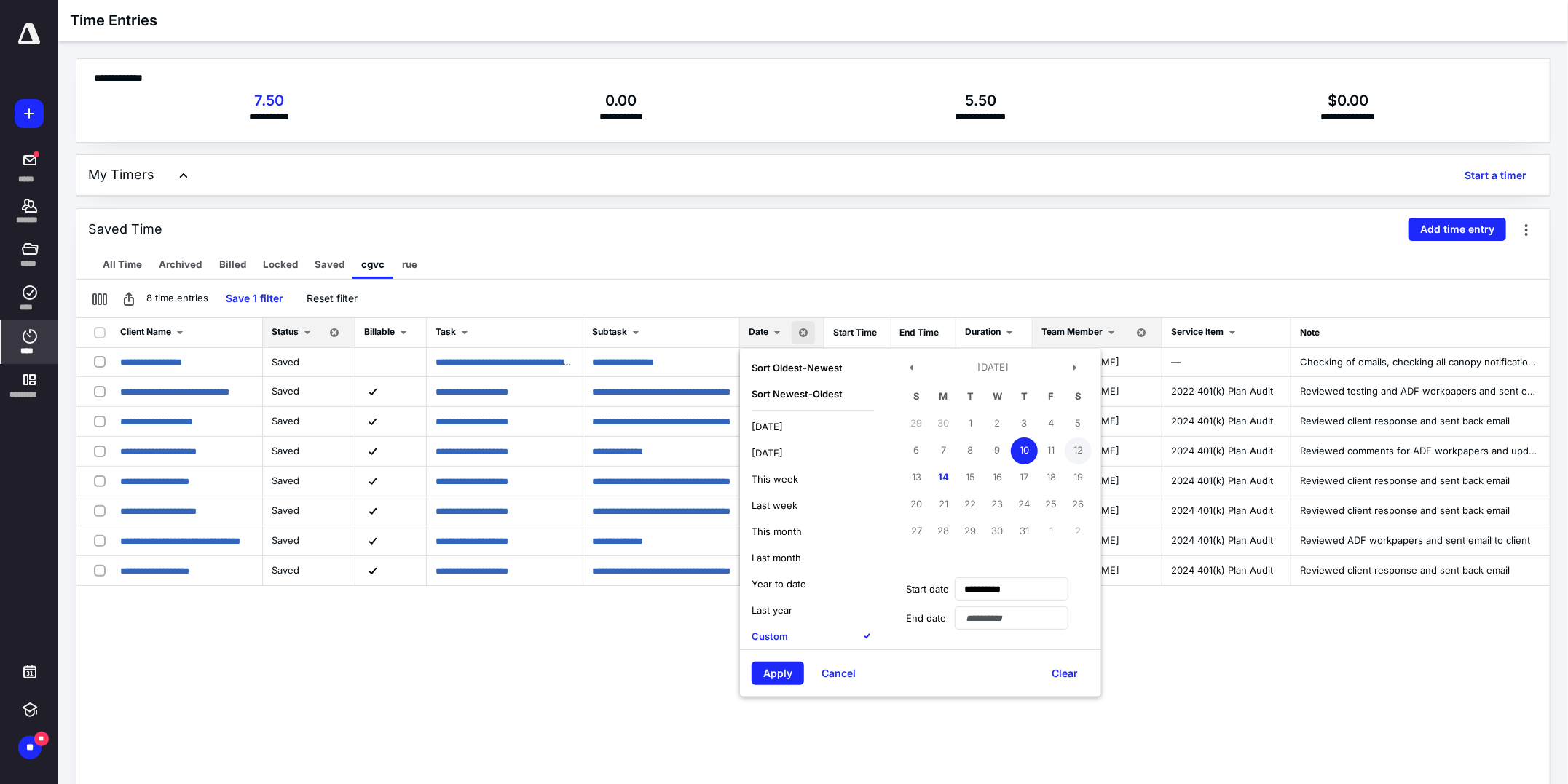 click on "12" at bounding box center [1078, 451] 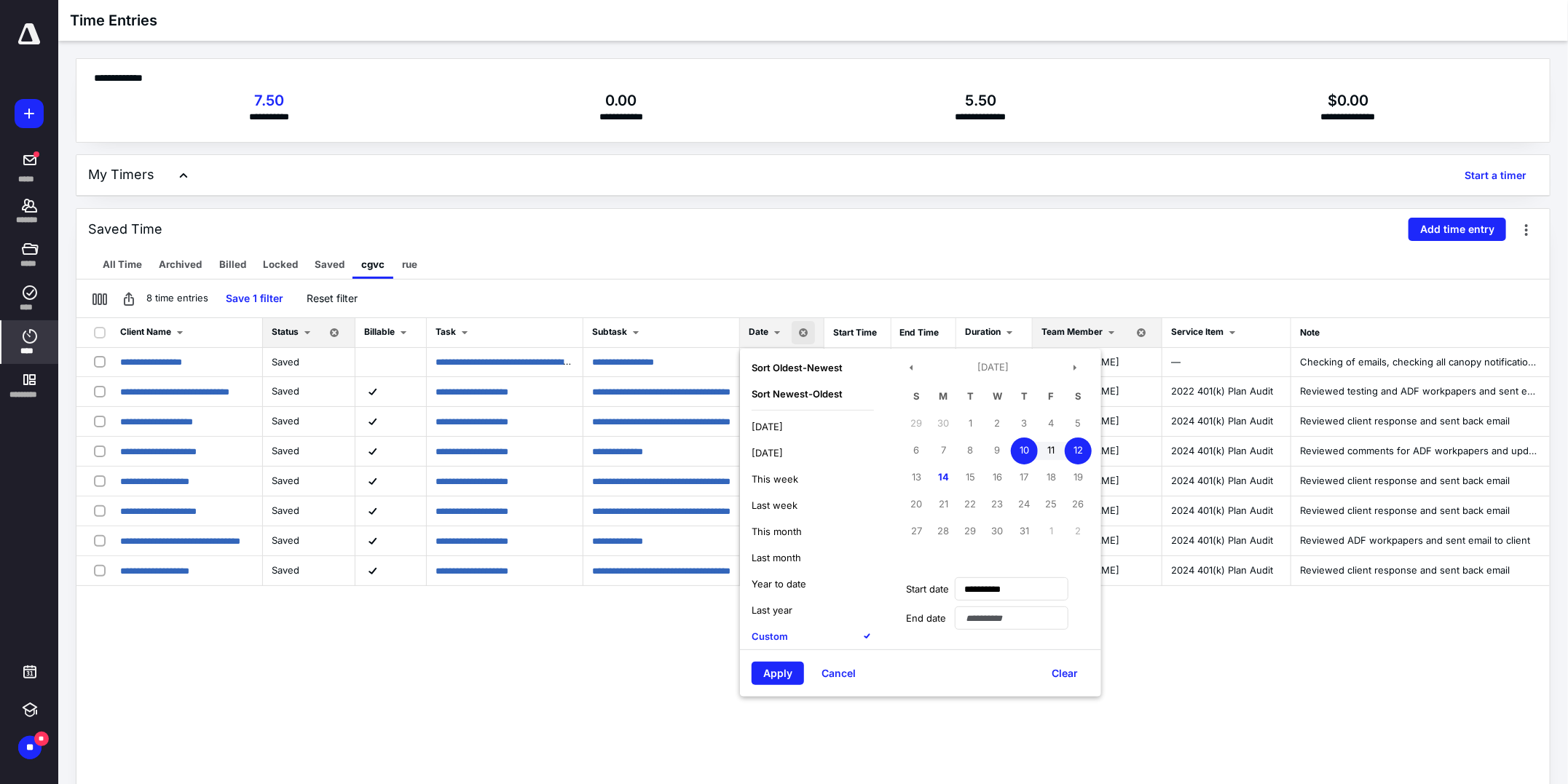 type on "**********" 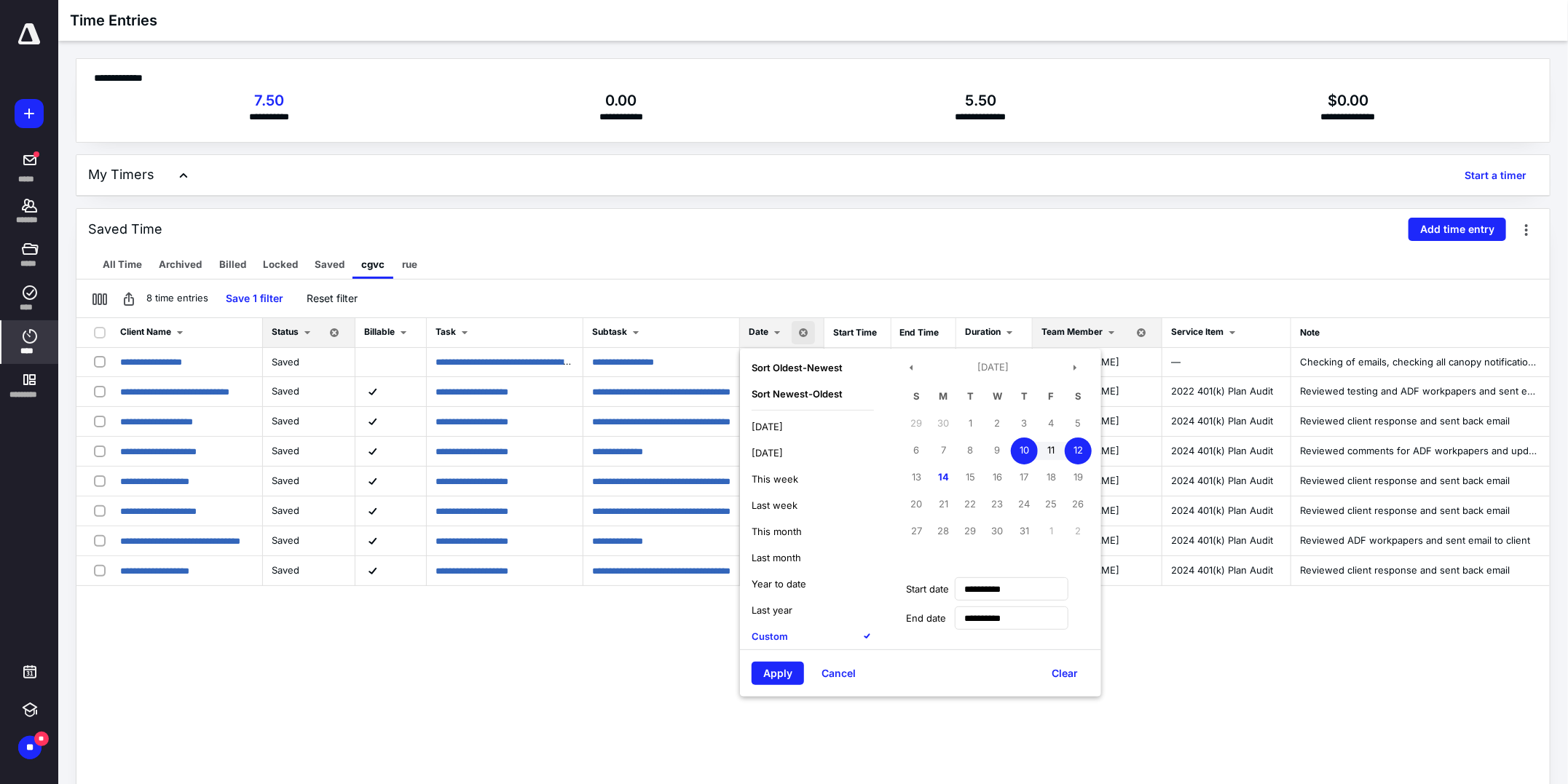click on "12" at bounding box center [1078, 451] 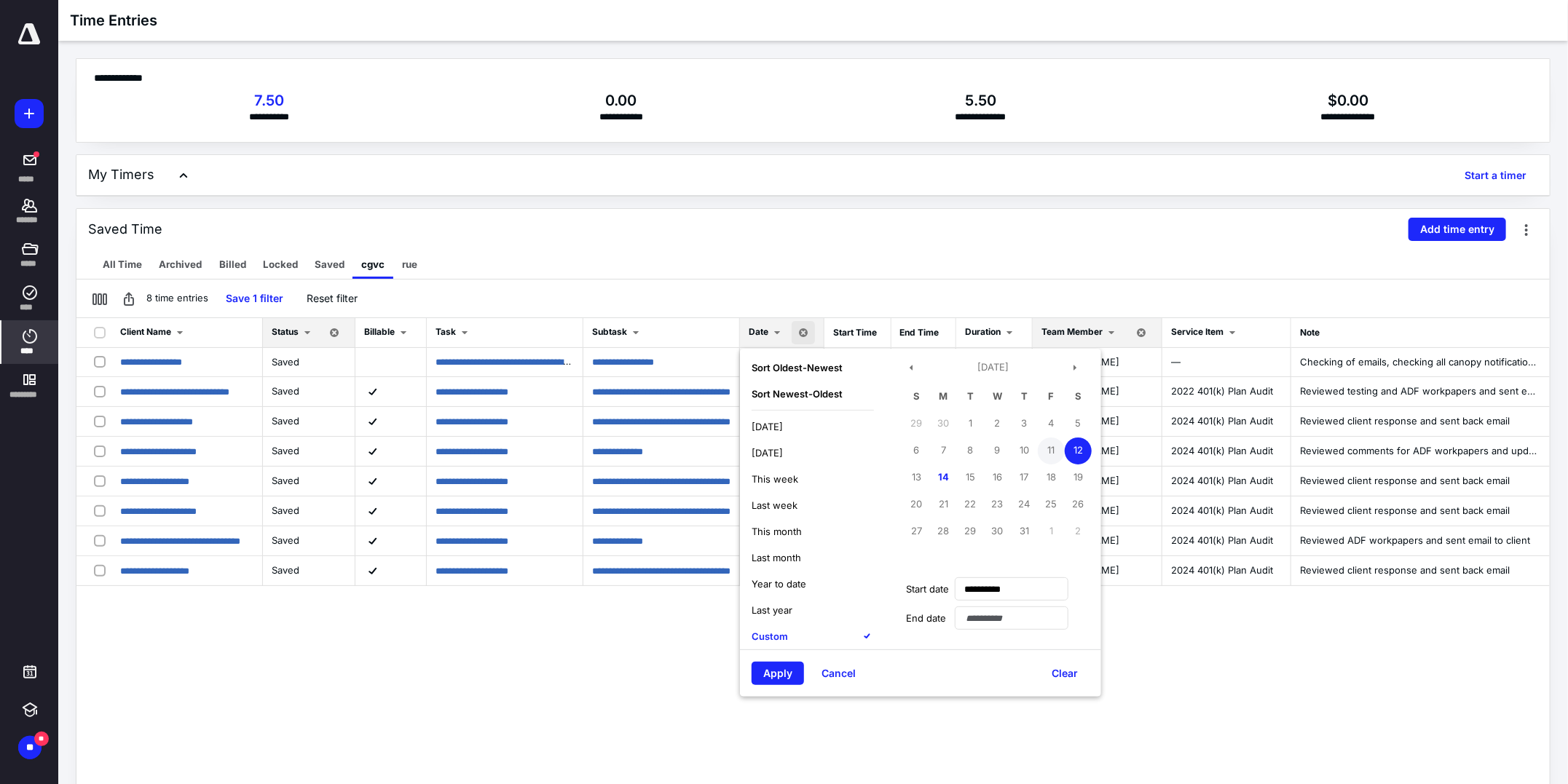 click on "11" at bounding box center (1051, 451) 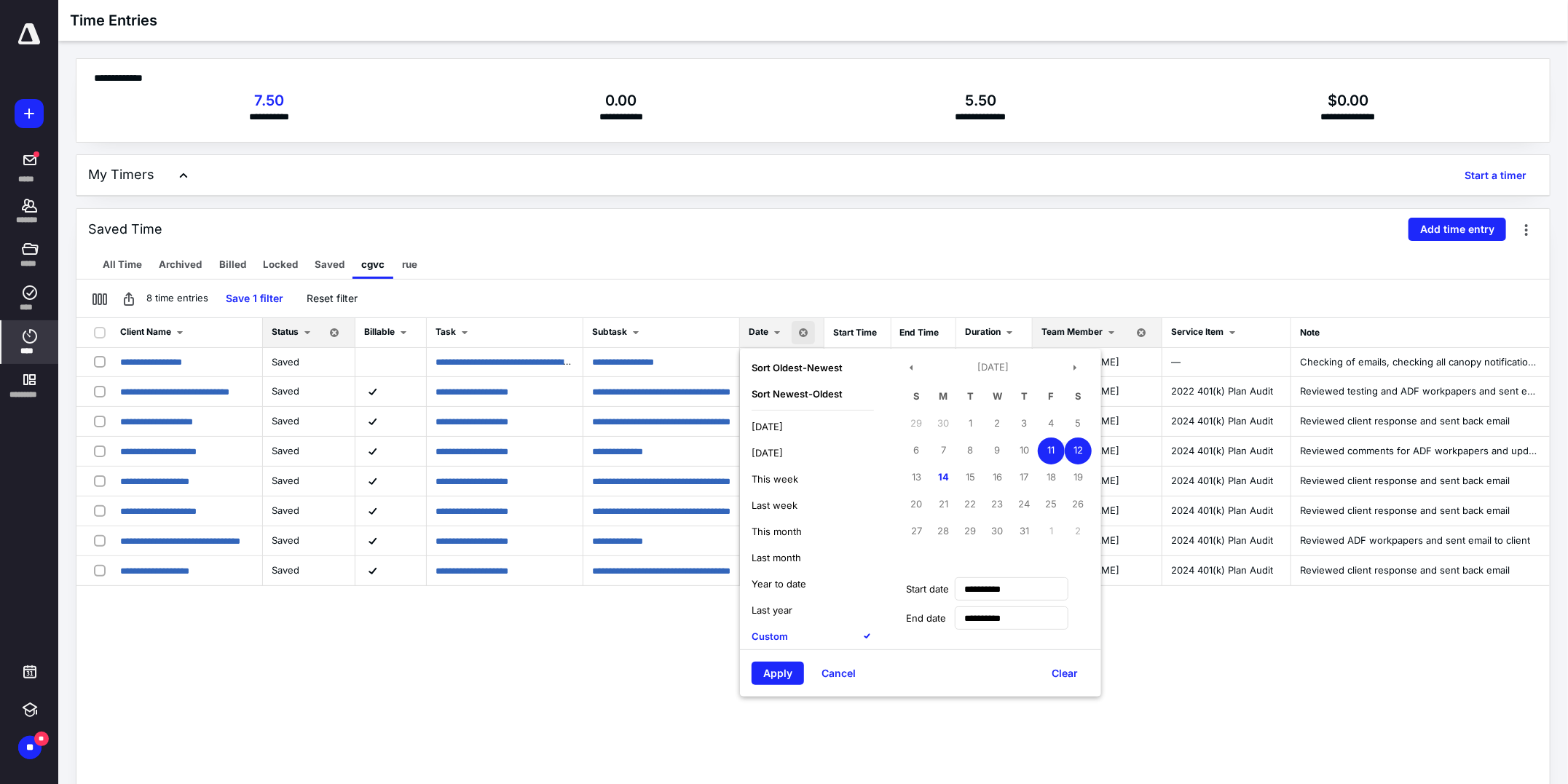 click on "12" at bounding box center [1078, 451] 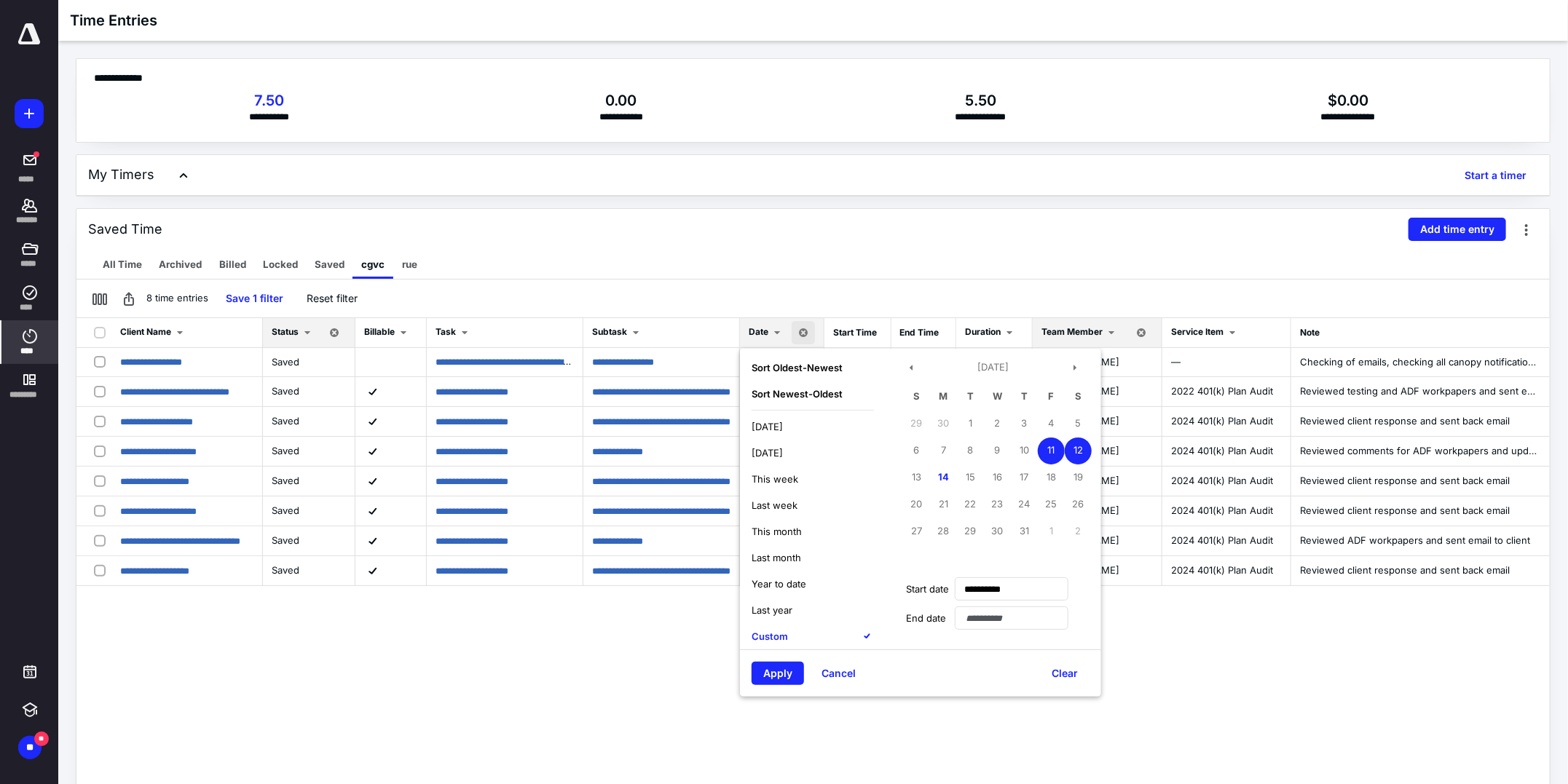 click on "12" at bounding box center (1078, 451) 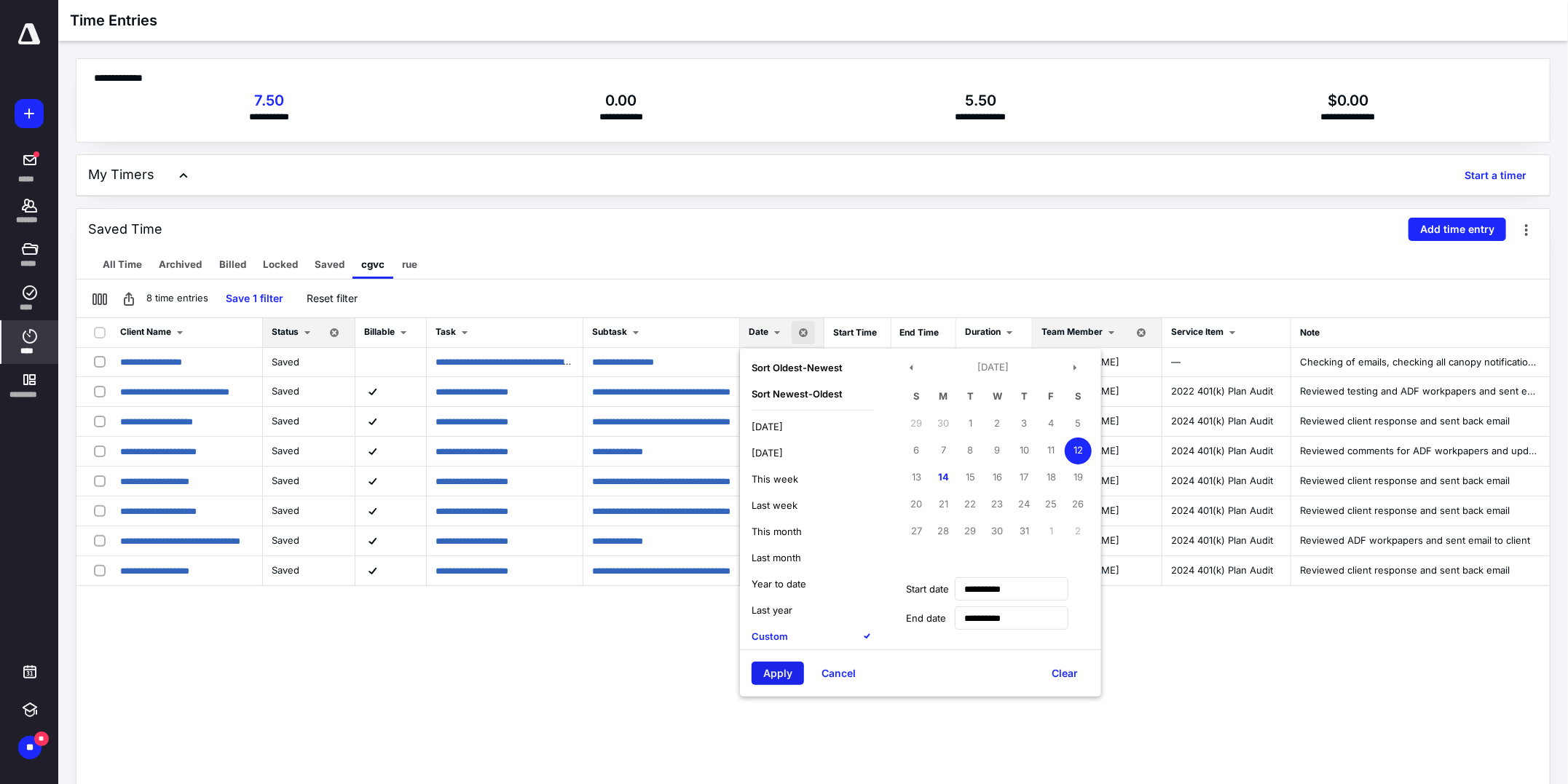 click on "Apply" at bounding box center [778, 673] 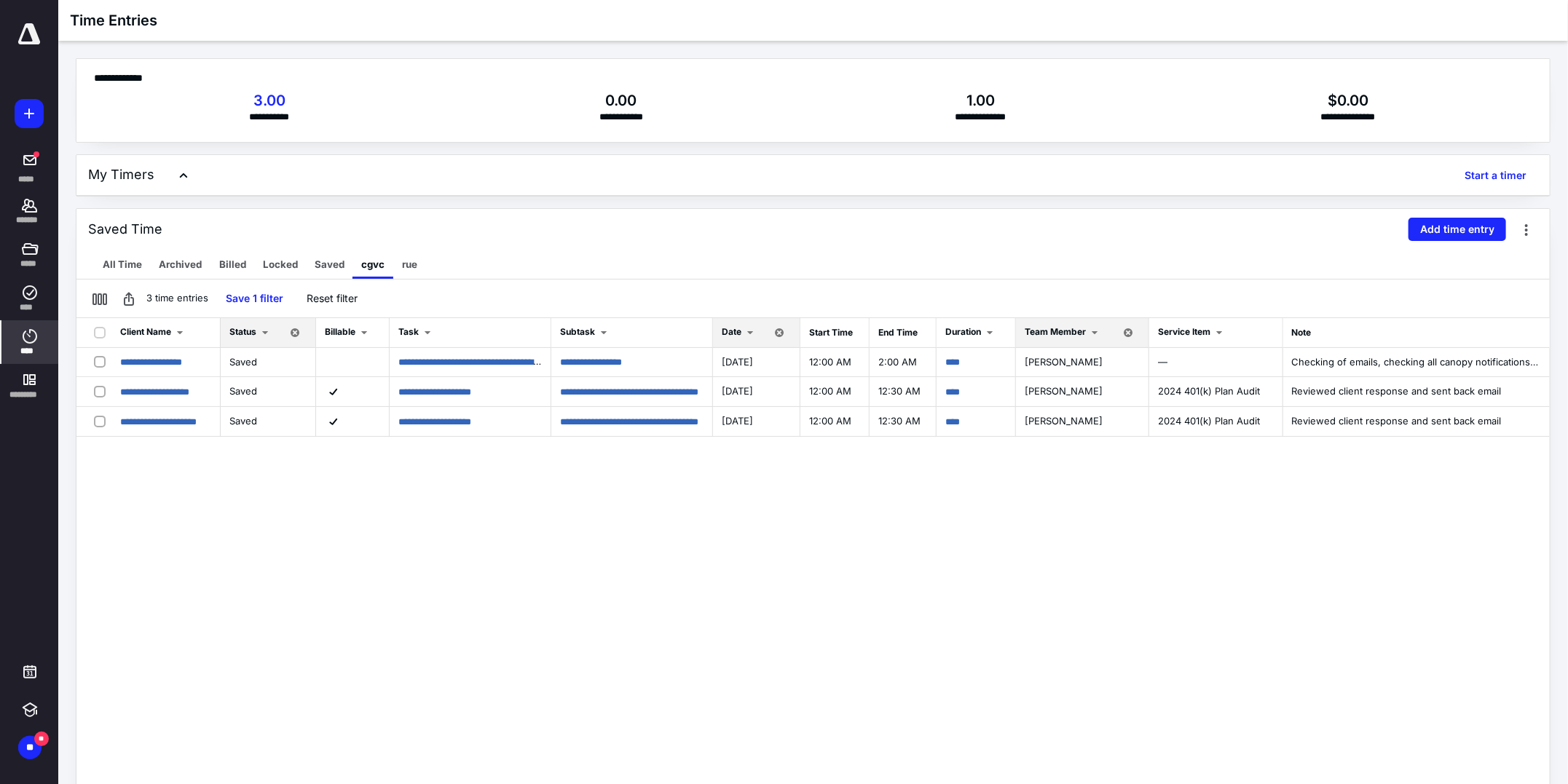 click on "Date" at bounding box center [731, 331] 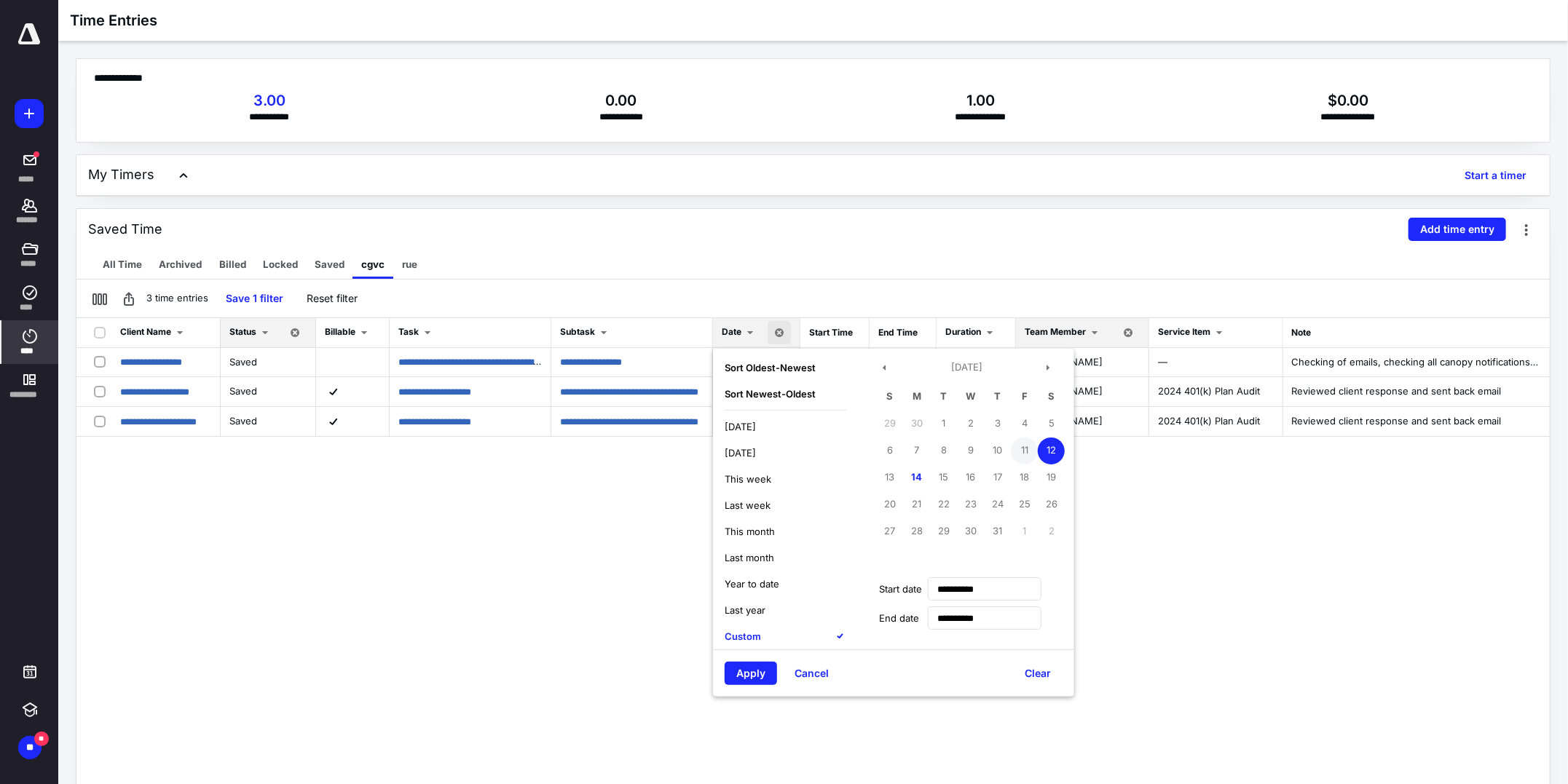click on "11" at bounding box center [1024, 451] 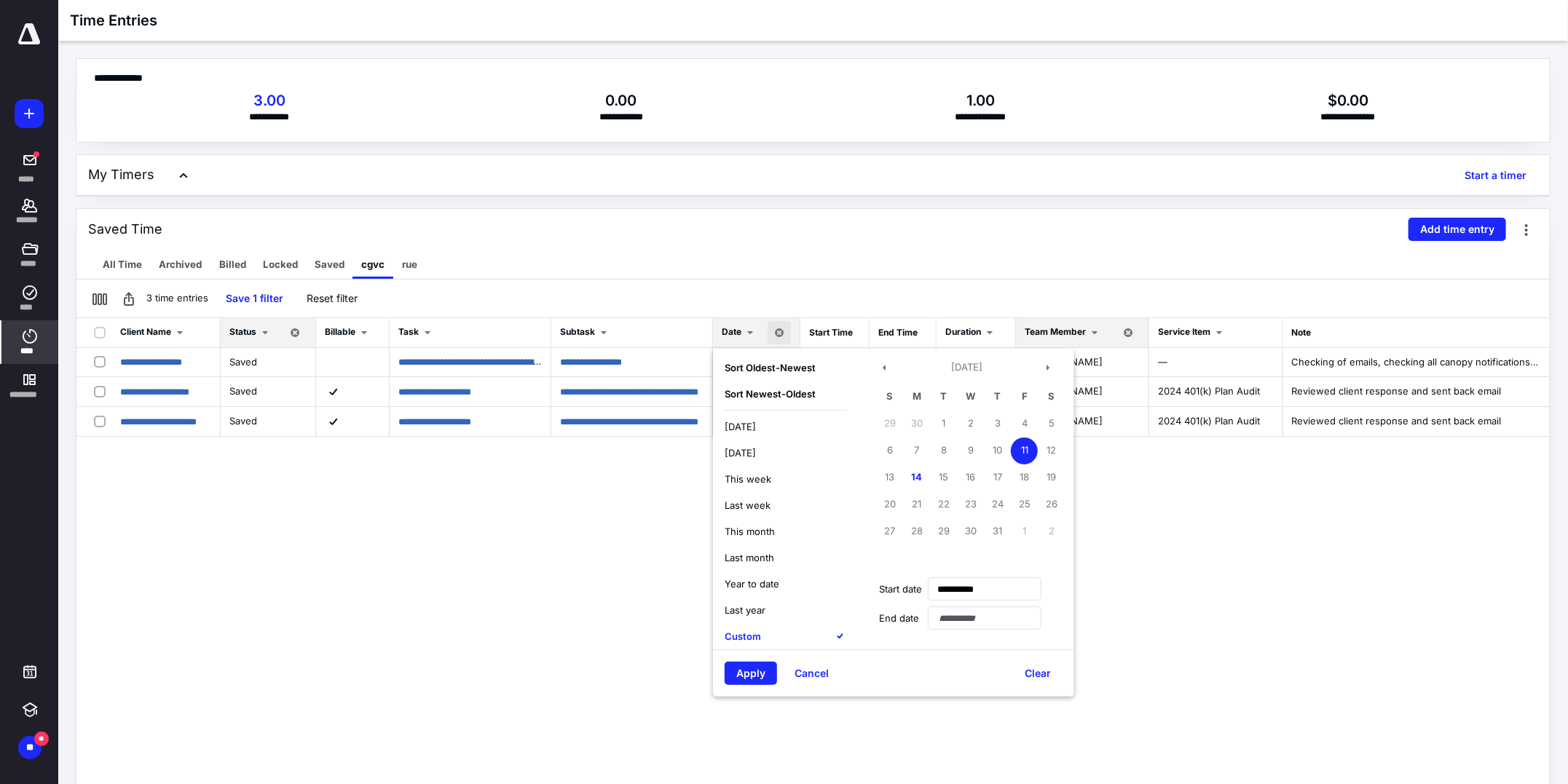 click on "11" at bounding box center (1024, 451) 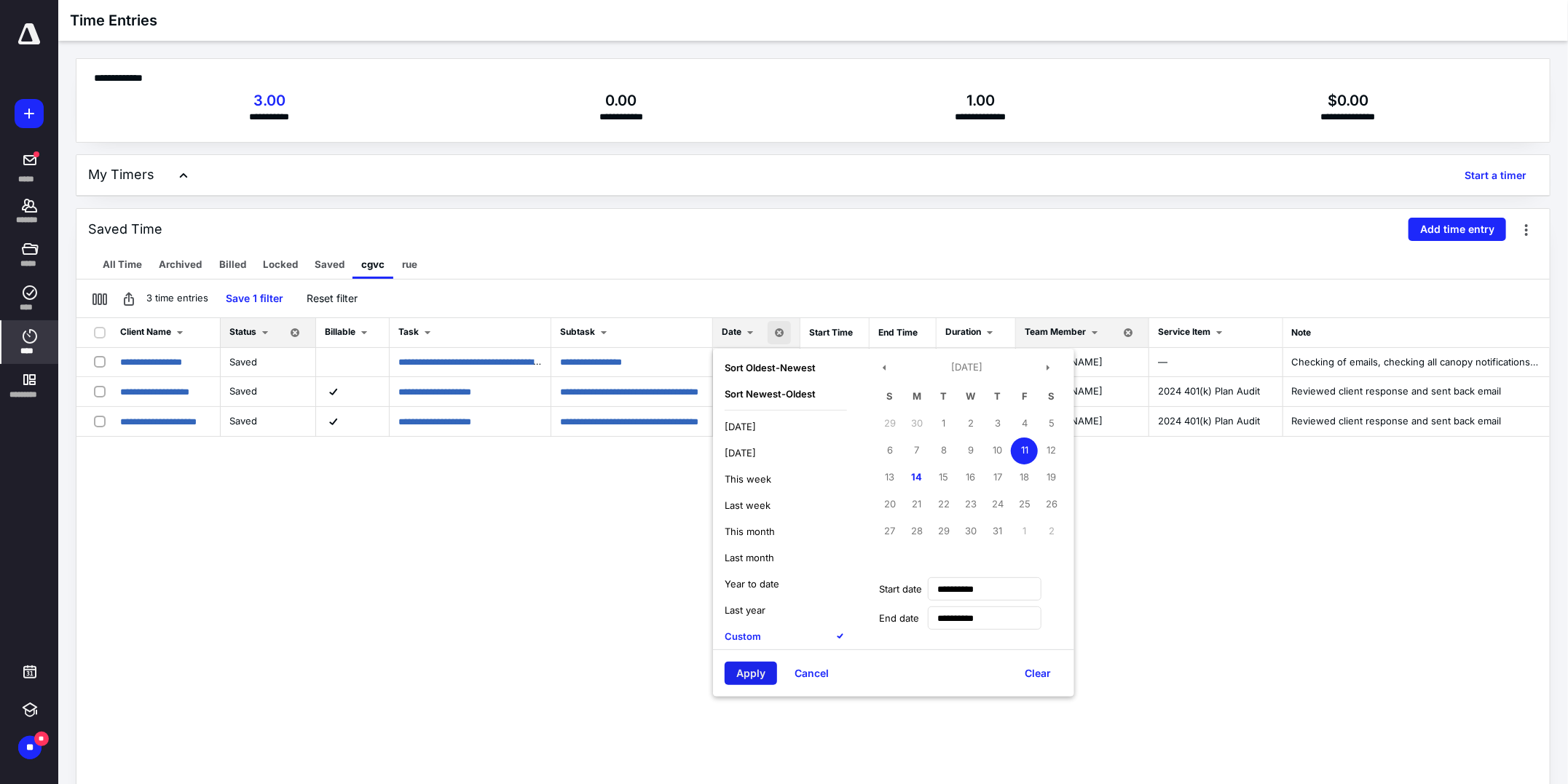 click on "Apply" at bounding box center [751, 673] 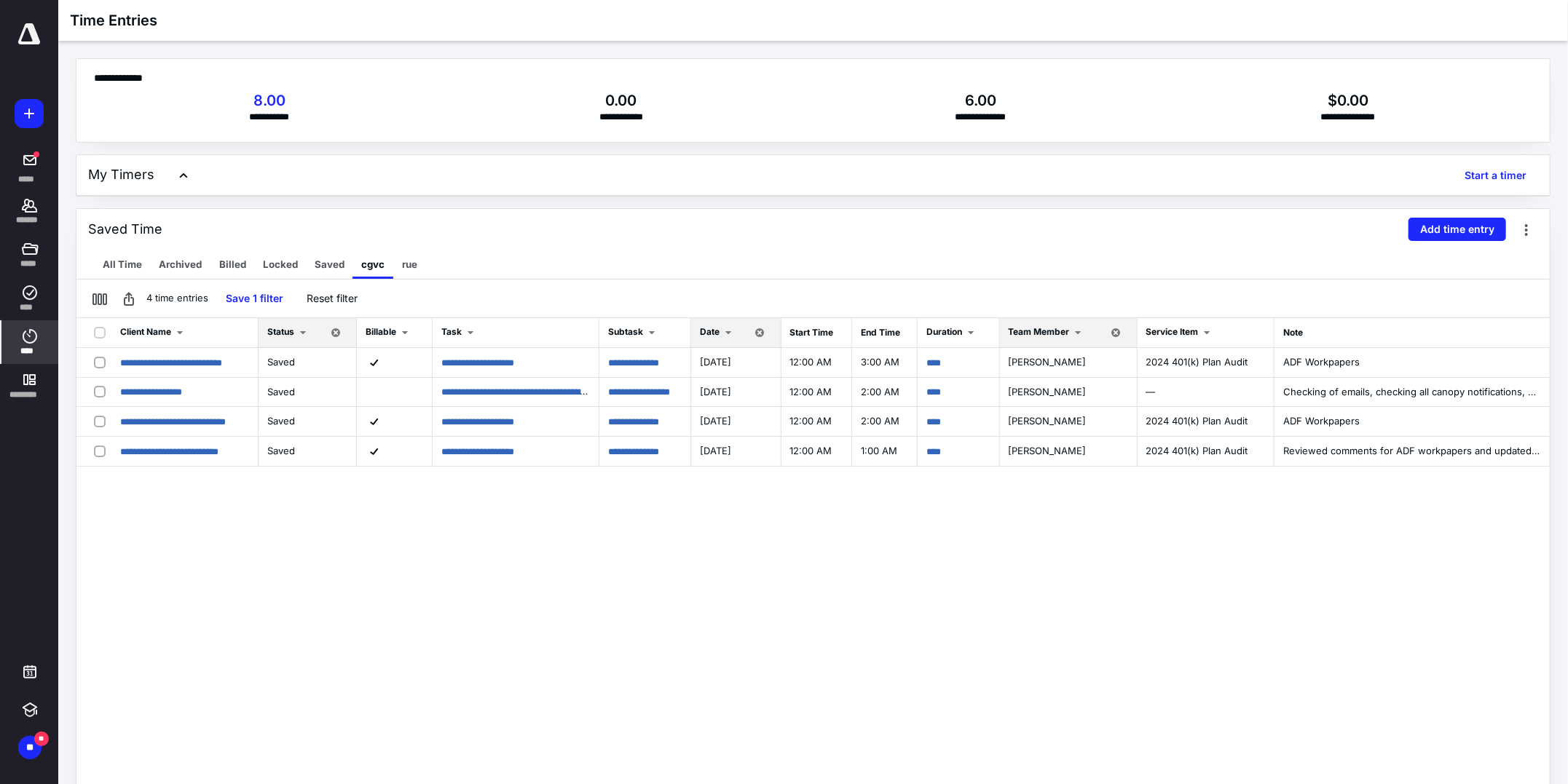 drag, startPoint x: 747, startPoint y: 333, endPoint x: 861, endPoint y: 347, distance: 114.85643 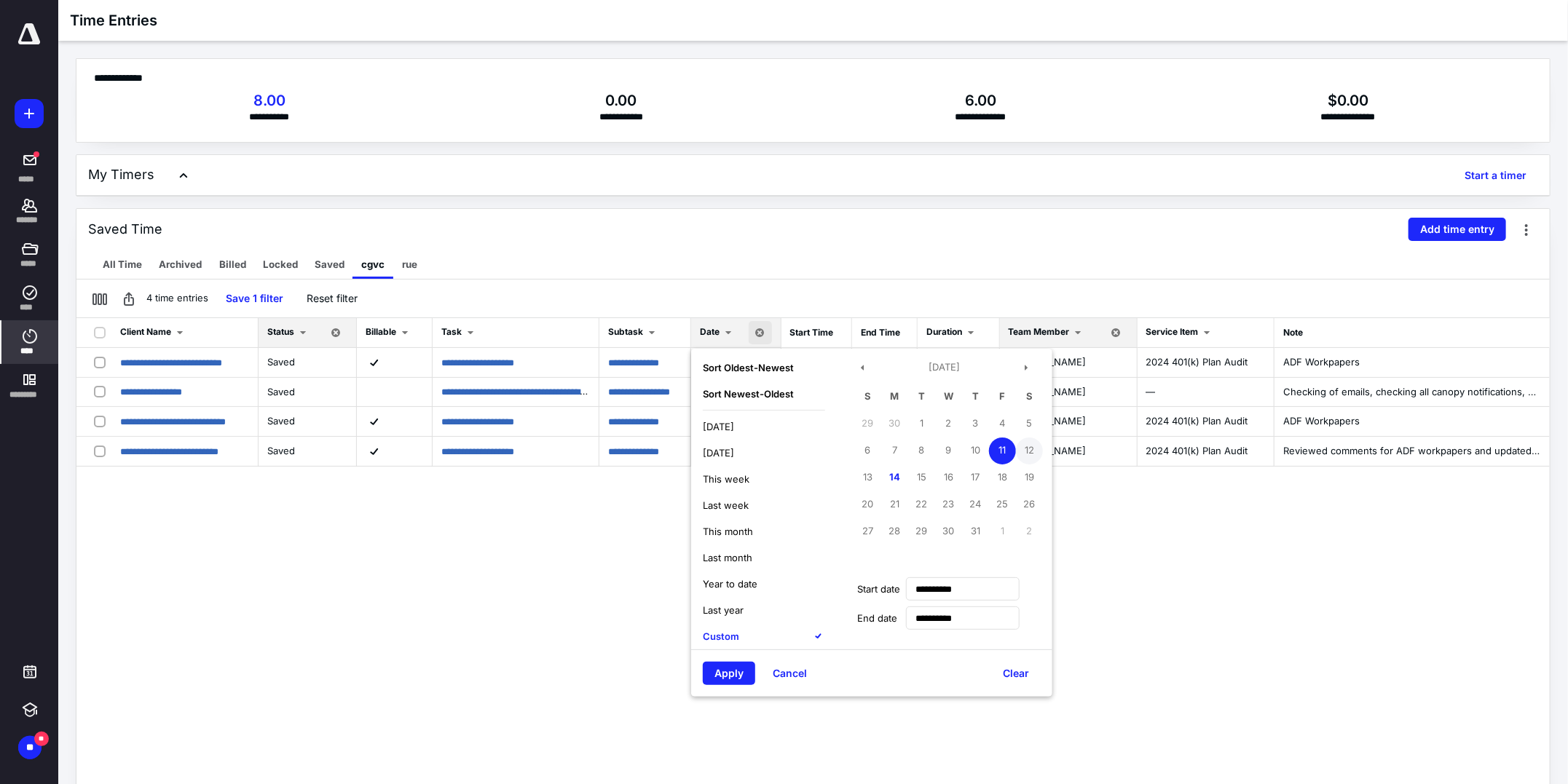 click on "12" at bounding box center [1029, 451] 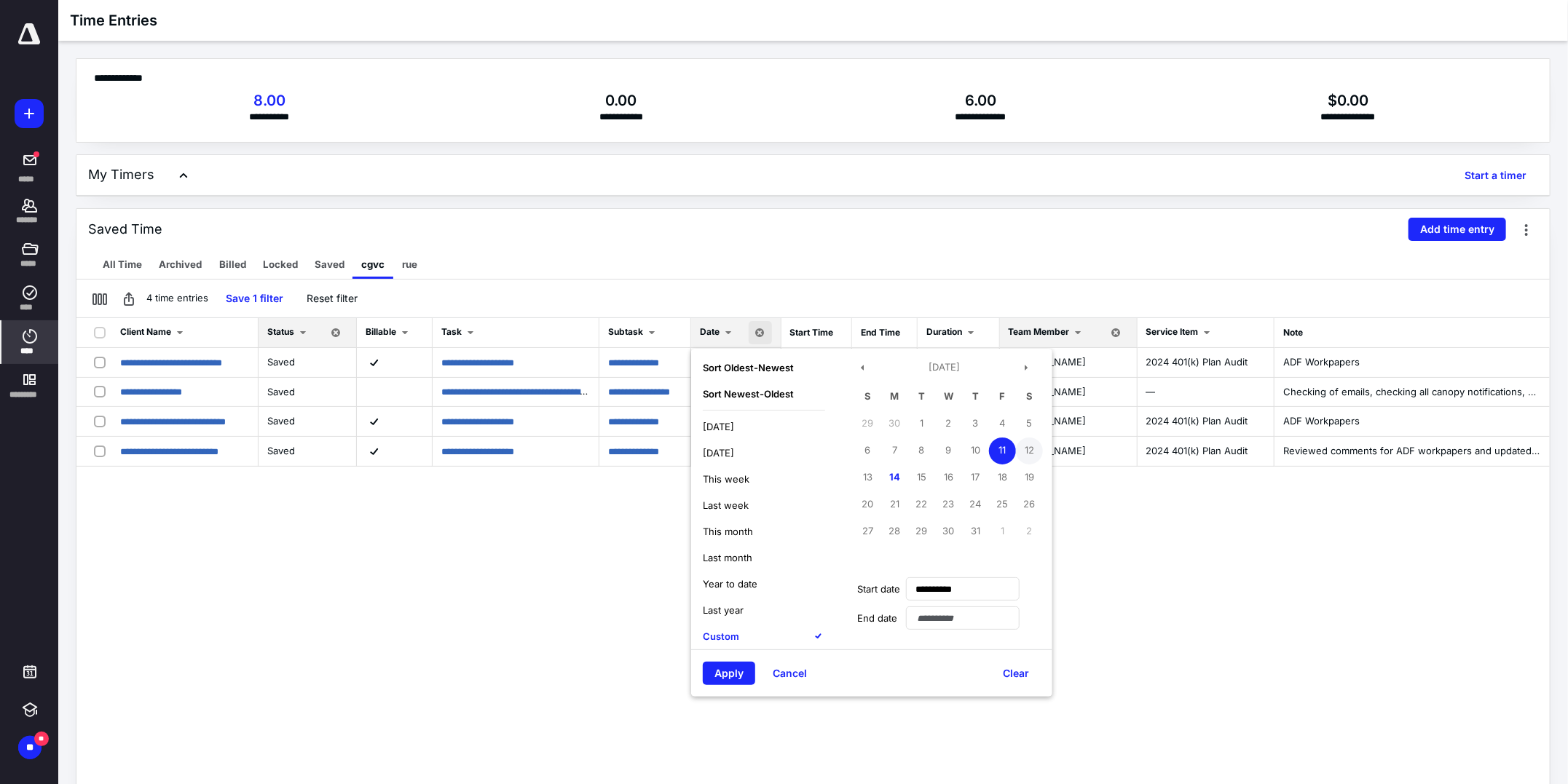 click on "12" at bounding box center (1029, 451) 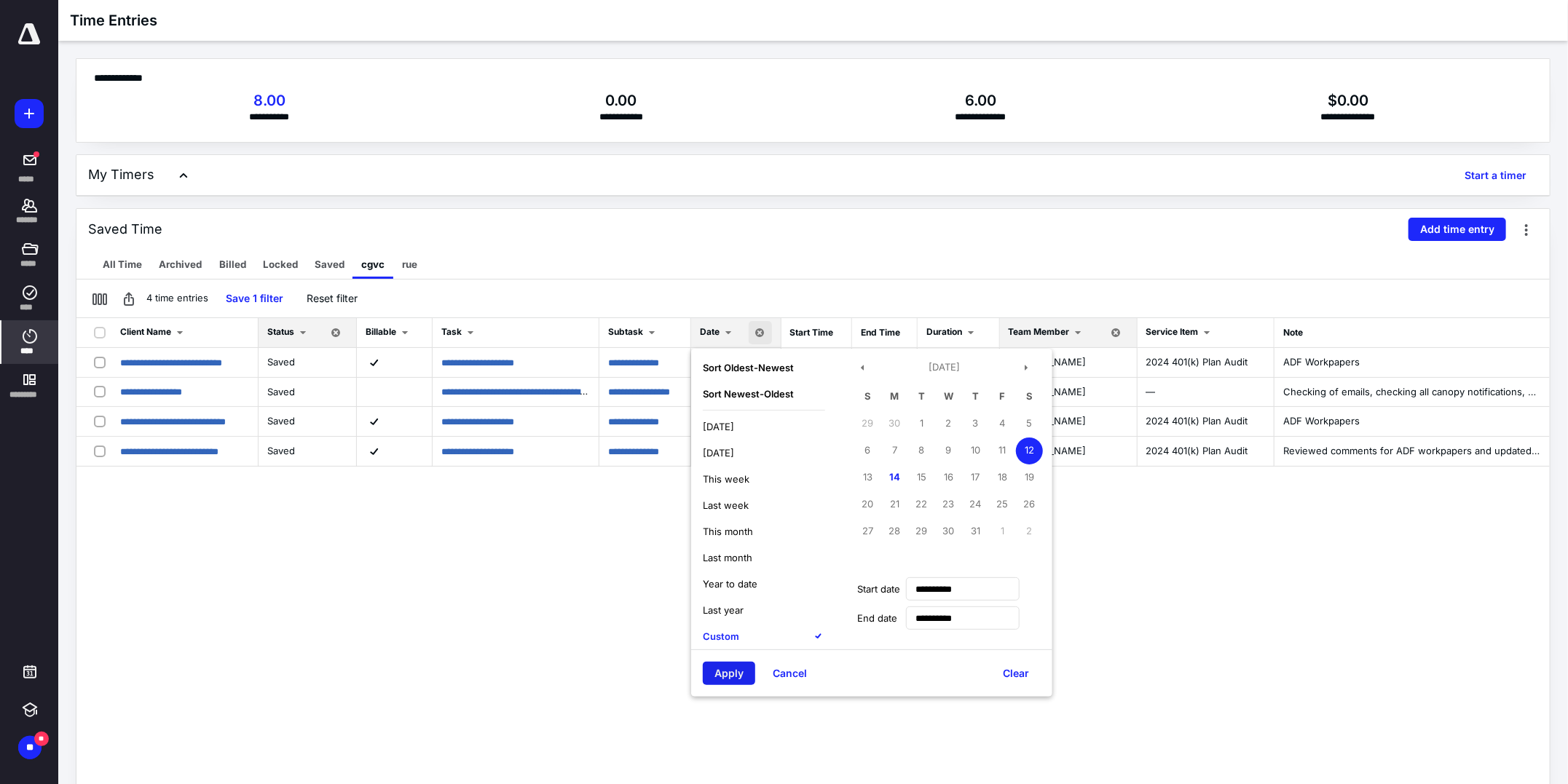 click on "Apply" at bounding box center (729, 673) 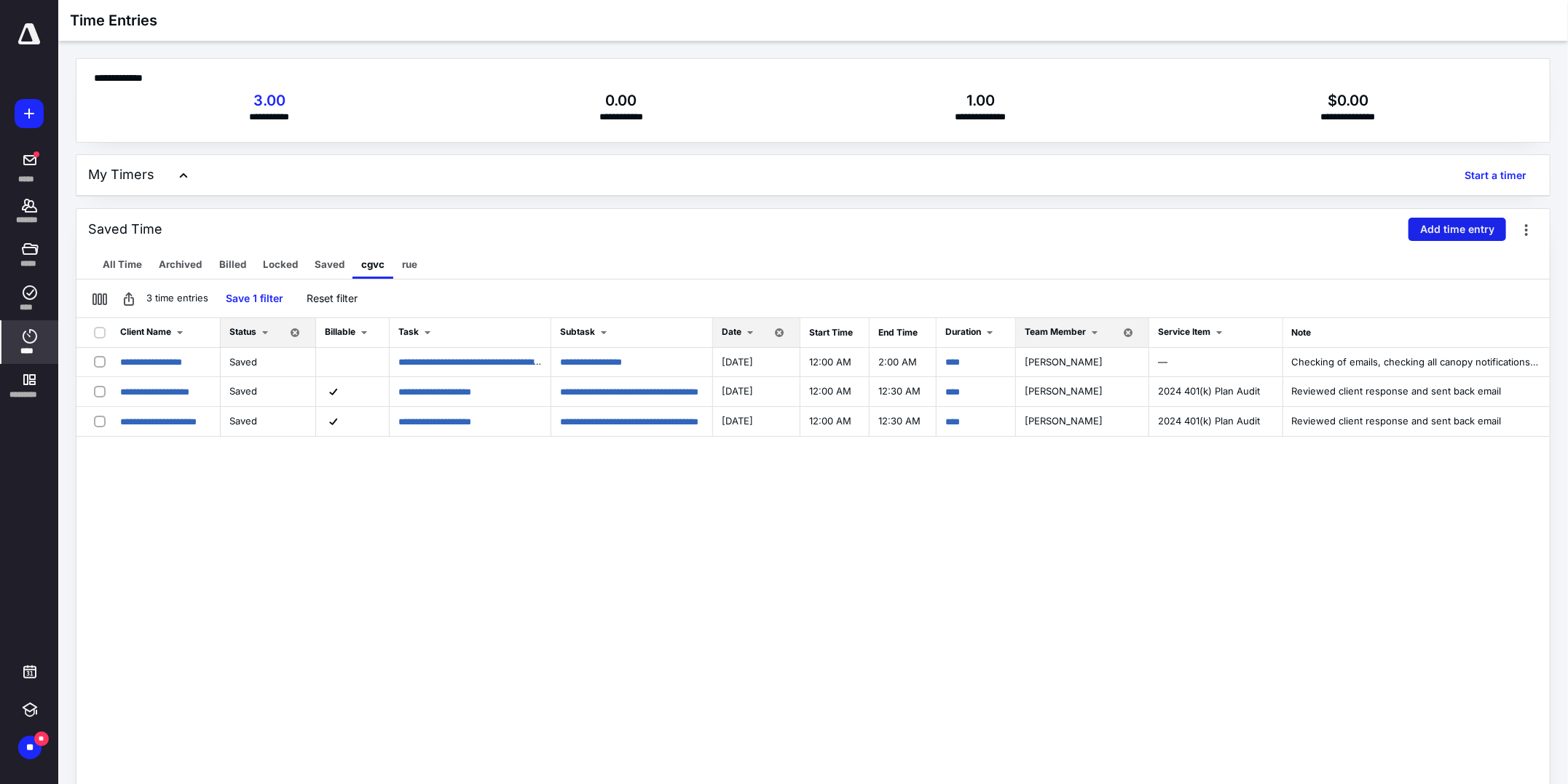 click on "Add time entry" at bounding box center (1457, 229) 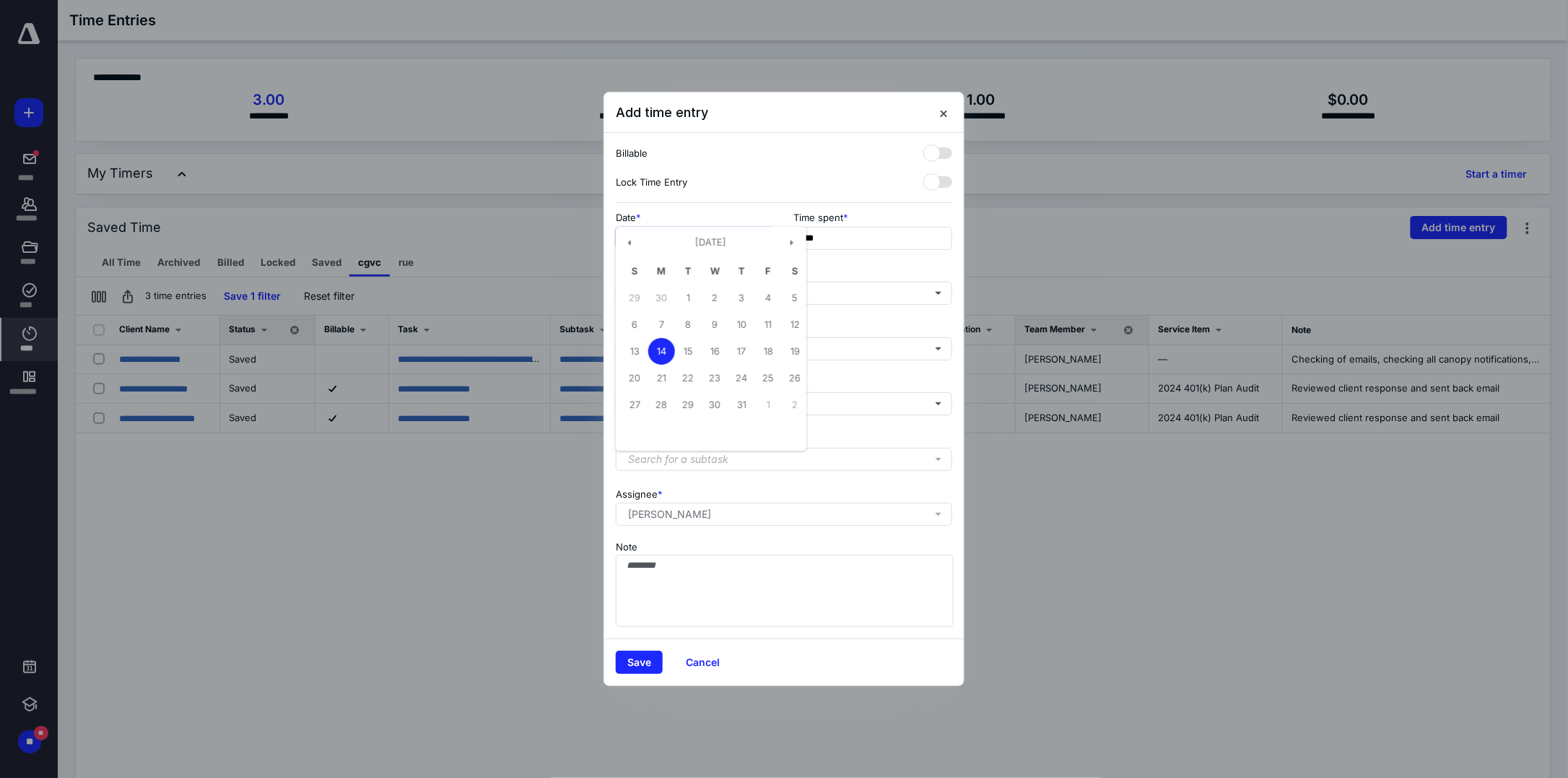 click on "**********" at bounding box center (695, 238) 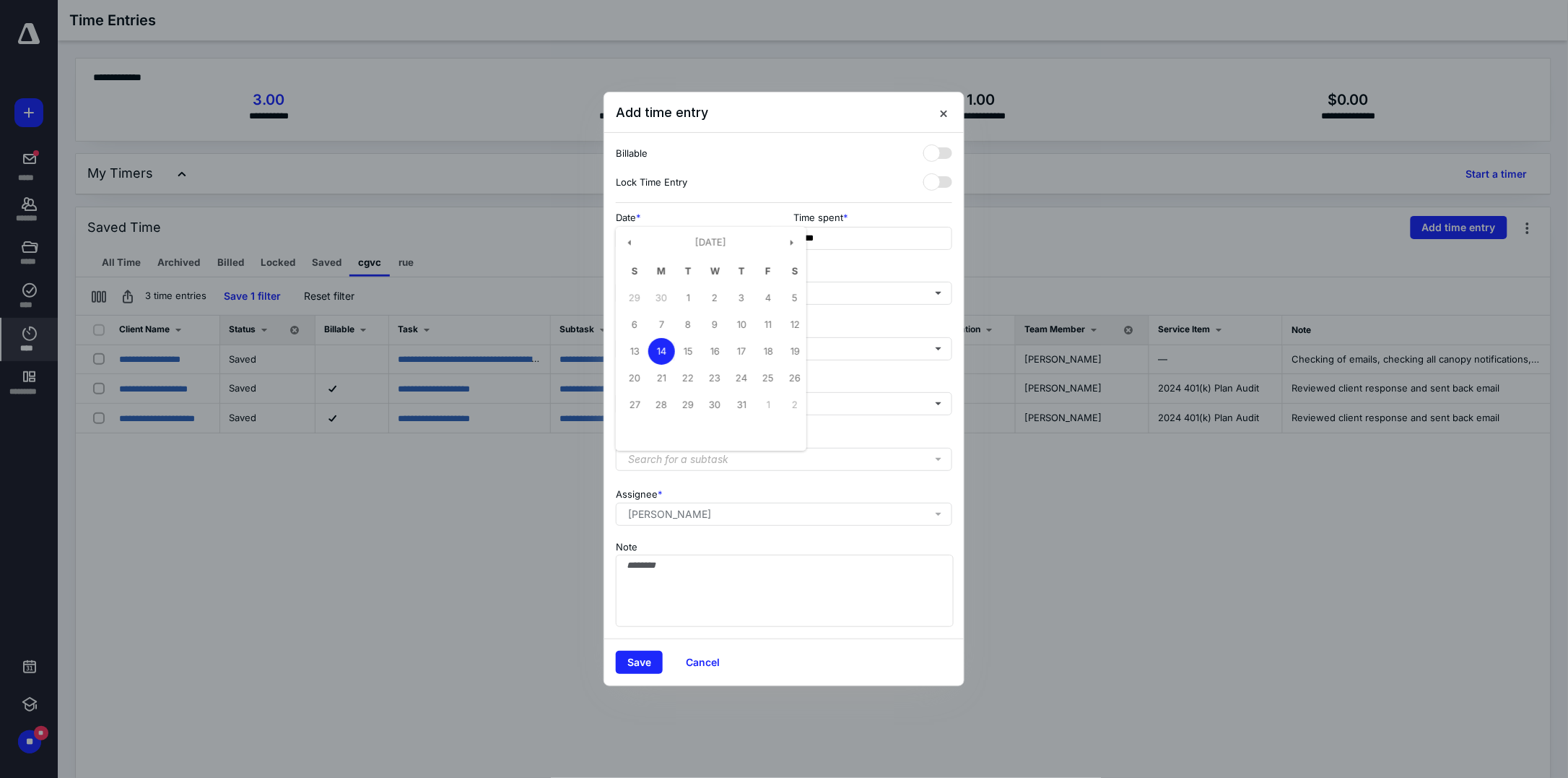 type on "**********" 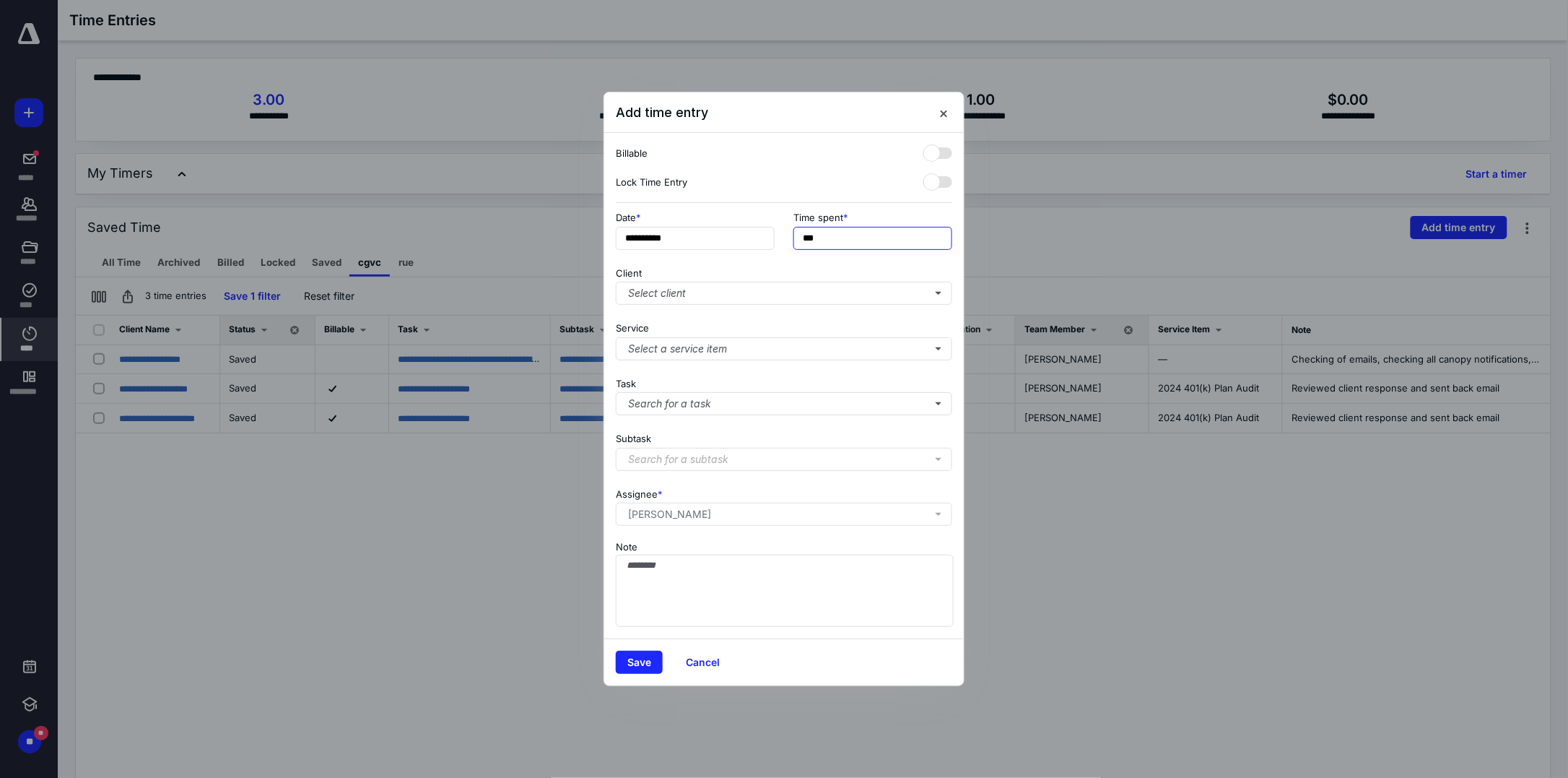 drag, startPoint x: 829, startPoint y: 248, endPoint x: 793, endPoint y: 246, distance: 36.05551 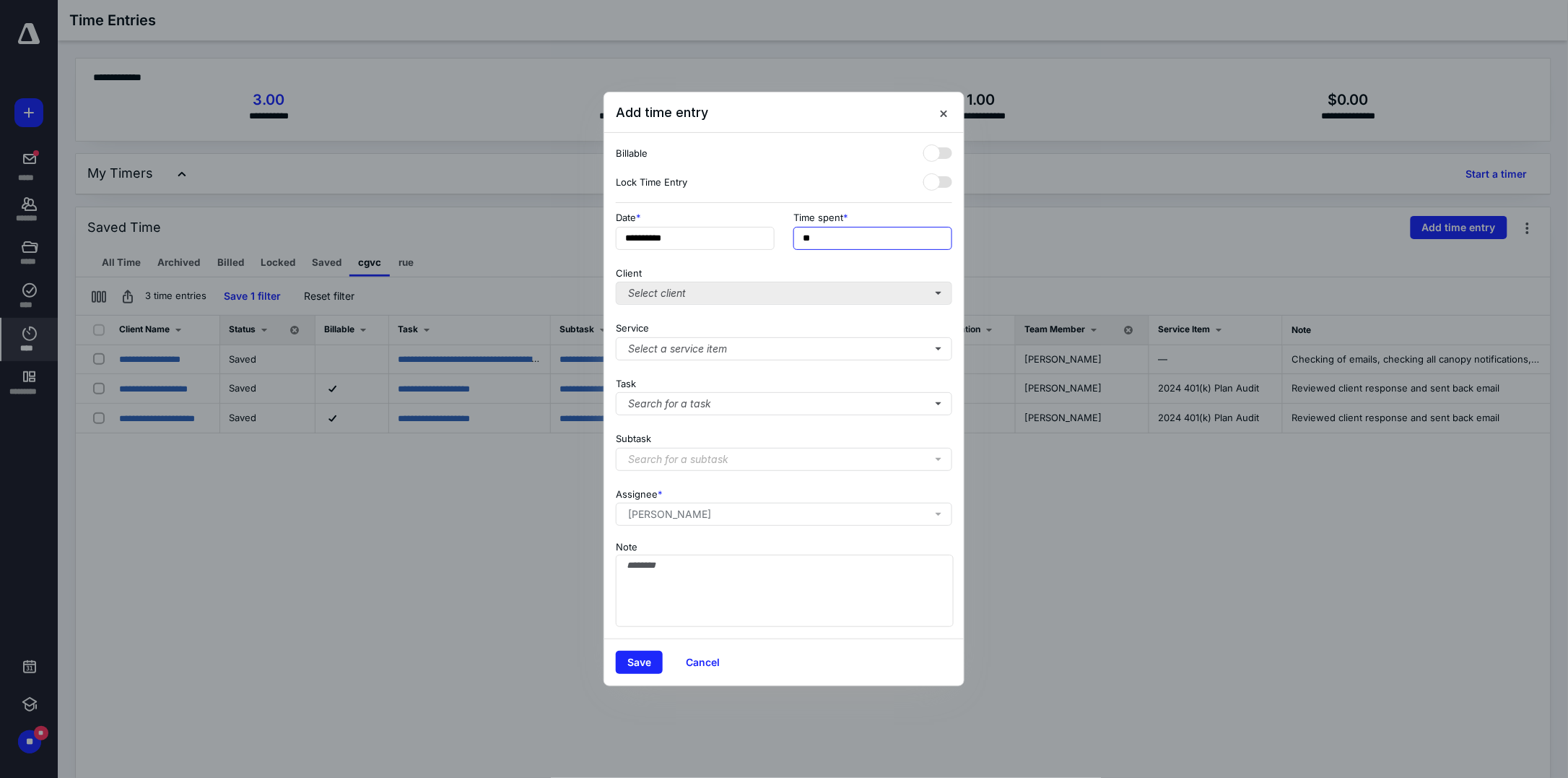 type on "**" 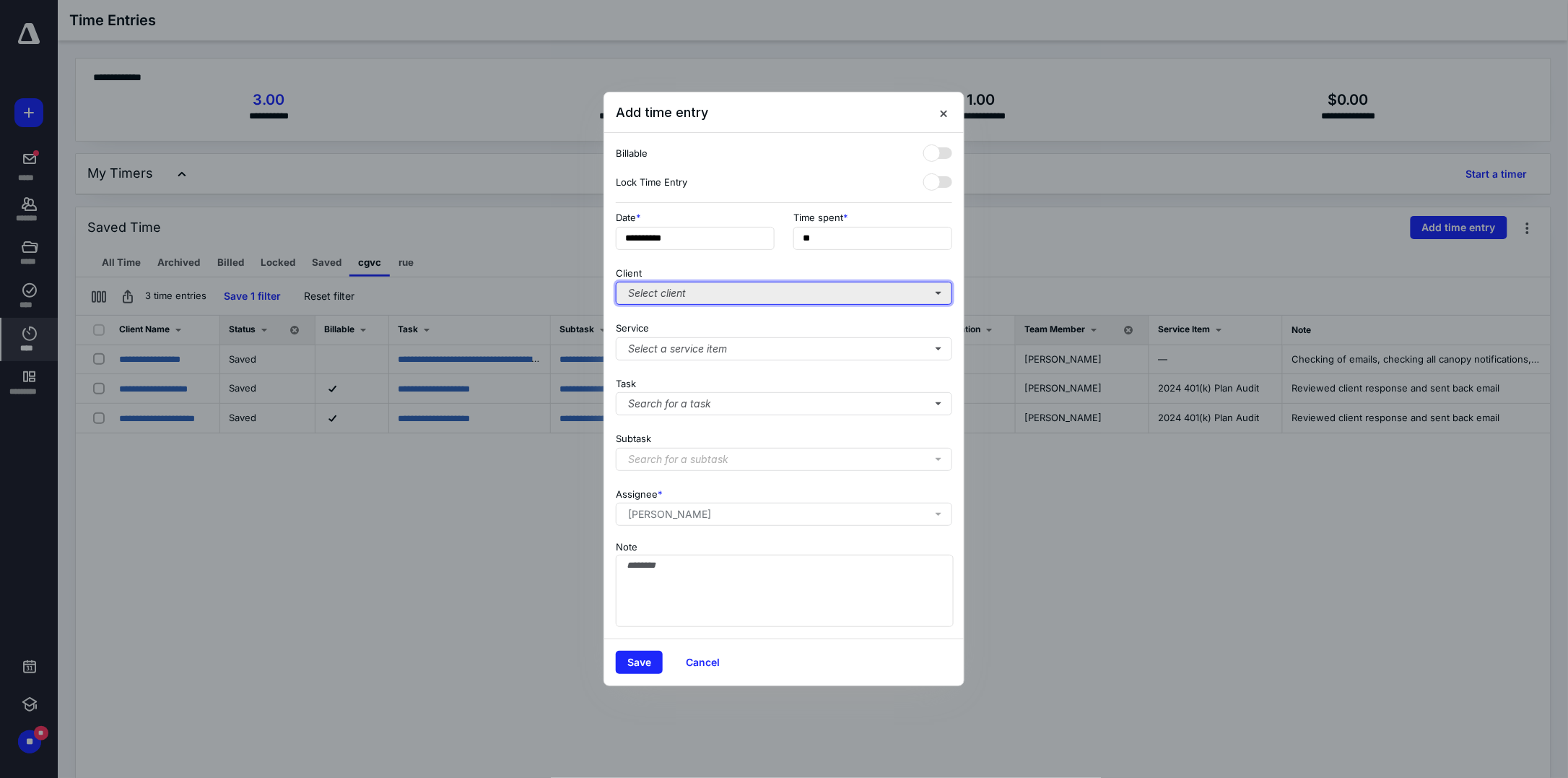 click on "Select client" at bounding box center (784, 293) 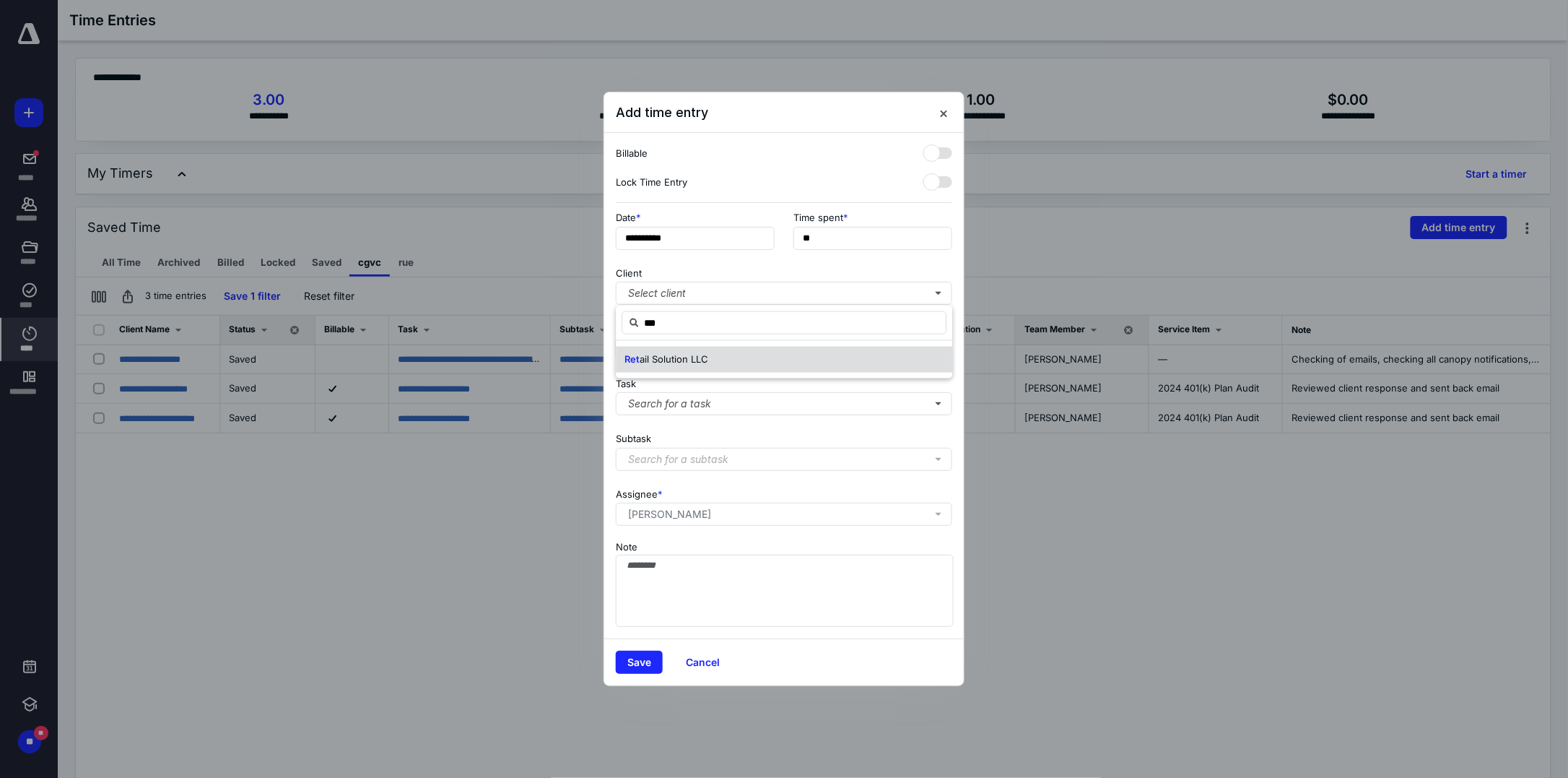 click on "Ret ail Solution LLC" at bounding box center [784, 360] 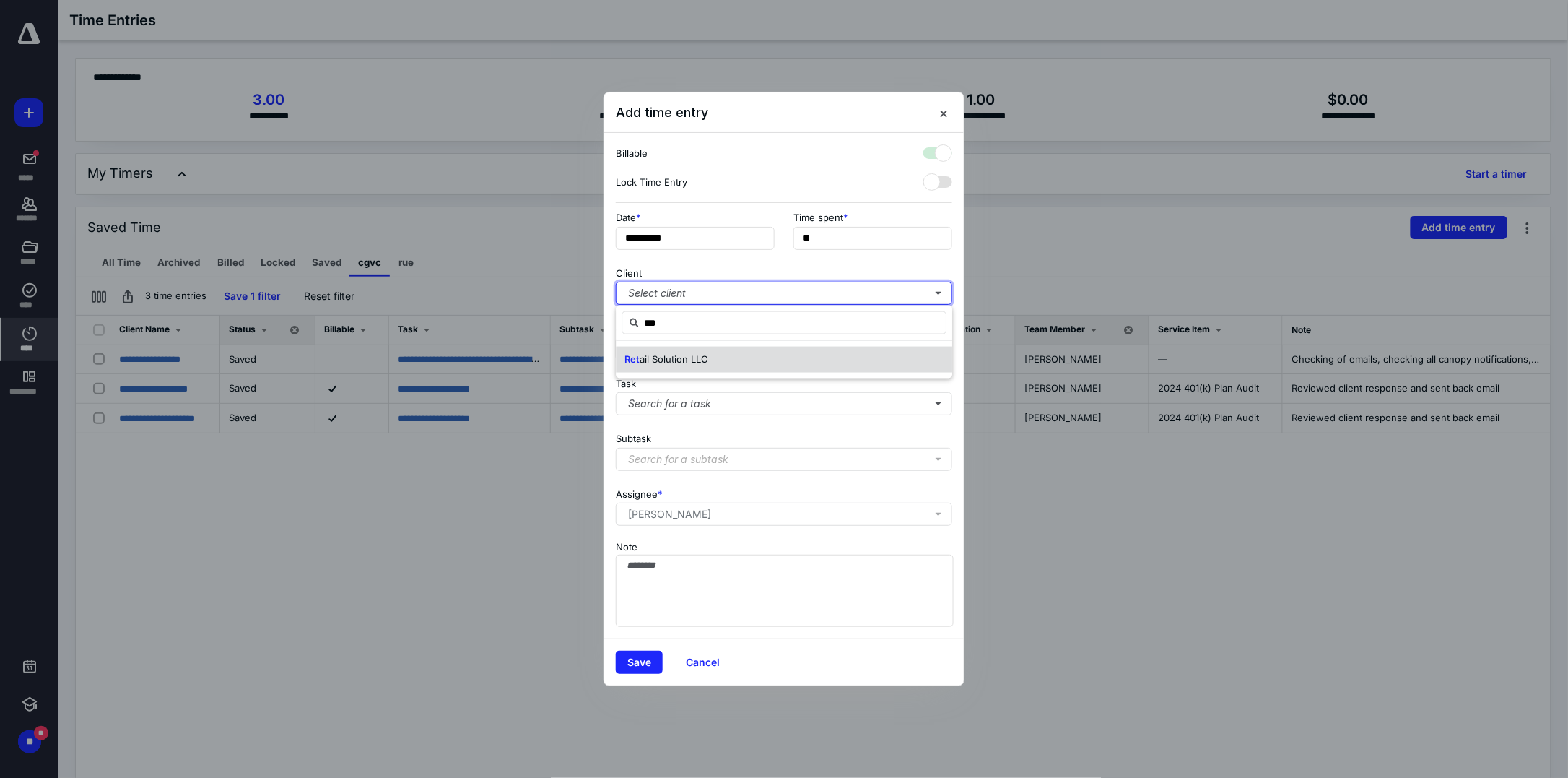 checkbox on "true" 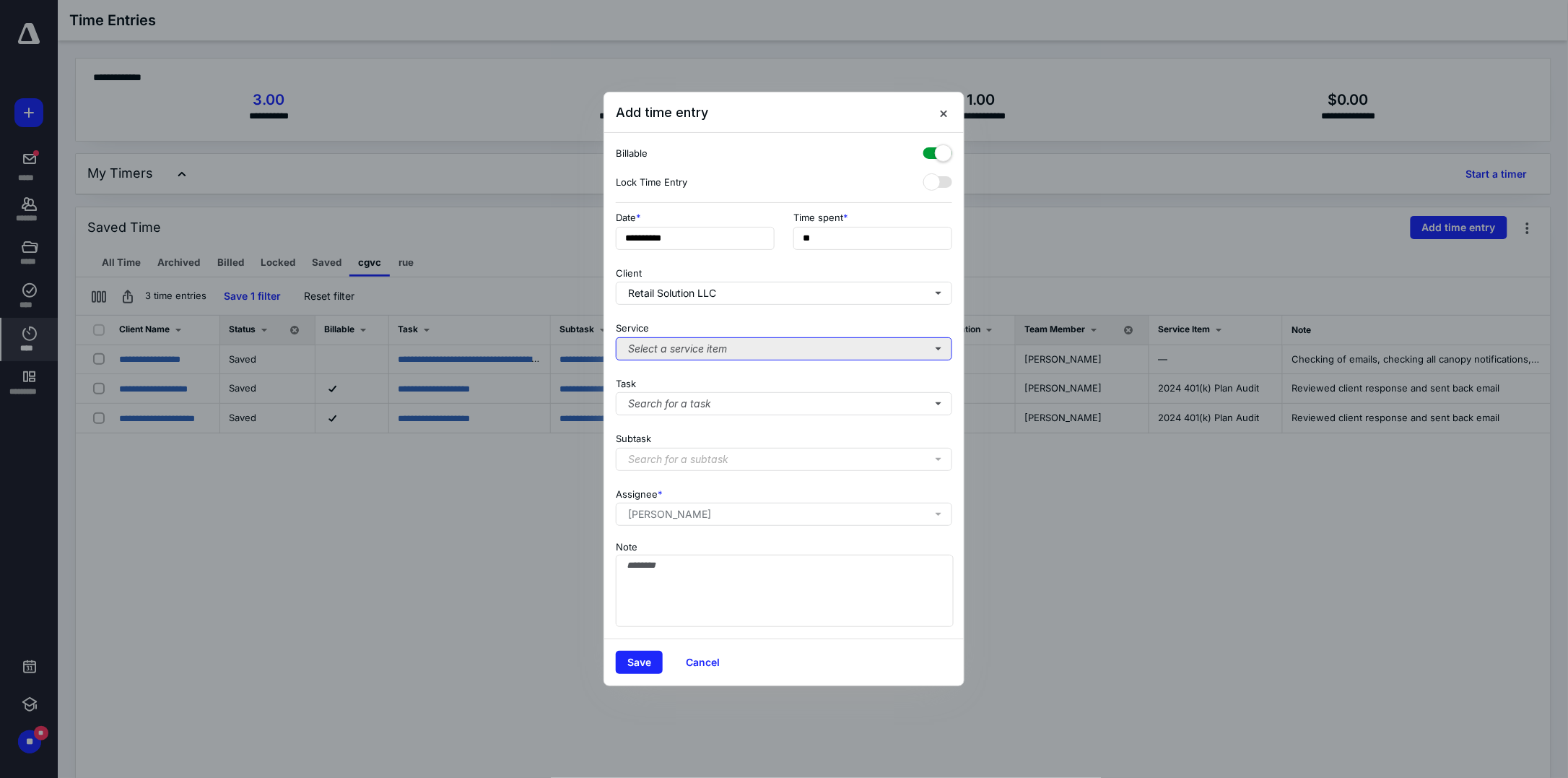 click on "Select a service item" at bounding box center (784, 349) 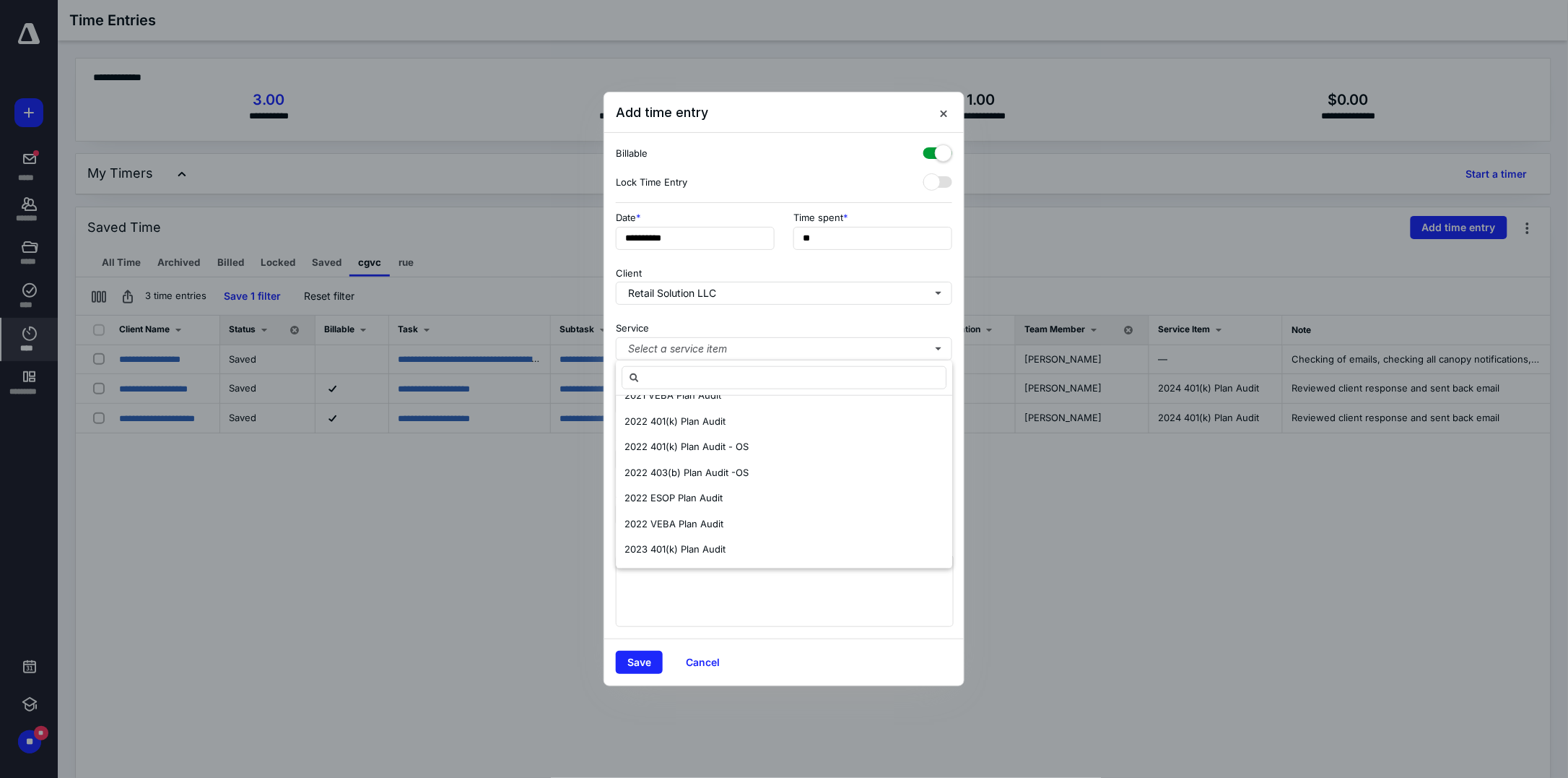 scroll, scrollTop: 505, scrollLeft: 0, axis: vertical 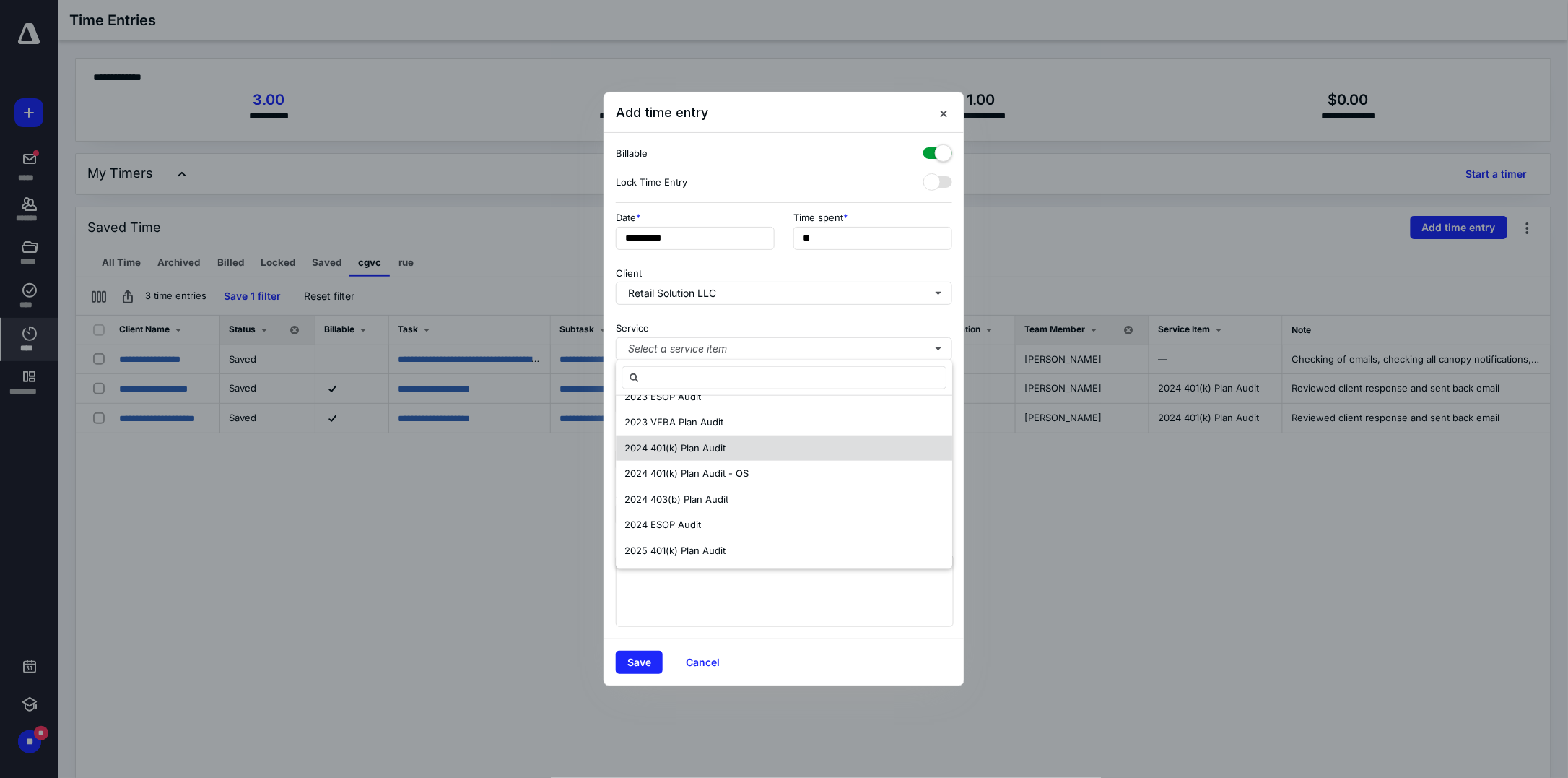 click on "2024 401(k) Plan Audit" at bounding box center (784, 448) 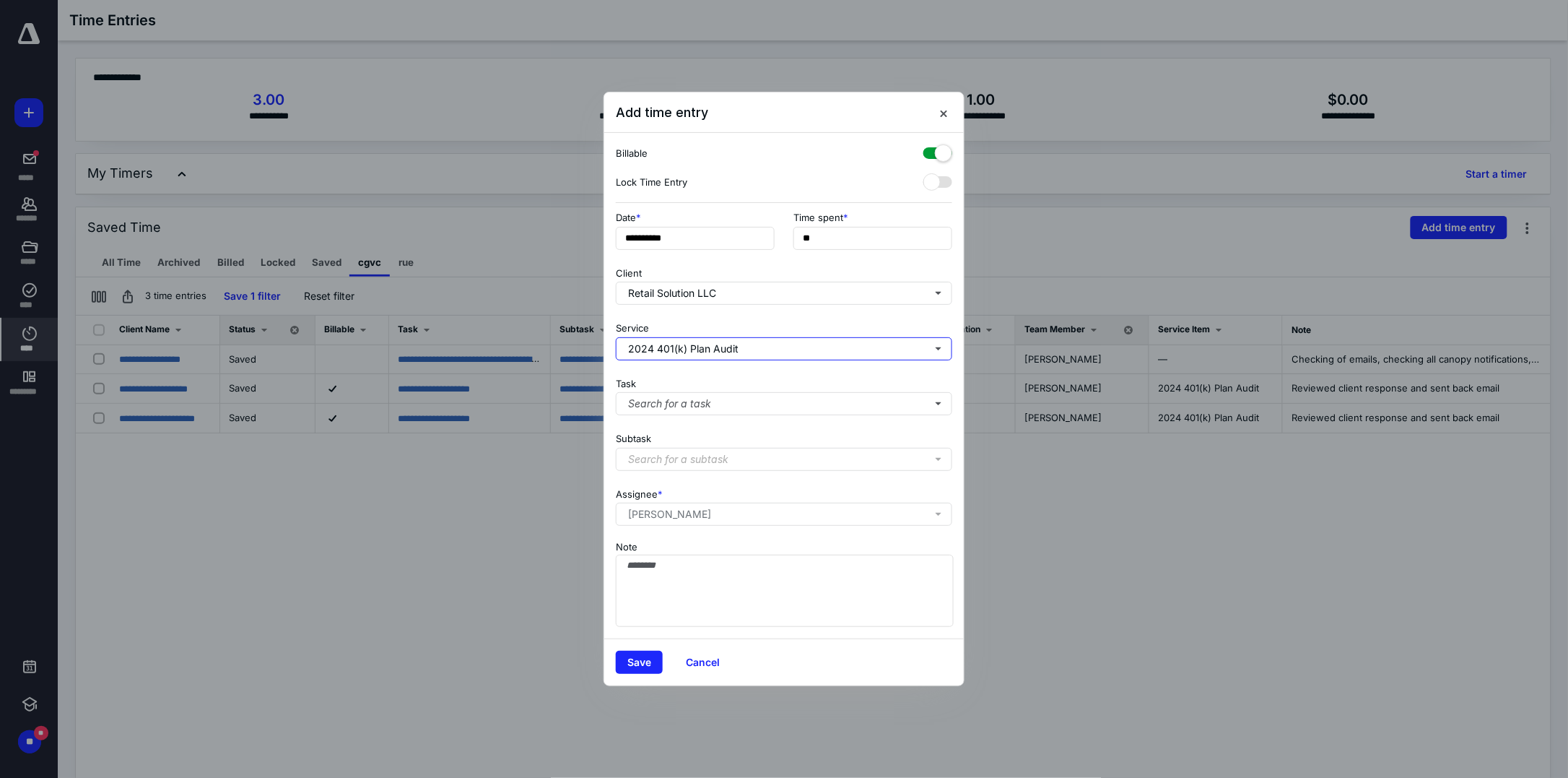 scroll, scrollTop: 0, scrollLeft: 0, axis: both 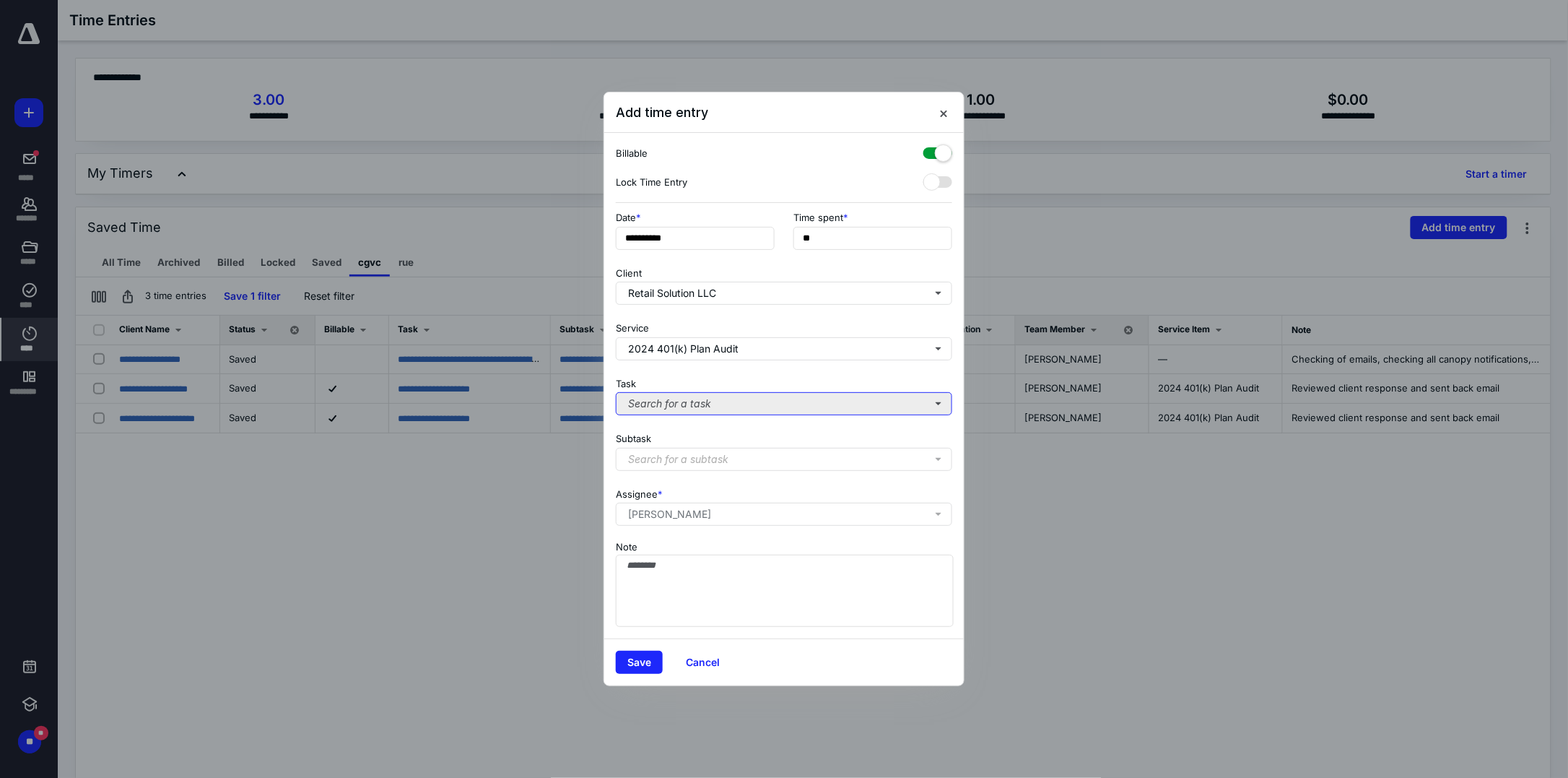 click on "Search for a task" at bounding box center (784, 404) 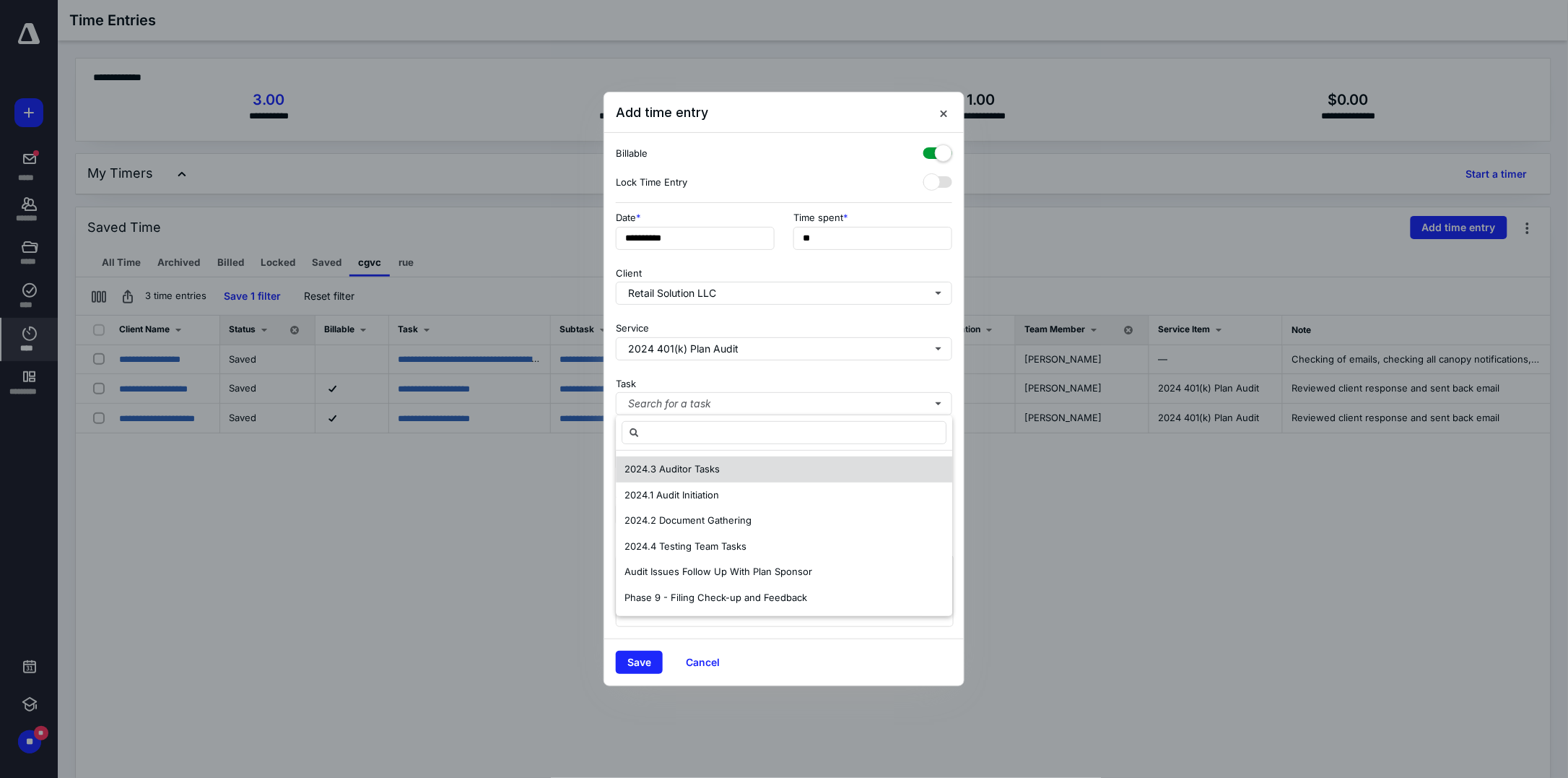 click on "2024.3 Auditor Tasks" at bounding box center [672, 469] 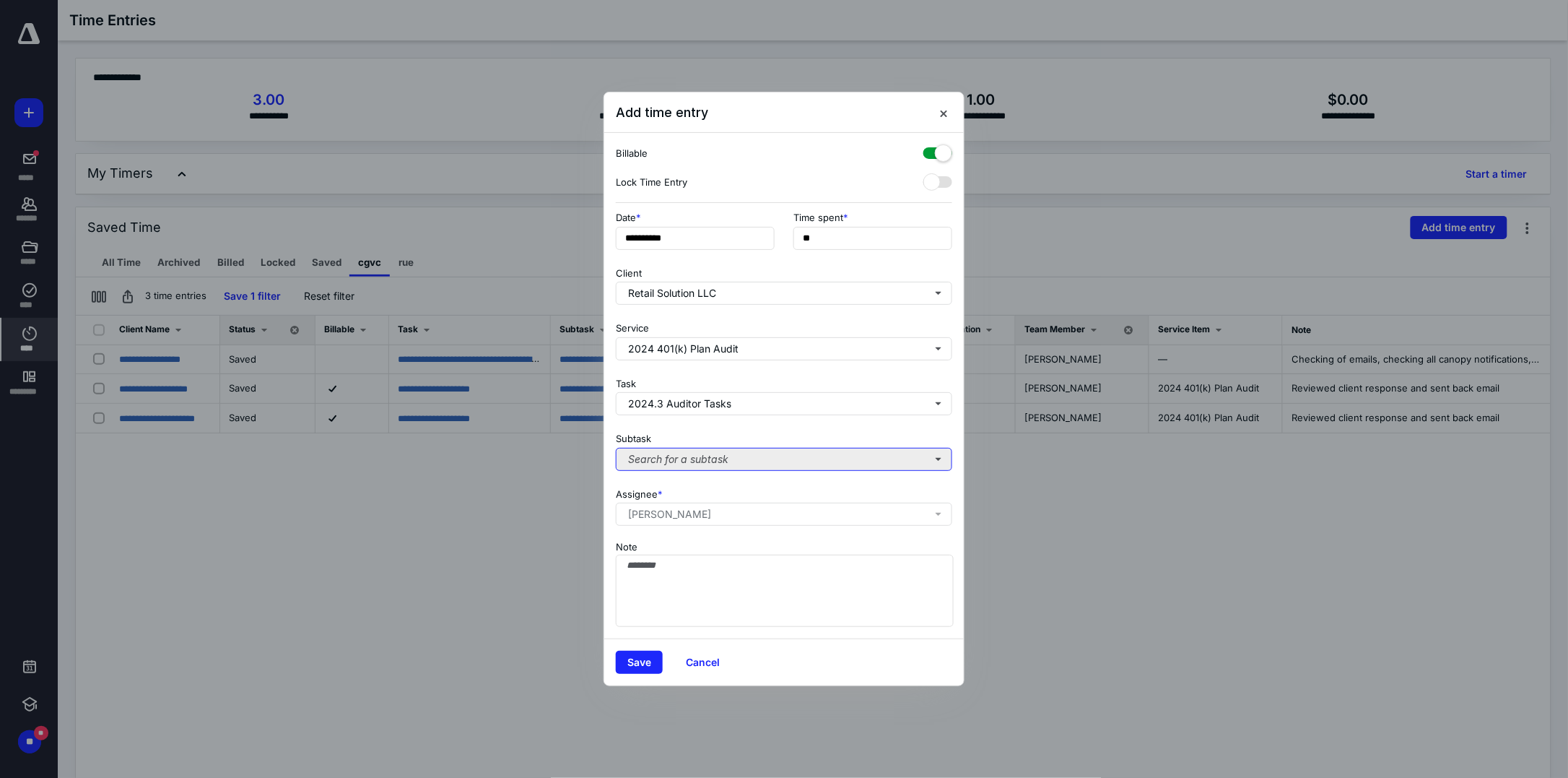 click on "Search for a subtask" at bounding box center [784, 459] 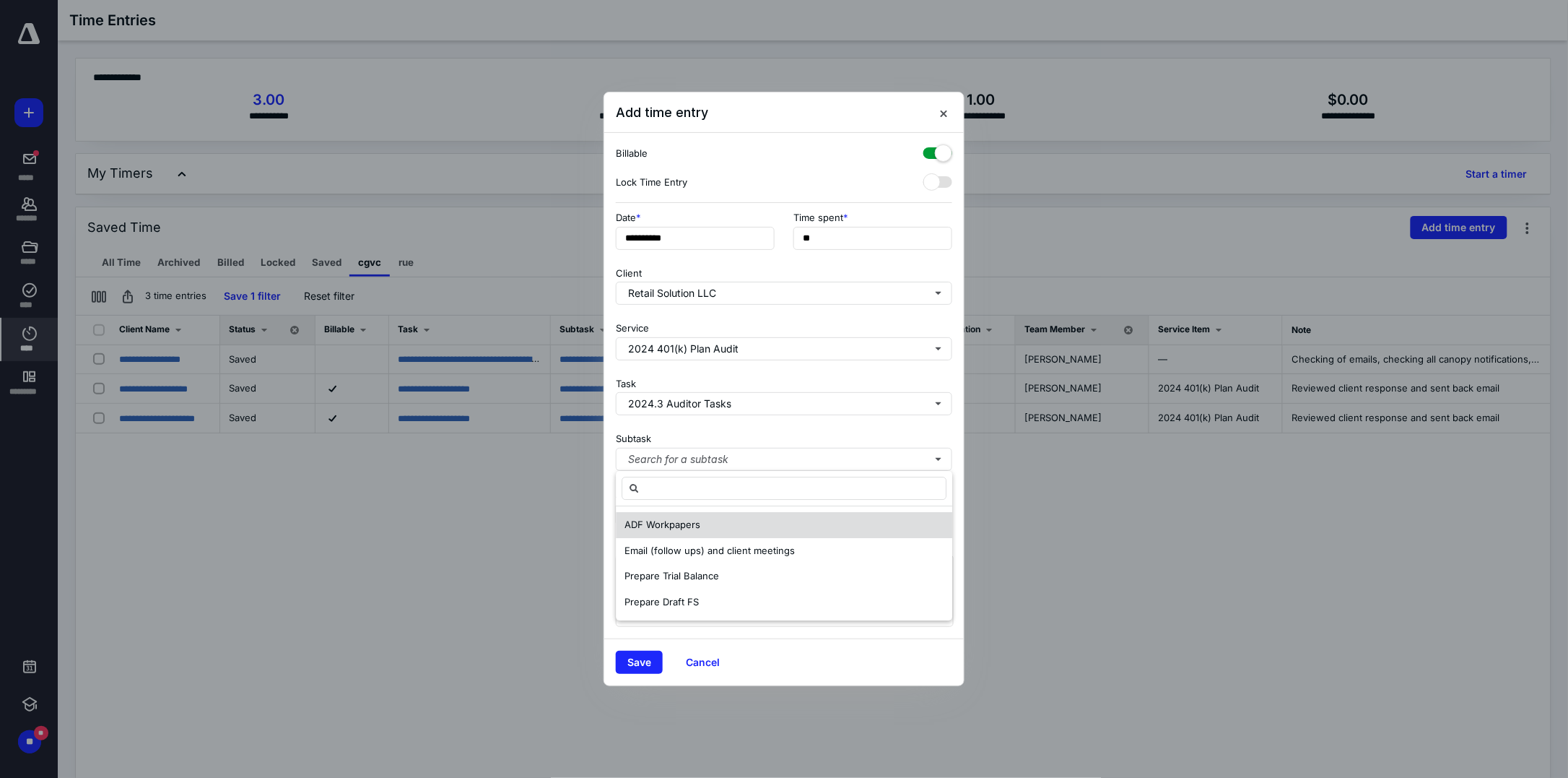 click on "ADF Workpapers" at bounding box center [784, 525] 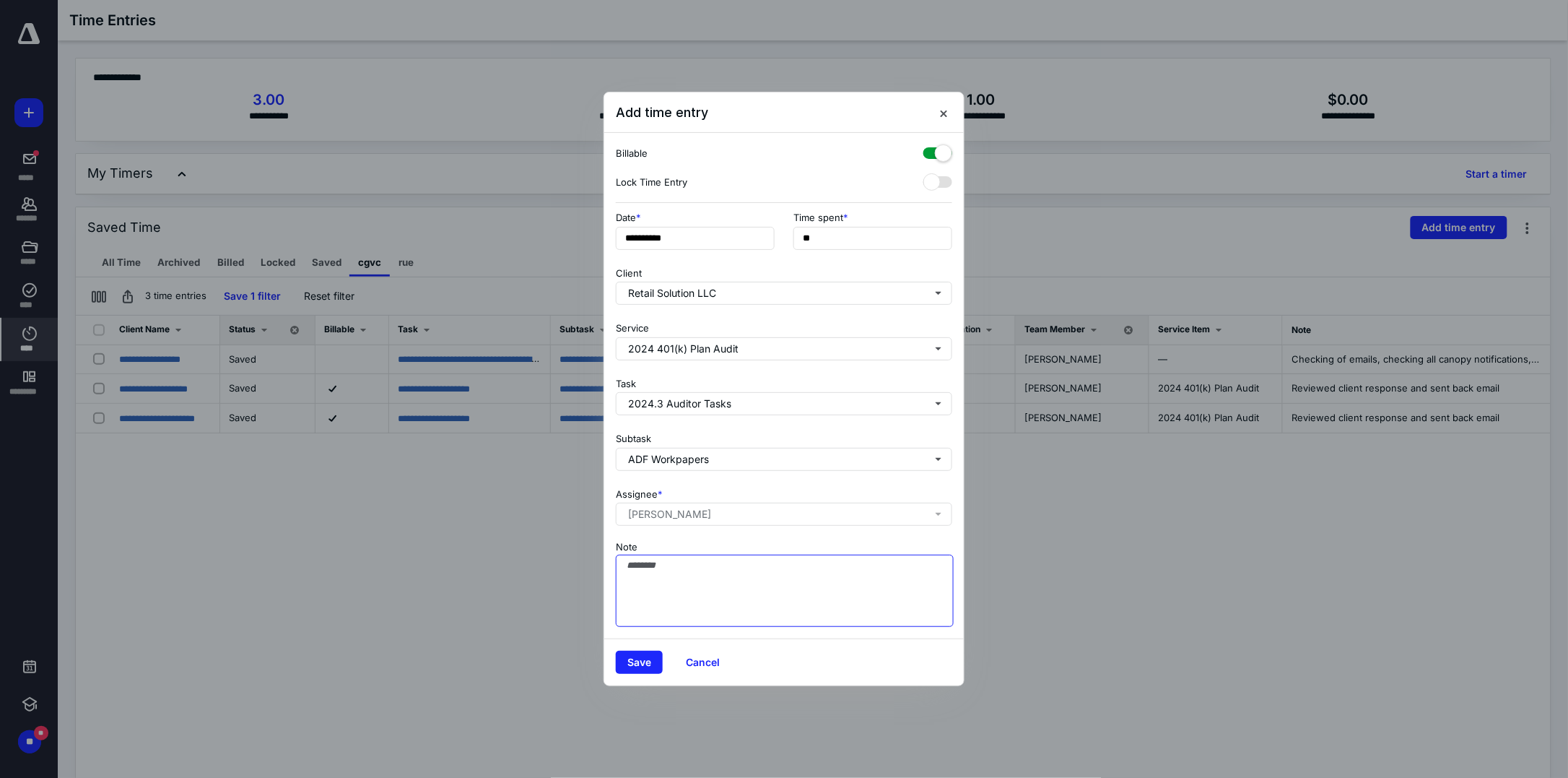 click on "Note" at bounding box center (785, 591) 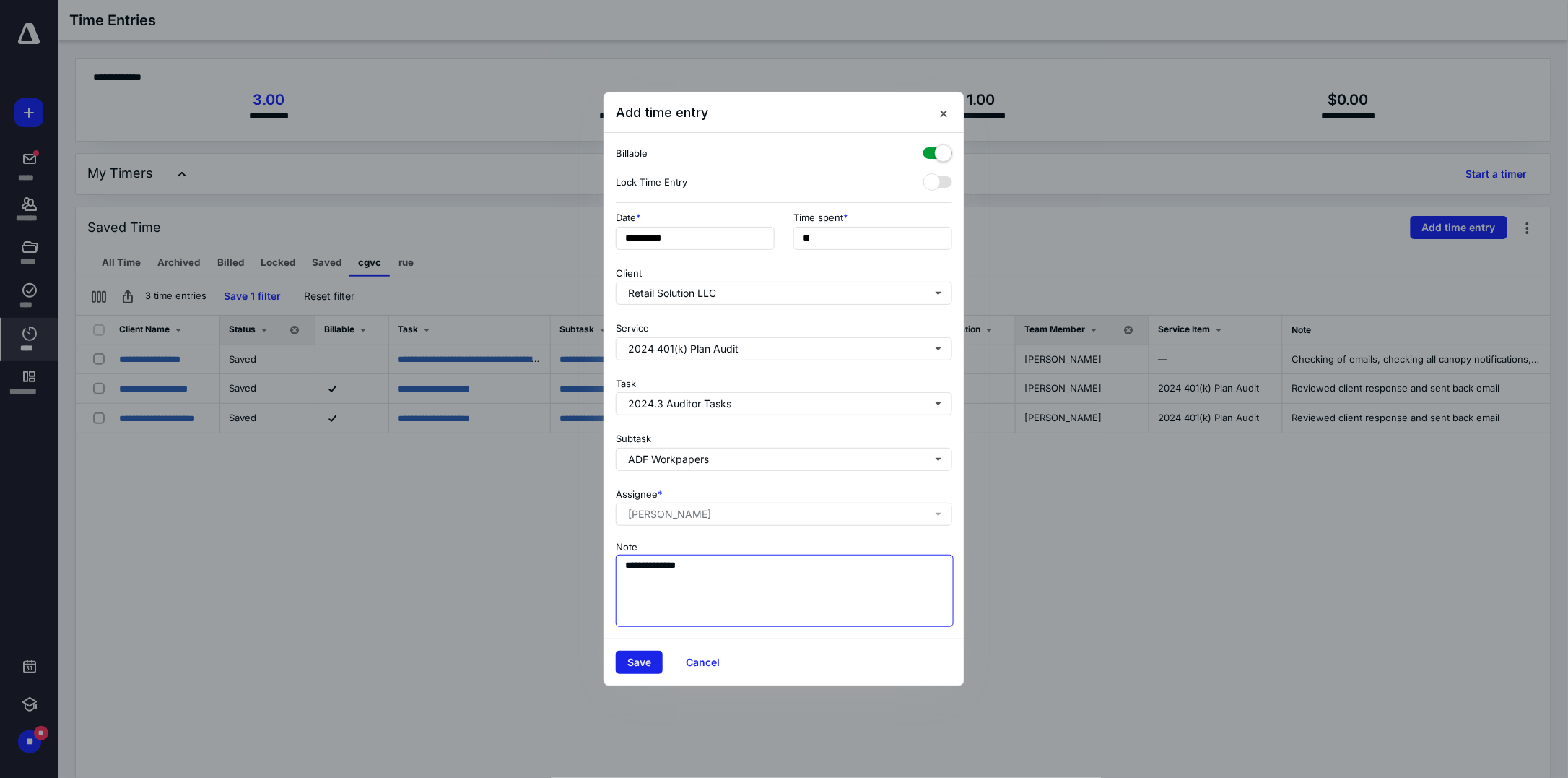 type on "**********" 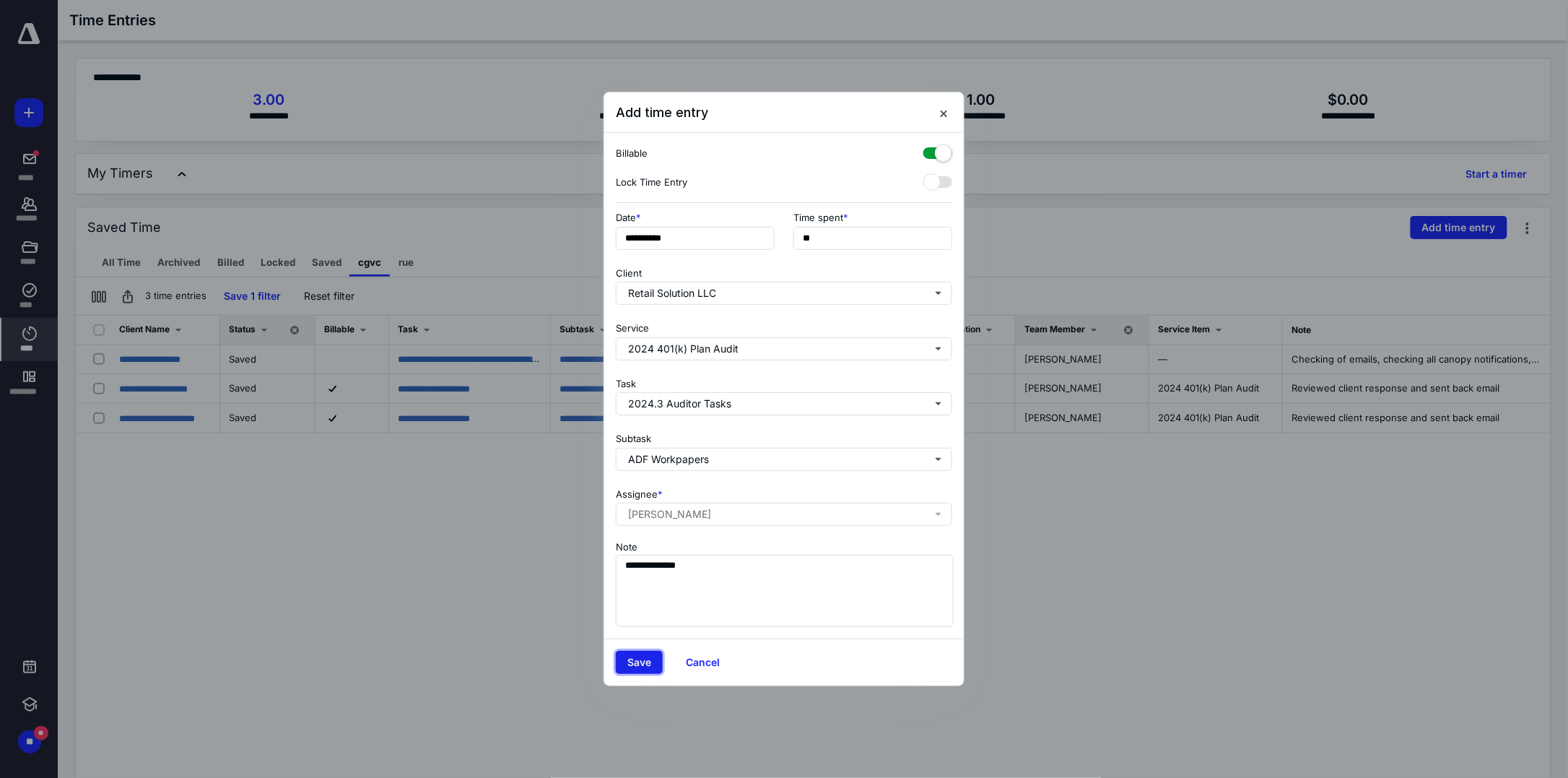 click on "Save" at bounding box center (639, 662) 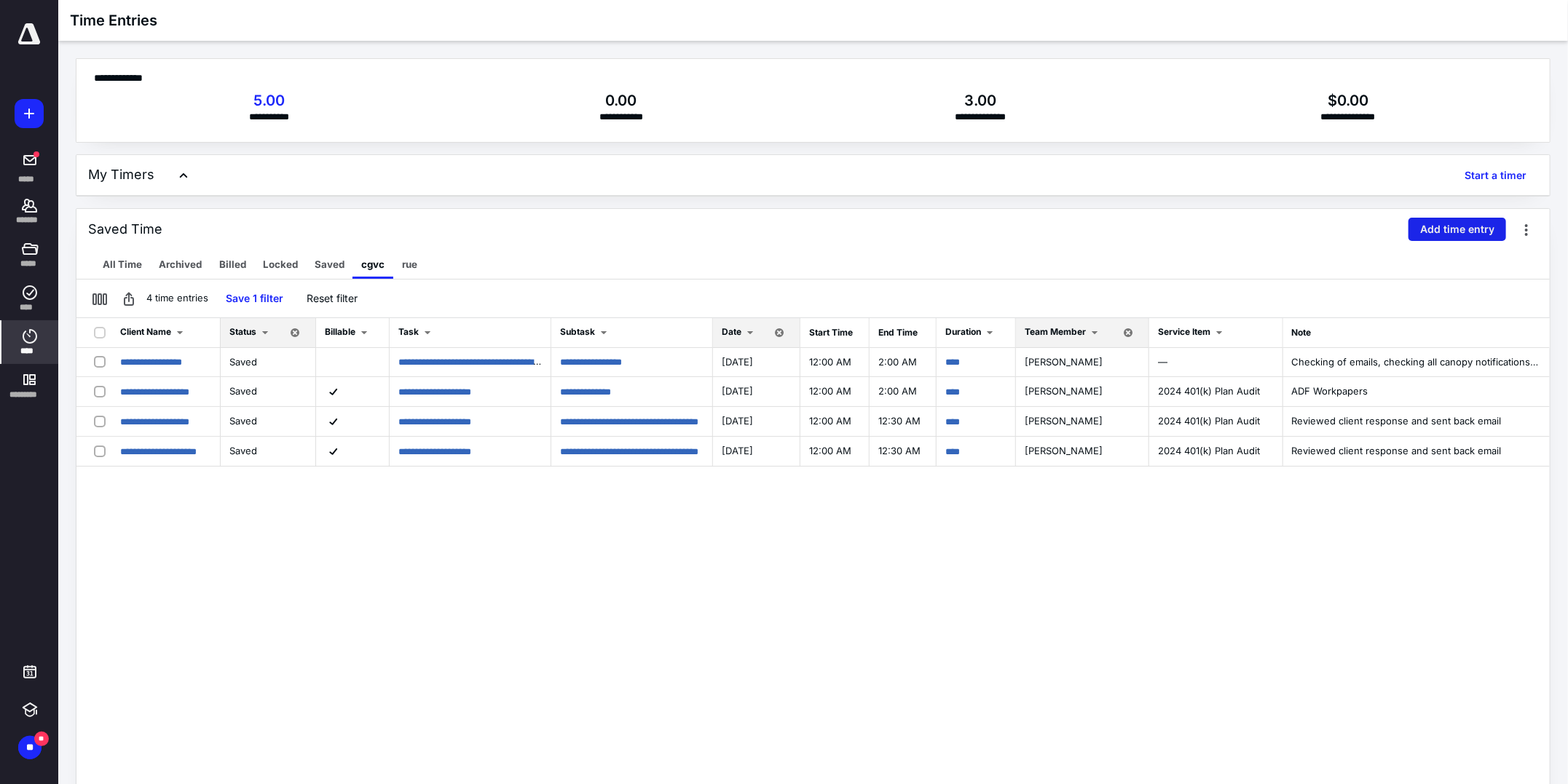 click on "Add time entry" at bounding box center (1457, 229) 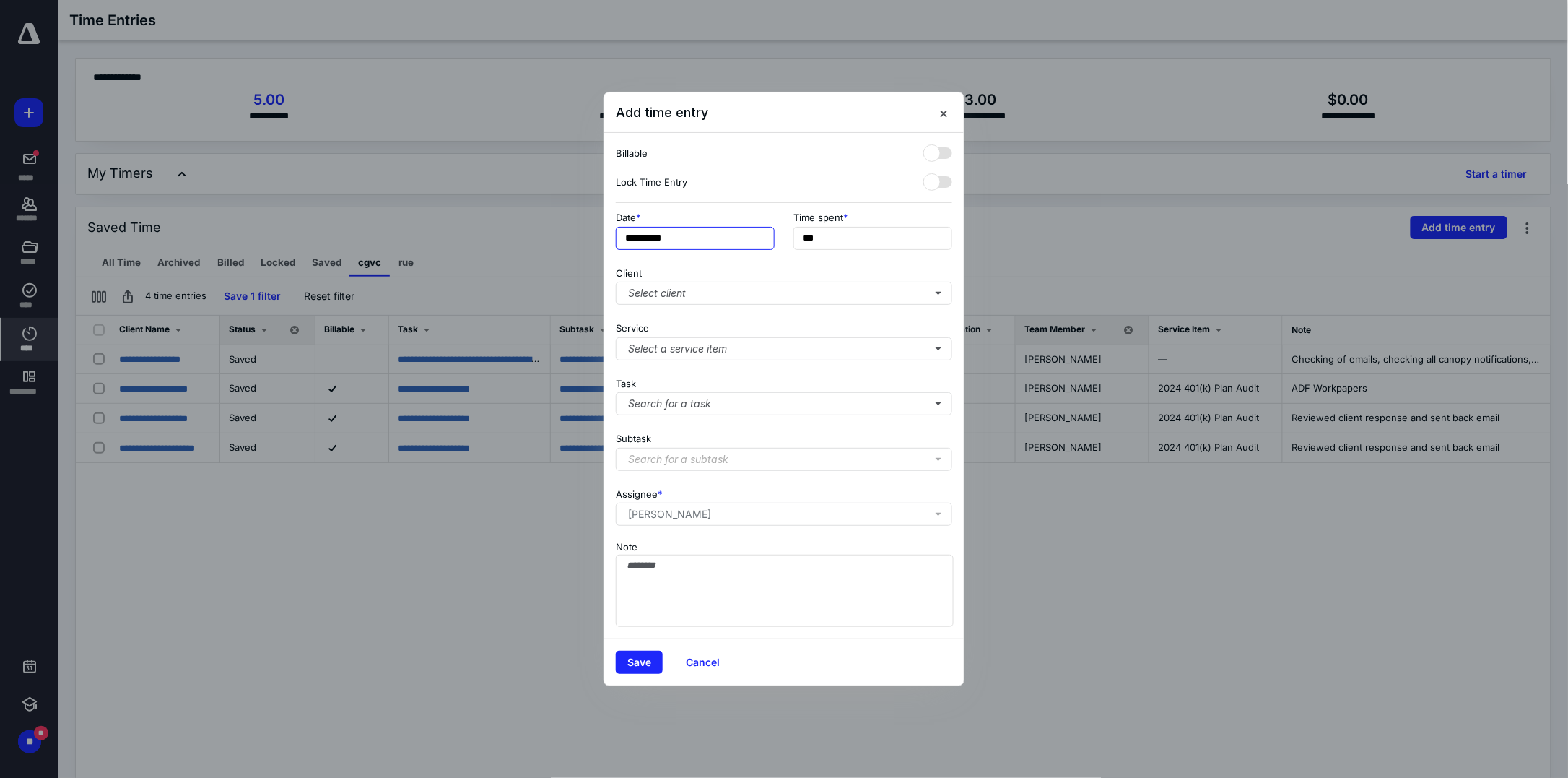 click on "**********" at bounding box center (695, 238) 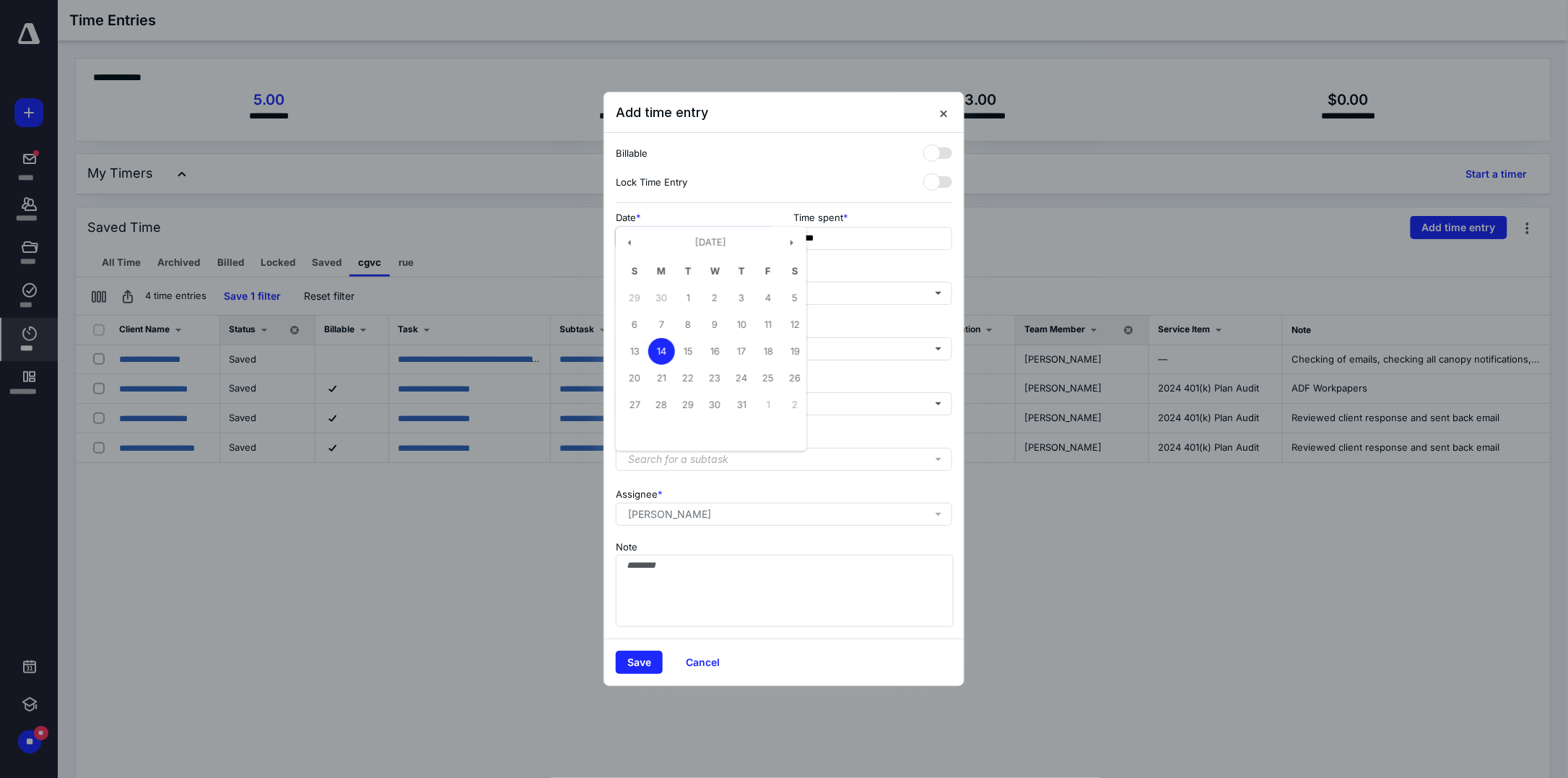 drag, startPoint x: 796, startPoint y: 323, endPoint x: 801, endPoint y: 280, distance: 43.2897 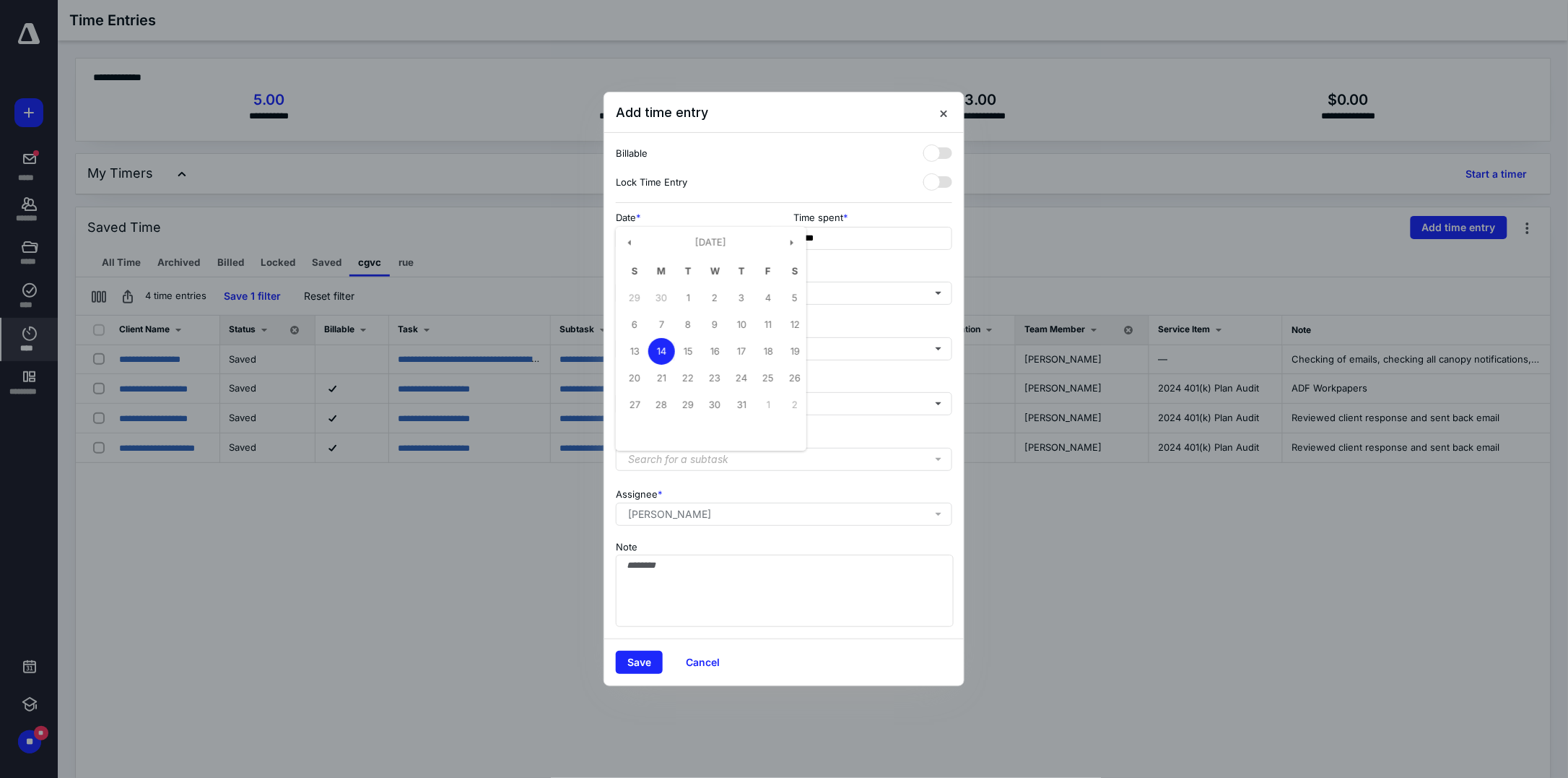 type on "**********" 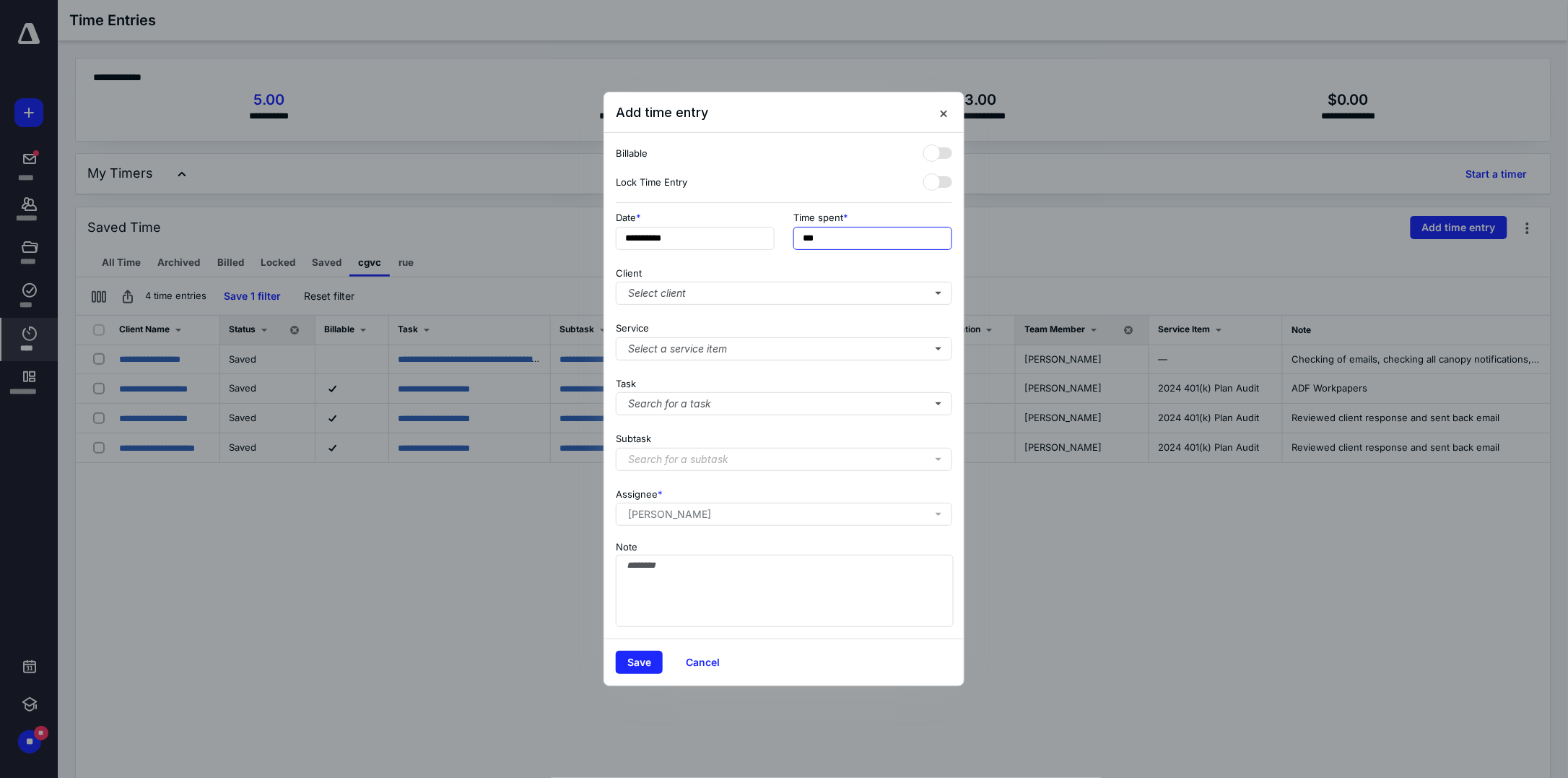 drag, startPoint x: 829, startPoint y: 241, endPoint x: 780, endPoint y: 241, distance: 49 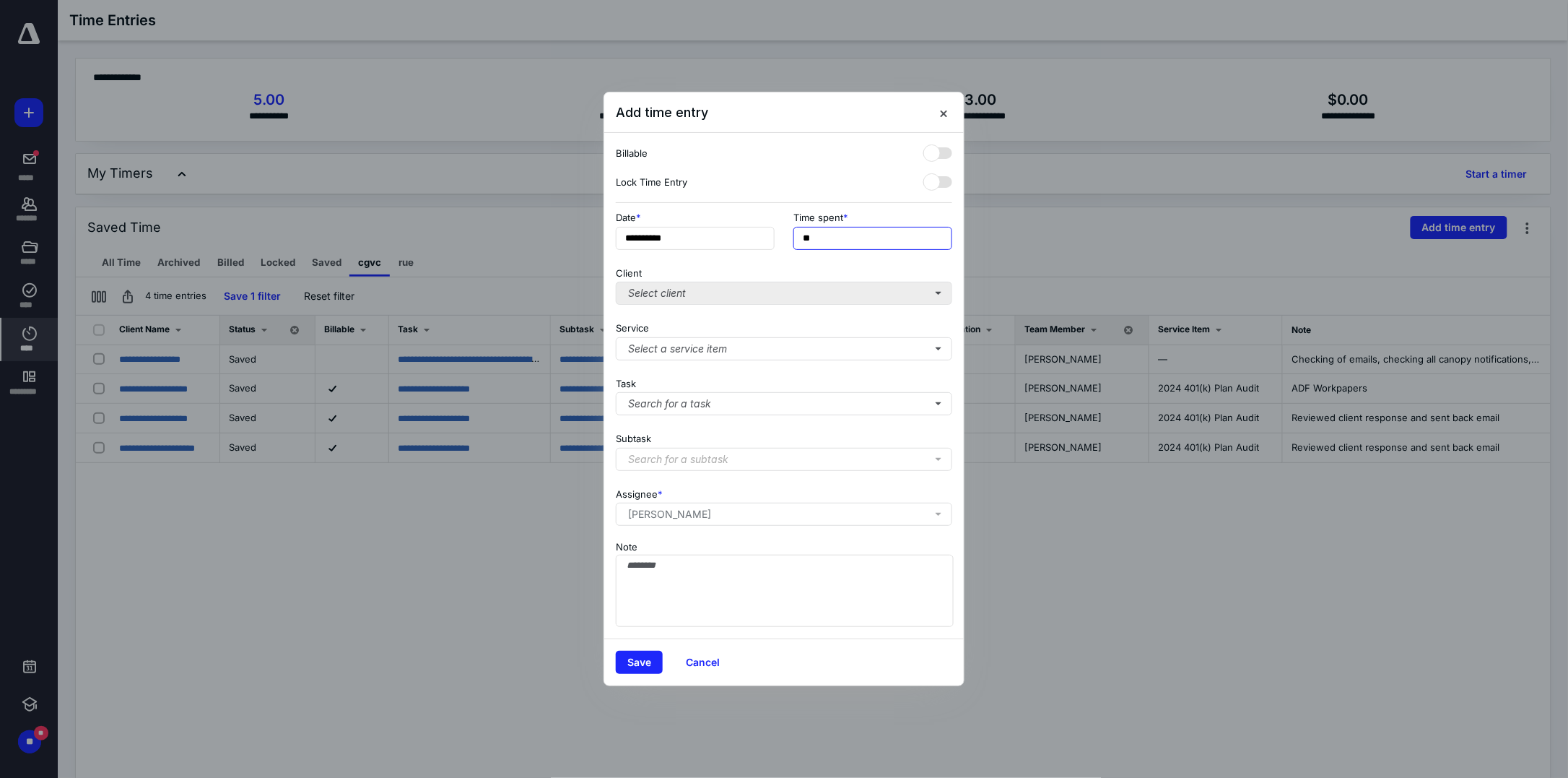 type on "**" 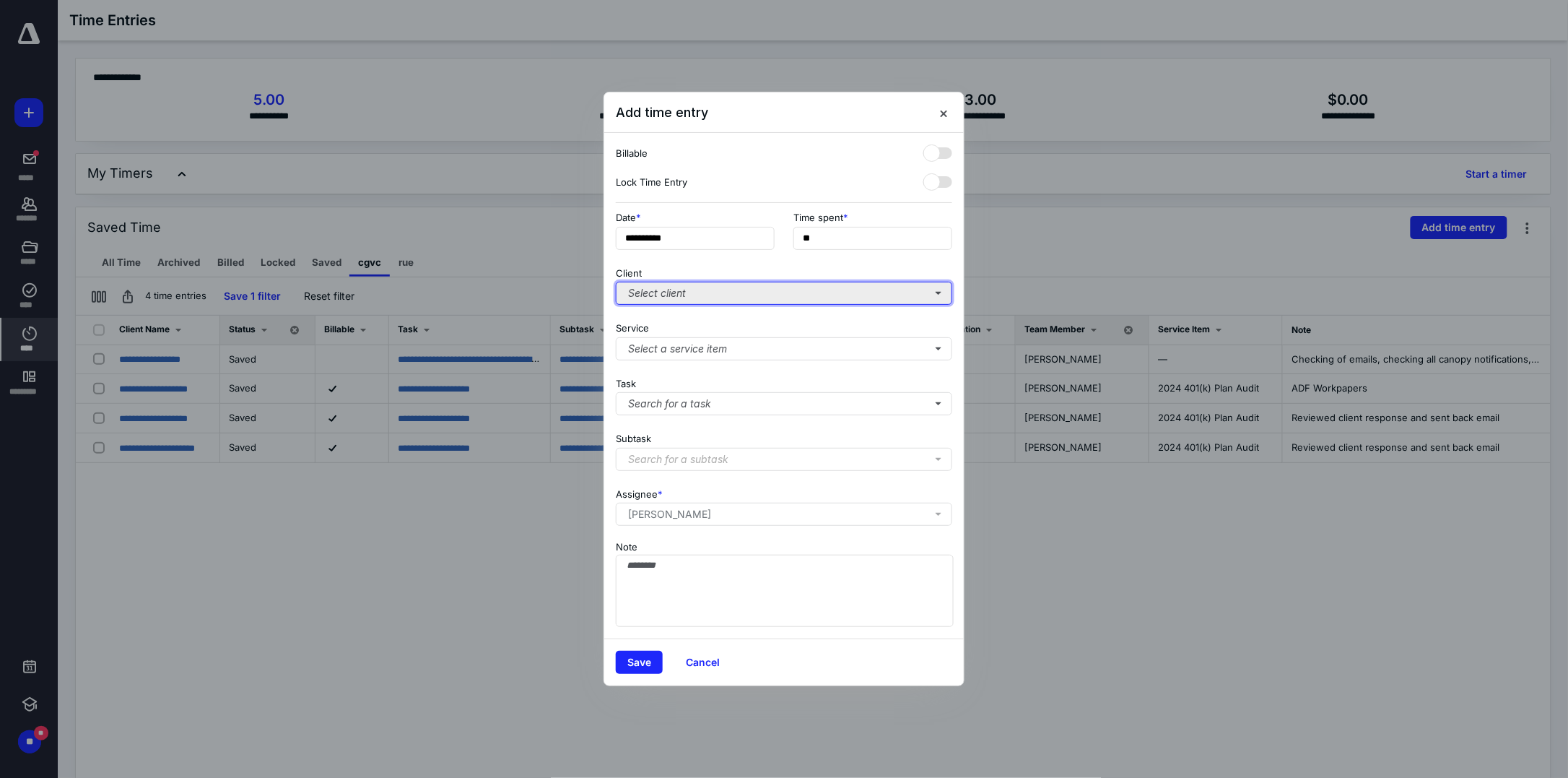 click on "Select client" at bounding box center [784, 293] 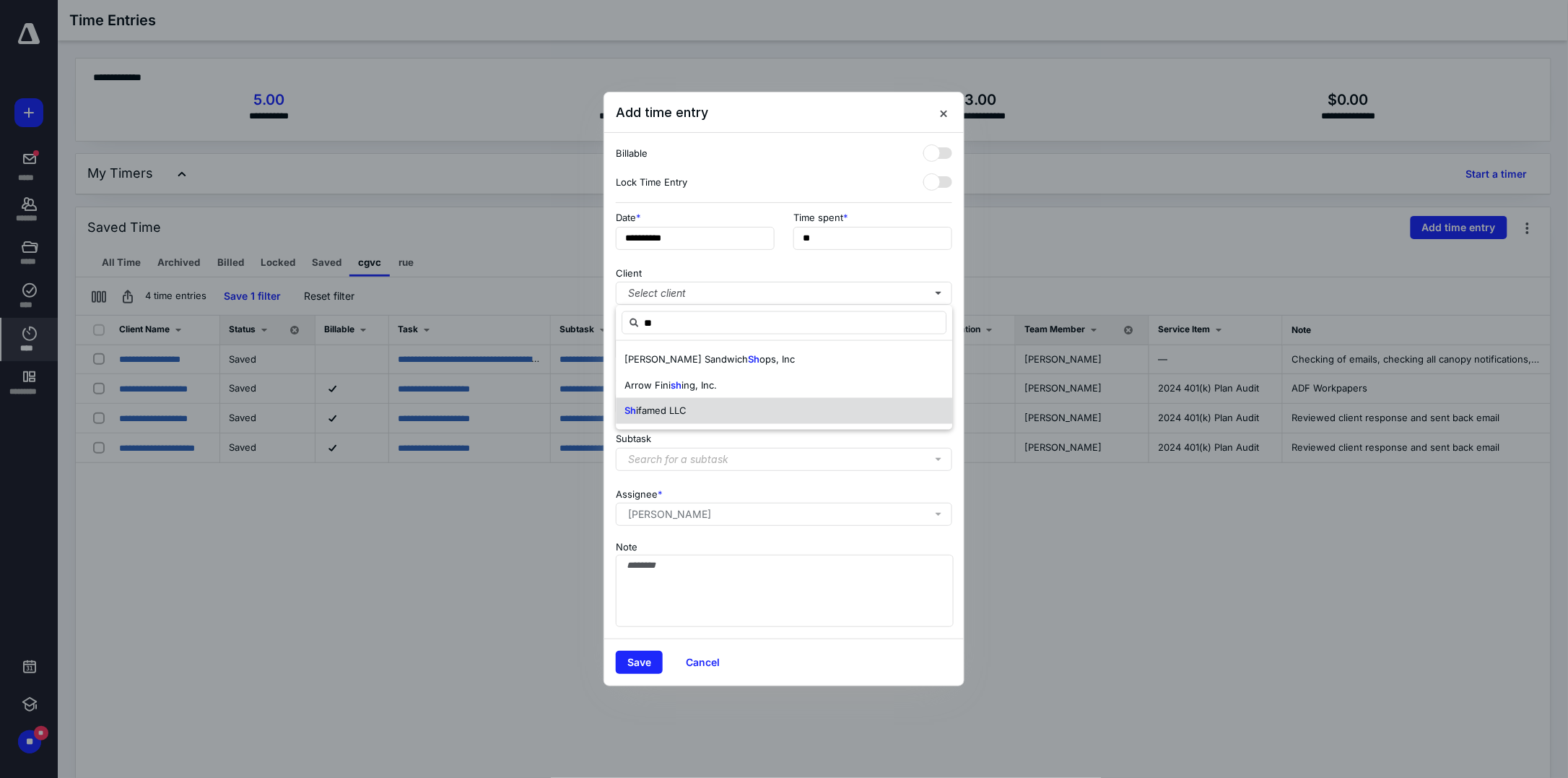 drag, startPoint x: 702, startPoint y: 415, endPoint x: 714, endPoint y: 364, distance: 52.39275 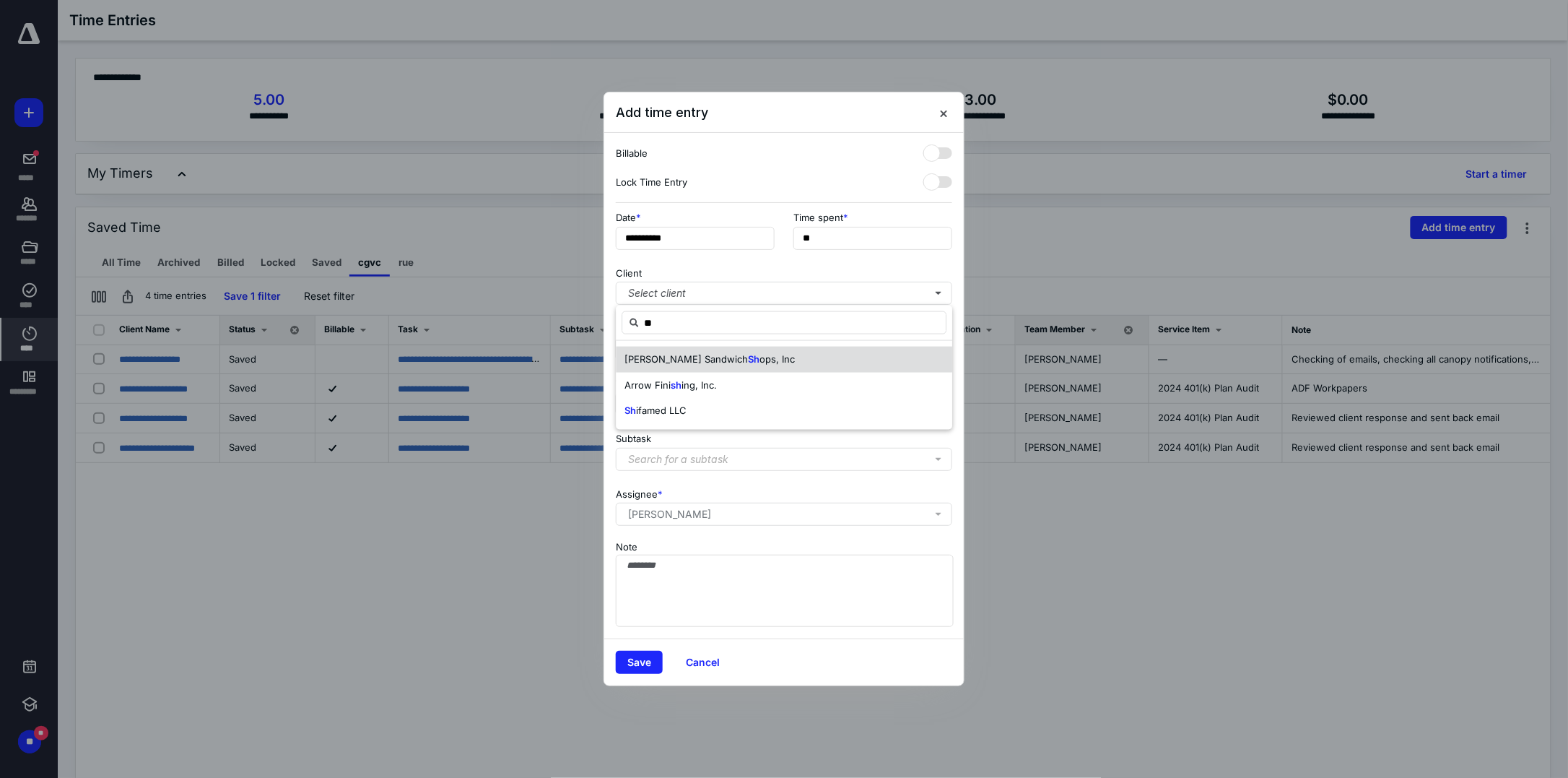 click on "Sh ifamed LLC" at bounding box center (784, 411) 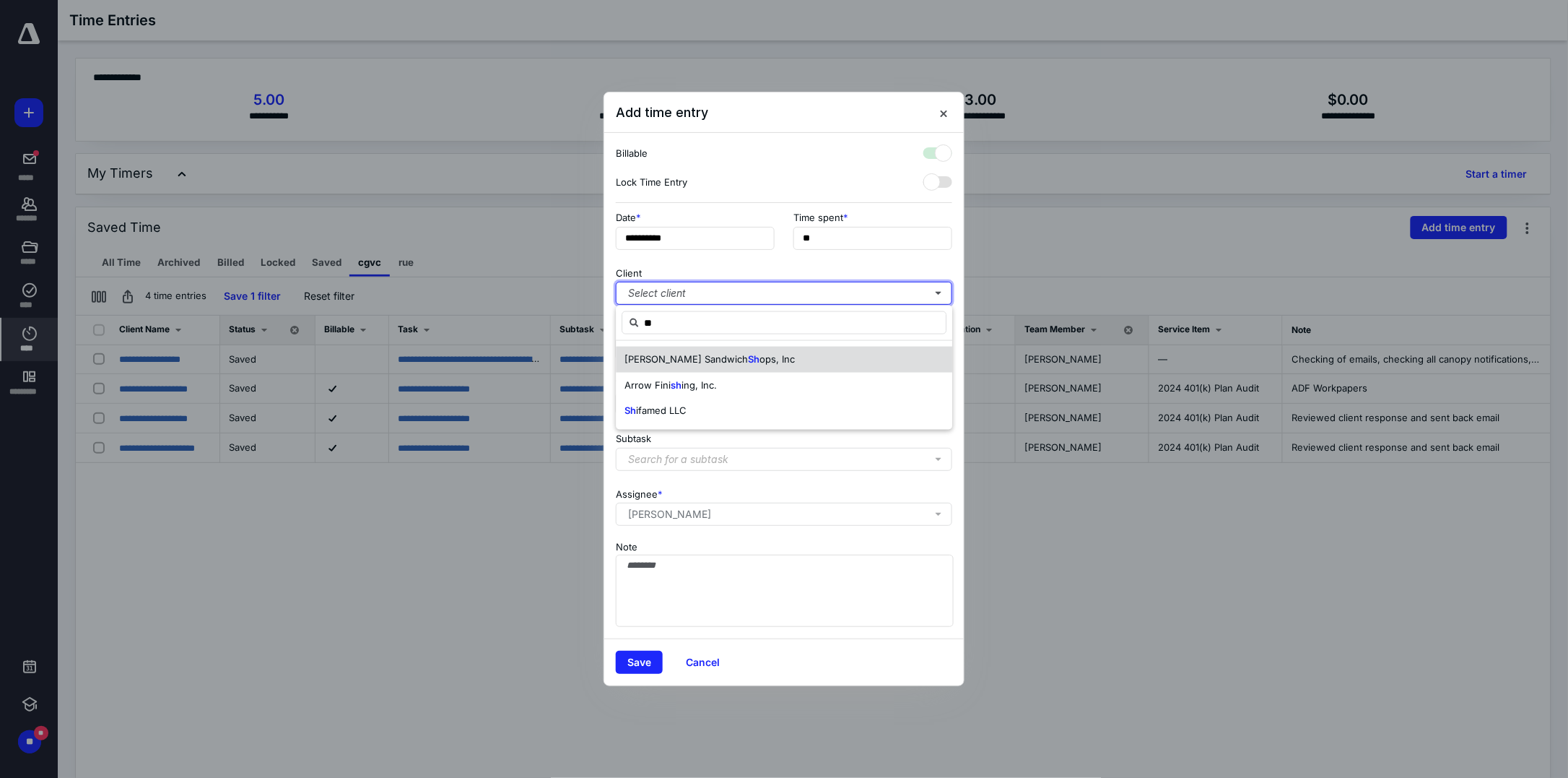 checkbox on "true" 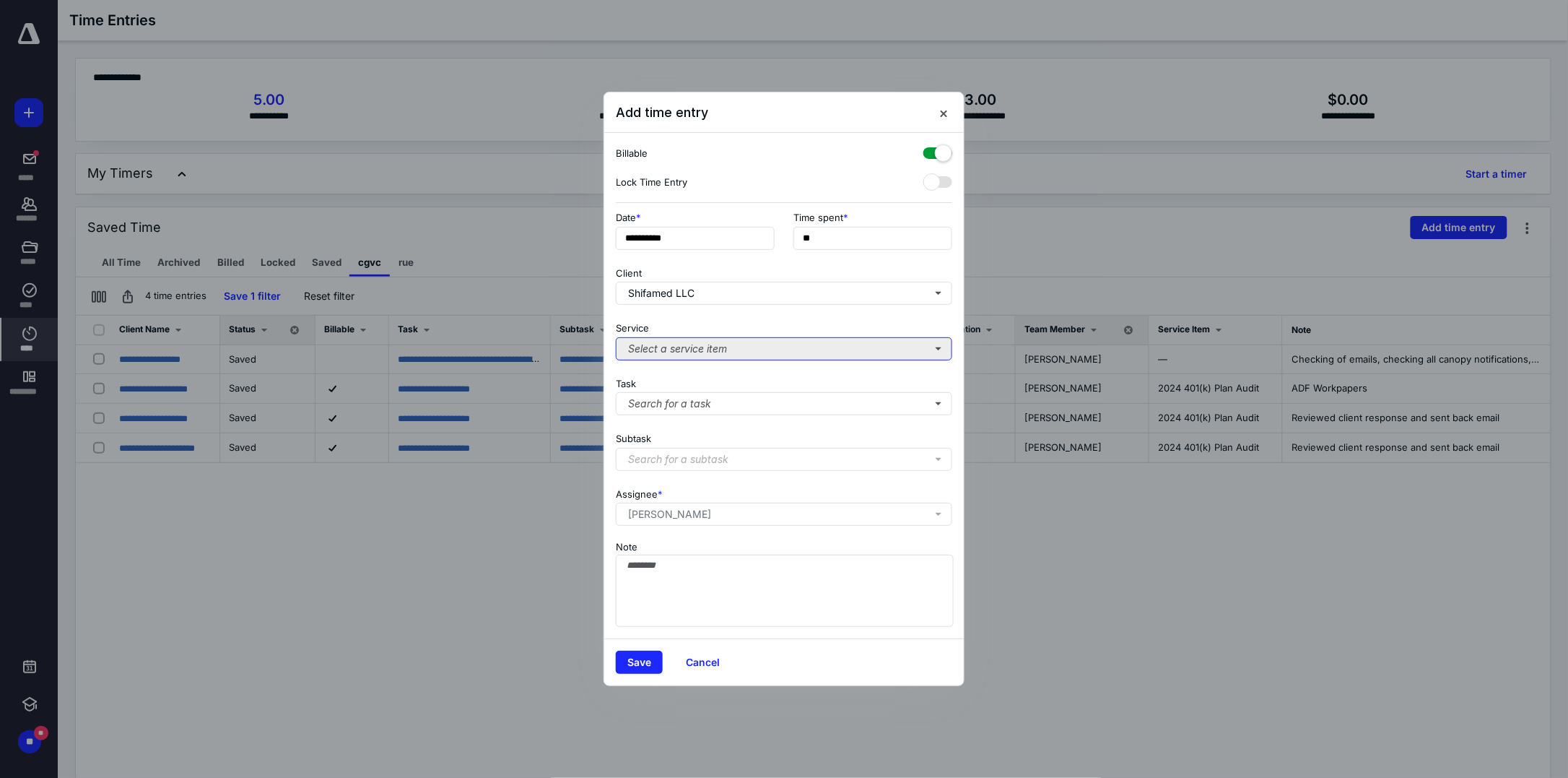 click on "Select a service item" at bounding box center [784, 349] 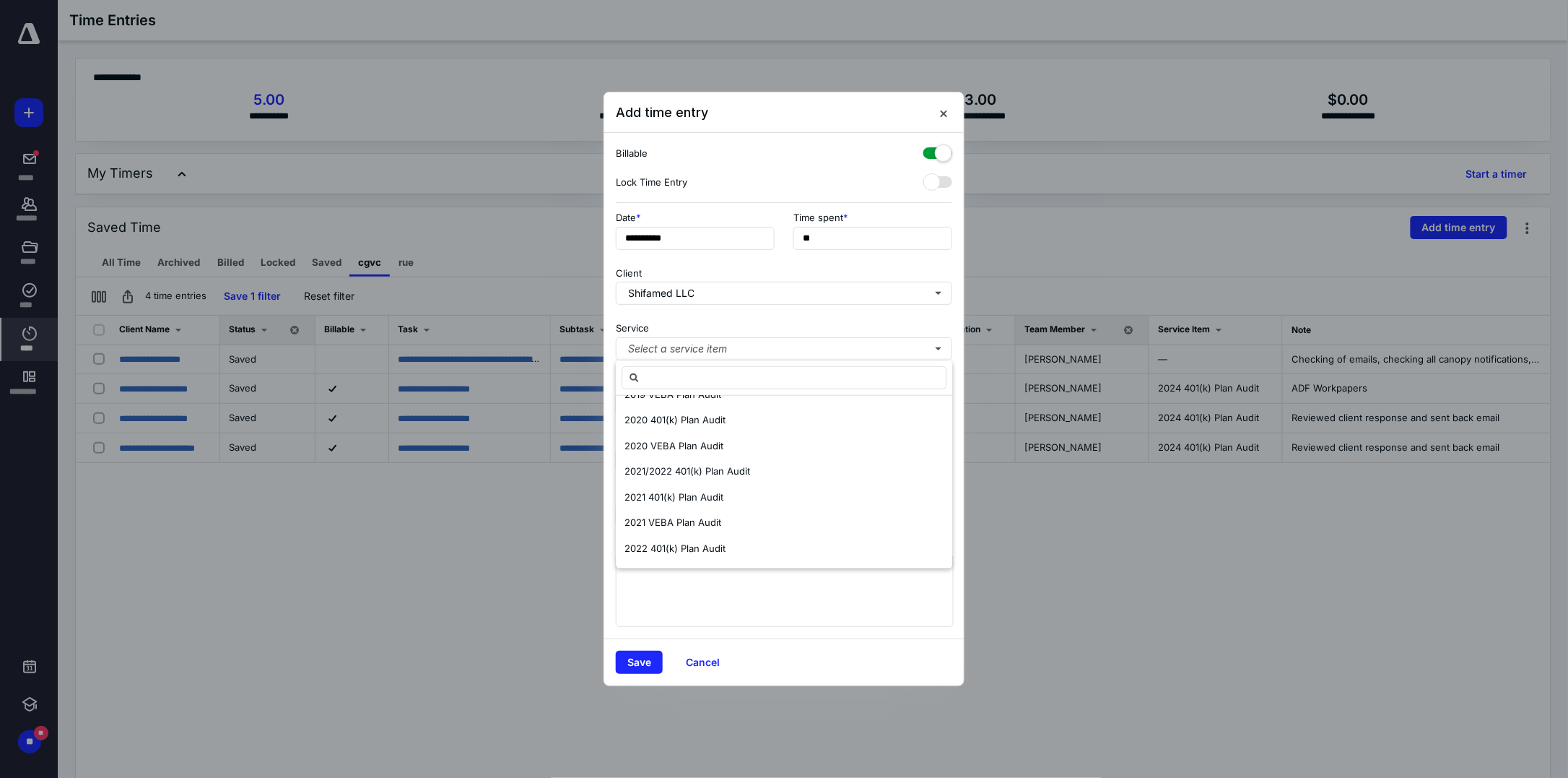 scroll, scrollTop: 505, scrollLeft: 0, axis: vertical 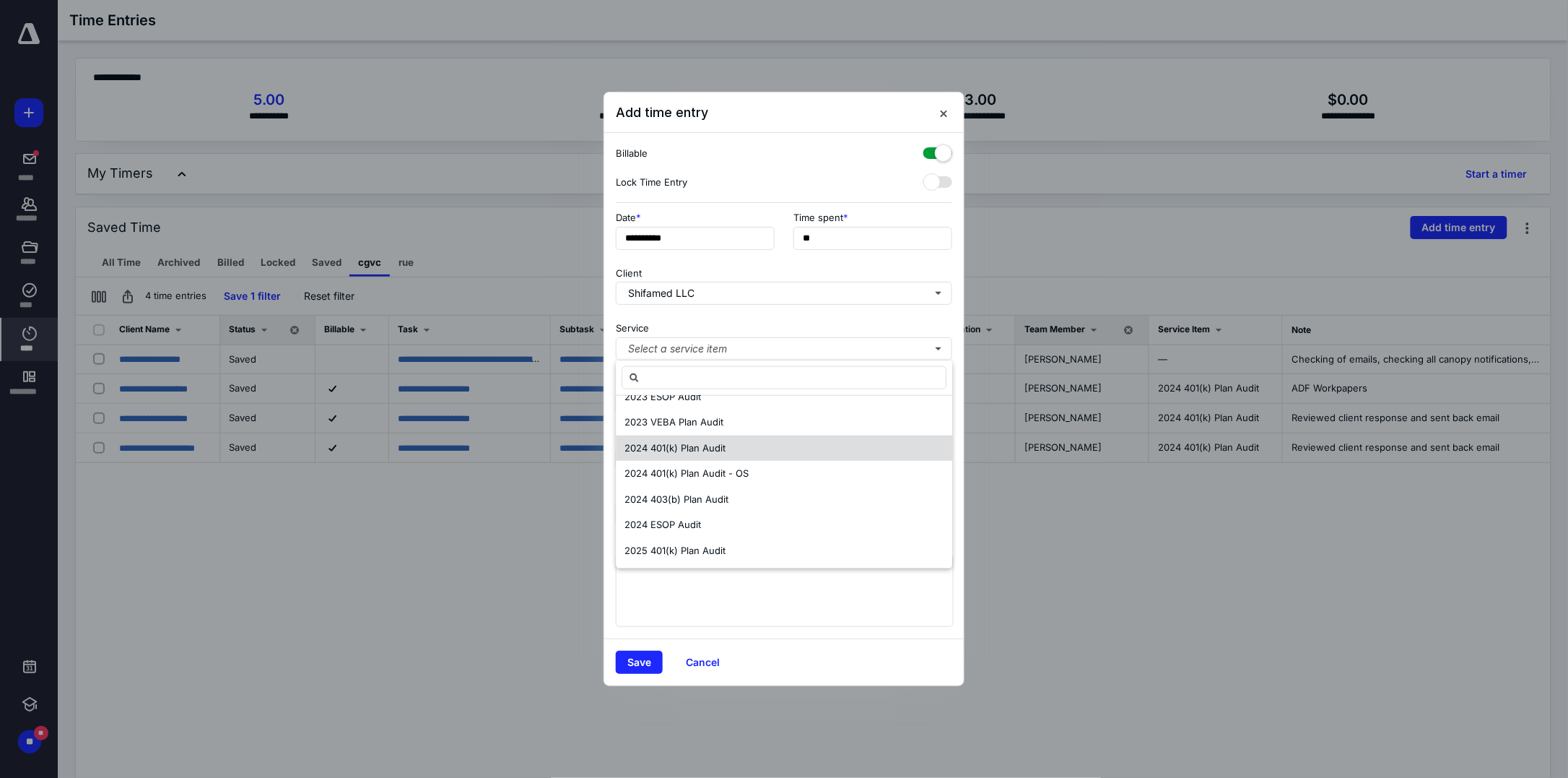 click on "2024 401(k) Plan Audit" at bounding box center (784, 448) 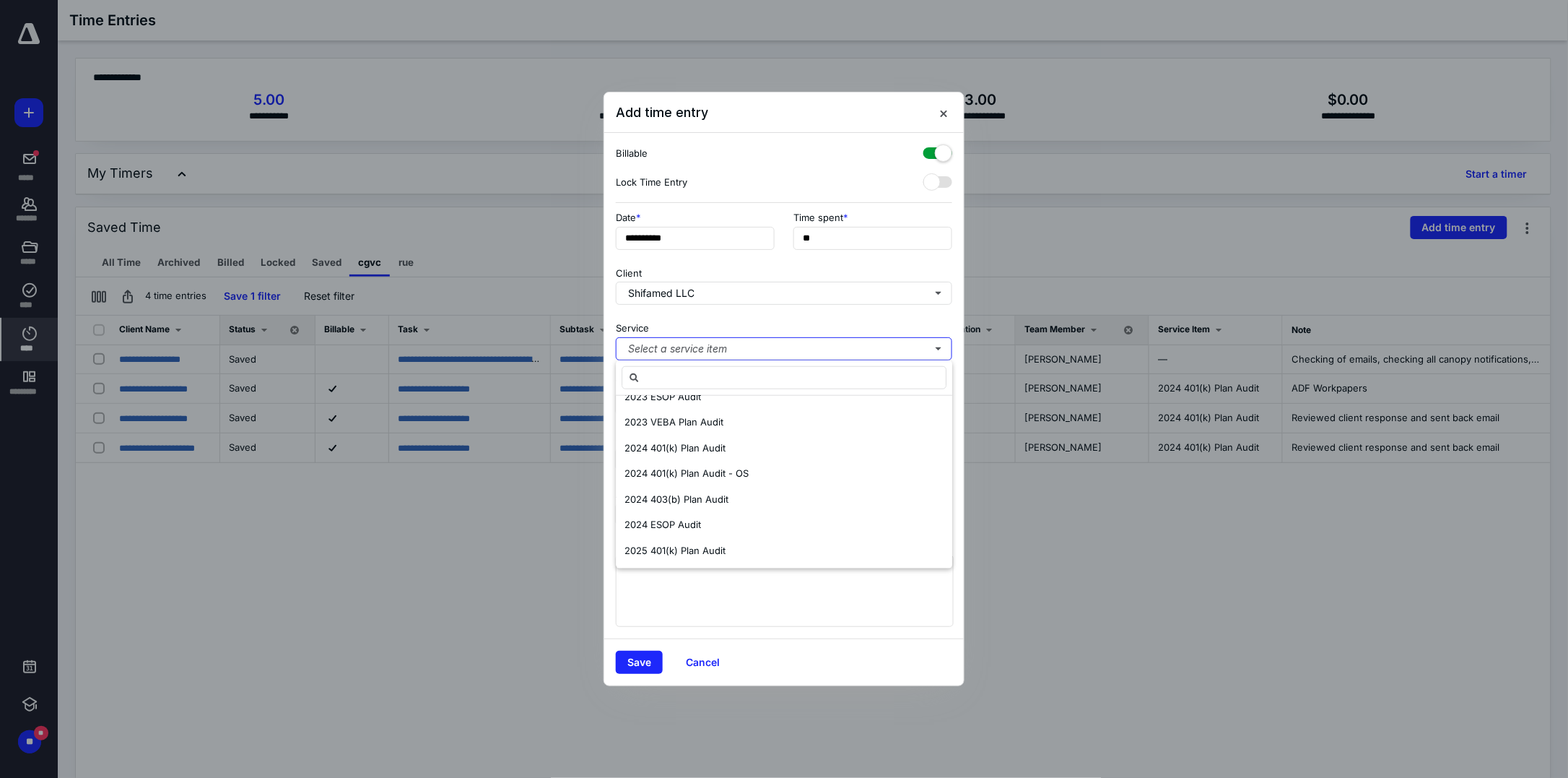 scroll, scrollTop: 0, scrollLeft: 0, axis: both 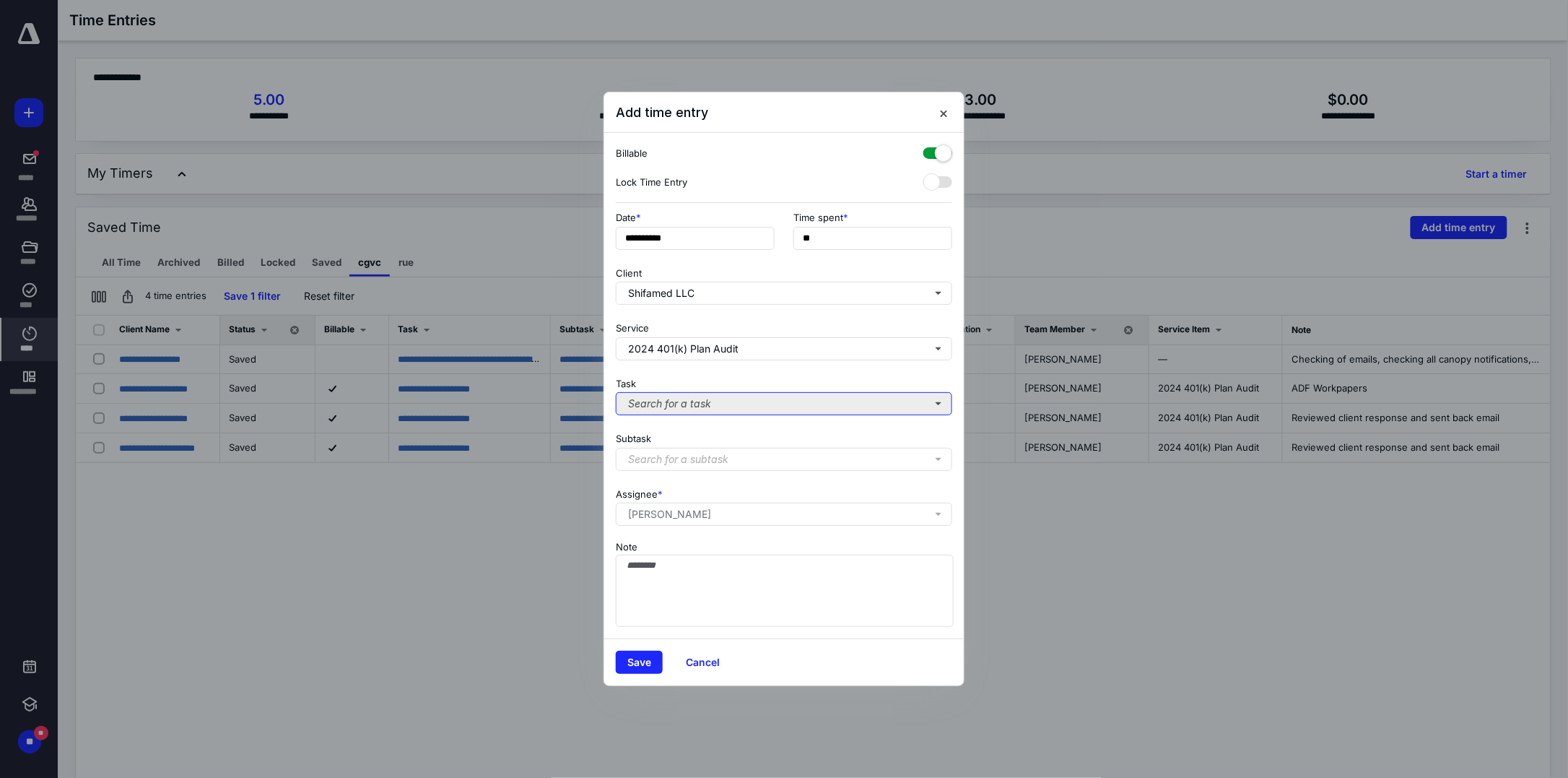 click on "Search for a task" at bounding box center (784, 404) 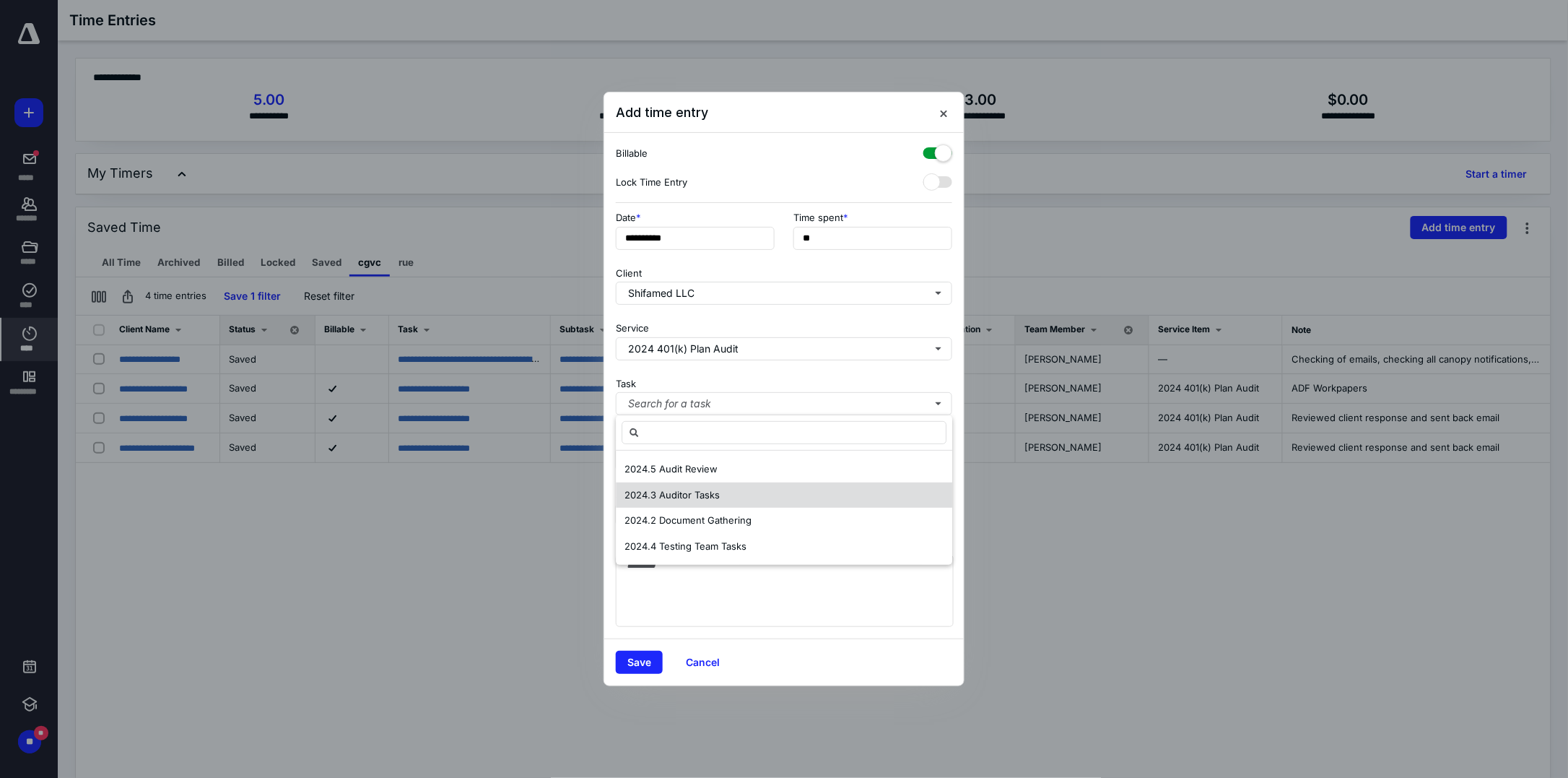 click on "2024.3 Auditor Tasks" at bounding box center [784, 496] 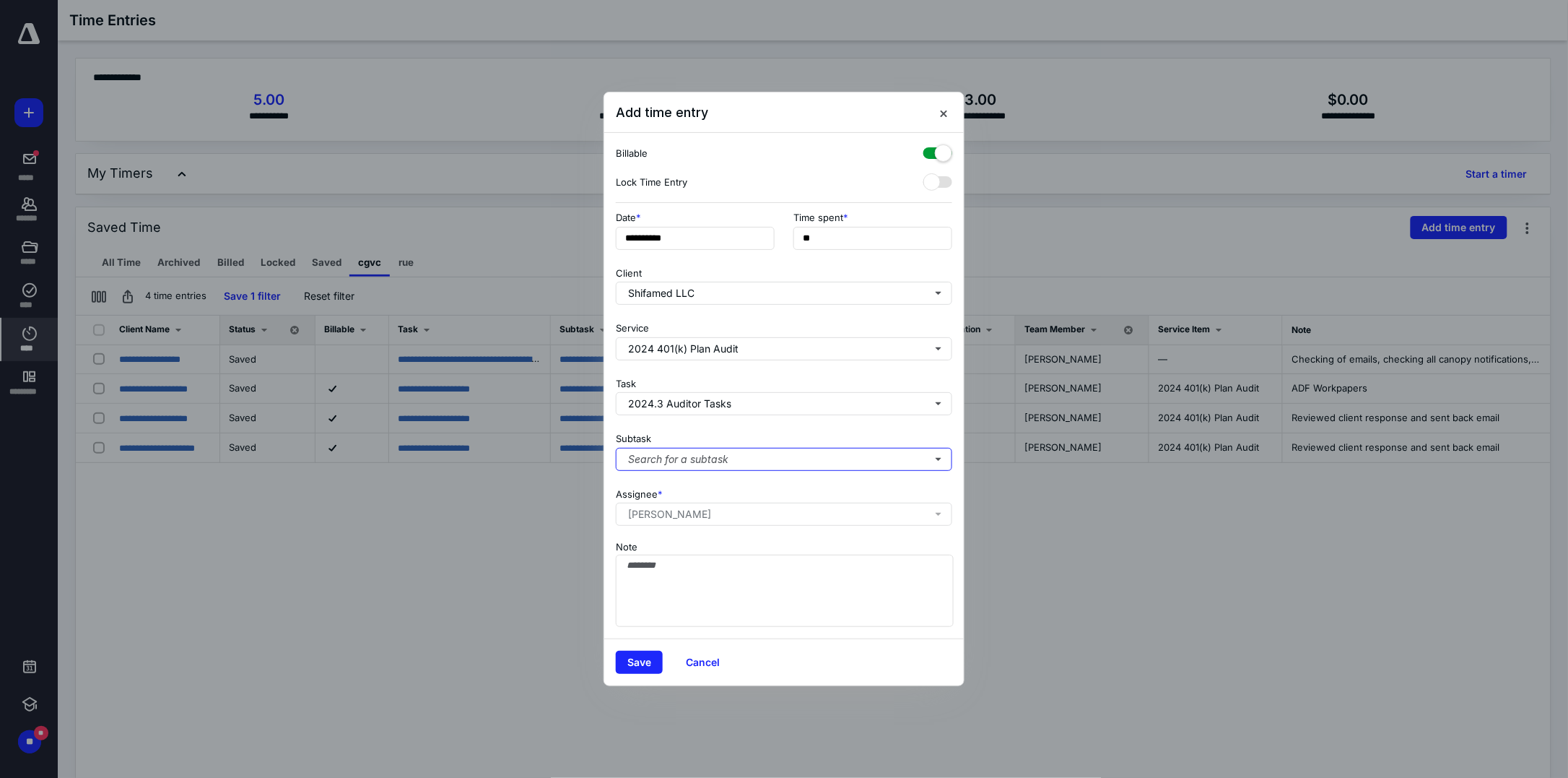 click on "Search for a subtask" at bounding box center (784, 459) 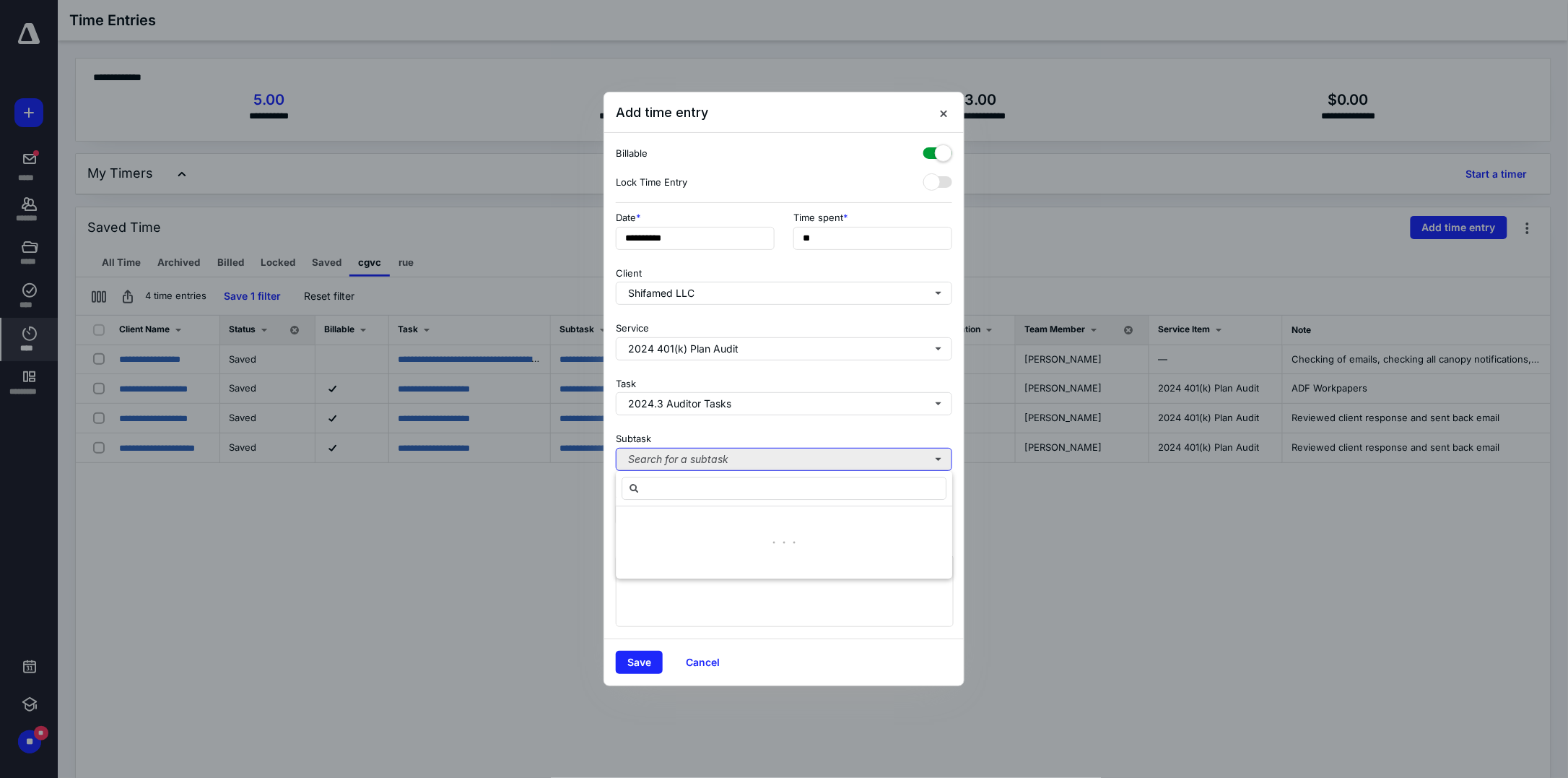 click on "Search for a subtask" at bounding box center [784, 459] 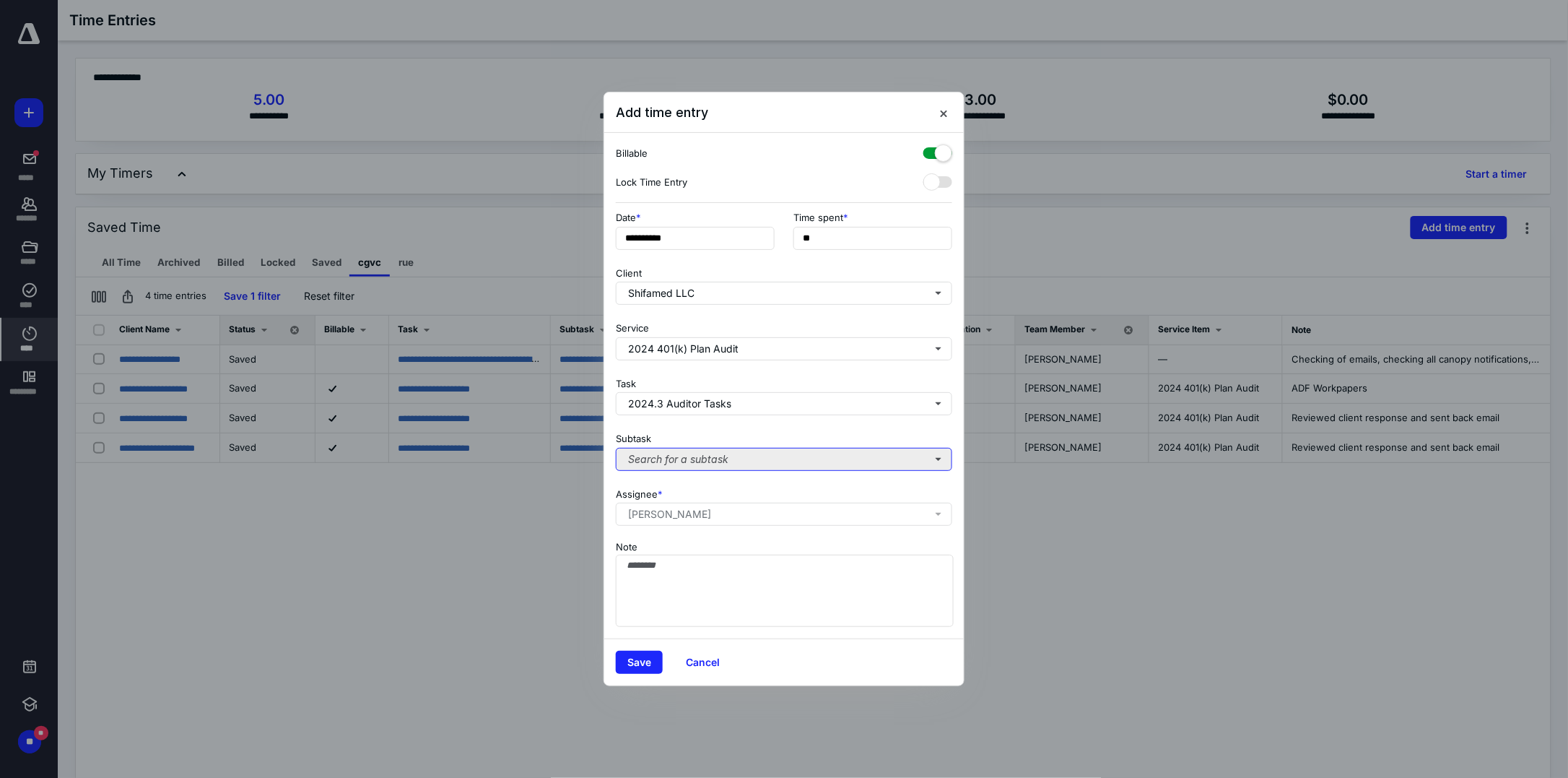 drag, startPoint x: 731, startPoint y: 454, endPoint x: 731, endPoint y: 462, distance: 8 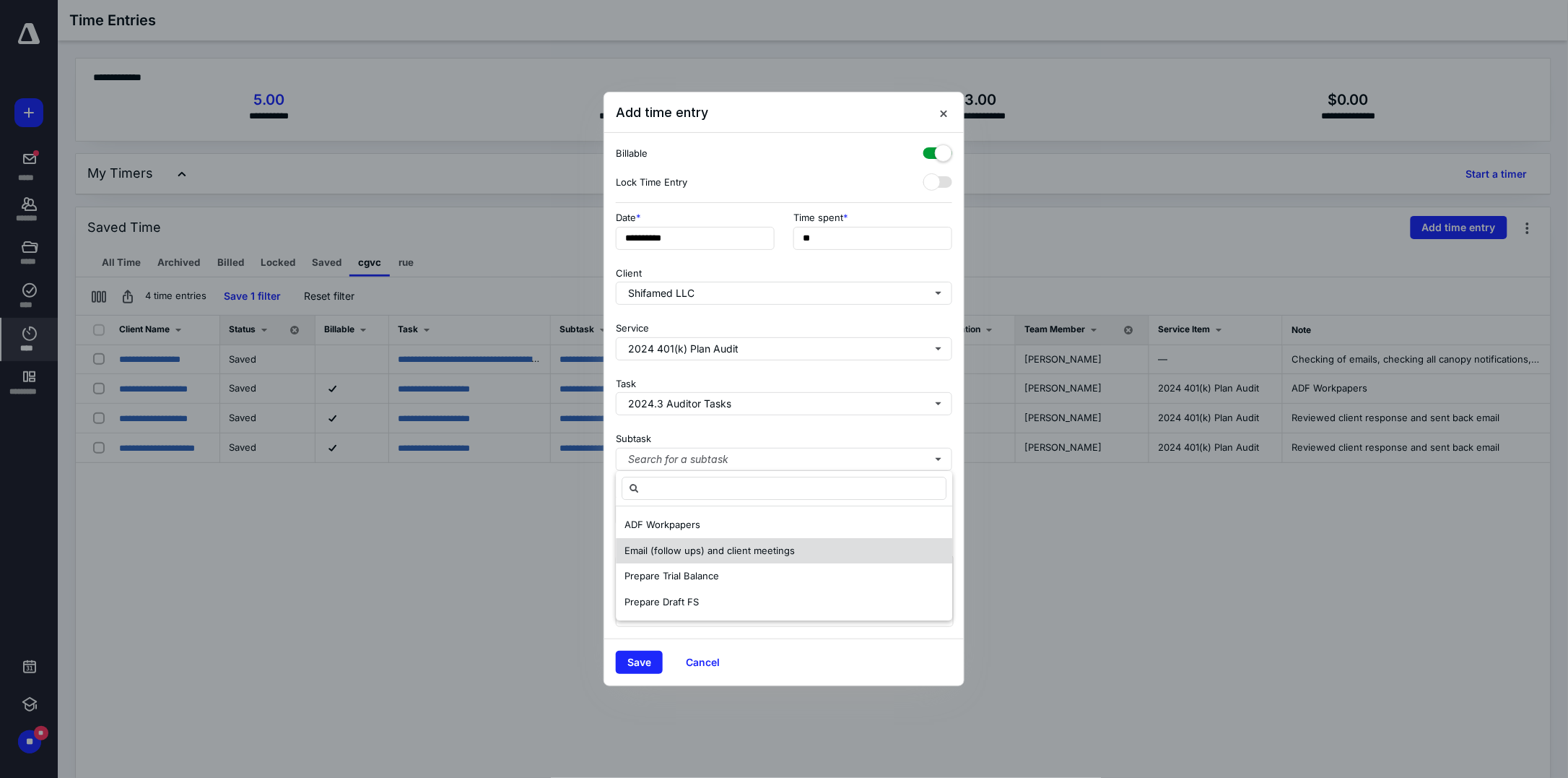 click on "ADF Workpapers" at bounding box center [784, 525] 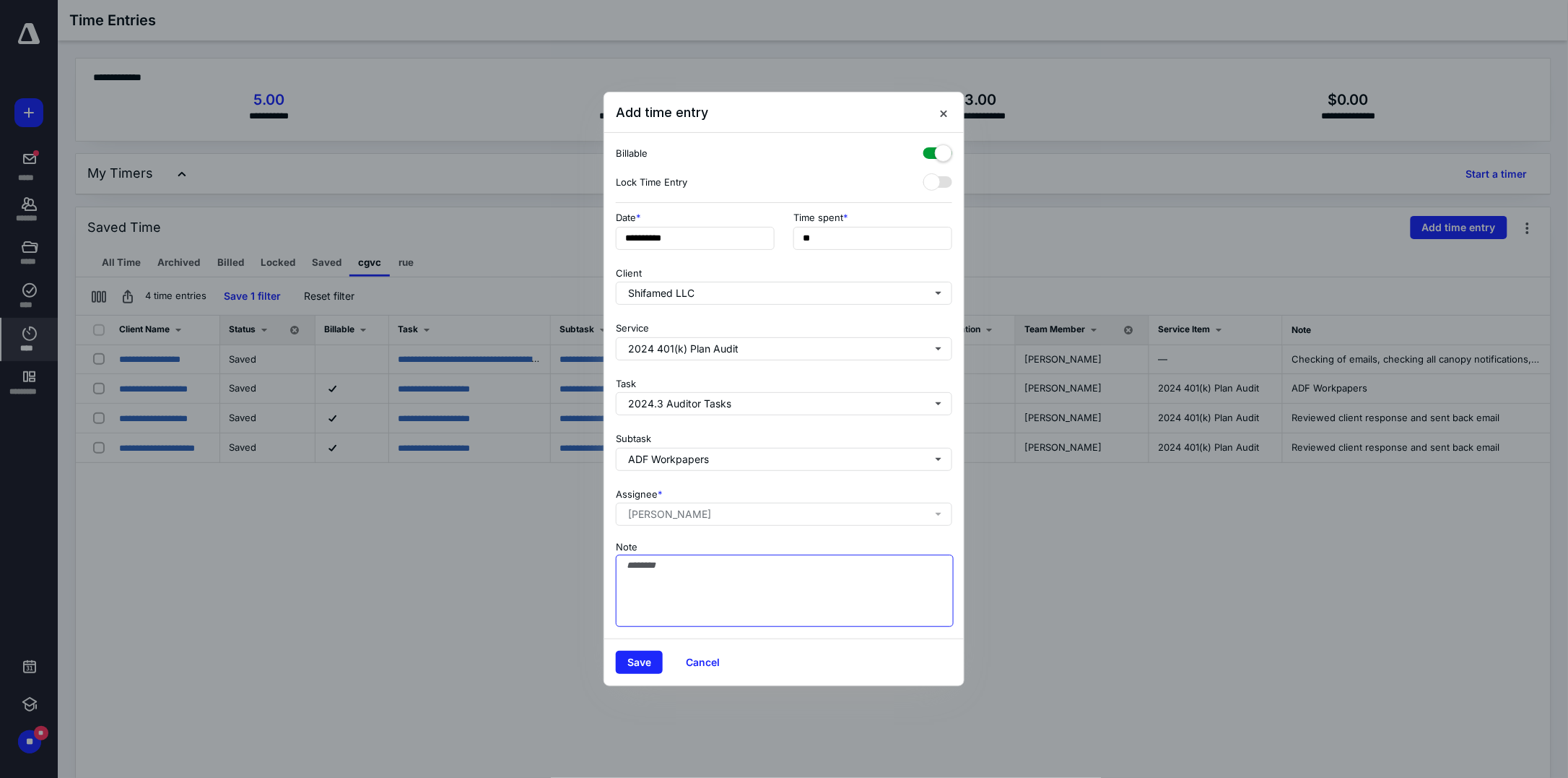 click on "Note" at bounding box center (785, 591) 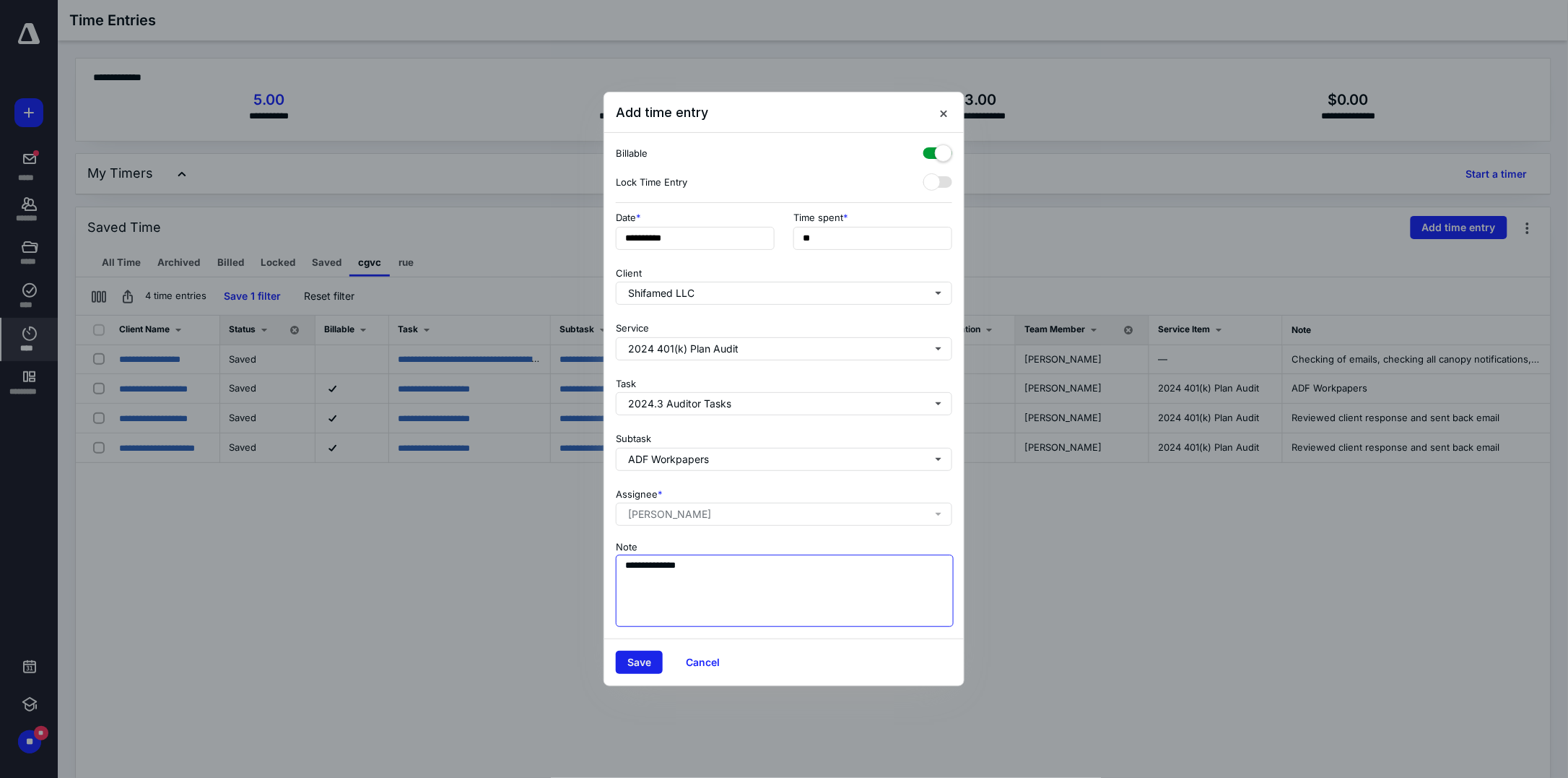 type on "**********" 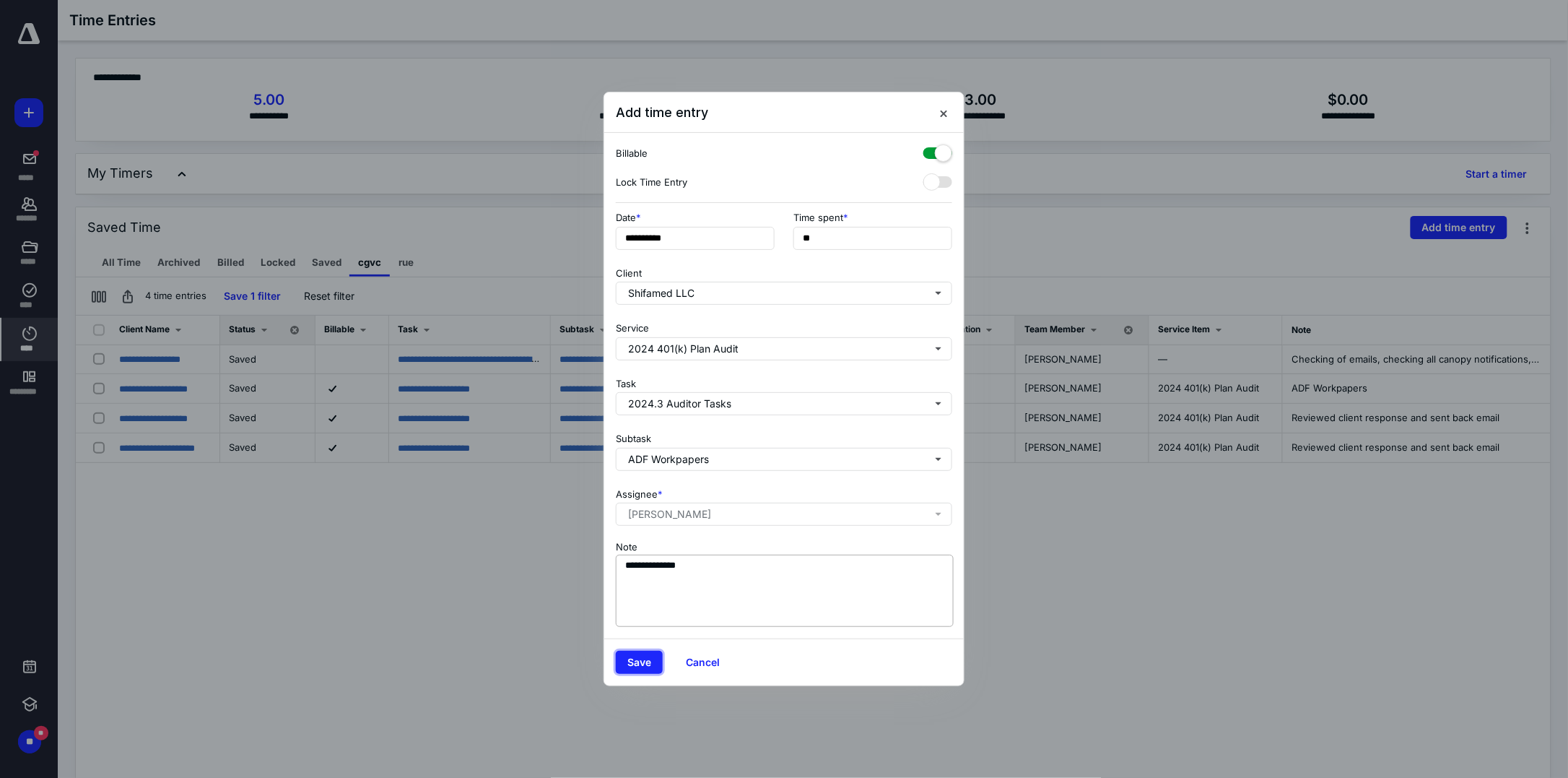 drag, startPoint x: 648, startPoint y: 657, endPoint x: 645, endPoint y: 608, distance: 49.091751 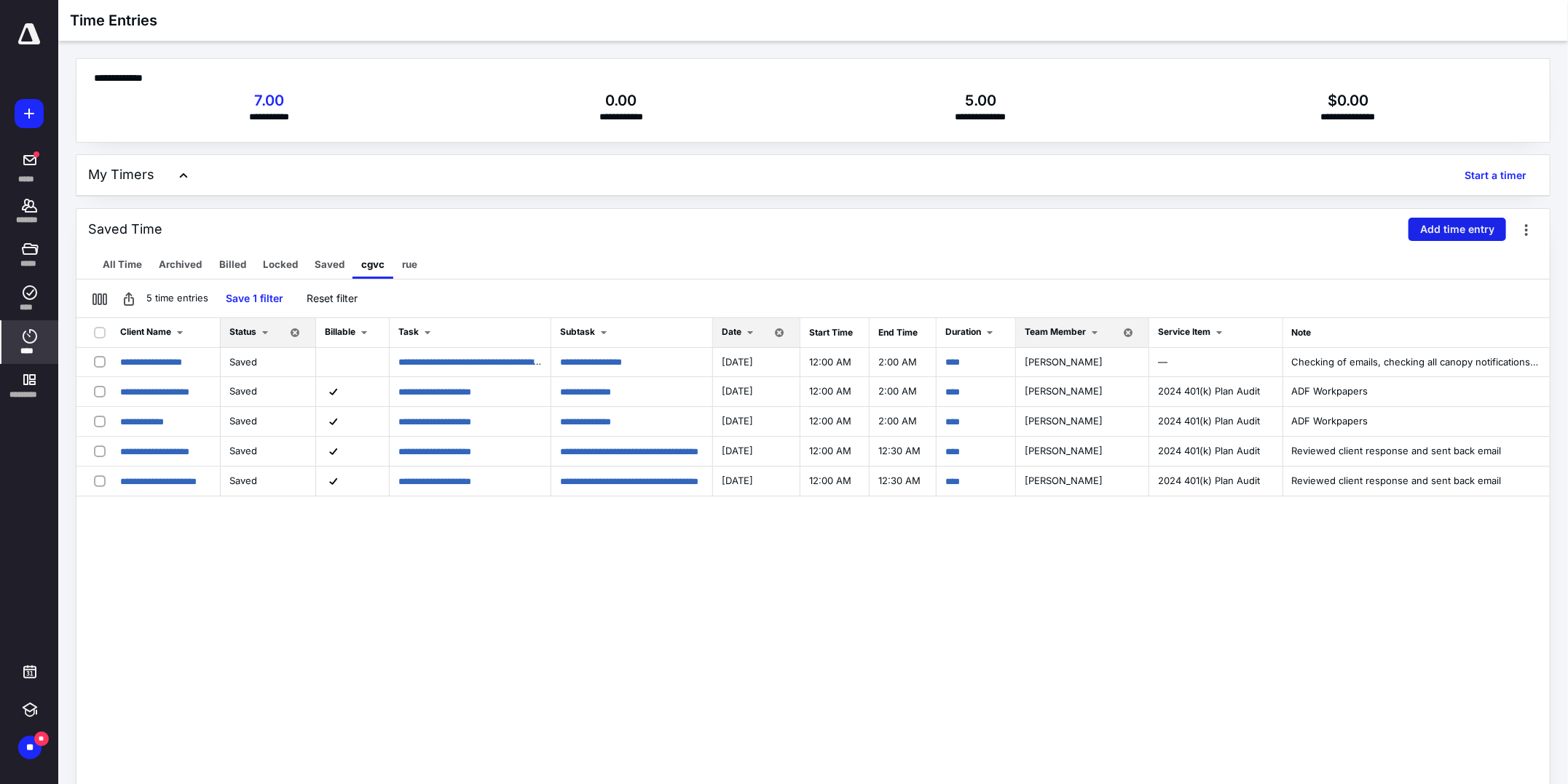 click on "Add time entry" at bounding box center [1457, 229] 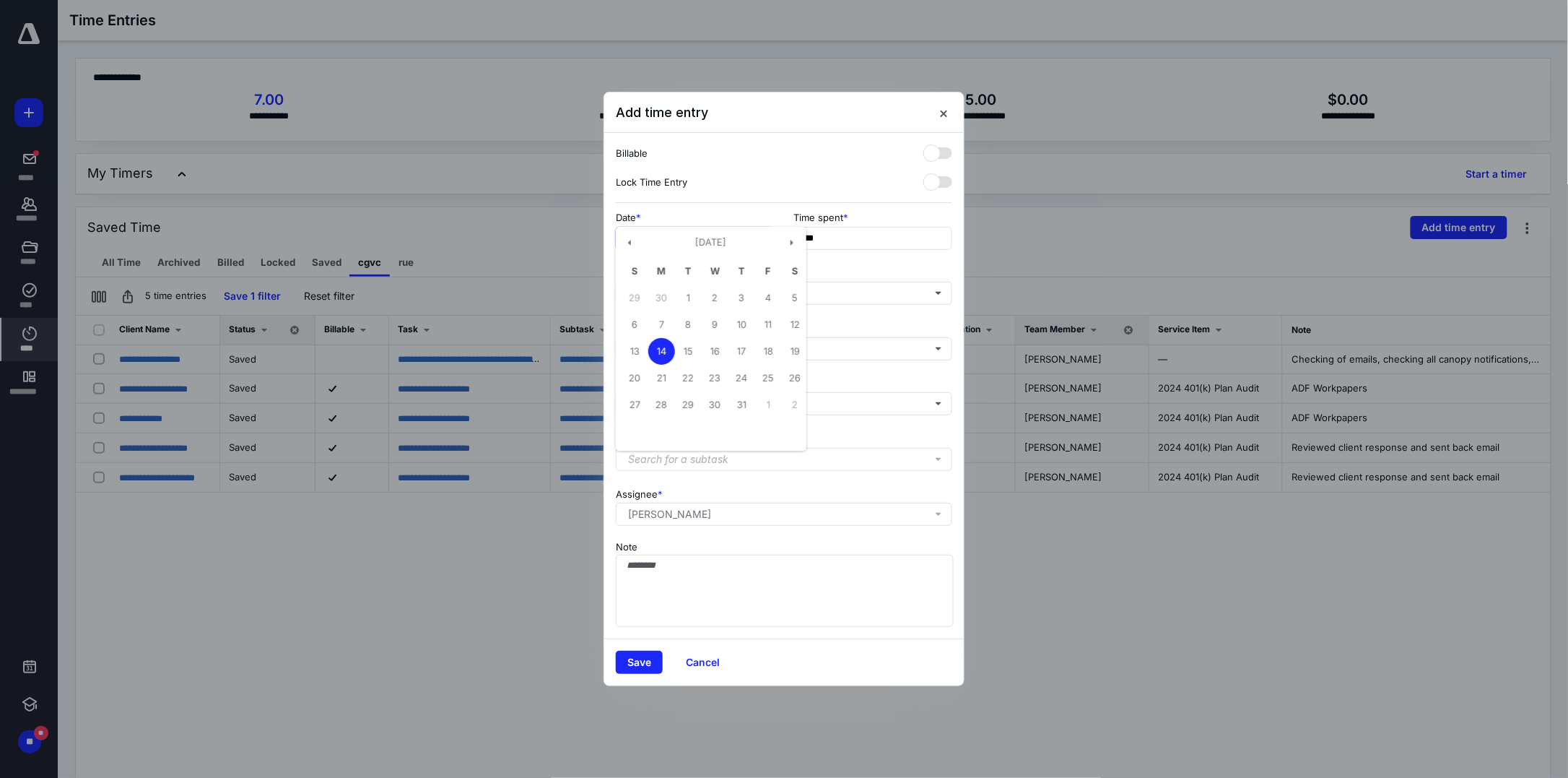 click on "**********" at bounding box center (695, 238) 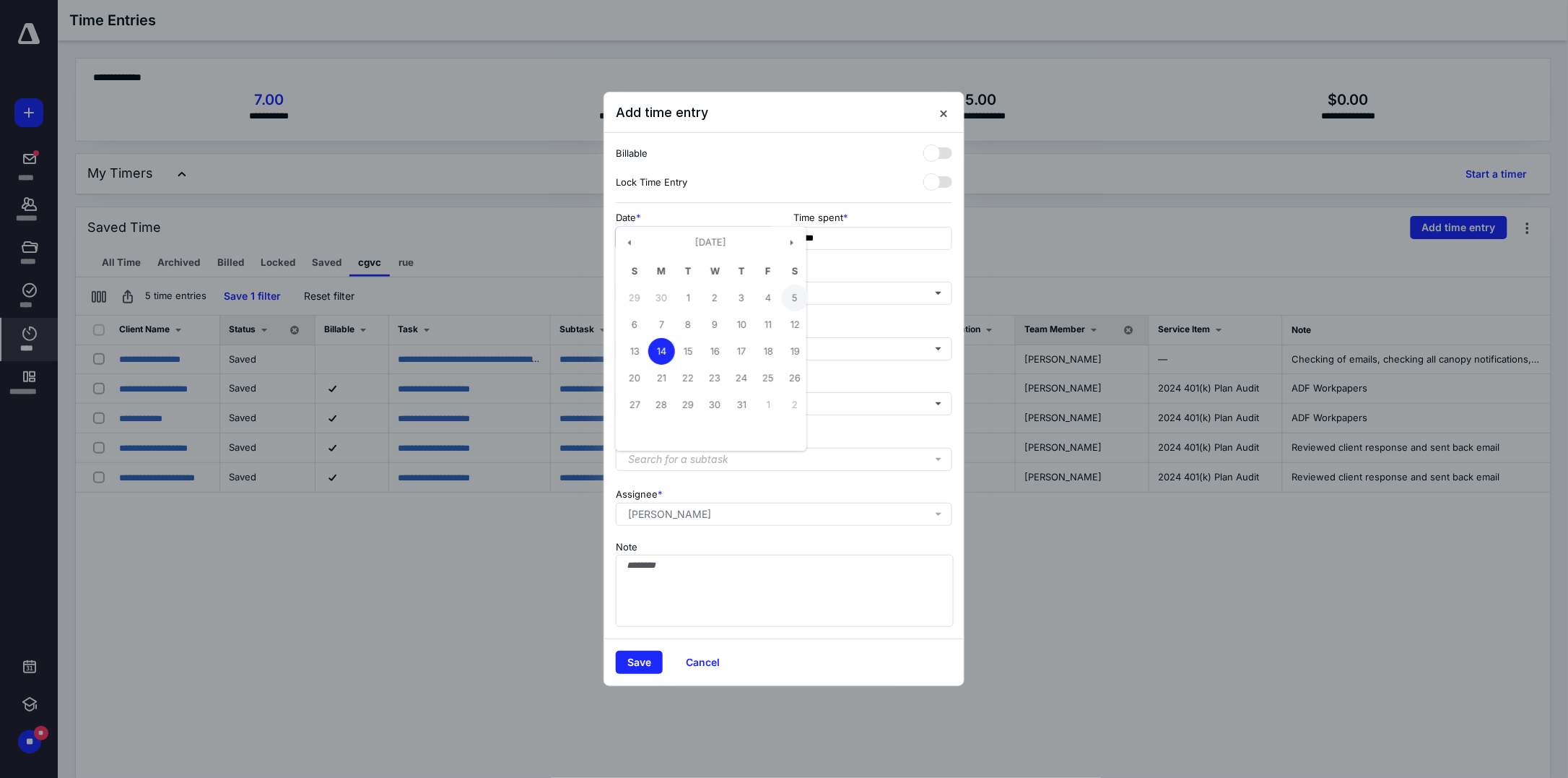 click on "5" at bounding box center (795, 298) 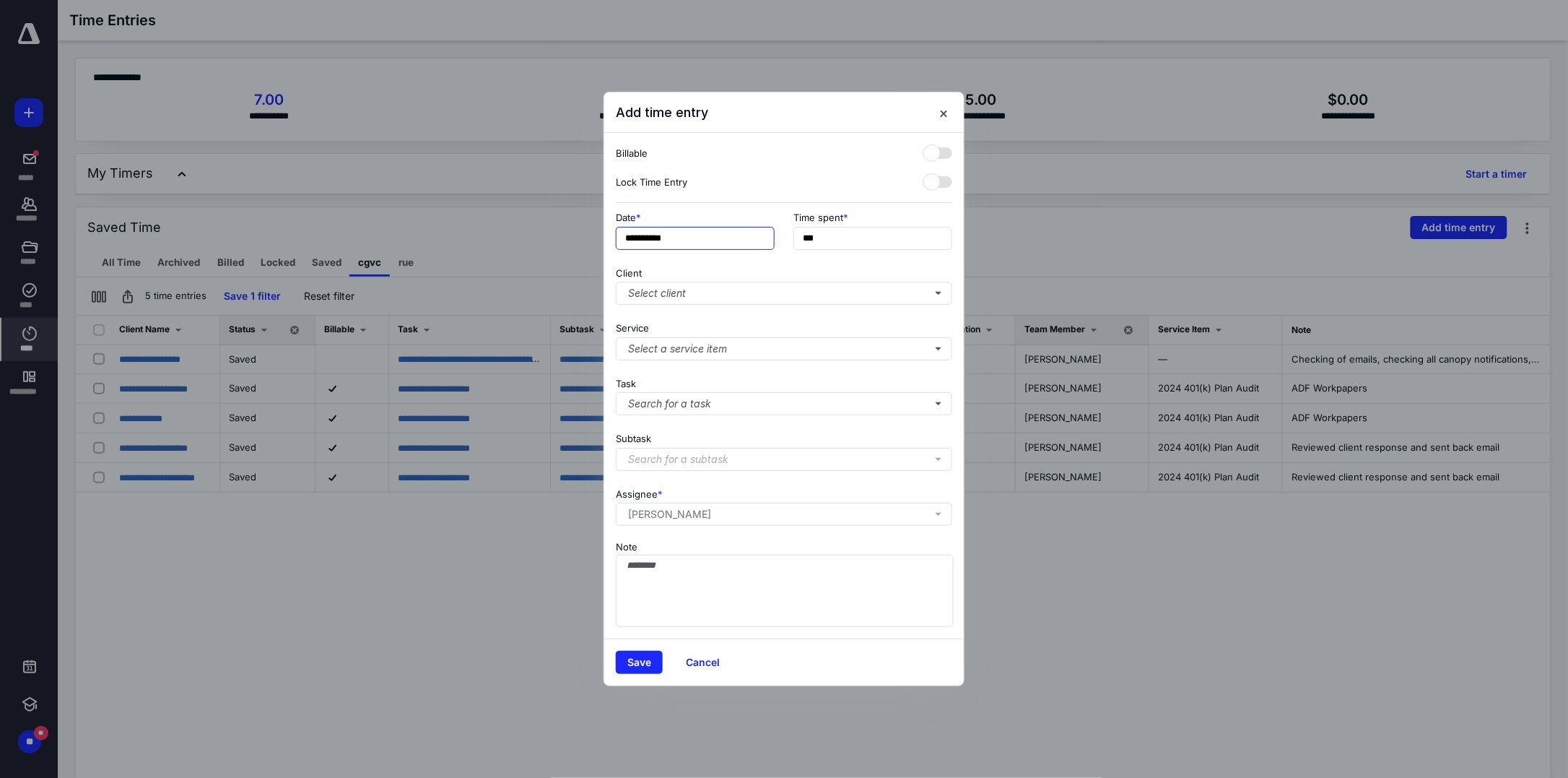 click on "**********" at bounding box center (695, 238) 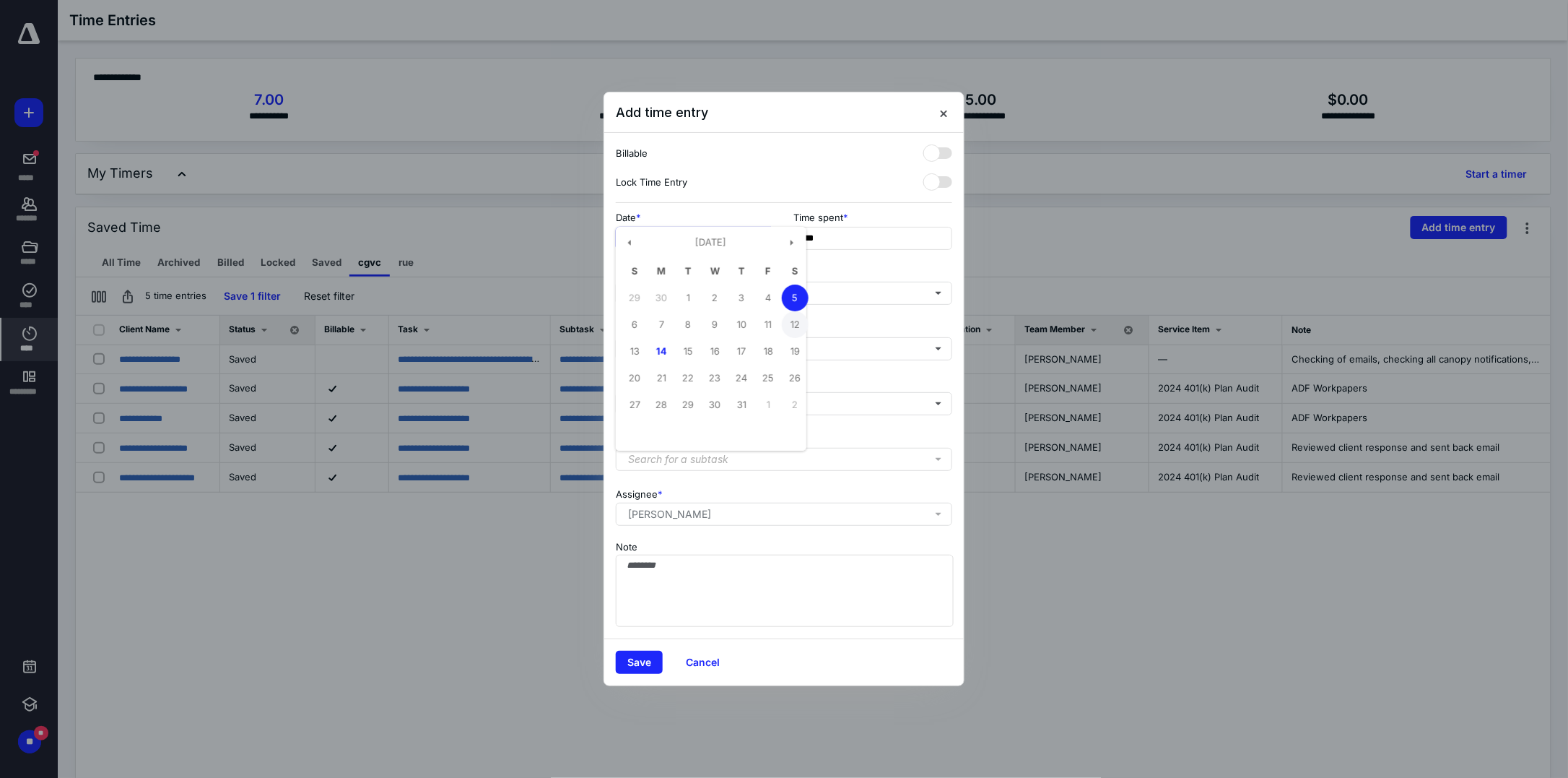 drag, startPoint x: 795, startPoint y: 316, endPoint x: 824, endPoint y: 252, distance: 70.263789 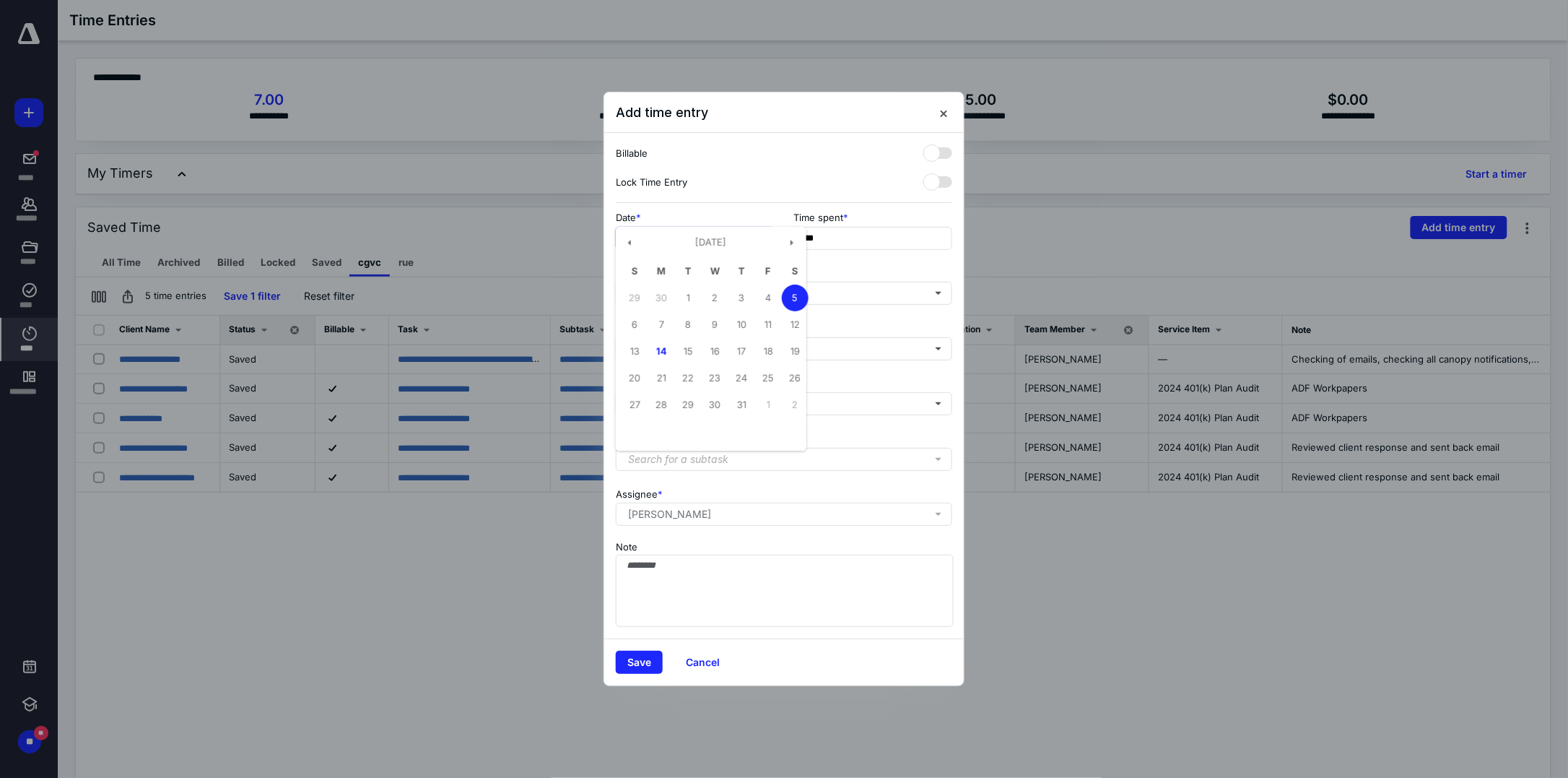 click on "12" at bounding box center (795, 324) 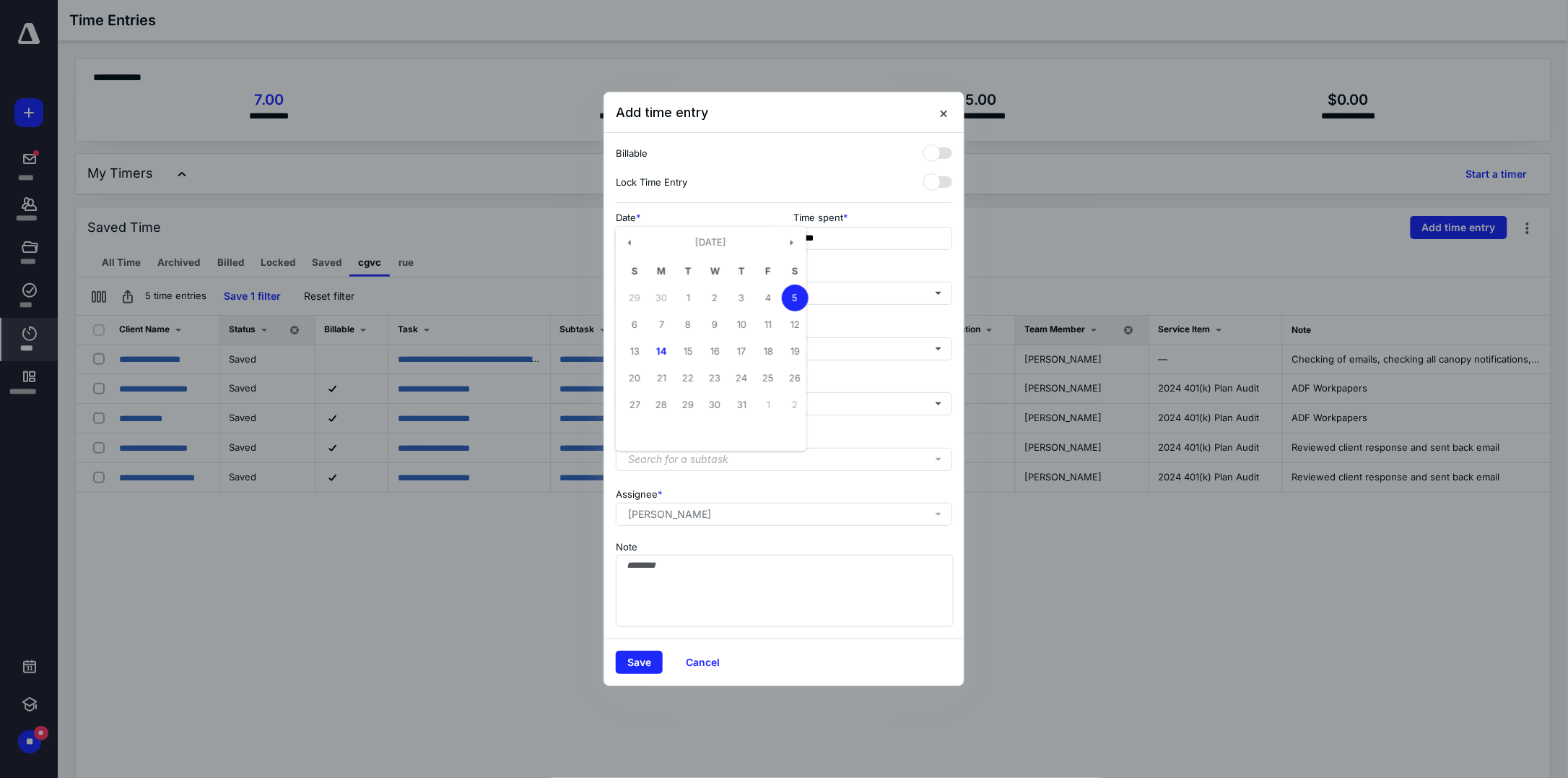 type on "**********" 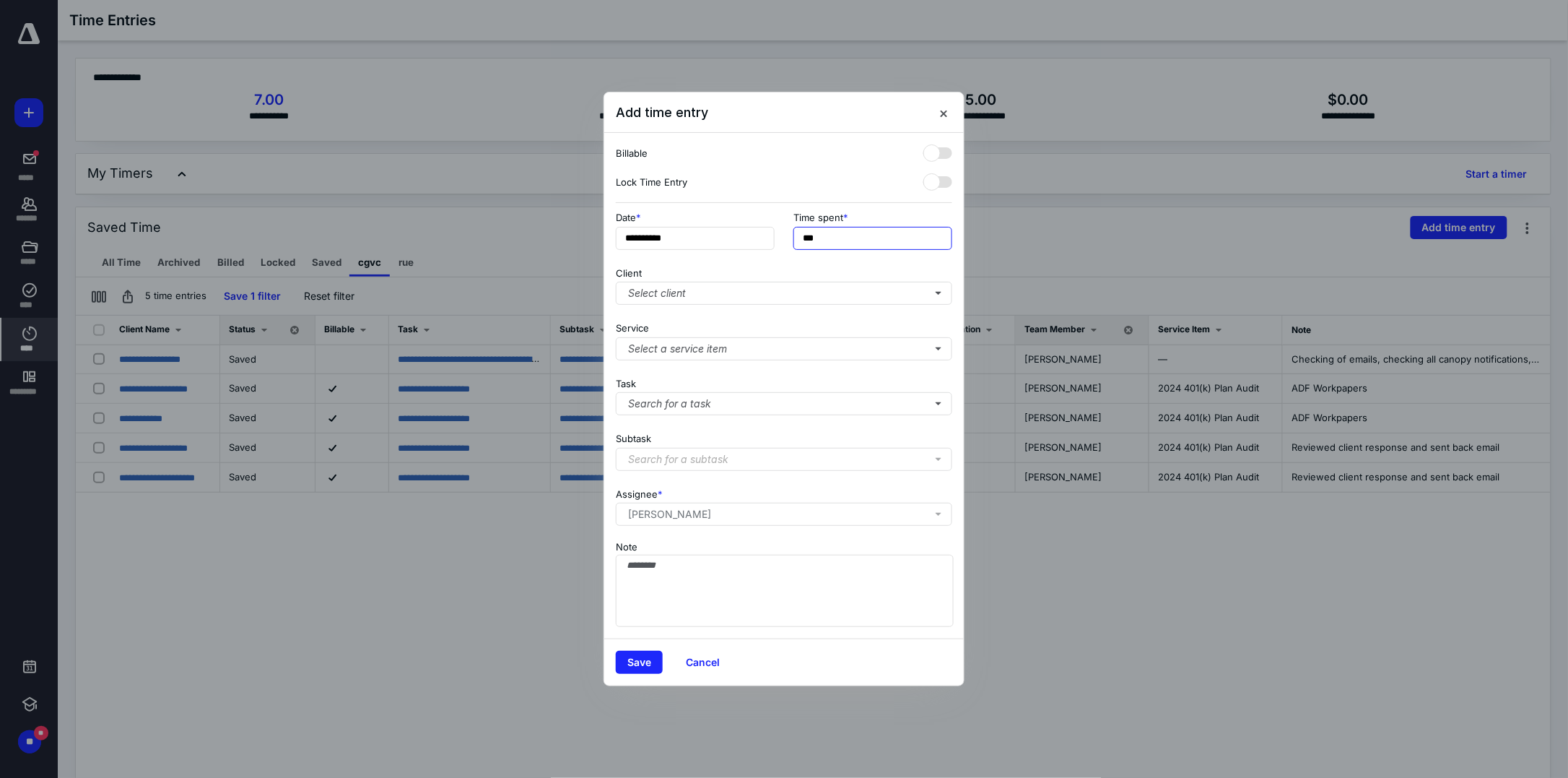 drag, startPoint x: 832, startPoint y: 248, endPoint x: 783, endPoint y: 243, distance: 49.25444 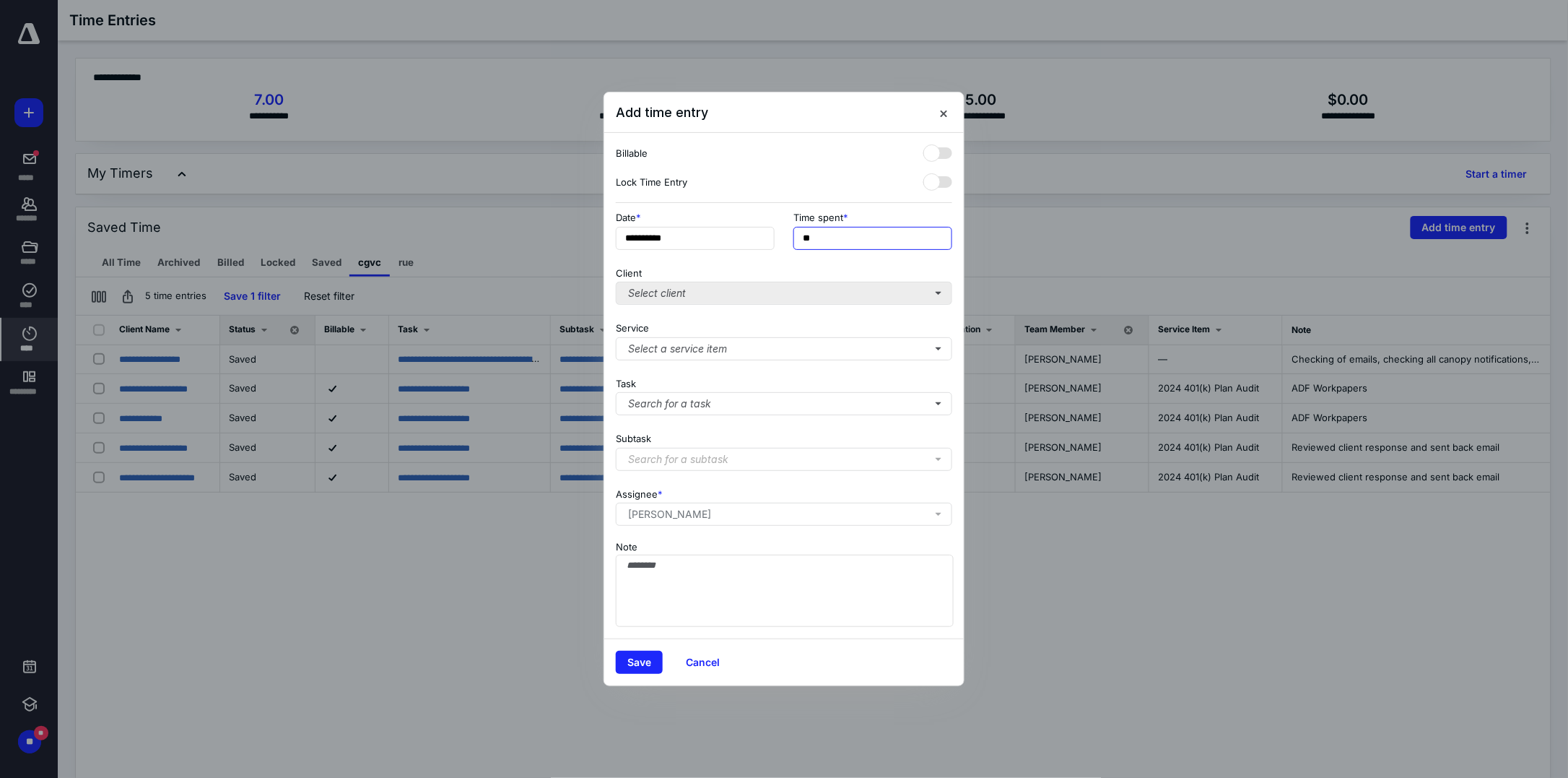 type on "**" 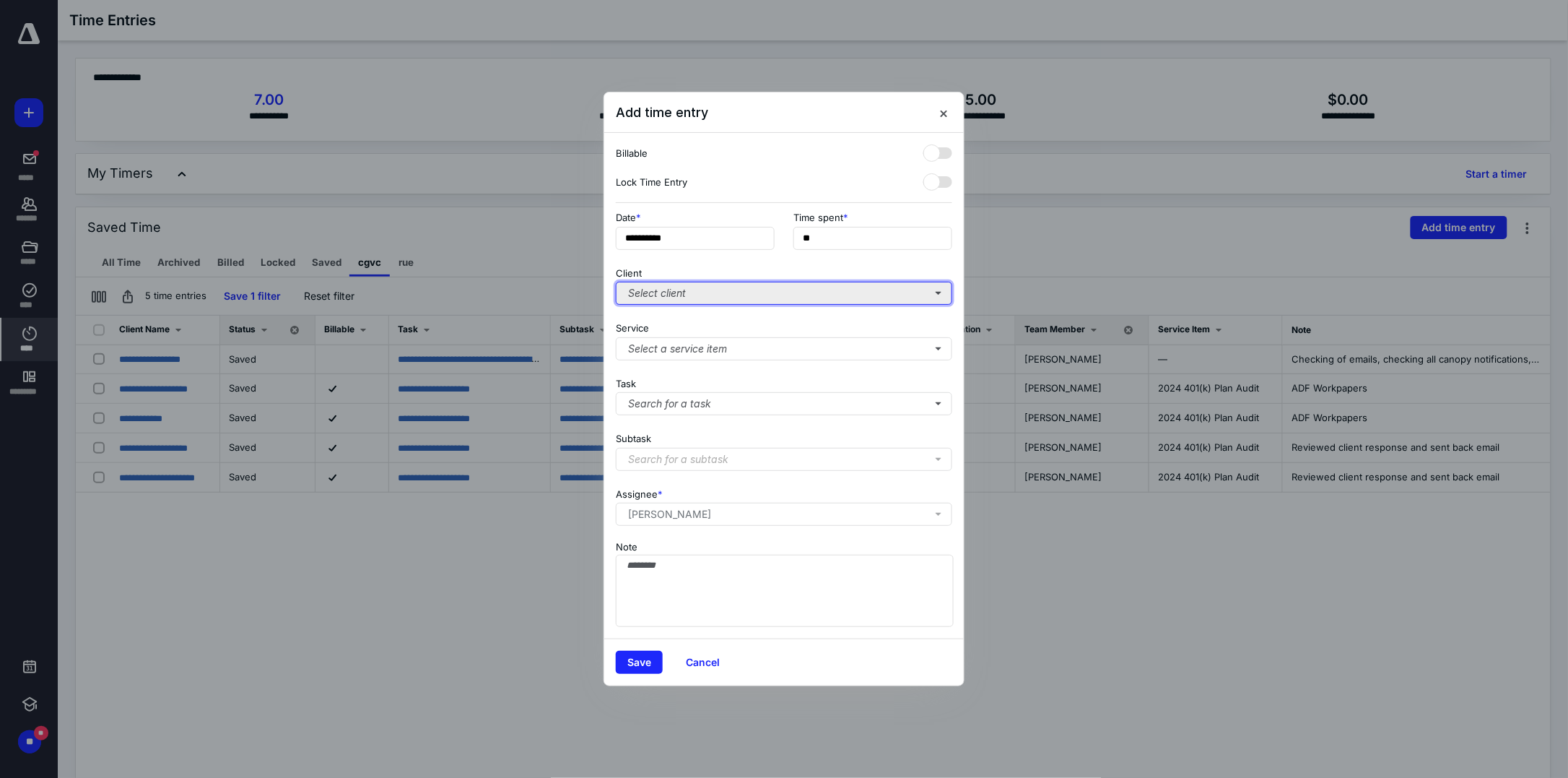 click on "Select client" at bounding box center [784, 293] 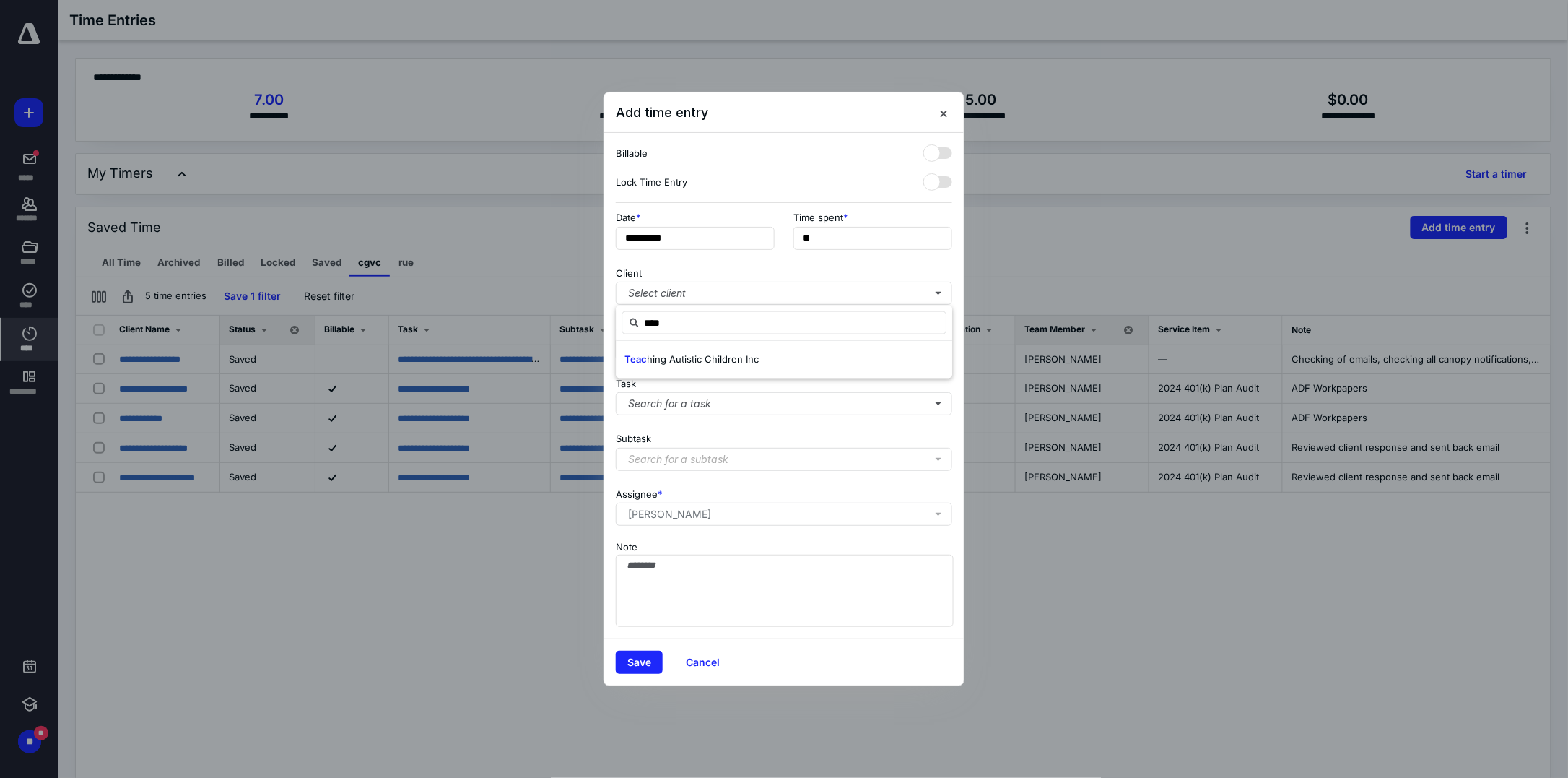 click on "hing Autistic Children Inc" at bounding box center (702, 359) 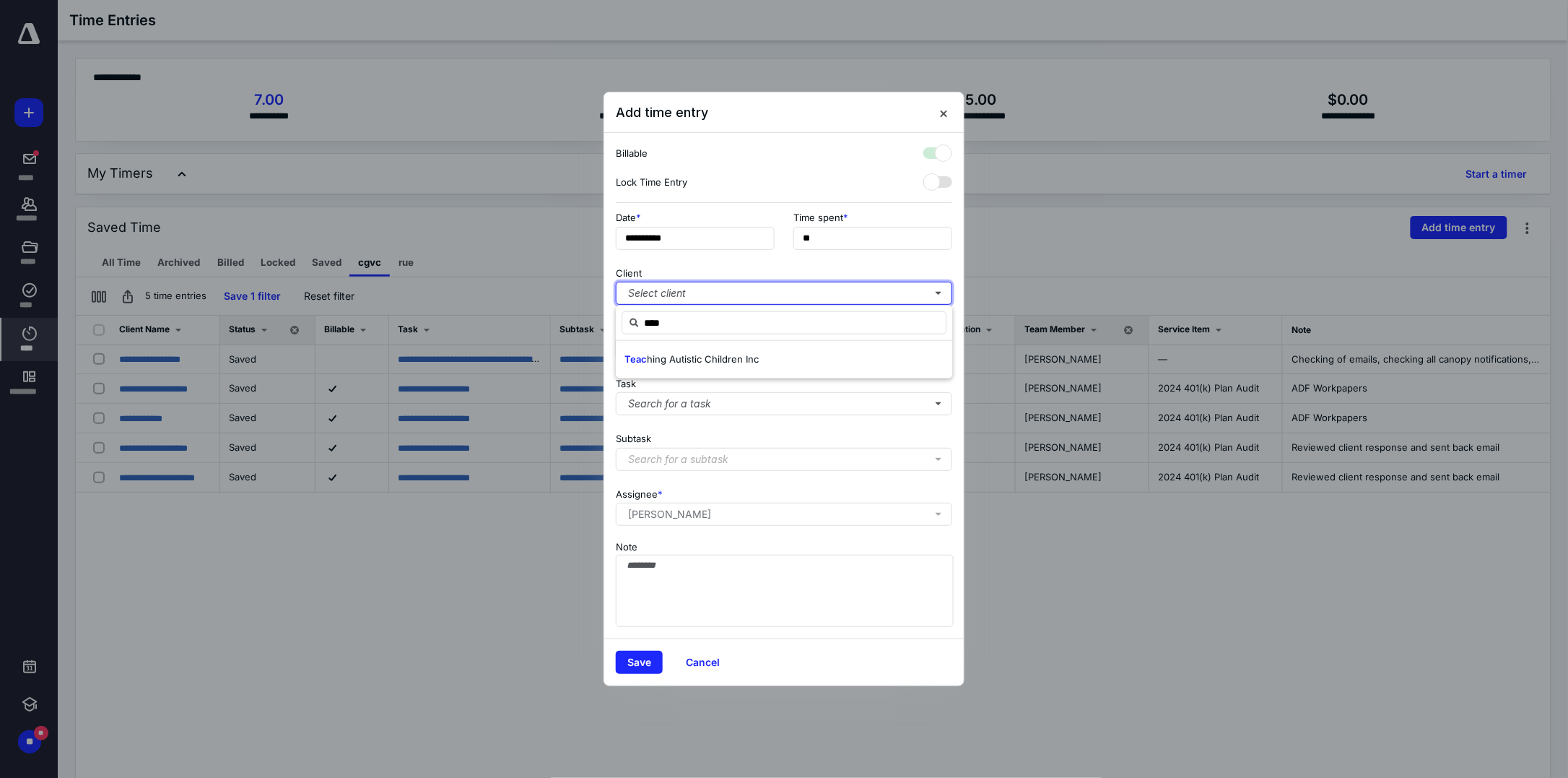 checkbox on "true" 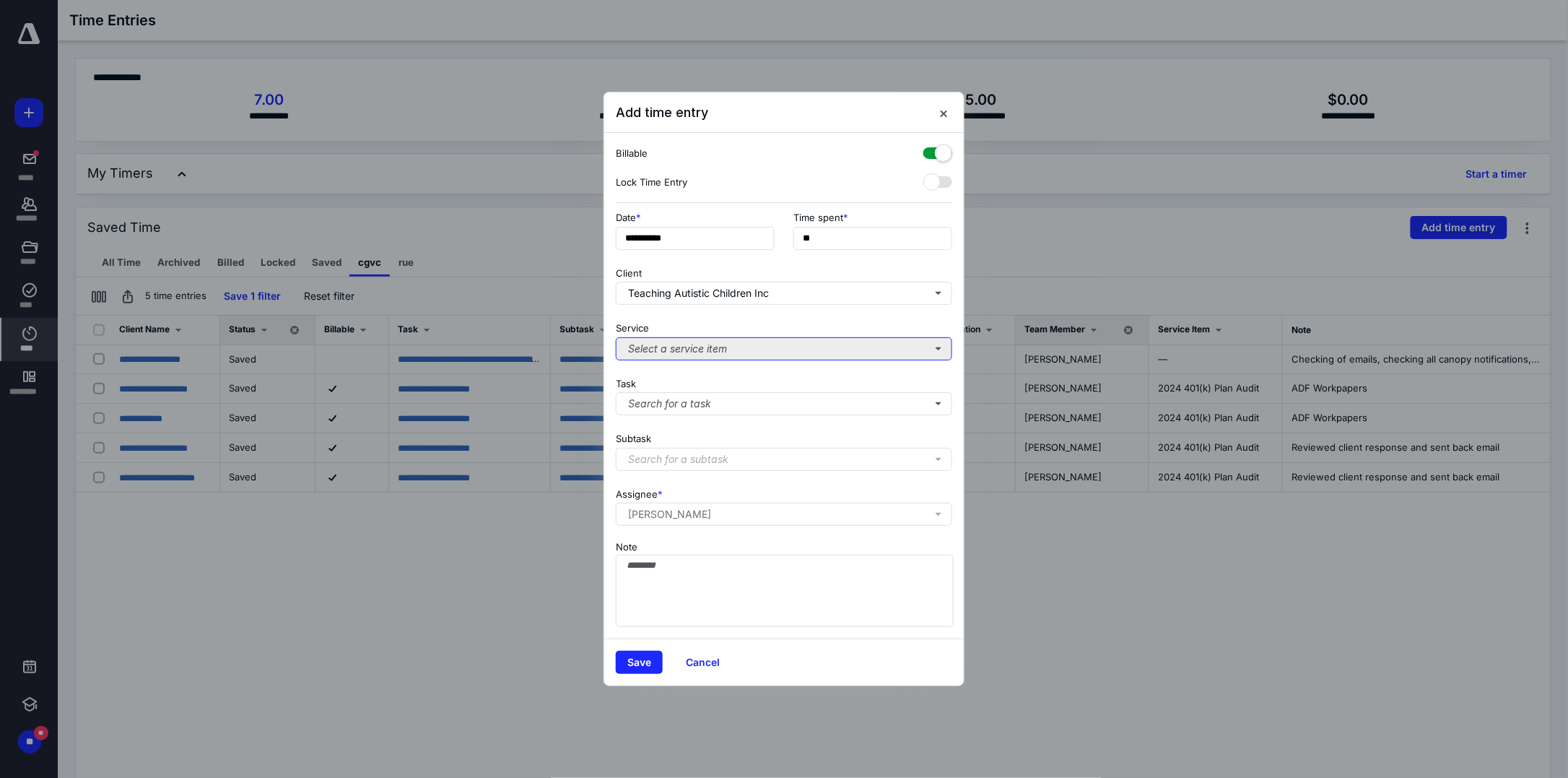click on "Select a service item" at bounding box center [784, 349] 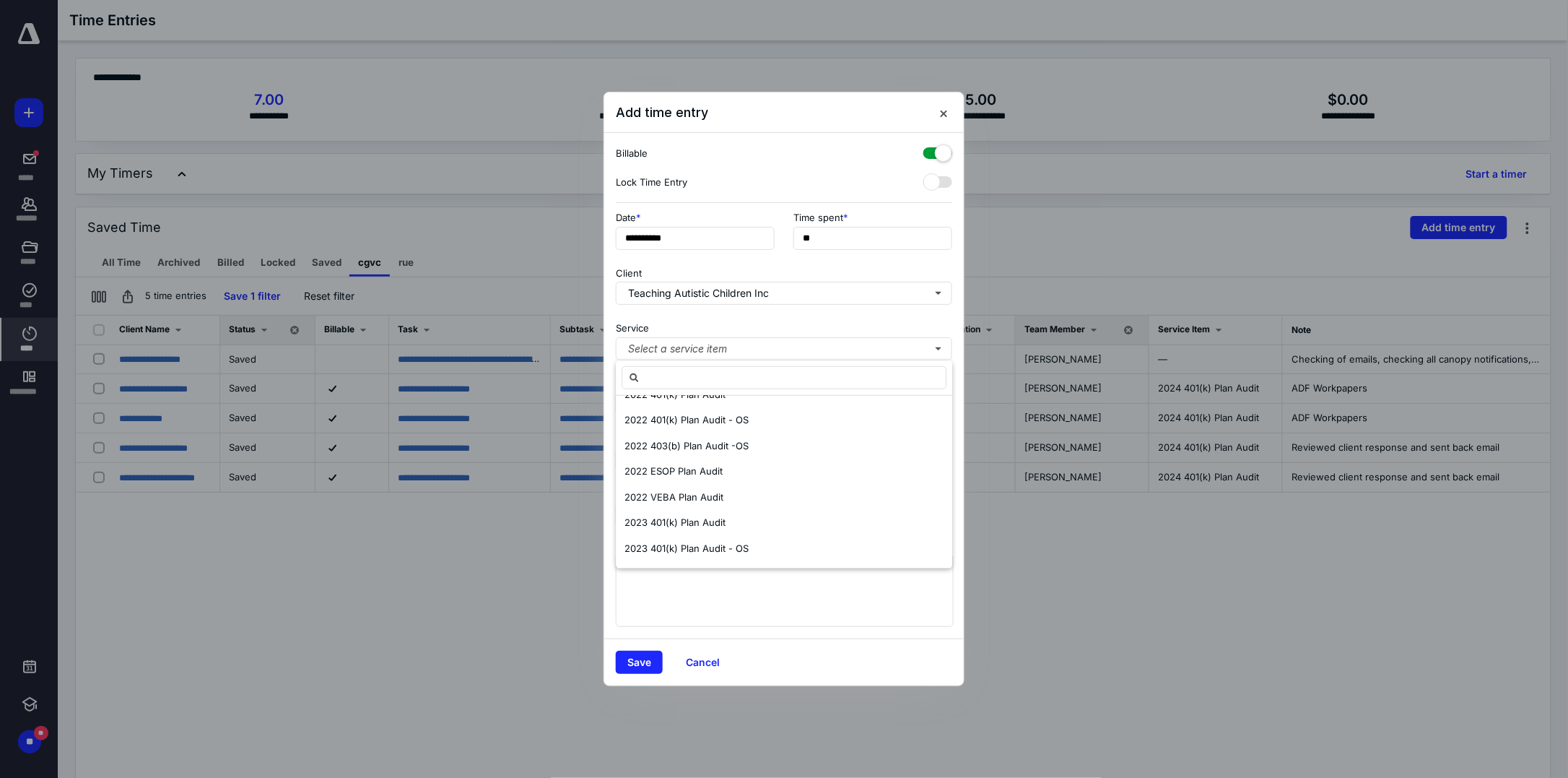 scroll, scrollTop: 505, scrollLeft: 0, axis: vertical 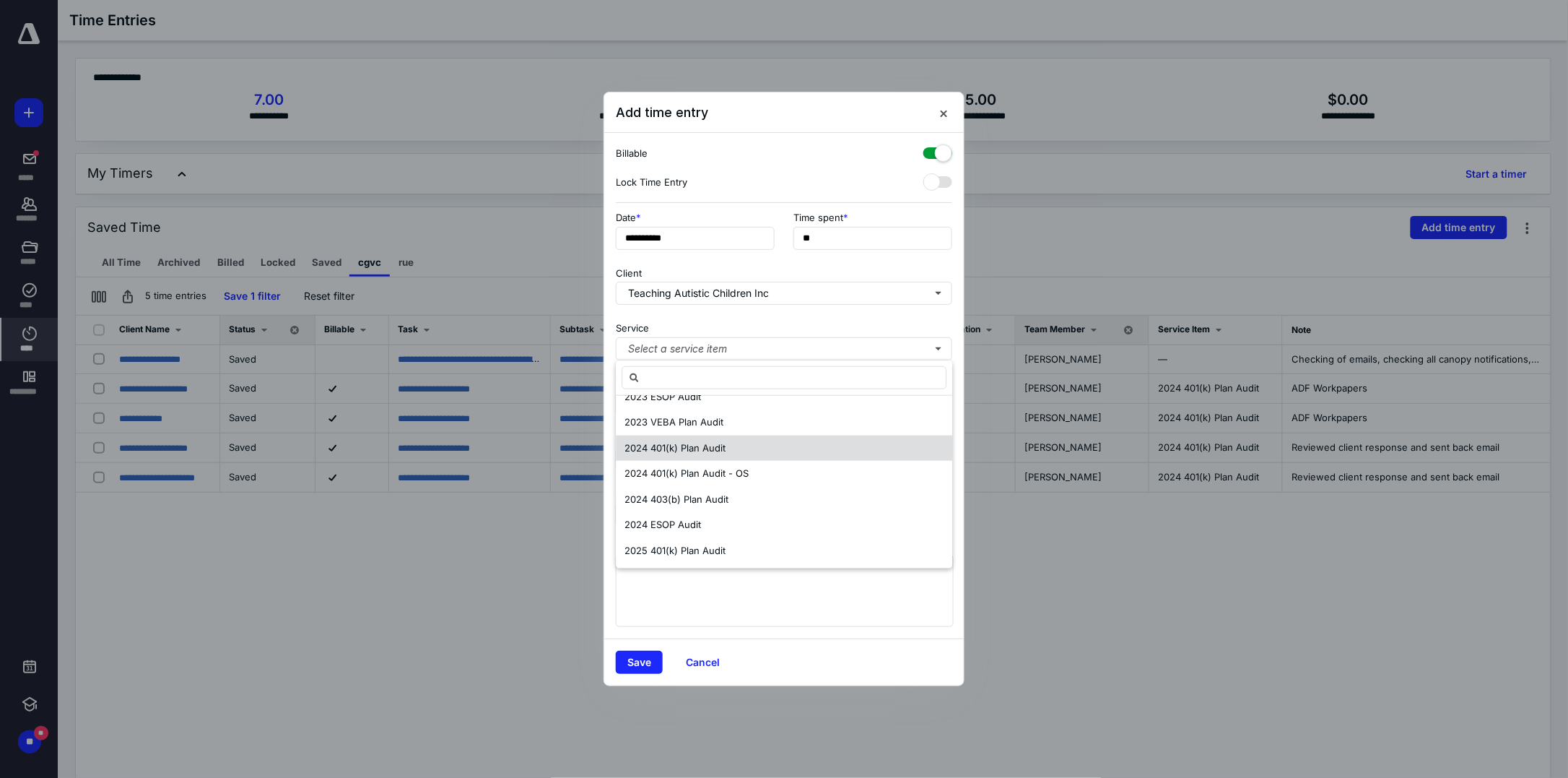 click on "2024 401(k) Plan Audit" at bounding box center (784, 448) 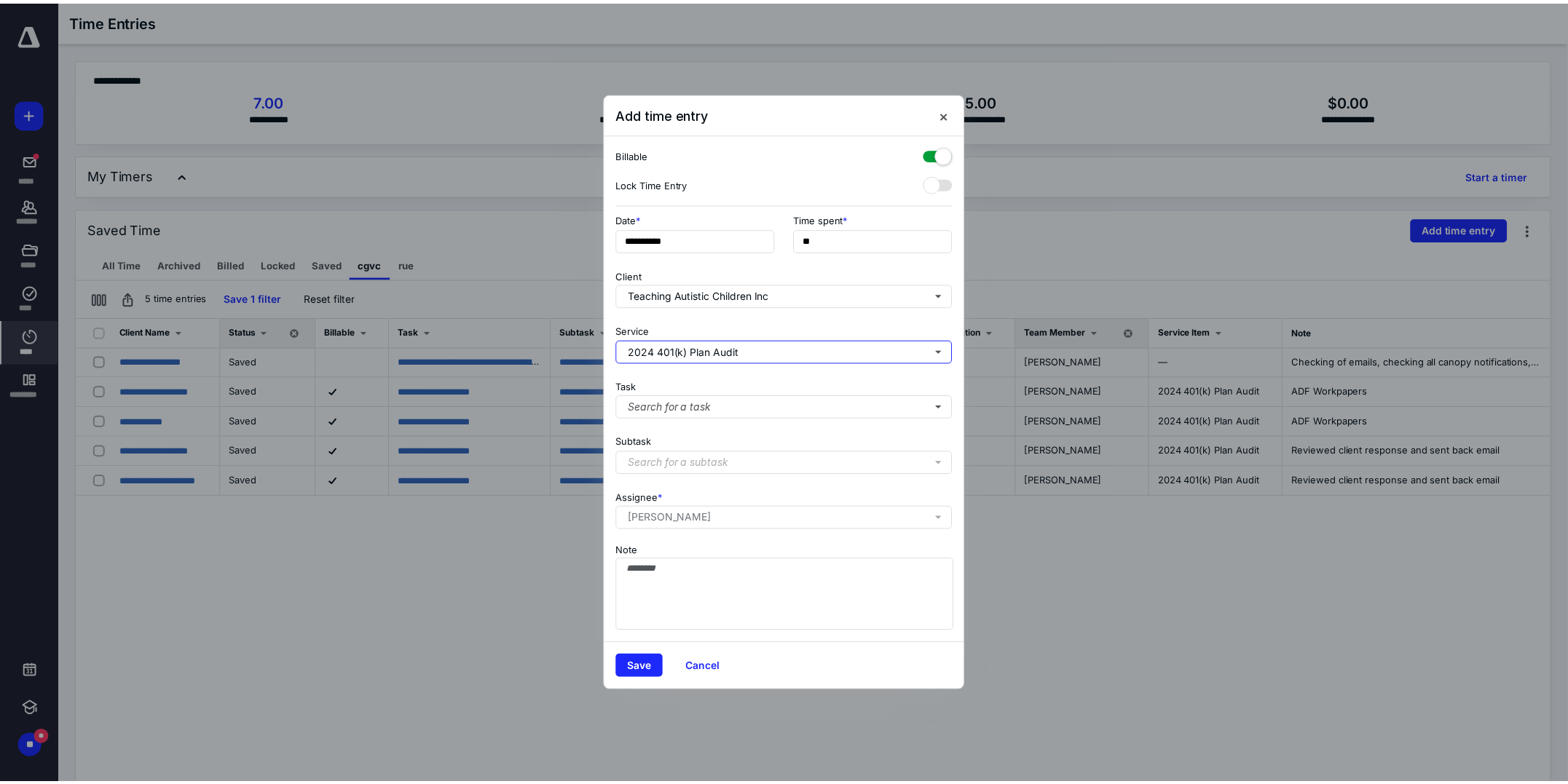 scroll, scrollTop: 0, scrollLeft: 0, axis: both 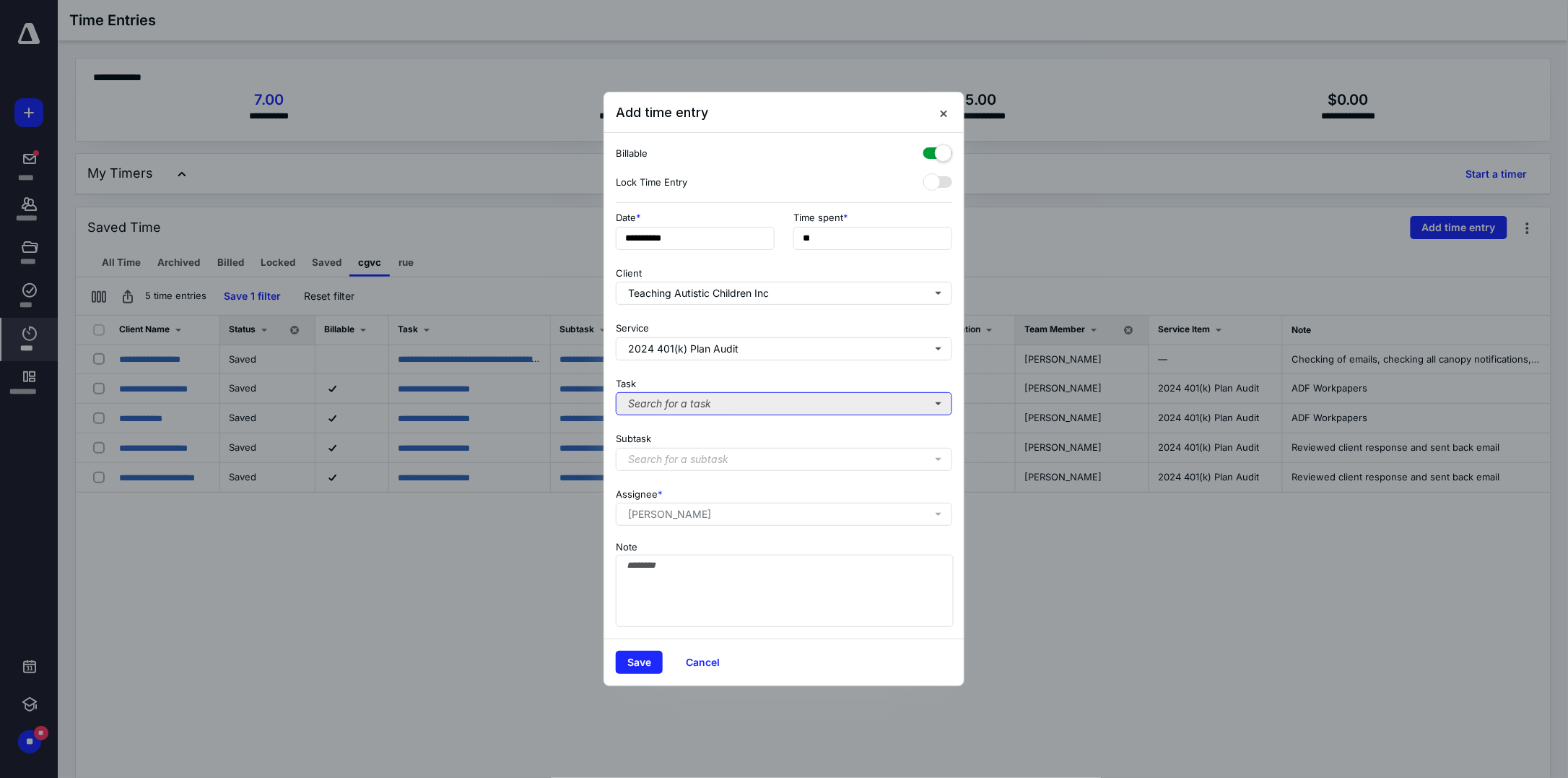 click on "Search for a task" at bounding box center (784, 404) 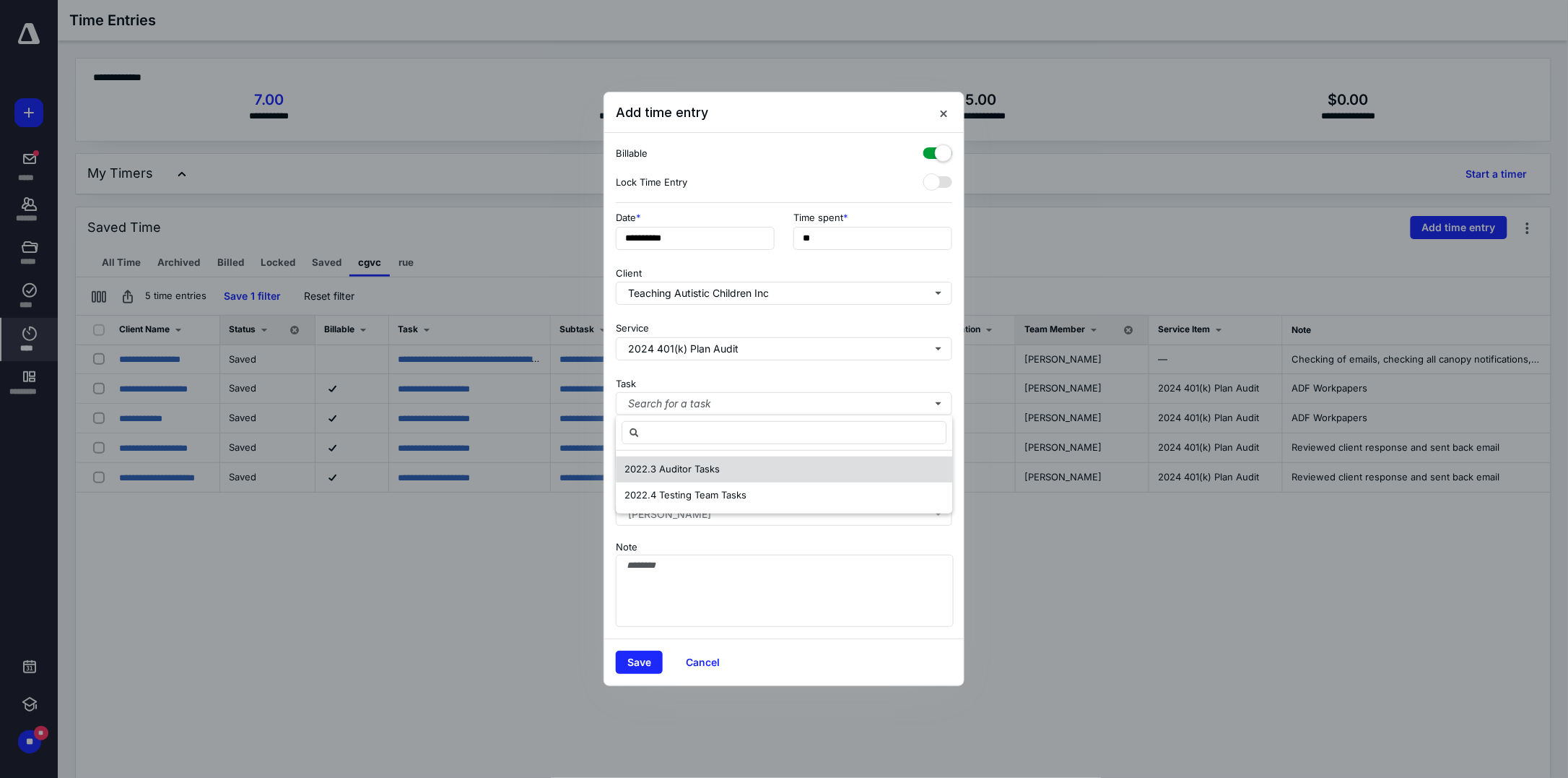 click on "2022.3 Auditor Tasks" at bounding box center (672, 469) 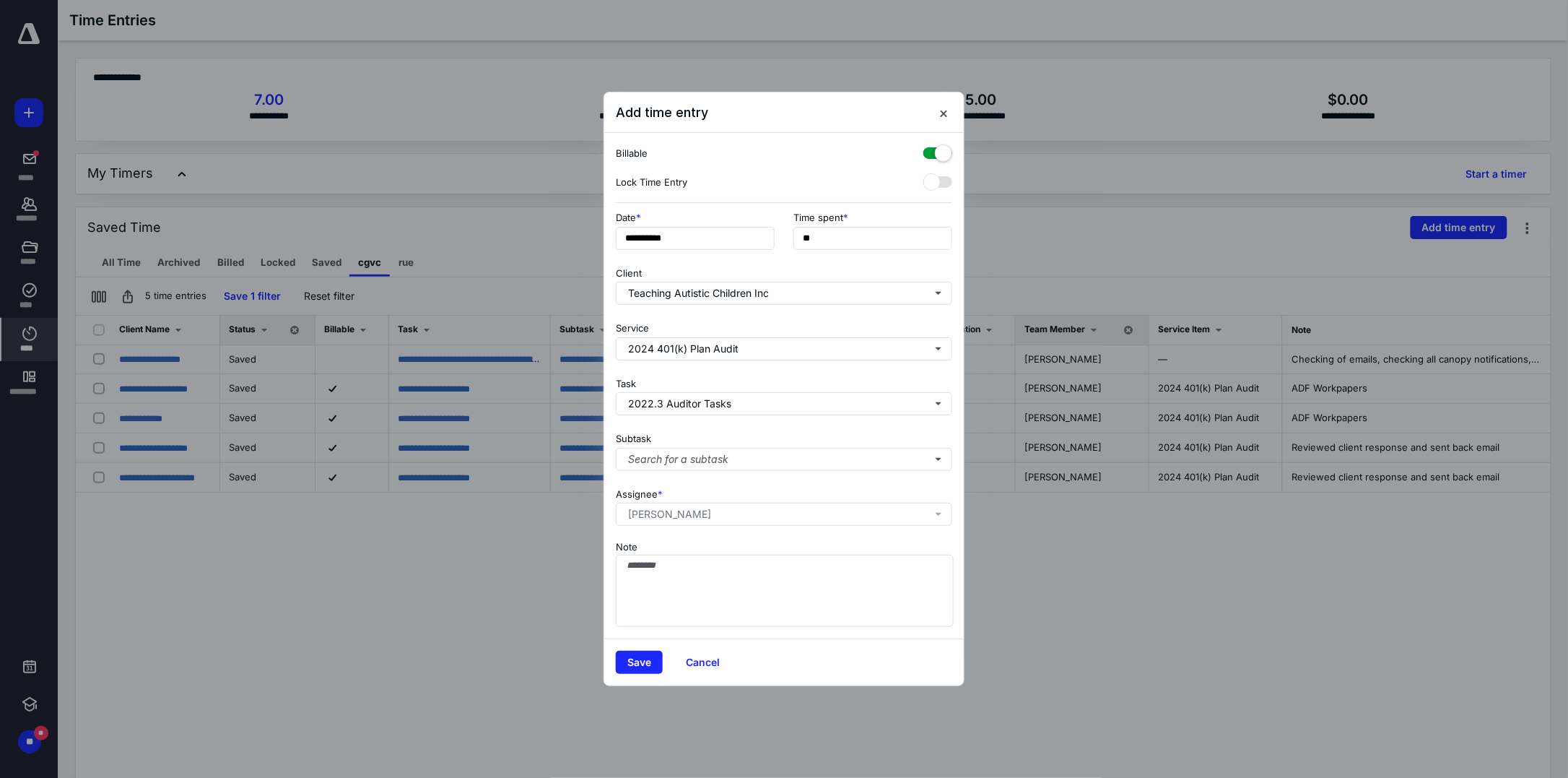 click on "Subtask Search for a subtask" at bounding box center [784, 449] 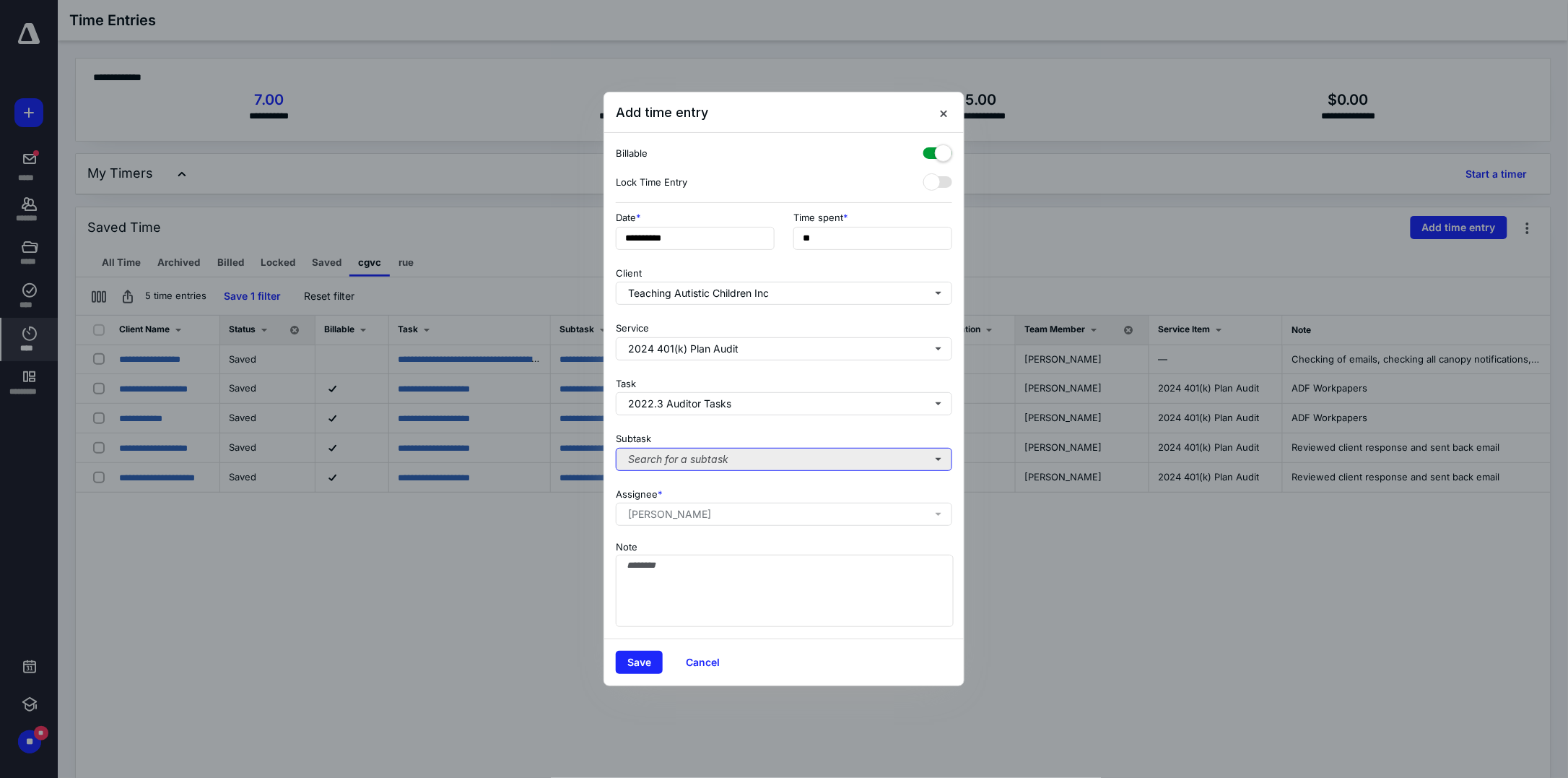 click on "Search for a subtask" at bounding box center [784, 459] 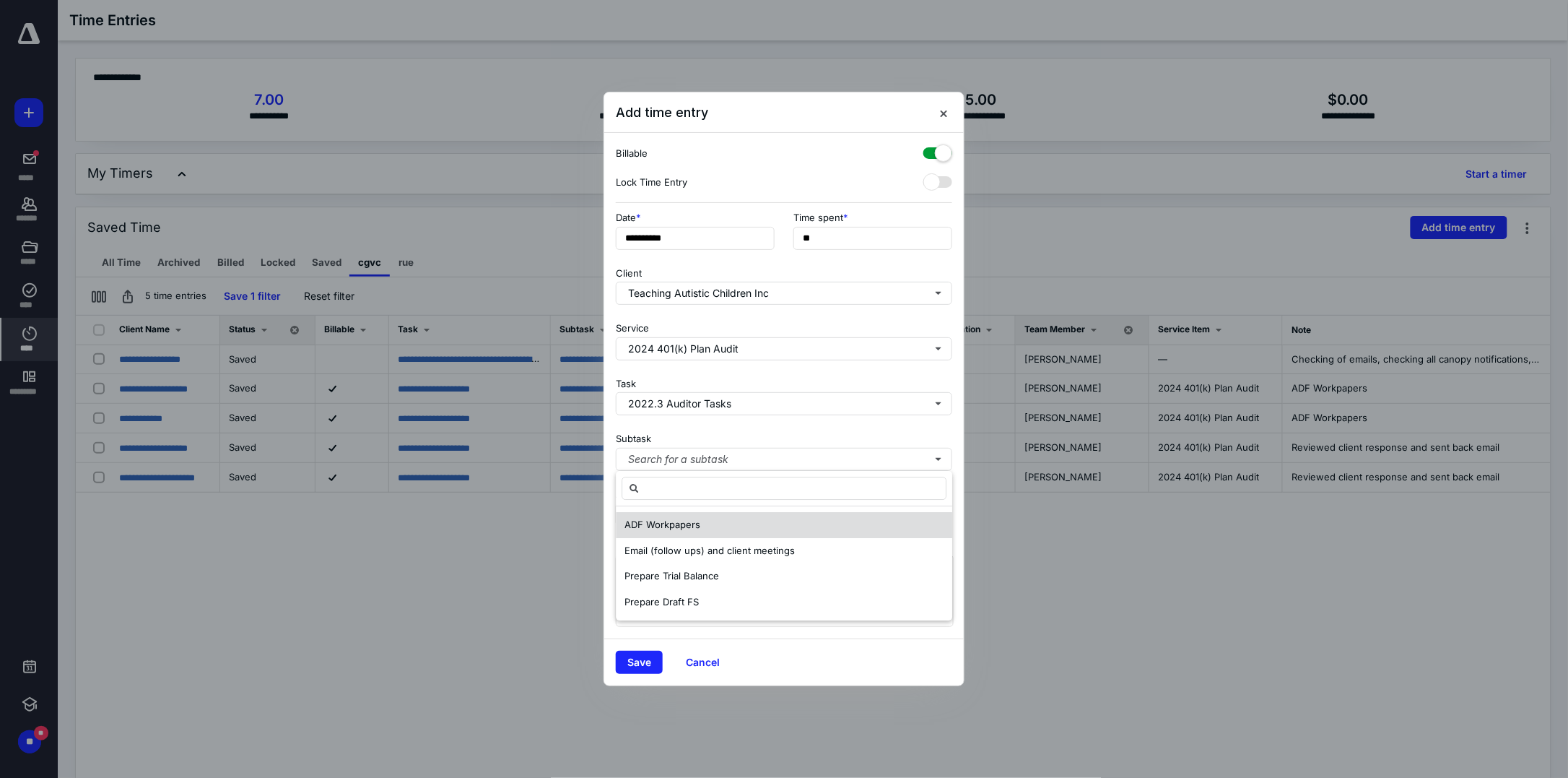 click on "ADF Workpapers" at bounding box center (784, 525) 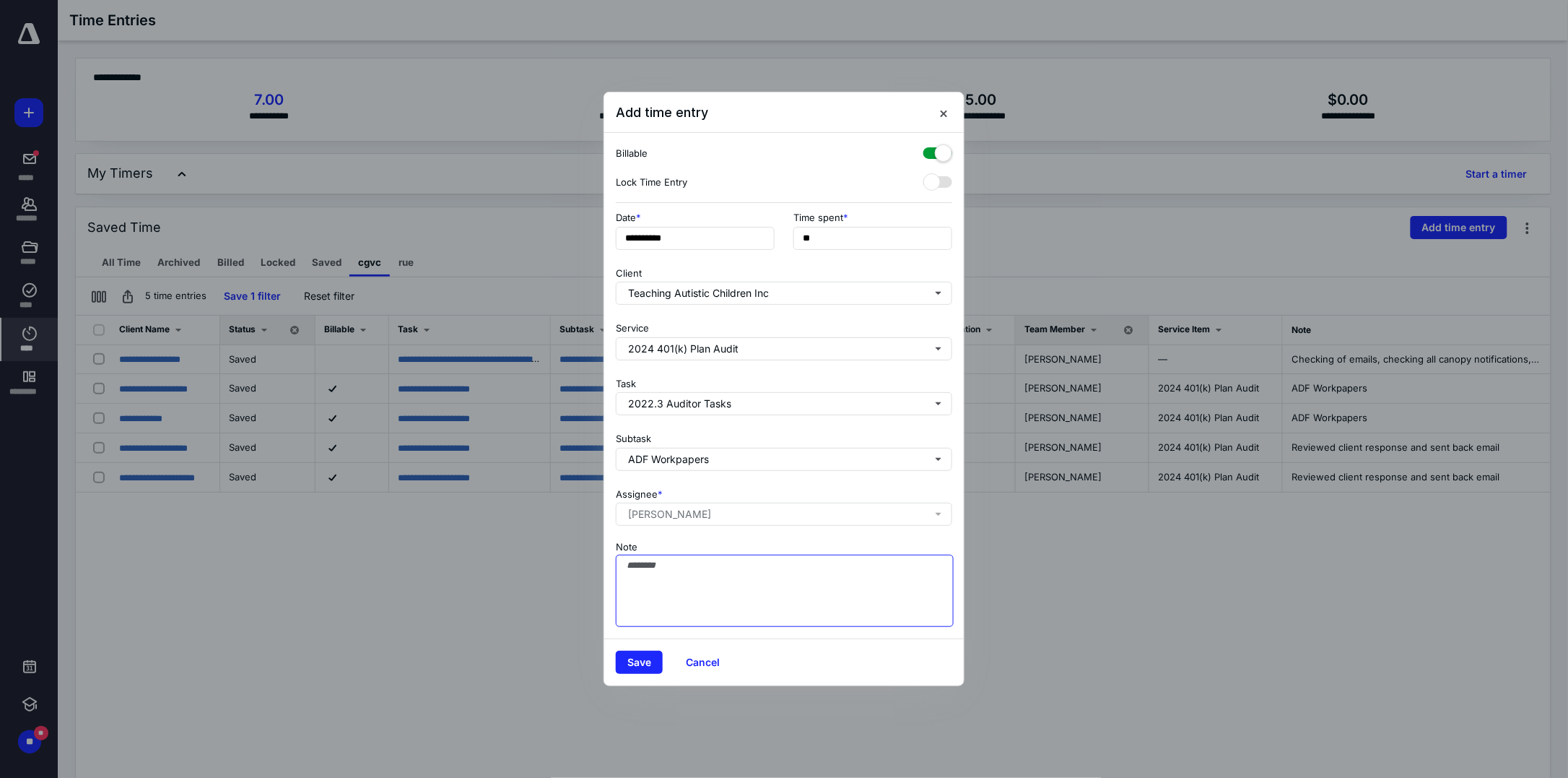 click on "Note" at bounding box center [785, 591] 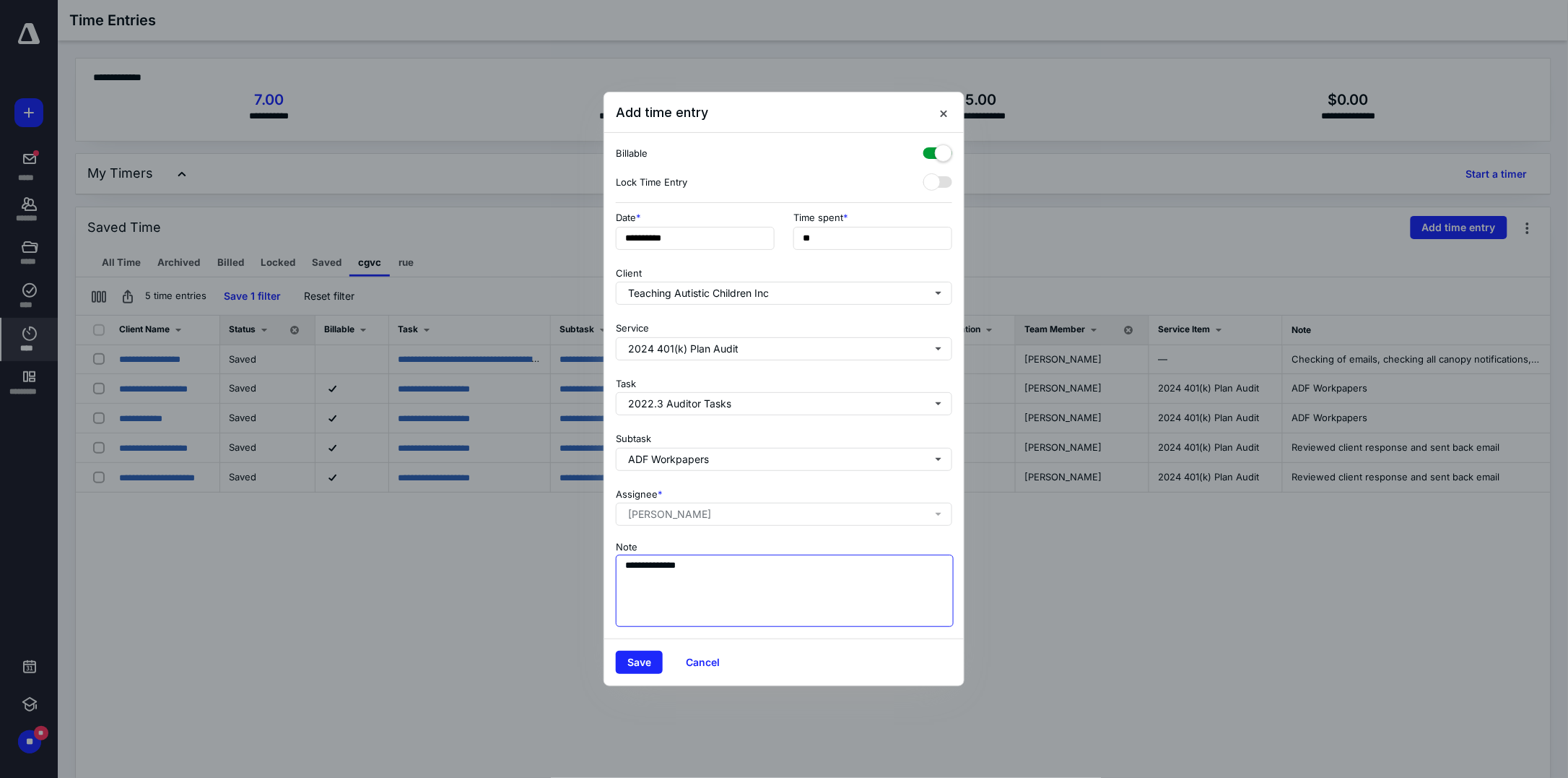 type on "**********" 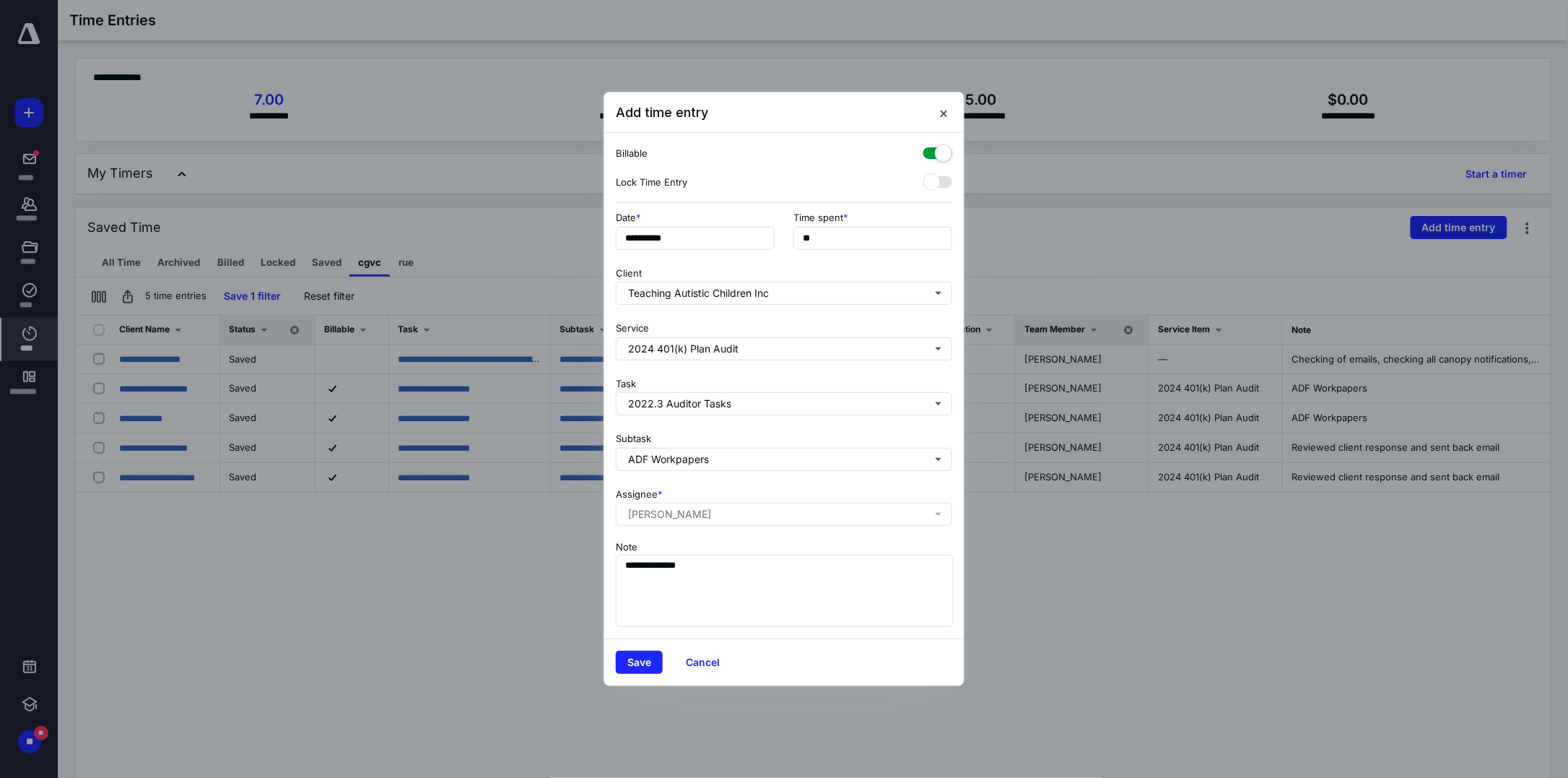 click on "Save Cancel" at bounding box center [784, 662] 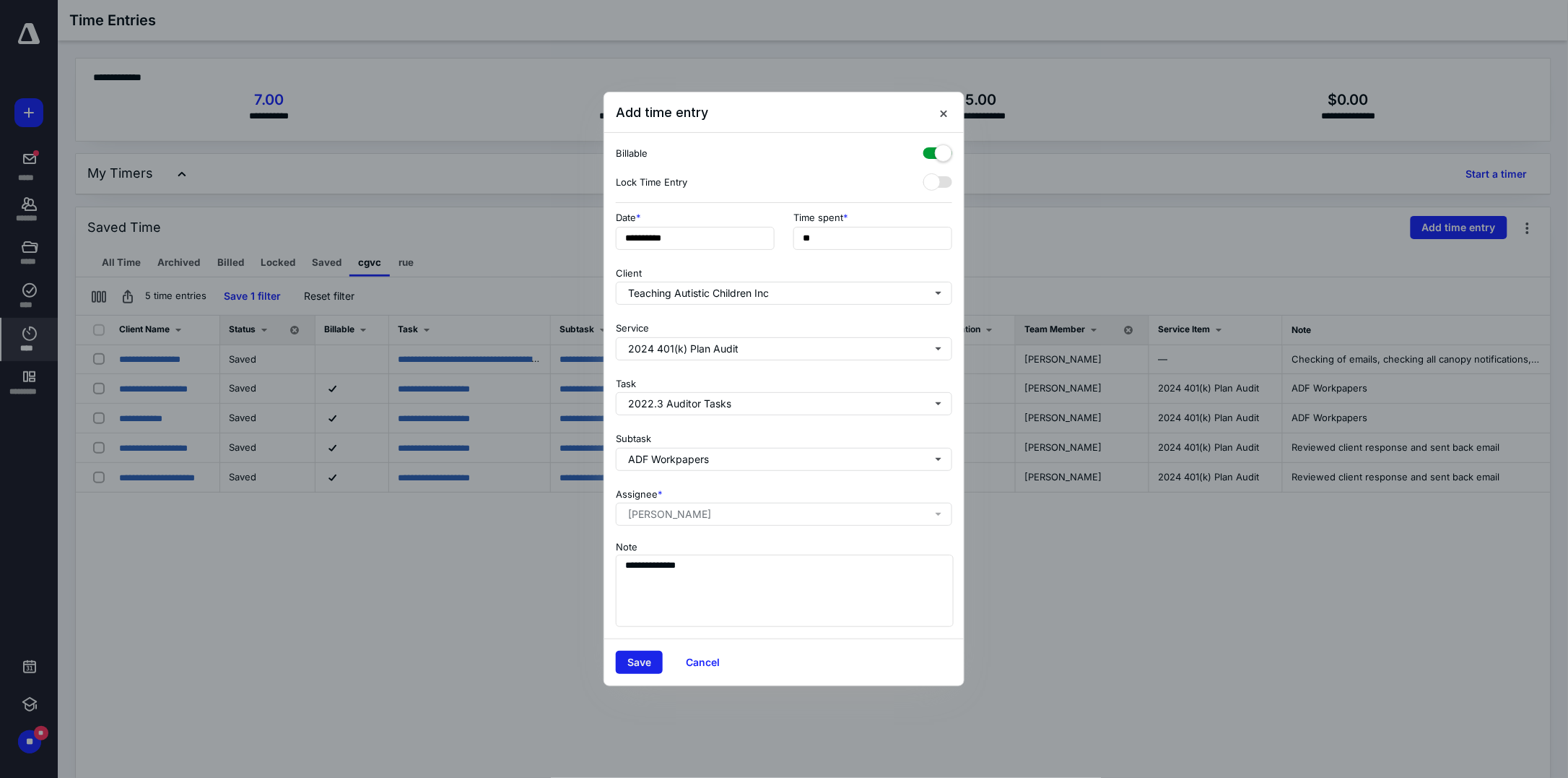click on "Save" at bounding box center (639, 662) 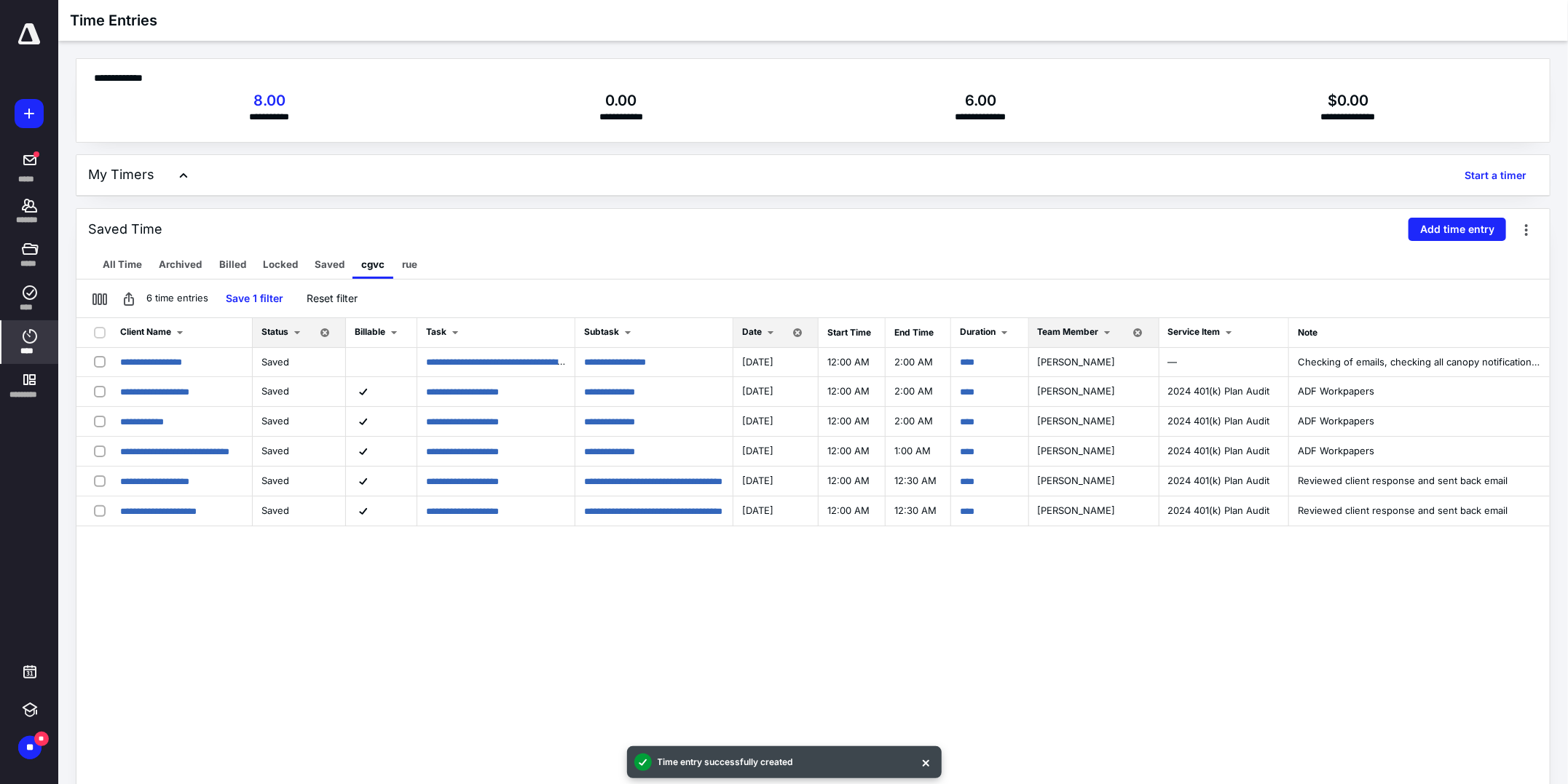 click at bounding box center [771, 333] 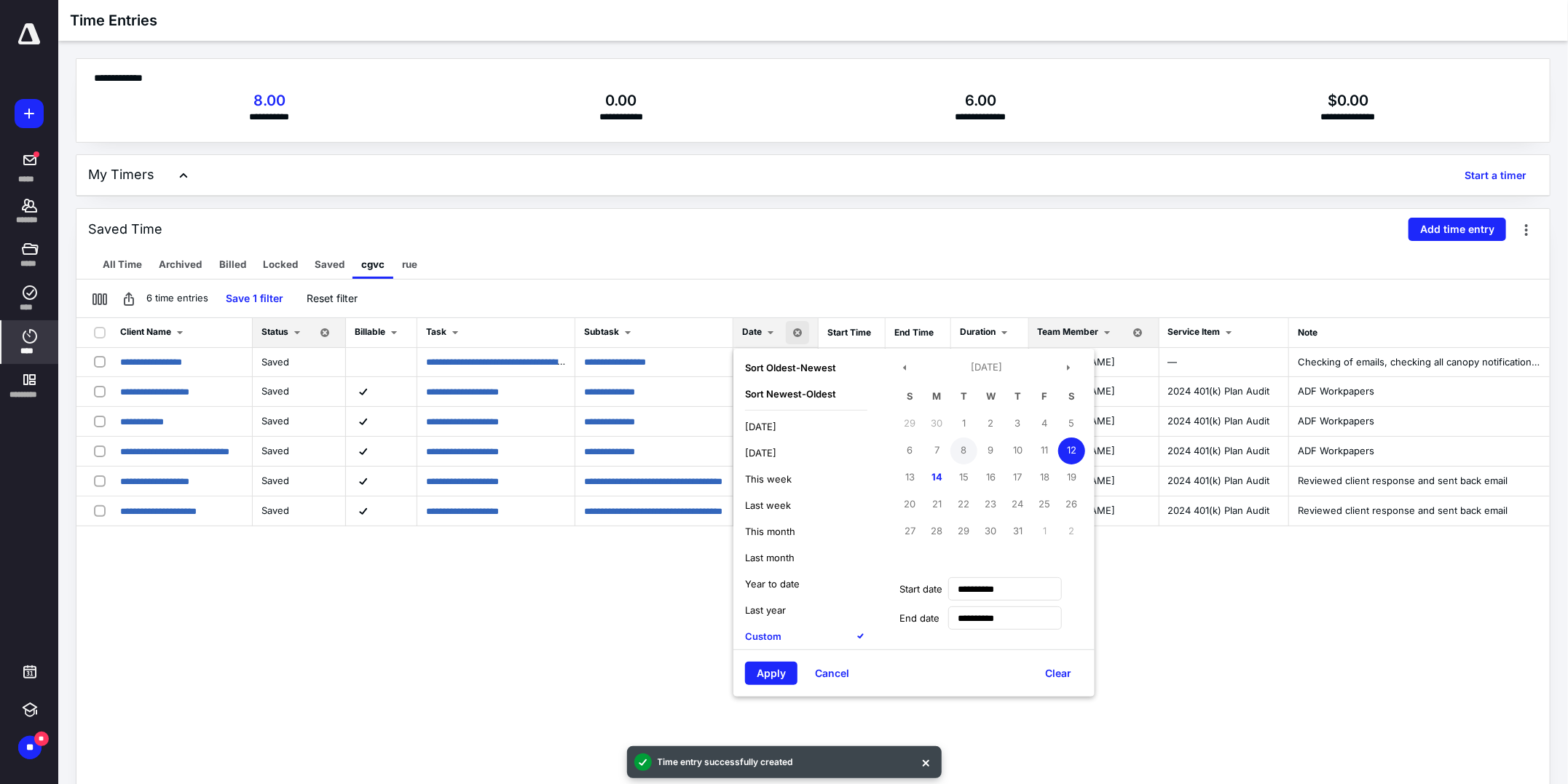 click on "8" at bounding box center (964, 451) 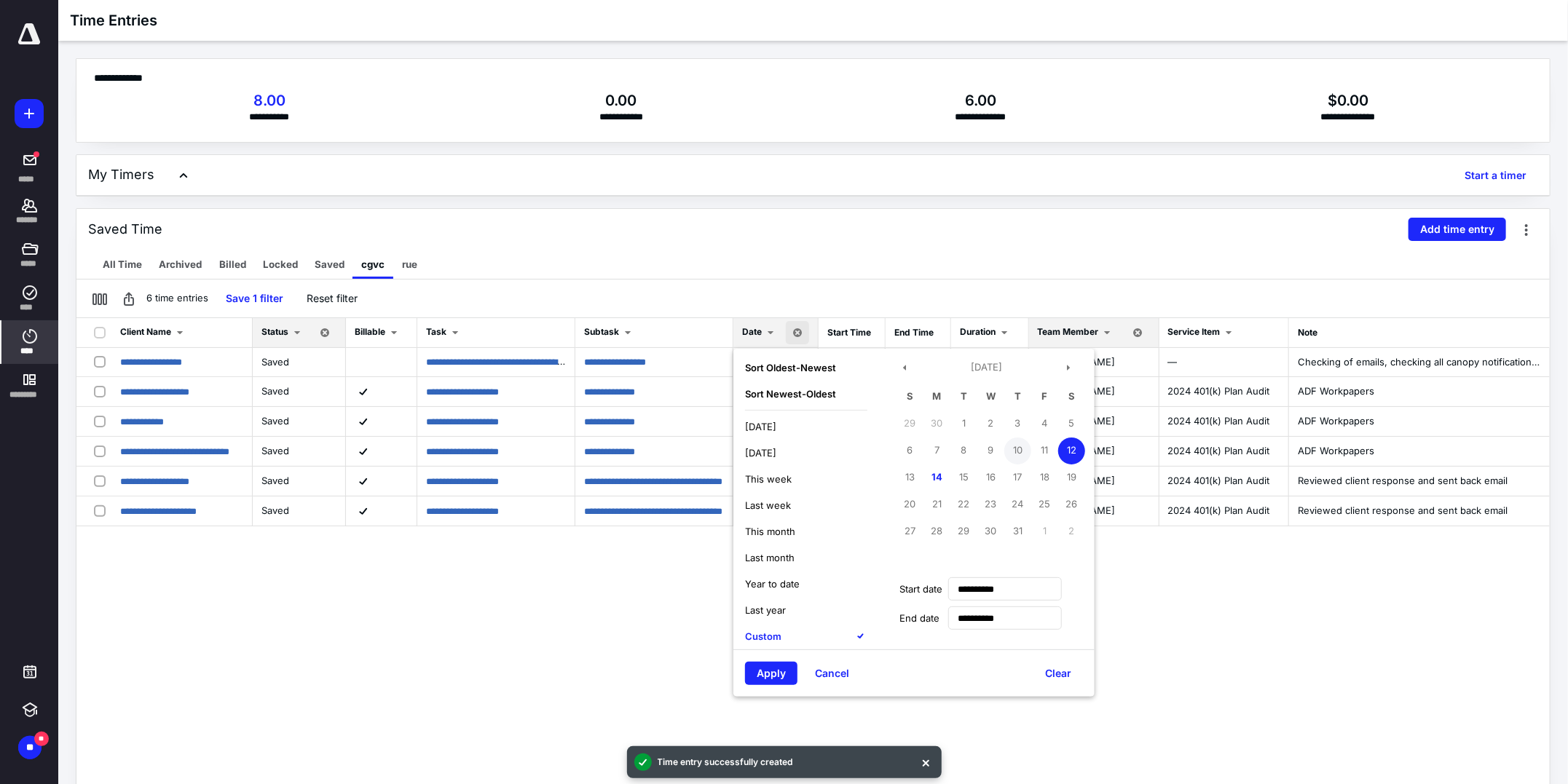 type on "**********" 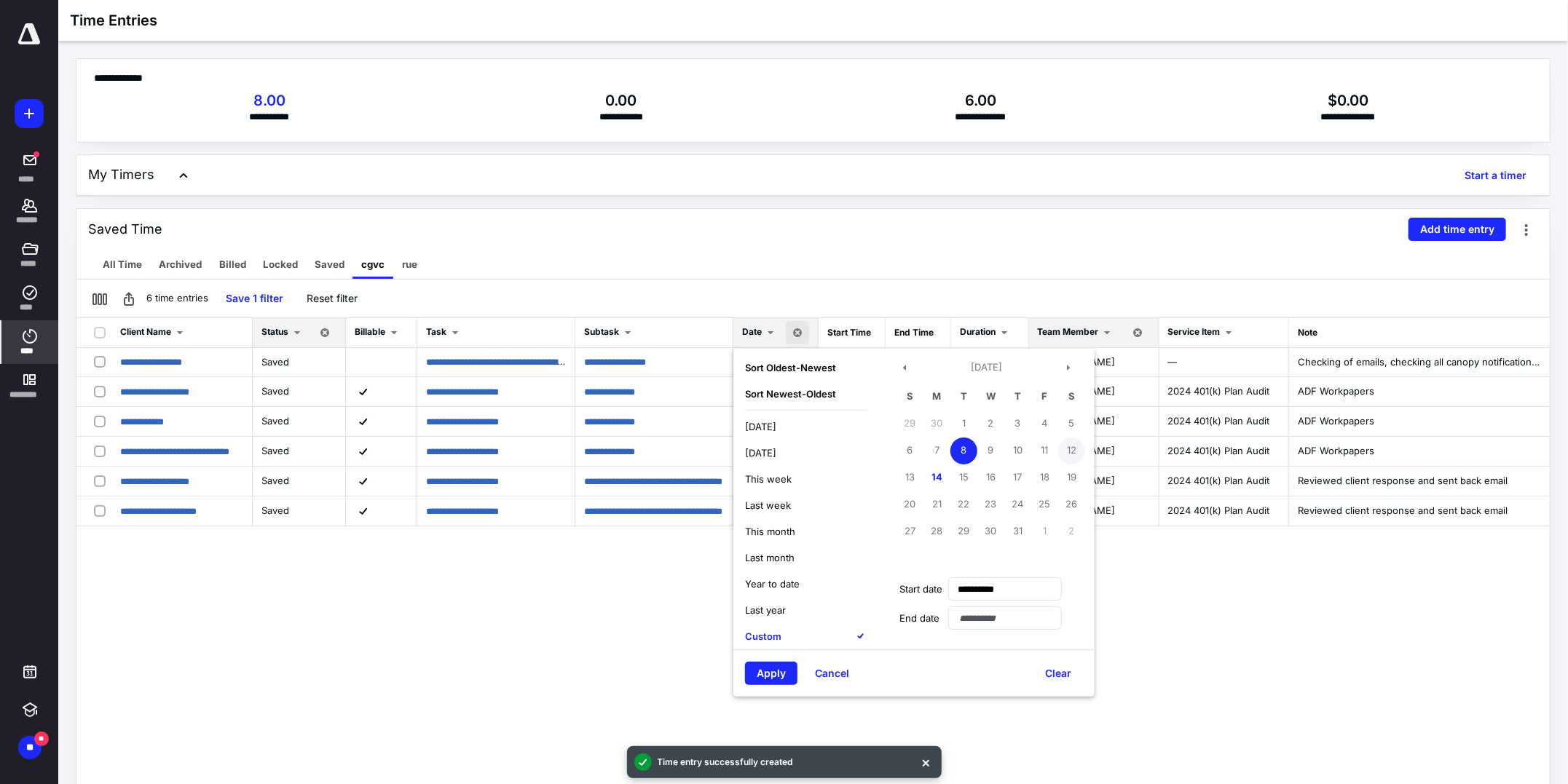 drag, startPoint x: 1061, startPoint y: 449, endPoint x: 1072, endPoint y: 449, distance: 11 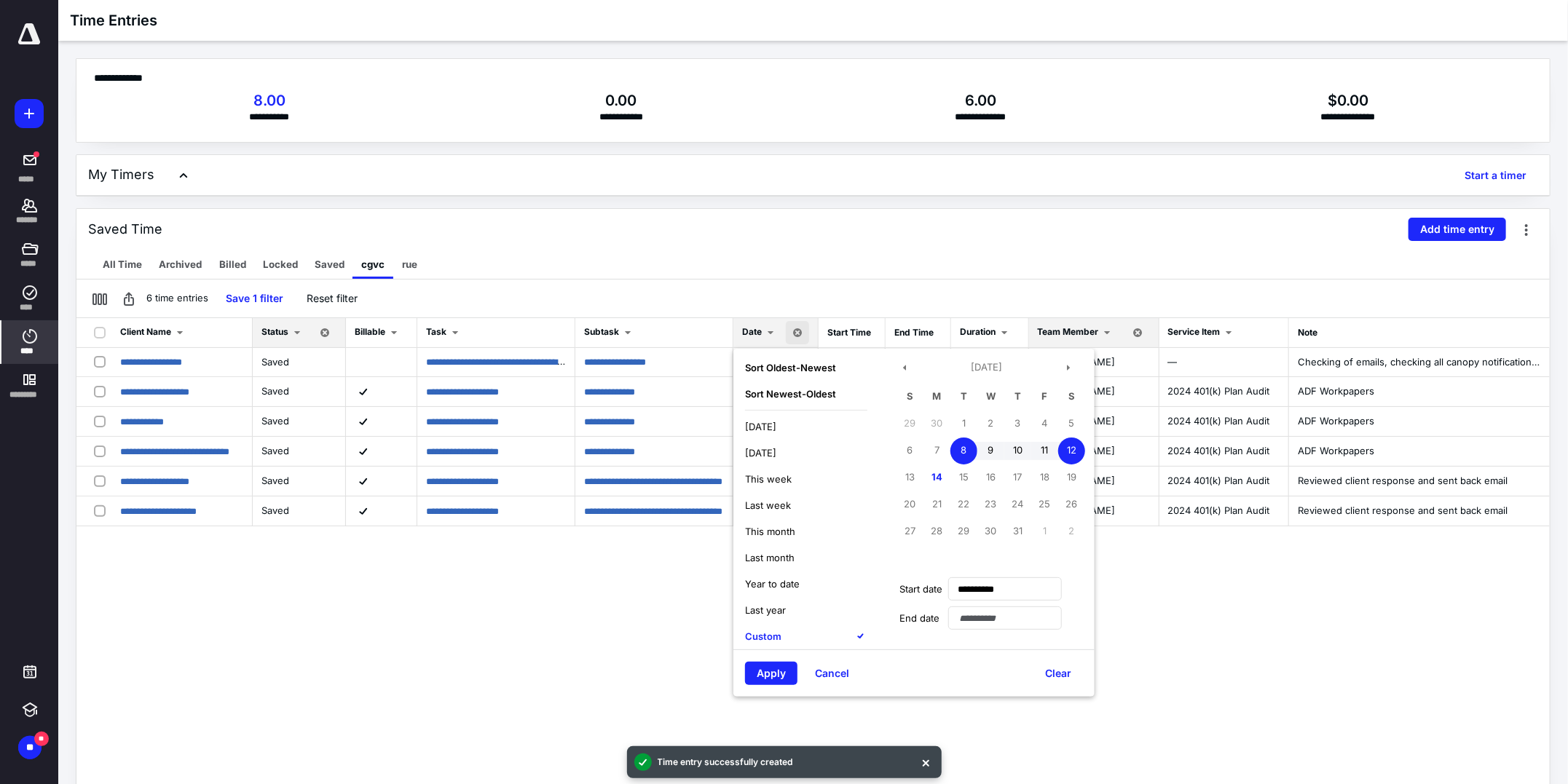 type on "**********" 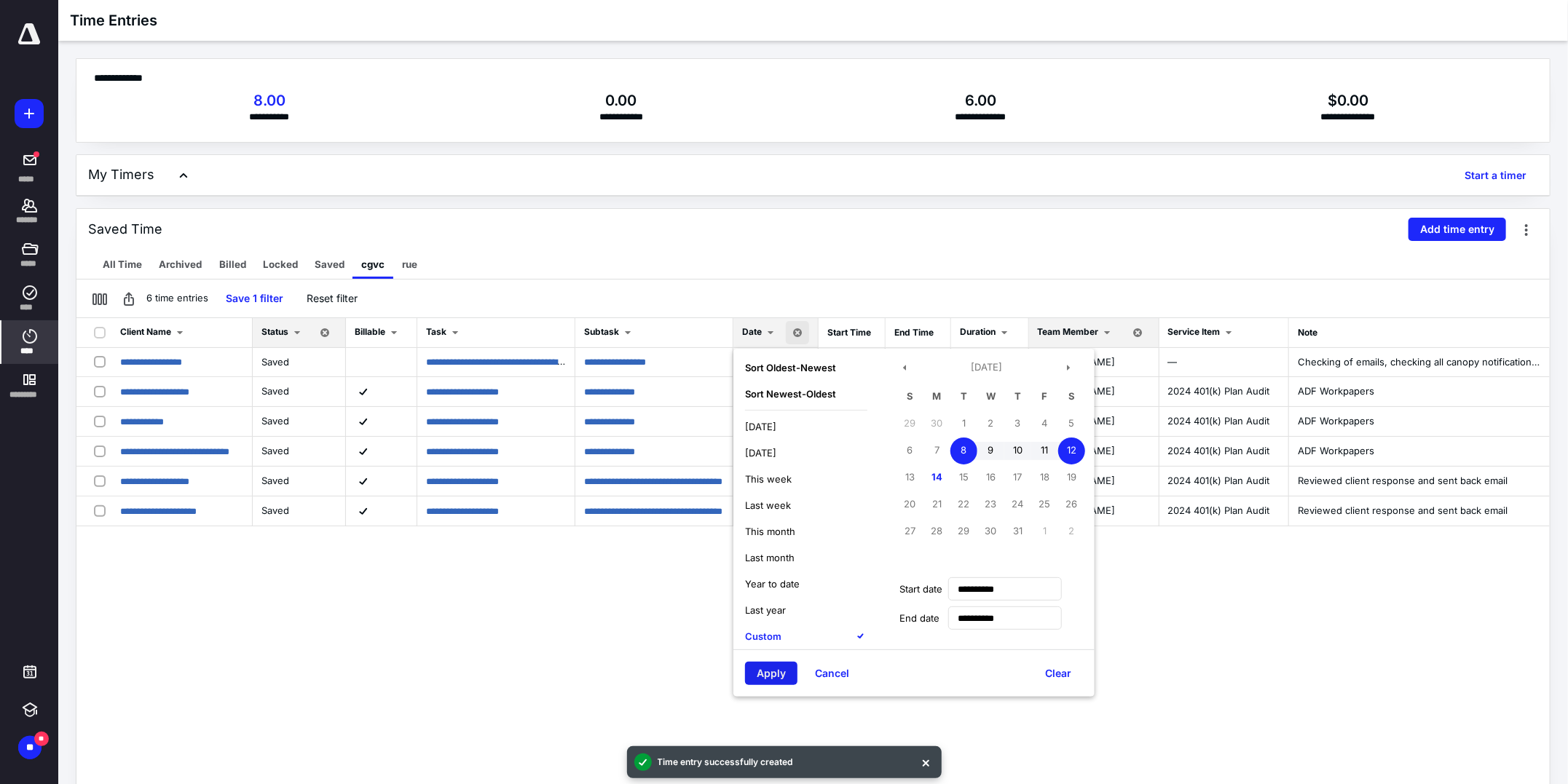 click on "Apply" at bounding box center [771, 673] 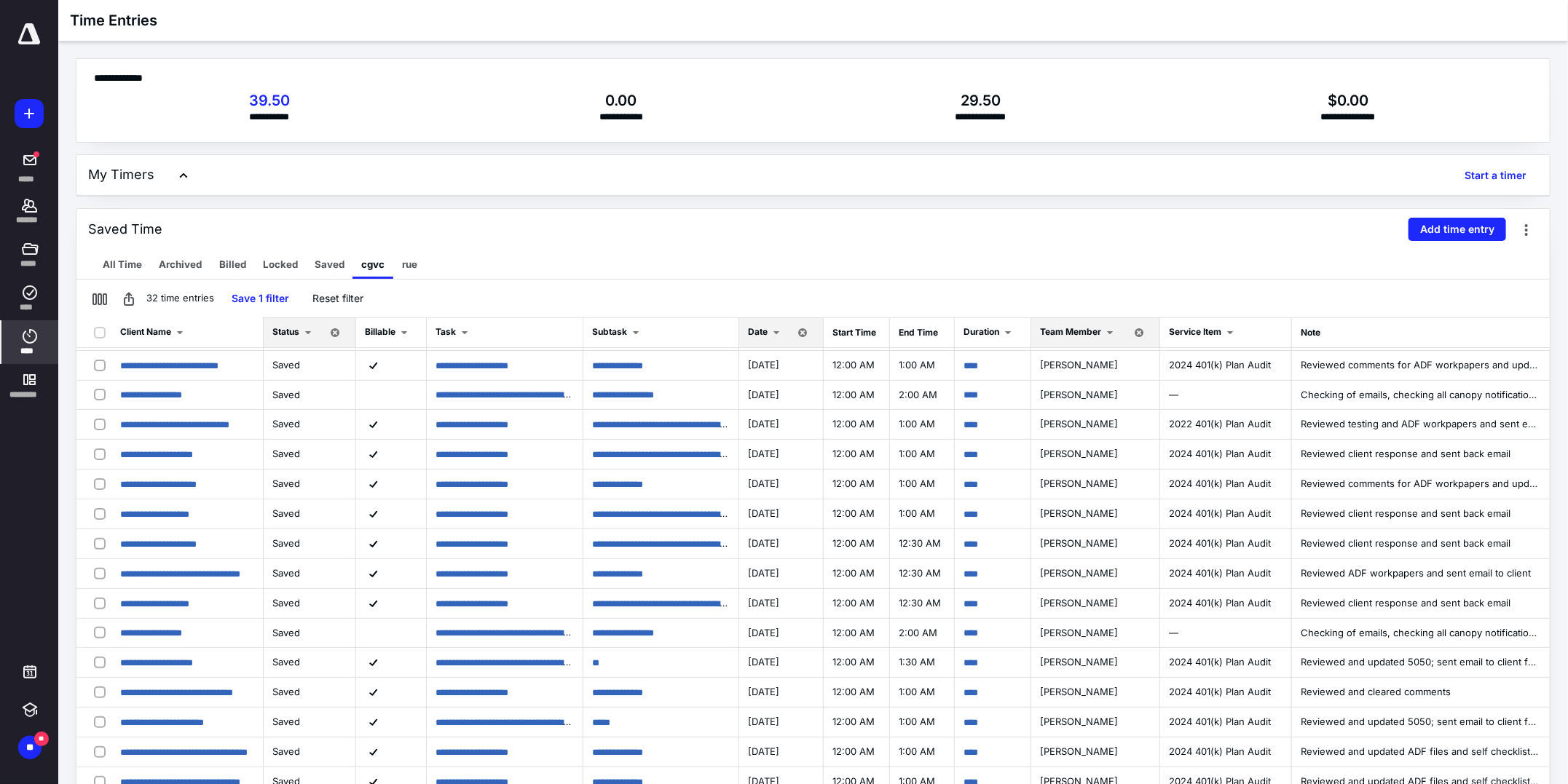 scroll, scrollTop: 0, scrollLeft: 0, axis: both 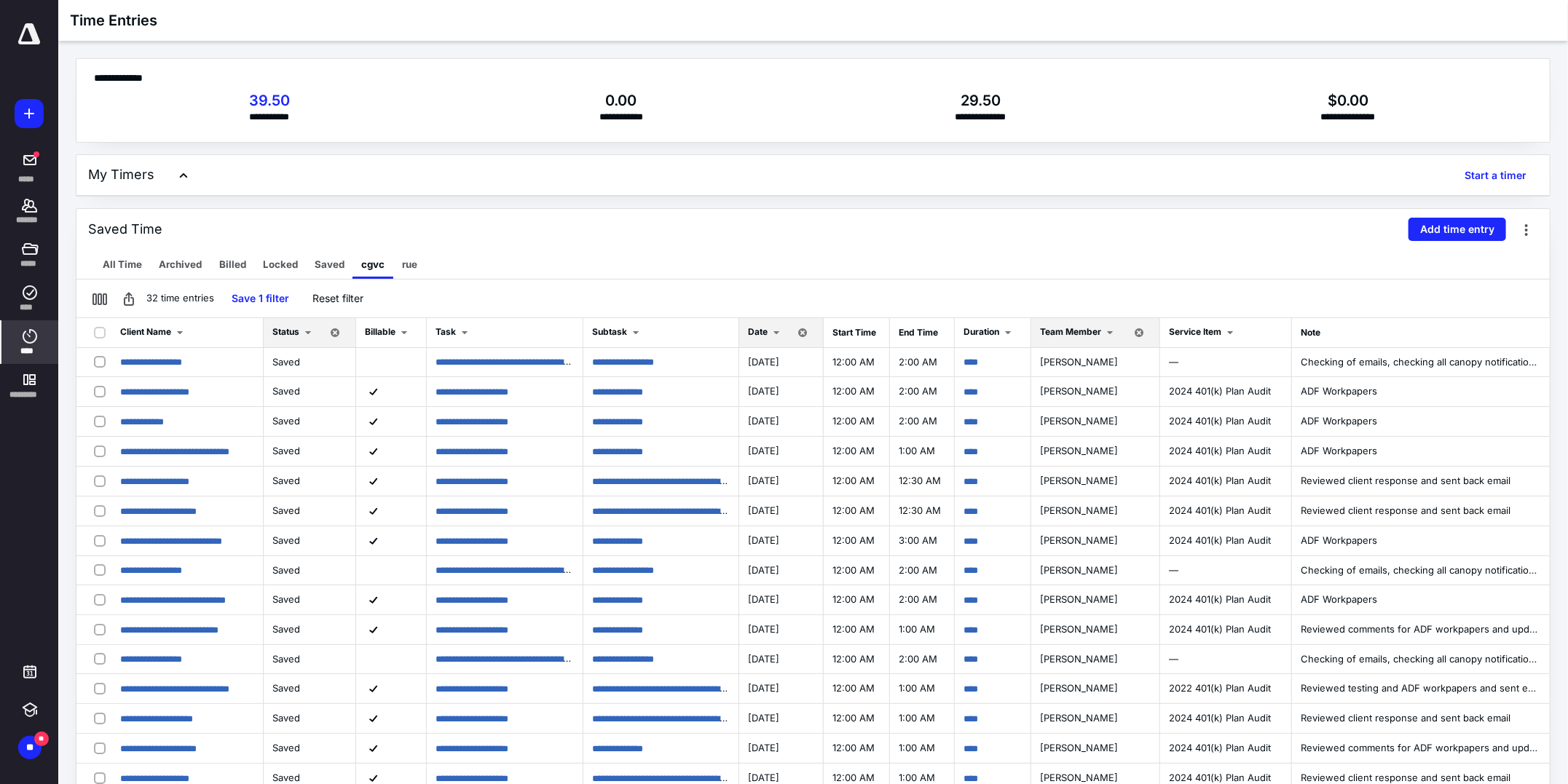 drag, startPoint x: 758, startPoint y: 332, endPoint x: 771, endPoint y: 343, distance: 17.02939 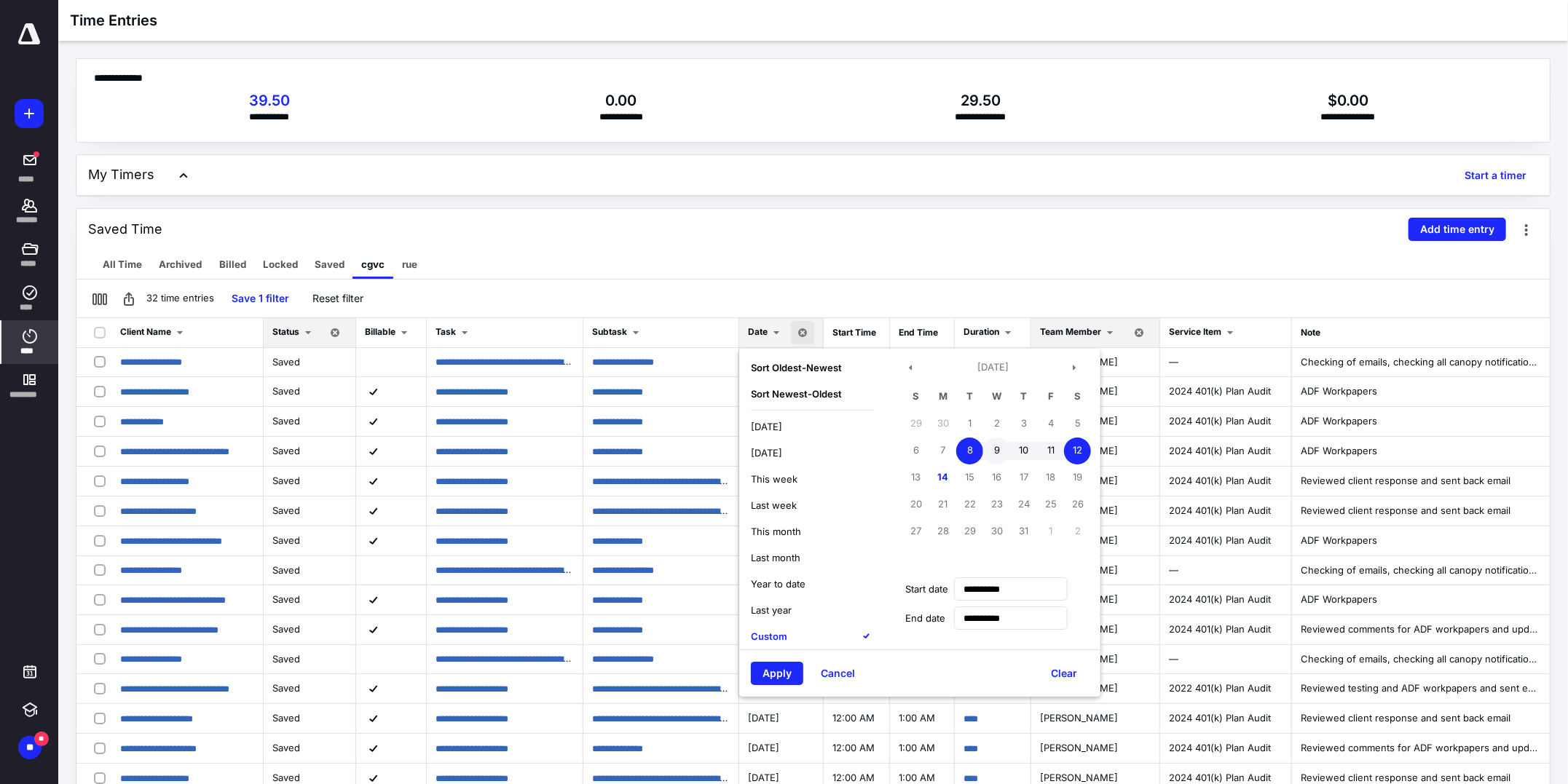 click on "9" at bounding box center [996, 451] 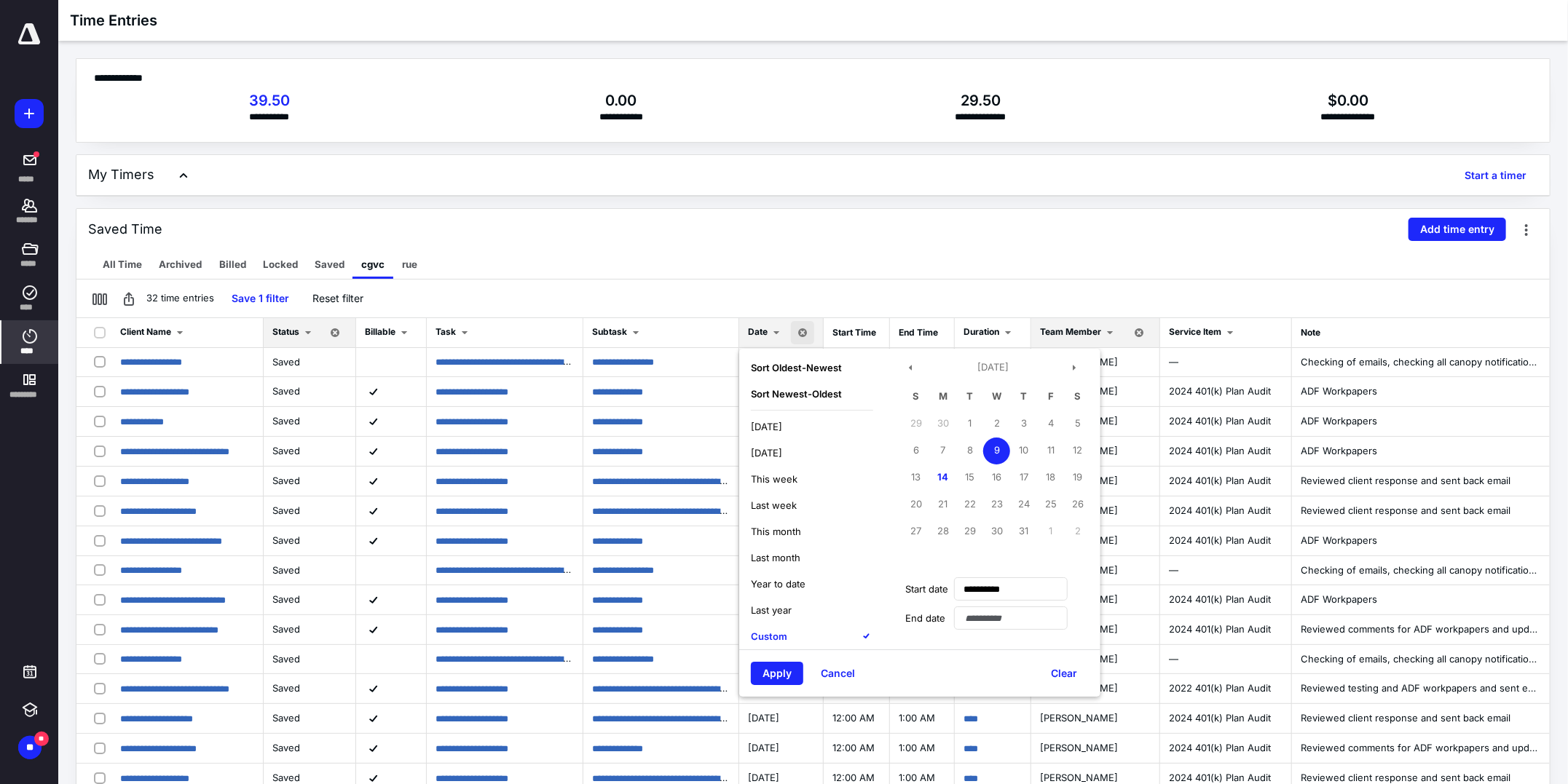click on "9" at bounding box center [996, 451] 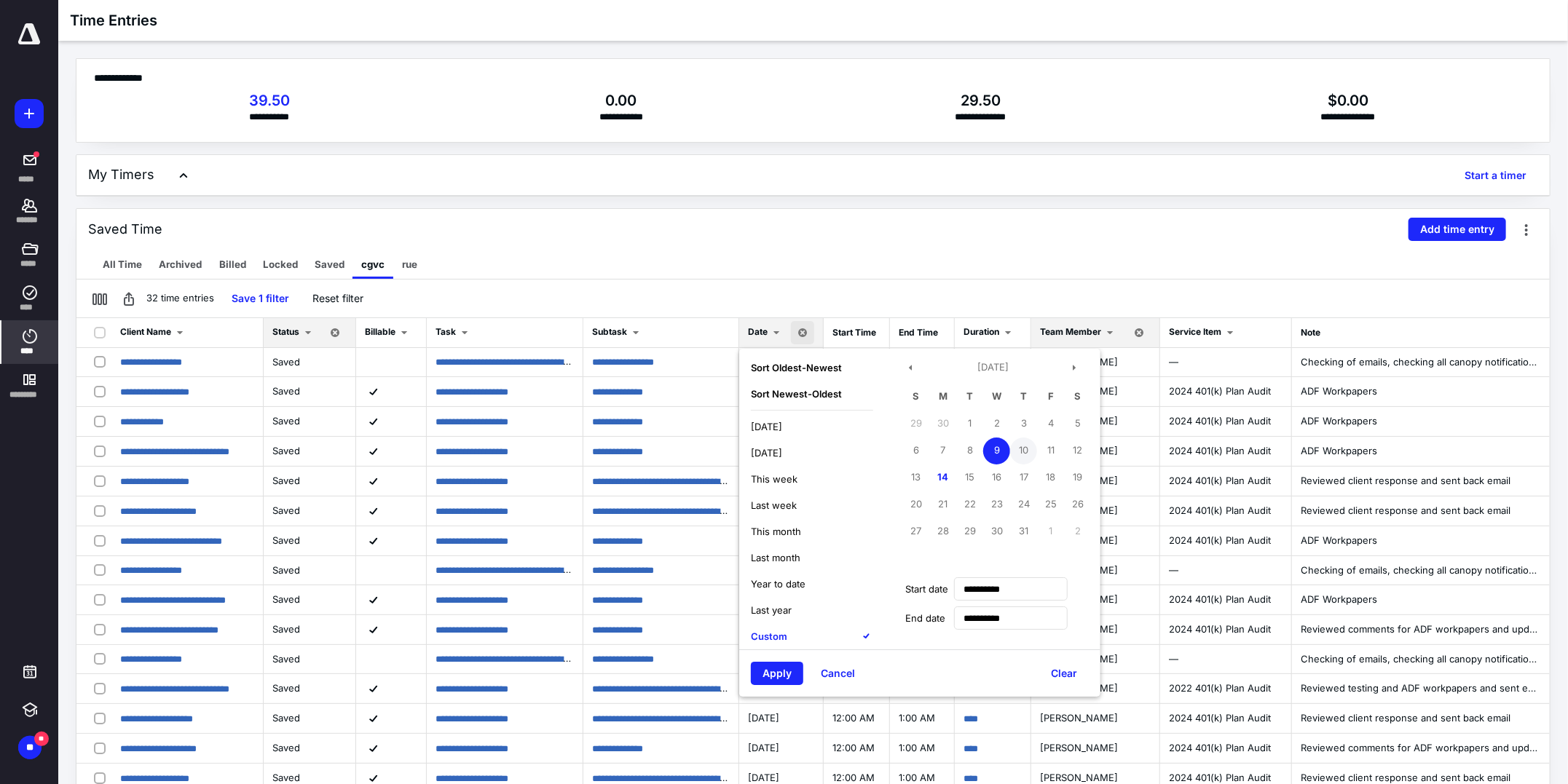 click on "10" at bounding box center [1023, 451] 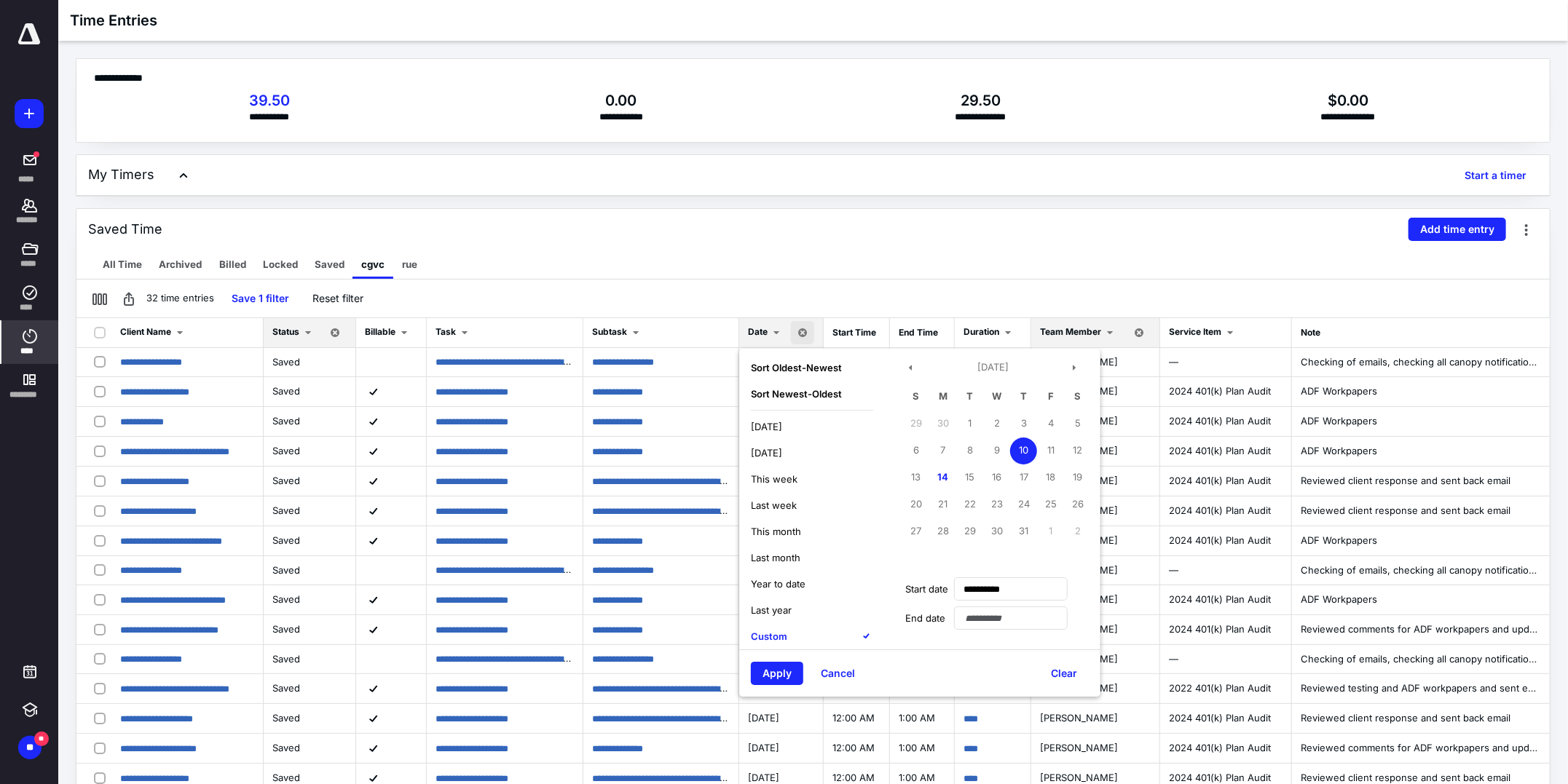 click on "10" at bounding box center (1023, 451) 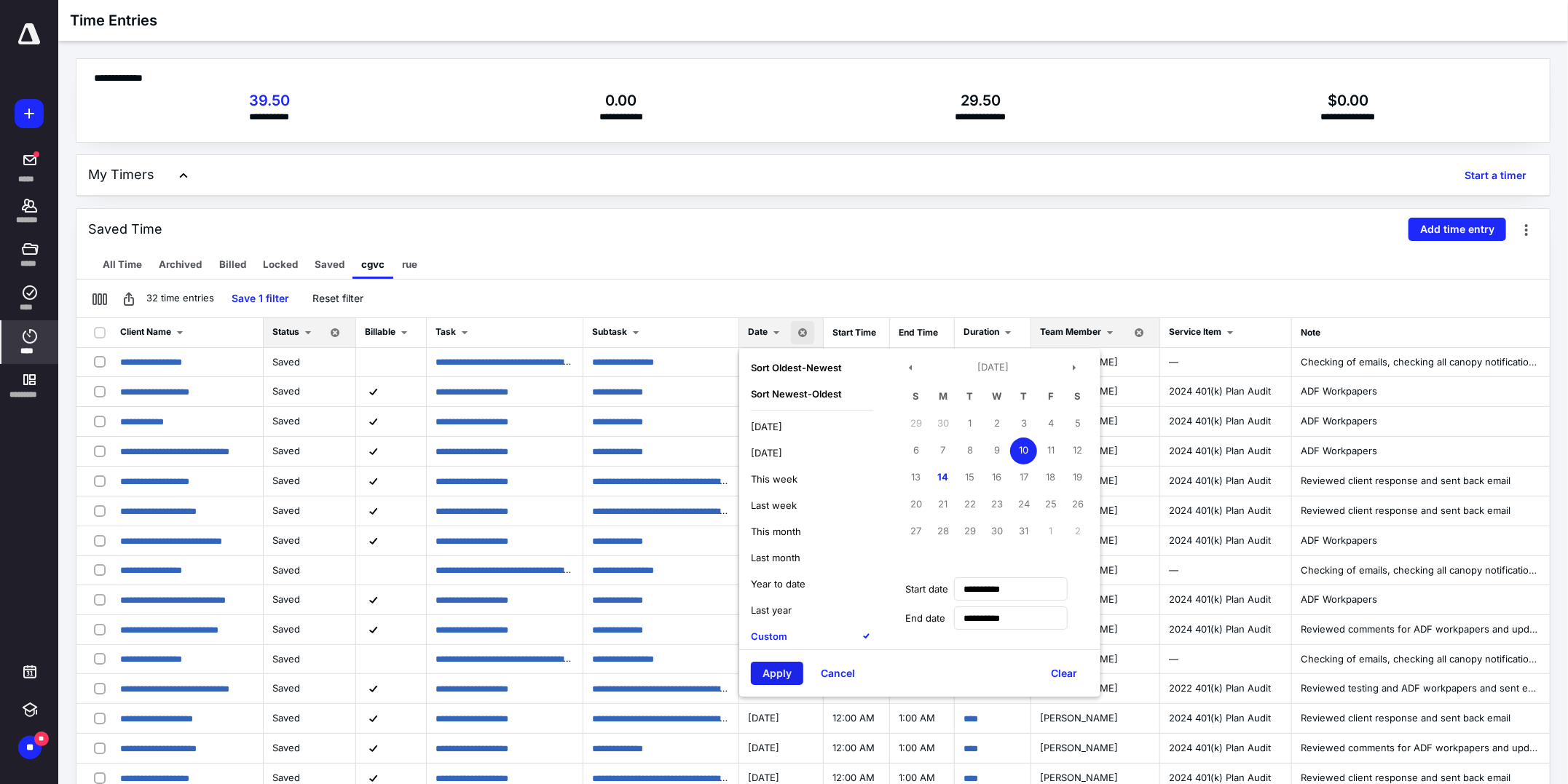 click on "Apply" at bounding box center [777, 673] 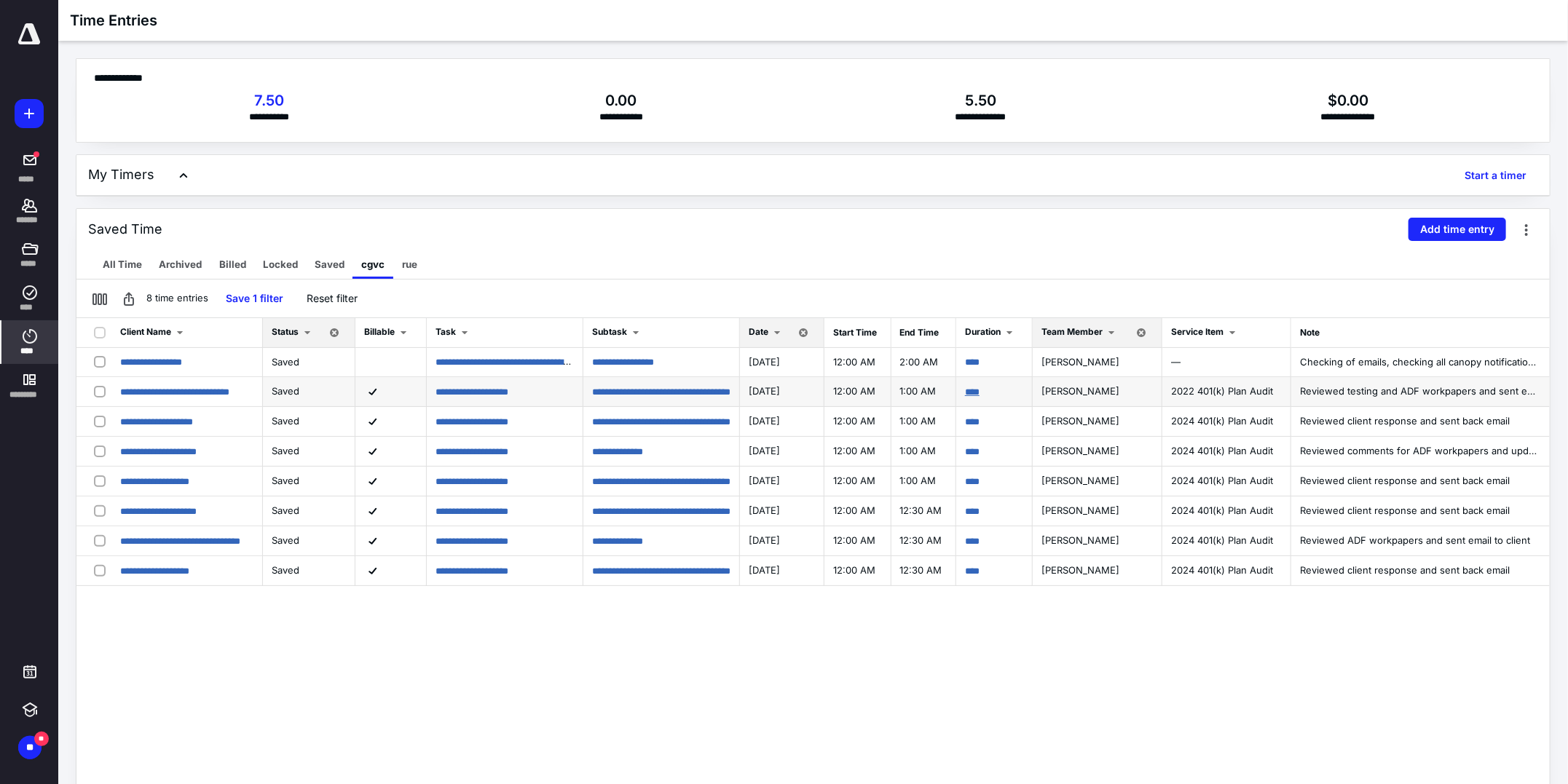 click on "****" at bounding box center (972, 392) 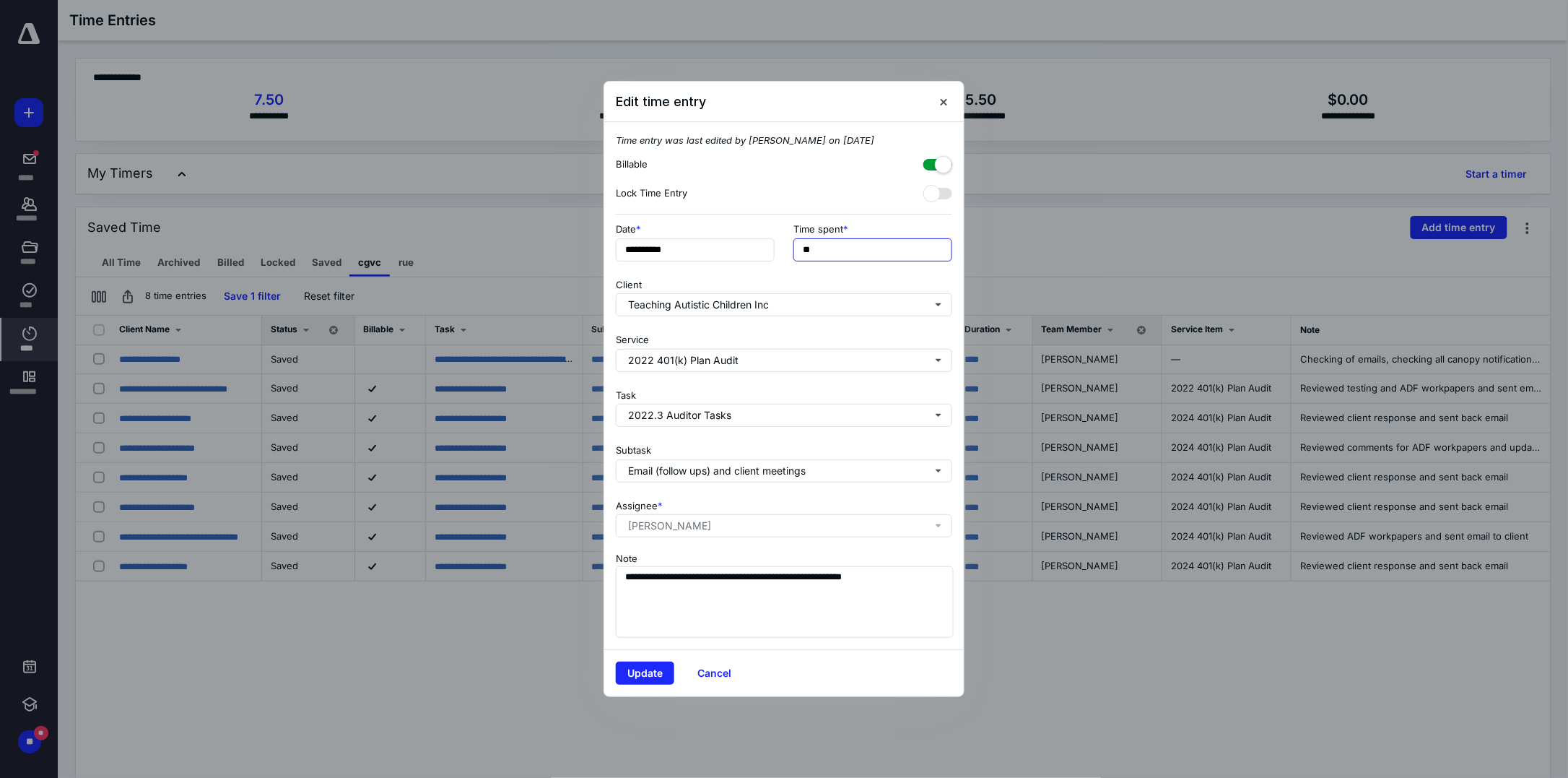 click on "**" at bounding box center (873, 250) 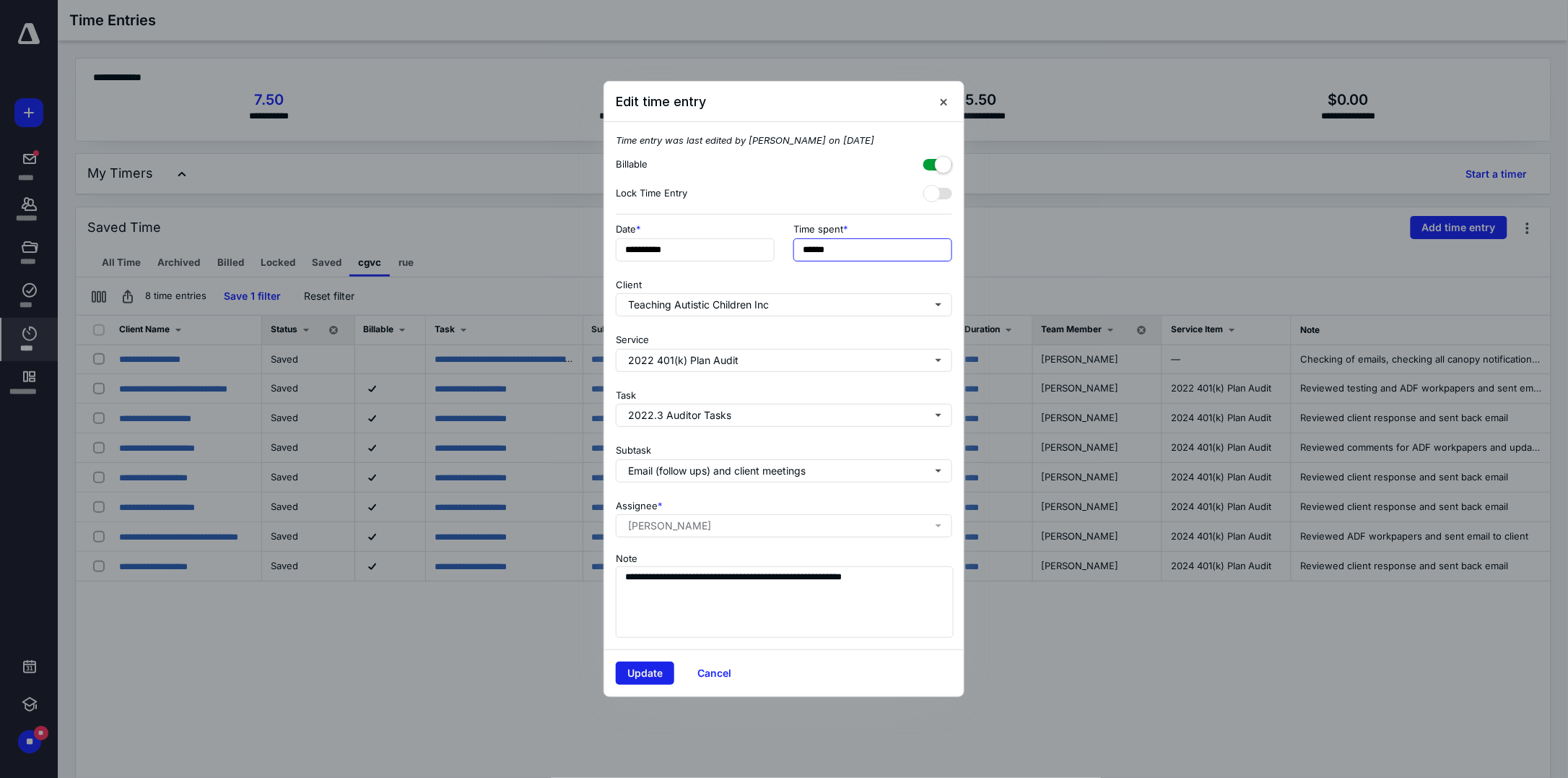 type on "******" 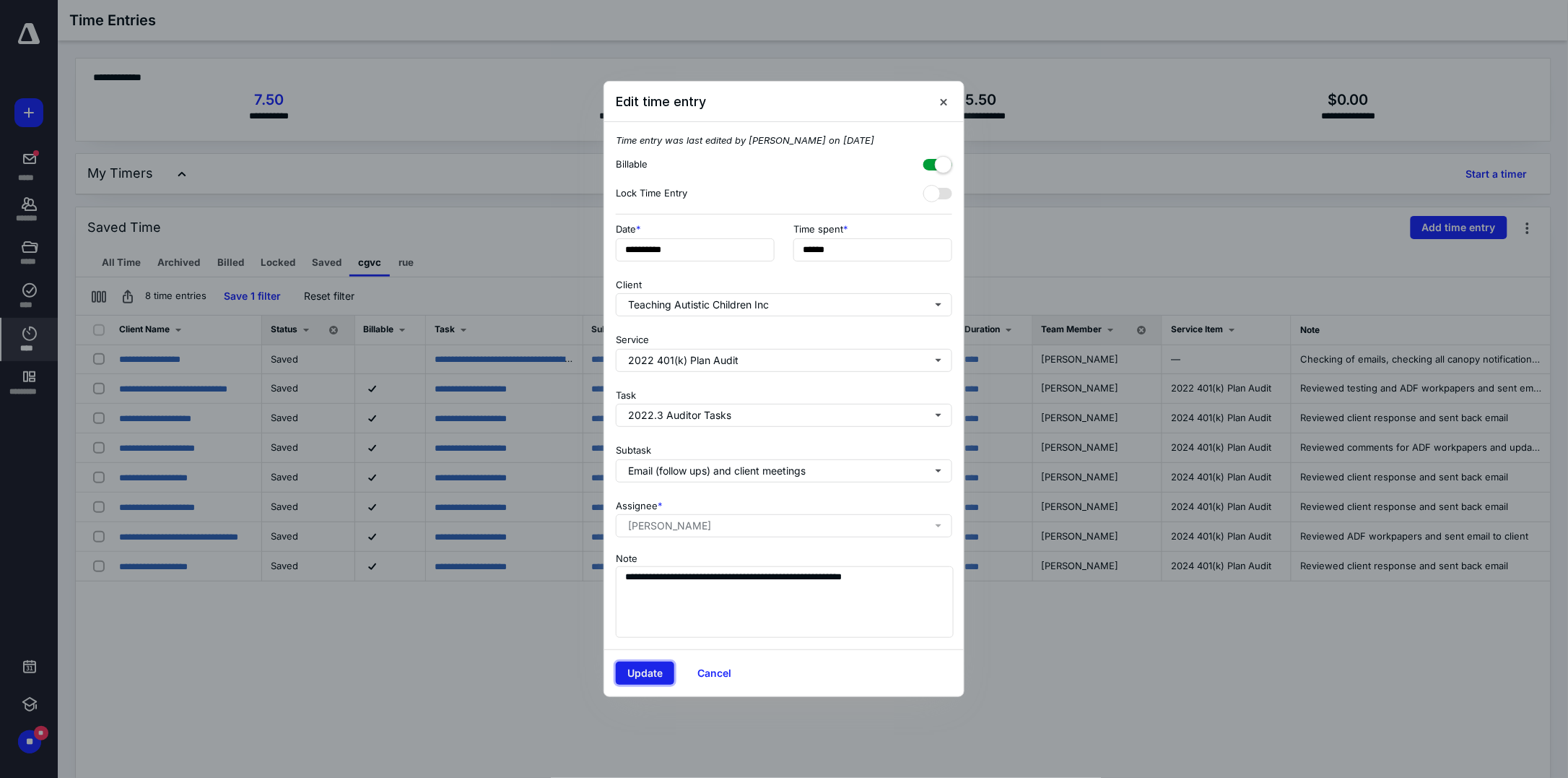 click on "Update" at bounding box center (645, 673) 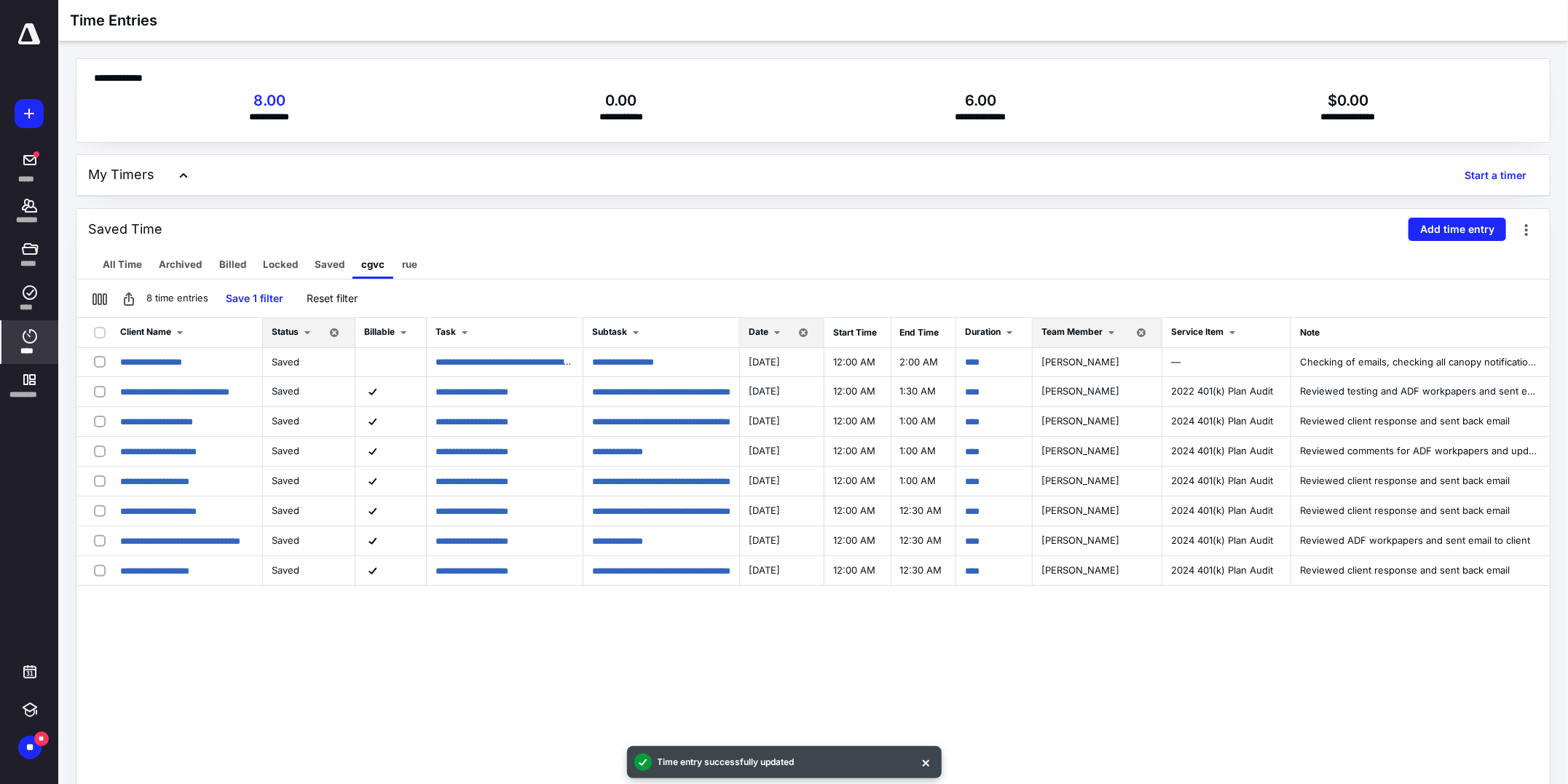 click at bounding box center (777, 333) 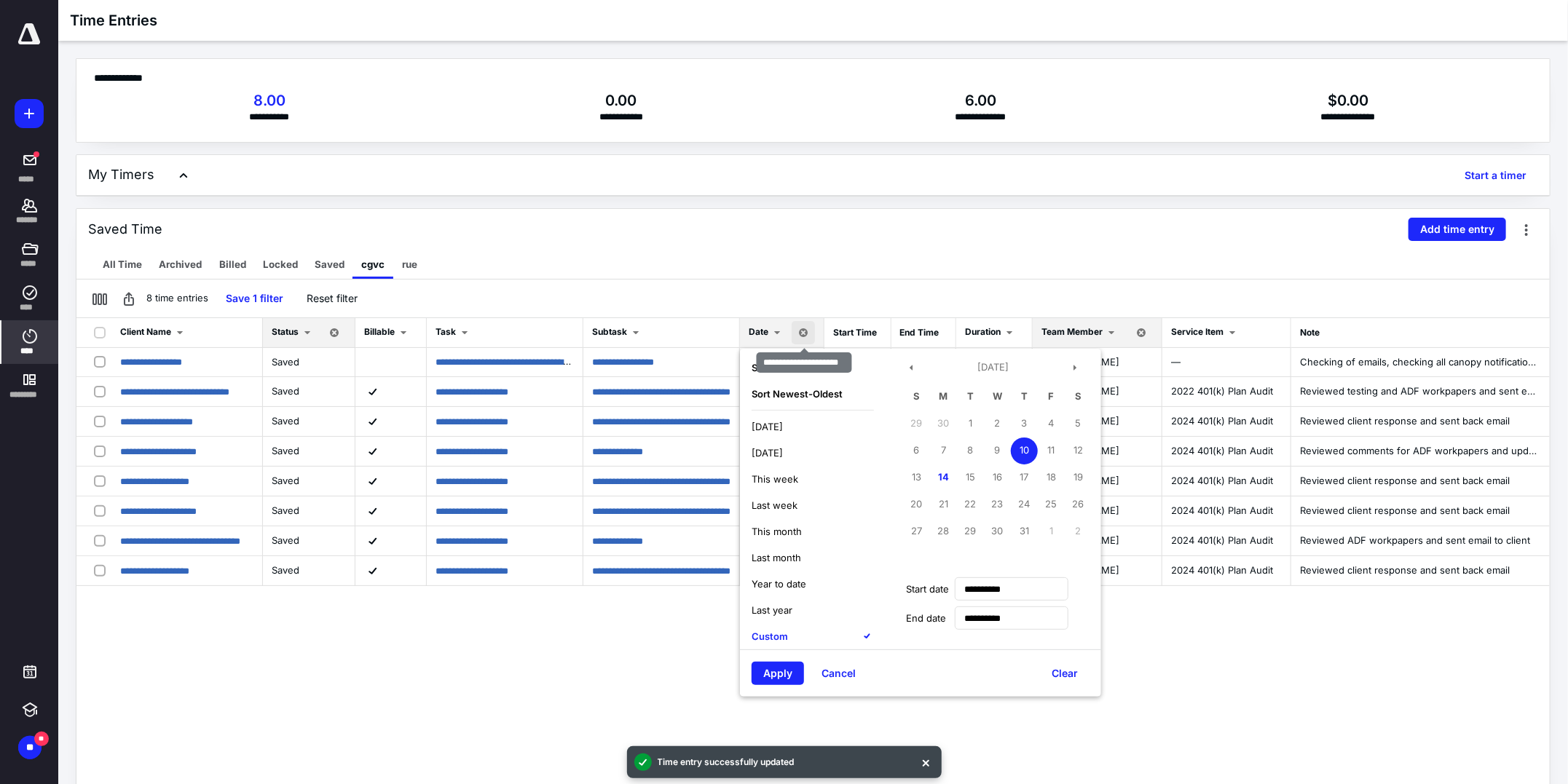 click at bounding box center (803, 333) 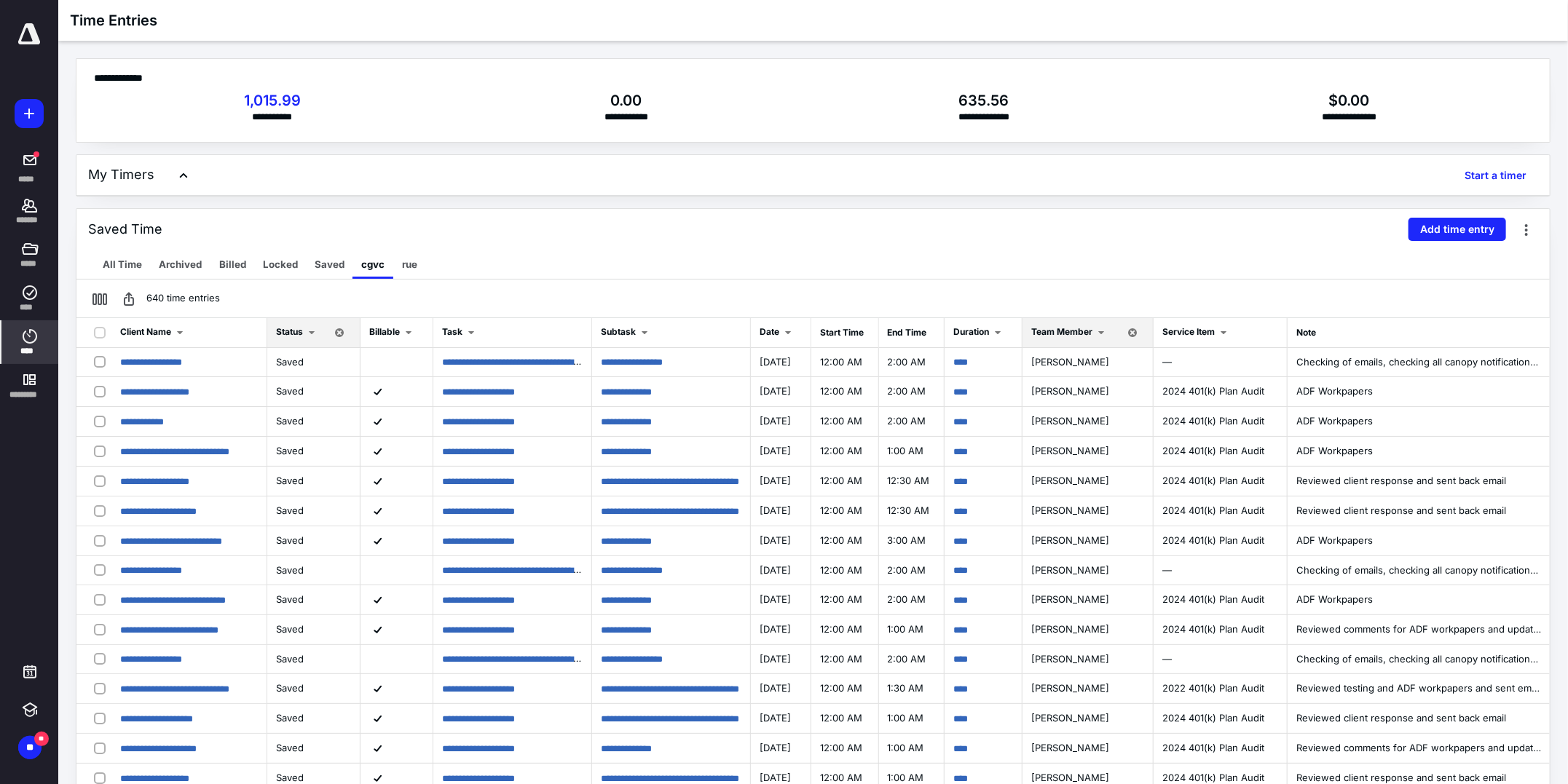 click on "**********" at bounding box center [813, 107] 